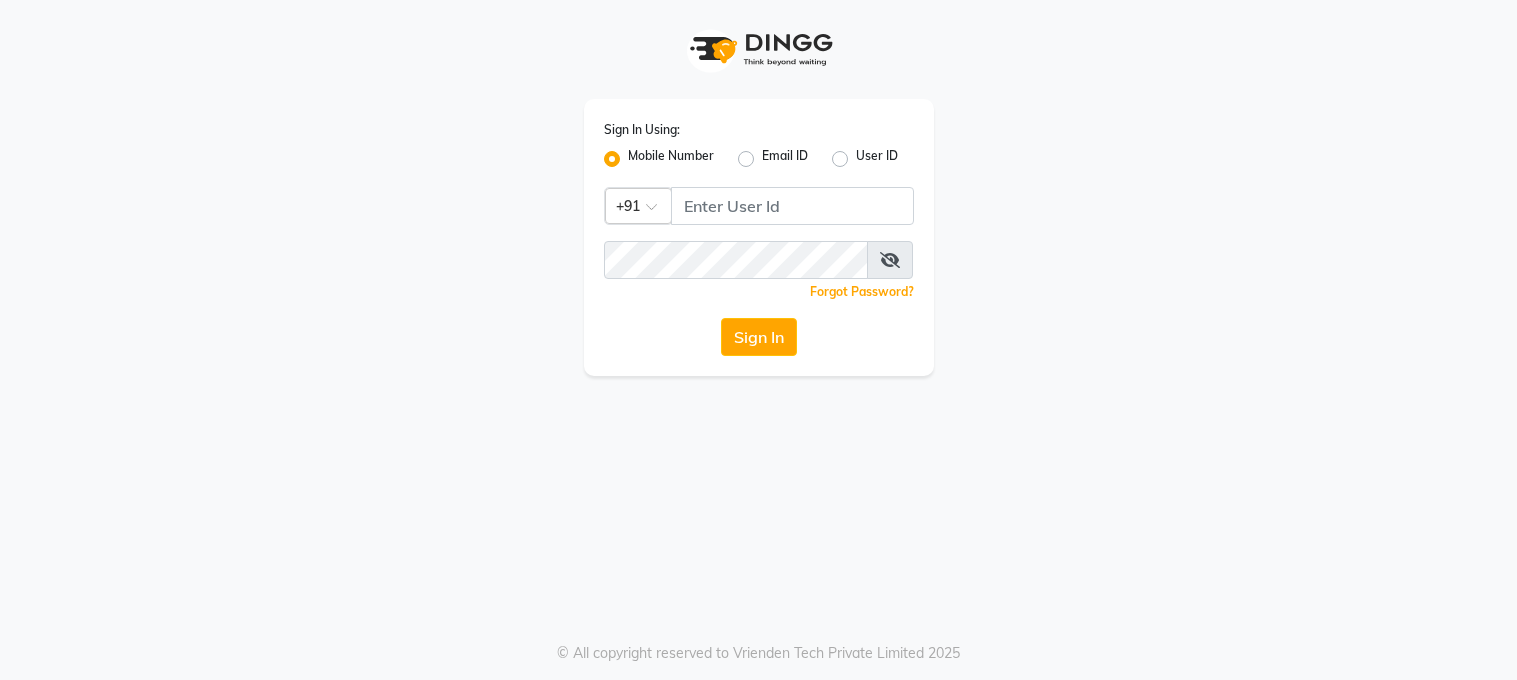 scroll, scrollTop: 0, scrollLeft: 0, axis: both 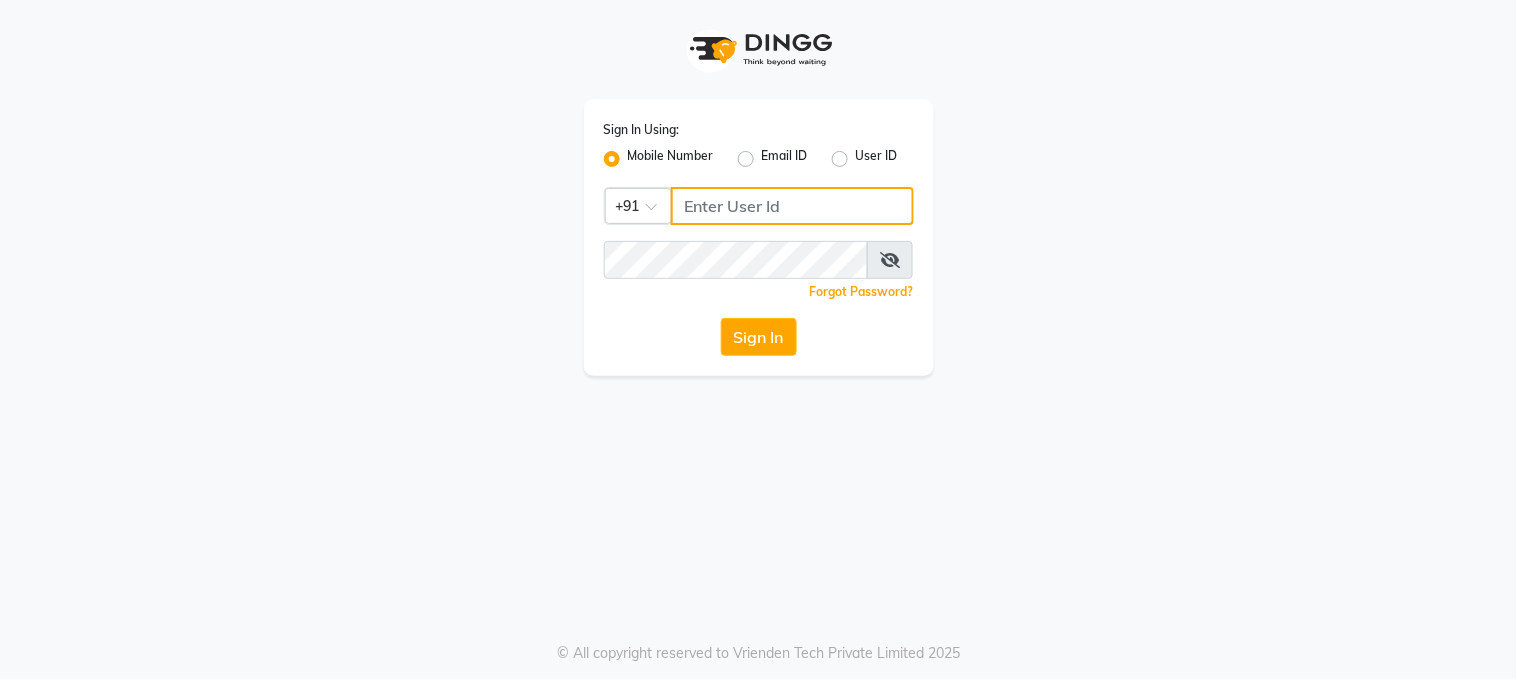 type on "7278274131" 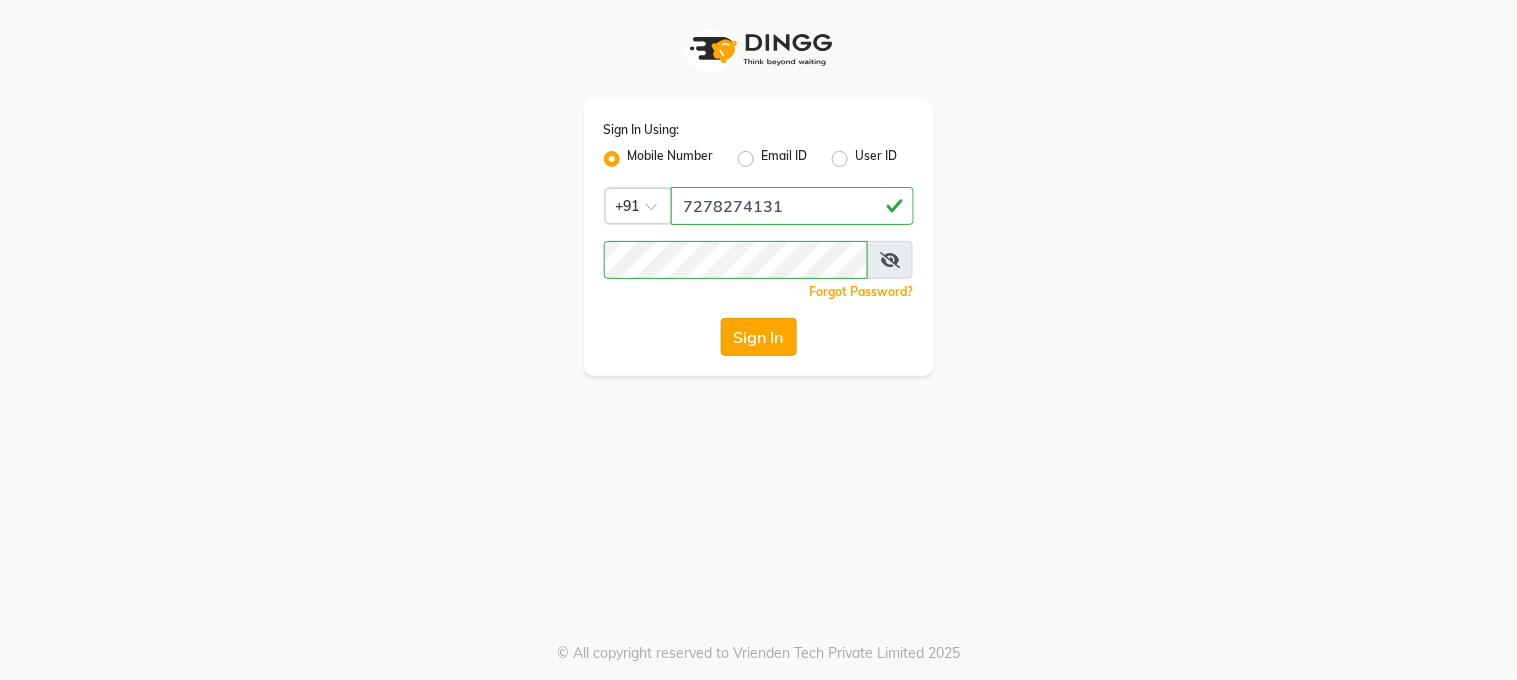 click on "Sign In" 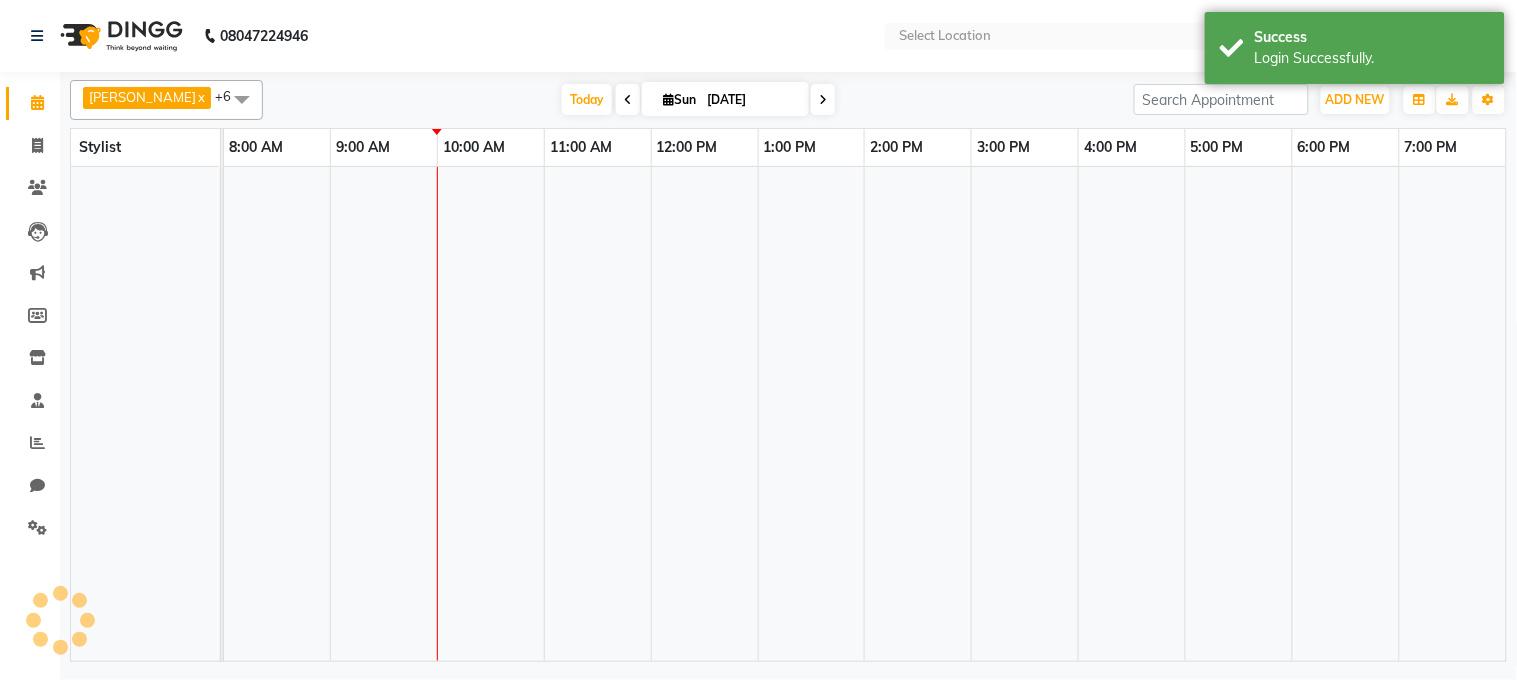 select on "en" 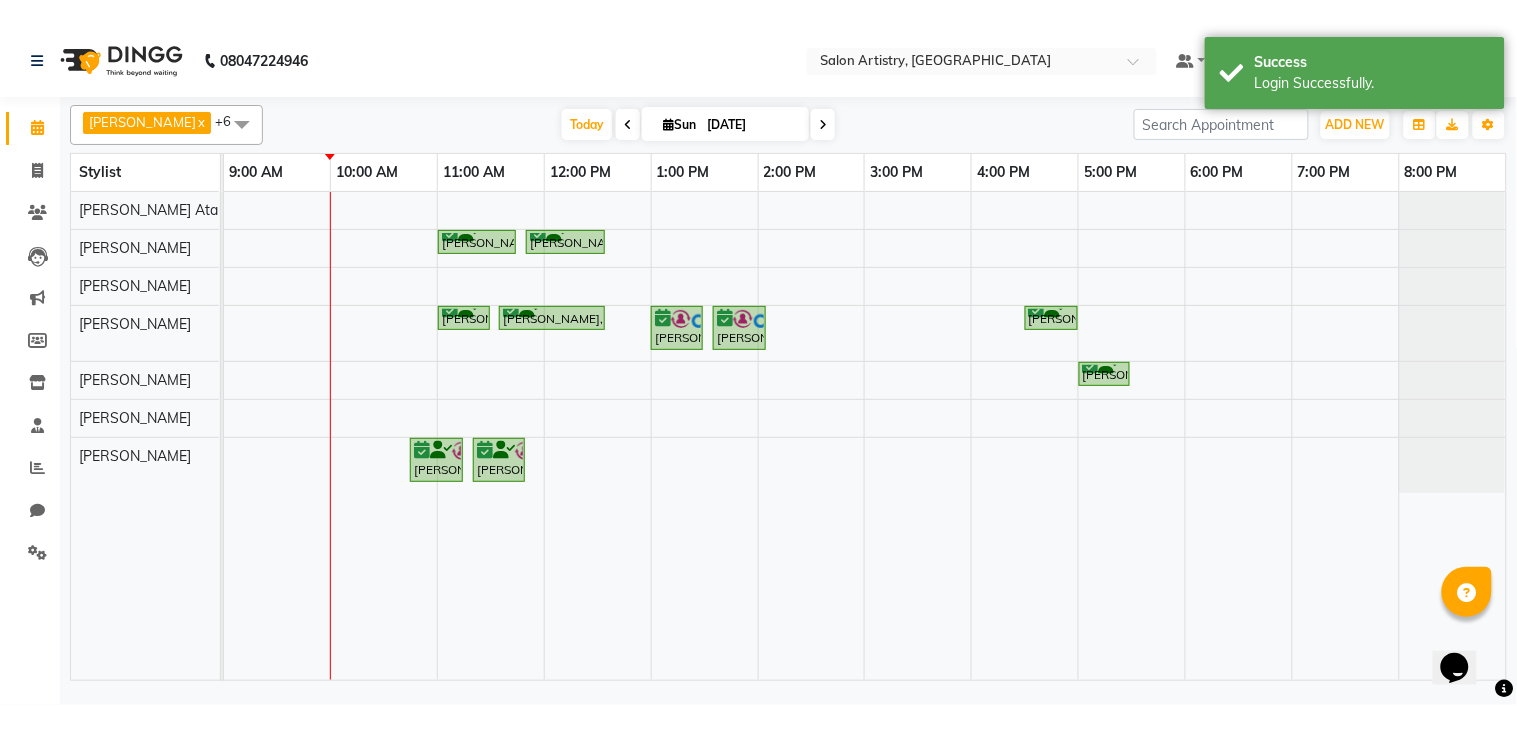 scroll, scrollTop: 0, scrollLeft: 0, axis: both 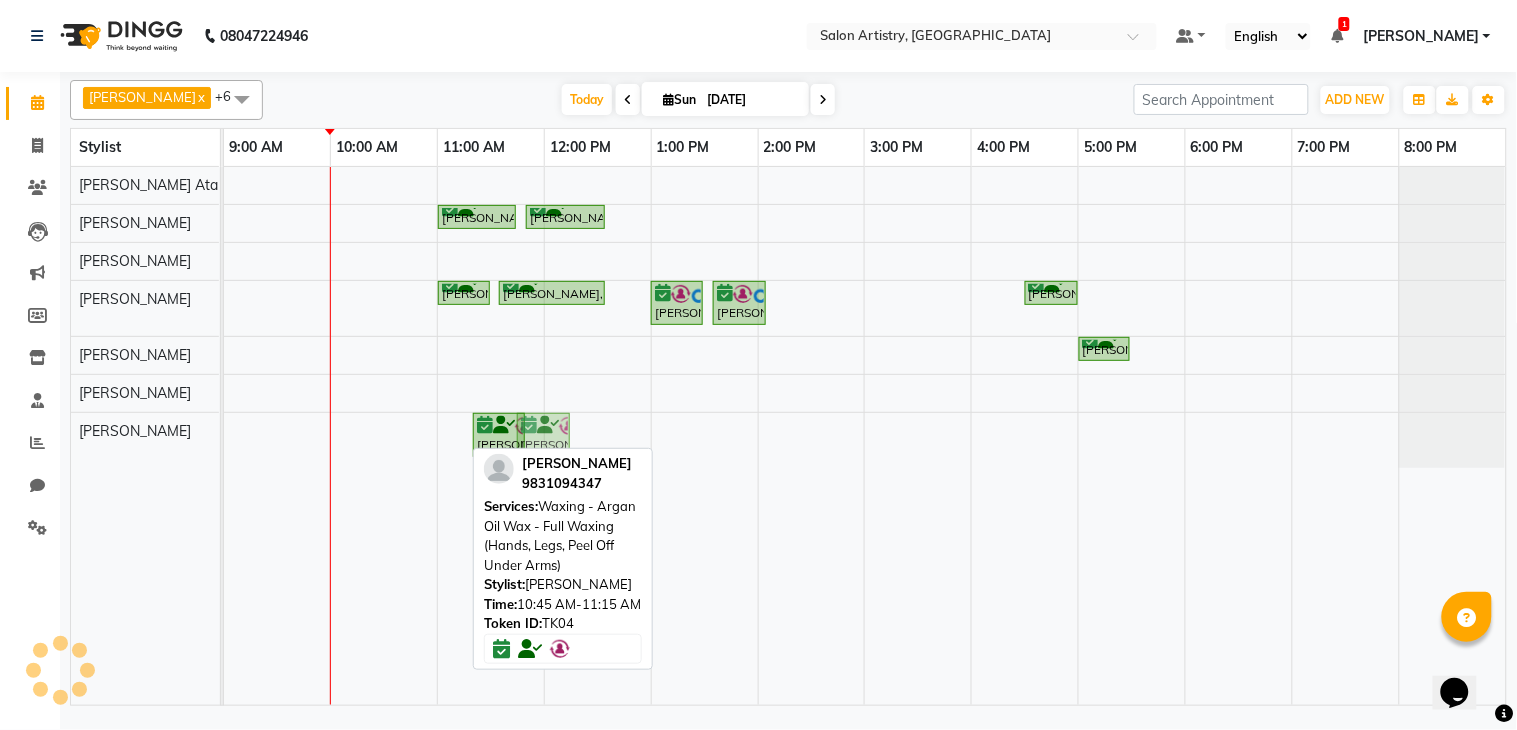 drag, startPoint x: 430, startPoint y: 441, endPoint x: 508, endPoint y: 462, distance: 80.77747 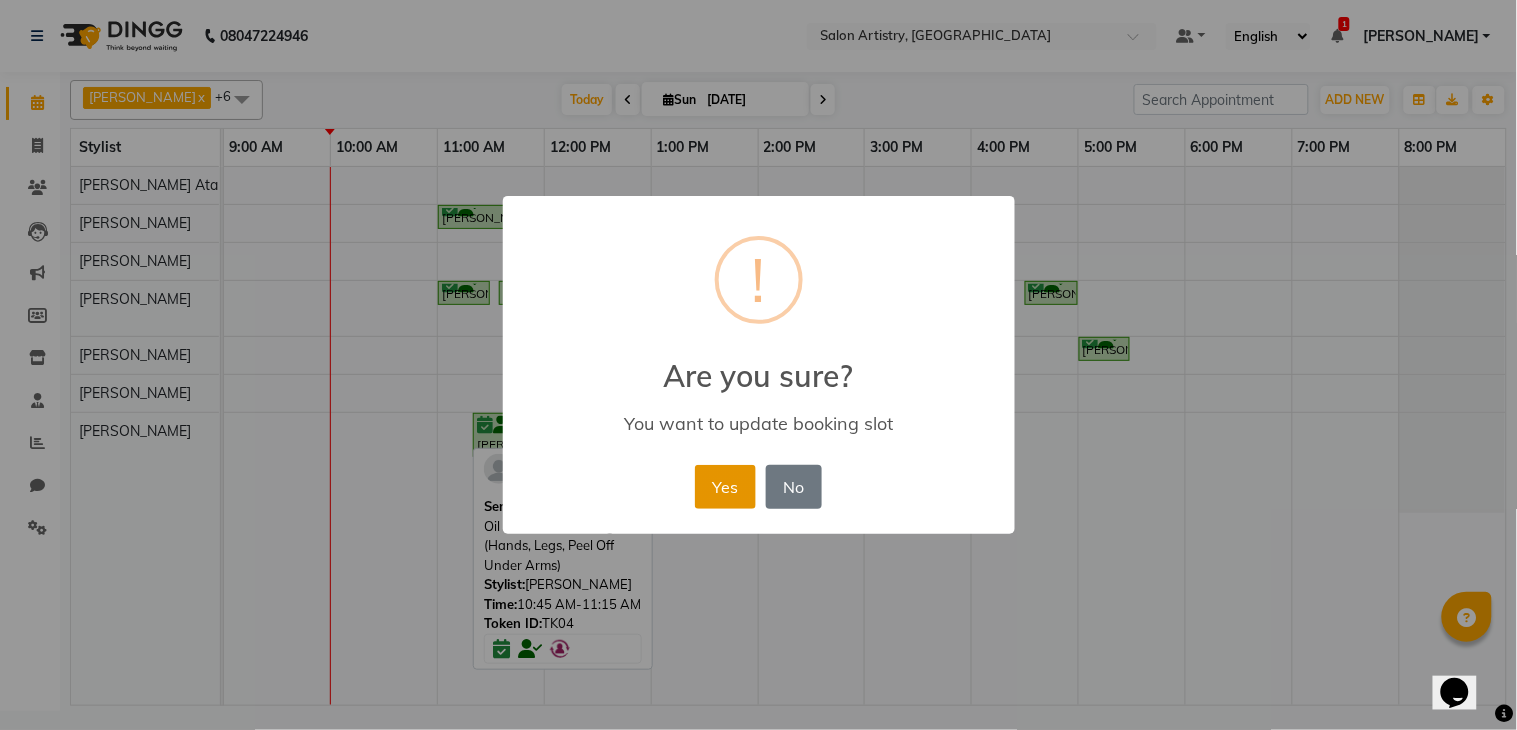 click on "Yes" at bounding box center [725, 487] 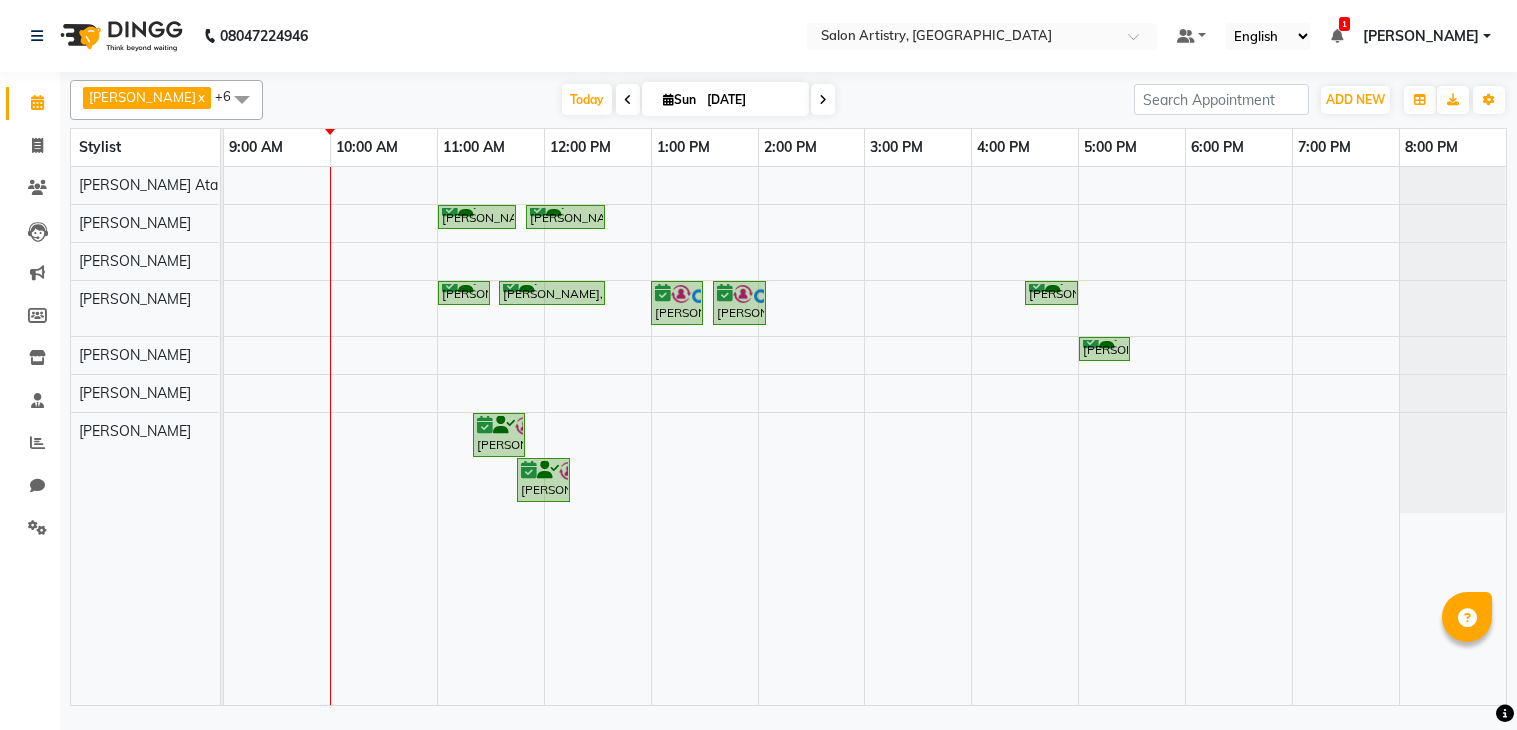 scroll, scrollTop: 0, scrollLeft: 0, axis: both 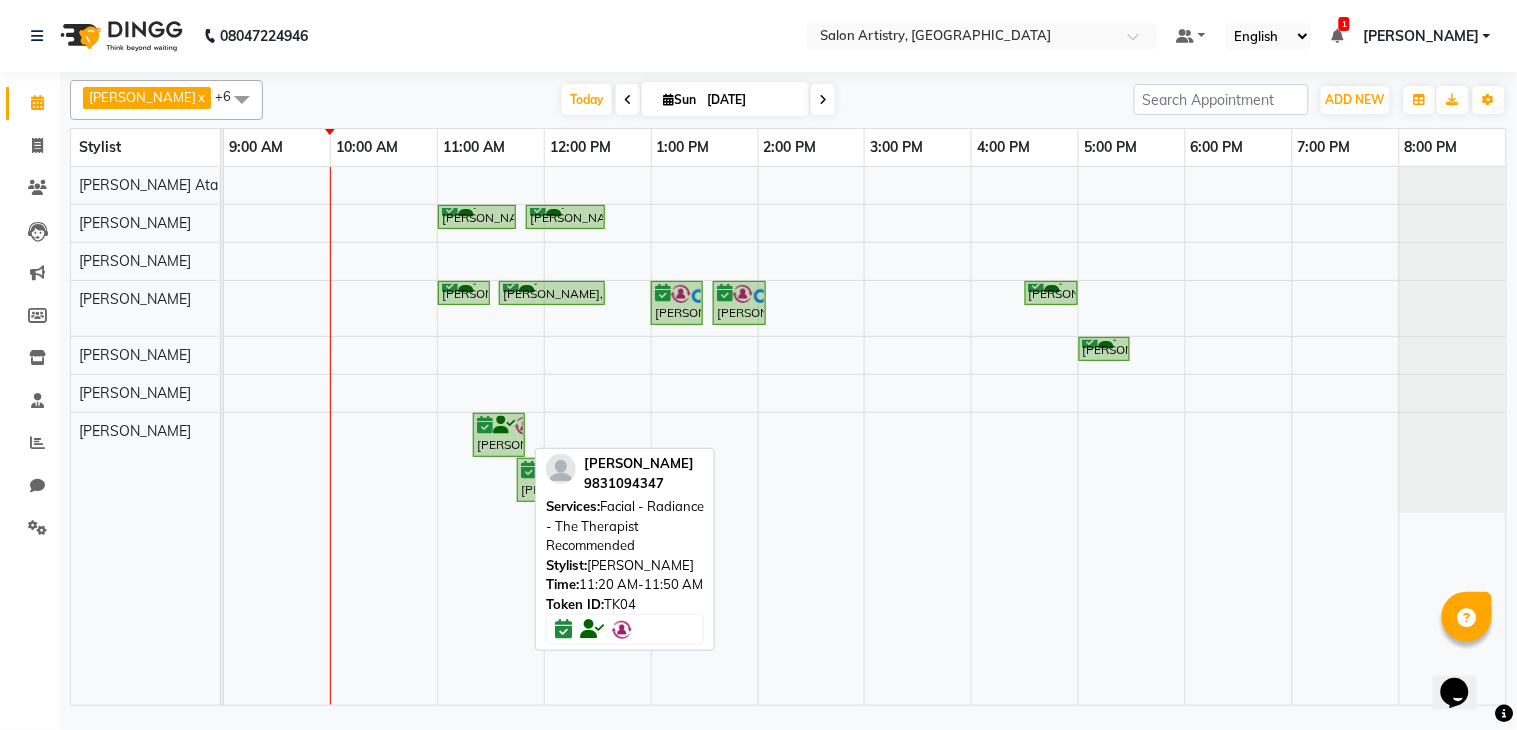 click at bounding box center [485, 425] 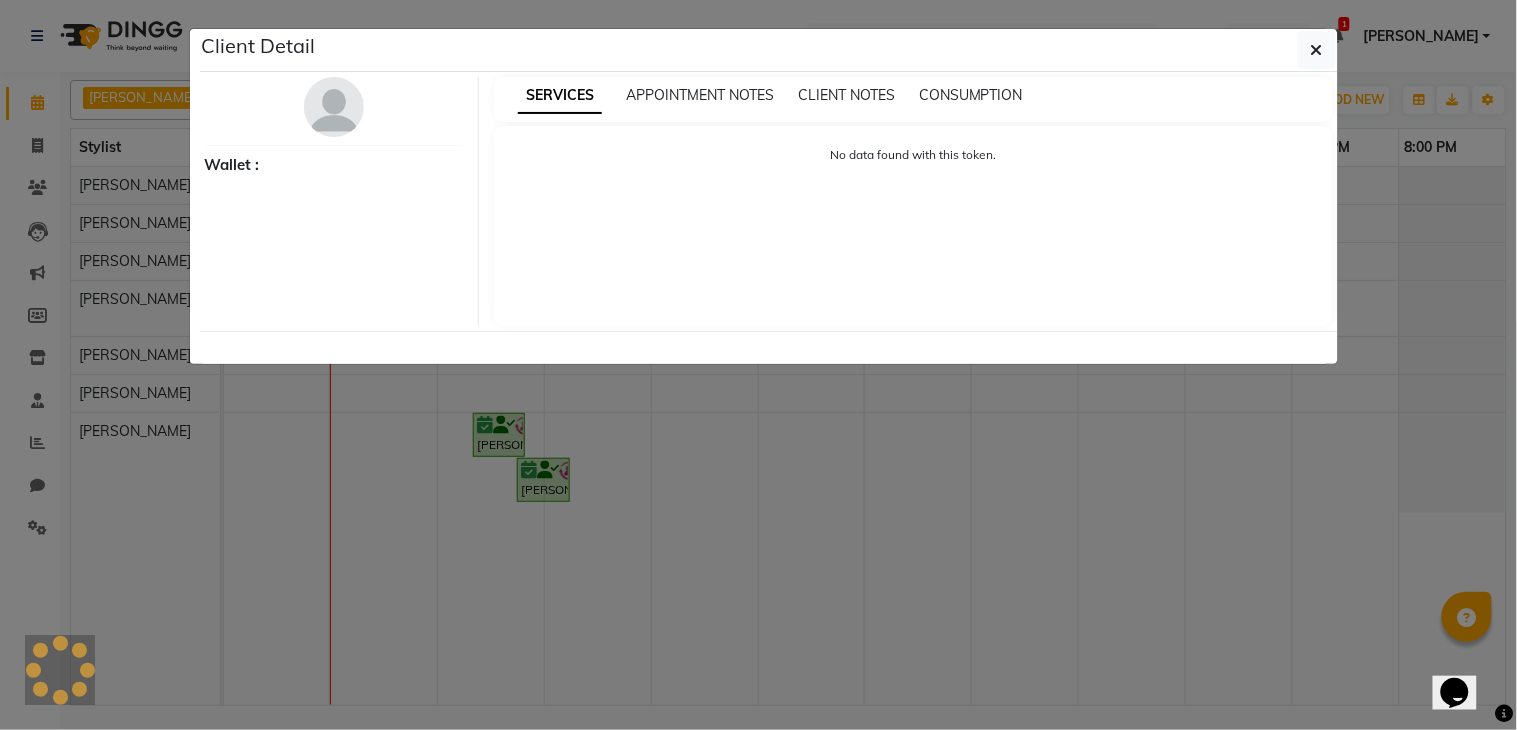 select on "6" 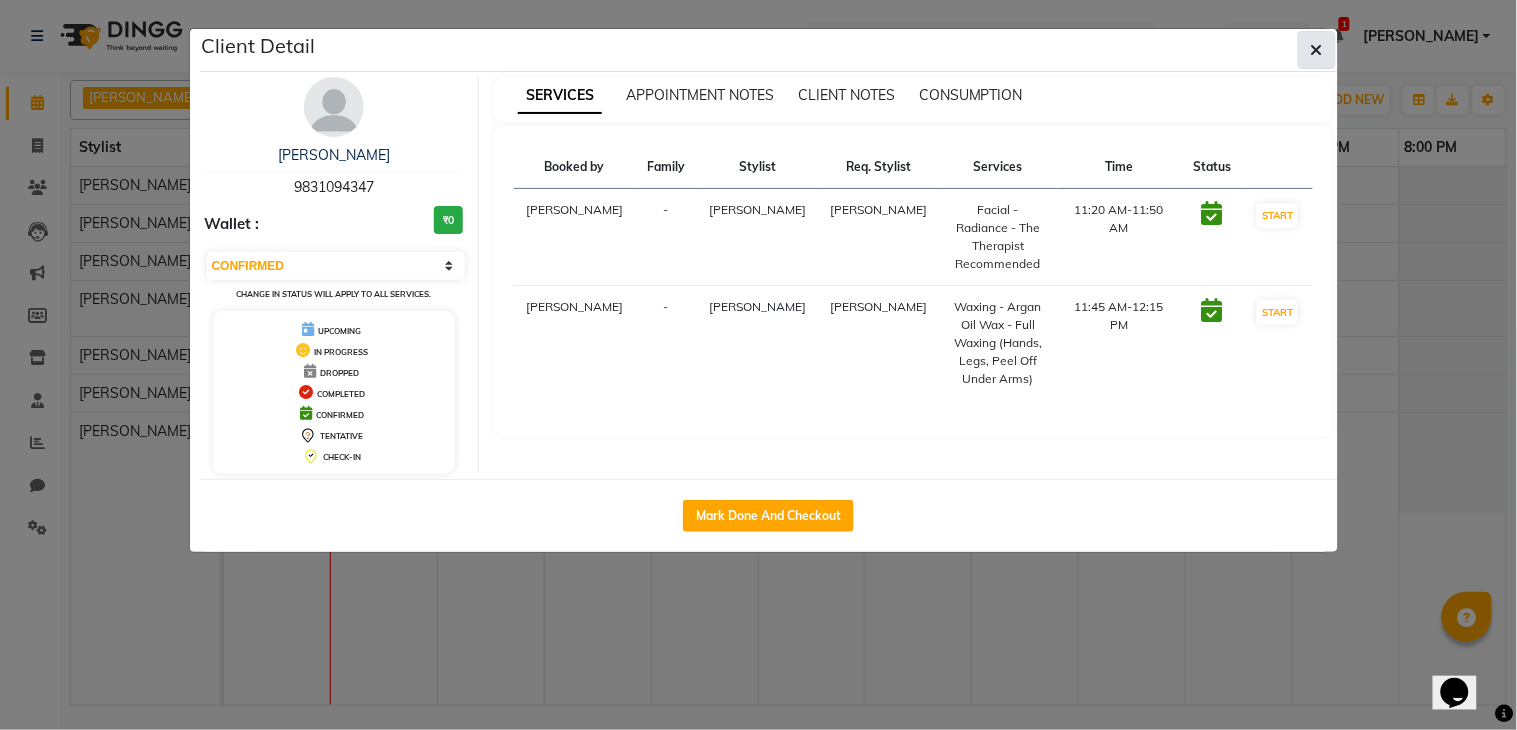 click 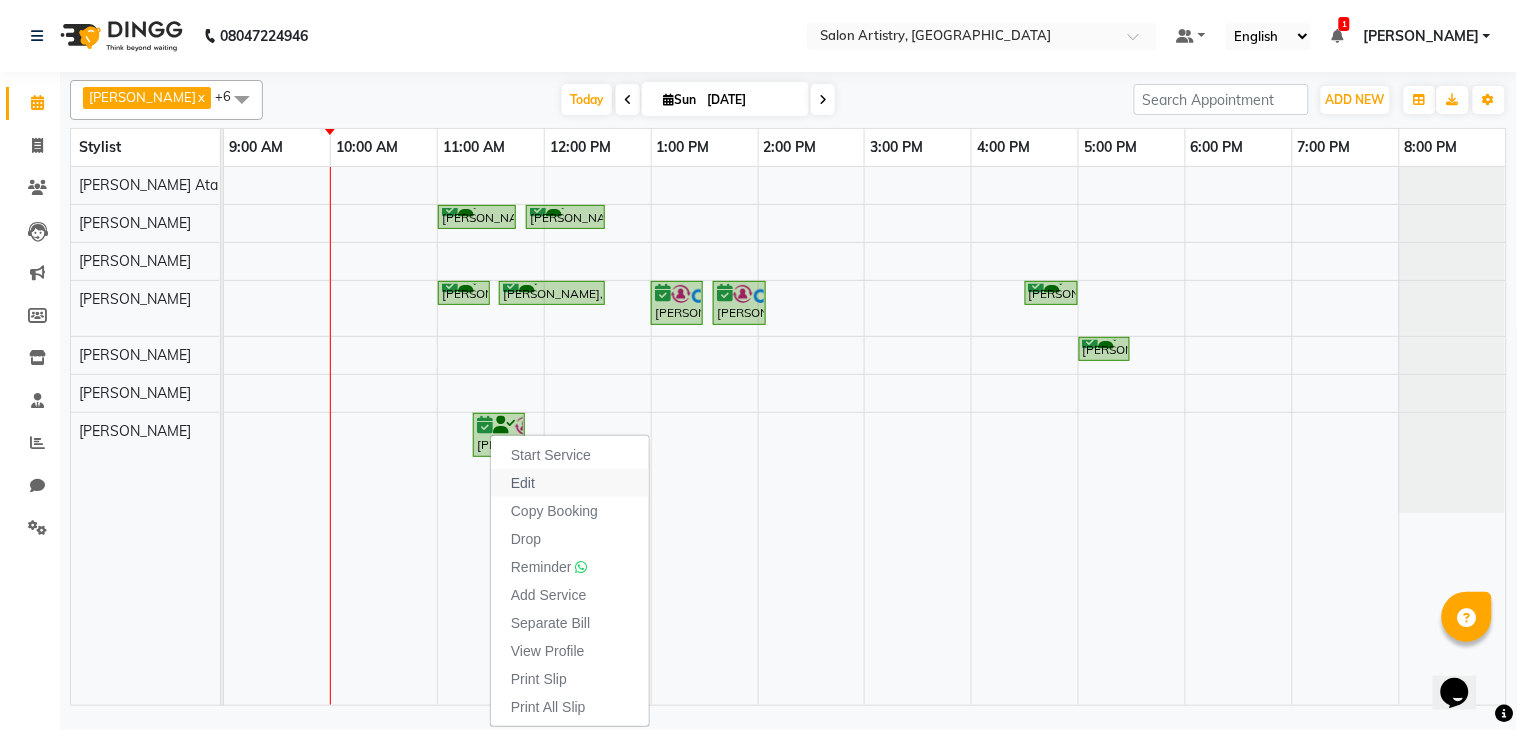 click on "Edit" at bounding box center (570, 483) 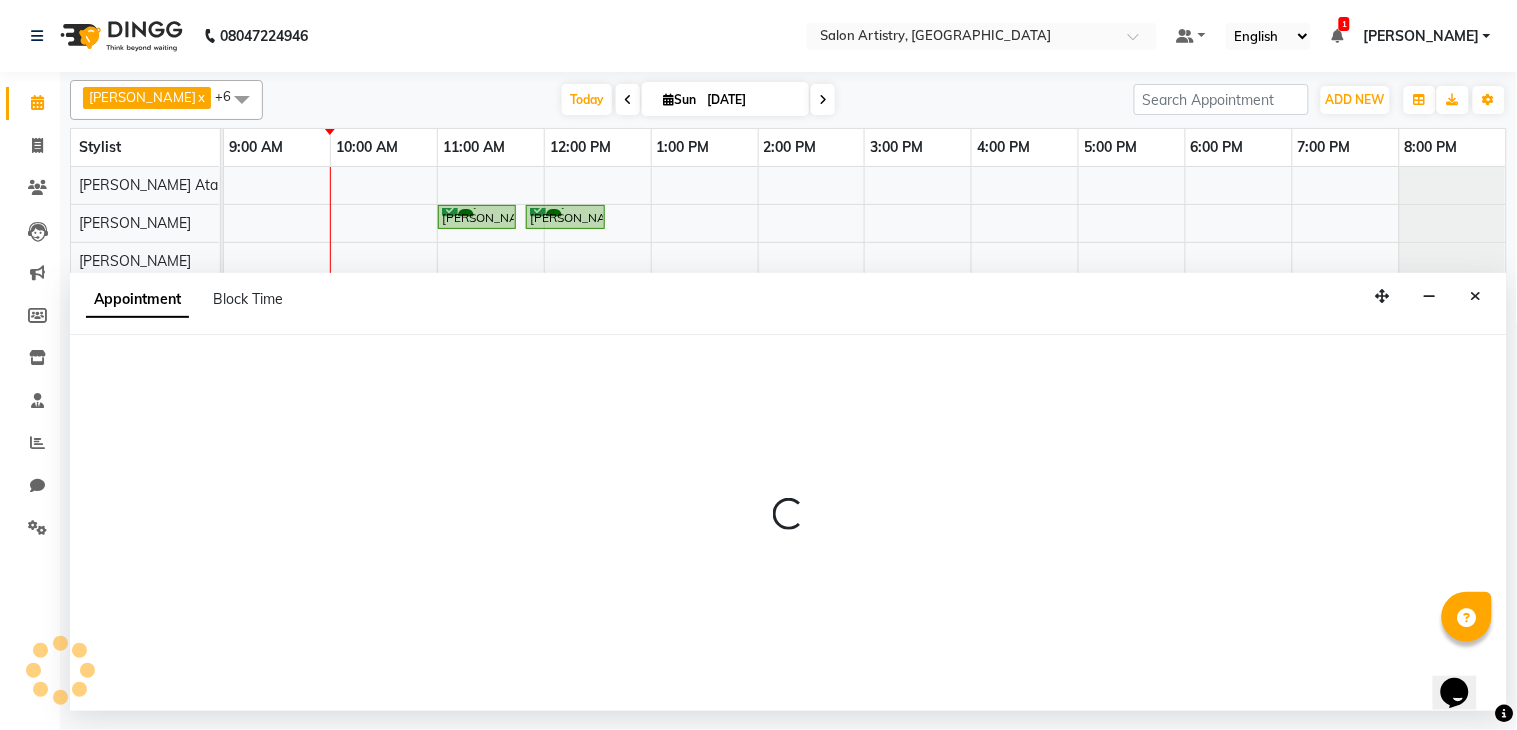 select on "tentative" 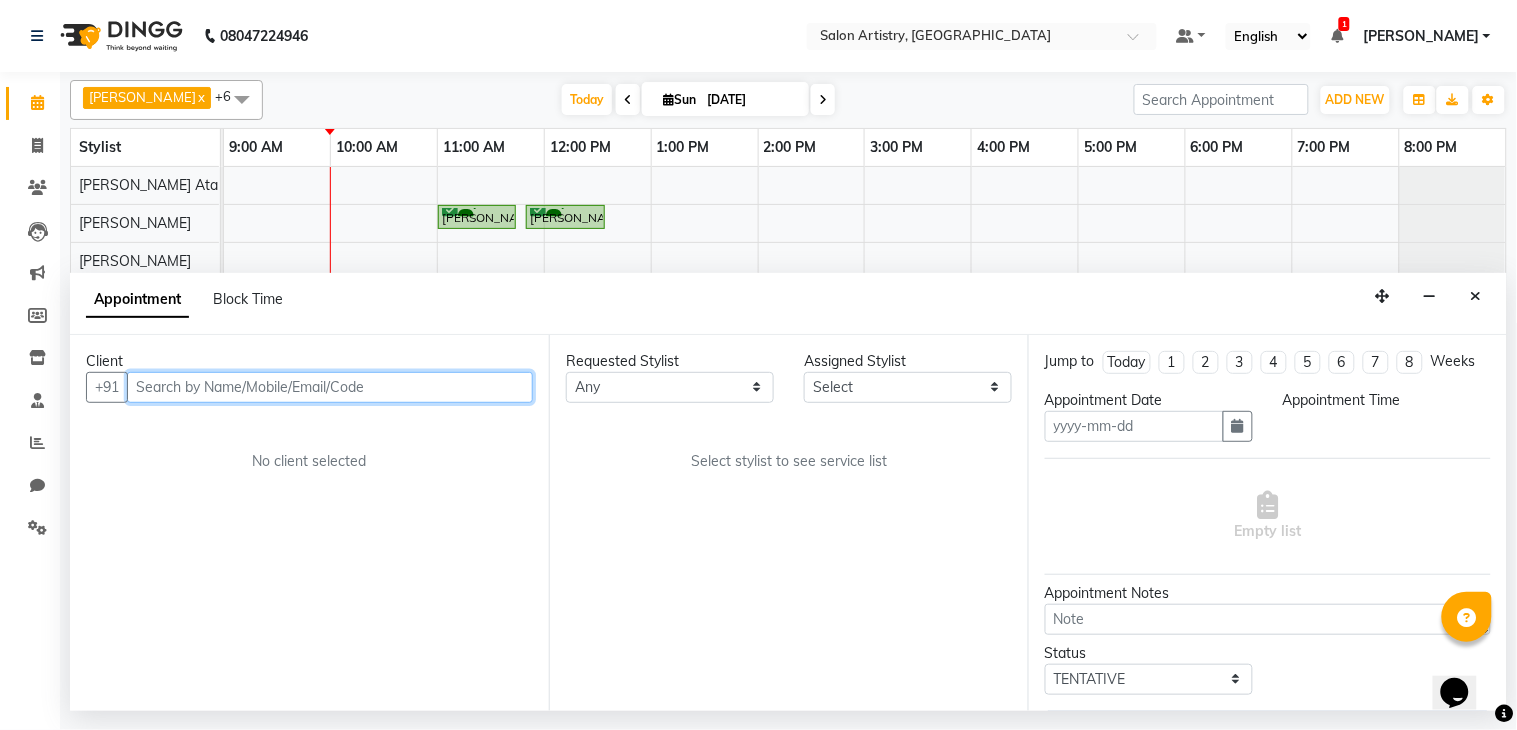 type on "[DATE]" 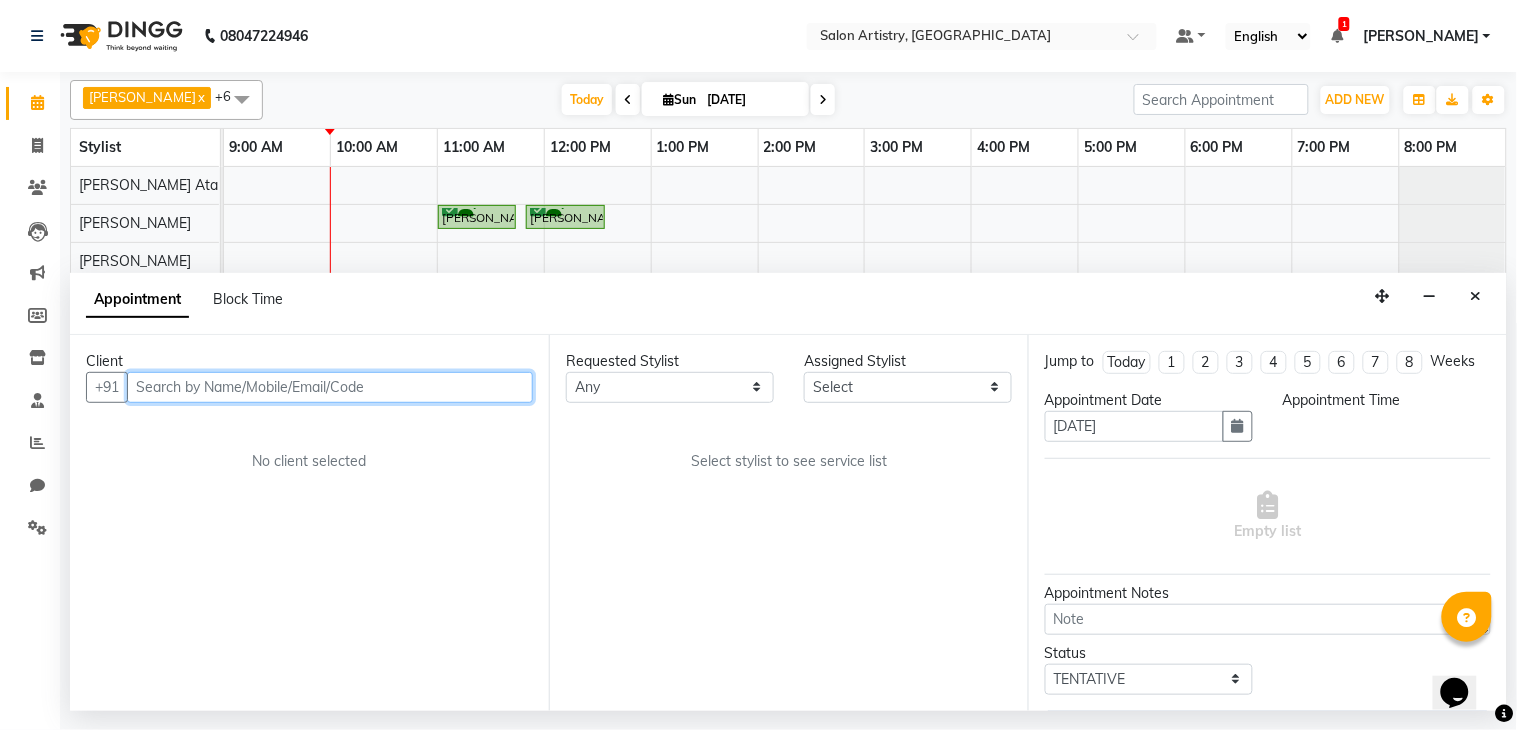 select on "confirm booking" 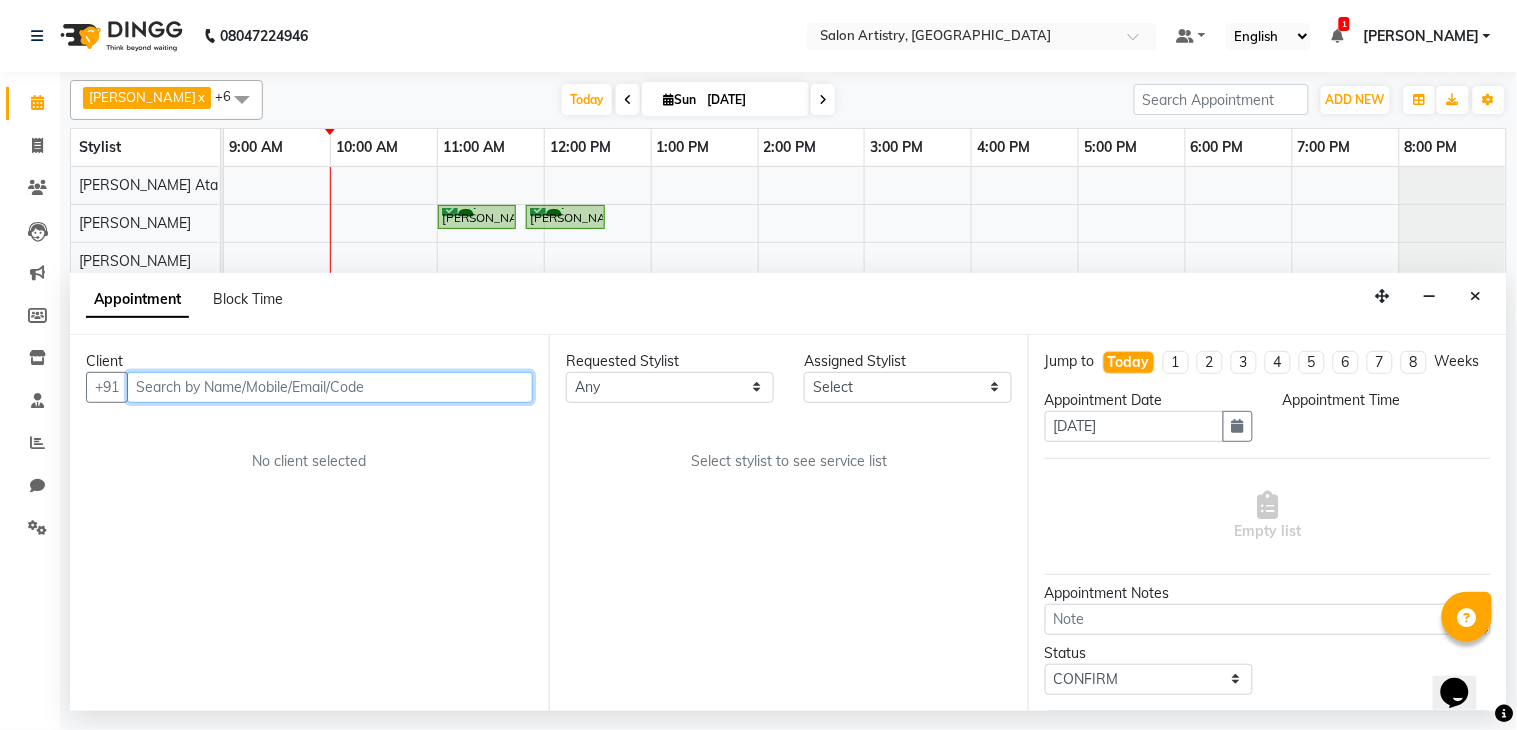 select on "79865" 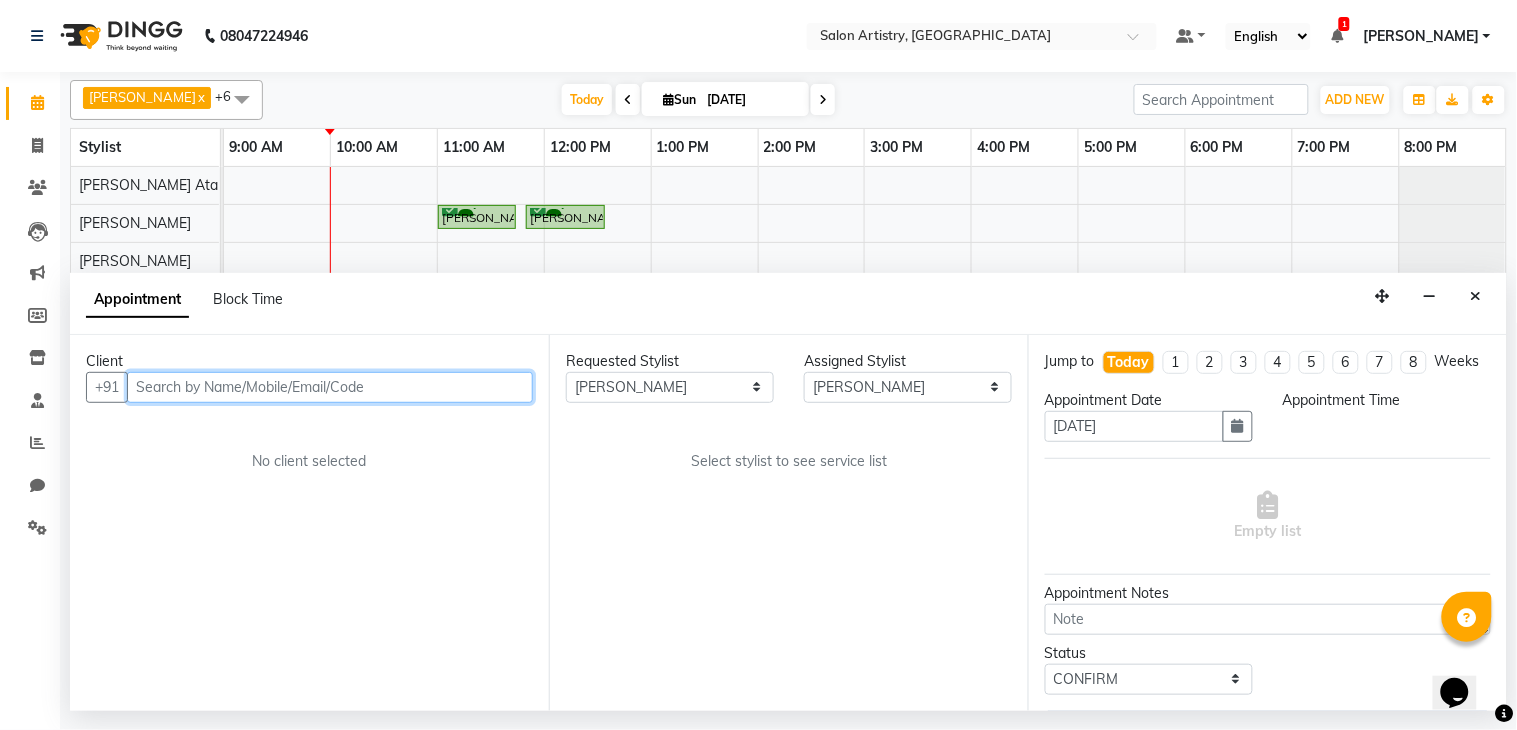 select on "680" 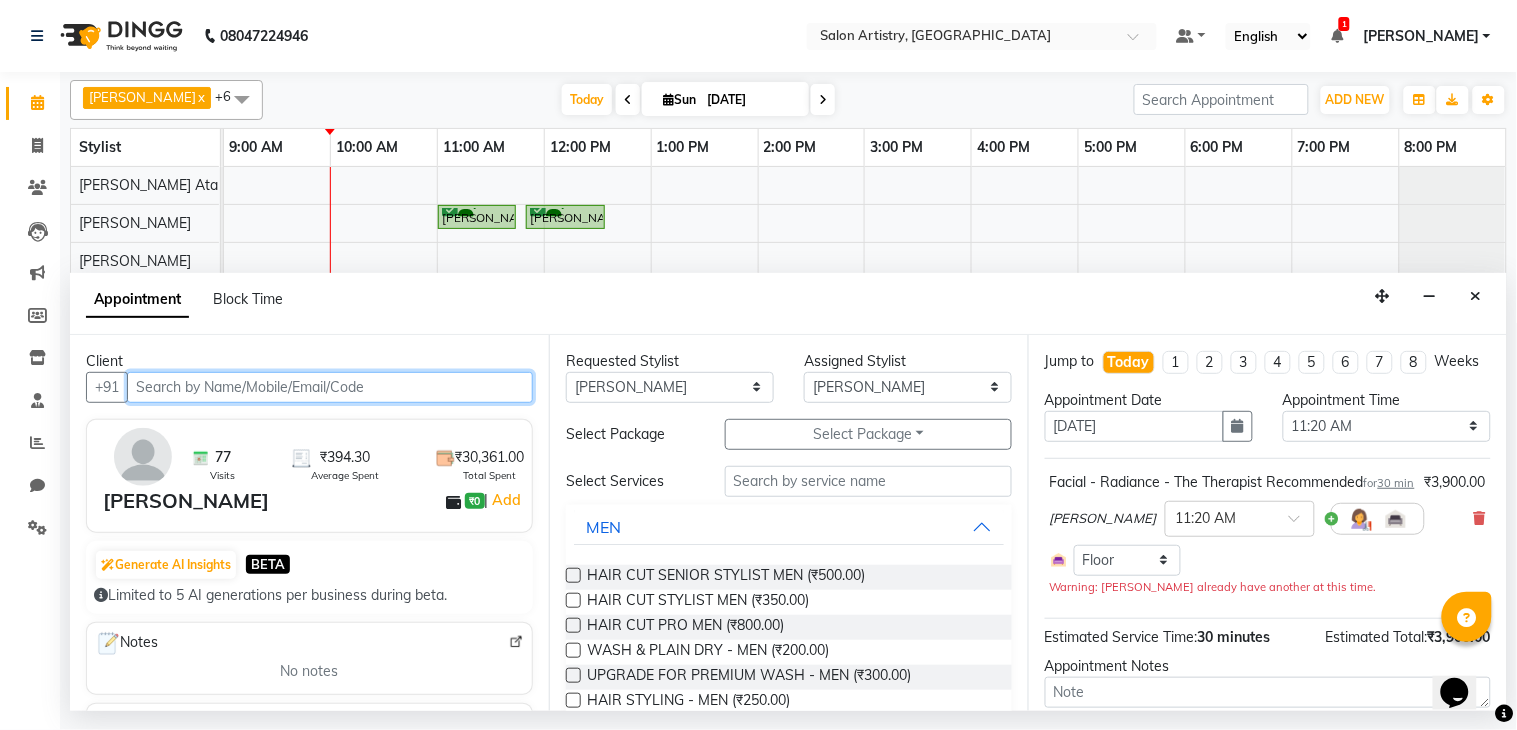 select on "4168" 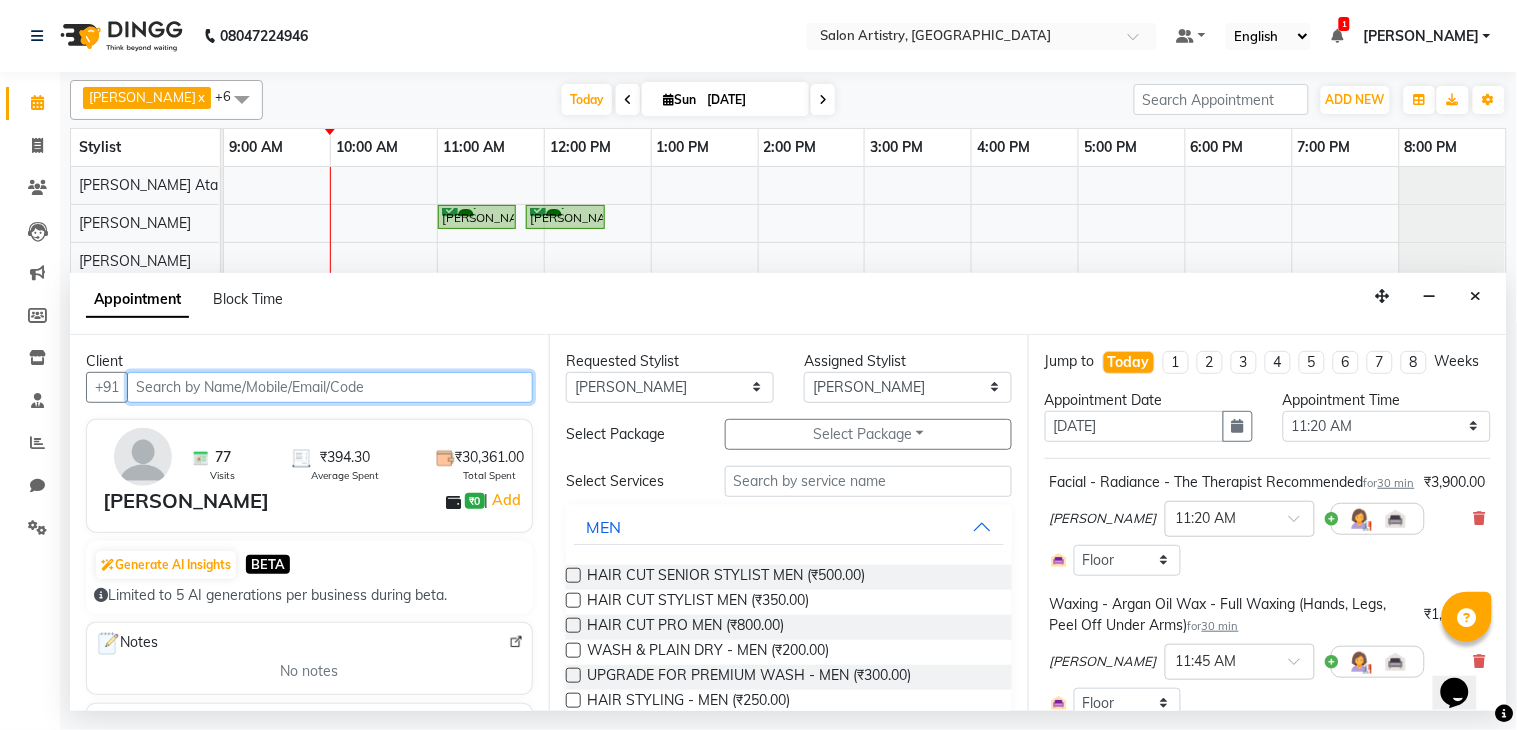 scroll, scrollTop: 111, scrollLeft: 0, axis: vertical 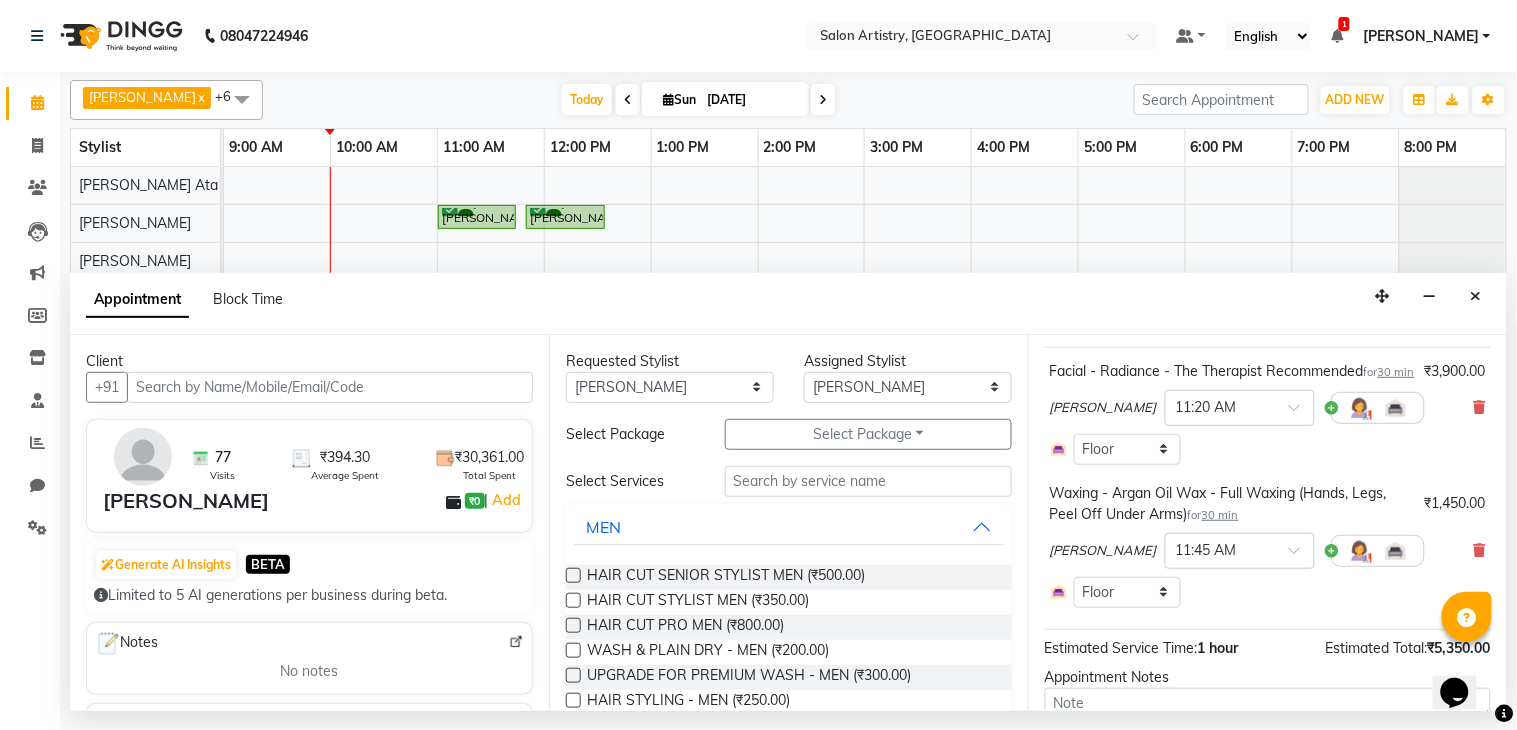 click on "30 min" at bounding box center [1396, 372] 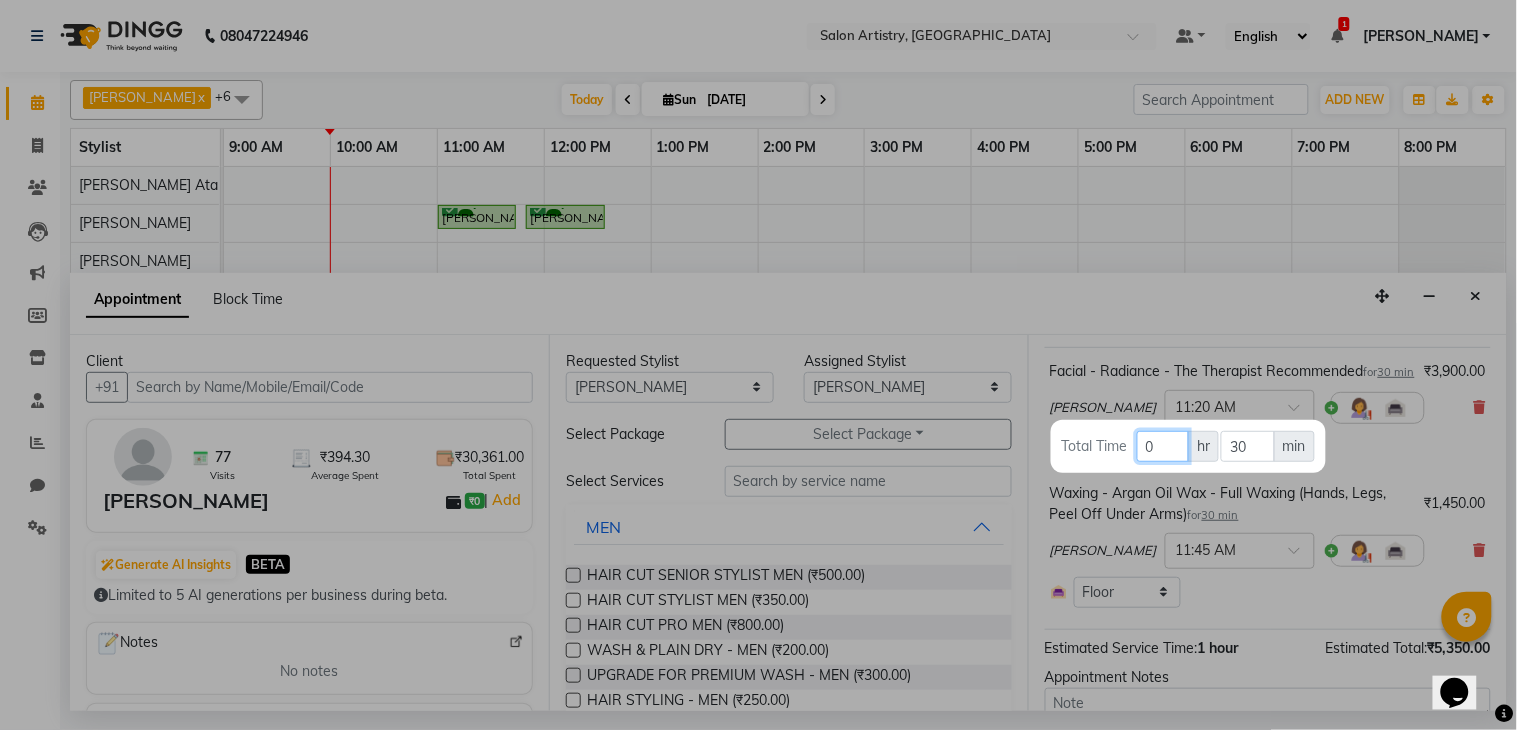 click on "0" at bounding box center (1163, 446) 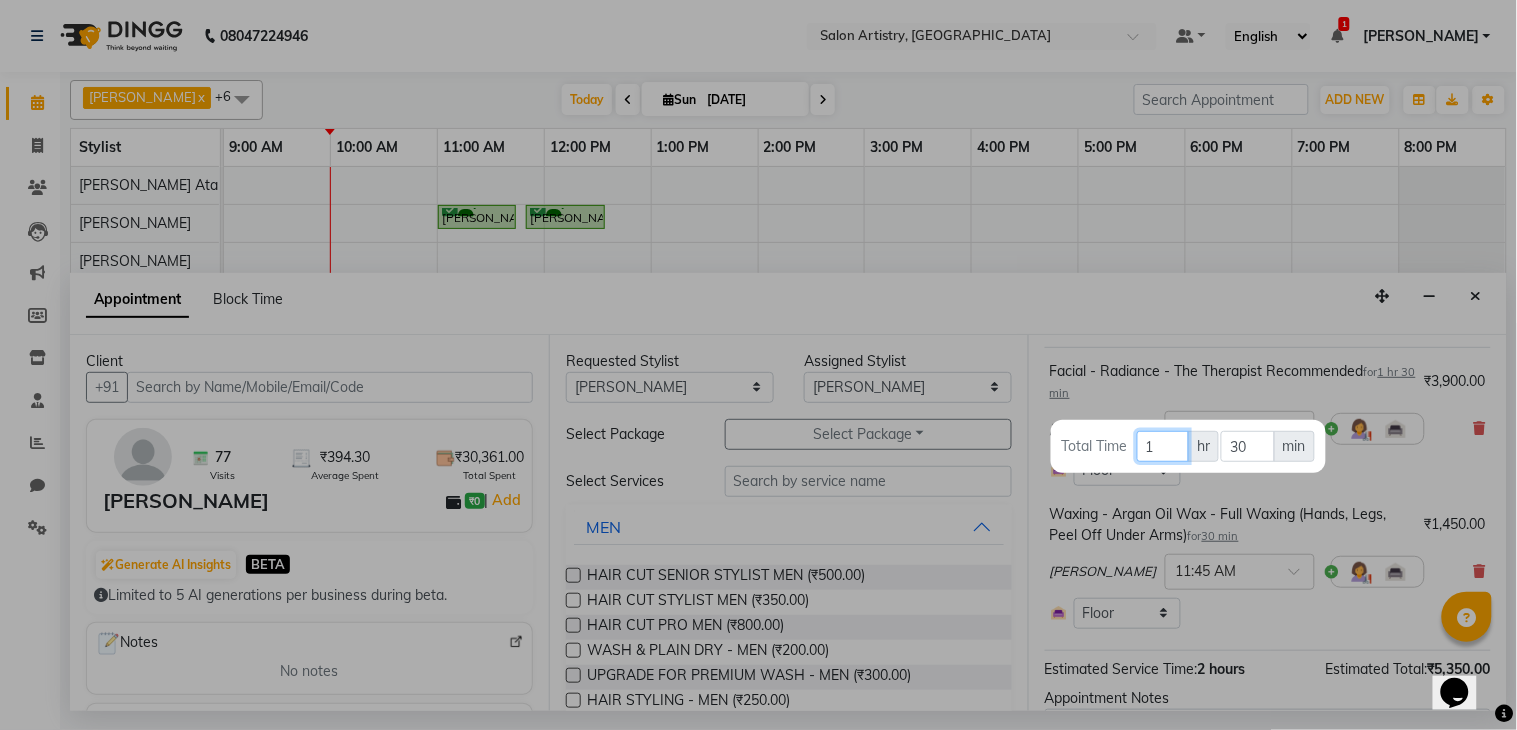 type on "1" 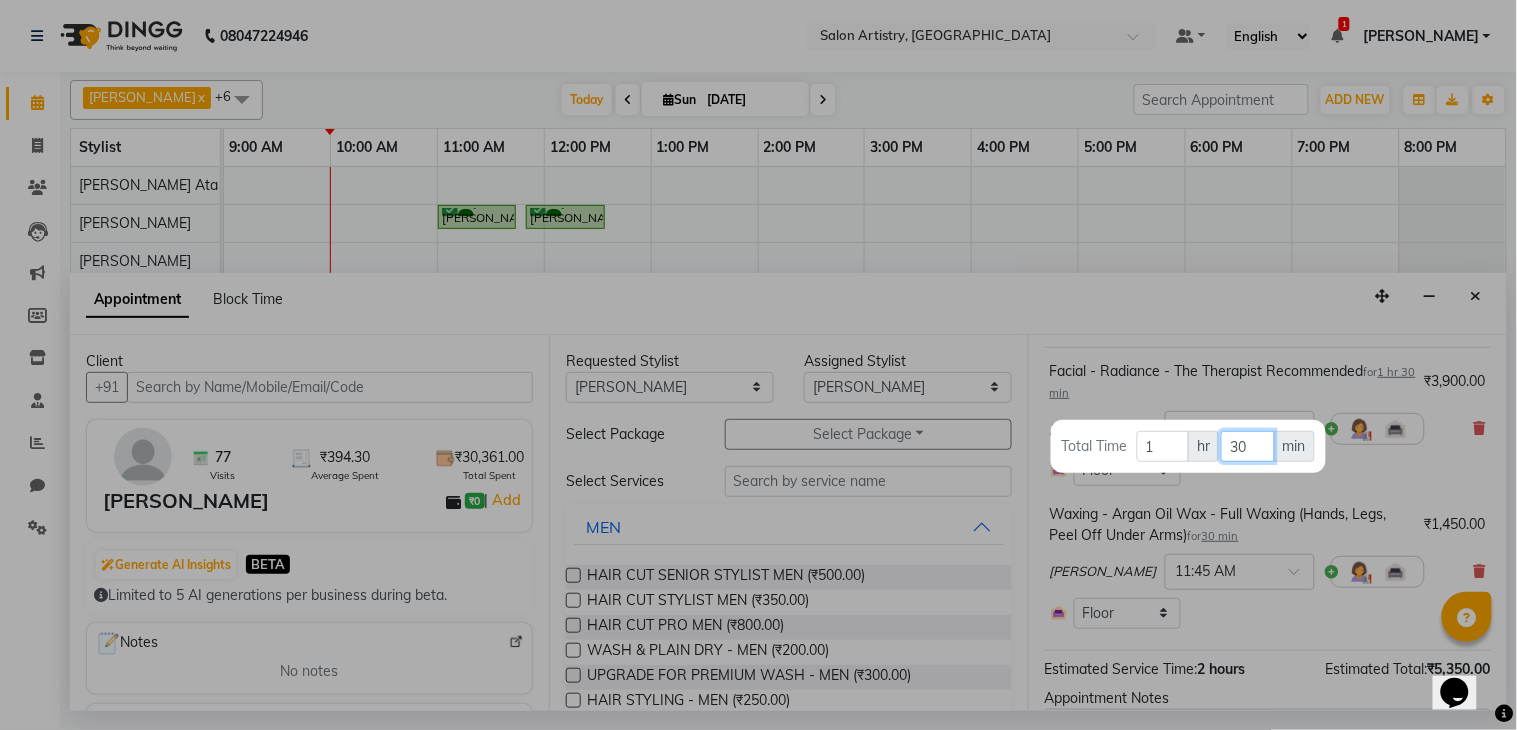 click on "30" at bounding box center [1247, 446] 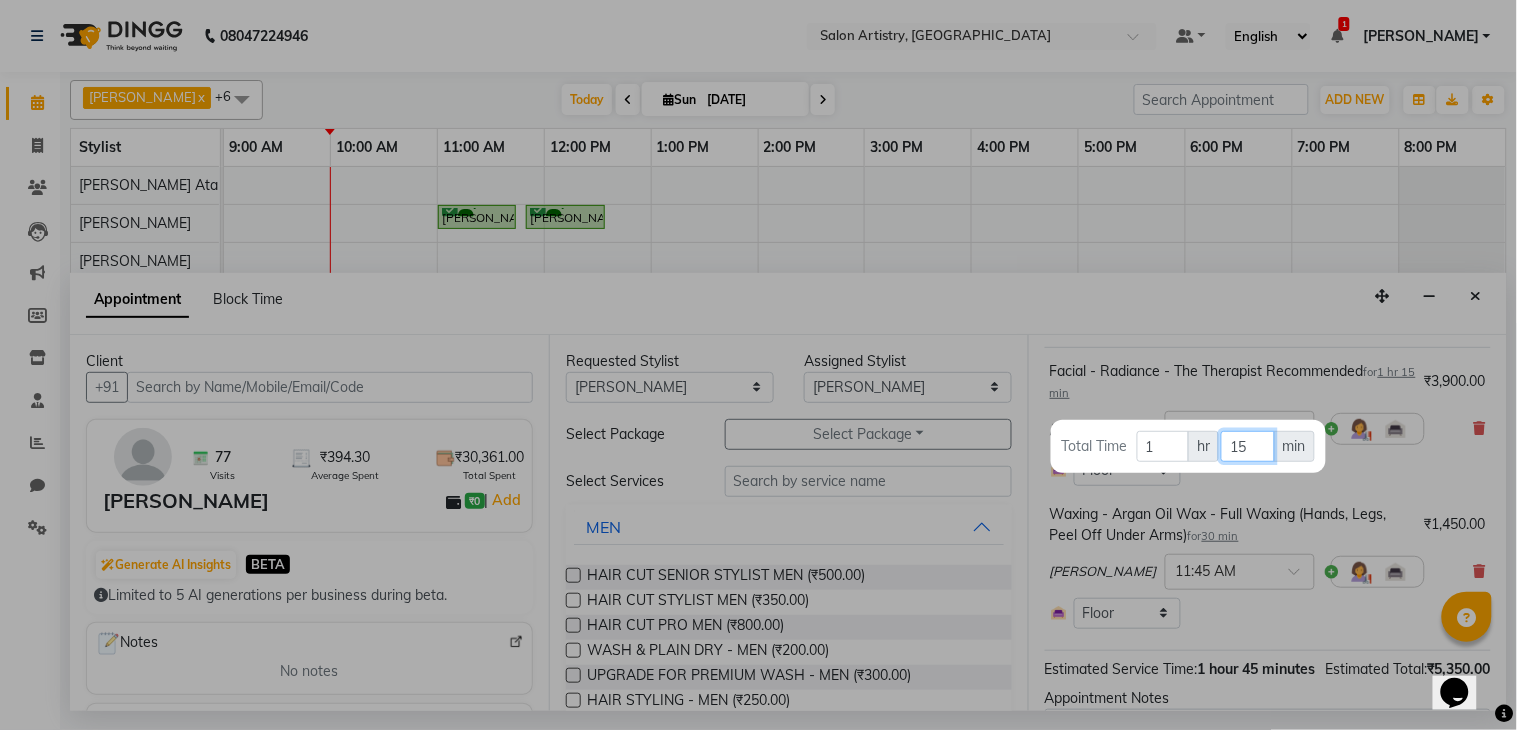 type on "15" 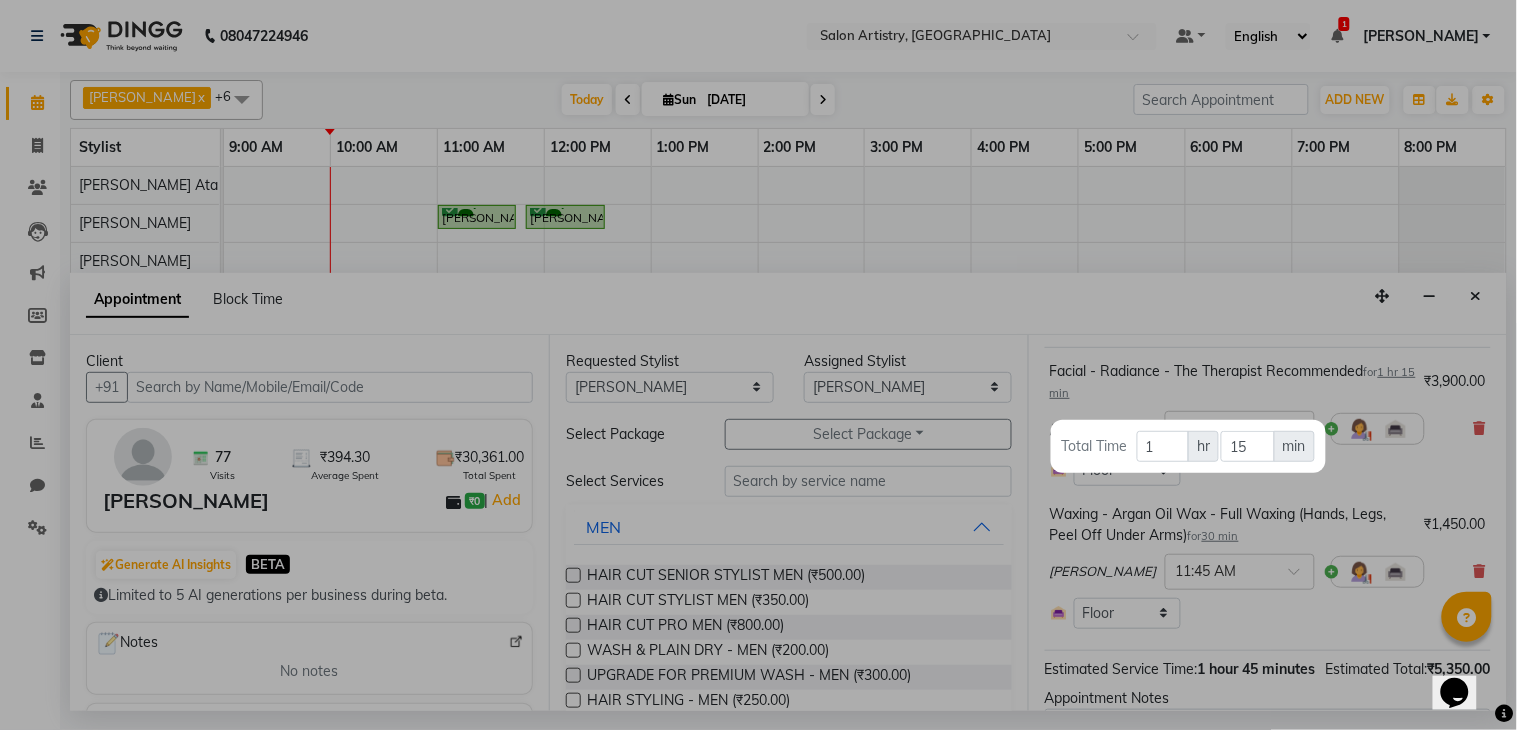 click at bounding box center (758, 365) 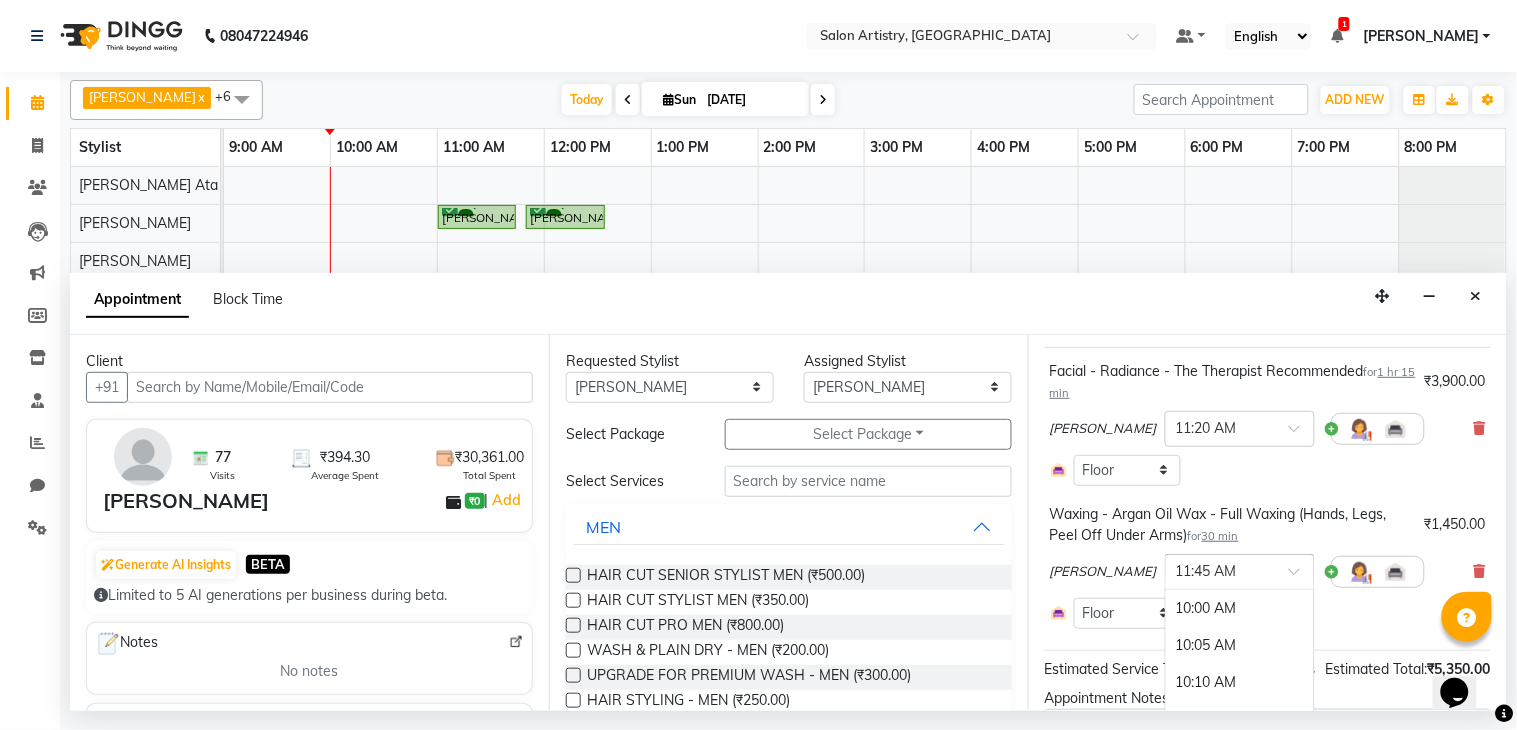 click at bounding box center (1240, 570) 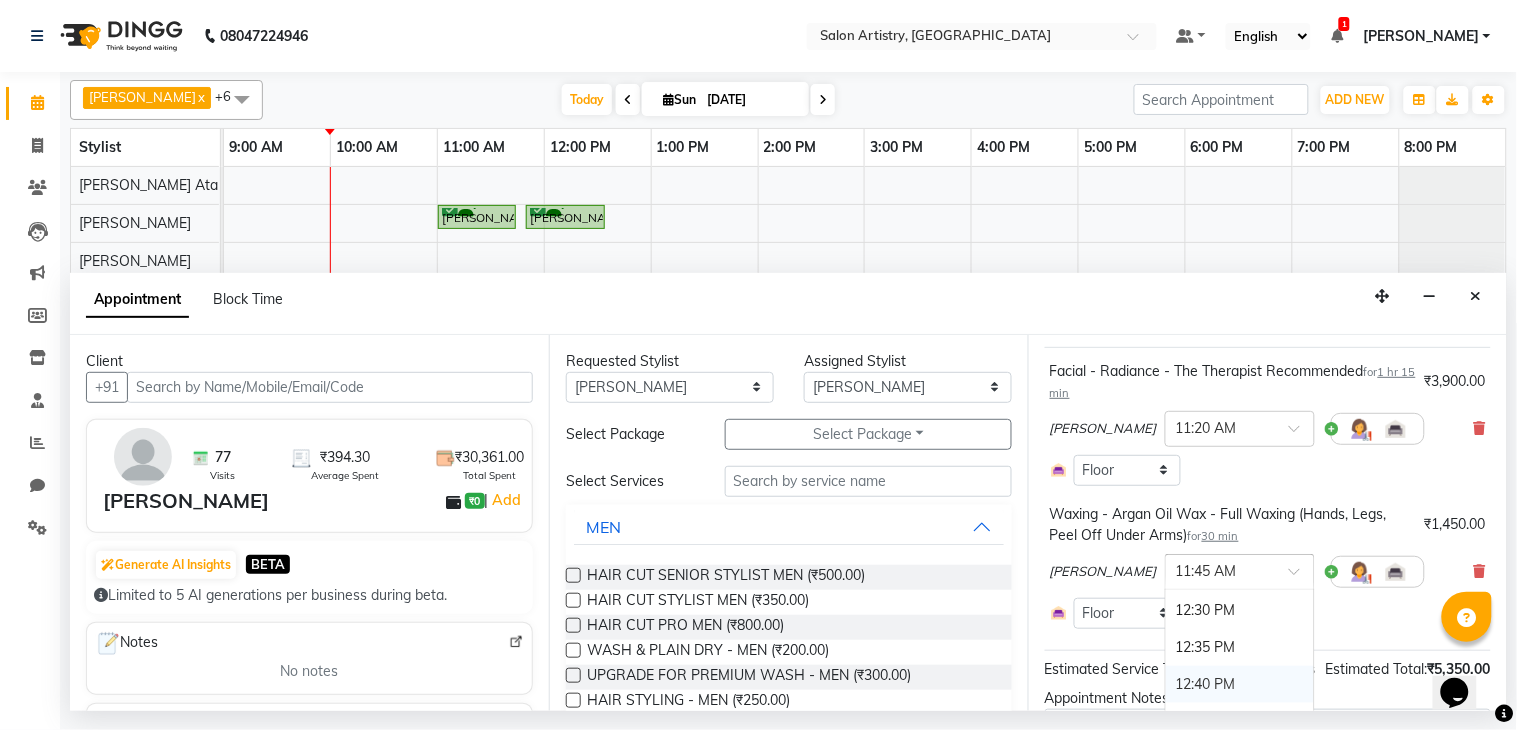 scroll, scrollTop: 1220, scrollLeft: 0, axis: vertical 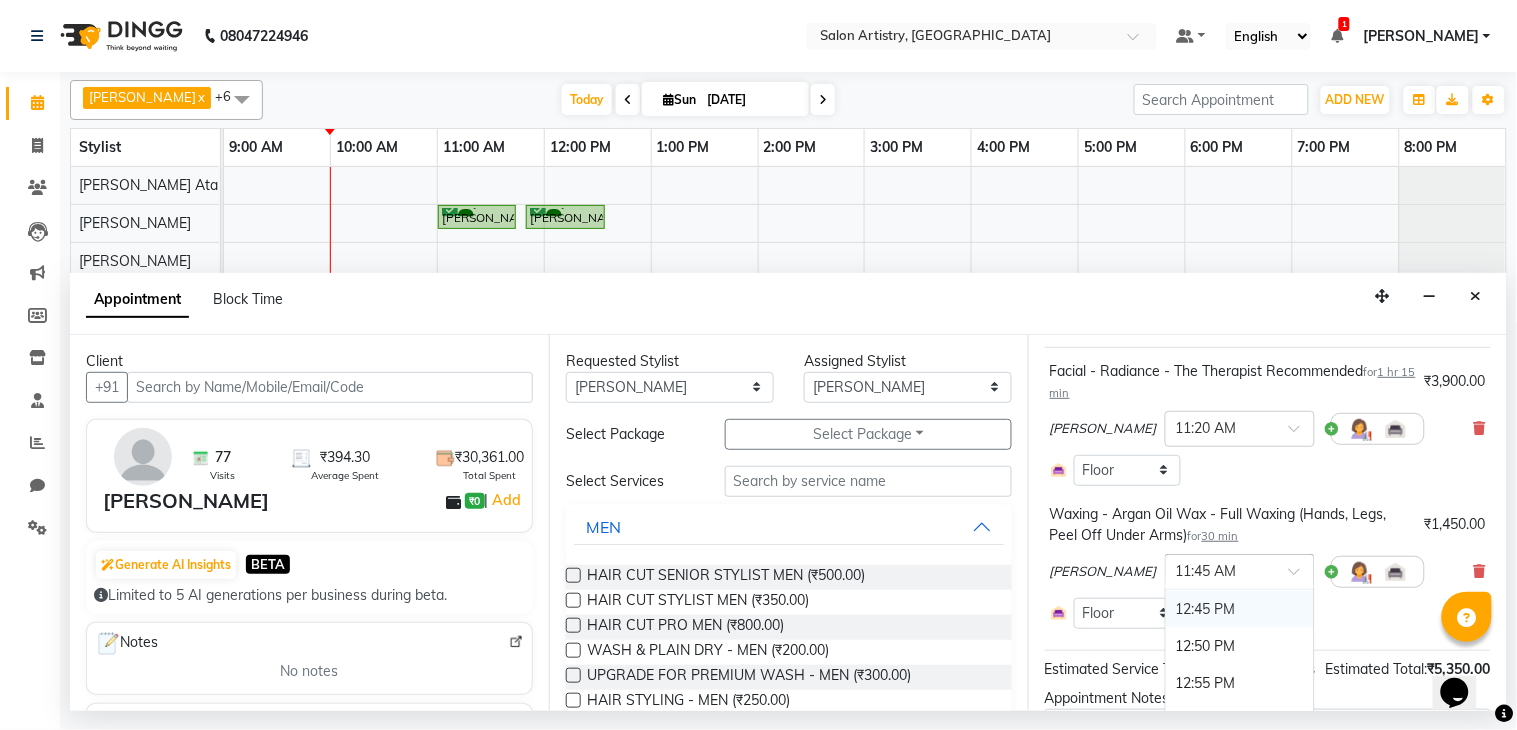 click on "12:45 PM" at bounding box center [1240, 609] 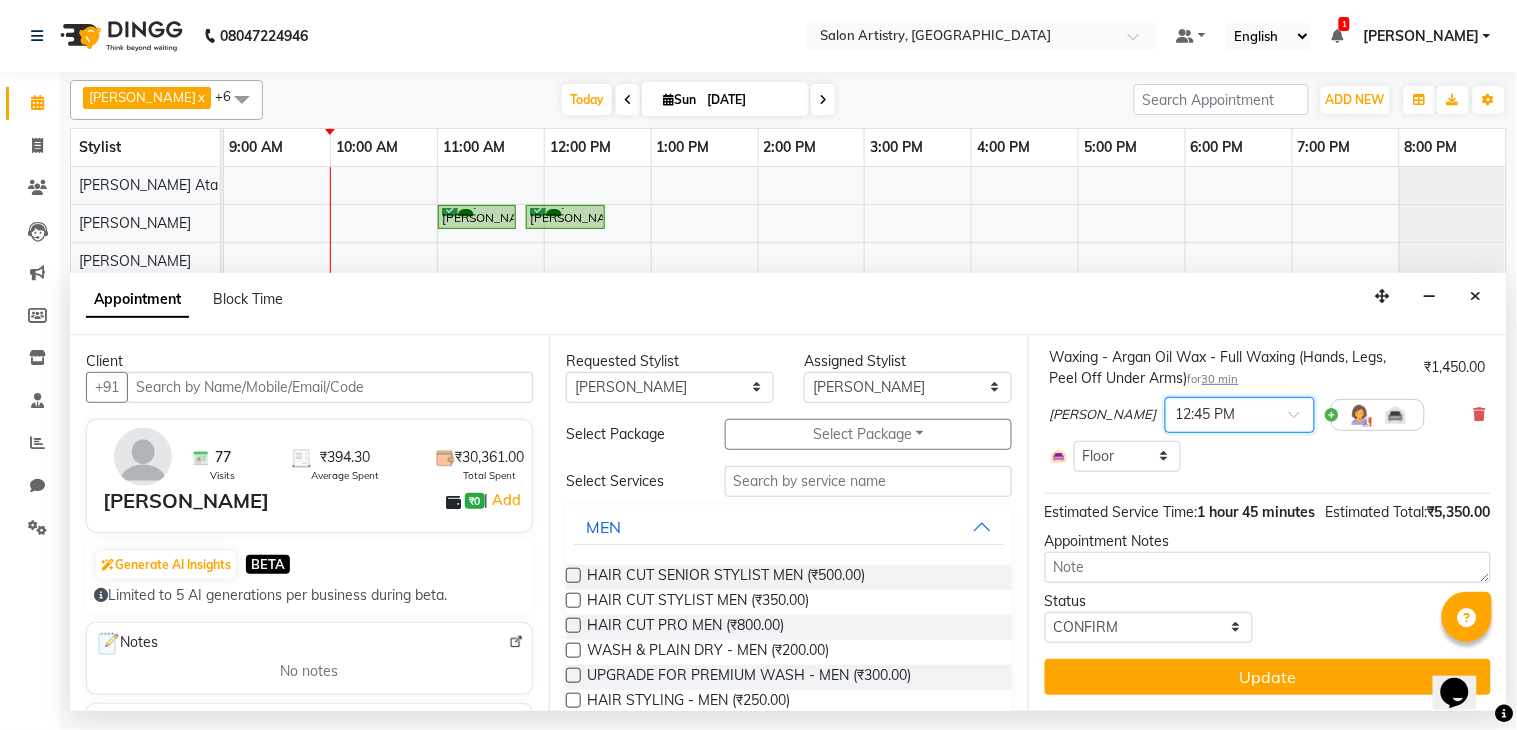 scroll, scrollTop: 307, scrollLeft: 0, axis: vertical 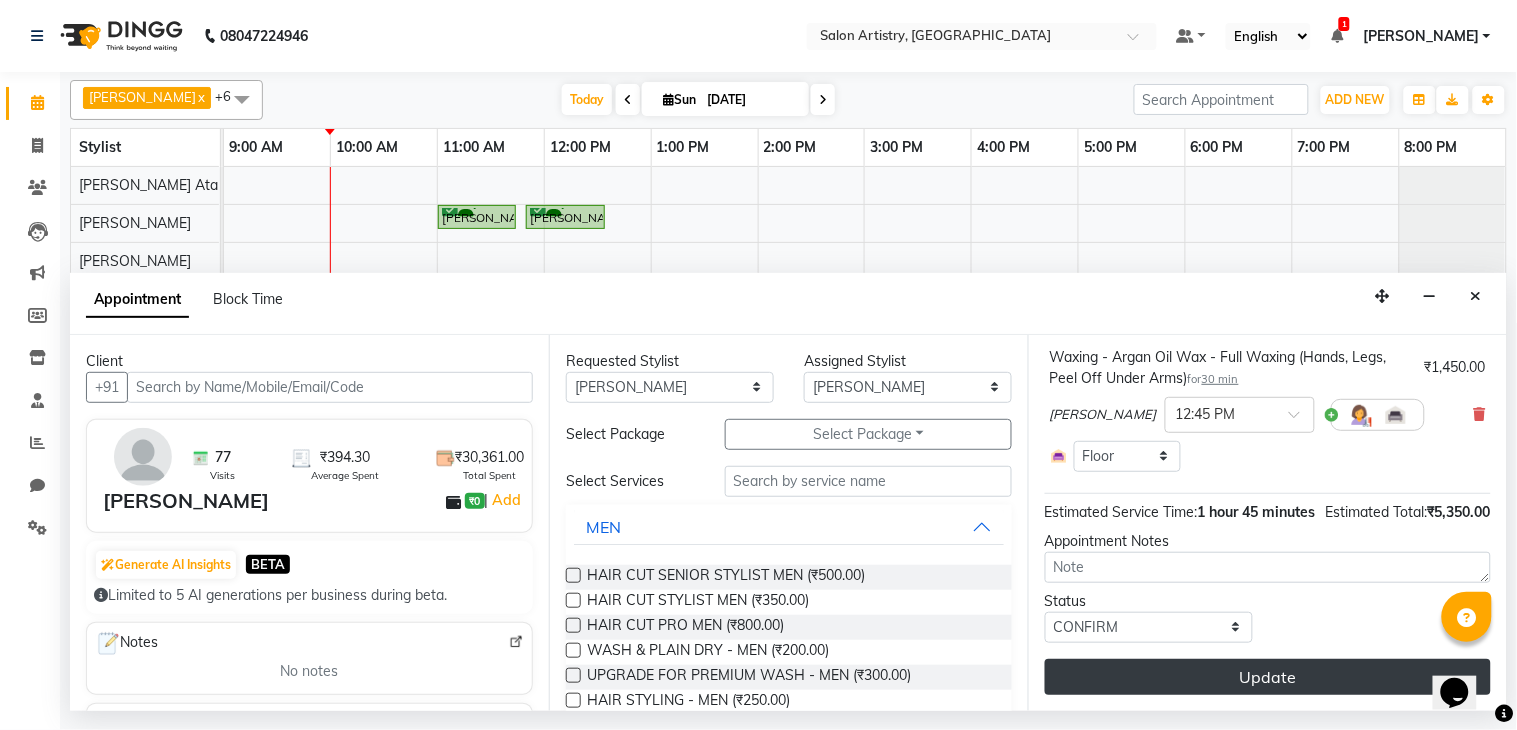 click on "Update" at bounding box center [1268, 677] 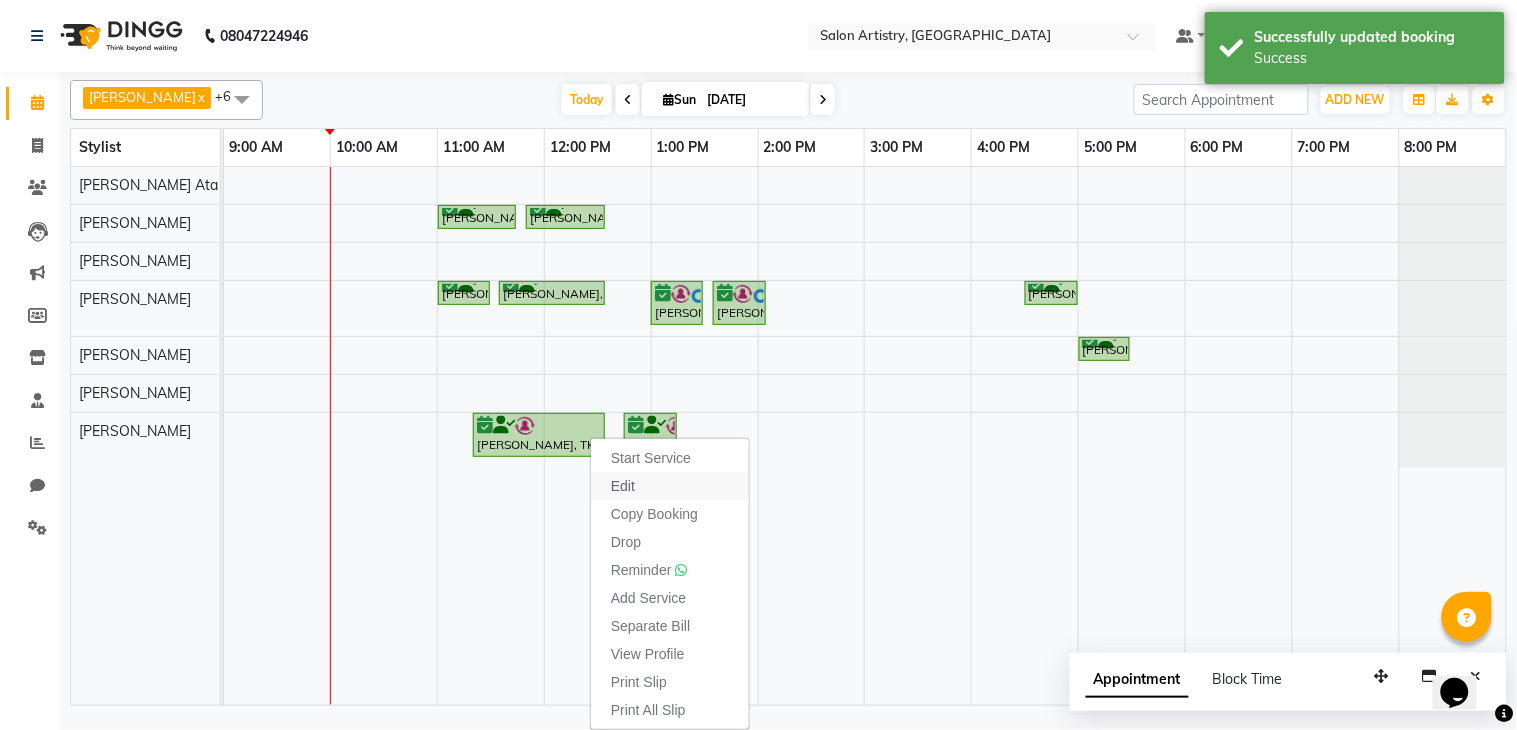 click on "Edit" at bounding box center (623, 486) 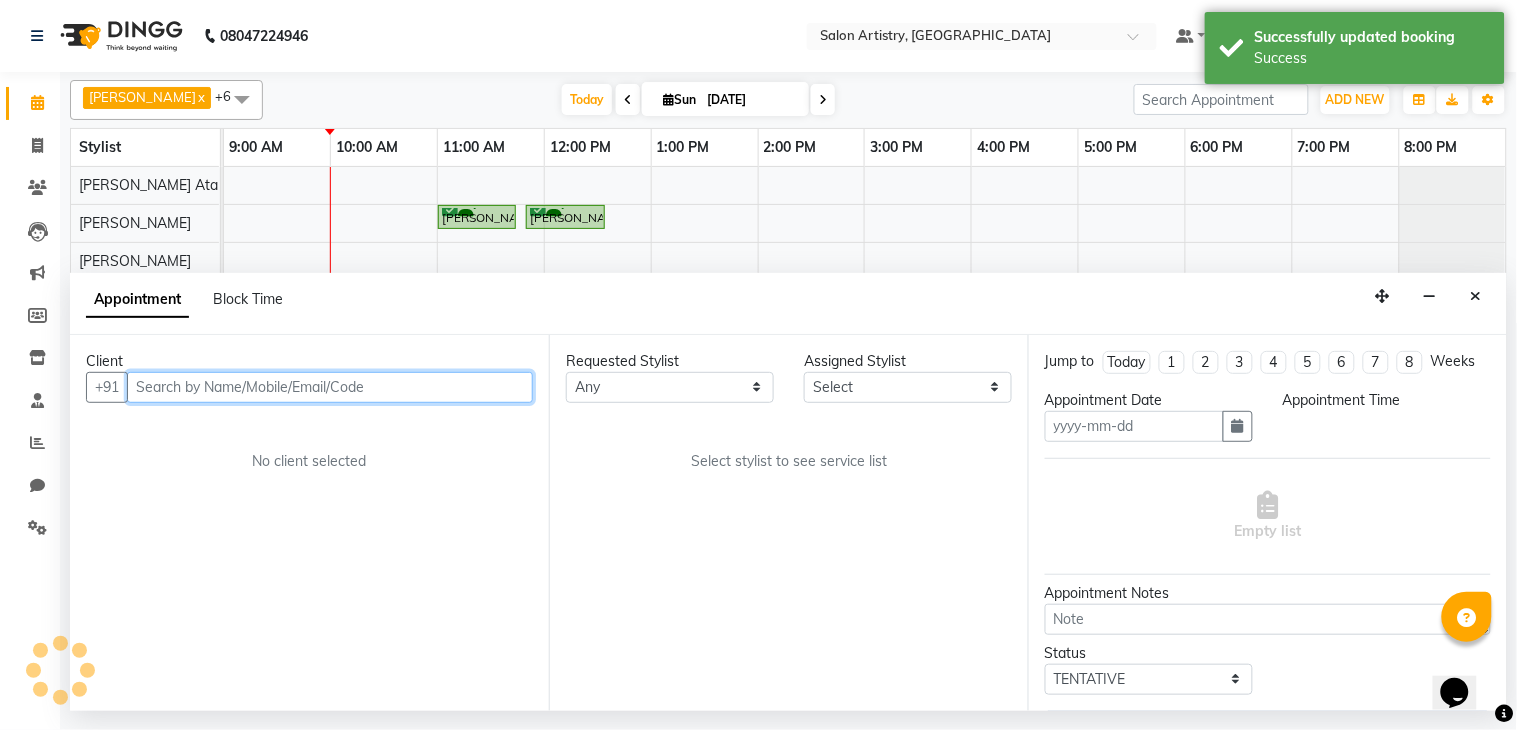type on "[DATE]" 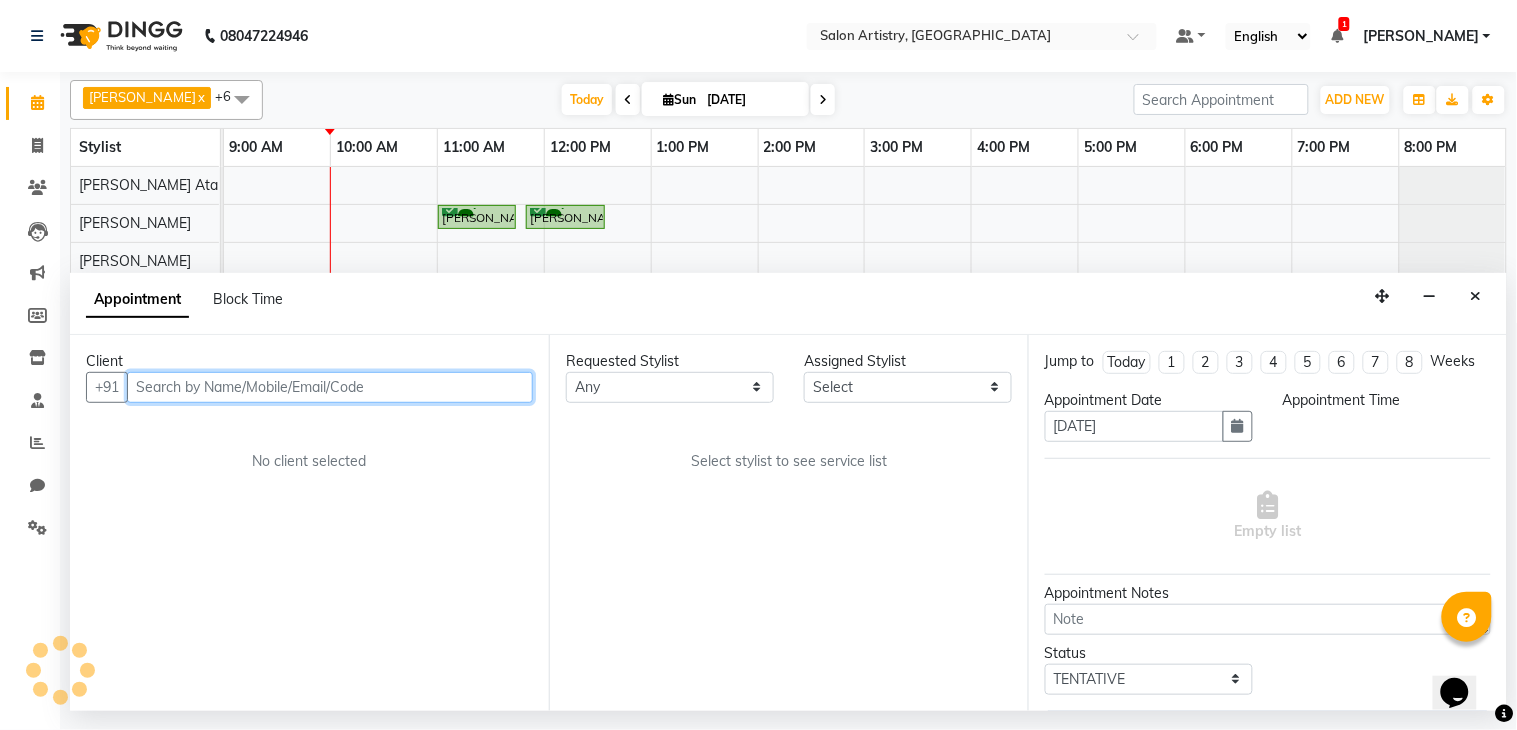 select on "79865" 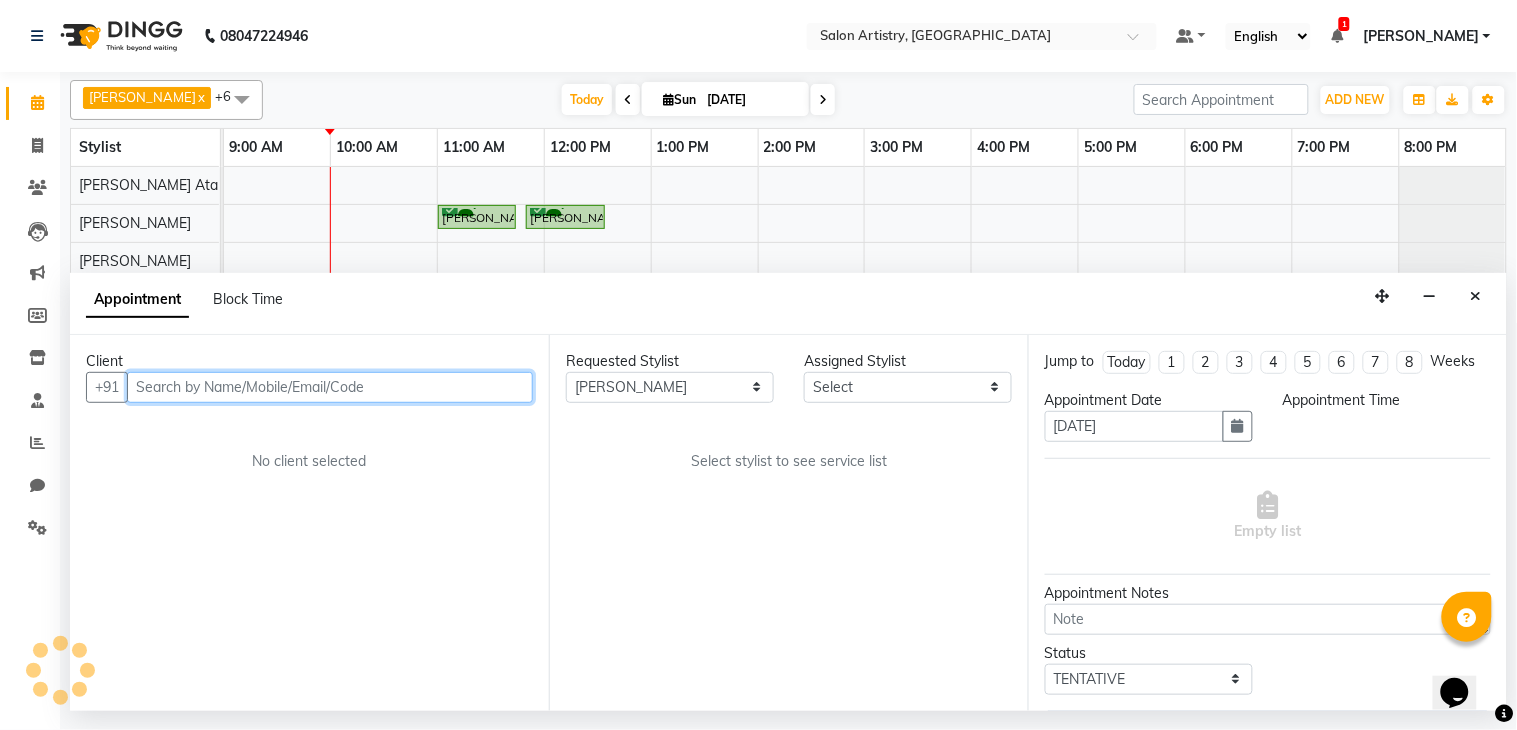 select on "79865" 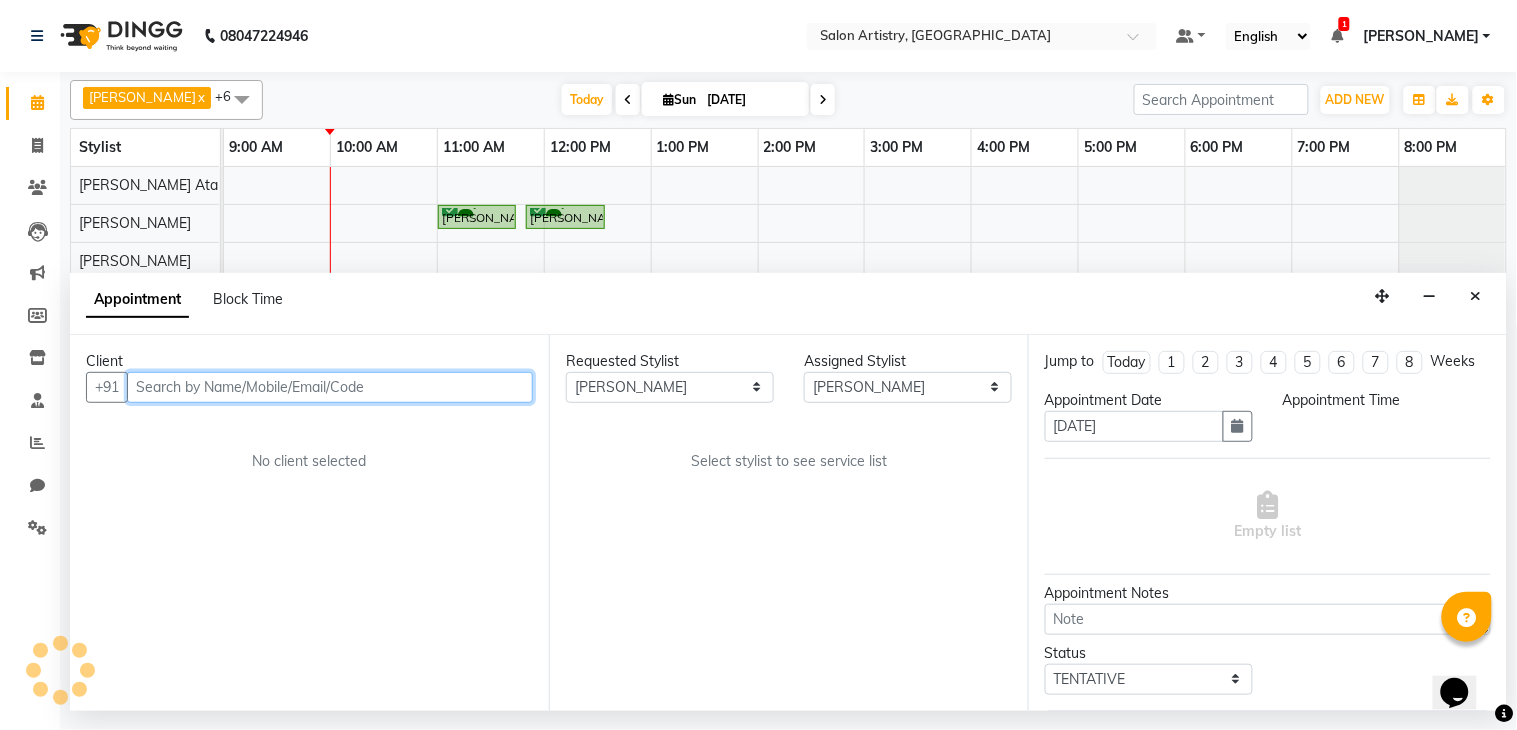 select on "confirm booking" 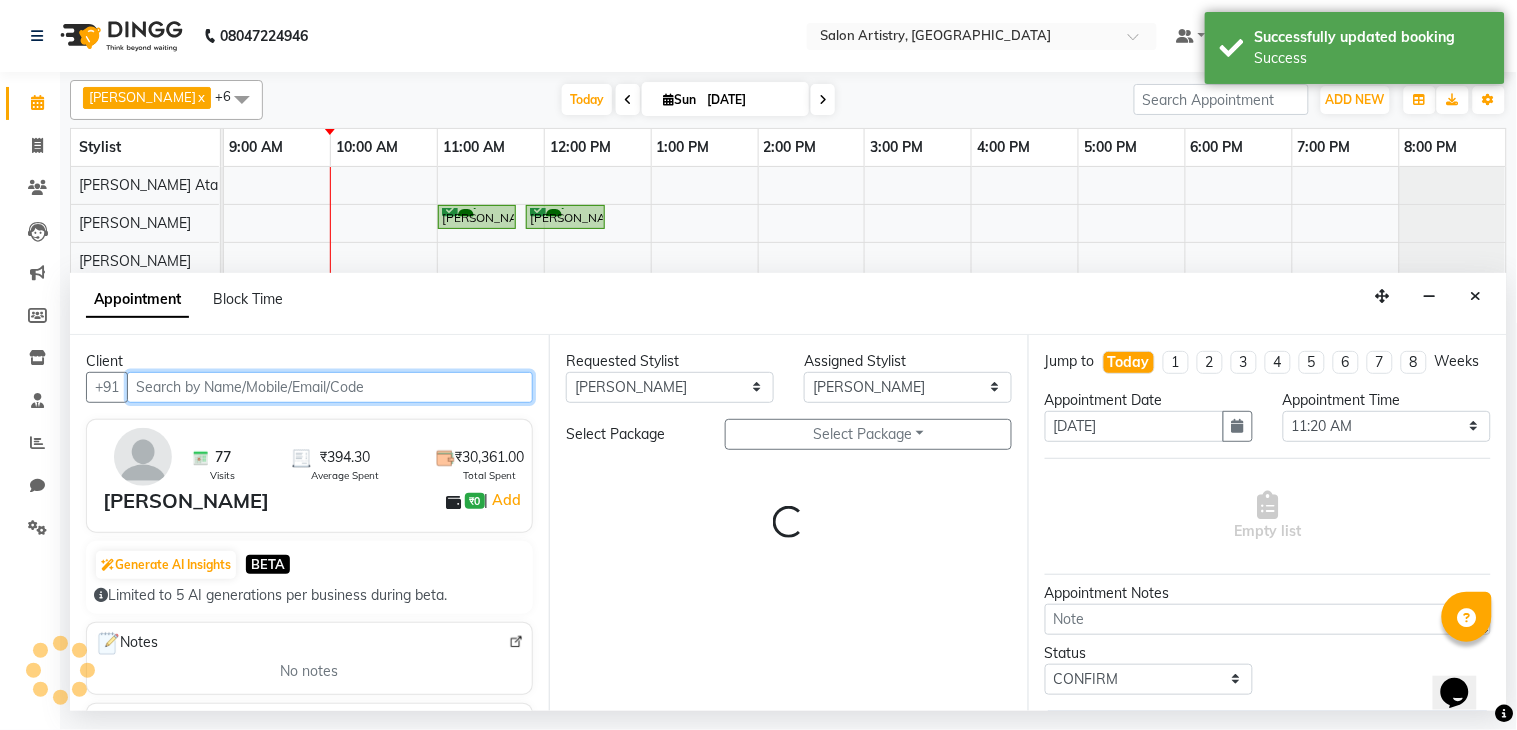 select on "4168" 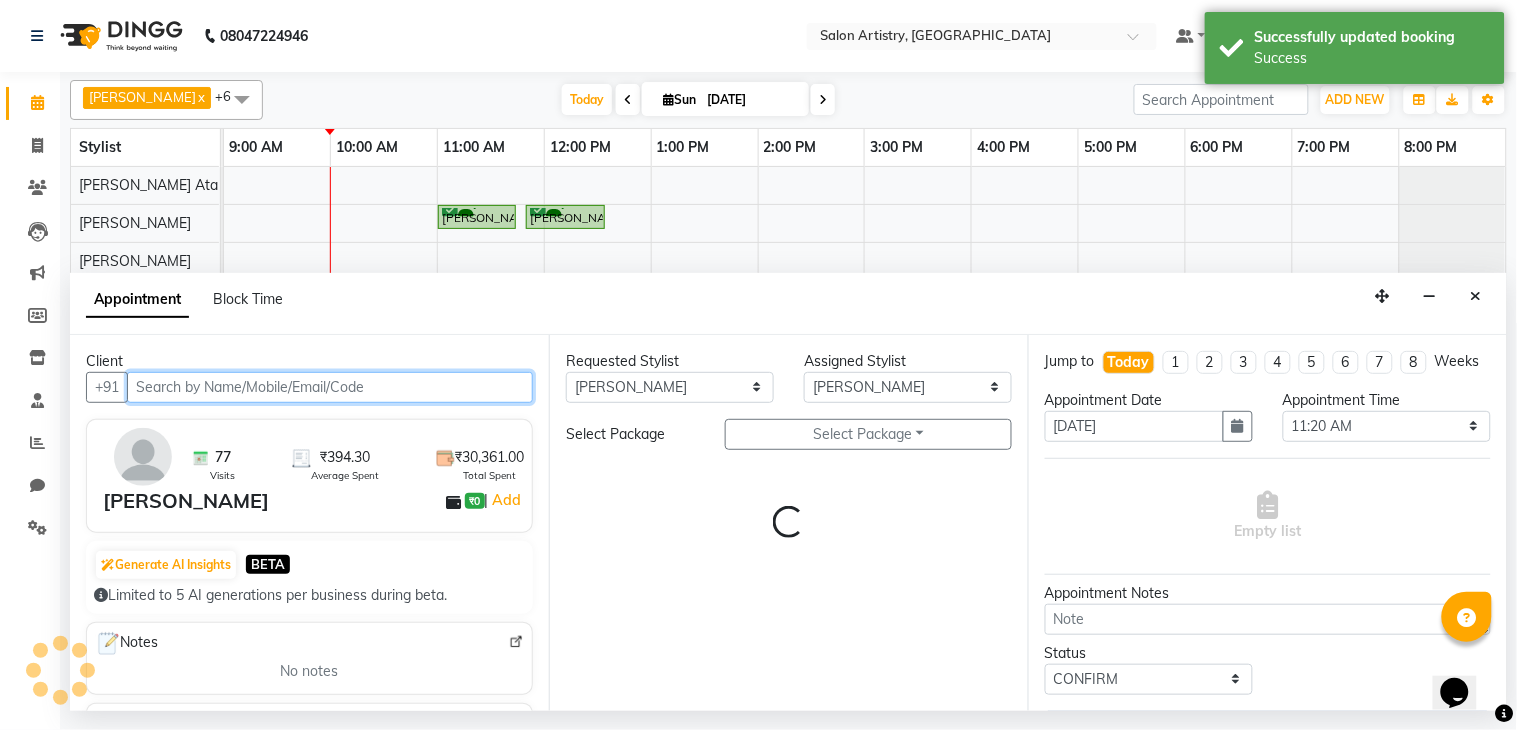 select on "4168" 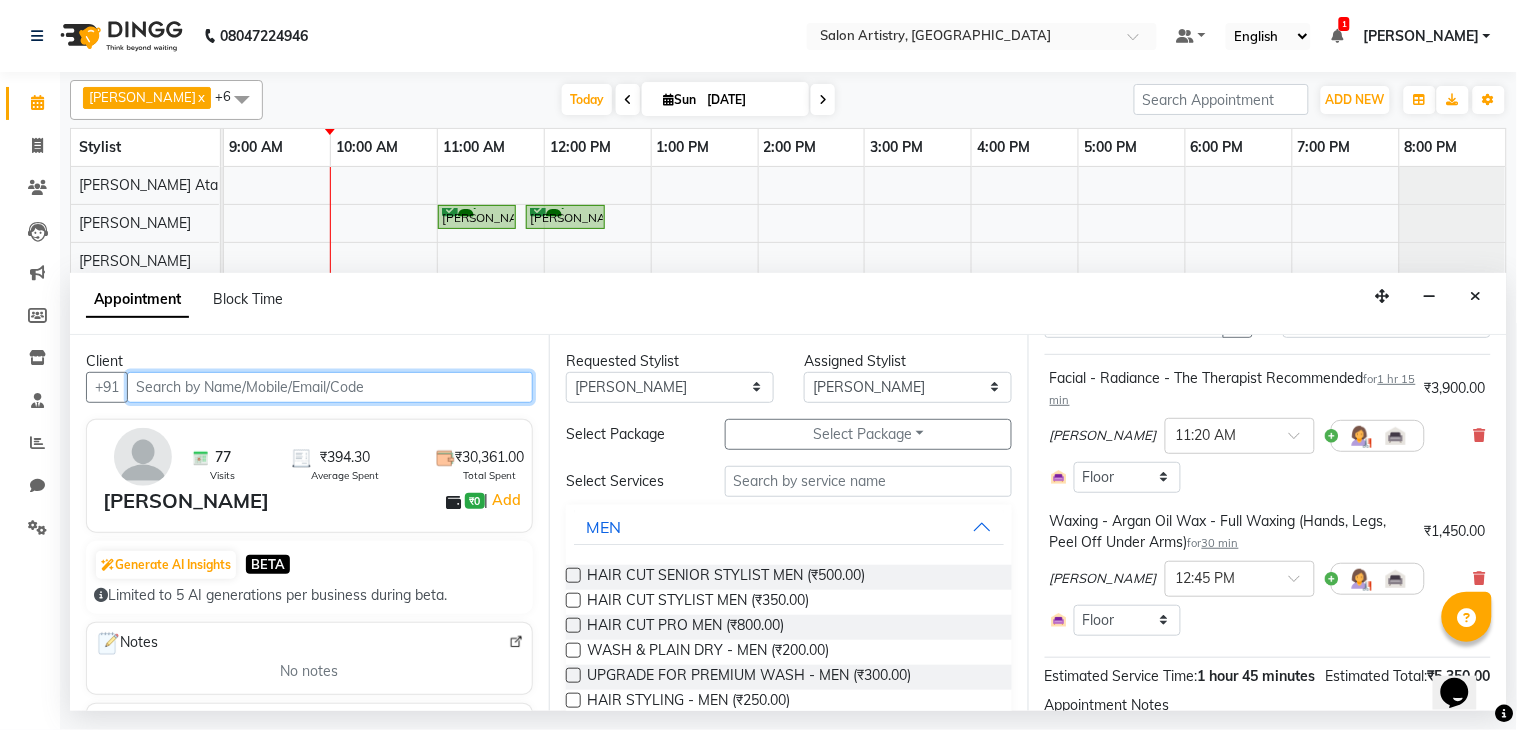 scroll, scrollTop: 222, scrollLeft: 0, axis: vertical 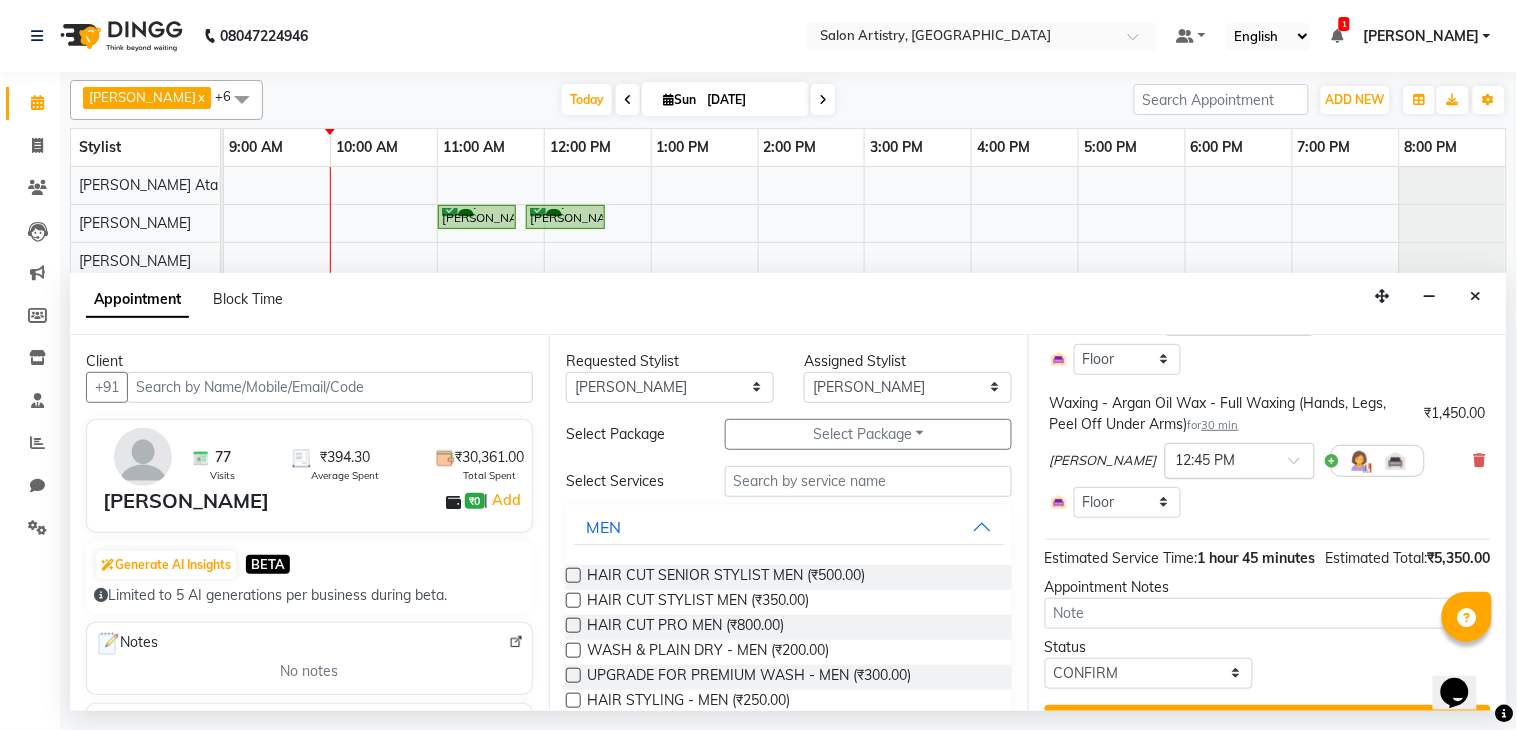 click at bounding box center [1220, 459] 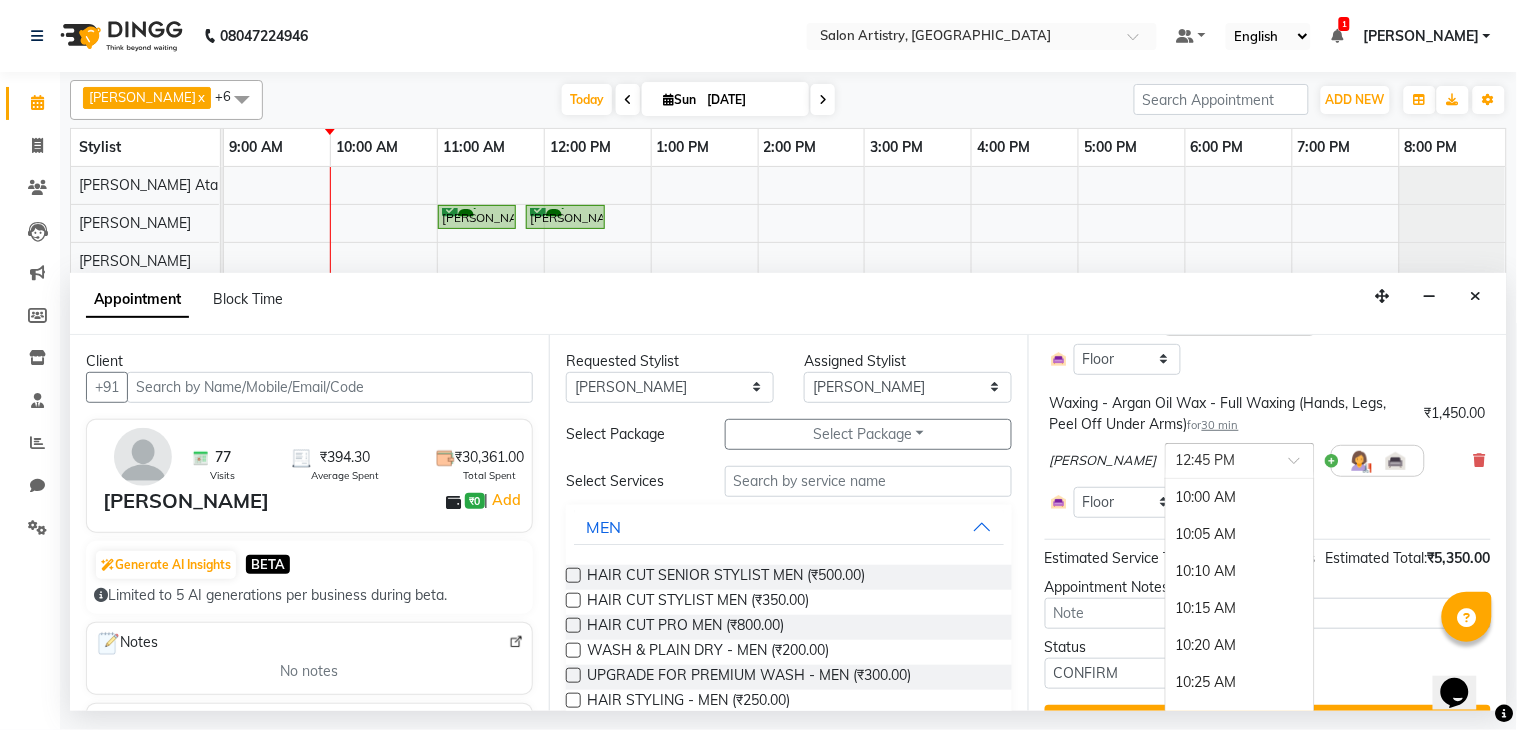 scroll, scrollTop: 1220, scrollLeft: 0, axis: vertical 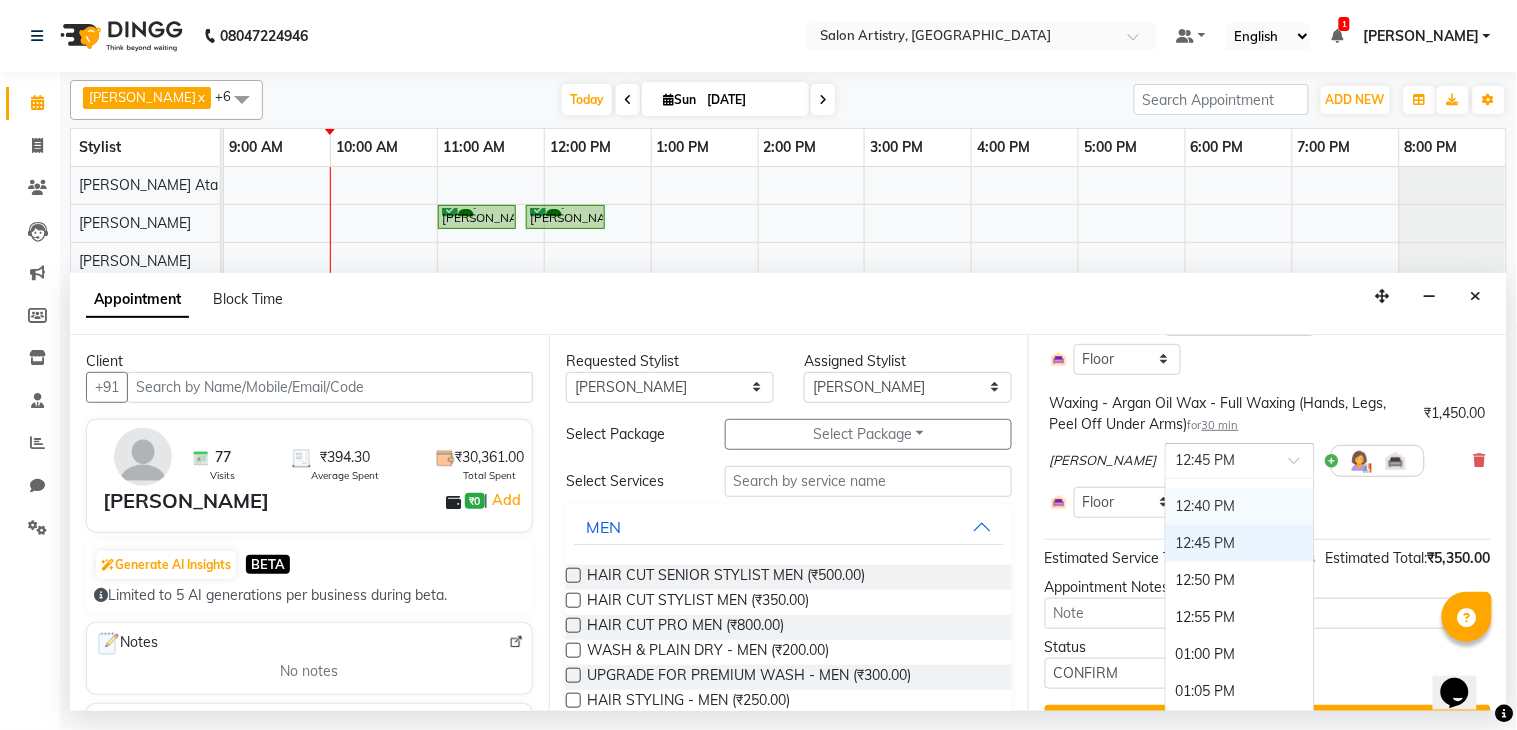 click on "12:40 PM" at bounding box center [1240, 506] 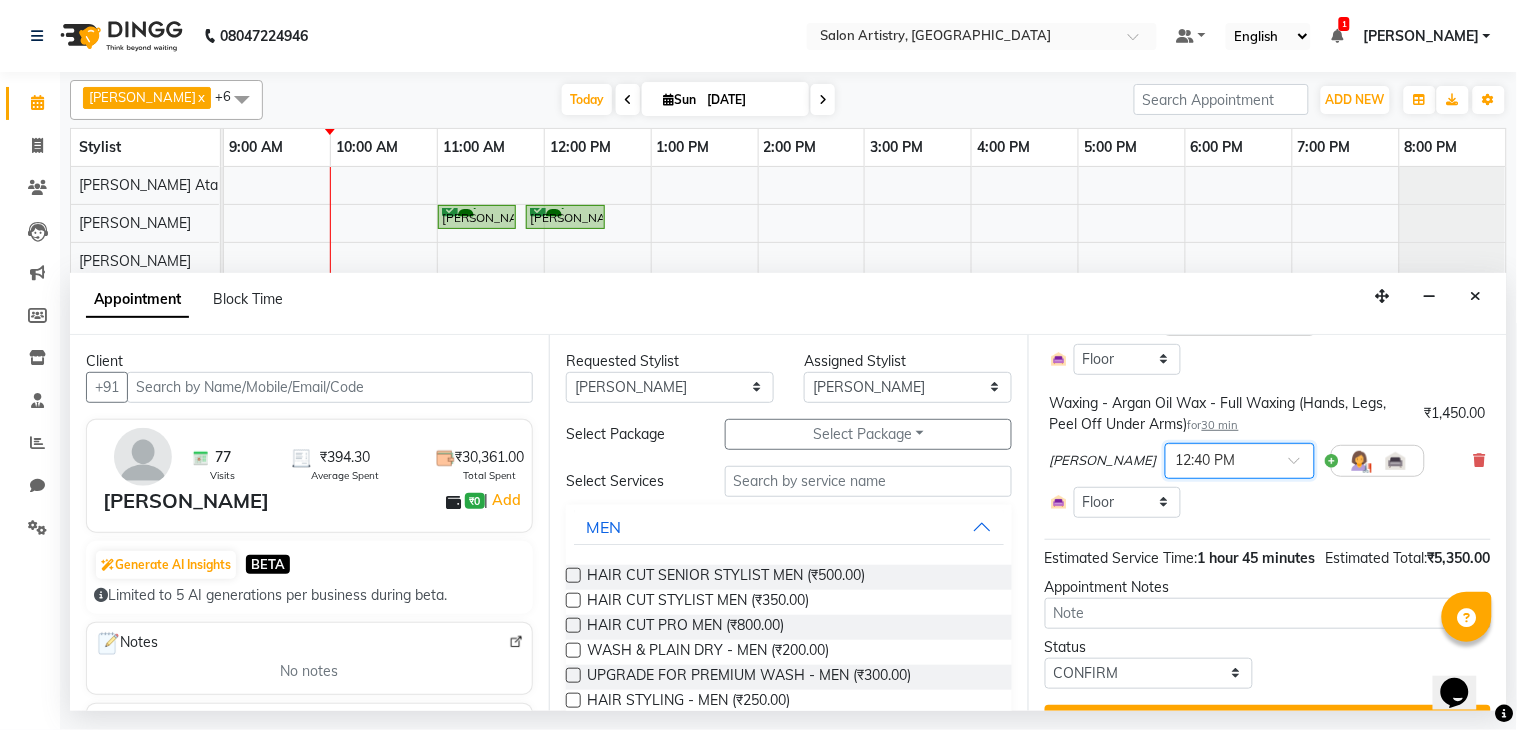 scroll, scrollTop: 307, scrollLeft: 0, axis: vertical 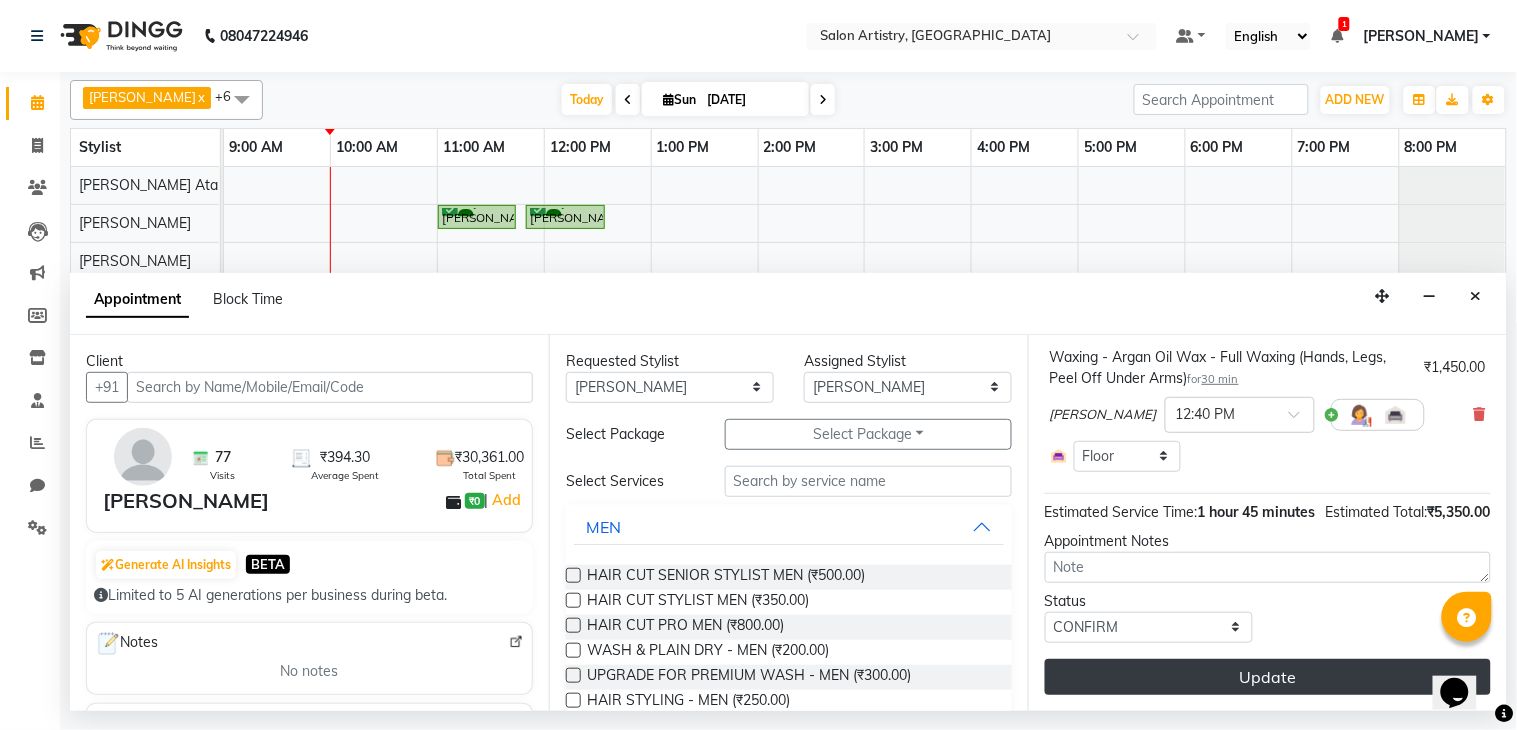 click on "Update" at bounding box center [1268, 677] 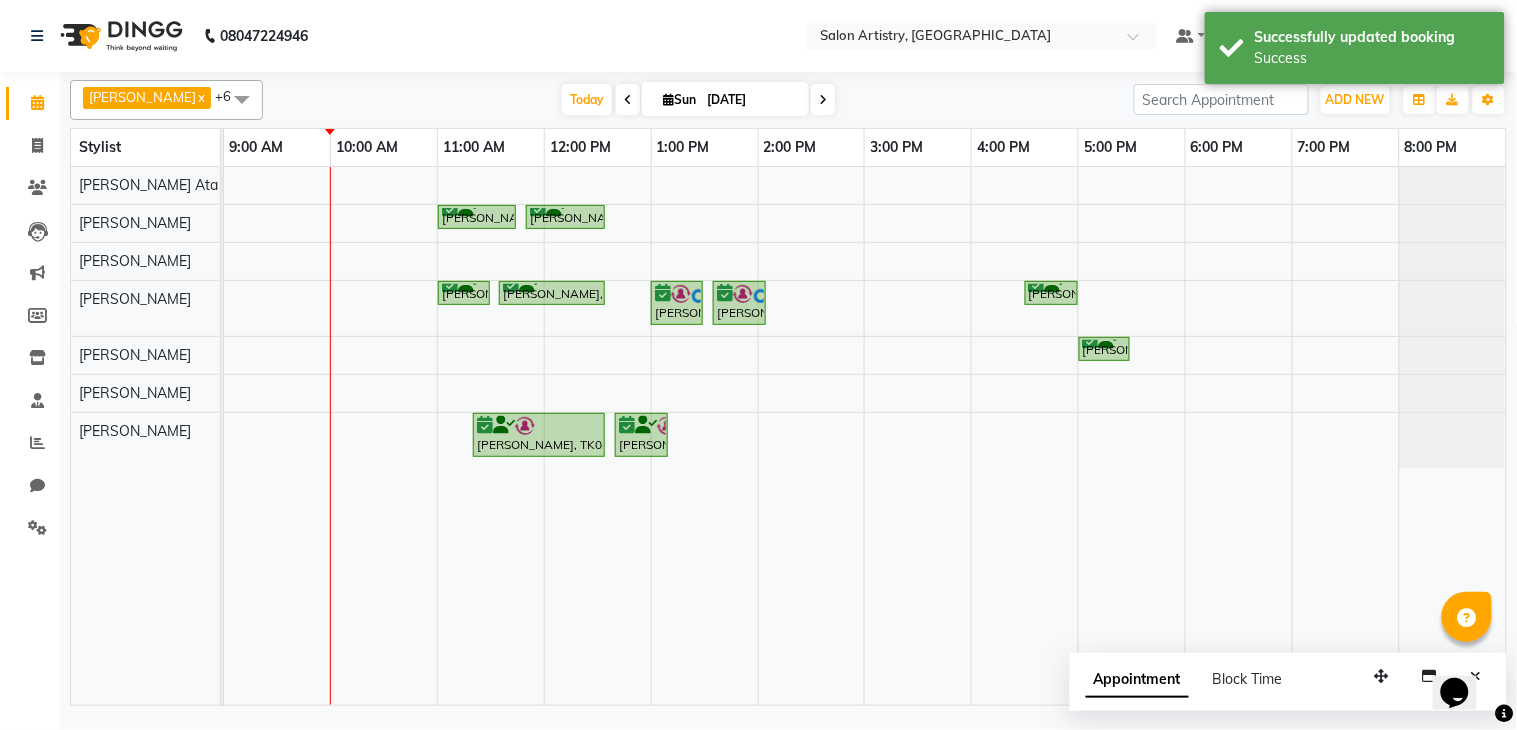 click on "Sharmistha Roy, TK01, 11:00 AM-11:45 AM, Waxing - Flavoured Waxing - Full Waxing (Hands, Legs, Peel Off Underarms)     Sharmistha Roy, TK01, 11:50 AM-12:35 PM, Spa - Moroccon Oil_Upto Mid Back     Sharmistha Roy, TK01, 11:00 AM-11:30 AM, HAIR CUT SENIOR STYLIST MEN     Sharmistha Roy, TK01, 11:35 AM-12:35 PM, NATURAL GLOBAL HAIR COLOUR-MEN     Bhavesh Ratta, TK02, 01:00 PM-01:30 PM, HAIR CUT SENIOR STYLIST MEN     Bhavesh Ratta, TK02, 01:35 PM-02:05 PM, HAIR CUT SENIOR STYLIST MEN     Aniruddh Sinha, TK03, 04:30 PM-05:00 PM, Oil Massage - Olive Oil     Aniruddh Sinha, TK03, 05:00 PM-05:30 PM, Foot Relaxing Massage     Miss Shailja, TK04, 11:20 AM-12:35 PM, Facial - Radiance - The Therapist Recommended     Miss Shailja, TK04, 12:40 PM-01:10 PM, Waxing - Argan Oil Wax - Full Waxing (Hands, Legs, Peel Off Under Arms)" at bounding box center [865, 436] 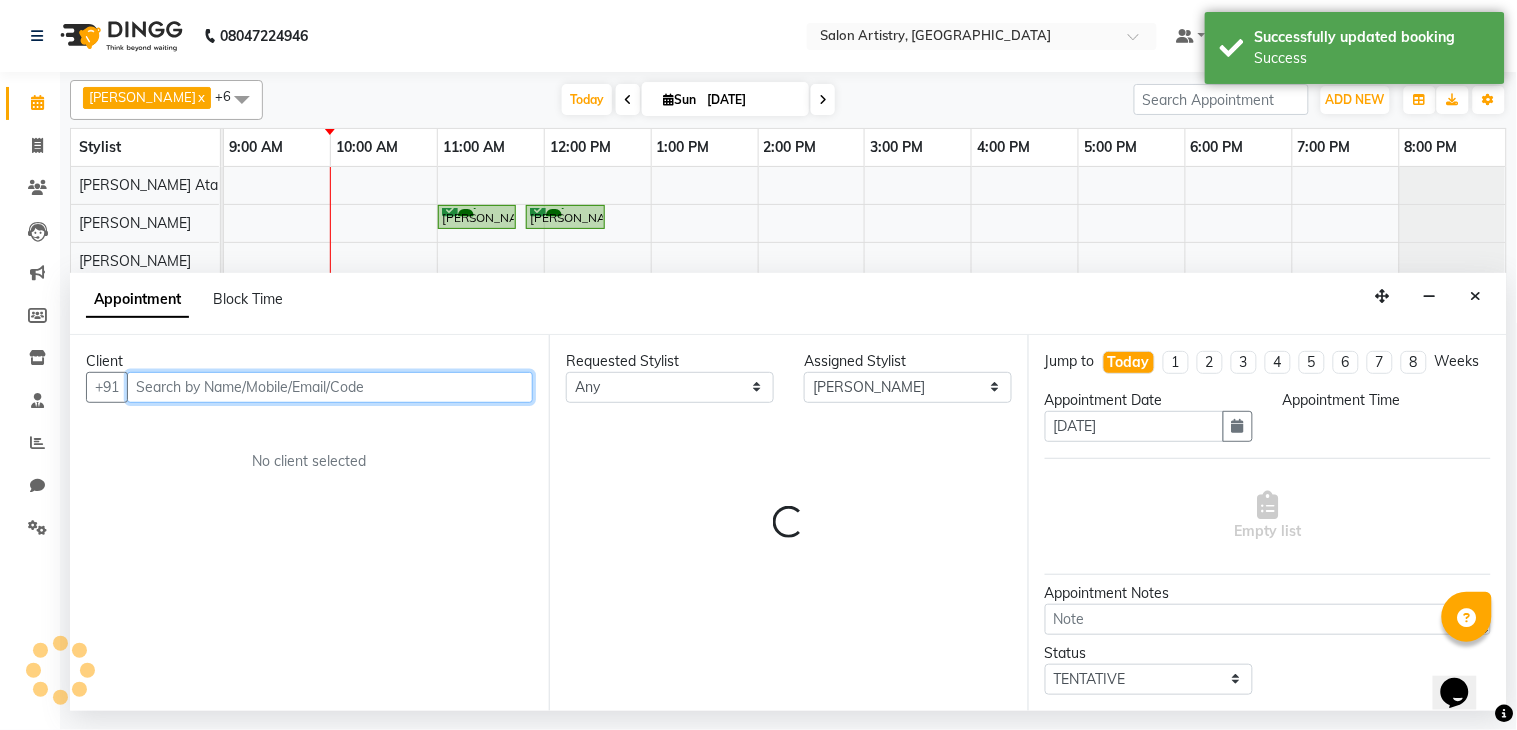 select on "660" 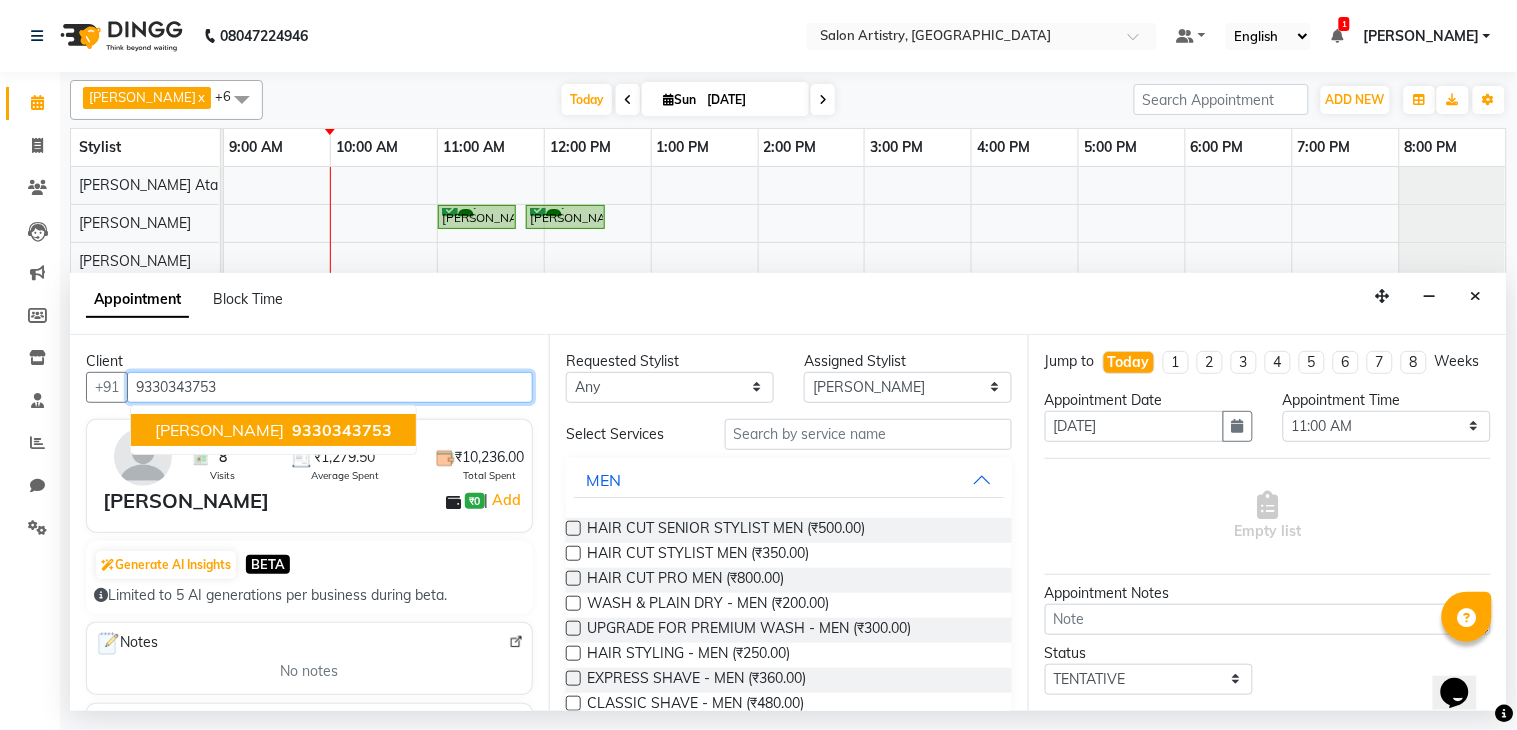 click on "9330343753" at bounding box center [342, 430] 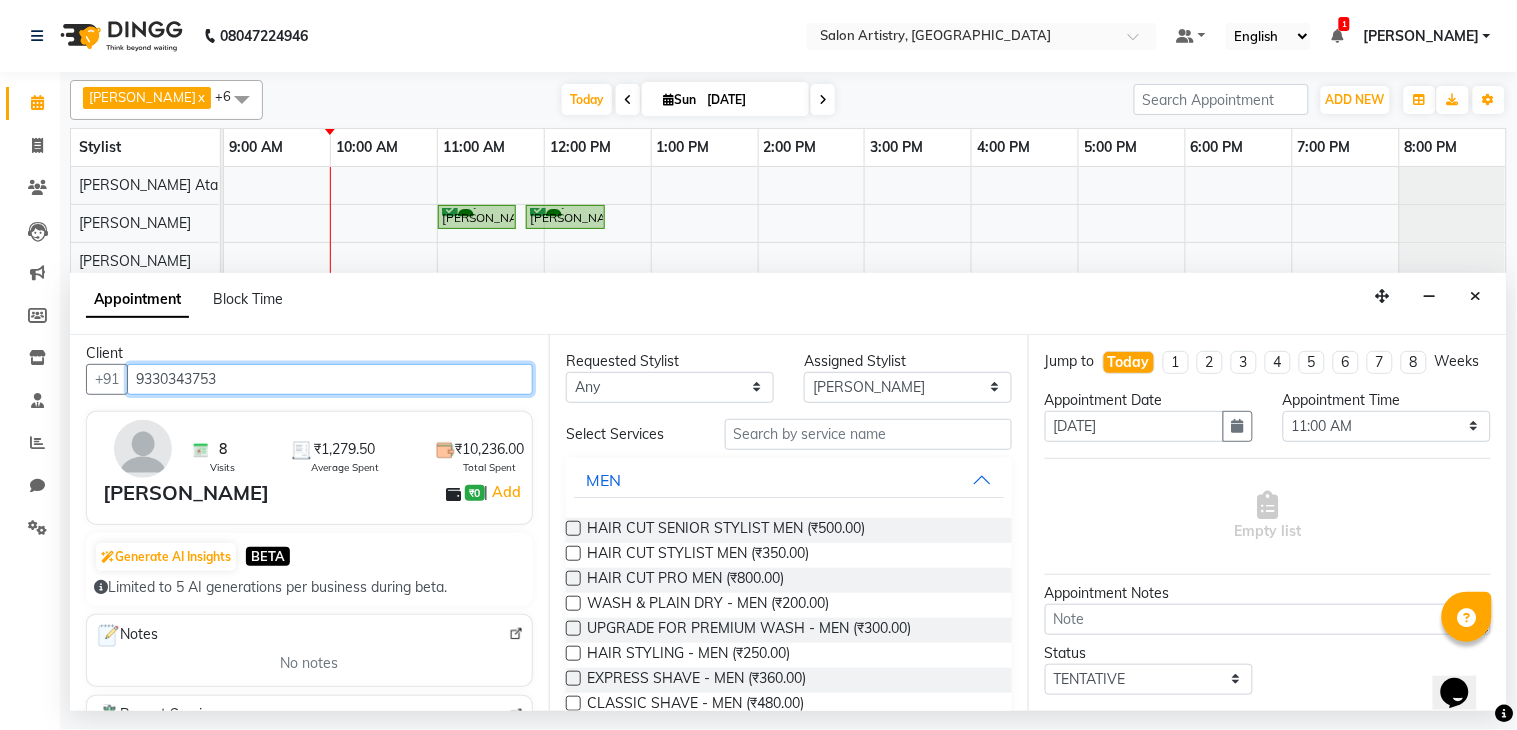 scroll, scrollTop: 0, scrollLeft: 0, axis: both 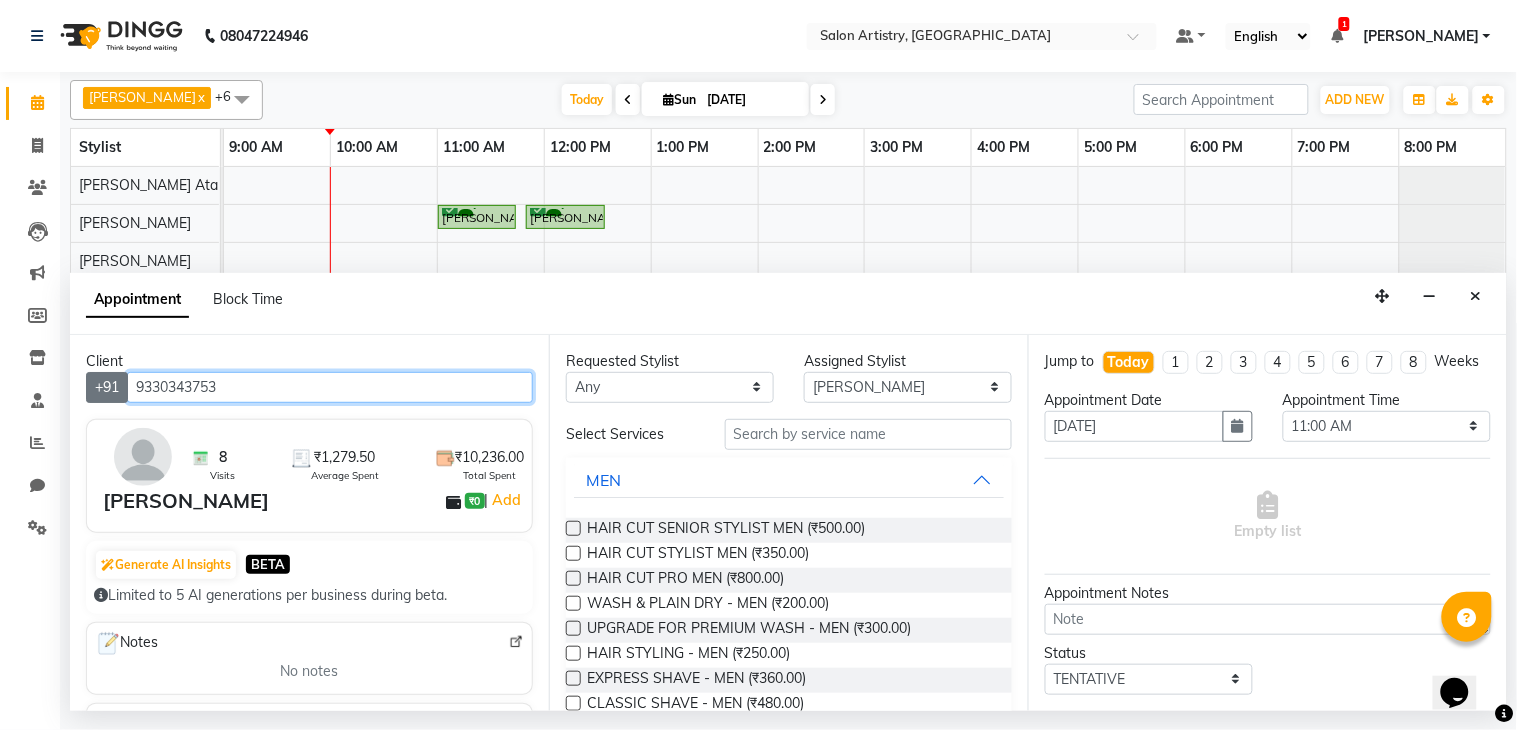 drag, startPoint x: 242, startPoint y: 384, endPoint x: 90, endPoint y: 384, distance: 152 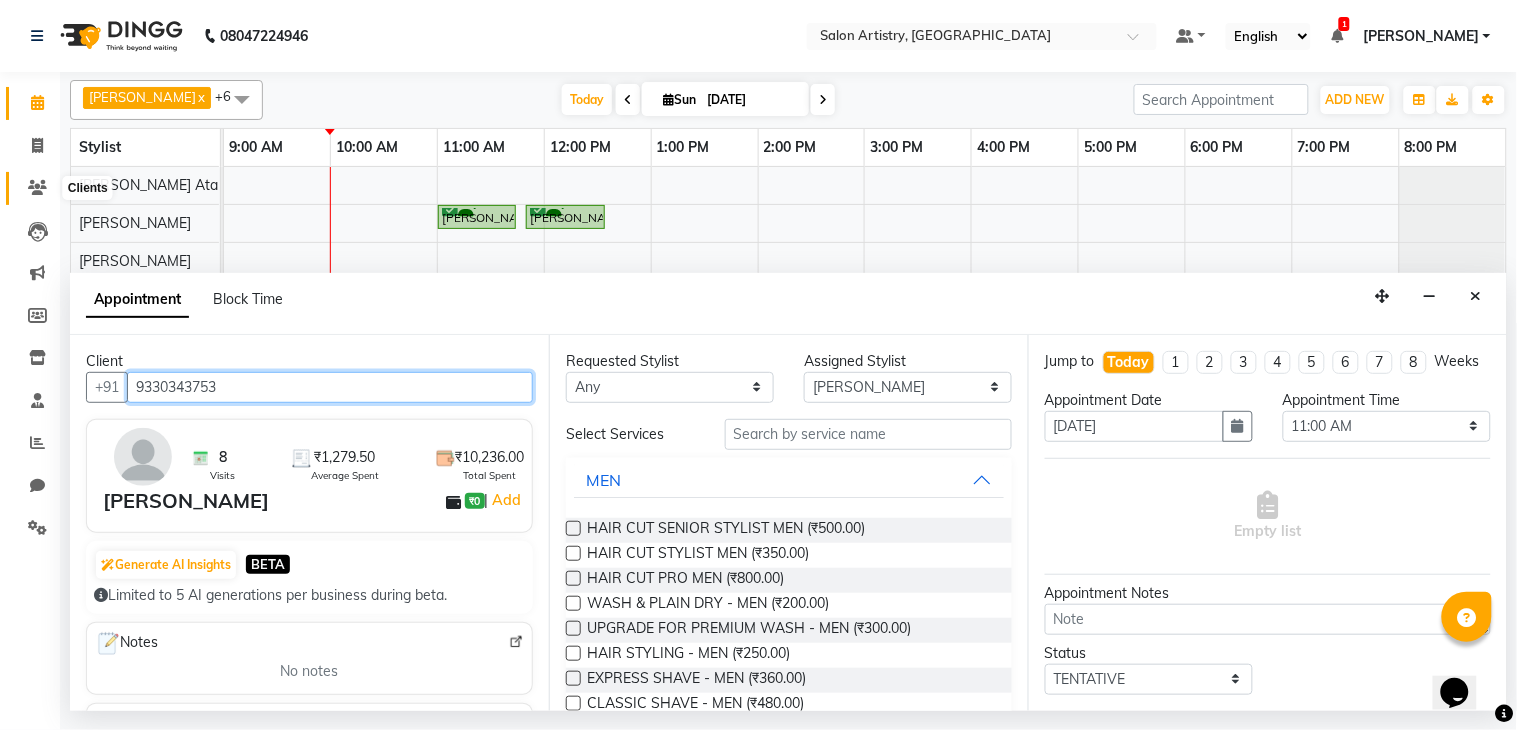 type on "9330343753" 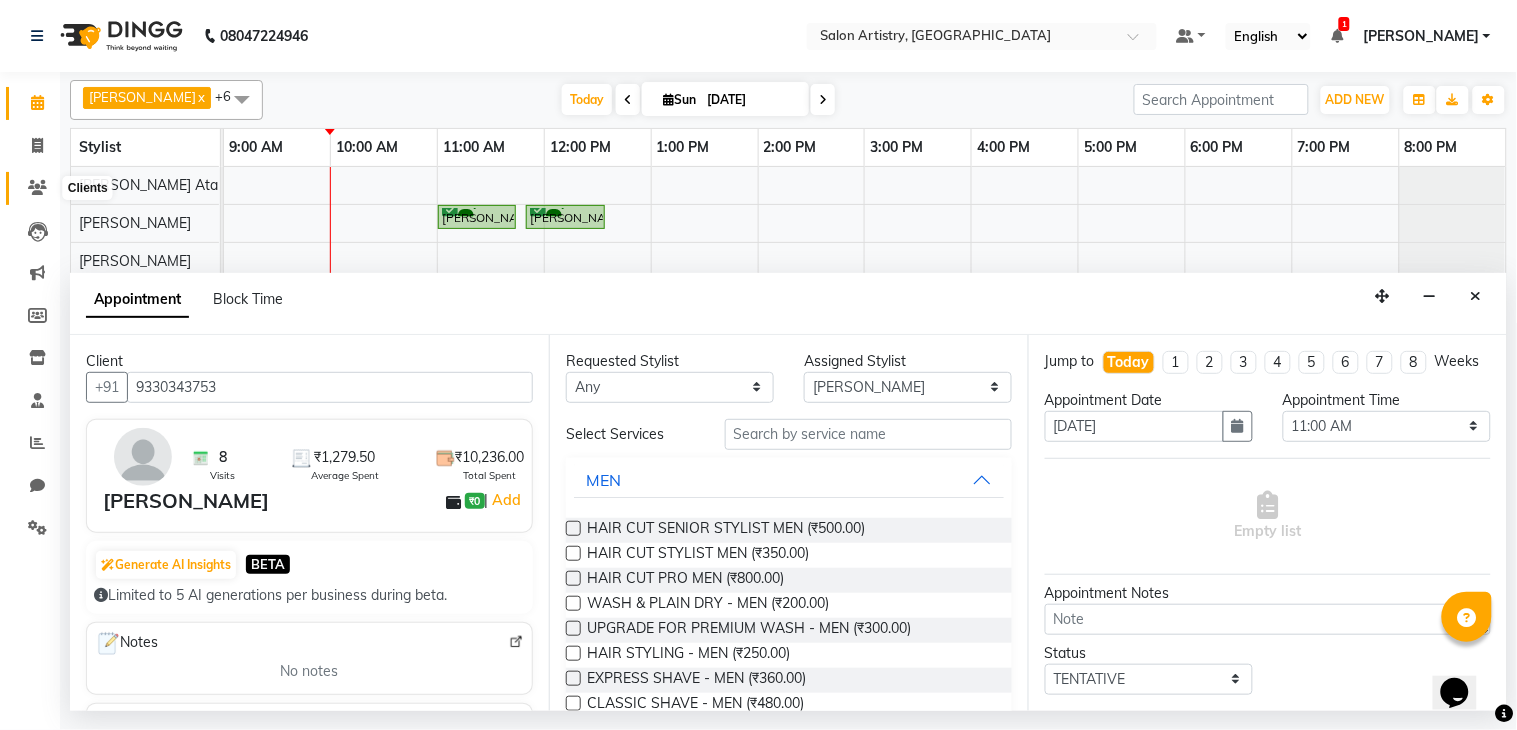 click 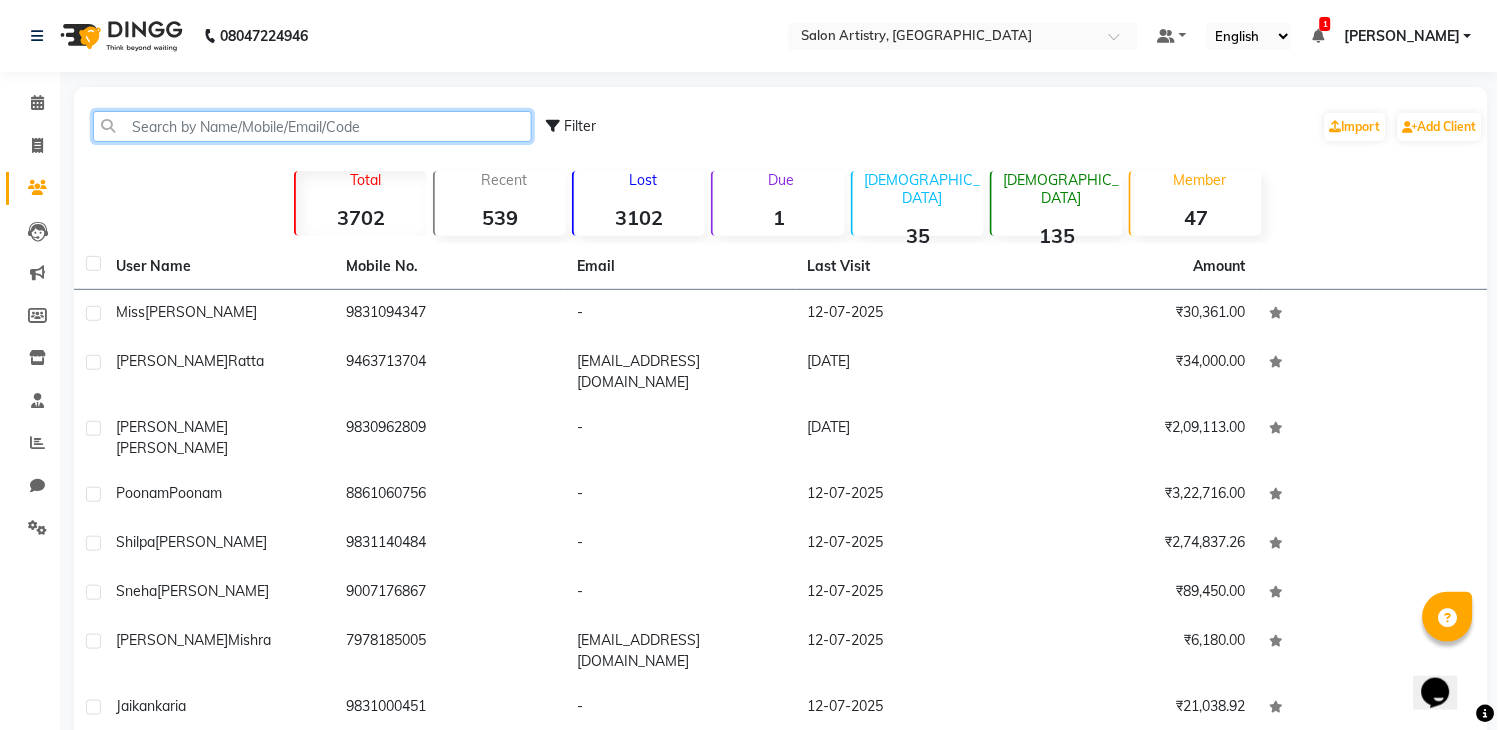 click 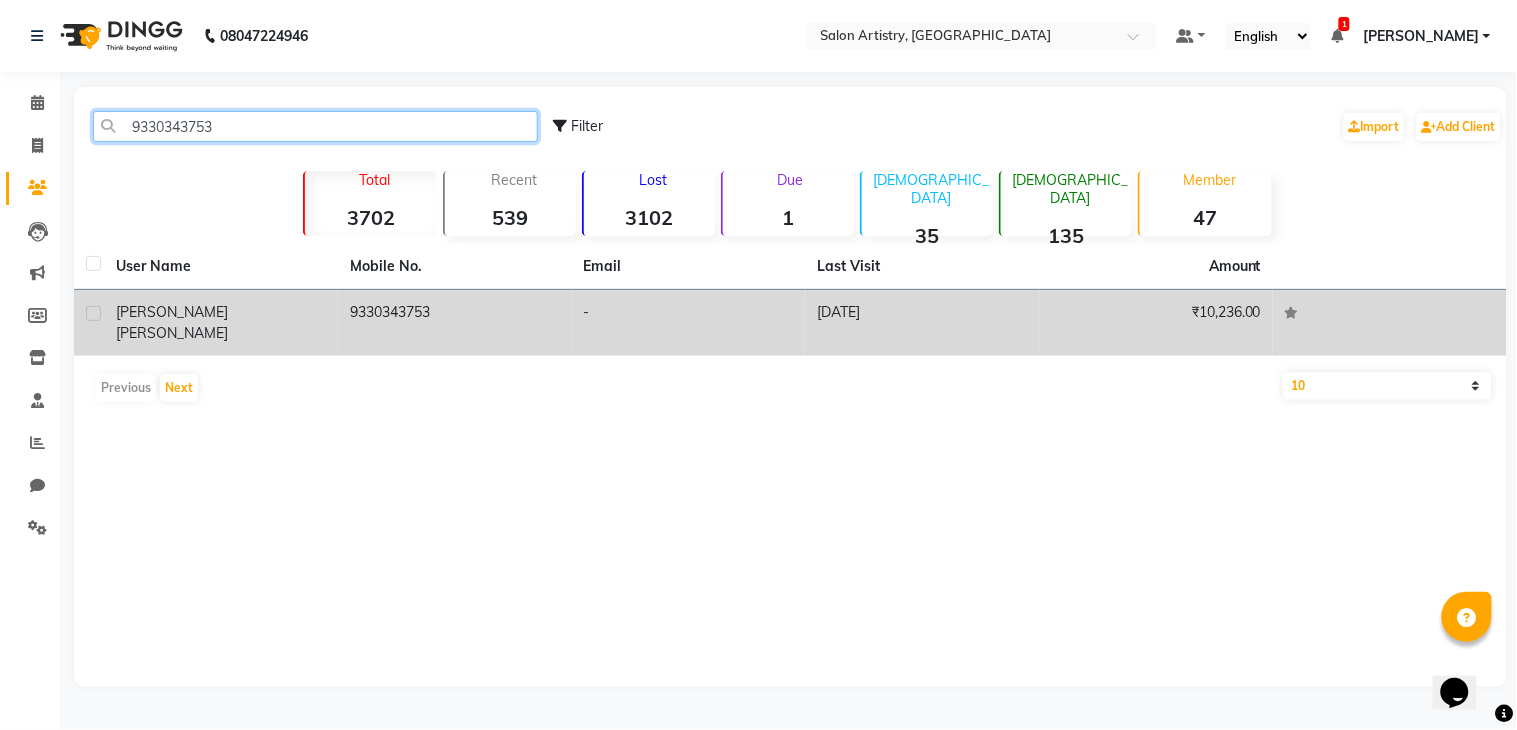 type on "9330343753" 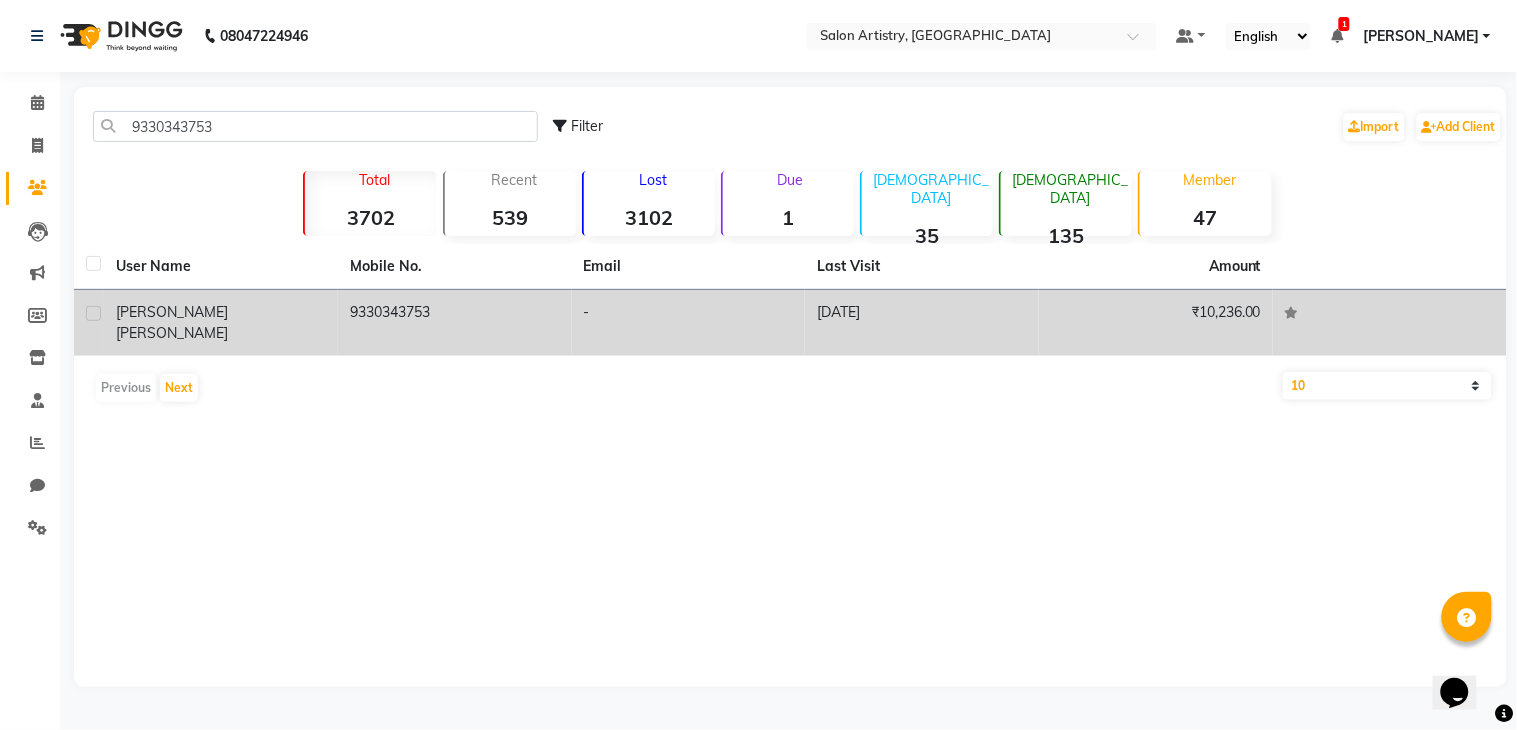 click on "9330343753" 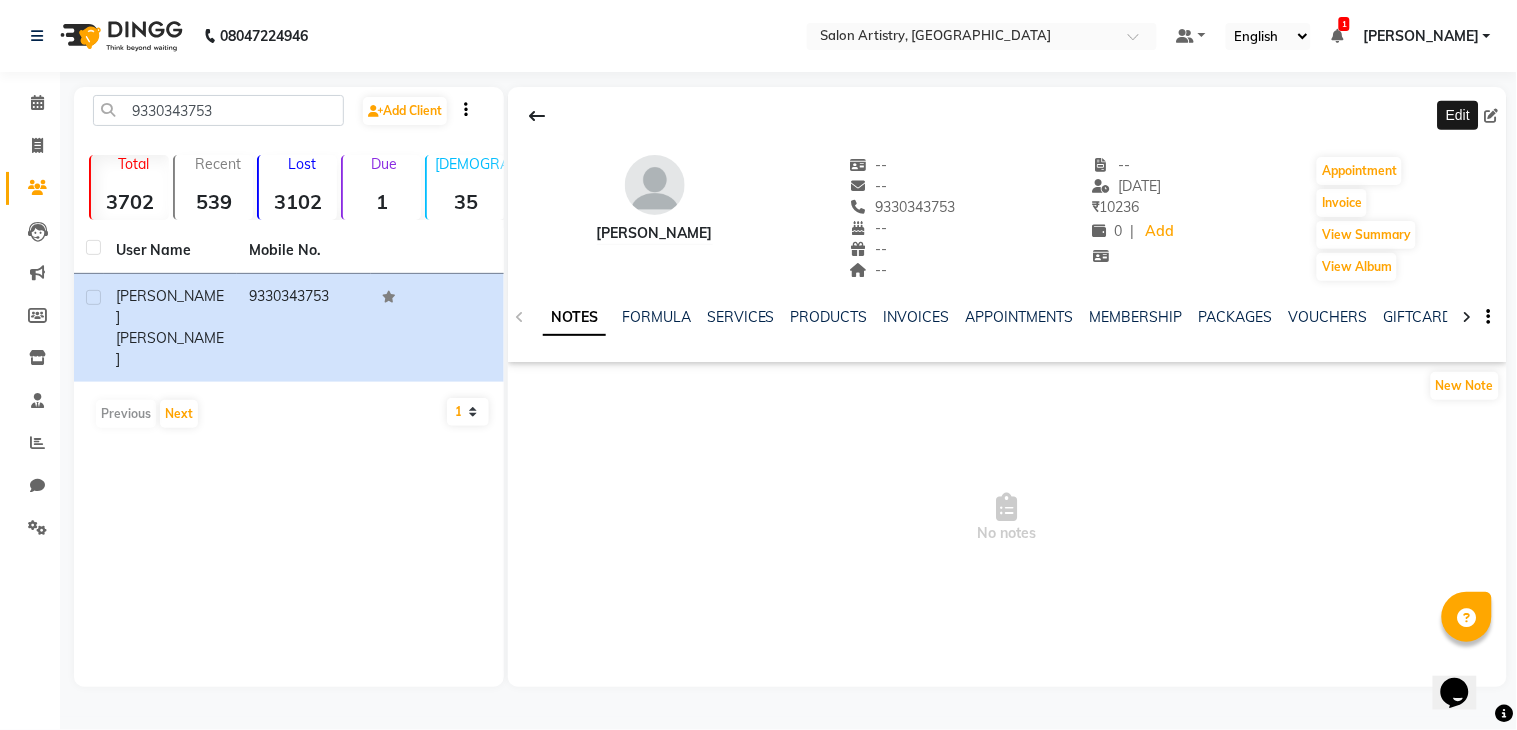 click 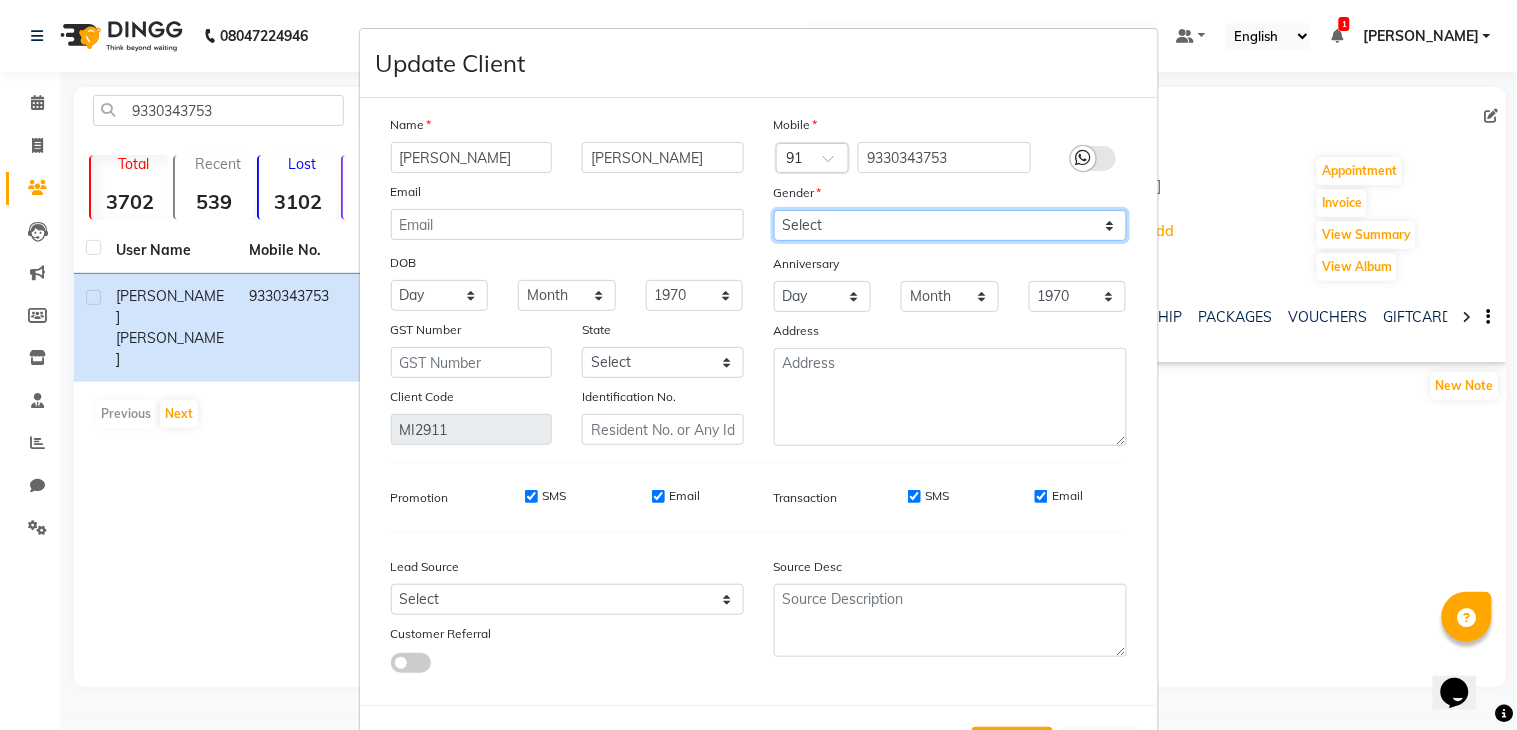 click on "Select Male Female Other Prefer Not To Say" at bounding box center (950, 225) 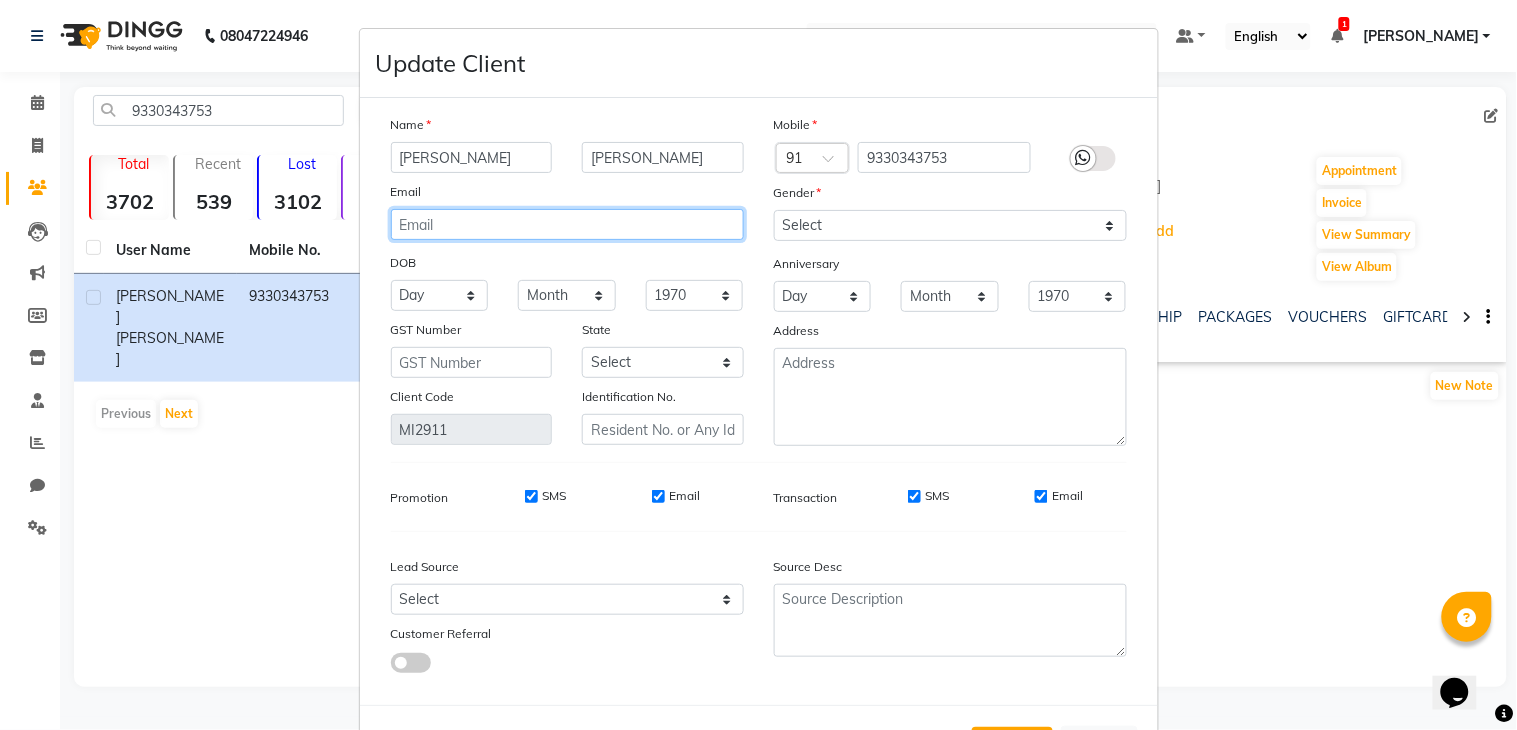 click at bounding box center (567, 224) 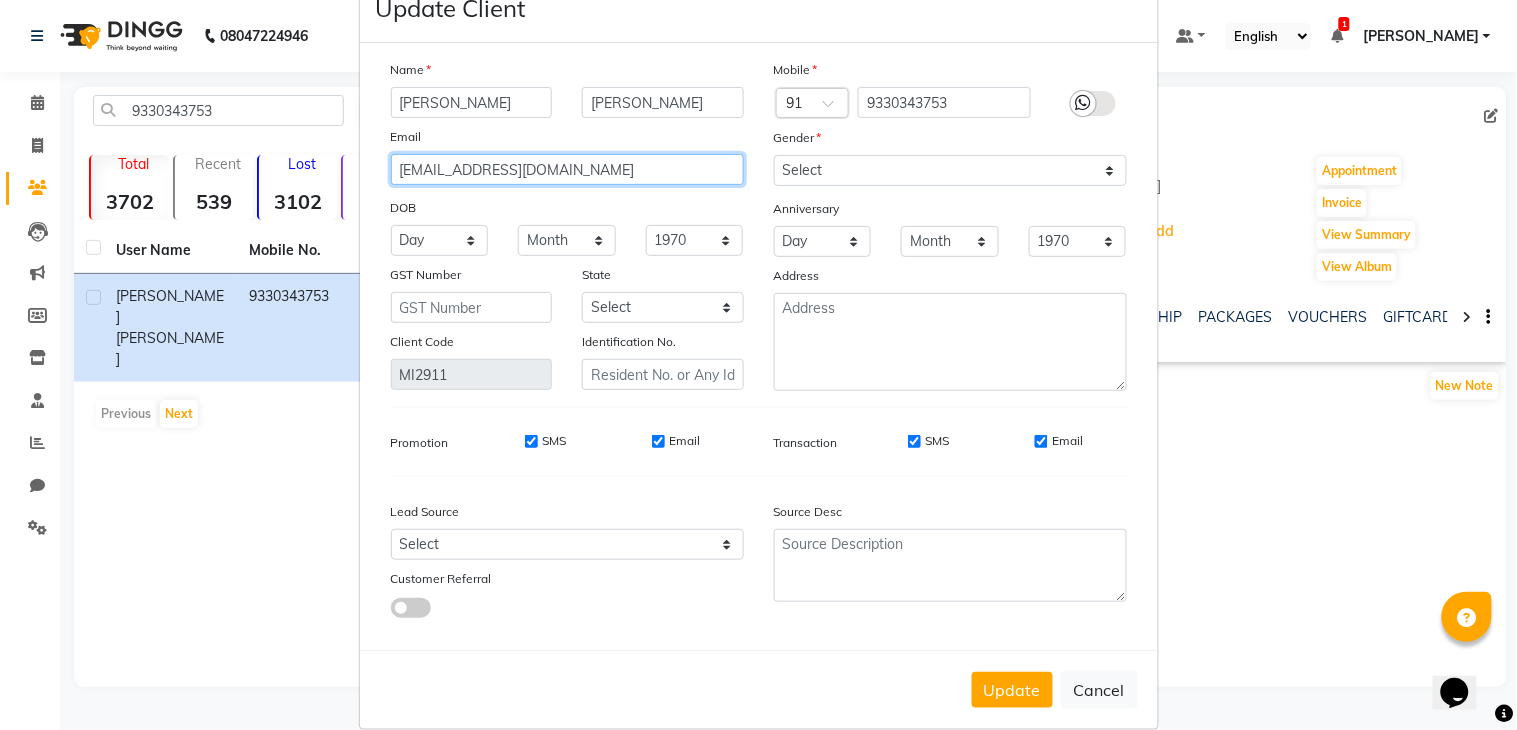 scroll, scrollTop: 85, scrollLeft: 0, axis: vertical 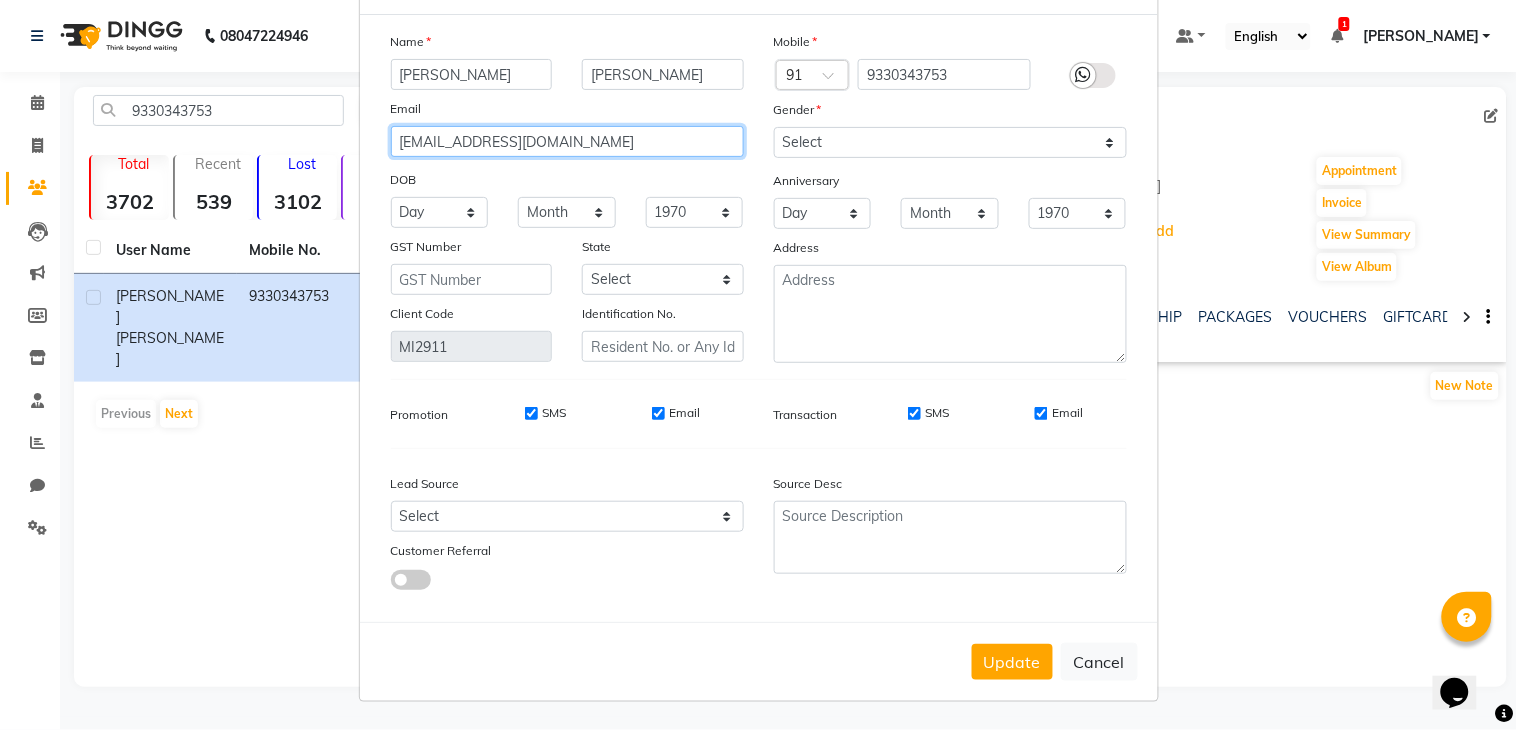 type on "meghalimarak2@gmail.com" 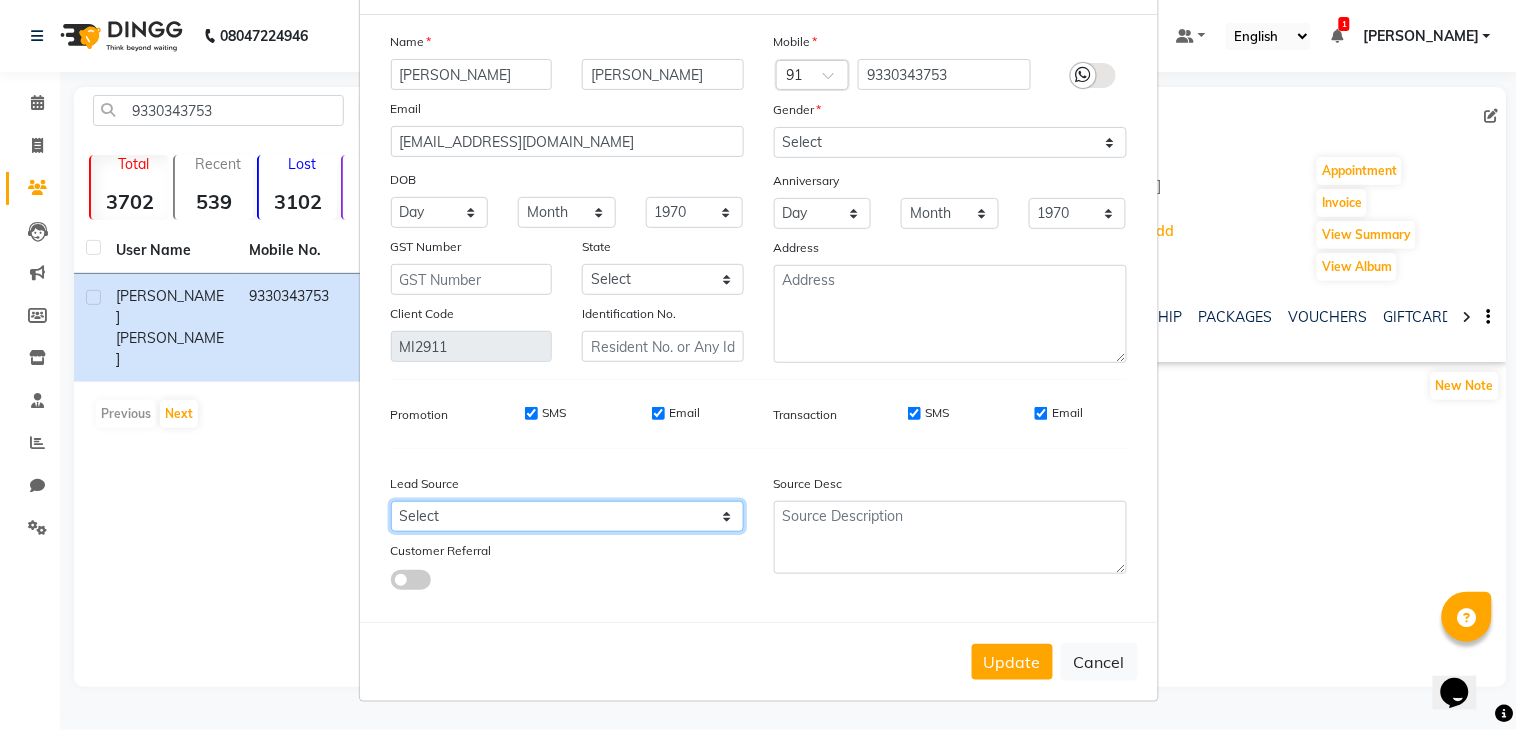 click on "Select Walk-in Referral Internet Friend Word of Mouth Advertisement Facebook JustDial Google Other" at bounding box center (567, 516) 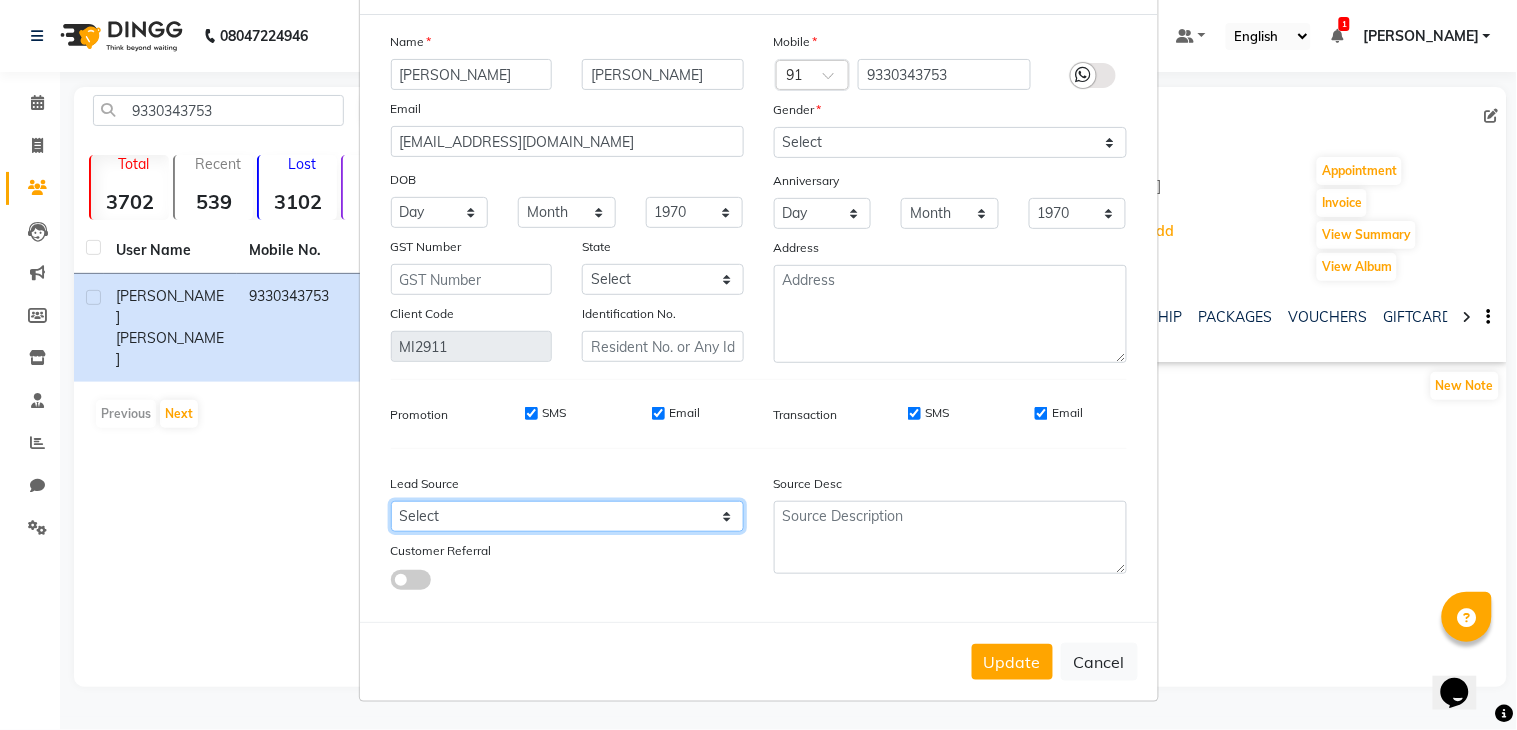 select on "54621" 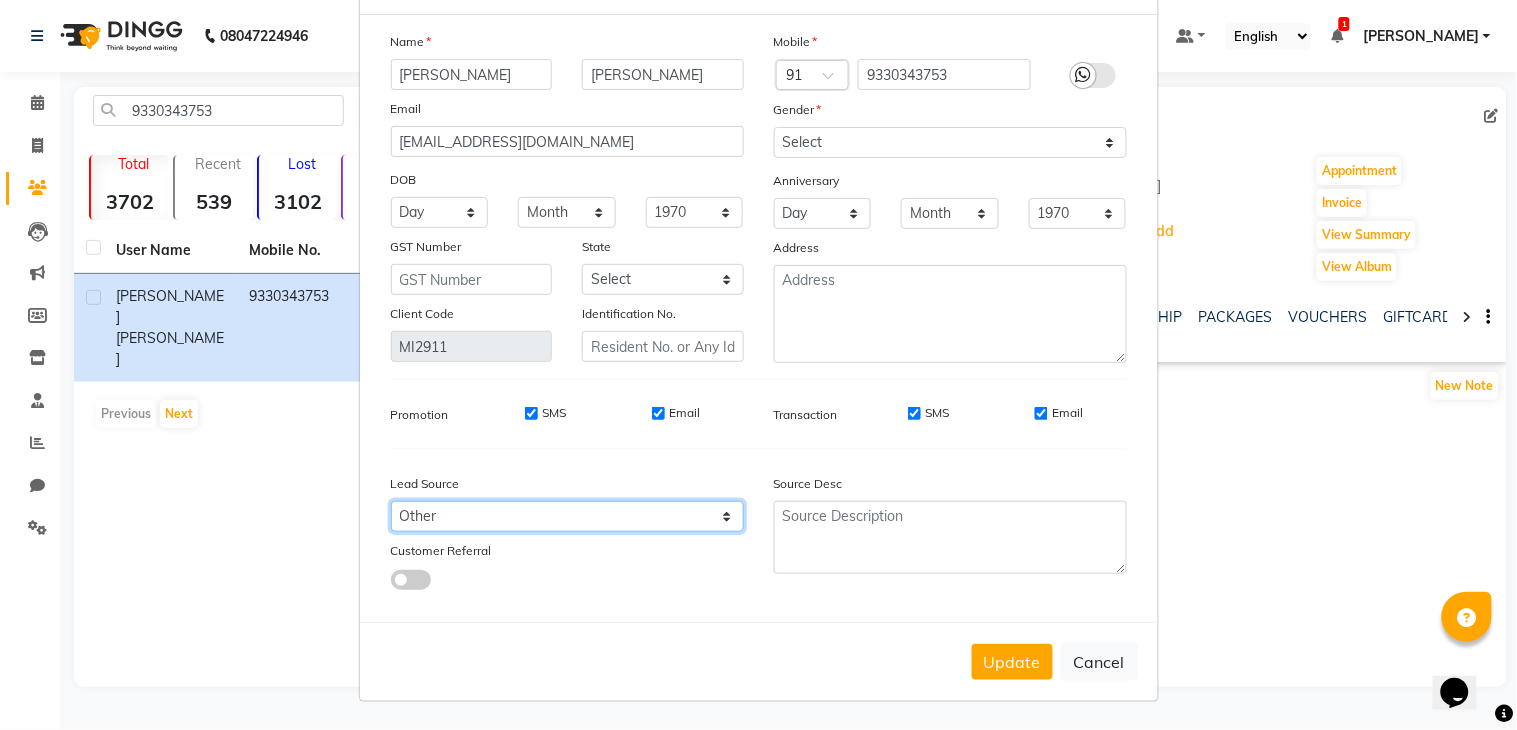 click on "Select Walk-in Referral Internet Friend Word of Mouth Advertisement Facebook JustDial Google Other" at bounding box center (567, 516) 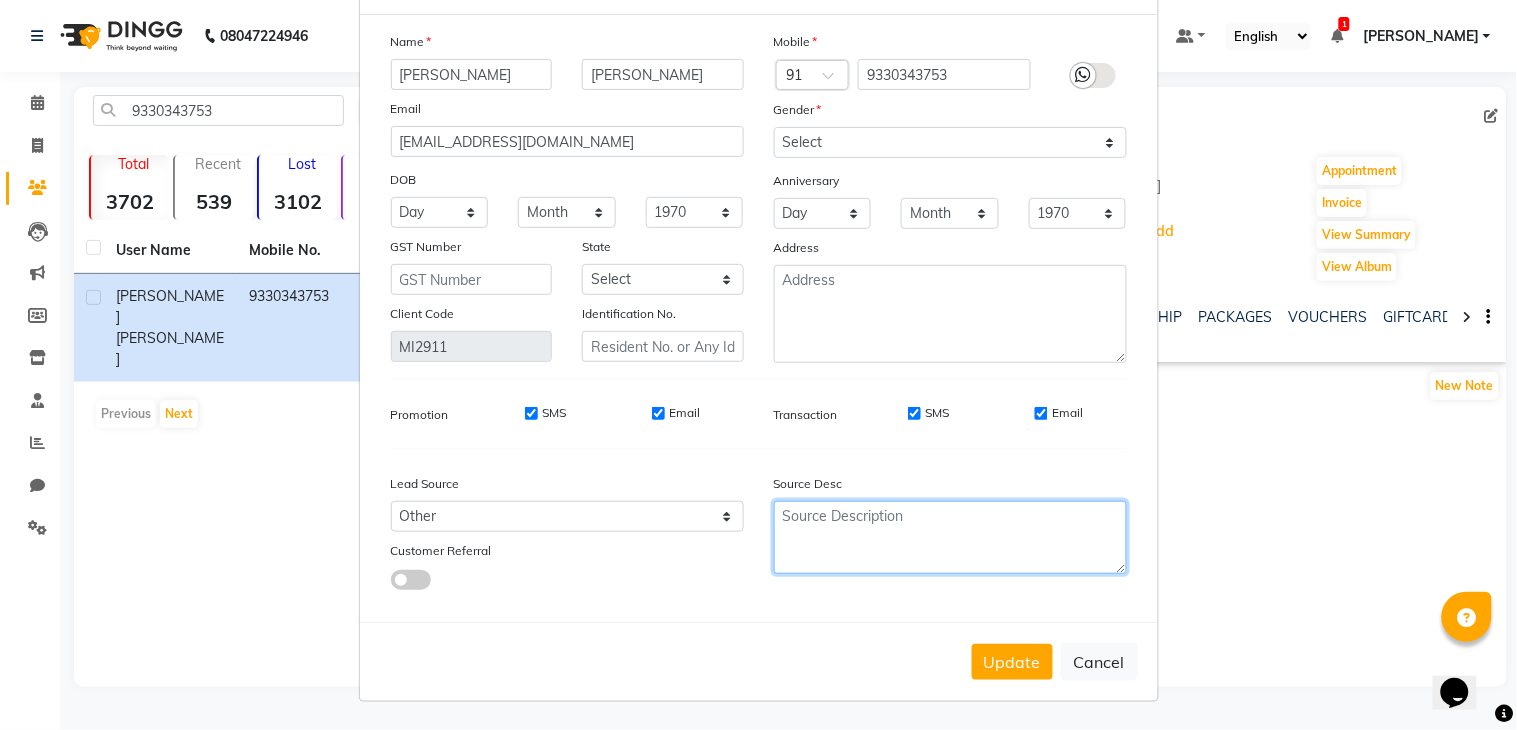 click at bounding box center [950, 537] 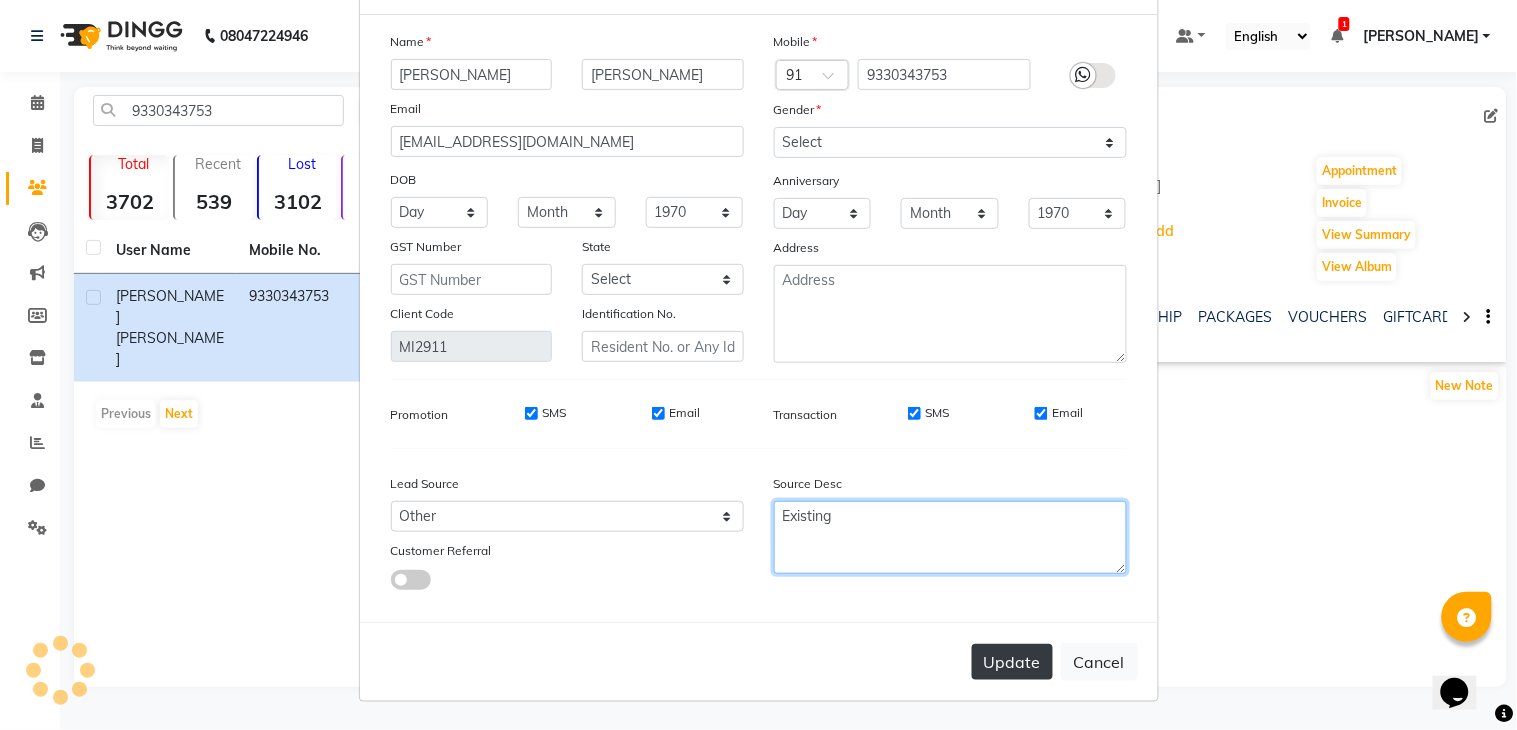 type on "Existing" 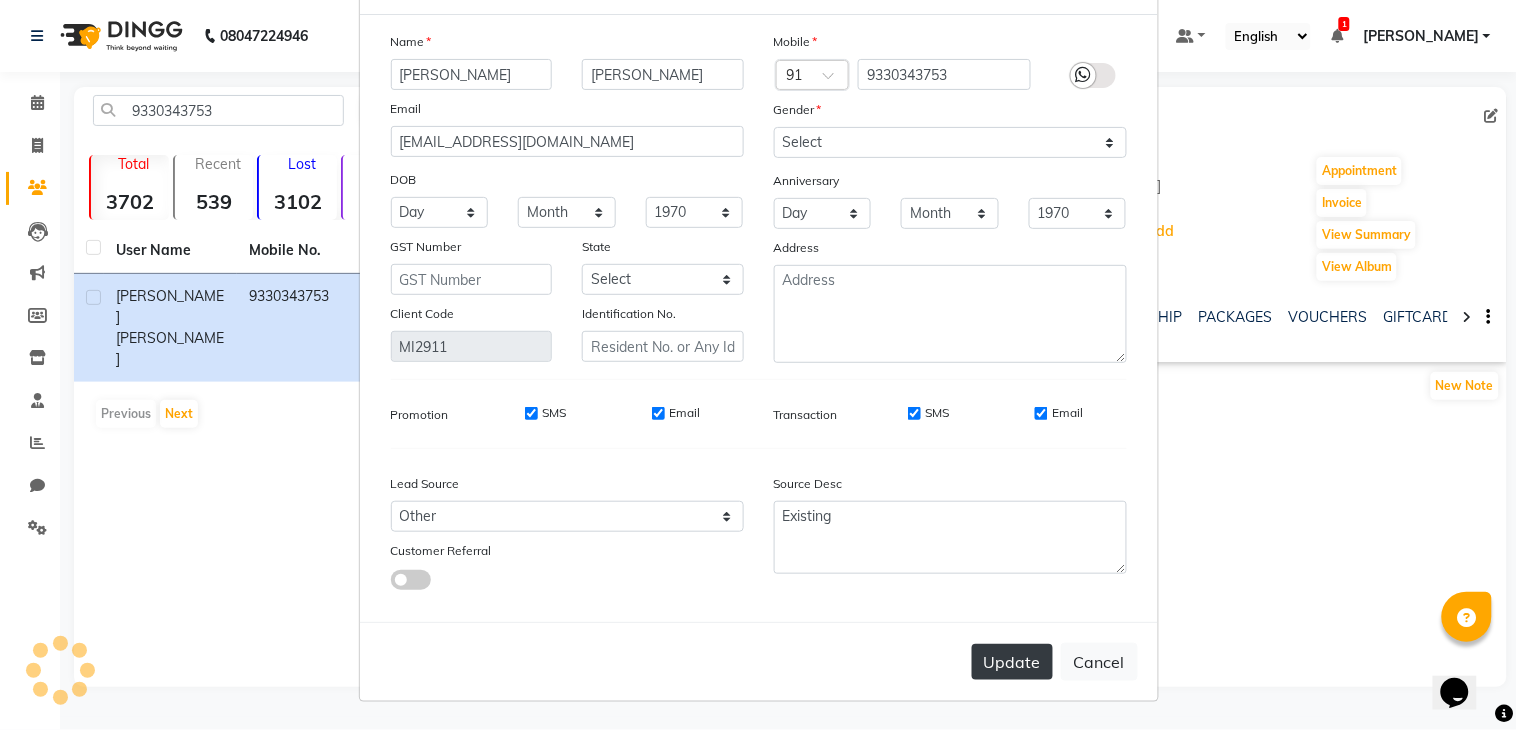 click on "Update" at bounding box center [1012, 662] 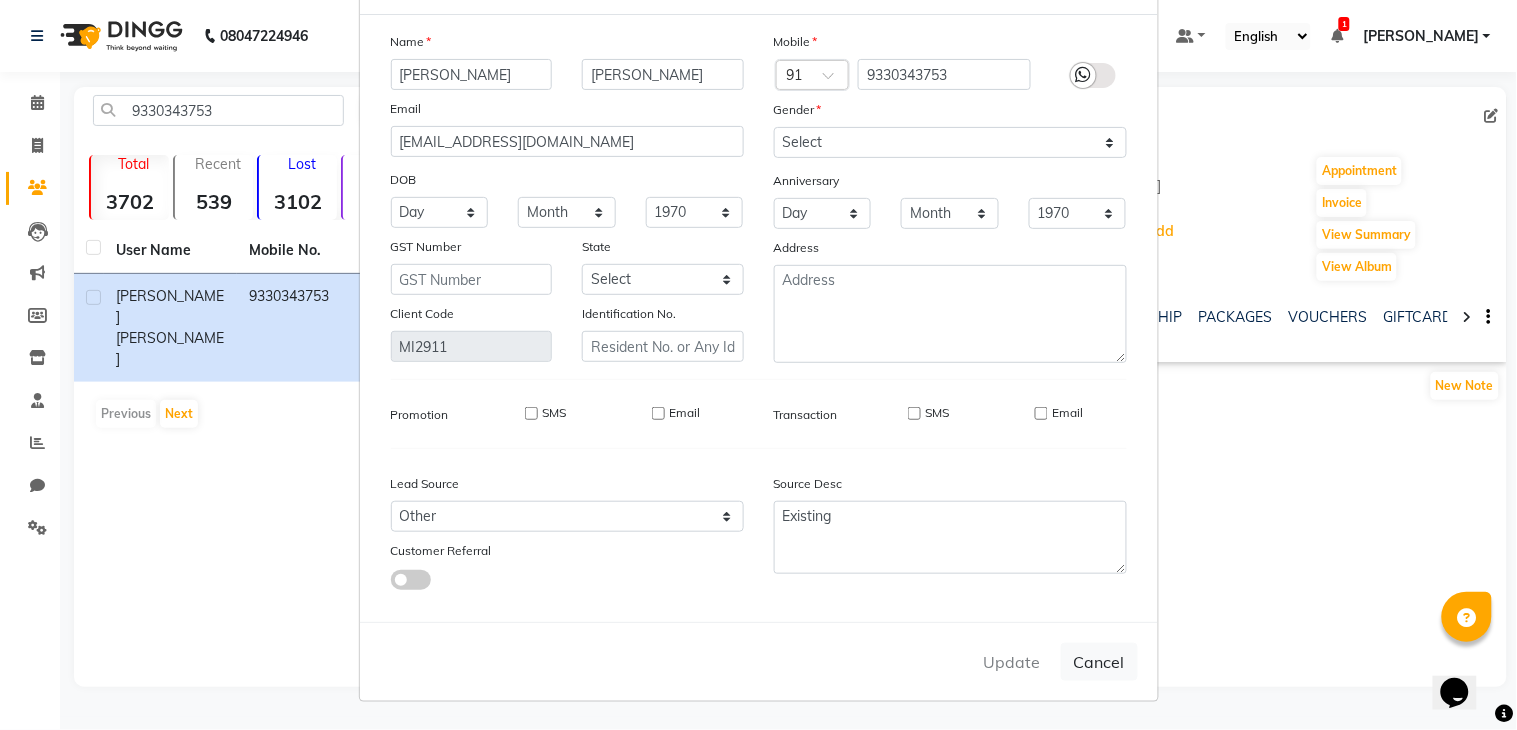 type 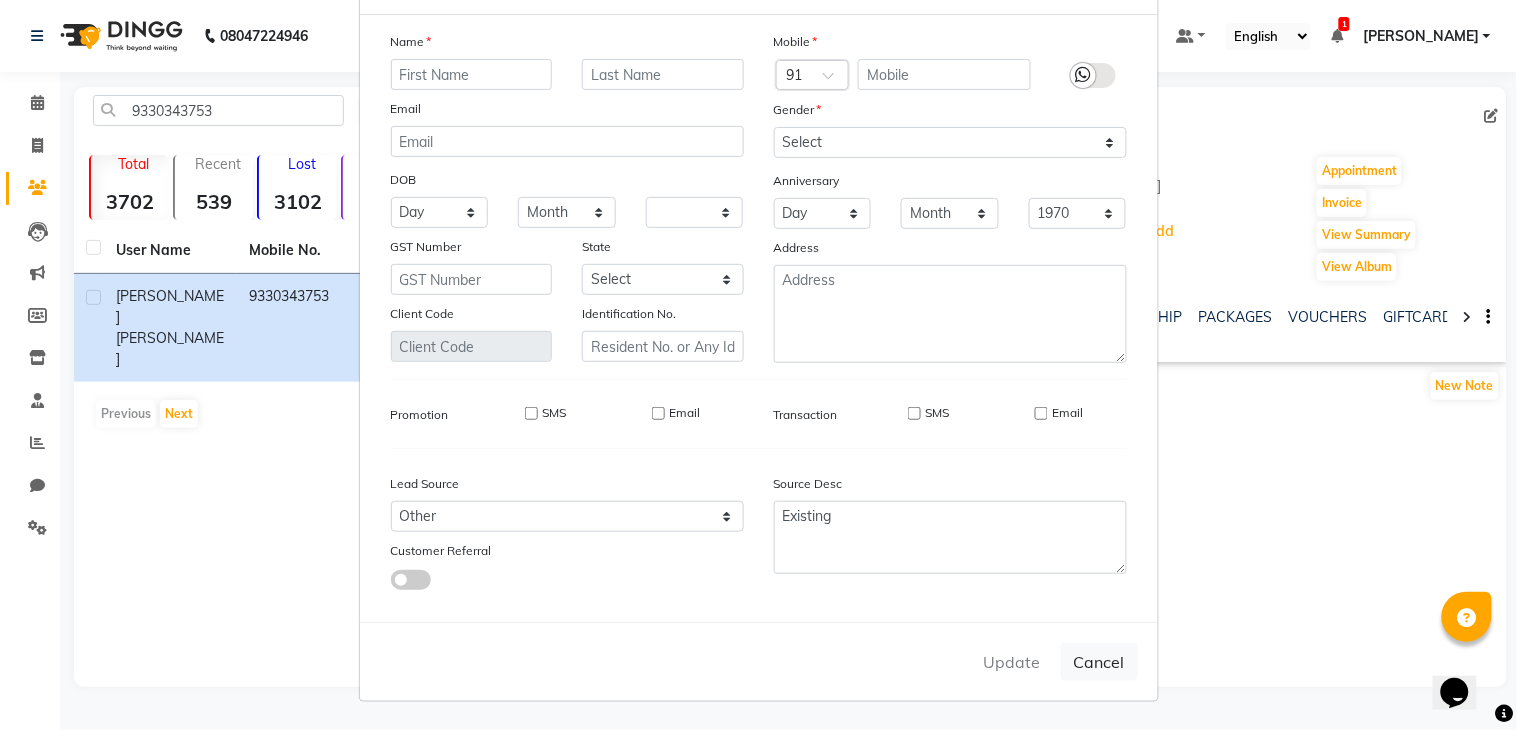 select 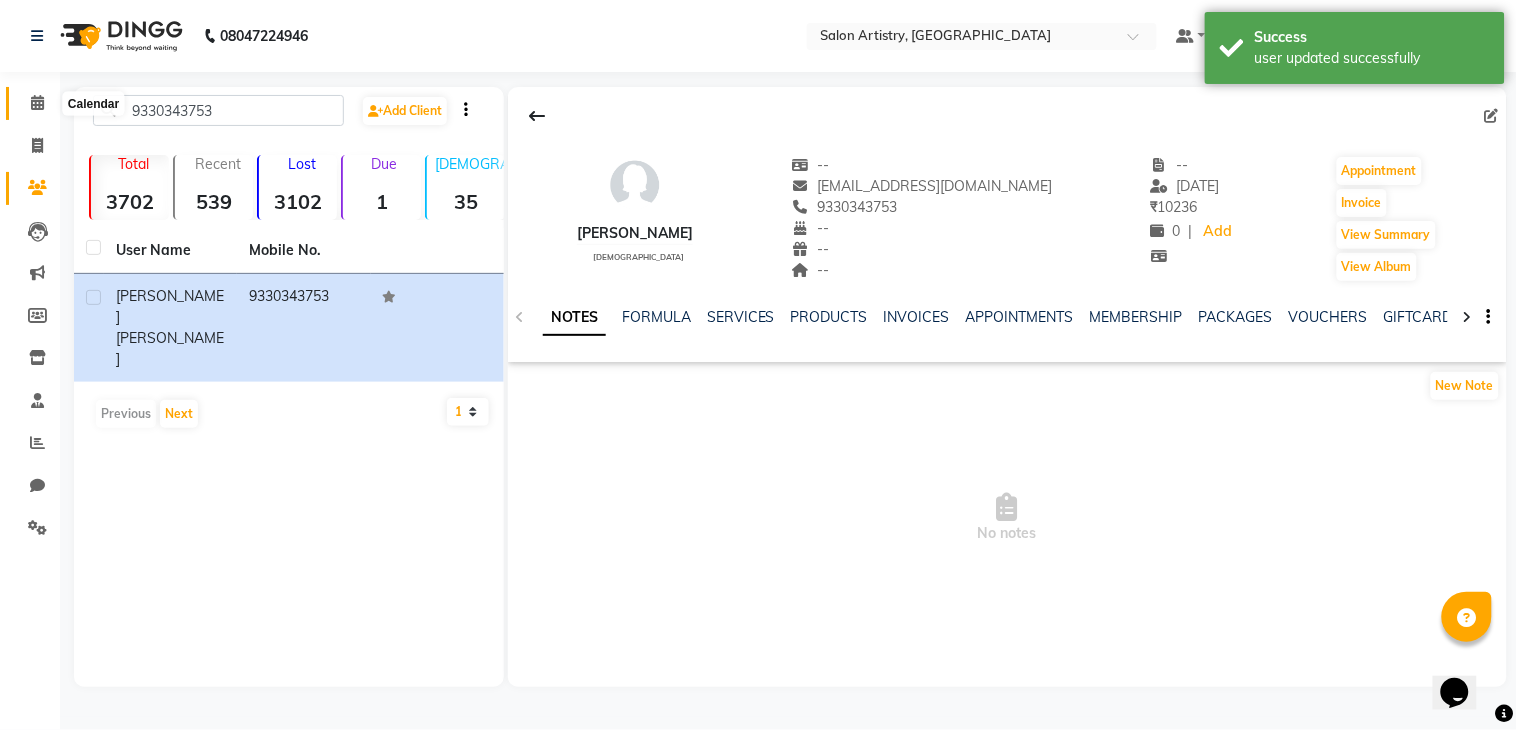 click 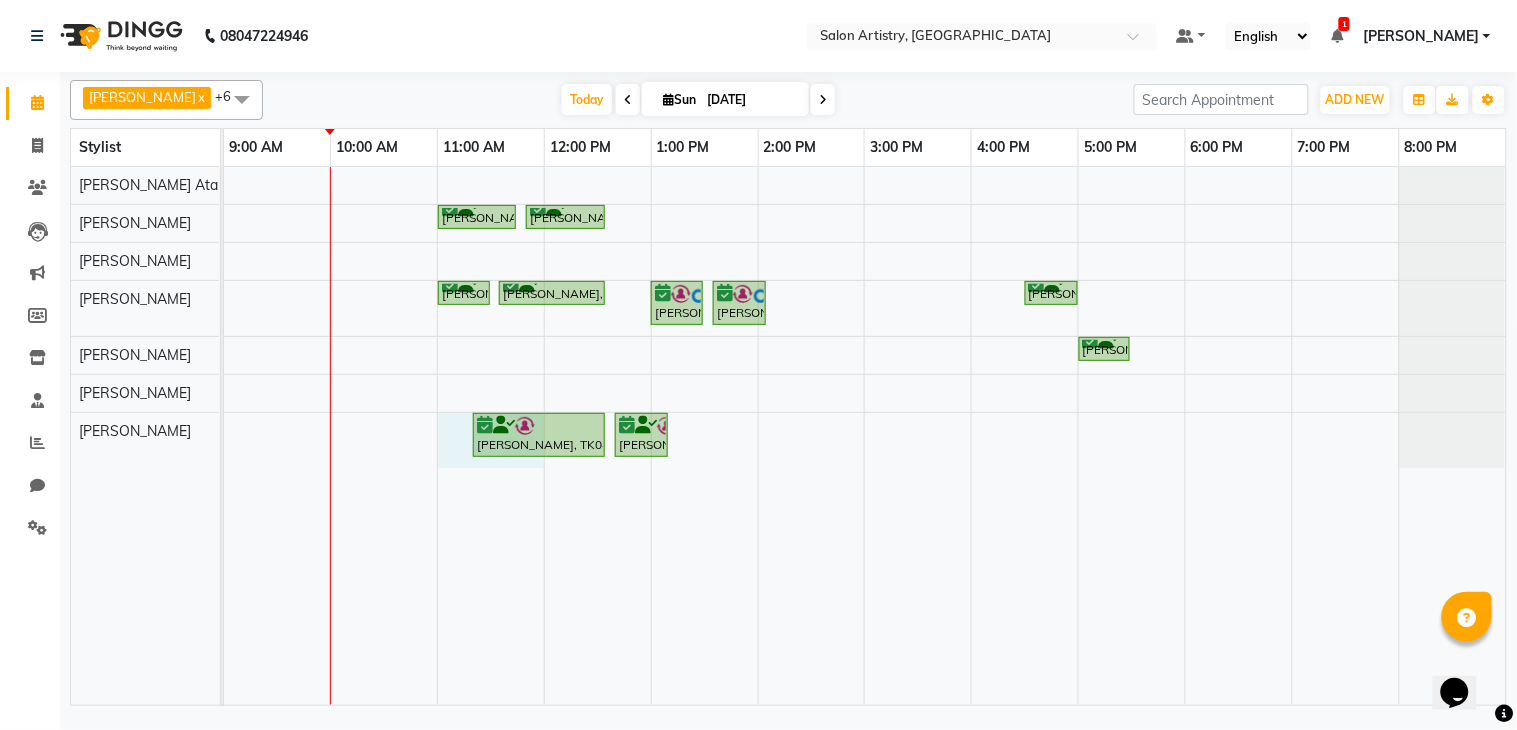 click on "Sharmistha Roy, TK01, 11:00 AM-11:45 AM, Waxing - Flavoured Waxing - Full Waxing (Hands, Legs, Peel Off Underarms)     Sharmistha Roy, TK01, 11:50 AM-12:35 PM, Spa - Moroccon Oil_Upto Mid Back     Sharmistha Roy, TK01, 11:00 AM-11:30 AM, HAIR CUT SENIOR STYLIST MEN     Sharmistha Roy, TK01, 11:35 AM-12:35 PM, NATURAL GLOBAL HAIR COLOUR-MEN     Bhavesh Ratta, TK02, 01:00 PM-01:30 PM, HAIR CUT SENIOR STYLIST MEN     Bhavesh Ratta, TK02, 01:35 PM-02:05 PM, HAIR CUT SENIOR STYLIST MEN     Aniruddh Sinha, TK03, 04:30 PM-05:00 PM, Oil Massage - Olive Oil     Aniruddh Sinha, TK03, 05:00 PM-05:30 PM, Foot Relaxing Massage     Miss Shailja, TK04, 11:20 AM-12:35 PM, Facial - Radiance - The Therapist Recommended     Miss Shailja, TK04, 12:40 PM-01:10 PM, Waxing - Argan Oil Wax - Full Waxing (Hands, Legs, Peel Off Under Arms)" at bounding box center [865, 436] 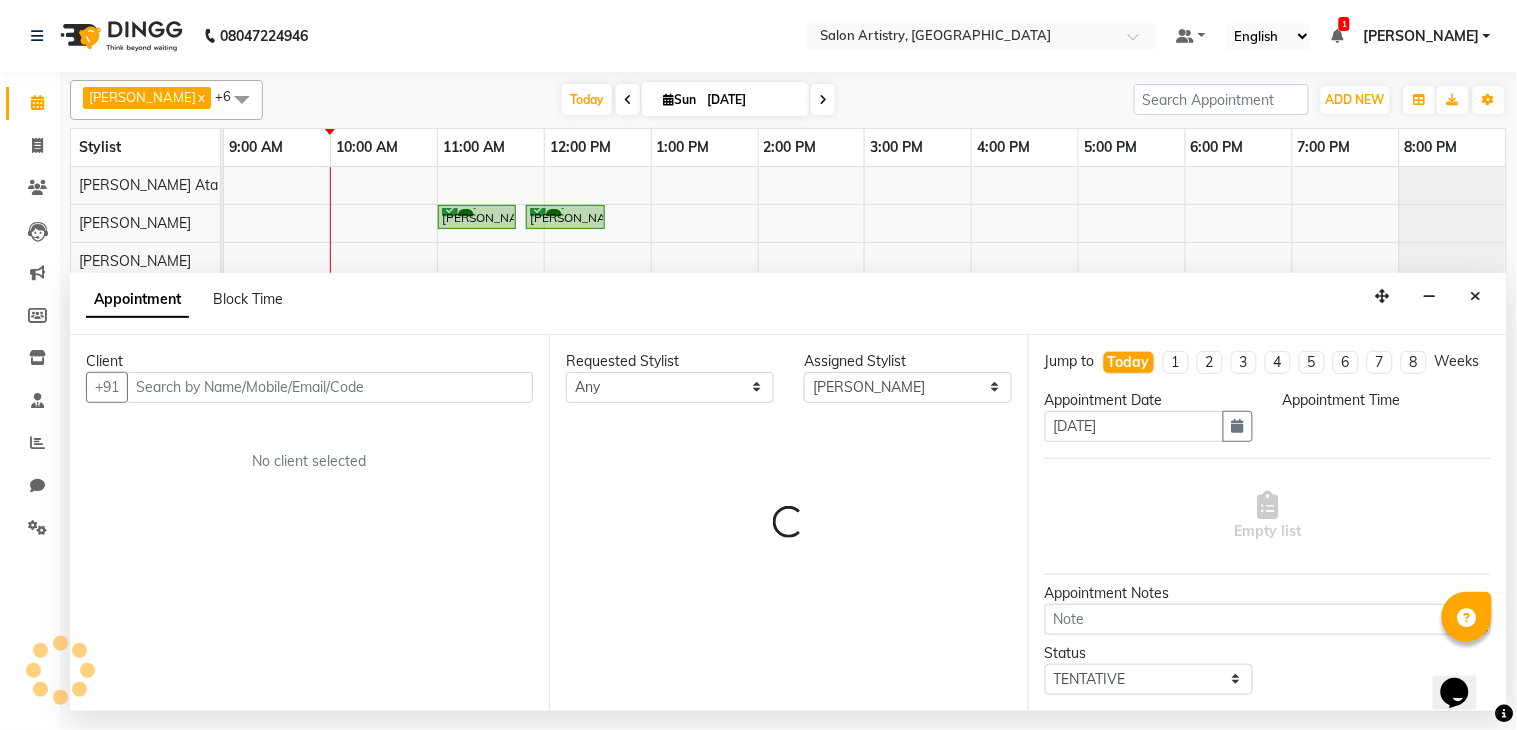 select on "660" 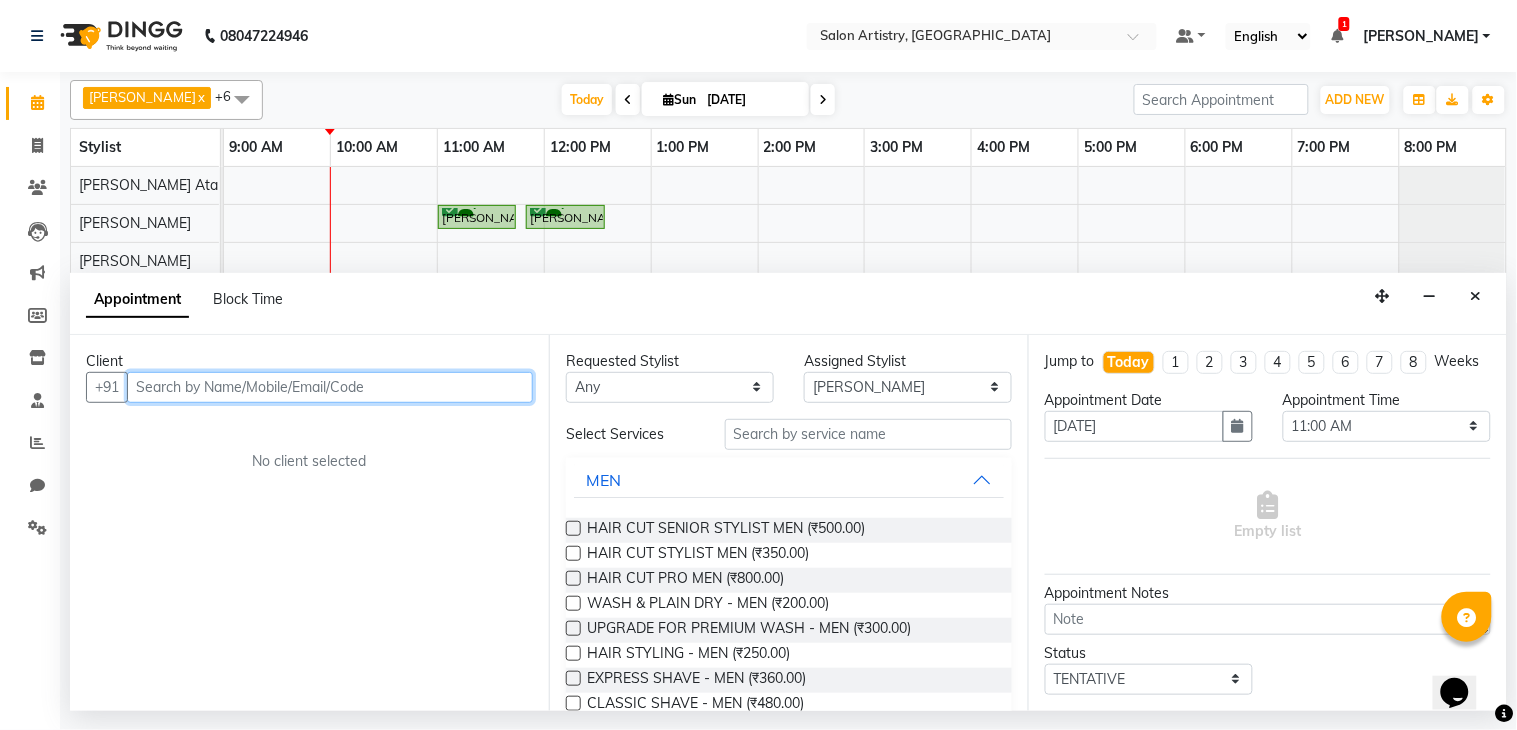 click at bounding box center (330, 387) 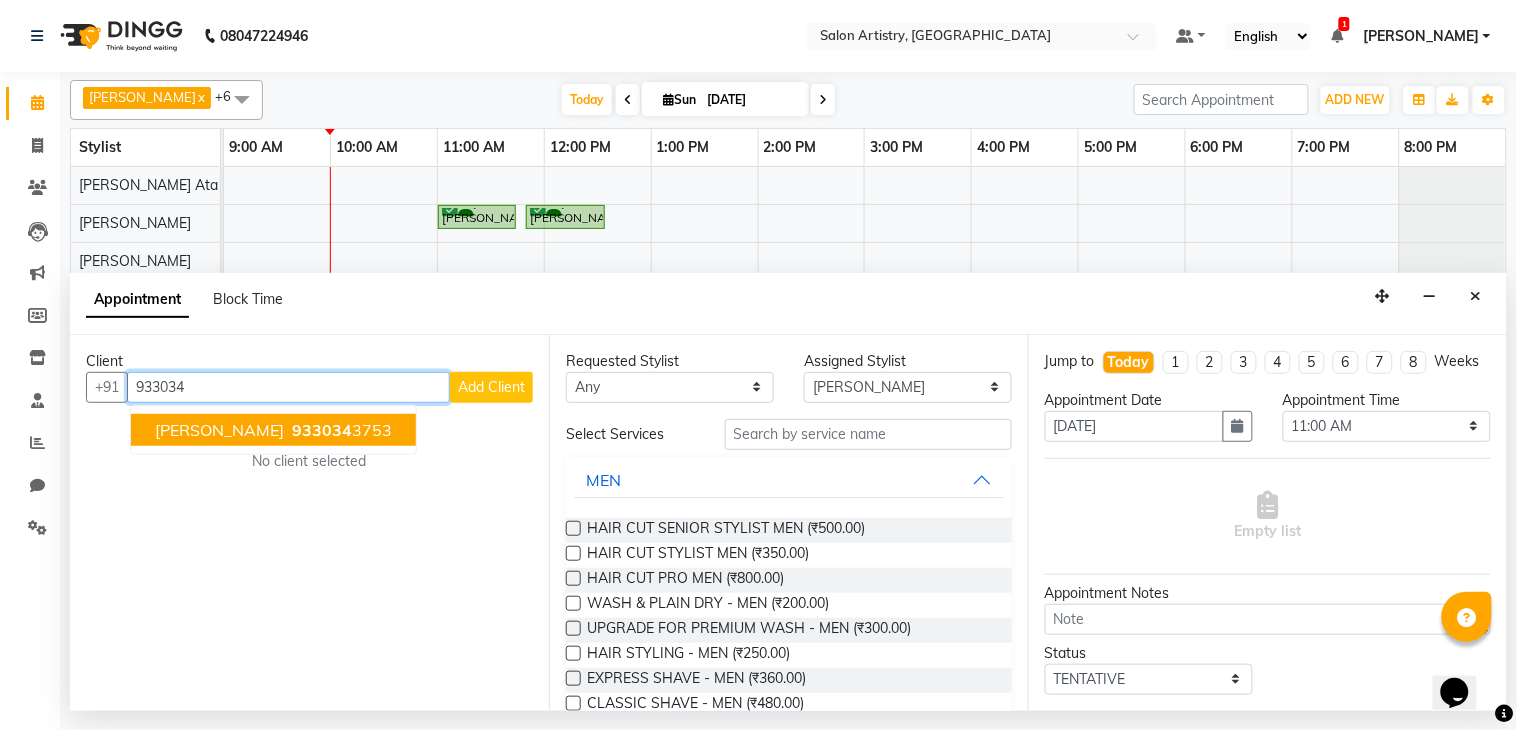 click on "[PERSON_NAME]" at bounding box center (219, 430) 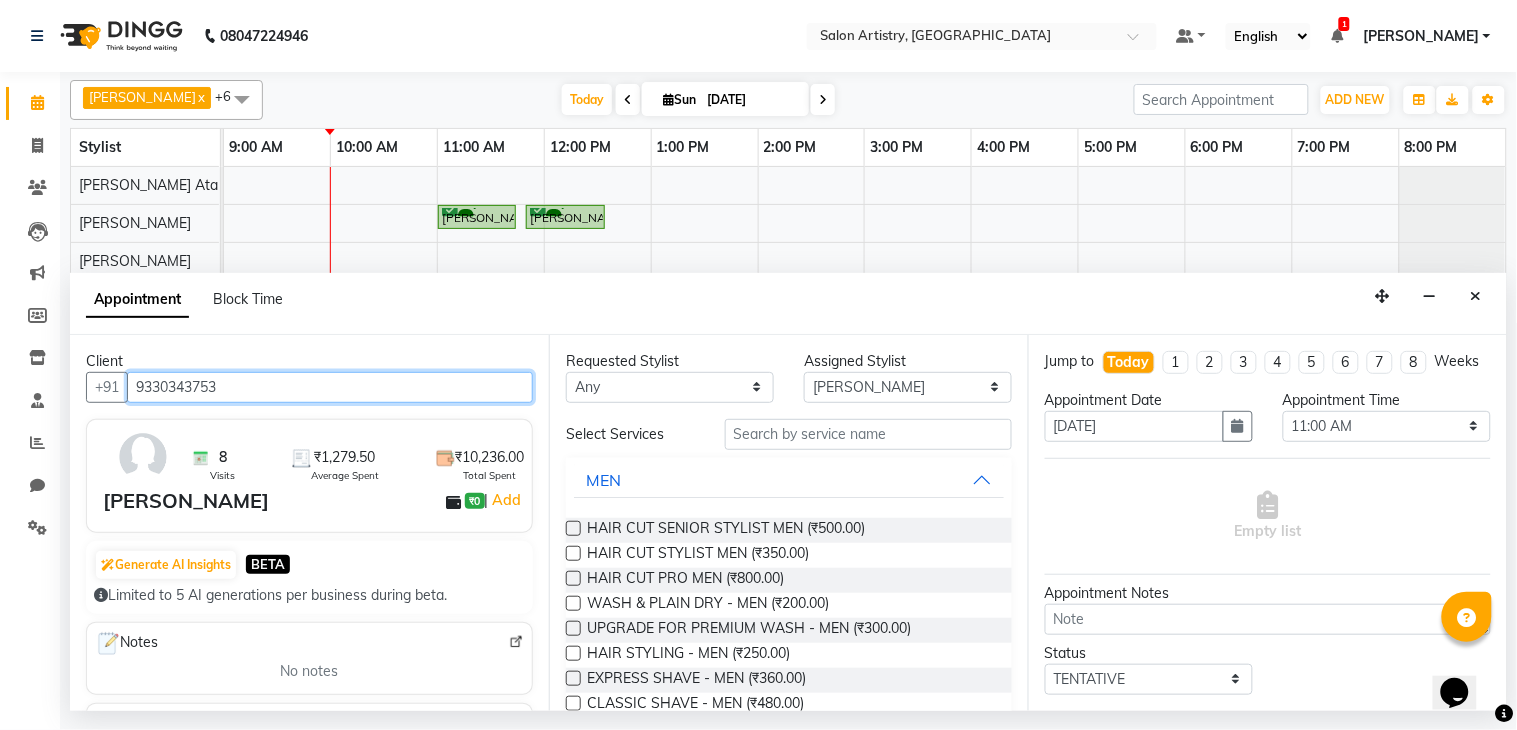 type on "9330343753" 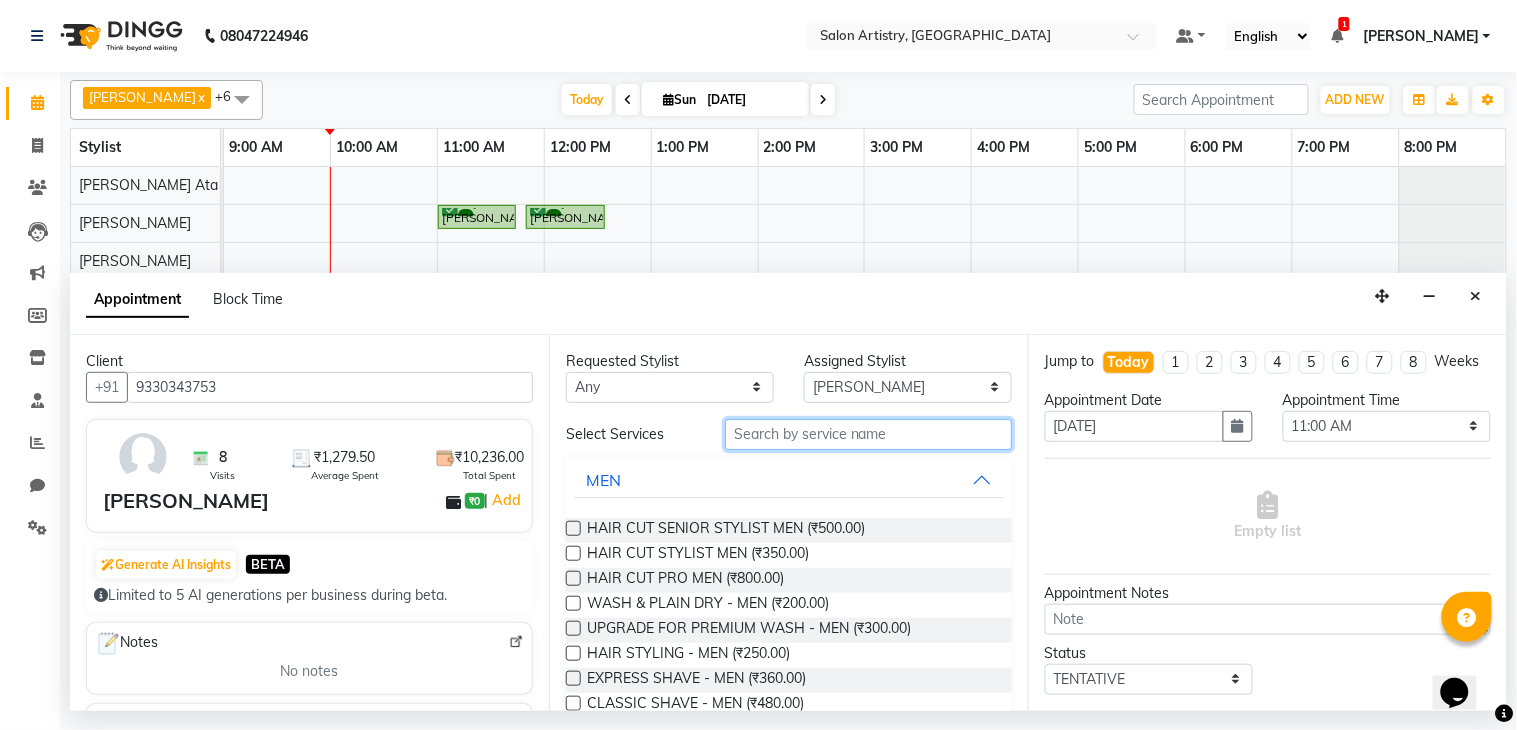 click at bounding box center [868, 434] 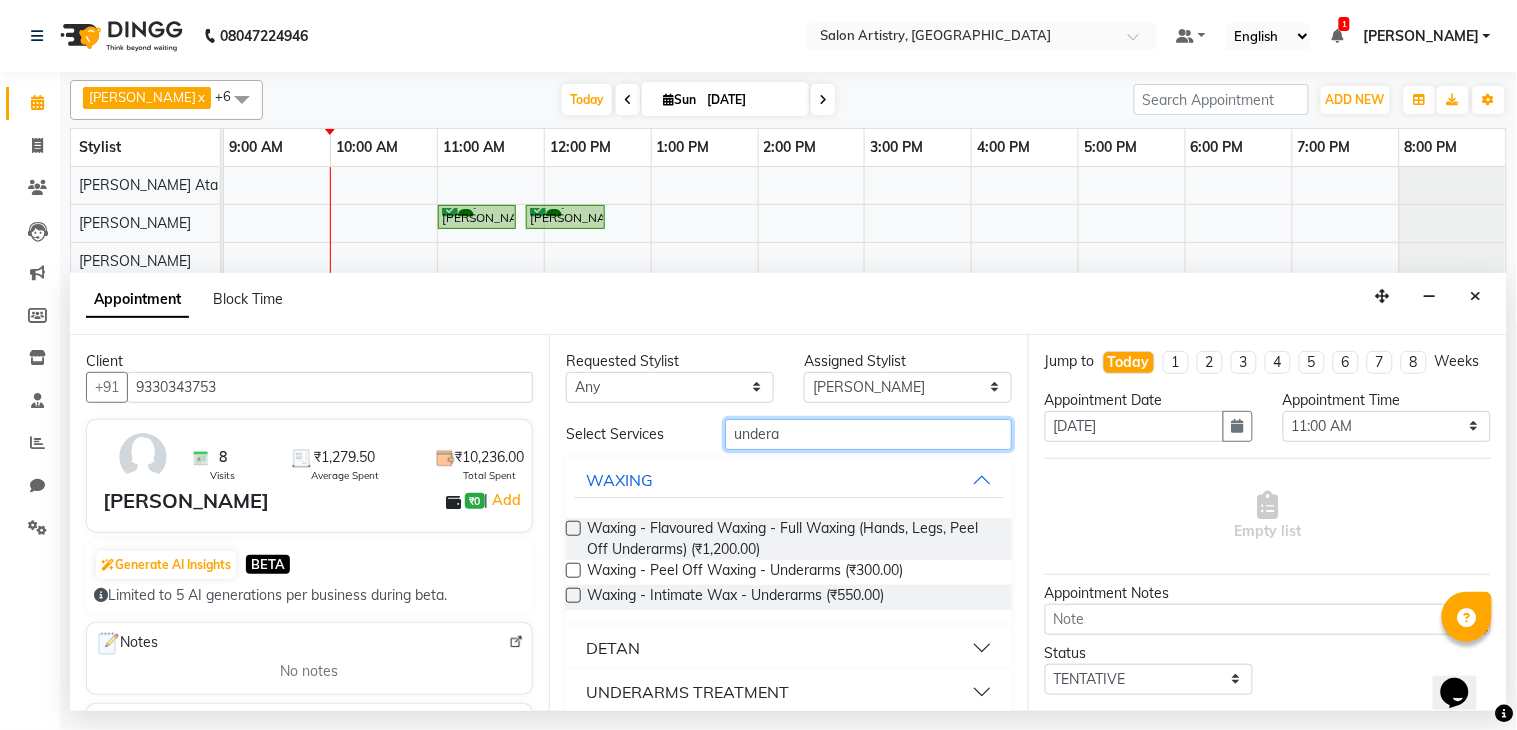 type on "undera" 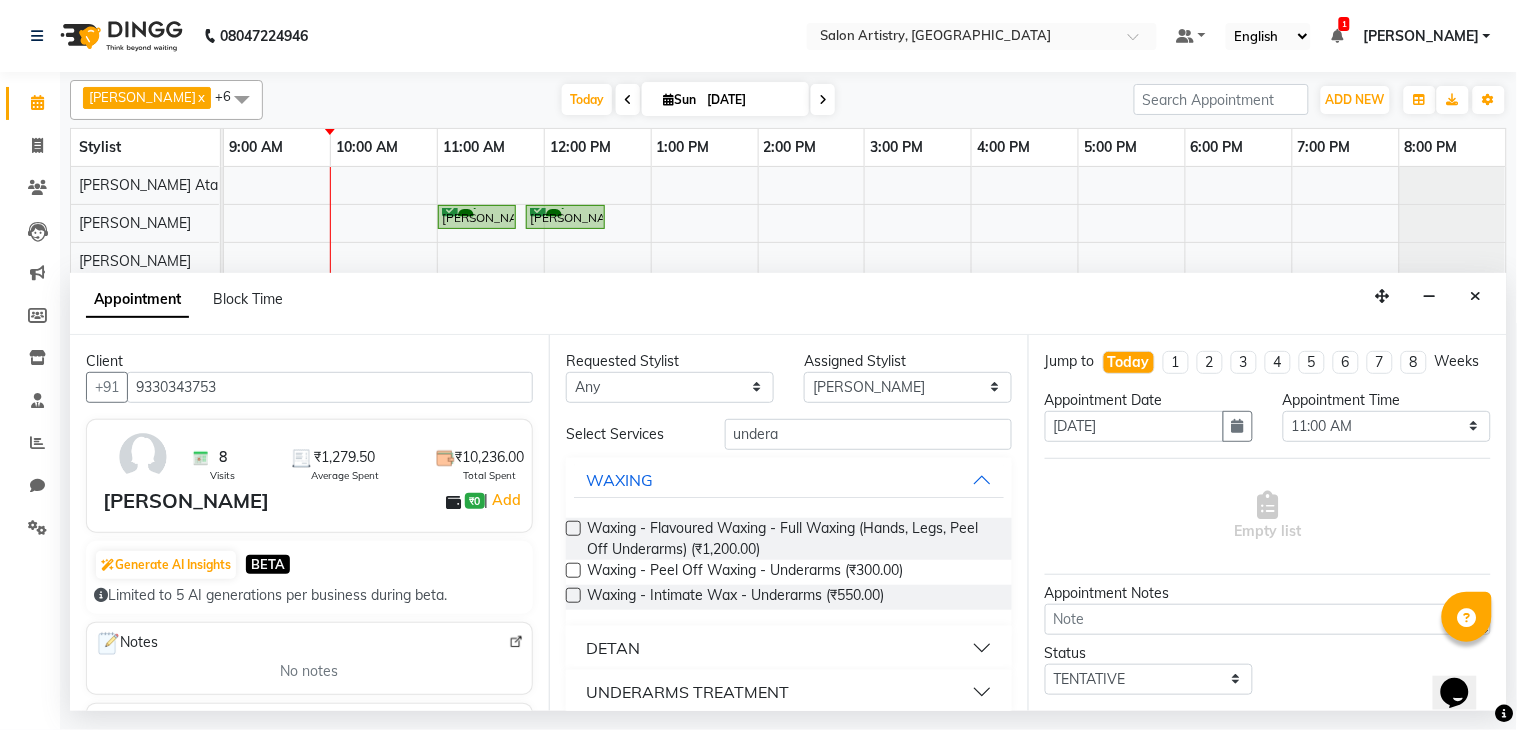 click at bounding box center [573, 570] 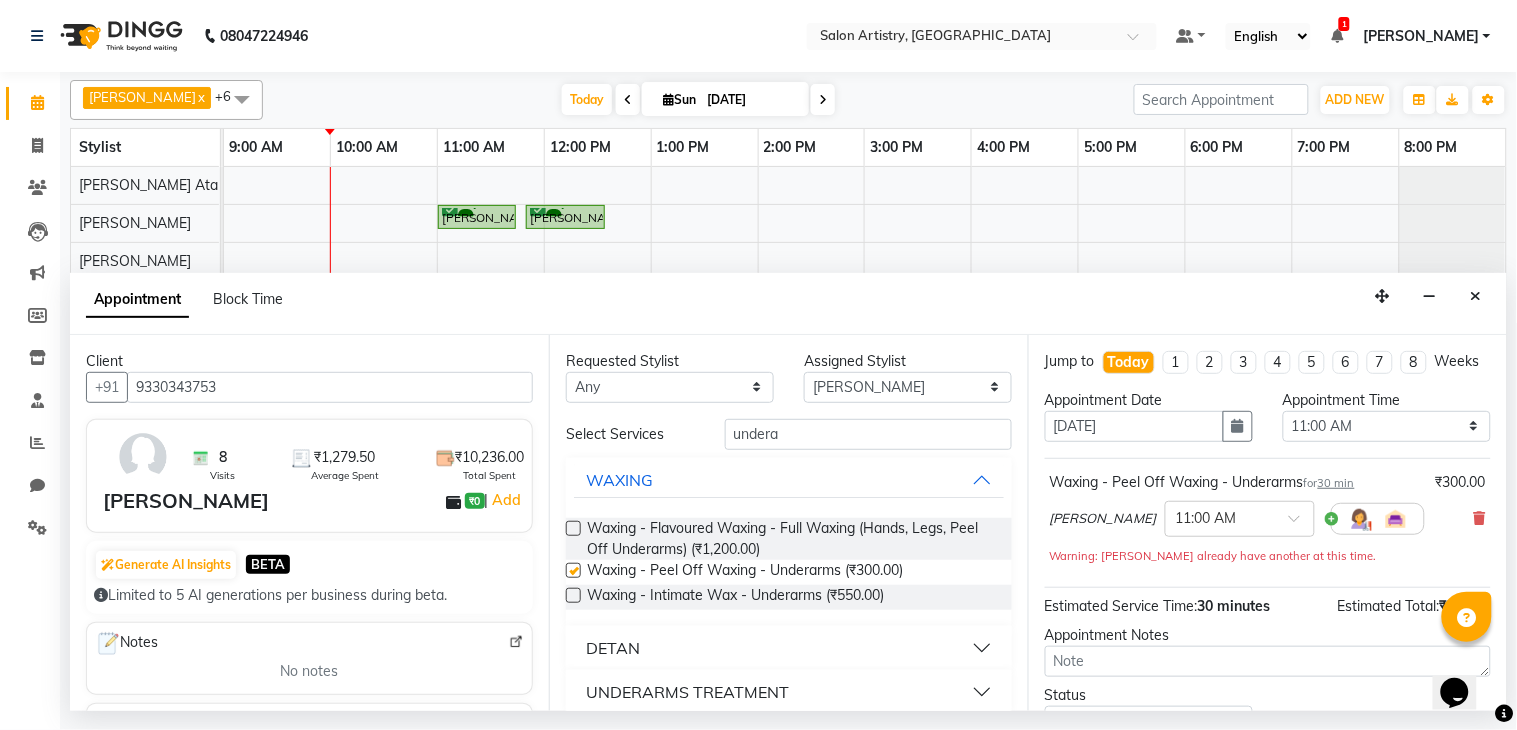 checkbox on "false" 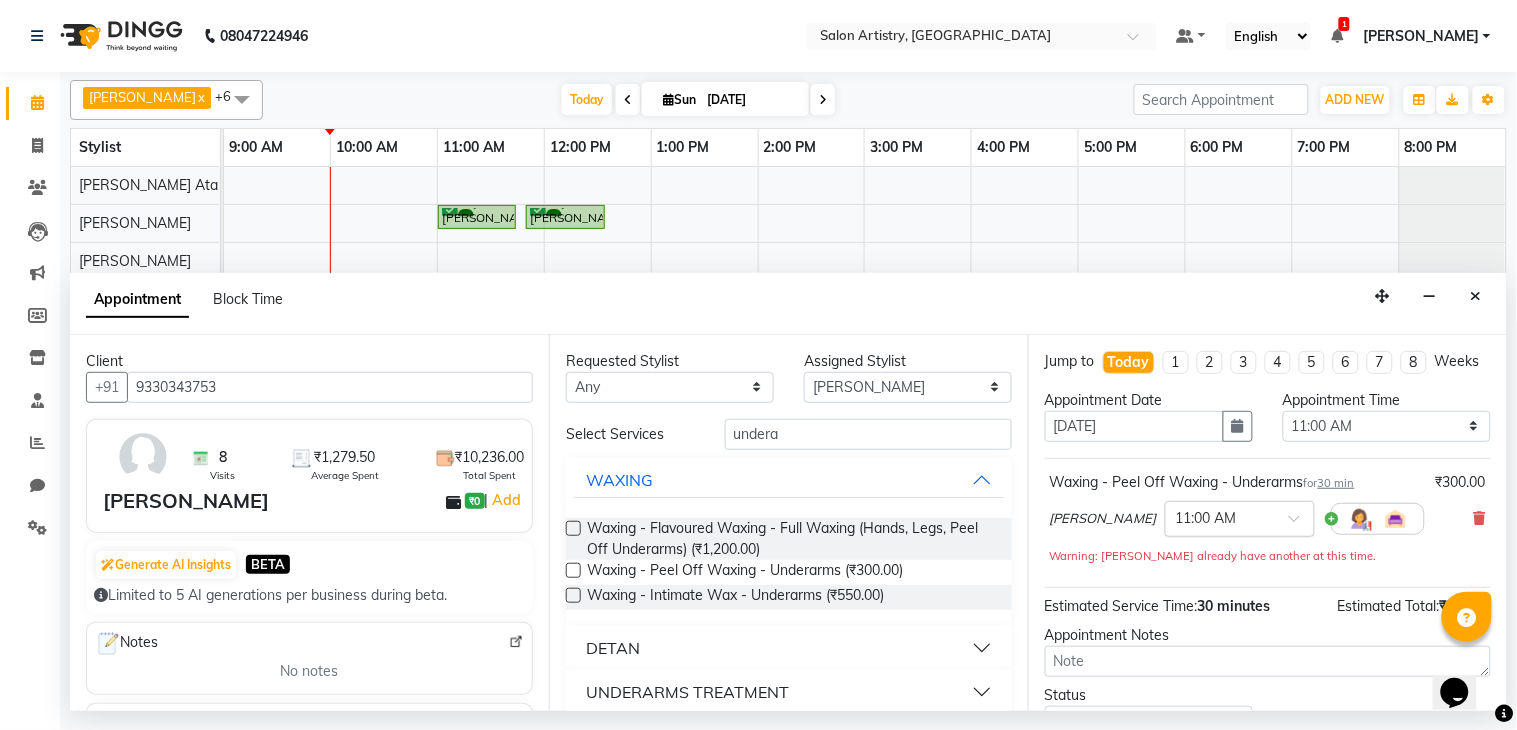 click at bounding box center (1220, 517) 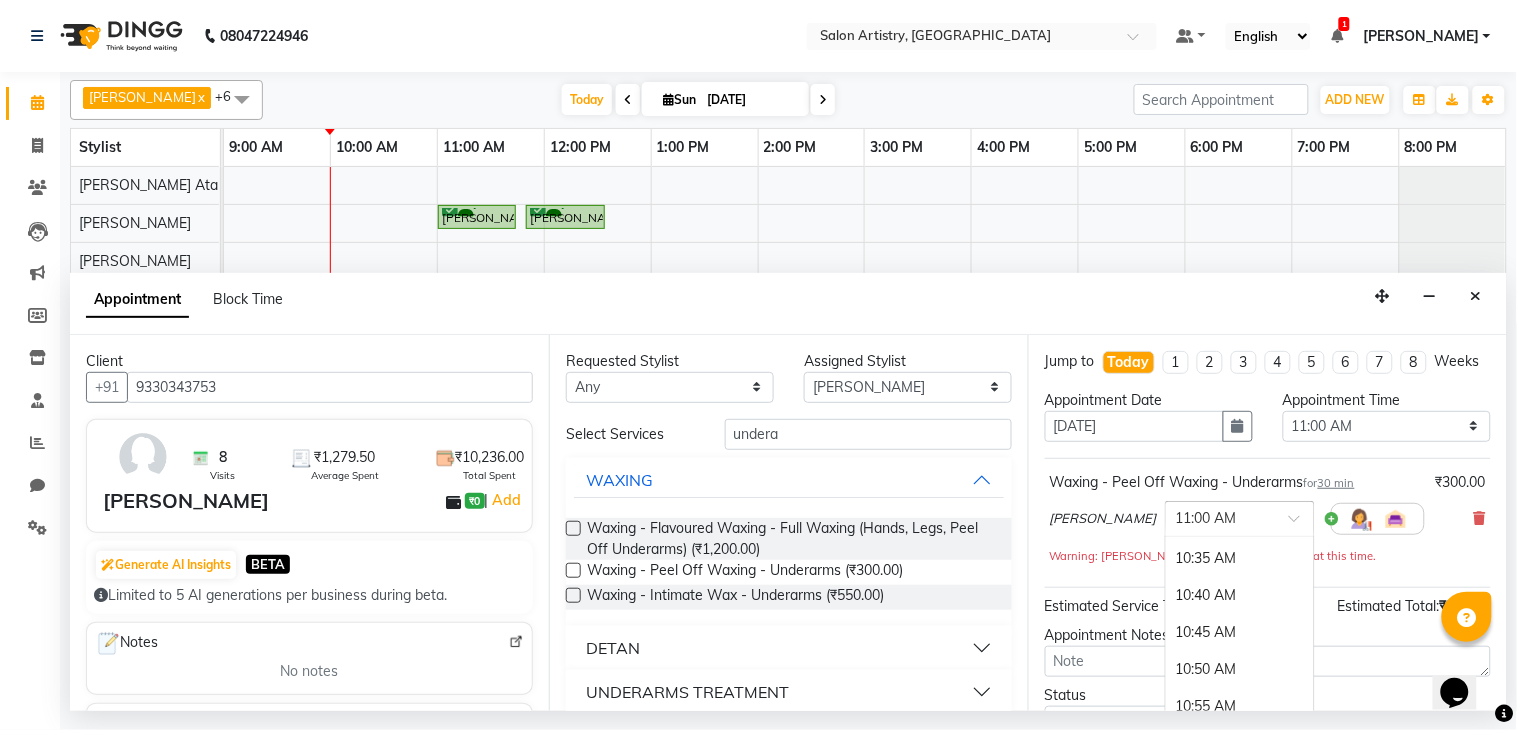 scroll, scrollTop: 221, scrollLeft: 0, axis: vertical 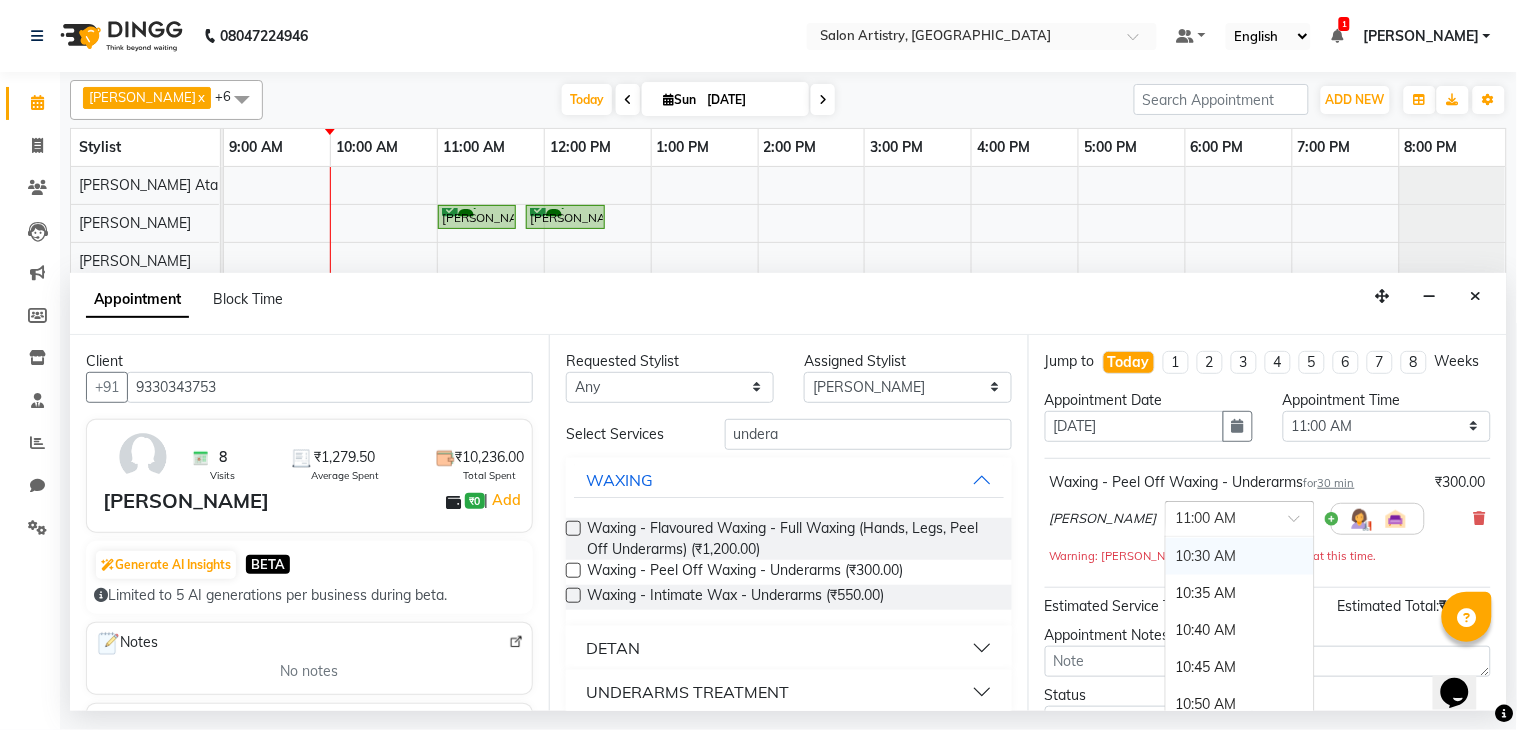 click on "10:30 AM" at bounding box center (1240, 556) 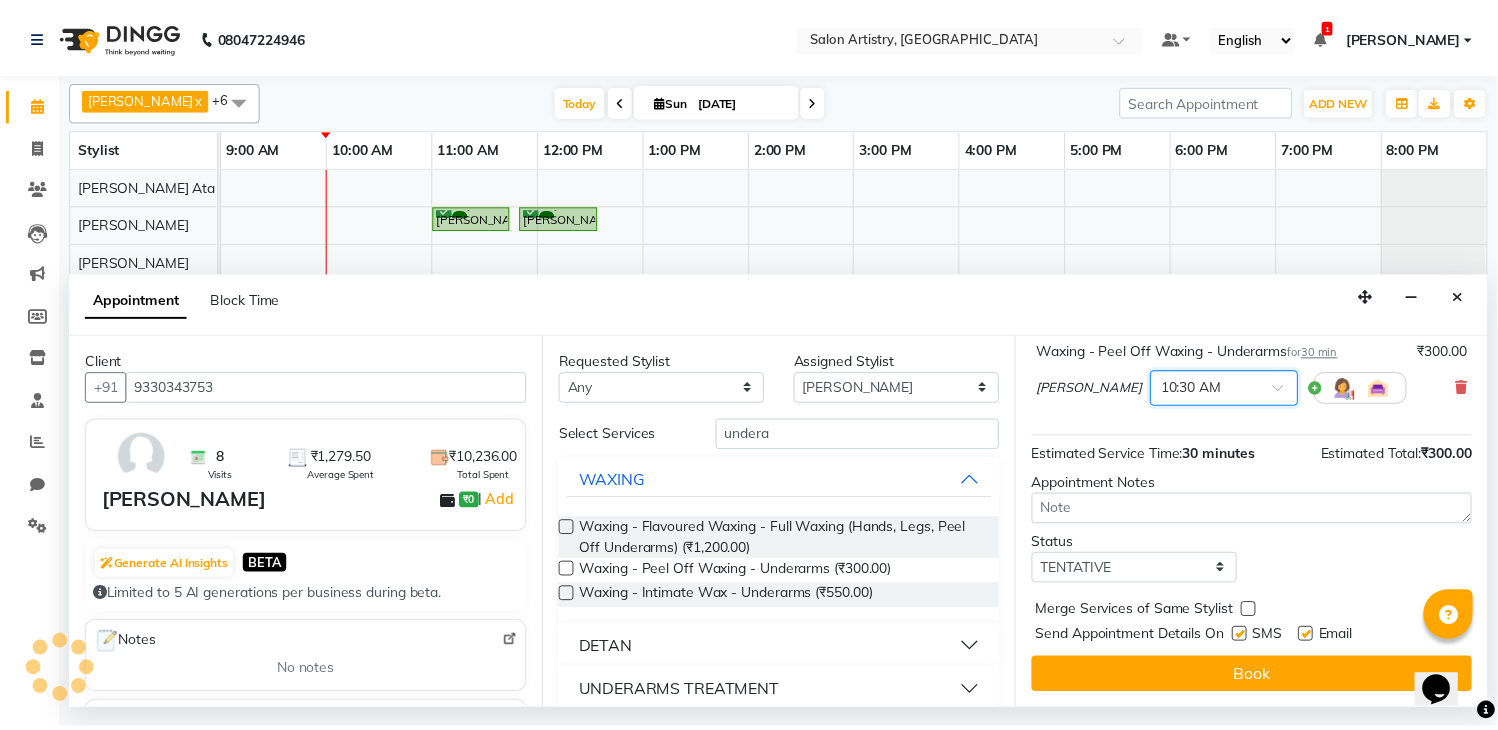 scroll, scrollTop: 150, scrollLeft: 0, axis: vertical 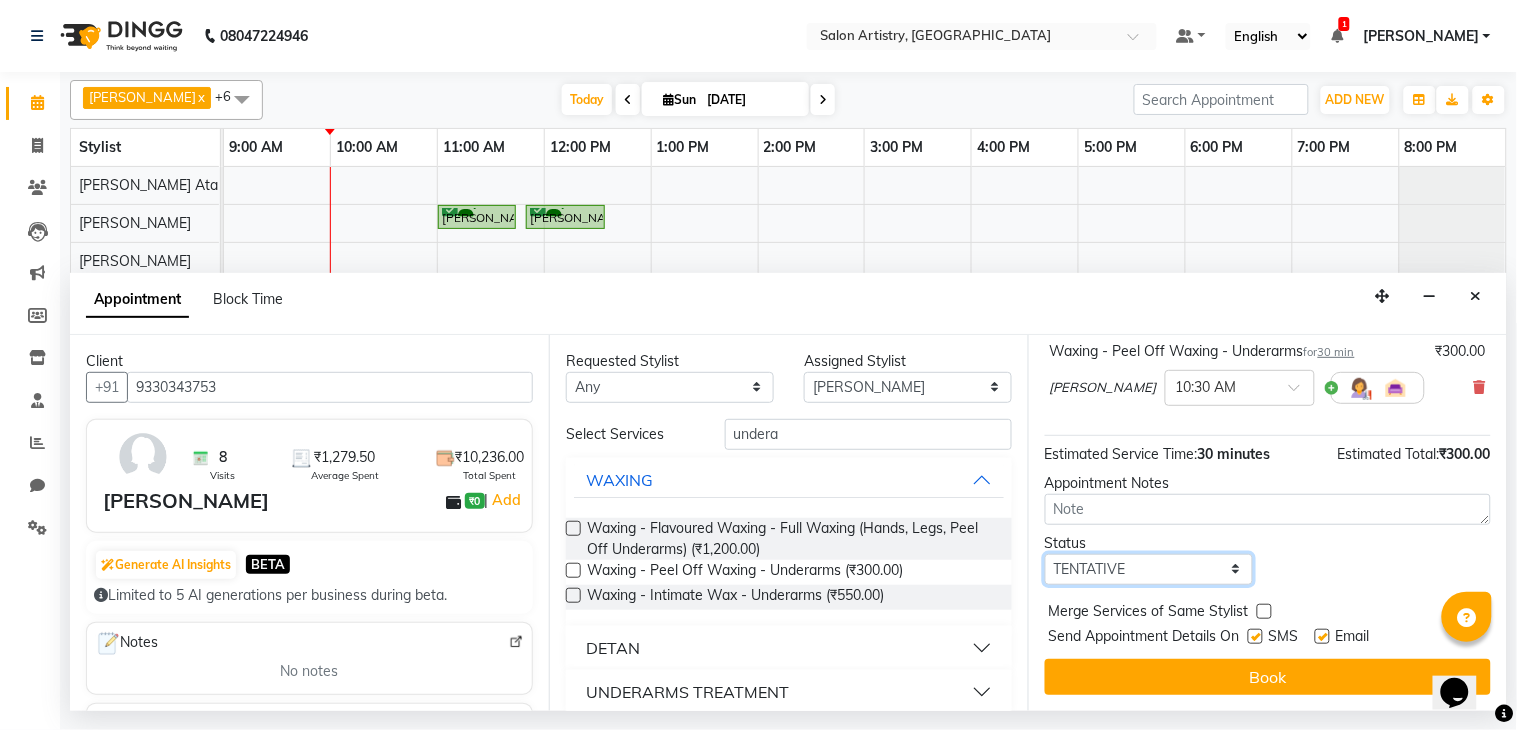 click on "Select TENTATIVE CONFIRM CHECK-IN UPCOMING" at bounding box center [1149, 569] 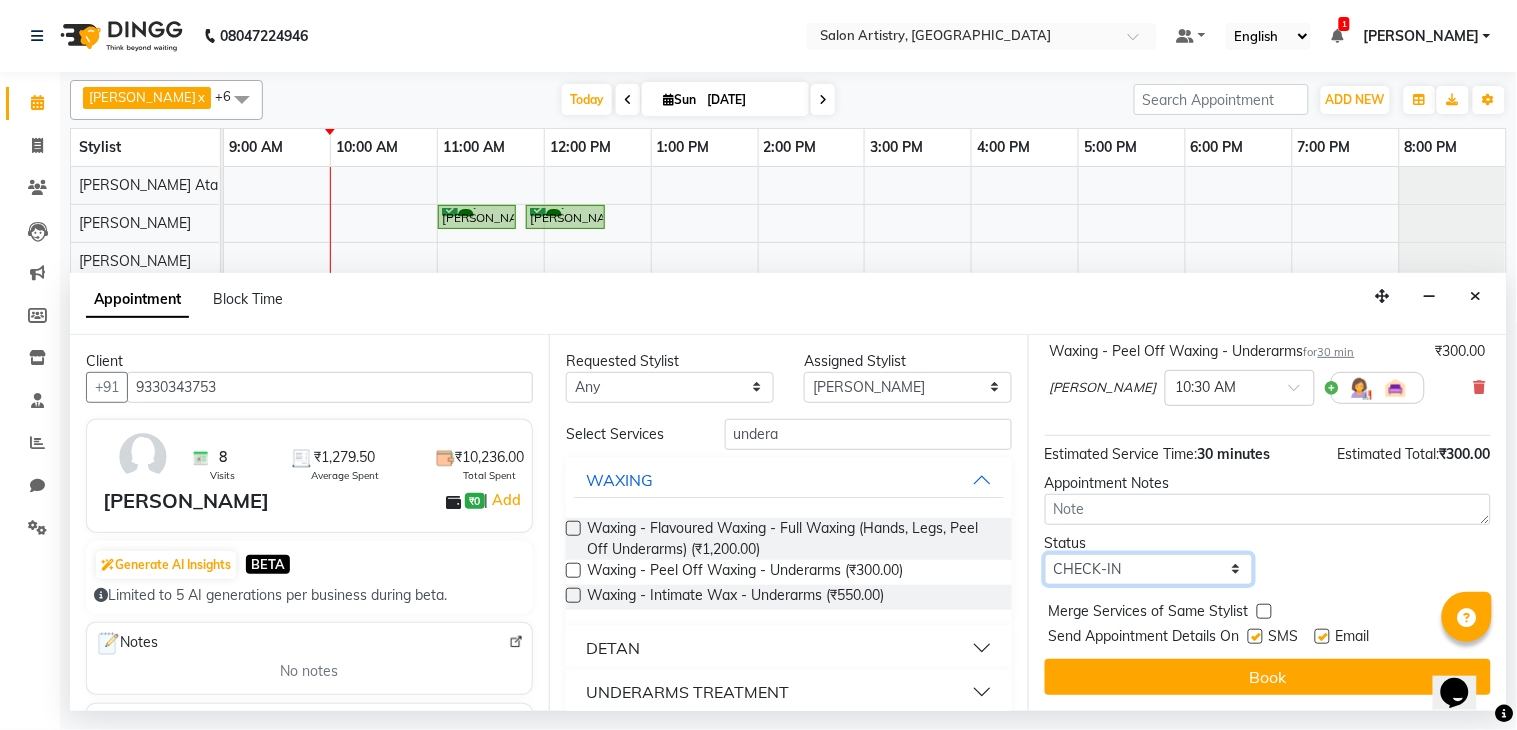 click on "Select TENTATIVE CONFIRM CHECK-IN UPCOMING" at bounding box center (1149, 569) 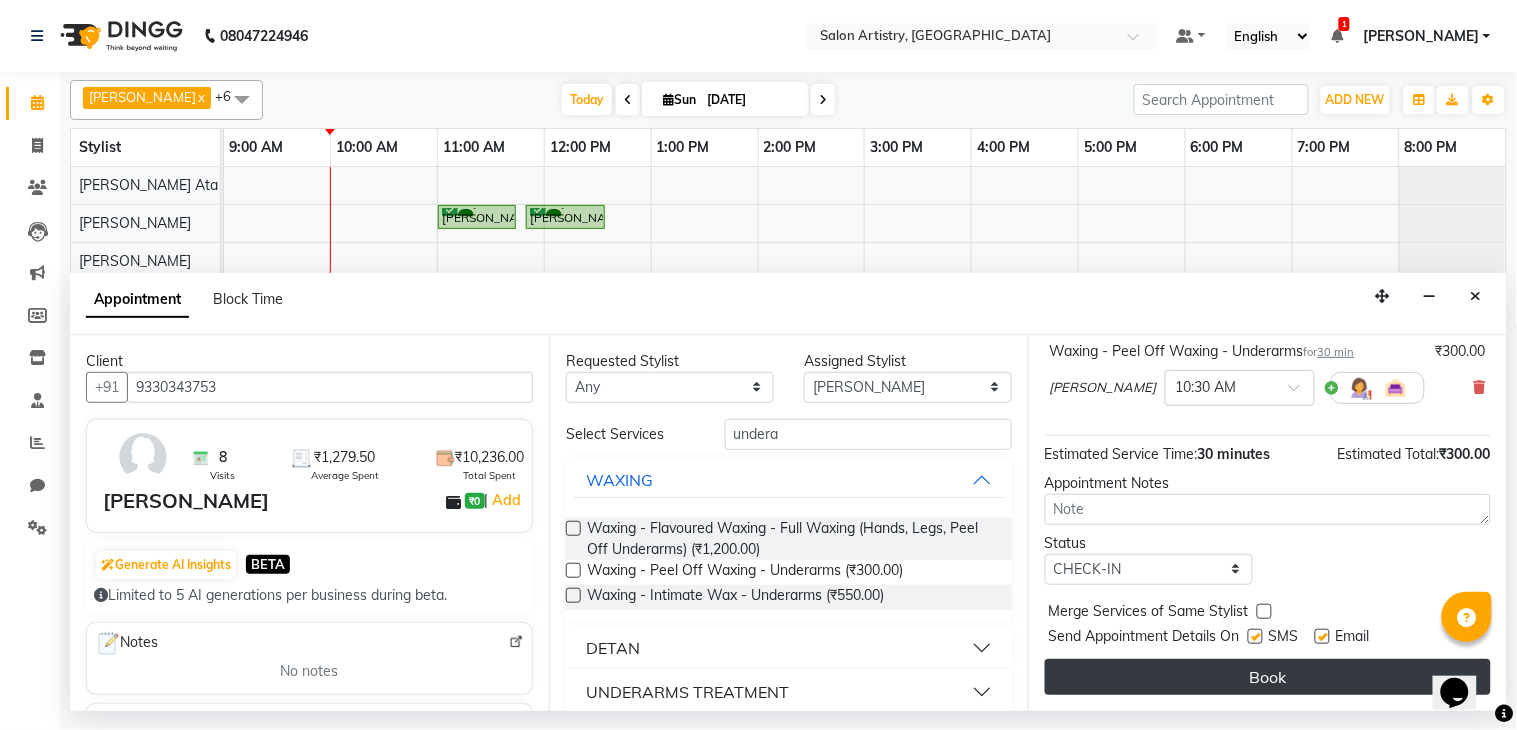 click on "Book" at bounding box center [1268, 677] 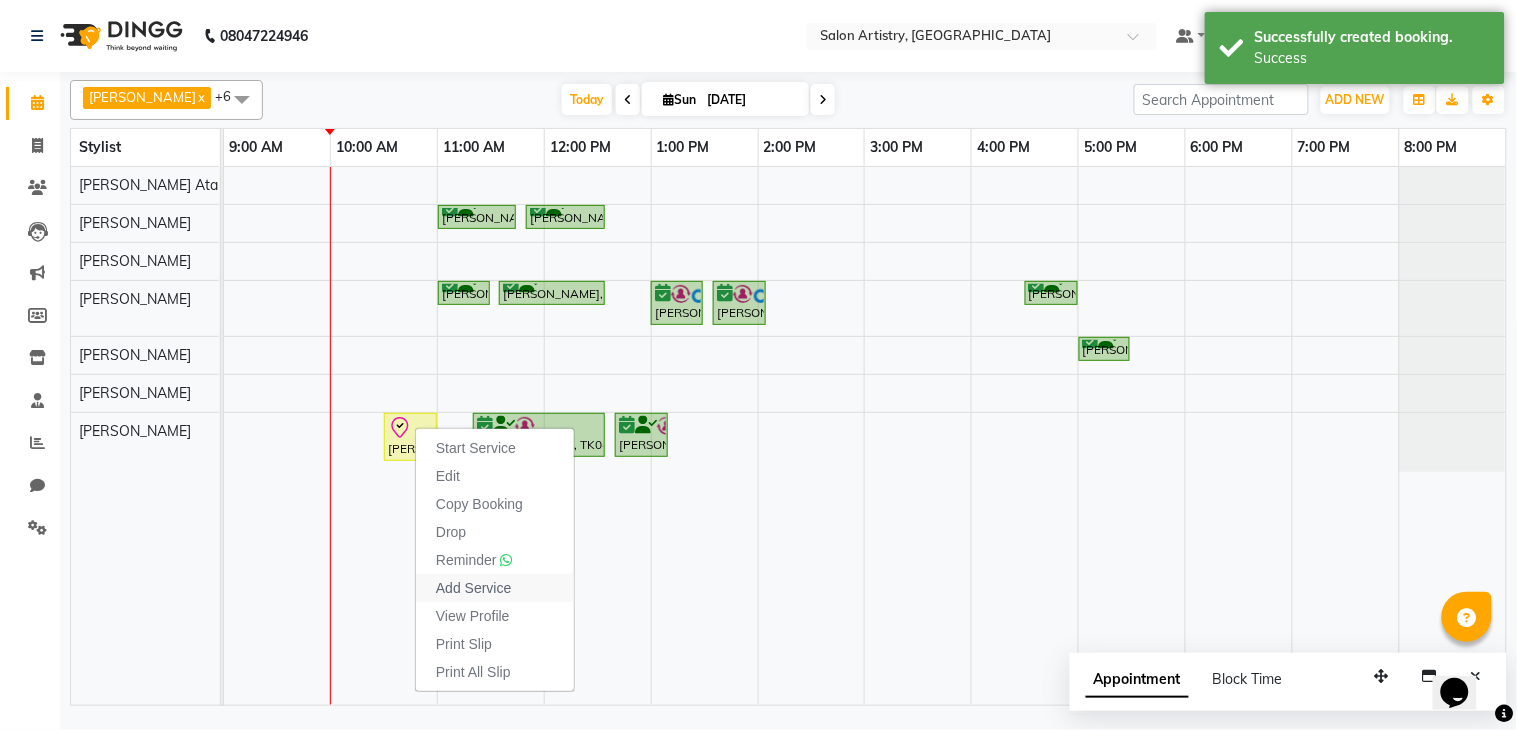 click on "Add Service" at bounding box center (473, 588) 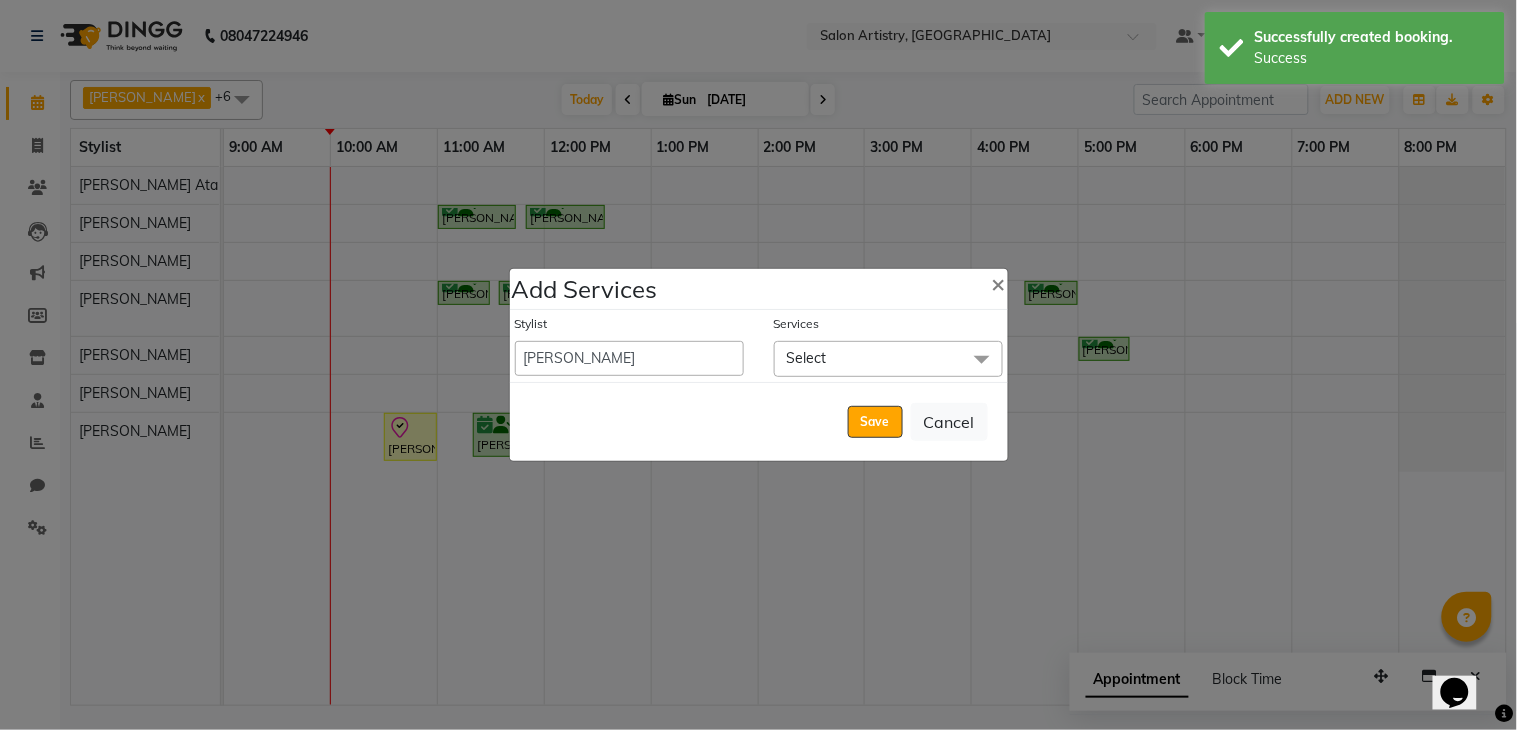 click on "Select" 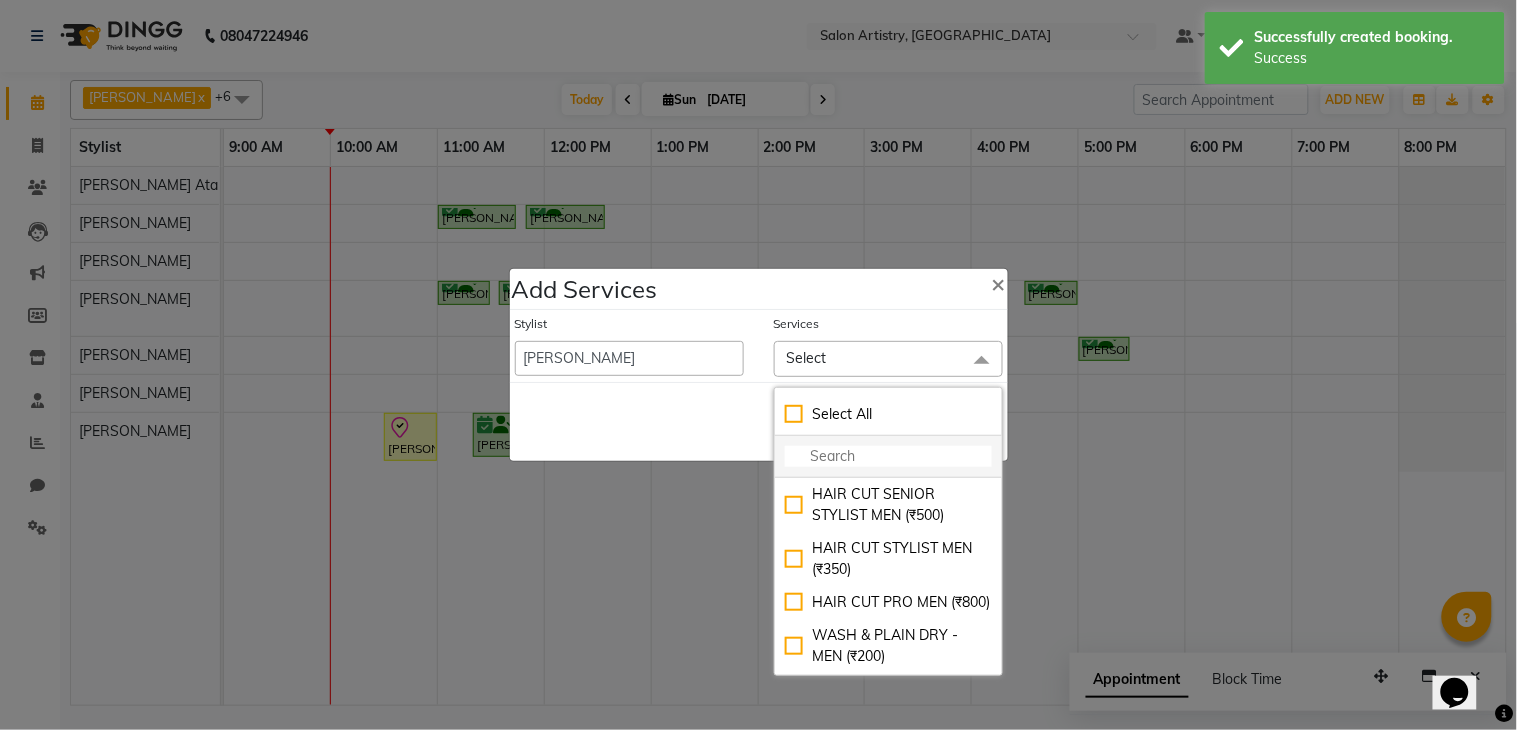 click 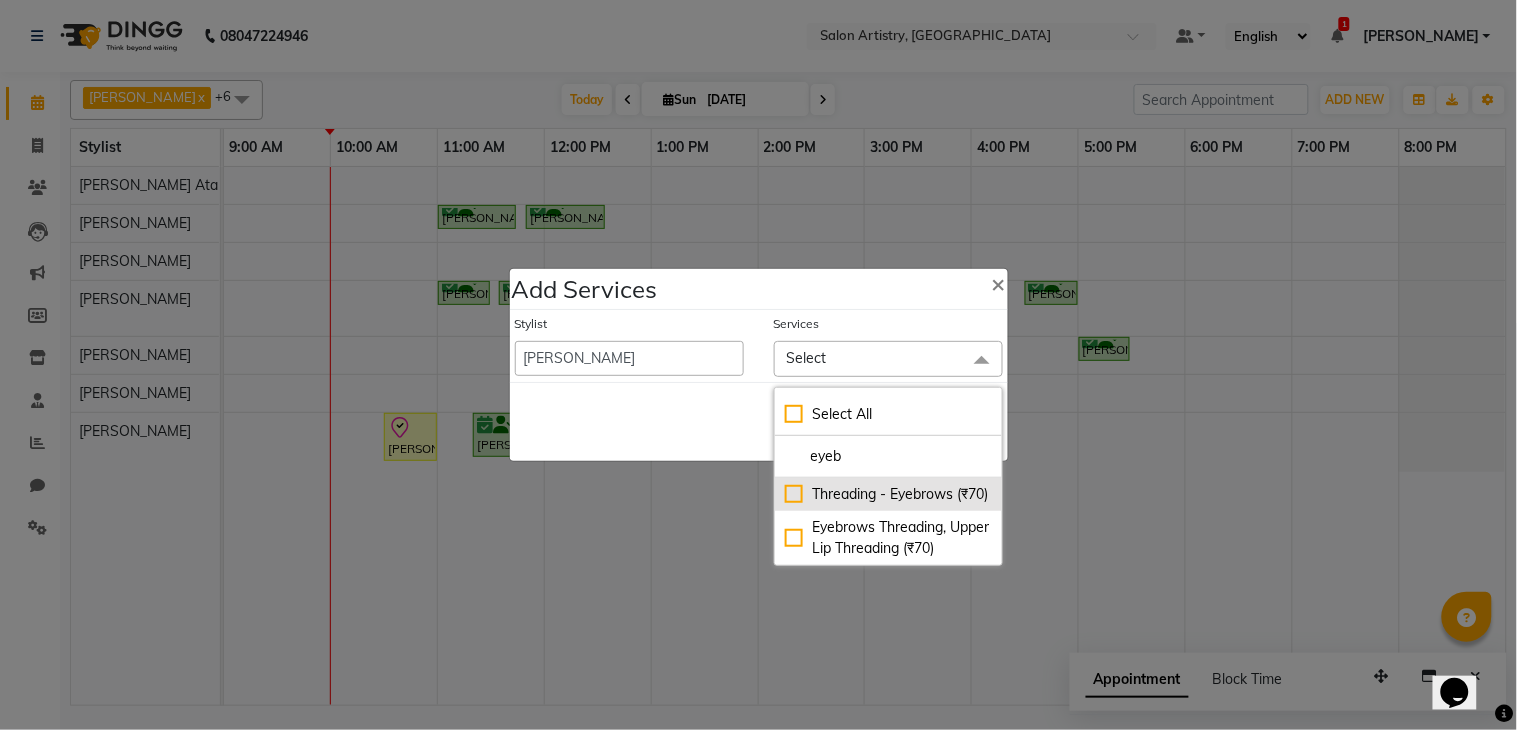 type on "eyeb" 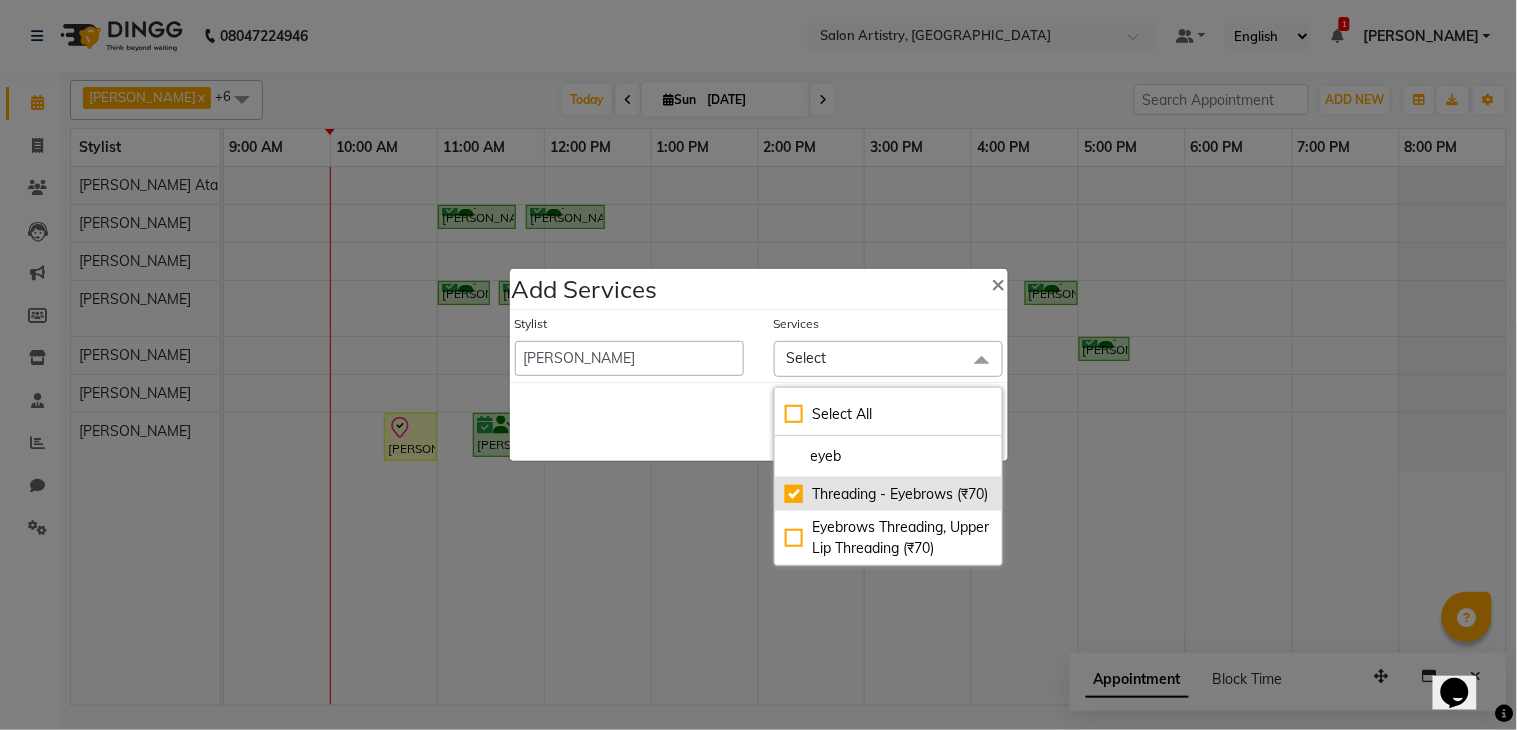 checkbox on "true" 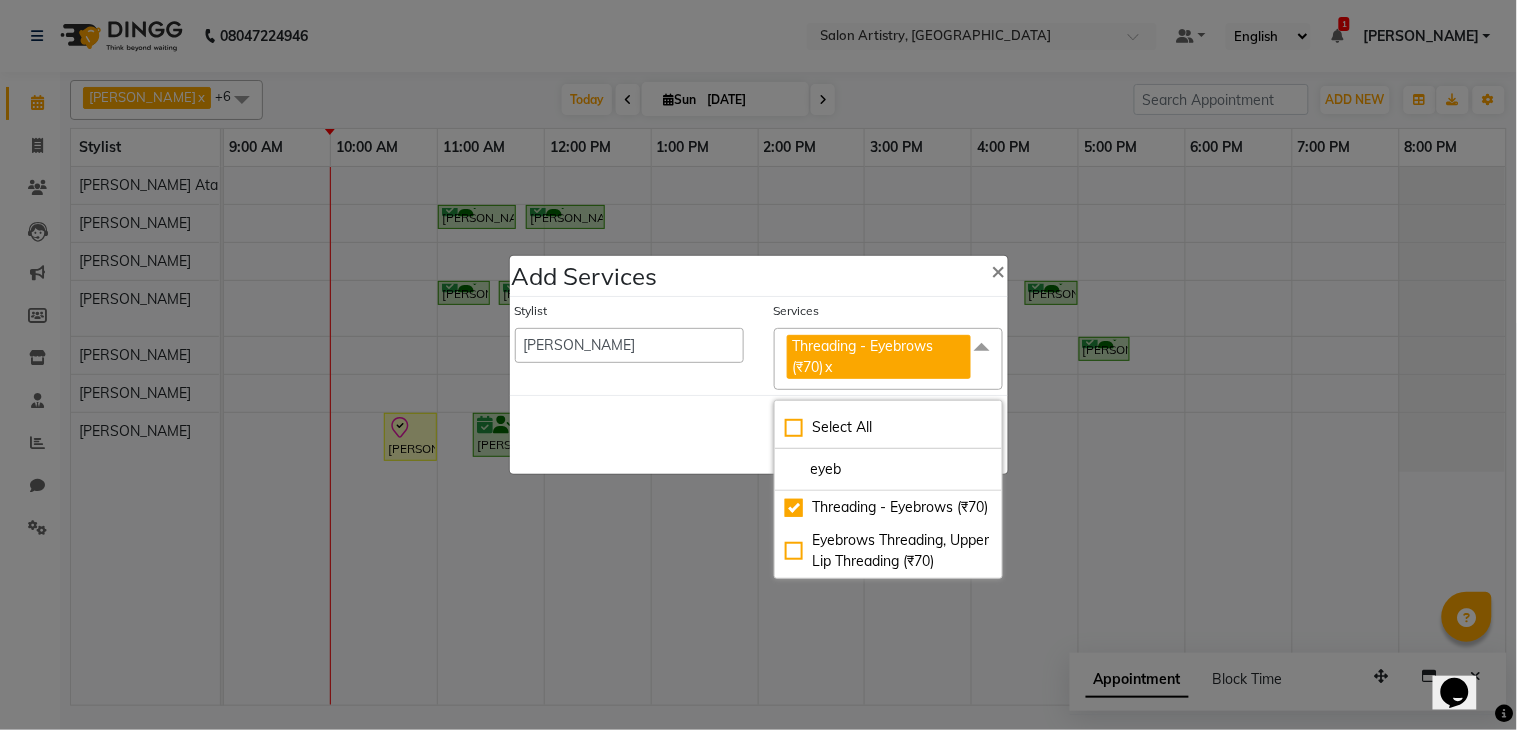 click on "Save   Cancel" 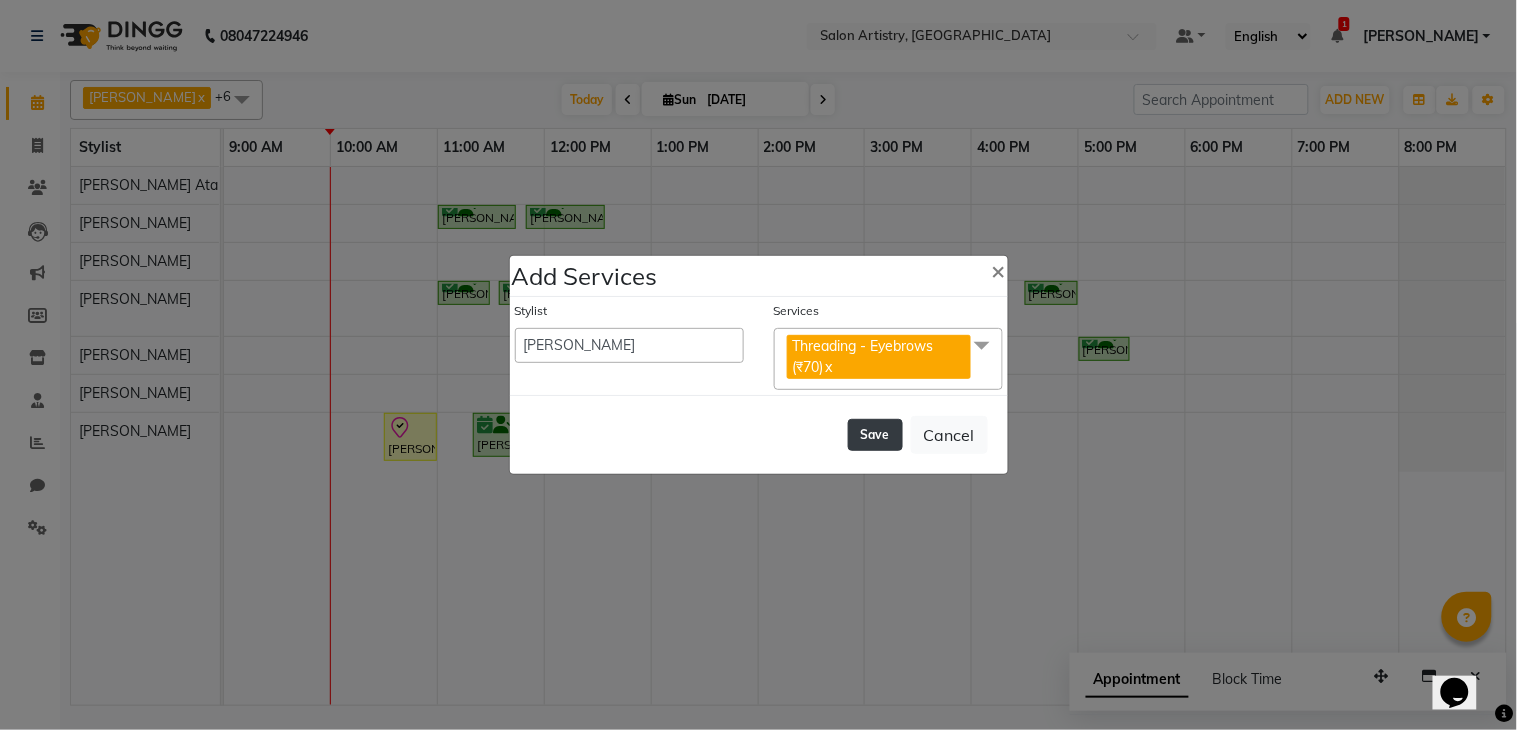 click on "Save" 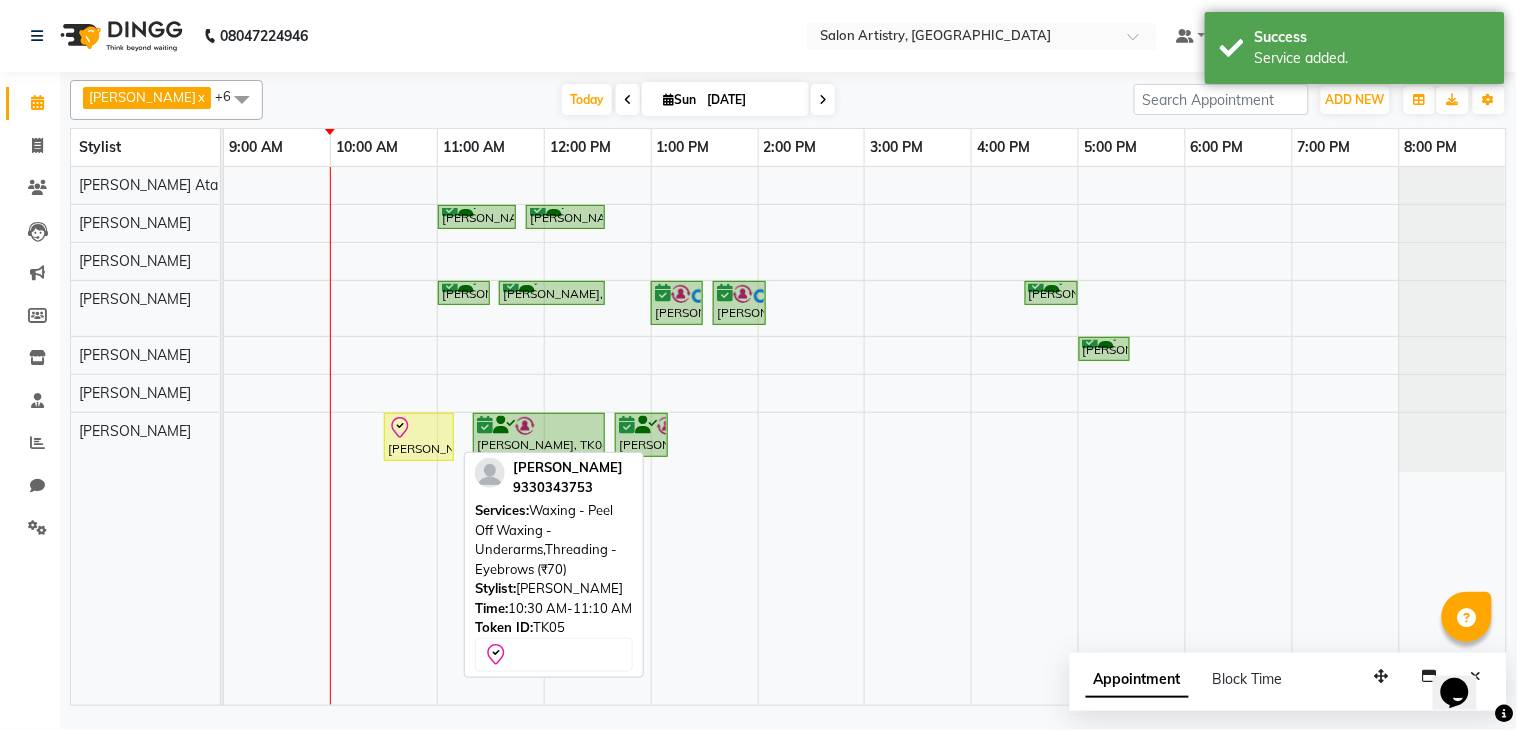 click on "[PERSON_NAME], TK05, 10:30 AM-11:10 AM, Waxing - Peel Off Waxing - Underarms,Threading - Eyebrows (₹70)" at bounding box center [419, 437] 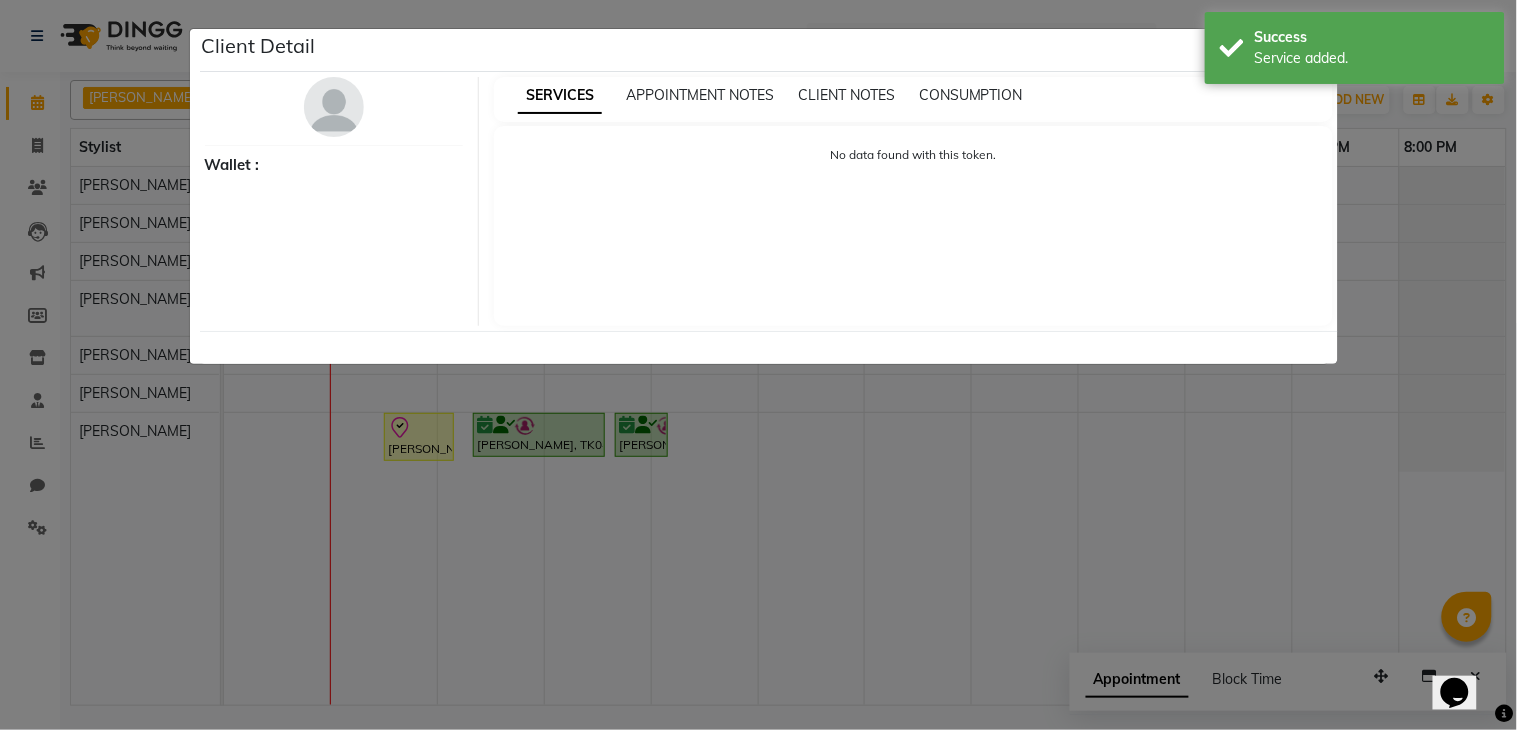 select on "8" 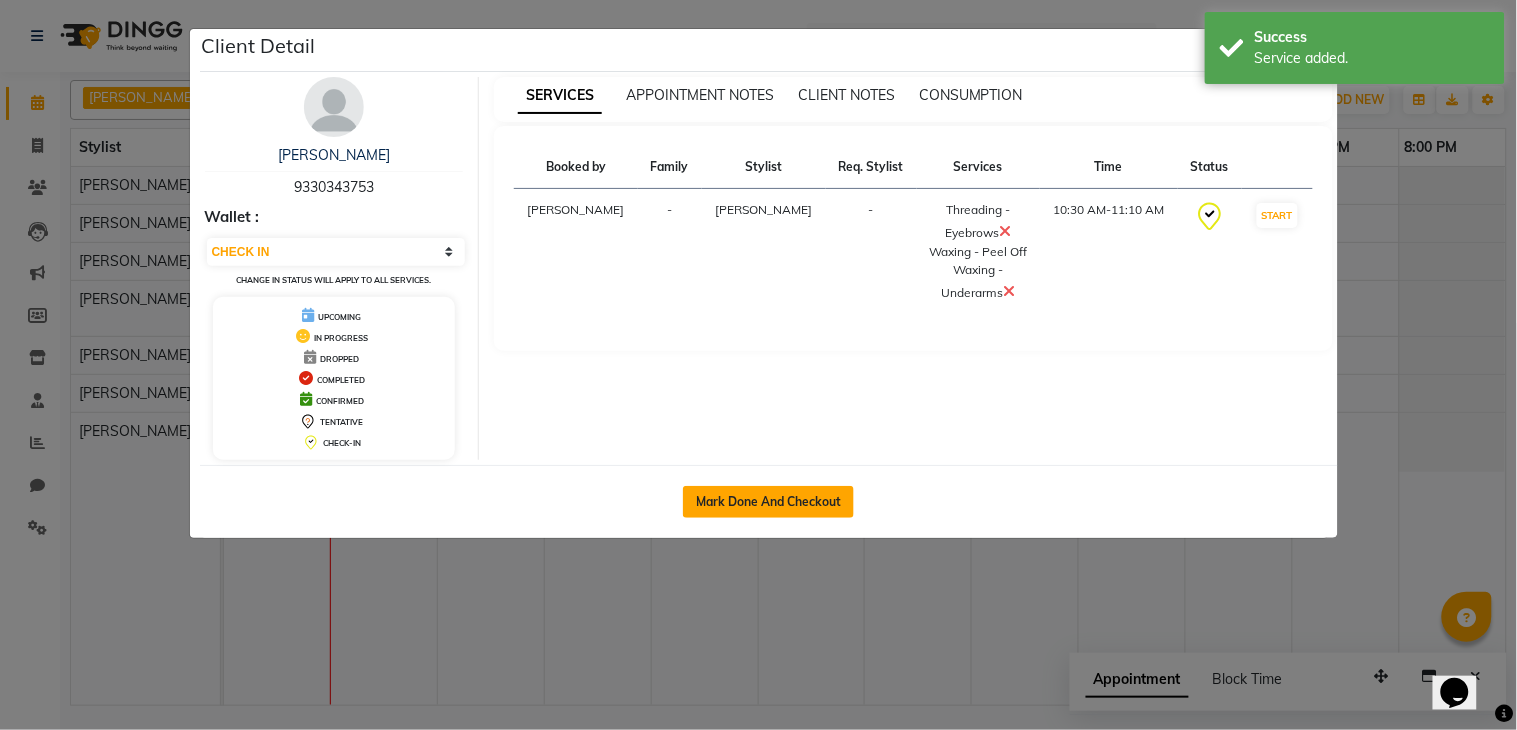 click on "Mark Done And Checkout" 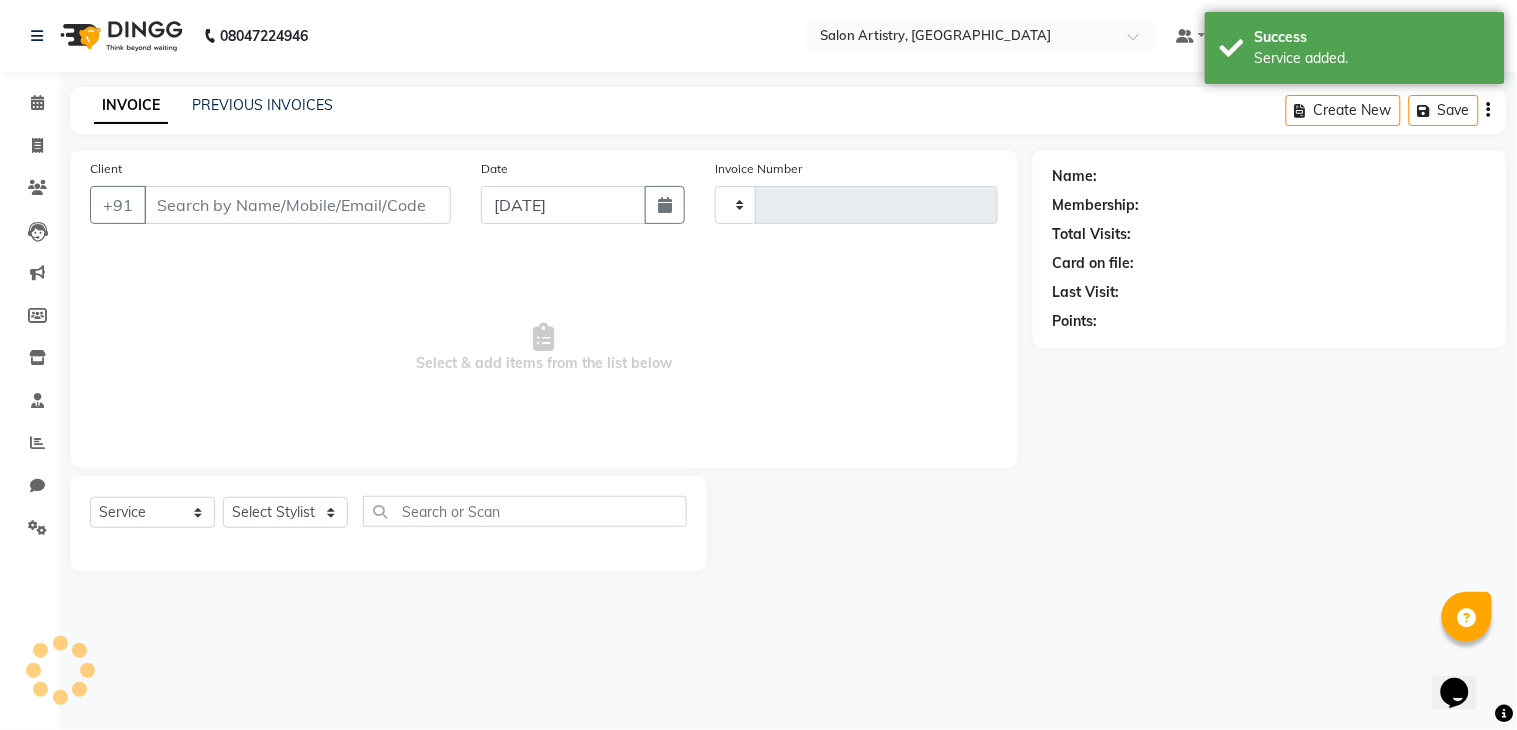 type on "1445" 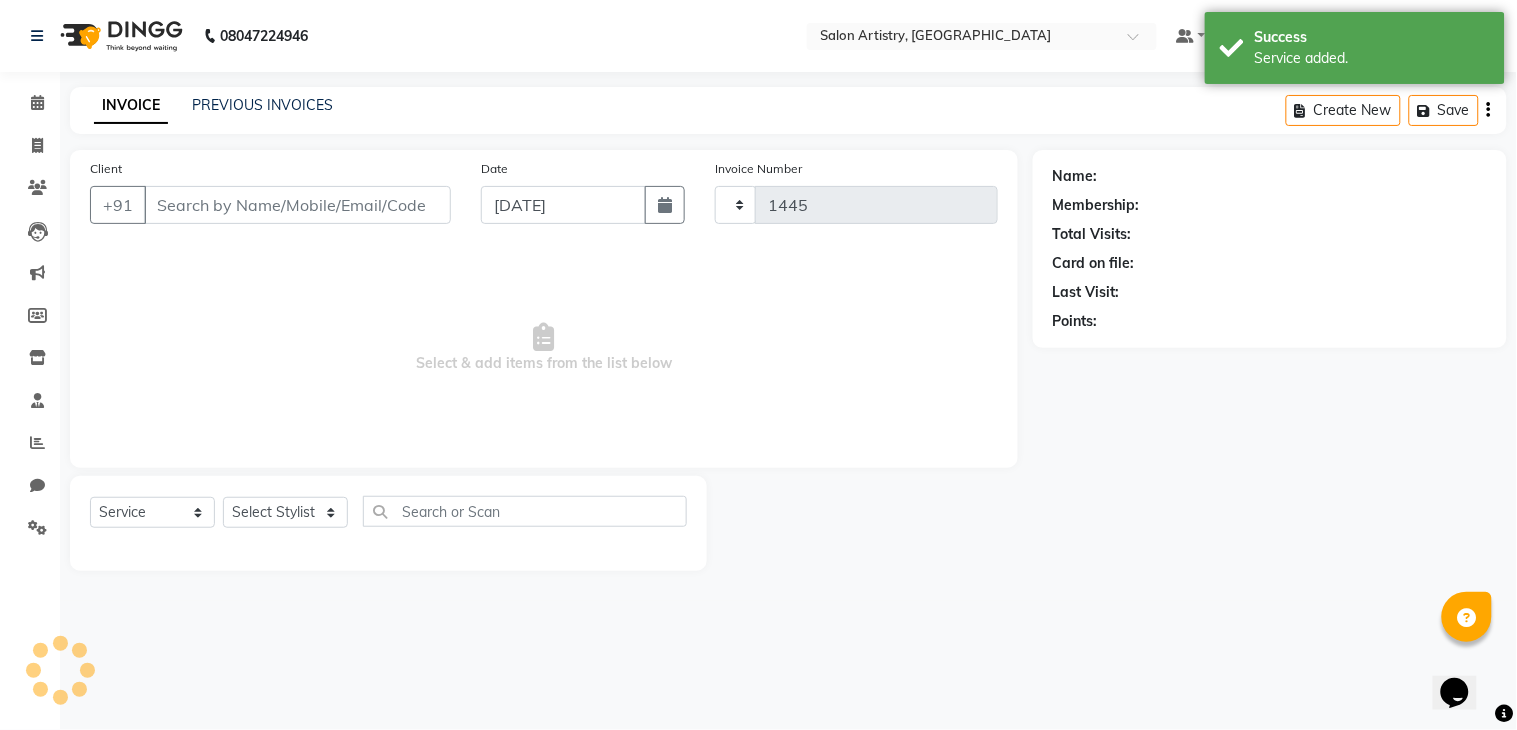 select on "8285" 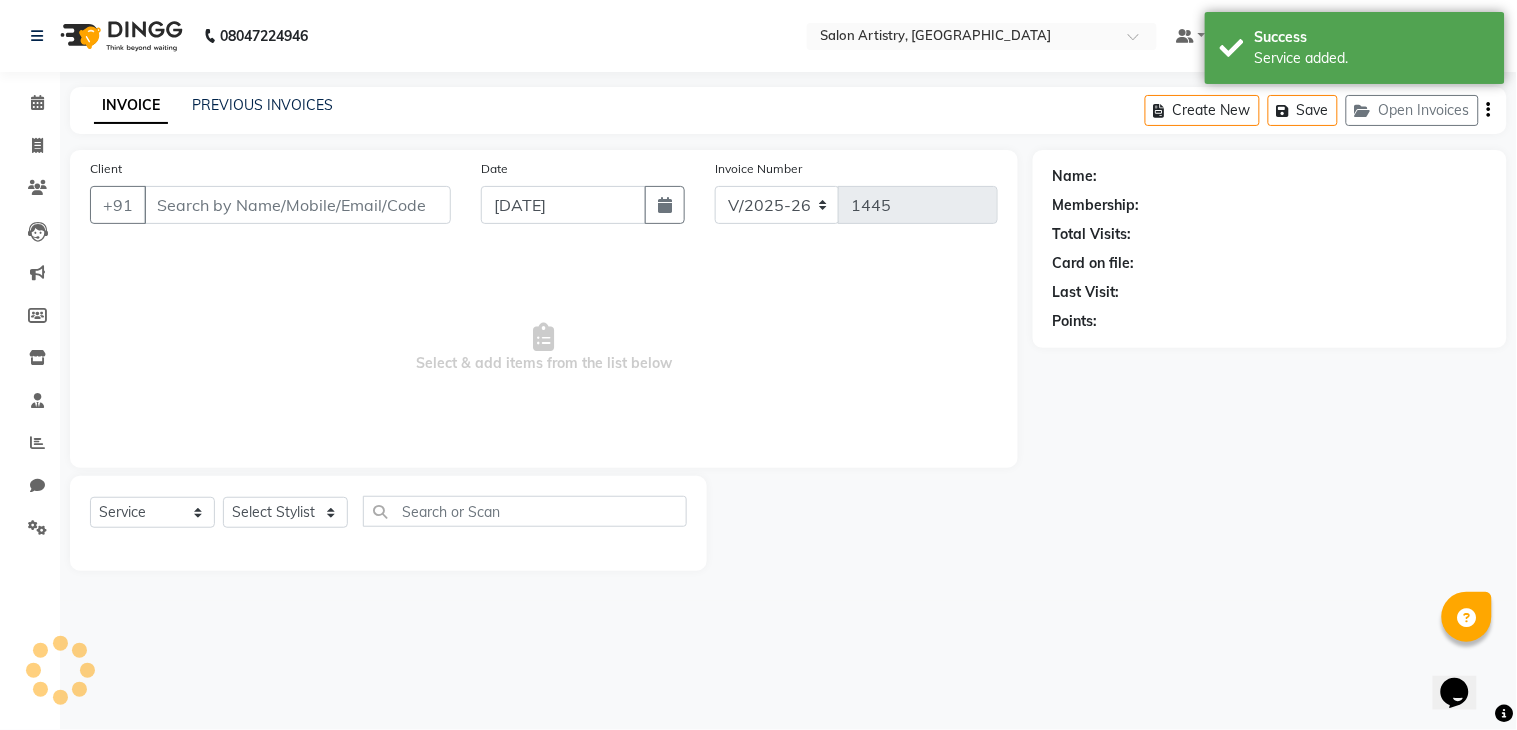 type on "9330343753" 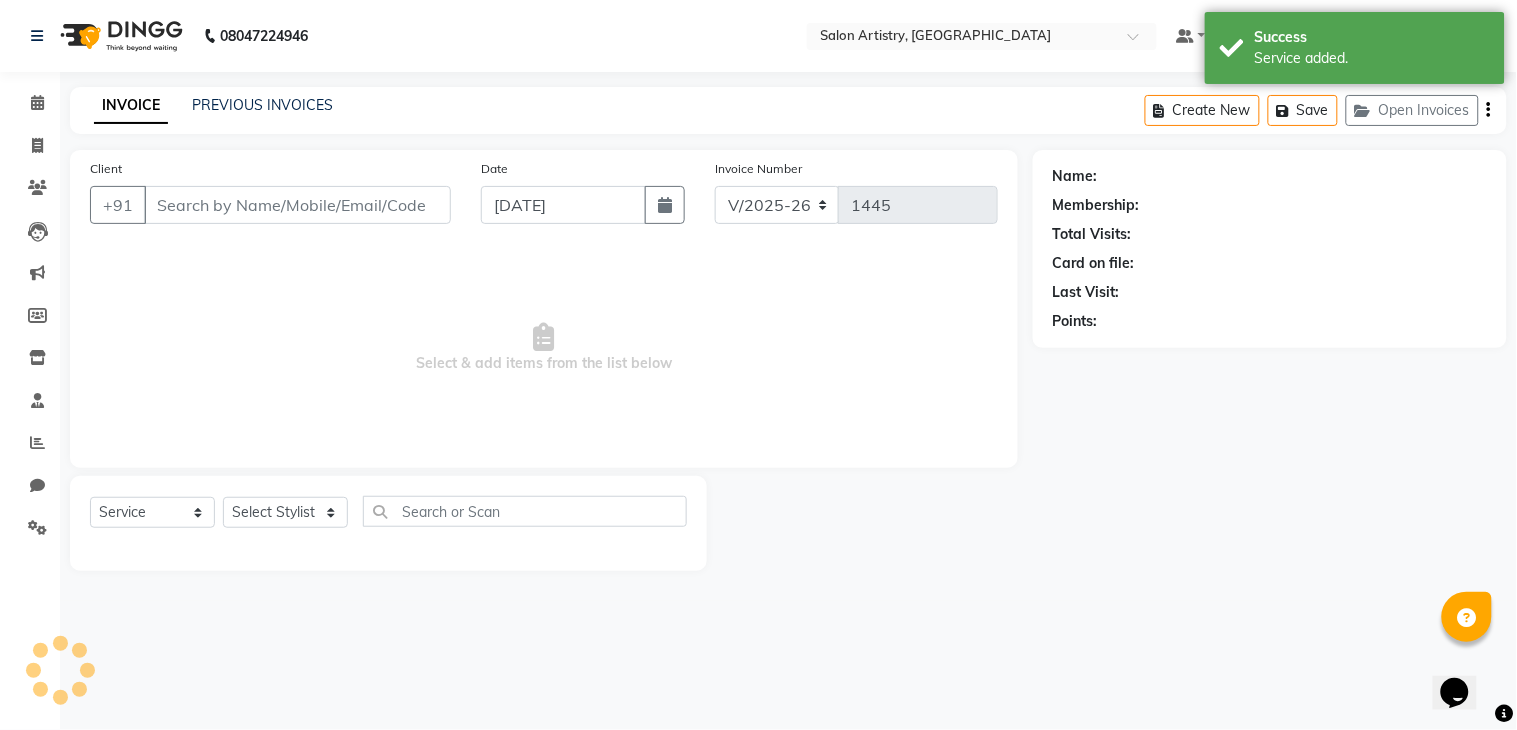 select on "79865" 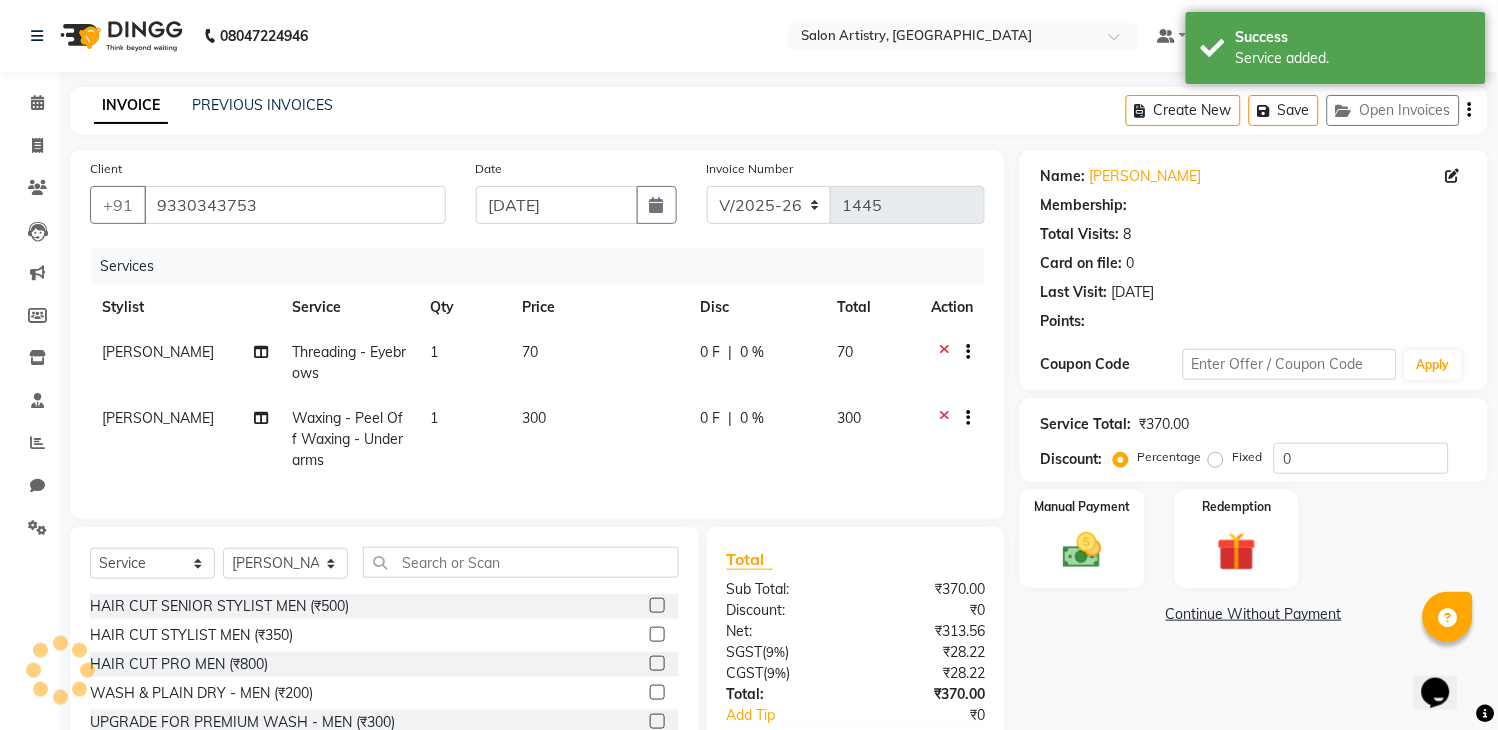 select on "1: Object" 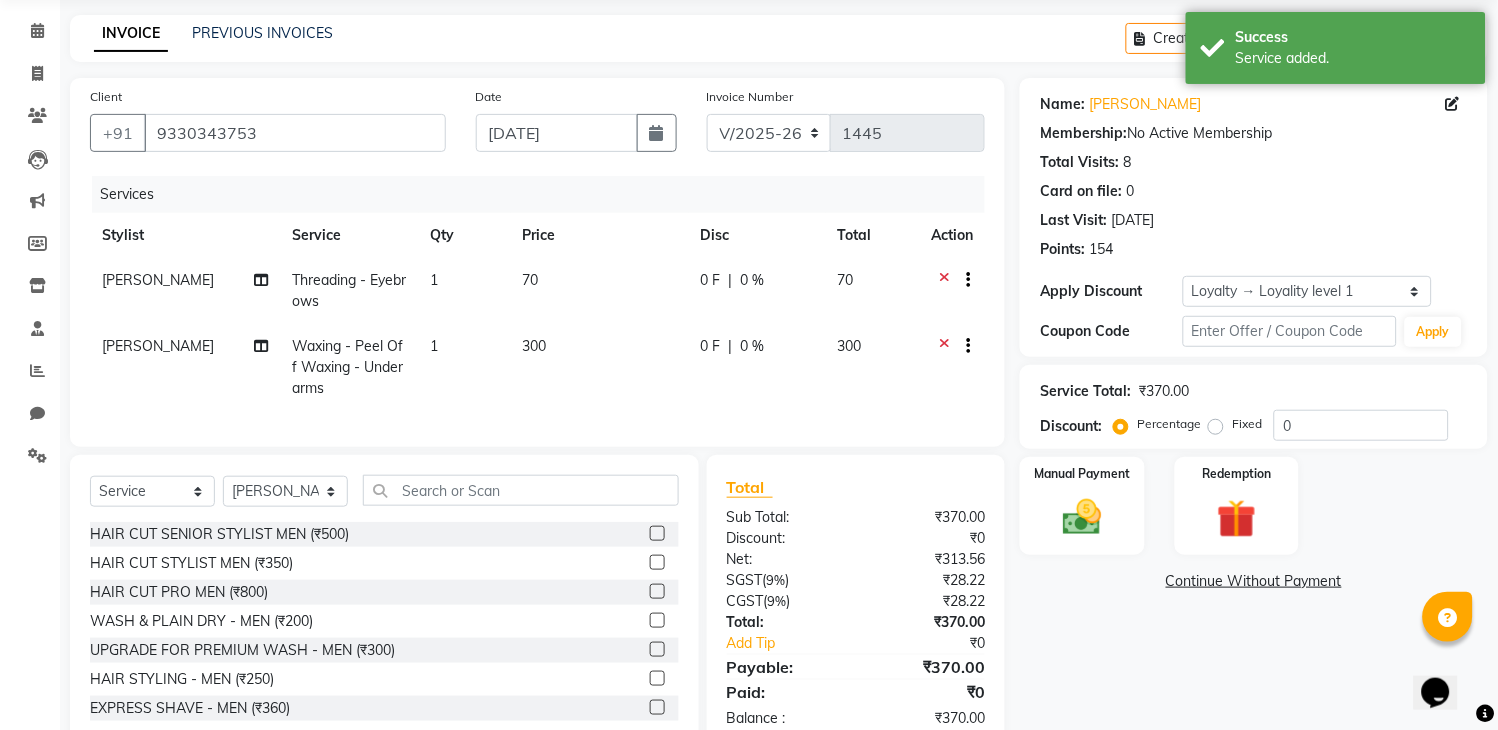 scroll, scrollTop: 141, scrollLeft: 0, axis: vertical 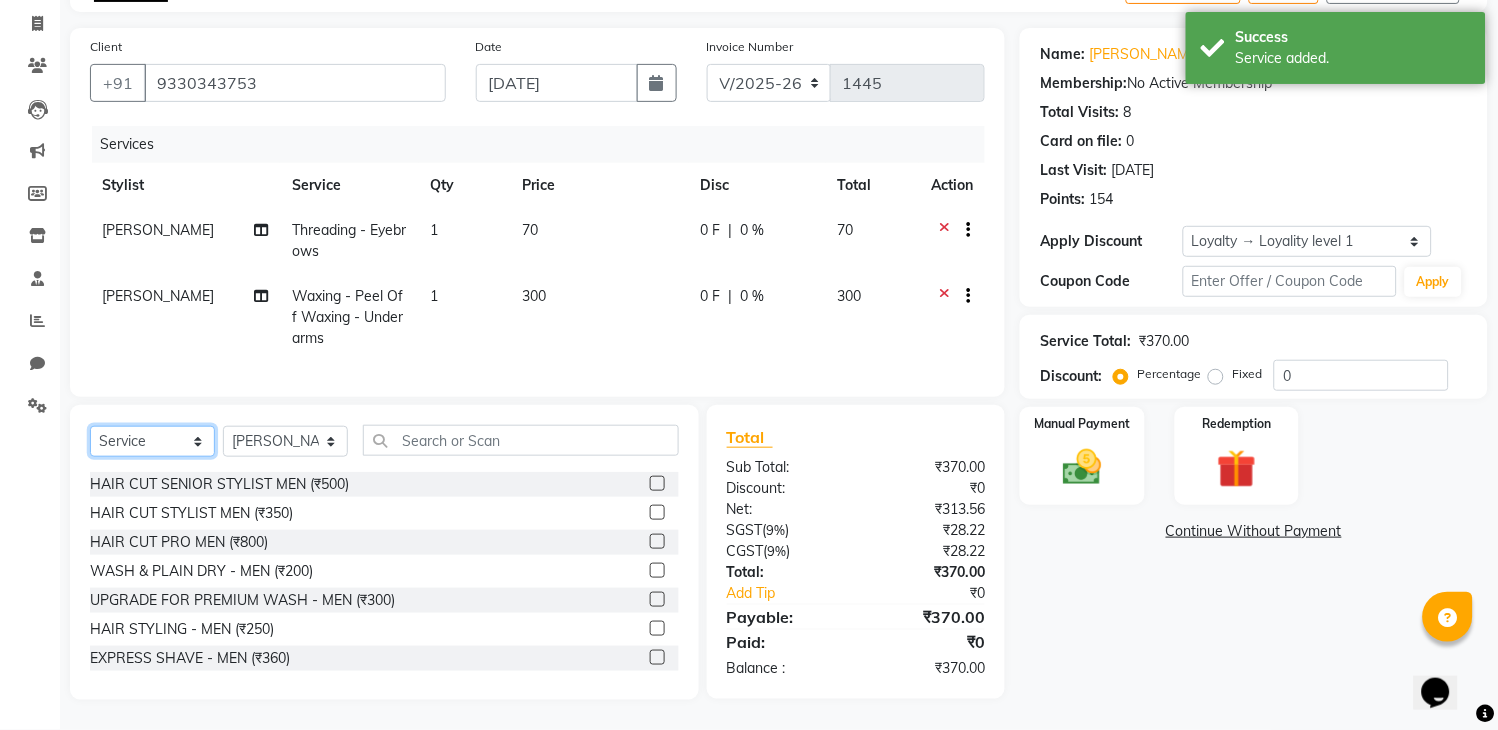 click on "Select  Service  Product  Membership  Package Voucher Prepaid Gift Card" 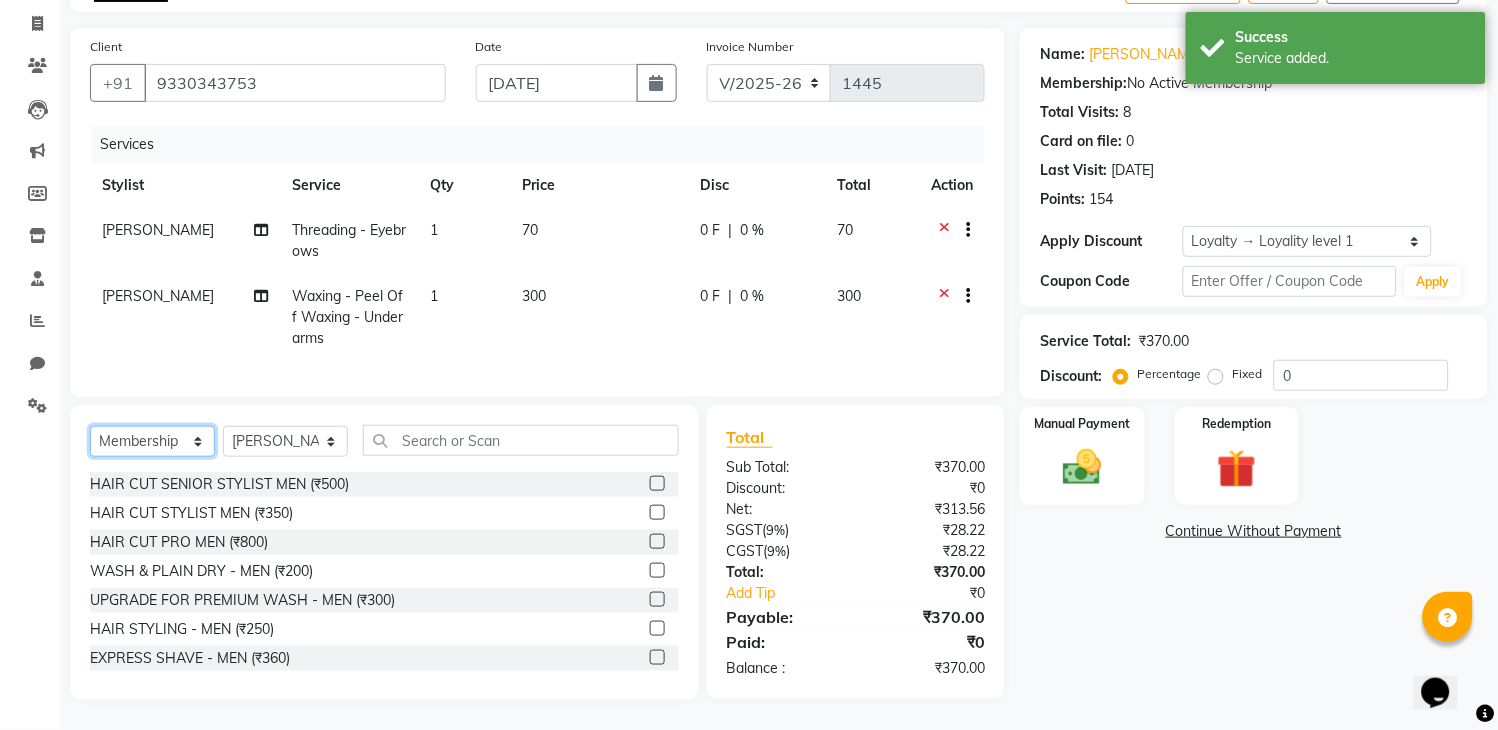 click on "Select  Service  Product  Membership  Package Voucher Prepaid Gift Card" 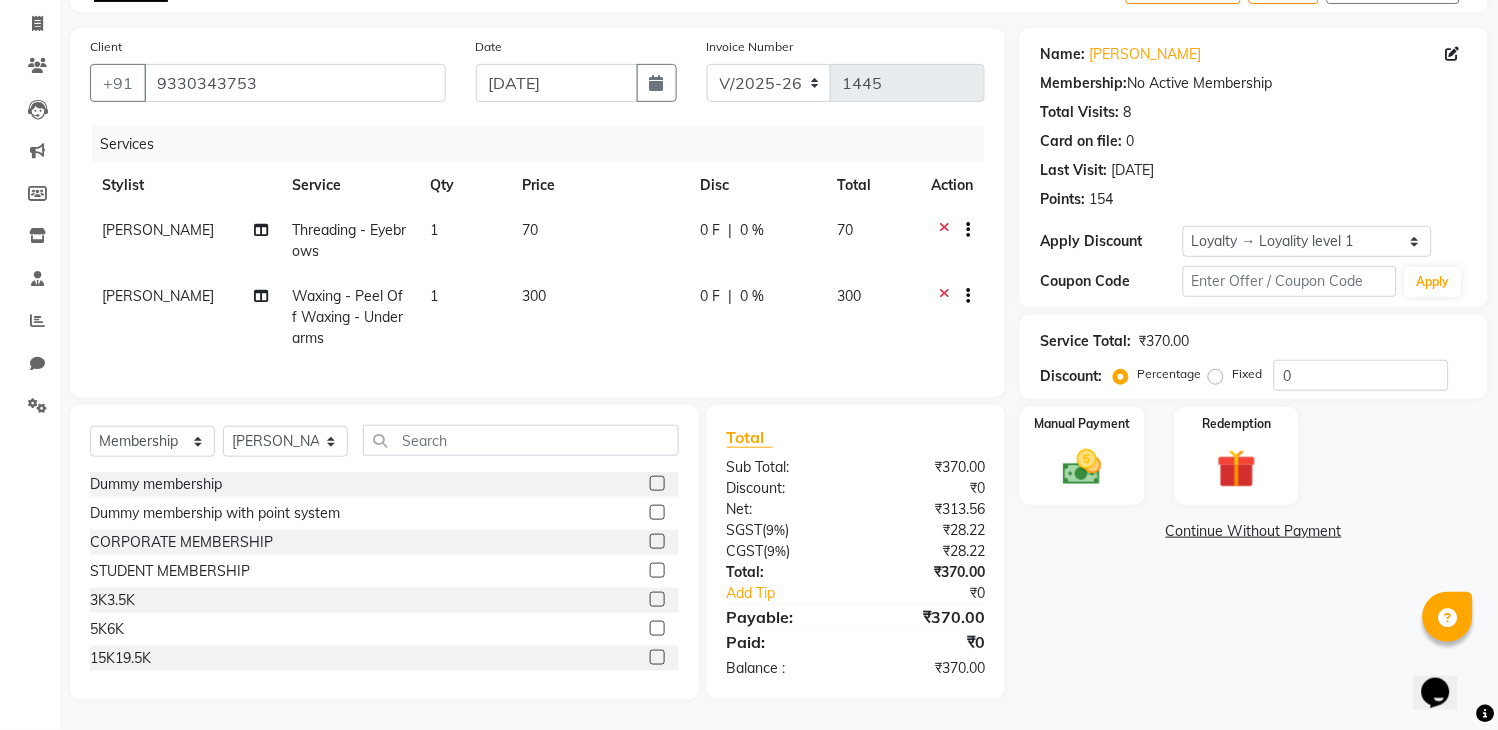 click 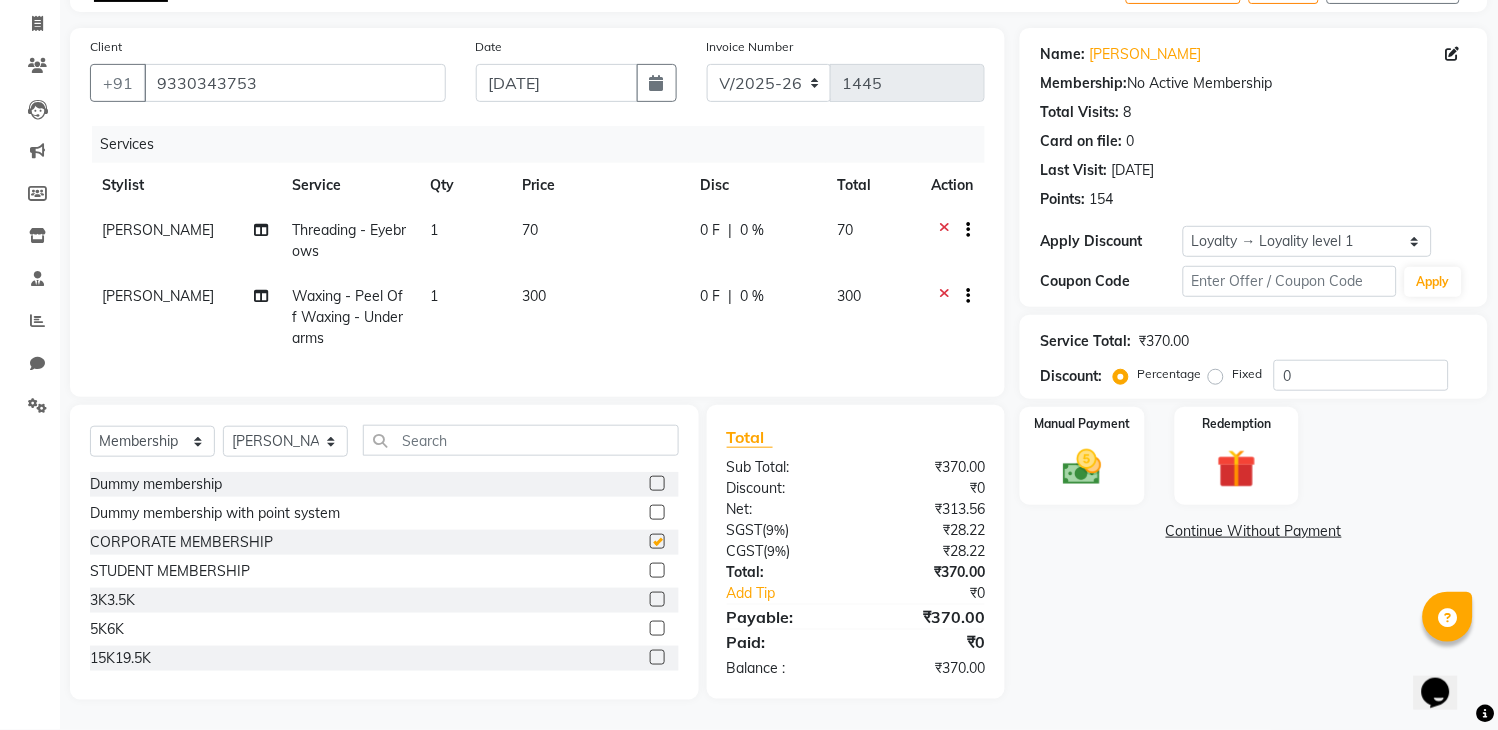 select on "select" 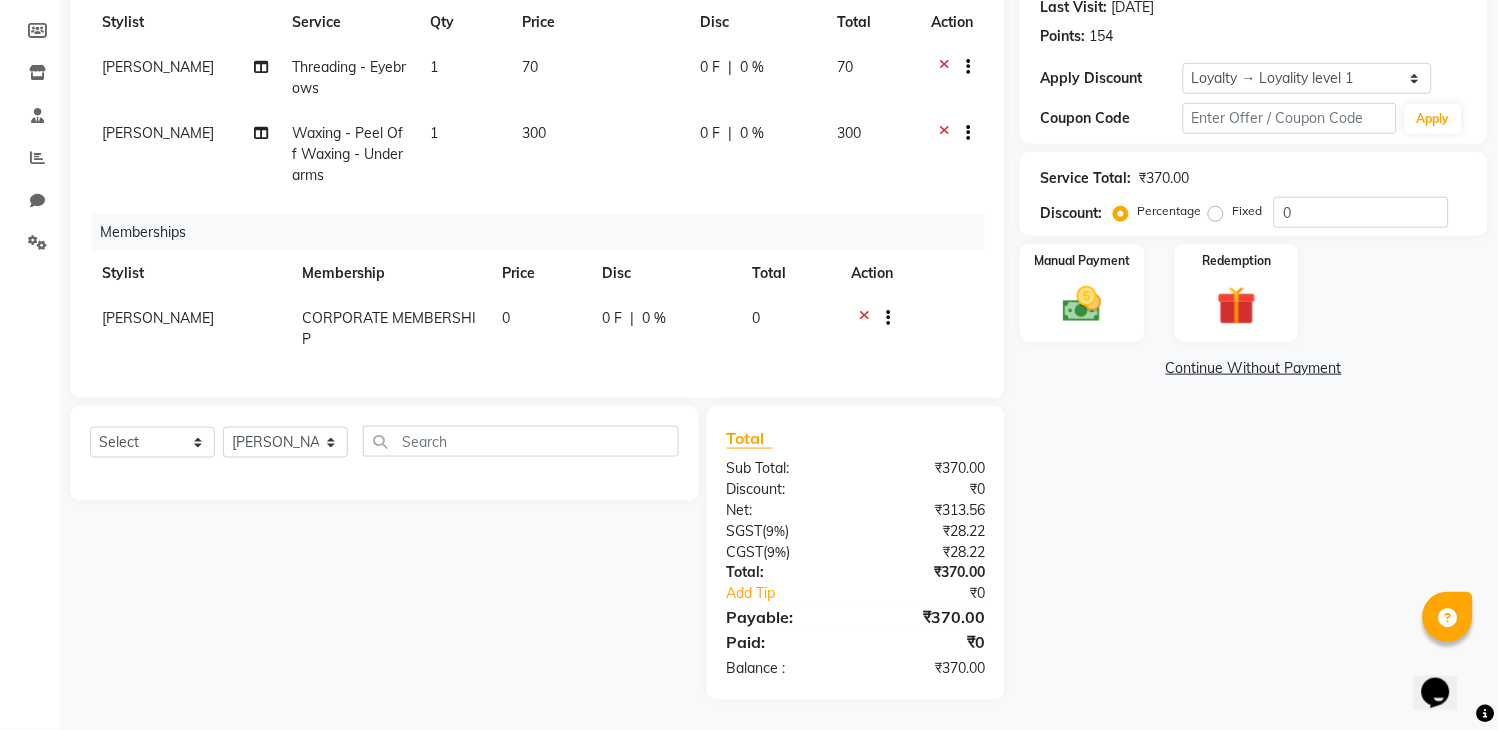 scroll, scrollTop: 304, scrollLeft: 0, axis: vertical 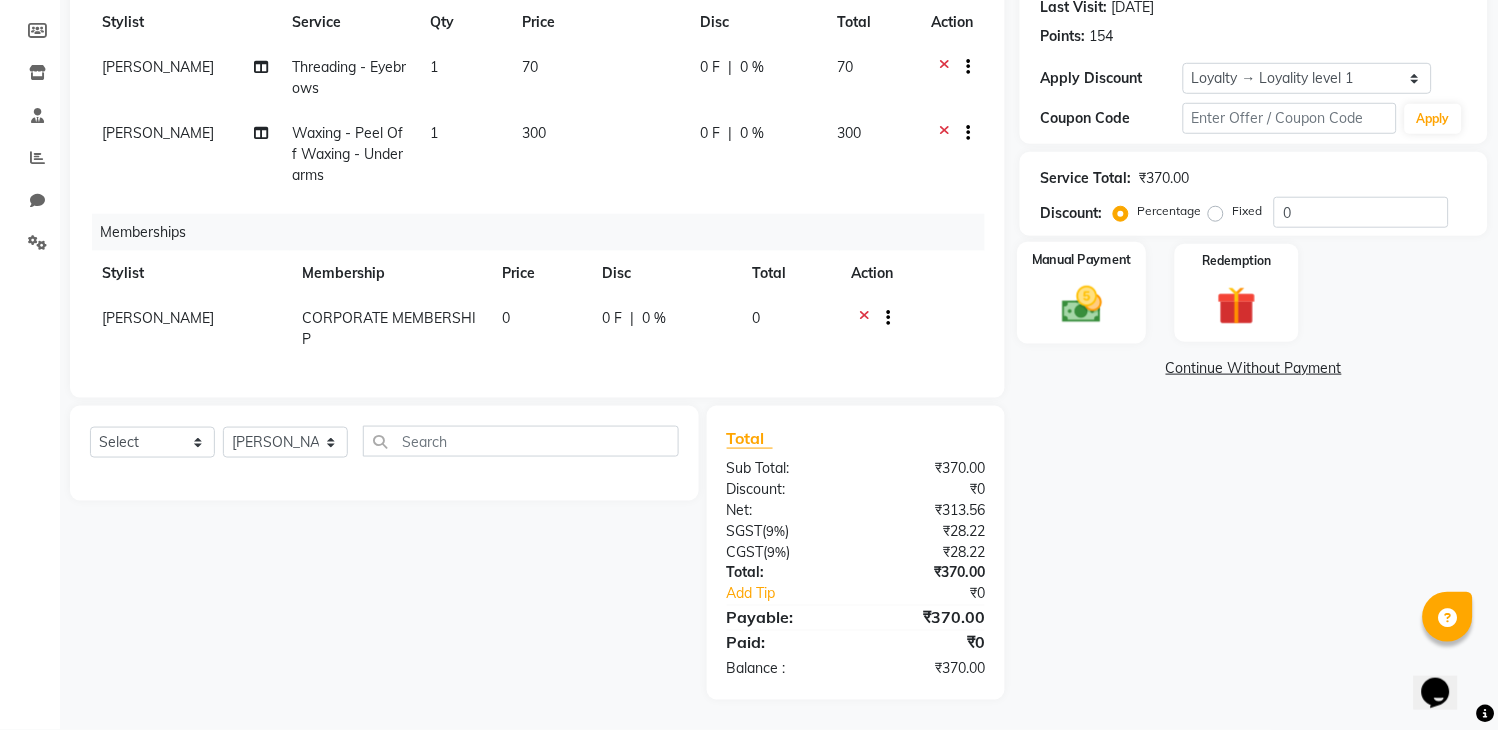 click 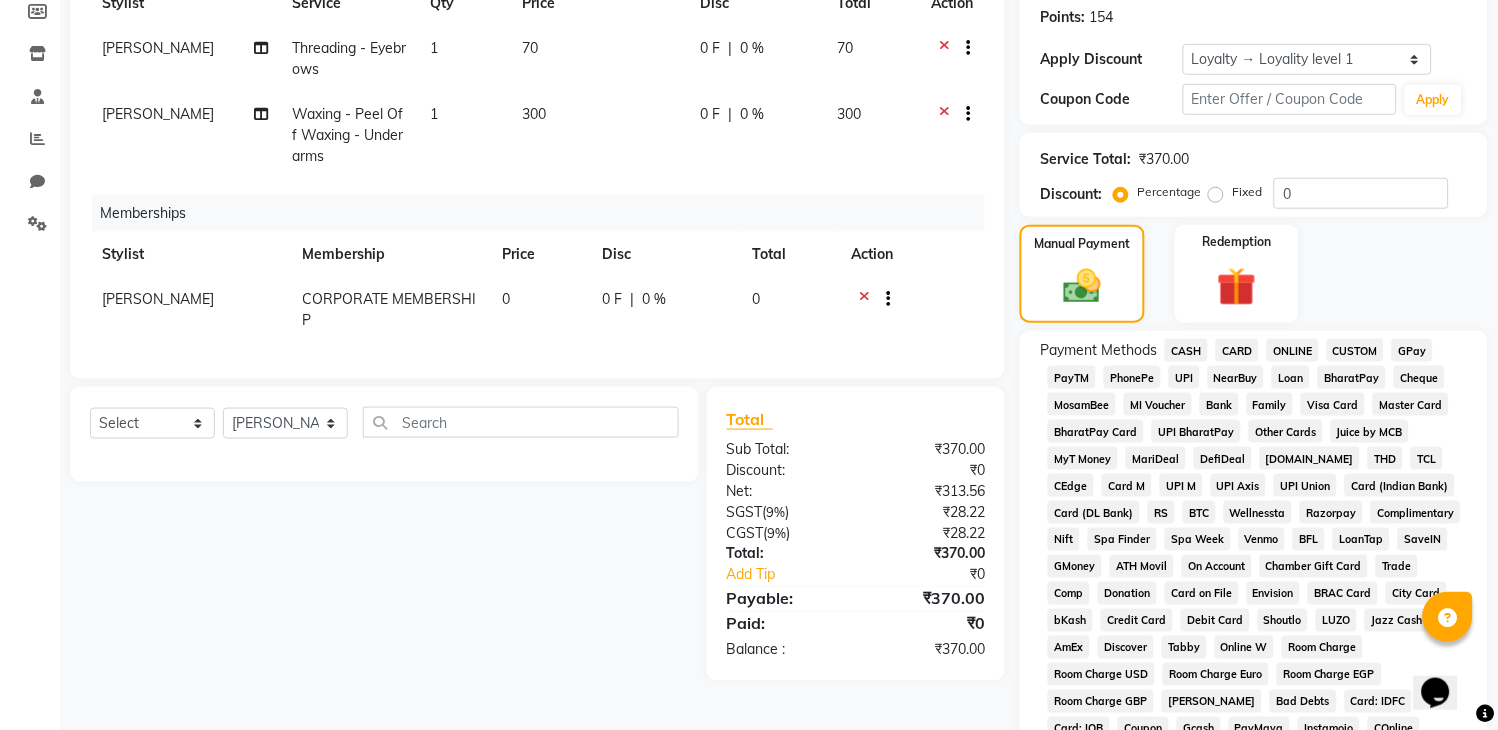 click on "CASH" 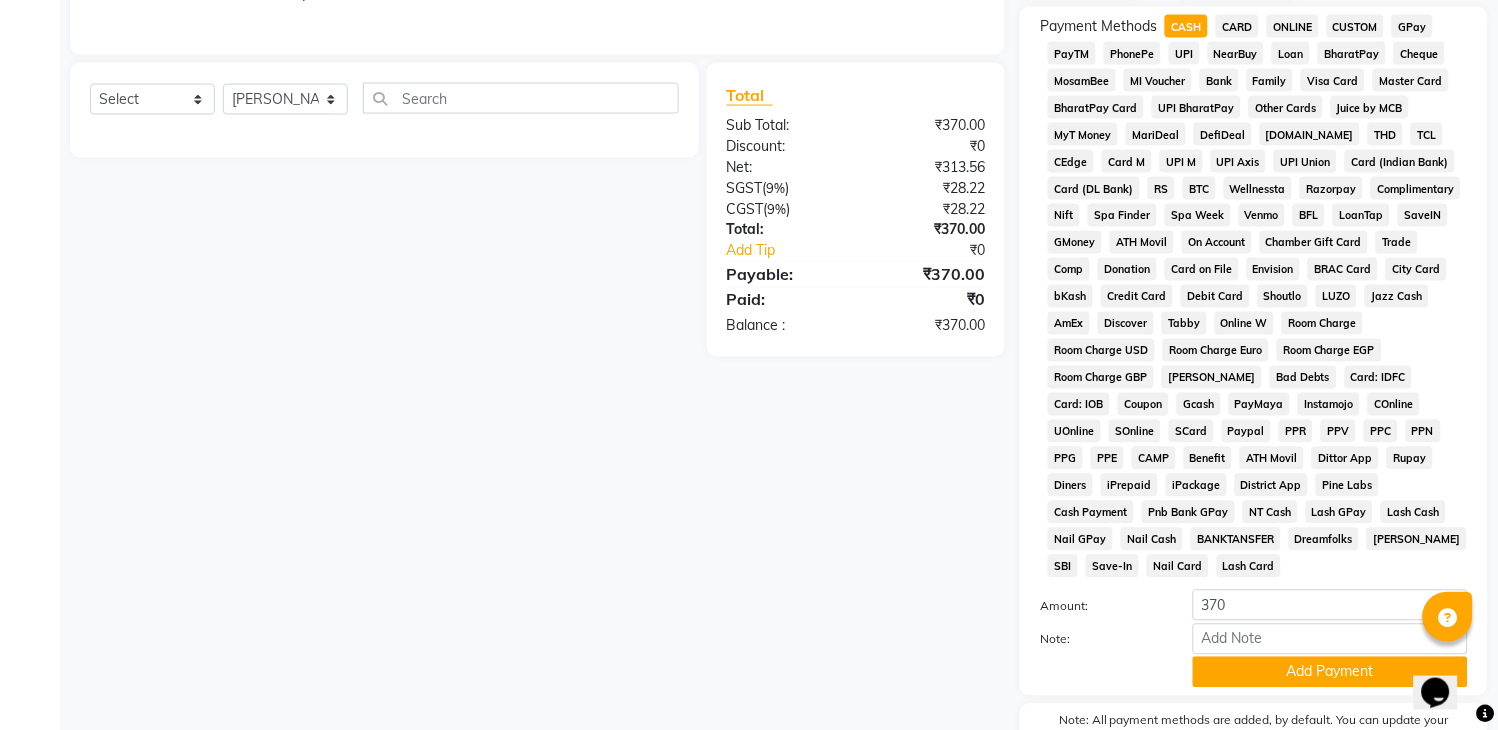 scroll, scrollTop: 746, scrollLeft: 0, axis: vertical 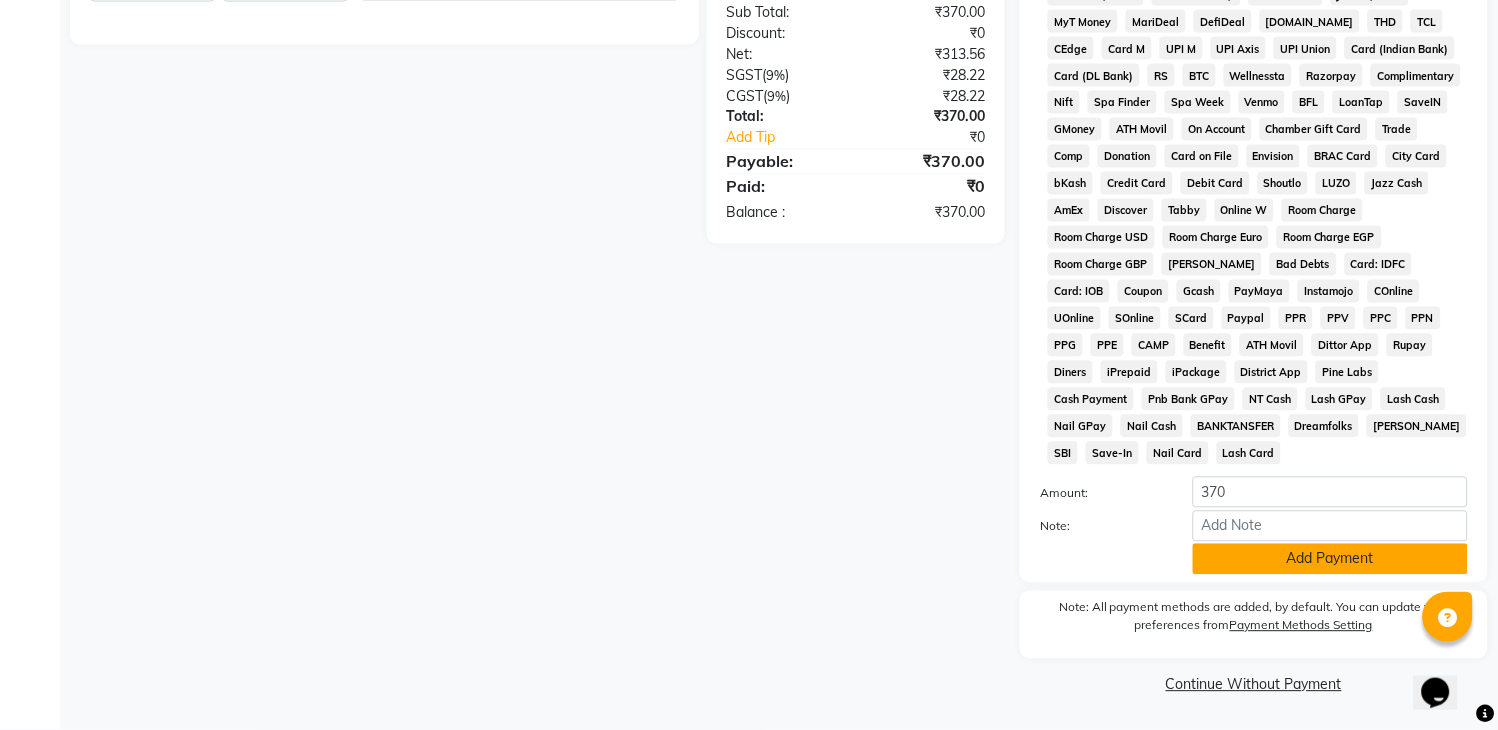 click on "Add Payment" 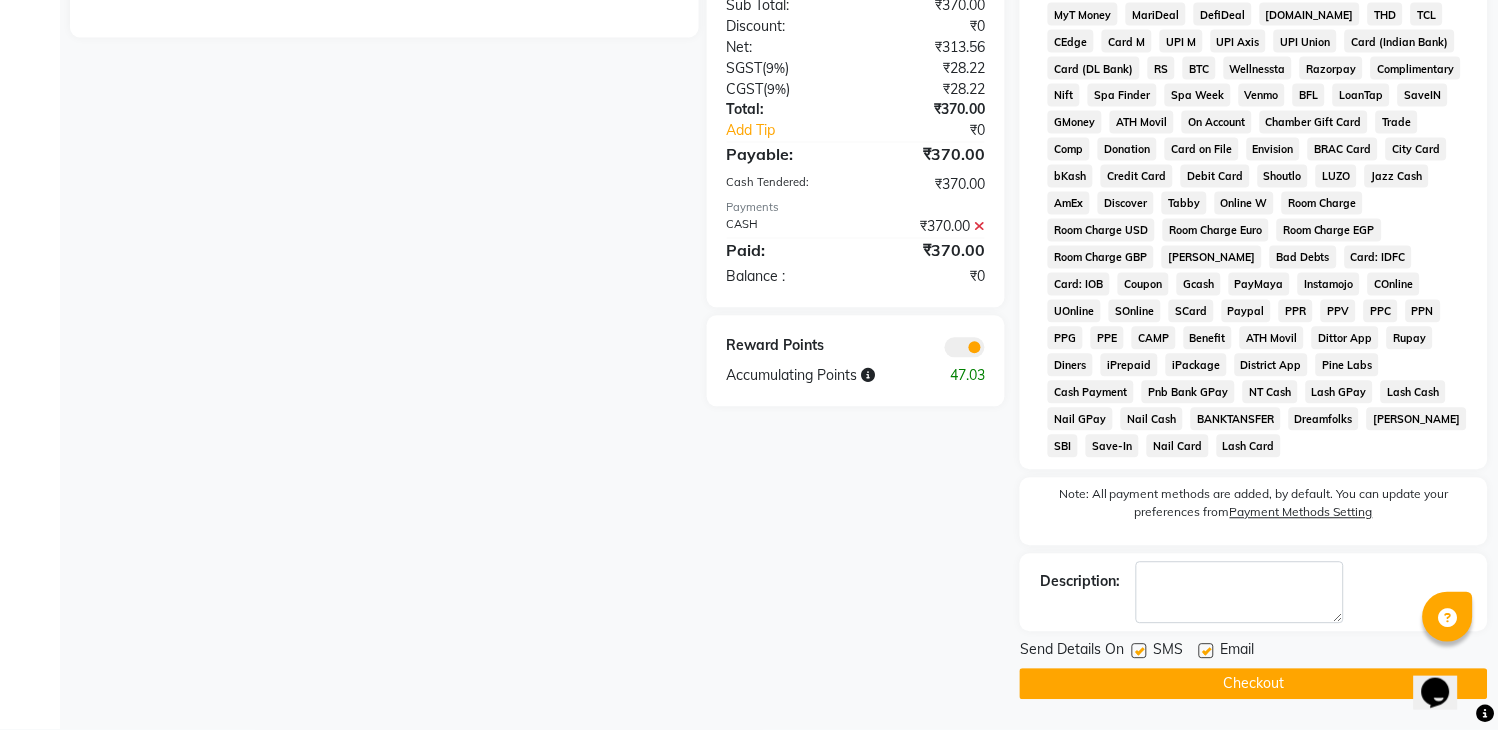 scroll, scrollTop: 753, scrollLeft: 0, axis: vertical 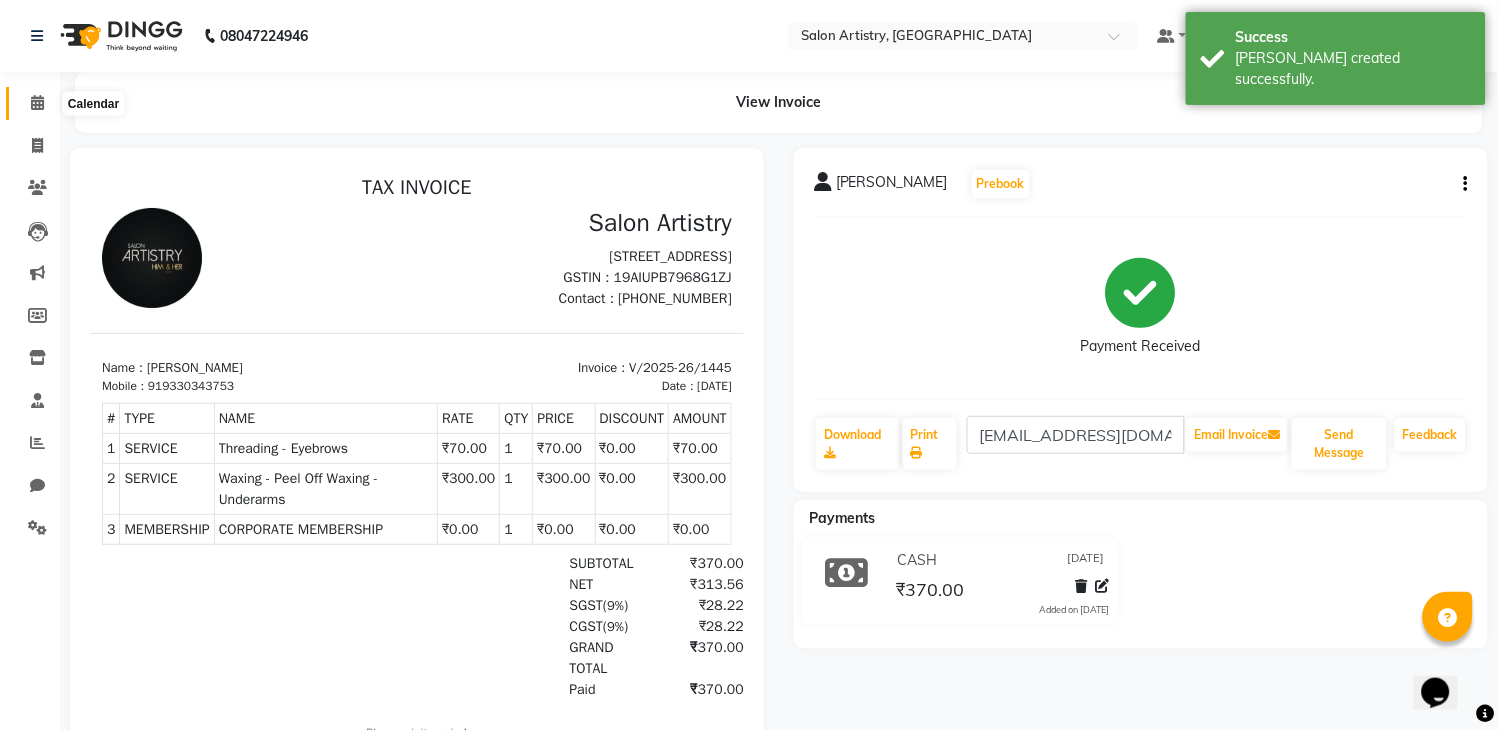 click 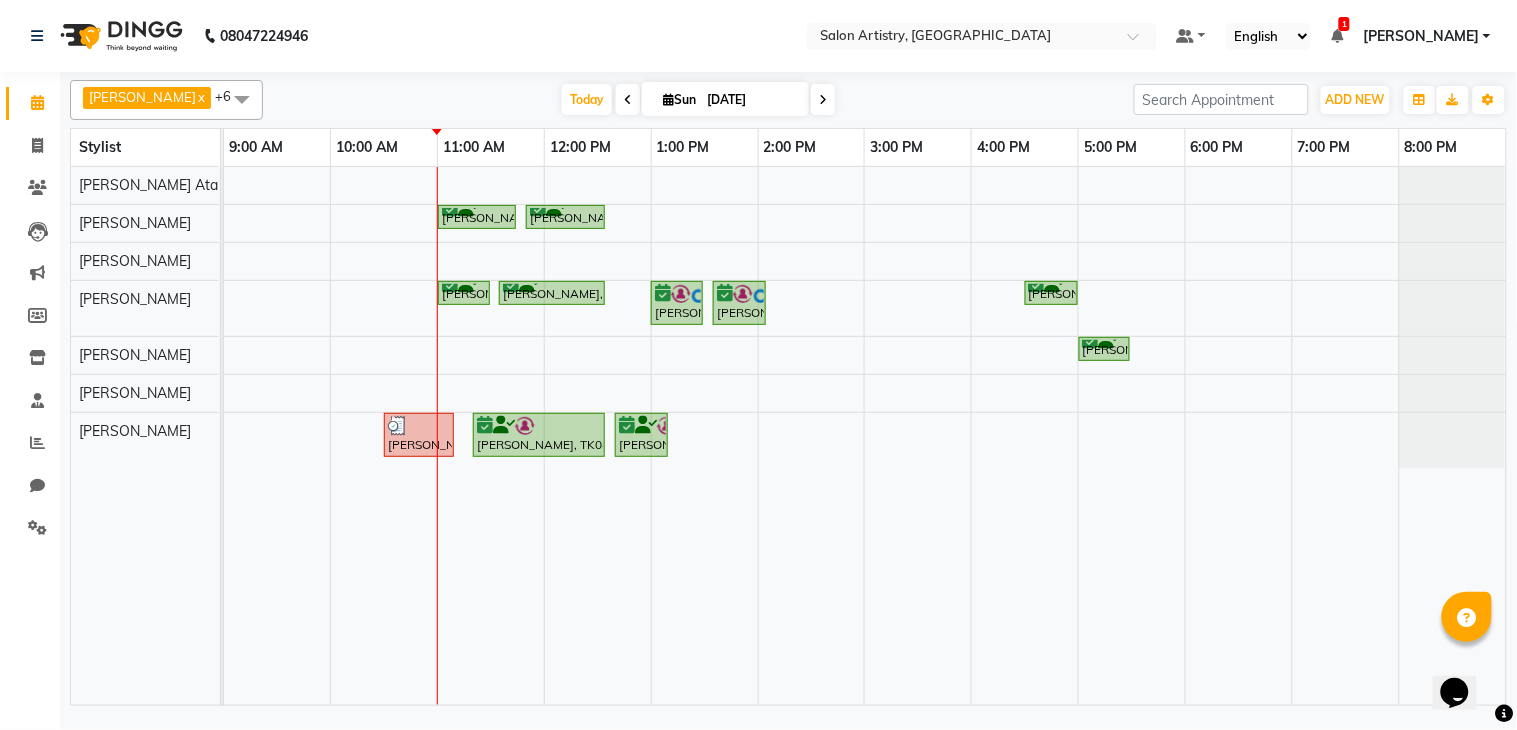 click on "[DATE]" at bounding box center (751, 100) 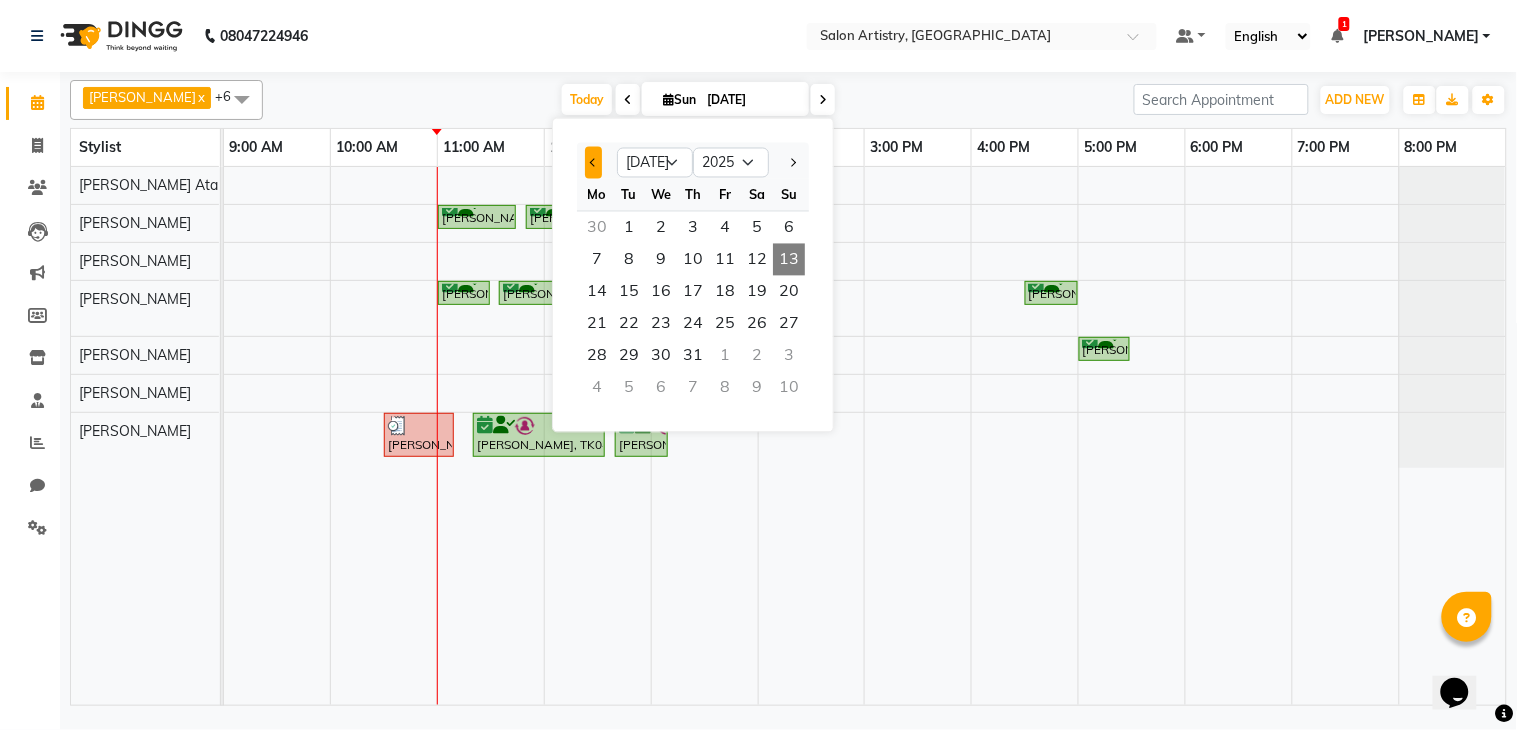 click at bounding box center [593, 163] 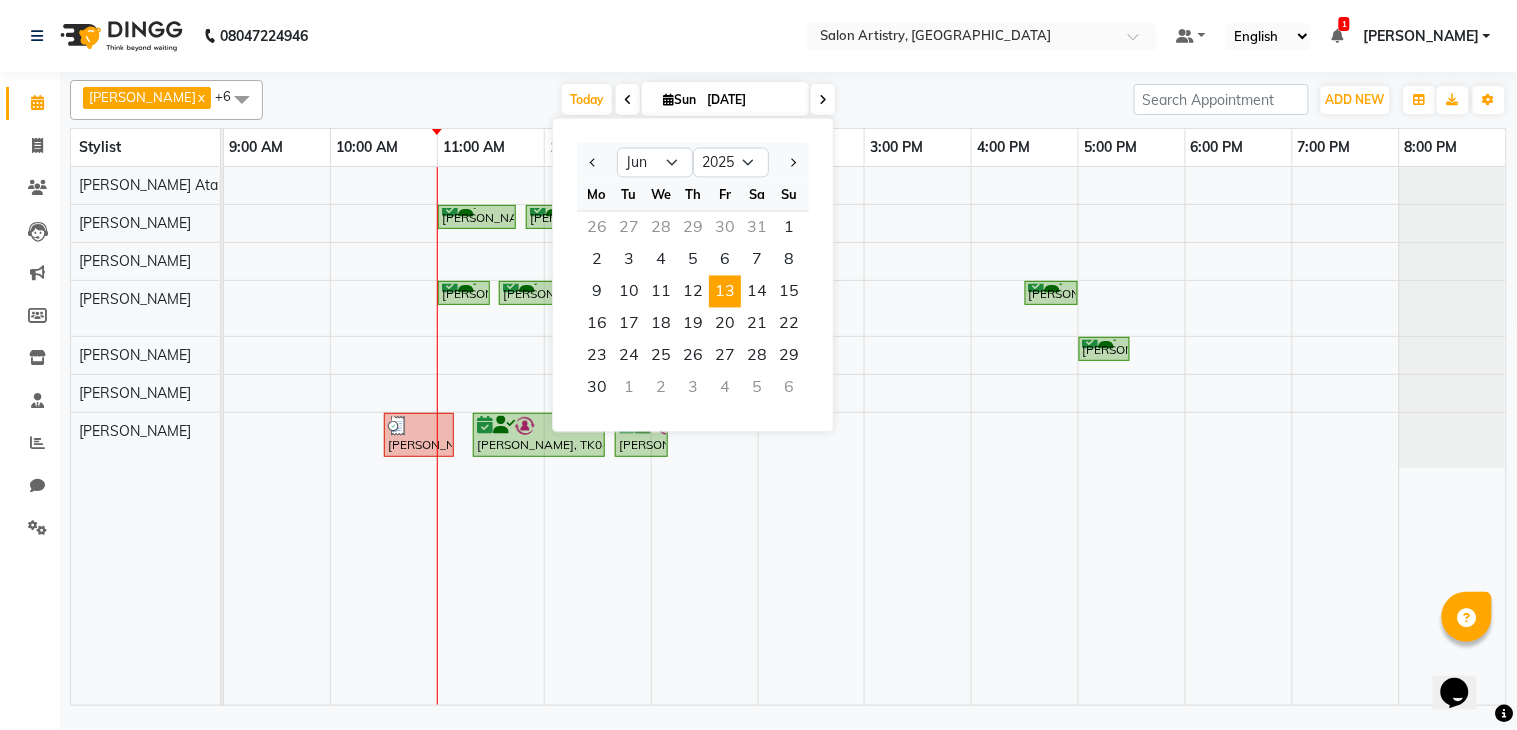 click on "13" at bounding box center (725, 292) 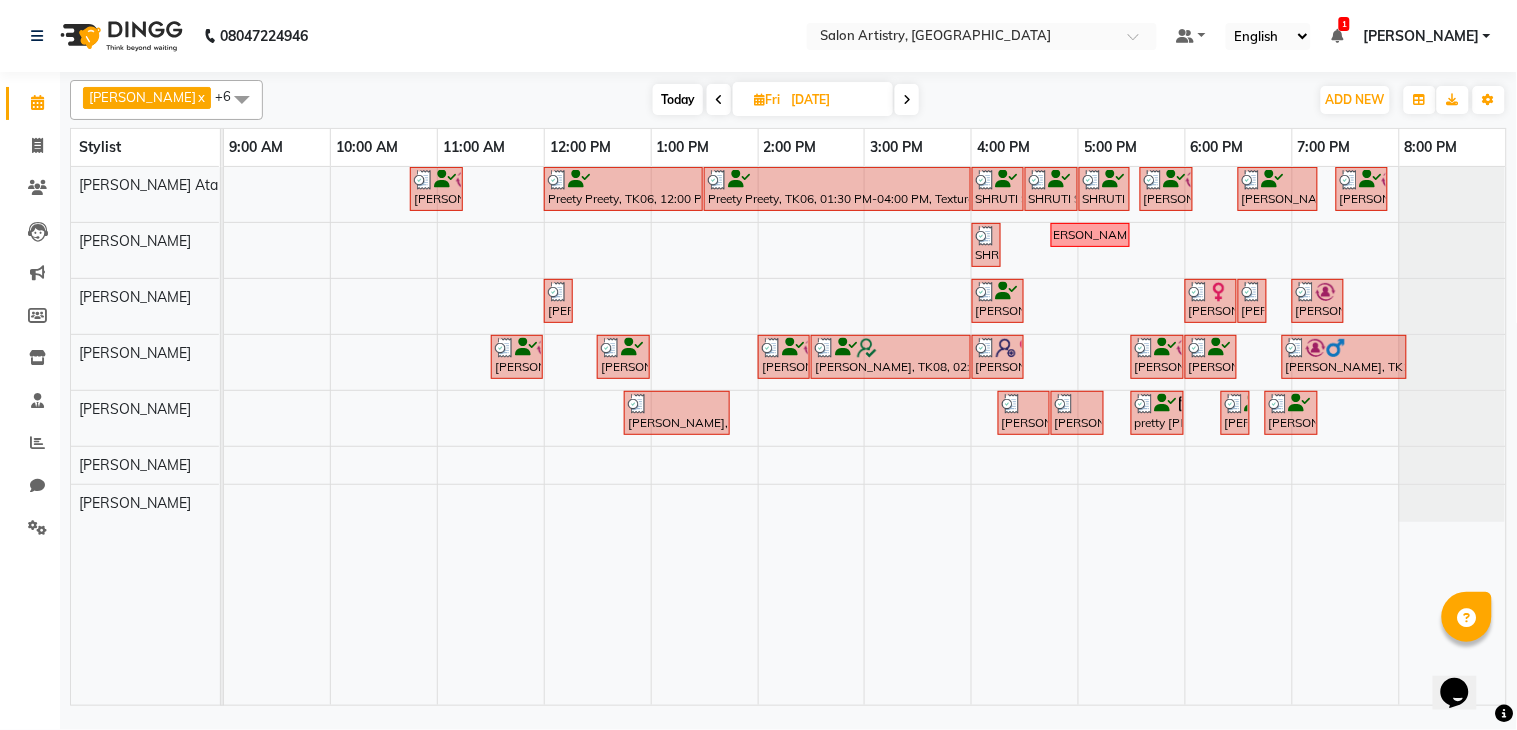 click at bounding box center [719, 100] 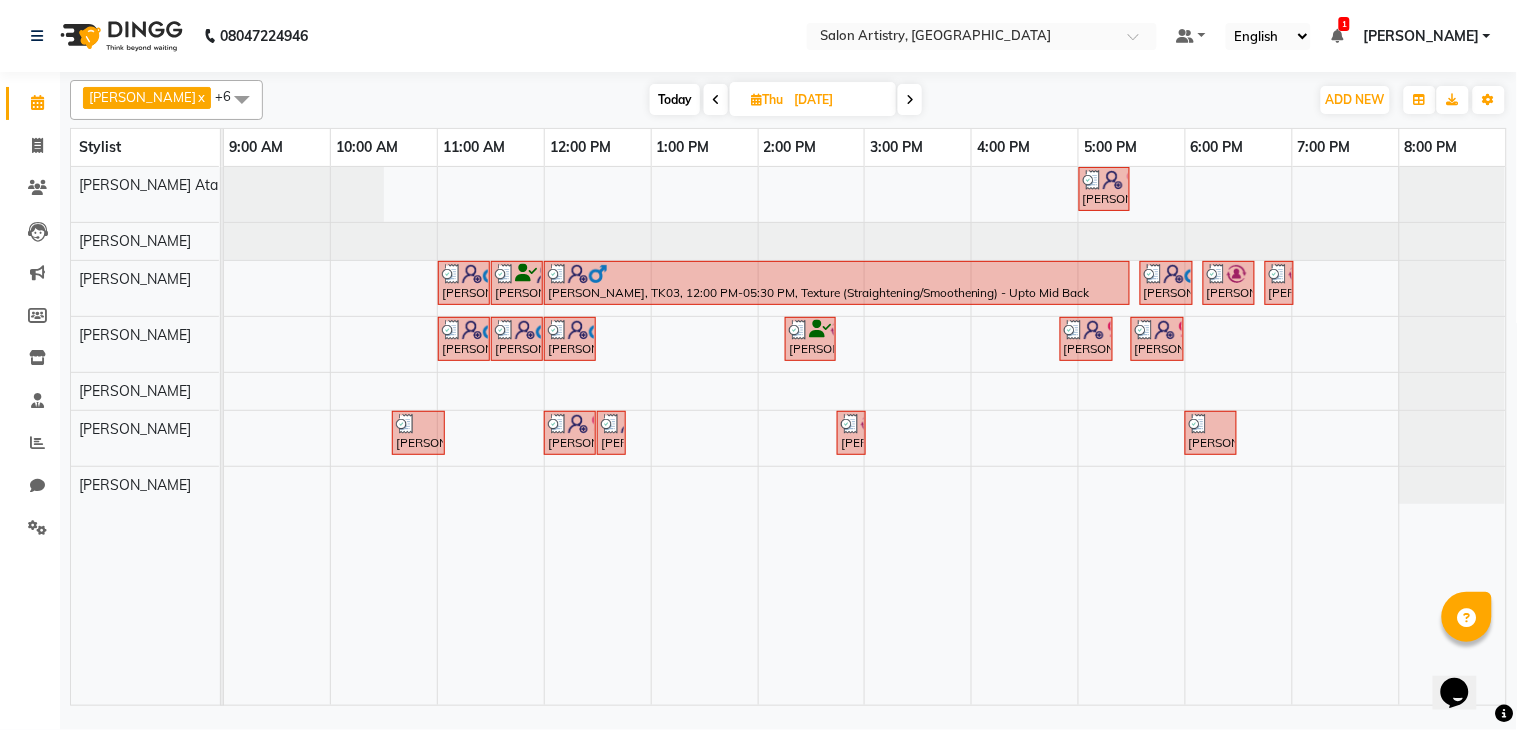 click on "12-06-2025" at bounding box center (838, 100) 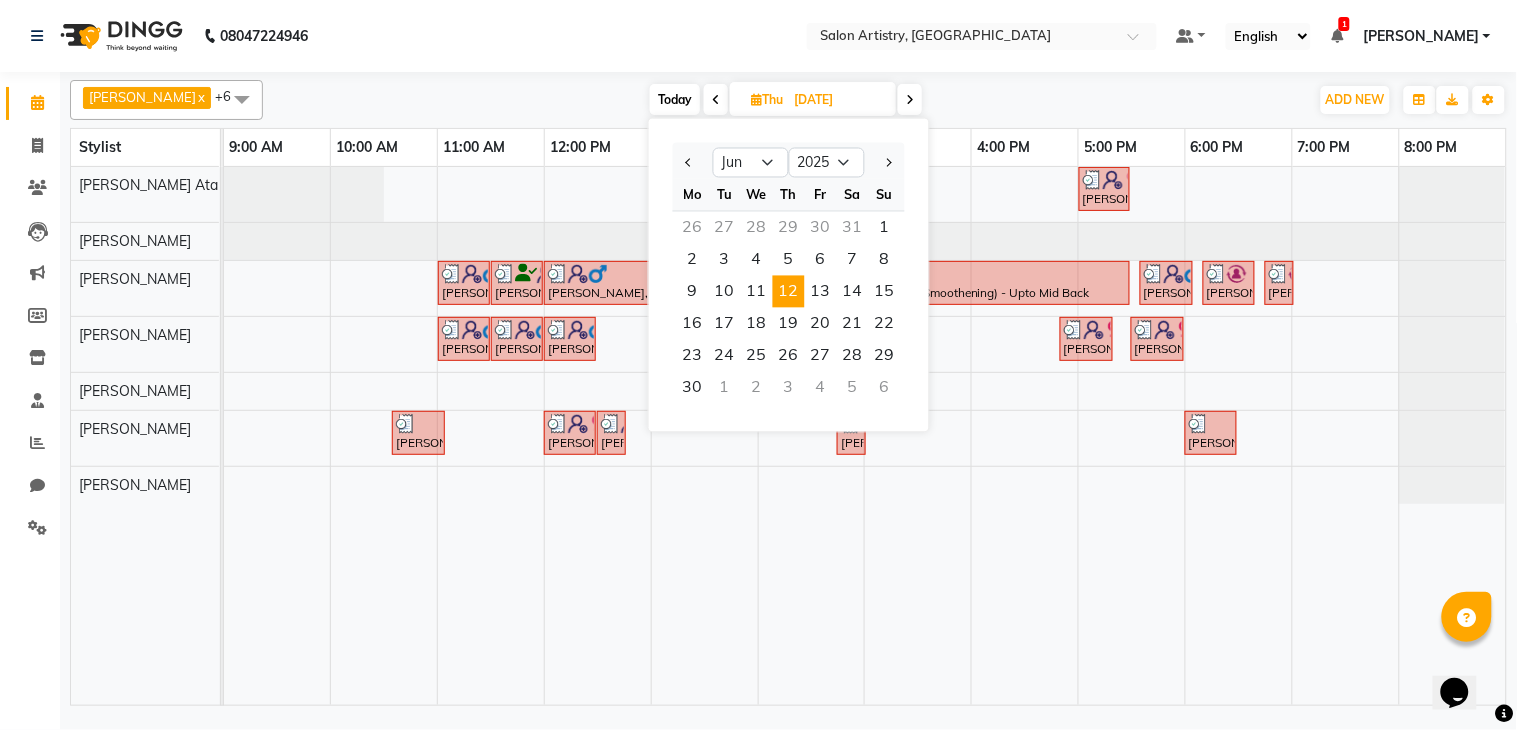 click on "12-06-2025" at bounding box center (838, 100) 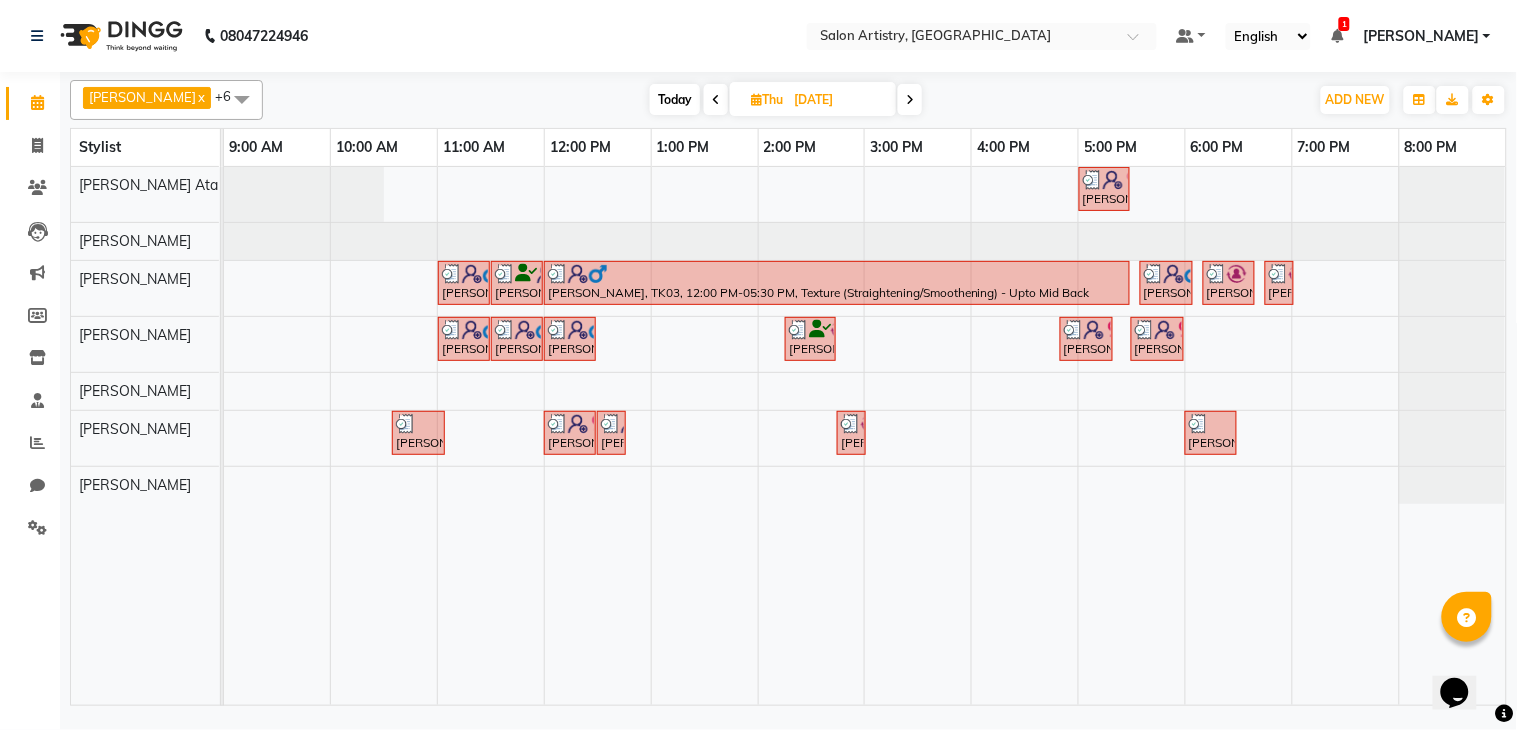 click on "12-06-2025" at bounding box center [838, 100] 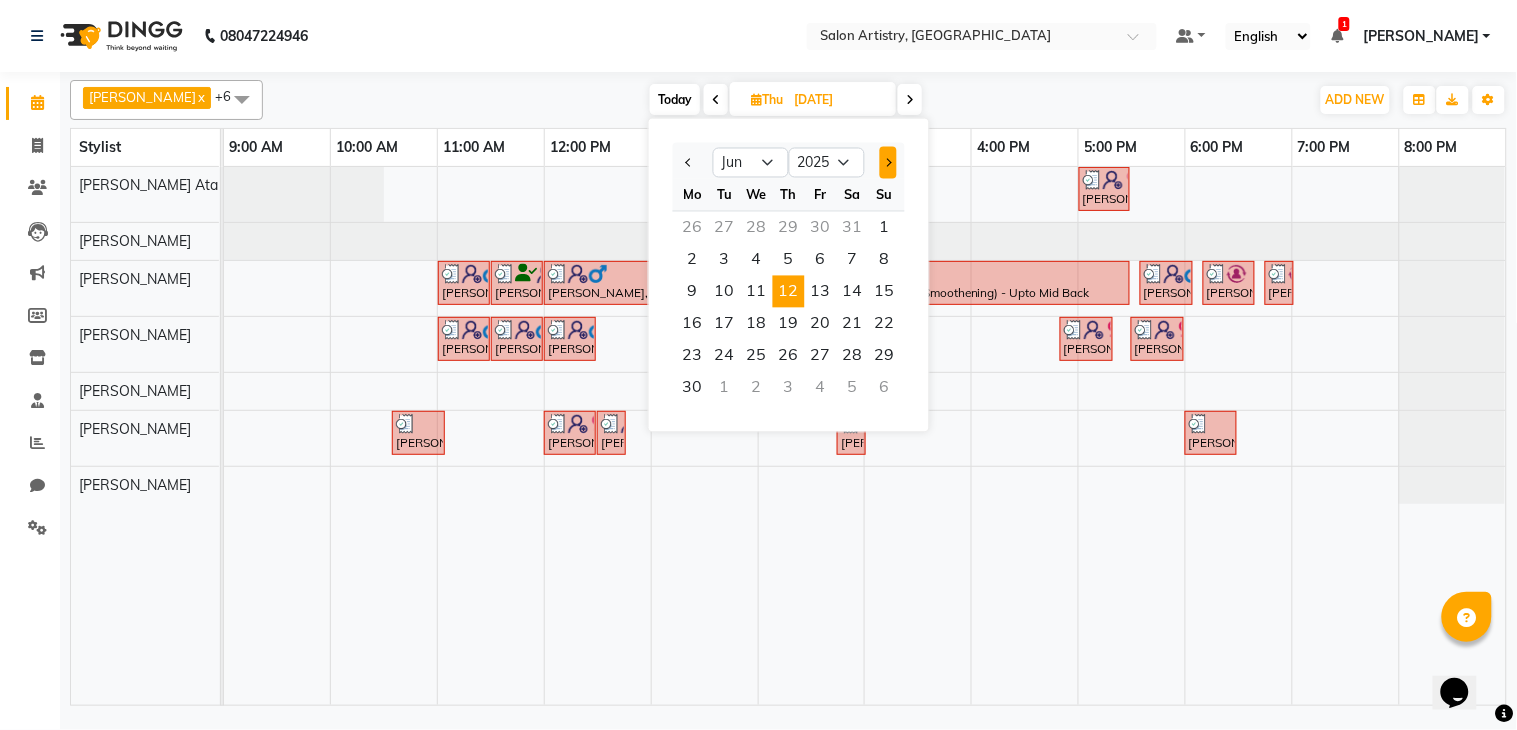 click at bounding box center [888, 163] 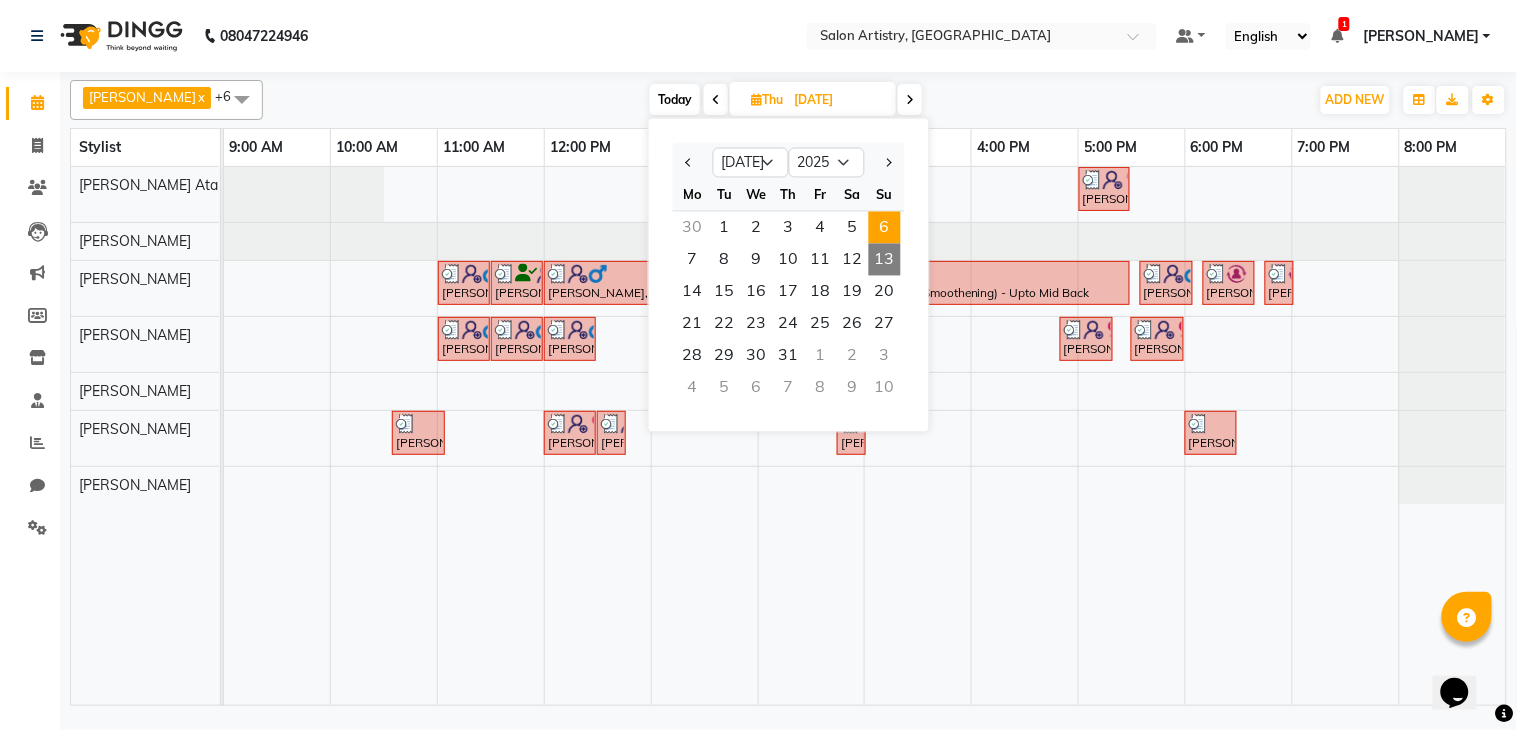 click on "6" at bounding box center [885, 228] 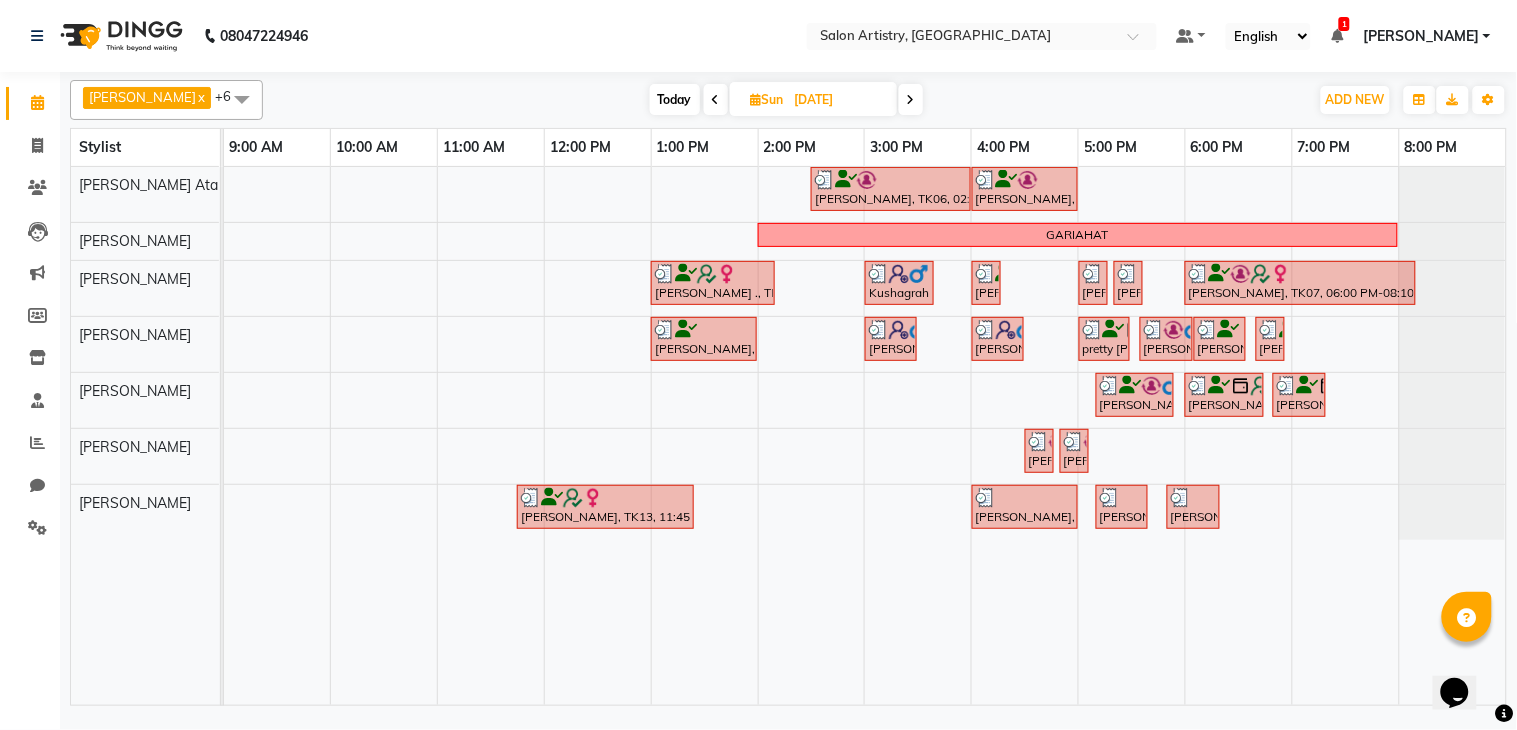 click on "06-07-2025" at bounding box center (839, 100) 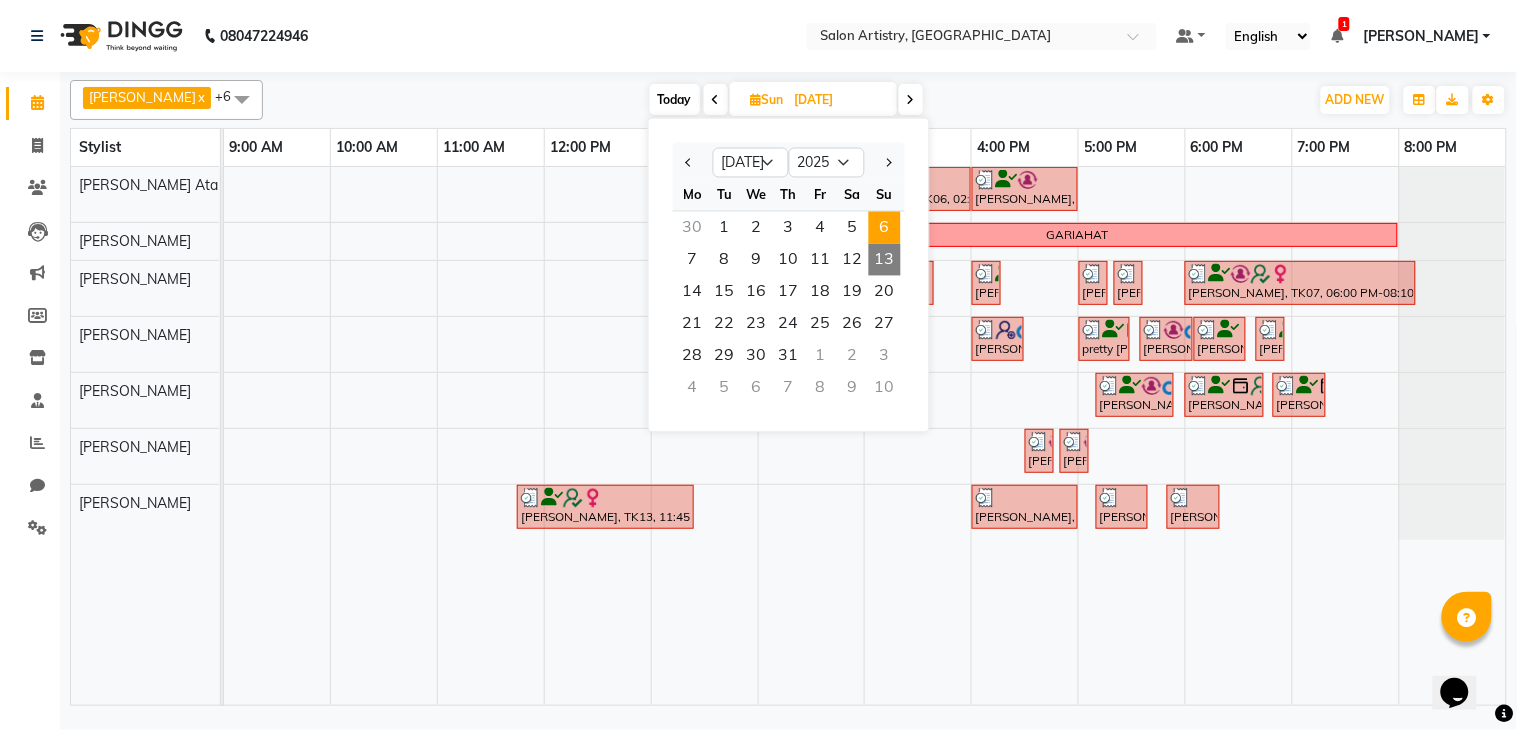 click on "13" at bounding box center (885, 260) 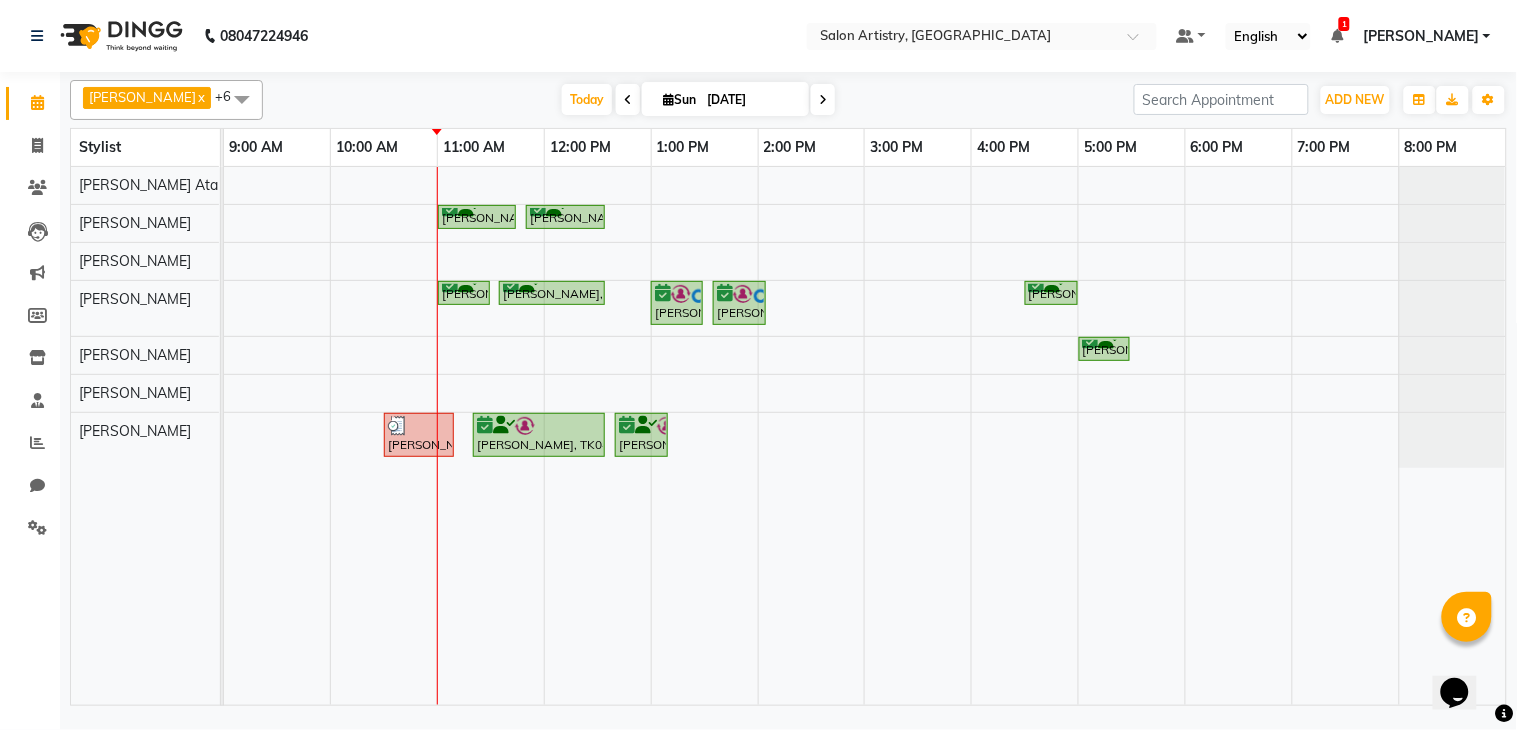 click at bounding box center (384, 436) 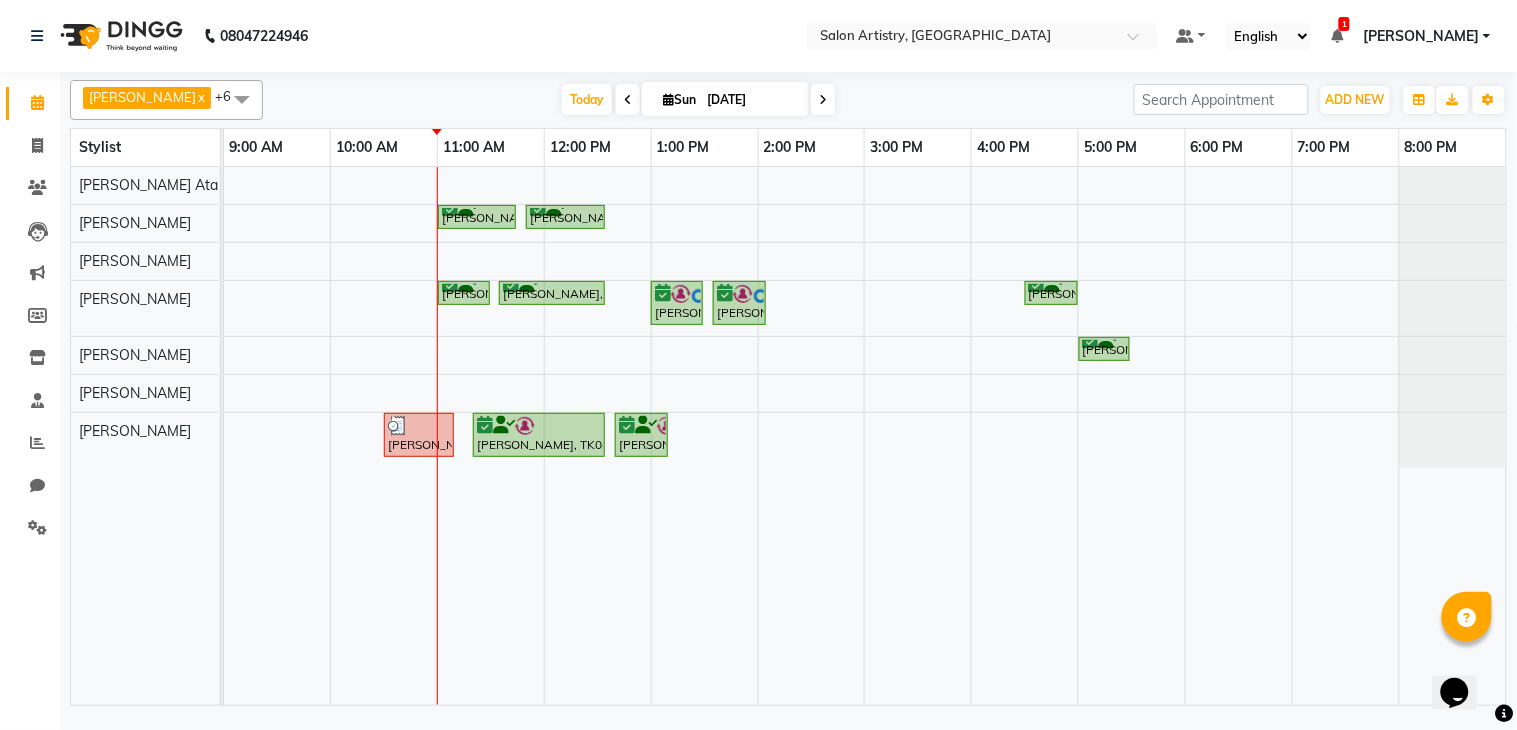 click on "Sharmistha Roy, TK01, 11:00 AM-11:45 AM, Waxing - Flavoured Waxing - Full Waxing (Hands, Legs, Peel Off Underarms)     Sharmistha Roy, TK01, 11:50 AM-12:35 PM, Spa - Moroccon Oil_Upto Mid Back     Sharmistha Roy, TK01, 11:00 AM-11:30 AM, HAIR CUT SENIOR STYLIST MEN     Sharmistha Roy, TK01, 11:35 AM-12:35 PM, NATURAL GLOBAL HAIR COLOUR-MEN     Bhavesh Ratta, TK02, 01:00 PM-01:30 PM, HAIR CUT SENIOR STYLIST MEN     Bhavesh Ratta, TK02, 01:35 PM-02:05 PM, HAIR CUT SENIOR STYLIST MEN     Aniruddh Sinha, TK03, 04:30 PM-05:00 PM, Oil Massage - Olive Oil     Aniruddh Sinha, TK03, 05:00 PM-05:30 PM, Foot Relaxing Massage     Meghali Marak, TK05, 10:30 AM-11:10 AM, Waxing - Peel Off Waxing - Underarms,Threading - Eyebrows (₹70)     Miss Shailja, TK04, 11:20 AM-12:35 PM, Facial - Radiance - The Therapist Recommended     Miss Shailja, TK04, 12:40 PM-01:10 PM, Waxing - Argan Oil Wax - Full Waxing (Hands, Legs, Peel Off Under Arms)" at bounding box center (865, 436) 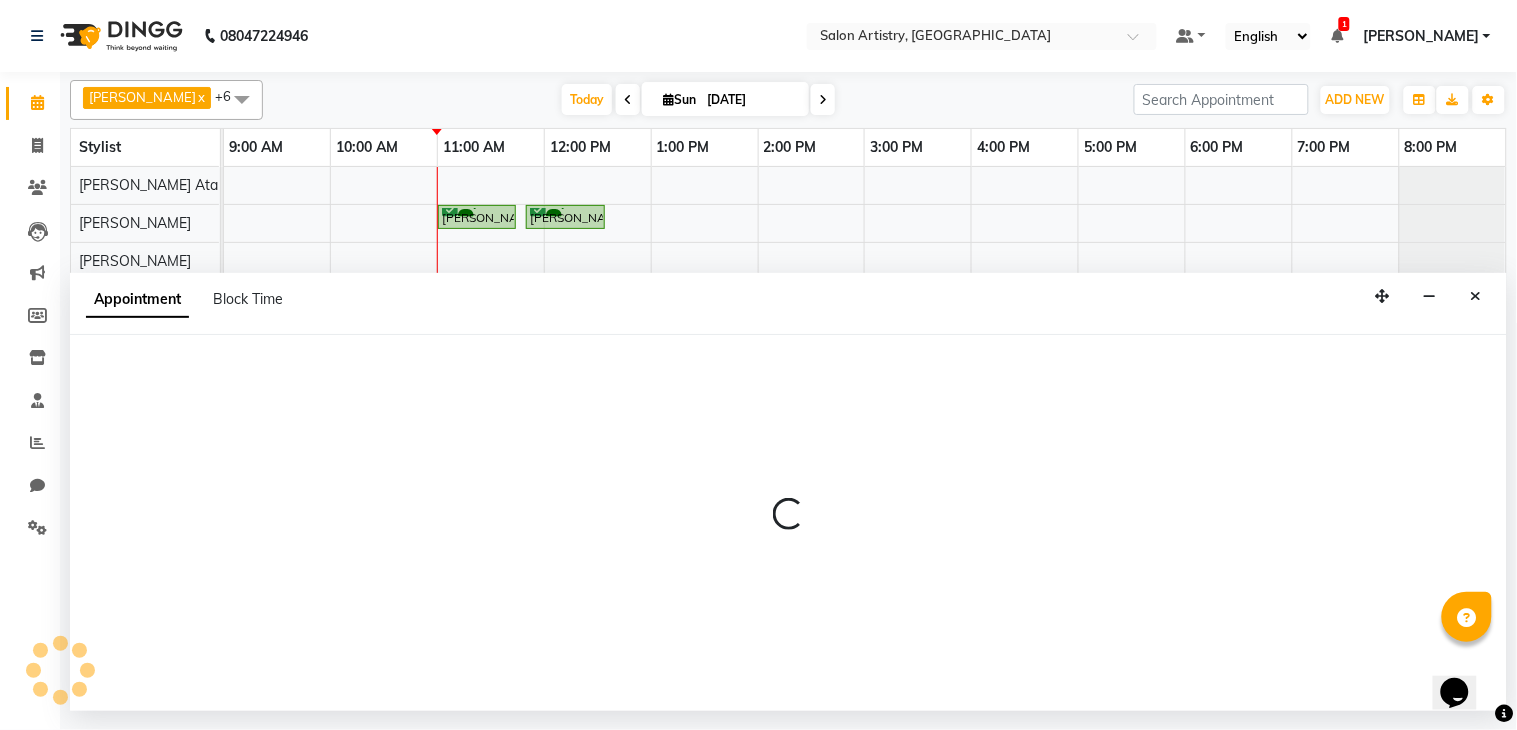 select on "79861" 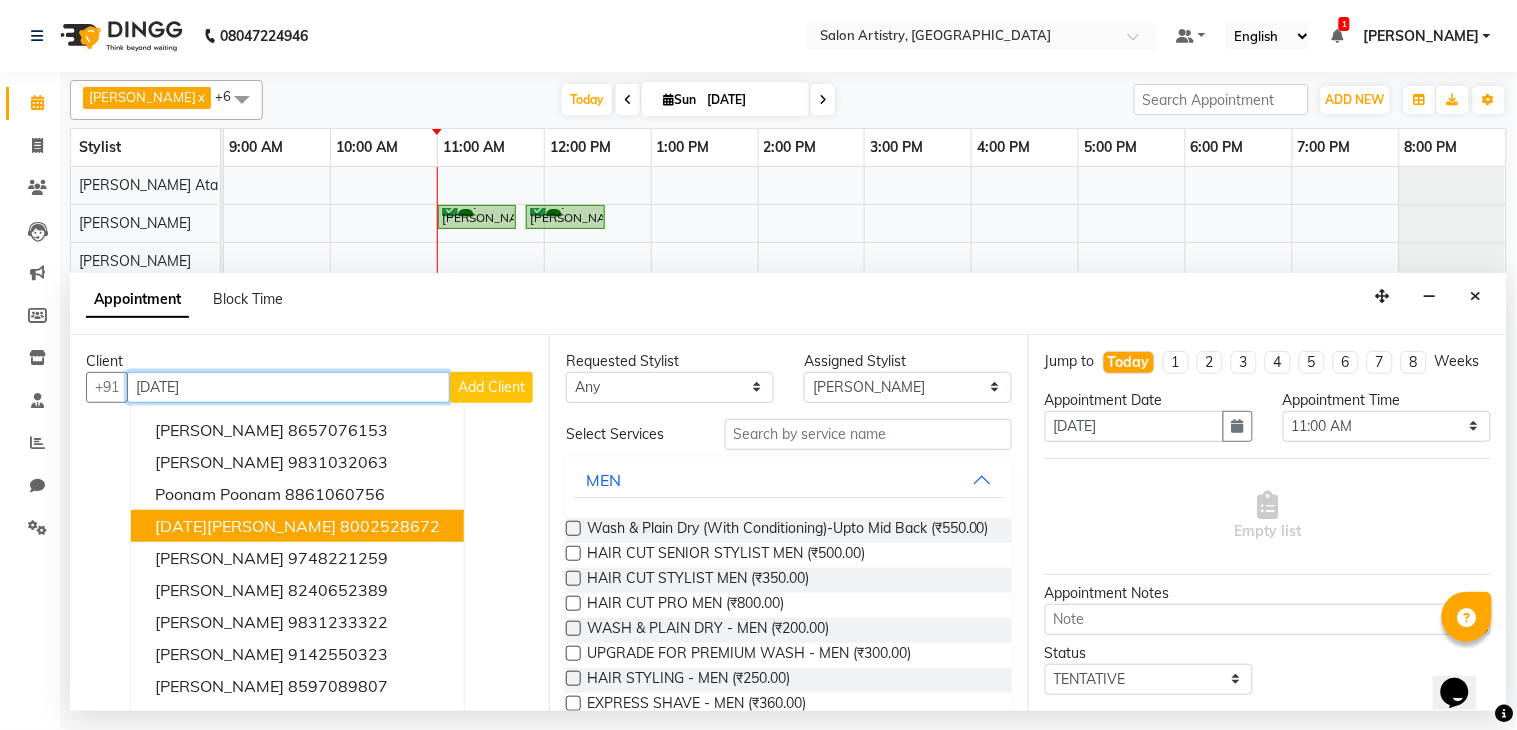 click on "Onam Priyadarshi" at bounding box center (245, 526) 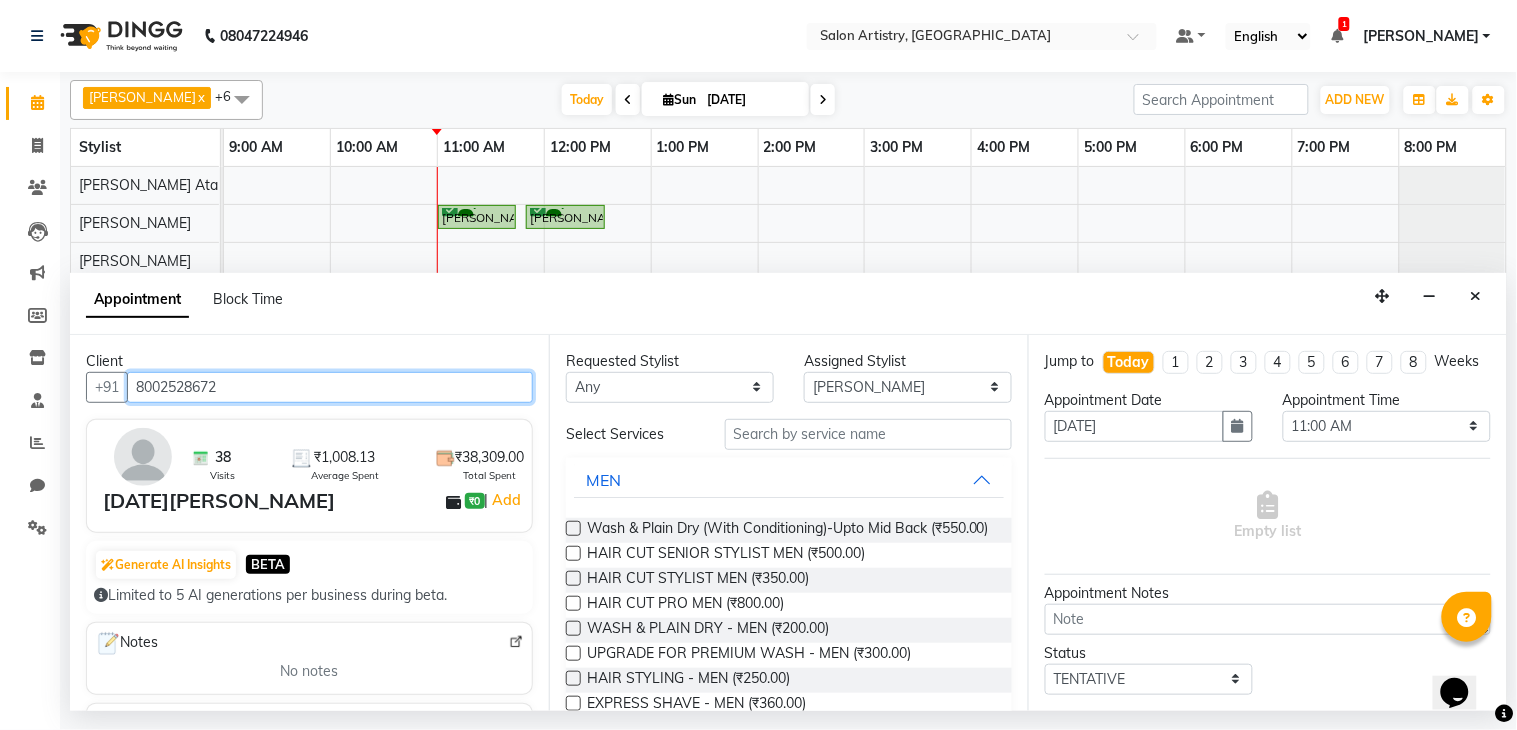 type on "8002528672" 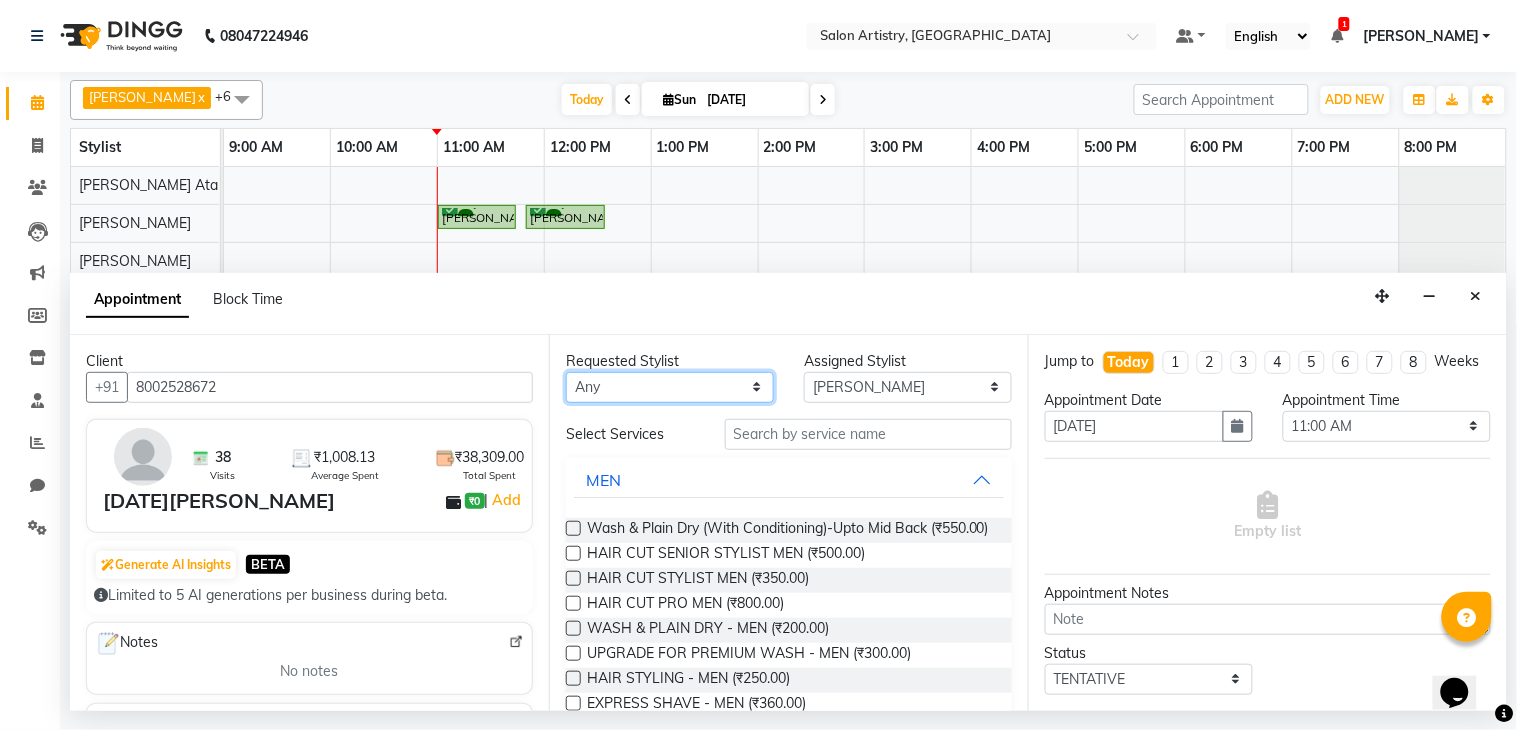 click on "Any Anupriya Ghosh Iqbal Ahmed Irshad Khan Mannu Kumar Gupta Mekhla Bhattacharya Minika Das Puja Debnath Reception Rekha Singh Ricky Das Rony Das Sangeeta Lodh Sharfaraz Ata Waris Simmy Rai Tapasi" at bounding box center [670, 387] 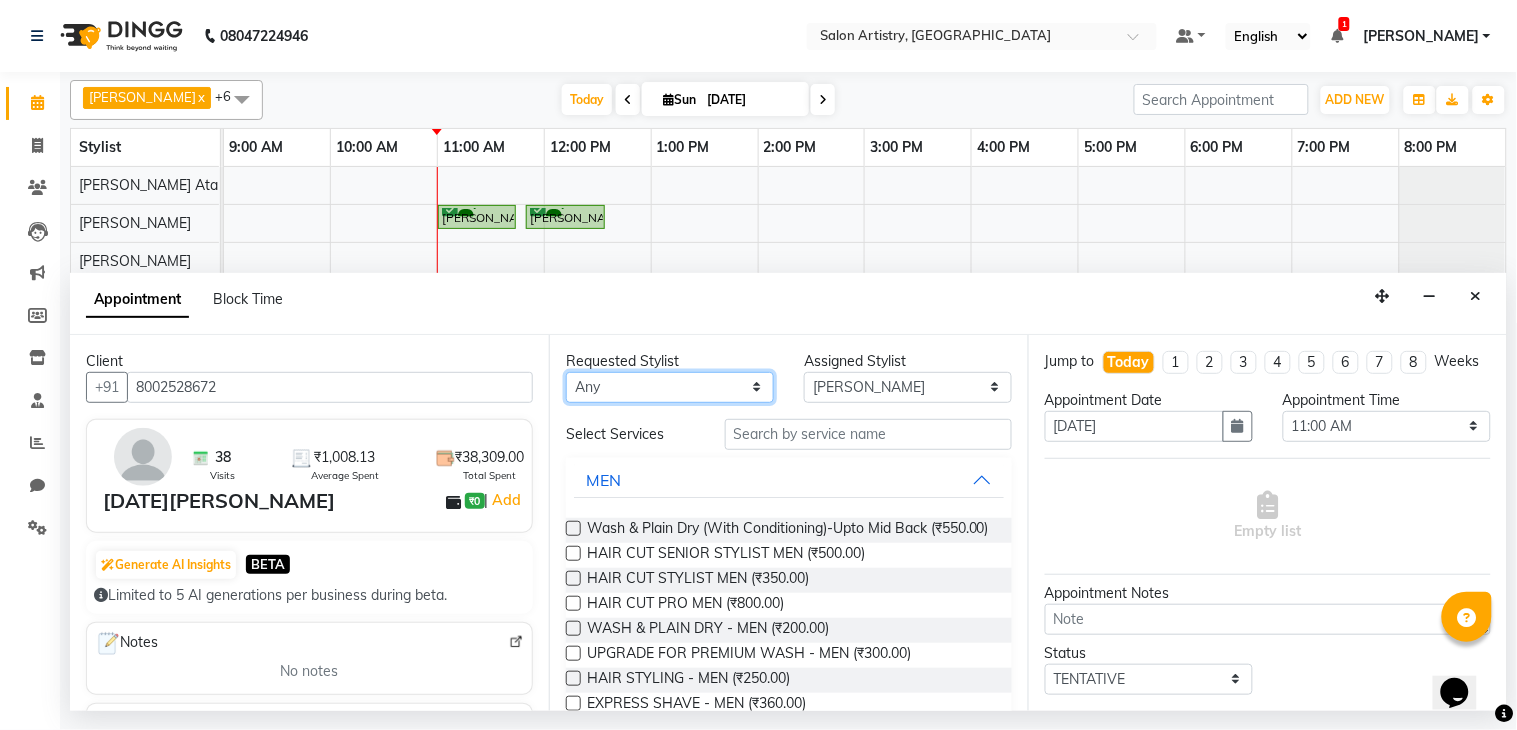 select on "79861" 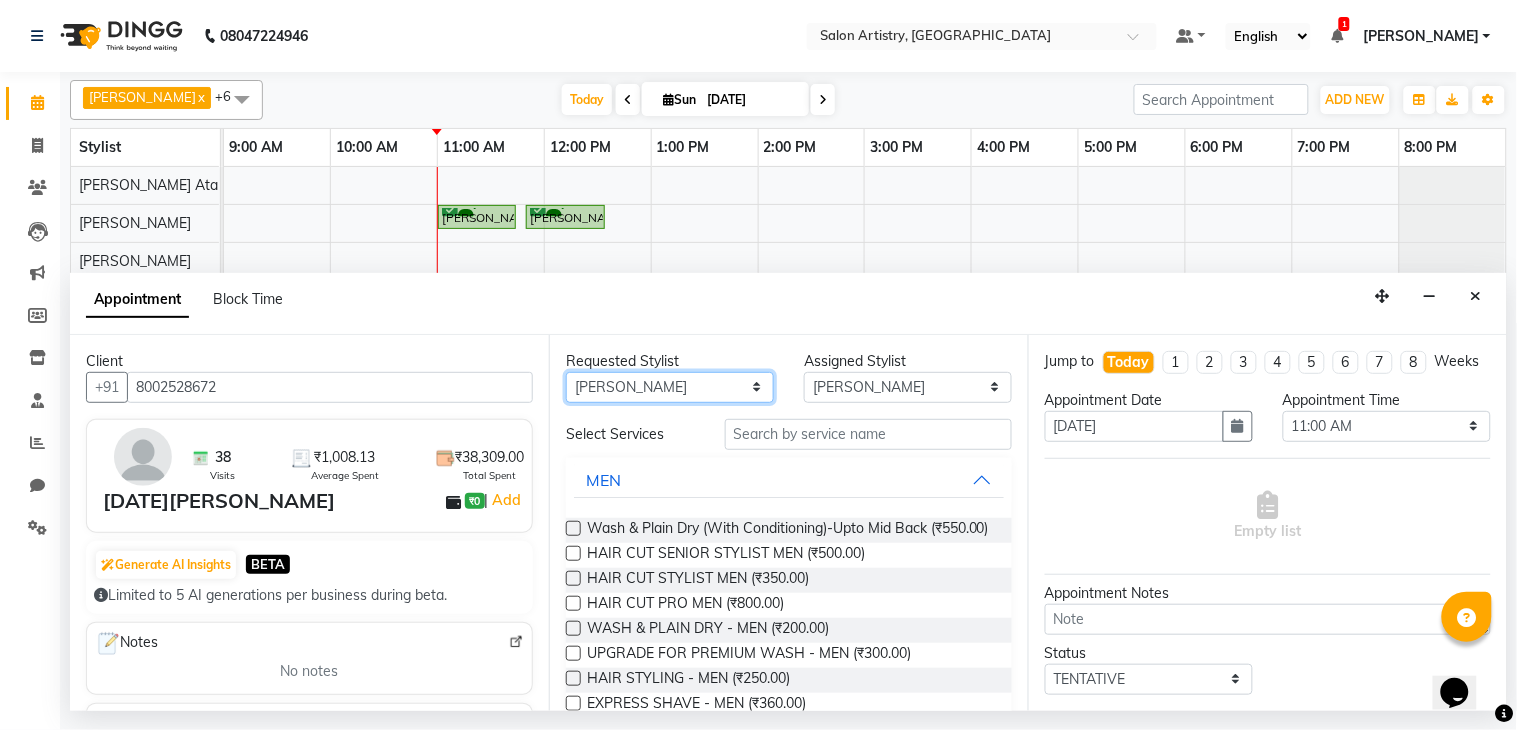 click on "Any Anupriya Ghosh Iqbal Ahmed Irshad Khan Mannu Kumar Gupta Mekhla Bhattacharya Minika Das Puja Debnath Reception Rekha Singh Ricky Das Rony Das Sangeeta Lodh Sharfaraz Ata Waris Simmy Rai Tapasi" at bounding box center (670, 387) 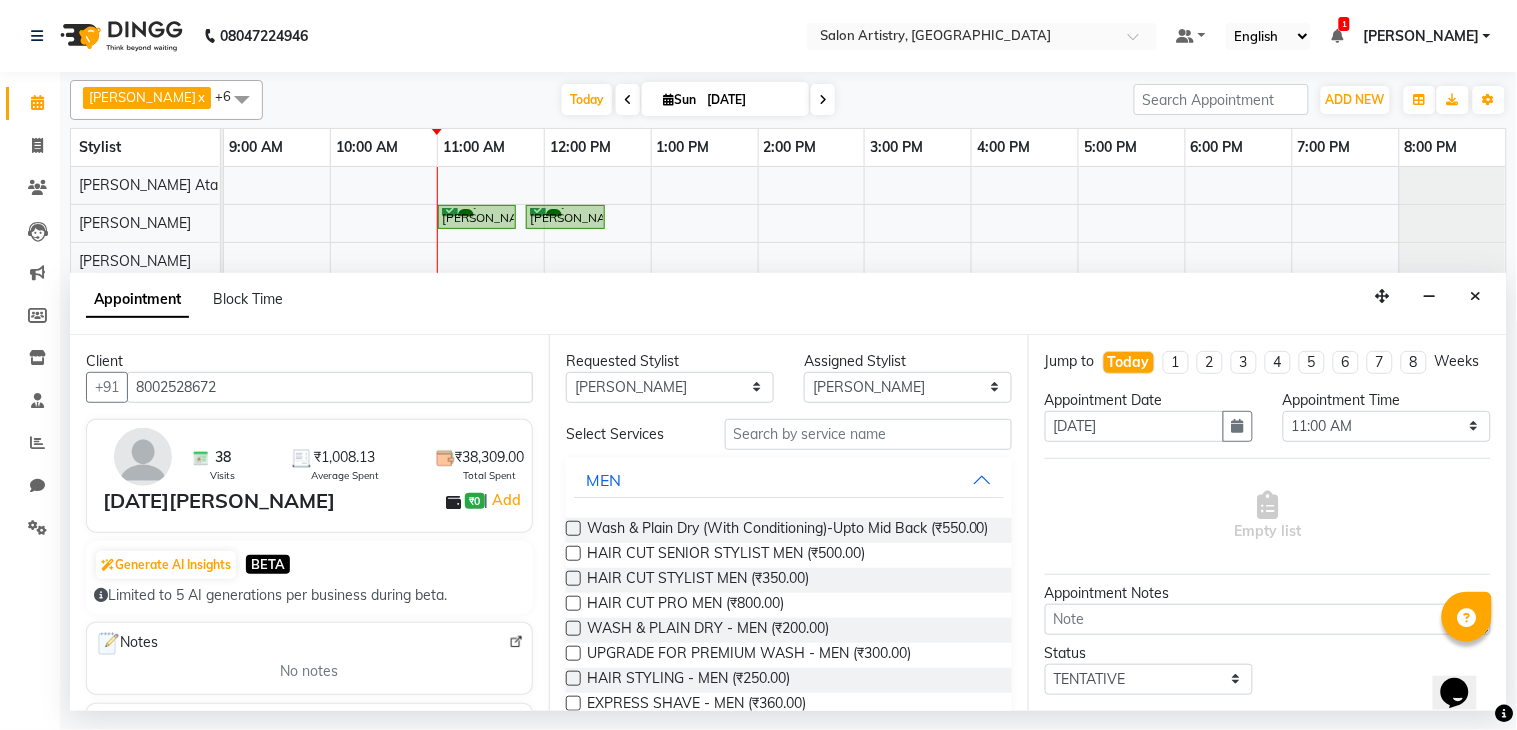 click at bounding box center (573, 553) 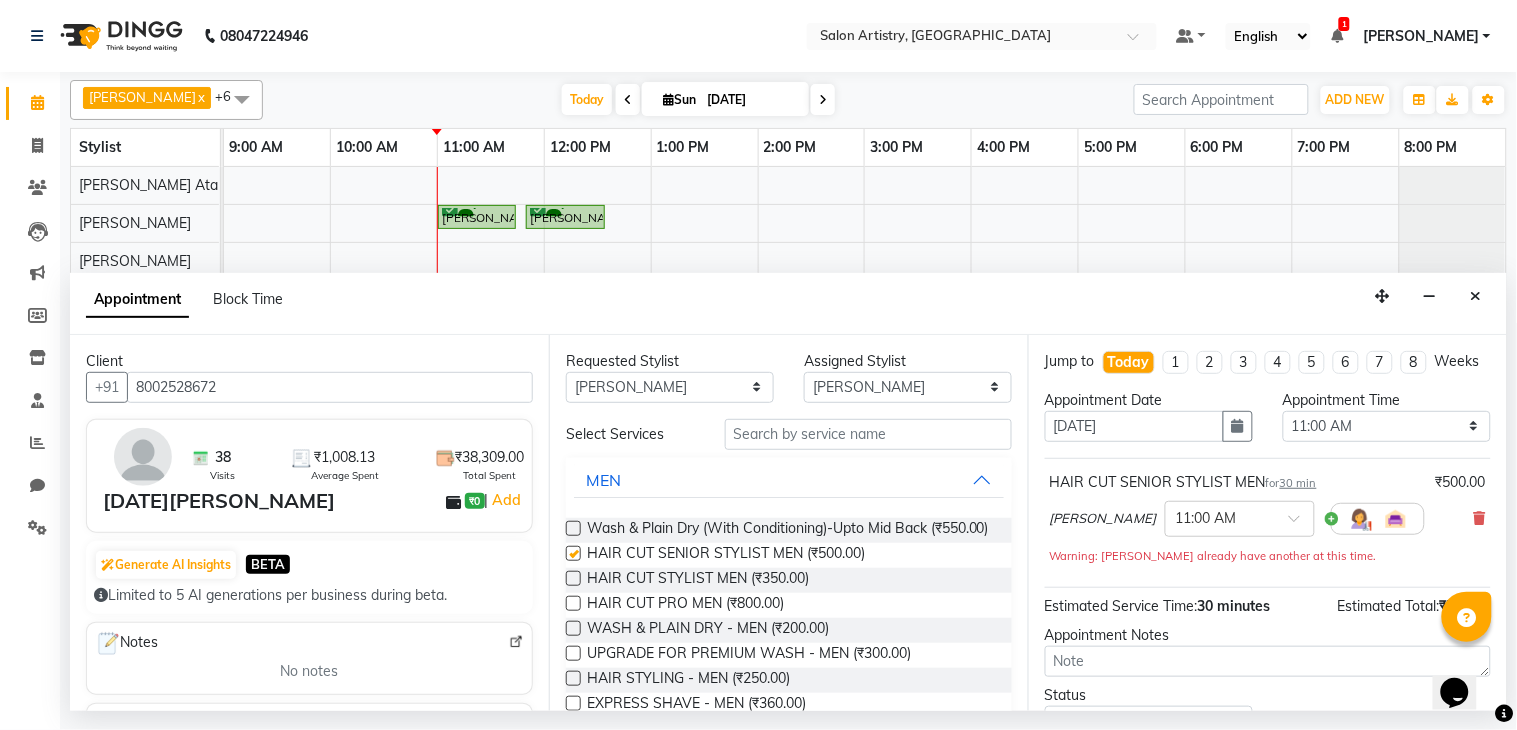 checkbox on "false" 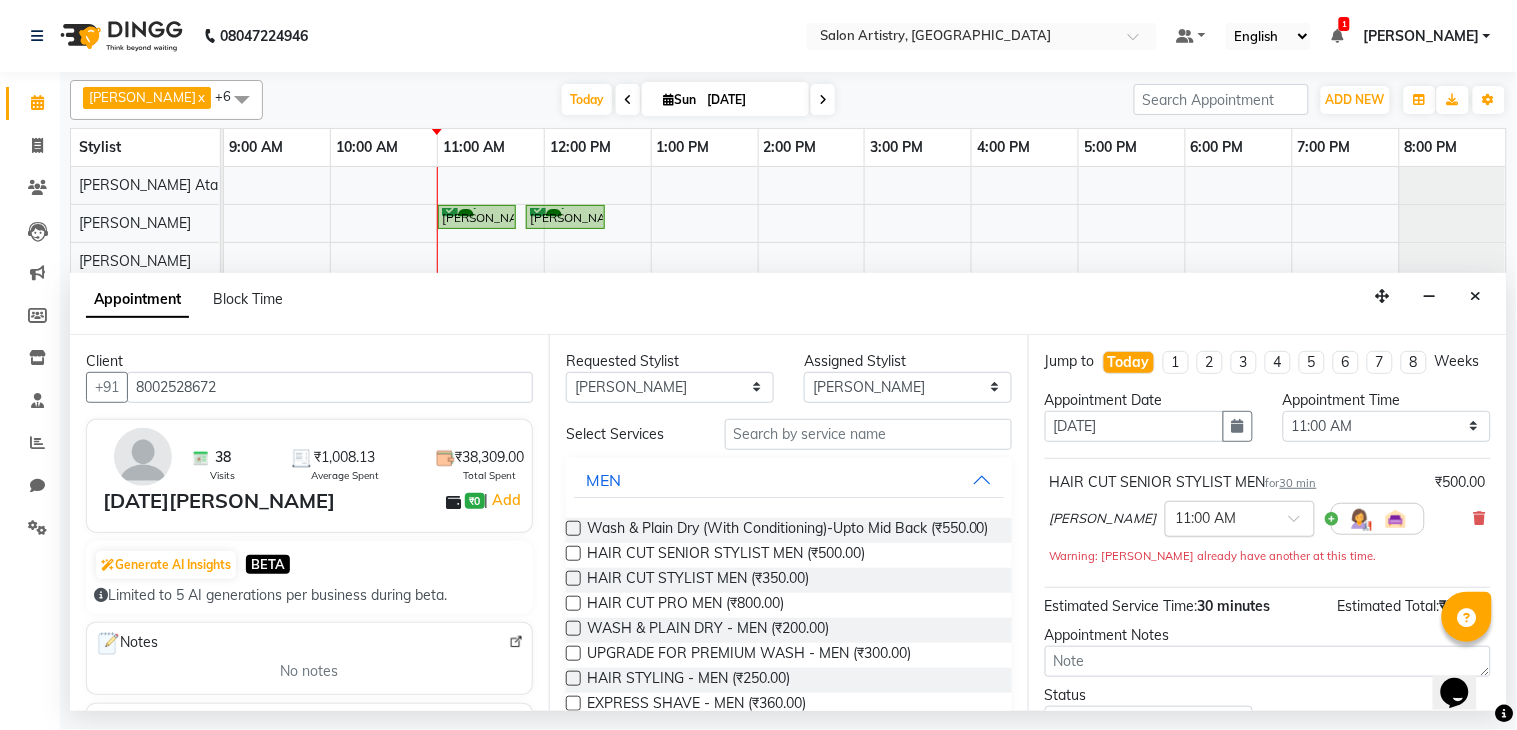 click at bounding box center [1220, 517] 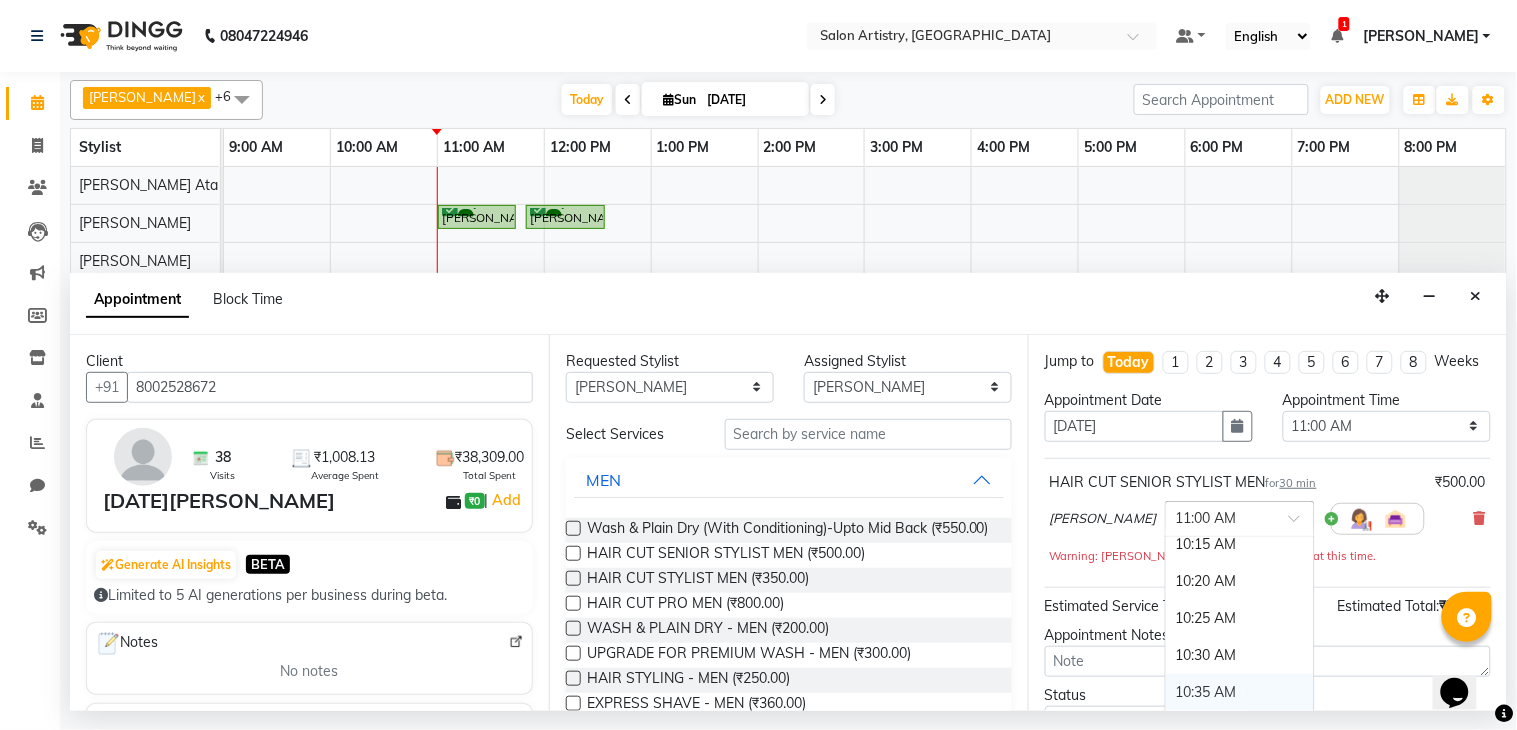 scroll, scrollTop: 222, scrollLeft: 0, axis: vertical 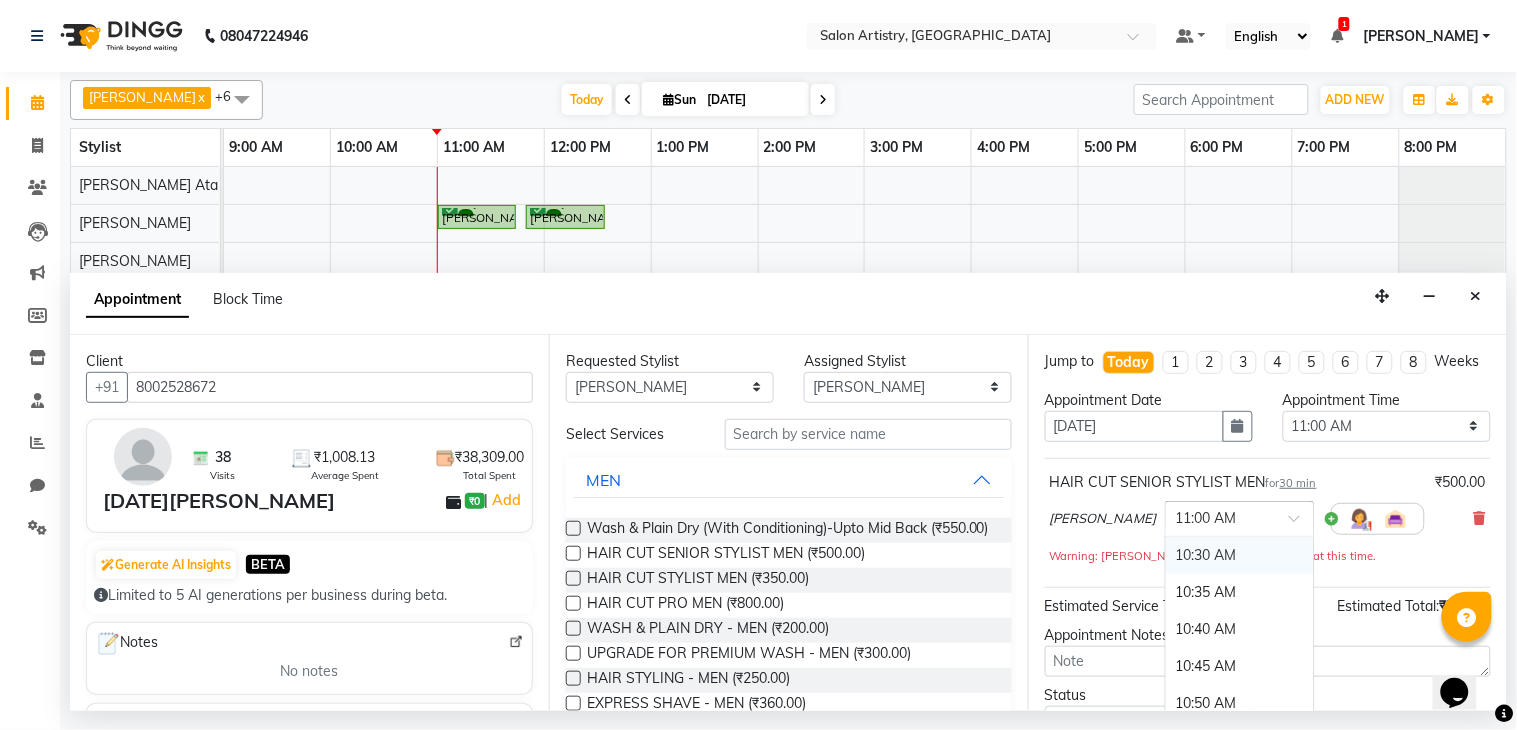 click on "10:30 AM" at bounding box center [1240, 555] 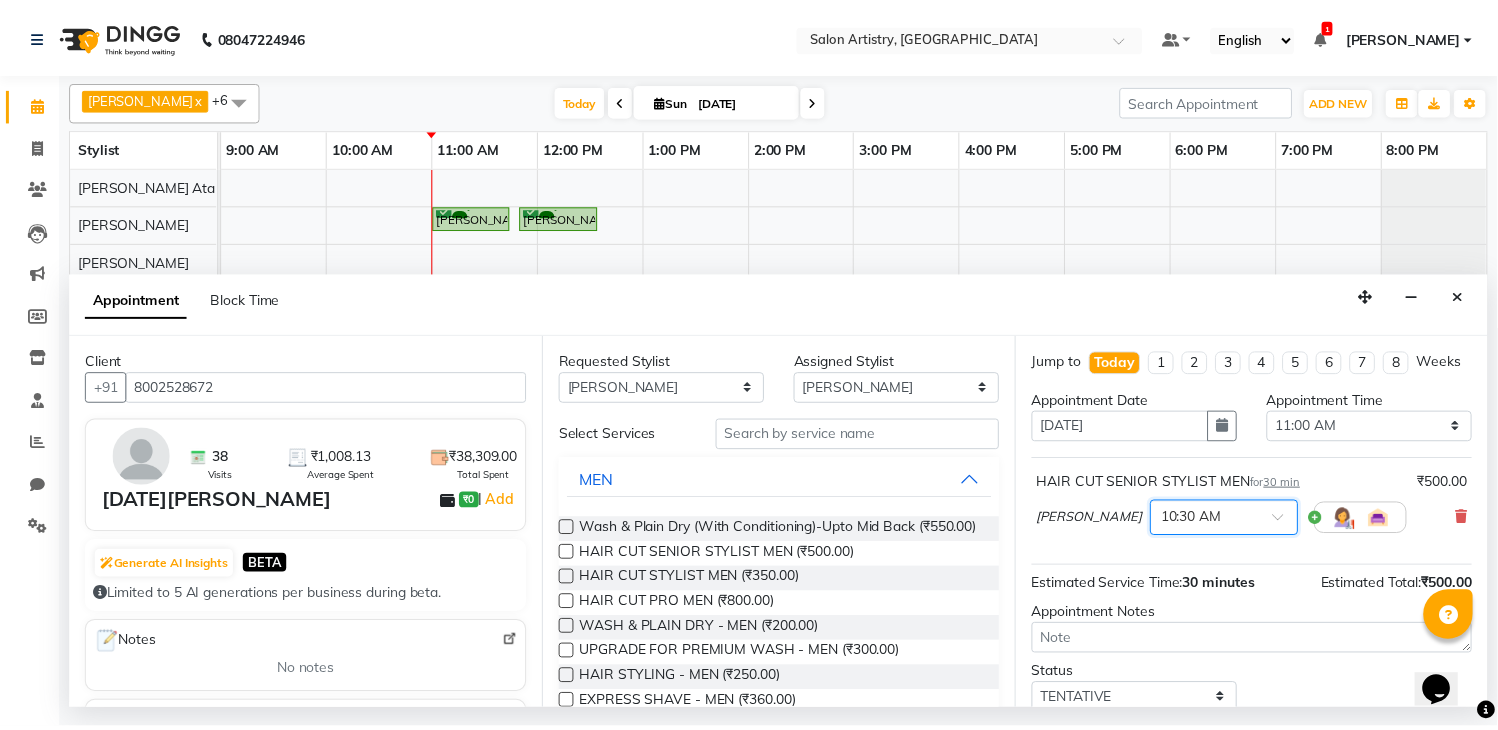 scroll, scrollTop: 150, scrollLeft: 0, axis: vertical 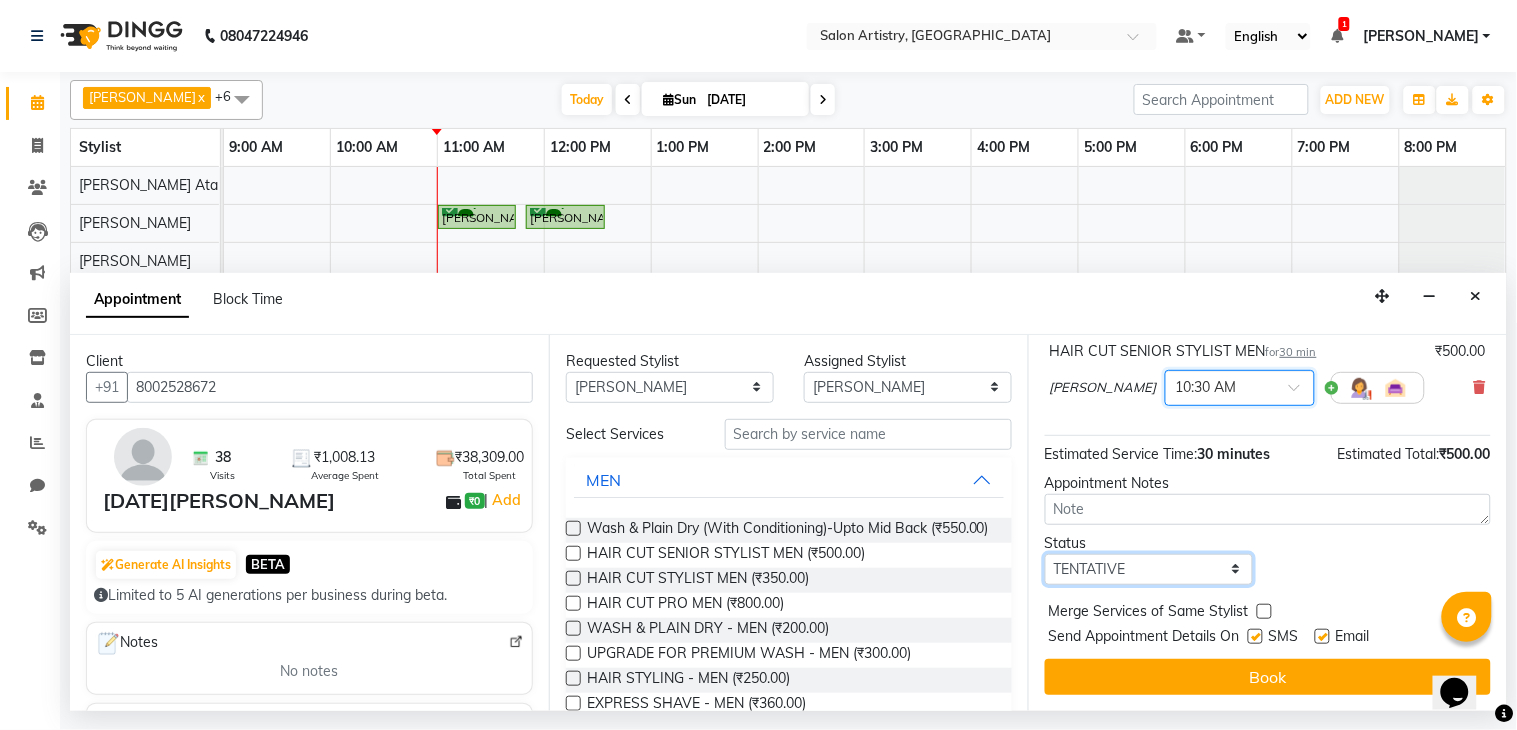 drag, startPoint x: 1106, startPoint y: 566, endPoint x: 1106, endPoint y: 584, distance: 18 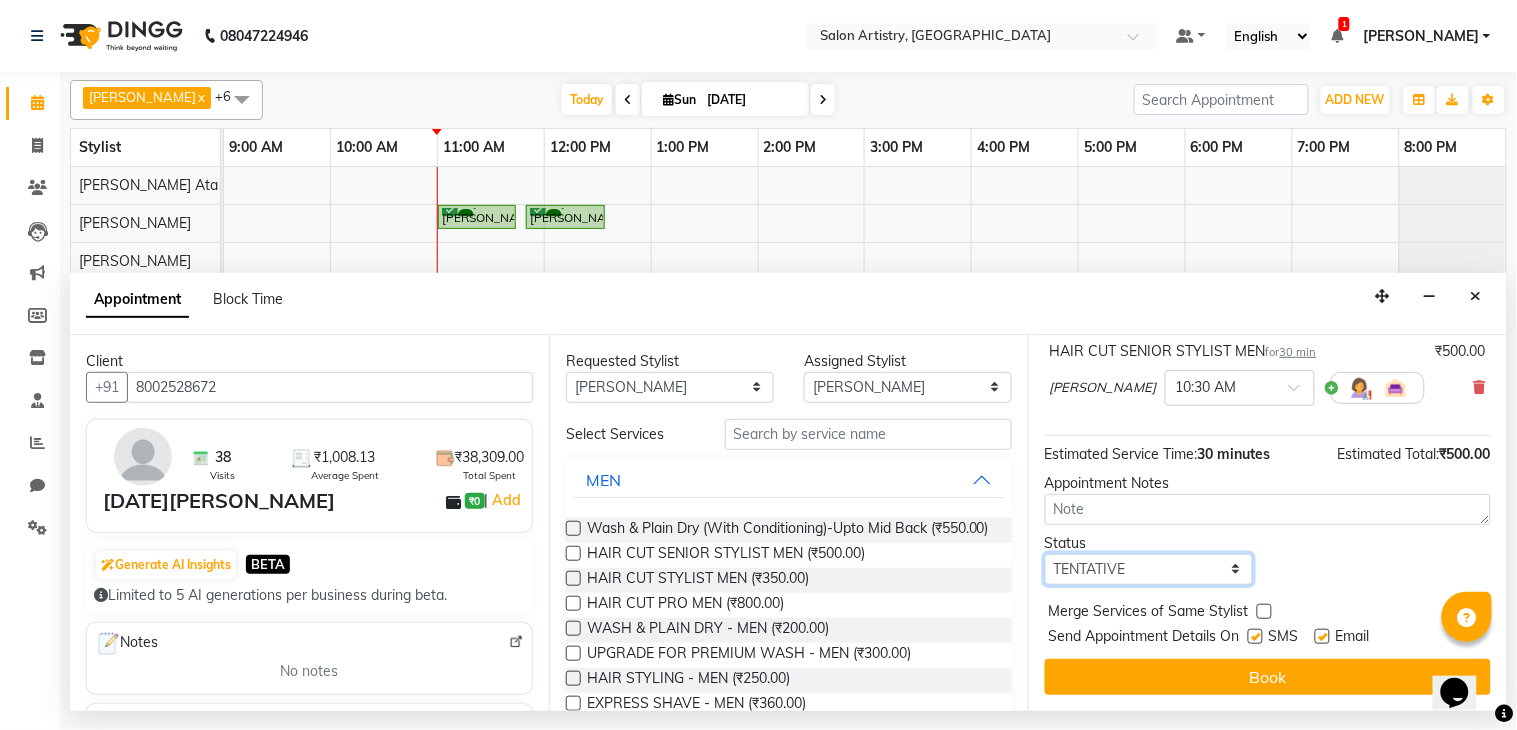 select on "check-in" 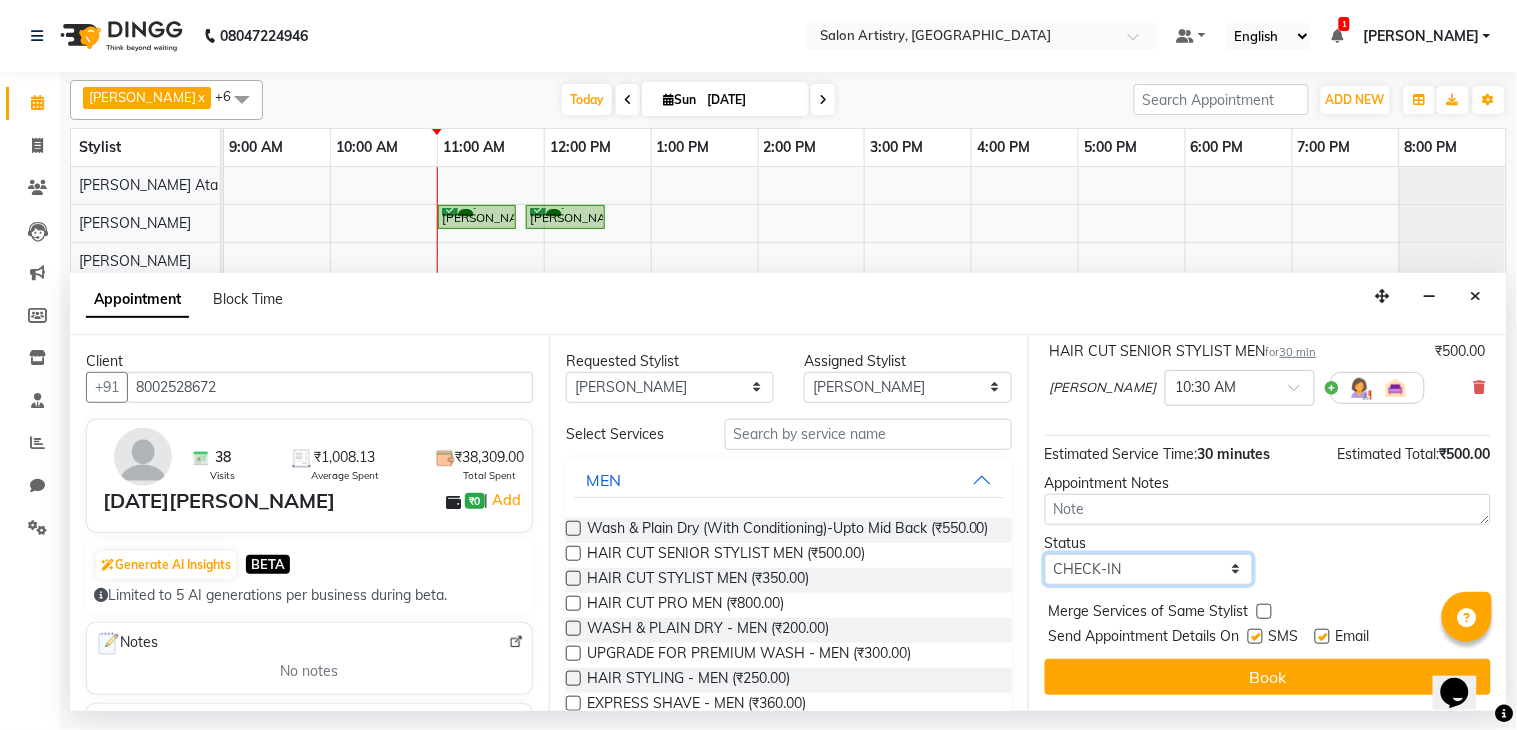 click on "Select TENTATIVE CONFIRM CHECK-IN UPCOMING" at bounding box center [1149, 569] 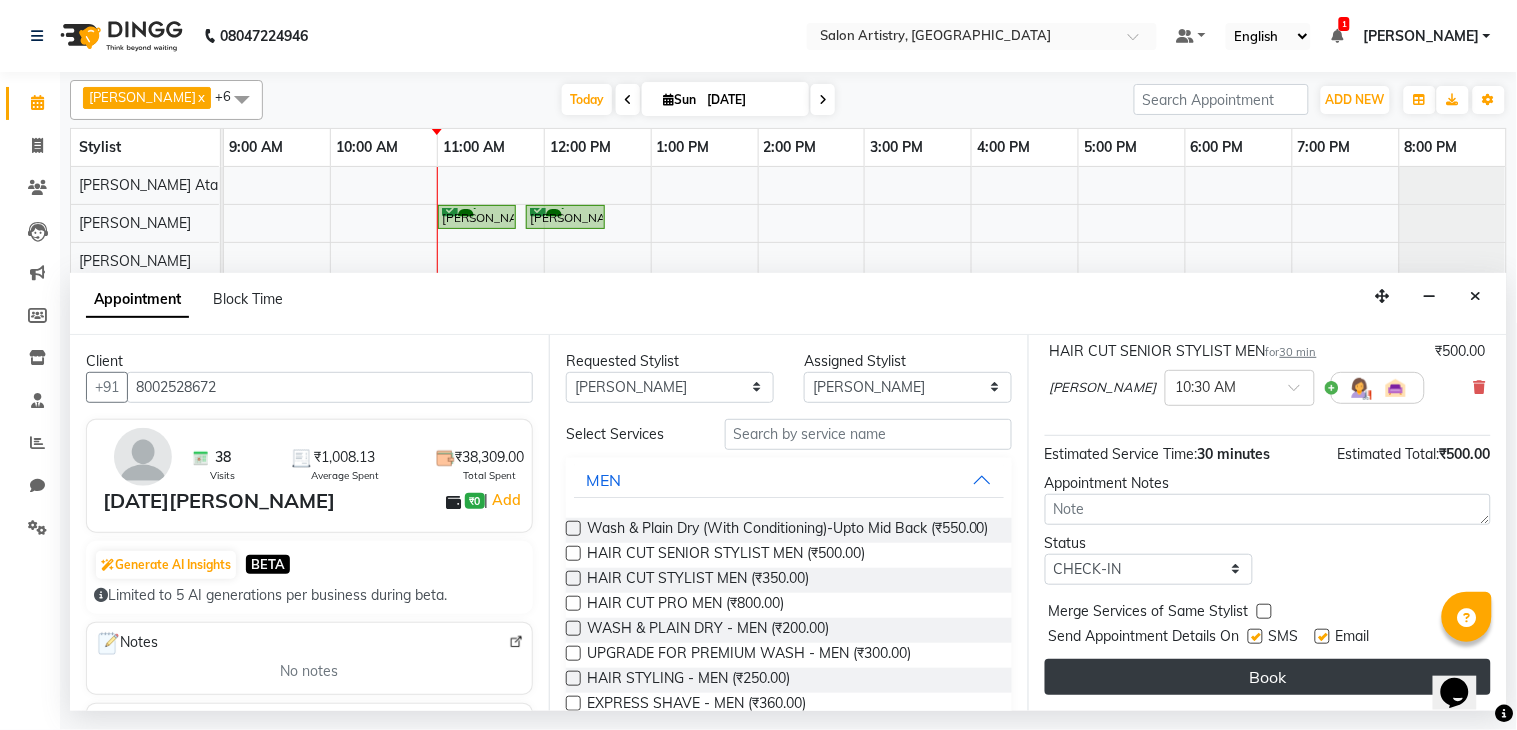 click on "Book" at bounding box center (1268, 677) 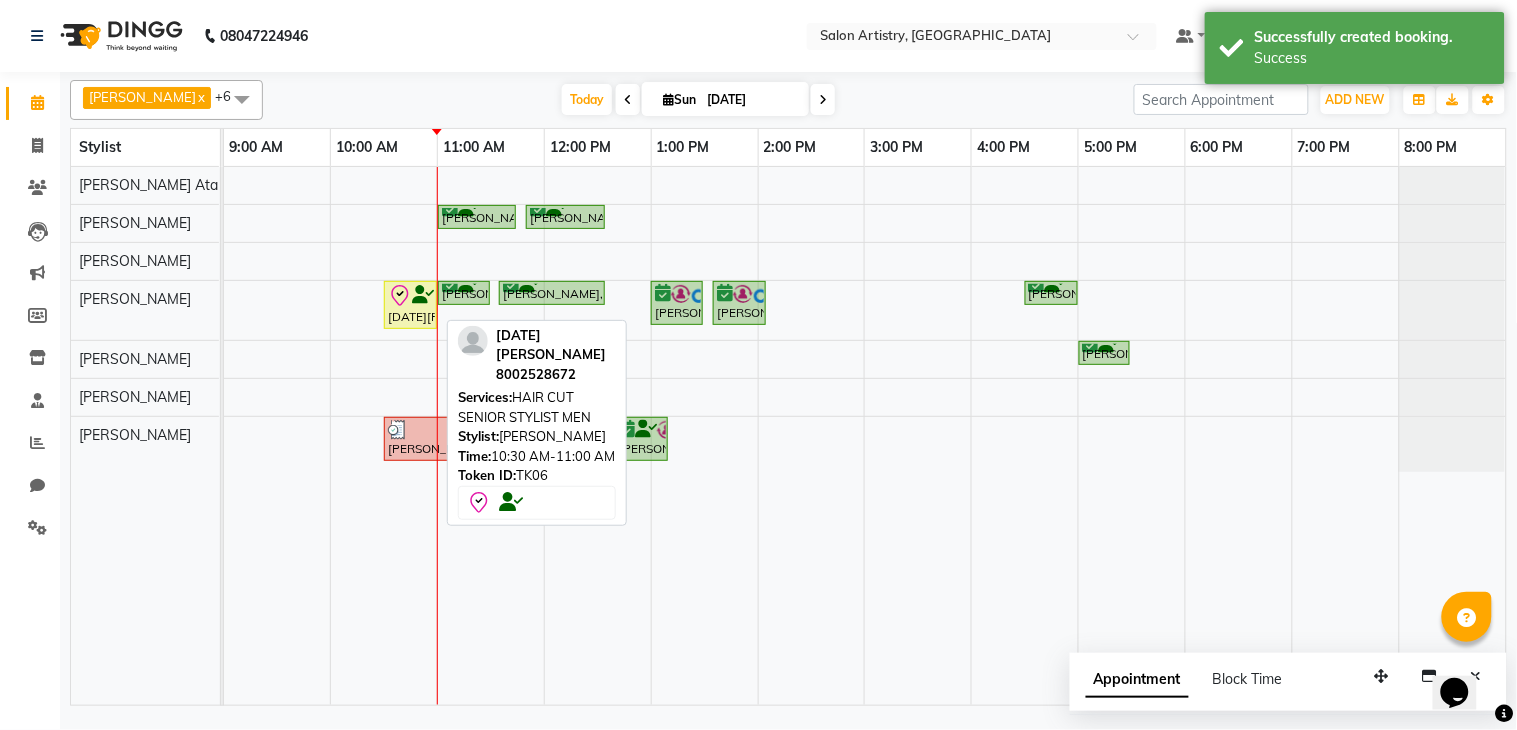 click 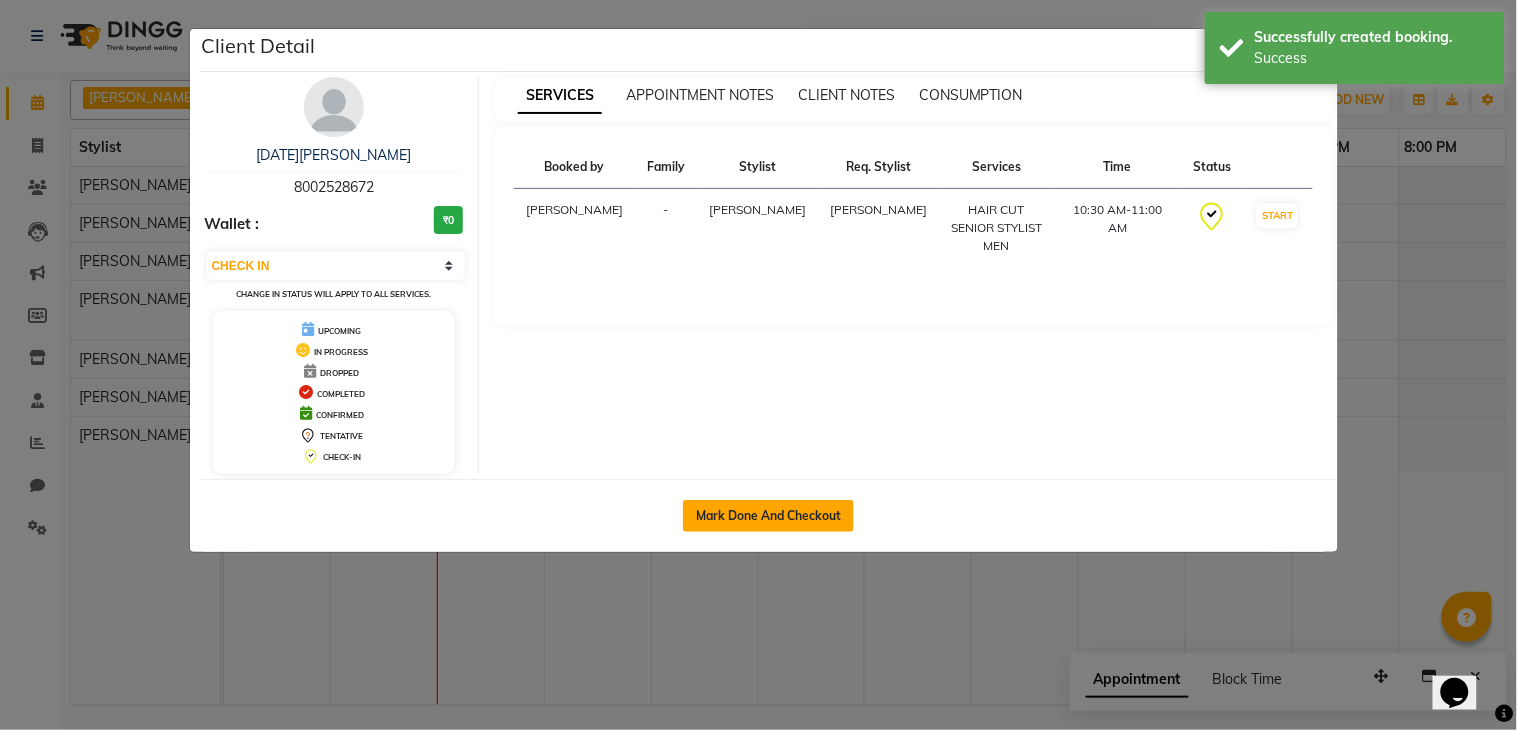 click on "Mark Done And Checkout" 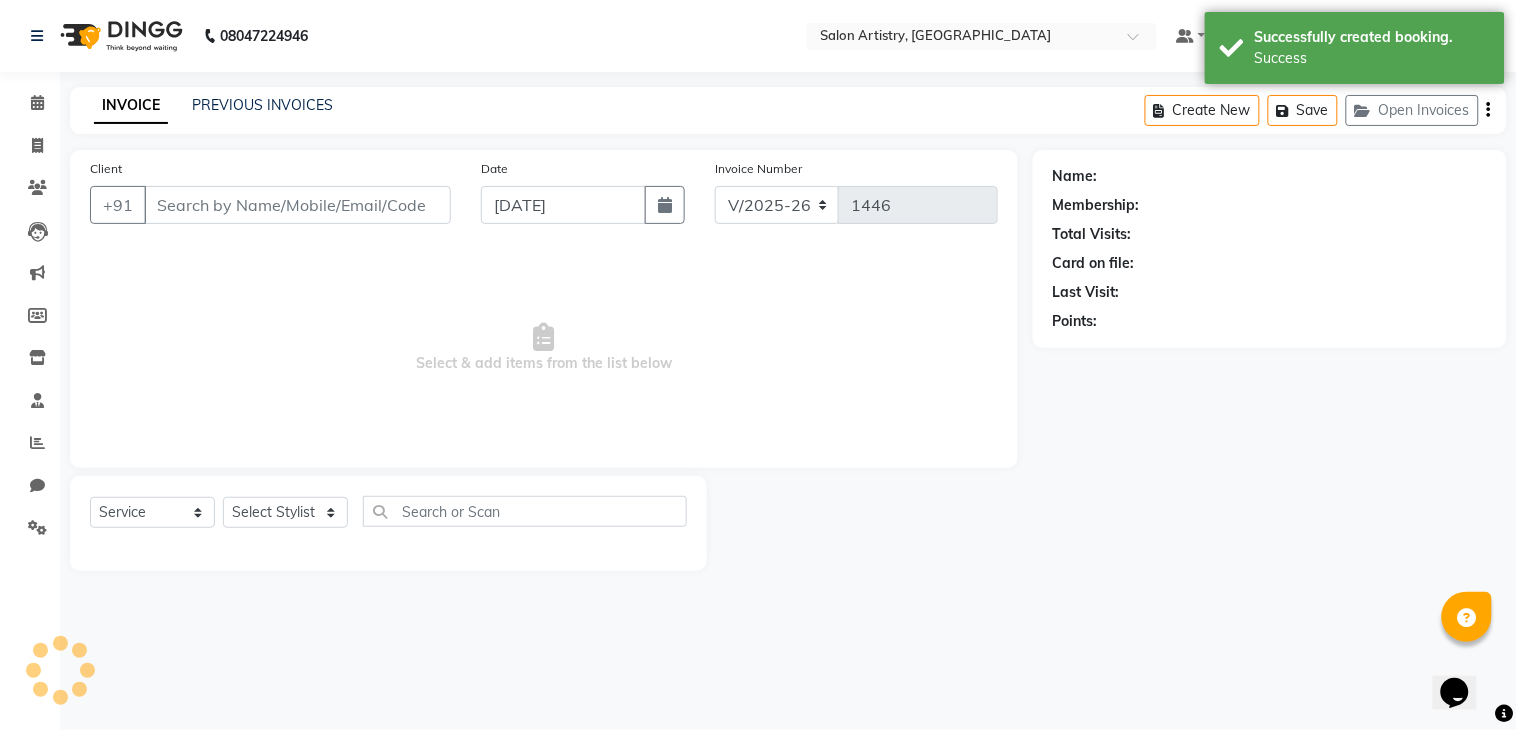 type on "8002528672" 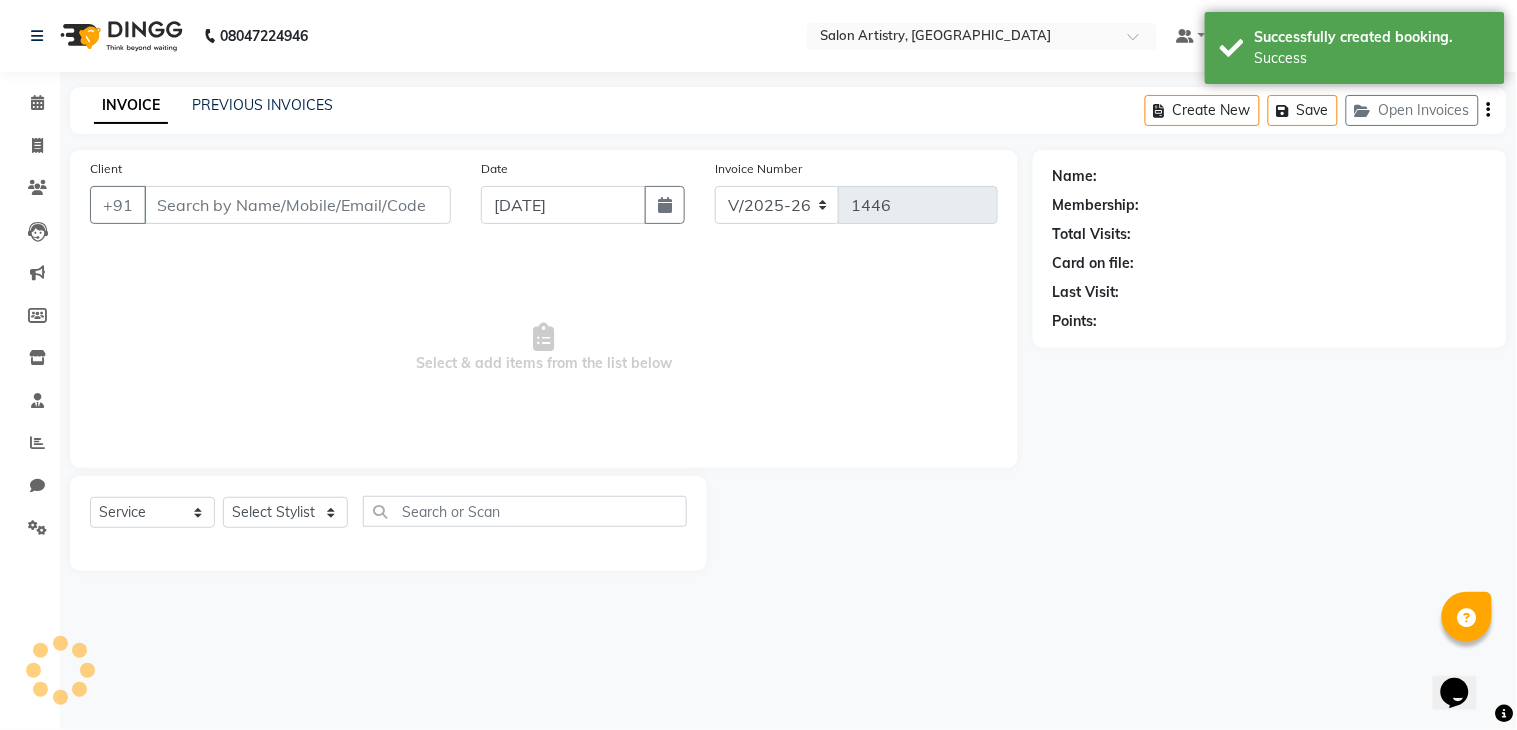 select on "79861" 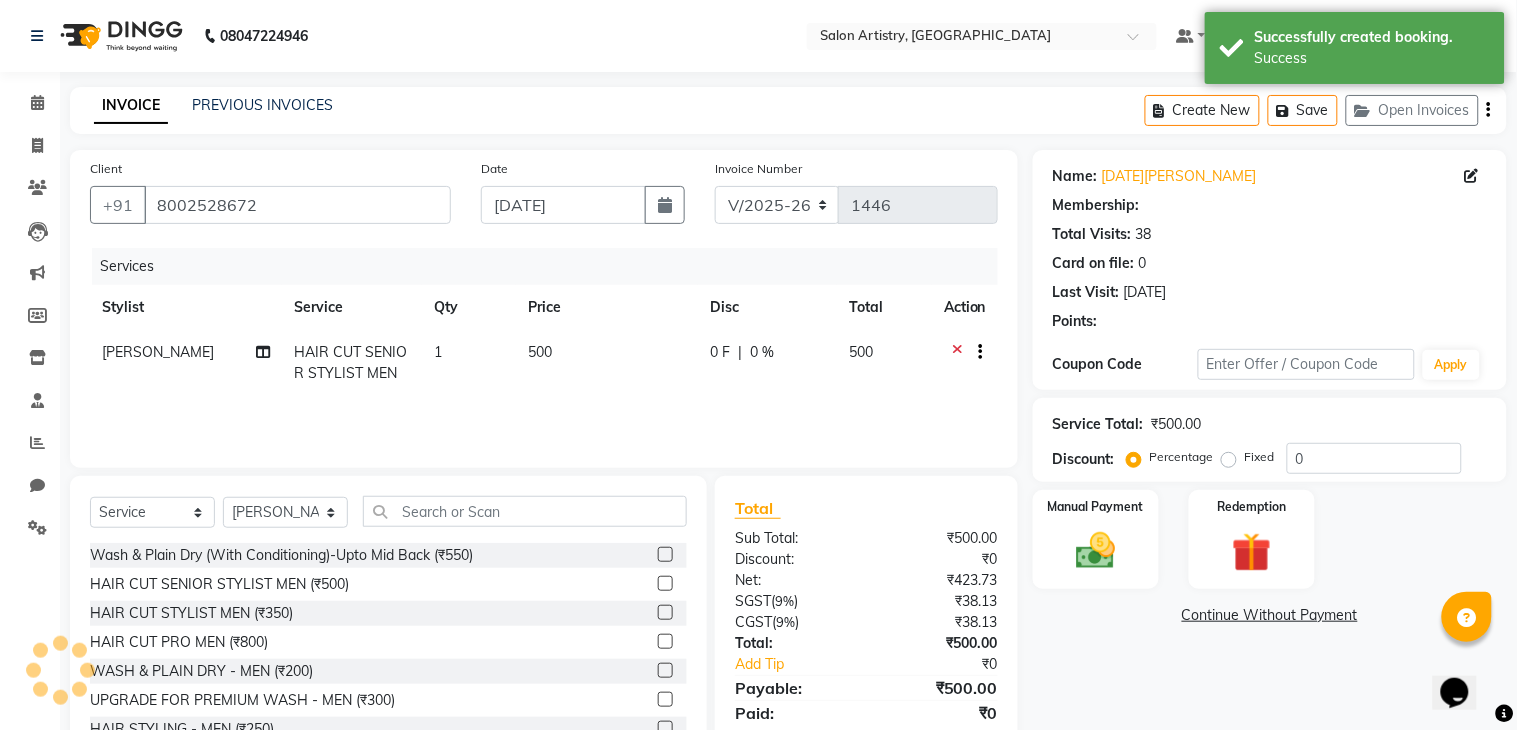 select on "1: Object" 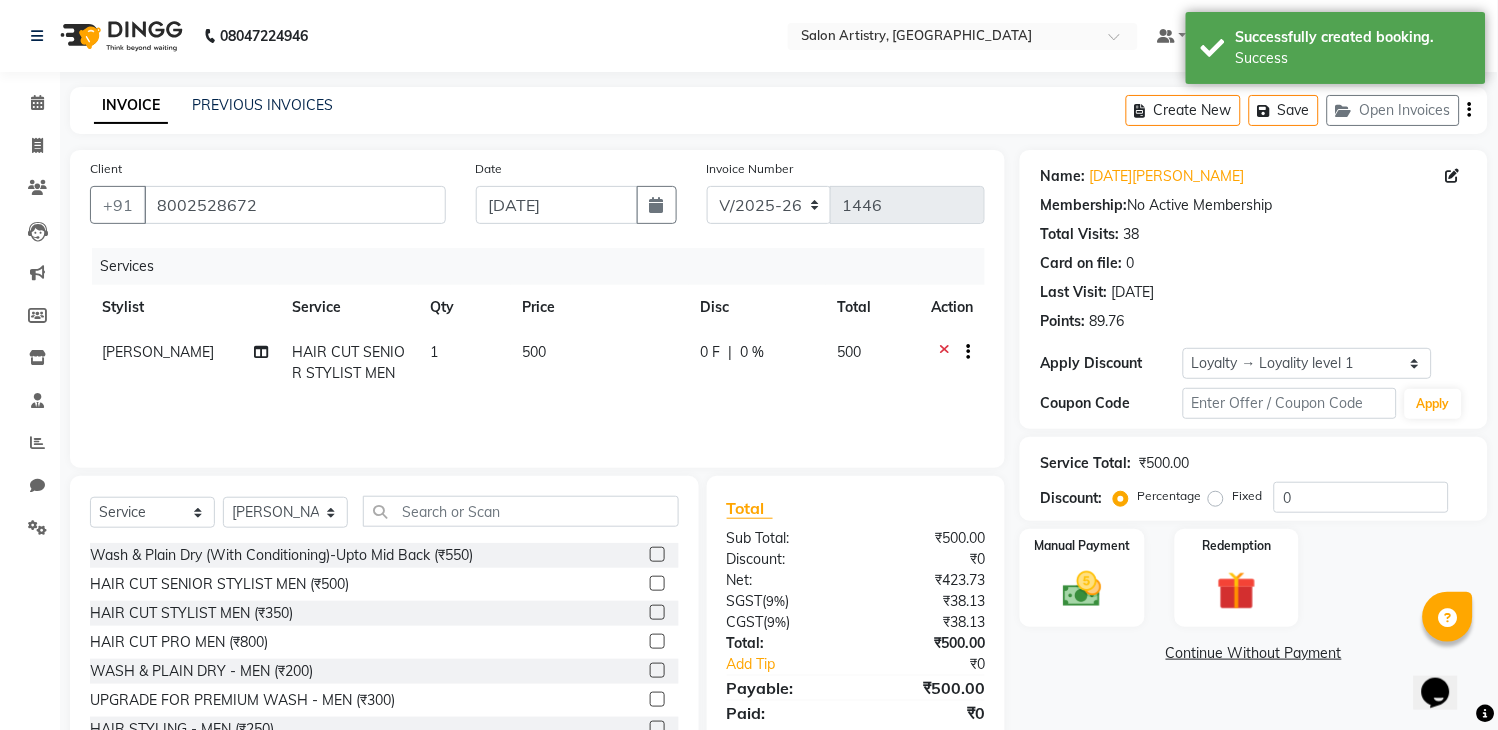 scroll, scrollTop: 71, scrollLeft: 0, axis: vertical 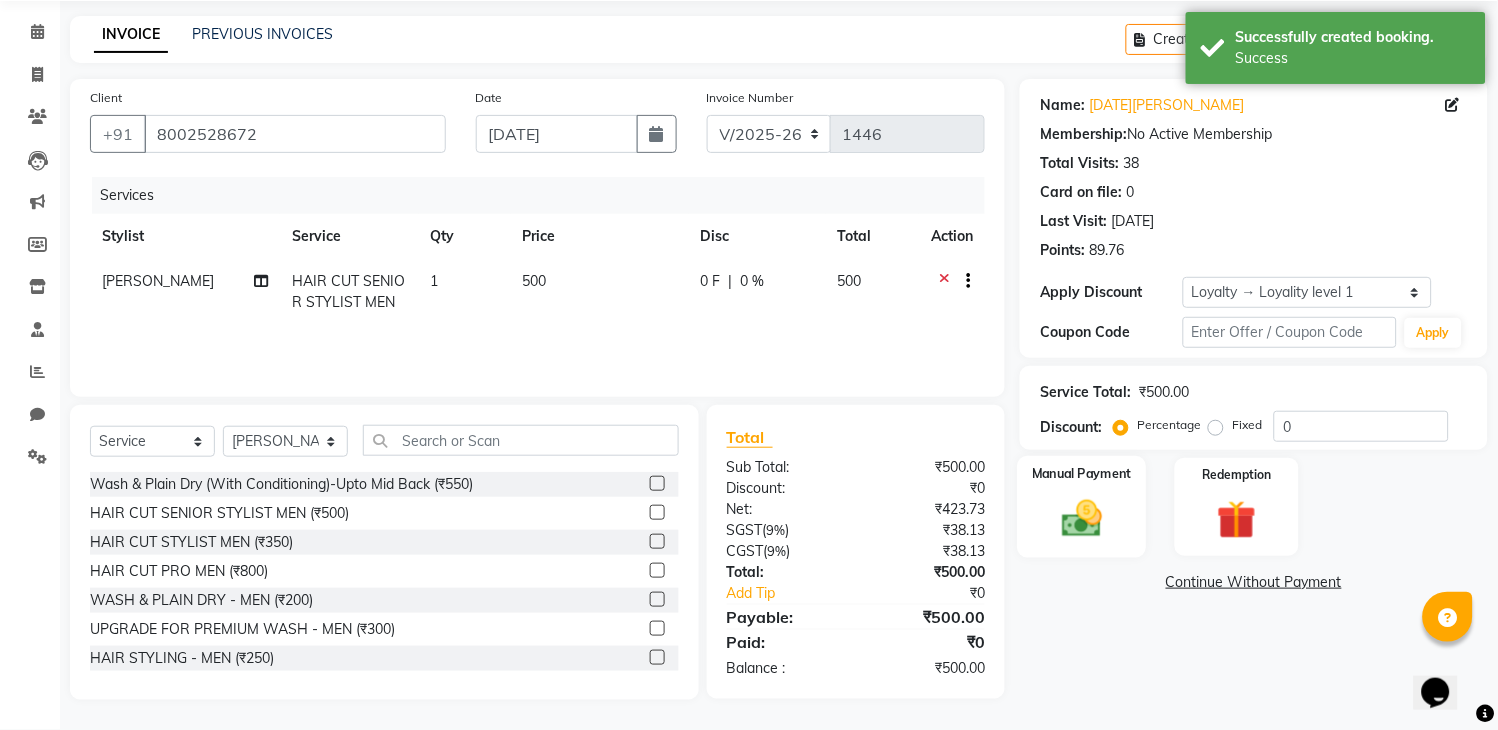click 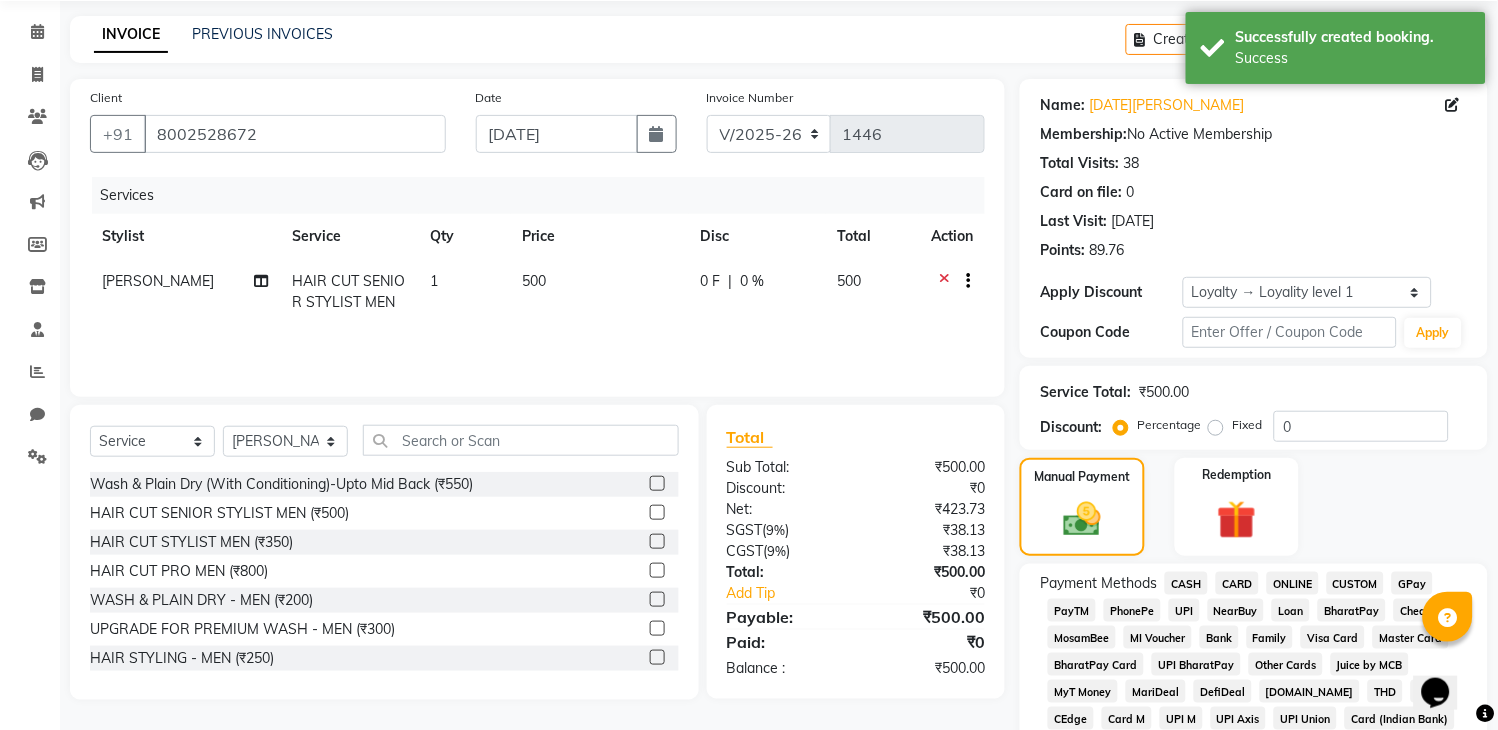 click on "GPay" 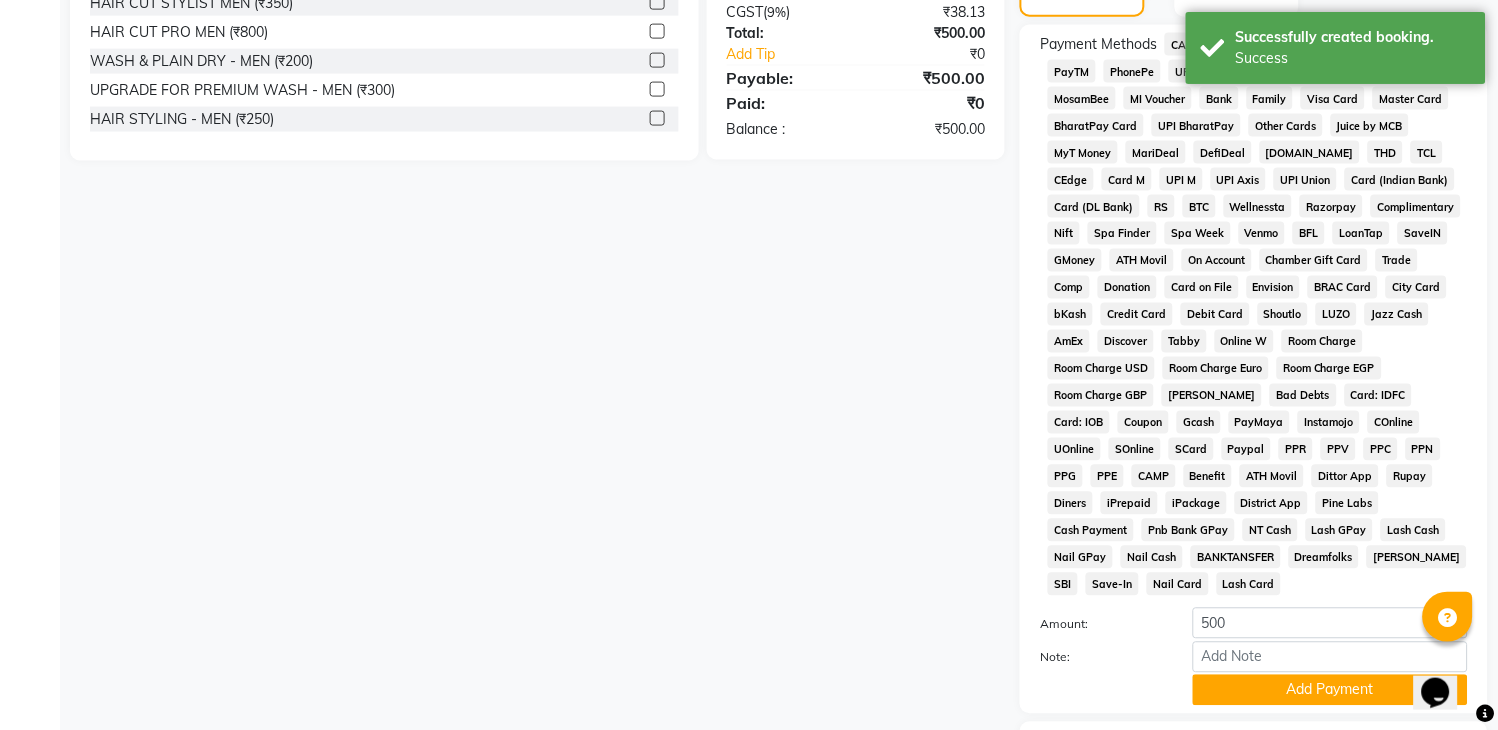 scroll, scrollTop: 626, scrollLeft: 0, axis: vertical 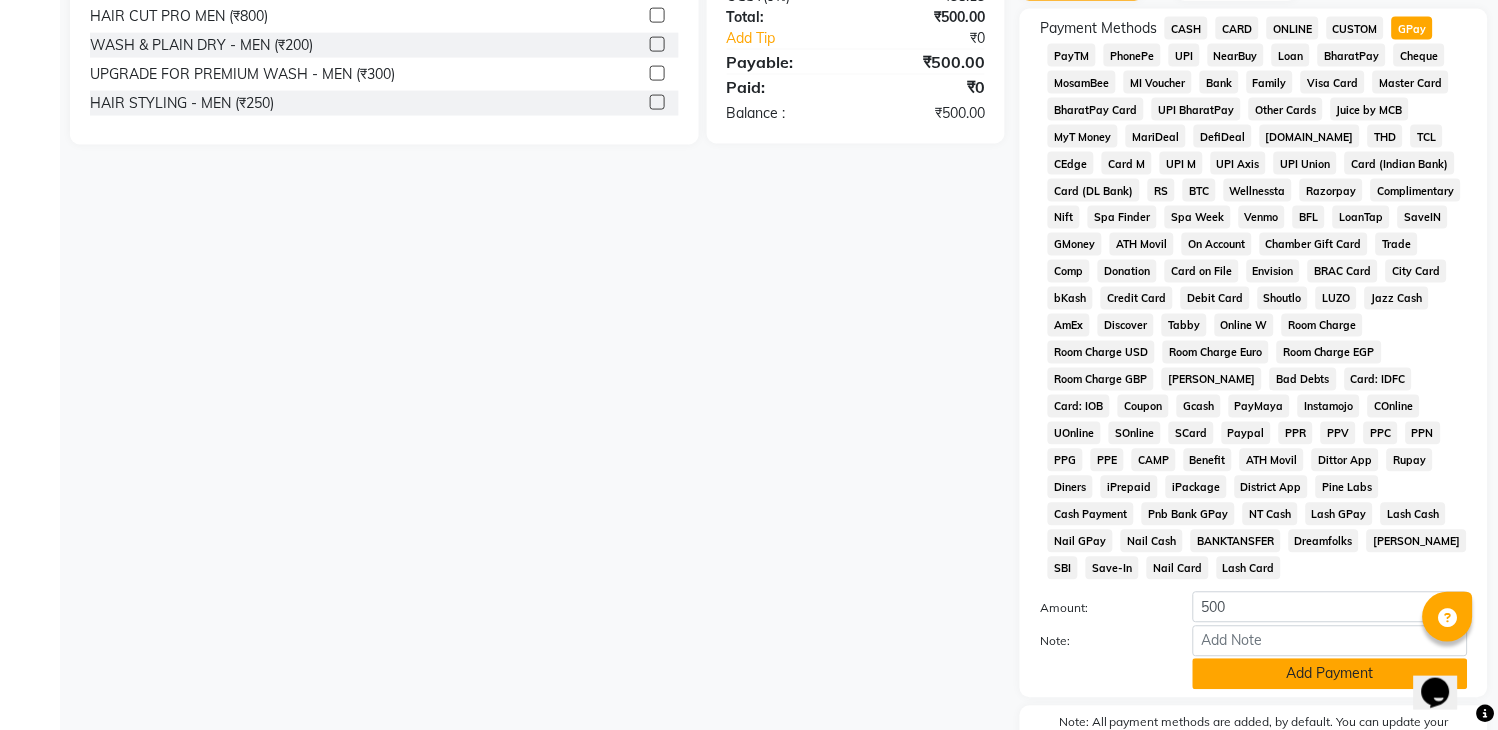 click on "Add Payment" 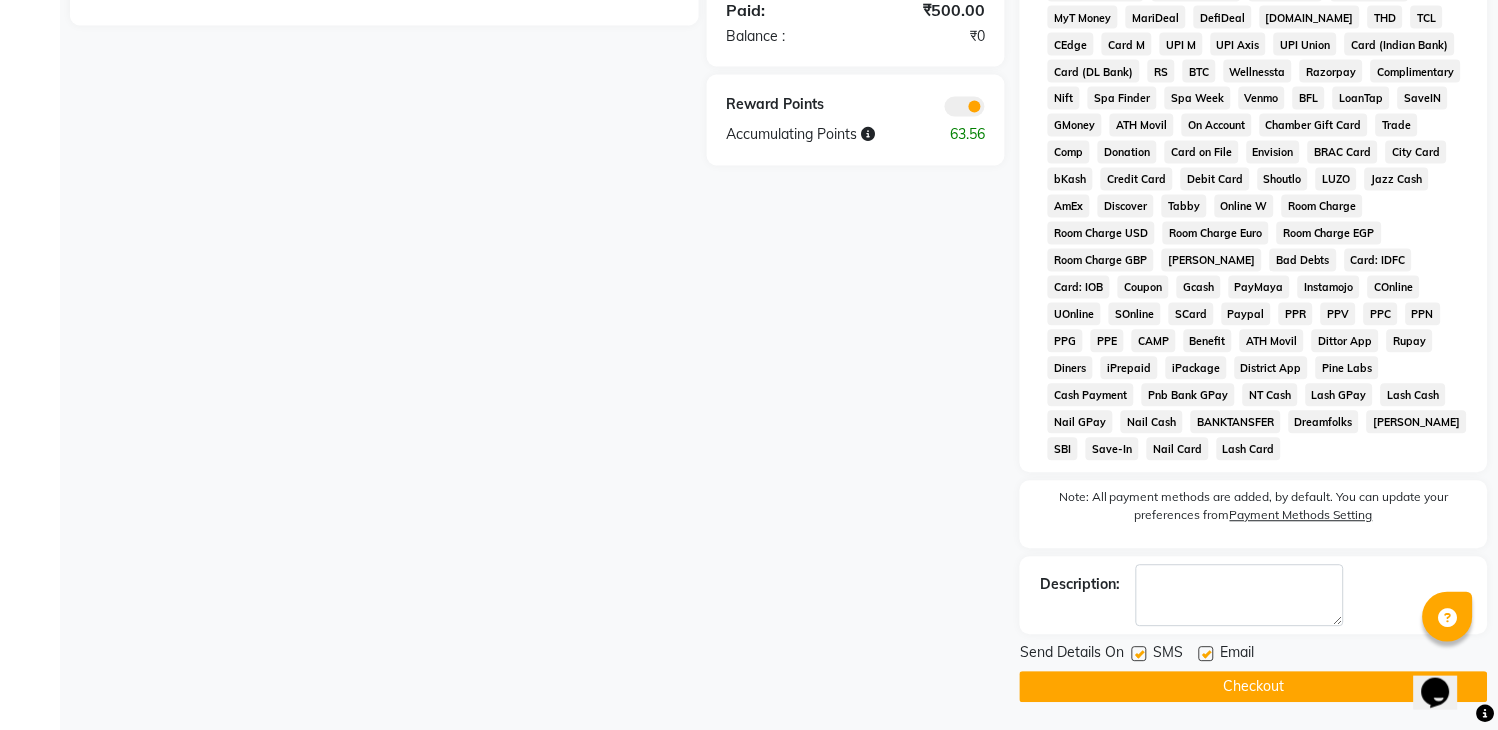 scroll, scrollTop: 753, scrollLeft: 0, axis: vertical 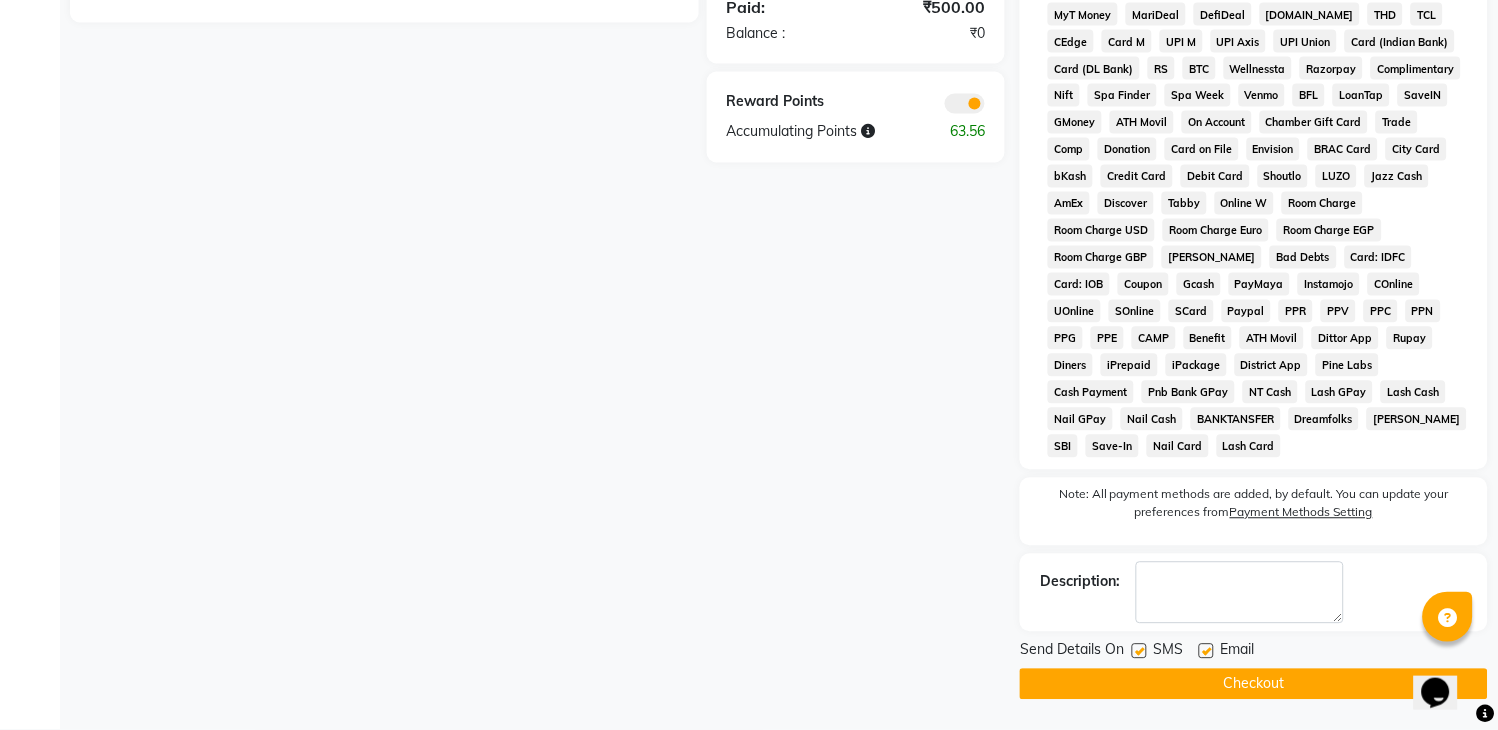 click on "Checkout" 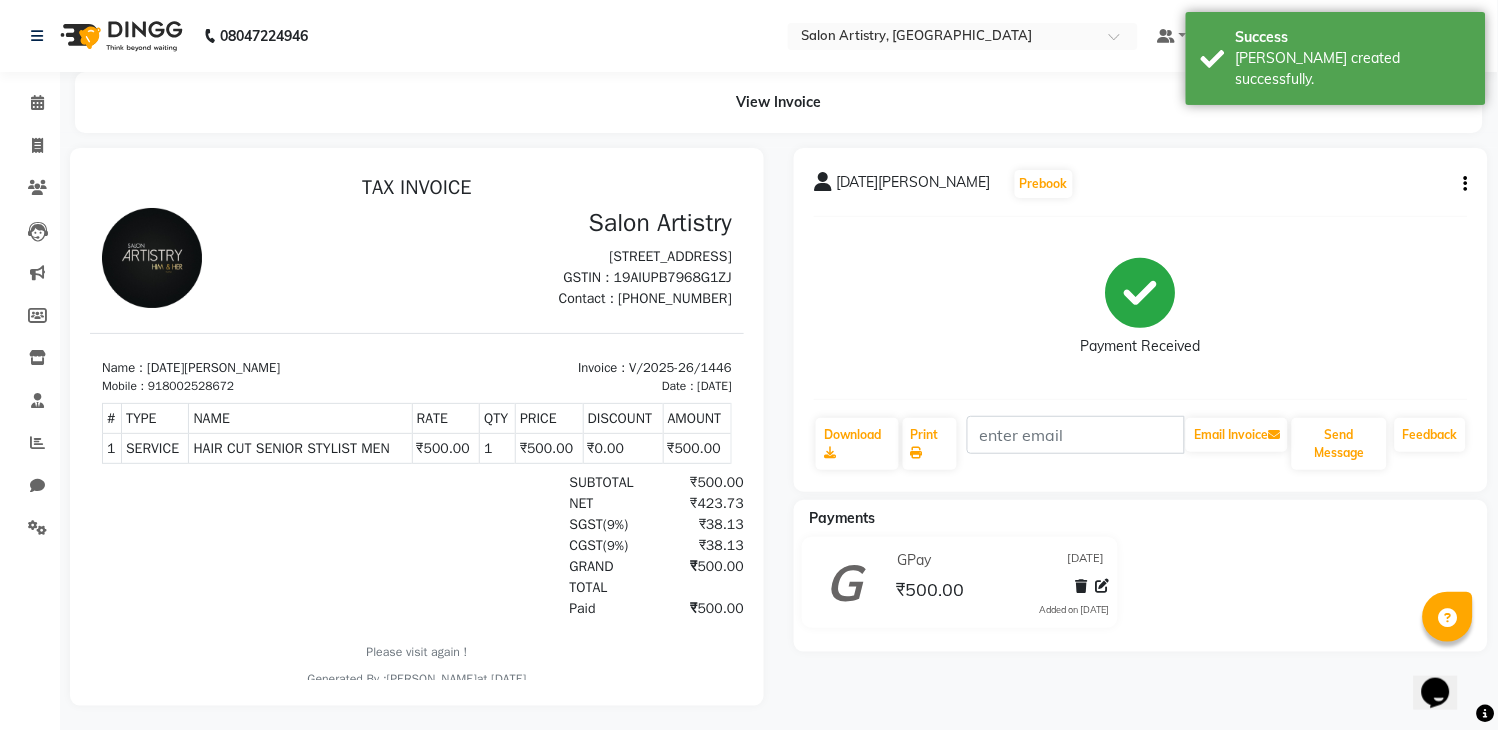 scroll, scrollTop: 0, scrollLeft: 0, axis: both 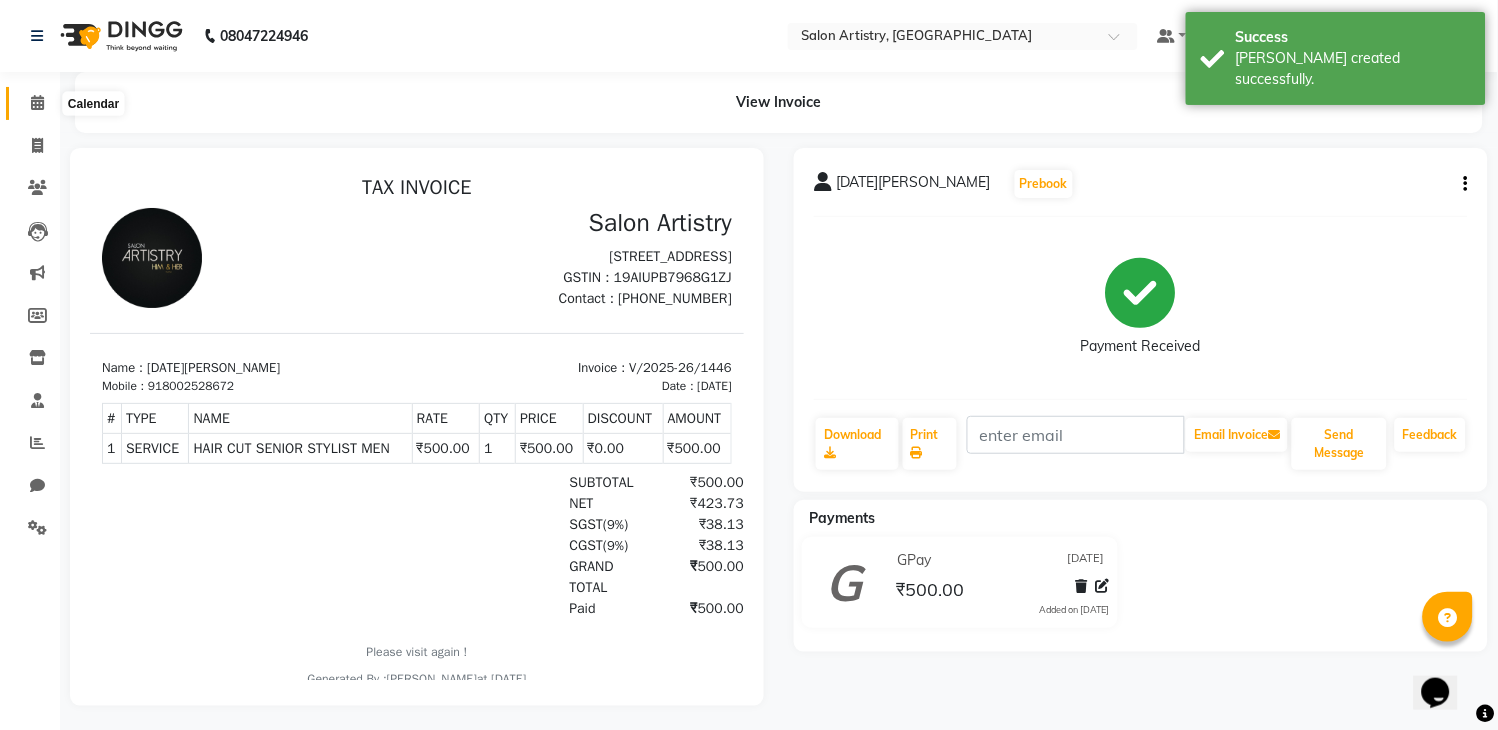 click 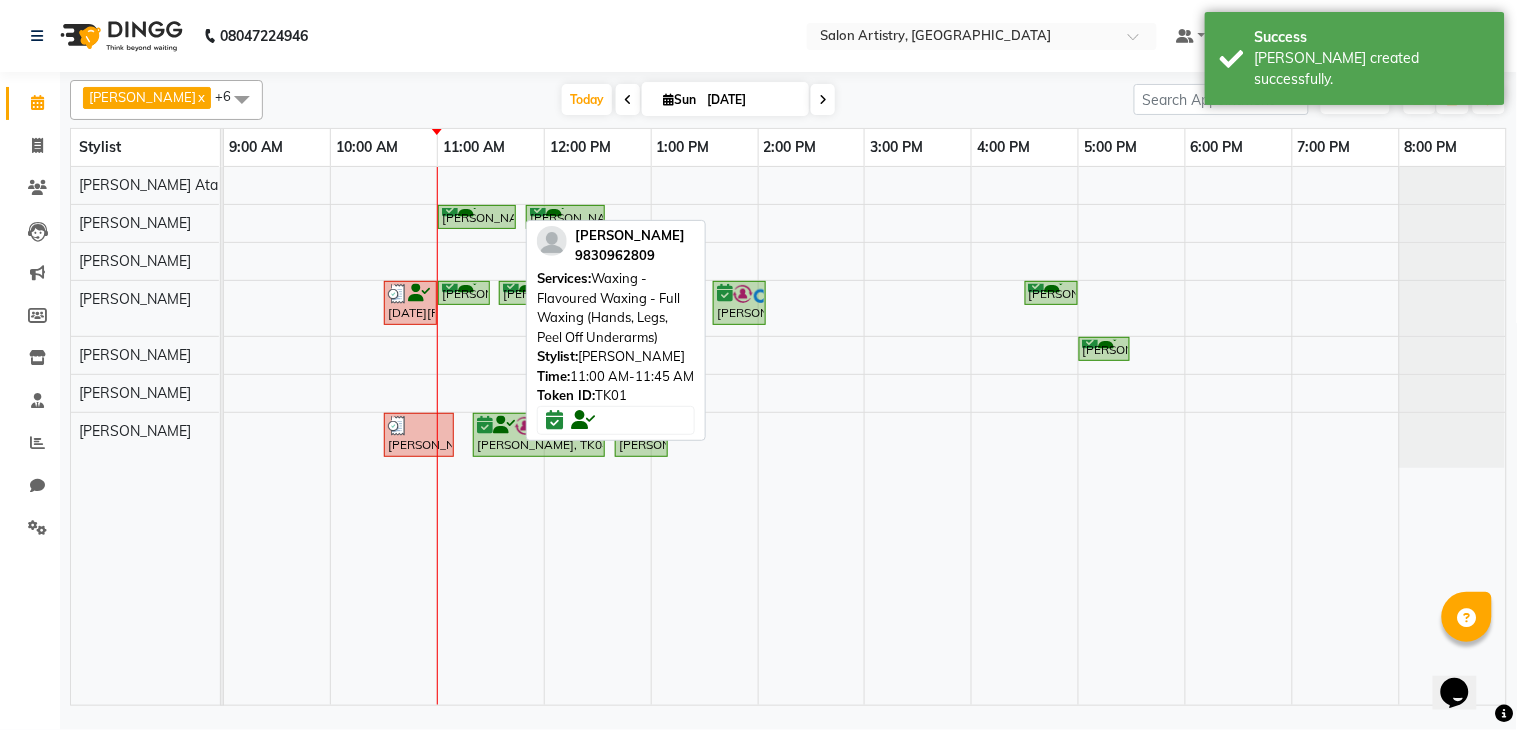click on "[PERSON_NAME], TK01, 11:00 AM-11:45 AM, Waxing - Flavoured Waxing - Full Waxing (Hands, Legs, Peel Off Underarms)" at bounding box center (477, 217) 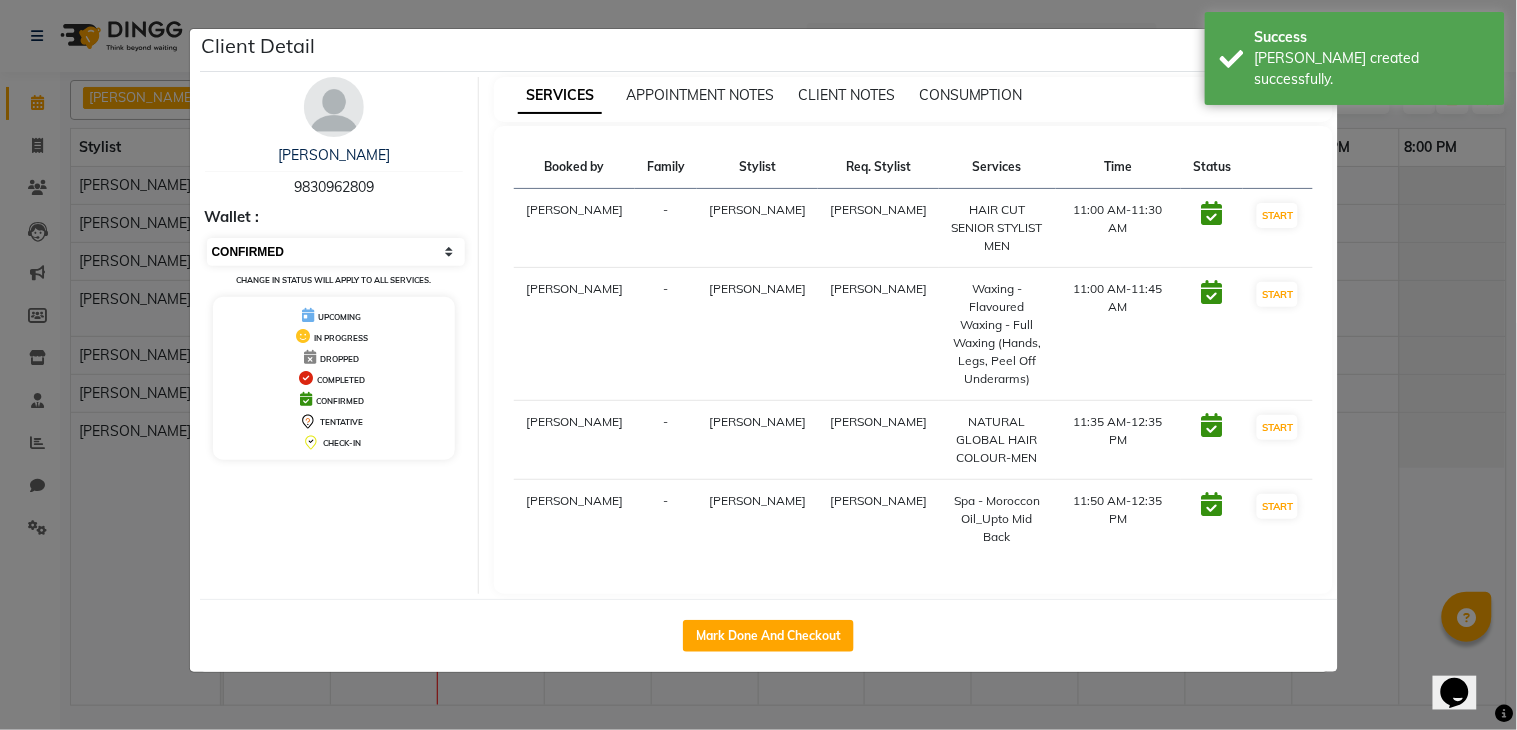 click on "Select IN SERVICE CONFIRMED TENTATIVE CHECK IN MARK DONE DROPPED UPCOMING" at bounding box center (336, 252) 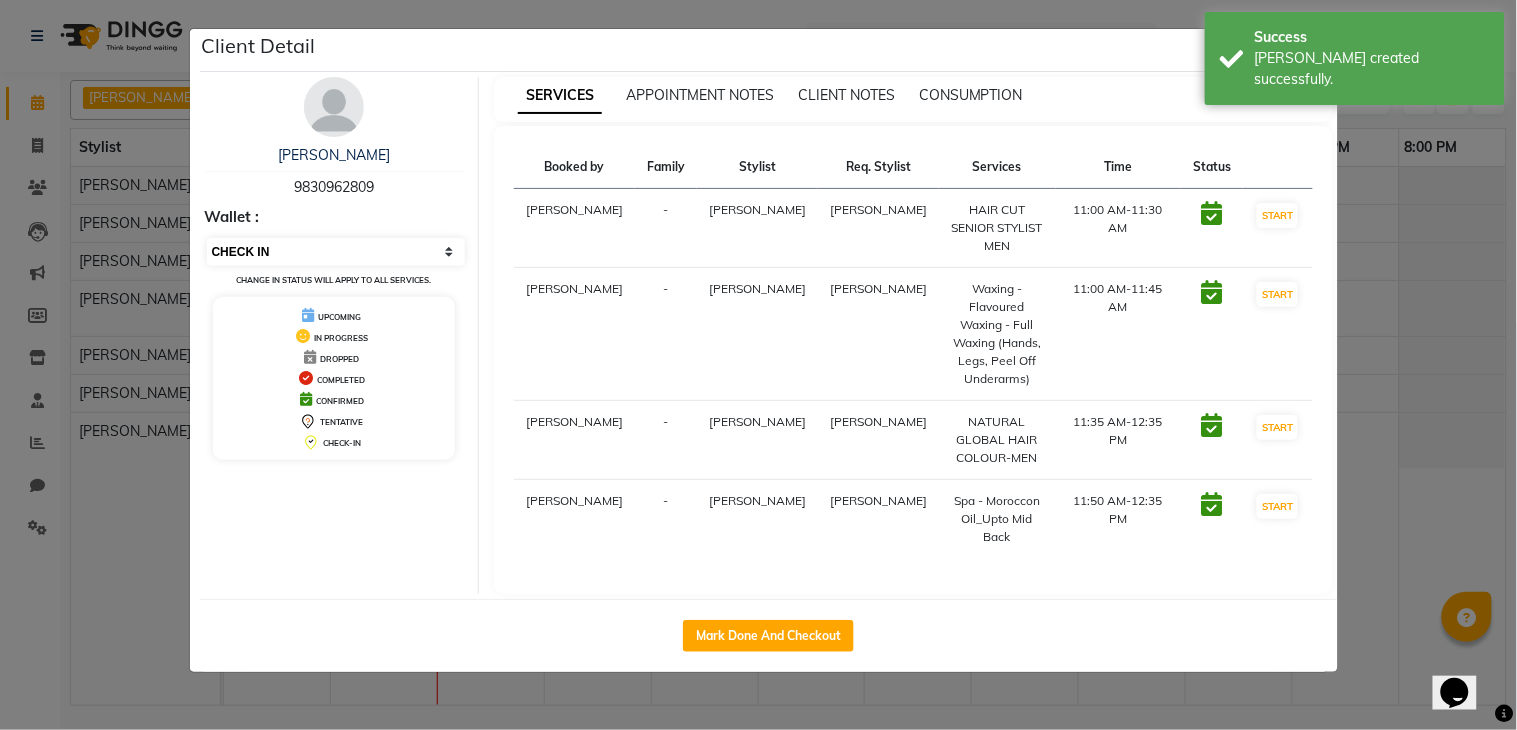 click on "Select IN SERVICE CONFIRMED TENTATIVE CHECK IN MARK DONE DROPPED UPCOMING" at bounding box center [336, 252] 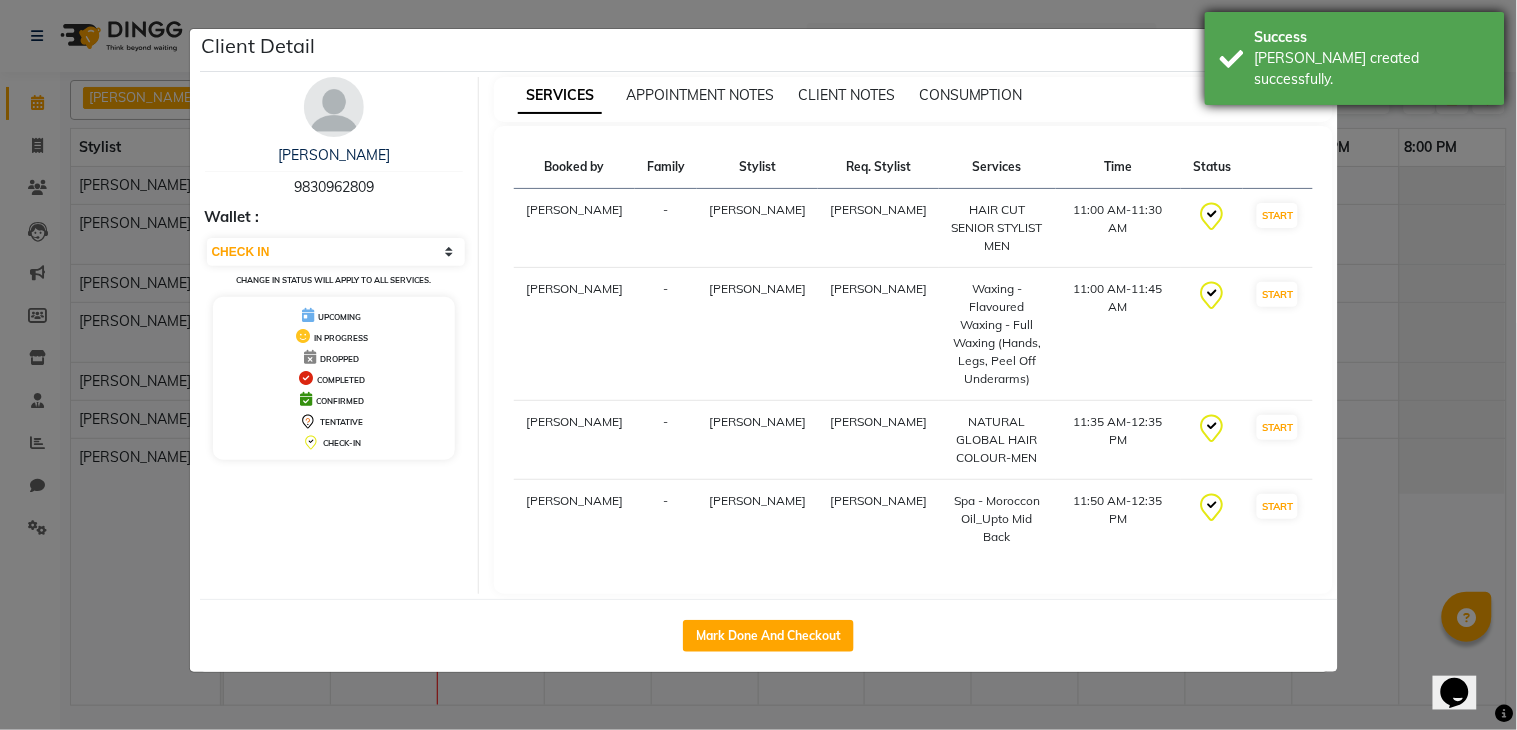 click on "Bill created successfully." at bounding box center (1372, 69) 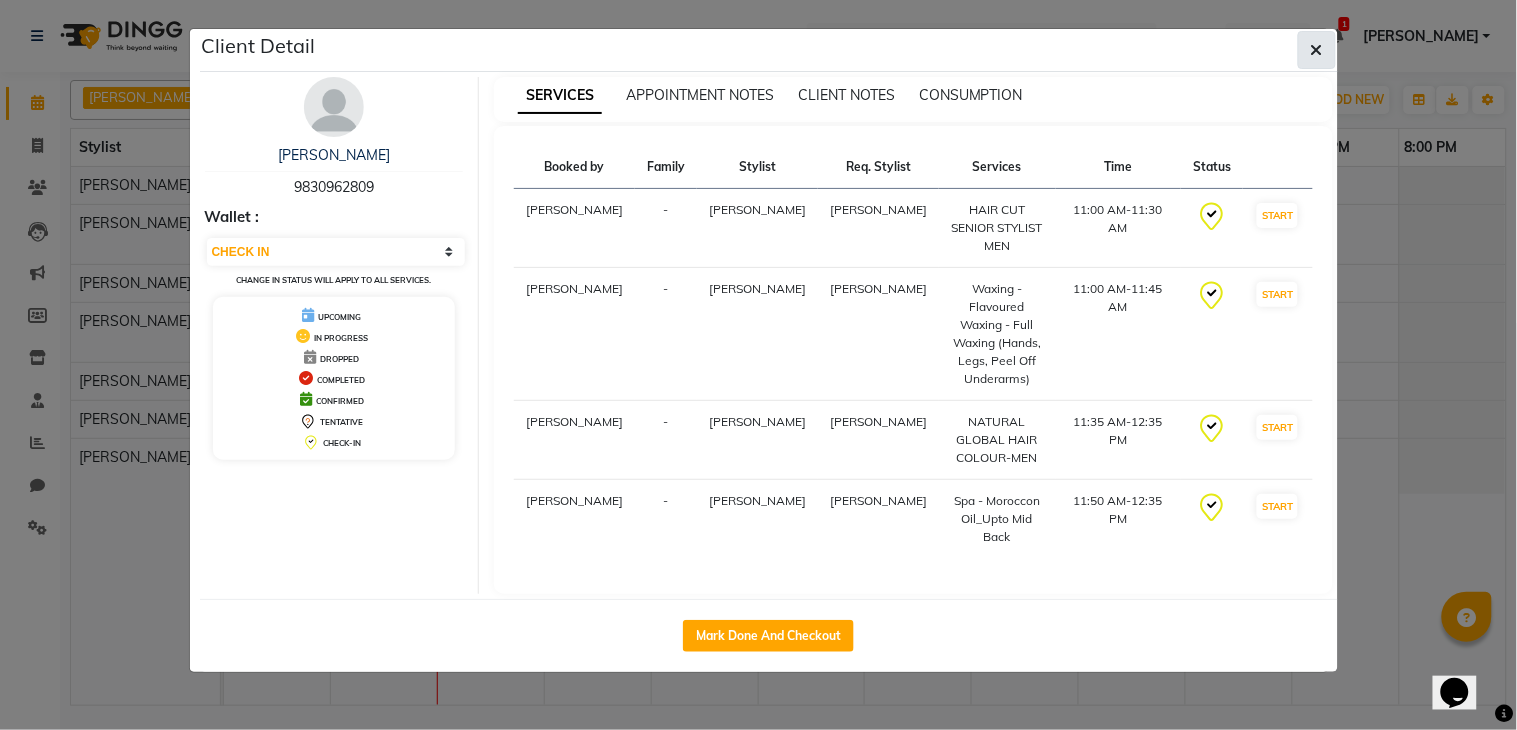 click 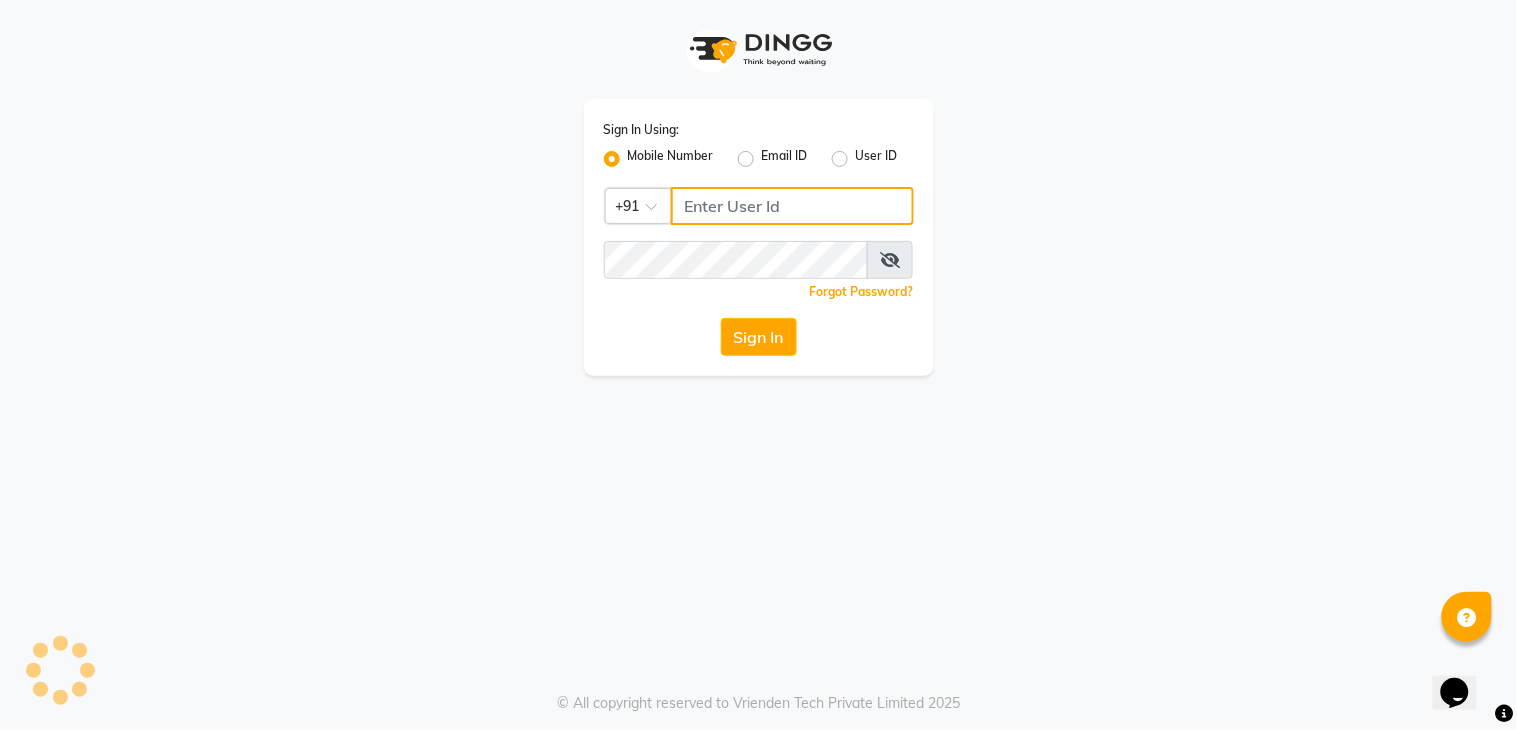 type on "7278274131" 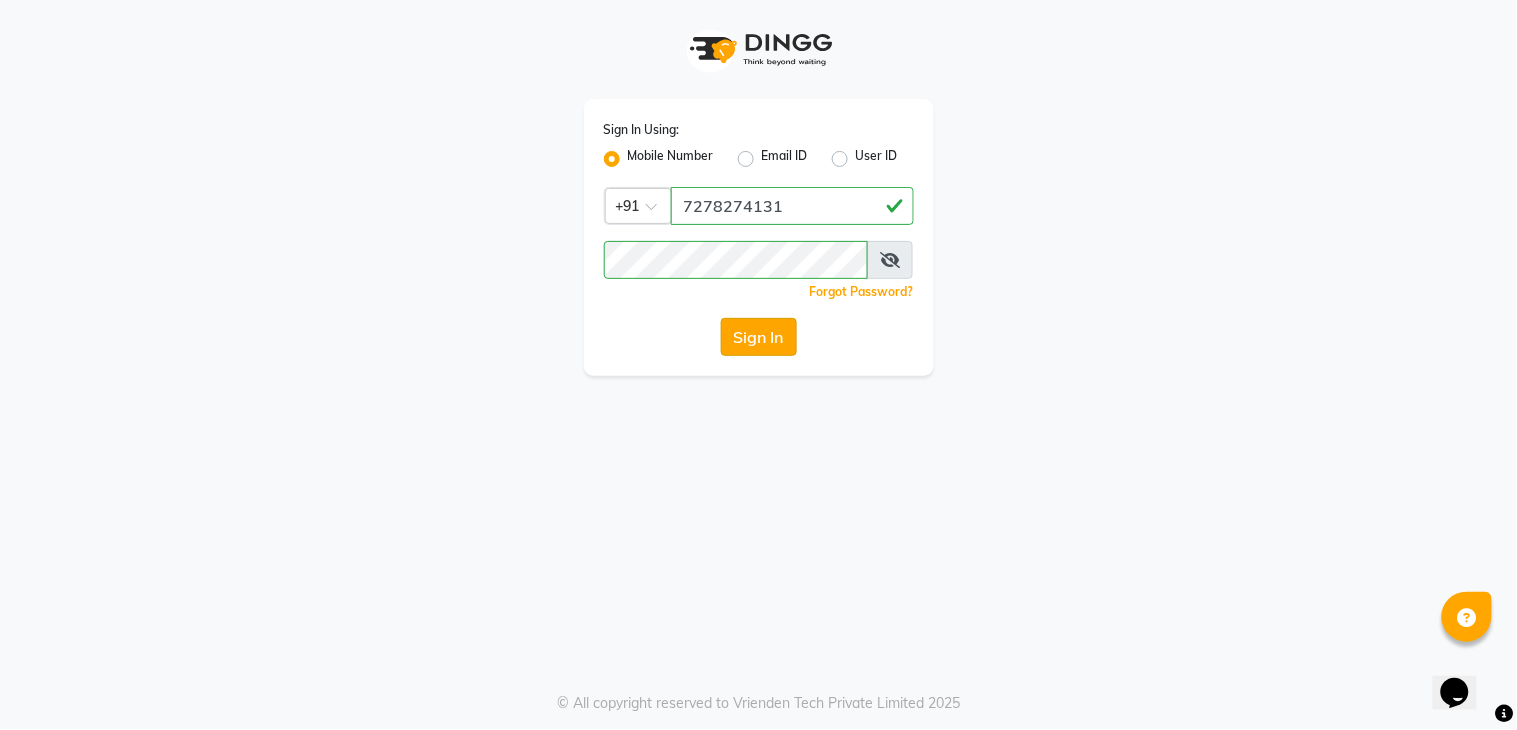 click on "Sign In" 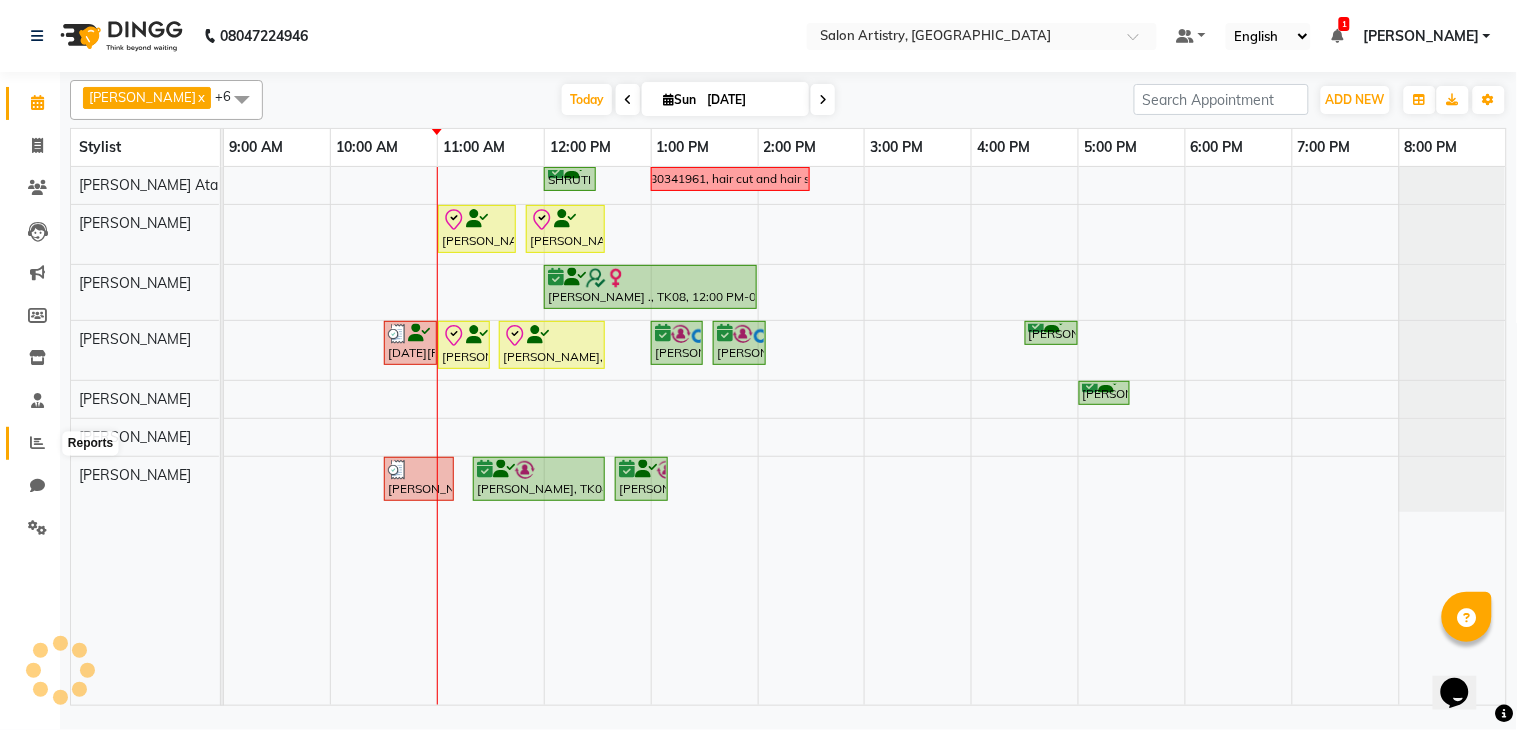 click 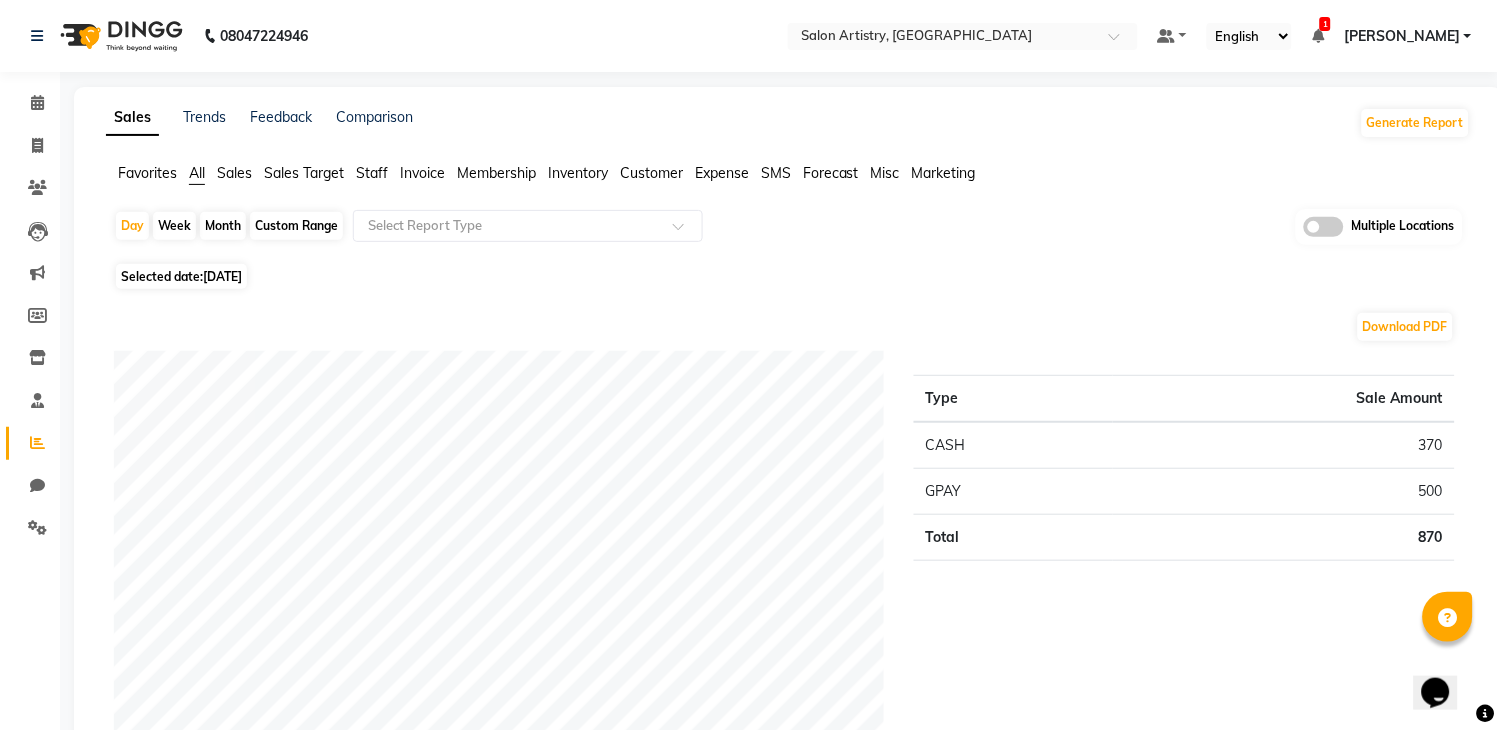 click on "[DATE]" 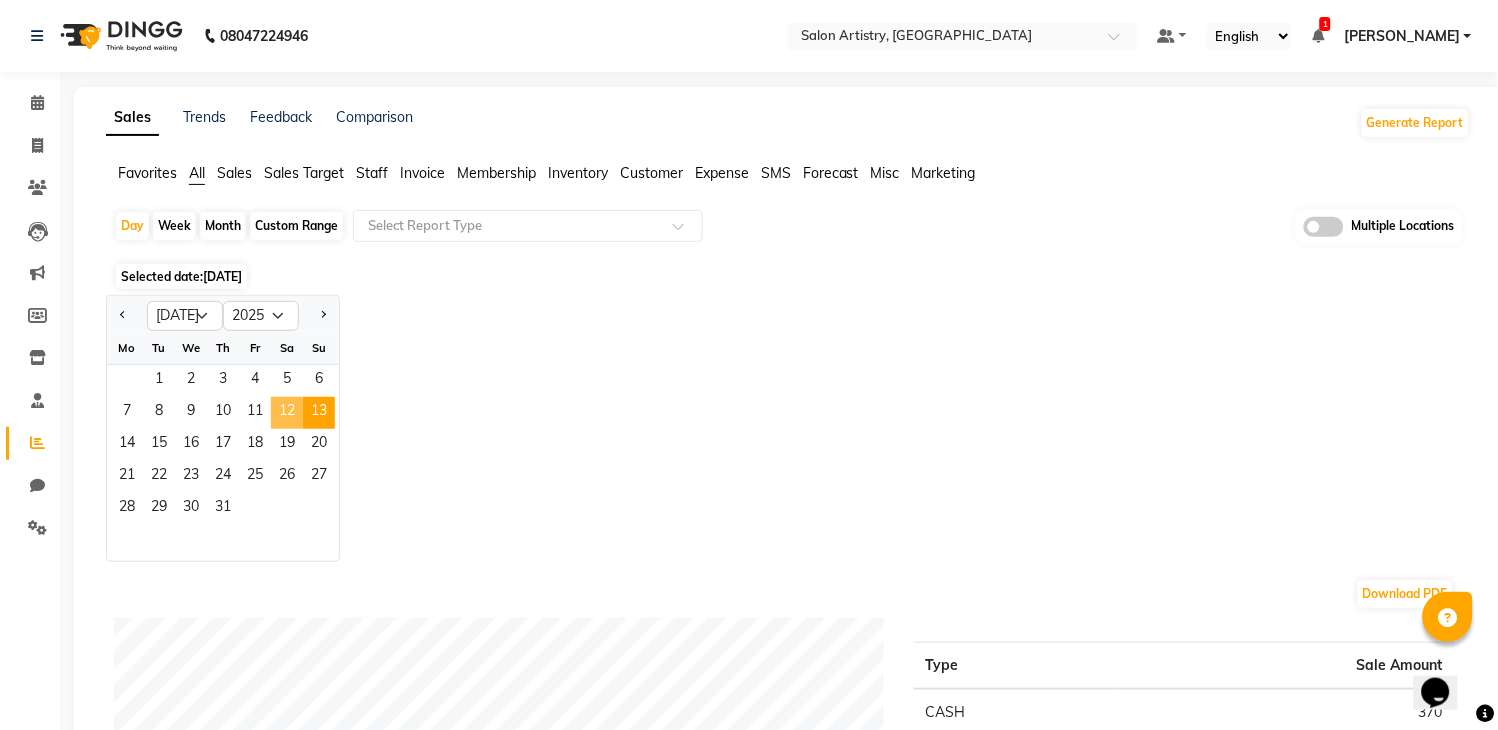 click on "12" 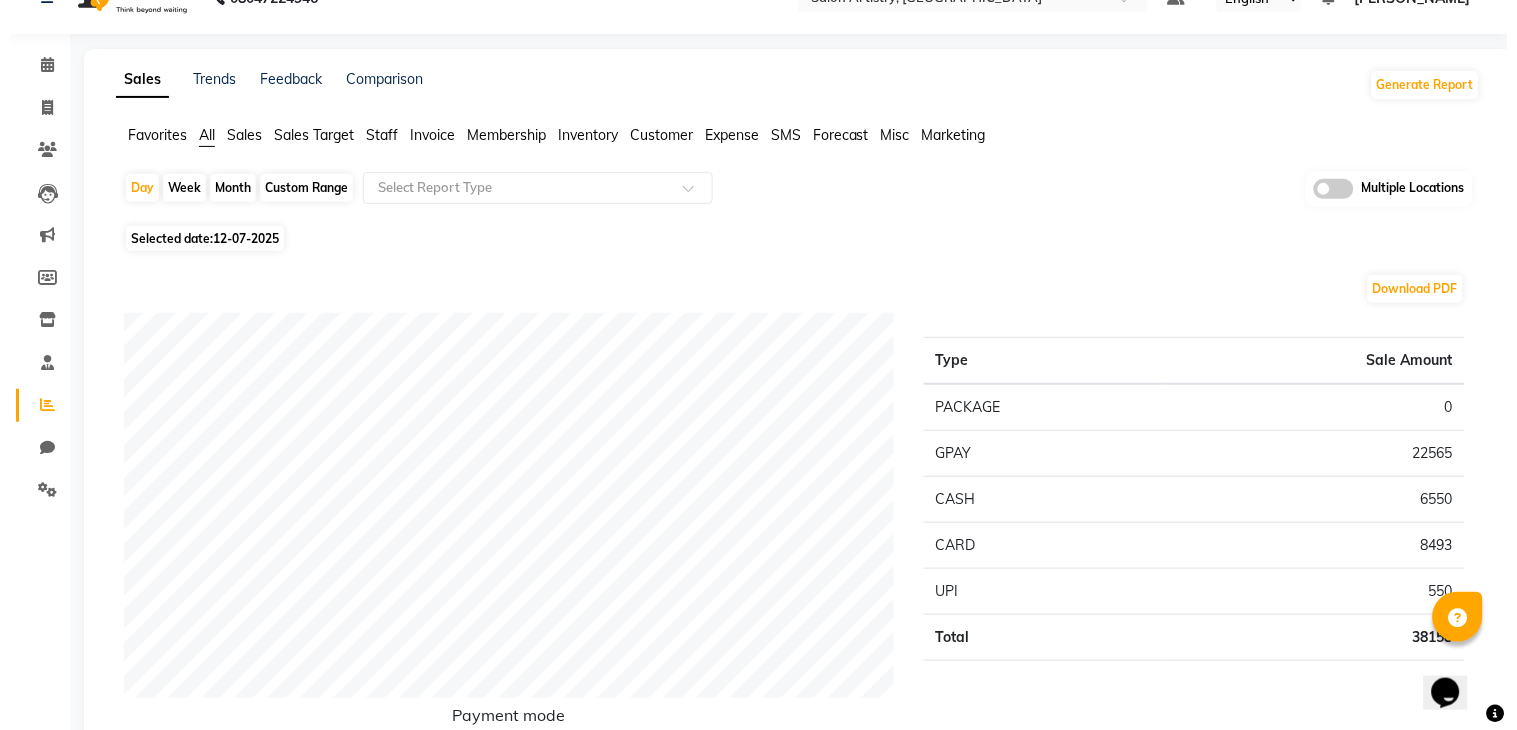 scroll, scrollTop: 0, scrollLeft: 0, axis: both 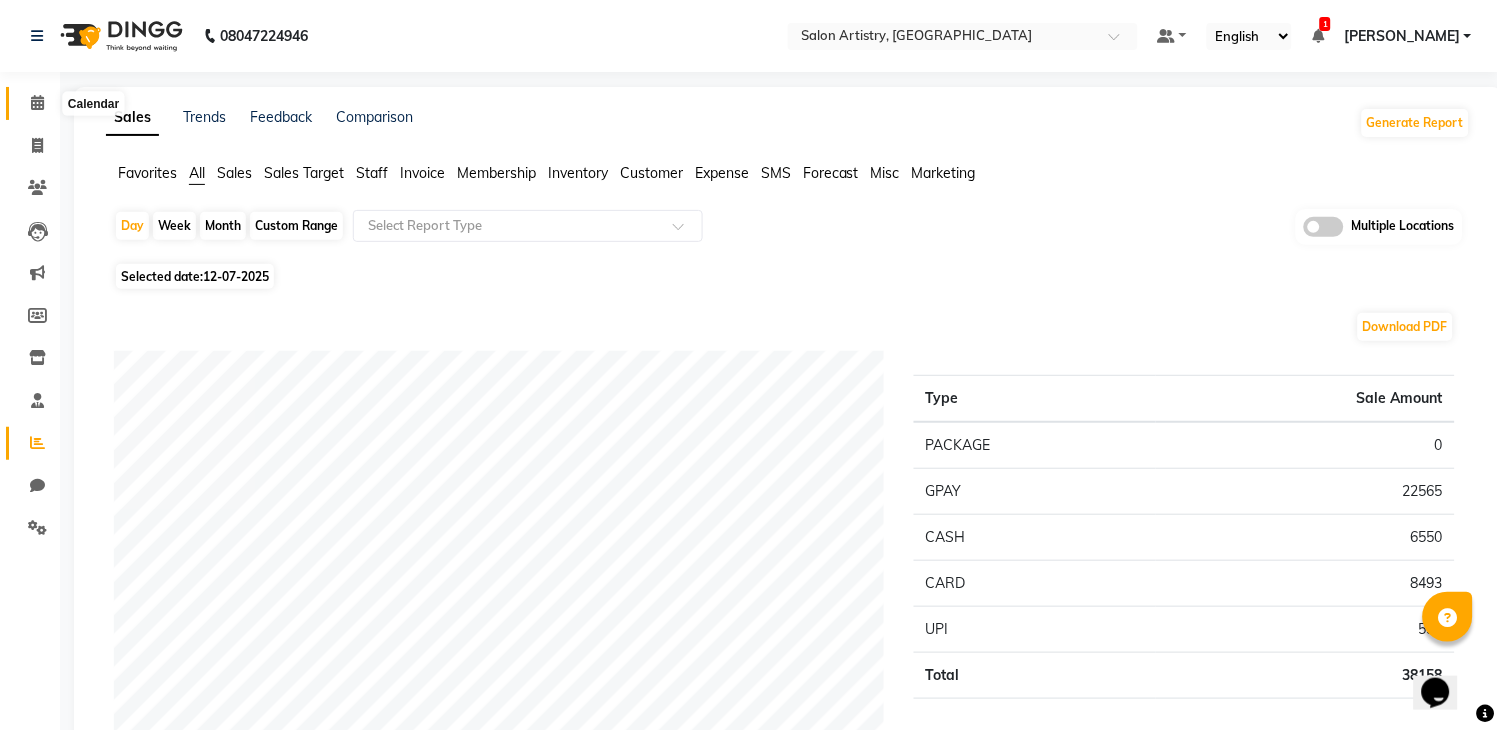 click 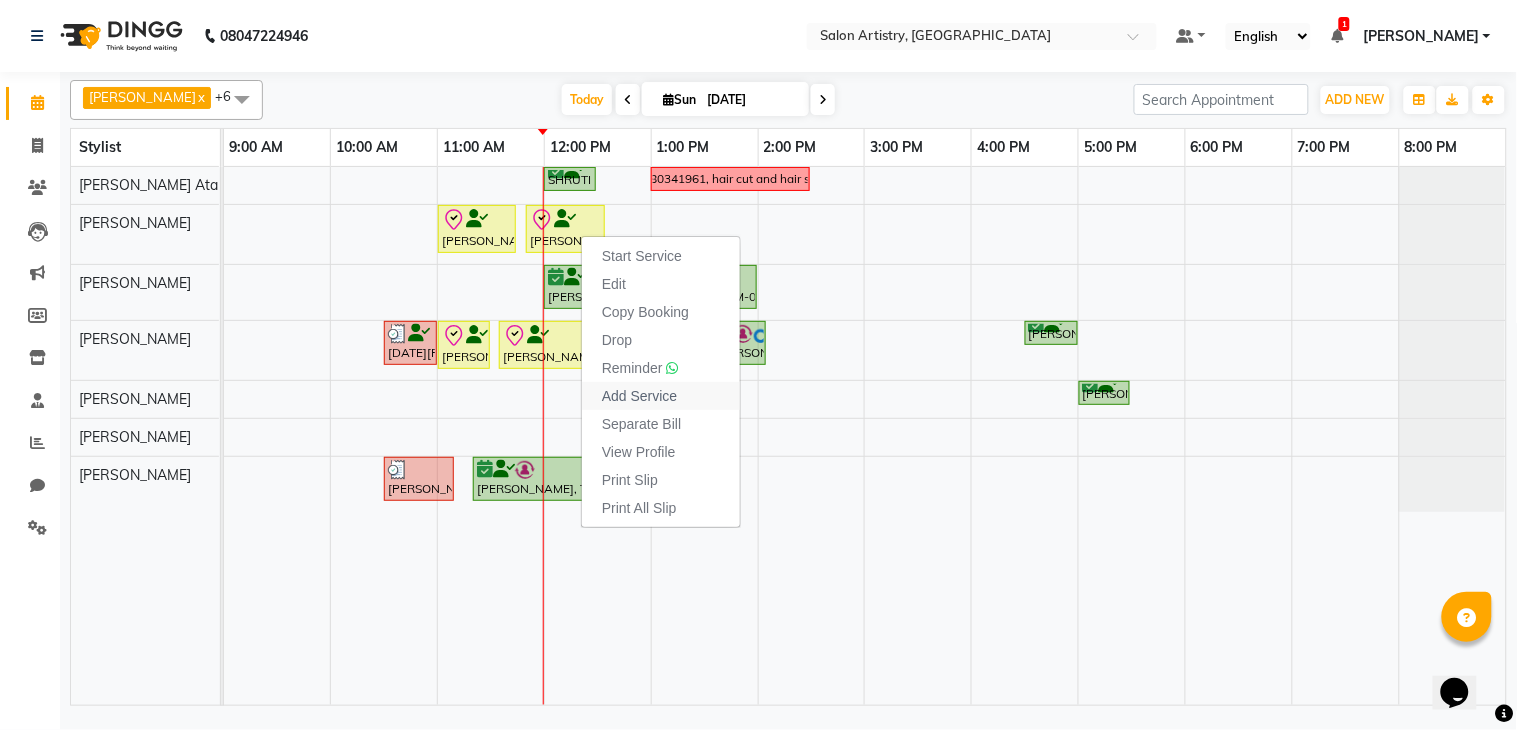 click on "Add Service" at bounding box center [639, 396] 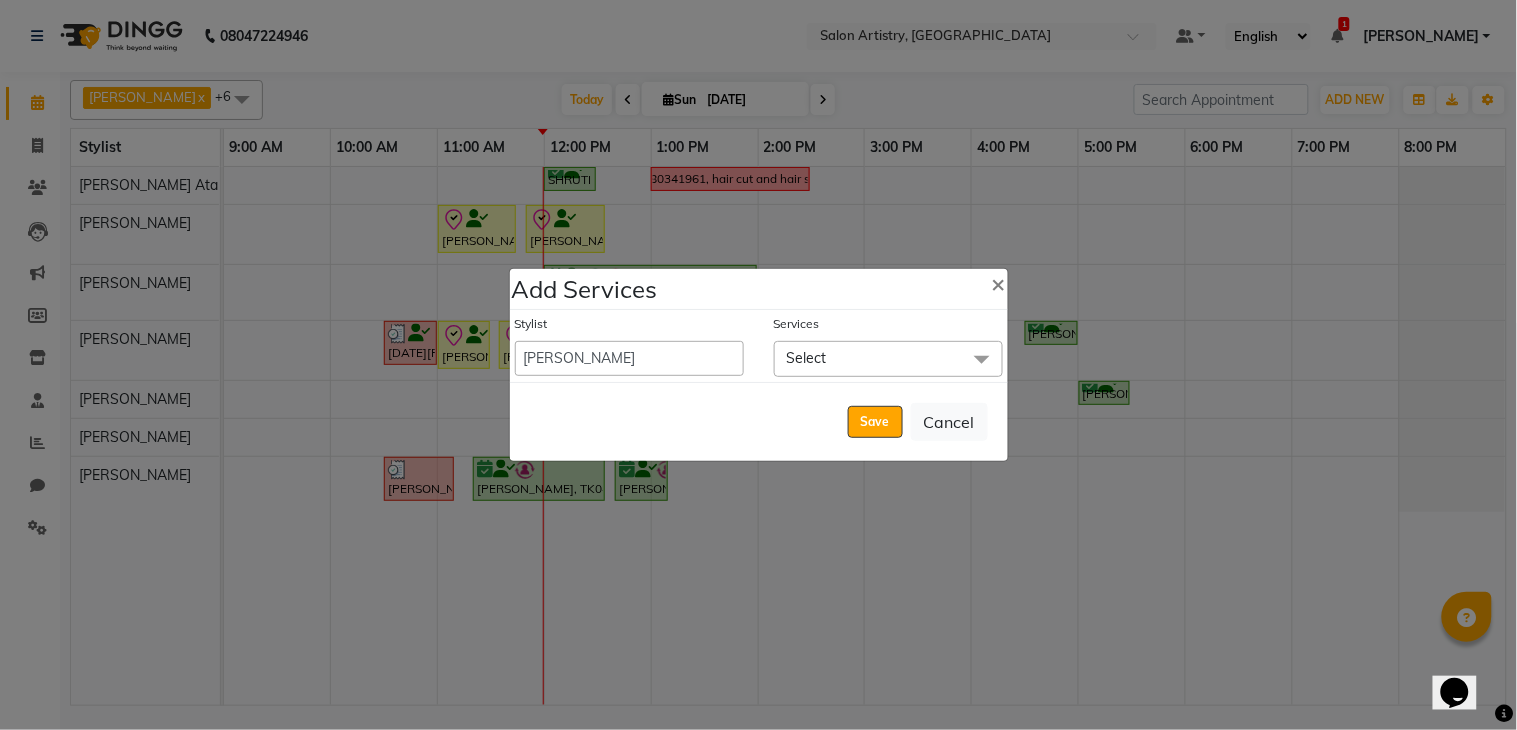 click on "Select" 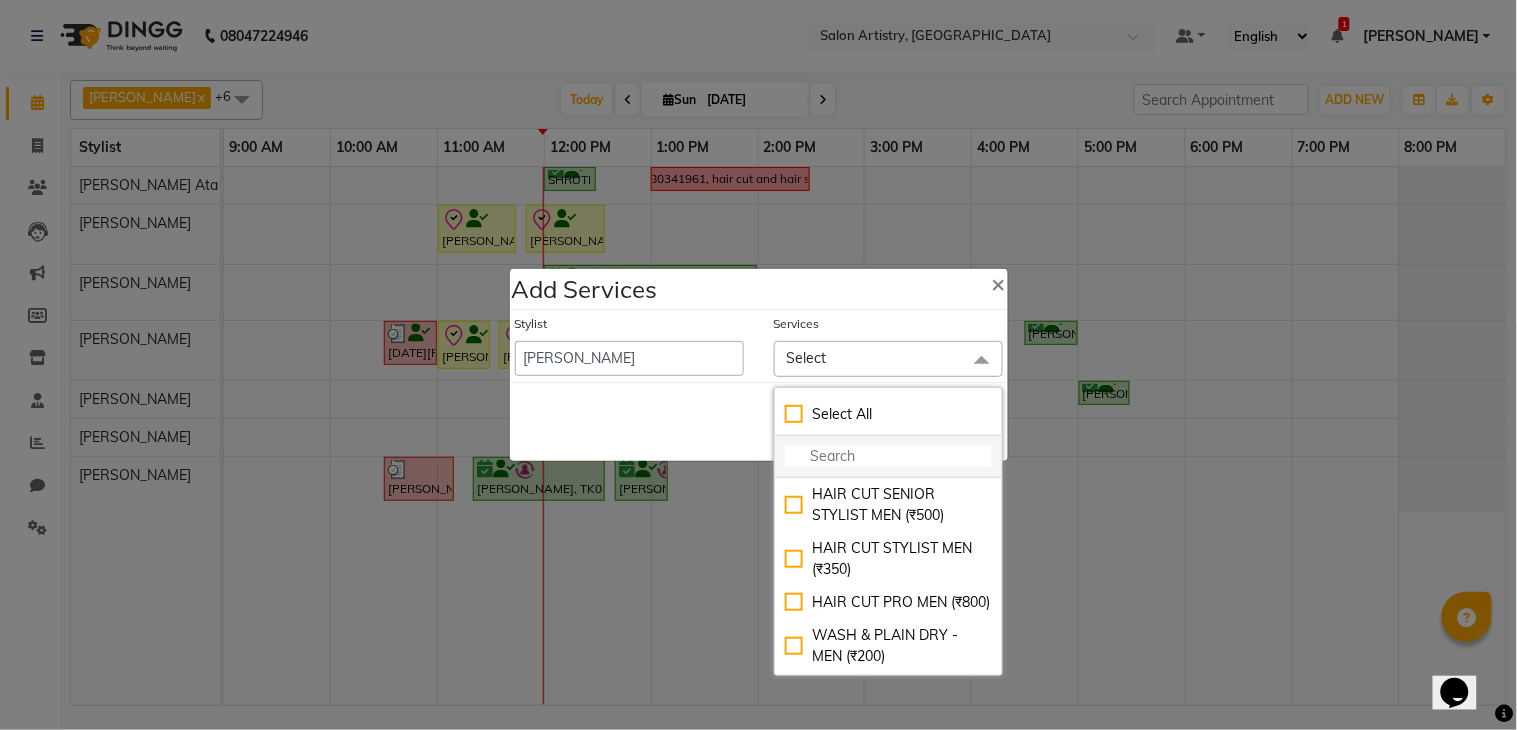 click 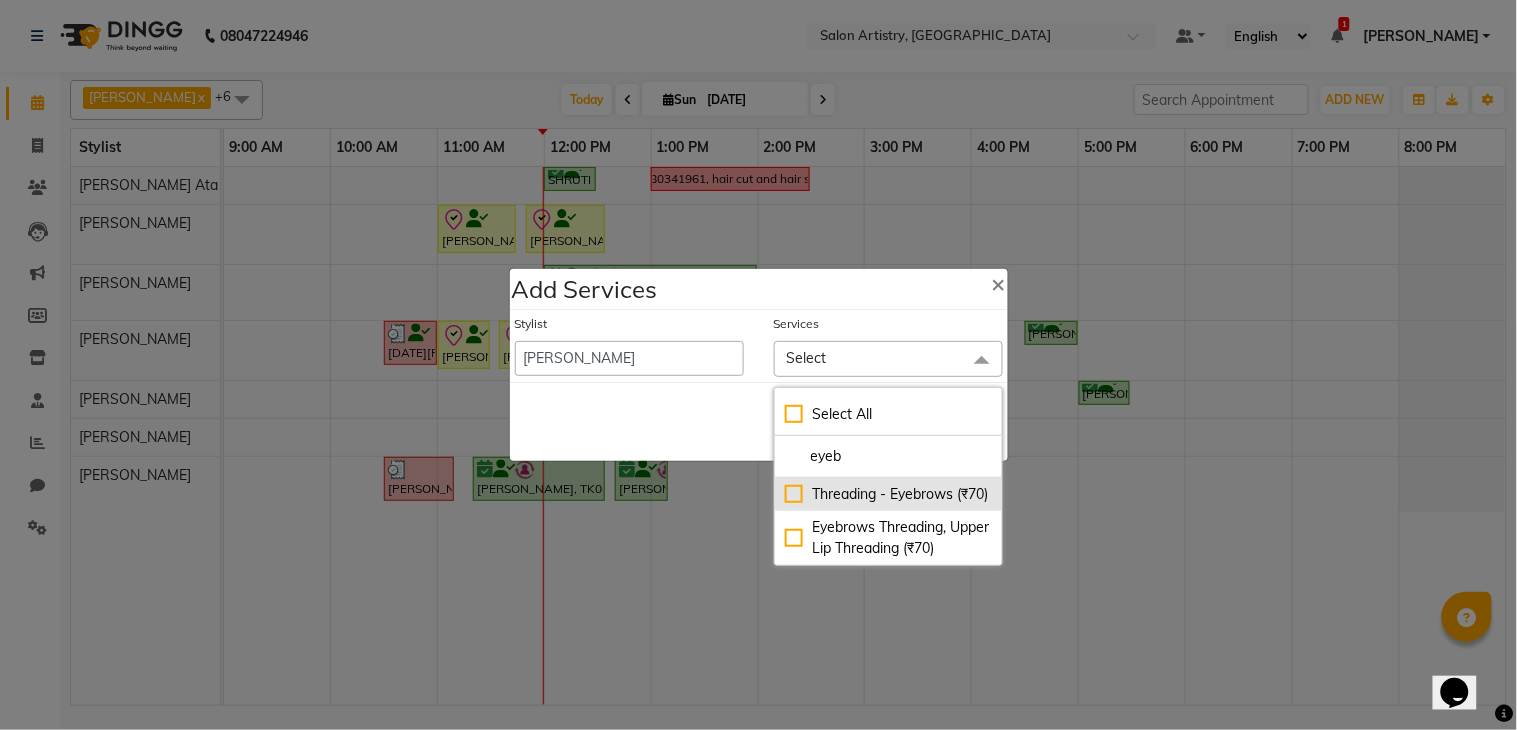type on "eyeb" 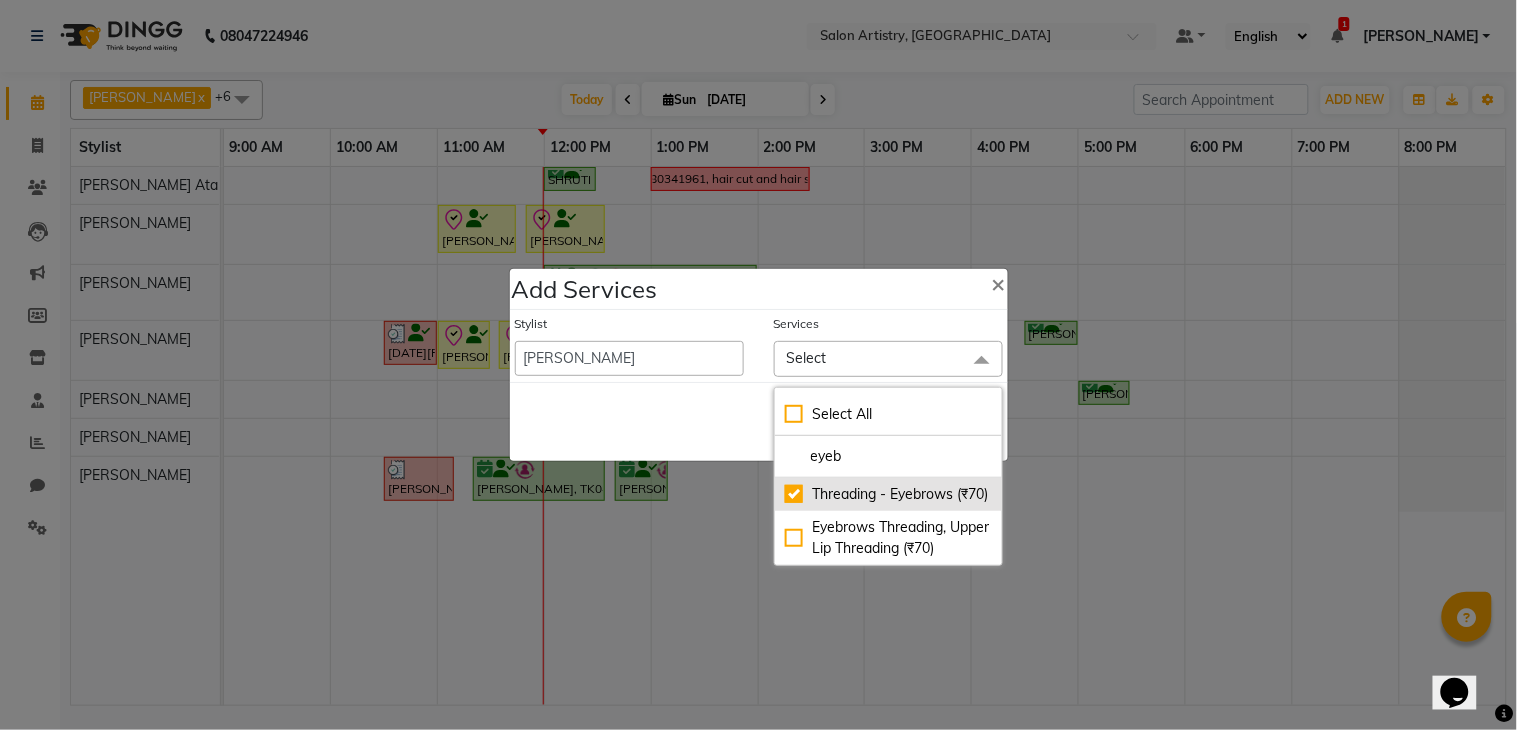 checkbox on "true" 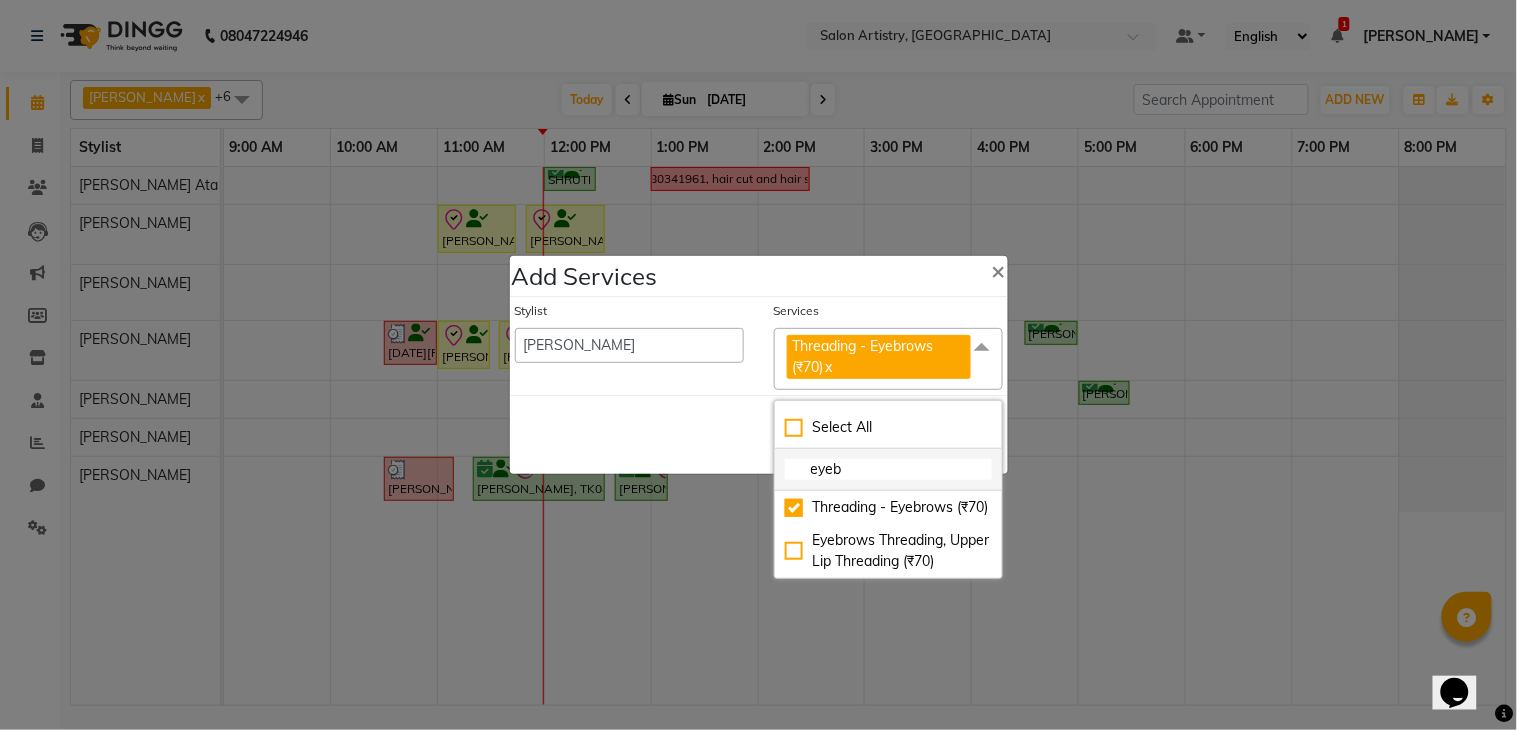 click on "eyeb" 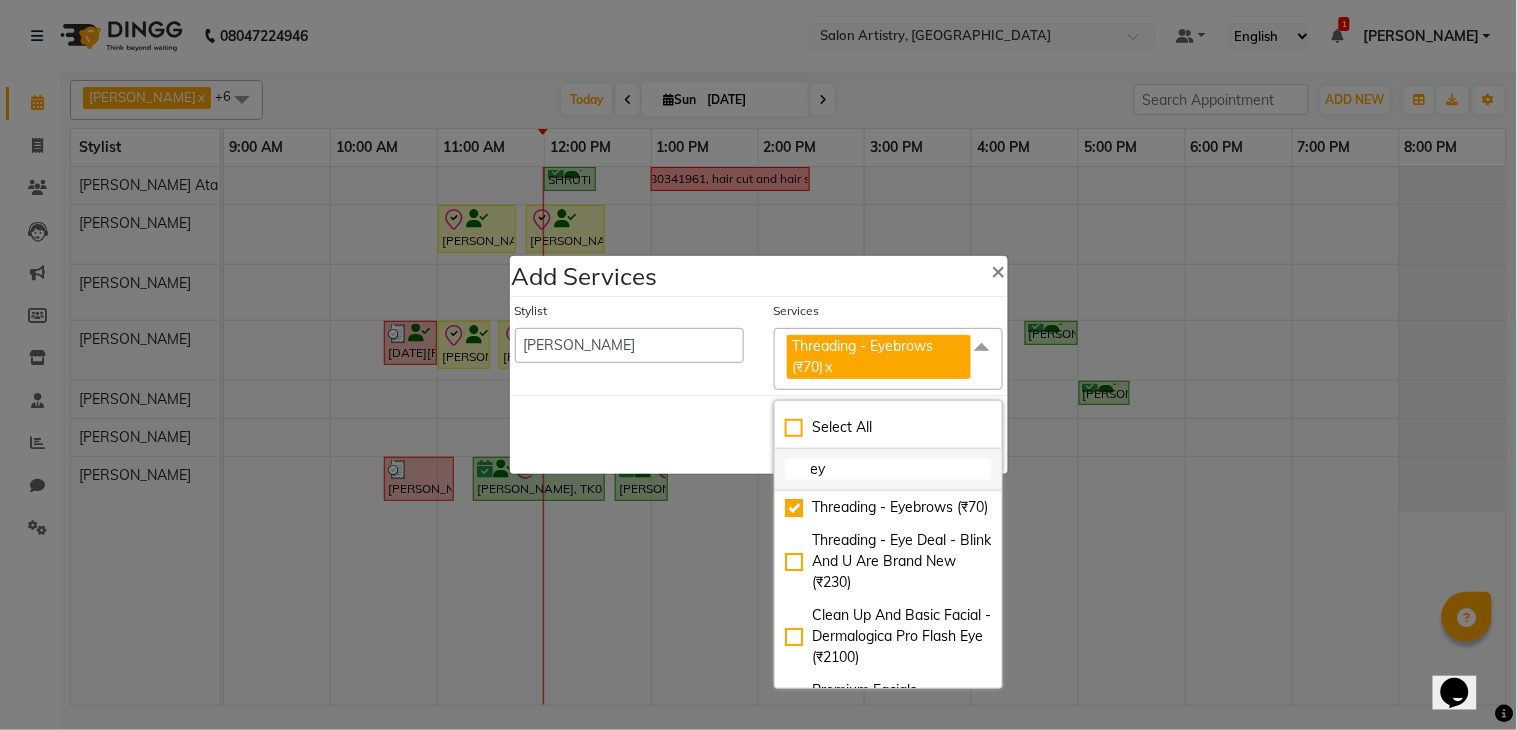 type on "e" 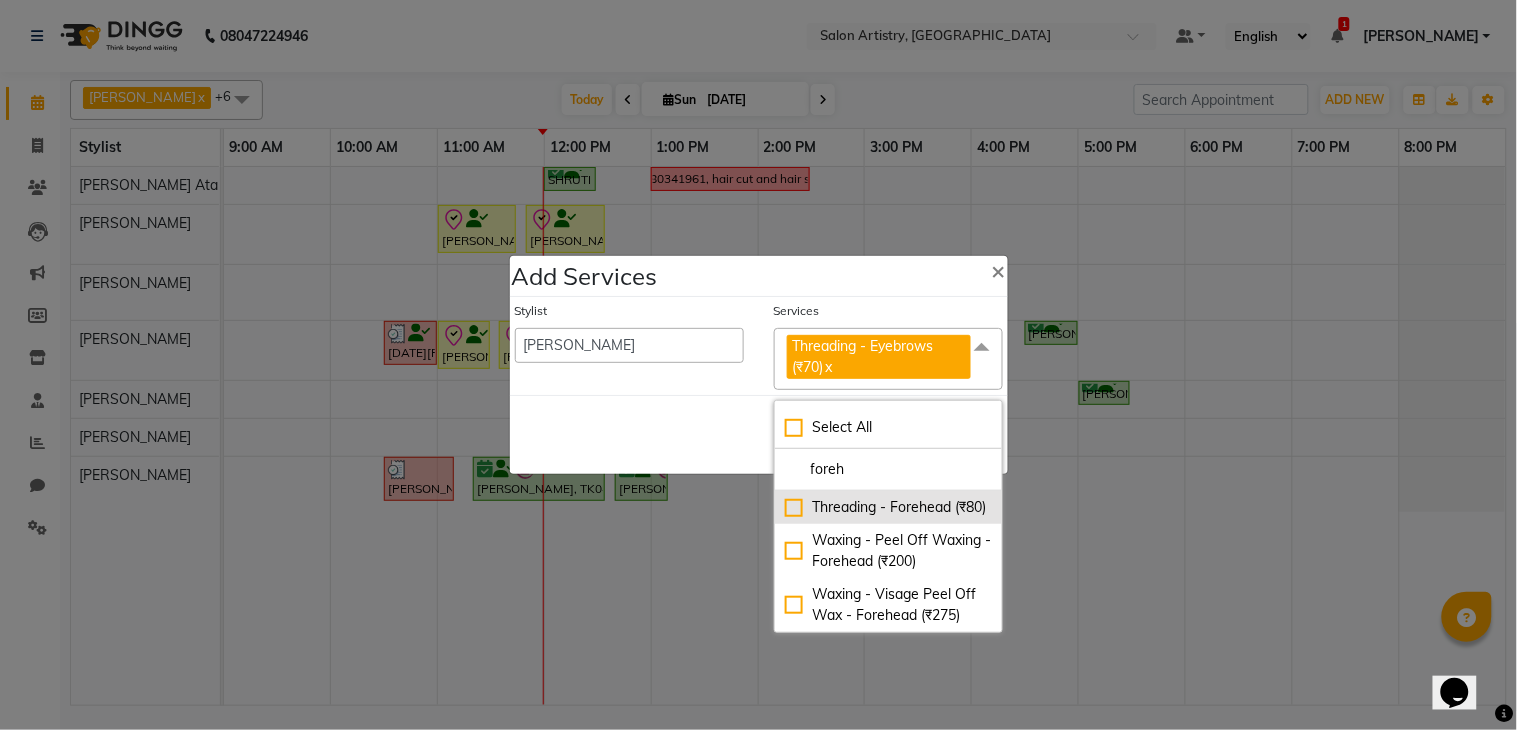 type on "foreh" 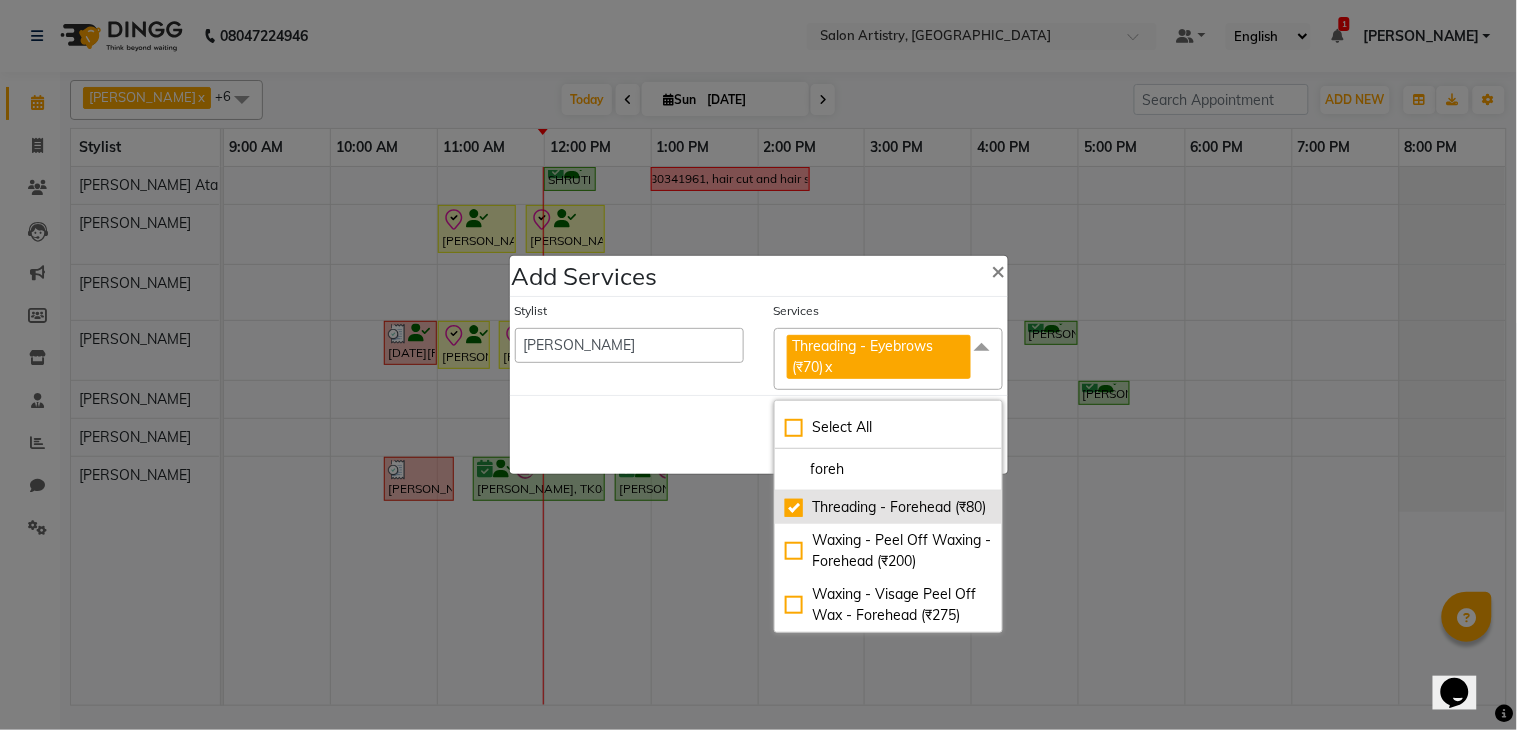 checkbox on "true" 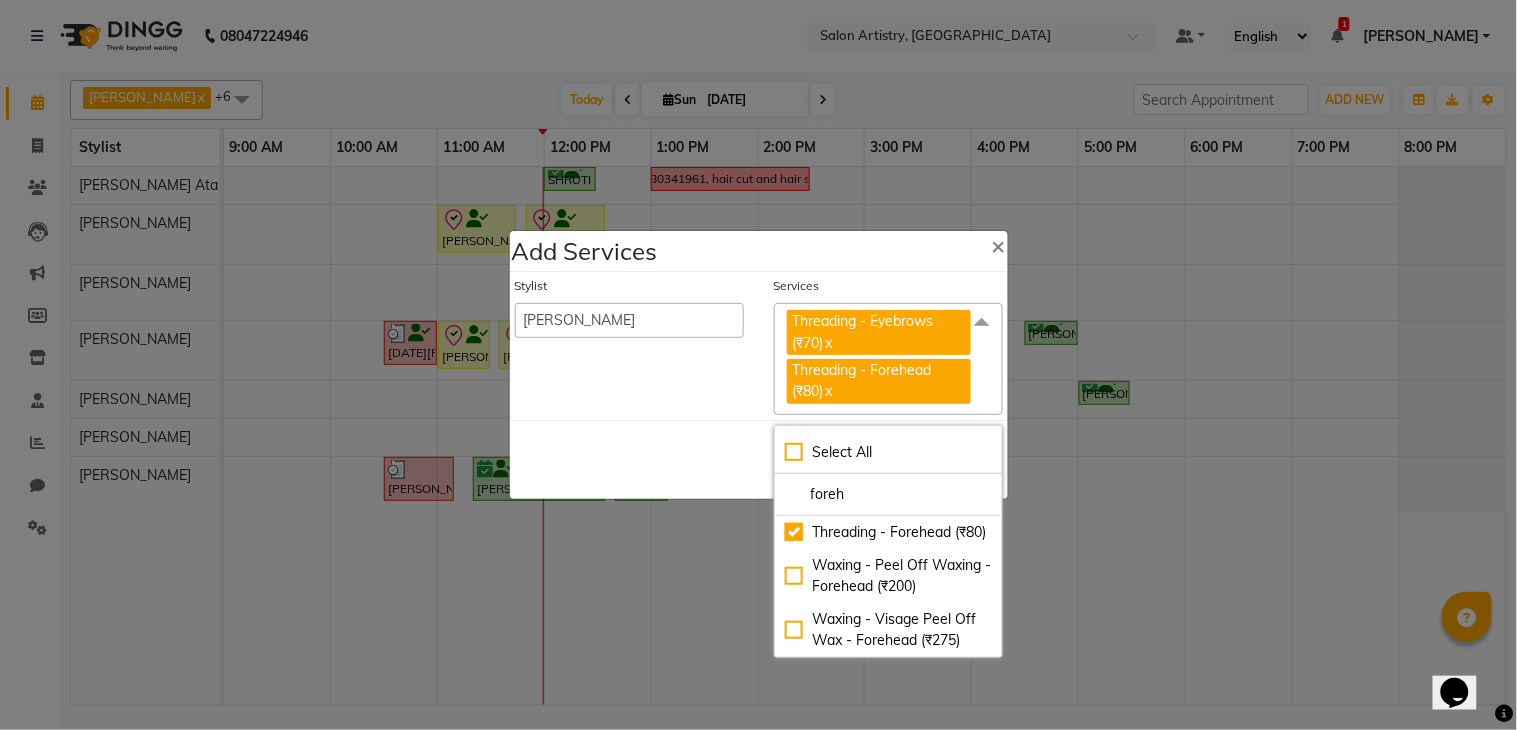 click on "Save   Cancel" 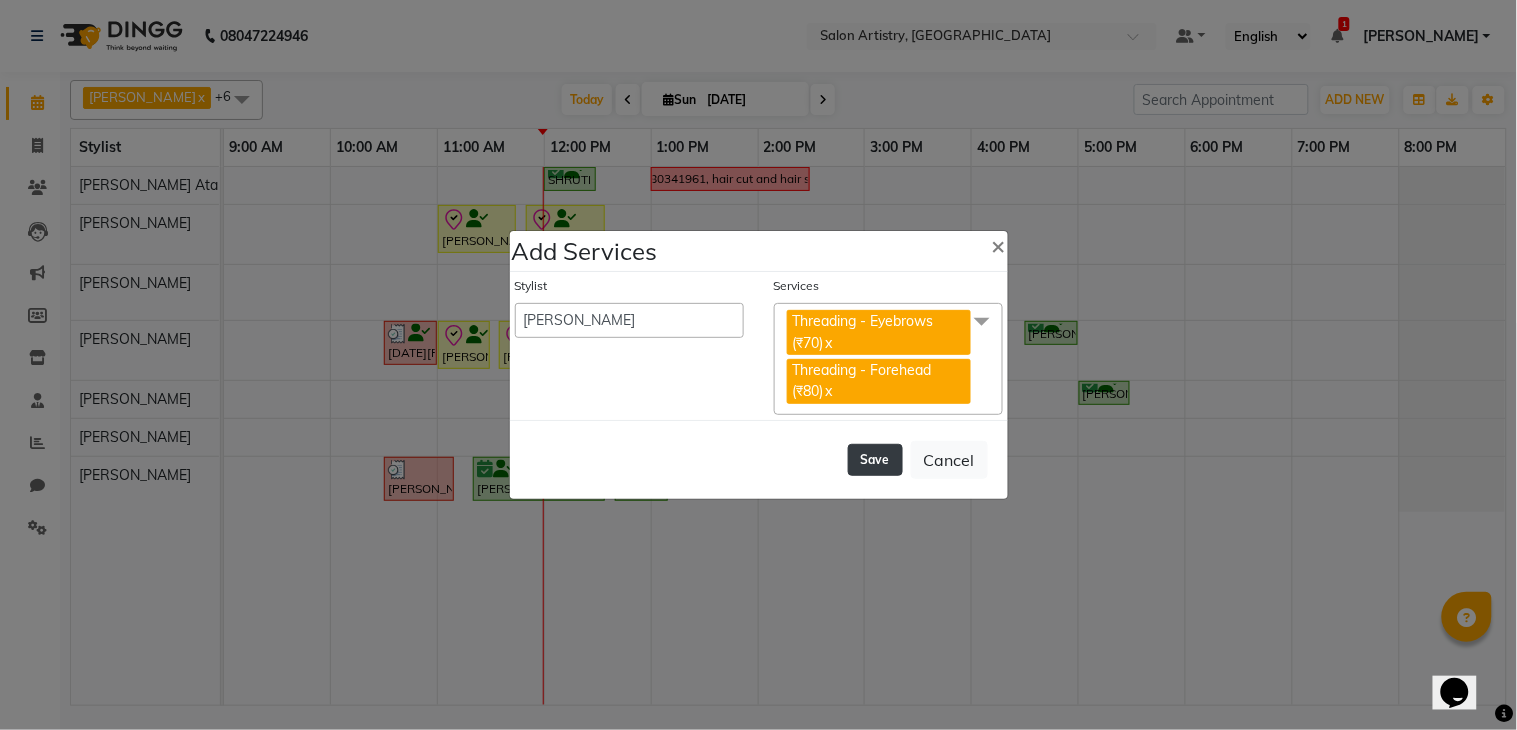 click on "Save" 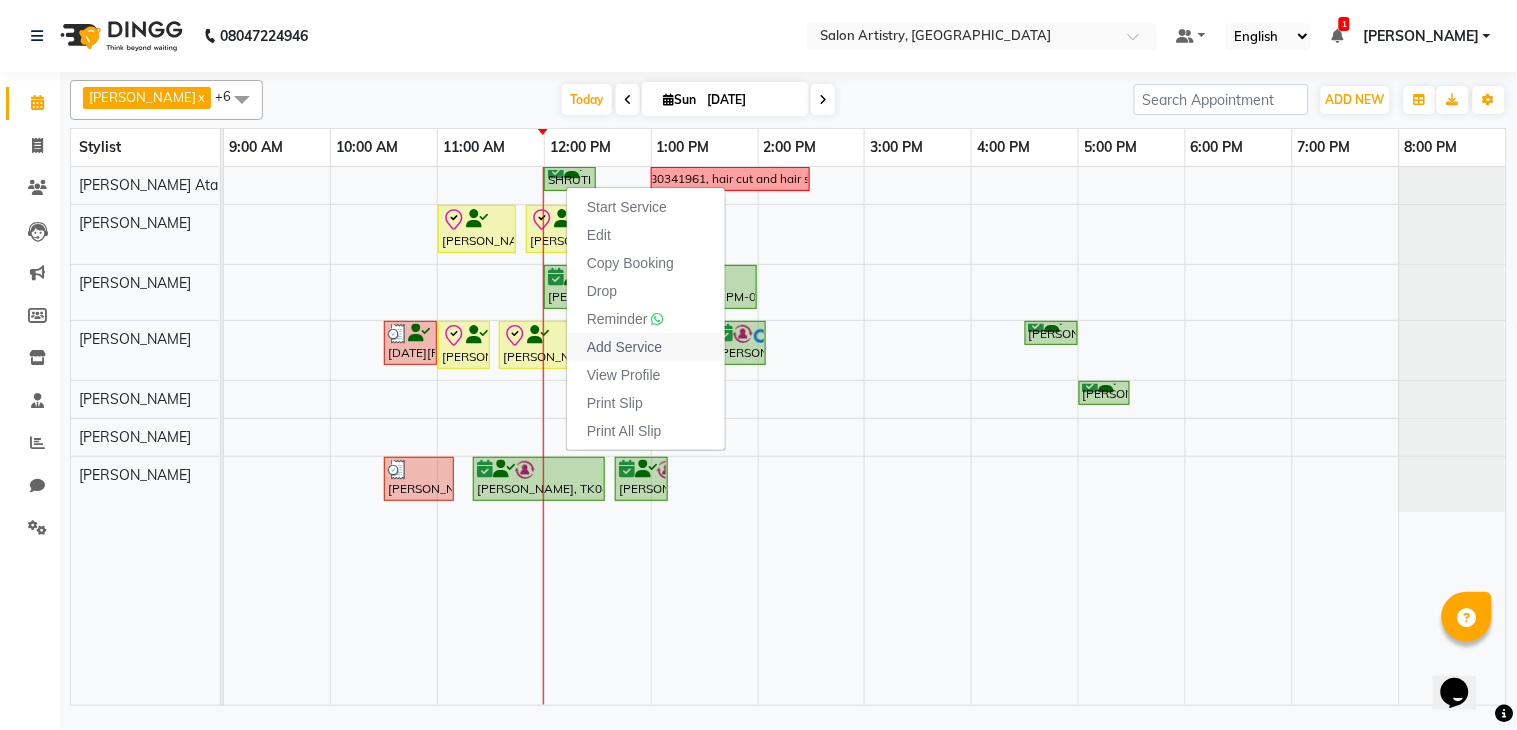 click on "Add Service" at bounding box center (624, 347) 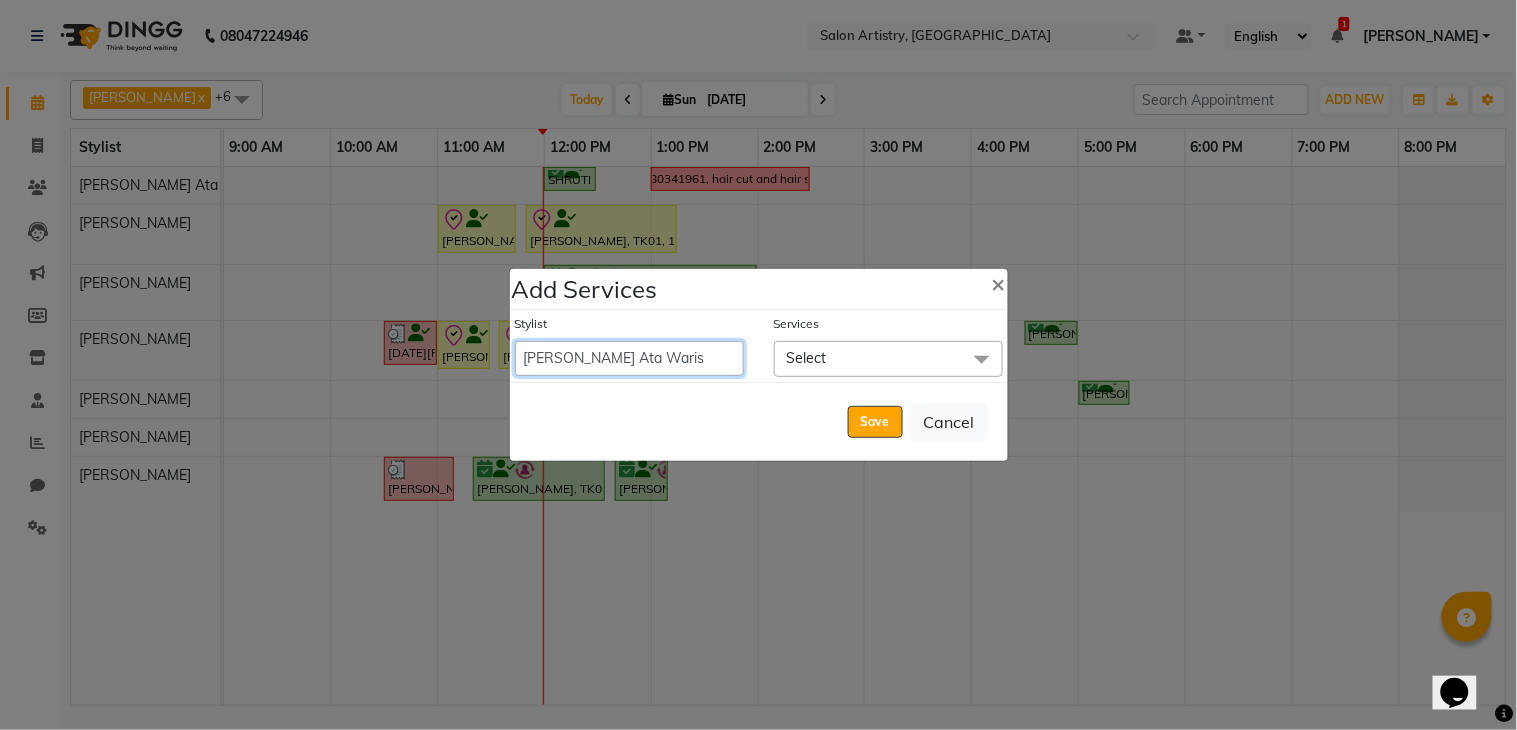 click on "Admin   Anupriya Ghosh   Iqbal Ahmed   Irshad Khan   Mannu Kumar Gupta   Mekhla Bhattacharya   Minika Das   Puja Debnath   Reception   Rekha Singh   Ricky Das   Rony Das   Sangeeta Lodh   Sharfaraz Ata Waris   Simmy Rai   Tapasi" at bounding box center (629, 358) 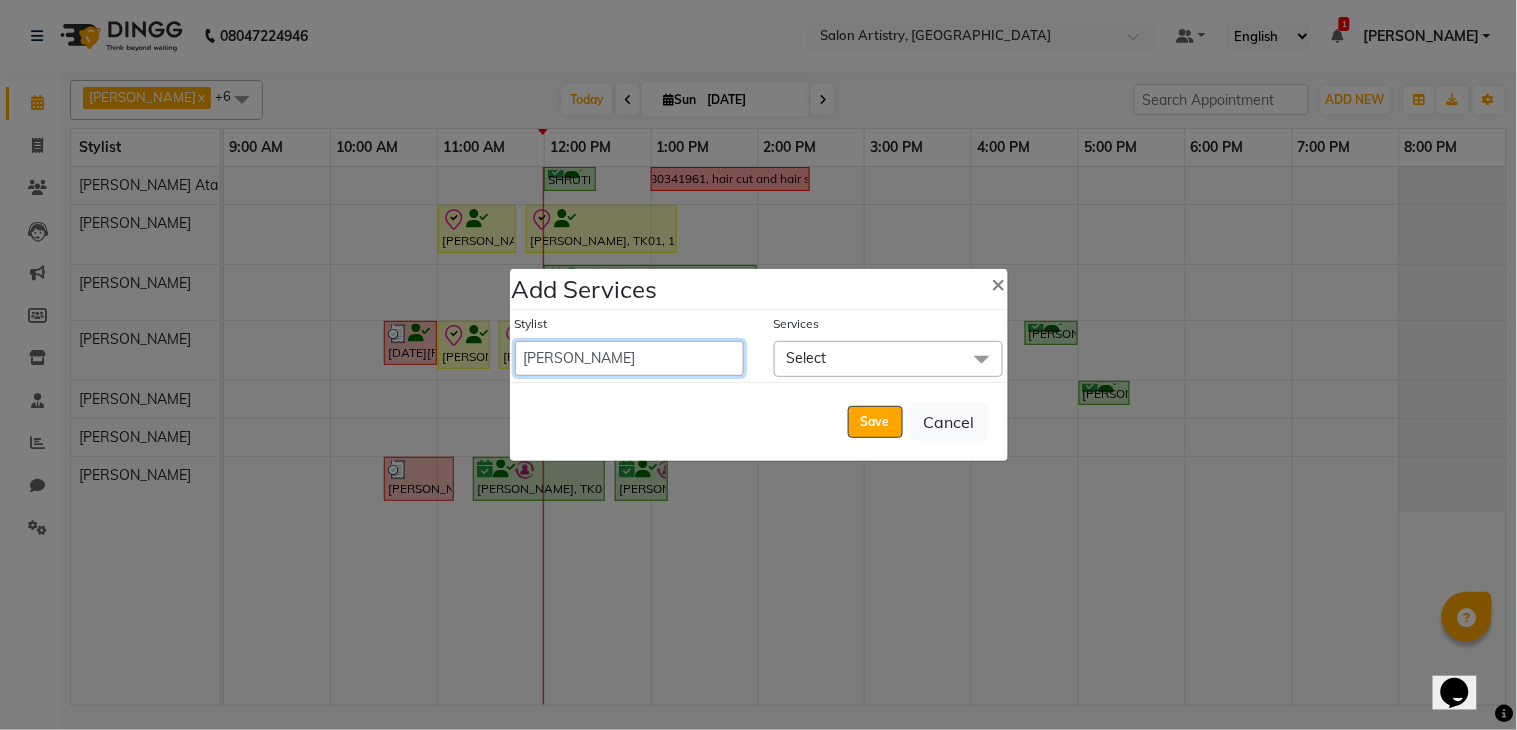 click on "Admin   Anupriya Ghosh   Iqbal Ahmed   Irshad Khan   Mannu Kumar Gupta   Mekhla Bhattacharya   Minika Das   Puja Debnath   Reception   Rekha Singh   Ricky Das   Rony Das   Sangeeta Lodh   Sharfaraz Ata Waris   Simmy Rai   Tapasi" at bounding box center (629, 358) 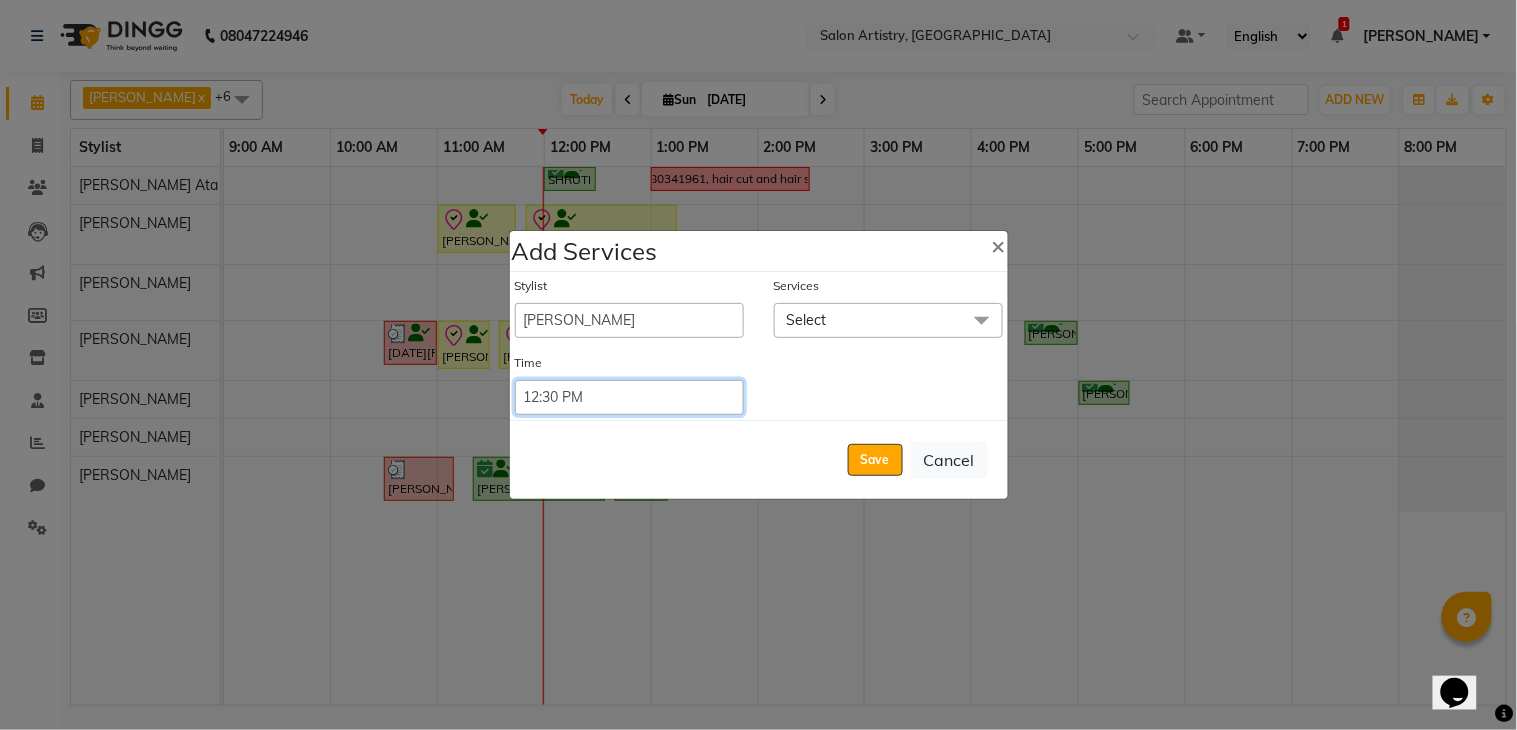click on "Select 09:00 AM  09:05 AM  09:10 AM  09:15 AM  09:20 AM  09:25 AM  09:30 AM  09:35 AM  09:40 AM  09:45 AM  09:50 AM  09:55 AM  10:00 AM  10:05 AM  10:10 AM  10:15 AM  10:20 AM  10:25 AM  10:30 AM  10:35 AM  10:40 AM  10:45 AM  10:50 AM  10:55 AM  11:00 AM  11:05 AM  11:10 AM  11:15 AM  11:20 AM  11:25 AM  11:30 AM  11:35 AM  11:40 AM  11:45 AM  11:50 AM  11:55 AM  12:00 PM  12:05 PM  12:10 PM  12:15 PM  12:20 PM  12:25 PM  12:30 PM  12:35 PM  12:40 PM  12:45 PM  12:50 PM  12:55 PM  01:00 PM  01:05 PM  01:10 PM  01:15 PM  01:20 PM  01:25 PM  01:30 PM  01:35 PM  01:40 PM  01:45 PM  01:50 PM  01:55 PM  02:00 PM  02:05 PM  02:10 PM  02:15 PM  02:20 PM  02:25 PM  02:30 PM  02:35 PM  02:40 PM  02:45 PM  02:50 PM  02:55 PM  03:00 PM  03:05 PM  03:10 PM  03:15 PM  03:20 PM  03:25 PM  03:30 PM  03:35 PM  03:40 PM  03:45 PM  03:50 PM  03:55 PM  04:00 PM  04:05 PM  04:10 PM  04:15 PM  04:20 PM  04:25 PM  04:30 PM  04:35 PM  04:40 PM  04:45 PM  04:50 PM  04:55 PM  05:00 PM  05:05 PM  05:10 PM  05:15 PM  05:20 PM" at bounding box center (629, 397) 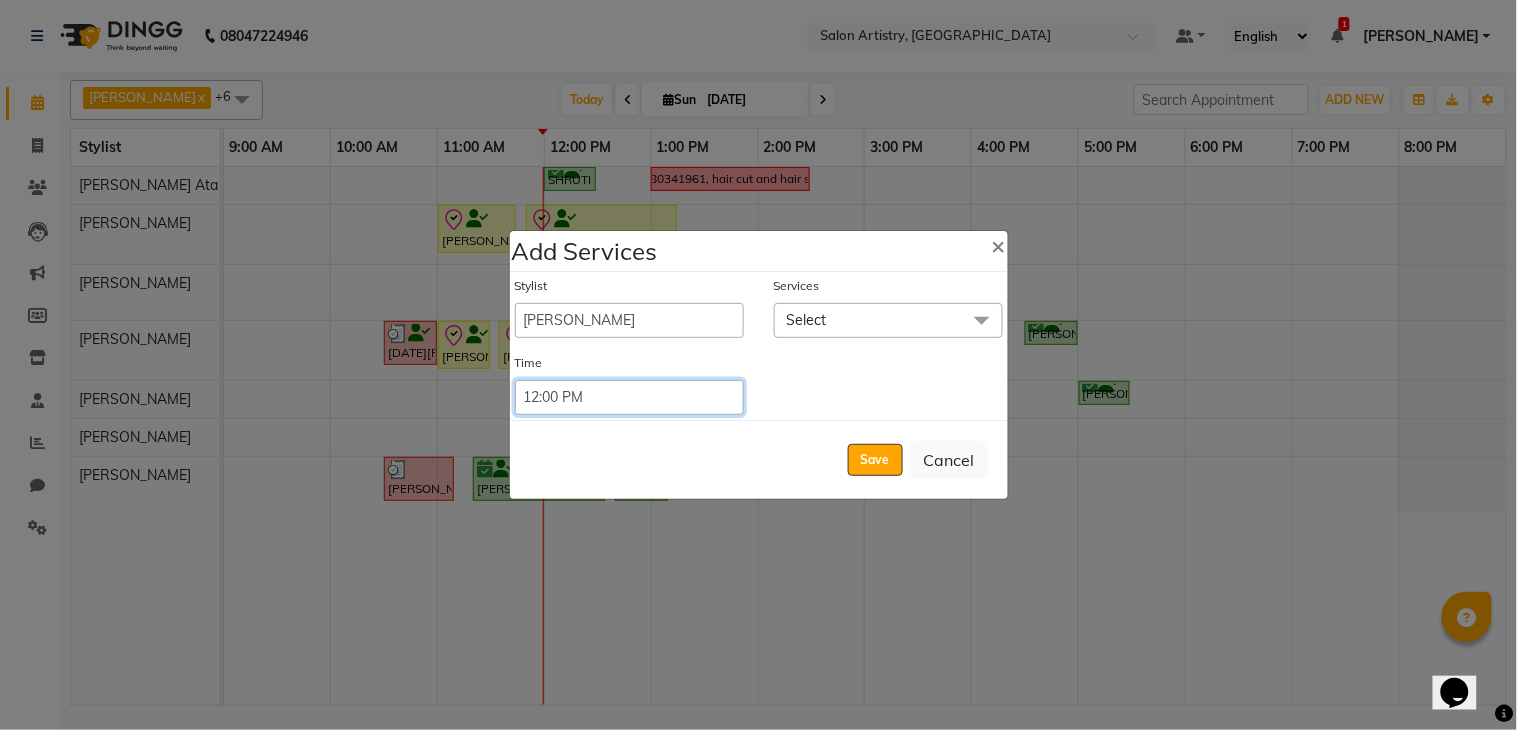 click on "Select 09:00 AM  09:05 AM  09:10 AM  09:15 AM  09:20 AM  09:25 AM  09:30 AM  09:35 AM  09:40 AM  09:45 AM  09:50 AM  09:55 AM  10:00 AM  10:05 AM  10:10 AM  10:15 AM  10:20 AM  10:25 AM  10:30 AM  10:35 AM  10:40 AM  10:45 AM  10:50 AM  10:55 AM  11:00 AM  11:05 AM  11:10 AM  11:15 AM  11:20 AM  11:25 AM  11:30 AM  11:35 AM  11:40 AM  11:45 AM  11:50 AM  11:55 AM  12:00 PM  12:05 PM  12:10 PM  12:15 PM  12:20 PM  12:25 PM  12:30 PM  12:35 PM  12:40 PM  12:45 PM  12:50 PM  12:55 PM  01:00 PM  01:05 PM  01:10 PM  01:15 PM  01:20 PM  01:25 PM  01:30 PM  01:35 PM  01:40 PM  01:45 PM  01:50 PM  01:55 PM  02:00 PM  02:05 PM  02:10 PM  02:15 PM  02:20 PM  02:25 PM  02:30 PM  02:35 PM  02:40 PM  02:45 PM  02:50 PM  02:55 PM  03:00 PM  03:05 PM  03:10 PM  03:15 PM  03:20 PM  03:25 PM  03:30 PM  03:35 PM  03:40 PM  03:45 PM  03:50 PM  03:55 PM  04:00 PM  04:05 PM  04:10 PM  04:15 PM  04:20 PM  04:25 PM  04:30 PM  04:35 PM  04:40 PM  04:45 PM  04:50 PM  04:55 PM  05:00 PM  05:05 PM  05:10 PM  05:15 PM  05:20 PM" at bounding box center (629, 397) 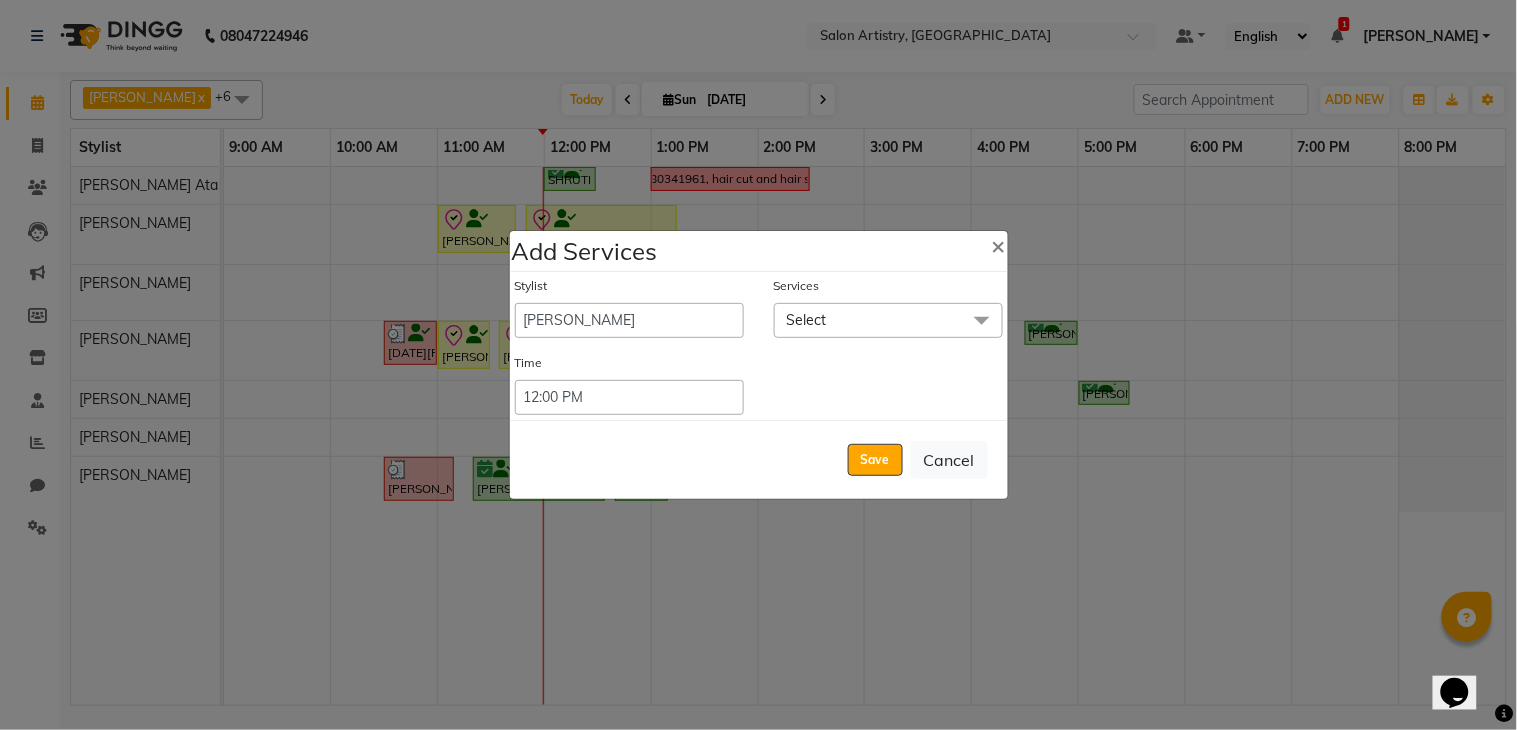 click on "Select" 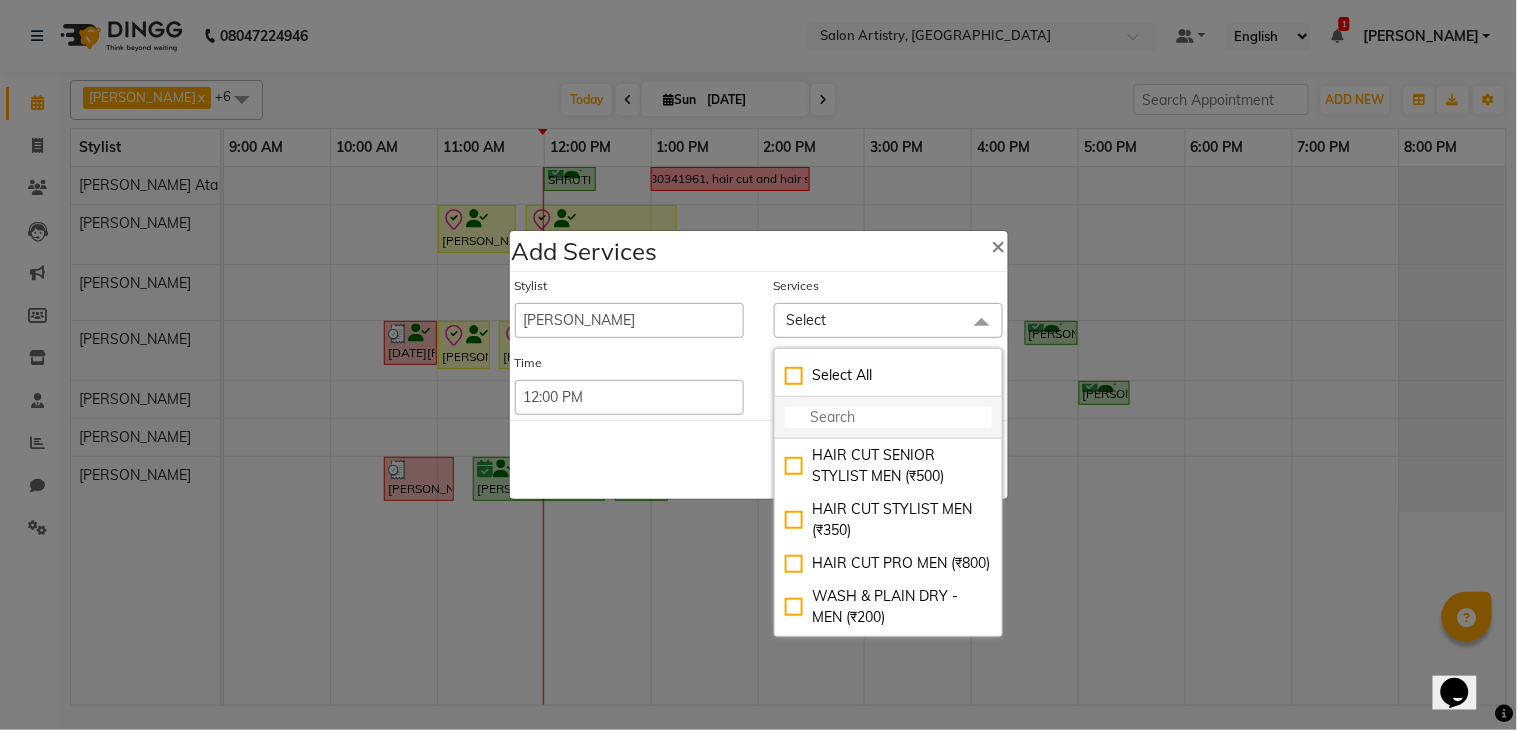 click 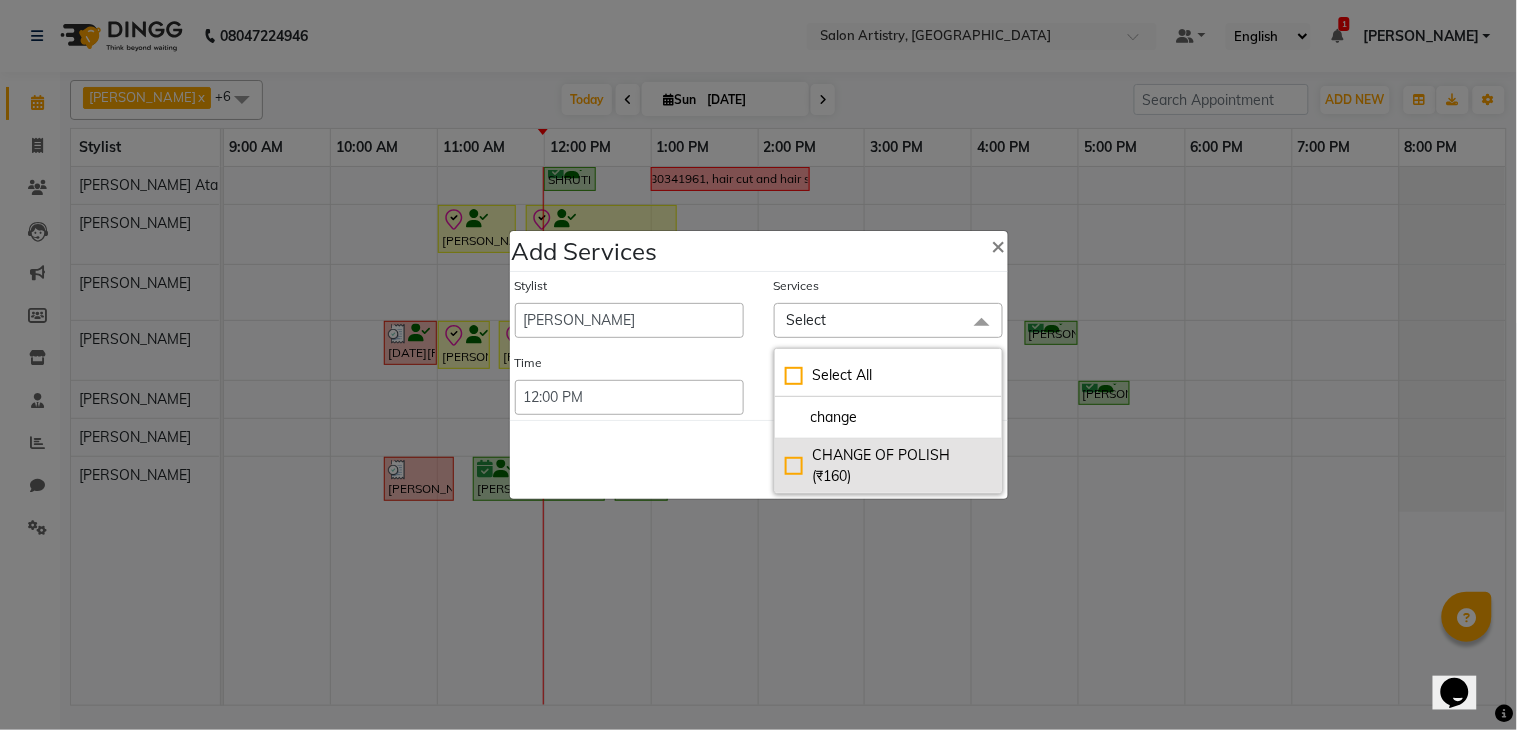 type on "change" 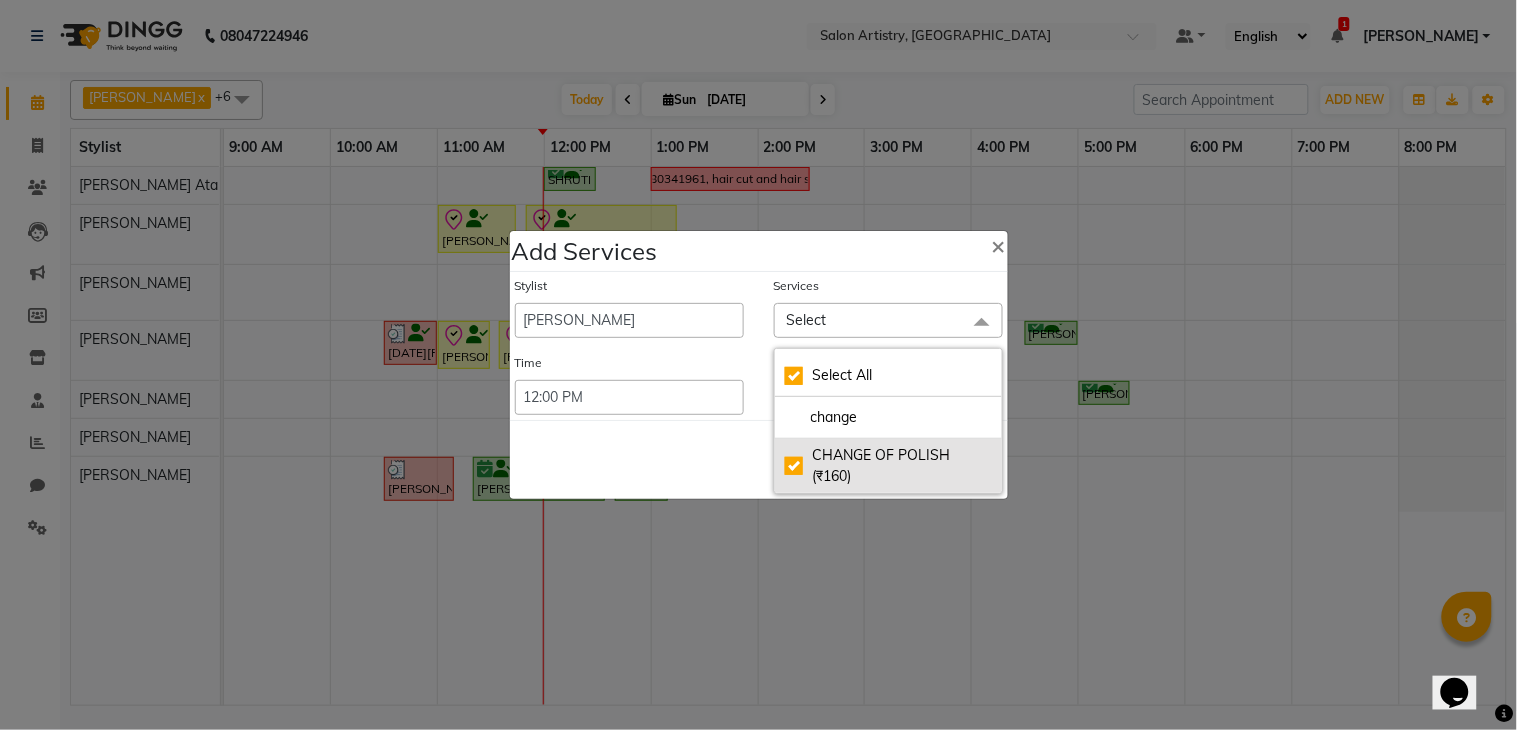 checkbox on "true" 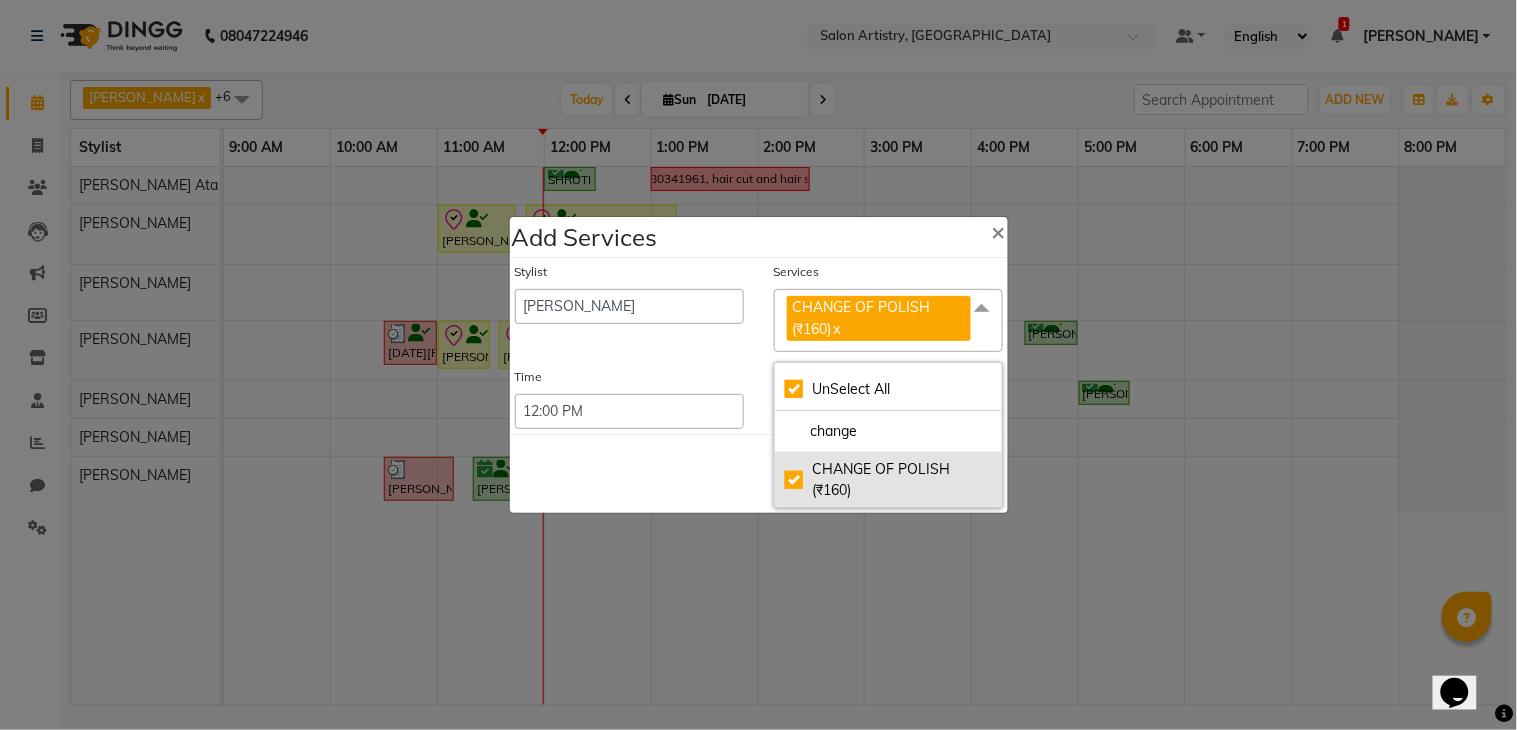 click on "CHANGE OF POLISH (₹160)" 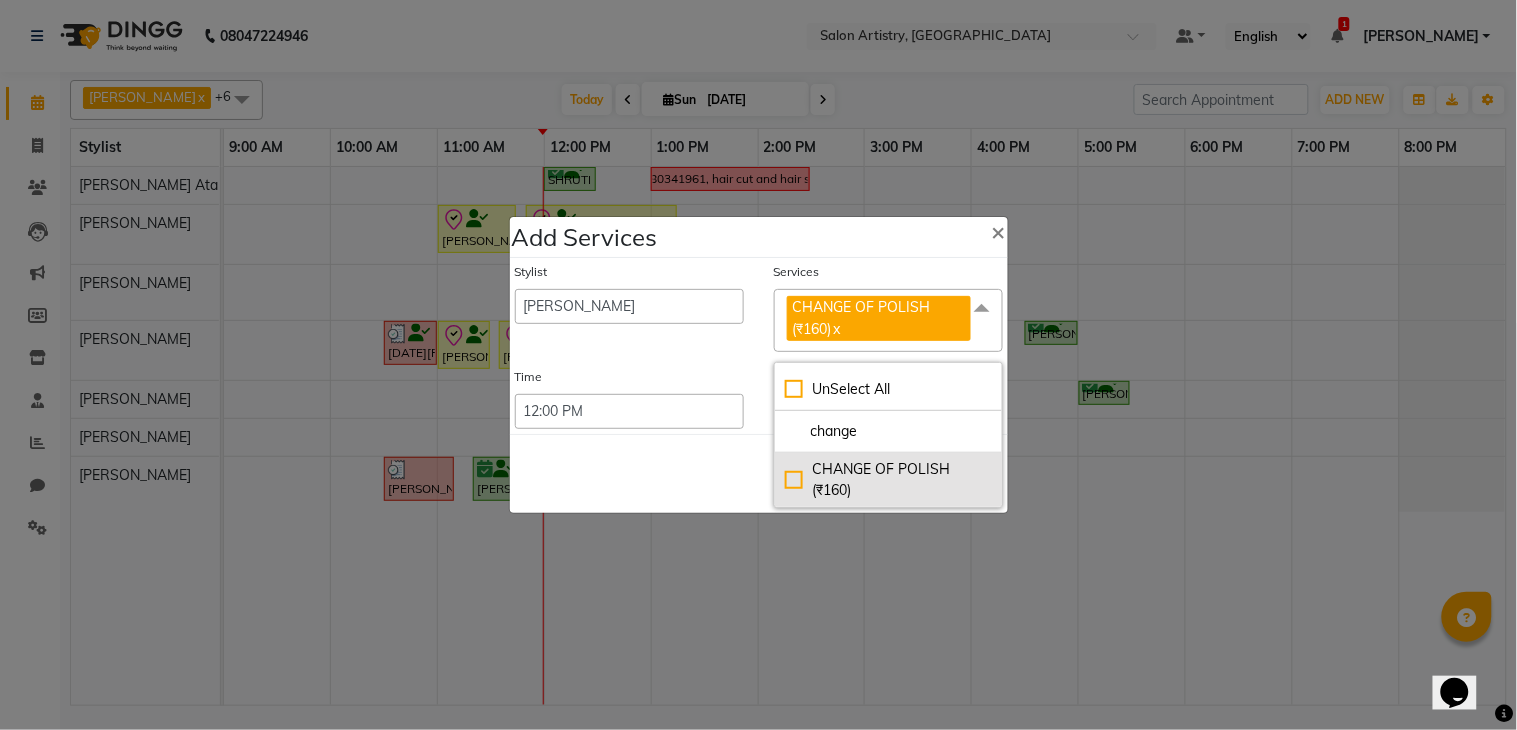 checkbox on "false" 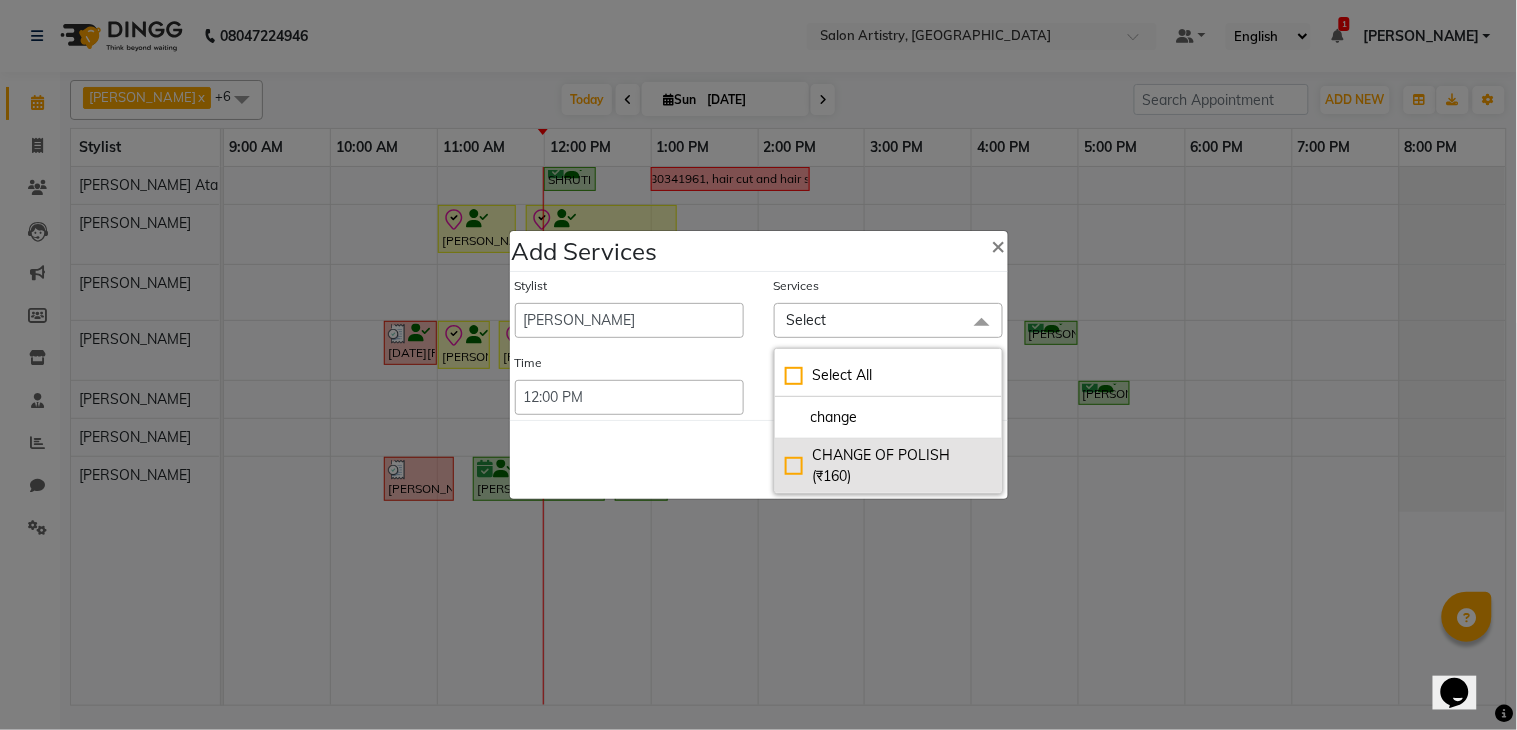 click on "CHANGE OF POLISH (₹160)" 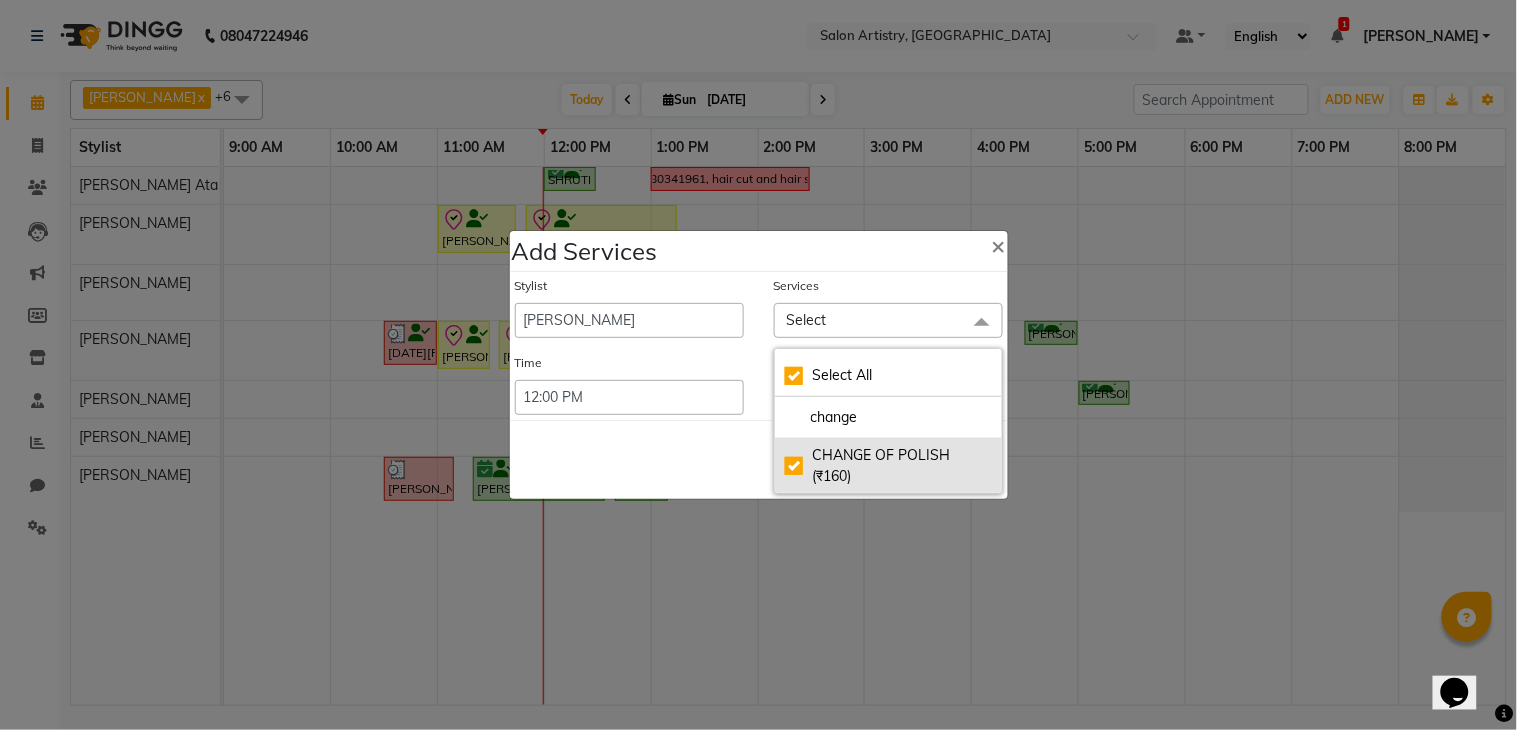 checkbox on "true" 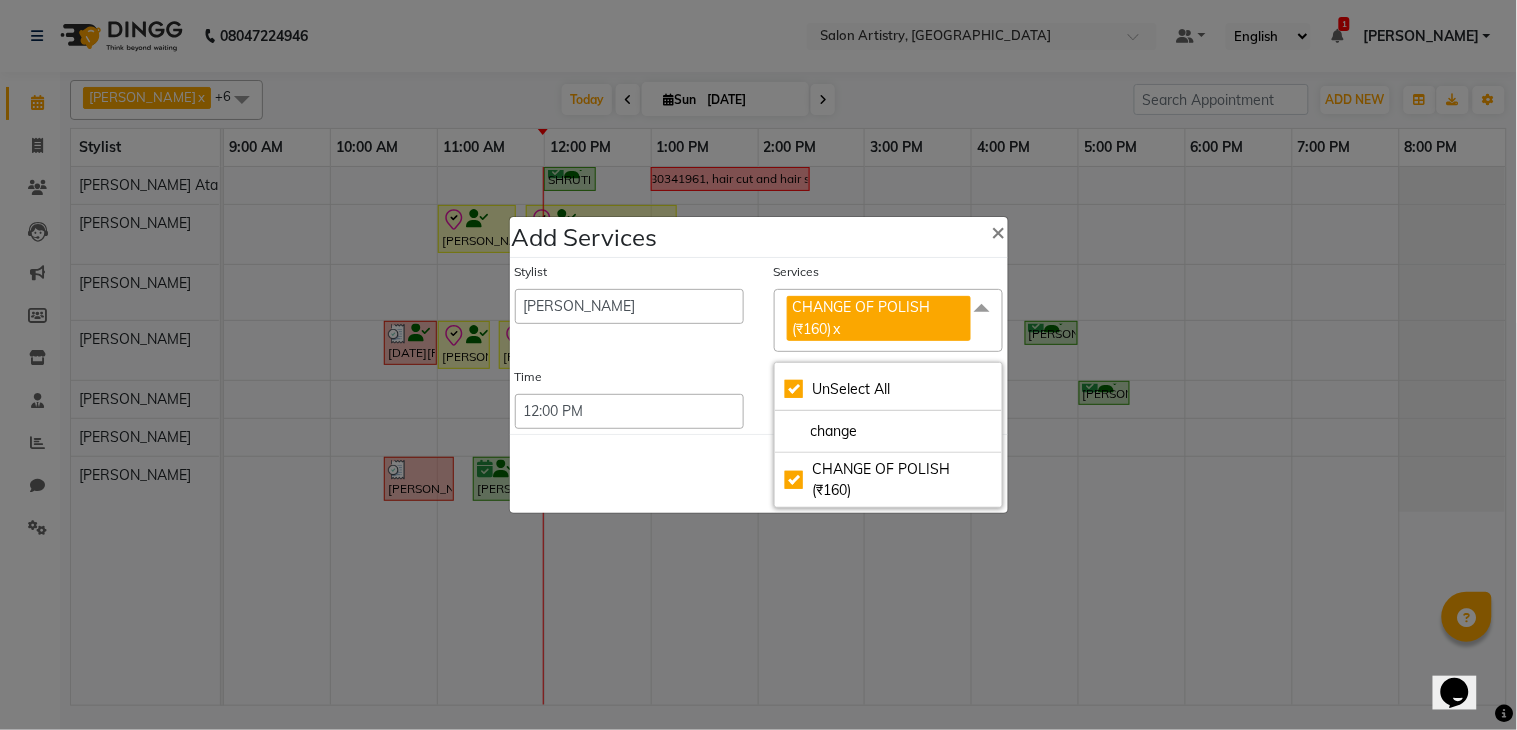 click on "Save   Cancel" 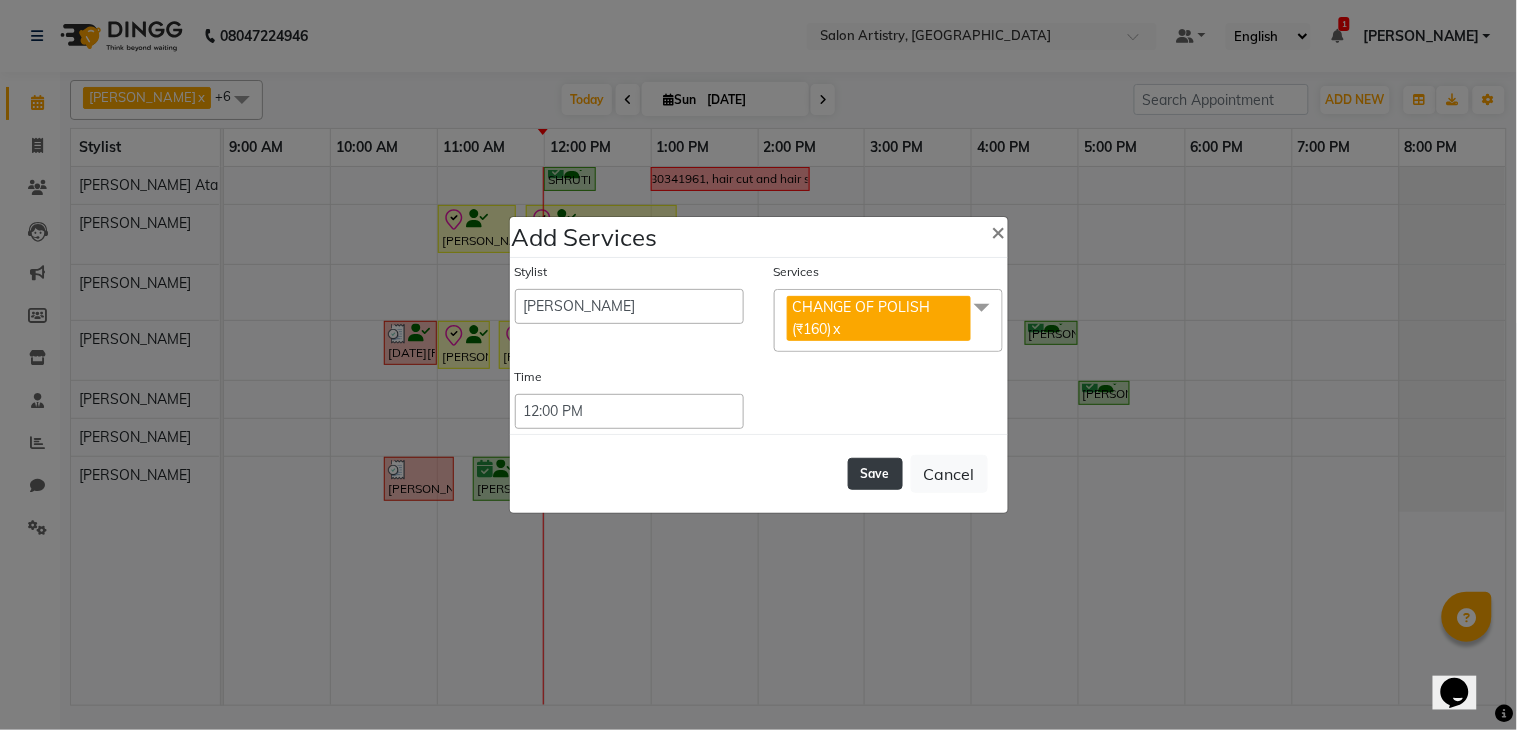 click on "Save" 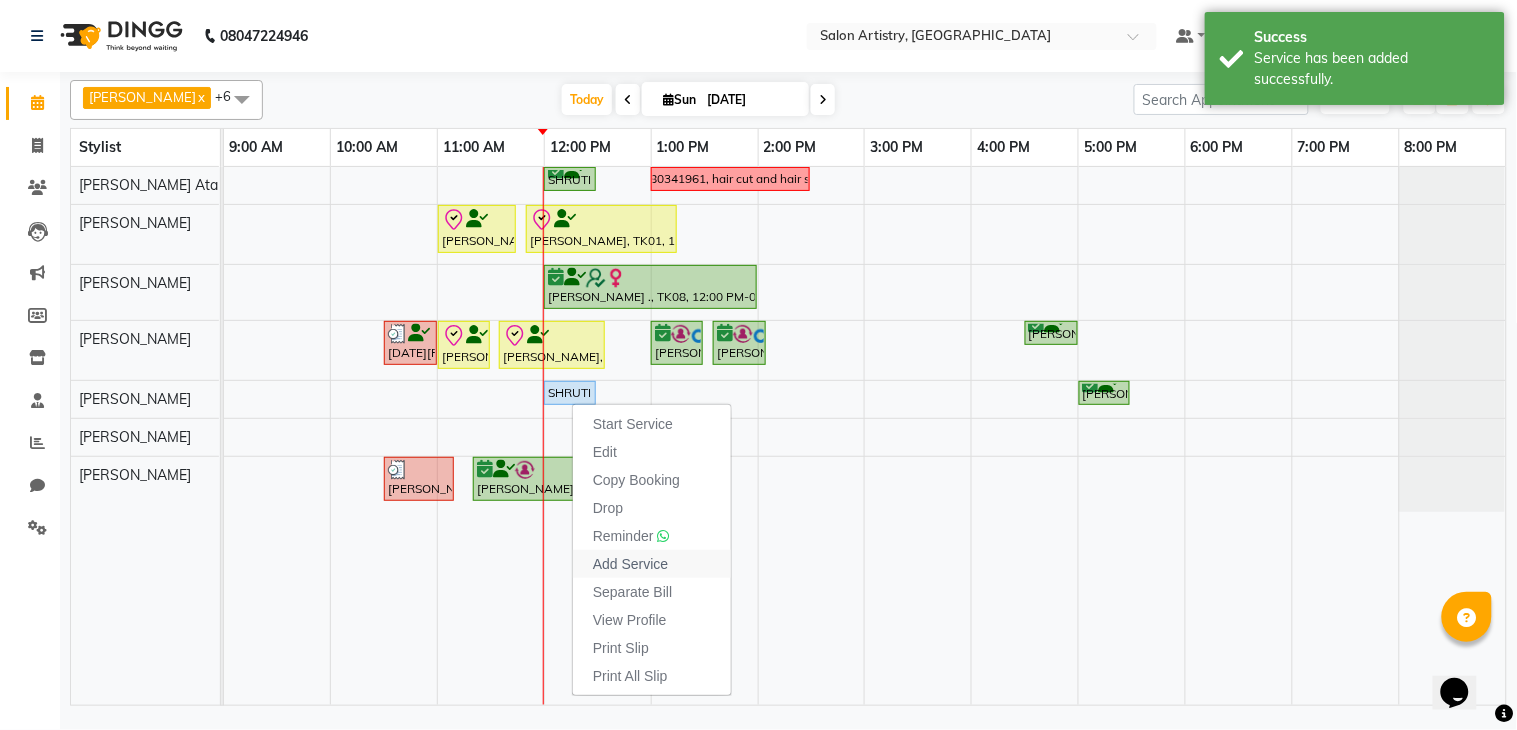 click on "Add Service" at bounding box center [630, 564] 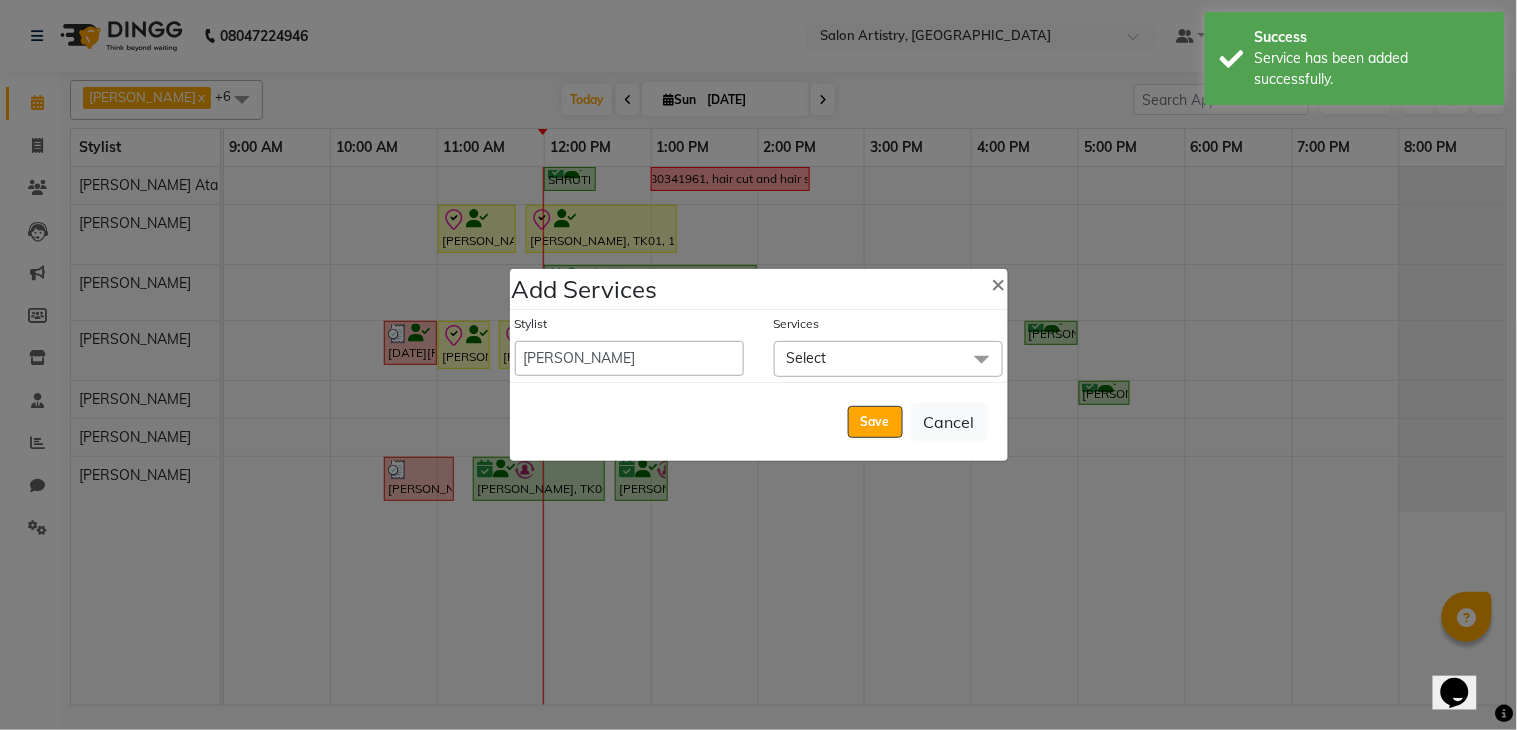 click on "Select" 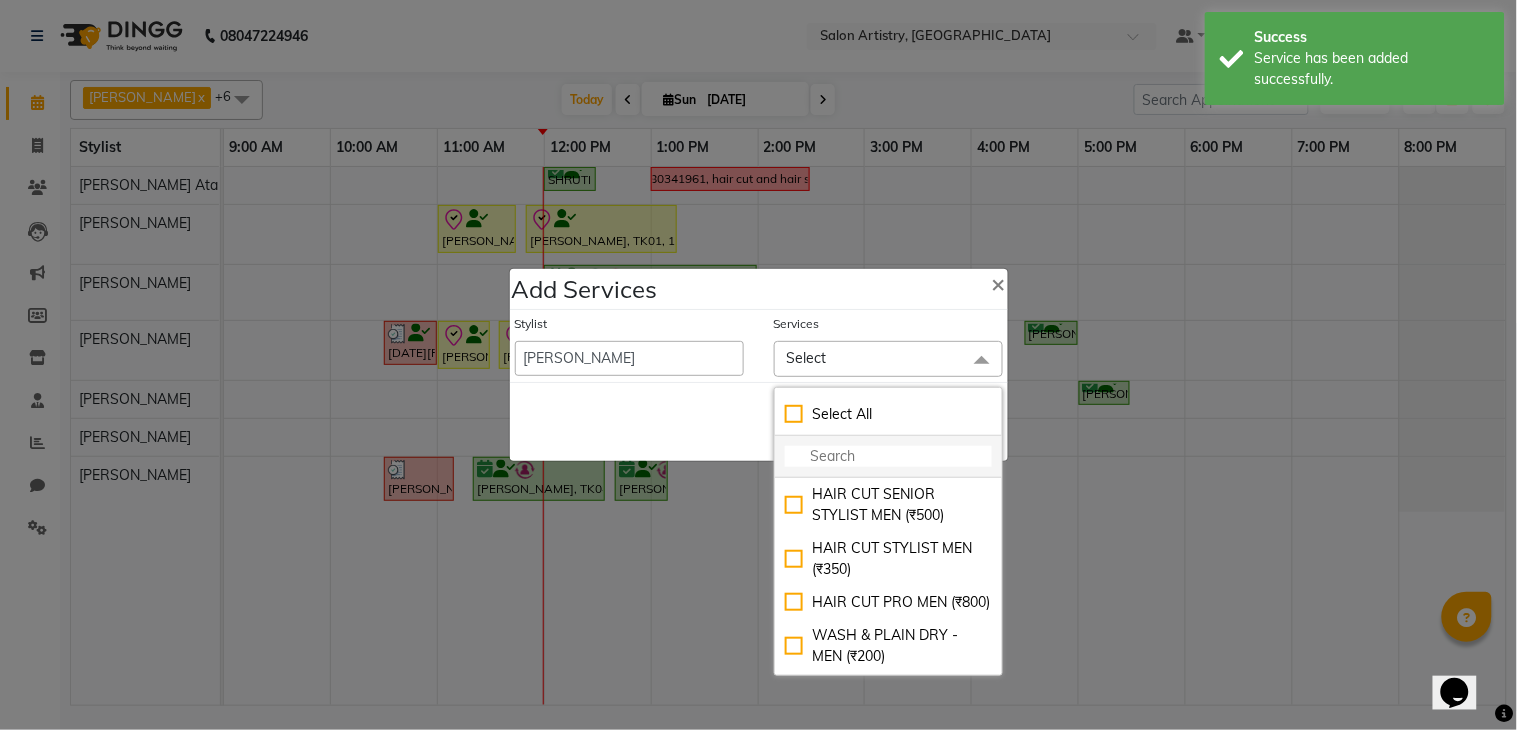 click 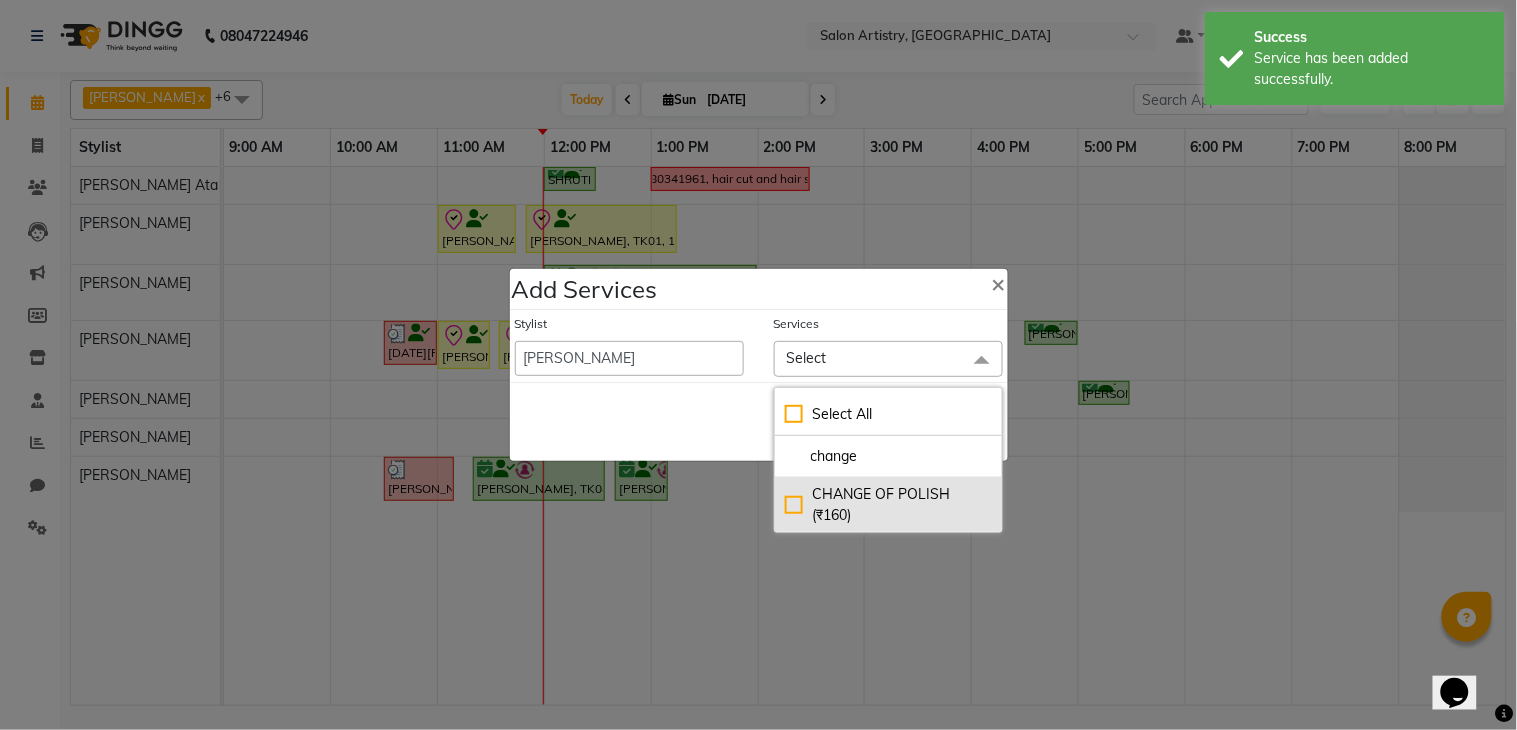 type on "change" 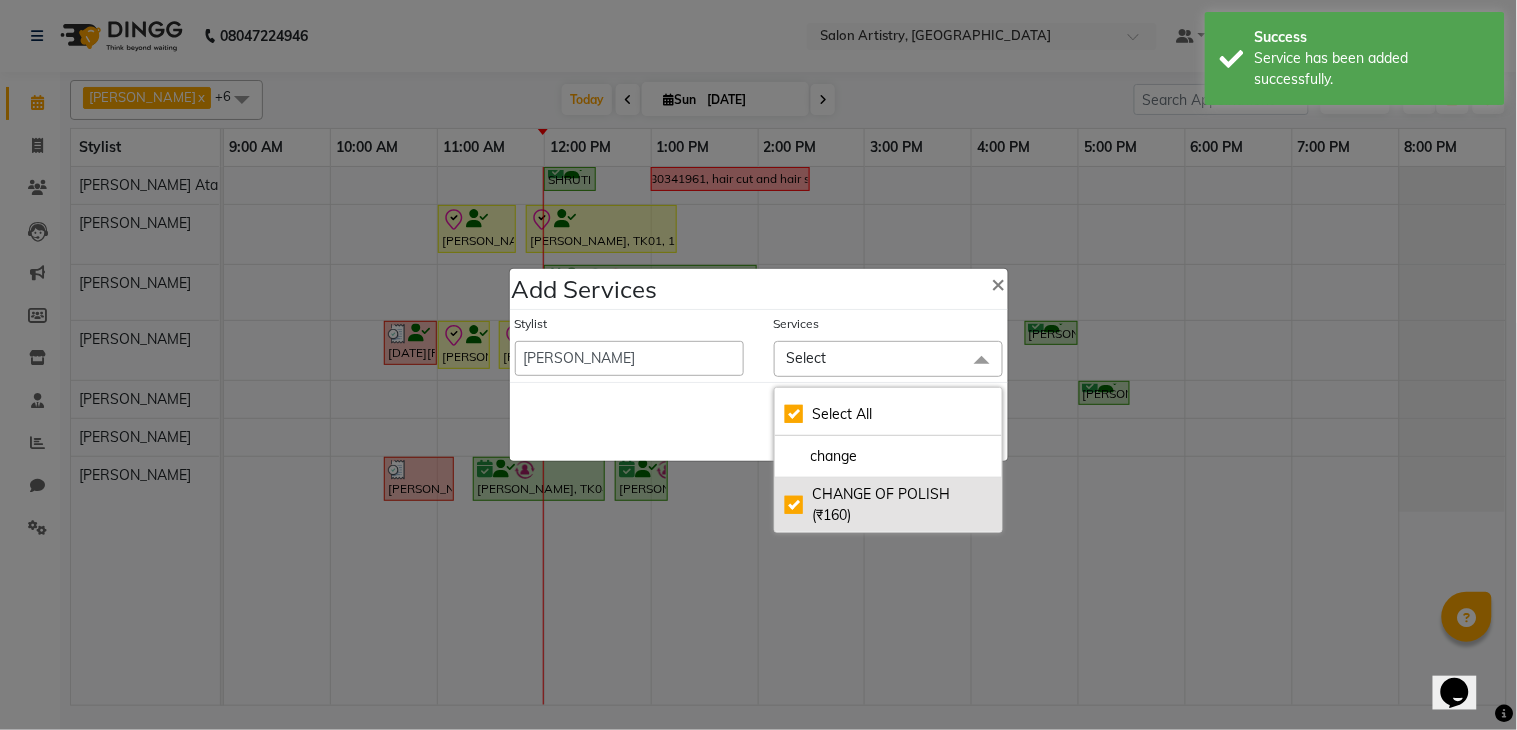 checkbox on "true" 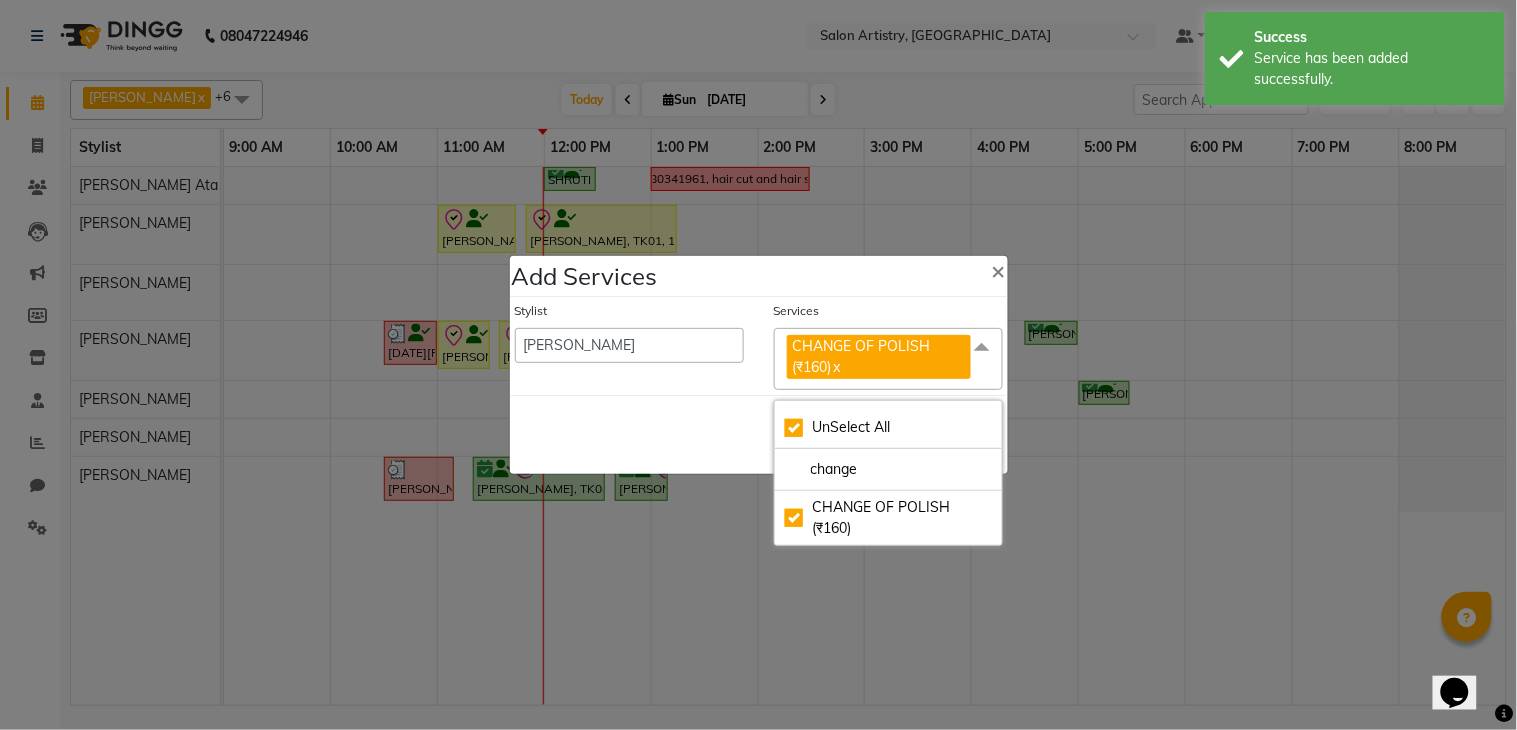 click on "Save   Cancel" 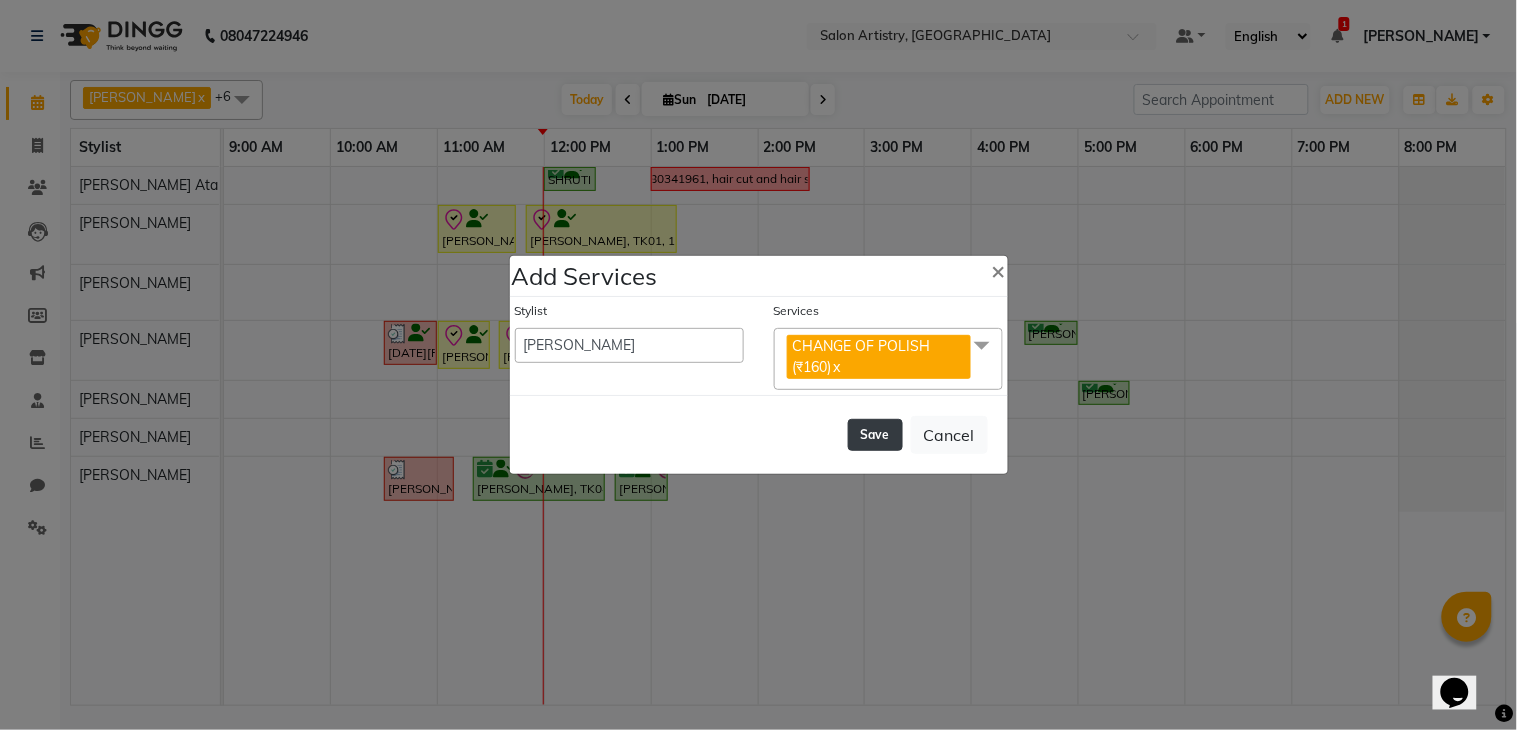 click on "Save" 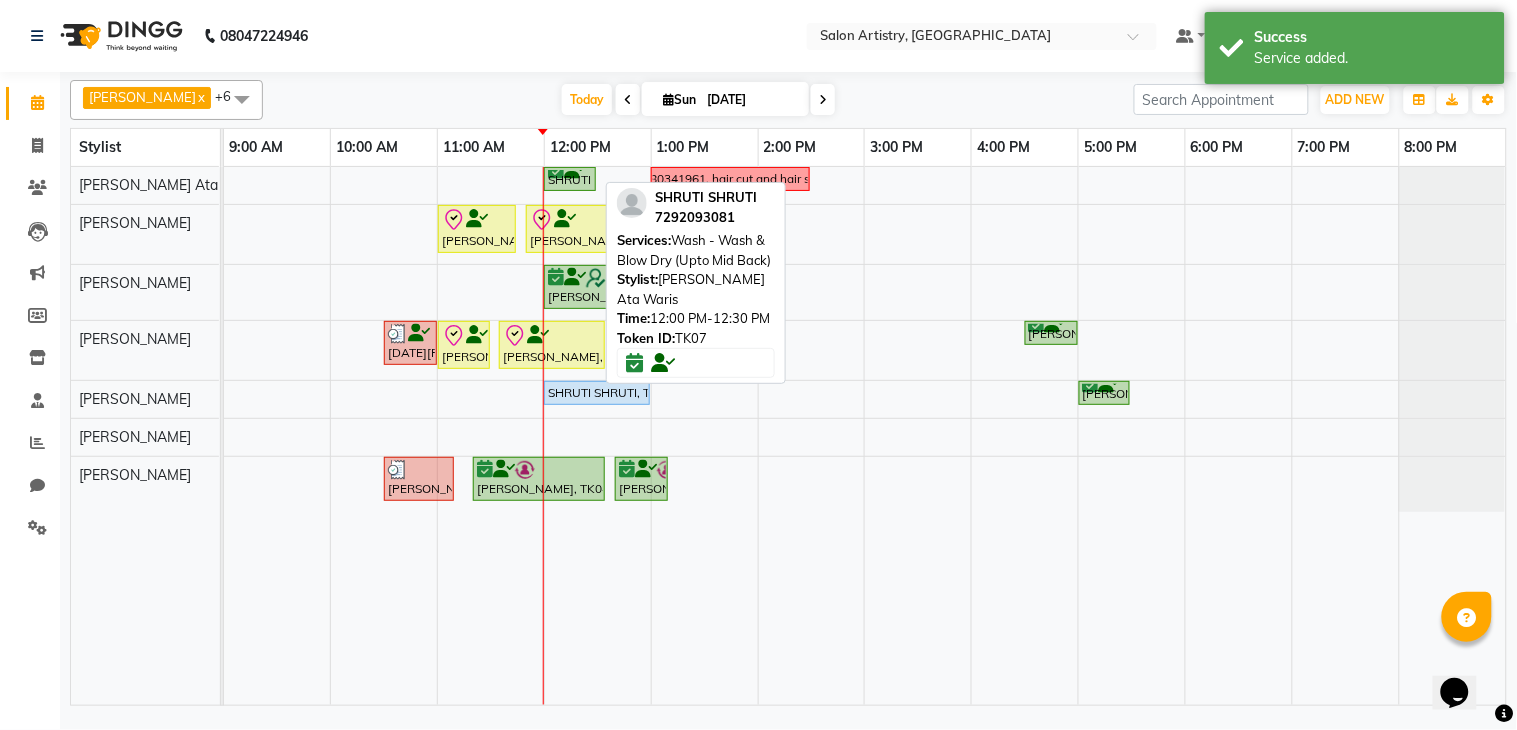 click on "SHRUTI SHRUTI, TK07, 12:00 PM-12:30 PM, Wash  - Wash & Blow Dry (Upto Mid Back)" at bounding box center [570, 179] 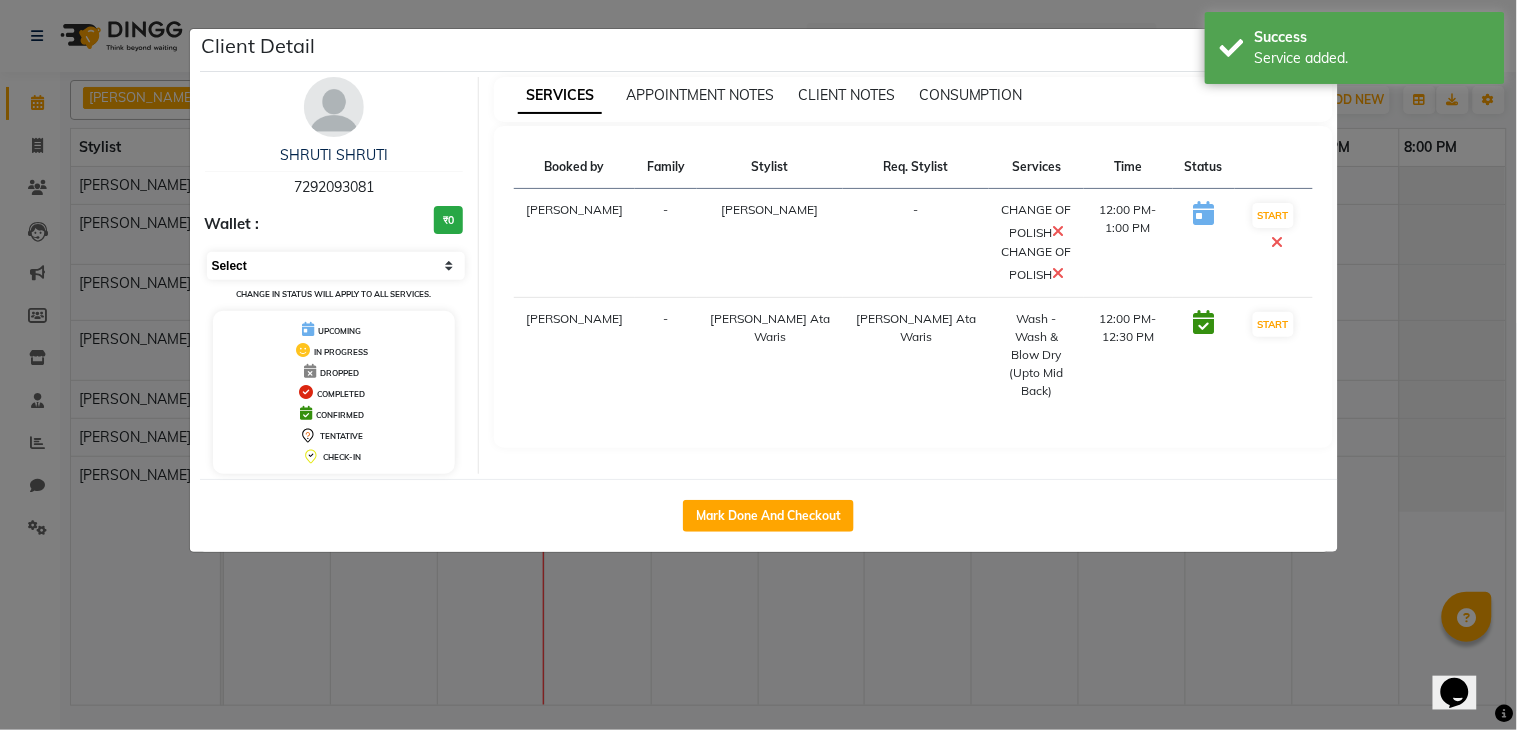 click on "Select IN SERVICE CONFIRMED TENTATIVE CHECK IN MARK DONE DROPPED UPCOMING" at bounding box center (336, 266) 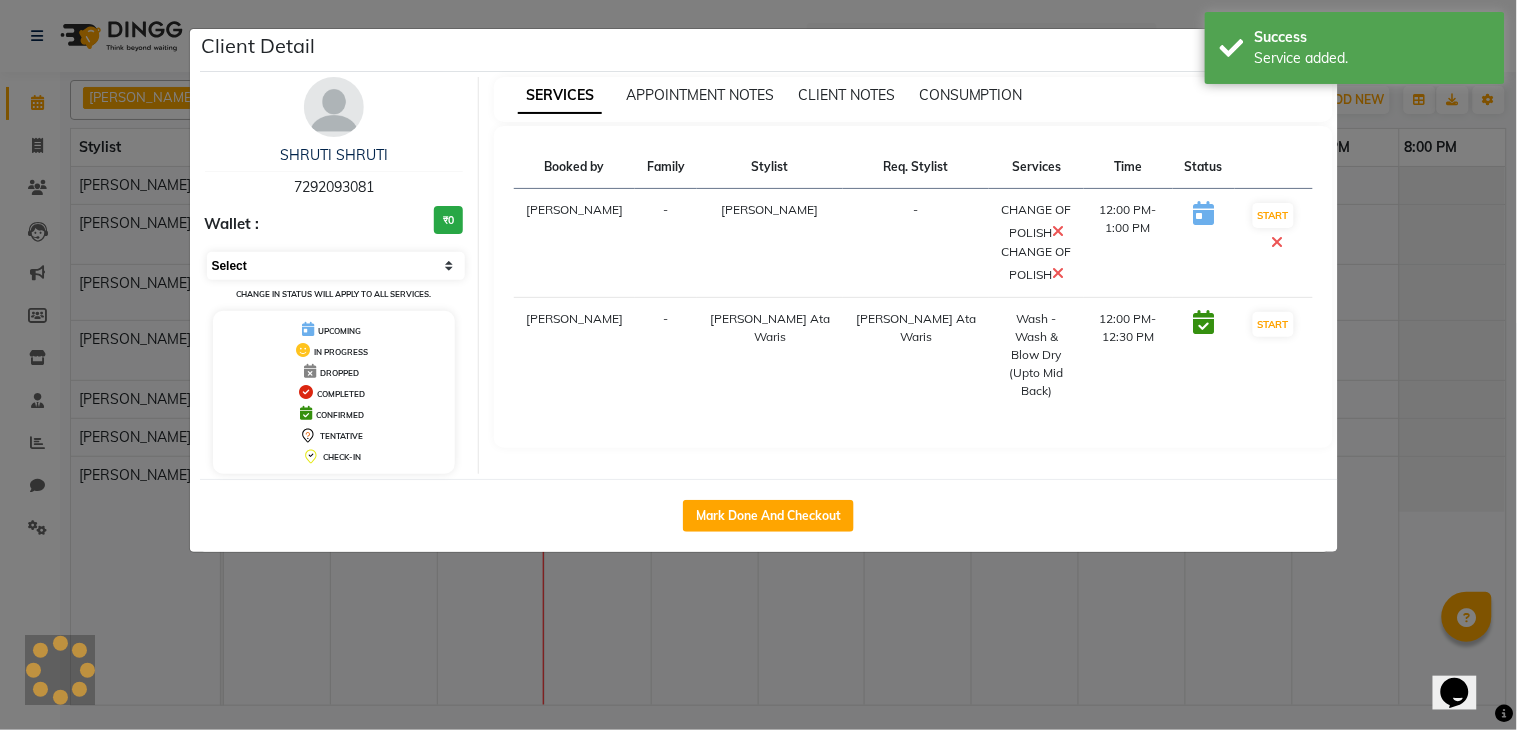 select on "8" 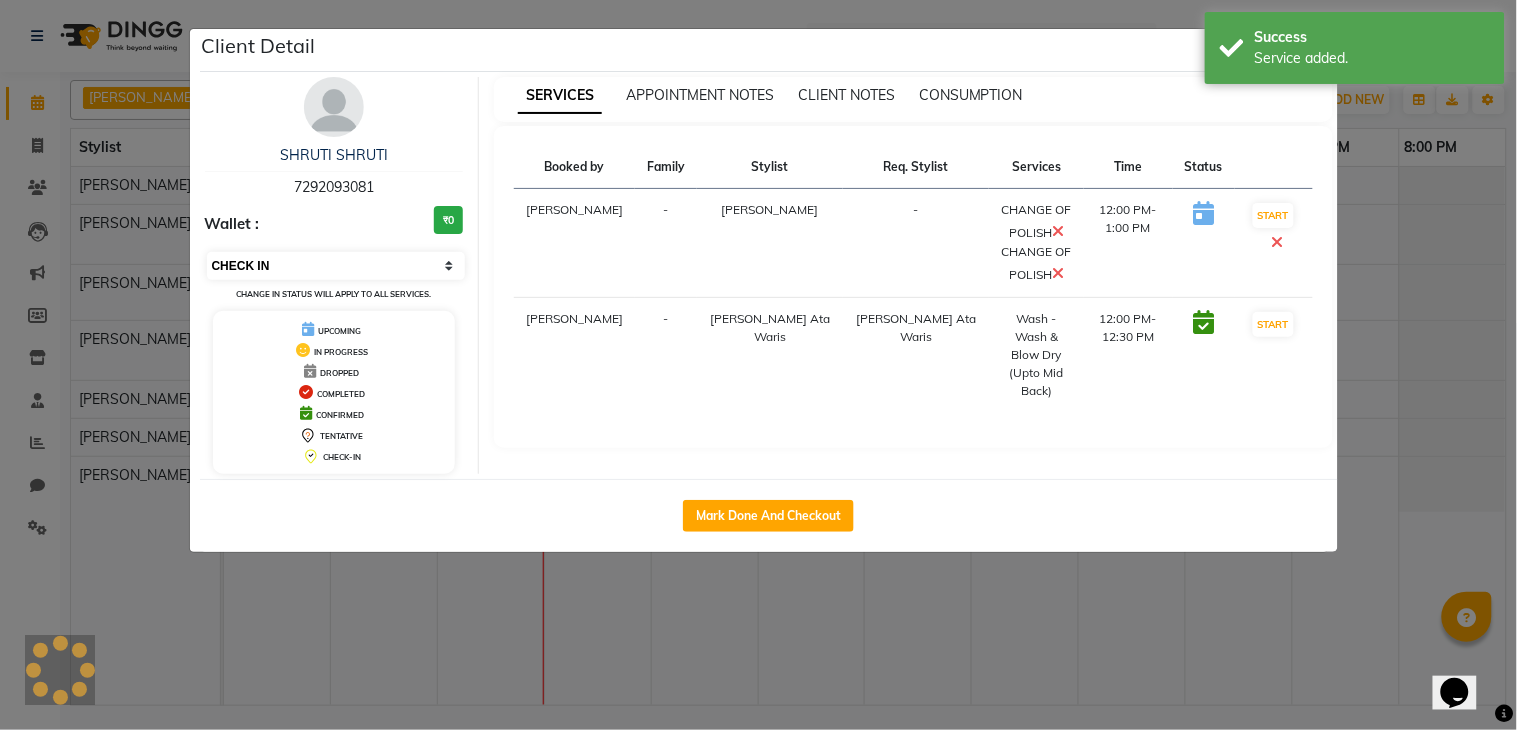 click on "Select IN SERVICE CONFIRMED TENTATIVE CHECK IN MARK DONE DROPPED UPCOMING" at bounding box center [336, 266] 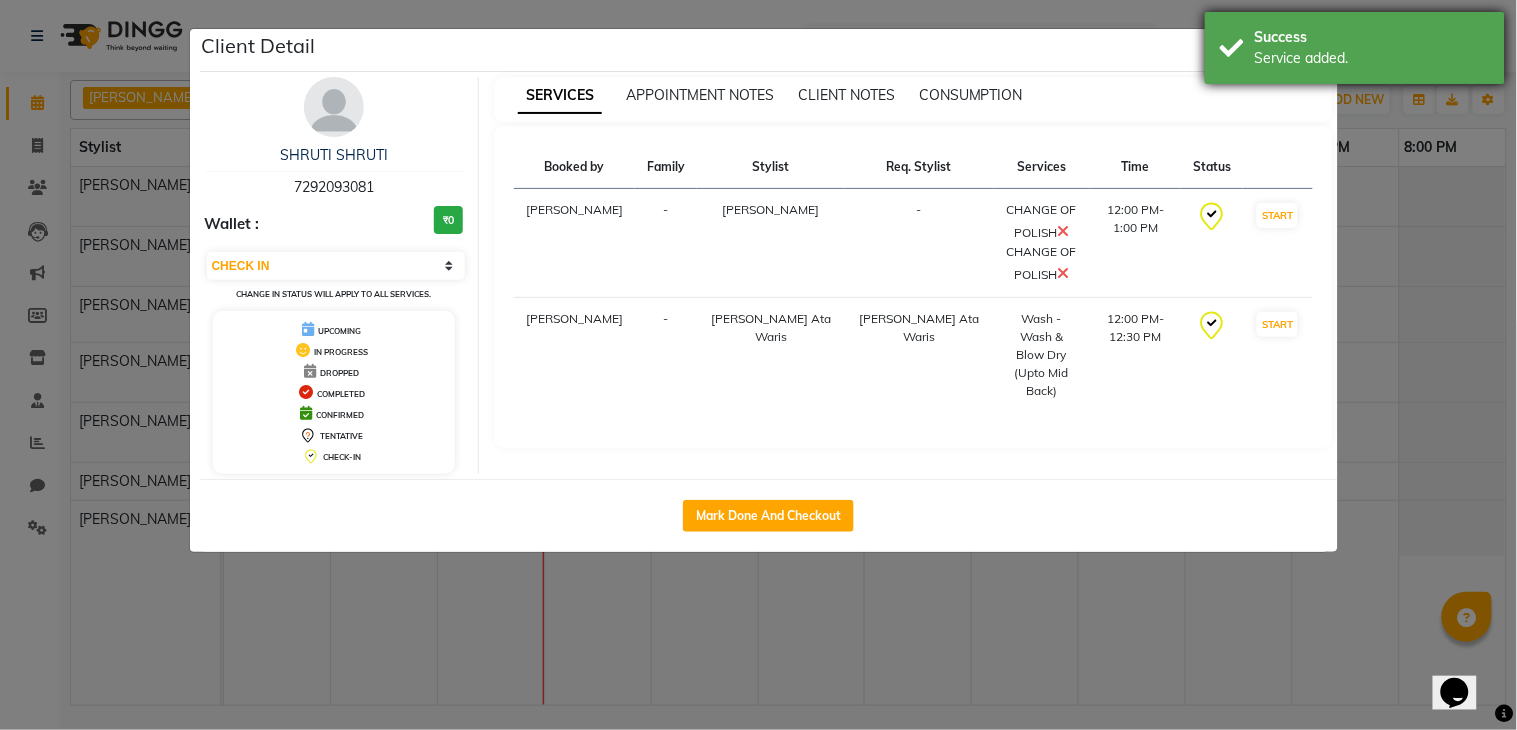 click on "Success" at bounding box center (1372, 37) 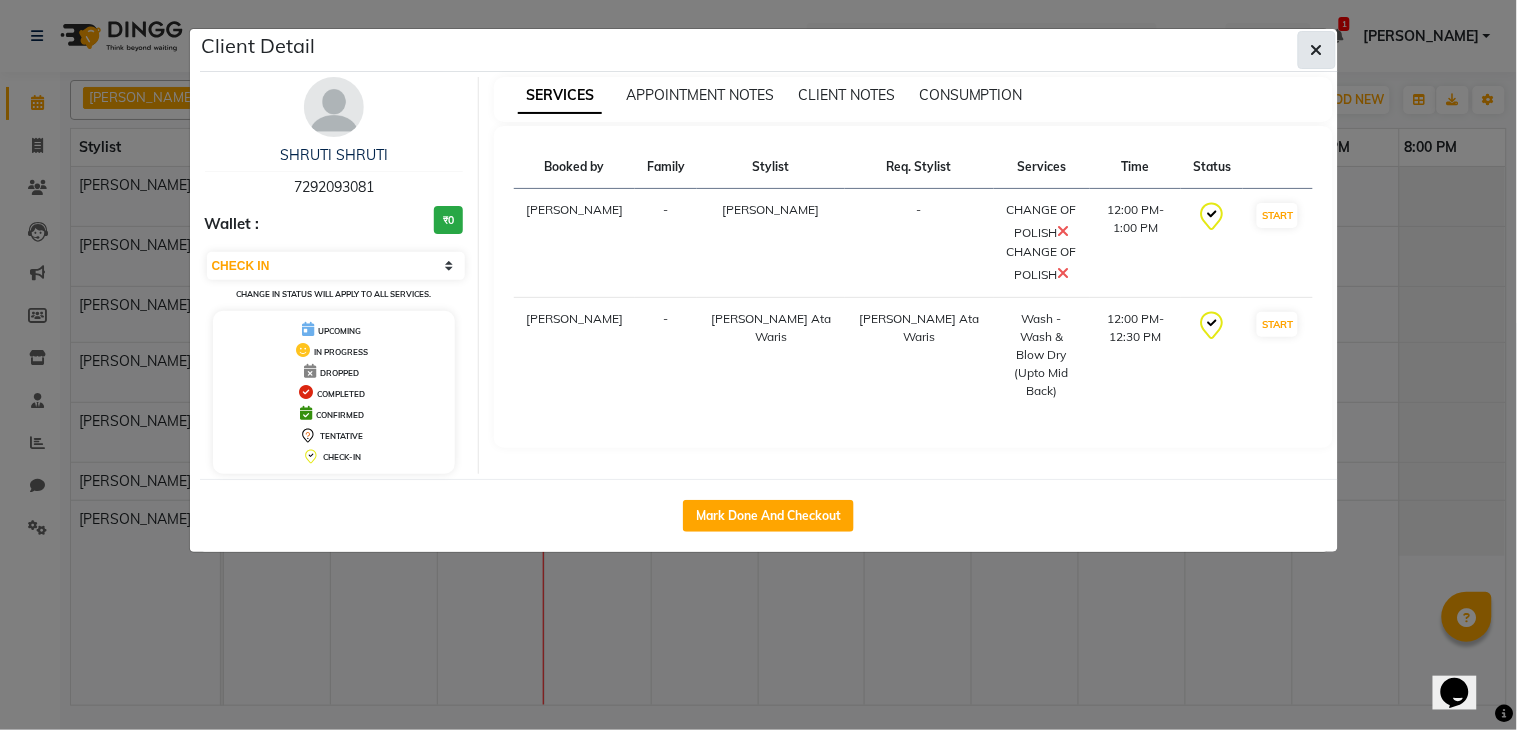 click 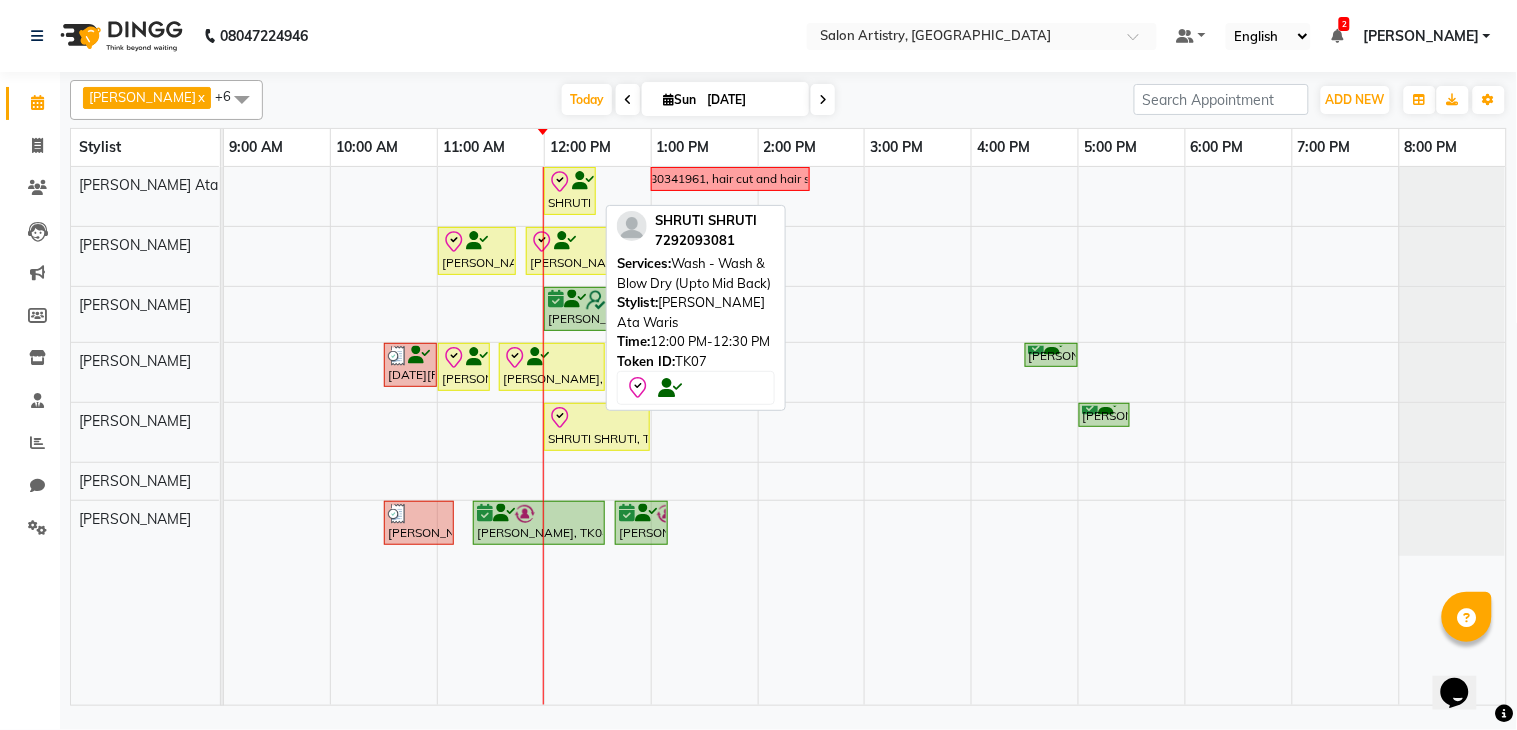 click 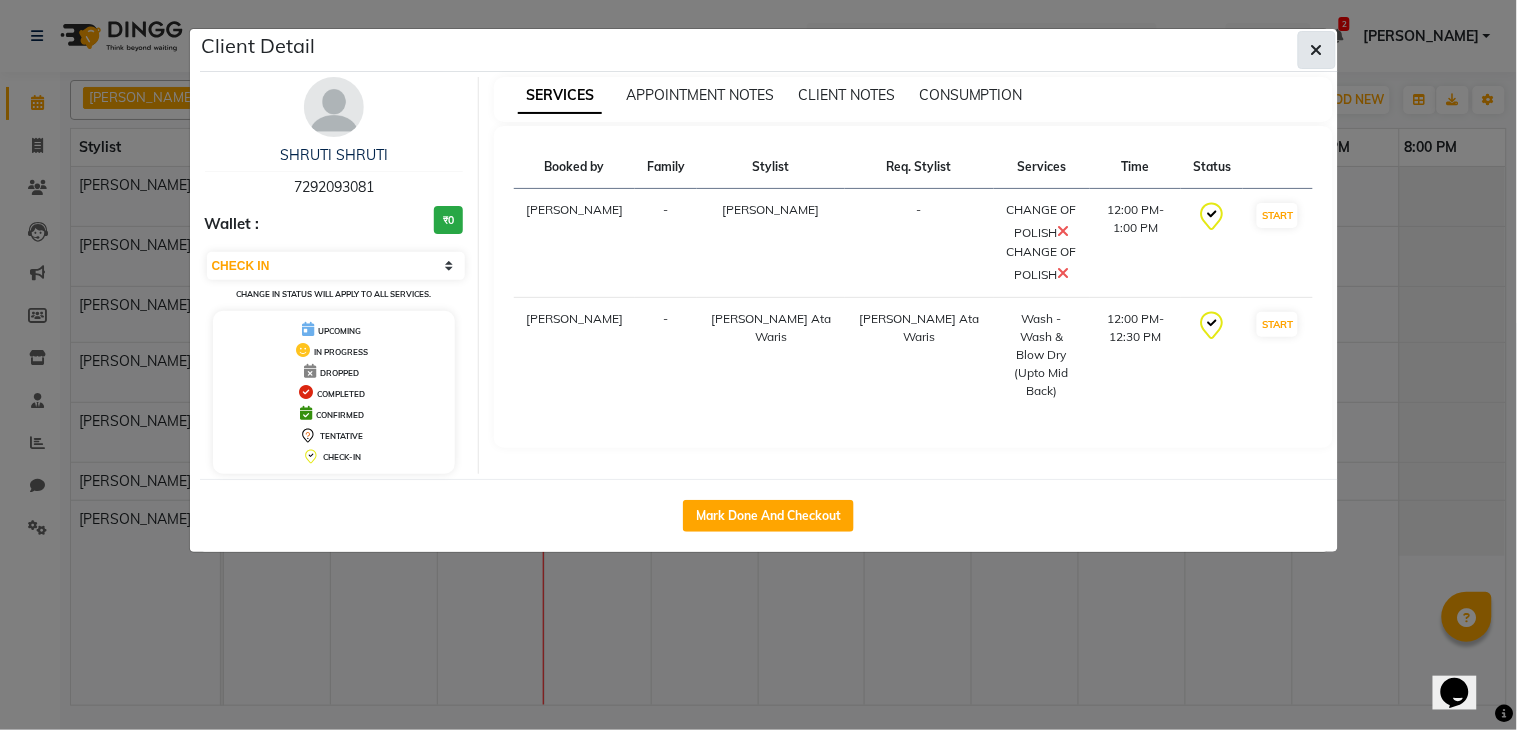 click 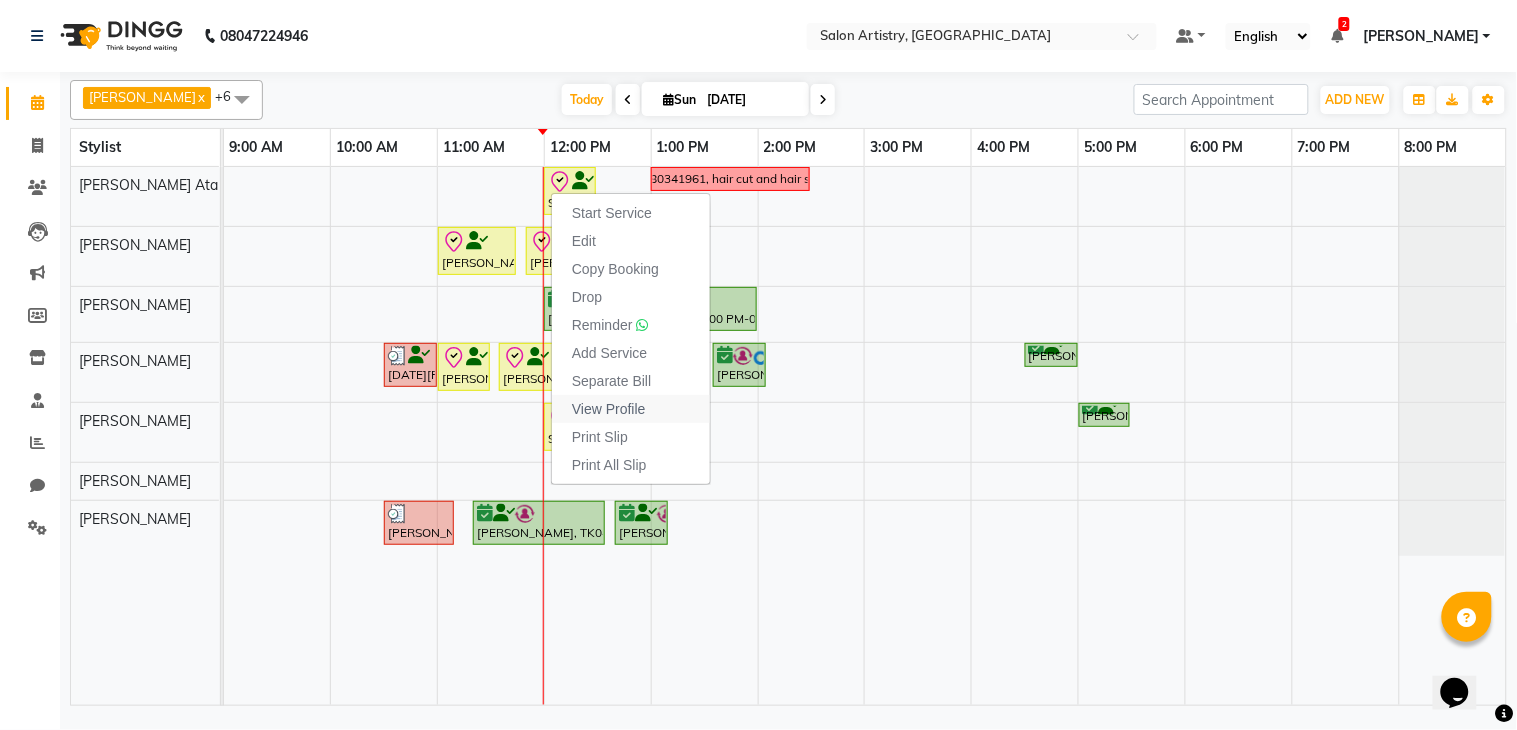 click on "View Profile" at bounding box center [609, 409] 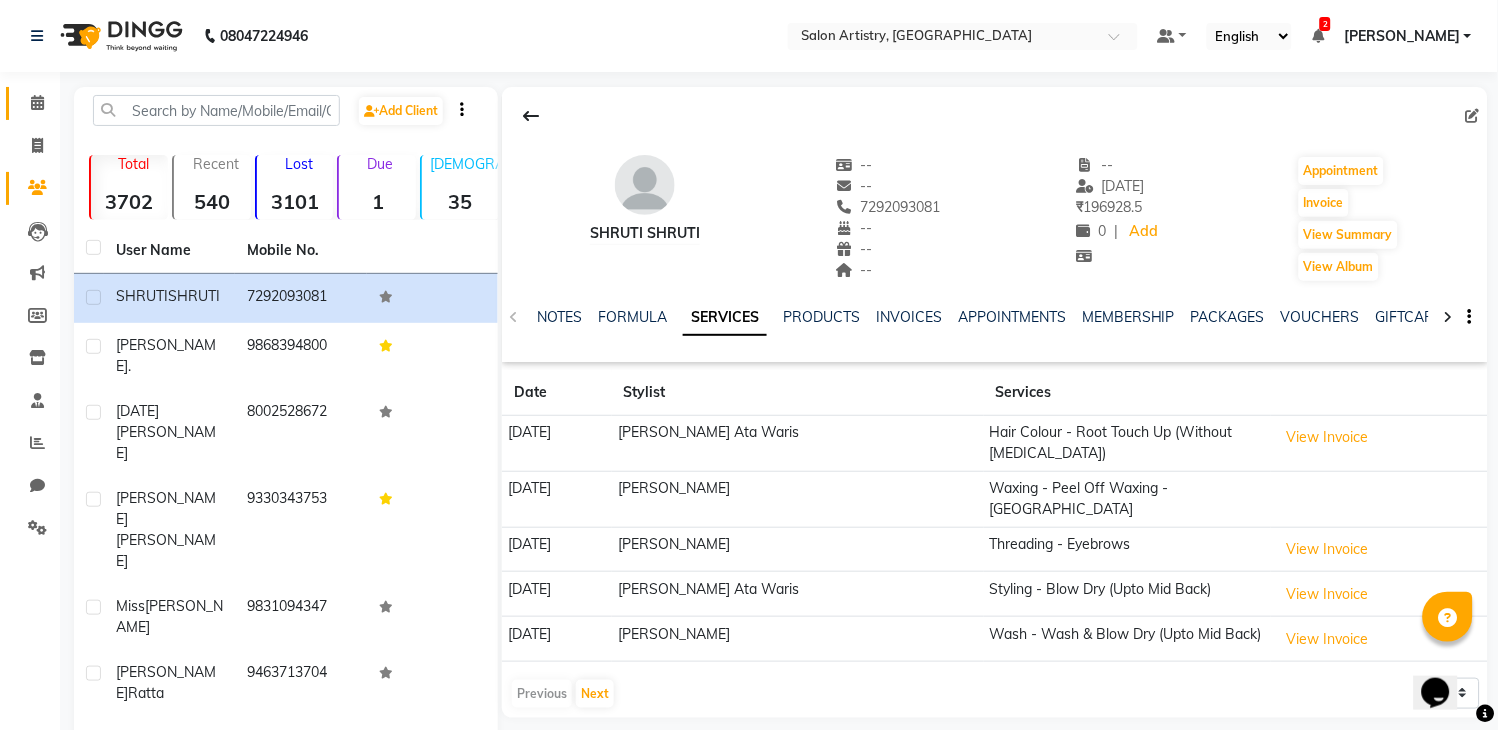 click 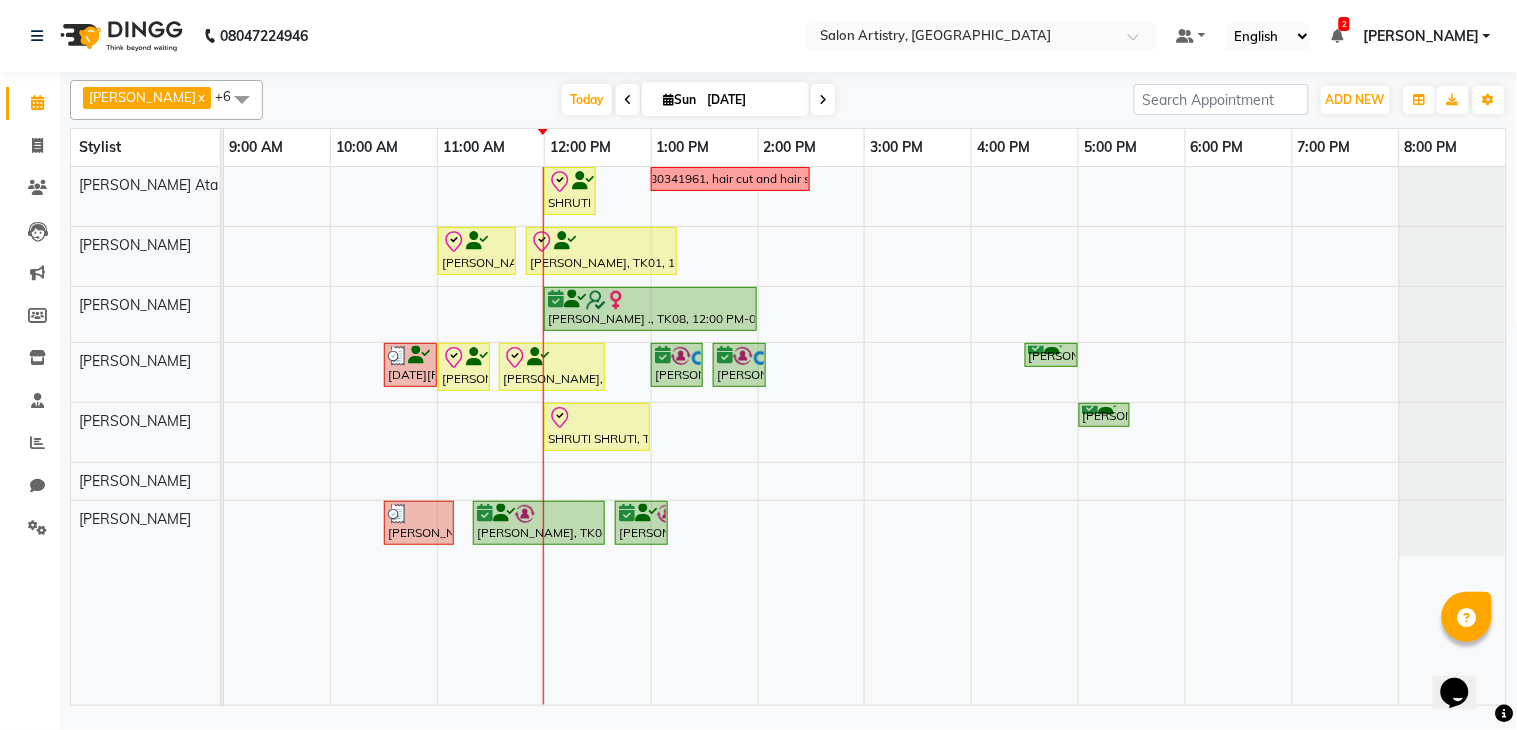 click on "SHRUTI SHRUTI, TK07, 12:00 PM-12:30 PM, Wash  - Wash & Blow Dry (Upto Mid Back)  7980341961, hair cut and hair spa
Sharmistha Roy, TK01, 11:00 AM-11:45 AM, Waxing - Flavoured Waxing - Full Waxing (Hands, Legs, Peel Off Underarms)
Sharmistha Roy, TK01, 11:50 AM-01:15 PM, Spa - Moroccon Oil_Upto Mid Back,Threading - Eyebrows (₹70),Threading - Forehead (₹80)     Gomathi ., TK08, 12:00 PM-02:00 PM, Highights - Full Highlights_Upto Shoulder     Onam Priyadarshi, TK06, 10:30 AM-11:00 AM, HAIR CUT SENIOR STYLIST MEN
Sharmistha Roy, TK01, 11:00 AM-11:30 AM, HAIR CUT SENIOR STYLIST MEN
Sharmistha Roy, TK01, 11:35 AM-12:35 PM, NATURAL GLOBAL HAIR COLOUR-MEN     Bhavesh Ratta, TK02, 01:00 PM-01:30 PM, HAIR CUT SENIOR STYLIST MEN     Bhavesh Ratta, TK02, 01:35 PM-02:05 PM, HAIR CUT SENIOR STYLIST MEN     Aniruddh Sinha, TK03, 04:30 PM-05:00 PM, Oil Massage - Olive Oil
Aniruddh Sinha, TK03, 05:00 PM-05:30 PM, Foot Relaxing Massage" at bounding box center [865, 436] 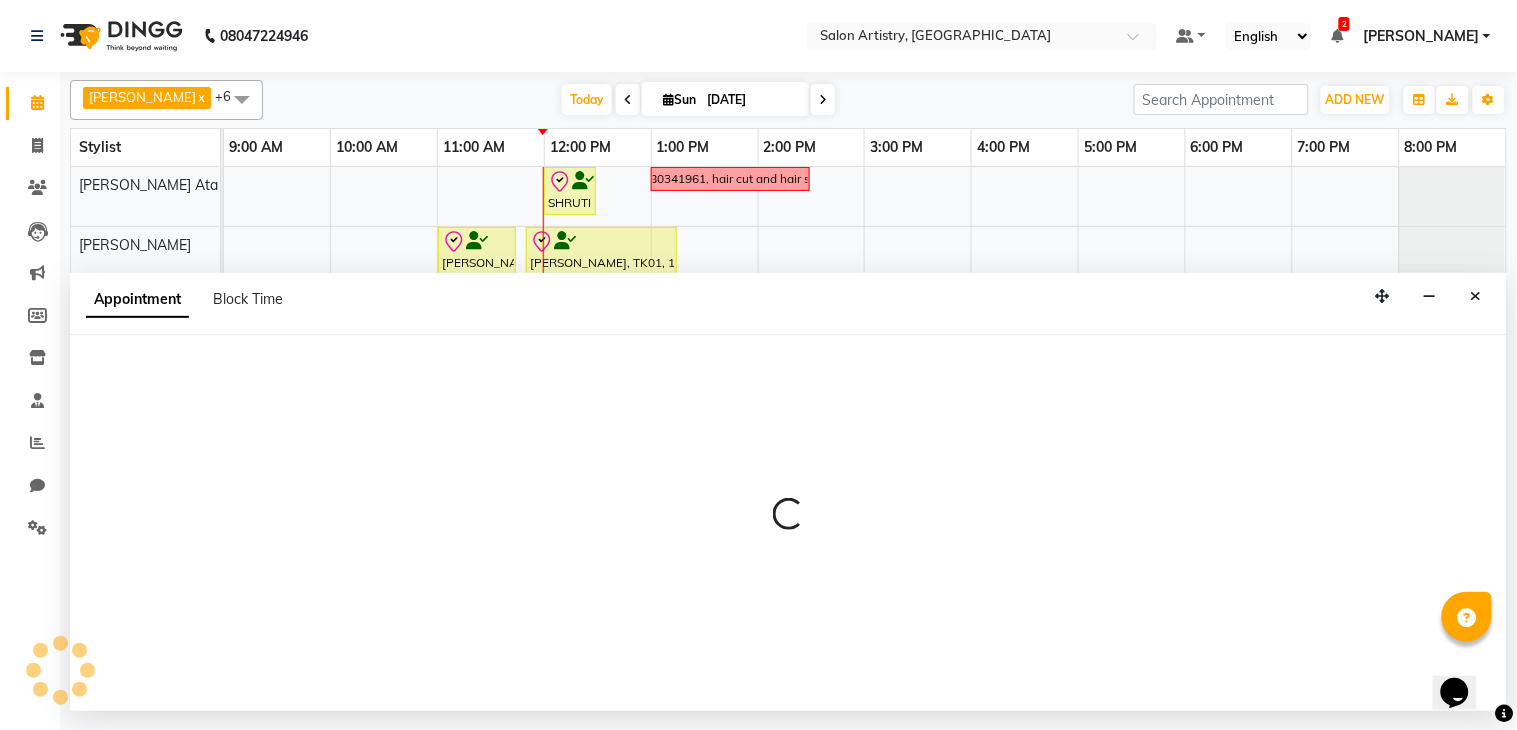 select on "79861" 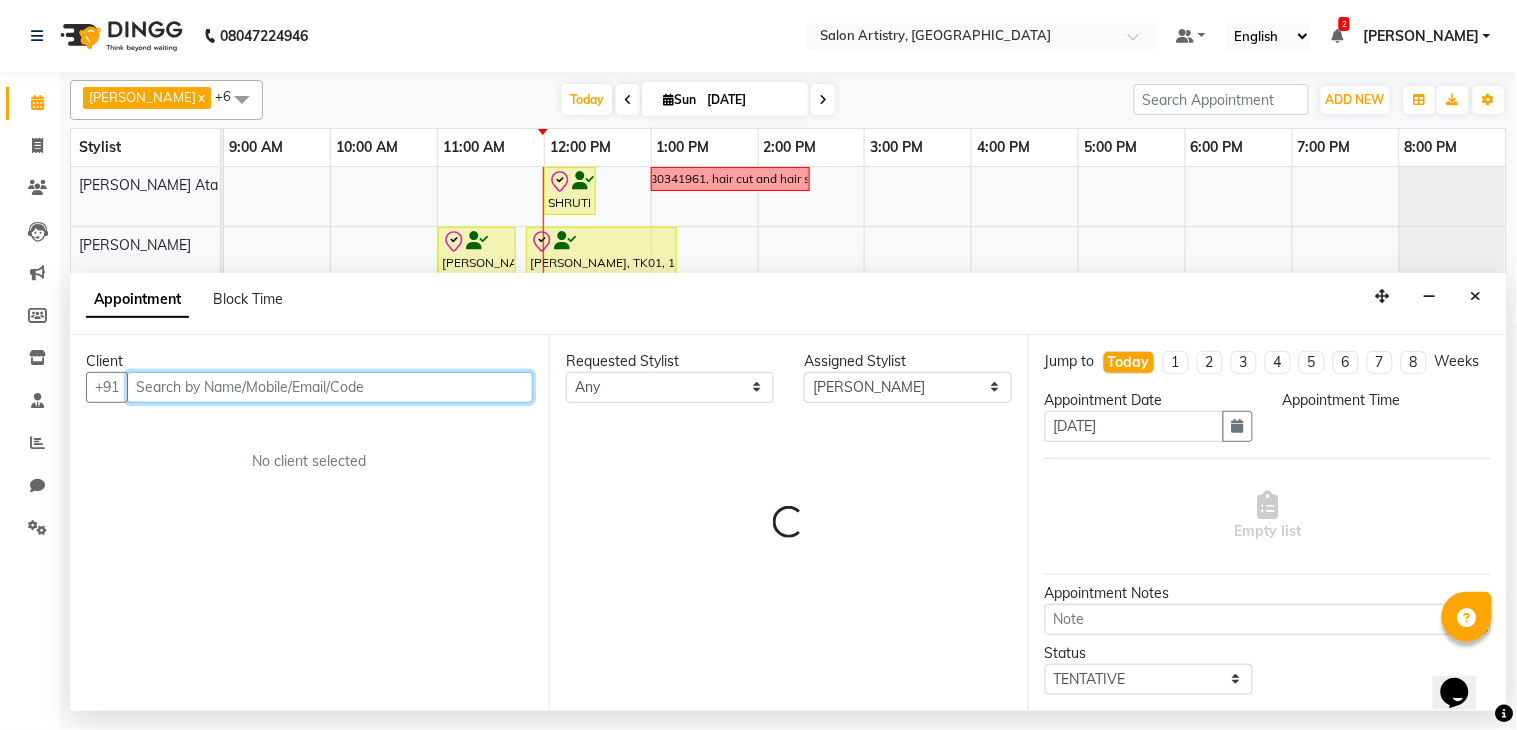 select on "720" 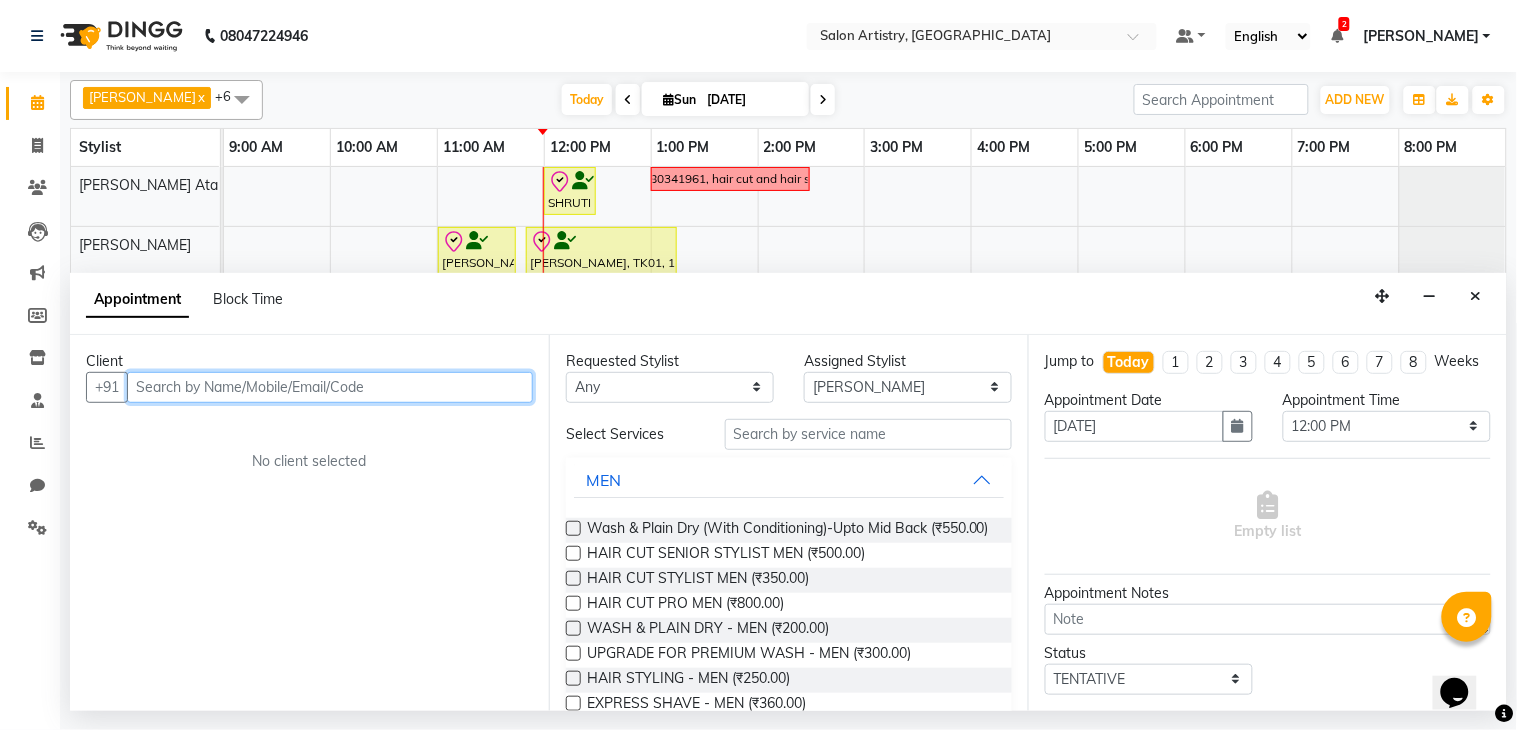 click at bounding box center [330, 387] 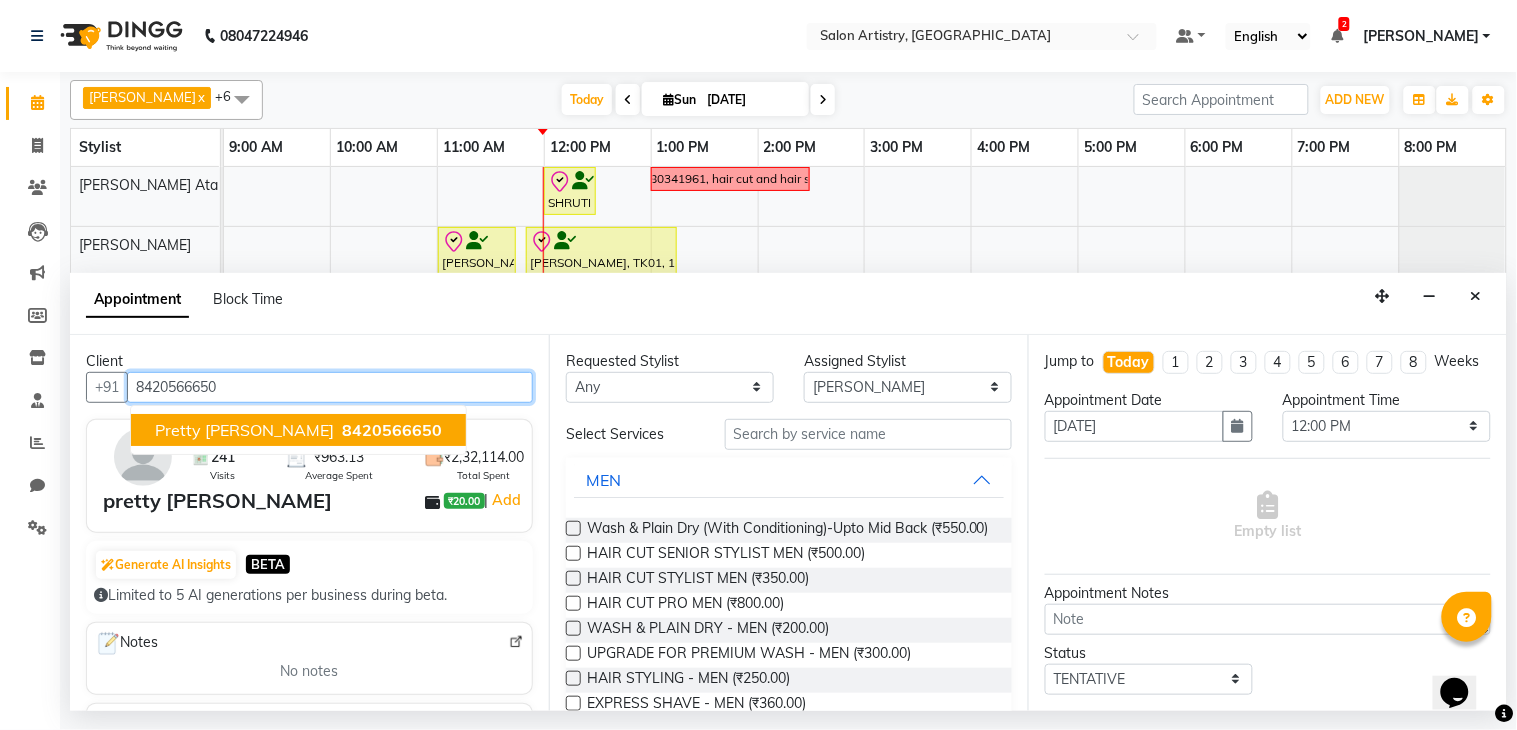 click on "pretty chowdhury   8420566650" at bounding box center (298, 430) 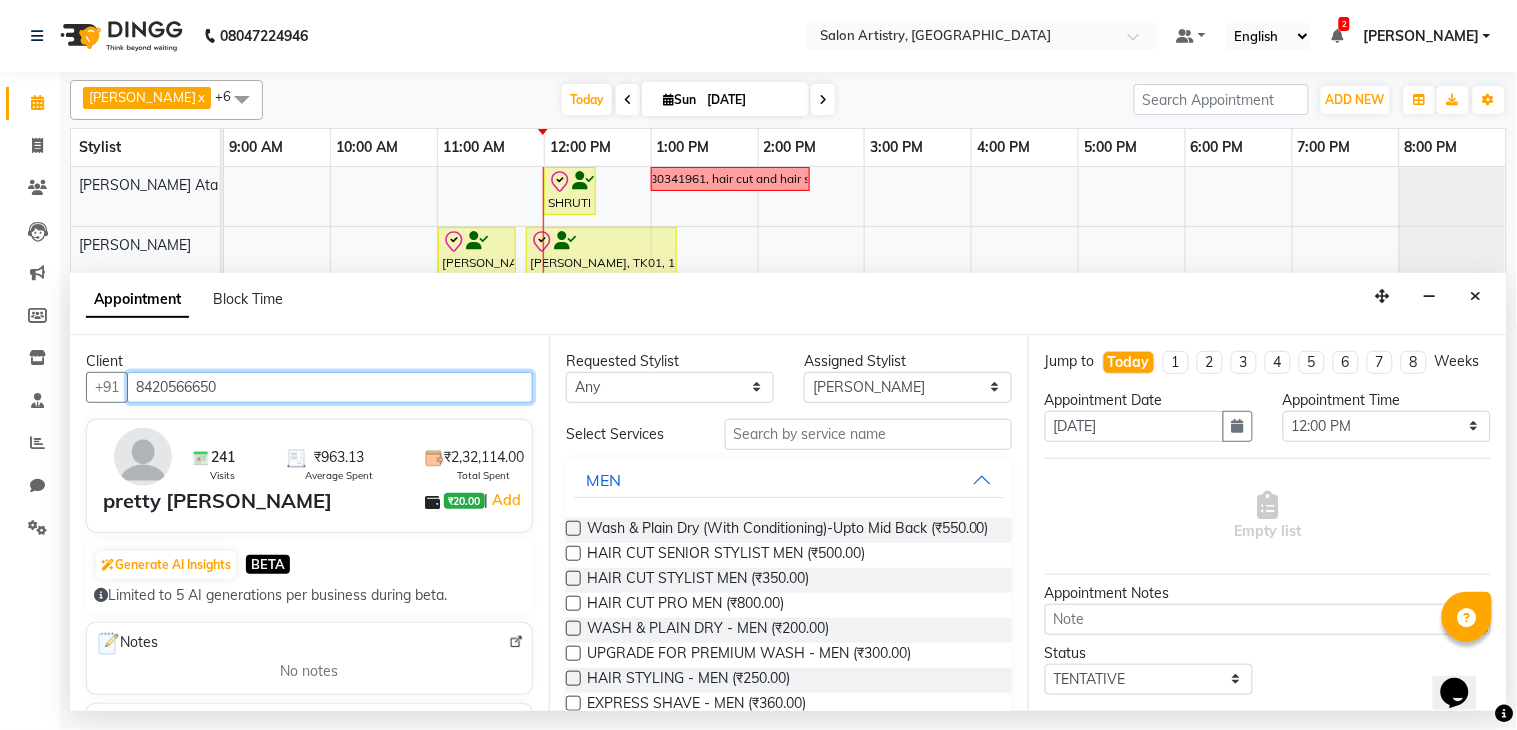 type on "8420566650" 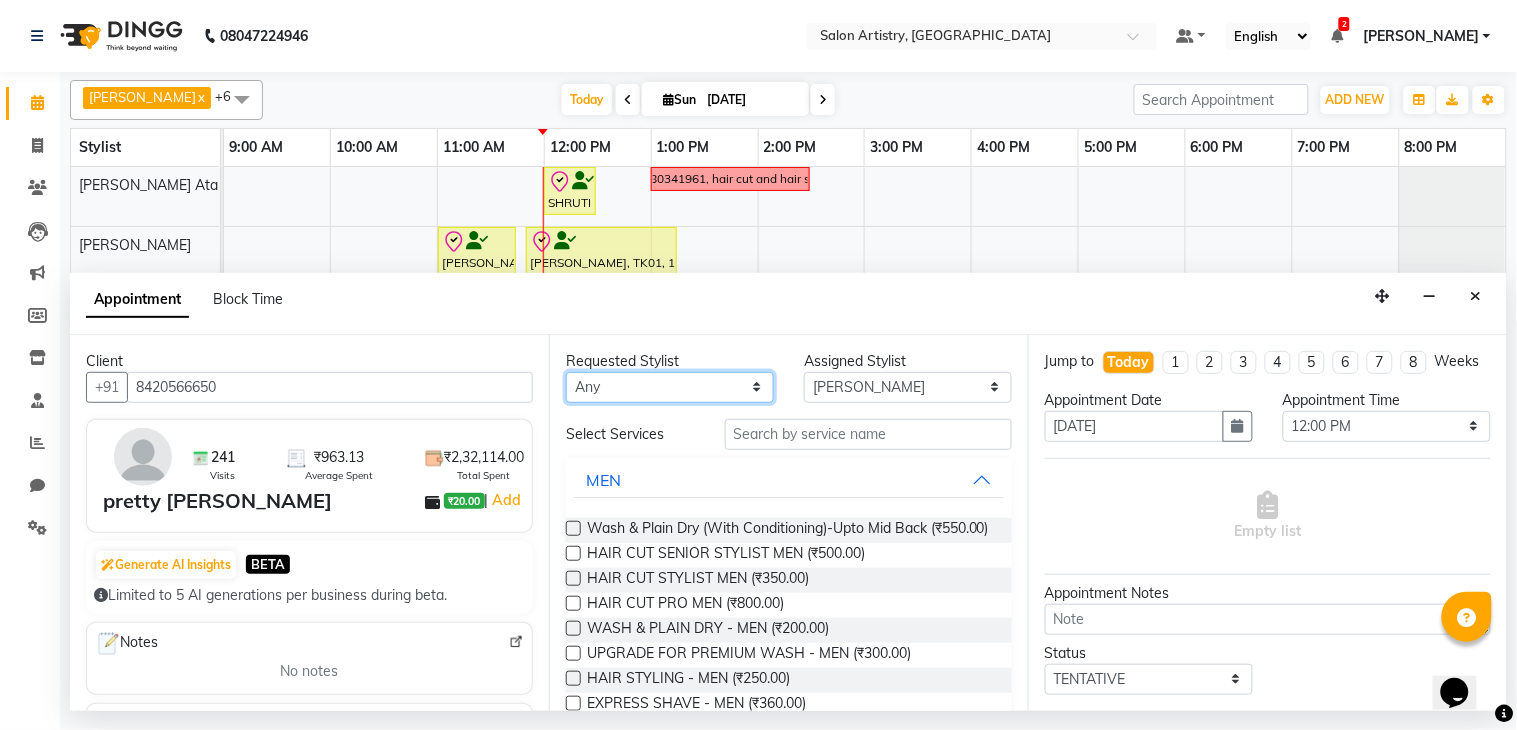 click on "Any Anupriya Ghosh Iqbal Ahmed Irshad Khan Mannu Kumar Gupta Mekhla Bhattacharya Minika Das Puja Debnath Reception Rekha Singh Ricky Das Rony Das Sangeeta Lodh Sharfaraz Ata Waris Simmy Rai Tapasi" at bounding box center (670, 387) 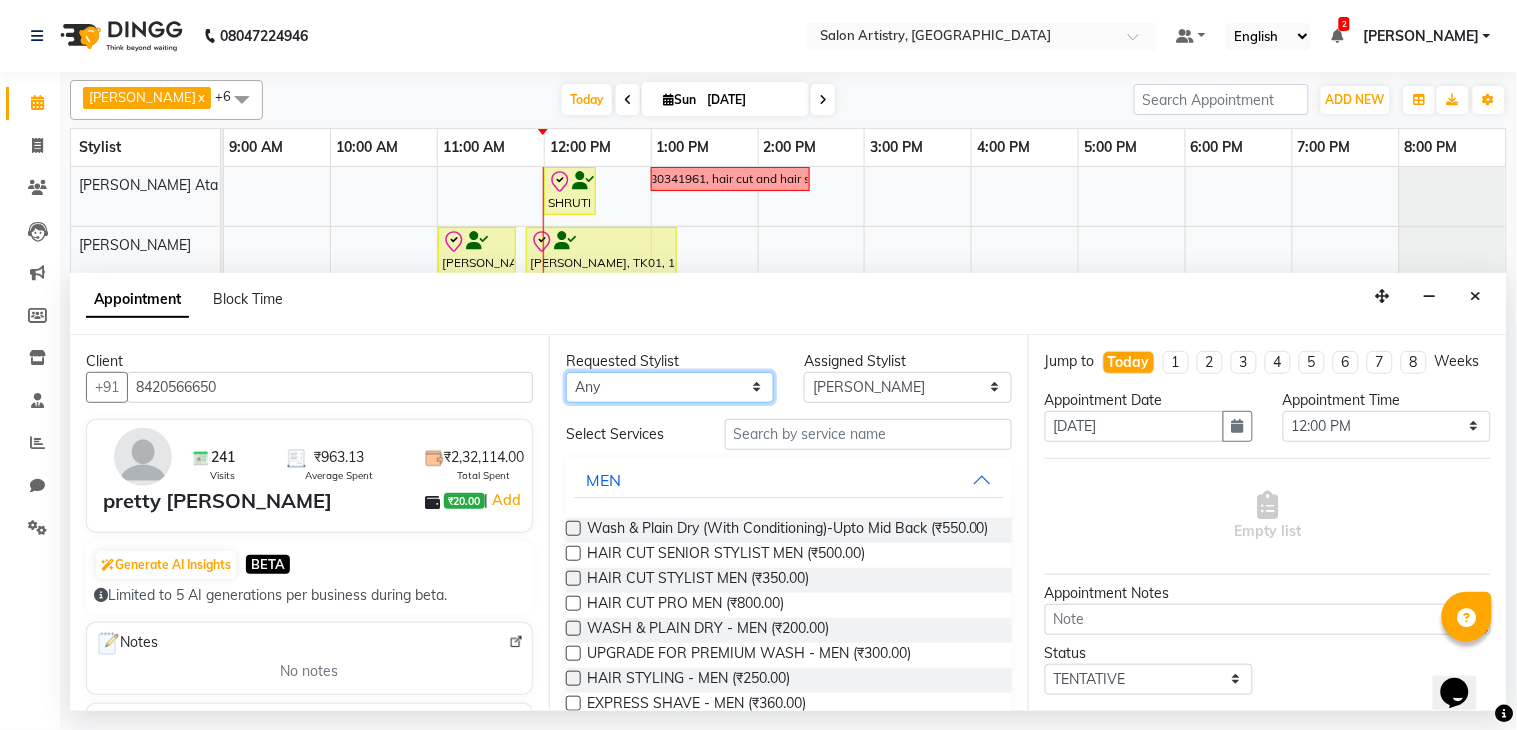 select on "79861" 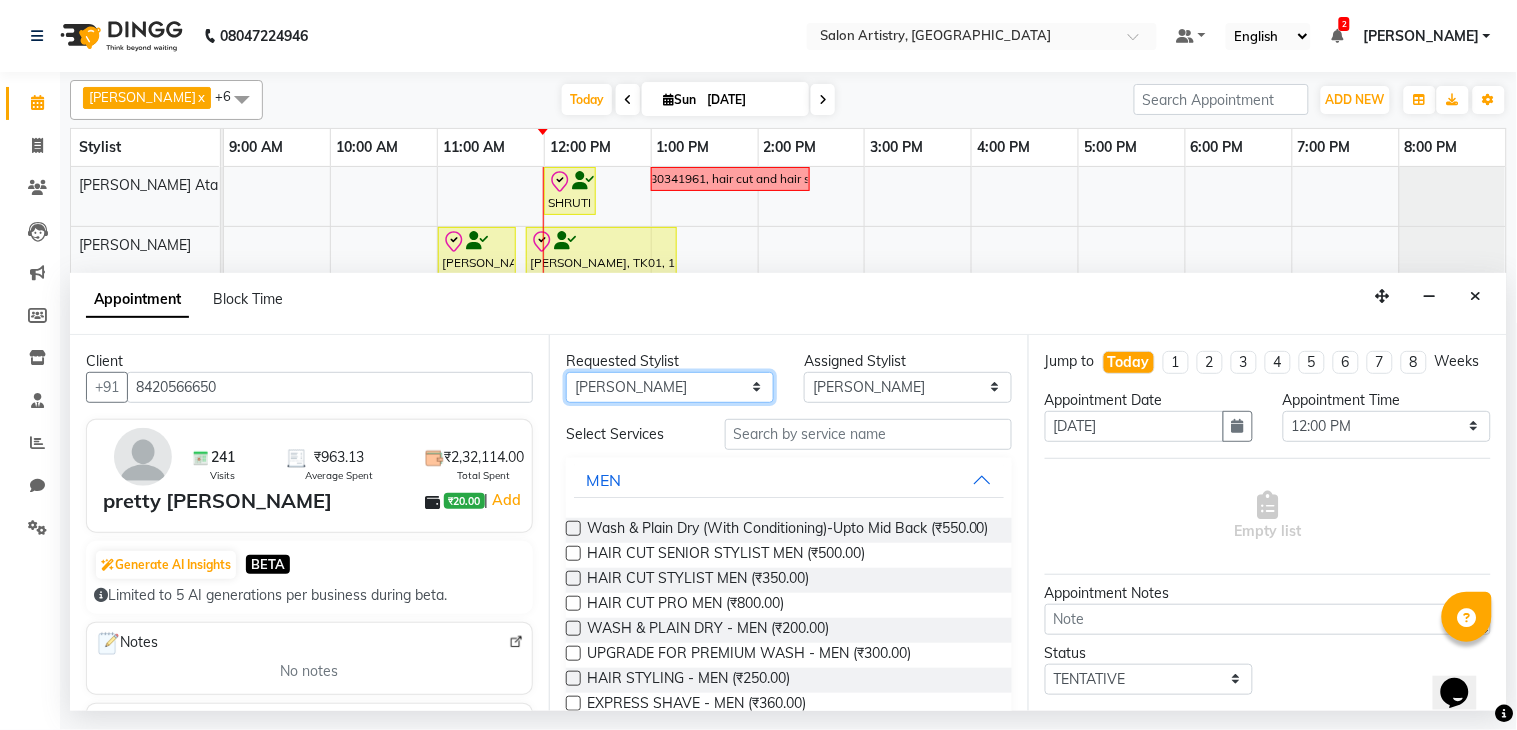 click on "Any Anupriya Ghosh Iqbal Ahmed Irshad Khan Mannu Kumar Gupta Mekhla Bhattacharya Minika Das Puja Debnath Reception Rekha Singh Ricky Das Rony Das Sangeeta Lodh Sharfaraz Ata Waris Simmy Rai Tapasi" at bounding box center [670, 387] 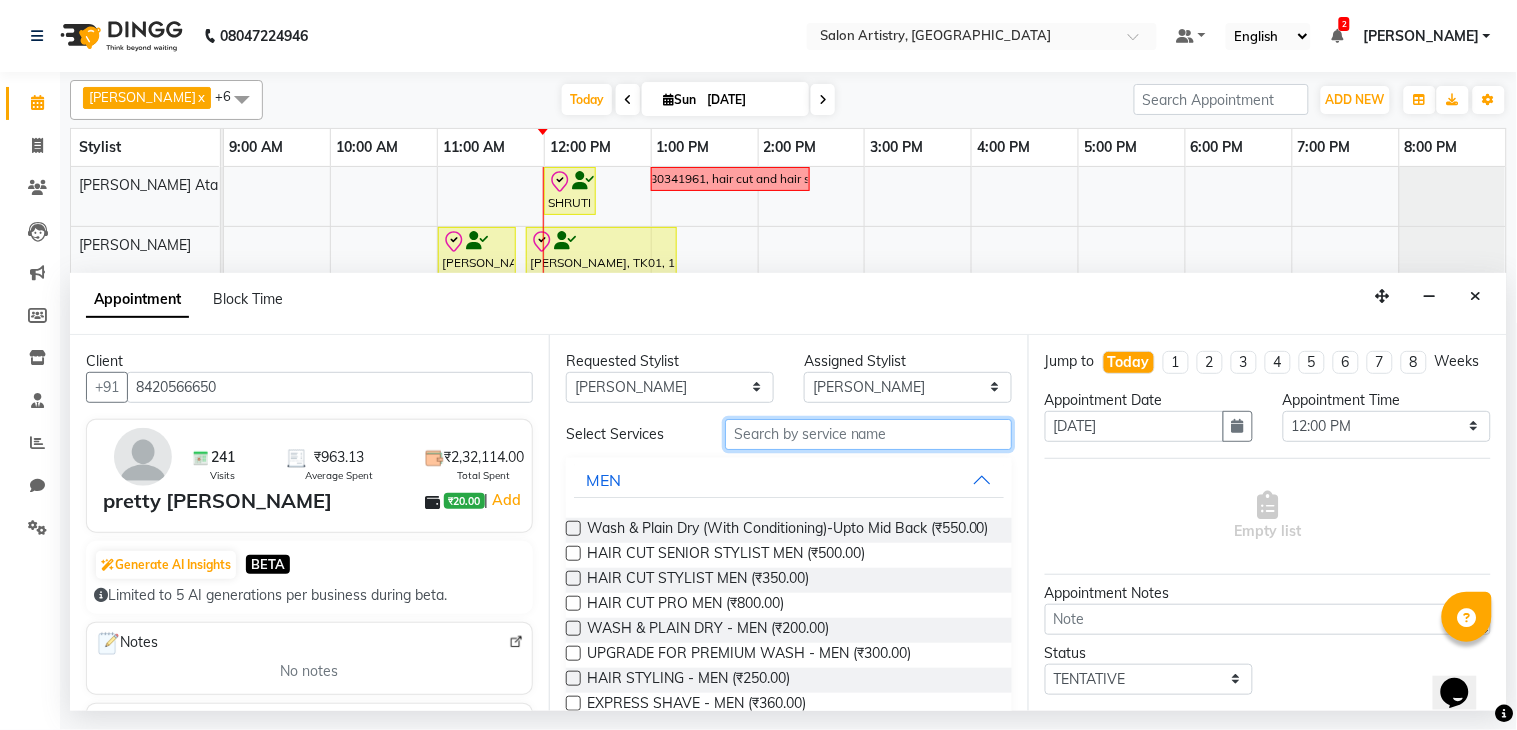 click at bounding box center [868, 434] 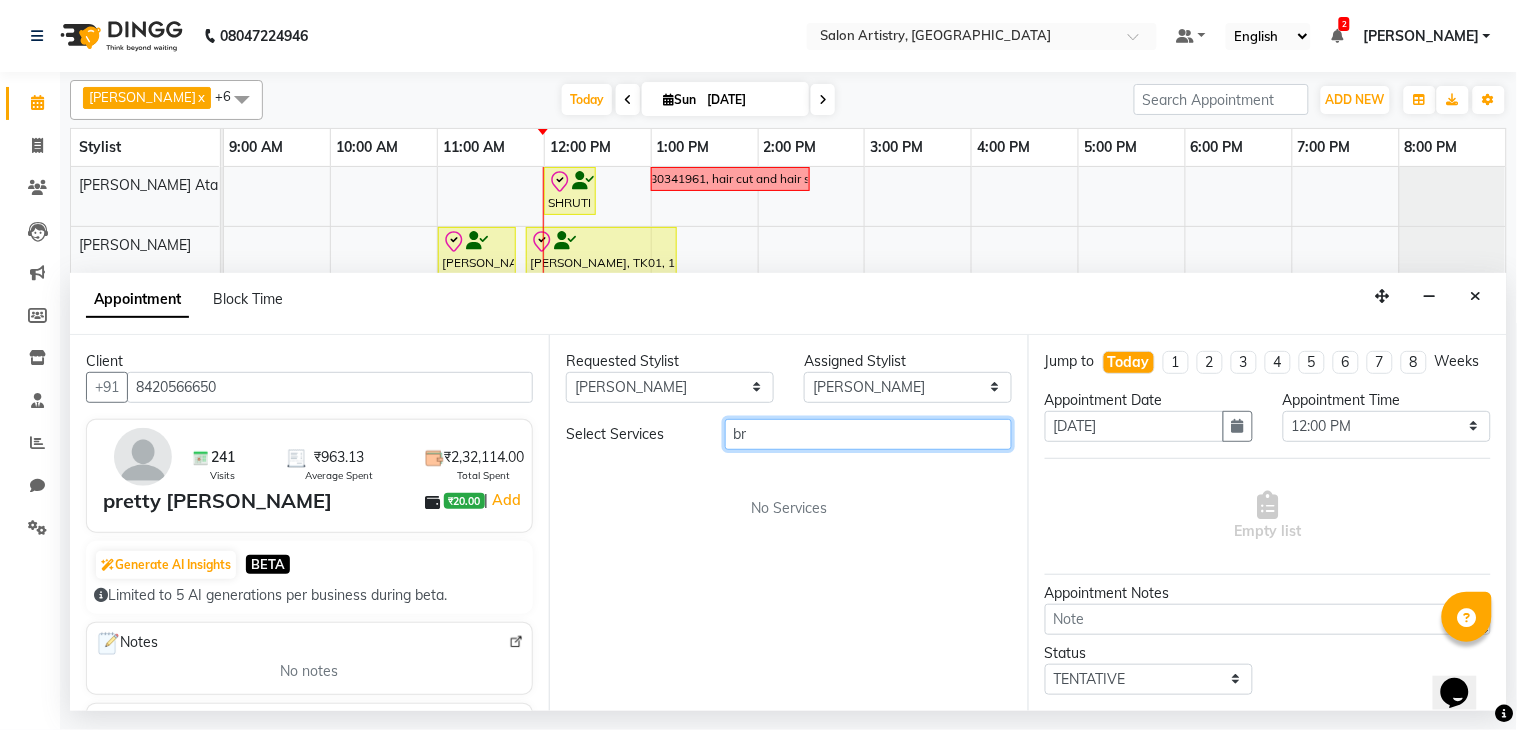 type on "b" 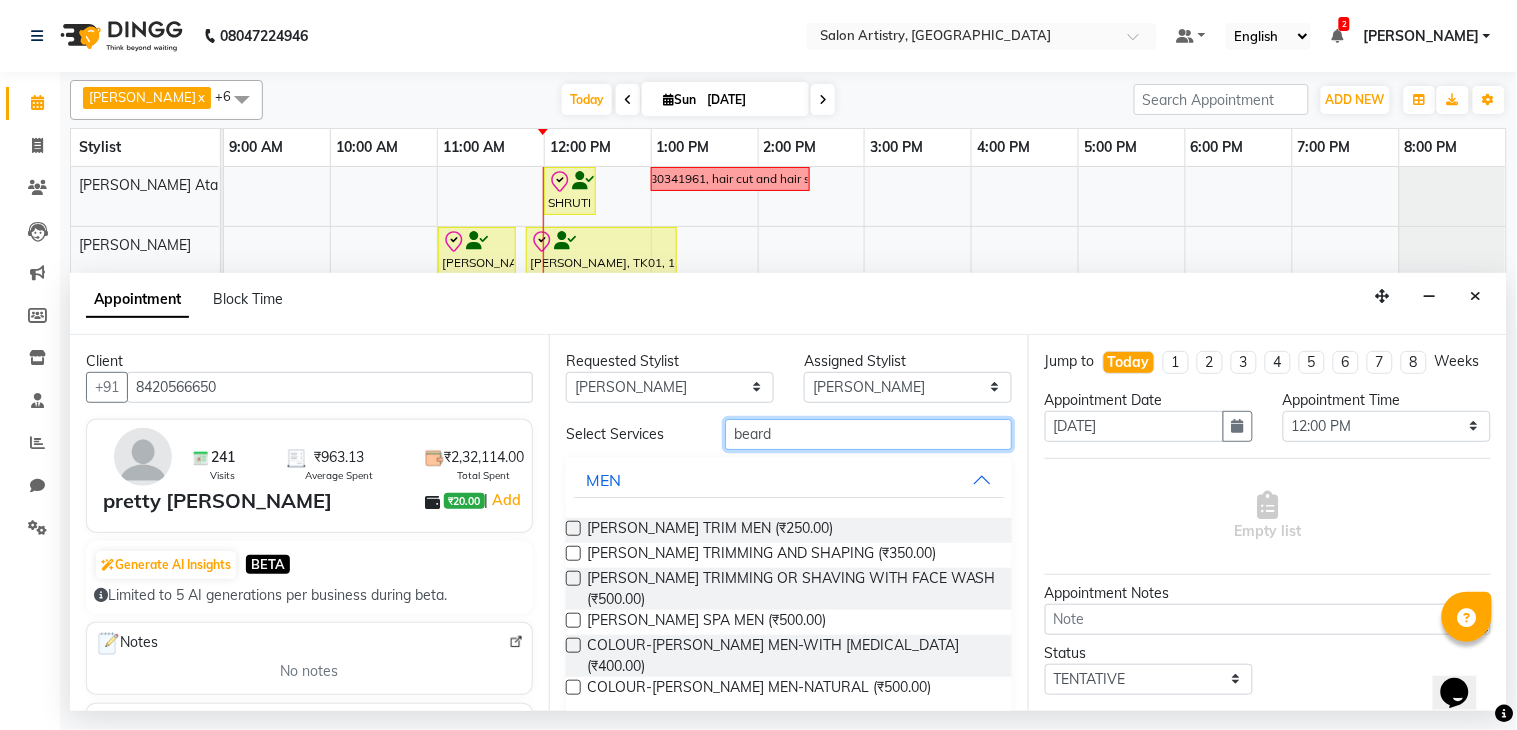 type on "beard" 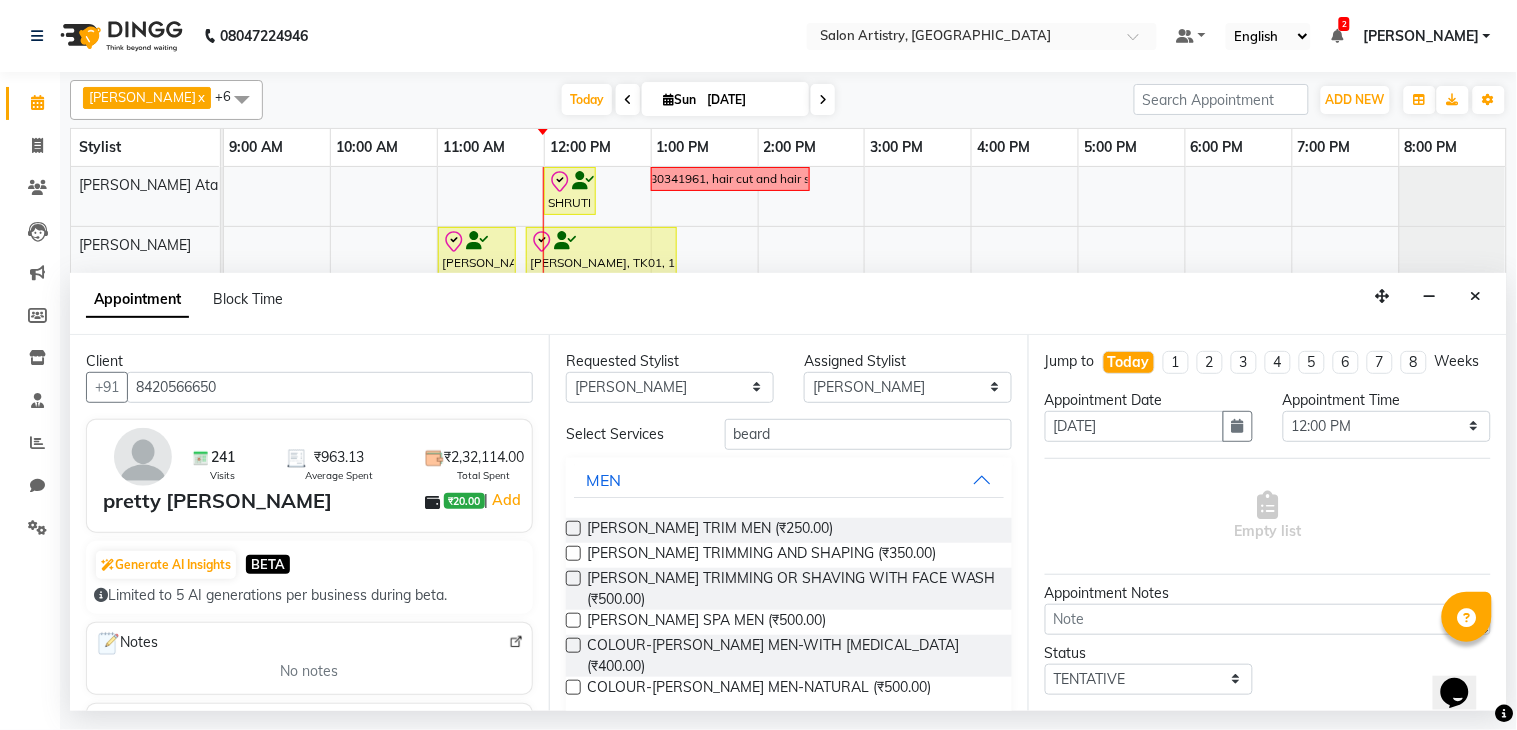 click at bounding box center [573, 553] 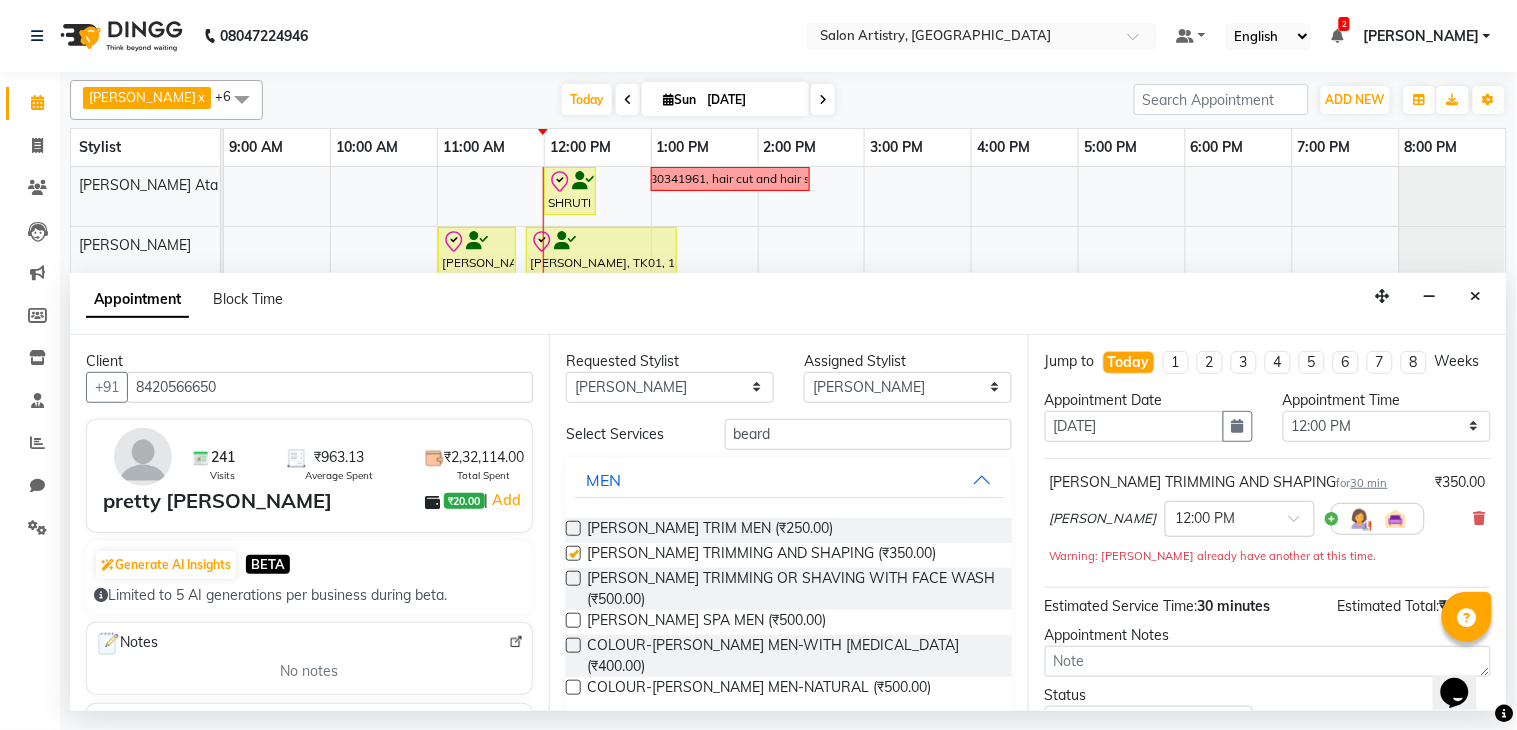 checkbox on "false" 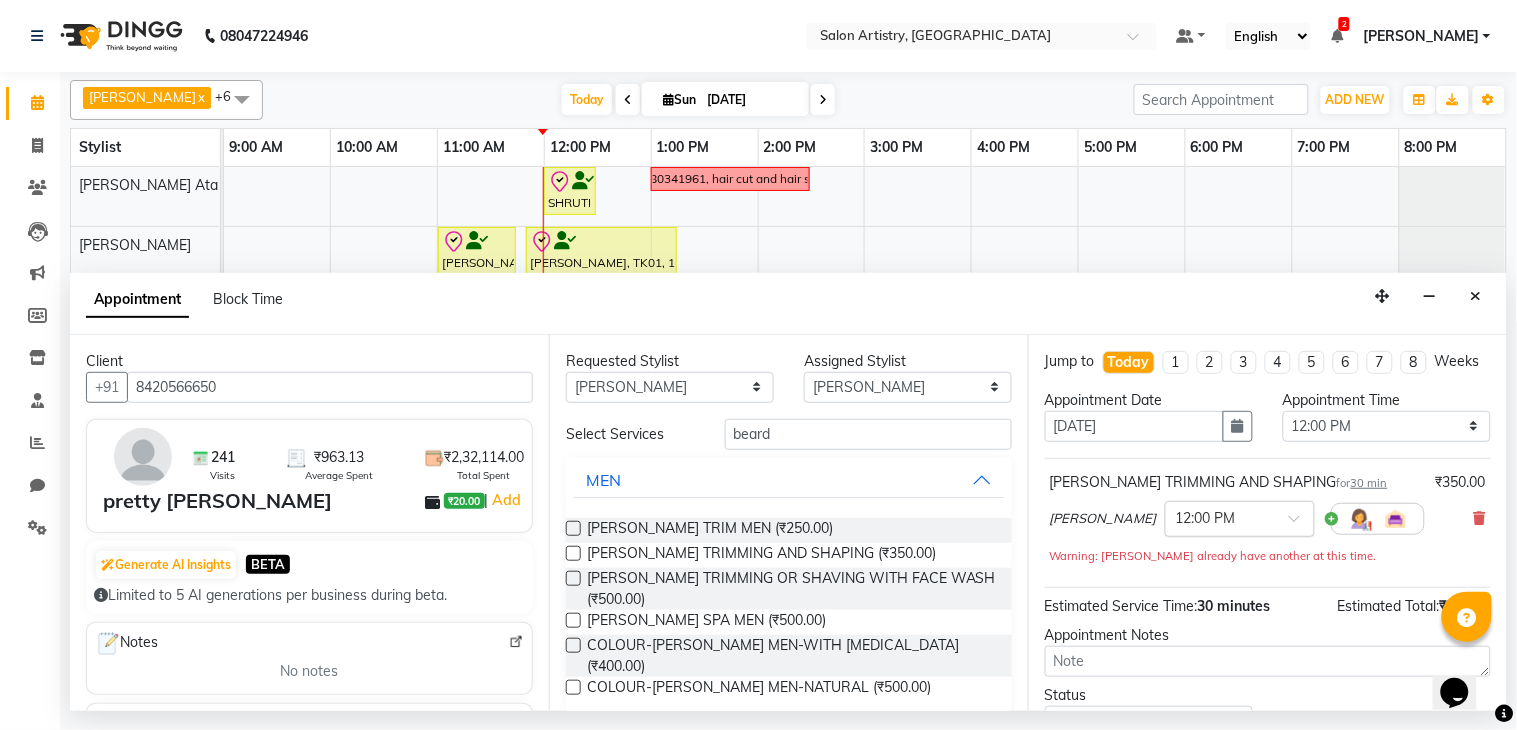 click at bounding box center [1220, 517] 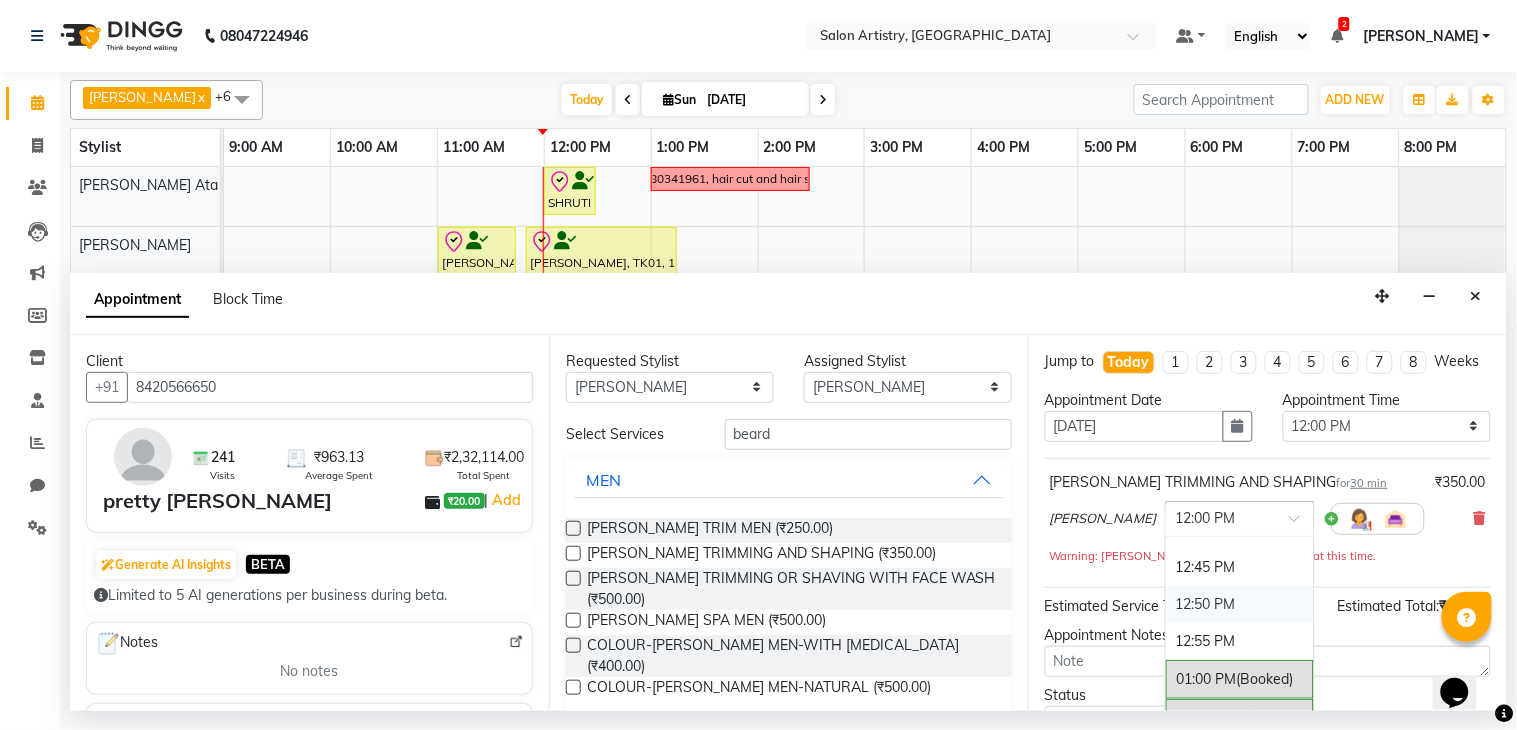 scroll, scrollTop: 1146, scrollLeft: 0, axis: vertical 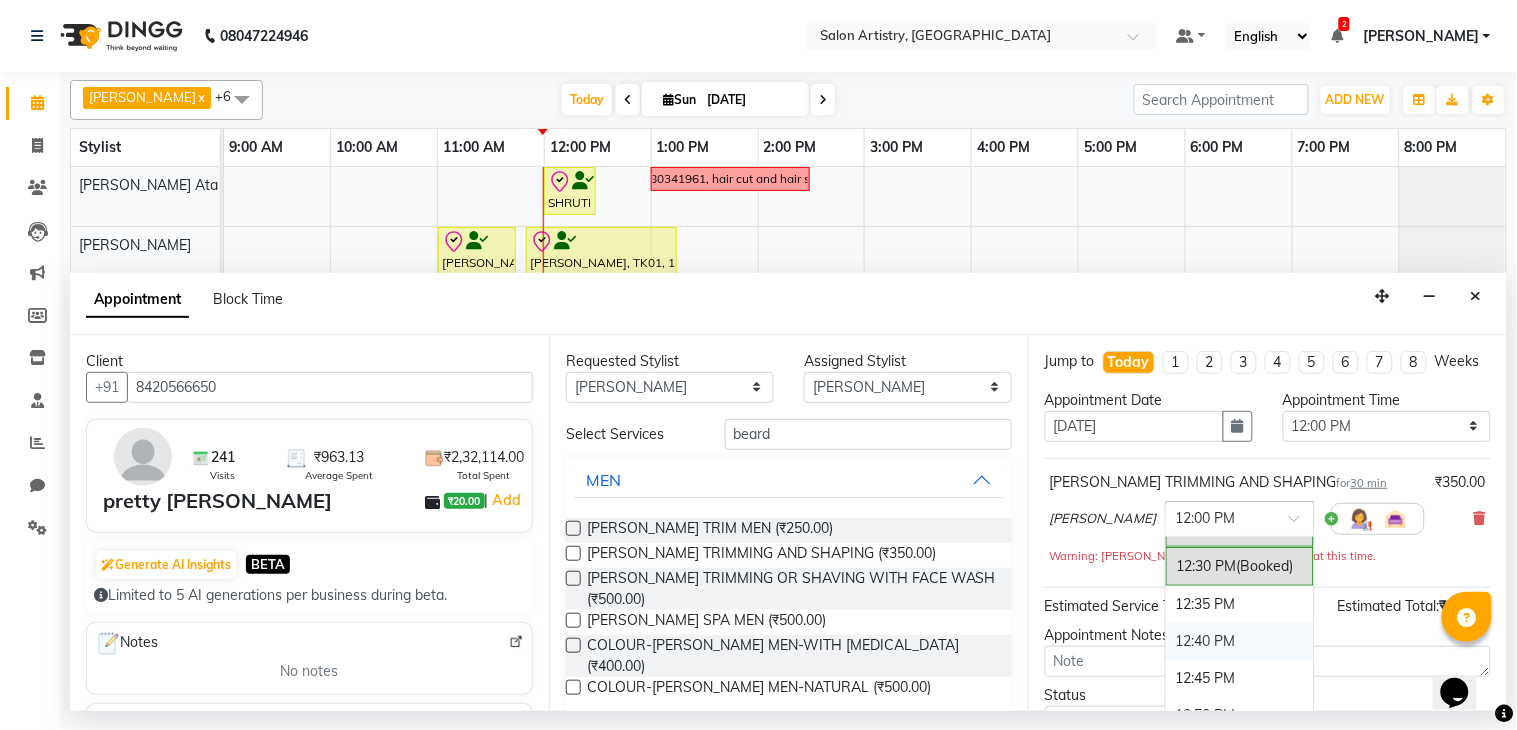 click on "12:40 PM" at bounding box center (1240, 641) 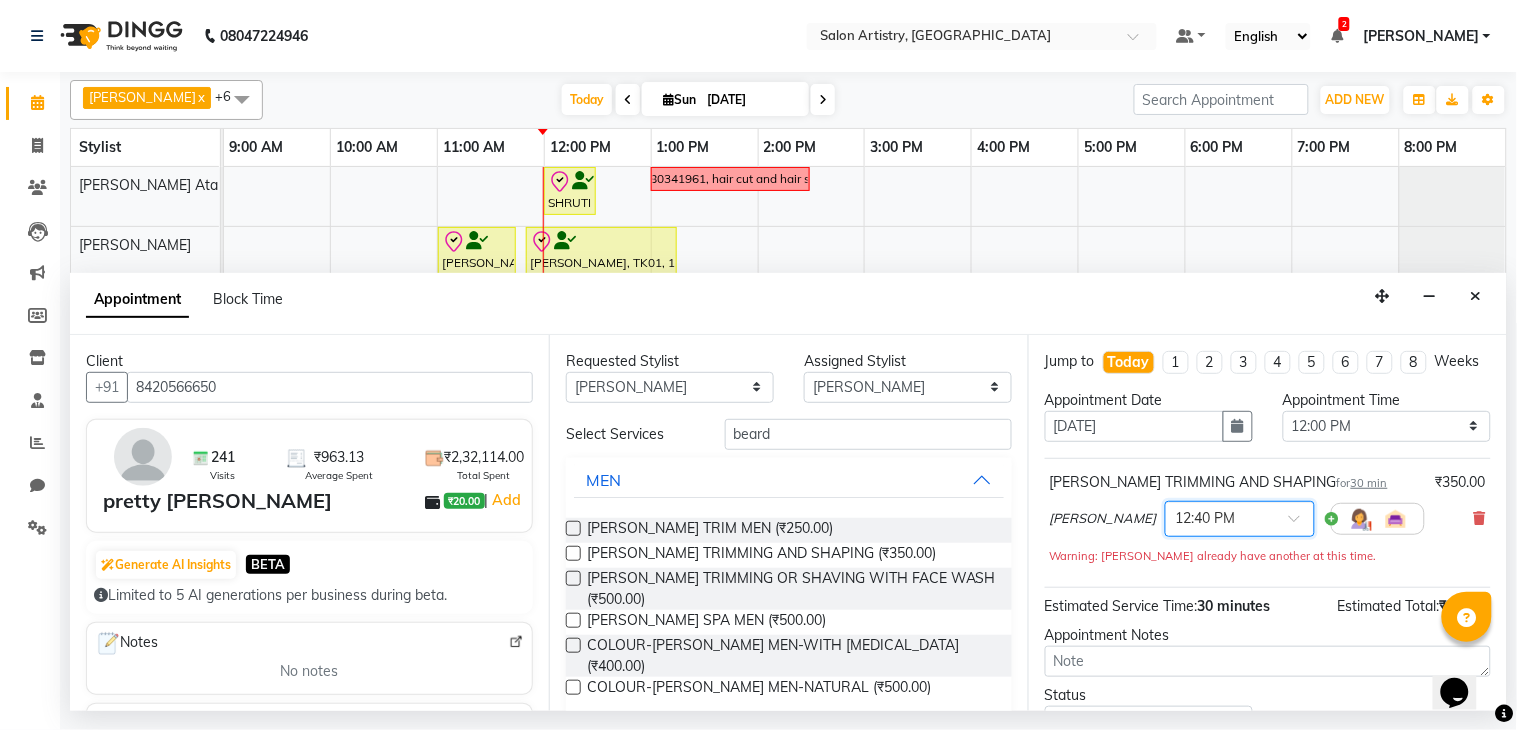 scroll, scrollTop: 171, scrollLeft: 0, axis: vertical 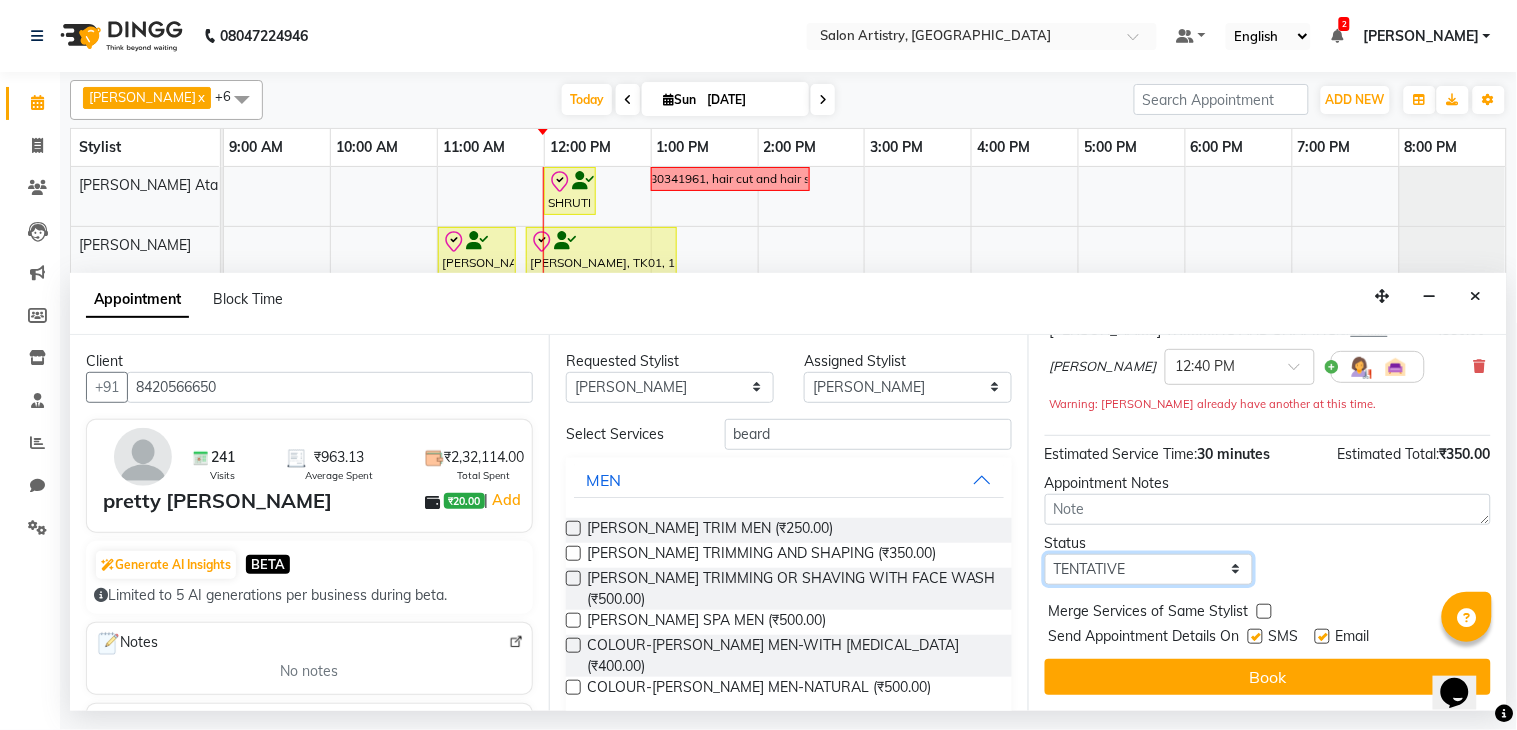 click on "Select TENTATIVE CONFIRM CHECK-IN UPCOMING" at bounding box center [1149, 569] 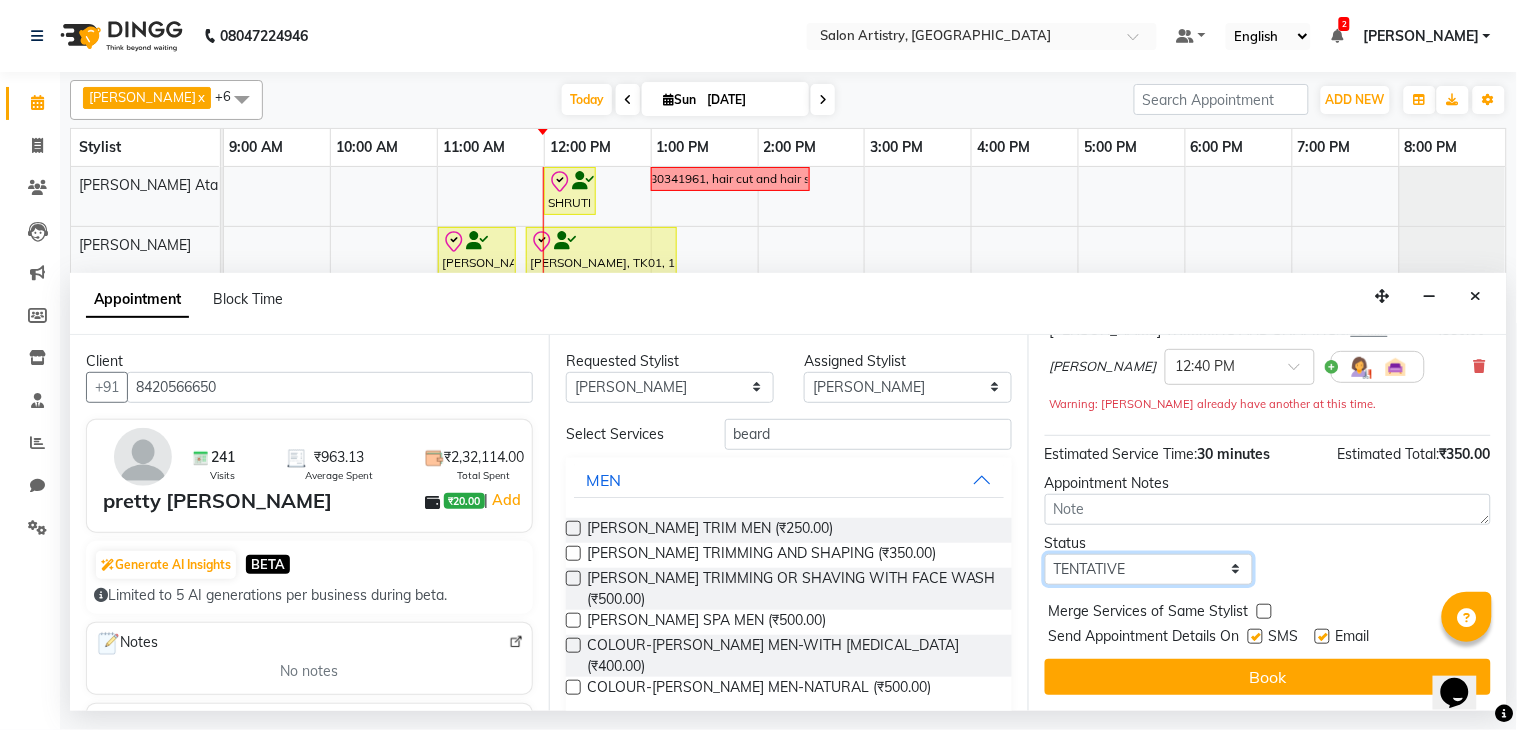 select on "check-in" 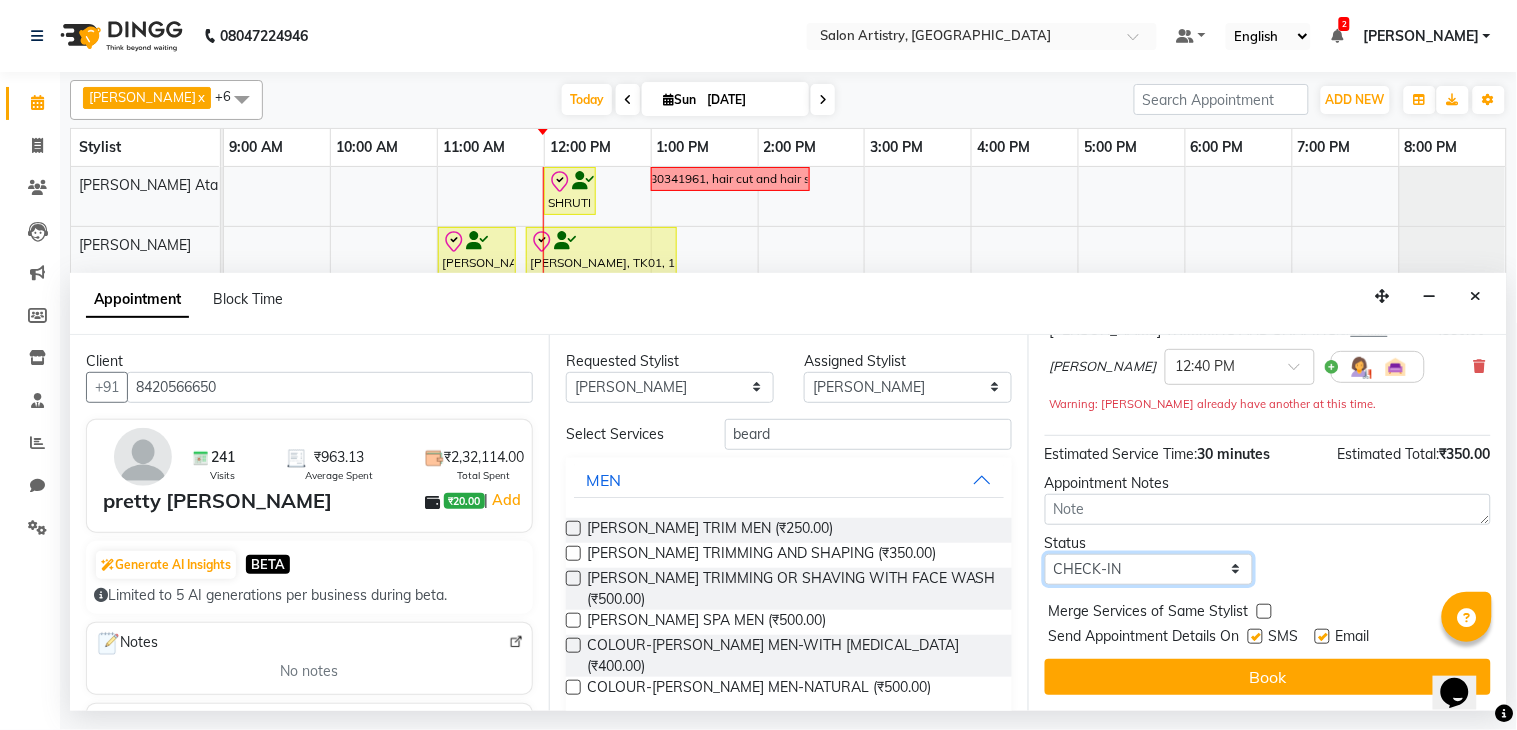 click on "Select TENTATIVE CONFIRM CHECK-IN UPCOMING" at bounding box center (1149, 569) 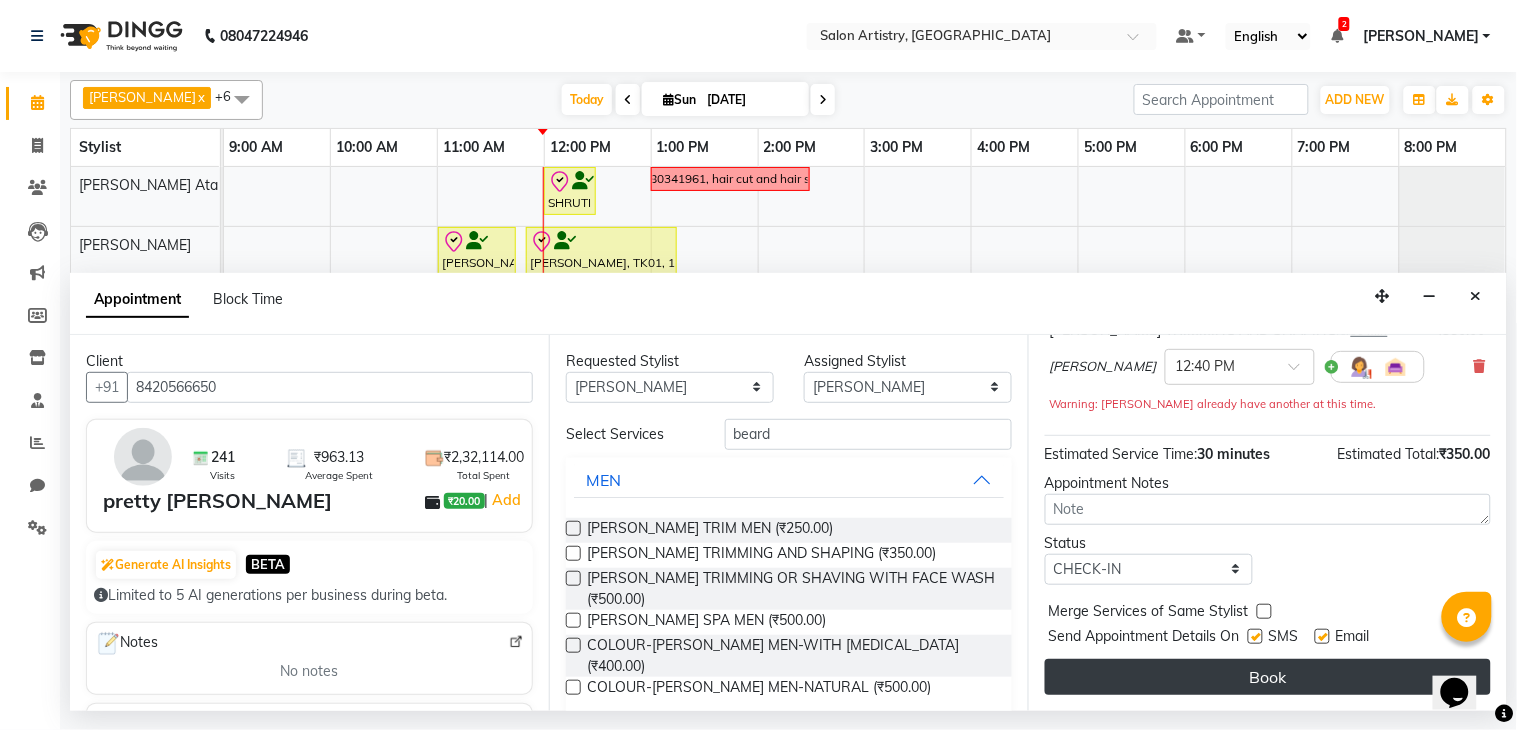 click on "Book" at bounding box center (1268, 677) 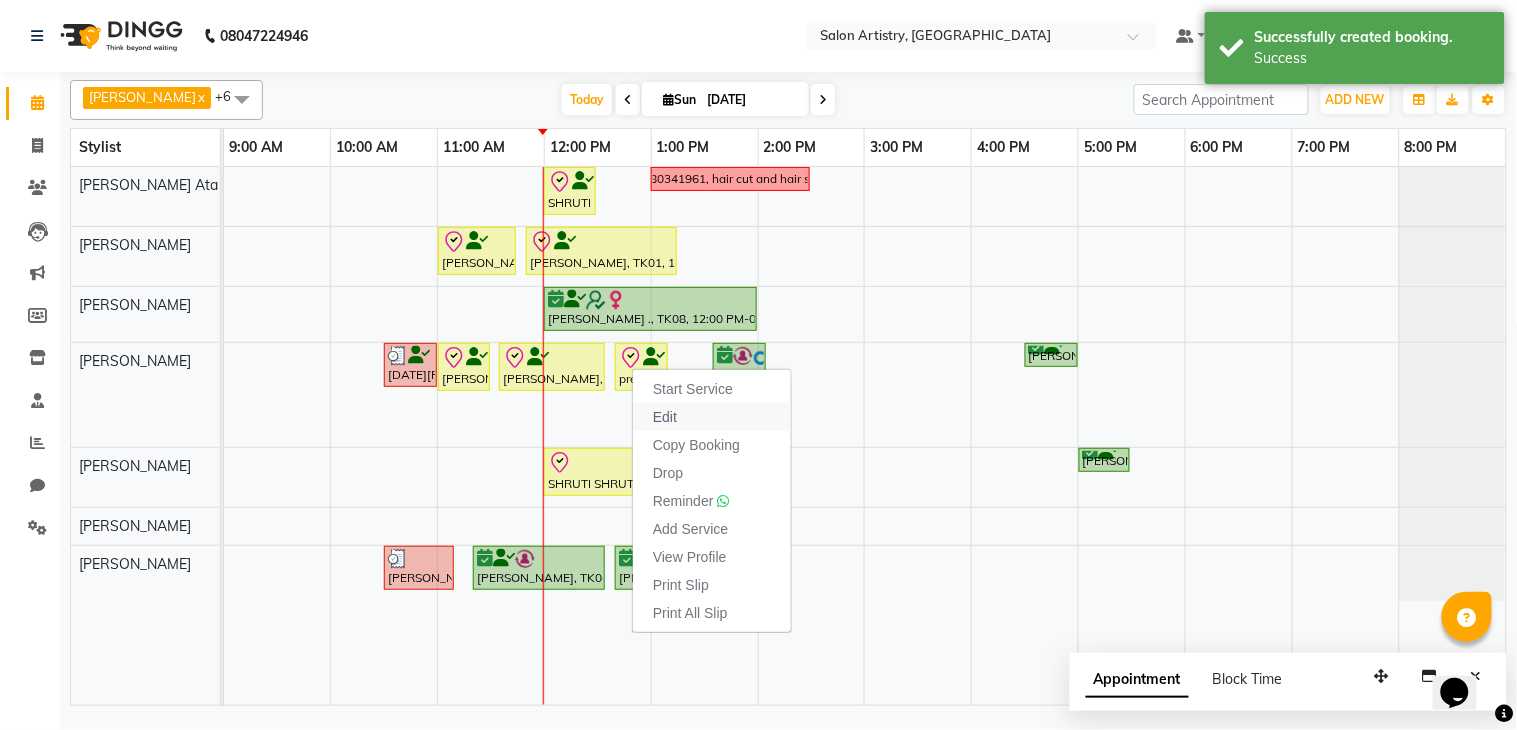 click on "Edit" at bounding box center (665, 417) 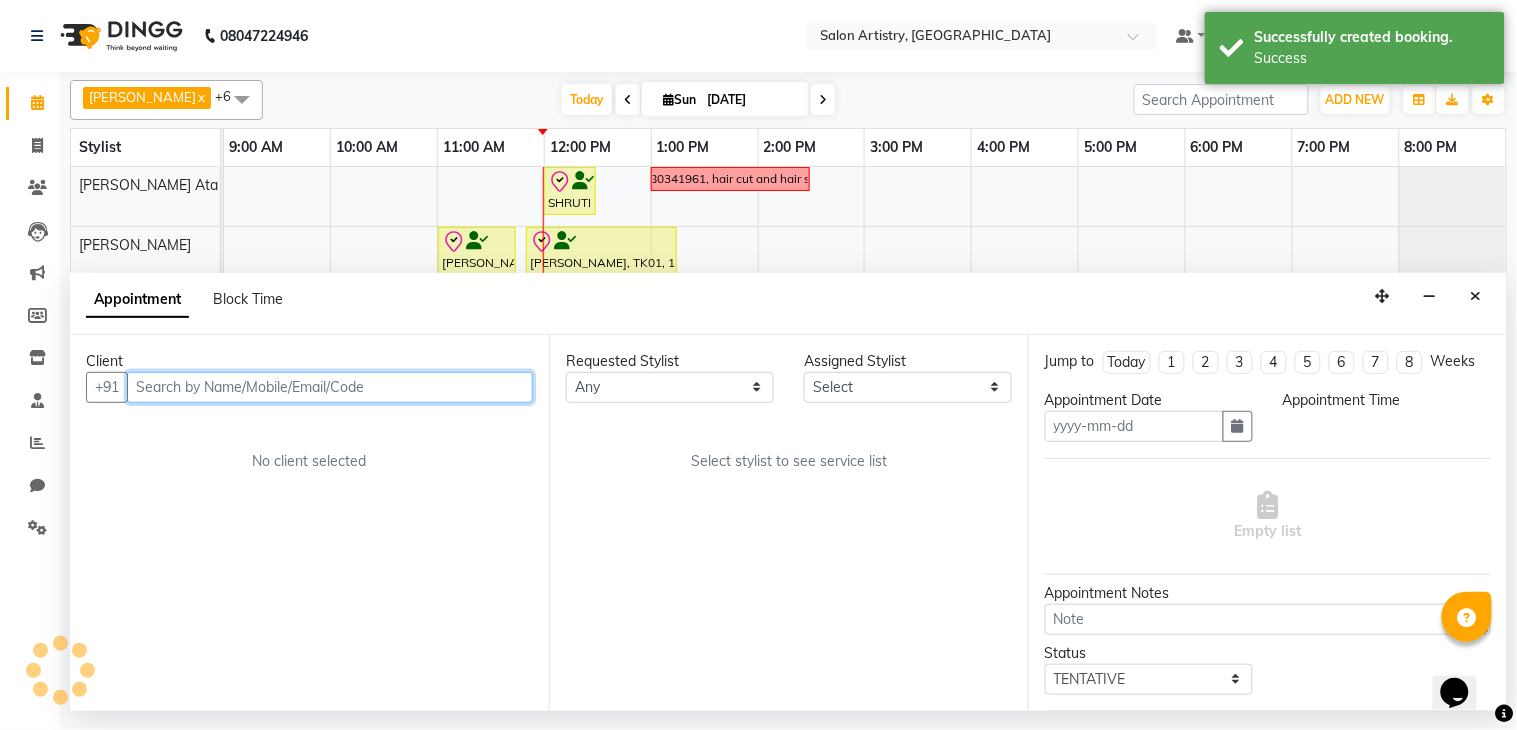 type on "[DATE]" 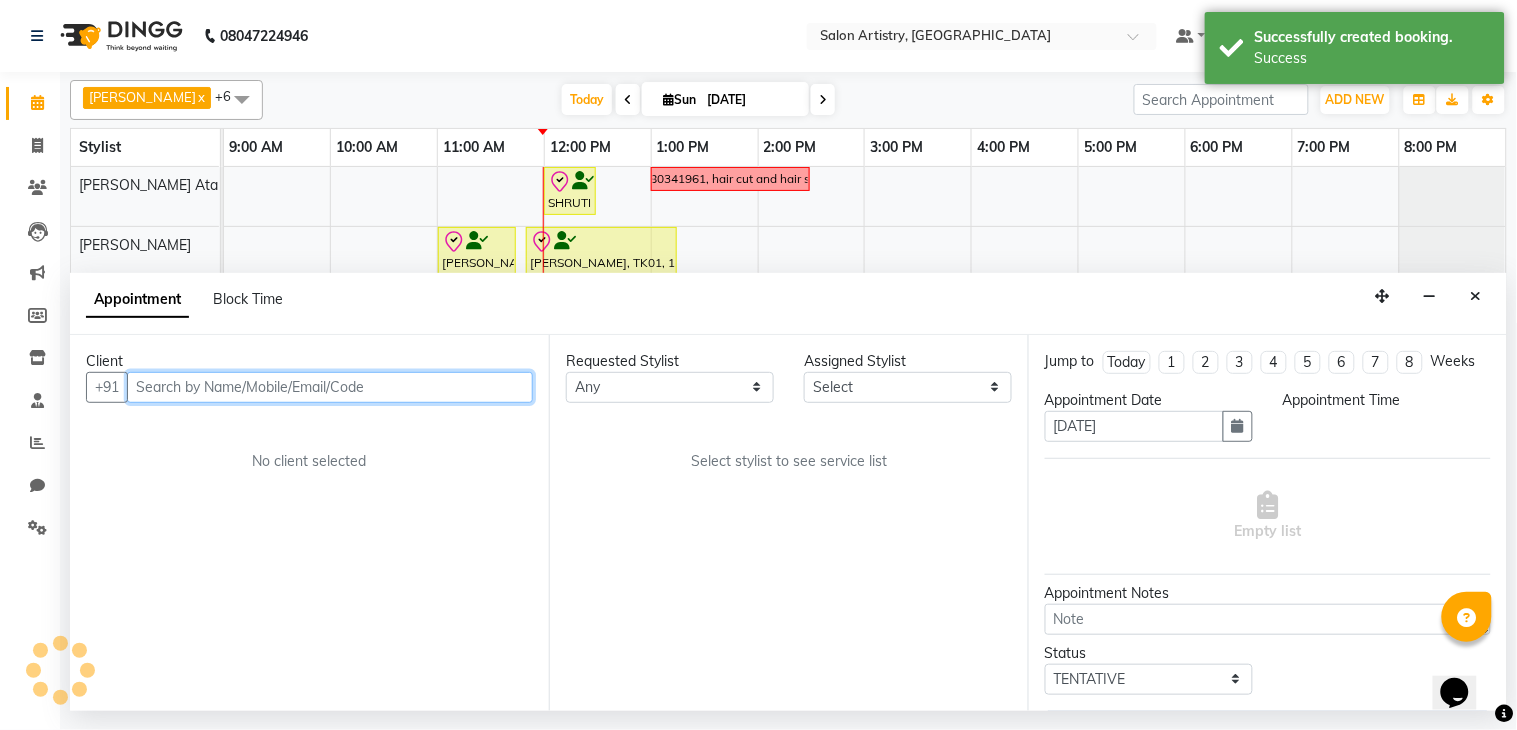 select on "check-in" 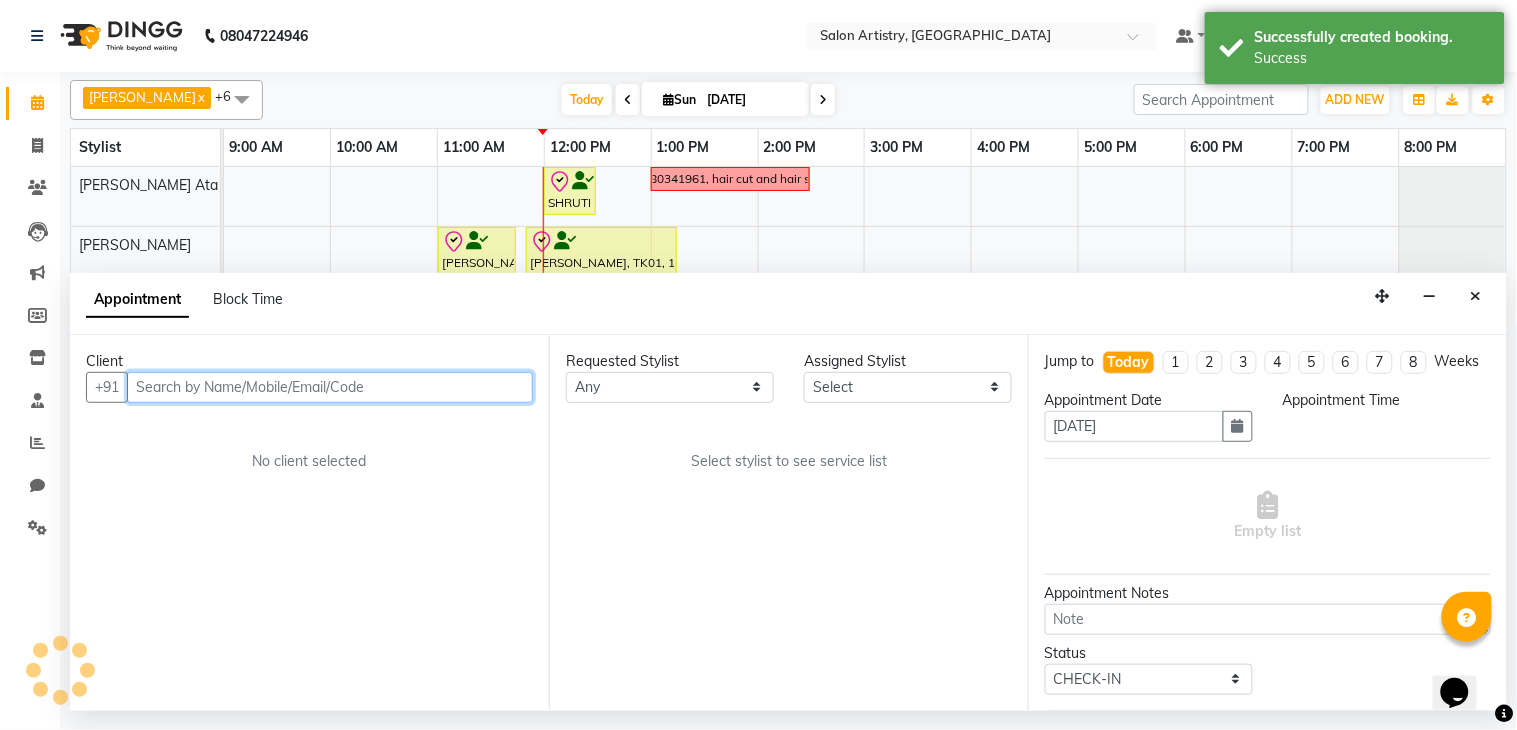 select on "79861" 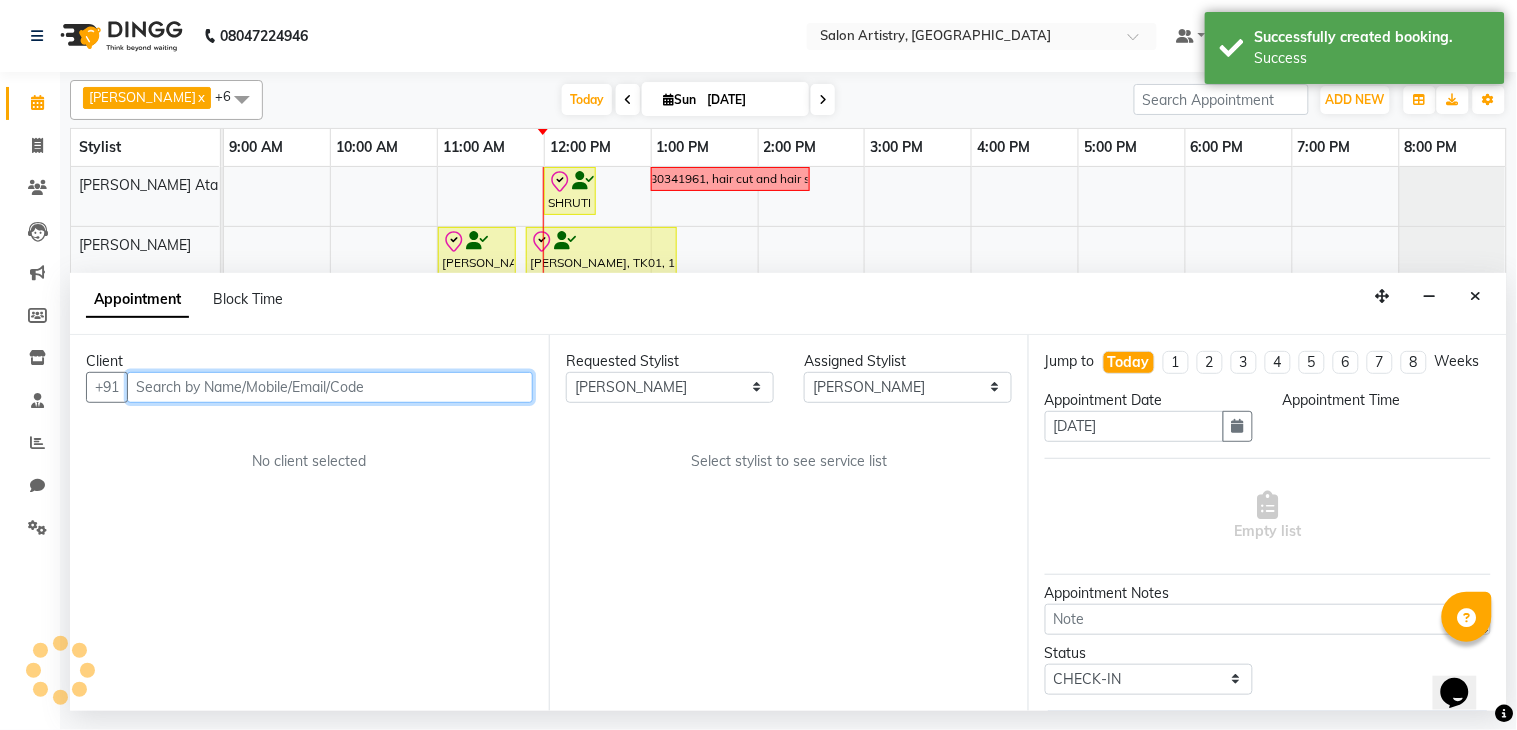 select on "760" 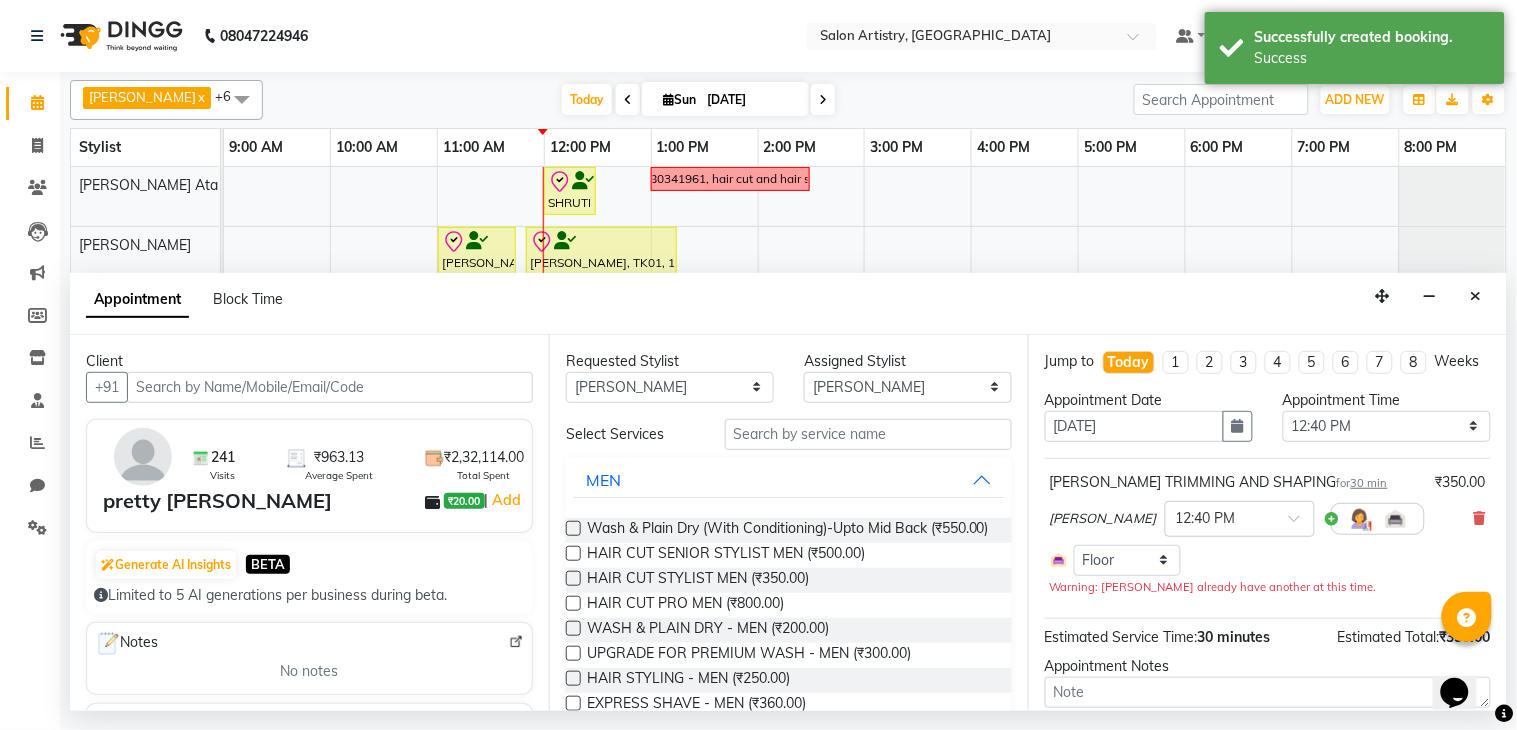 click on "30 min" at bounding box center [1369, 483] 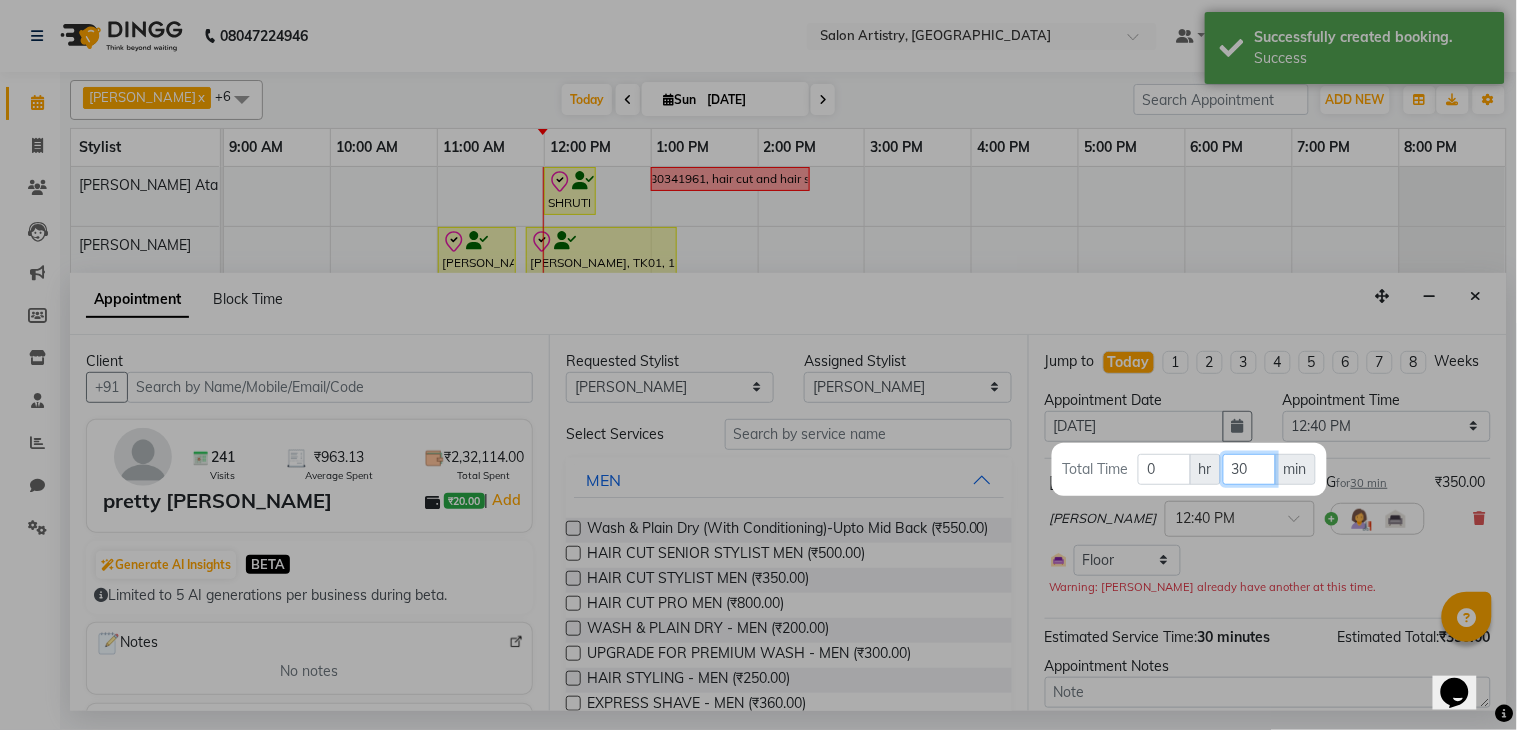 click on "30" at bounding box center [1249, 469] 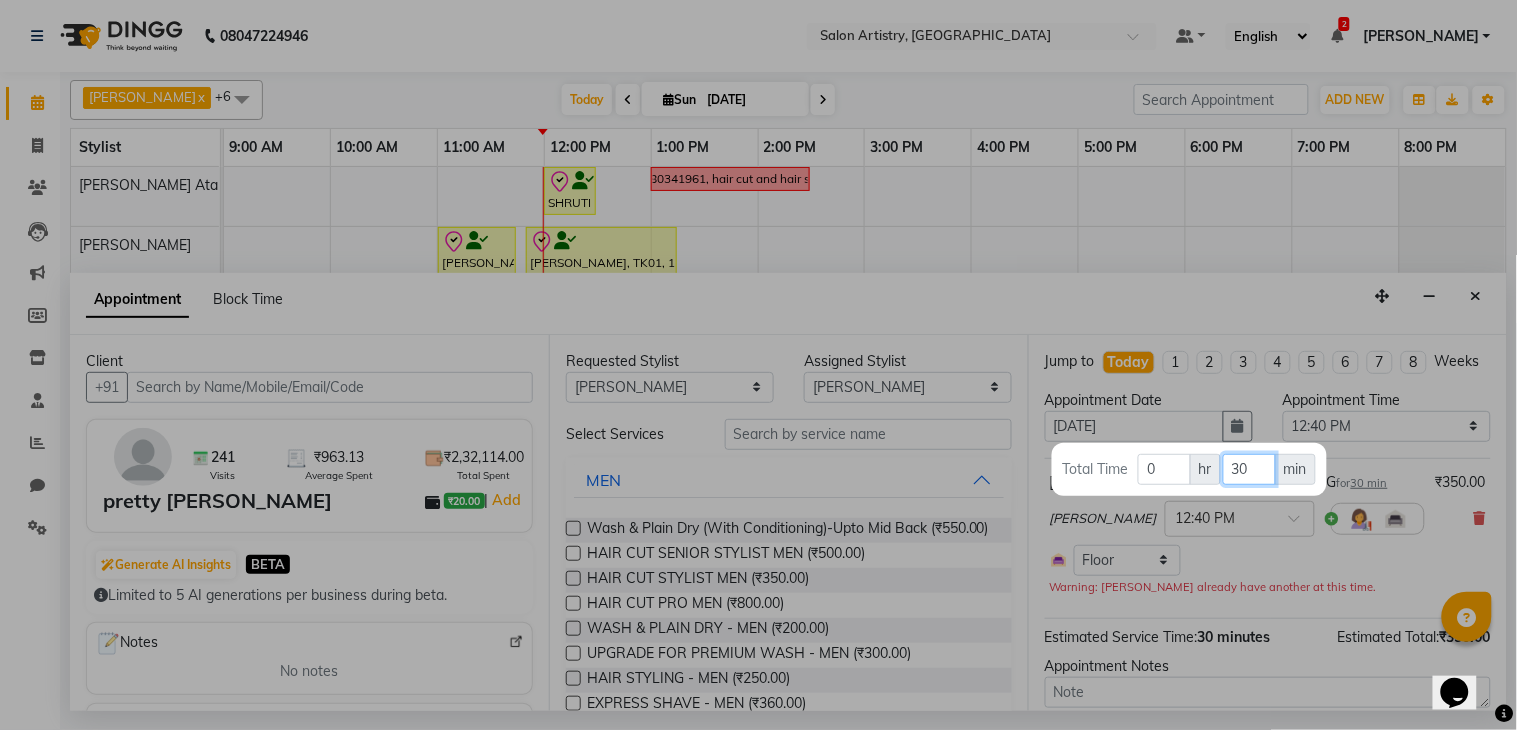 type on "3" 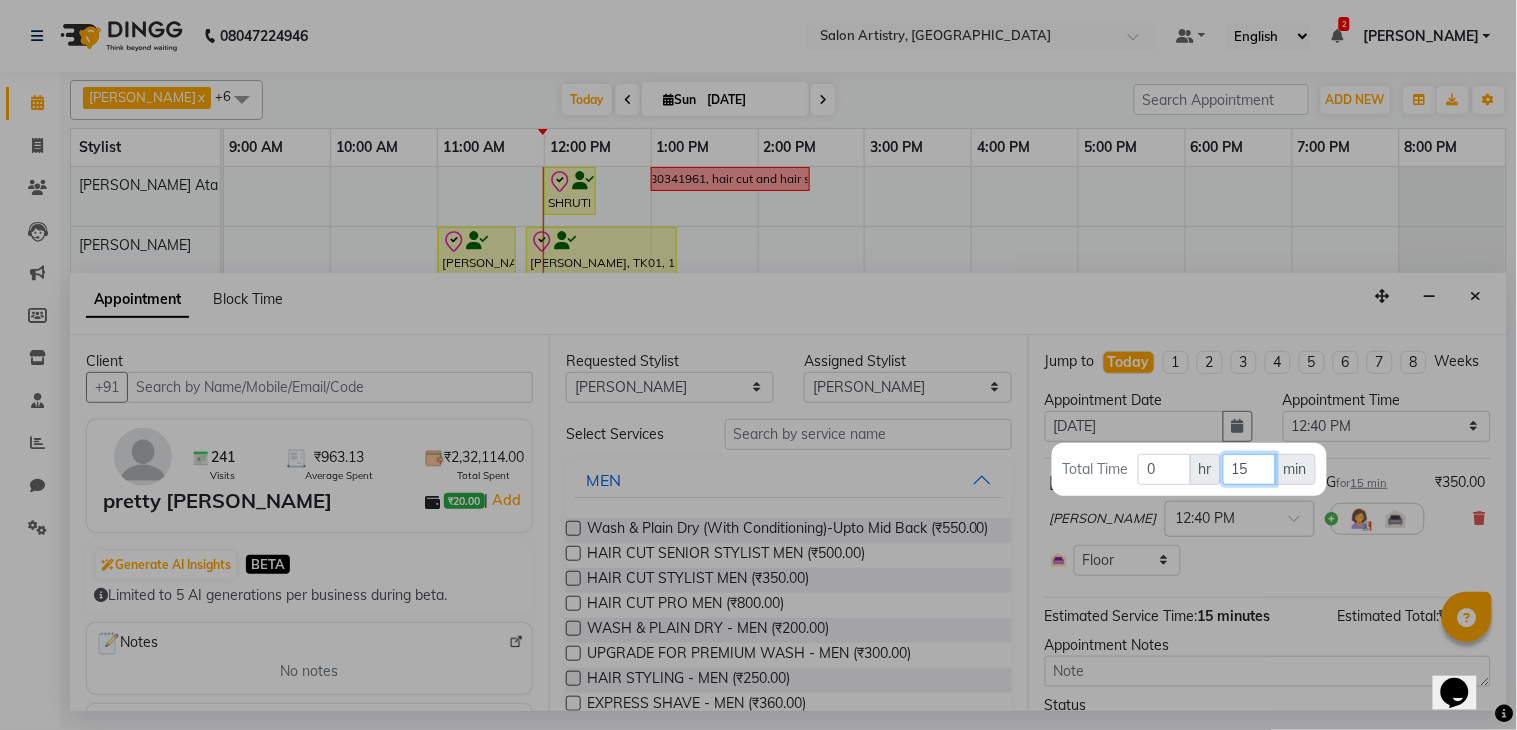 type on "15" 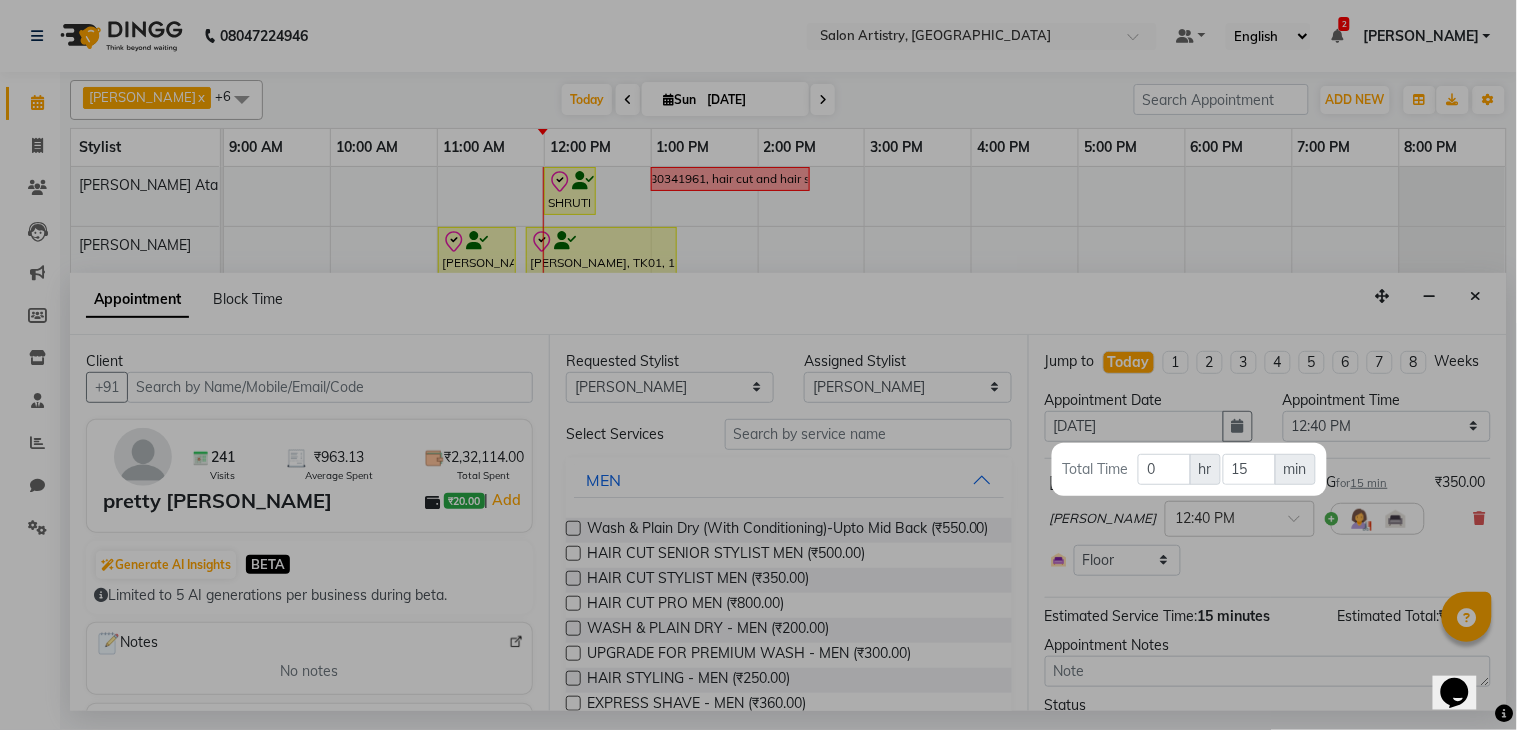 click at bounding box center [758, 365] 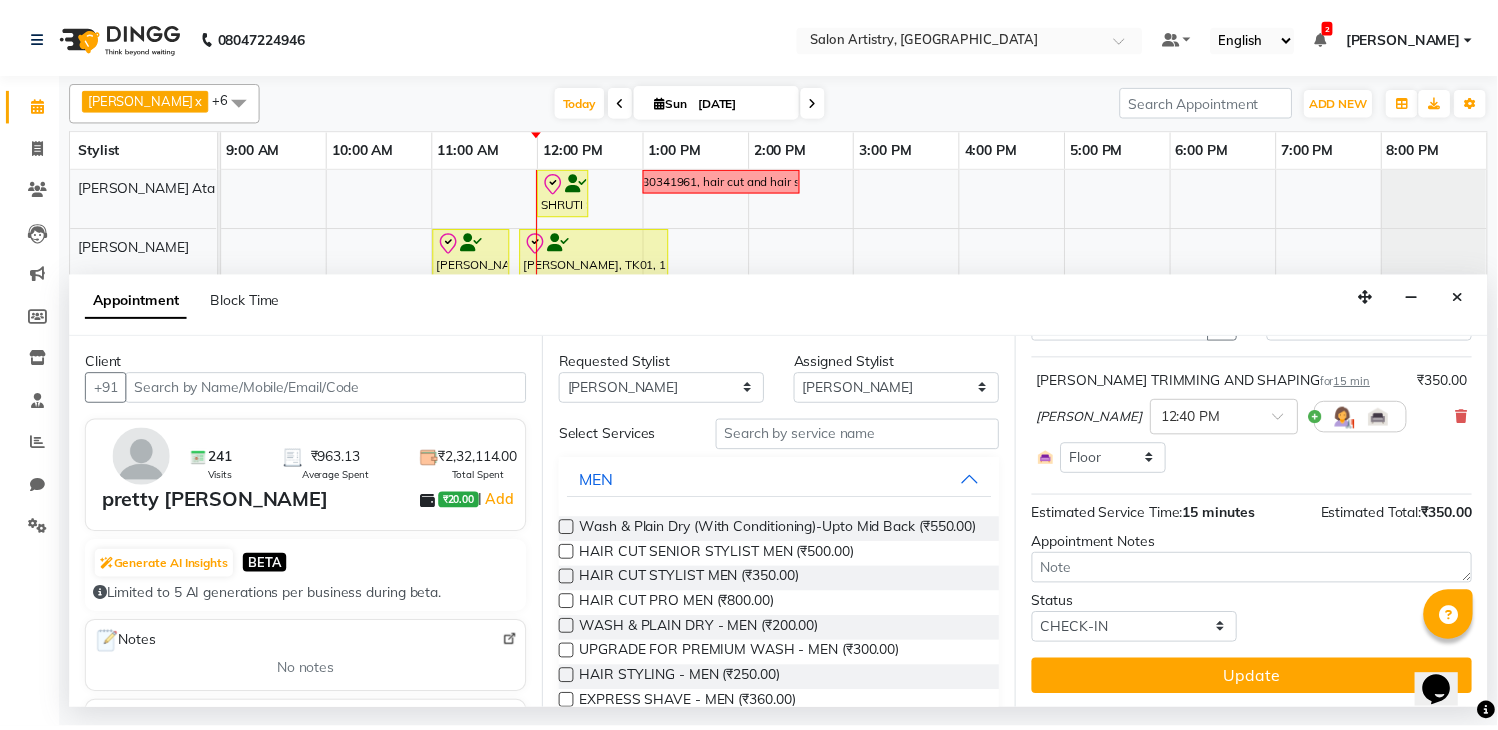 scroll, scrollTop: 123, scrollLeft: 0, axis: vertical 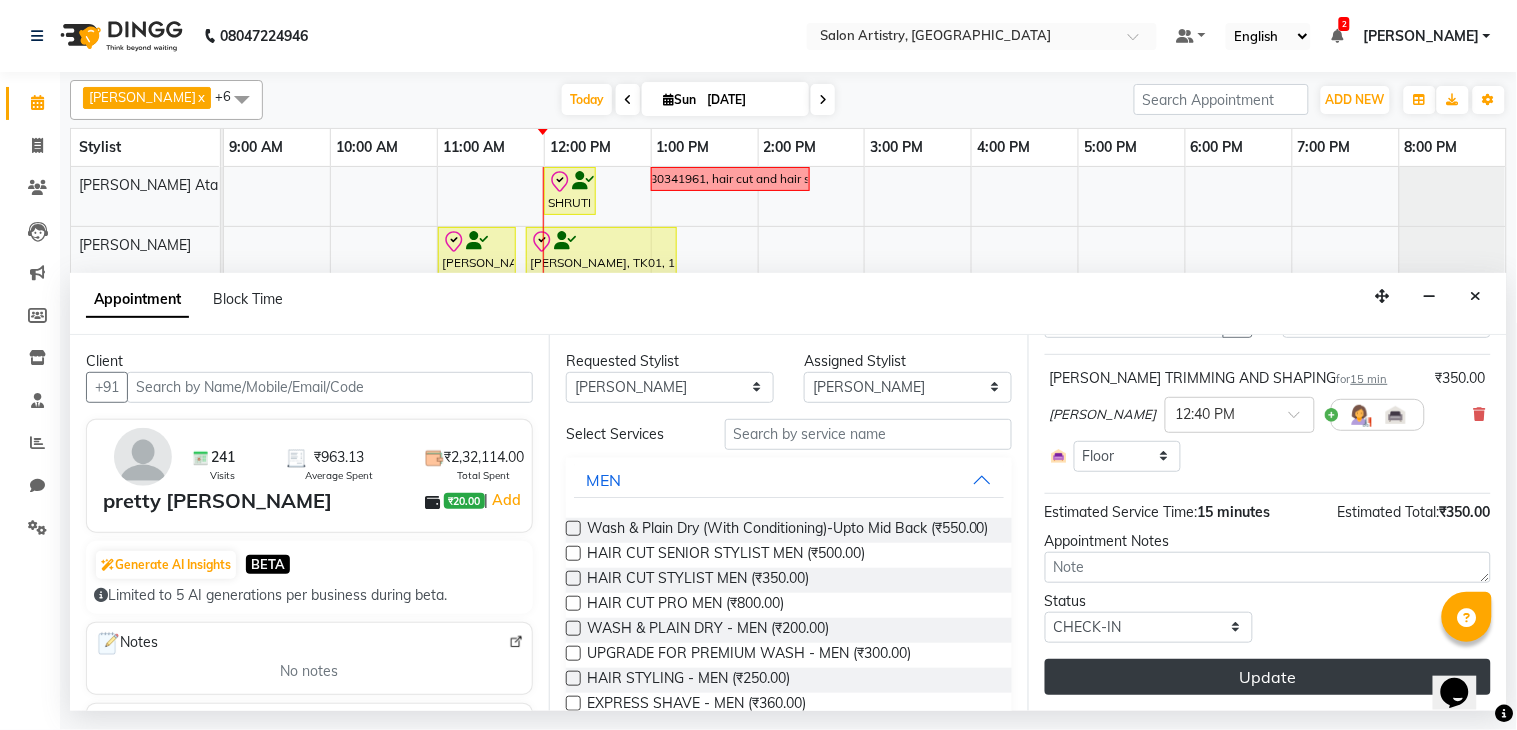 click on "Update" at bounding box center [1268, 677] 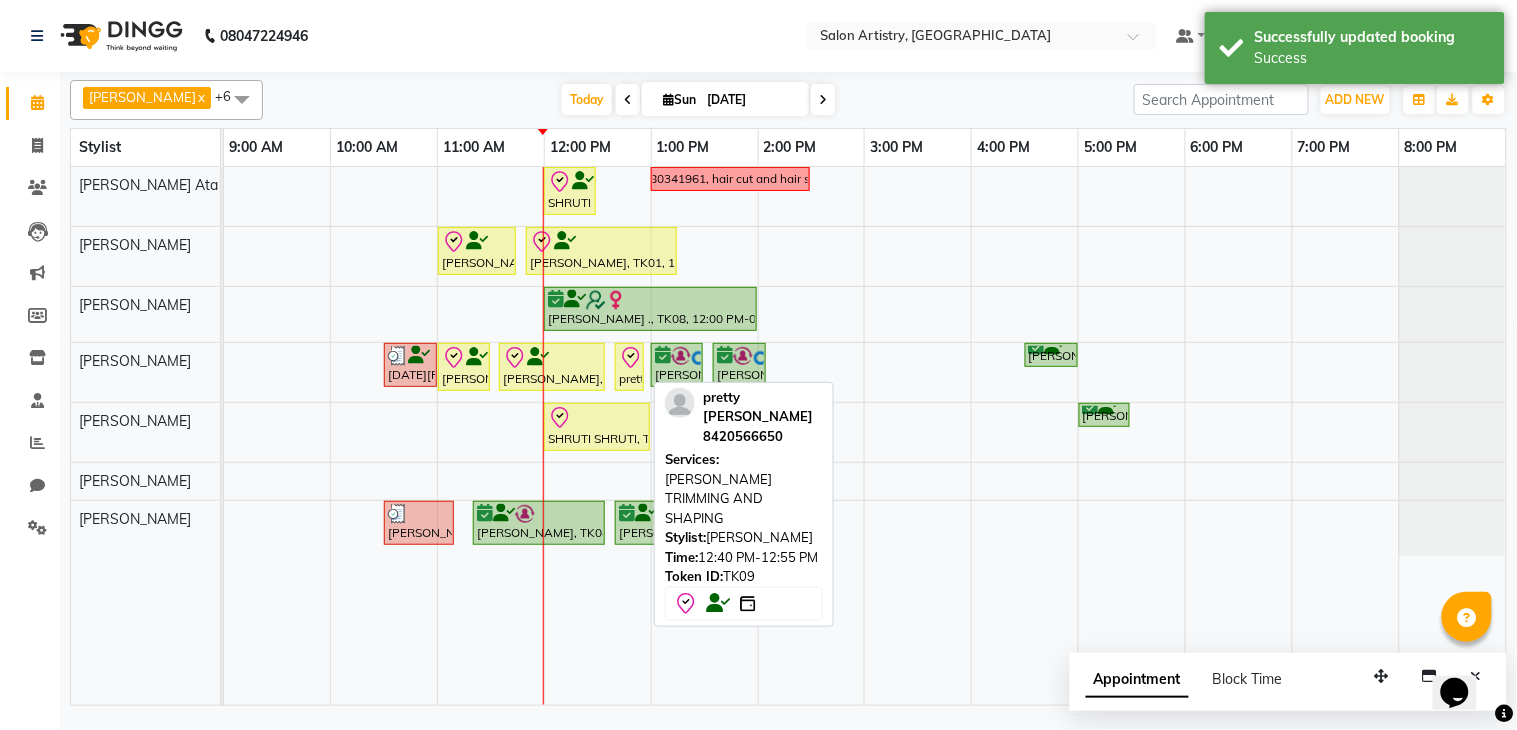 click on "pretty [PERSON_NAME], TK09, 12:40 PM-12:55 PM, [PERSON_NAME] TRIMMING AND SHAPING" at bounding box center (629, 367) 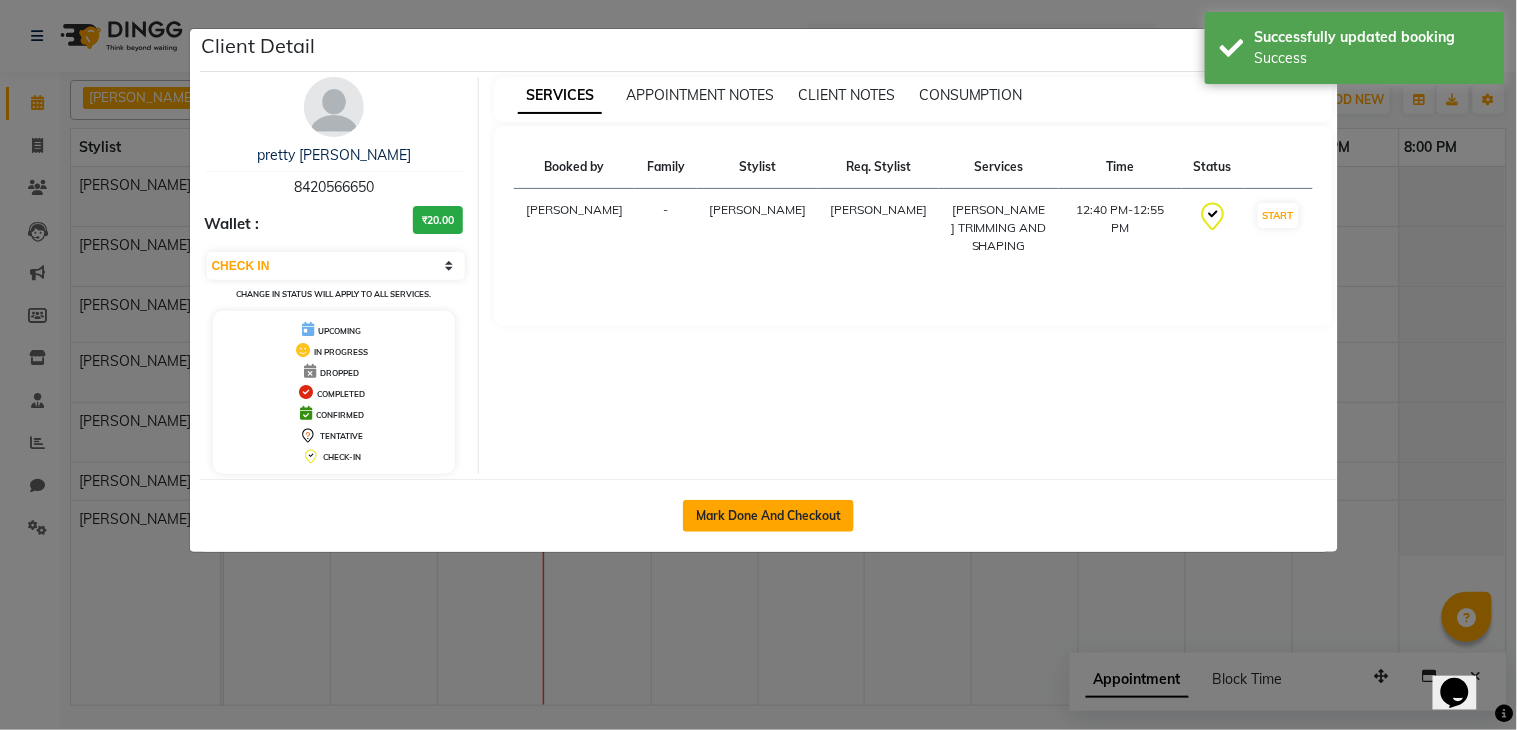 click on "Mark Done And Checkout" 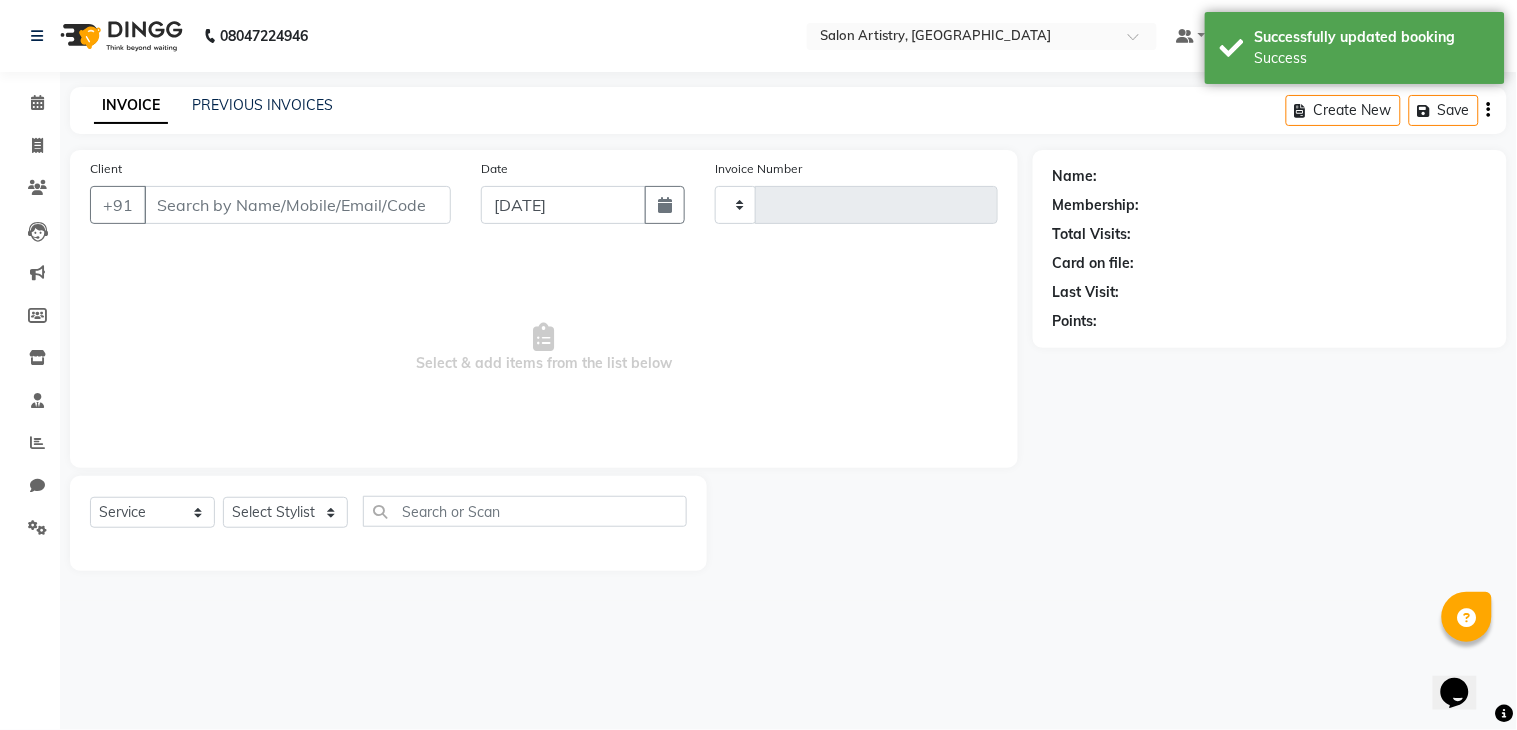 type on "1447" 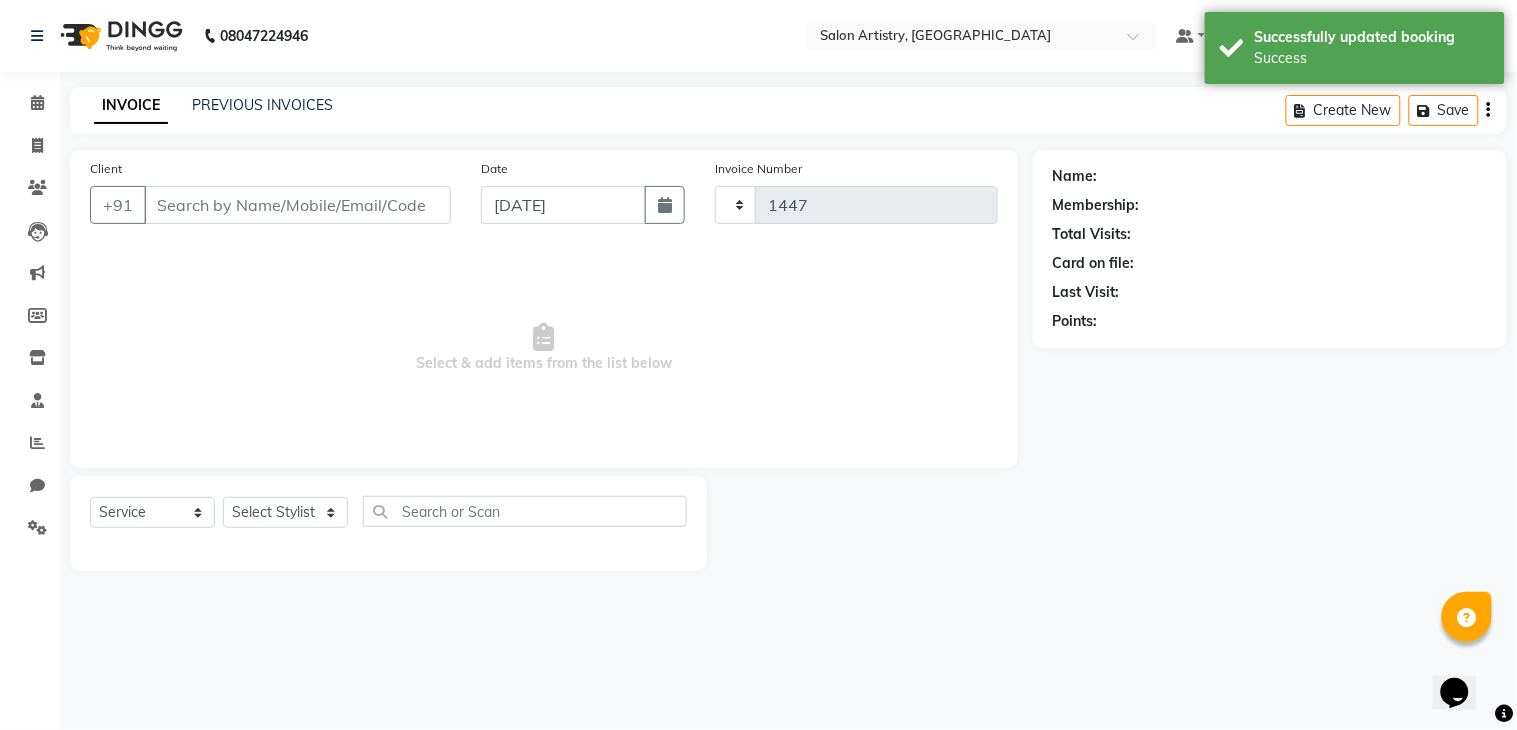 select on "8285" 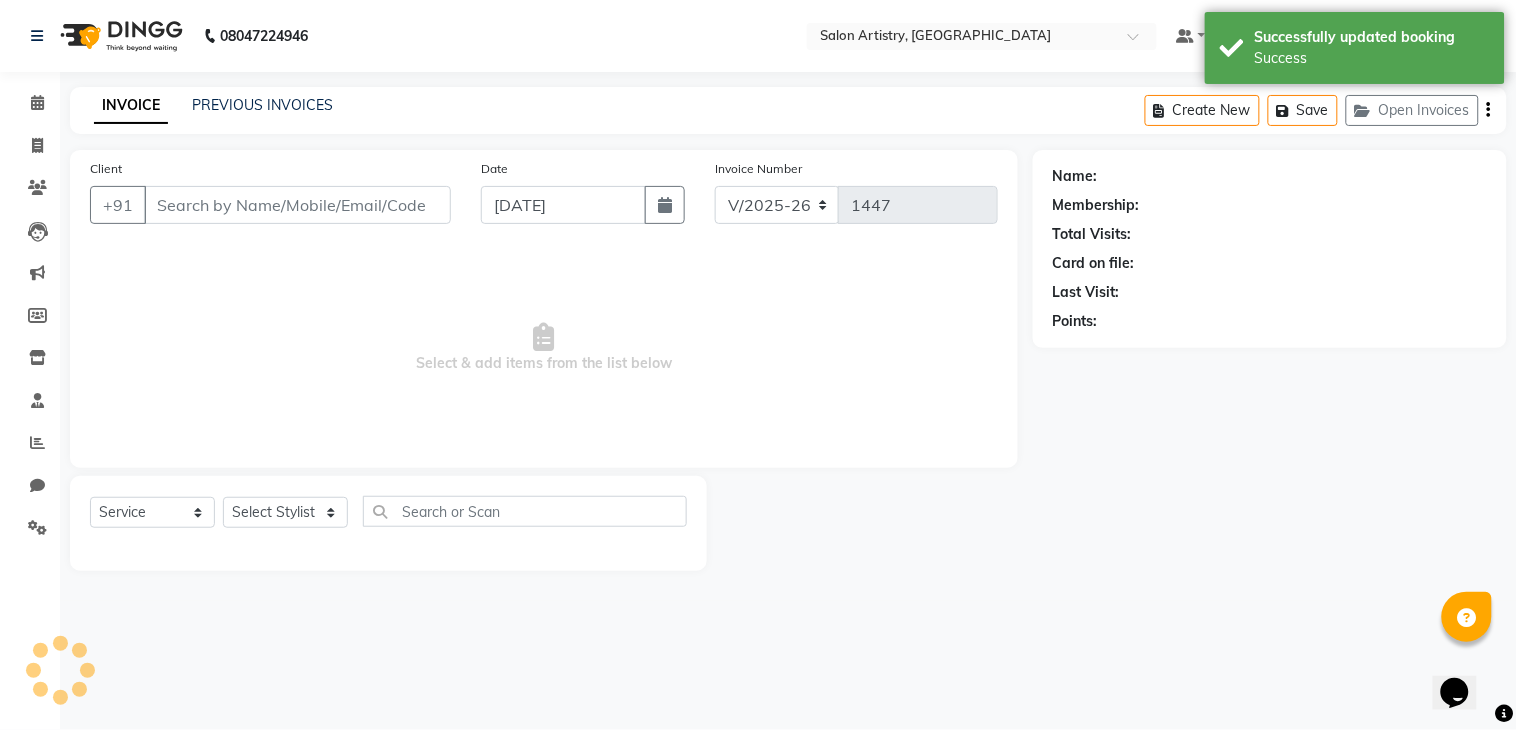 type on "8420566650" 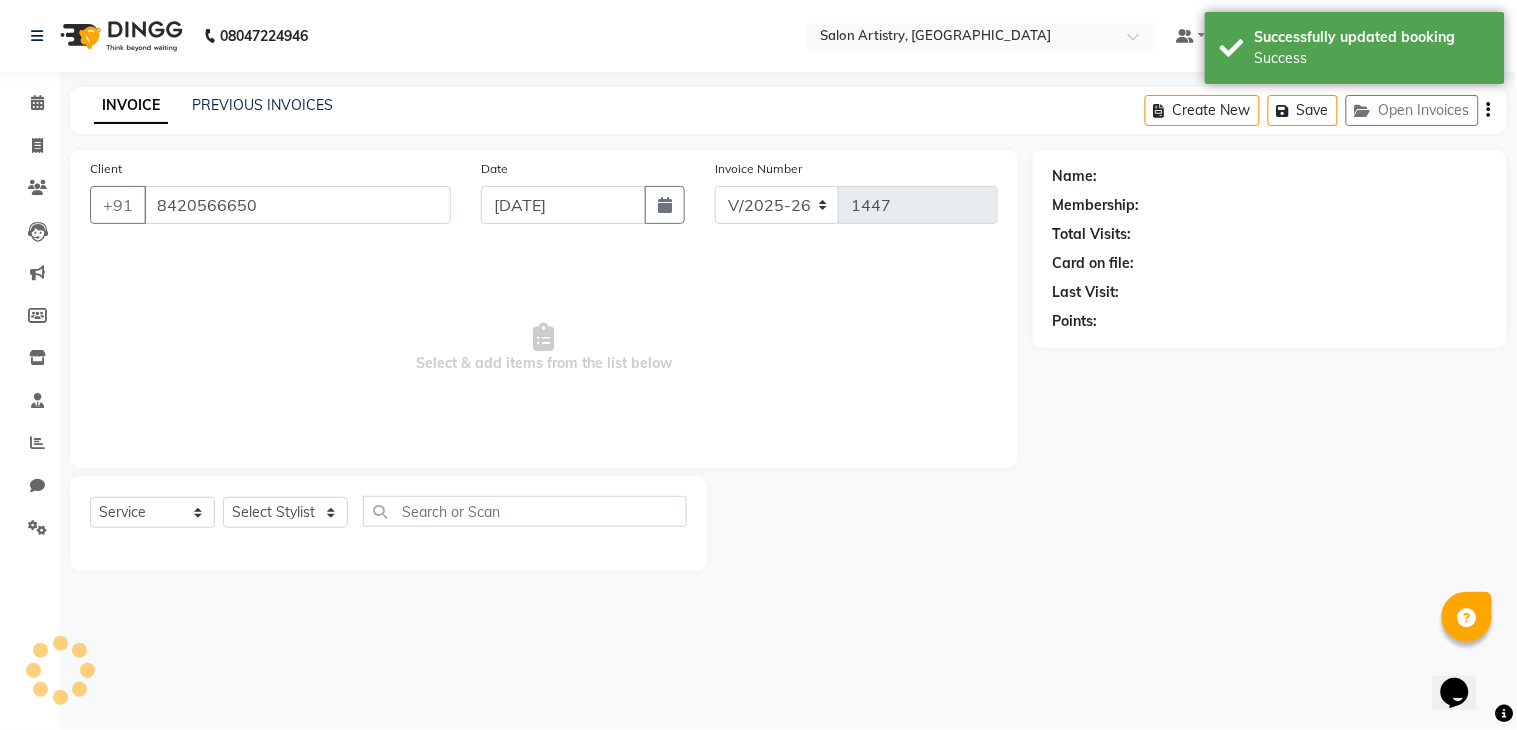select on "79861" 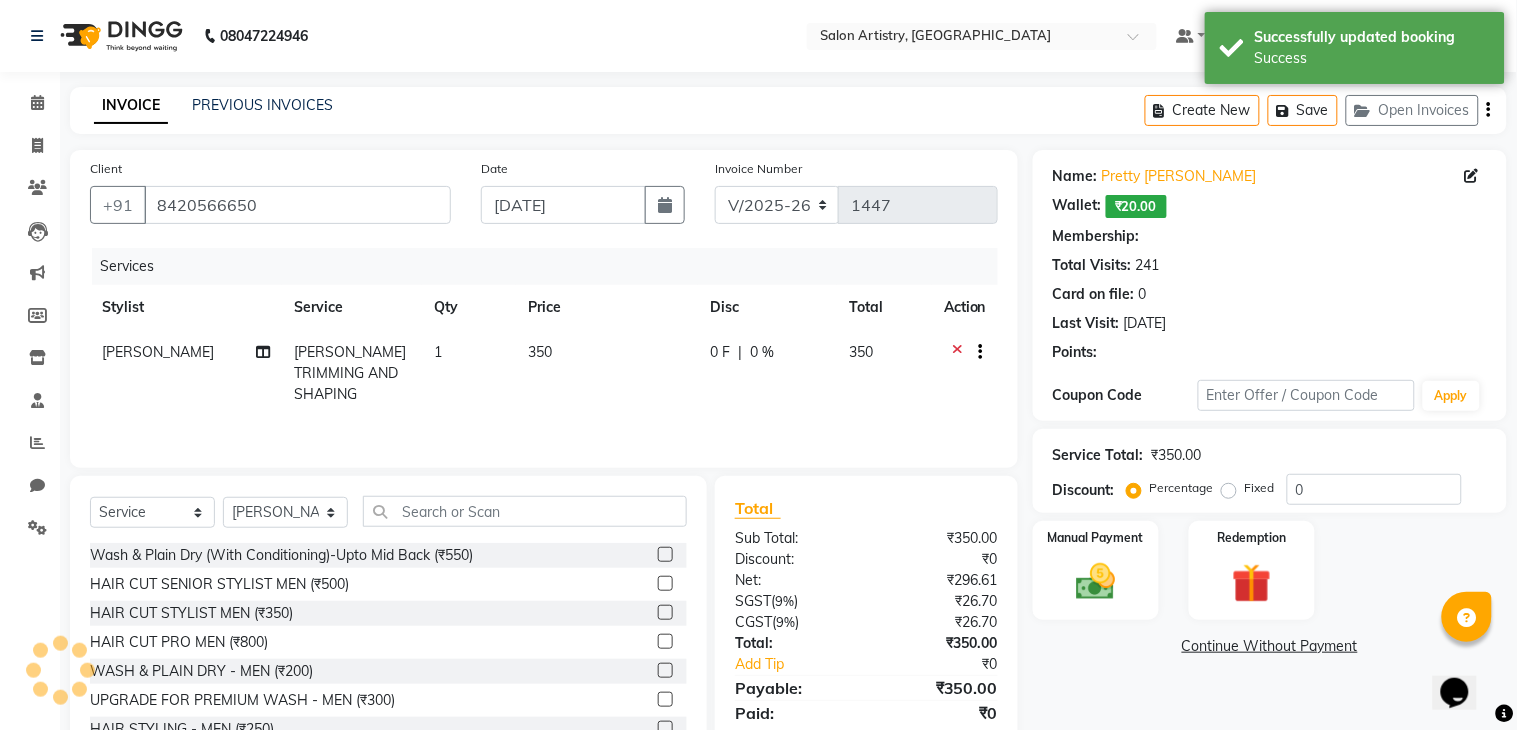 select on "1: Object" 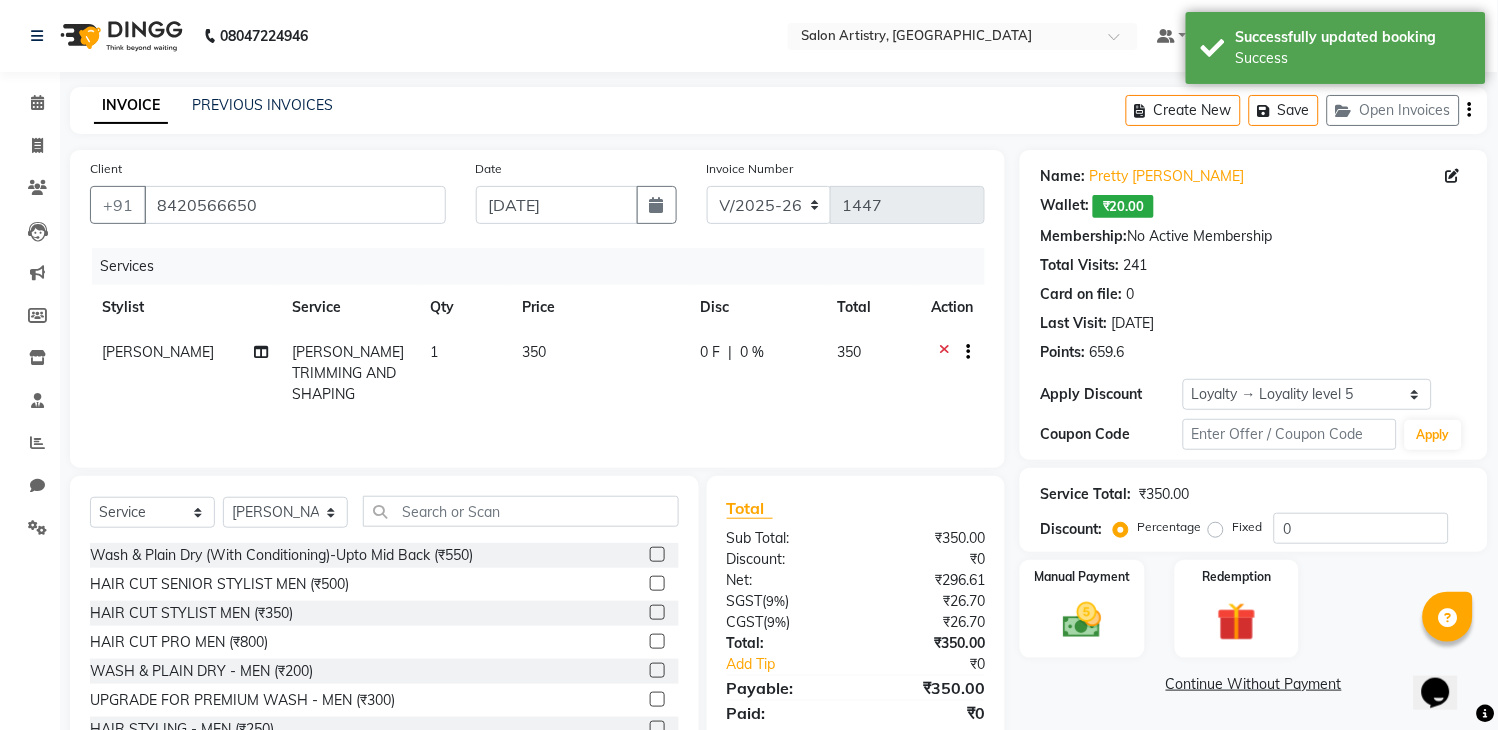 click on "0 %" 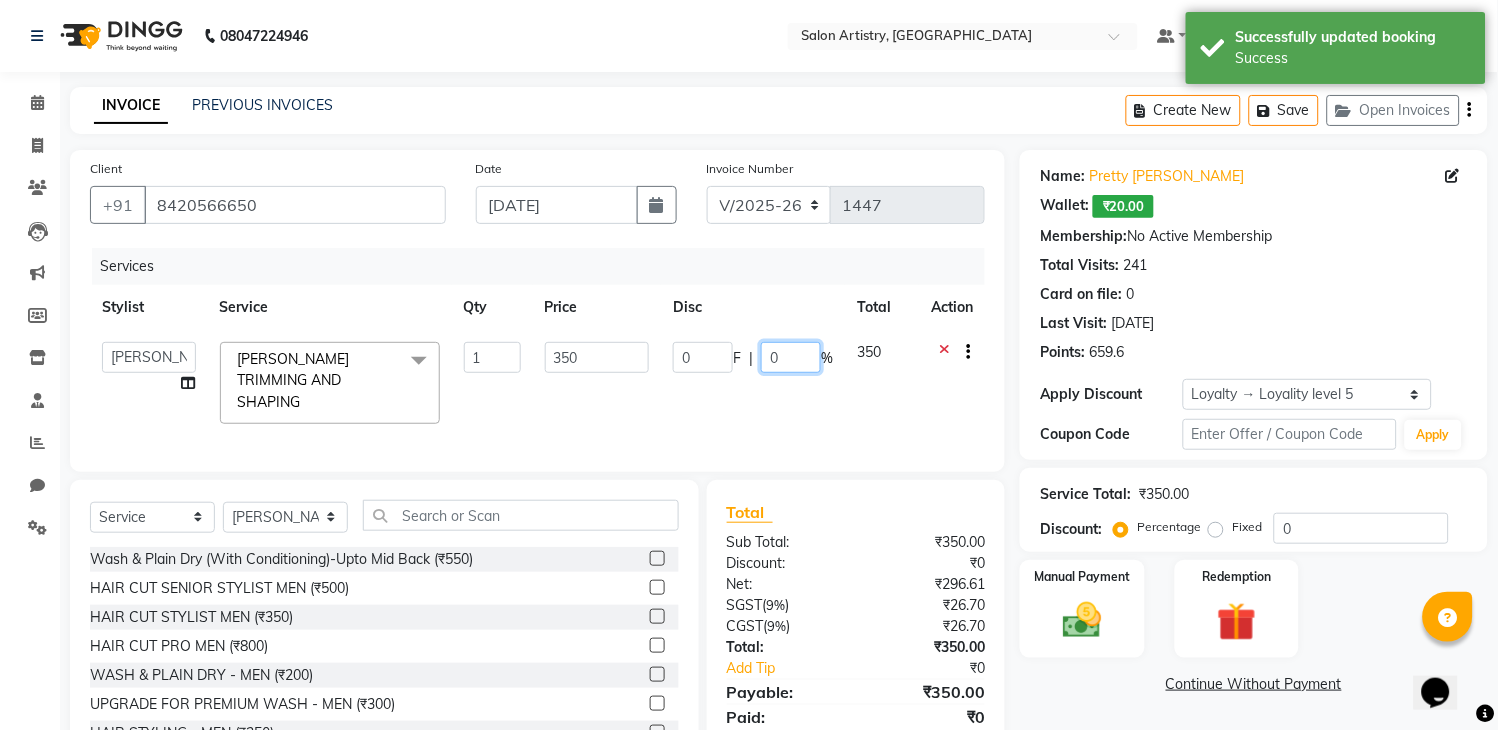 click on "0" 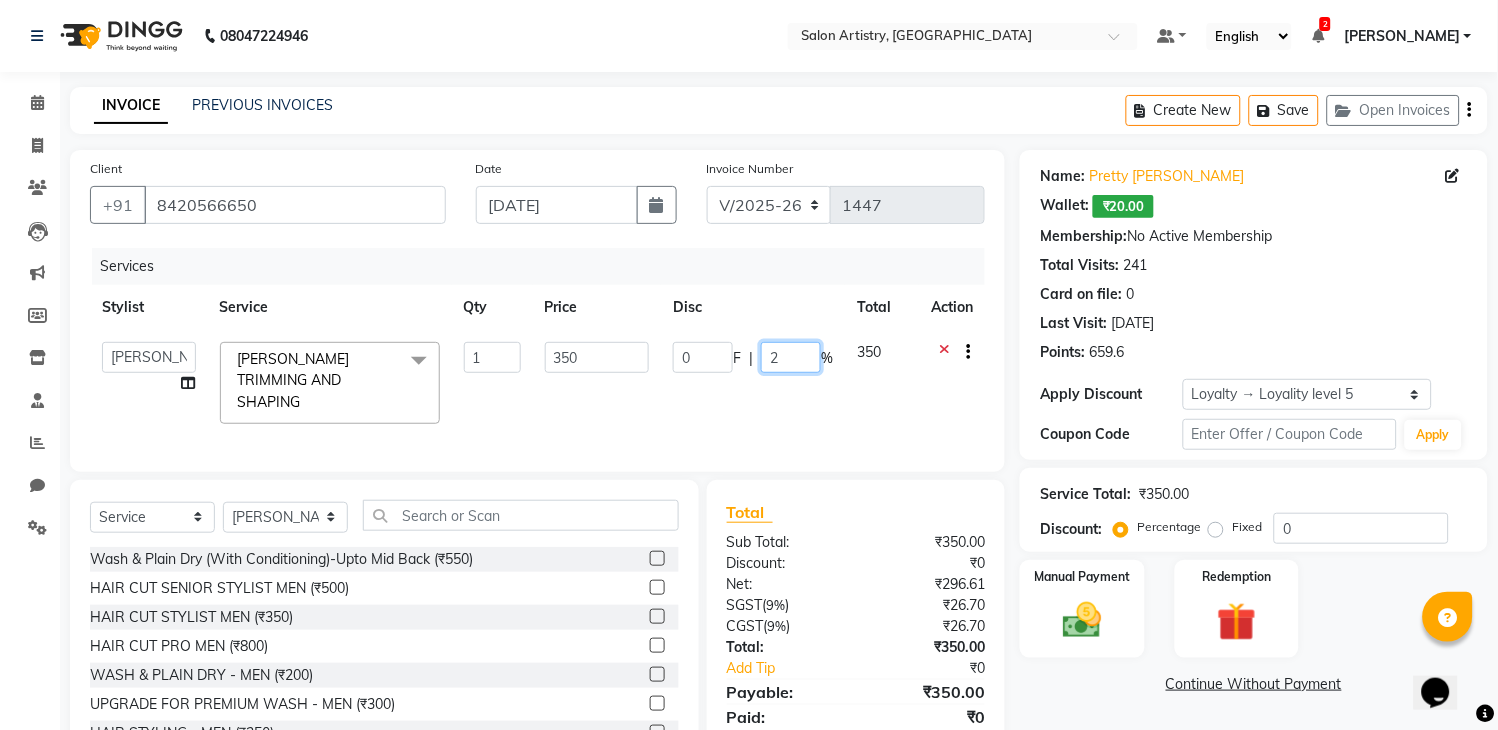 type on "20" 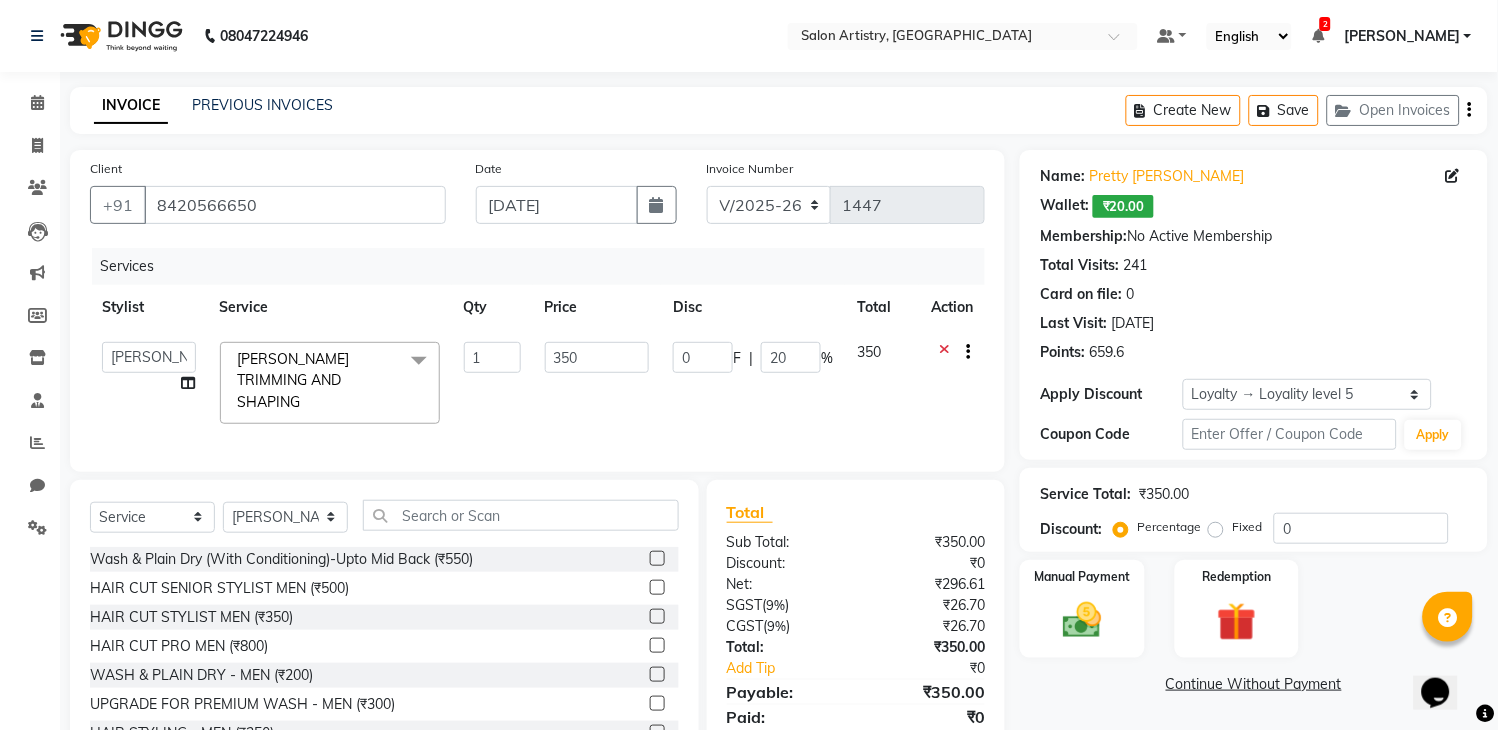click on "INVOICE PREVIOUS INVOICES Create New   Save   Open Invoices  Client +91 8420566650 Date 13-07-2025 Invoice Number V/2025 V/2025-26 1447 Services Stylist Service Qty Price Disc Total Action  Admin   Anupriya Ghosh   Iqbal Ahmed   Irshad Khan   Mannu Kumar Gupta   Mekhla Bhattacharya   Minika Das   Puja Debnath   Reception   Rekha Singh   Ricky Das   Rony Das   Sangeeta Lodh   Sharfaraz Ata Waris   Simmy Rai   Tapasi  BEARD TRIMMING AND SHAPING  x Wash & Plain Dry (With Conditioning)-Upto Mid Back (₹550) HAIR CUT SENIOR STYLIST MEN (₹500) HAIR CUT STYLIST MEN (₹350) HAIR CUT PRO MEN (₹800) WASH & PLAIN DRY - MEN (₹200) UPGRADE FOR PREMIUM WASH - MEN (₹300) HAIR STYLING - MEN (₹250) EXPRESS SHAVE - MEN (₹360) CLASSIC SHAVE - MEN (₹480) HEAD SHAVE - MEN (₹500) PRE COLLAGEN EXPERT SHAVE - MEN (₹800) BEARD TRIM MEN (₹250) BEARD TRIMMING AND SHAPING (₹350) BEARD TRIMMING OR SHAVING WITH FACE WASH (₹500) BEARD SPA MEN (₹500) PRE LIGHTENING - PER FOIL - MEN (₹300) Oil Massage (₹1) 1" 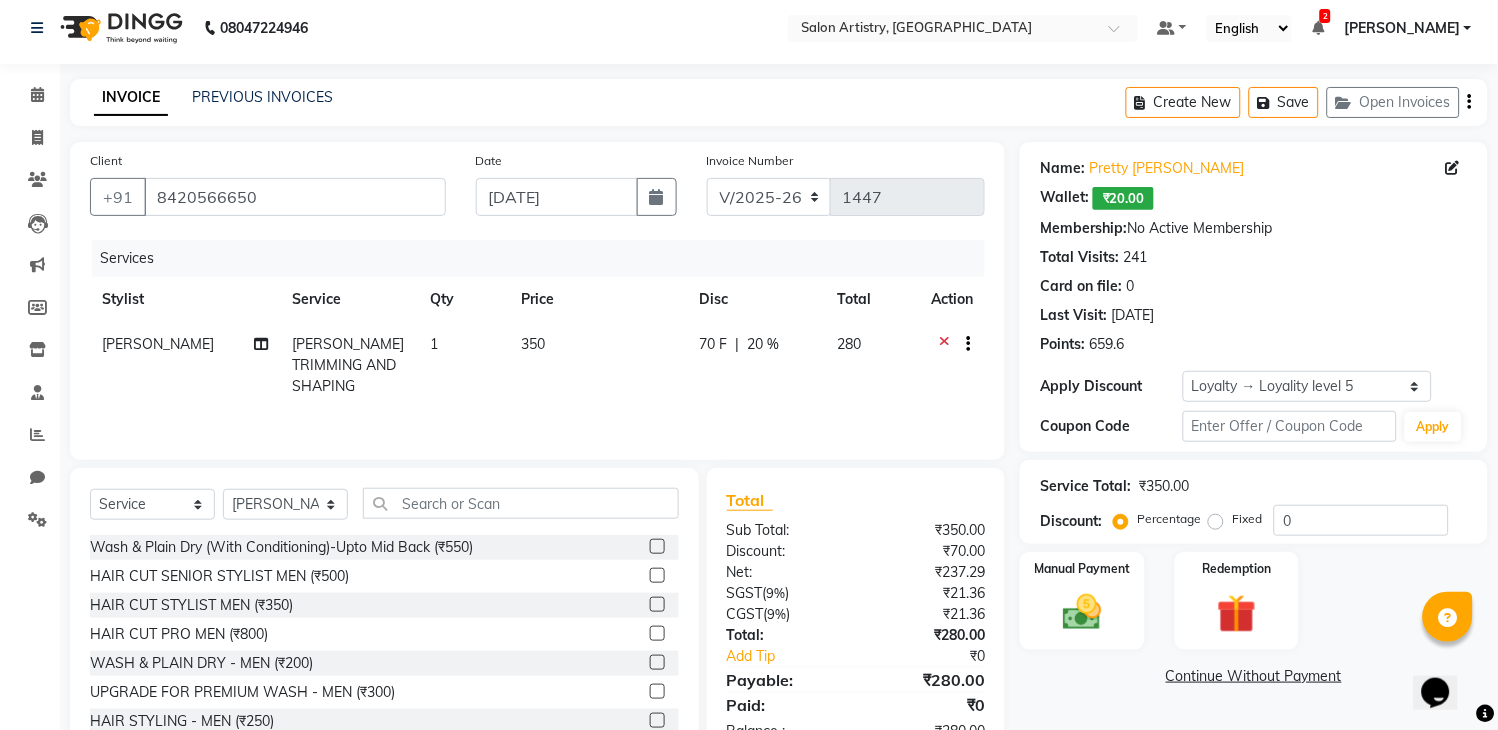 scroll, scrollTop: 71, scrollLeft: 0, axis: vertical 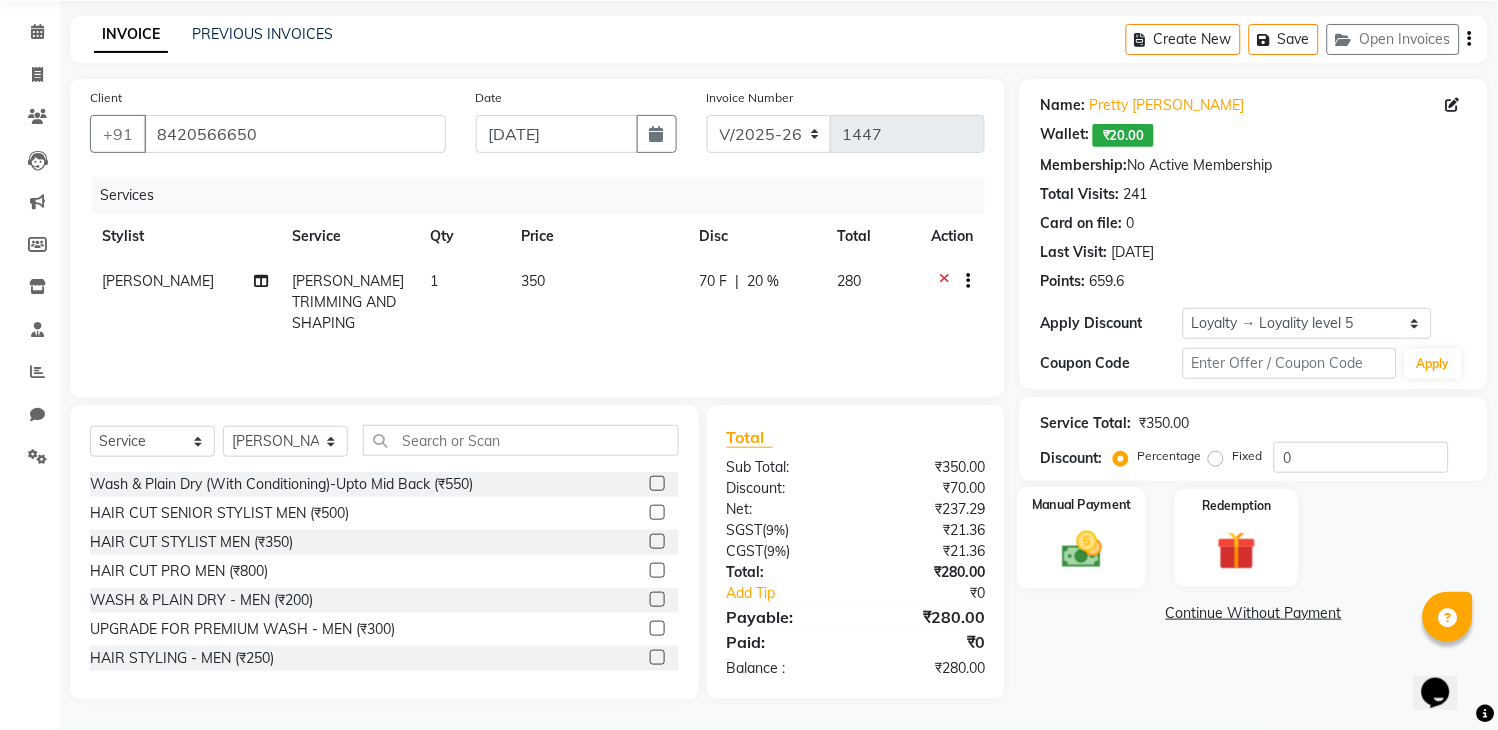 click 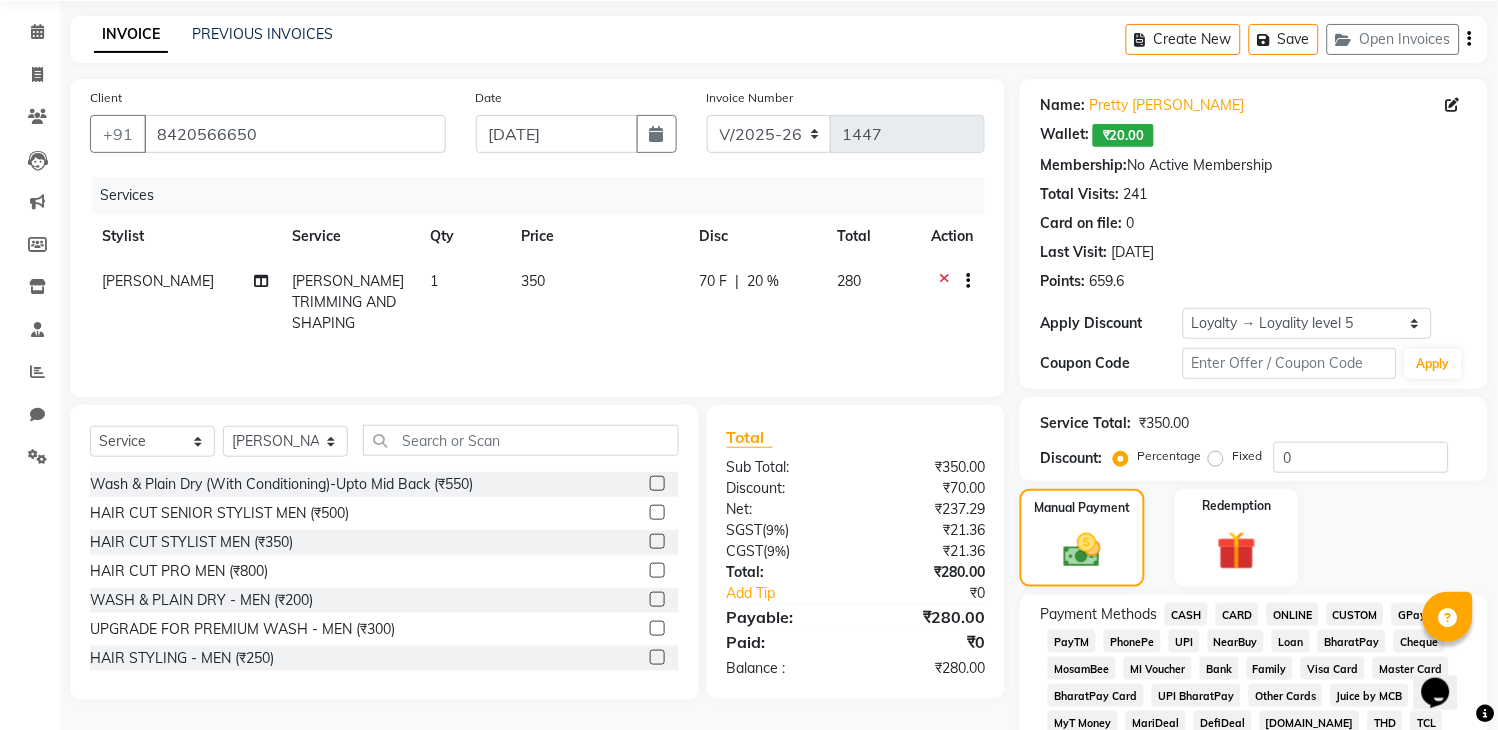 click on "CASH" 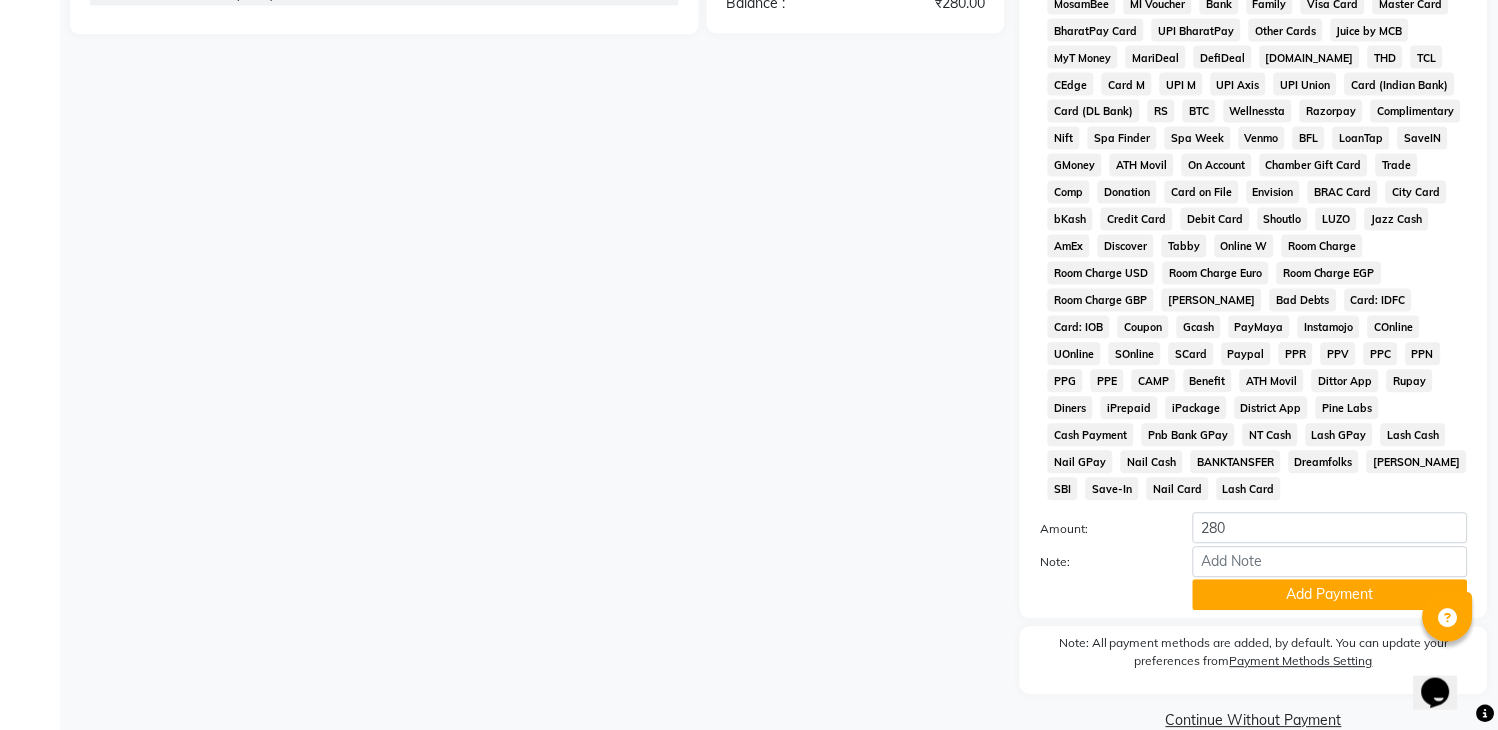 scroll, scrollTop: 737, scrollLeft: 0, axis: vertical 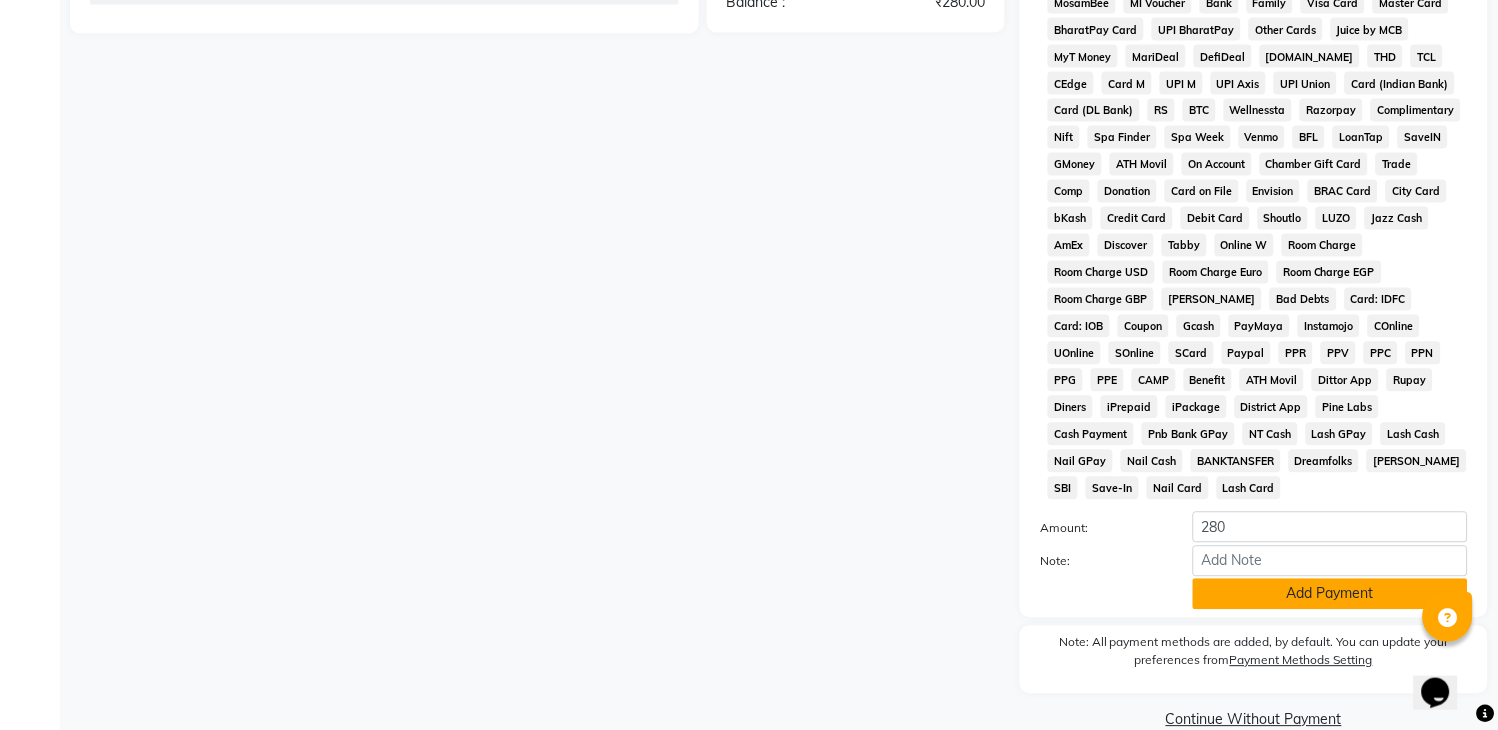 click on "Add Payment" 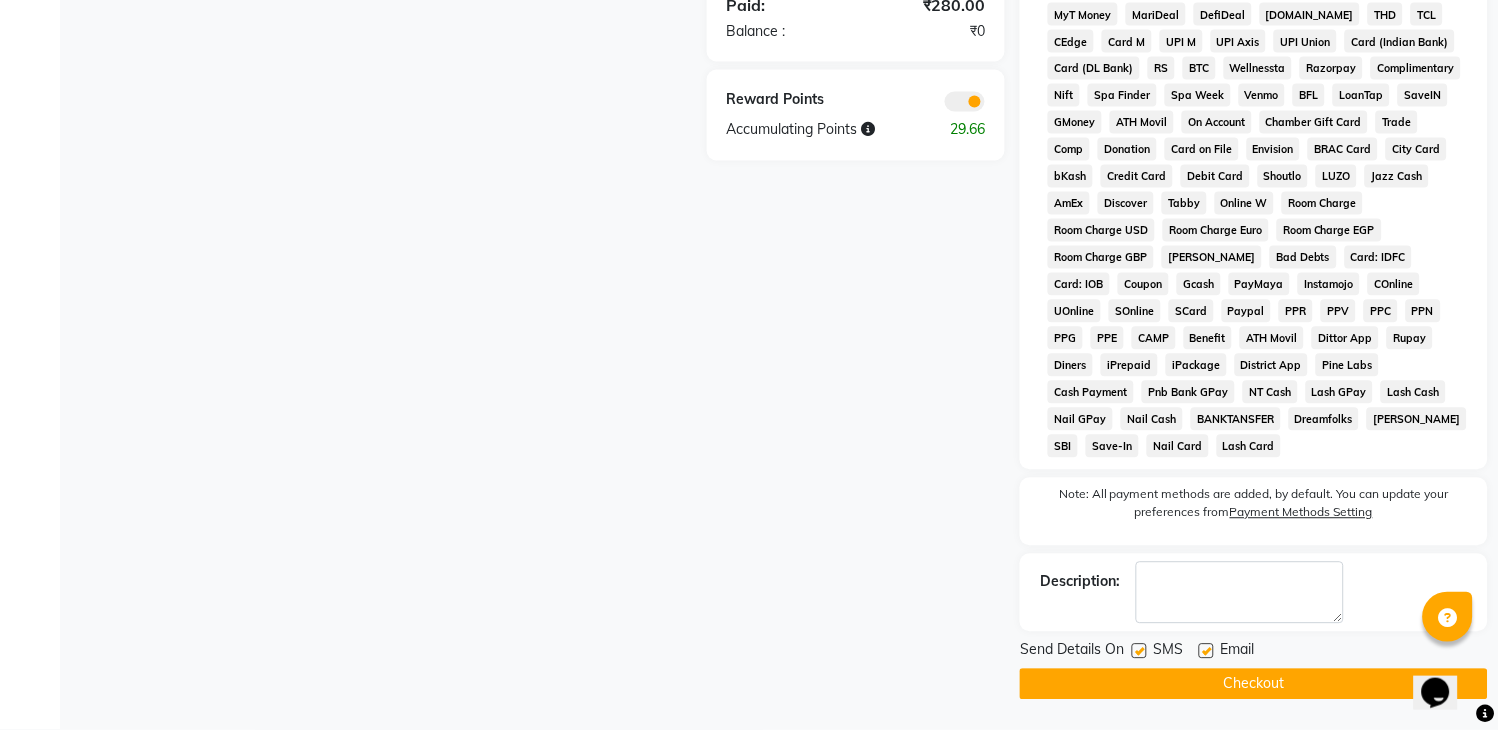 scroll, scrollTop: 784, scrollLeft: 0, axis: vertical 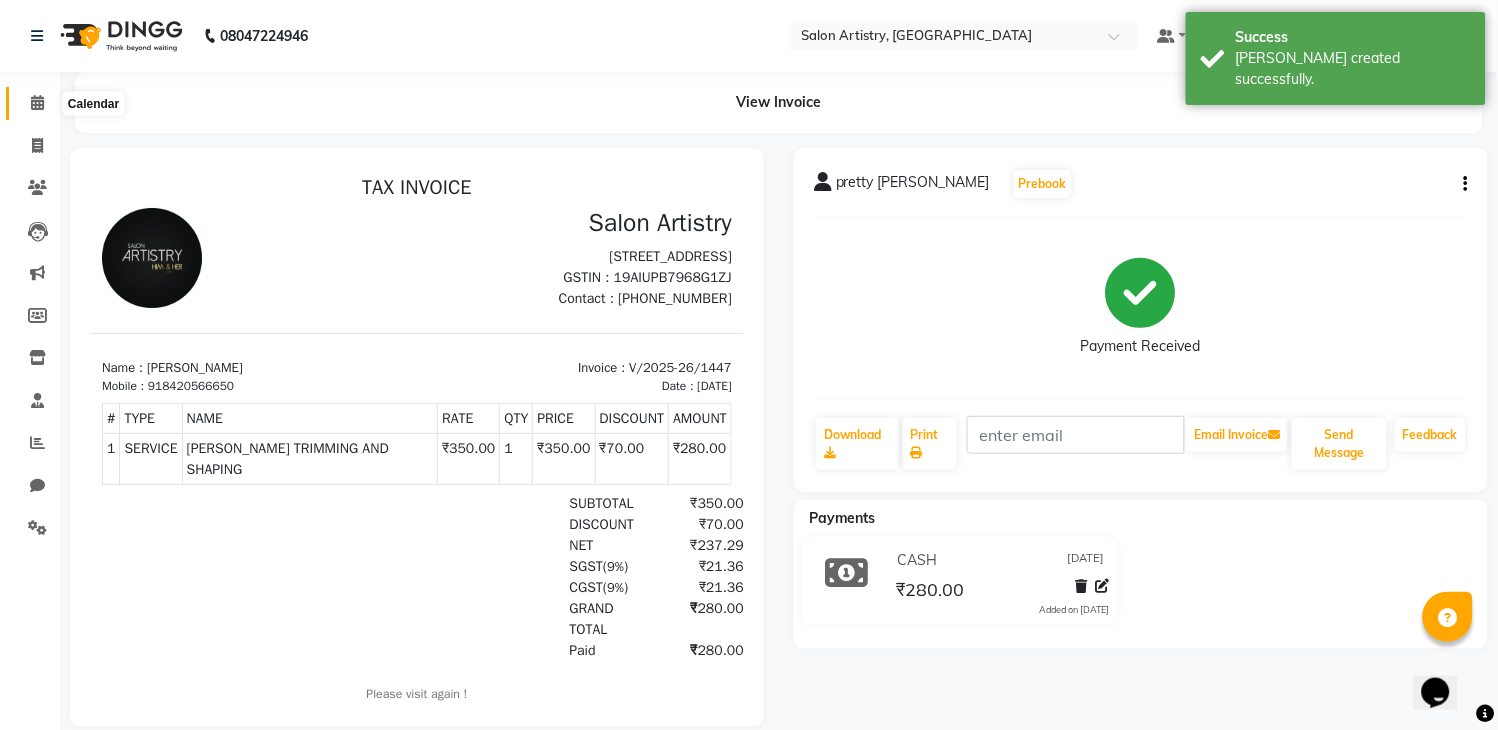 click 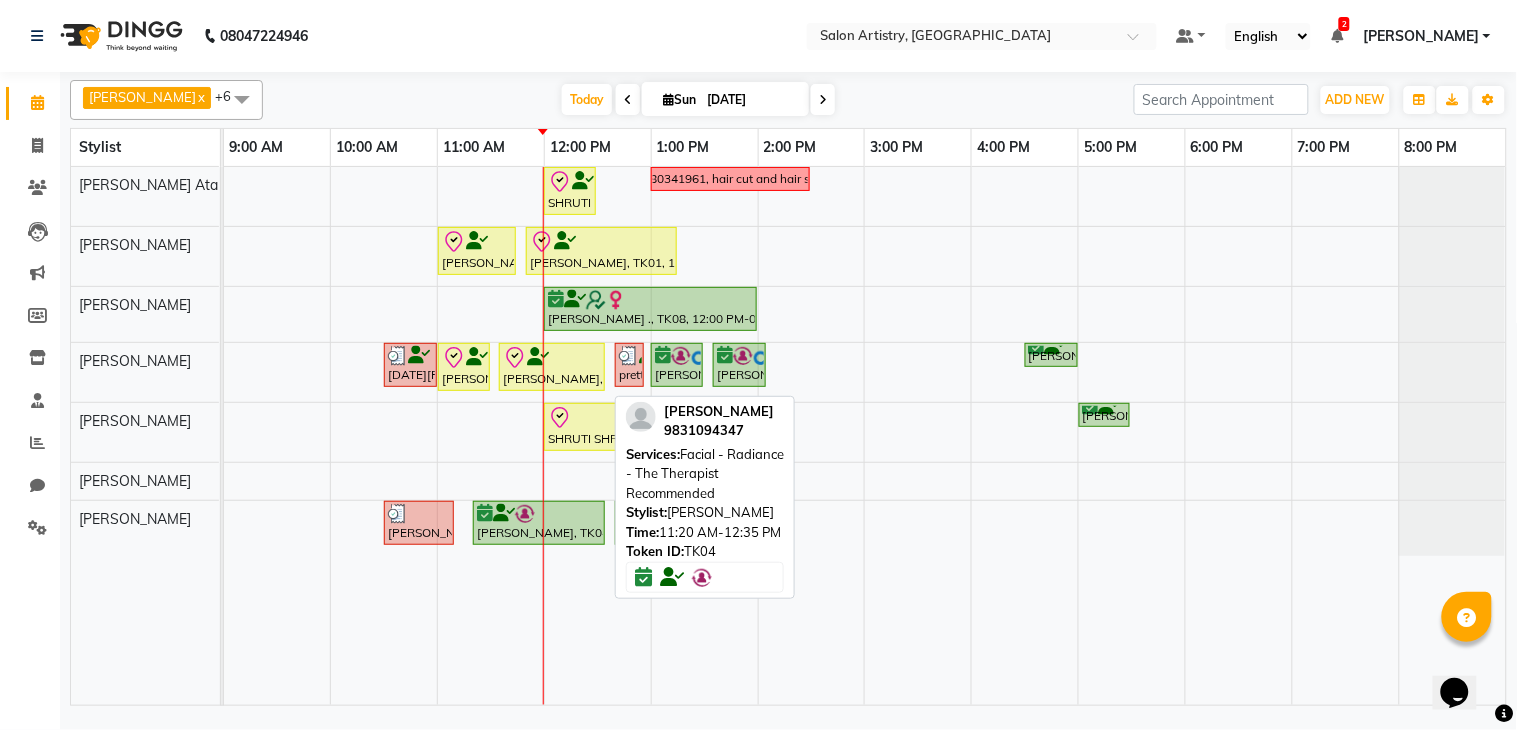 click at bounding box center [525, 514] 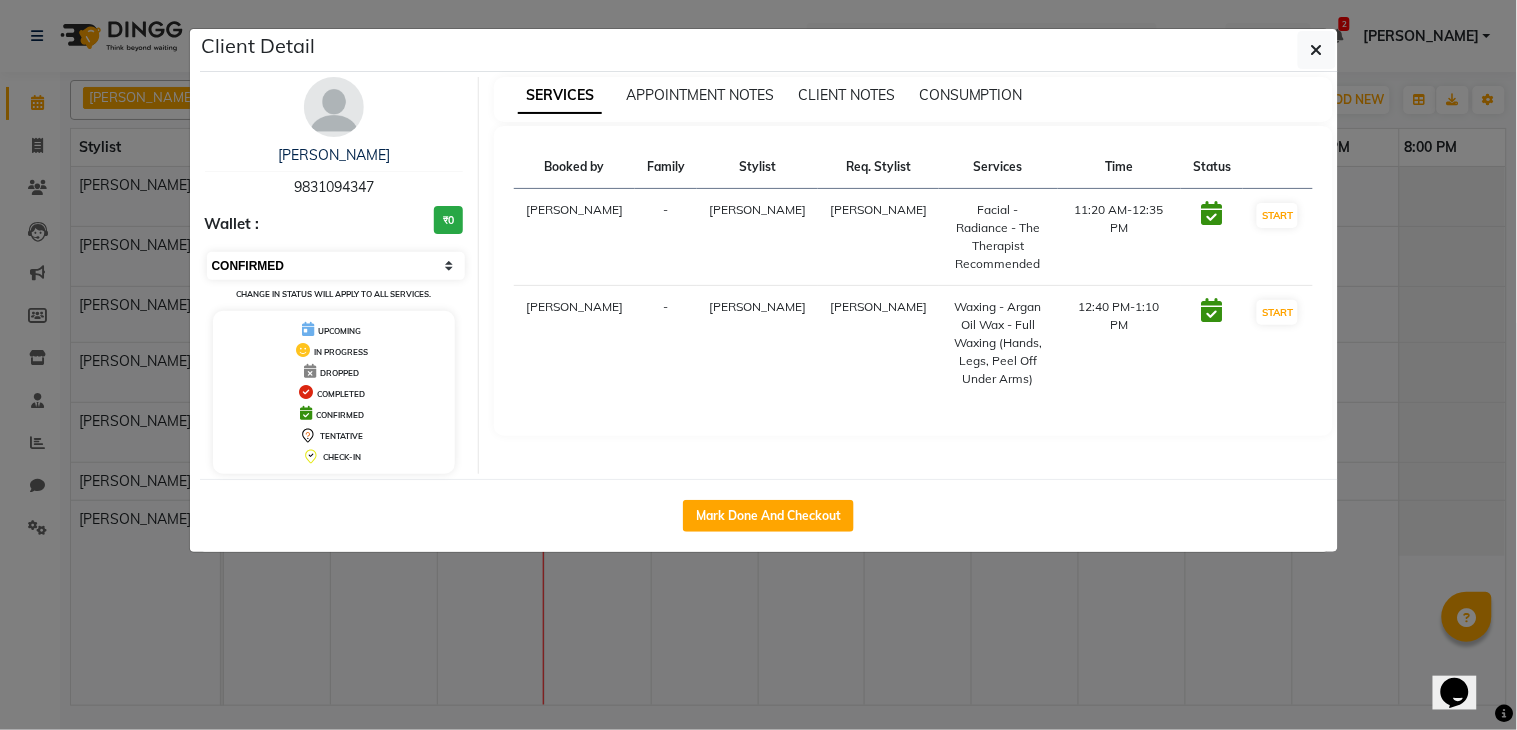 click on "Select IN SERVICE CONFIRMED TENTATIVE CHECK IN MARK DONE DROPPED UPCOMING" at bounding box center [336, 266] 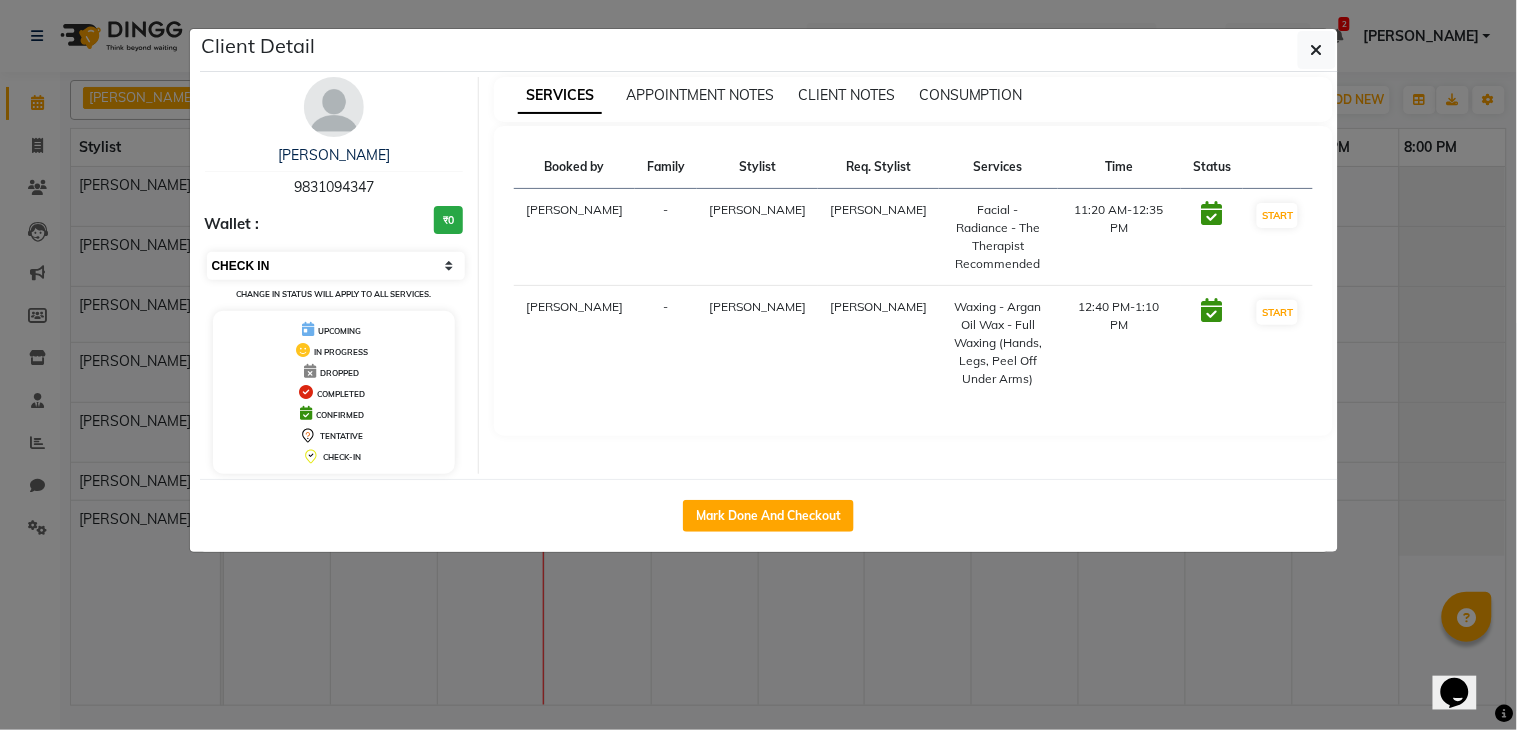 click on "Select IN SERVICE CONFIRMED TENTATIVE CHECK IN MARK DONE DROPPED UPCOMING" at bounding box center (336, 266) 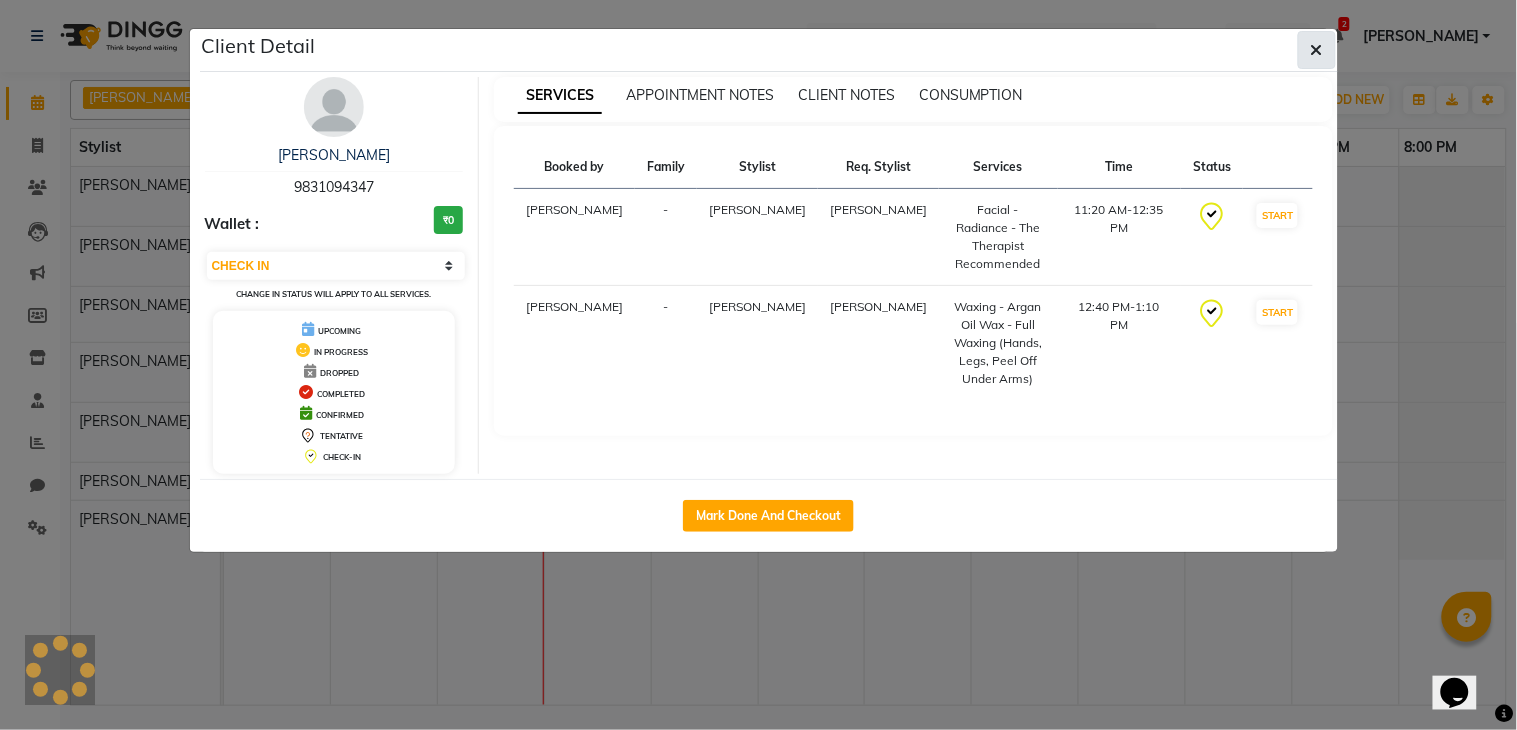 click 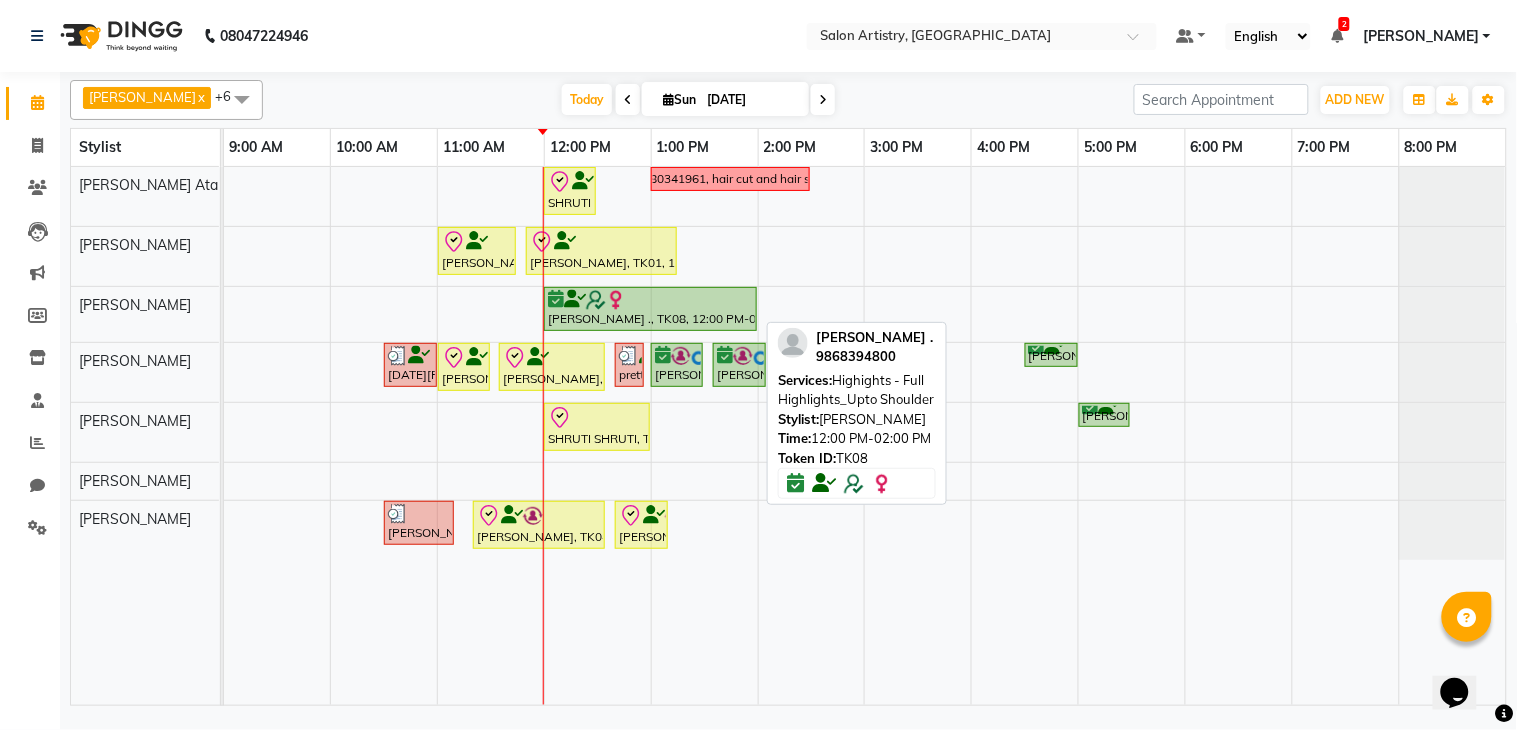 click on "[PERSON_NAME] ., TK08, 12:00 PM-02:00 PM, Highights - Full Highlights_Upto Shoulder" at bounding box center [650, 309] 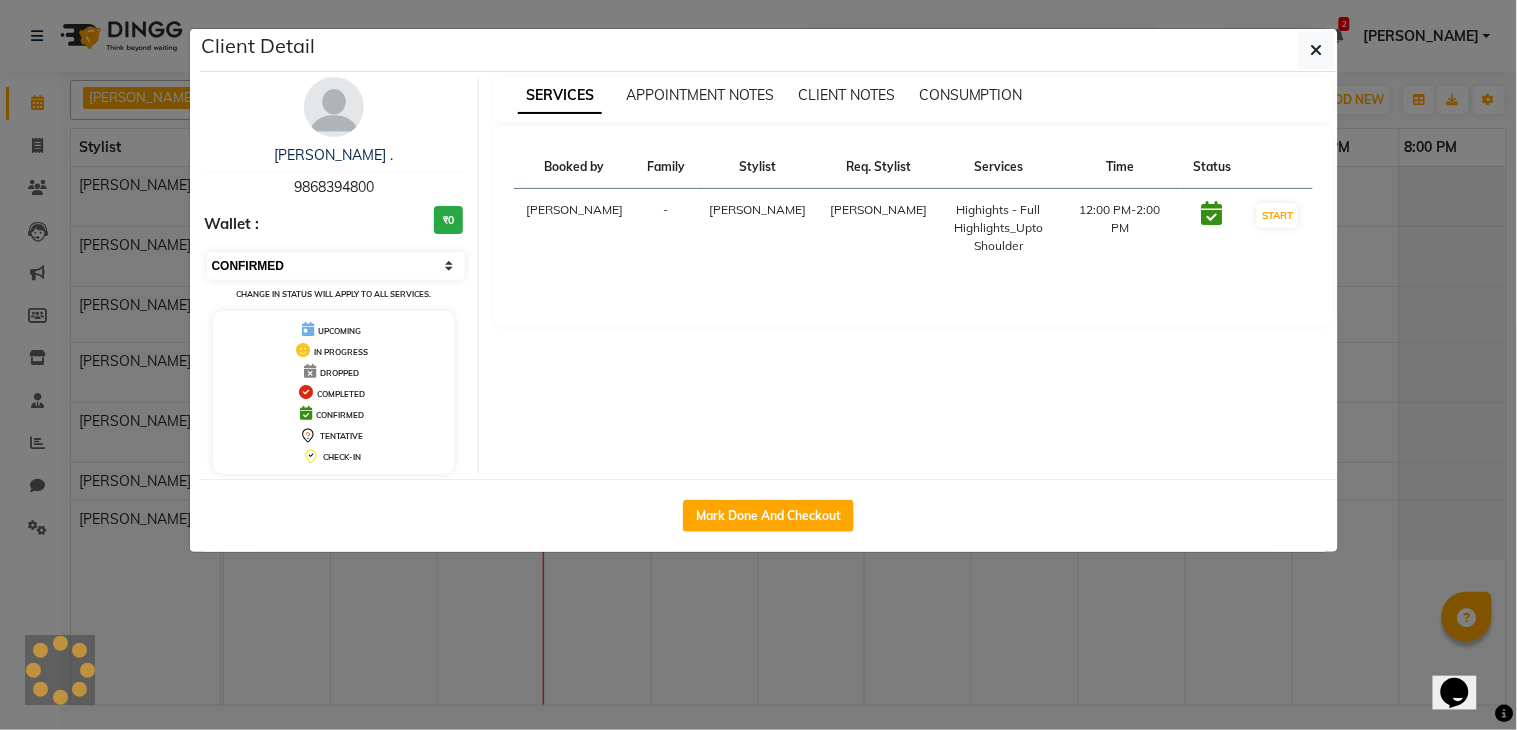 click on "Select IN SERVICE CONFIRMED TENTATIVE CHECK IN MARK DONE DROPPED UPCOMING" at bounding box center [336, 266] 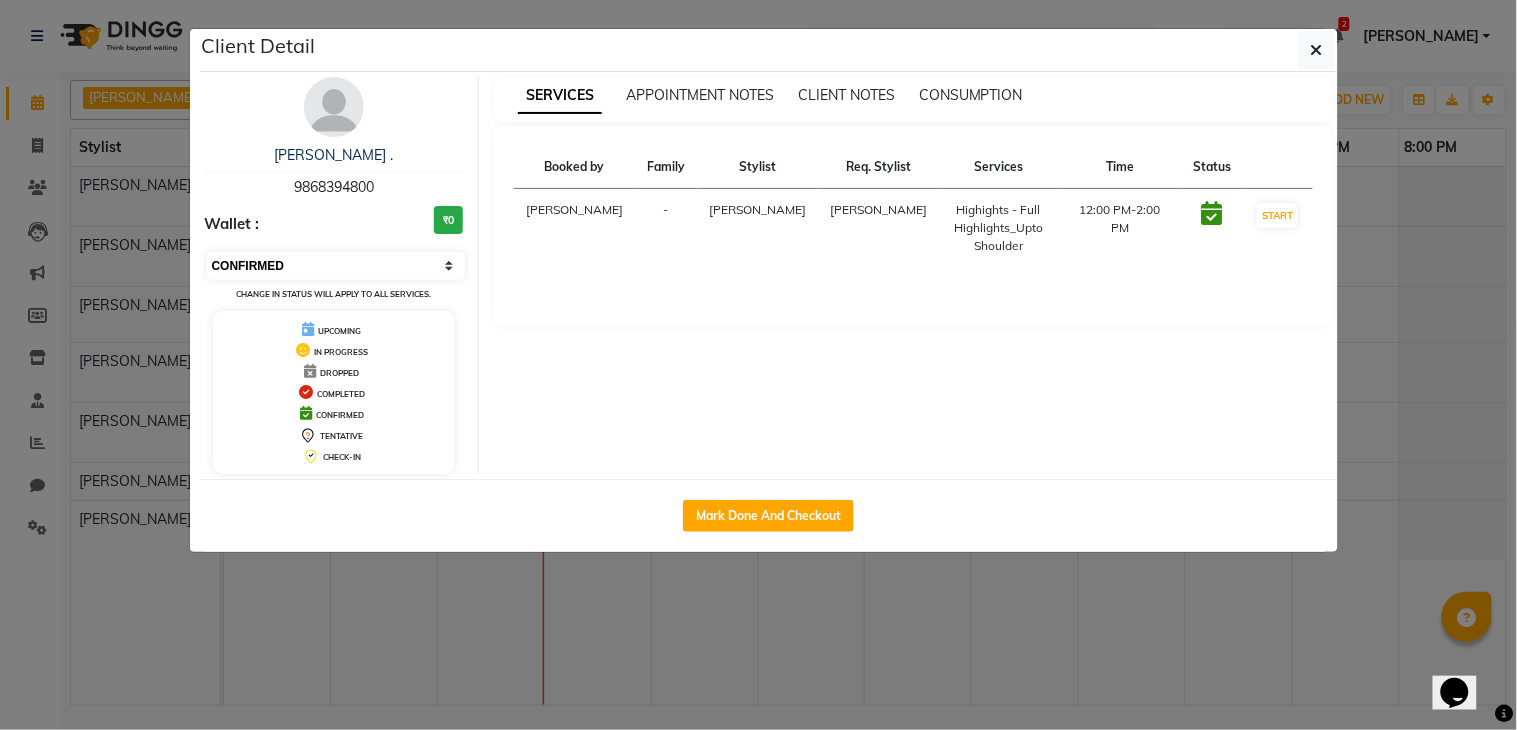 select on "8" 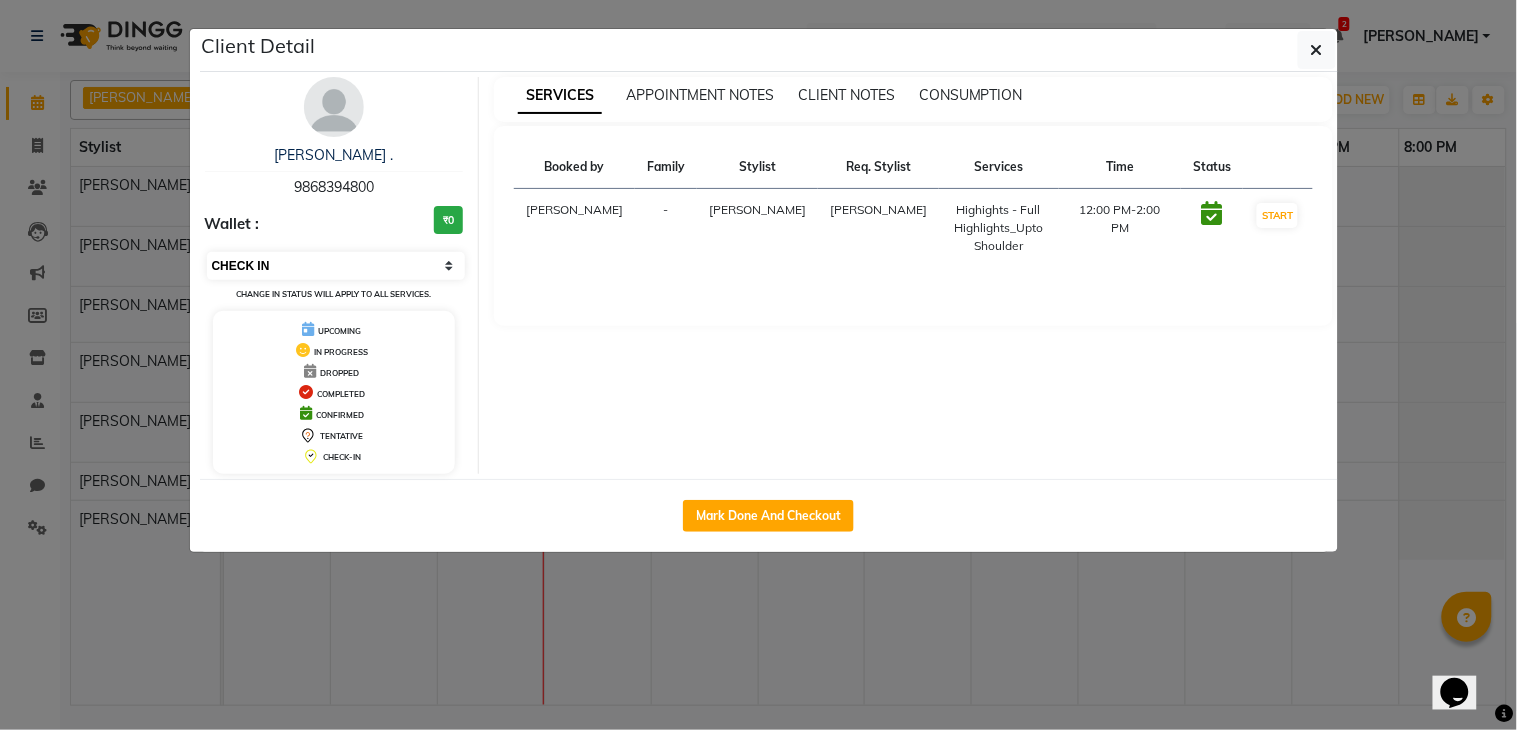 click on "Select IN SERVICE CONFIRMED TENTATIVE CHECK IN MARK DONE DROPPED UPCOMING" at bounding box center [336, 266] 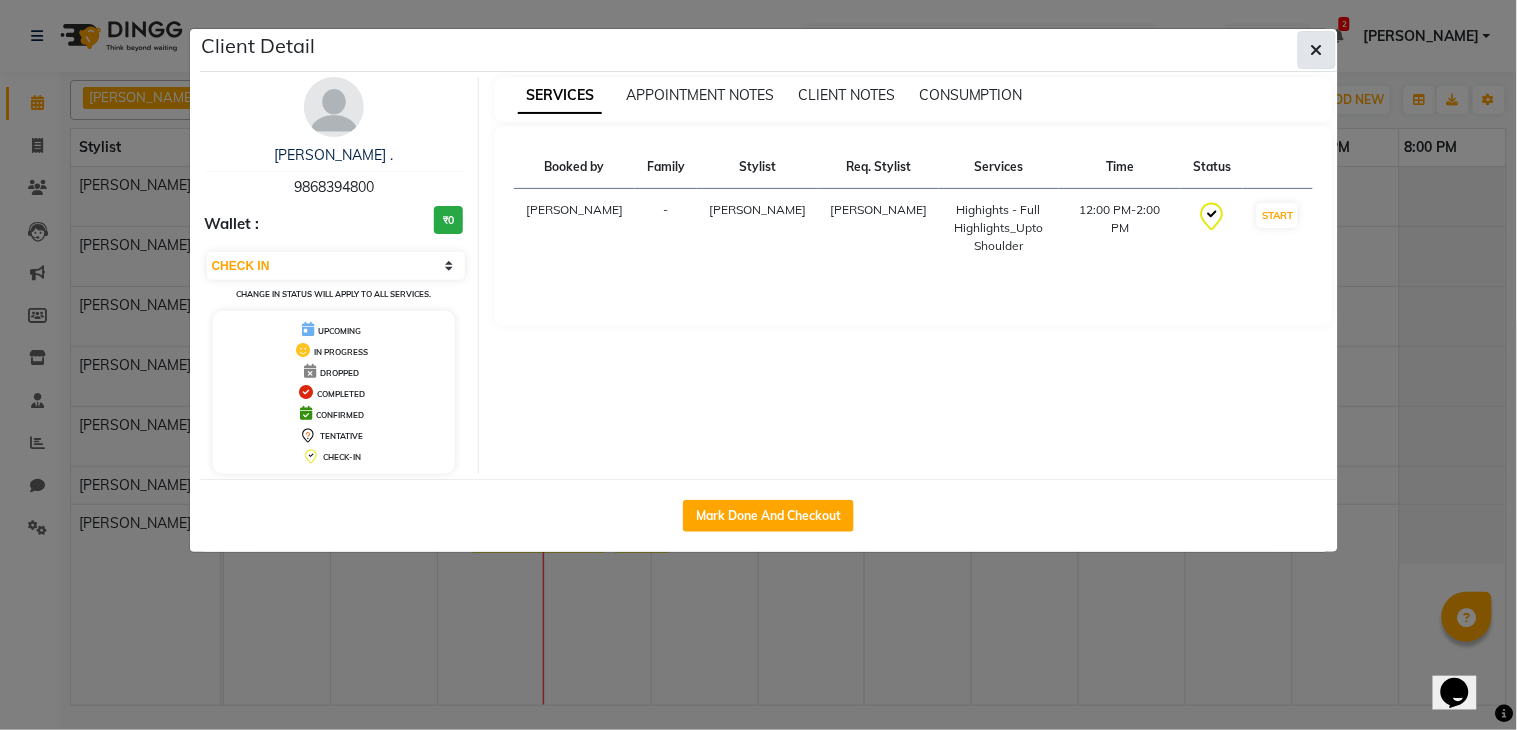 click 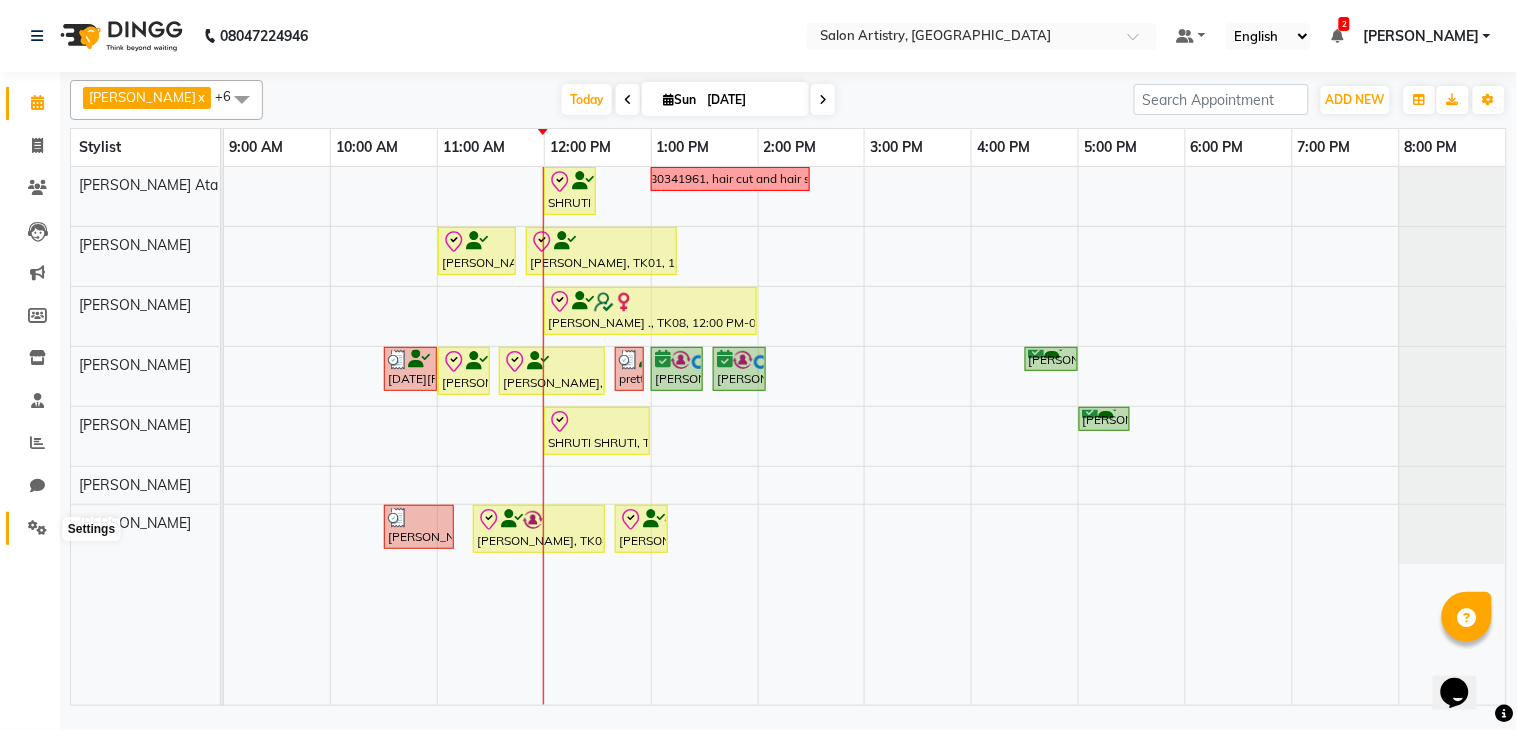 click 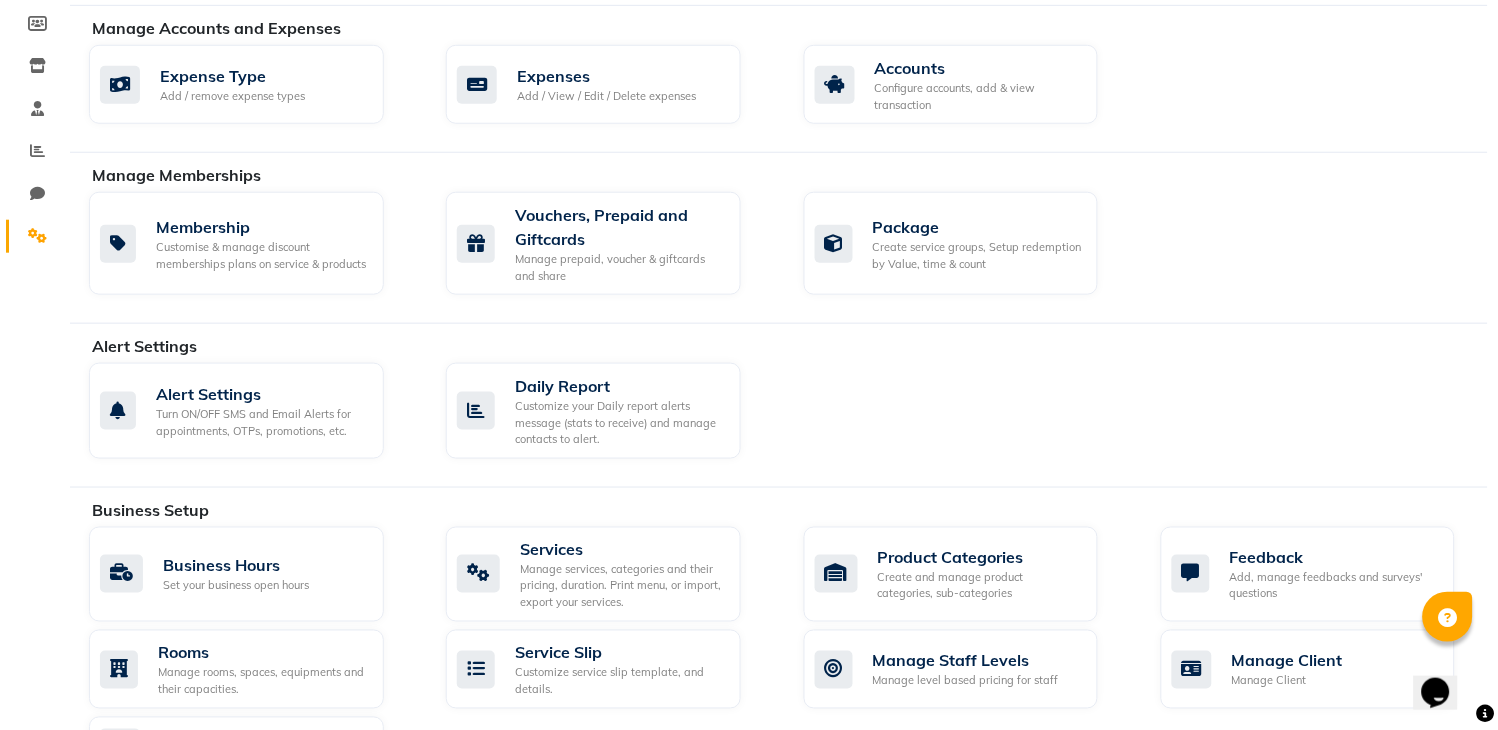scroll, scrollTop: 444, scrollLeft: 0, axis: vertical 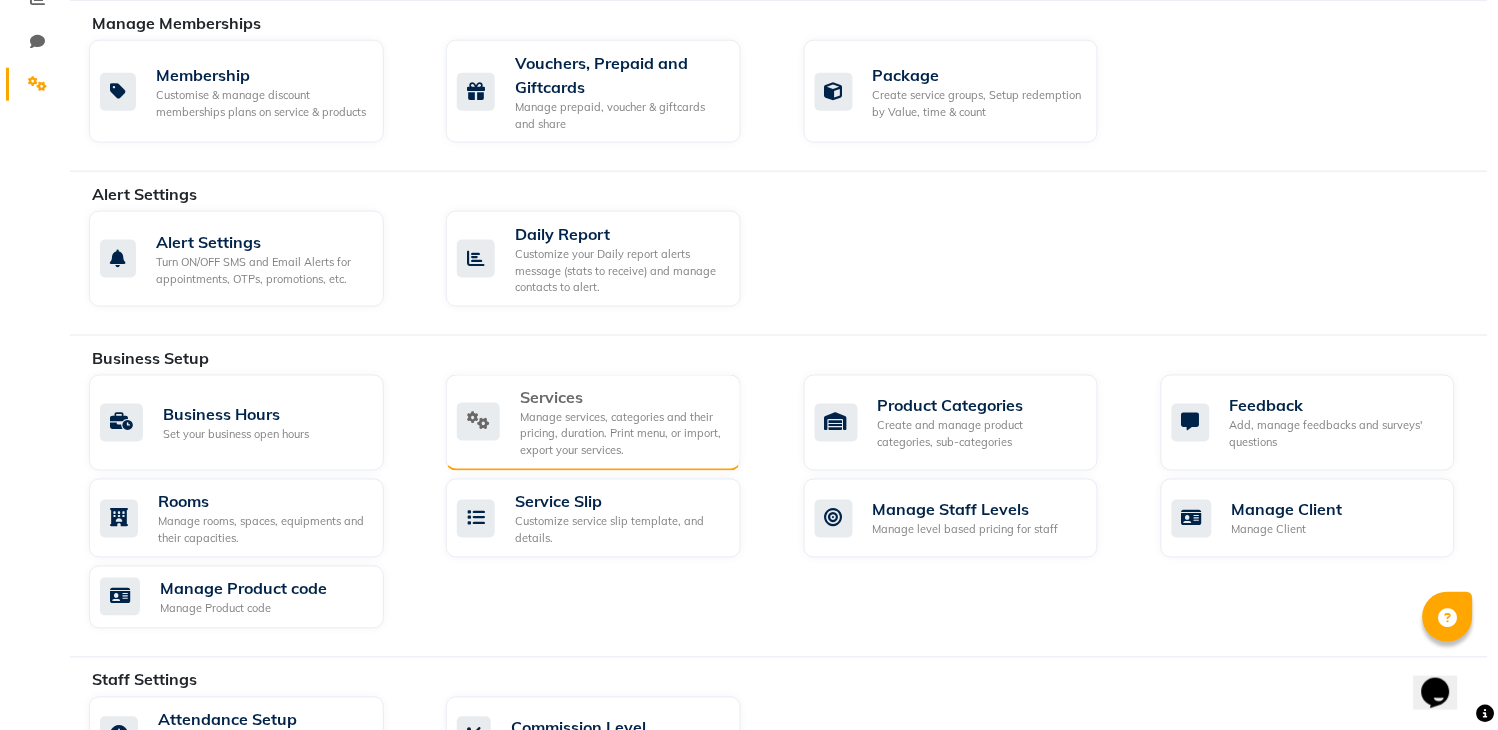click on "Manage services, categories and their pricing, duration. Print menu, or import, export your services." 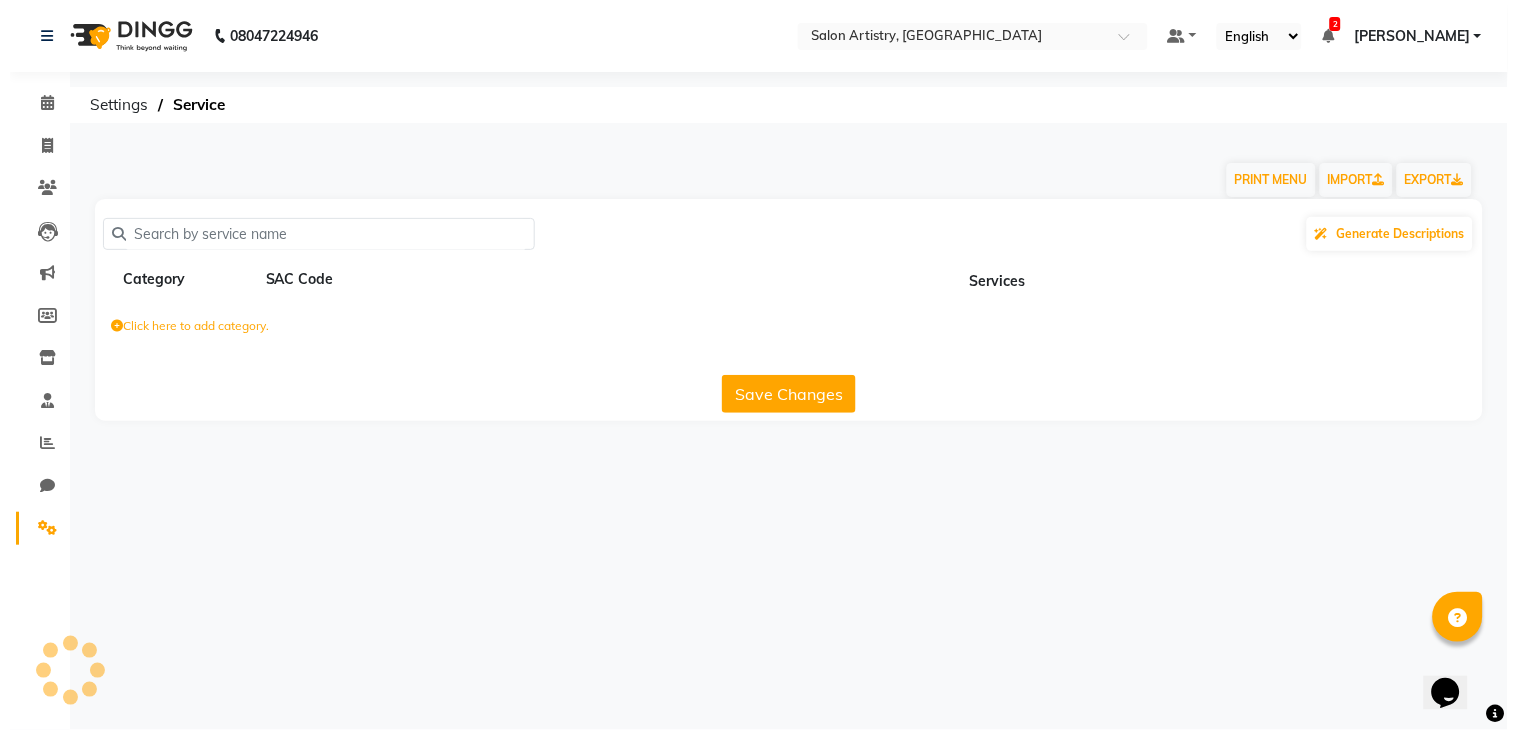 scroll, scrollTop: 0, scrollLeft: 0, axis: both 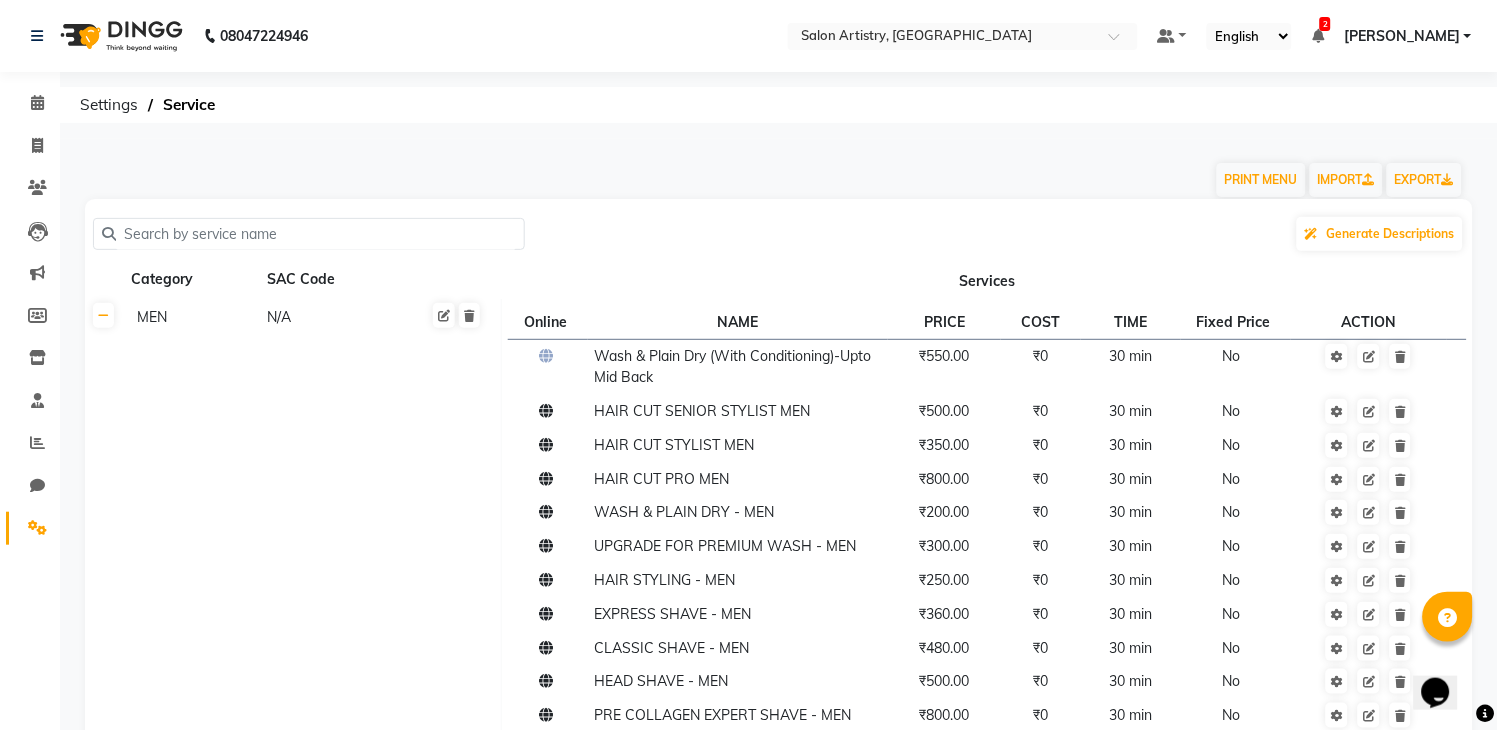 click 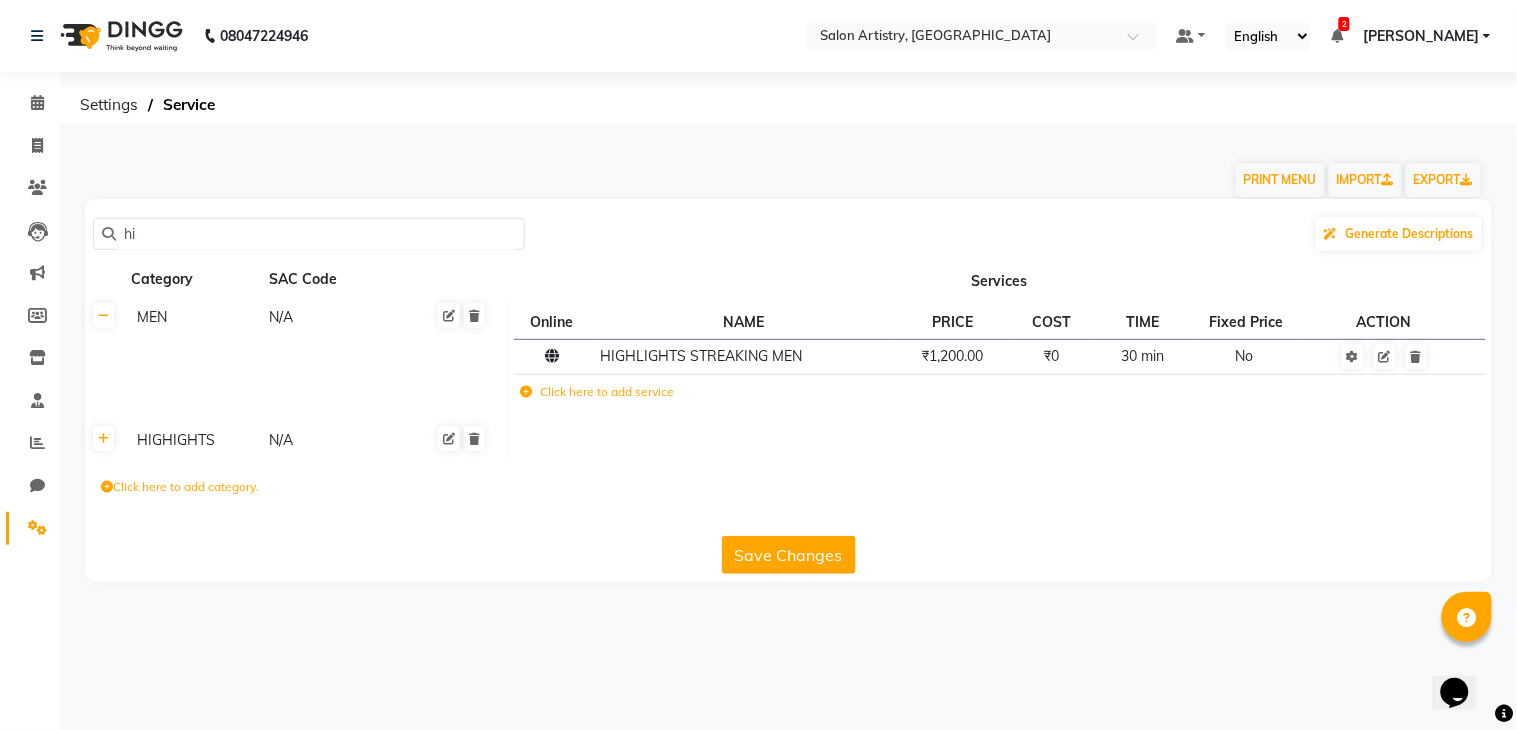 type on "h" 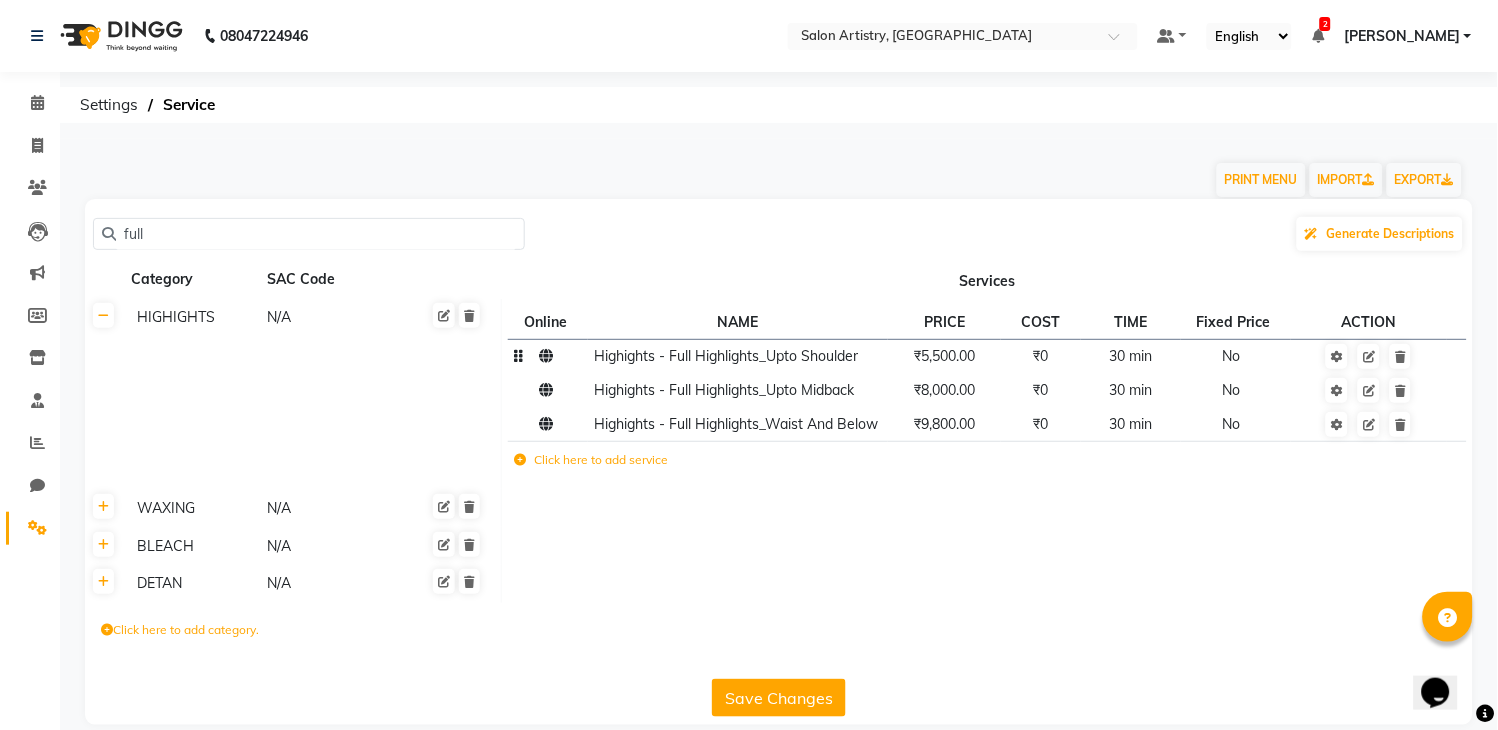 type on "full" 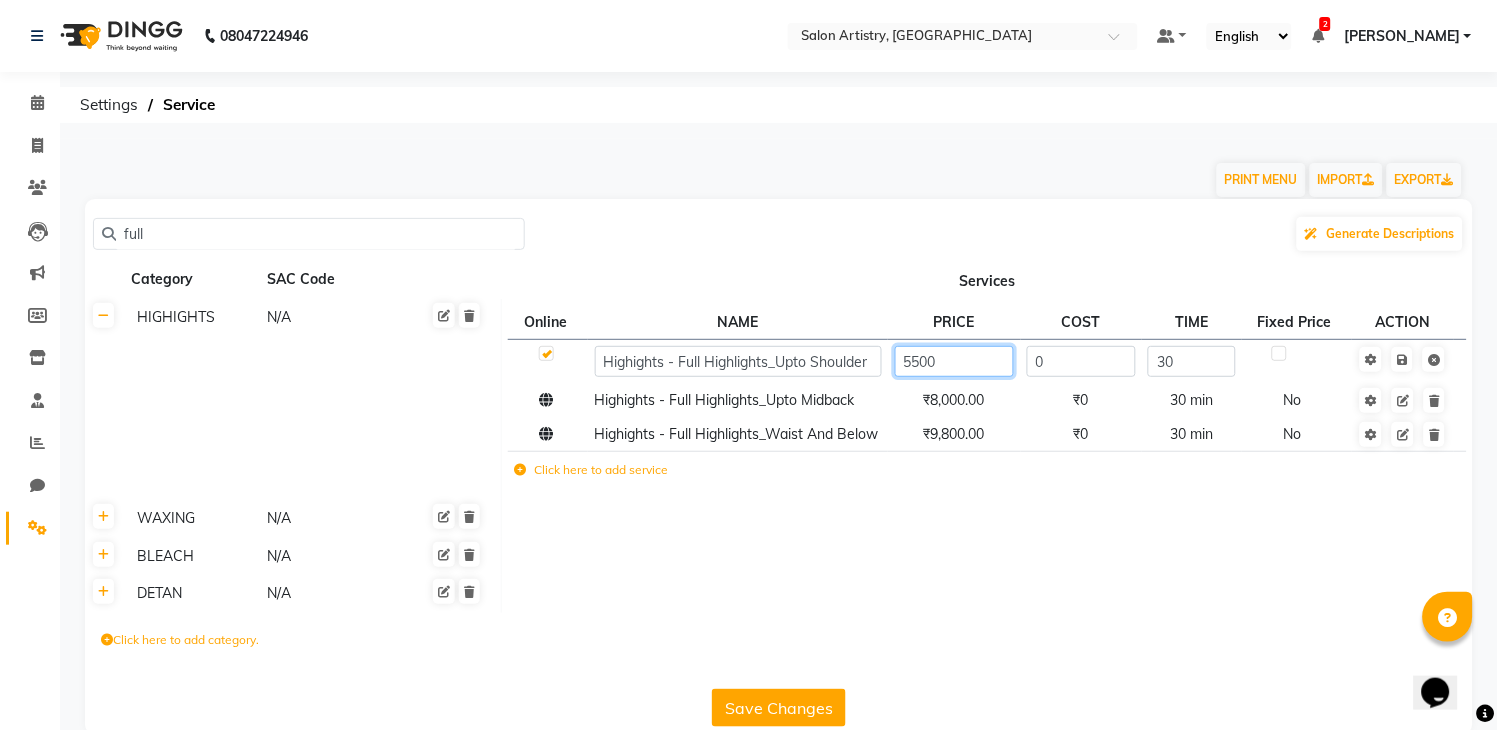 click on "5500" 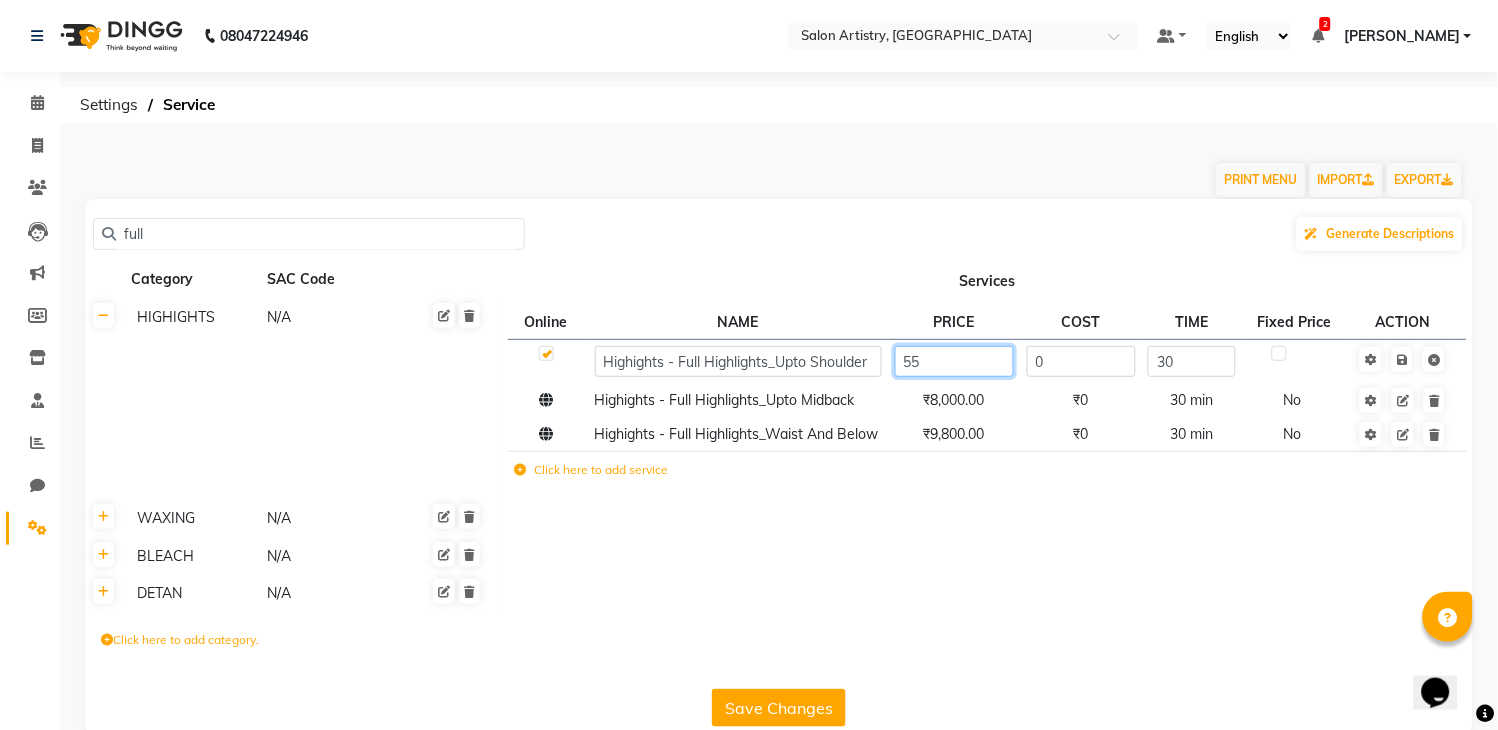 type on "5" 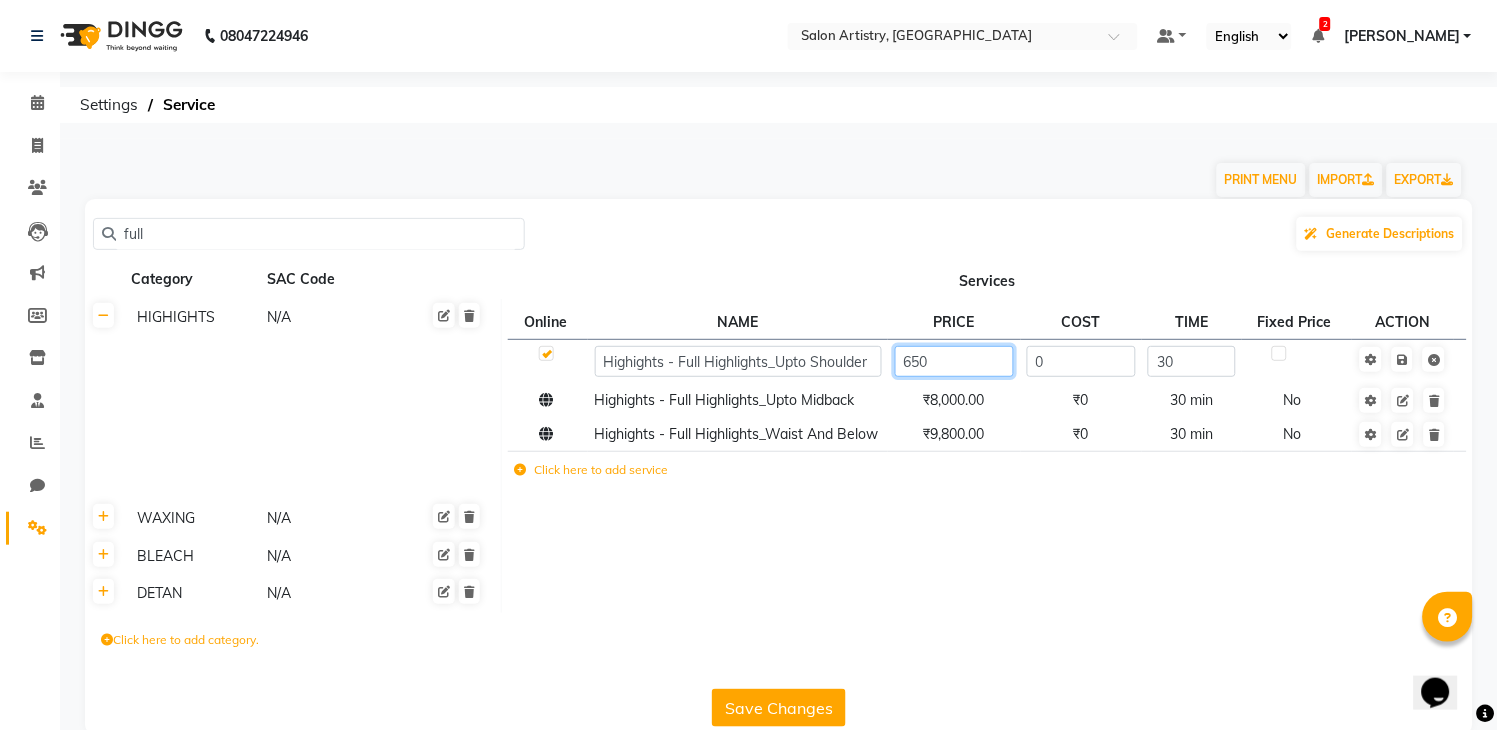 type on "6500" 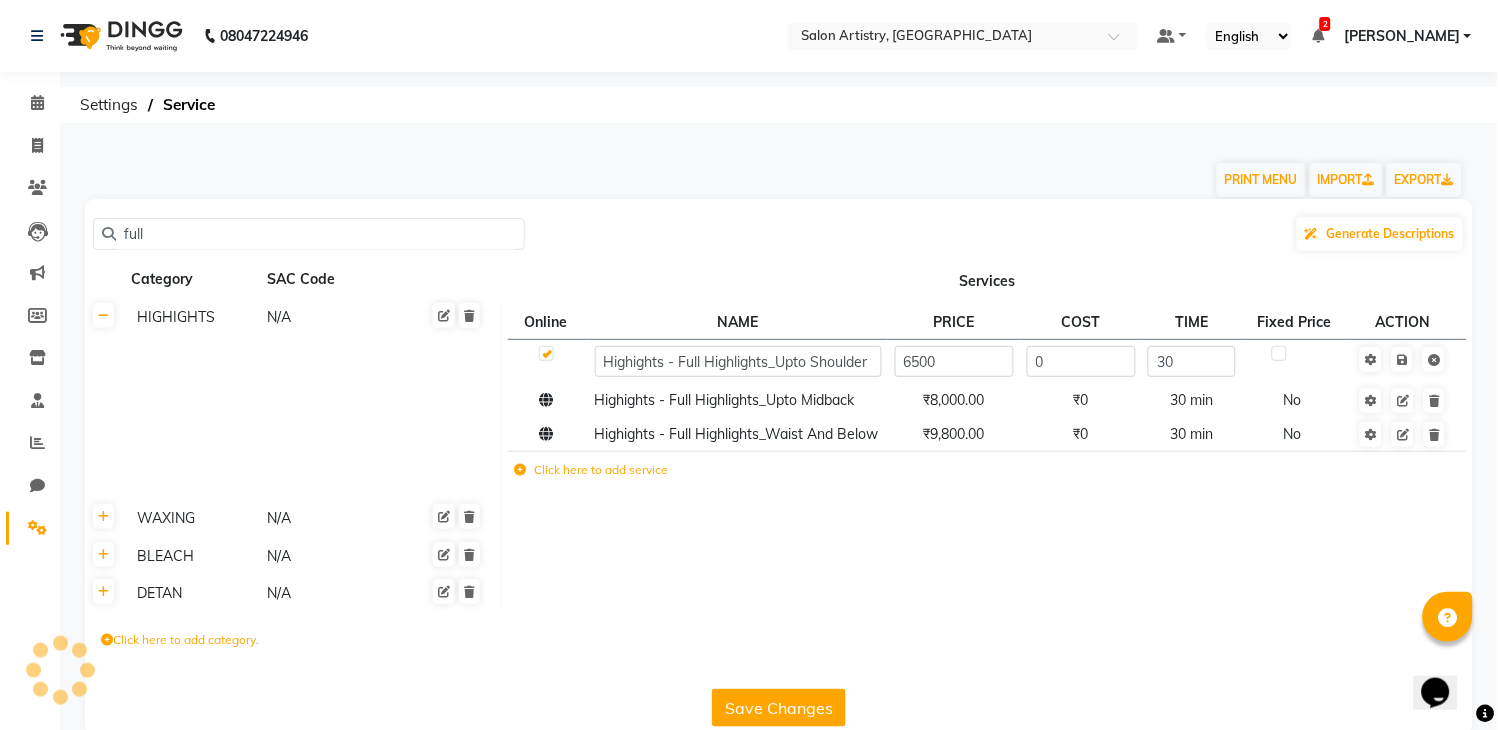 click on "PRINT MENU   IMPORT   EXPORT" 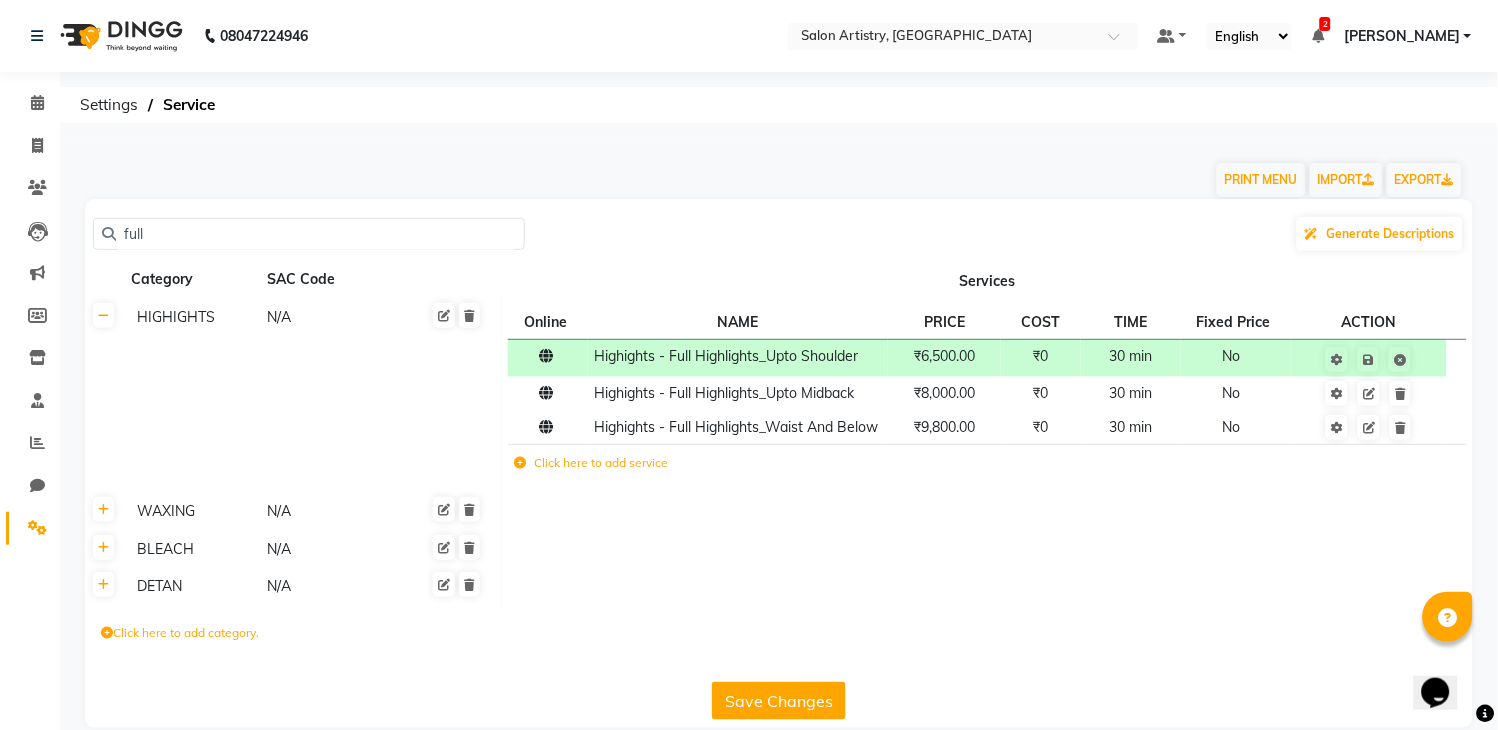 click on "Save Changes" 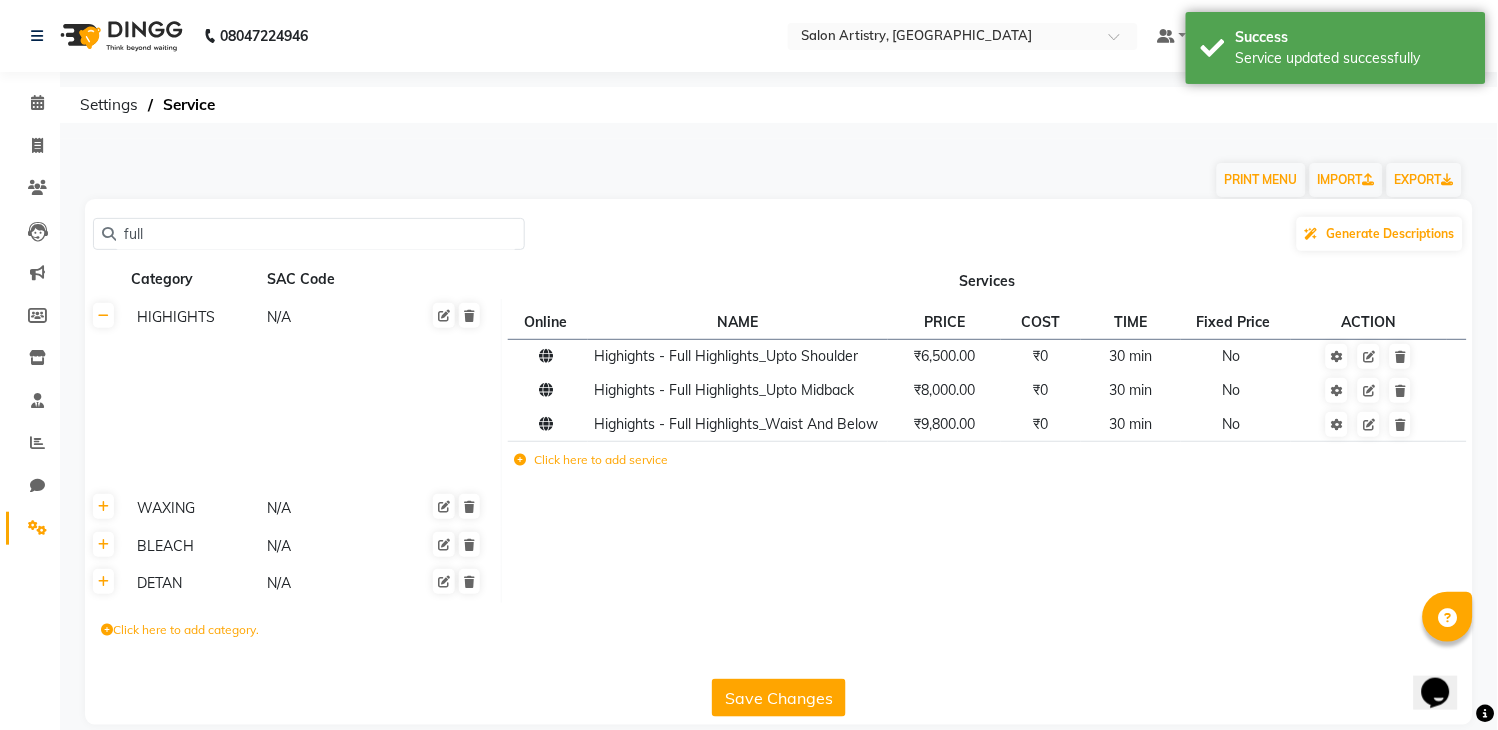 click on "PRINT MENU   IMPORT   EXPORT" 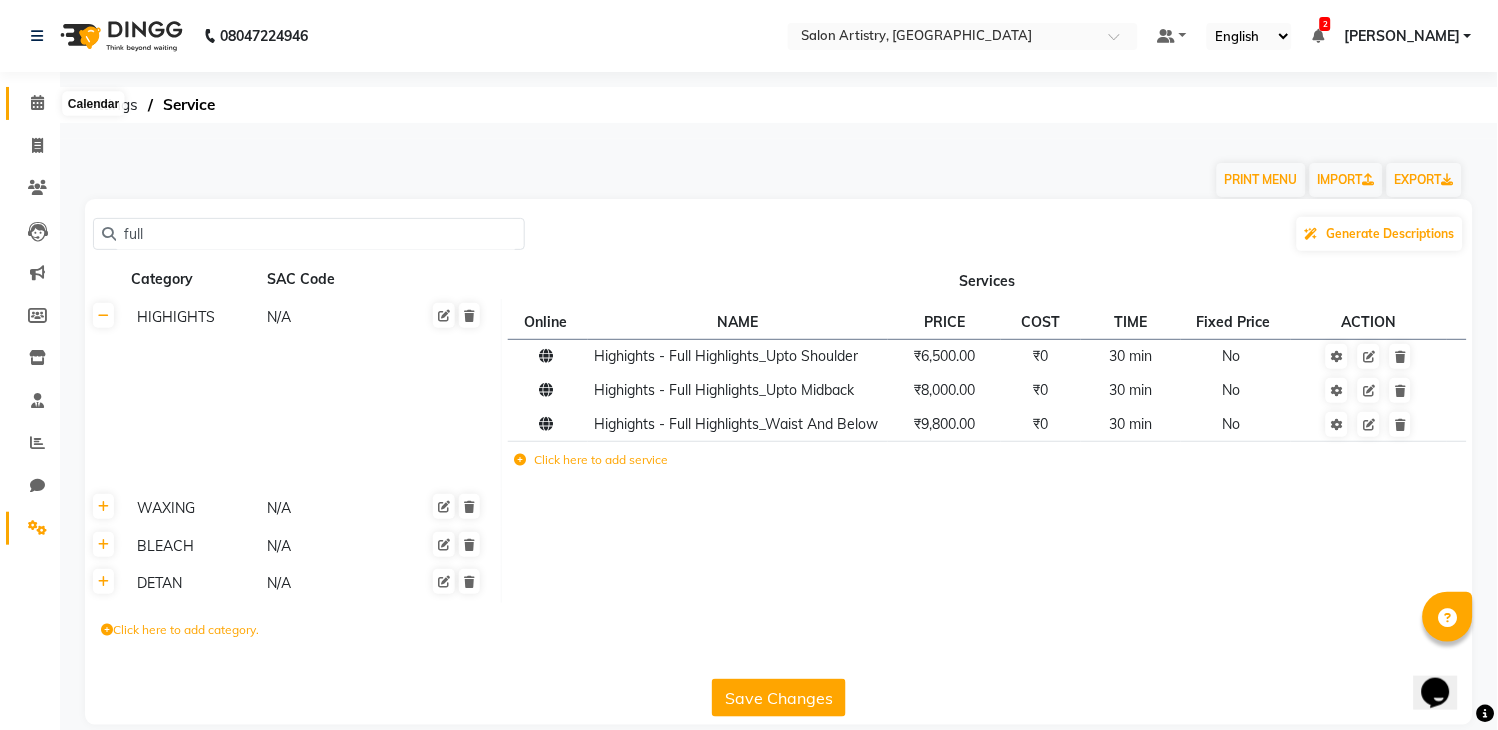 click 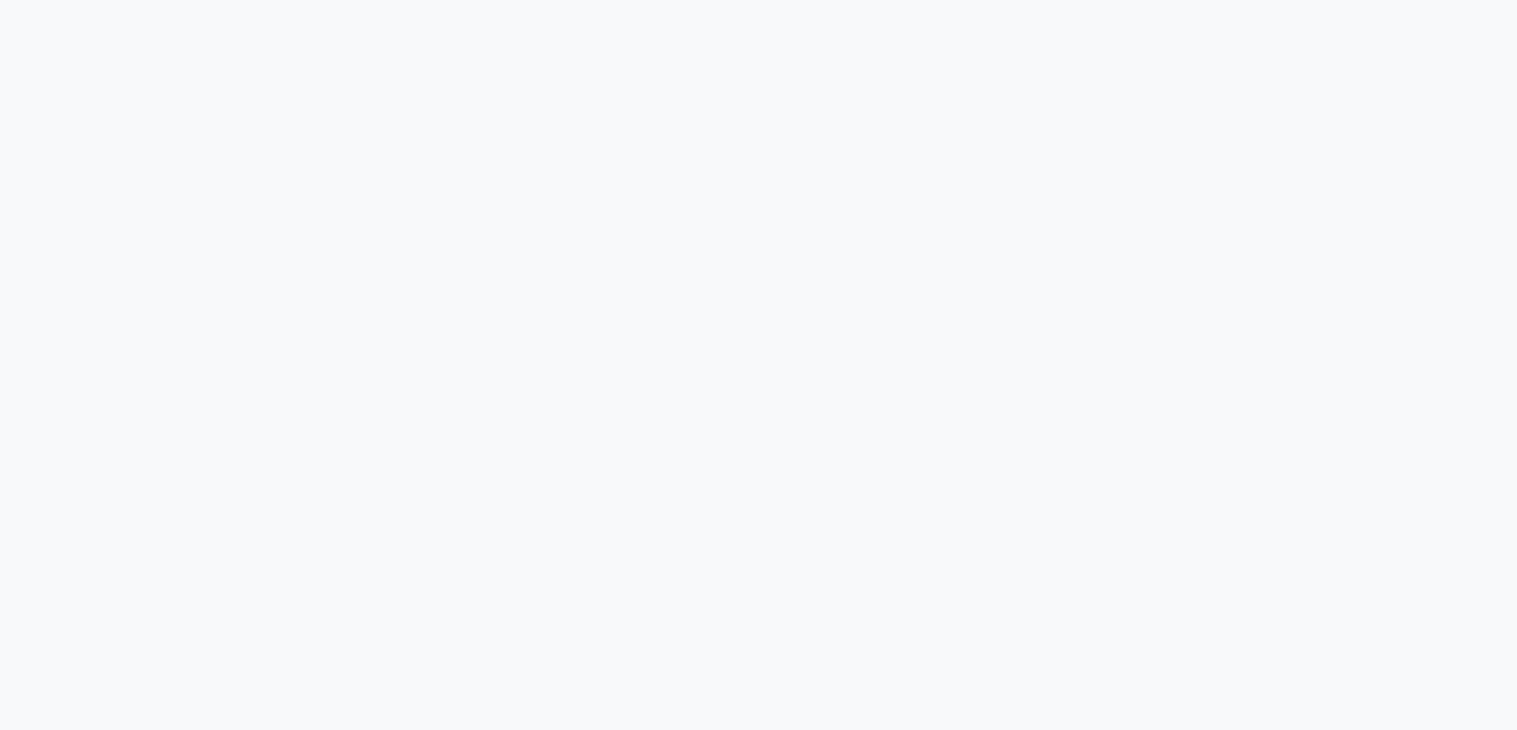 scroll, scrollTop: 0, scrollLeft: 0, axis: both 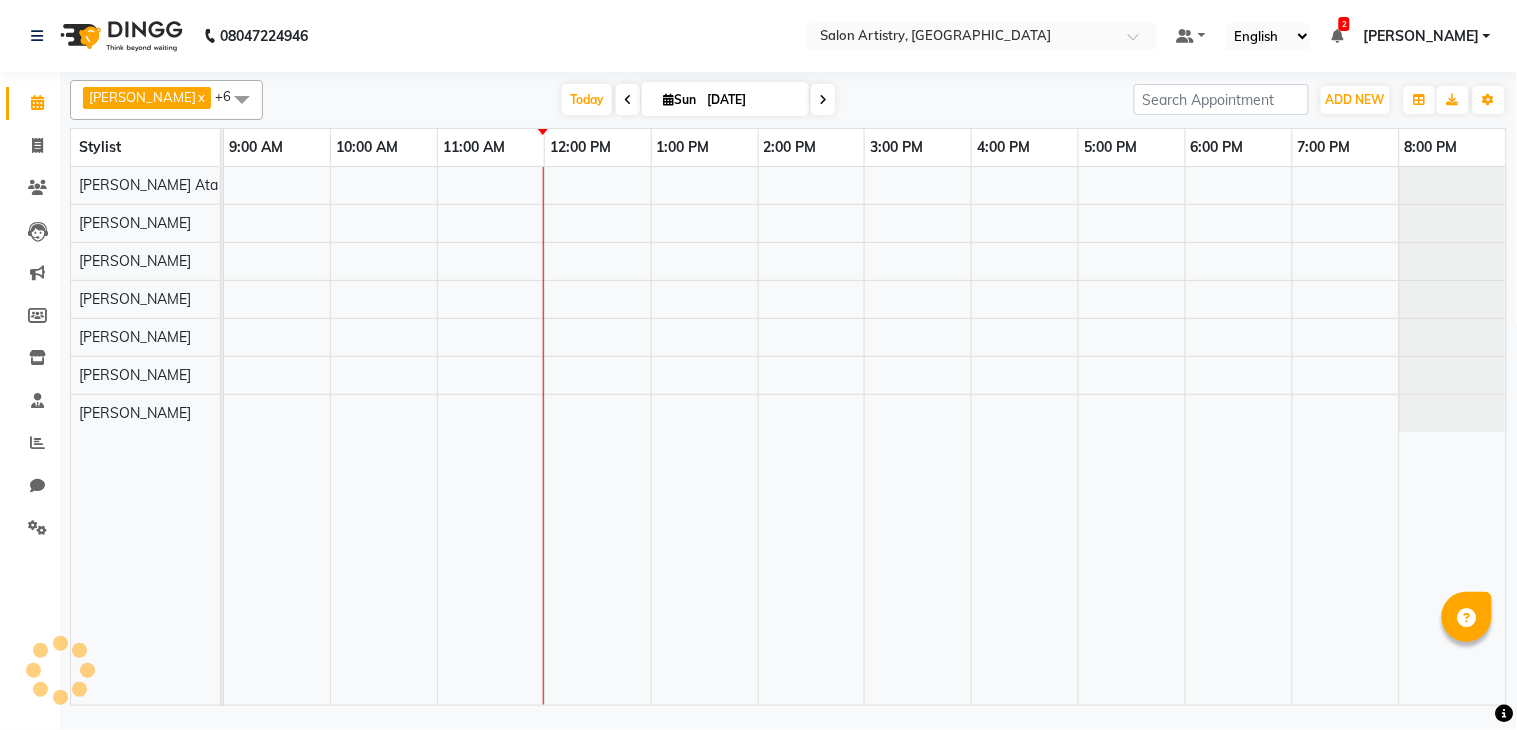 select on "en" 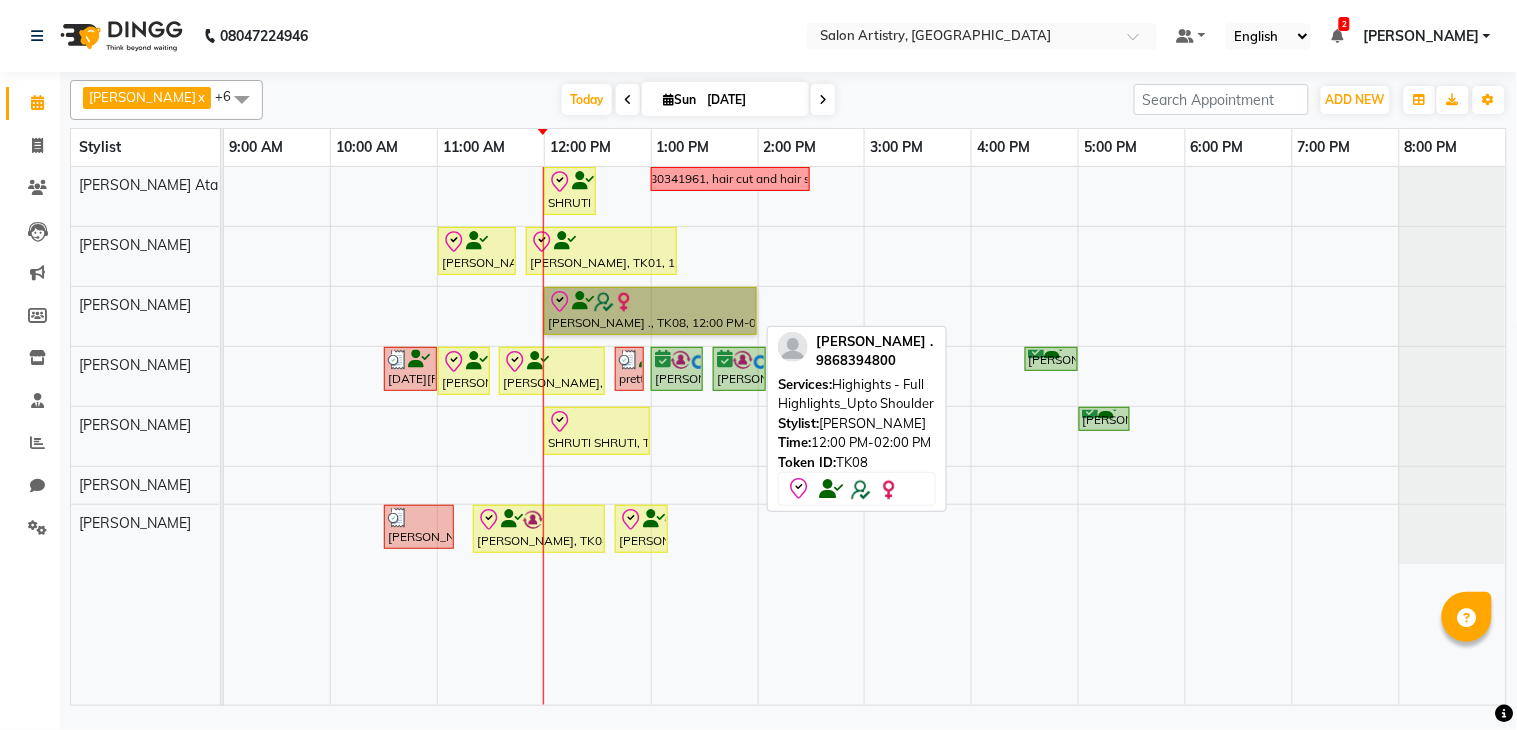 scroll, scrollTop: 0, scrollLeft: 0, axis: both 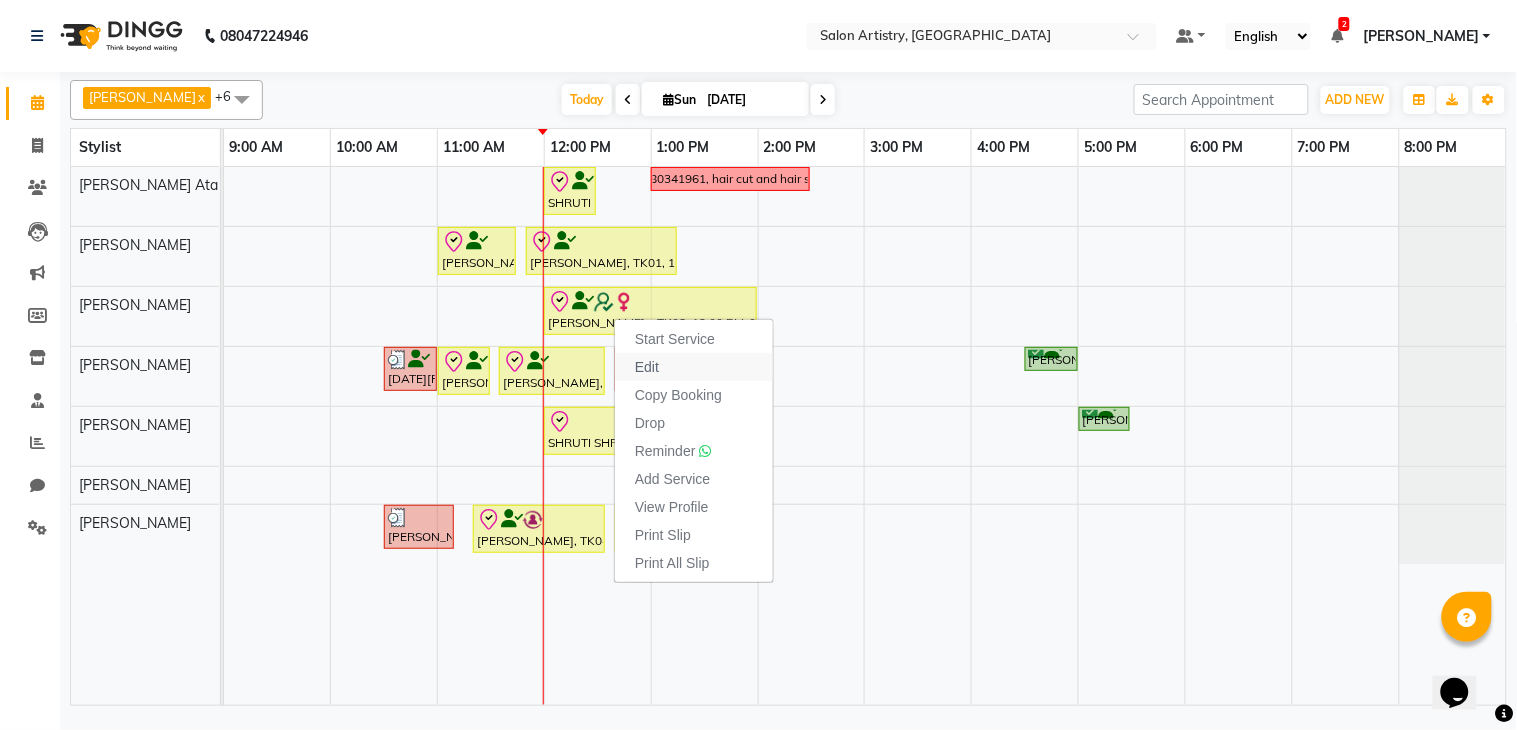 click on "Edit" at bounding box center [647, 367] 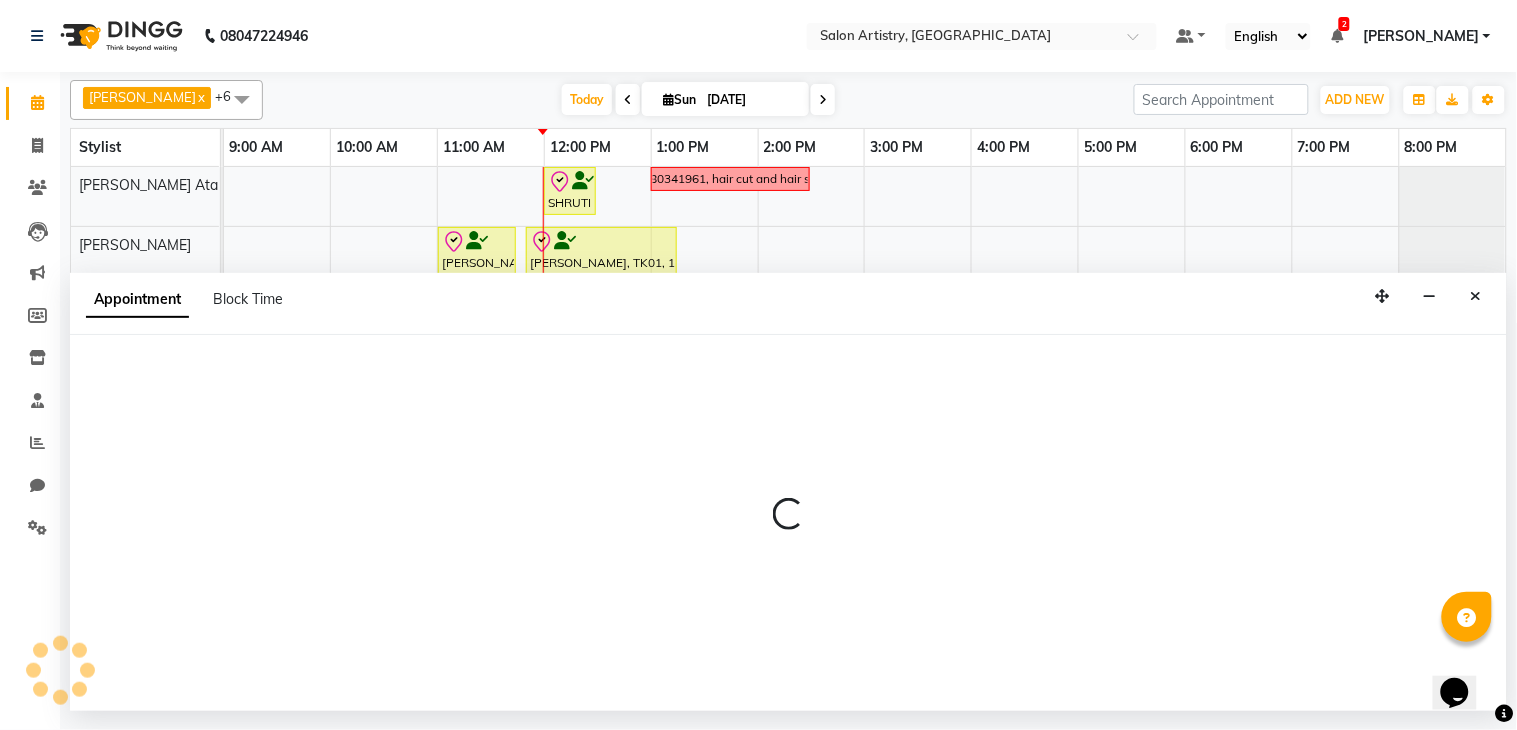 select on "tentative" 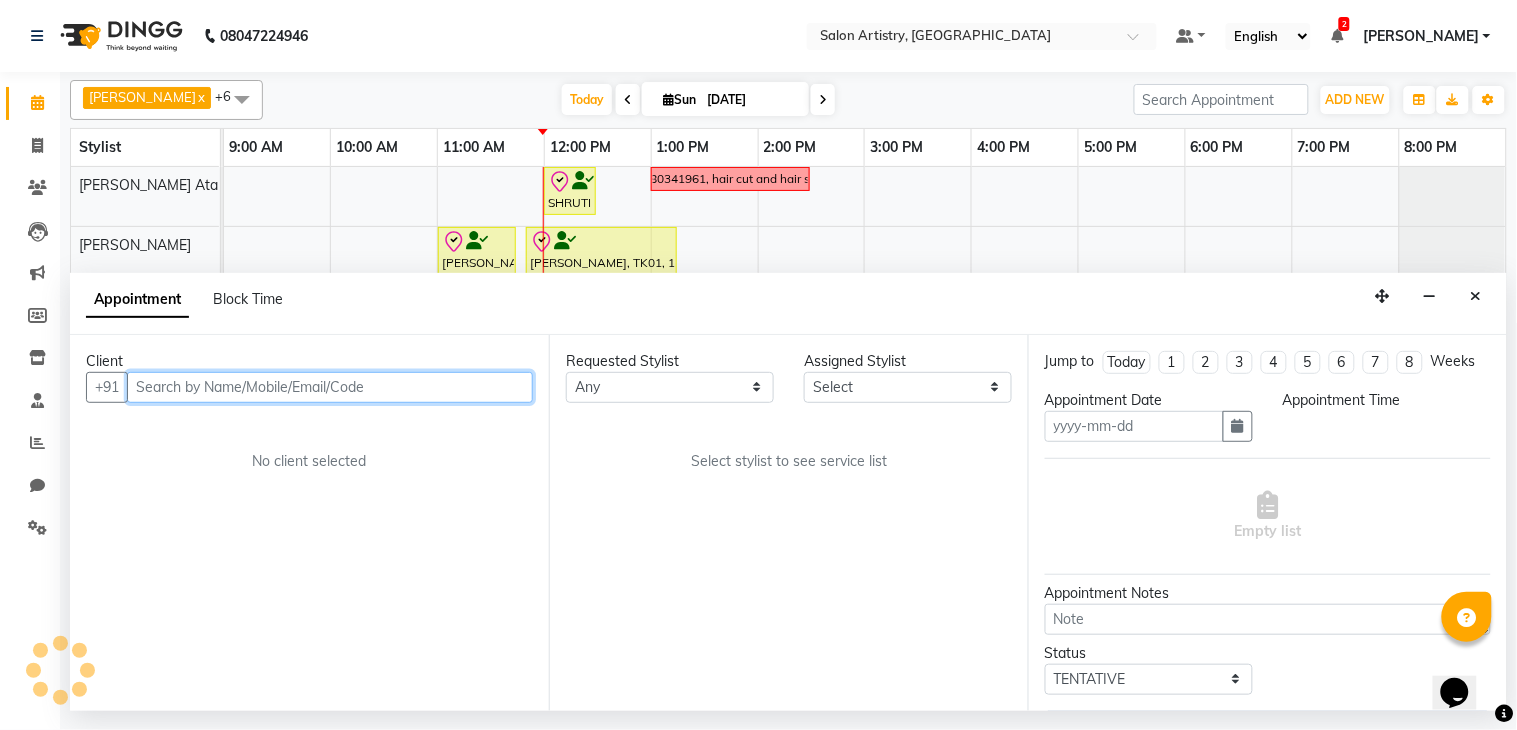 type on "[DATE]" 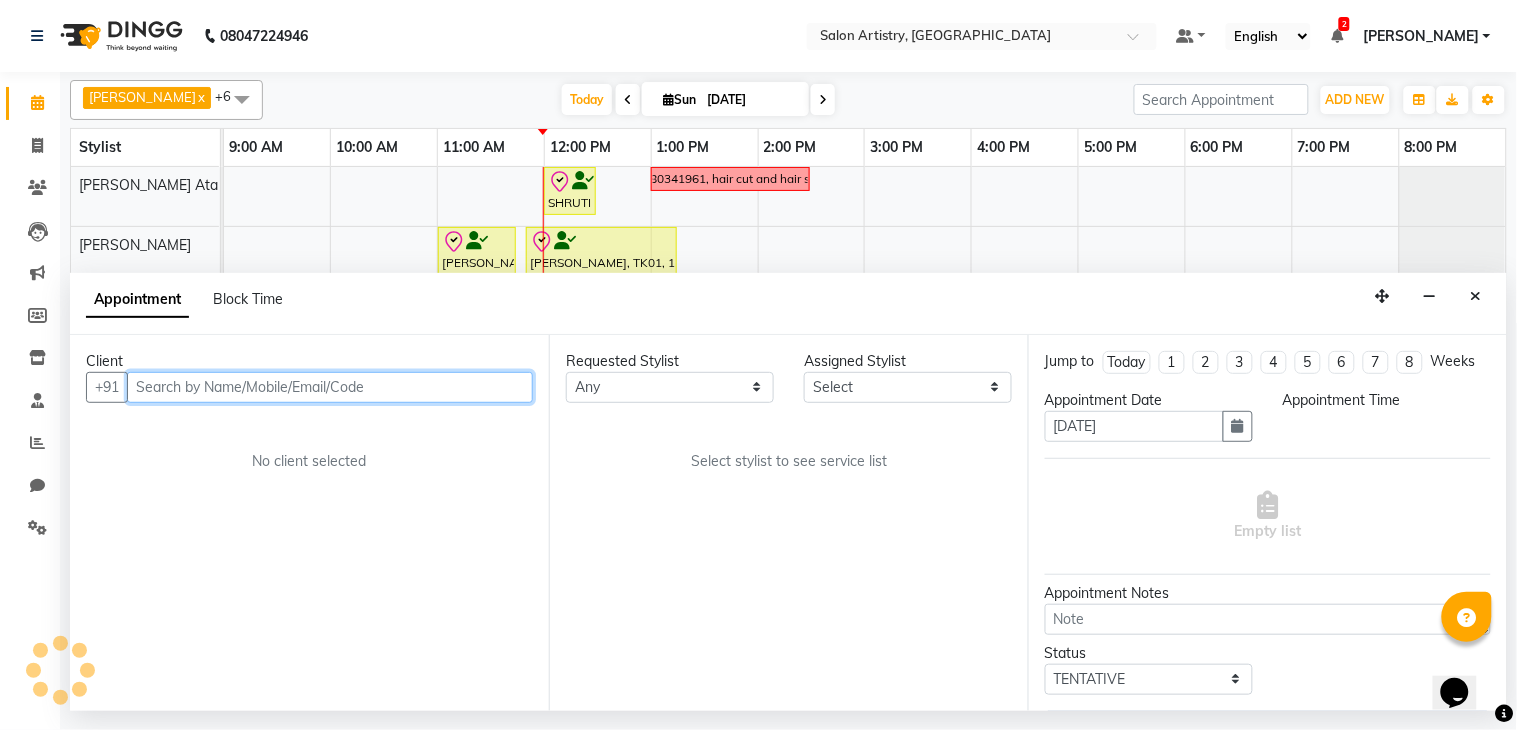 select on "79860" 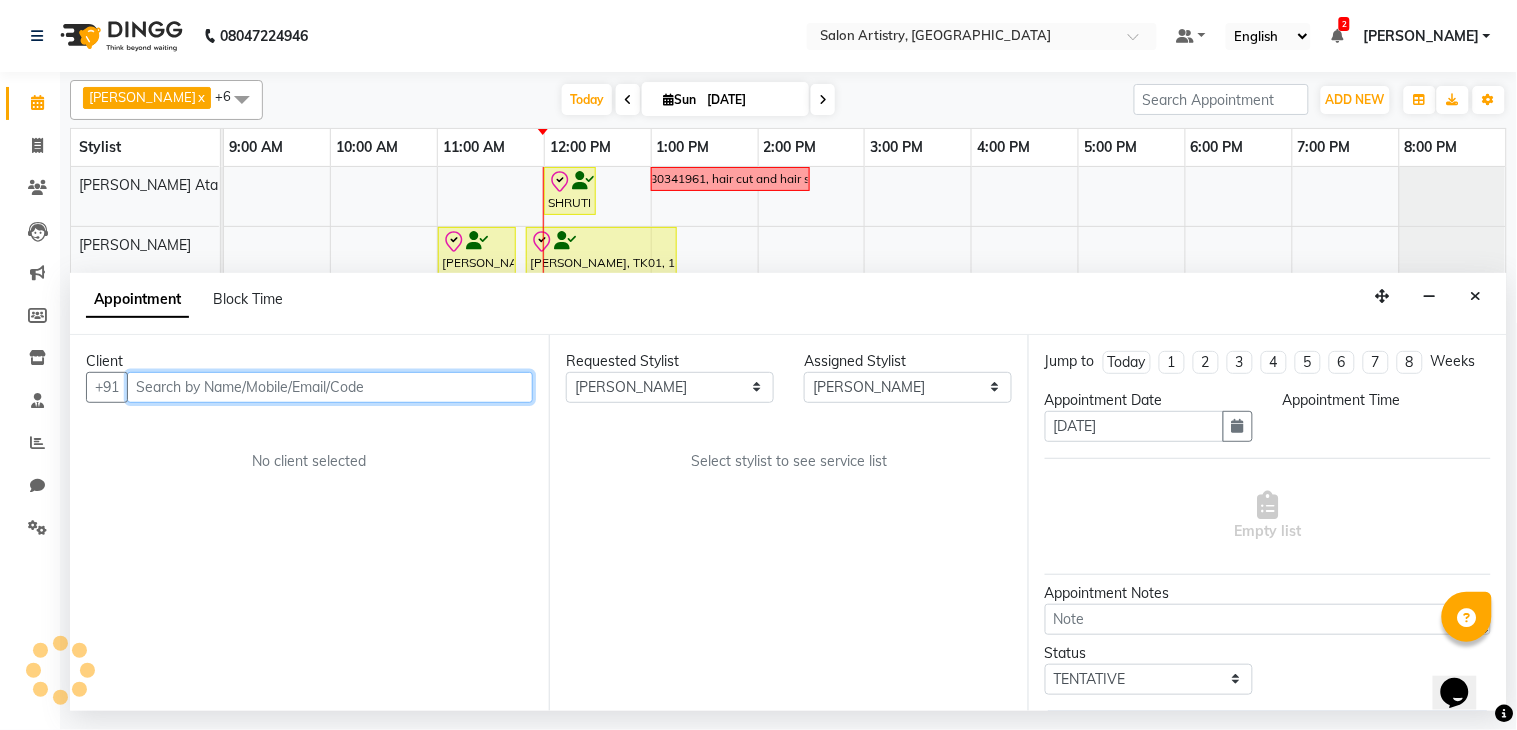 select on "check-in" 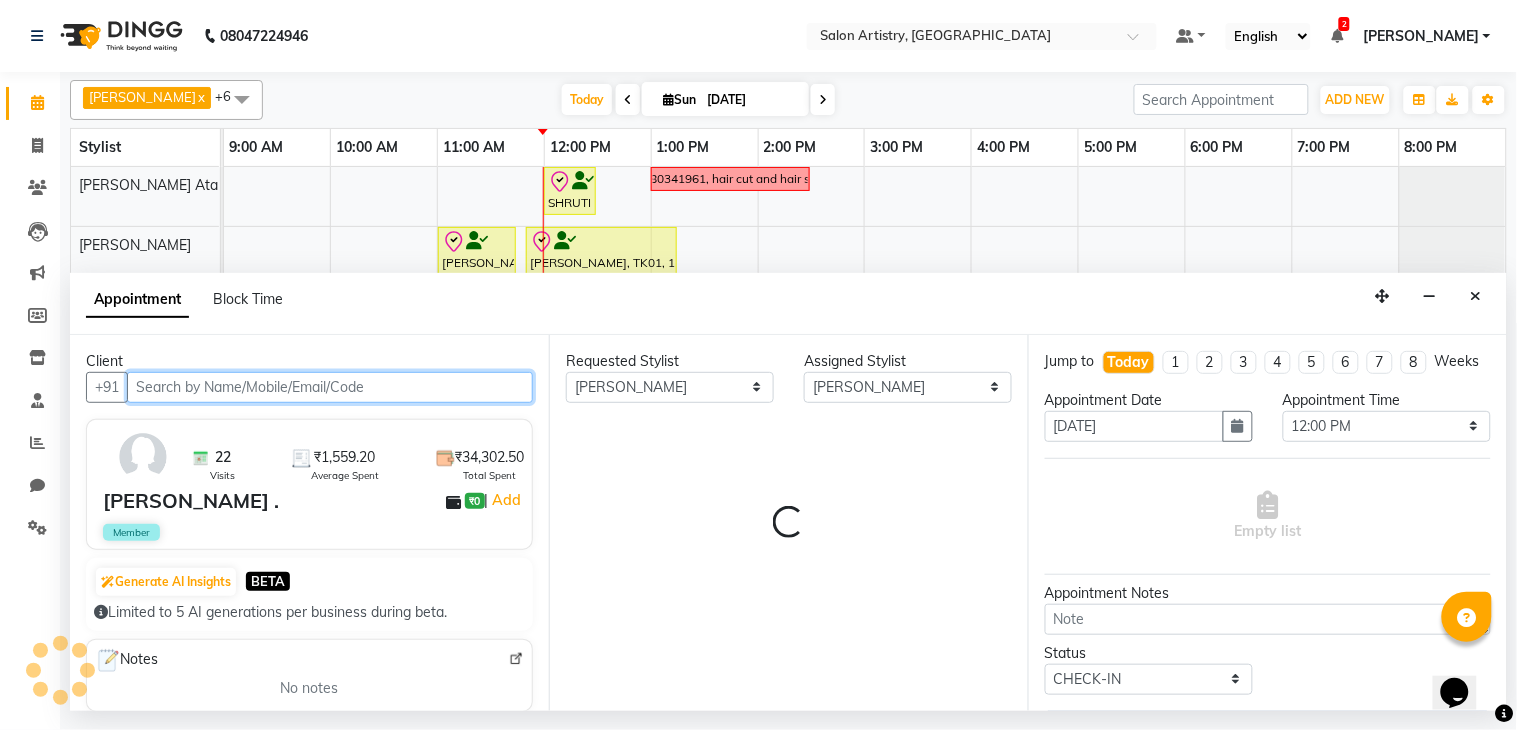 select on "4168" 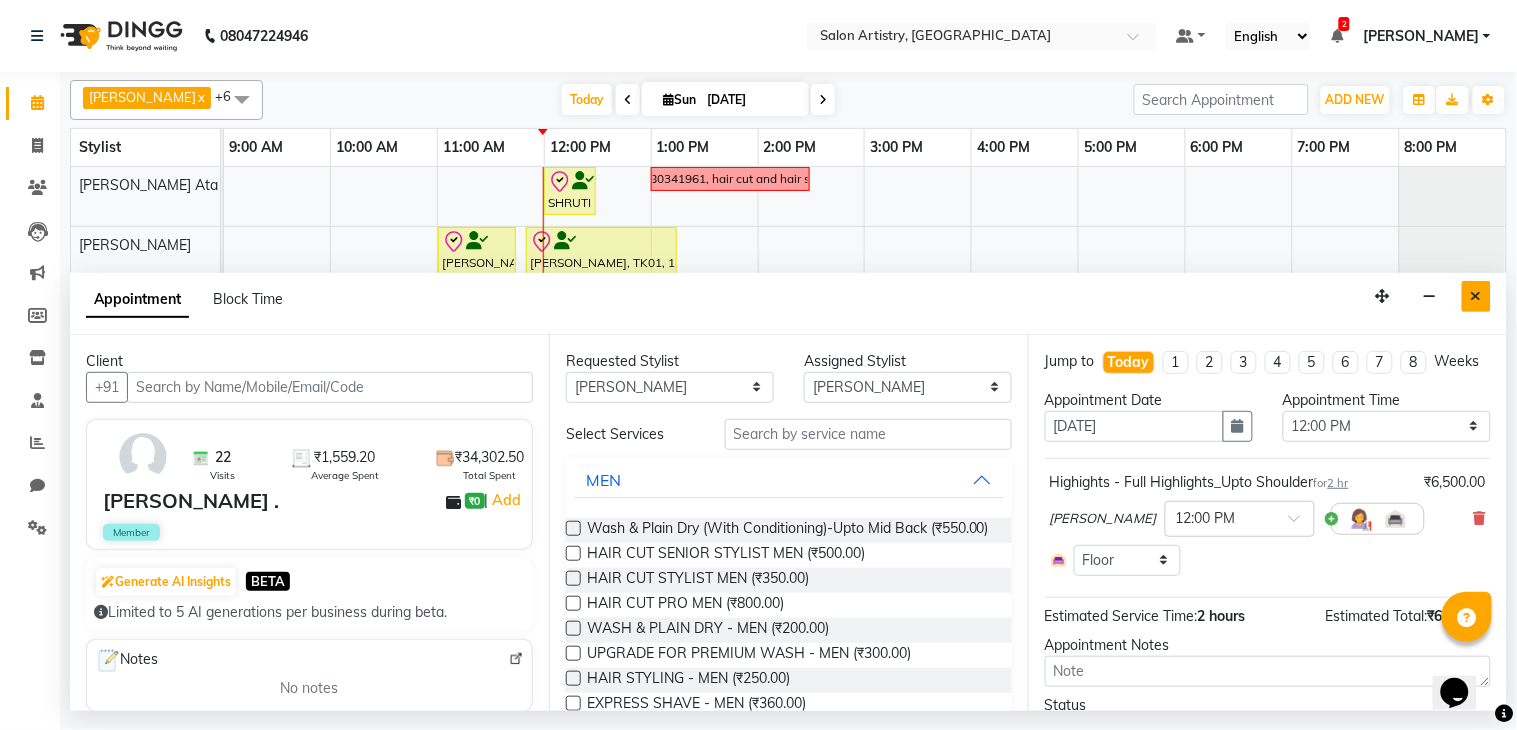 click at bounding box center [1476, 296] 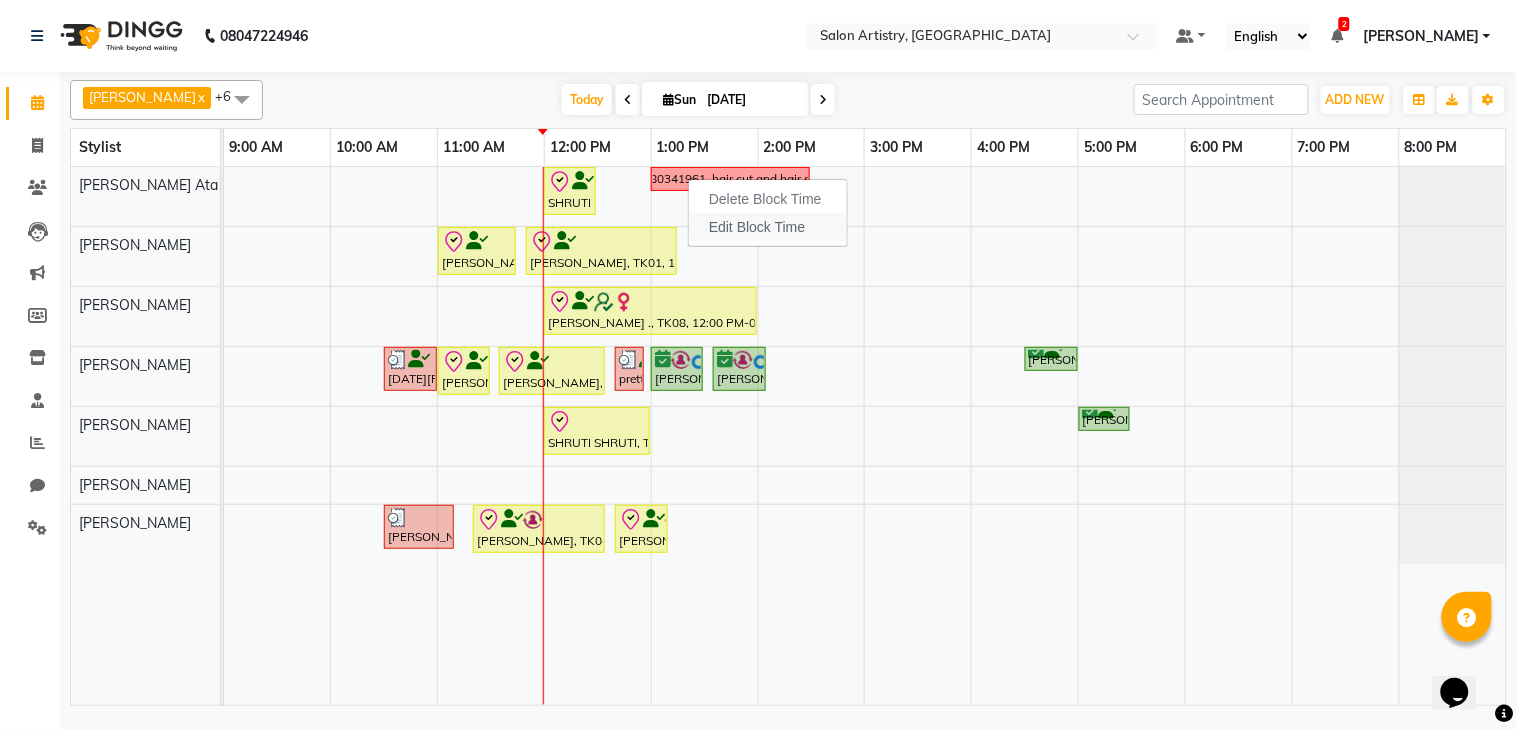 click on "Edit Block Time" at bounding box center (757, 227) 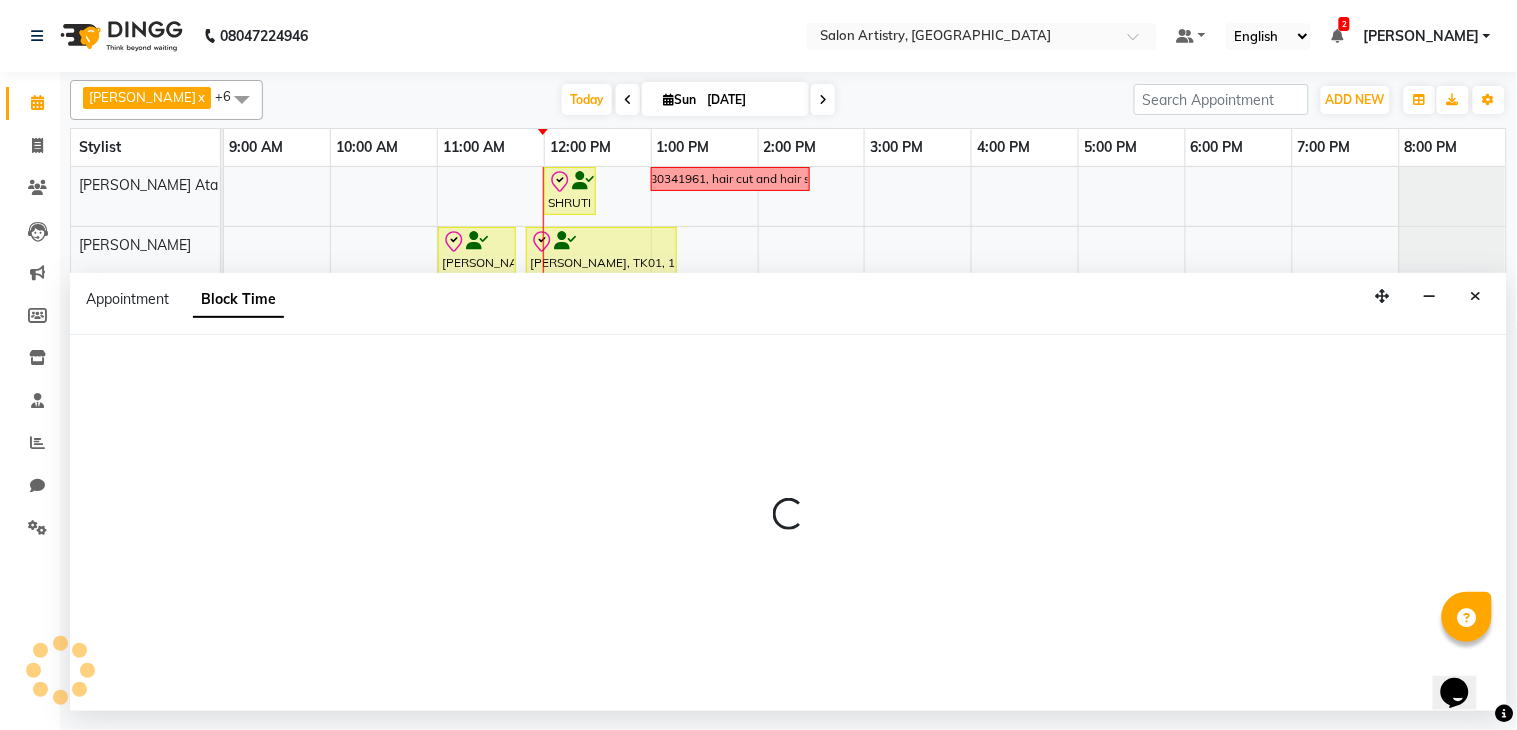 select on "79858" 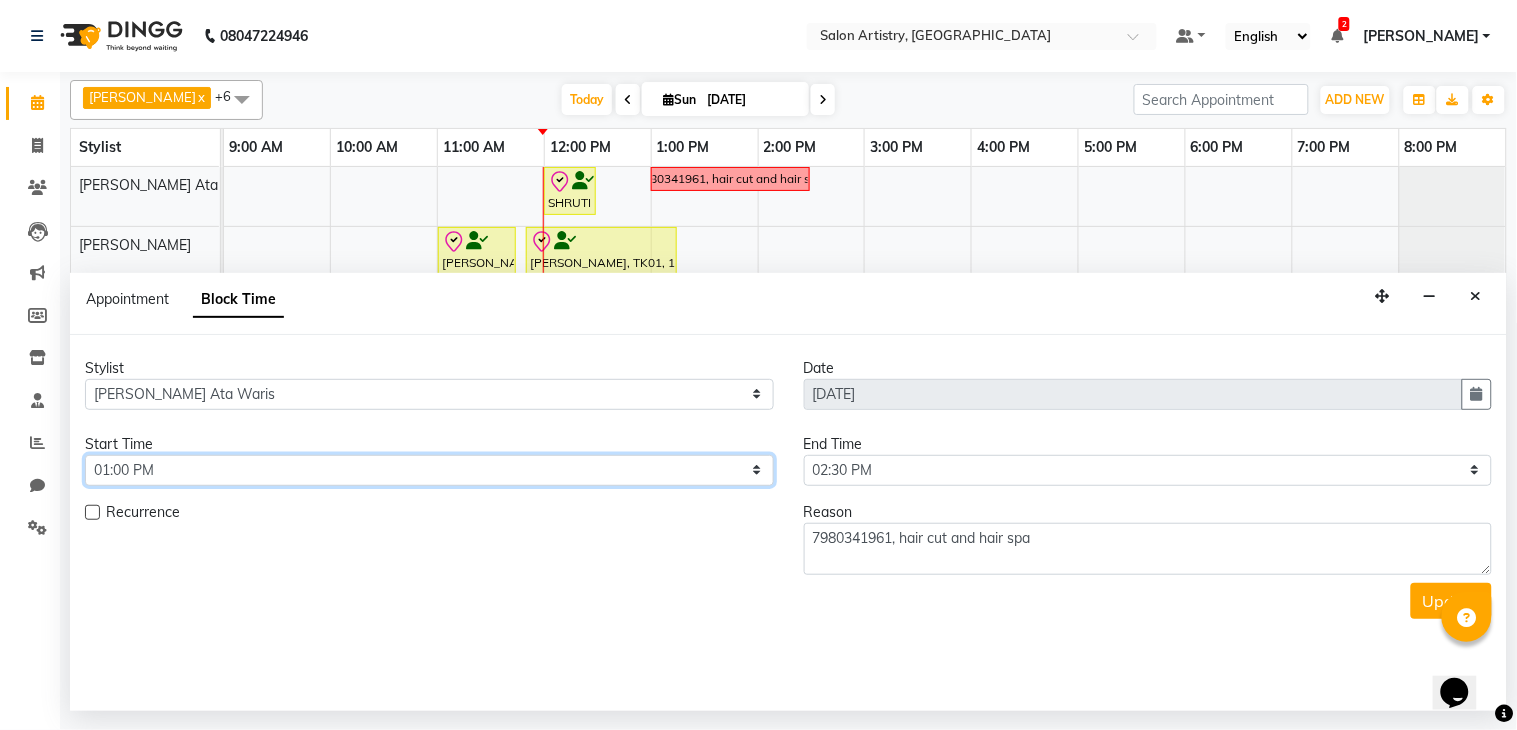 click on "Select 10:00 AM 10:05 AM 10:10 AM 10:15 AM 10:20 AM 10:25 AM 10:30 AM 10:35 AM 10:40 AM 10:45 AM 10:50 AM 10:55 AM 11:00 AM 11:05 AM 11:10 AM 11:15 AM 11:20 AM 11:25 AM 11:30 AM 11:35 AM 11:40 AM 11:45 AM 11:50 AM 11:55 AM 12:00 PM 12:05 PM 12:10 PM 12:15 PM 12:20 PM 12:25 PM 12:30 PM 12:35 PM 12:40 PM 12:45 PM 12:50 PM 12:55 PM 01:00 PM 01:05 PM 01:10 PM 01:15 PM 01:20 PM 01:25 PM 01:30 PM 01:35 PM 01:40 PM 01:45 PM 01:50 PM 01:55 PM 02:00 PM 02:05 PM 02:10 PM 02:15 PM 02:20 PM 02:25 PM 02:30 PM 02:35 PM 02:40 PM 02:45 PM 02:50 PM 02:55 PM 03:00 PM 03:05 PM 03:10 PM 03:15 PM 03:20 PM 03:25 PM 03:30 PM 03:35 PM 03:40 PM 03:45 PM 03:50 PM 03:55 PM 04:00 PM 04:05 PM 04:10 PM 04:15 PM 04:20 PM 04:25 PM 04:30 PM 04:35 PM 04:40 PM 04:45 PM 04:50 PM 04:55 PM 05:00 PM 05:05 PM 05:10 PM 05:15 PM 05:20 PM 05:25 PM 05:30 PM 05:35 PM 05:40 PM 05:45 PM 05:50 PM 05:55 PM 06:00 PM 06:05 PM 06:10 PM 06:15 PM 06:20 PM 06:25 PM 06:30 PM 06:35 PM 06:40 PM 06:45 PM 06:50 PM 06:55 PM 07:00 PM 07:05 PM 07:10 PM 07:15 PM 07:20 PM" at bounding box center [429, 470] 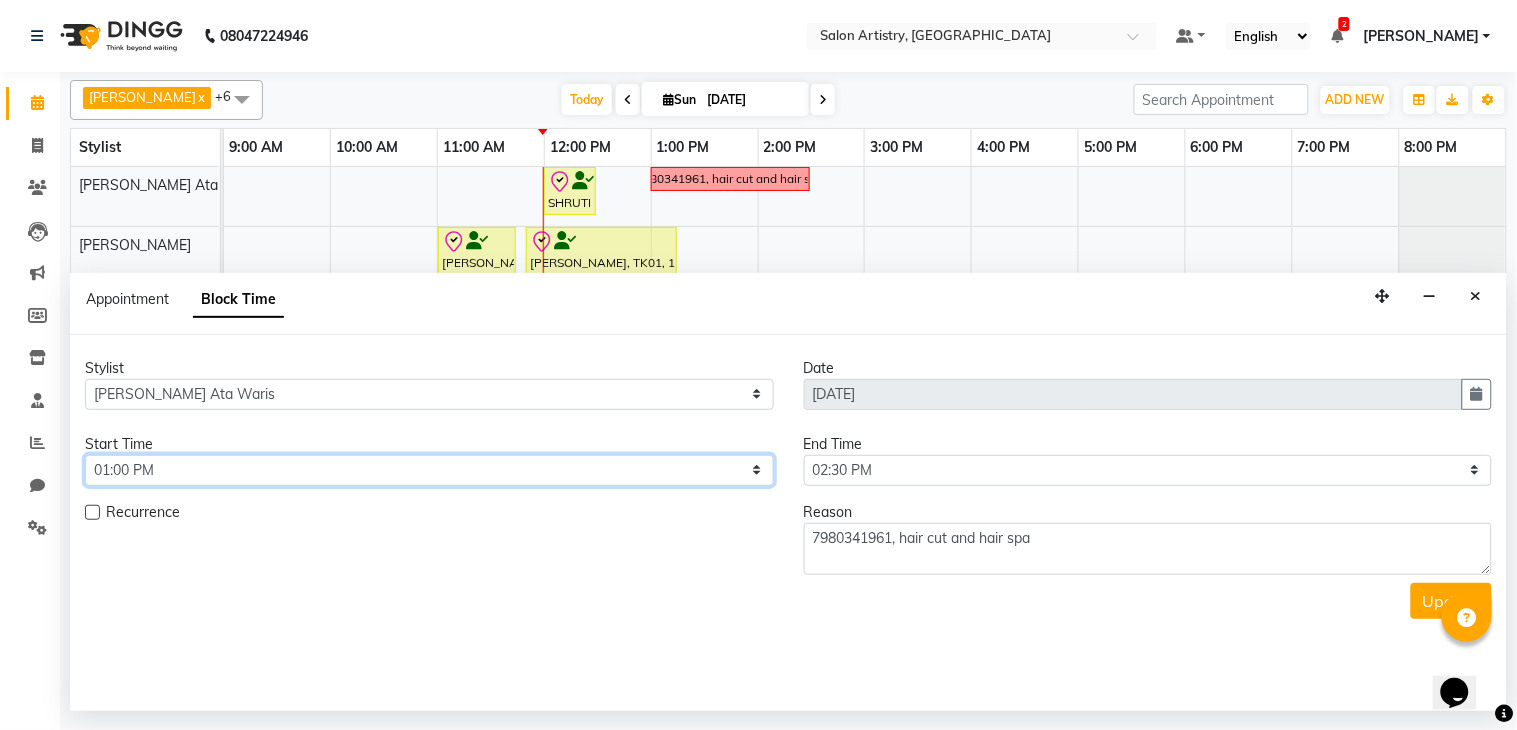select on "900" 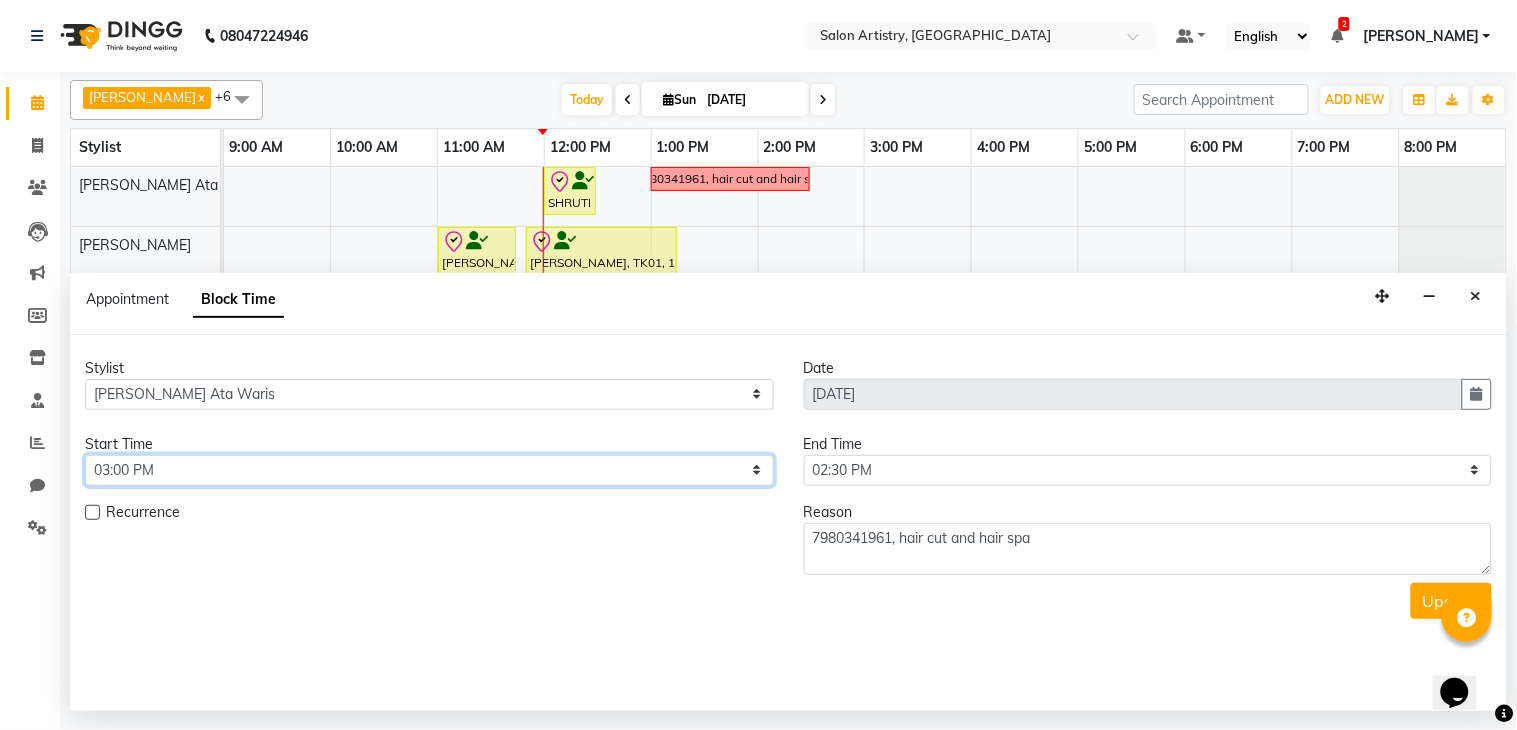 click on "Select 10:00 AM 10:05 AM 10:10 AM 10:15 AM 10:20 AM 10:25 AM 10:30 AM 10:35 AM 10:40 AM 10:45 AM 10:50 AM 10:55 AM 11:00 AM 11:05 AM 11:10 AM 11:15 AM 11:20 AM 11:25 AM 11:30 AM 11:35 AM 11:40 AM 11:45 AM 11:50 AM 11:55 AM 12:00 PM 12:05 PM 12:10 PM 12:15 PM 12:20 PM 12:25 PM 12:30 PM 12:35 PM 12:40 PM 12:45 PM 12:50 PM 12:55 PM 01:00 PM 01:05 PM 01:10 PM 01:15 PM 01:20 PM 01:25 PM 01:30 PM 01:35 PM 01:40 PM 01:45 PM 01:50 PM 01:55 PM 02:00 PM 02:05 PM 02:10 PM 02:15 PM 02:20 PM 02:25 PM 02:30 PM 02:35 PM 02:40 PM 02:45 PM 02:50 PM 02:55 PM 03:00 PM 03:05 PM 03:10 PM 03:15 PM 03:20 PM 03:25 PM 03:30 PM 03:35 PM 03:40 PM 03:45 PM 03:50 PM 03:55 PM 04:00 PM 04:05 PM 04:10 PM 04:15 PM 04:20 PM 04:25 PM 04:30 PM 04:35 PM 04:40 PM 04:45 PM 04:50 PM 04:55 PM 05:00 PM 05:05 PM 05:10 PM 05:15 PM 05:20 PM 05:25 PM 05:30 PM 05:35 PM 05:40 PM 05:45 PM 05:50 PM 05:55 PM 06:00 PM 06:05 PM 06:10 PM 06:15 PM 06:20 PM 06:25 PM 06:30 PM 06:35 PM 06:40 PM 06:45 PM 06:50 PM 06:55 PM 07:00 PM 07:05 PM 07:10 PM 07:15 PM 07:20 PM" at bounding box center (429, 470) 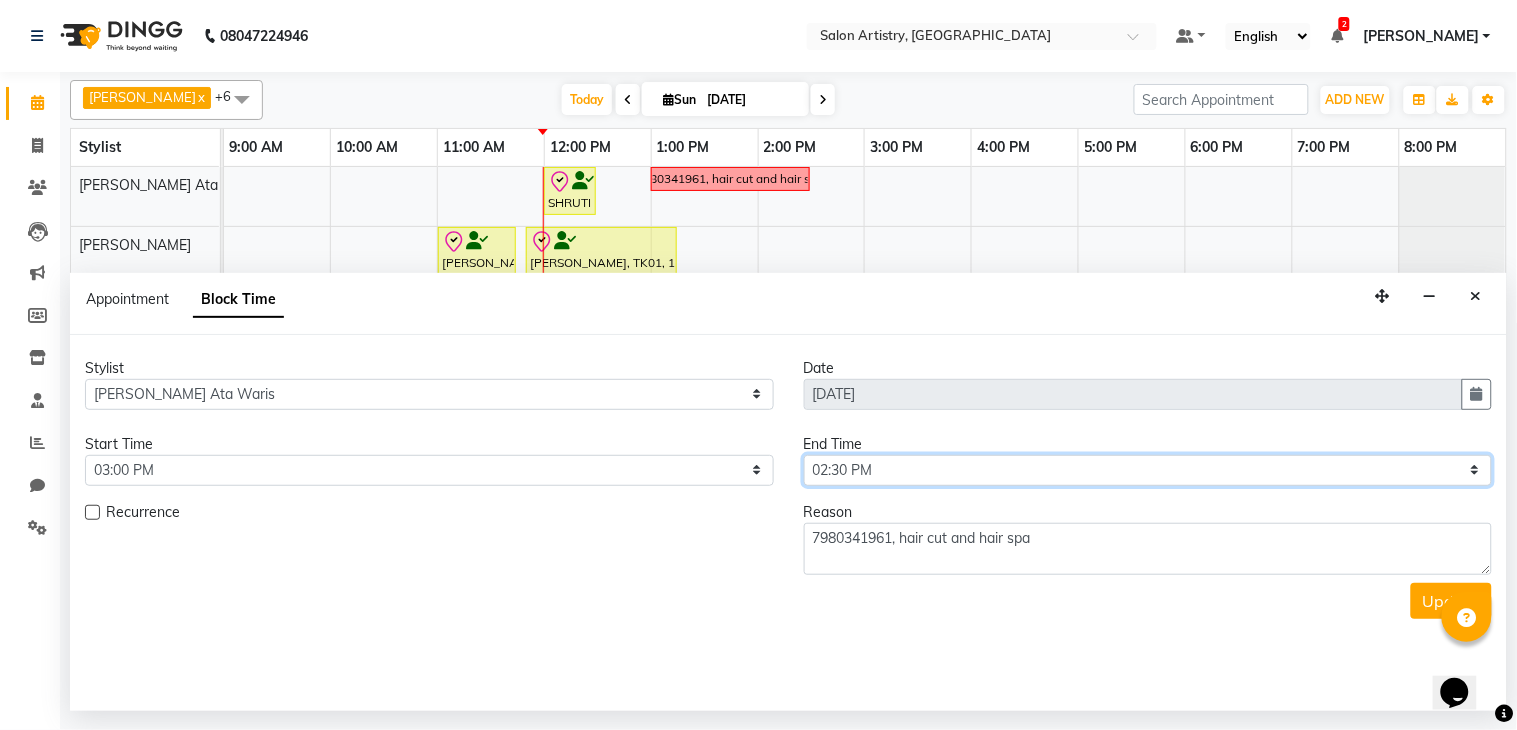 click on "Select 10:00 AM 10:05 AM 10:10 AM 10:15 AM 10:20 AM 10:25 AM 10:30 AM 10:35 AM 10:40 AM 10:45 AM 10:50 AM 10:55 AM 11:00 AM 11:05 AM 11:10 AM 11:15 AM 11:20 AM 11:25 AM 11:30 AM 11:35 AM 11:40 AM 11:45 AM 11:50 AM 11:55 AM 12:00 PM 12:05 PM 12:10 PM 12:15 PM 12:20 PM 12:25 PM 12:30 PM 12:35 PM 12:40 PM 12:45 PM 12:50 PM 12:55 PM 01:00 PM 01:05 PM 01:10 PM 01:15 PM 01:20 PM 01:25 PM 01:30 PM 01:35 PM 01:40 PM 01:45 PM 01:50 PM 01:55 PM 02:00 PM 02:05 PM 02:10 PM 02:15 PM 02:20 PM 02:25 PM 02:30 PM 02:35 PM 02:40 PM 02:45 PM 02:50 PM 02:55 PM 03:00 PM 03:05 PM 03:10 PM 03:15 PM 03:20 PM 03:25 PM 03:30 PM 03:35 PM 03:40 PM 03:45 PM 03:50 PM 03:55 PM 04:00 PM 04:05 PM 04:10 PM 04:15 PM 04:20 PM 04:25 PM 04:30 PM 04:35 PM 04:40 PM 04:45 PM 04:50 PM 04:55 PM 05:00 PM 05:05 PM 05:10 PM 05:15 PM 05:20 PM 05:25 PM 05:30 PM 05:35 PM 05:40 PM 05:45 PM 05:50 PM 05:55 PM 06:00 PM 06:05 PM 06:10 PM 06:15 PM 06:20 PM 06:25 PM 06:30 PM 06:35 PM 06:40 PM 06:45 PM 06:50 PM 06:55 PM 07:00 PM 07:05 PM 07:10 PM 07:15 PM 07:20 PM" at bounding box center [1148, 470] 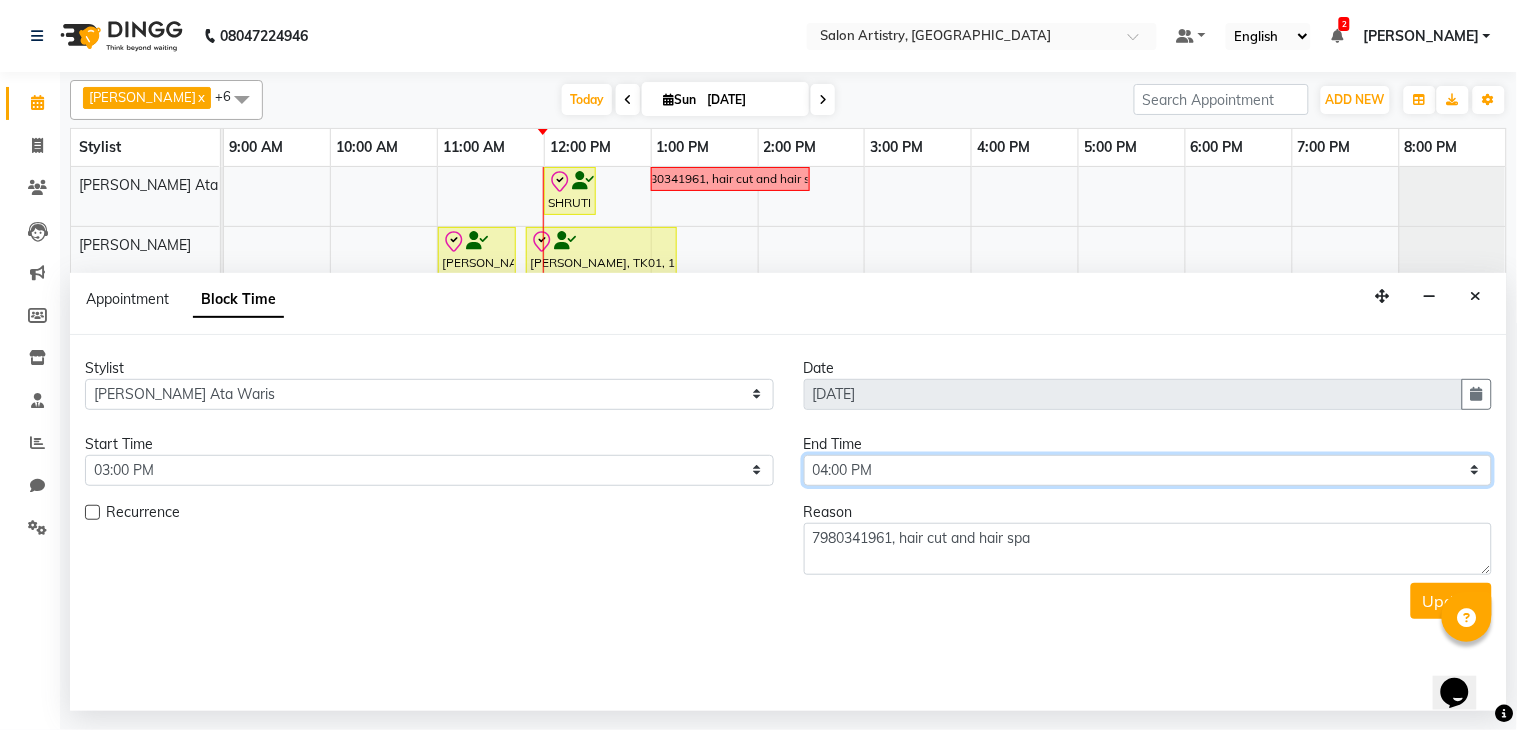 click on "Select 10:00 AM 10:05 AM 10:10 AM 10:15 AM 10:20 AM 10:25 AM 10:30 AM 10:35 AM 10:40 AM 10:45 AM 10:50 AM 10:55 AM 11:00 AM 11:05 AM 11:10 AM 11:15 AM 11:20 AM 11:25 AM 11:30 AM 11:35 AM 11:40 AM 11:45 AM 11:50 AM 11:55 AM 12:00 PM 12:05 PM 12:10 PM 12:15 PM 12:20 PM 12:25 PM 12:30 PM 12:35 PM 12:40 PM 12:45 PM 12:50 PM 12:55 PM 01:00 PM 01:05 PM 01:10 PM 01:15 PM 01:20 PM 01:25 PM 01:30 PM 01:35 PM 01:40 PM 01:45 PM 01:50 PM 01:55 PM 02:00 PM 02:05 PM 02:10 PM 02:15 PM 02:20 PM 02:25 PM 02:30 PM 02:35 PM 02:40 PM 02:45 PM 02:50 PM 02:55 PM 03:00 PM 03:05 PM 03:10 PM 03:15 PM 03:20 PM 03:25 PM 03:30 PM 03:35 PM 03:40 PM 03:45 PM 03:50 PM 03:55 PM 04:00 PM 04:05 PM 04:10 PM 04:15 PM 04:20 PM 04:25 PM 04:30 PM 04:35 PM 04:40 PM 04:45 PM 04:50 PM 04:55 PM 05:00 PM 05:05 PM 05:10 PM 05:15 PM 05:20 PM 05:25 PM 05:30 PM 05:35 PM 05:40 PM 05:45 PM 05:50 PM 05:55 PM 06:00 PM 06:05 PM 06:10 PM 06:15 PM 06:20 PM 06:25 PM 06:30 PM 06:35 PM 06:40 PM 06:45 PM 06:50 PM 06:55 PM 07:00 PM 07:05 PM 07:10 PM 07:15 PM 07:20 PM" at bounding box center (1148, 470) 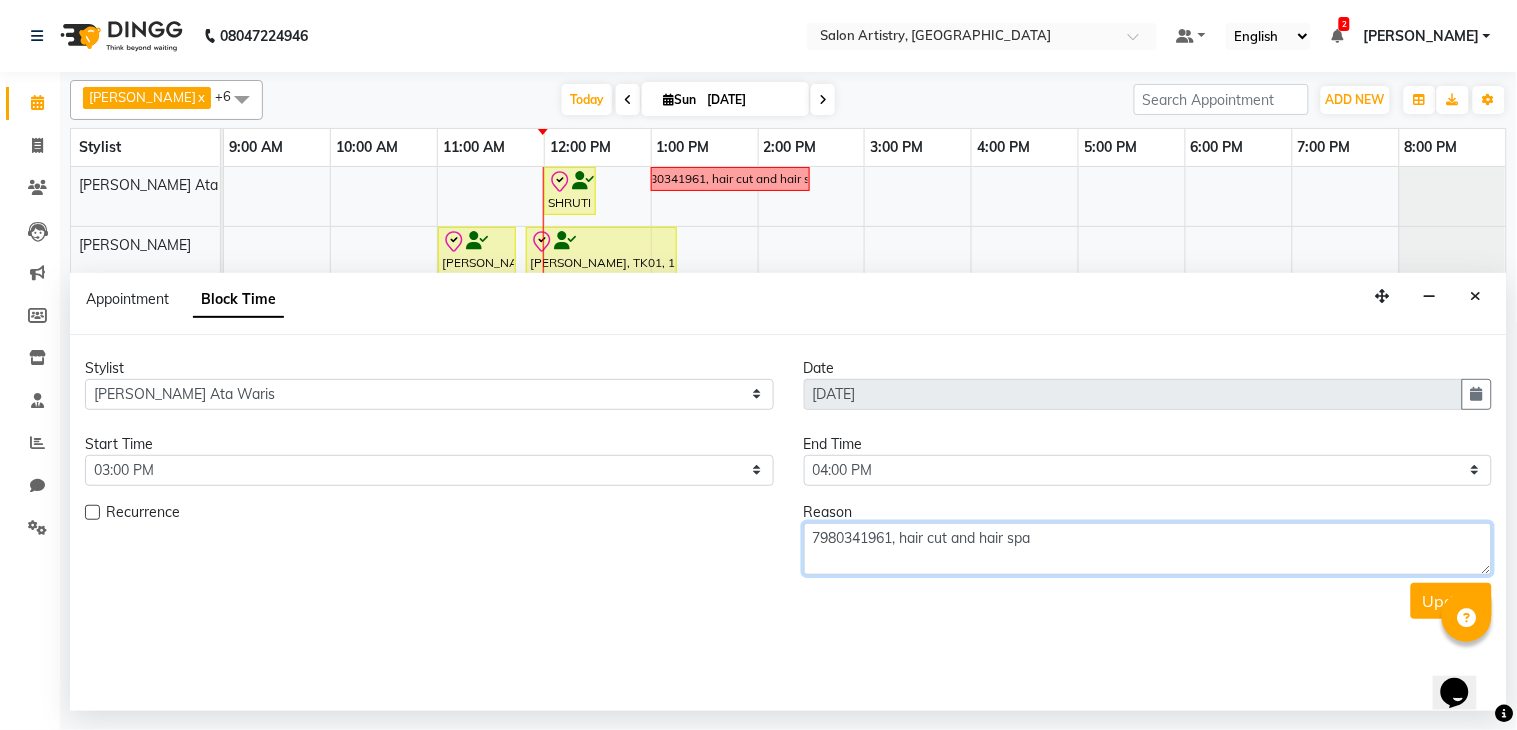 click on "7980341961, hair cut and hair spa" at bounding box center [1148, 549] 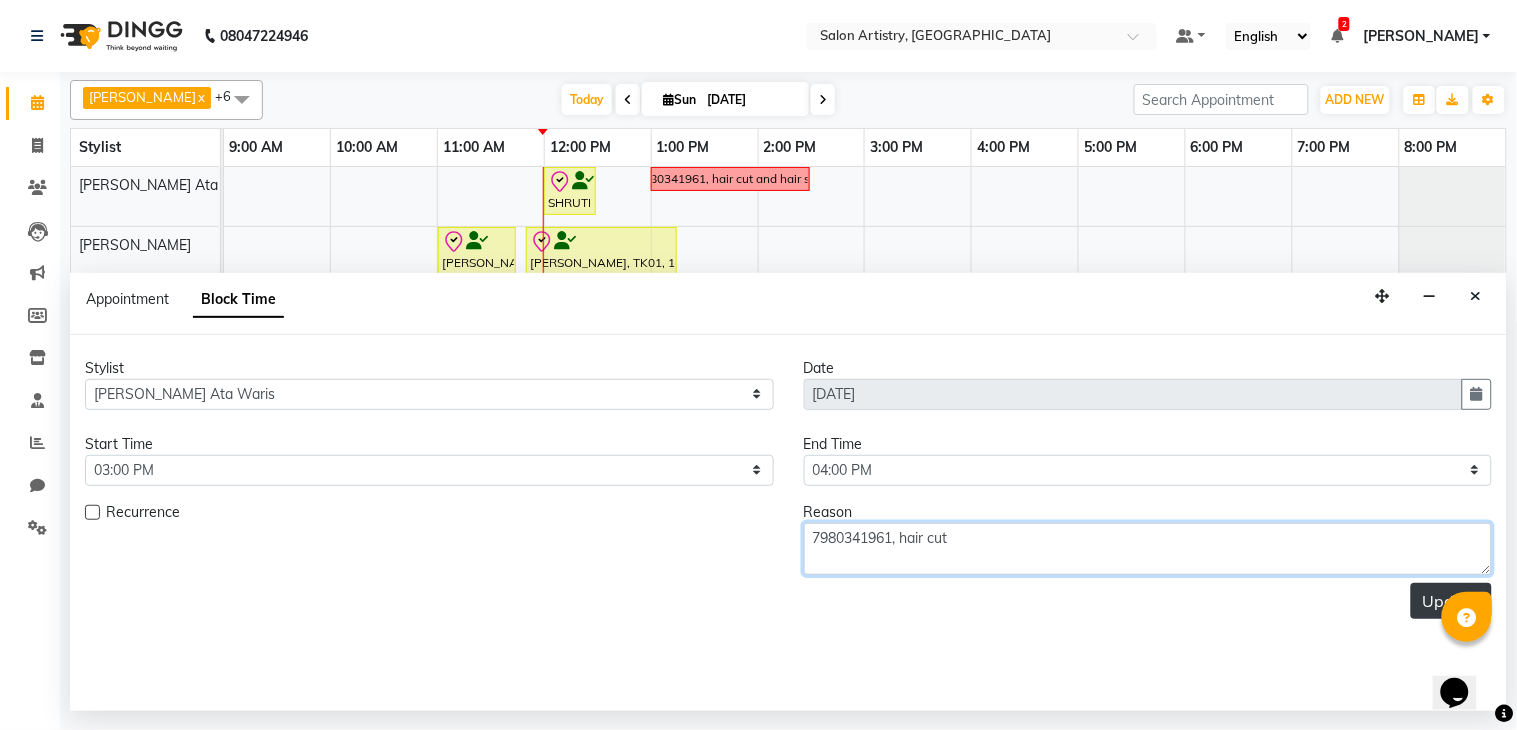 type on "7980341961, hair cut" 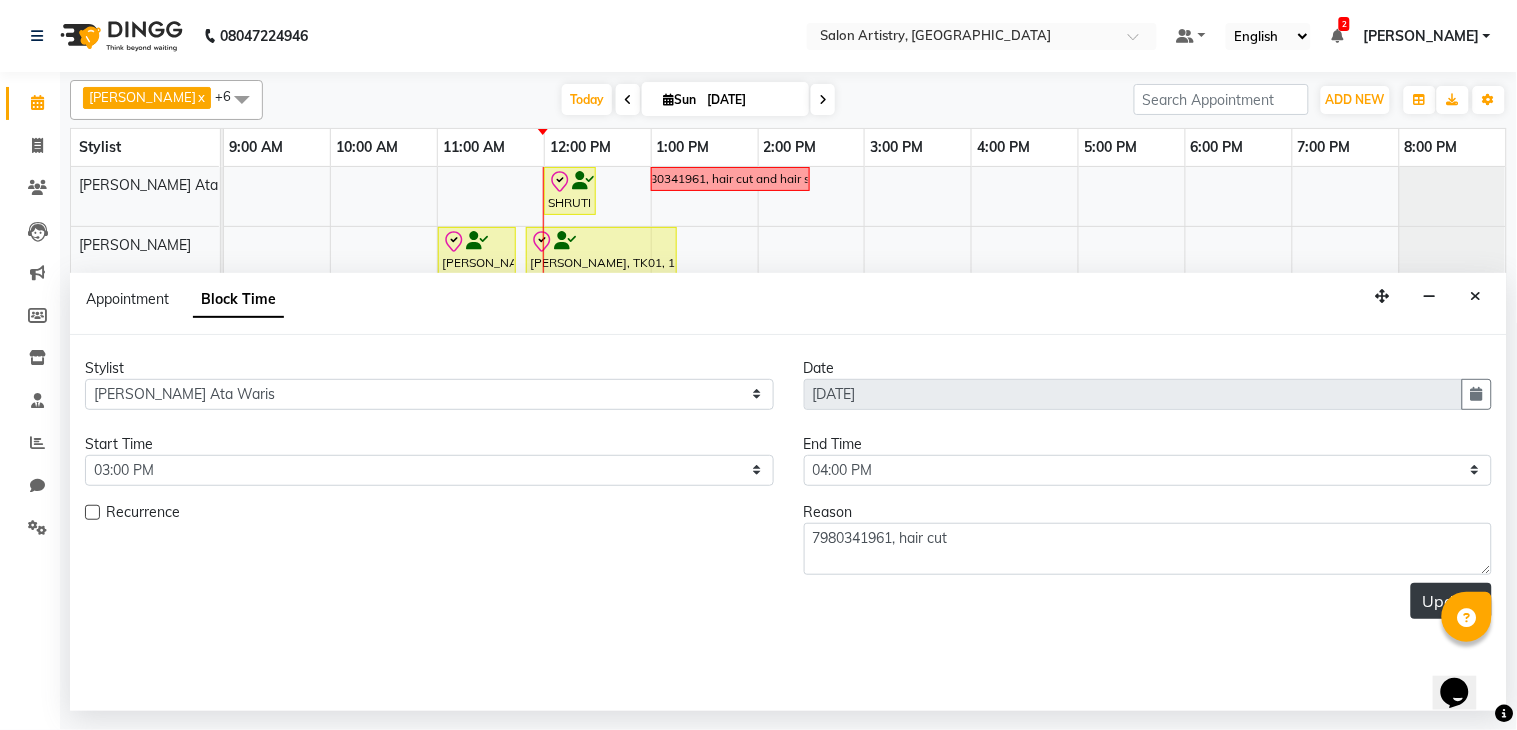 click on "Update" at bounding box center (1451, 601) 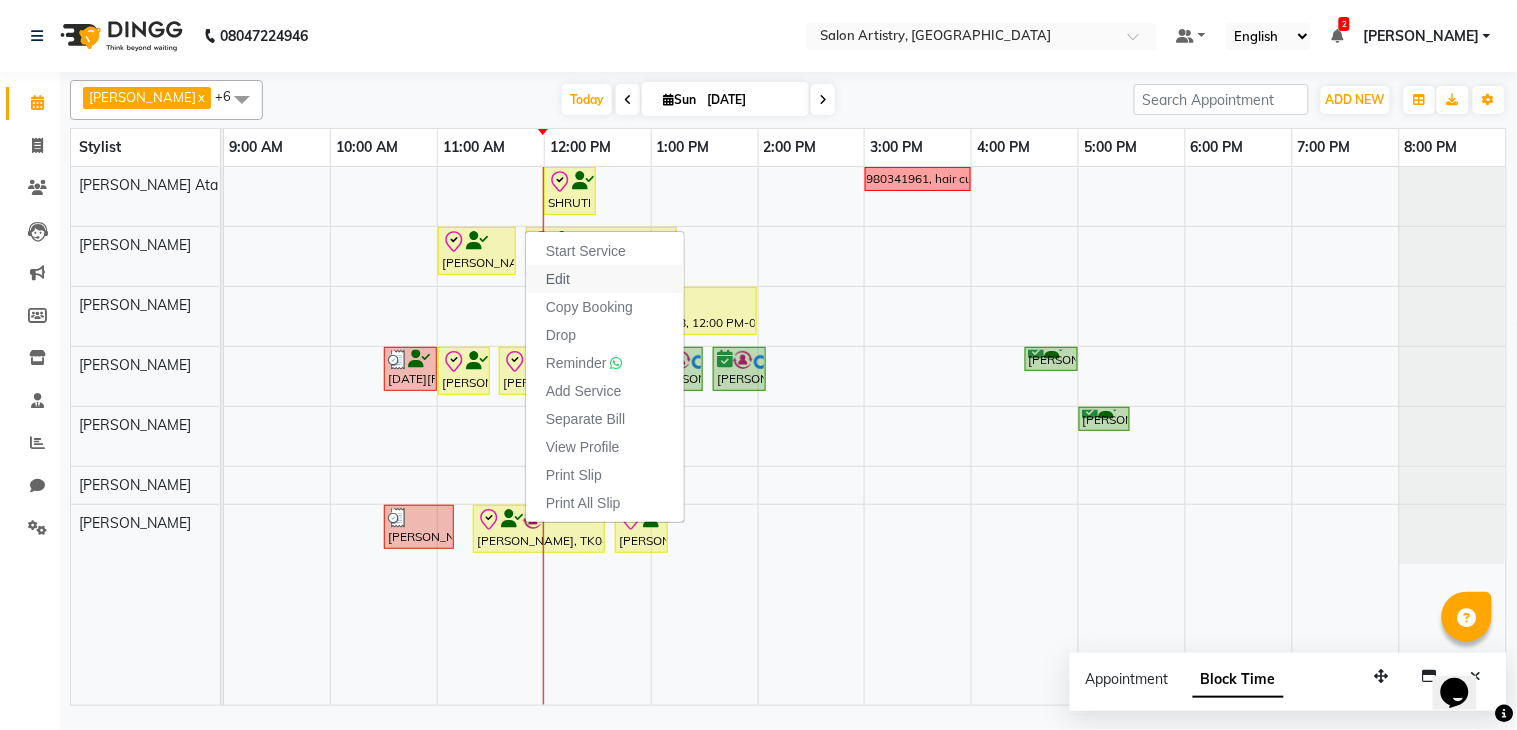click on "Edit" at bounding box center (558, 279) 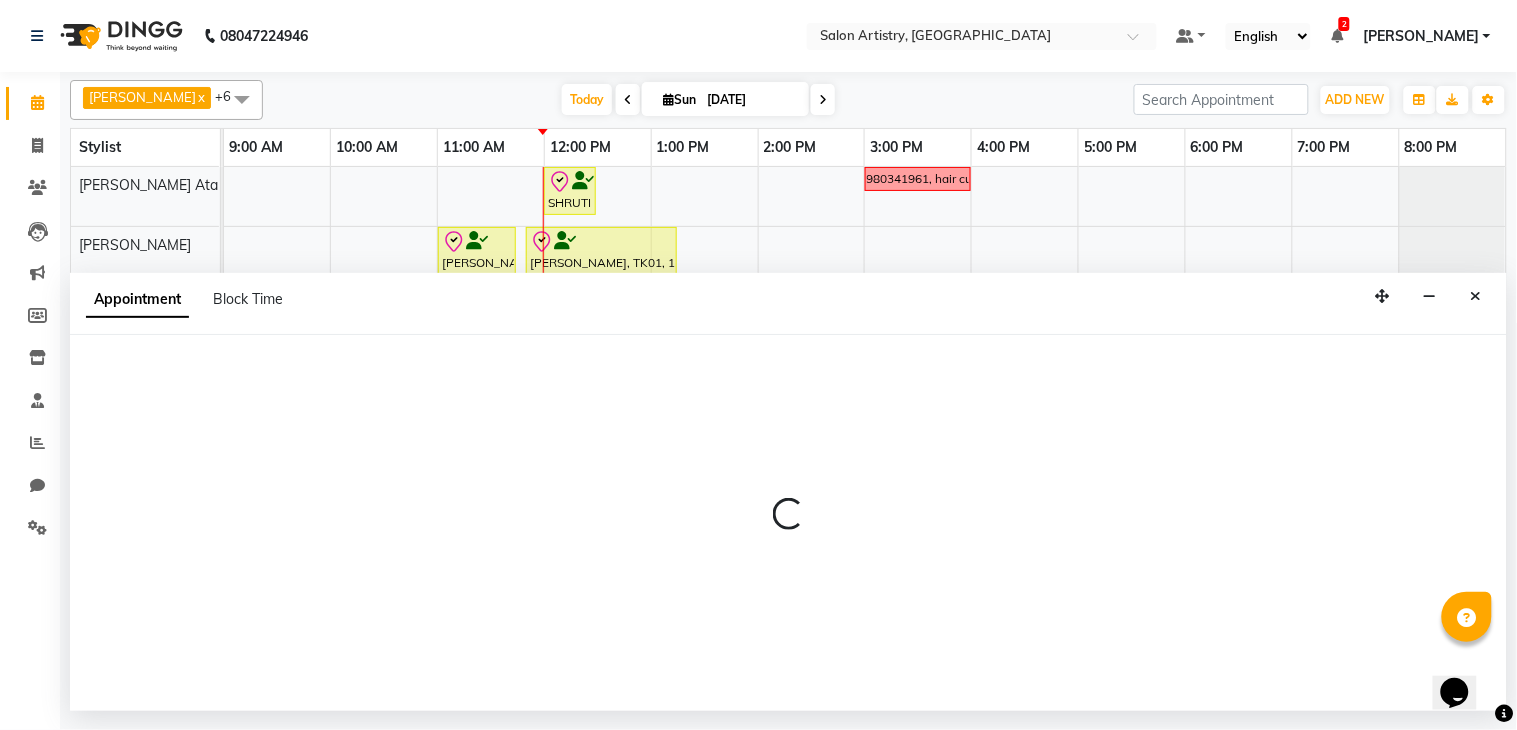 select on "check-in" 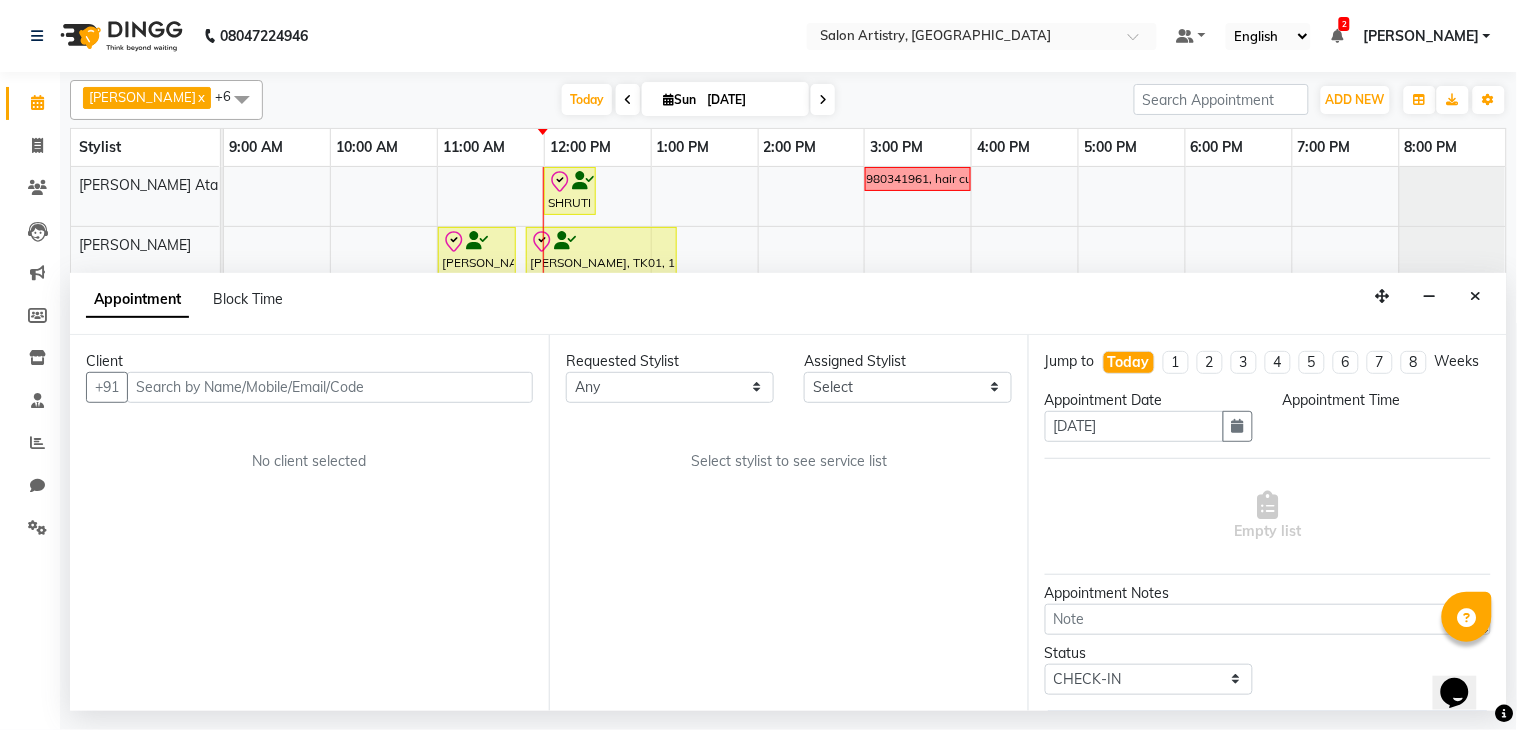 select on "79865" 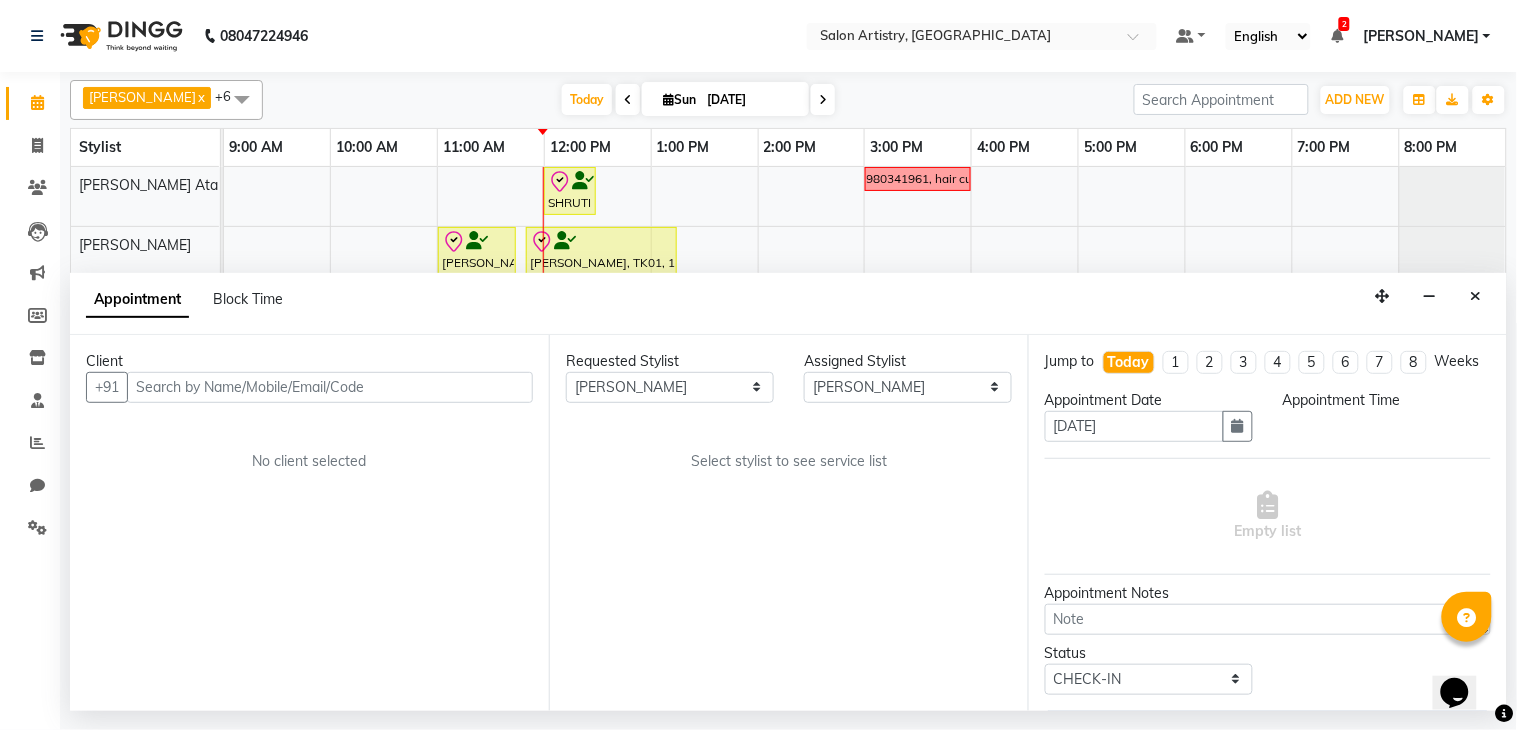 select on "680" 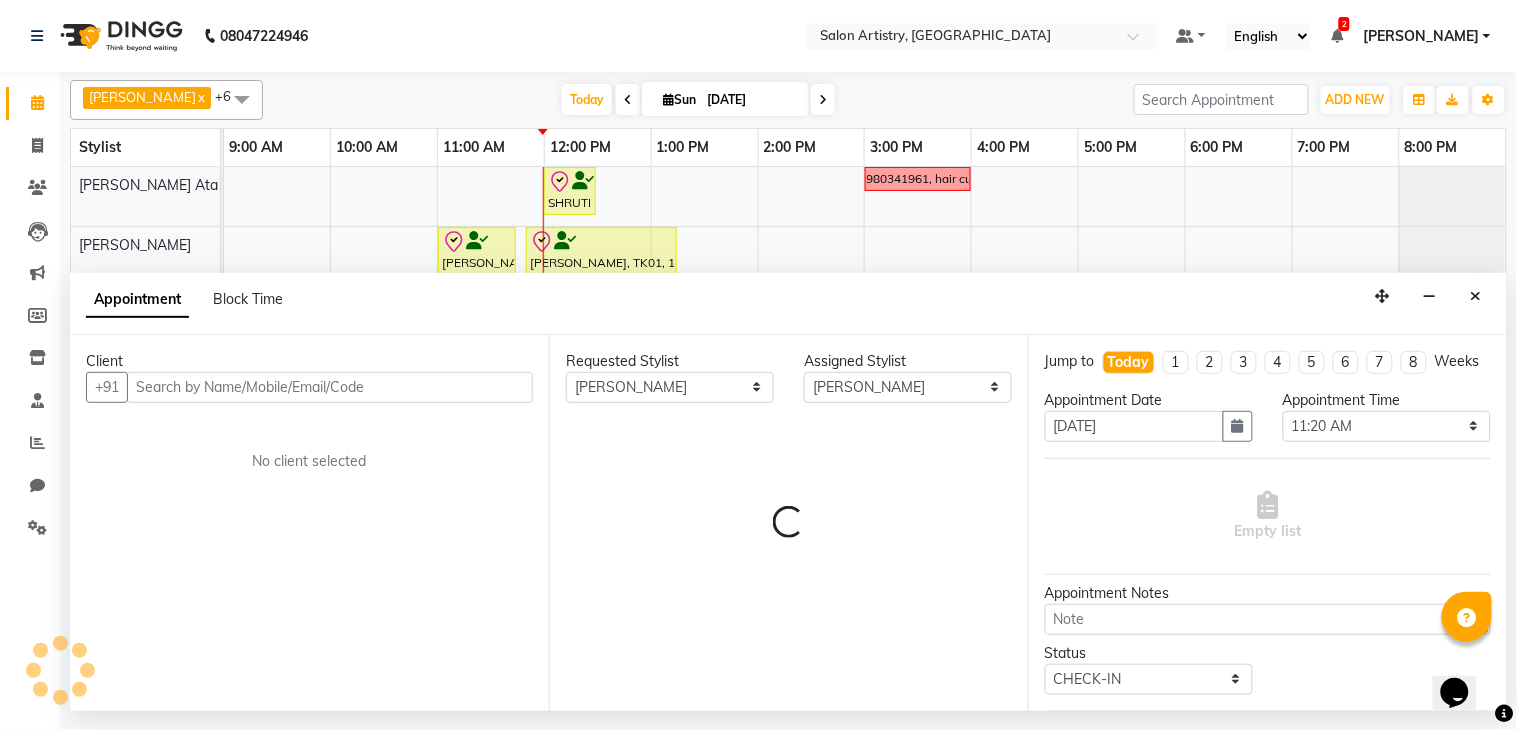 select on "4168" 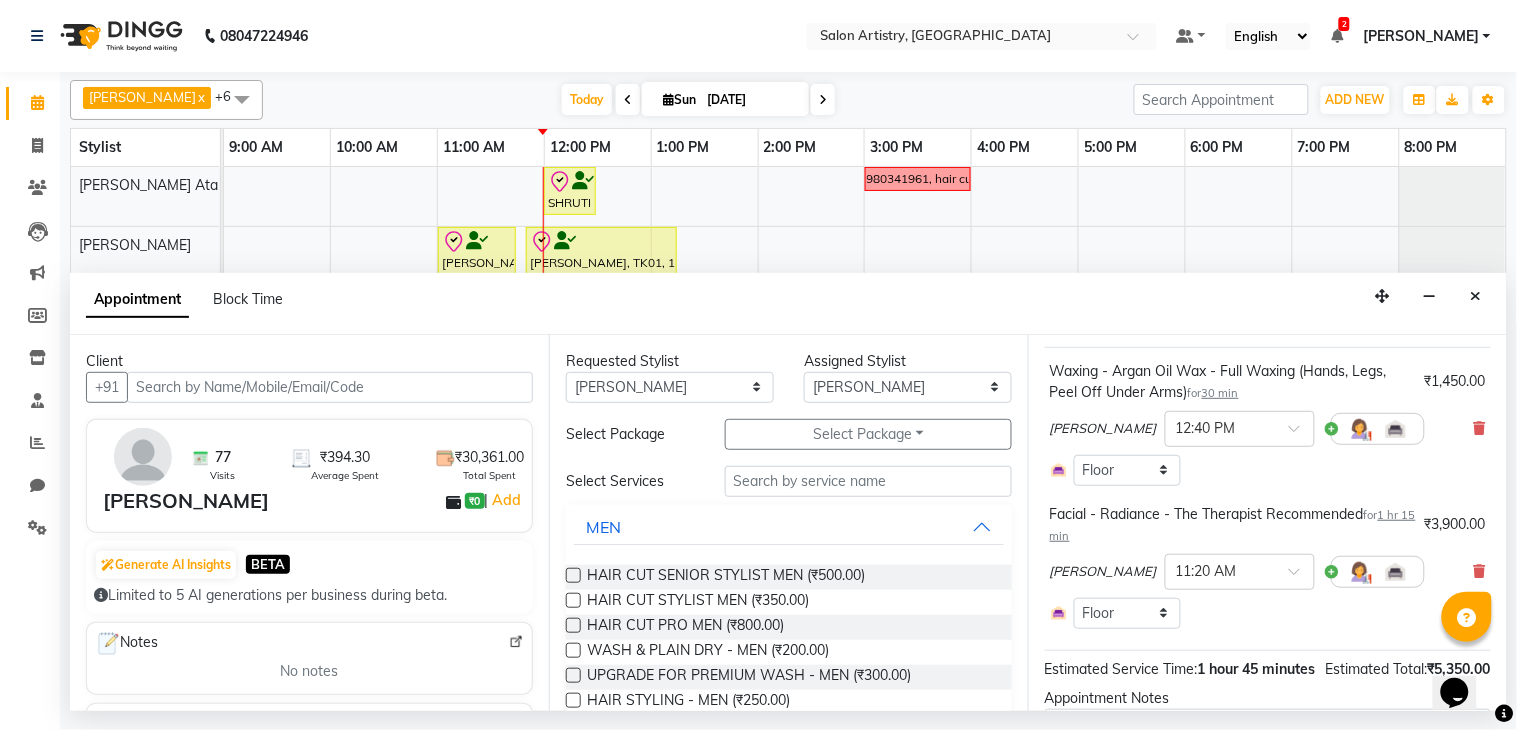 scroll, scrollTop: 222, scrollLeft: 0, axis: vertical 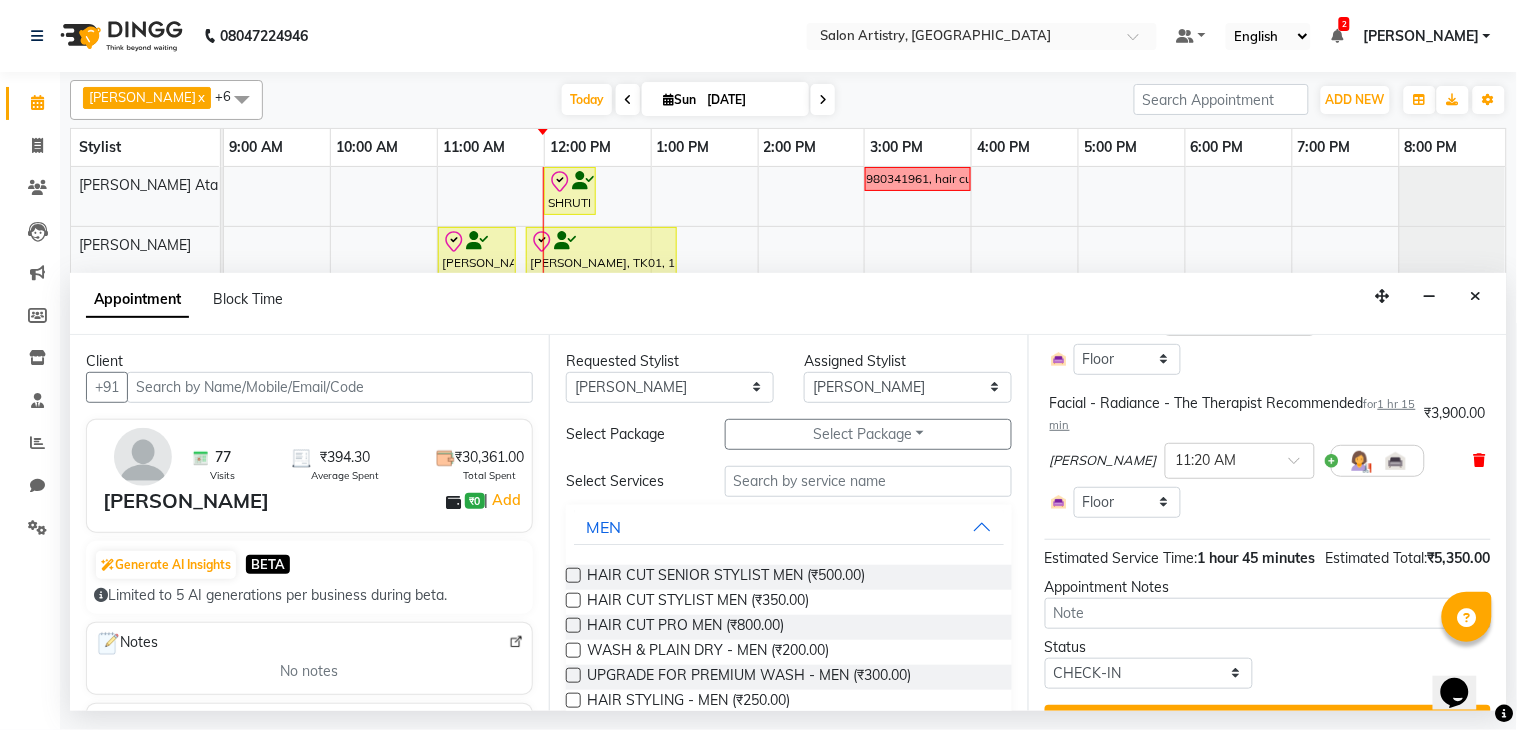 click at bounding box center (1480, 460) 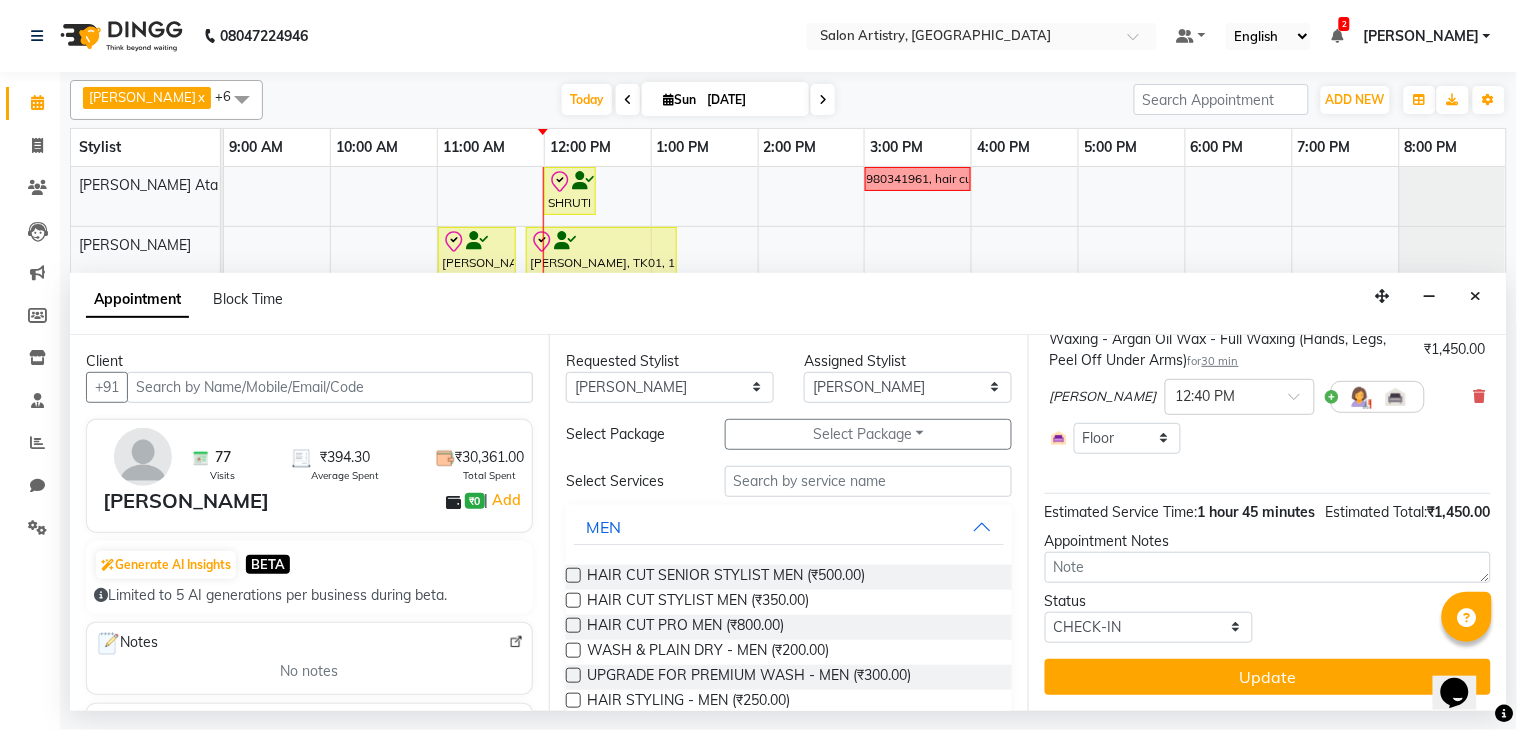 scroll, scrollTop: 183, scrollLeft: 0, axis: vertical 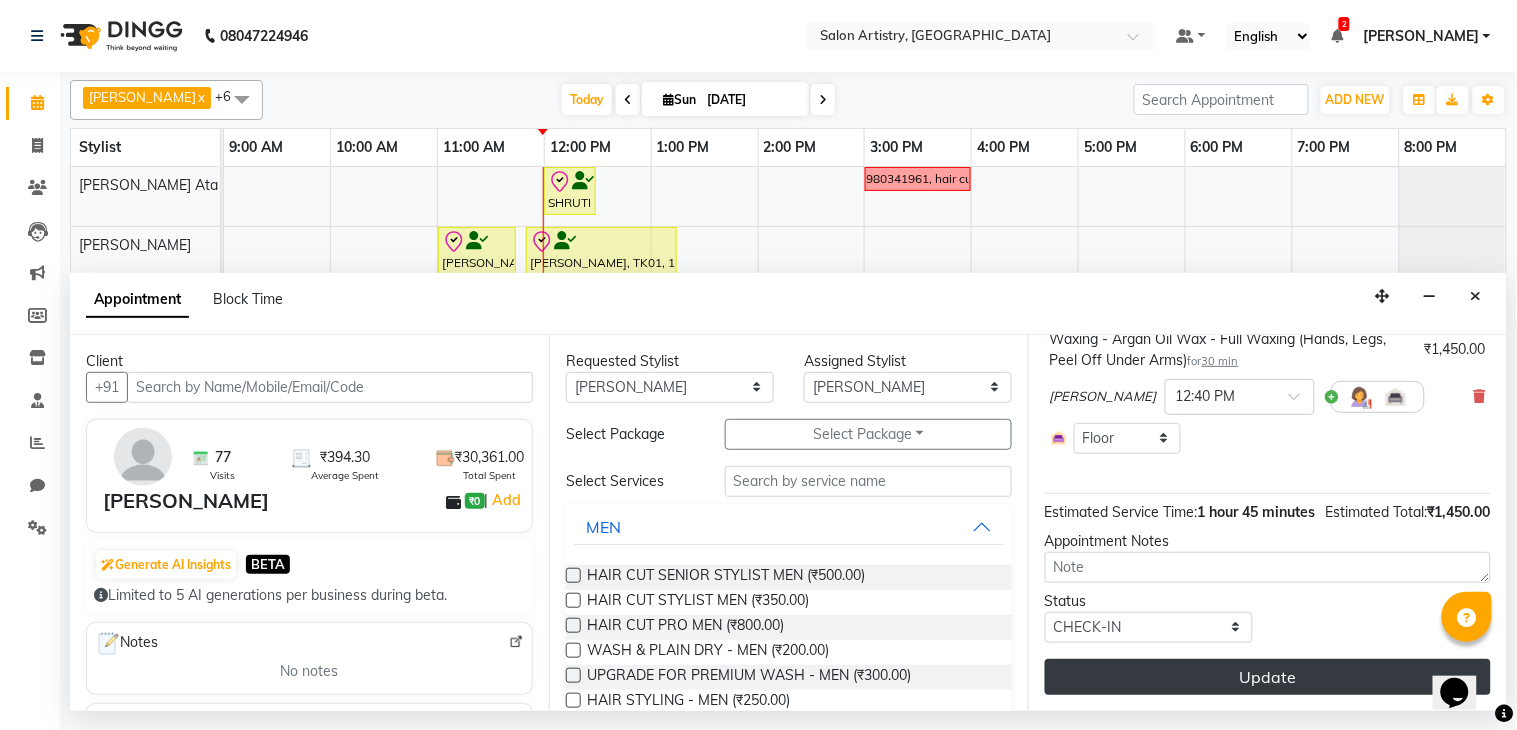 click on "Update" at bounding box center [1268, 677] 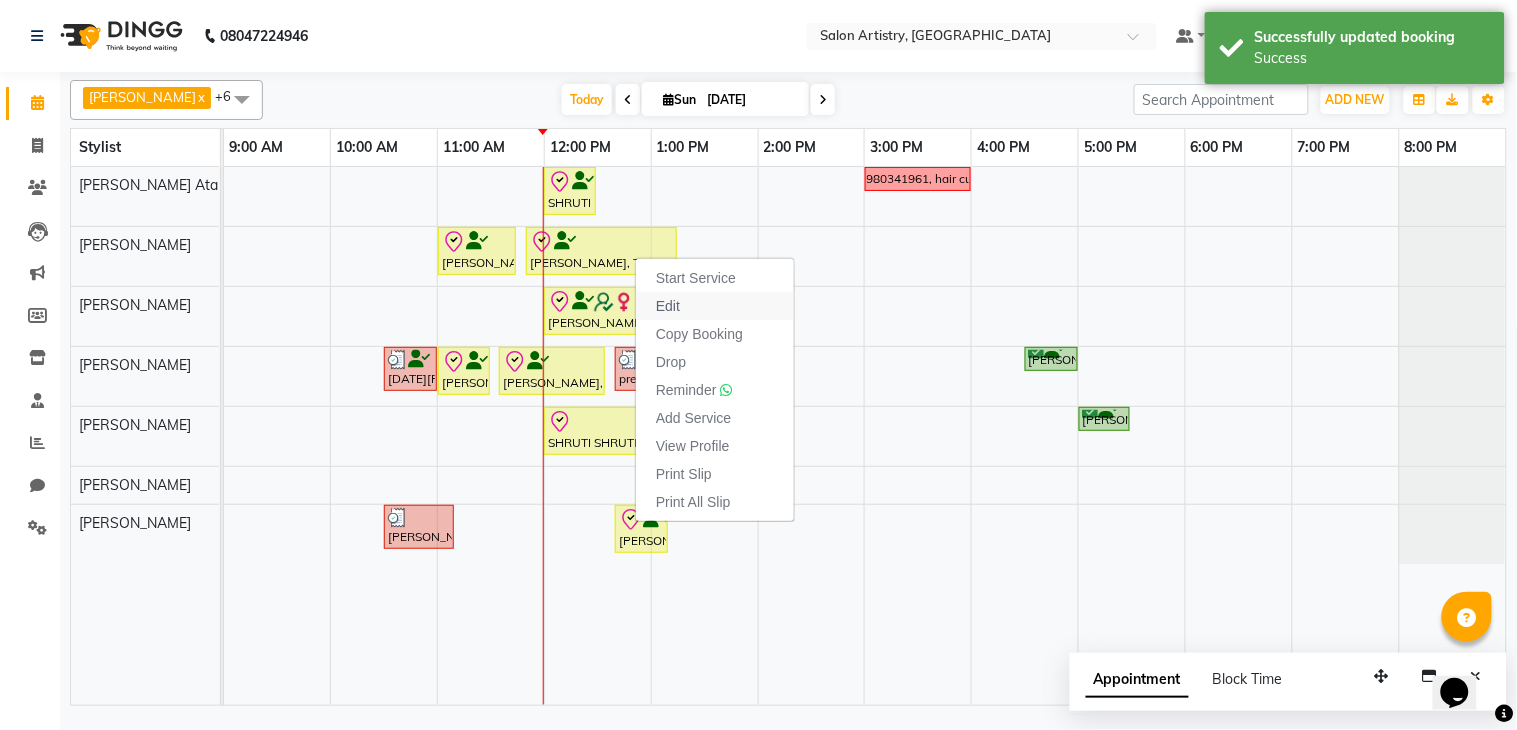 click on "Edit" at bounding box center [715, 306] 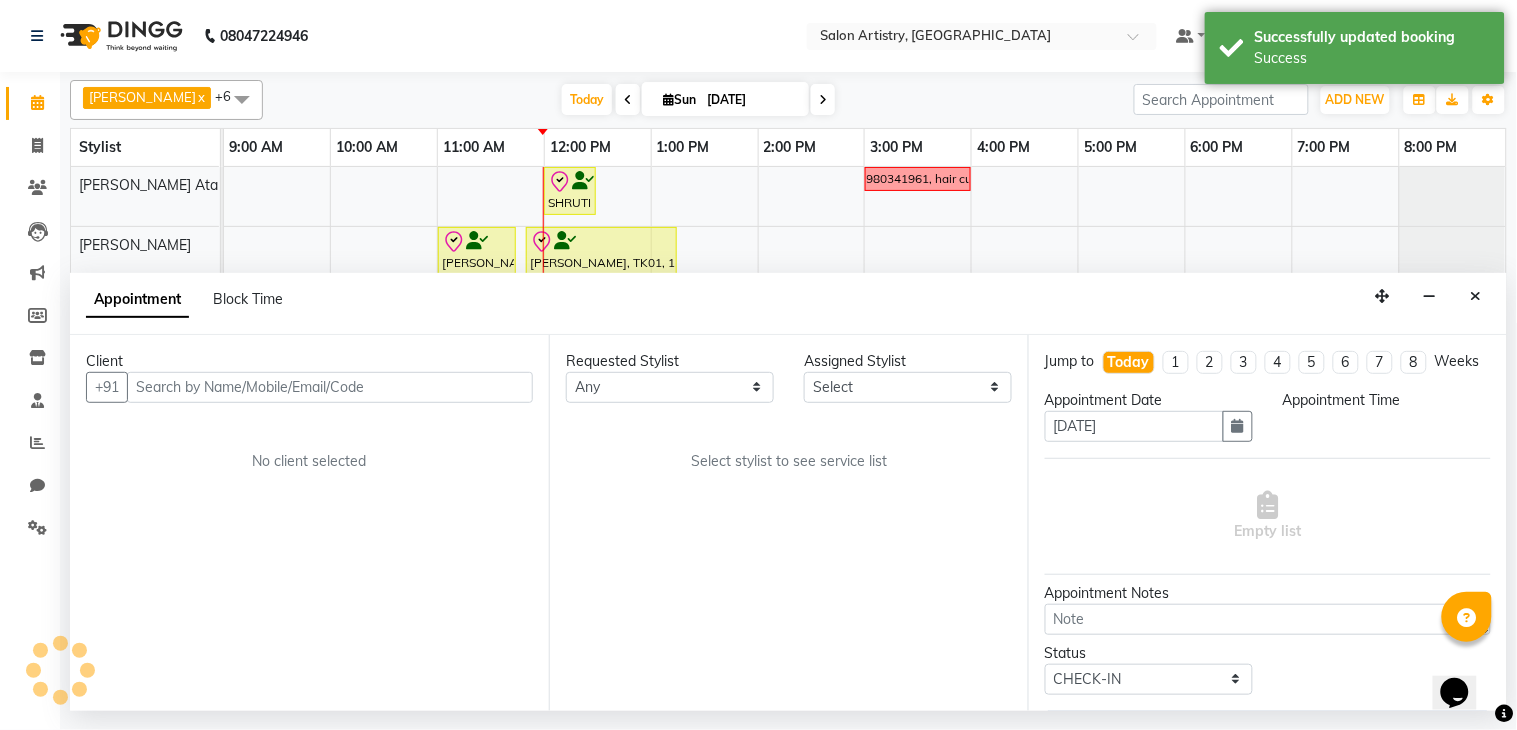 select on "760" 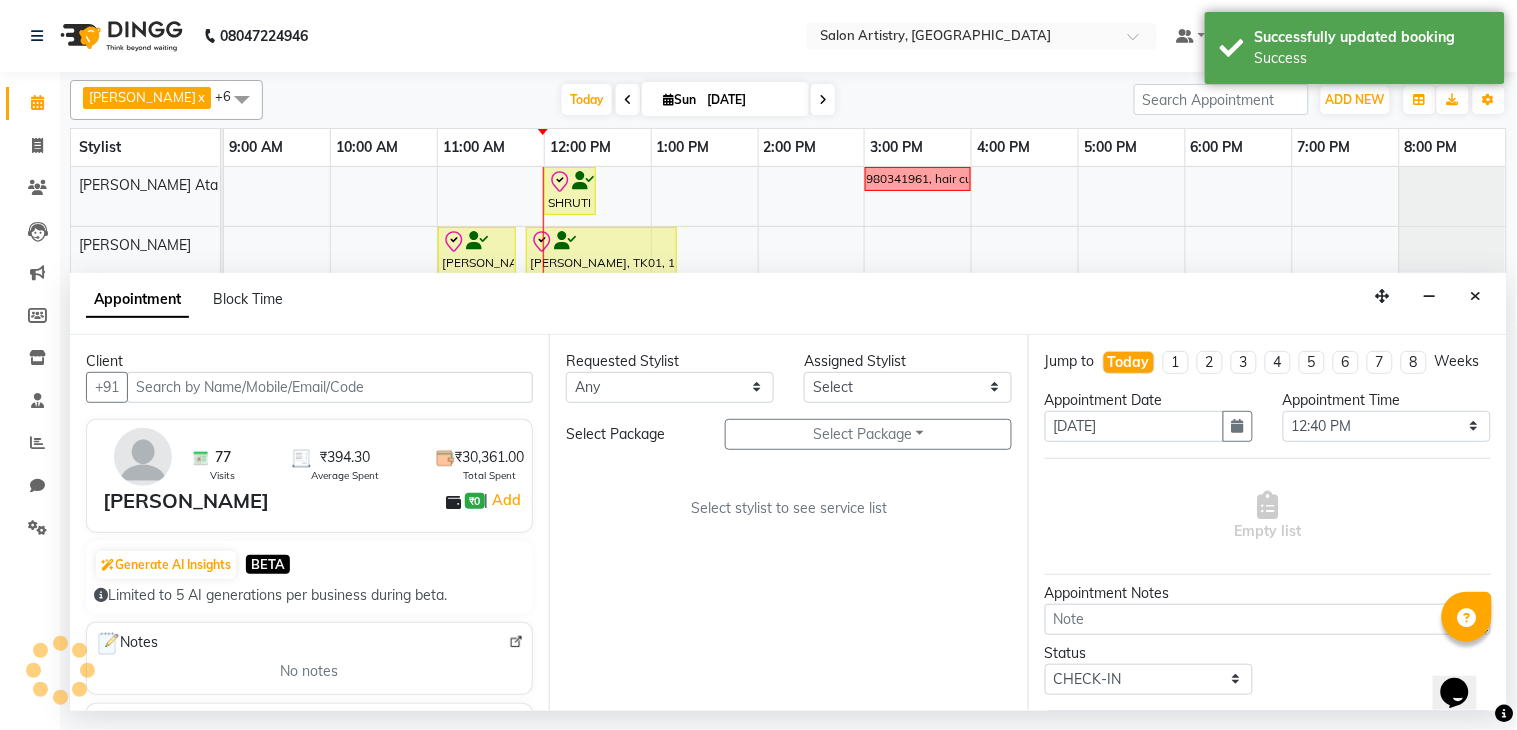 select on "79865" 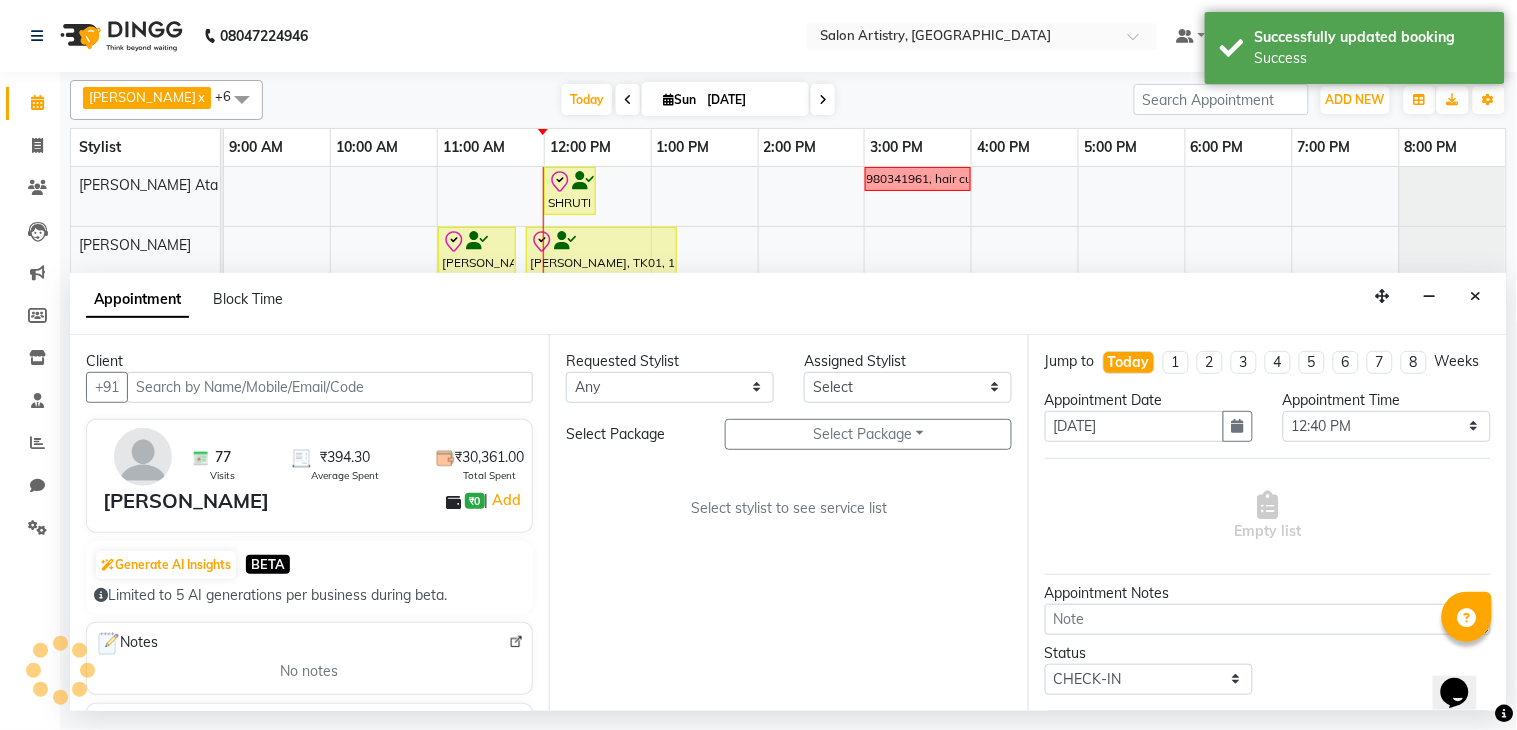 select on "79865" 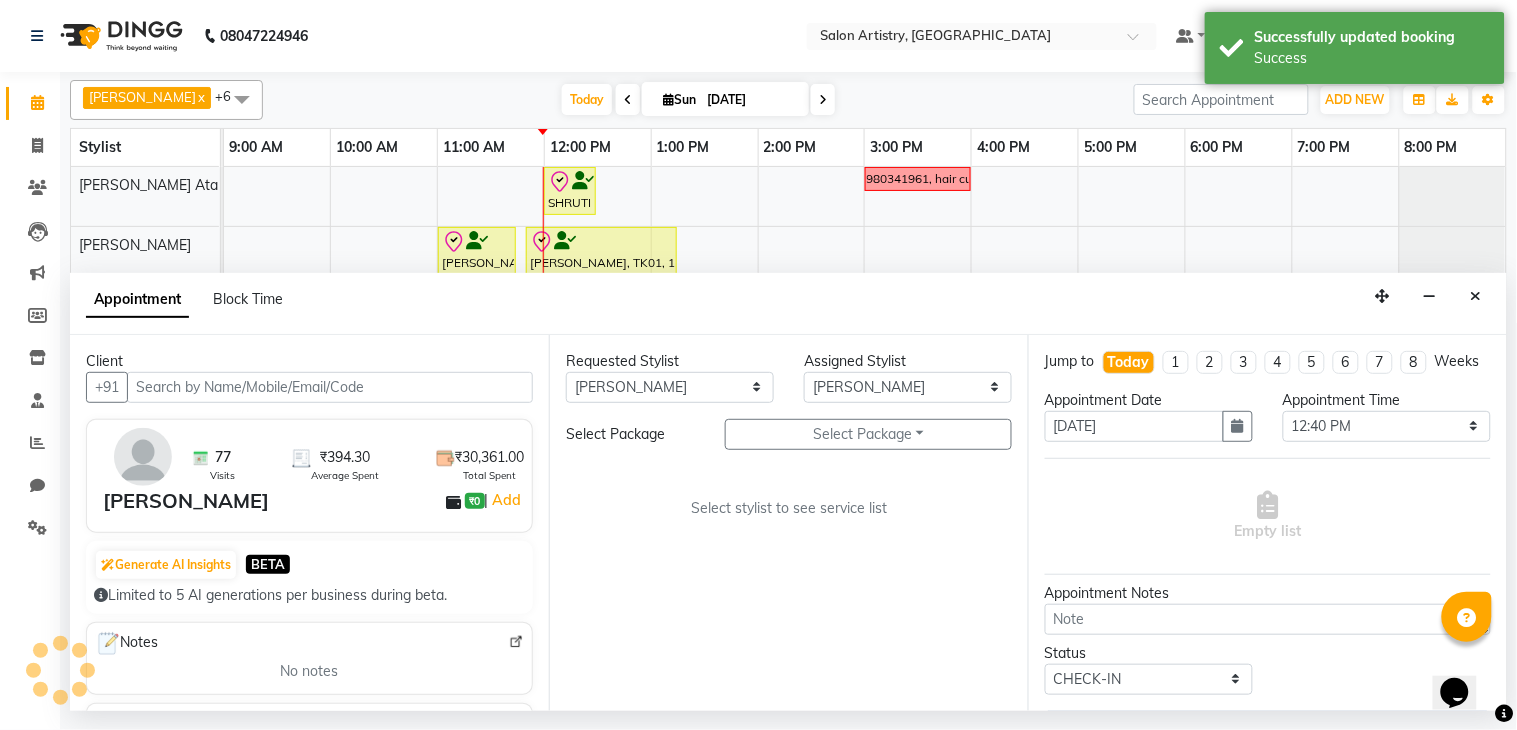 select on "4168" 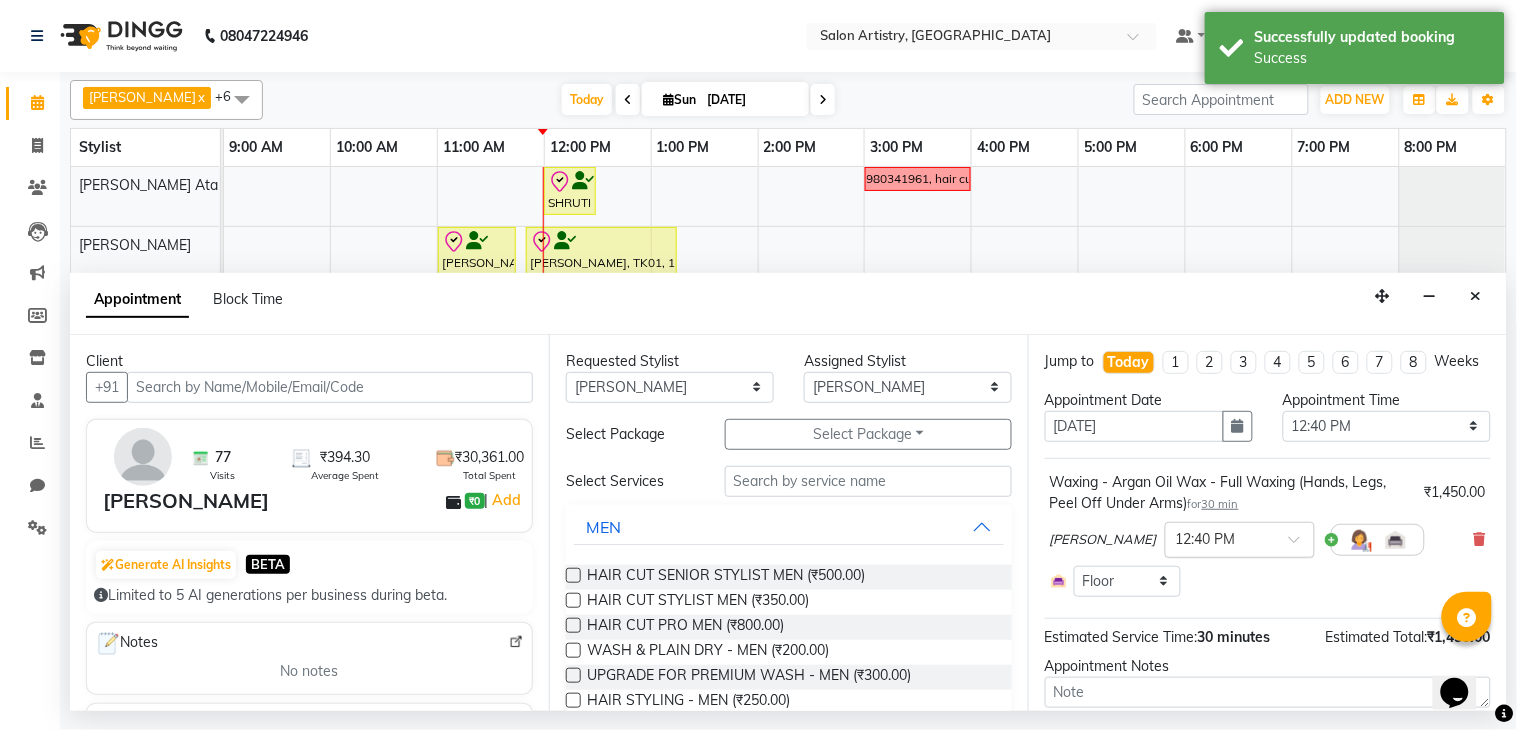 click at bounding box center (1220, 538) 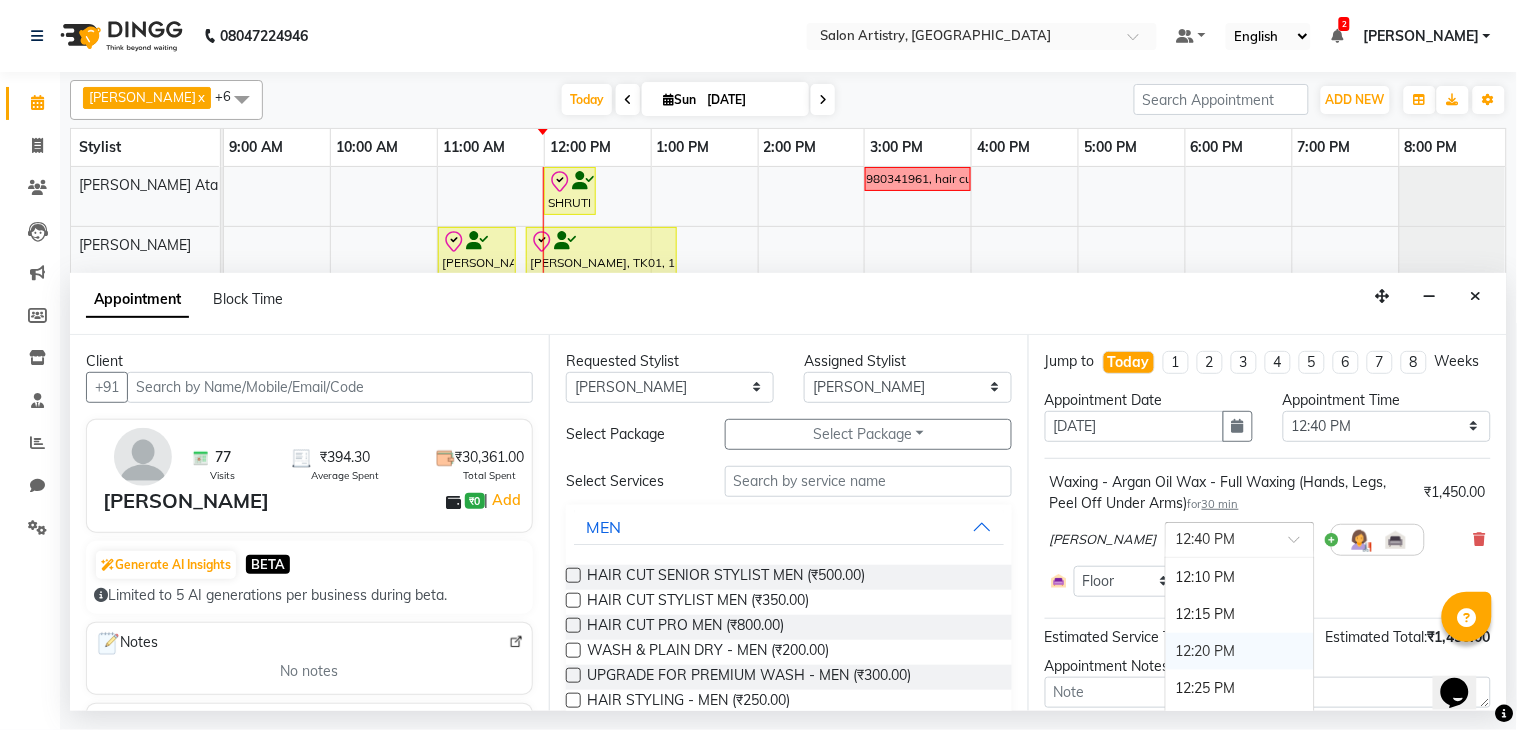 scroll, scrollTop: 755, scrollLeft: 0, axis: vertical 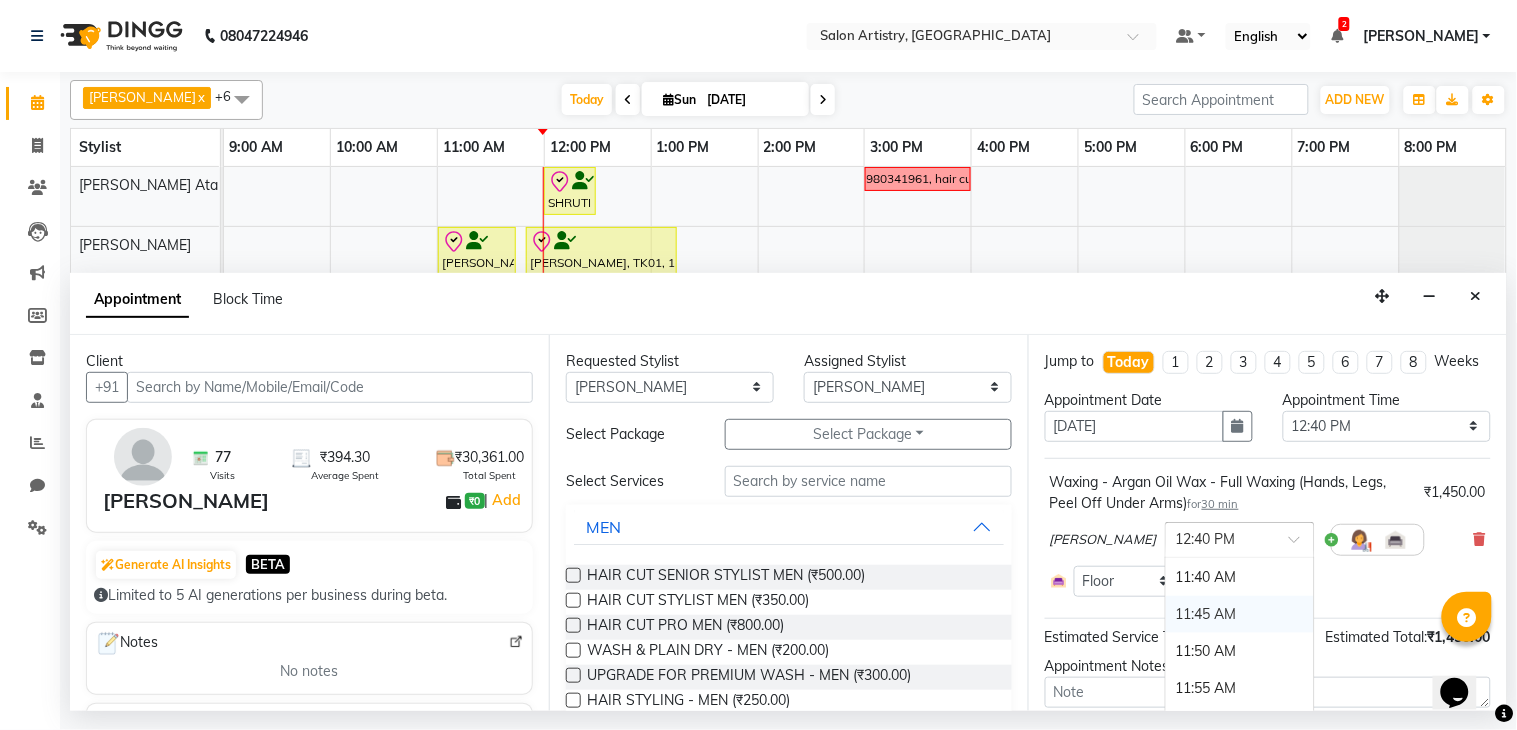 click on "11:45 AM" at bounding box center [1240, 614] 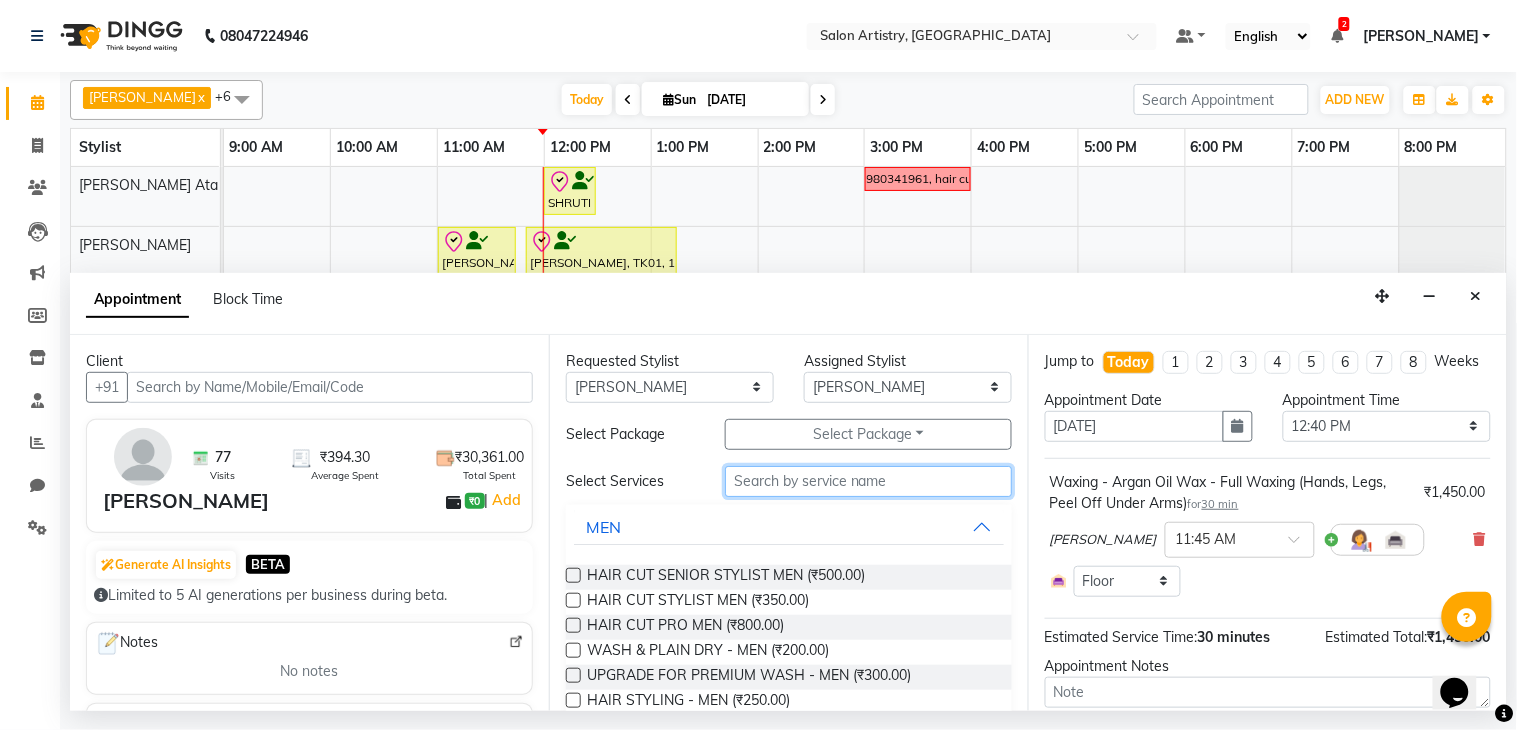 click at bounding box center (868, 481) 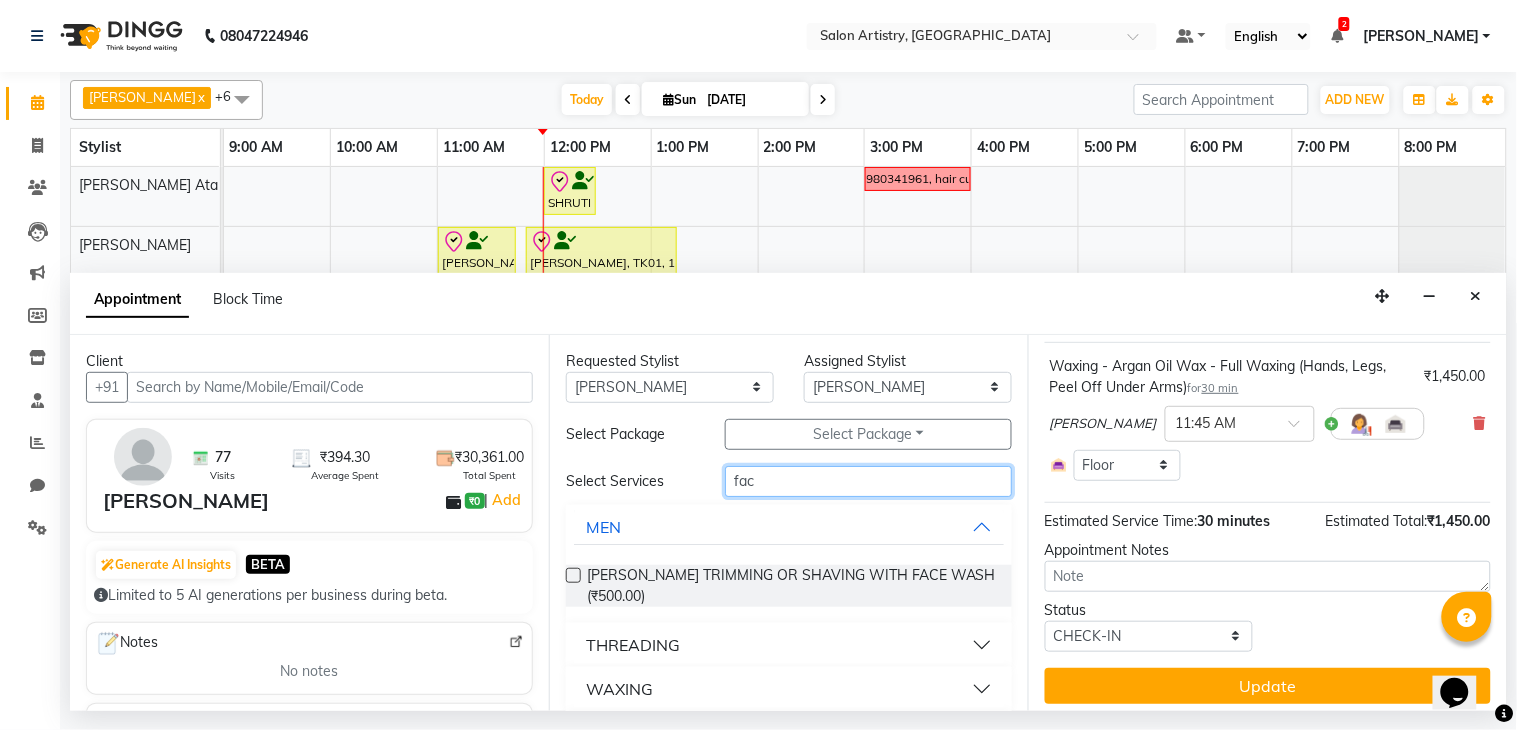 scroll, scrollTop: 144, scrollLeft: 0, axis: vertical 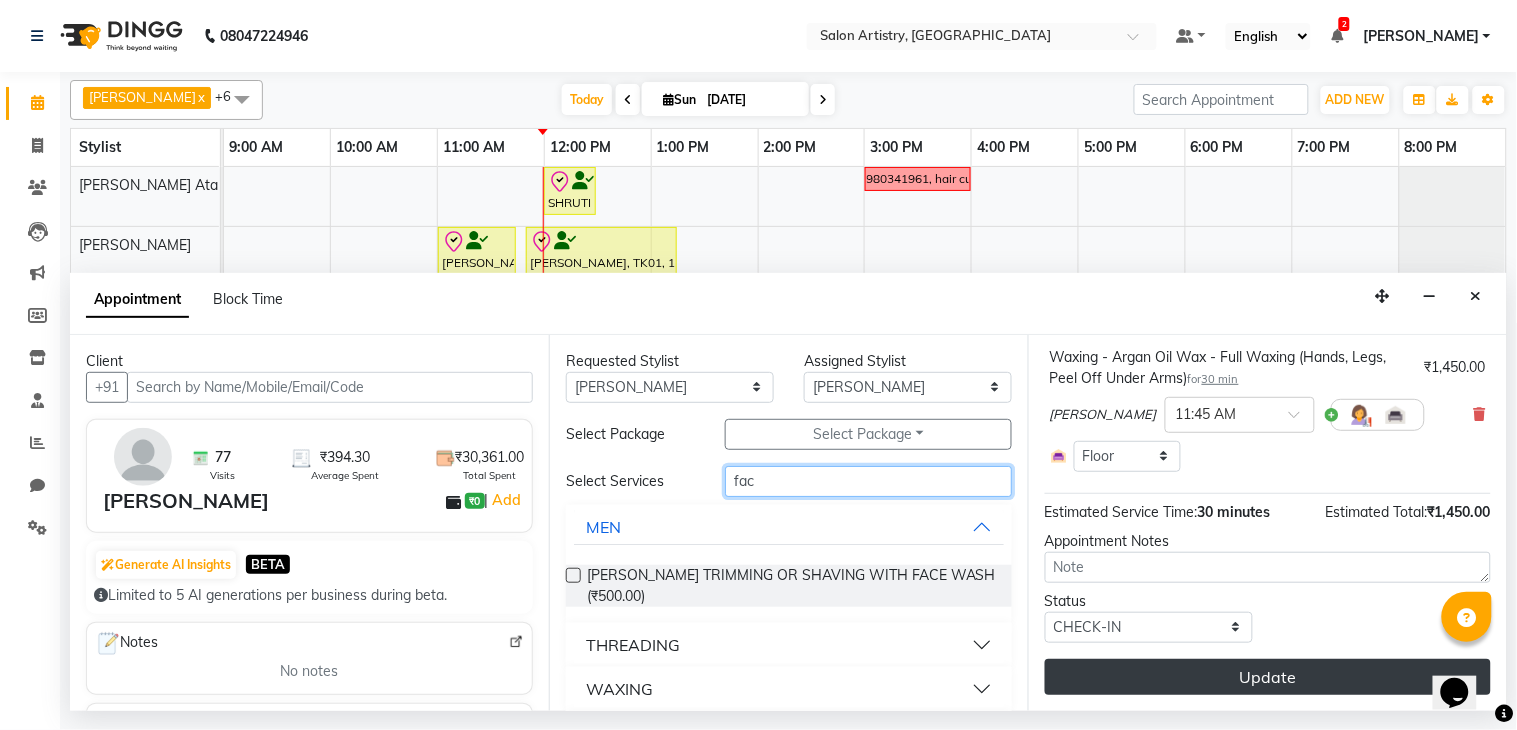 type on "fac" 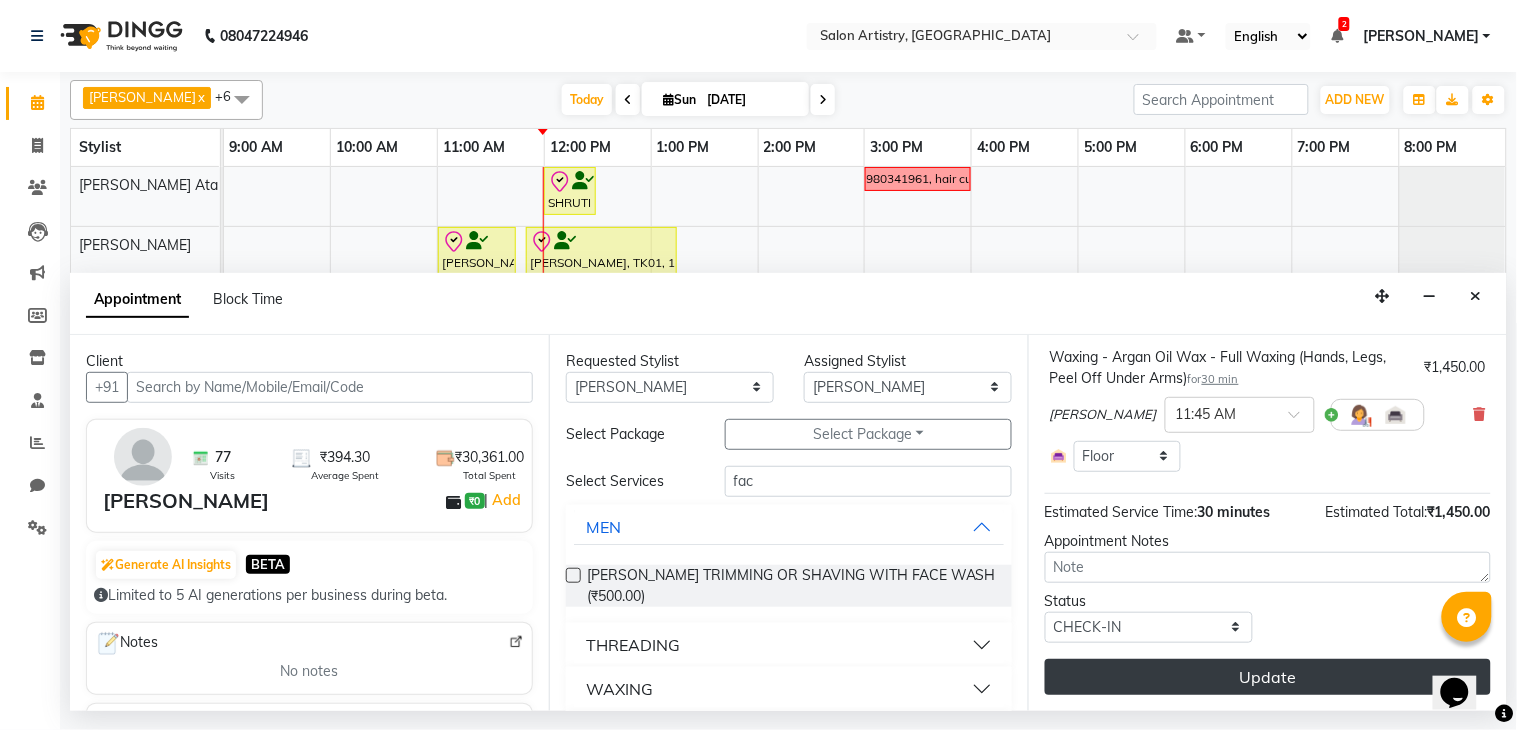 click on "Update" at bounding box center (1268, 677) 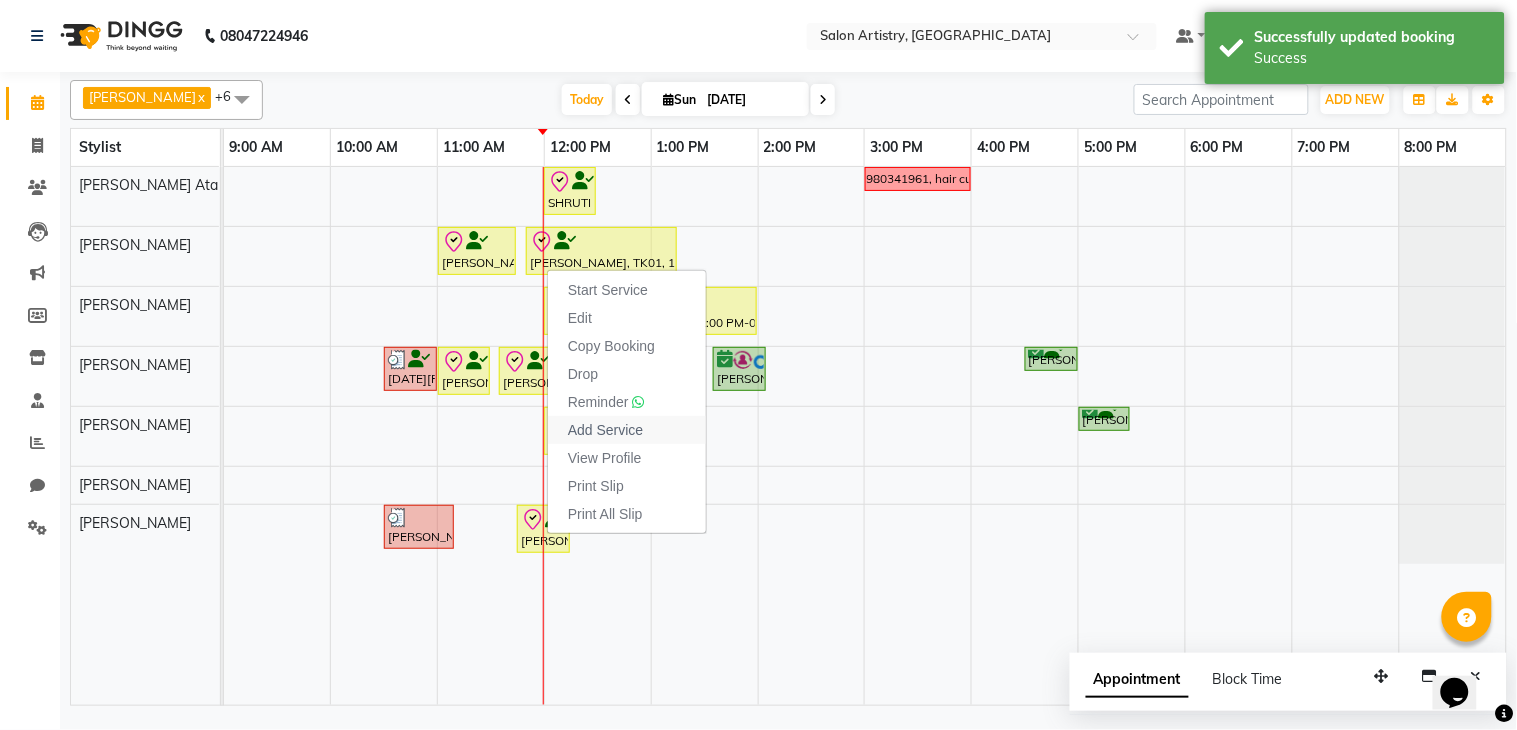 click on "Add Service" at bounding box center (605, 430) 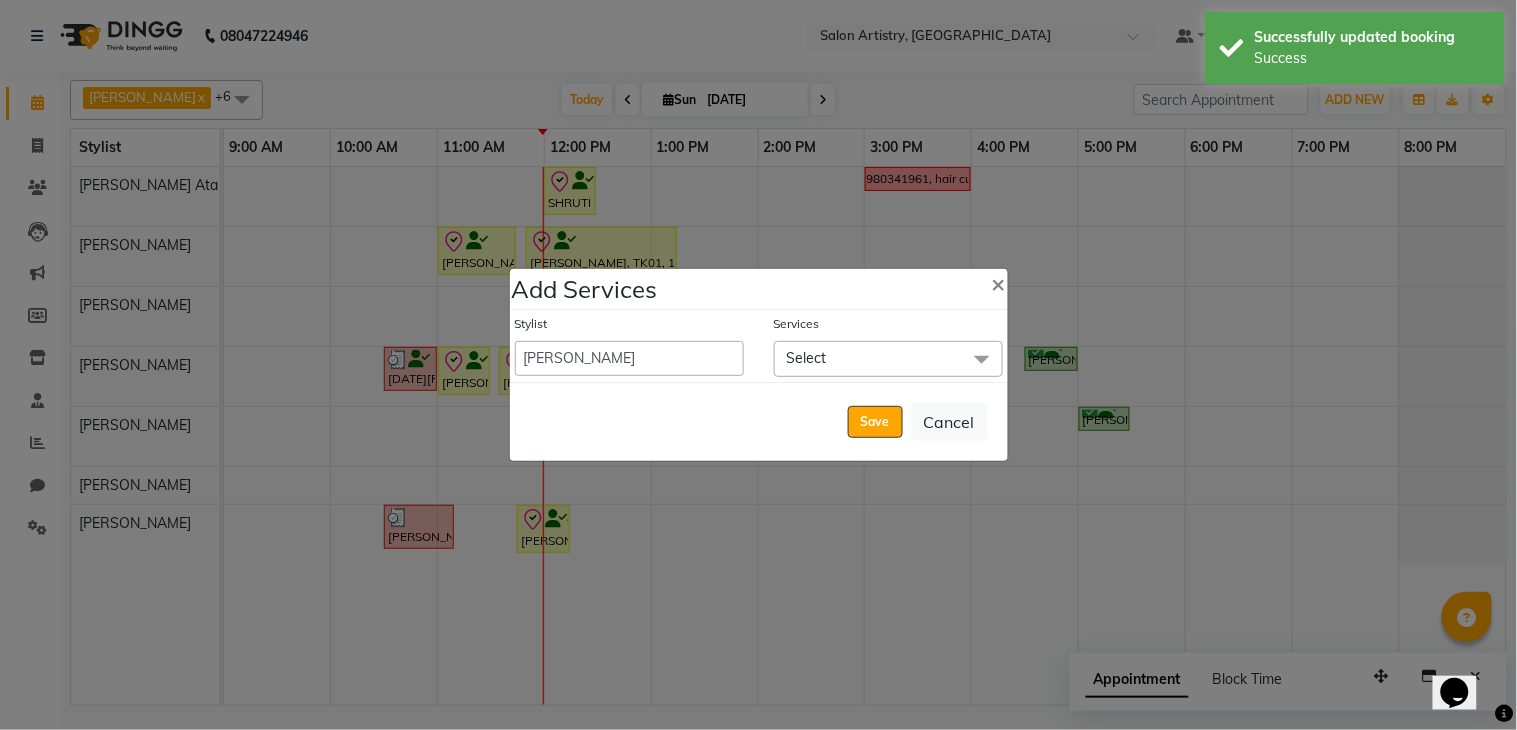 click on "Select" 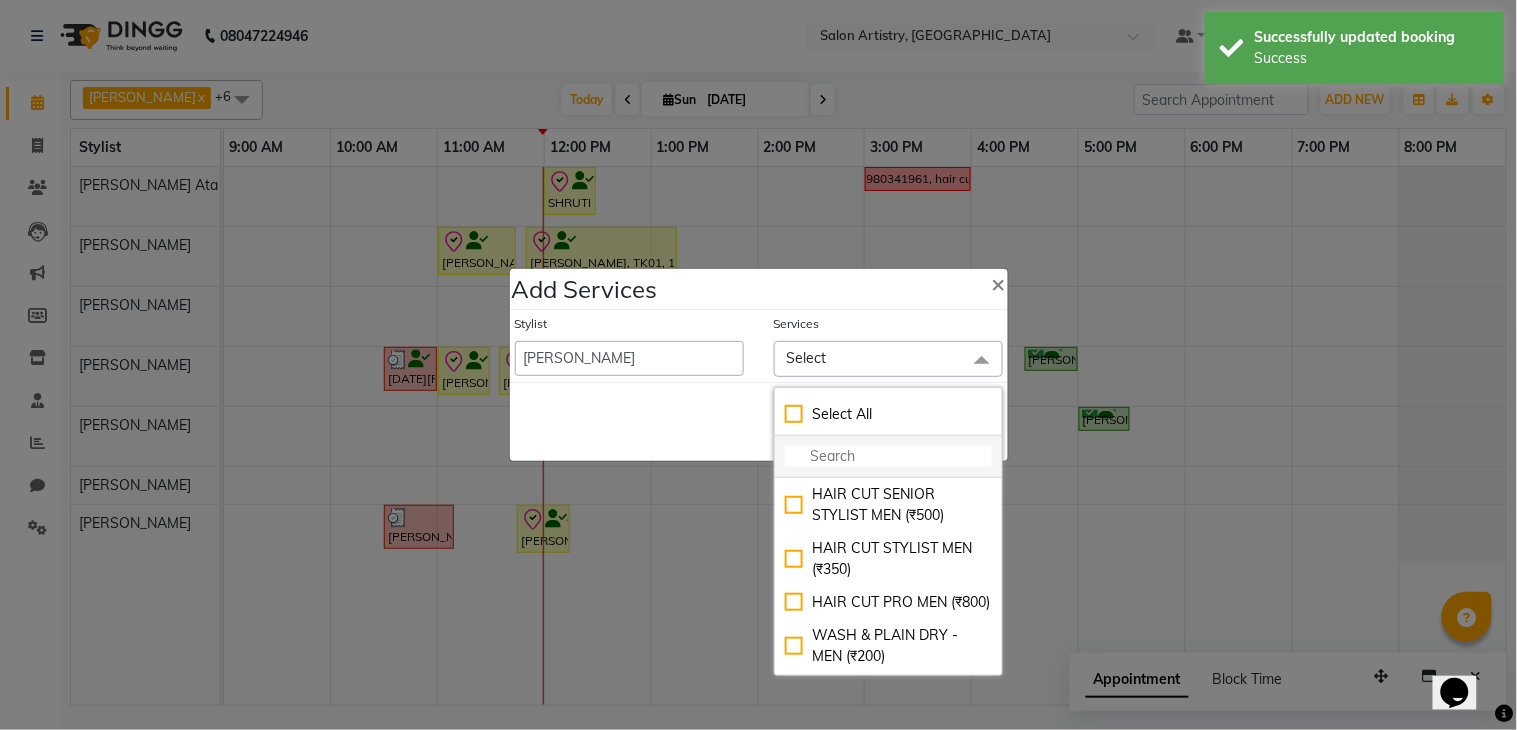 click 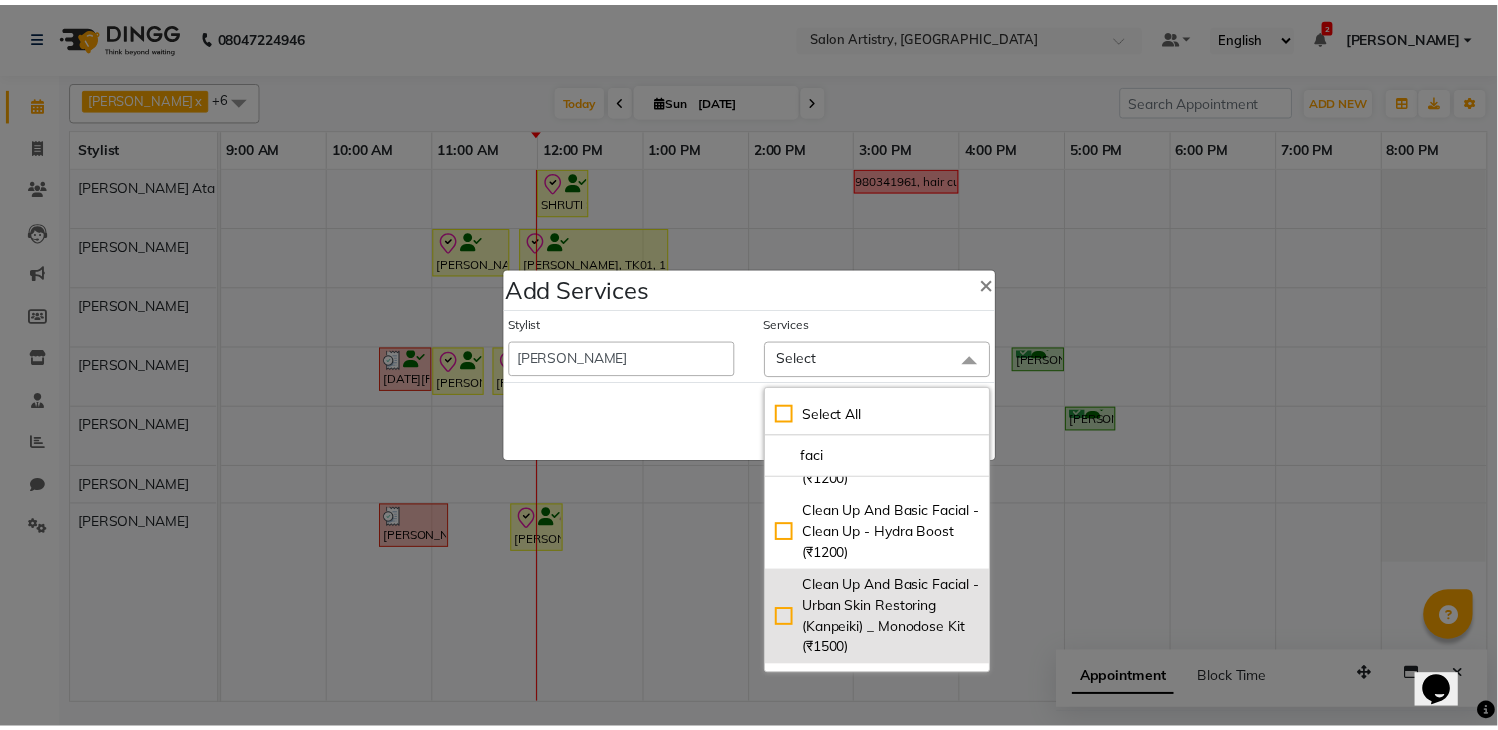 scroll, scrollTop: 222, scrollLeft: 0, axis: vertical 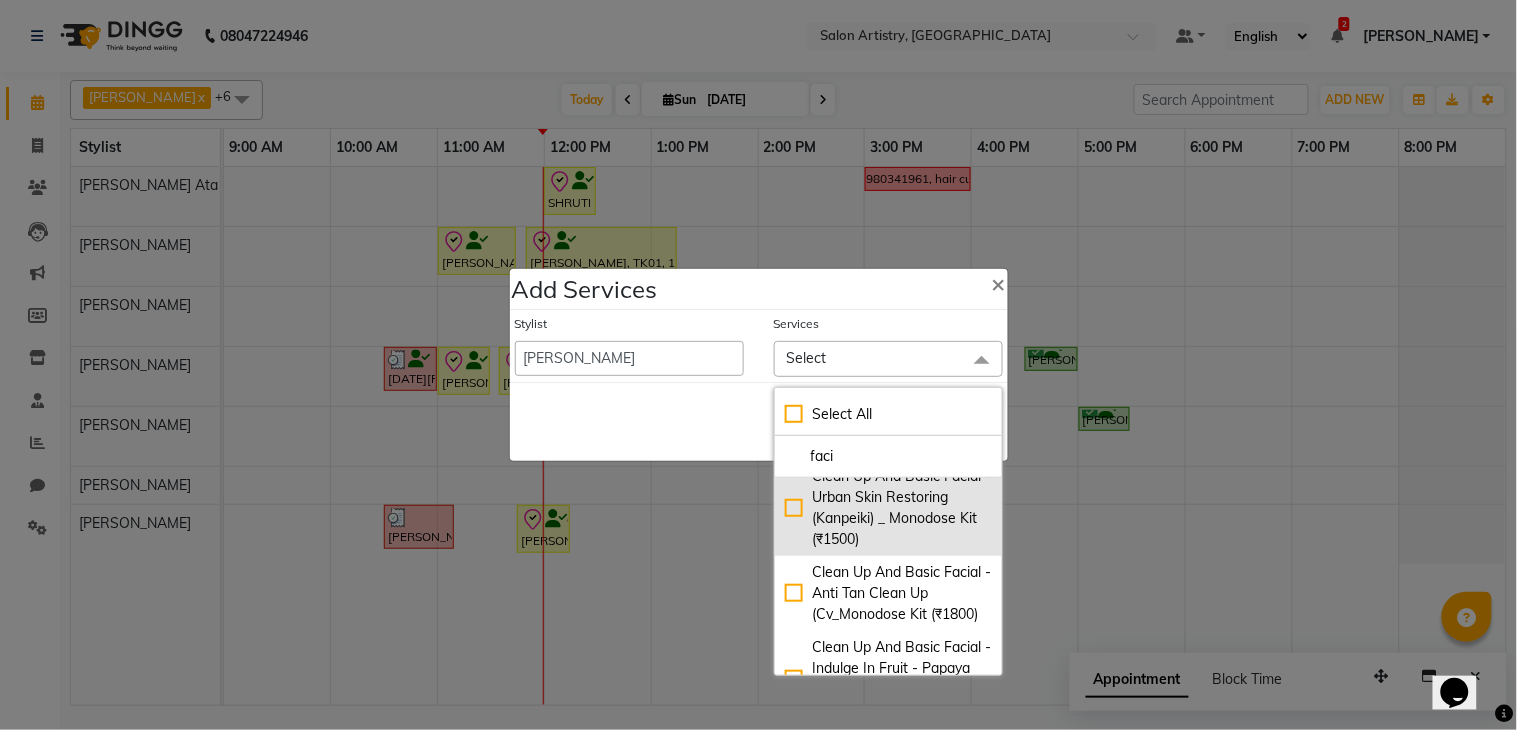 type on "faci" 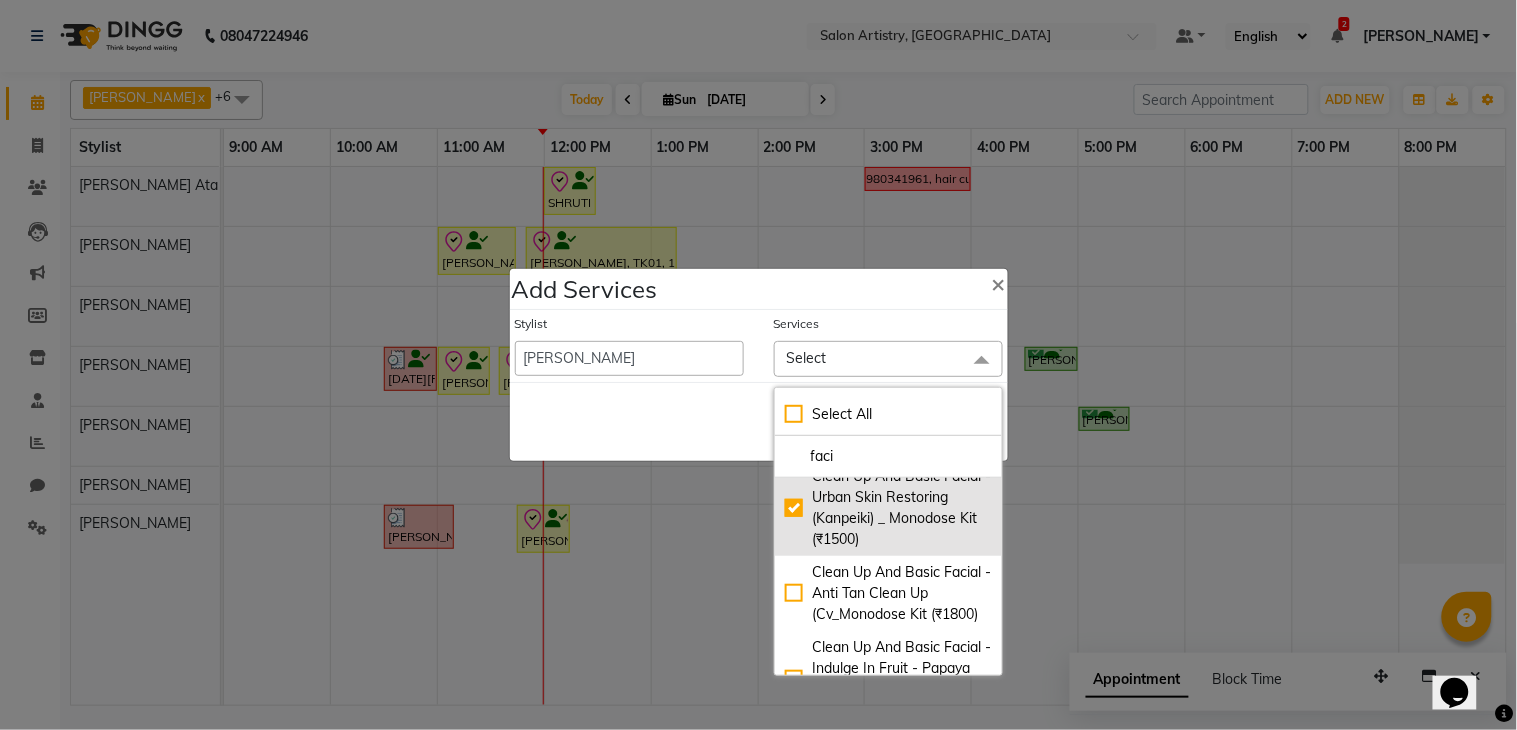 checkbox on "true" 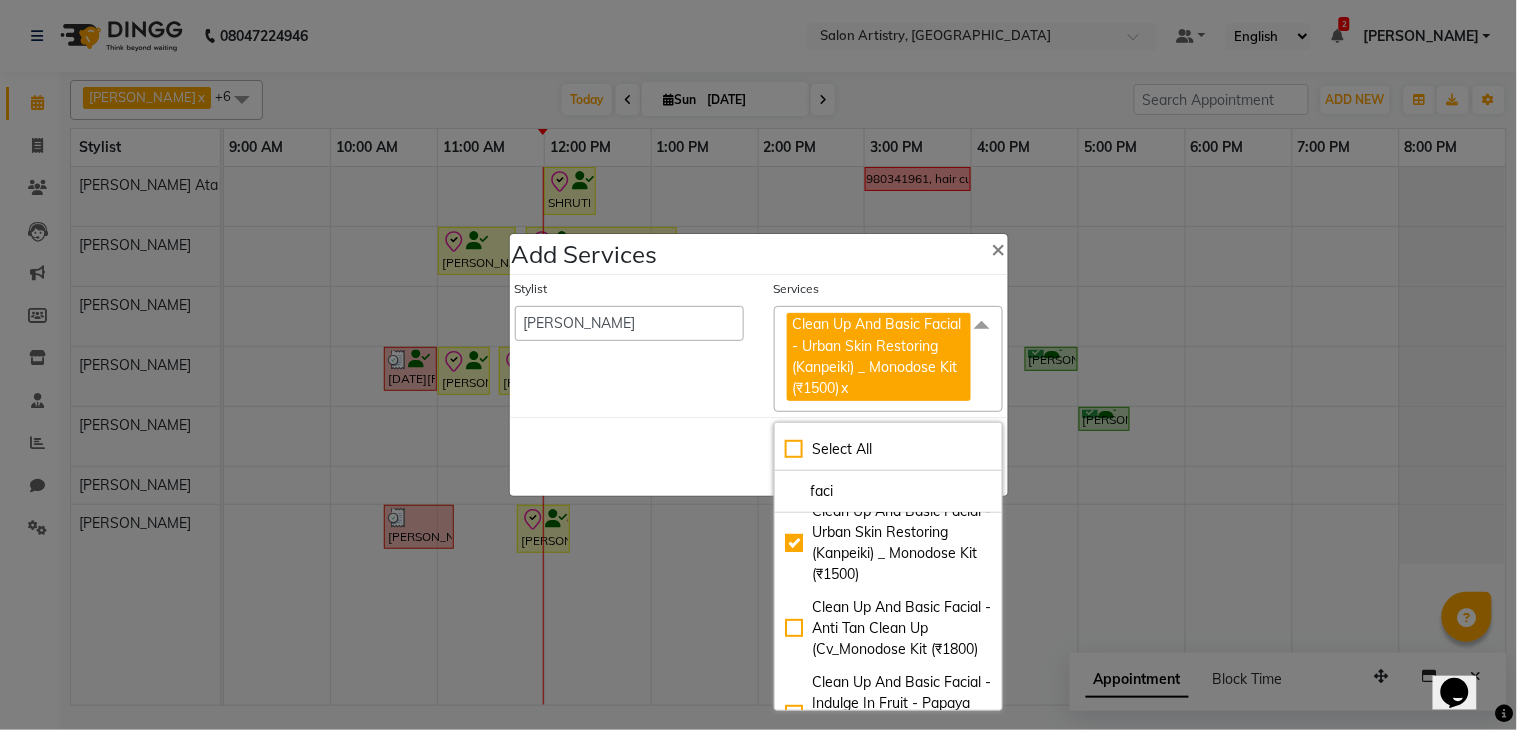 click on "Save   Cancel" 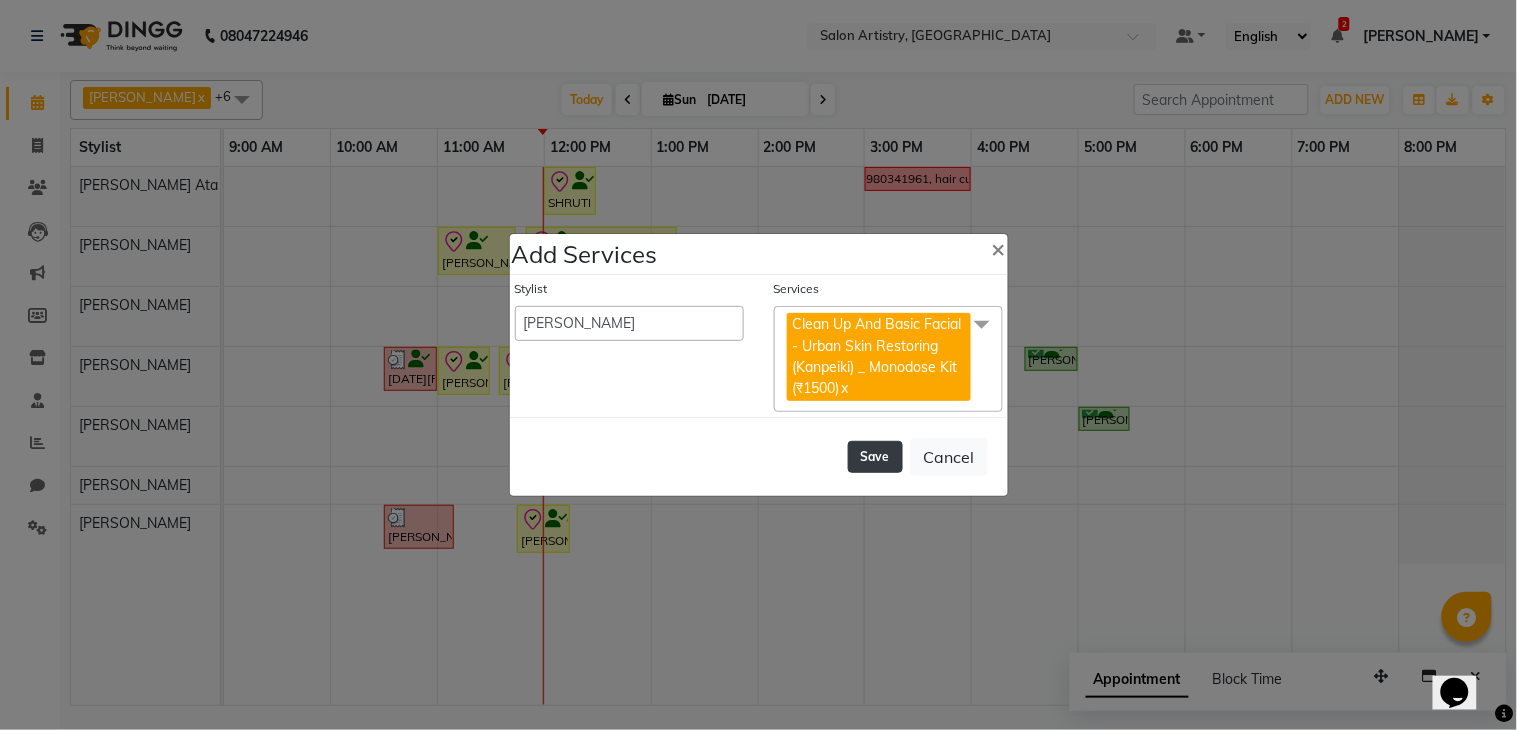 click on "Save" 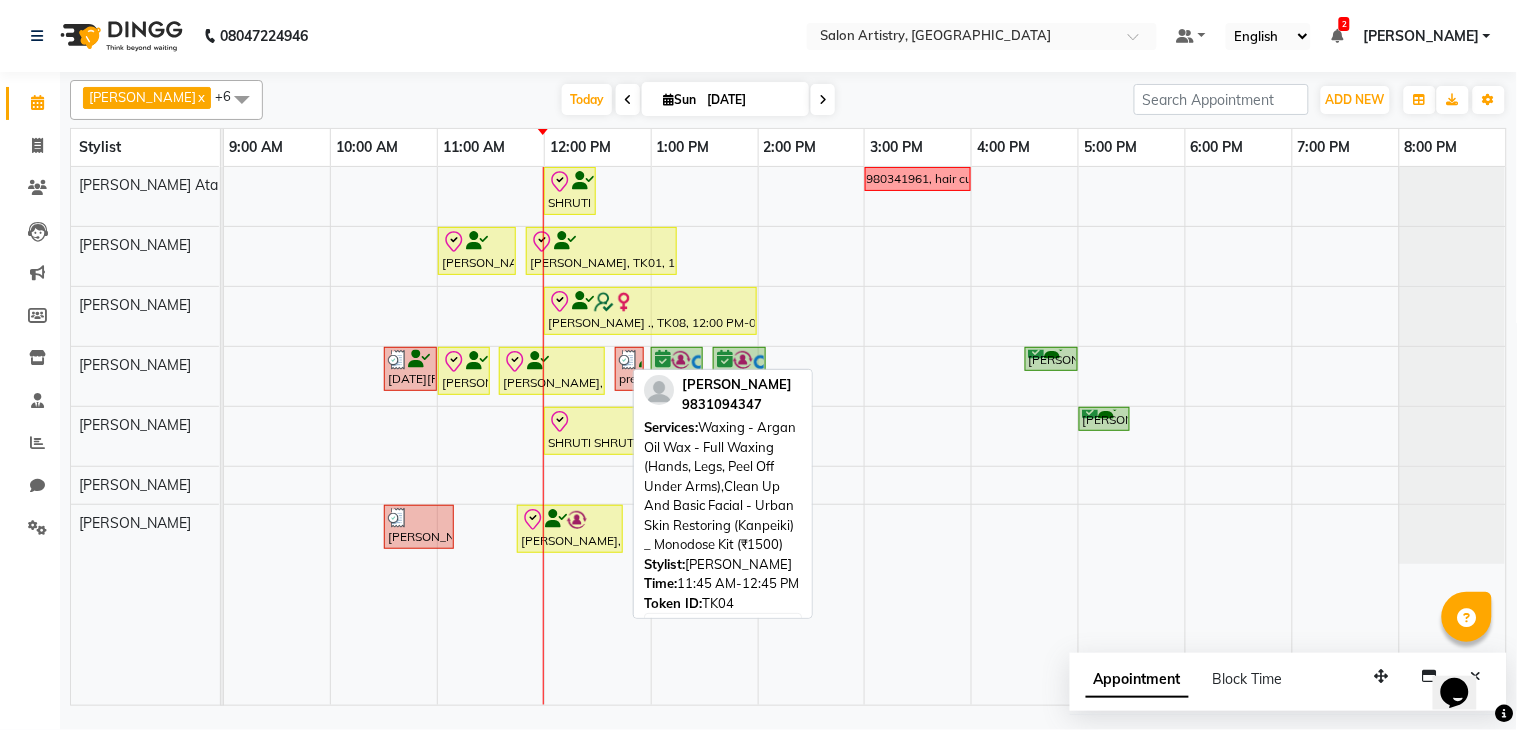 click on "[PERSON_NAME], TK04, 11:45 AM-12:45 PM, Waxing - Argan Oil Wax - Full Waxing (Hands, Legs, Peel Off Under Arms),Clean Up And Basic Facial - Urban Skin Restoring (Kanpeiki) _ Monodose Kit (₹1500)" at bounding box center (570, 529) 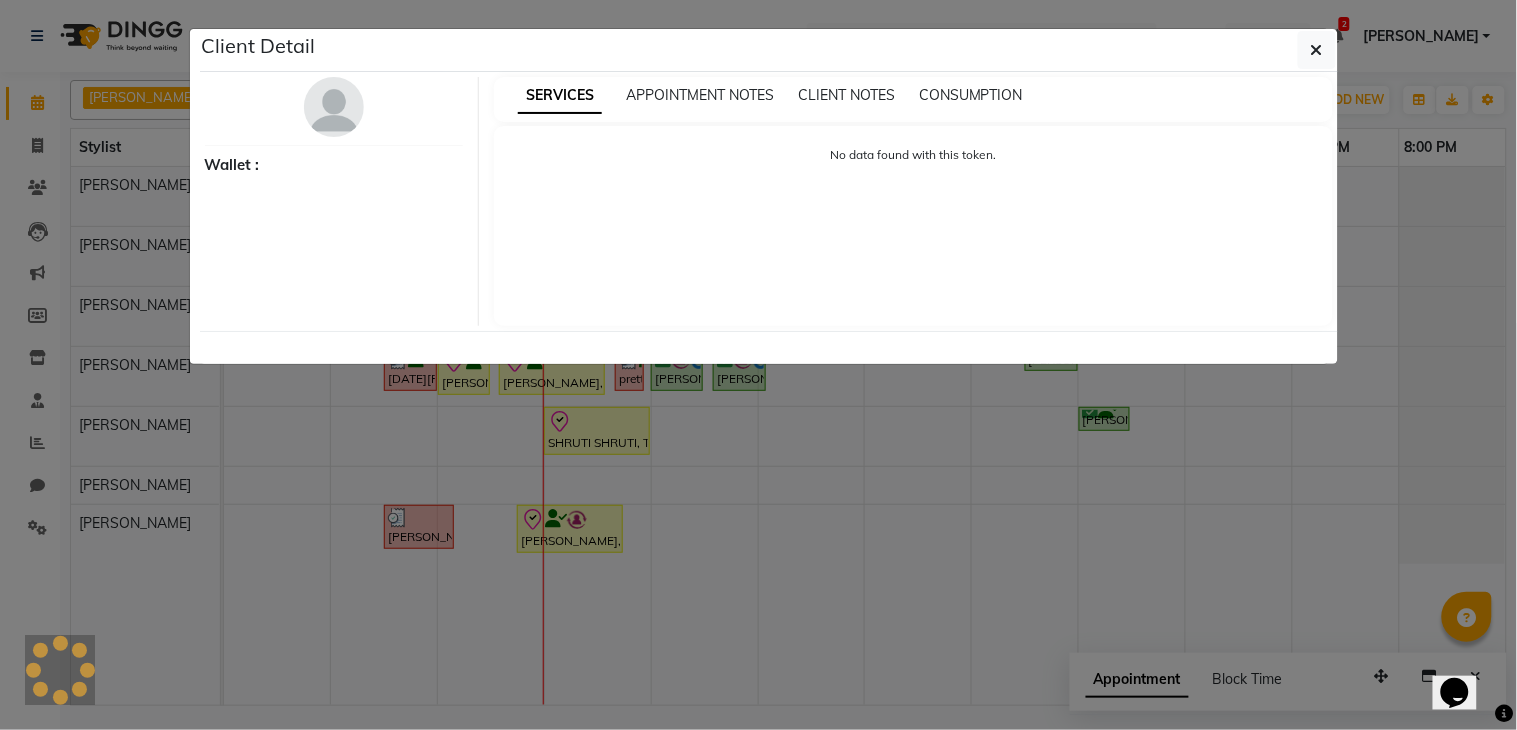 select on "8" 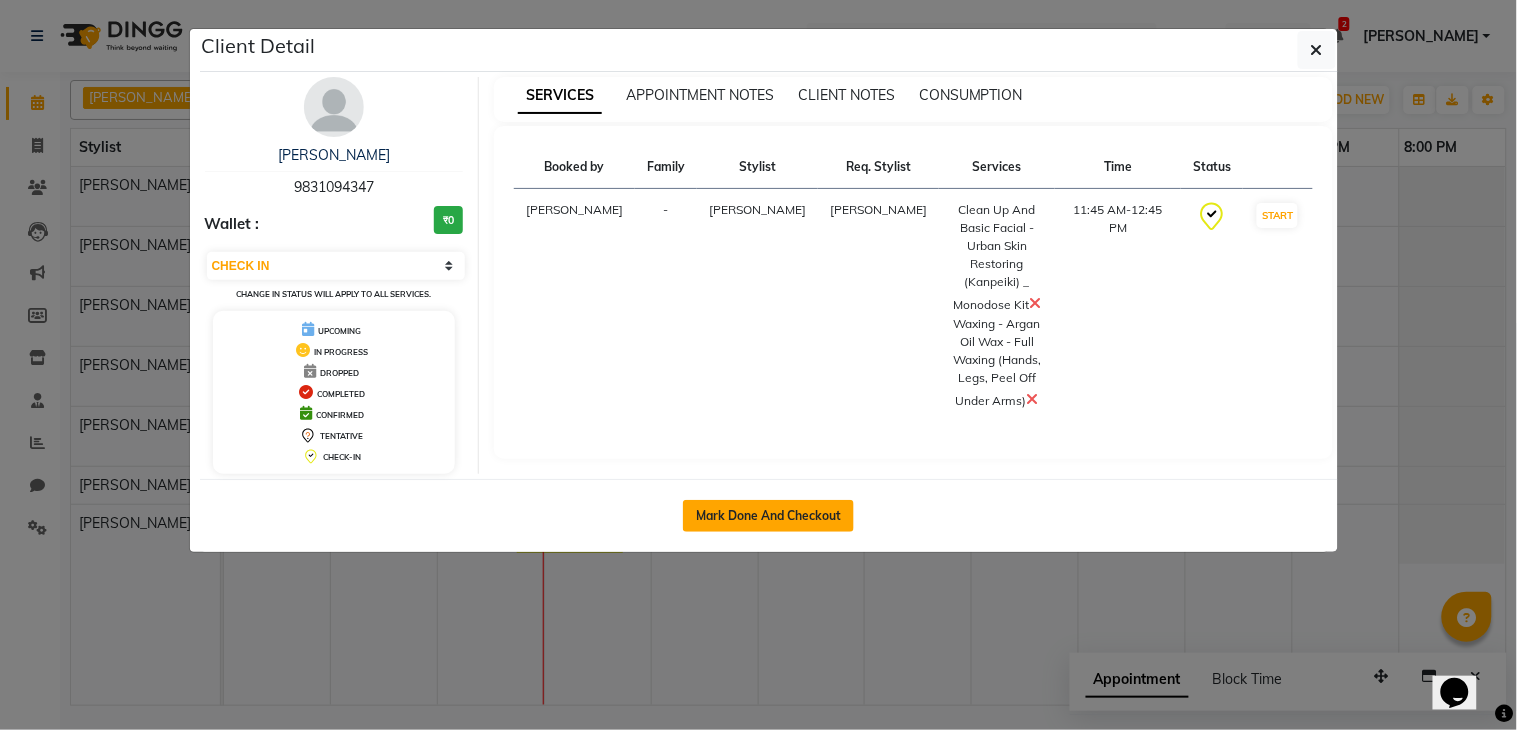 click on "Mark Done And Checkout" 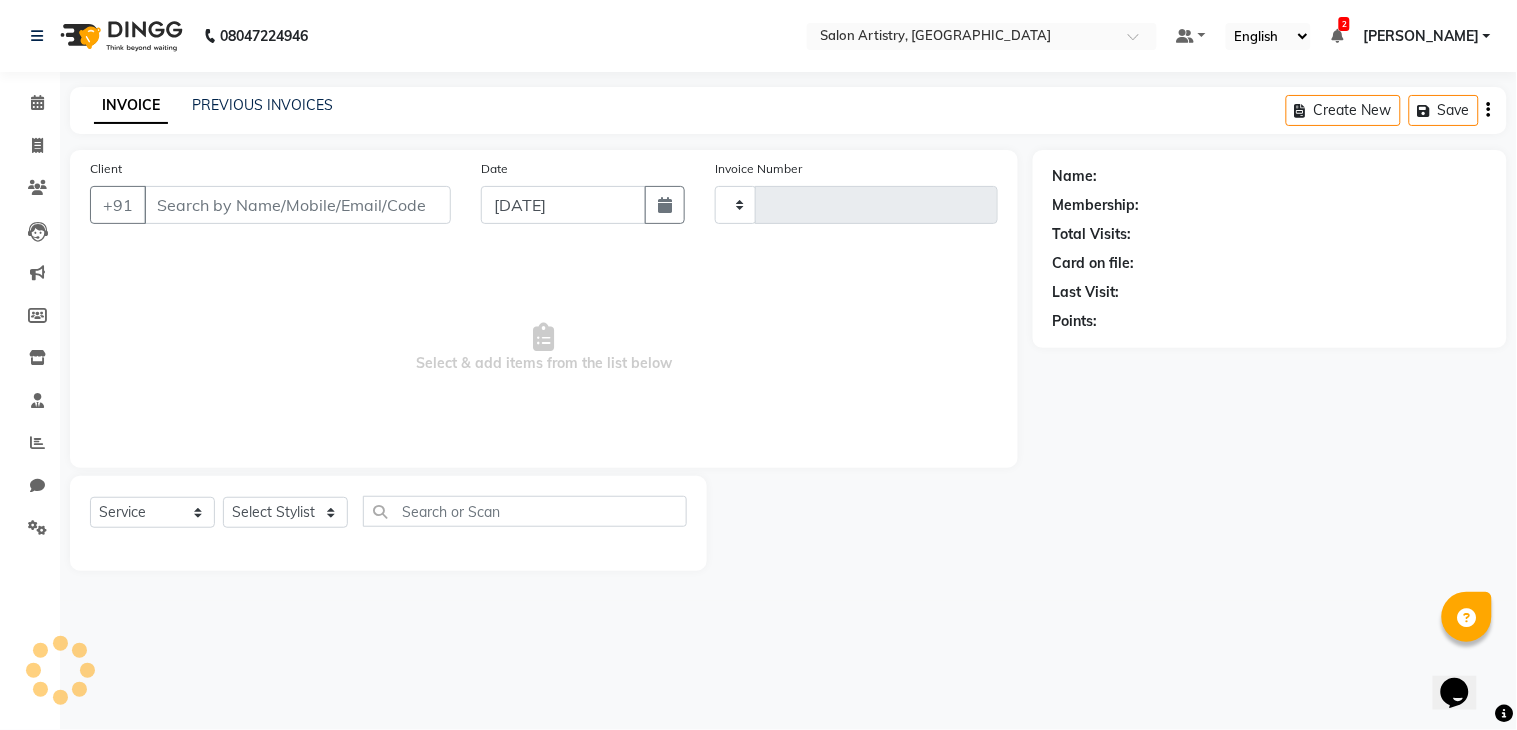 type on "1448" 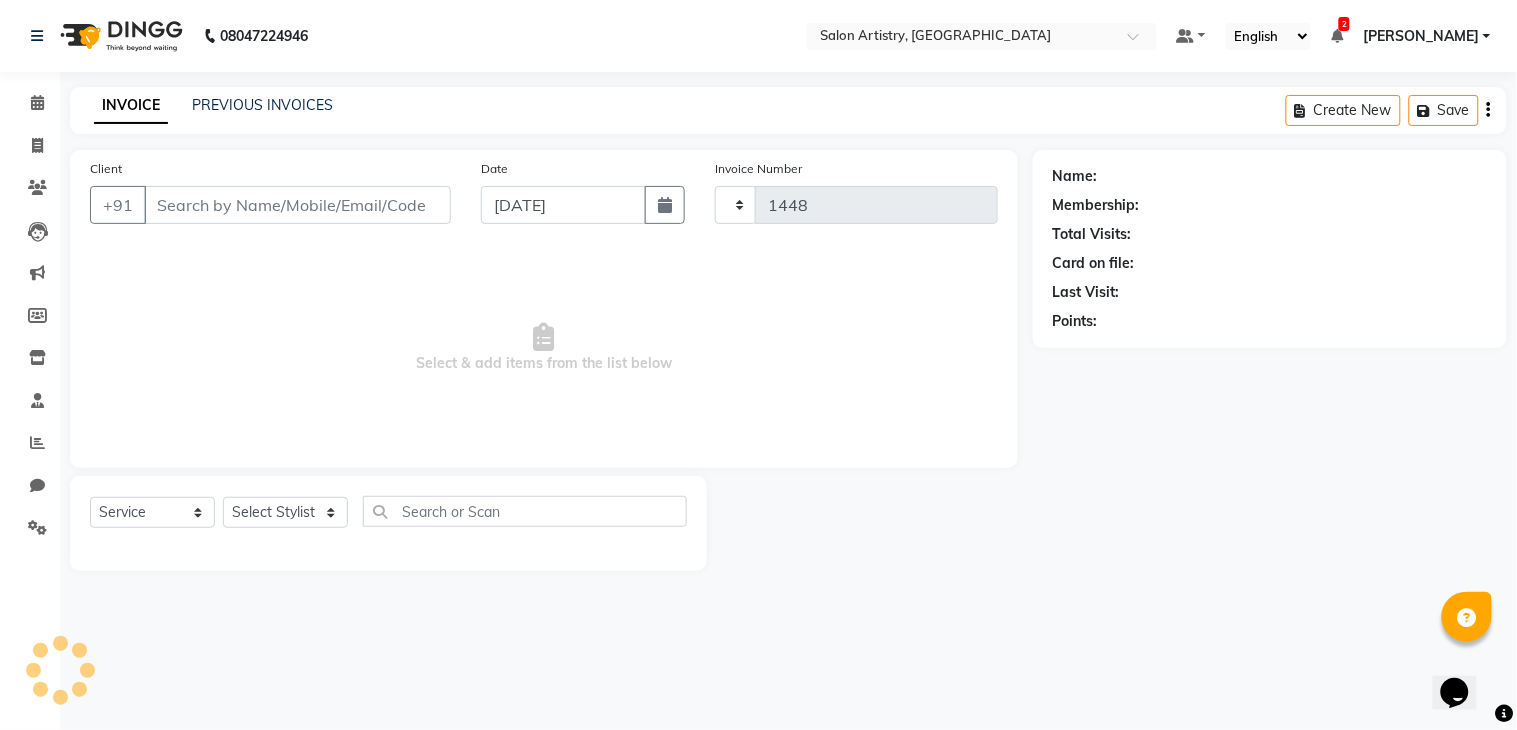 select on "8285" 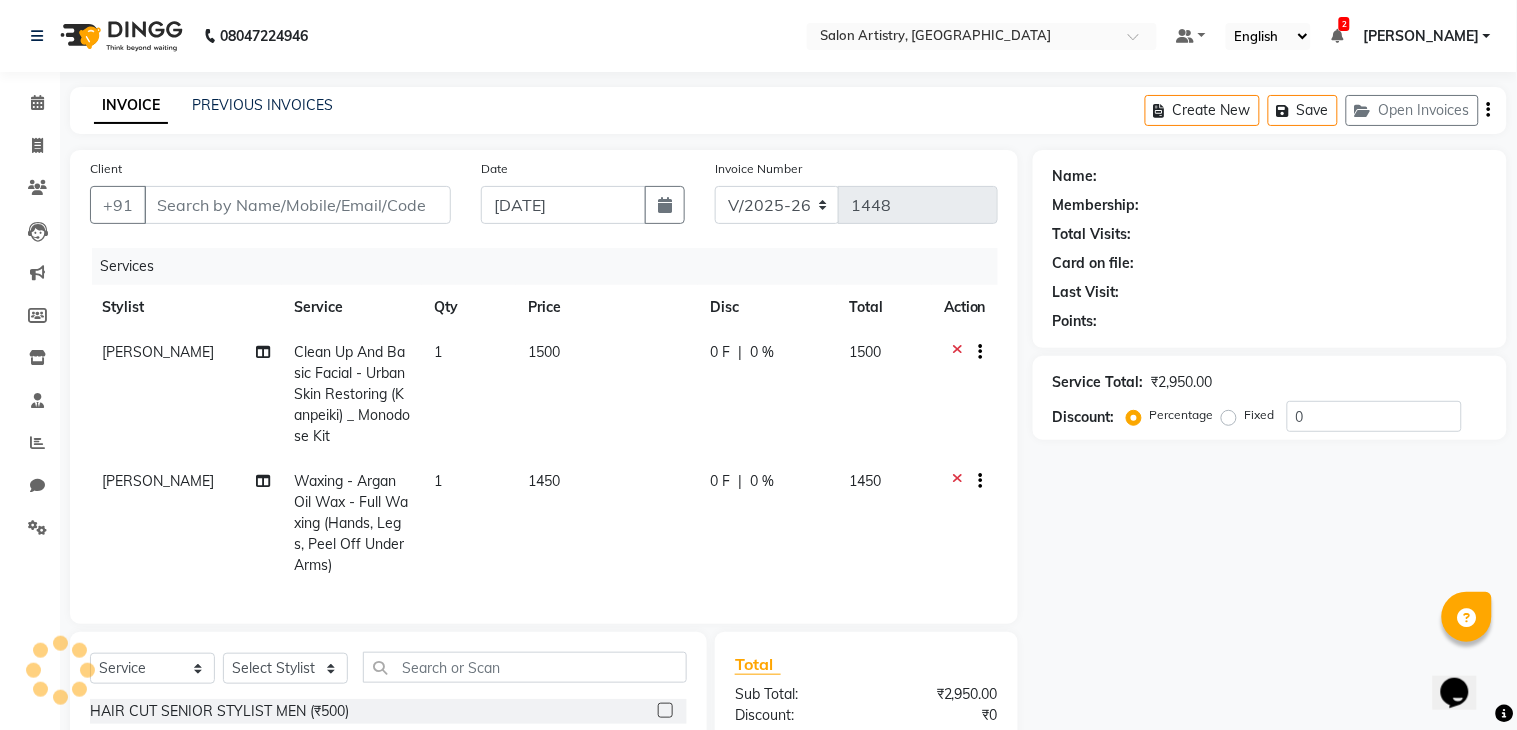 type on "9831094347" 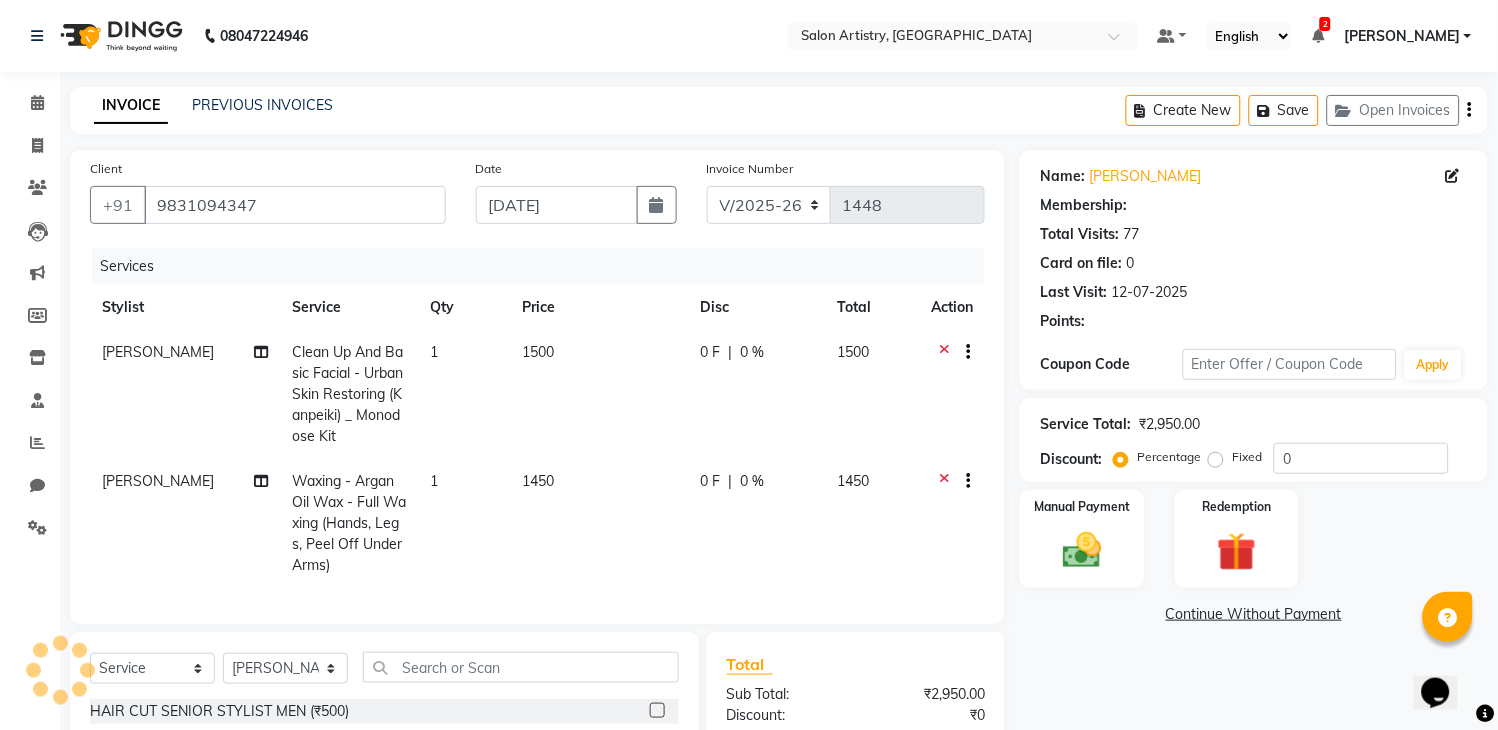 select on "1: Object" 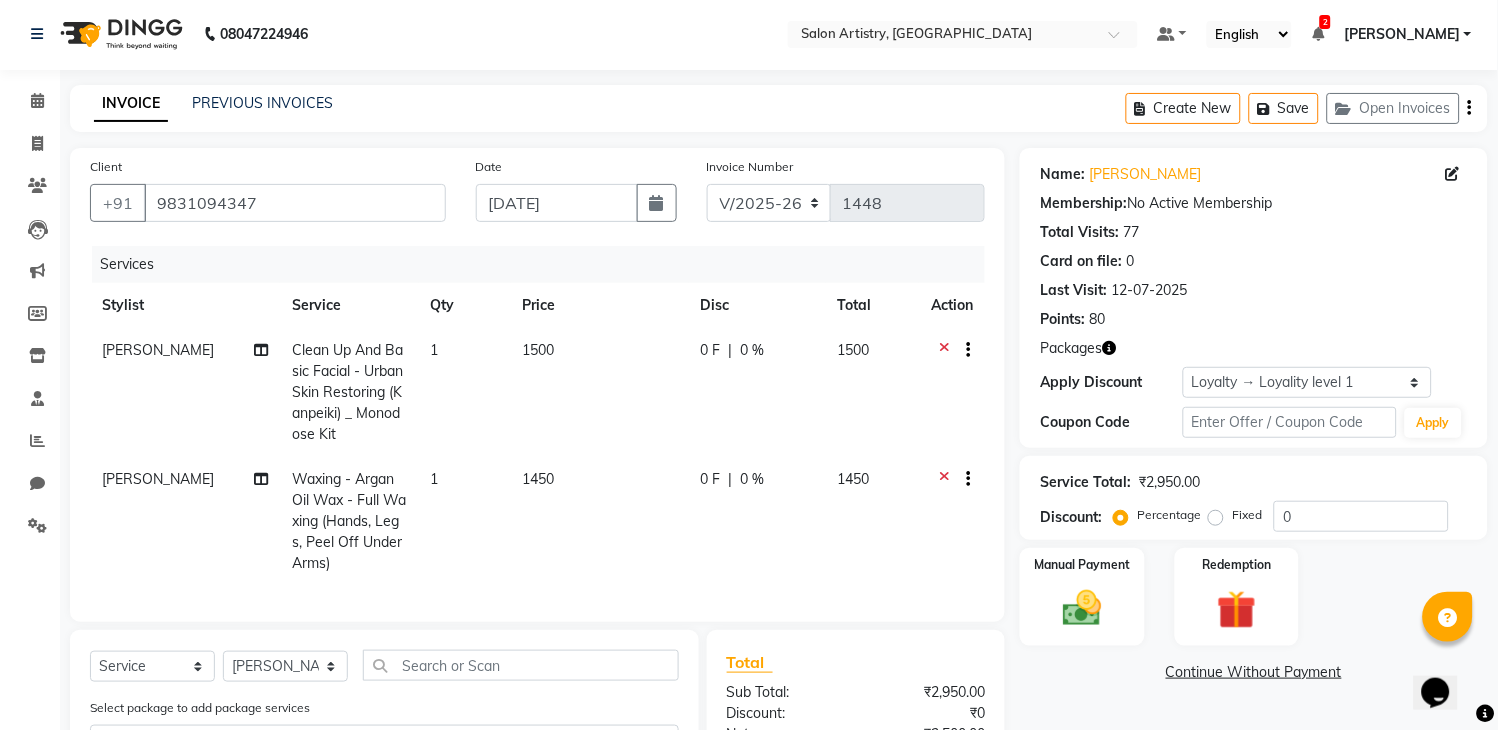 scroll, scrollTop: 0, scrollLeft: 0, axis: both 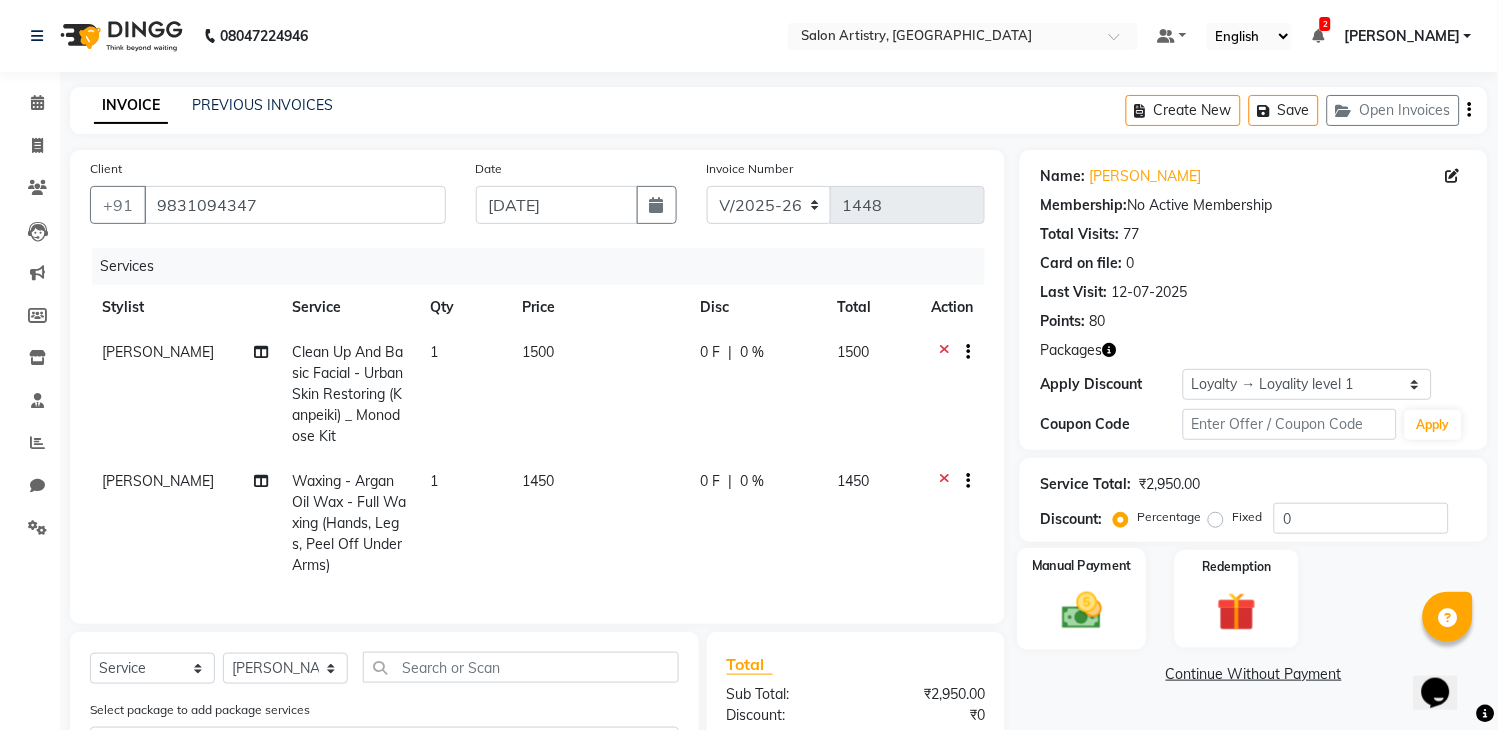 click 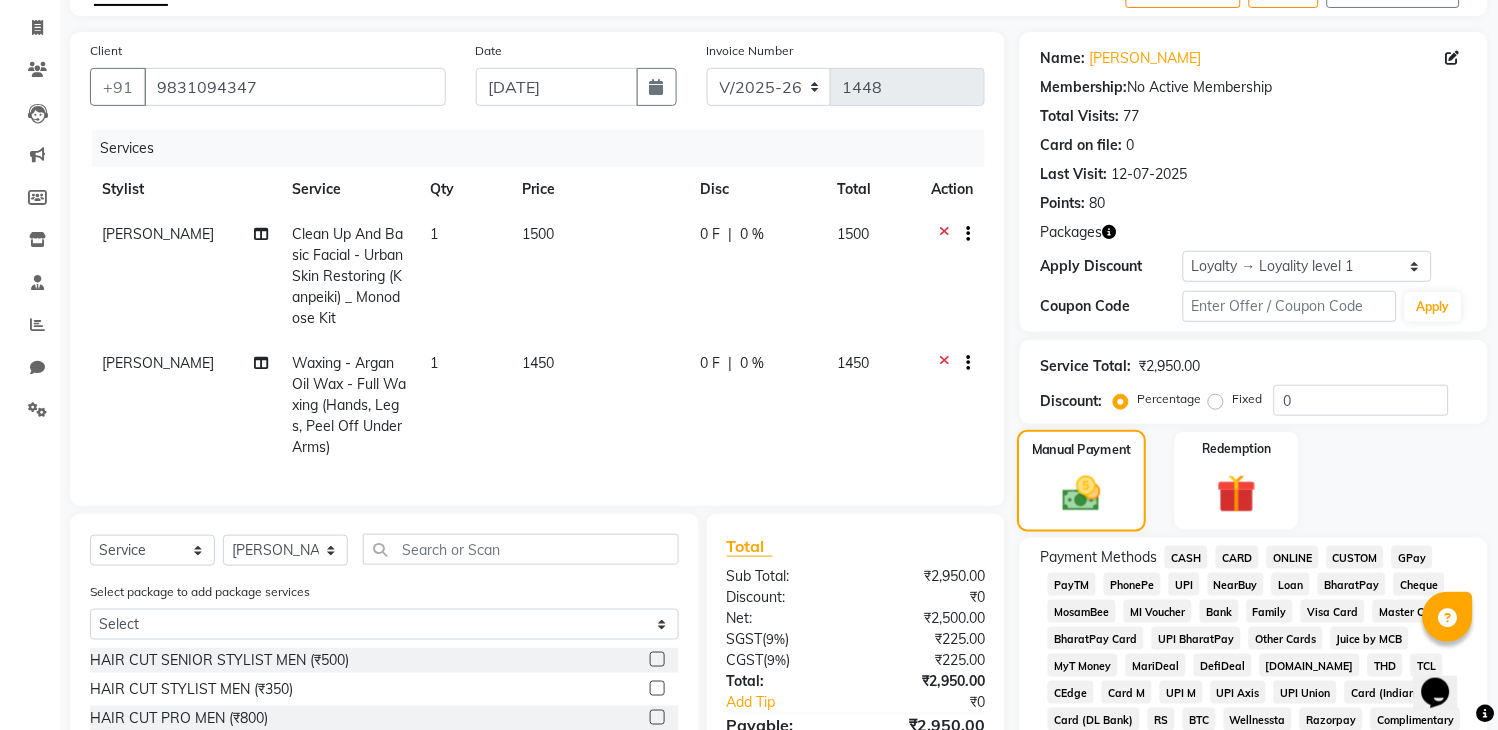 scroll, scrollTop: 222, scrollLeft: 0, axis: vertical 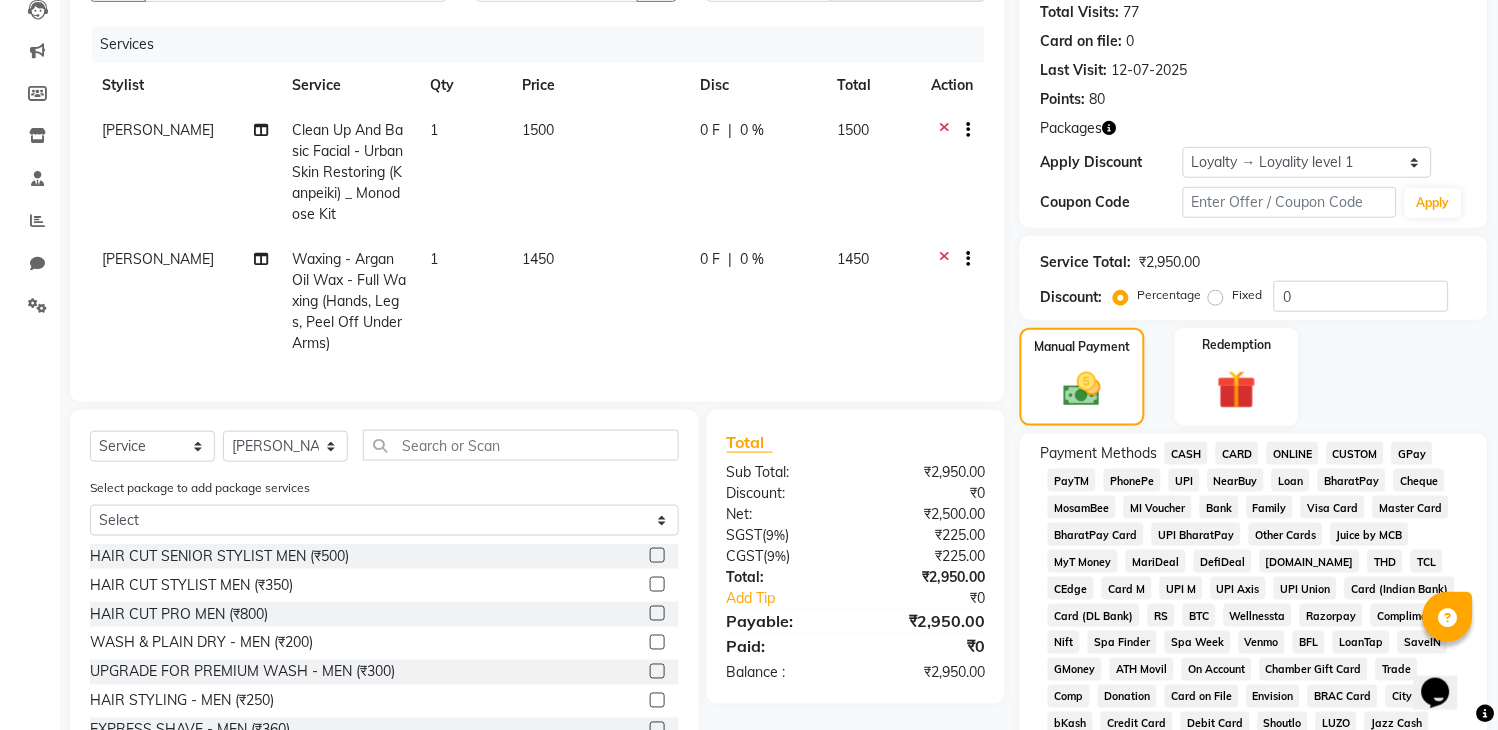 click on "CARD" 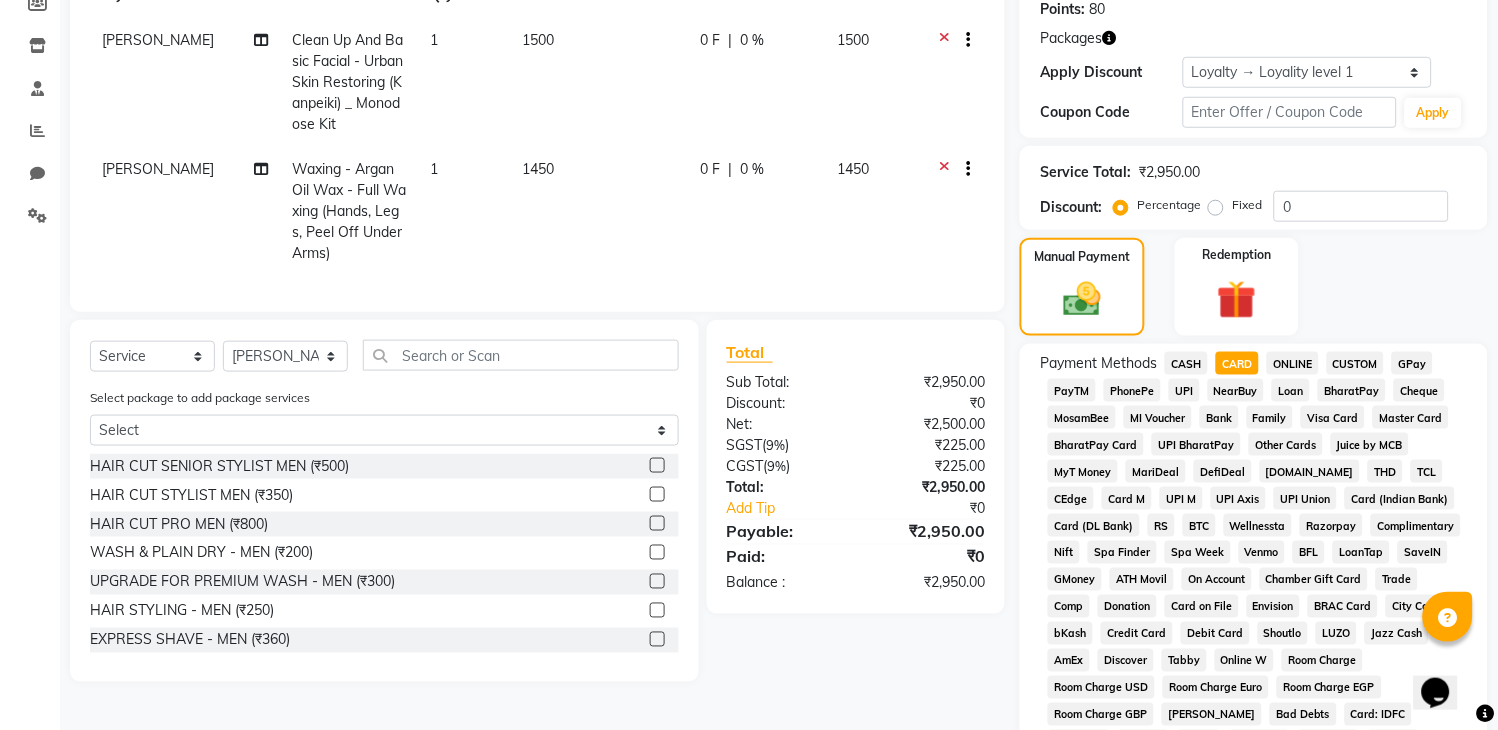 scroll, scrollTop: 767, scrollLeft: 0, axis: vertical 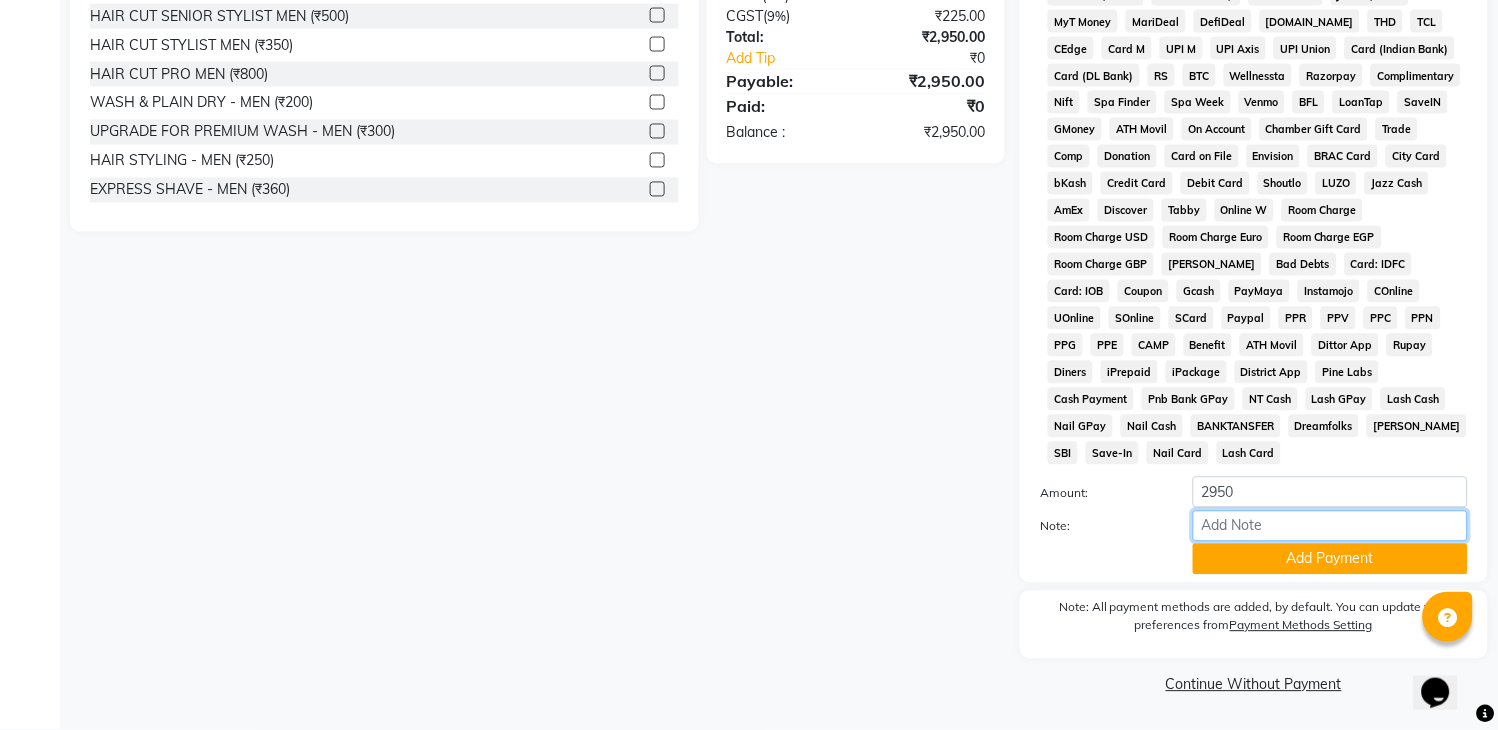 click on "Note:" at bounding box center [1330, 526] 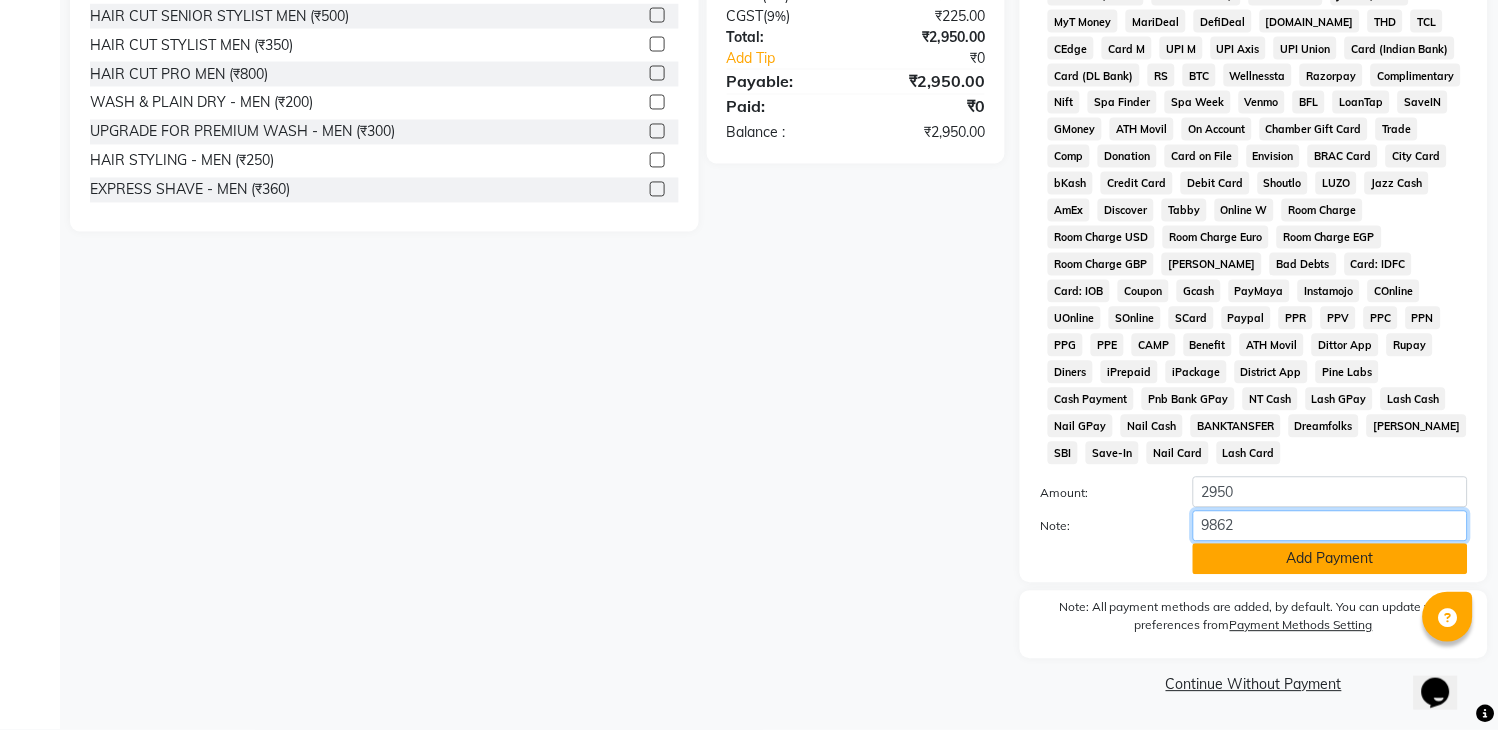 type on "9862" 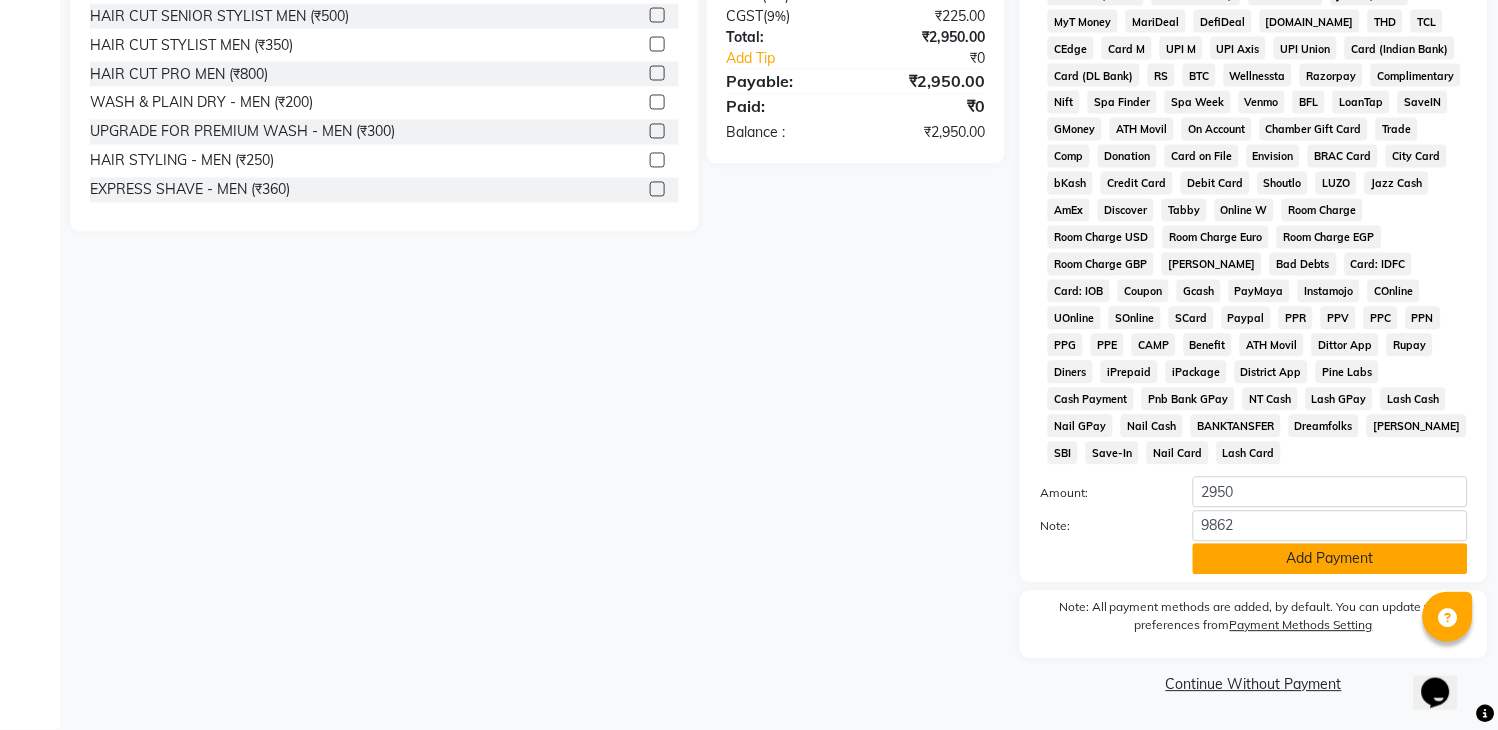click on "Add Payment" 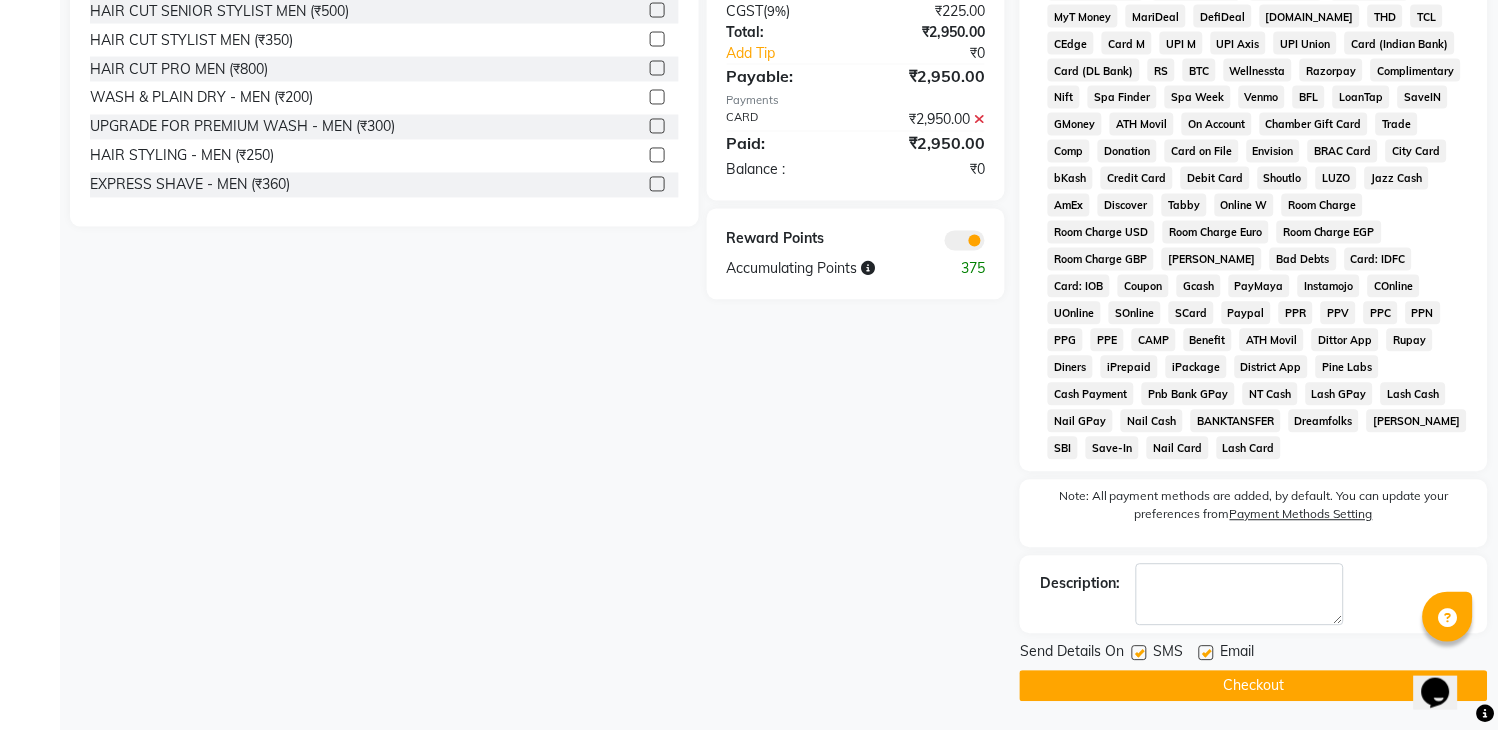 click on "Checkout" 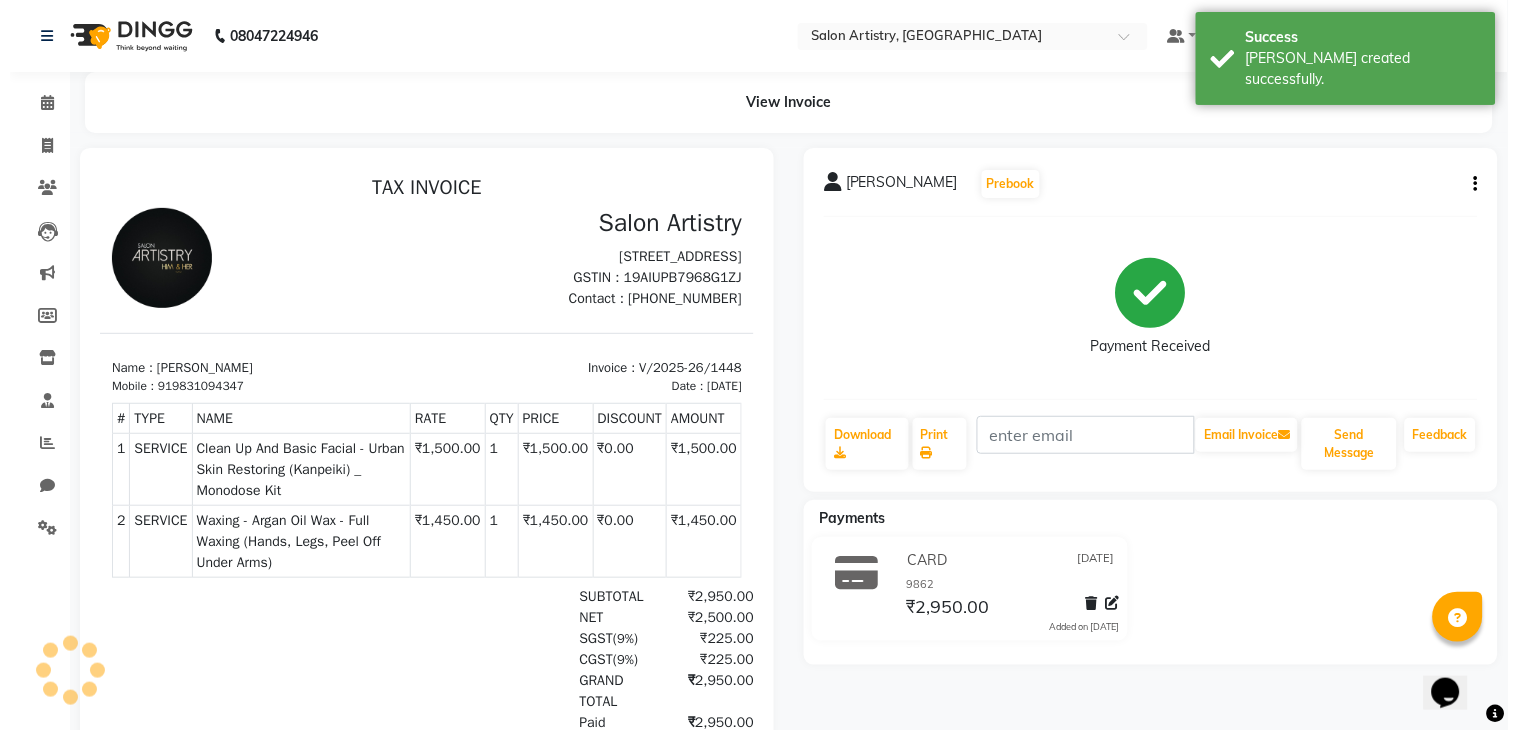 scroll, scrollTop: 0, scrollLeft: 0, axis: both 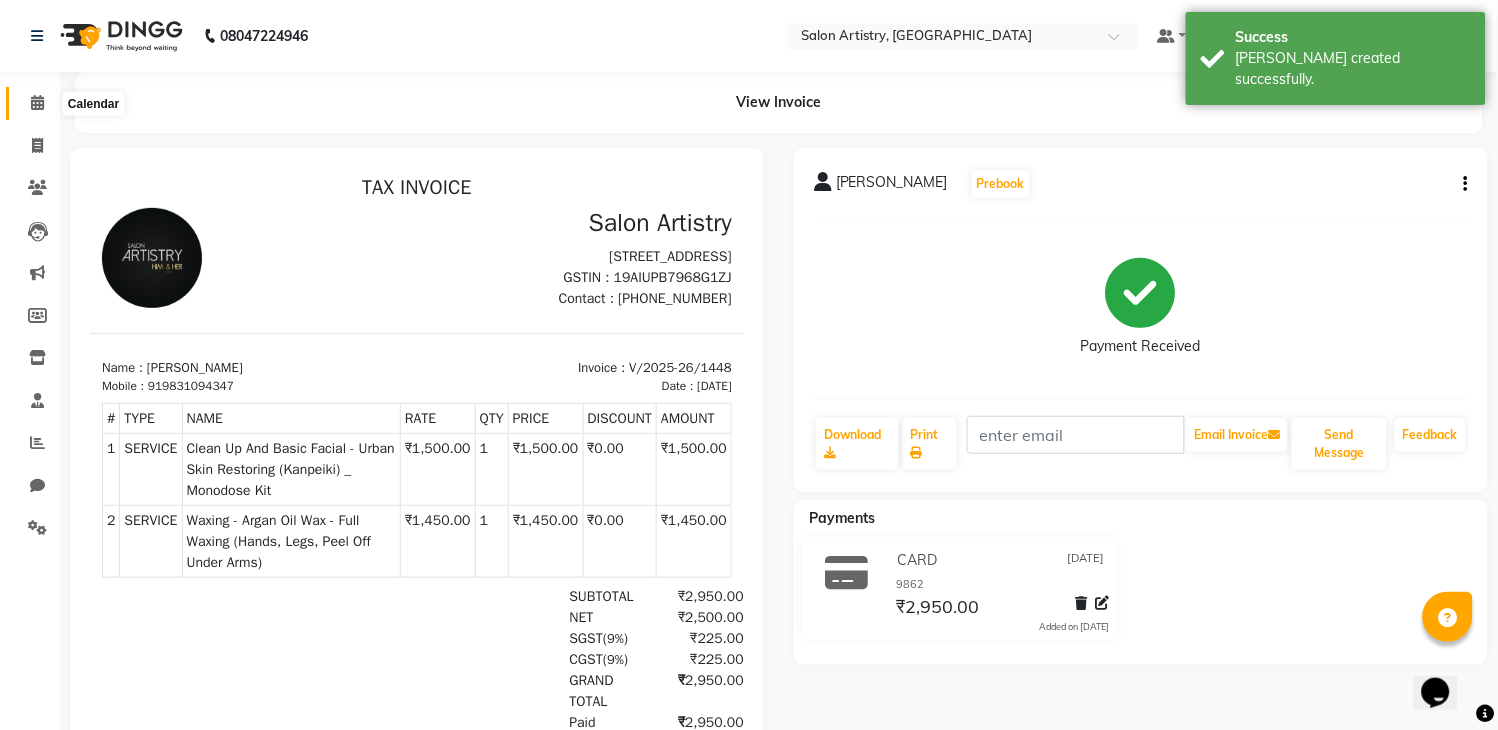 click 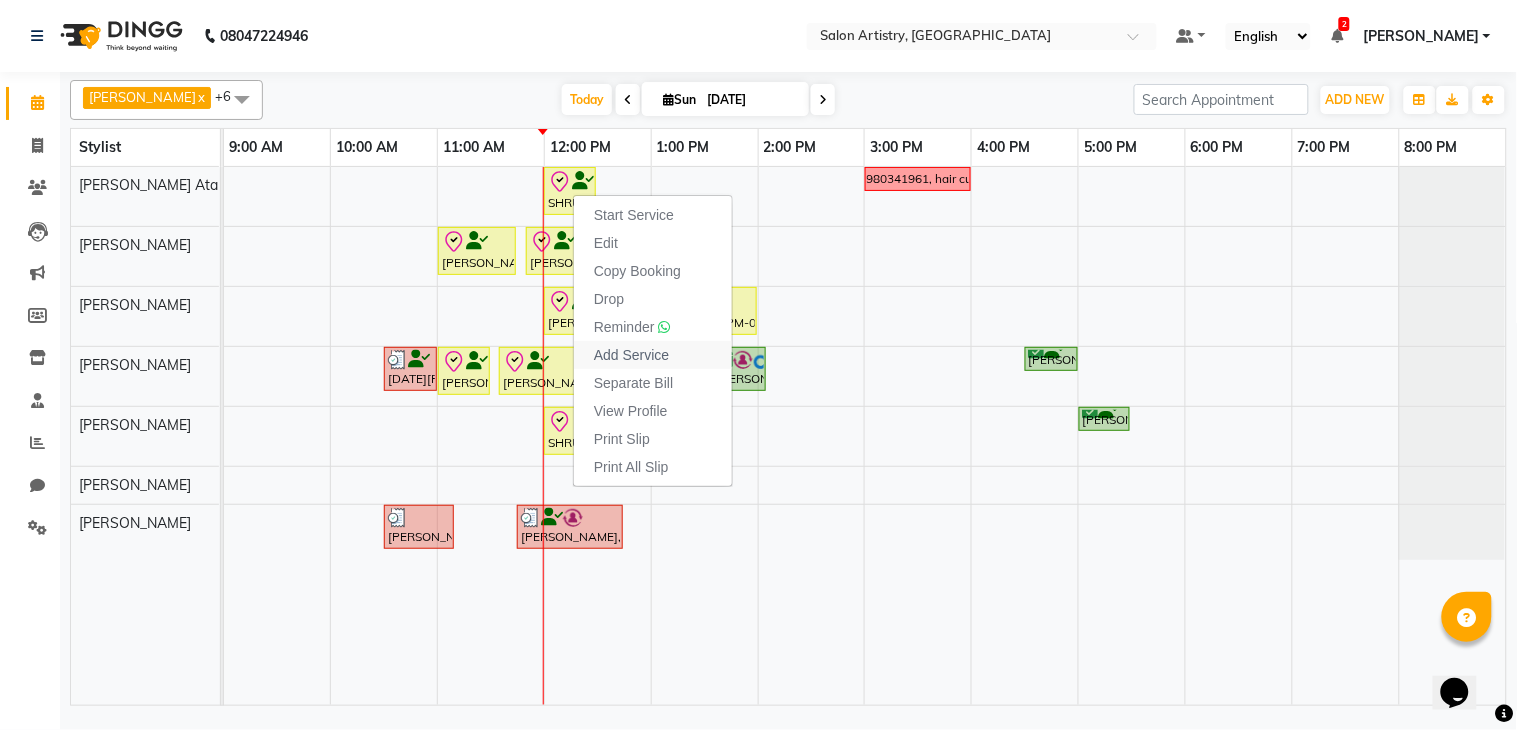 click on "Add Service" at bounding box center [631, 355] 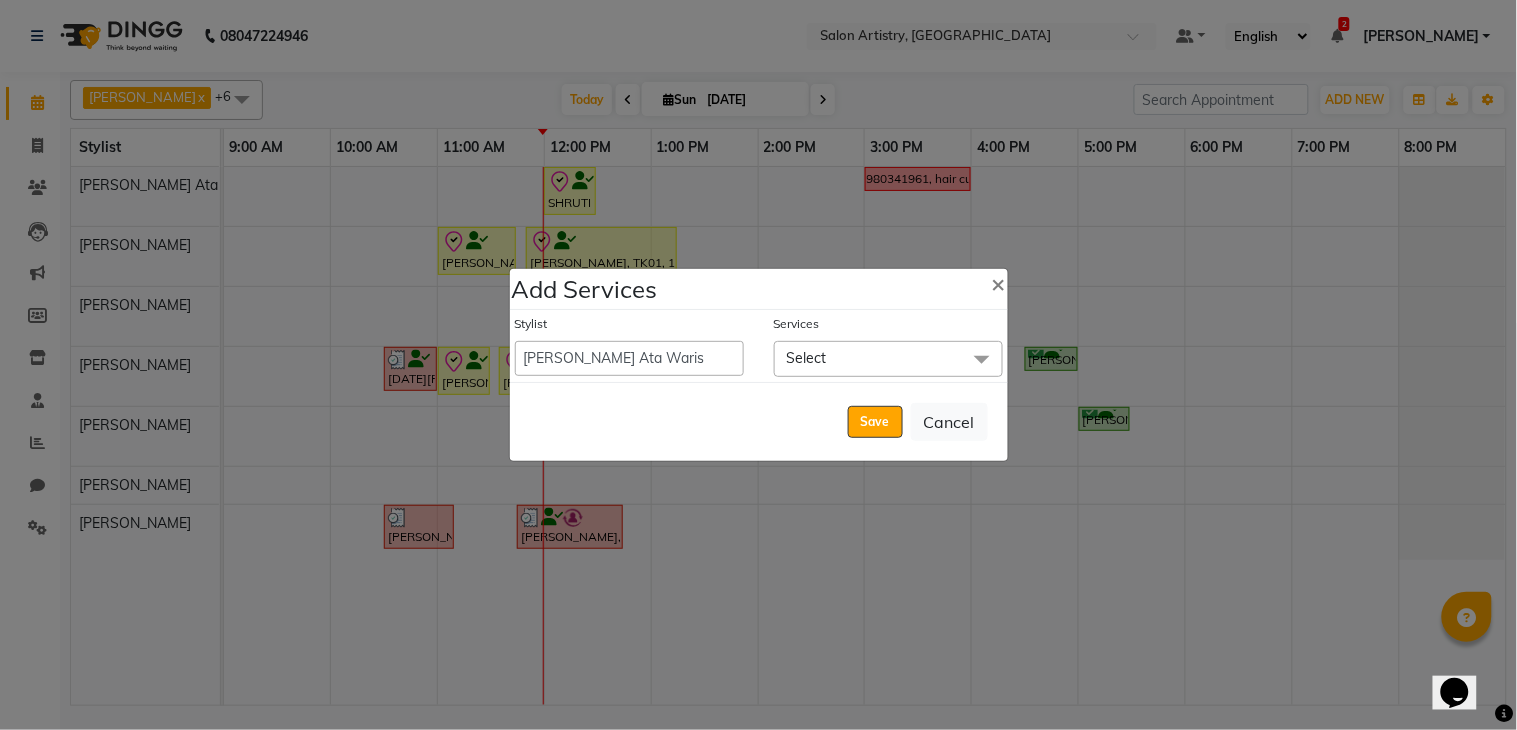 click on "Select" 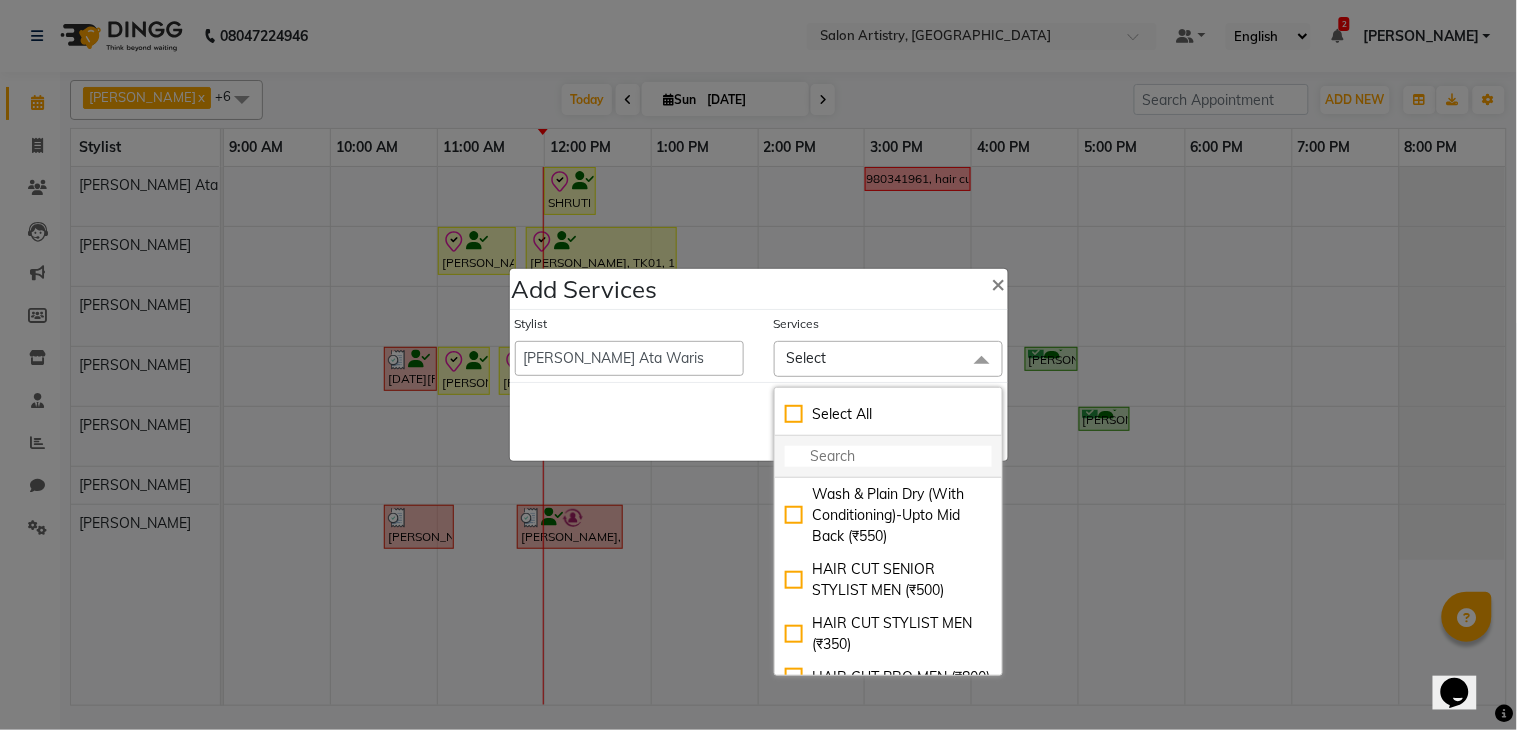 click 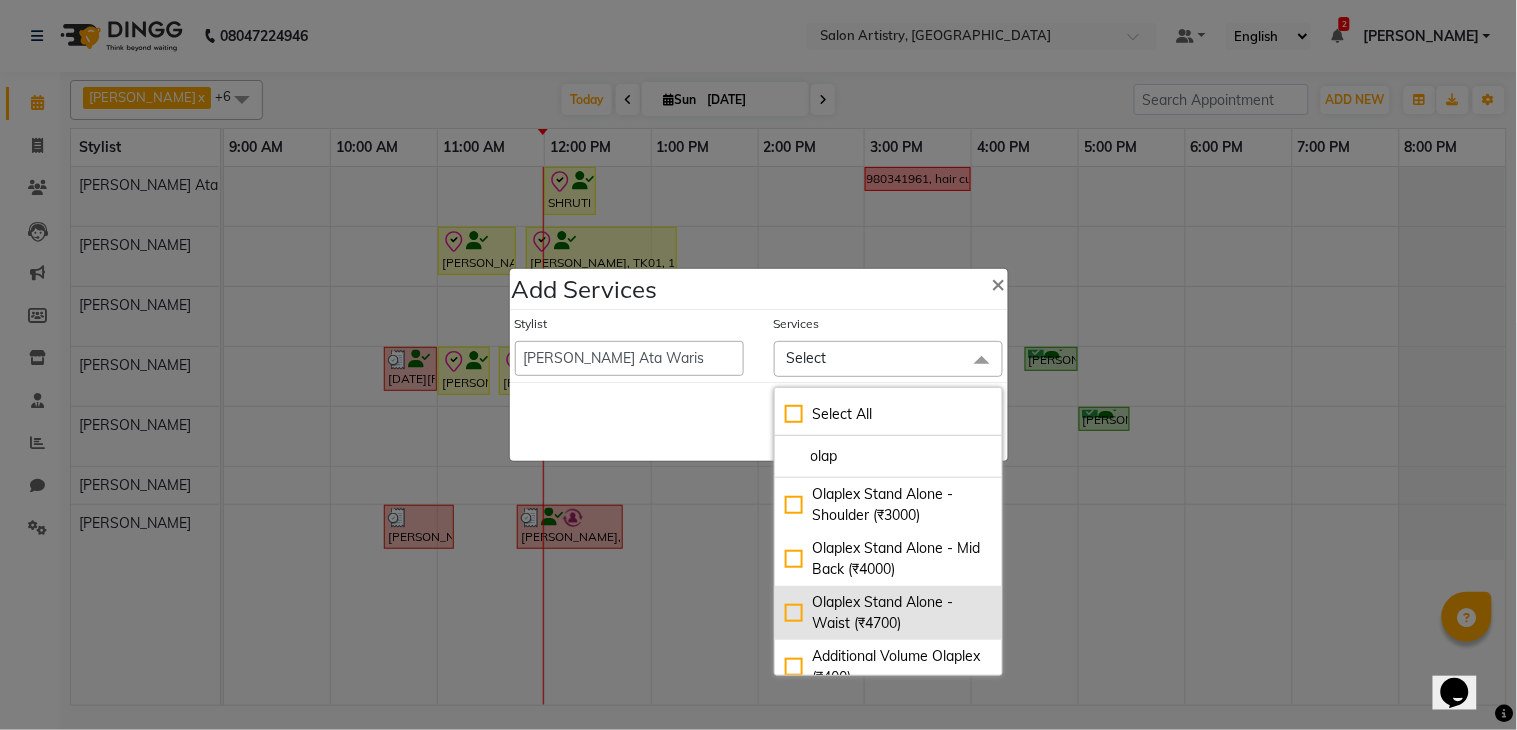 scroll, scrollTop: 18, scrollLeft: 0, axis: vertical 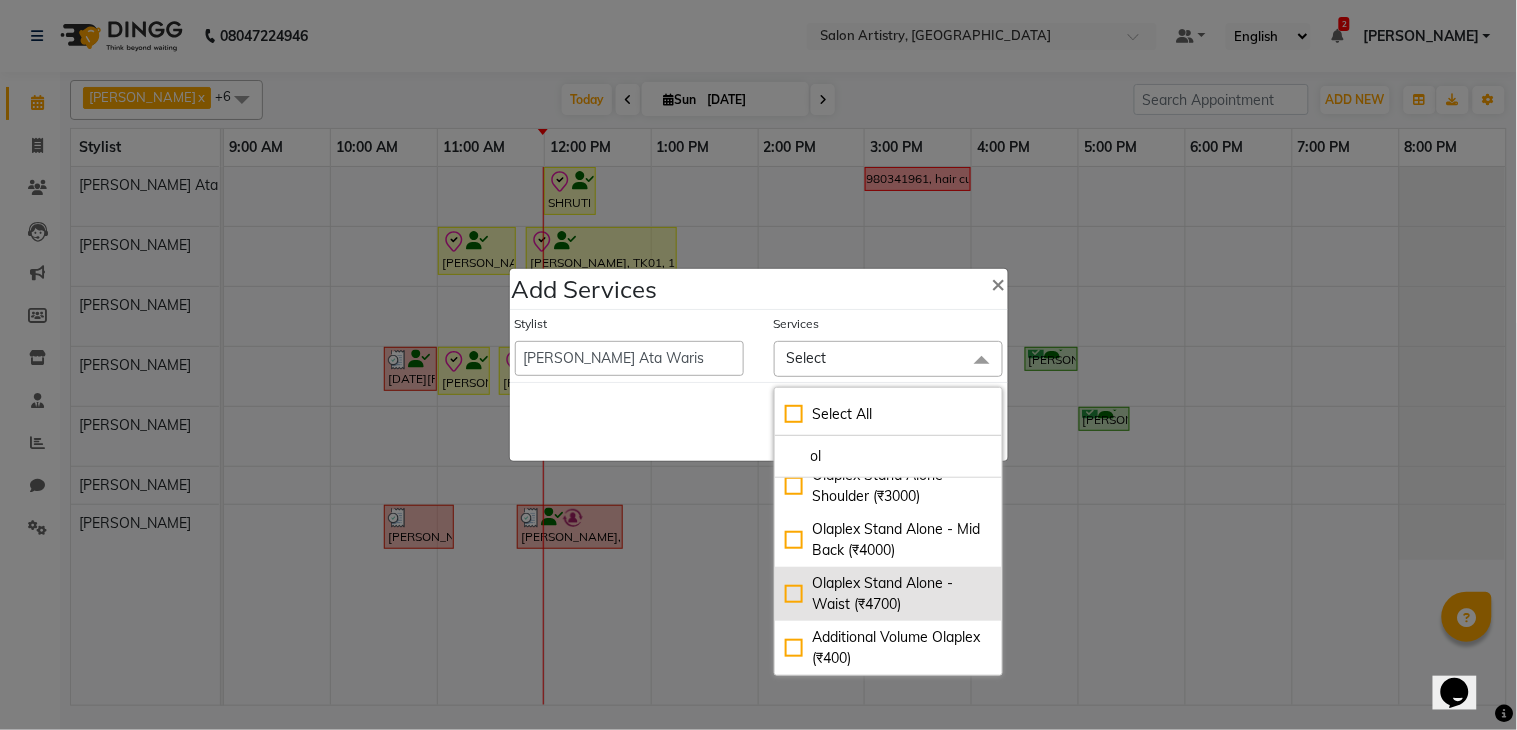 type on "o" 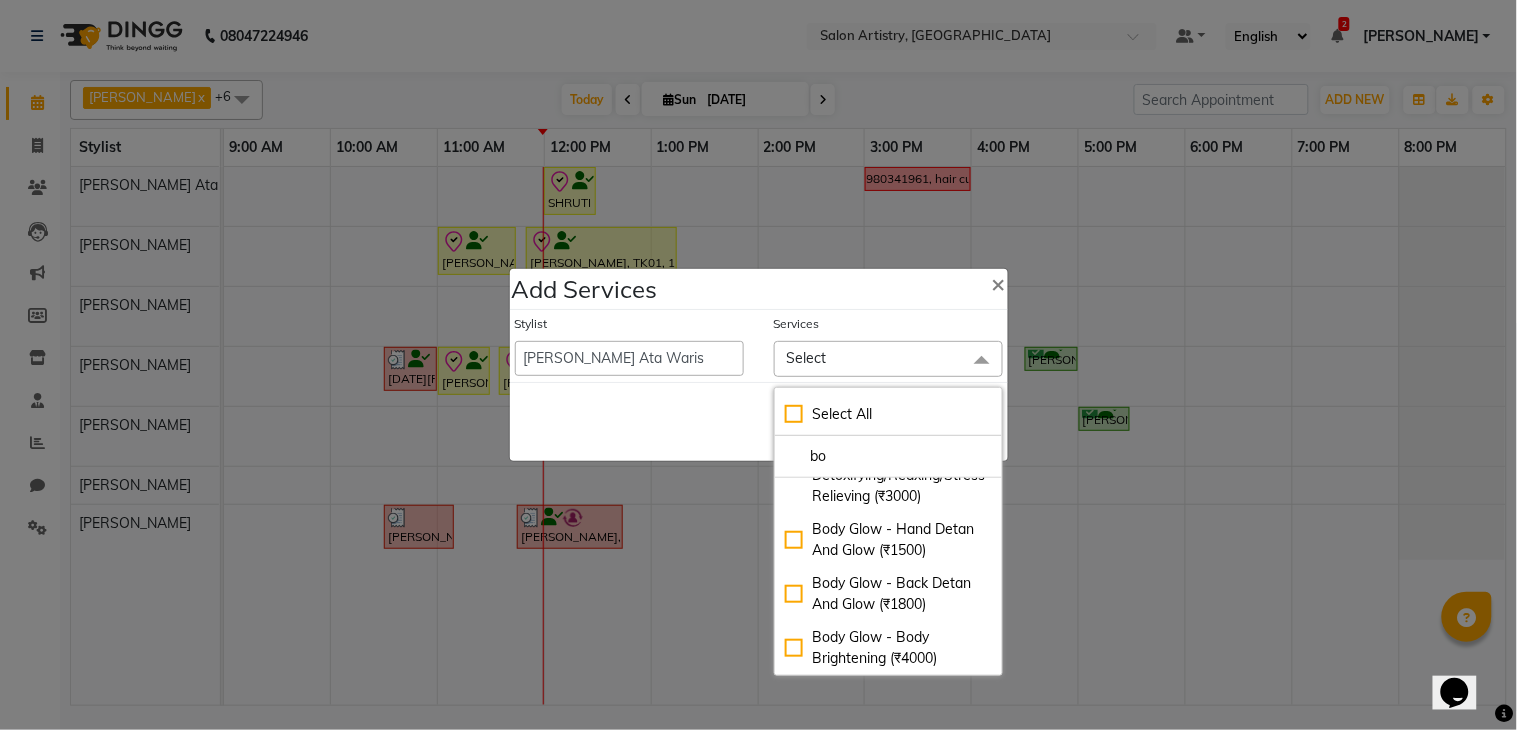 scroll, scrollTop: 168, scrollLeft: 0, axis: vertical 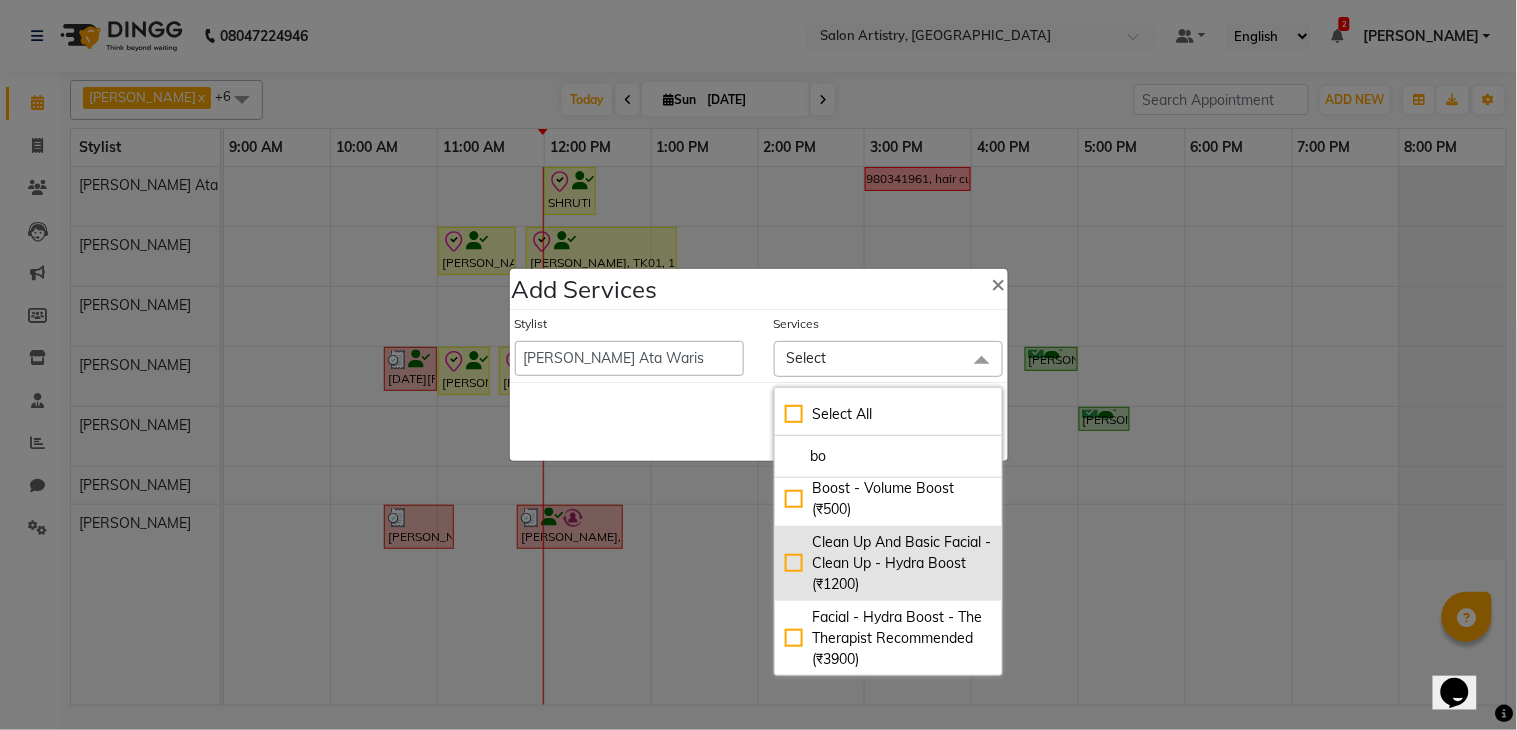 type on "b" 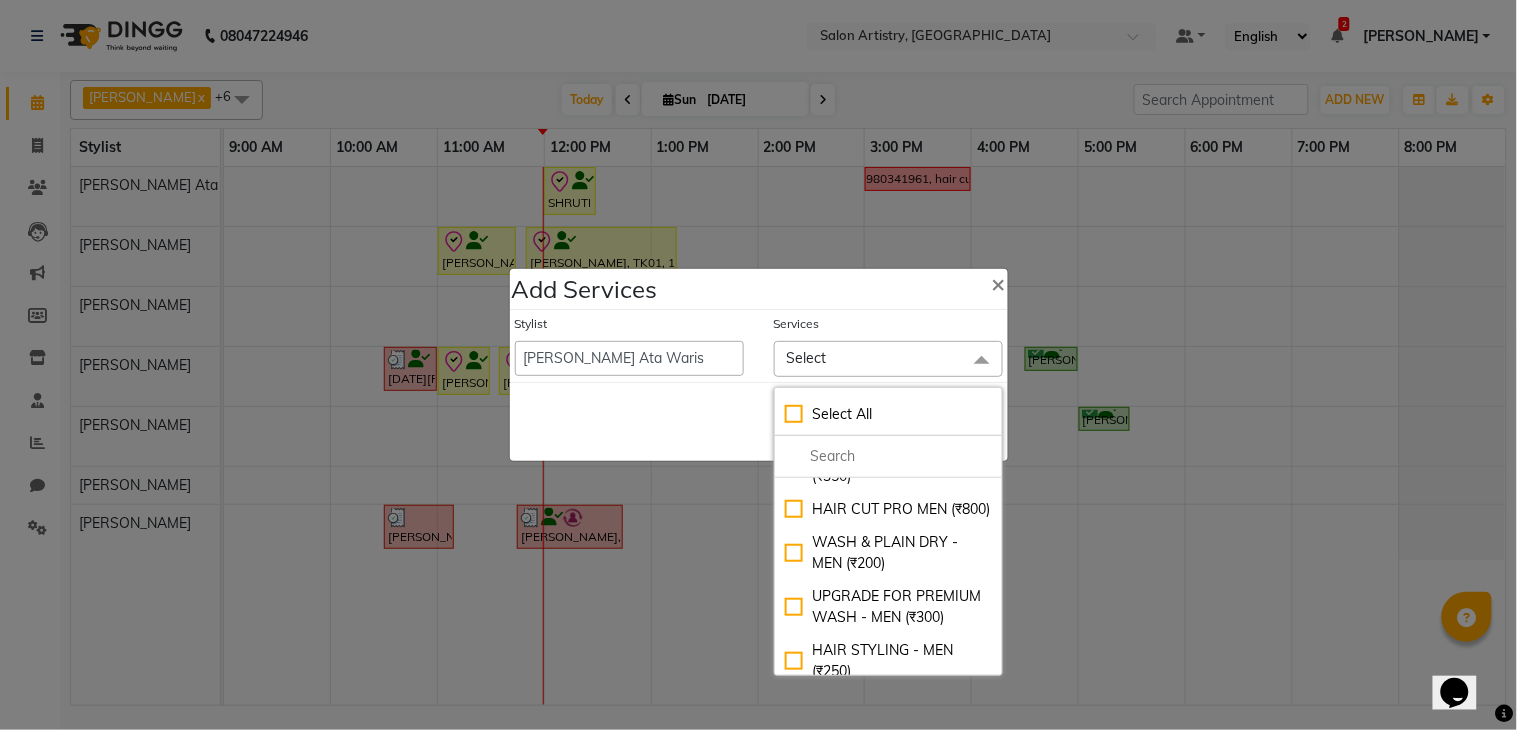 scroll, scrollTop: 10472, scrollLeft: 0, axis: vertical 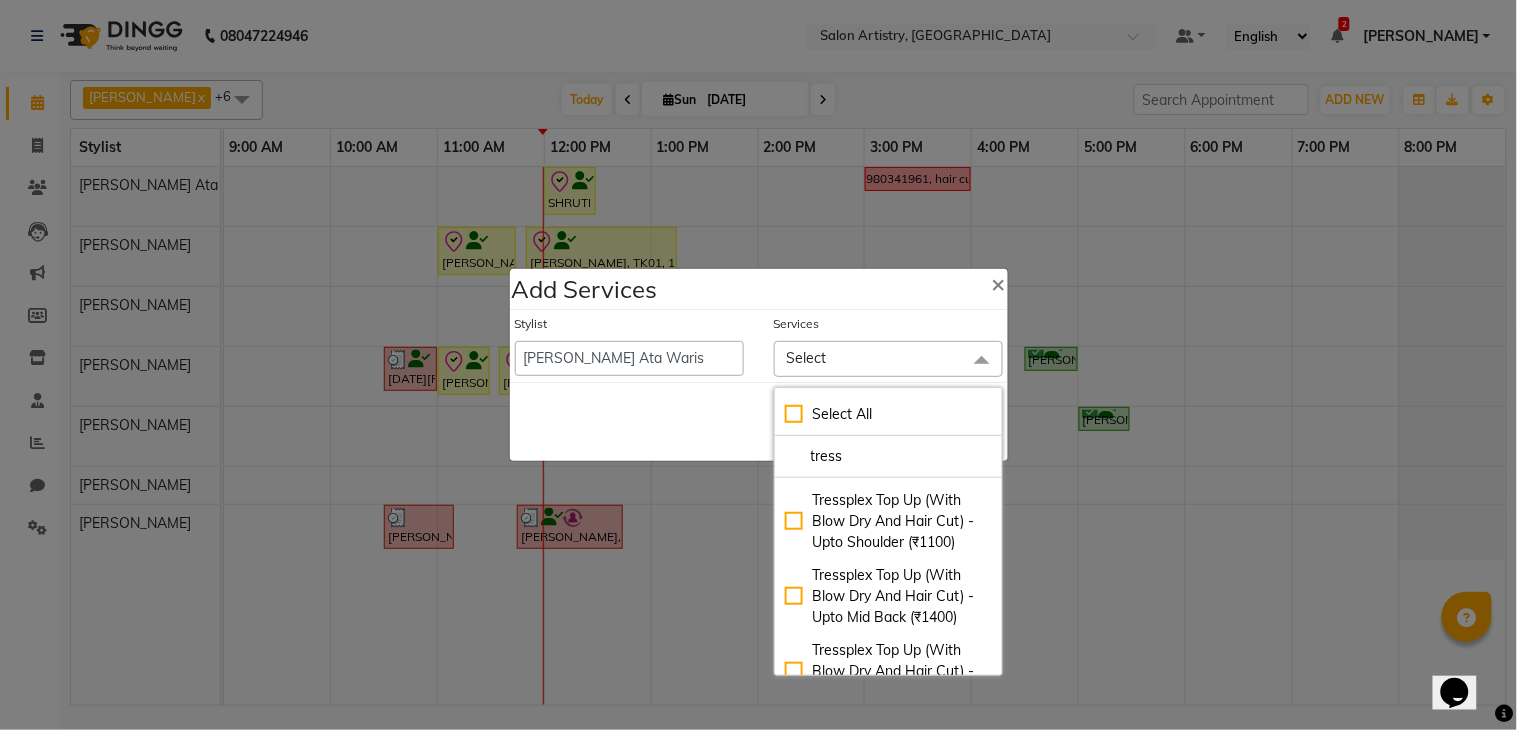type on "tressp" 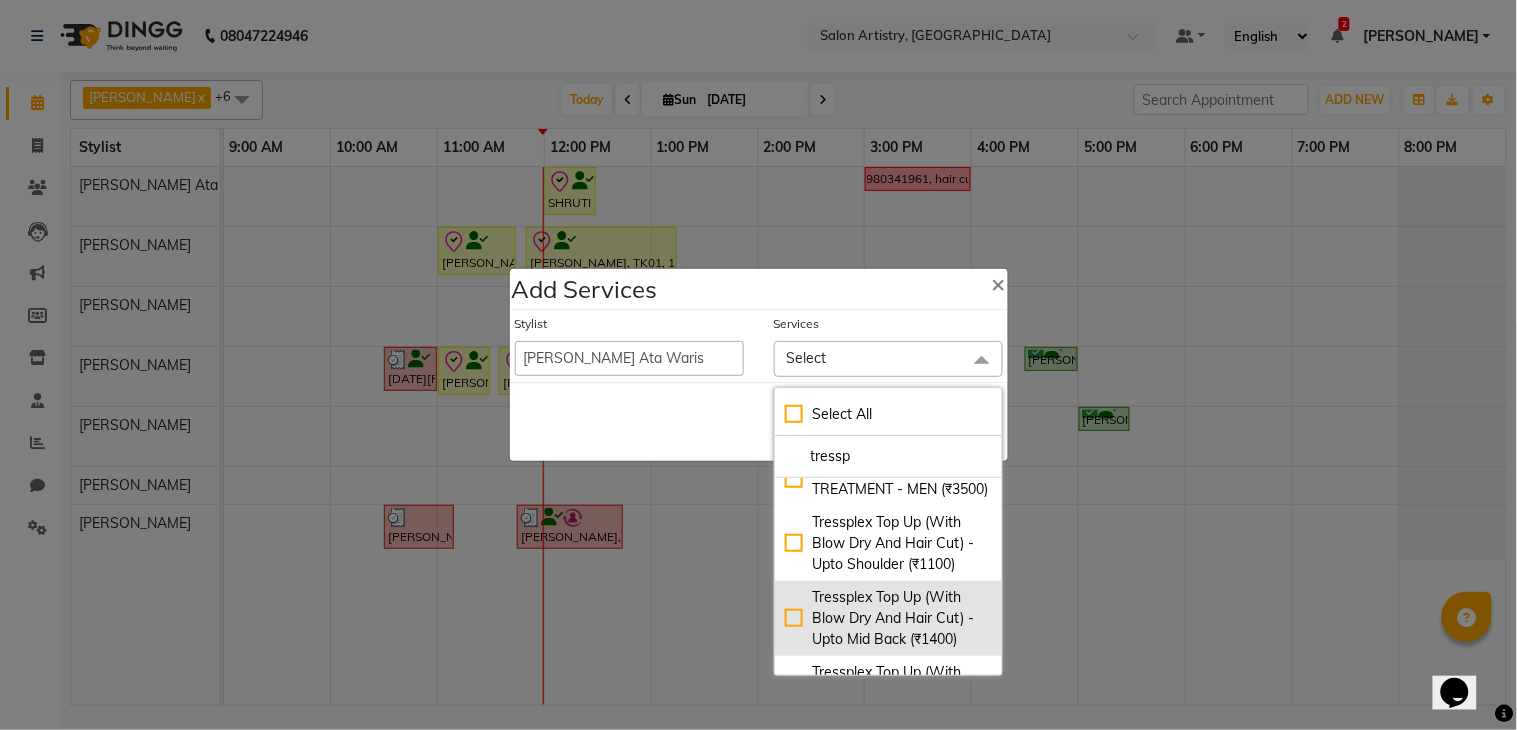 scroll, scrollTop: 137, scrollLeft: 0, axis: vertical 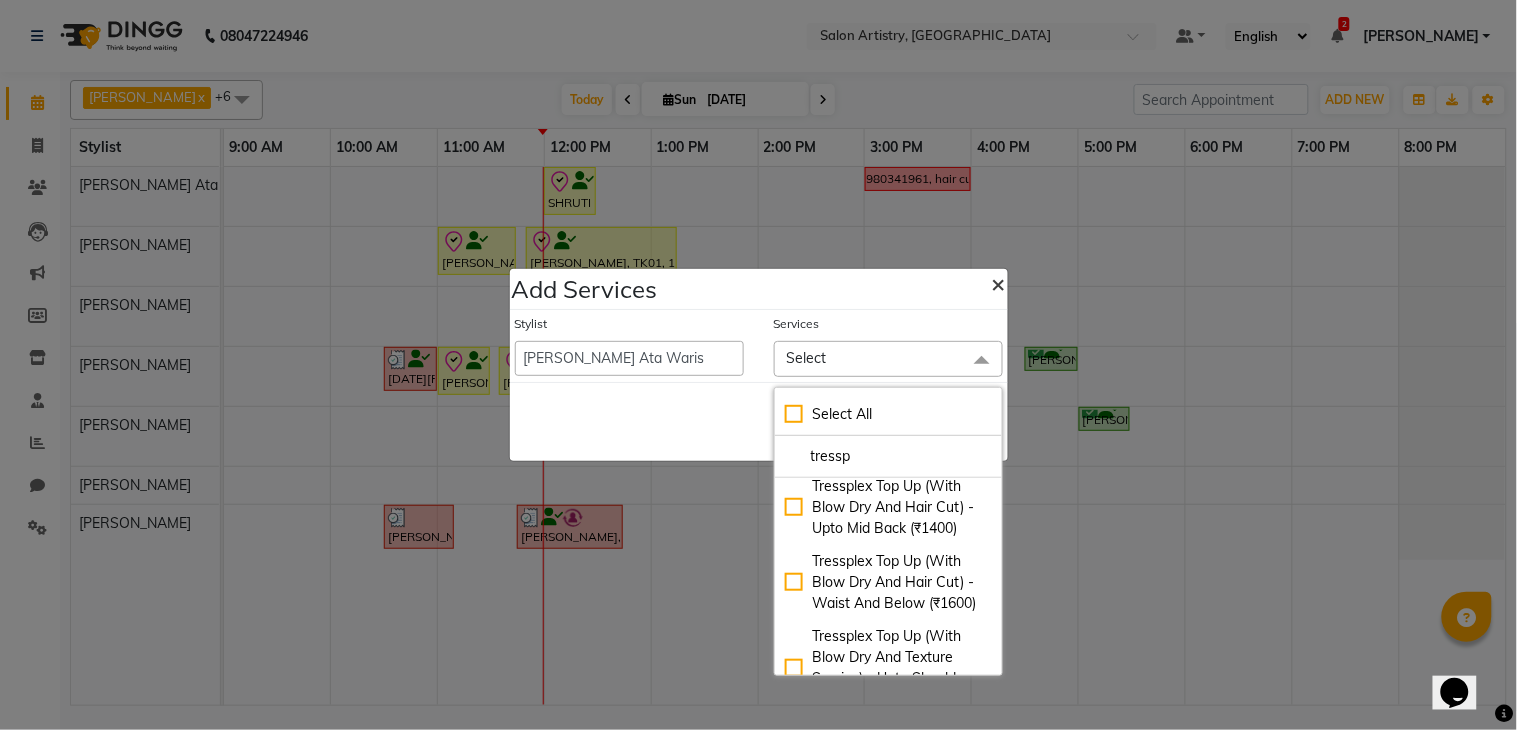 click on "×" 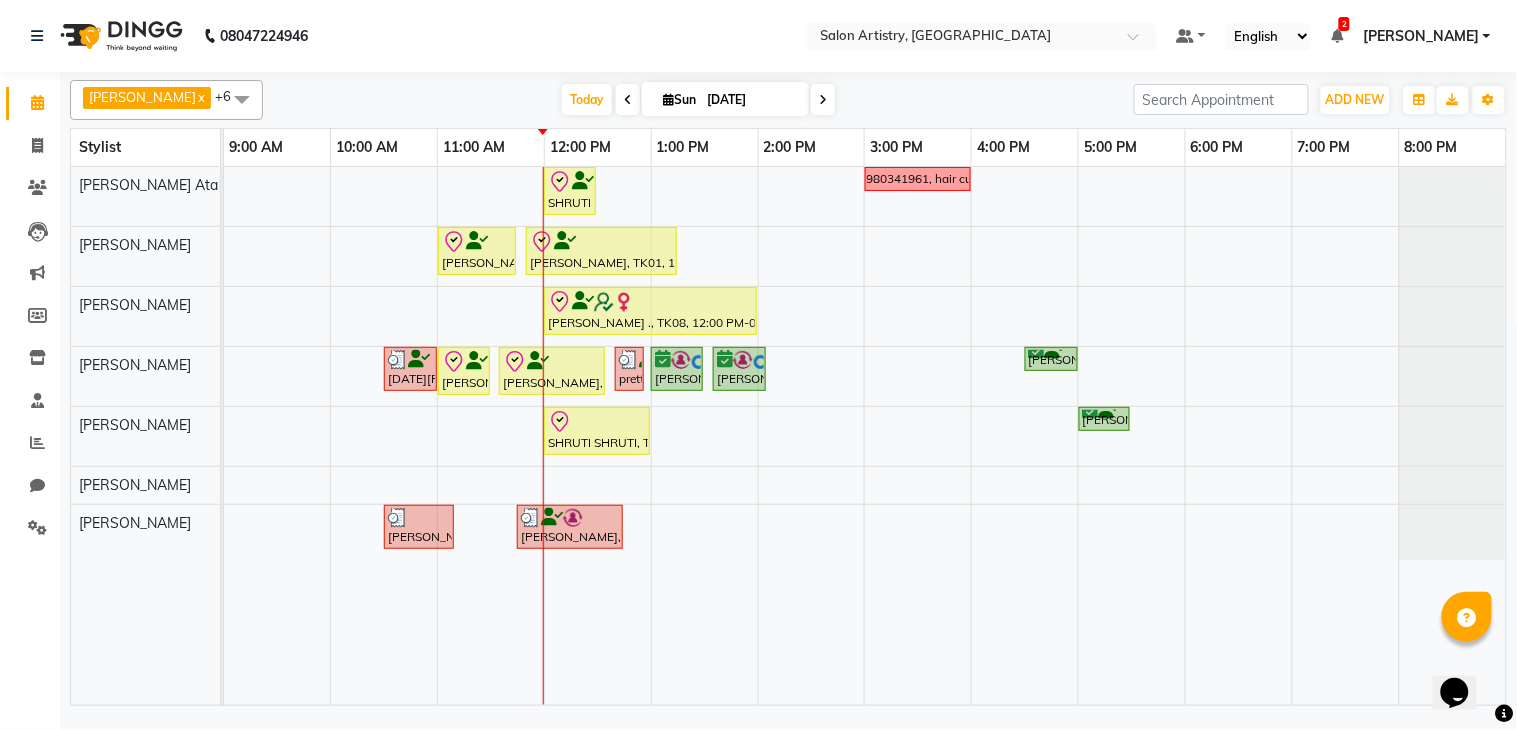 select on "79884" 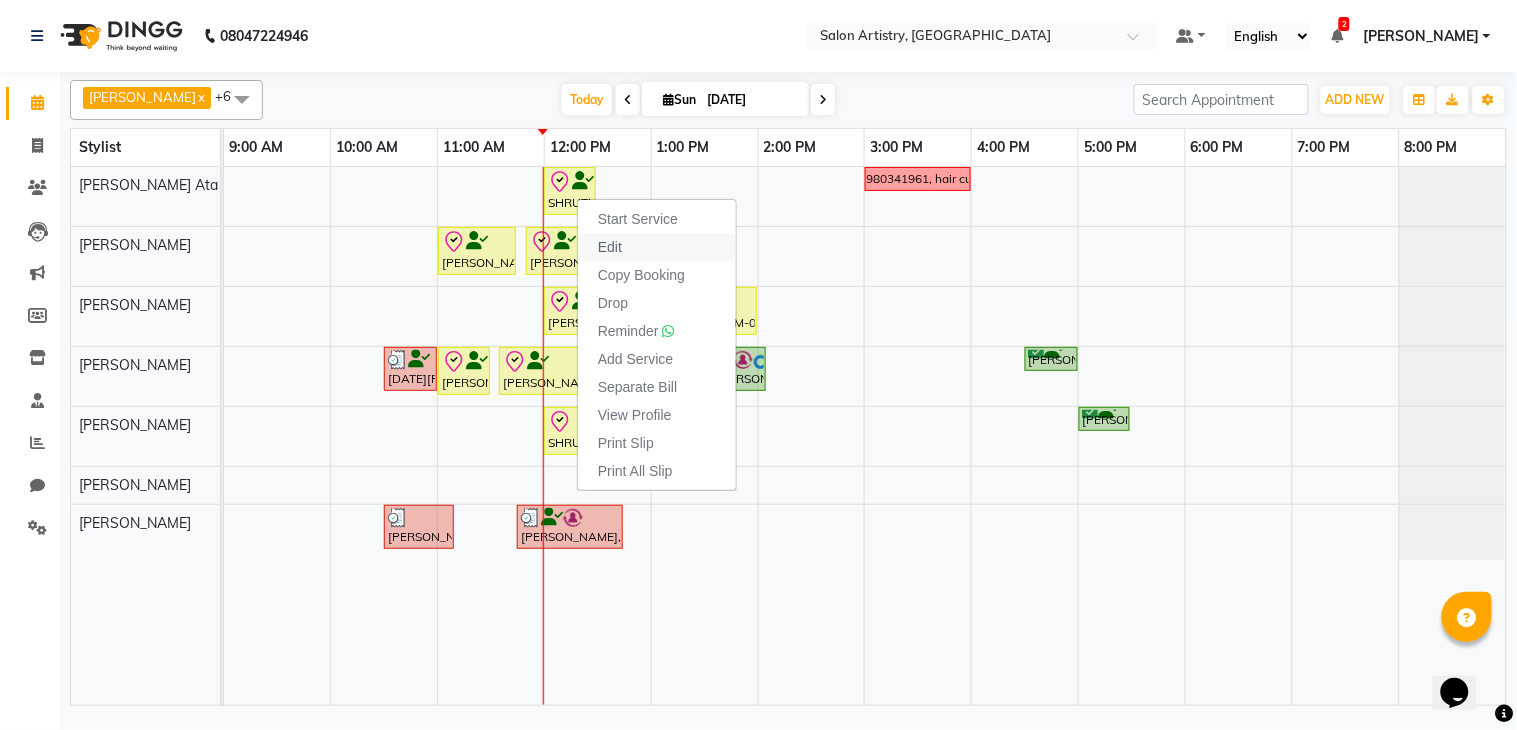 click on "Edit" at bounding box center (610, 247) 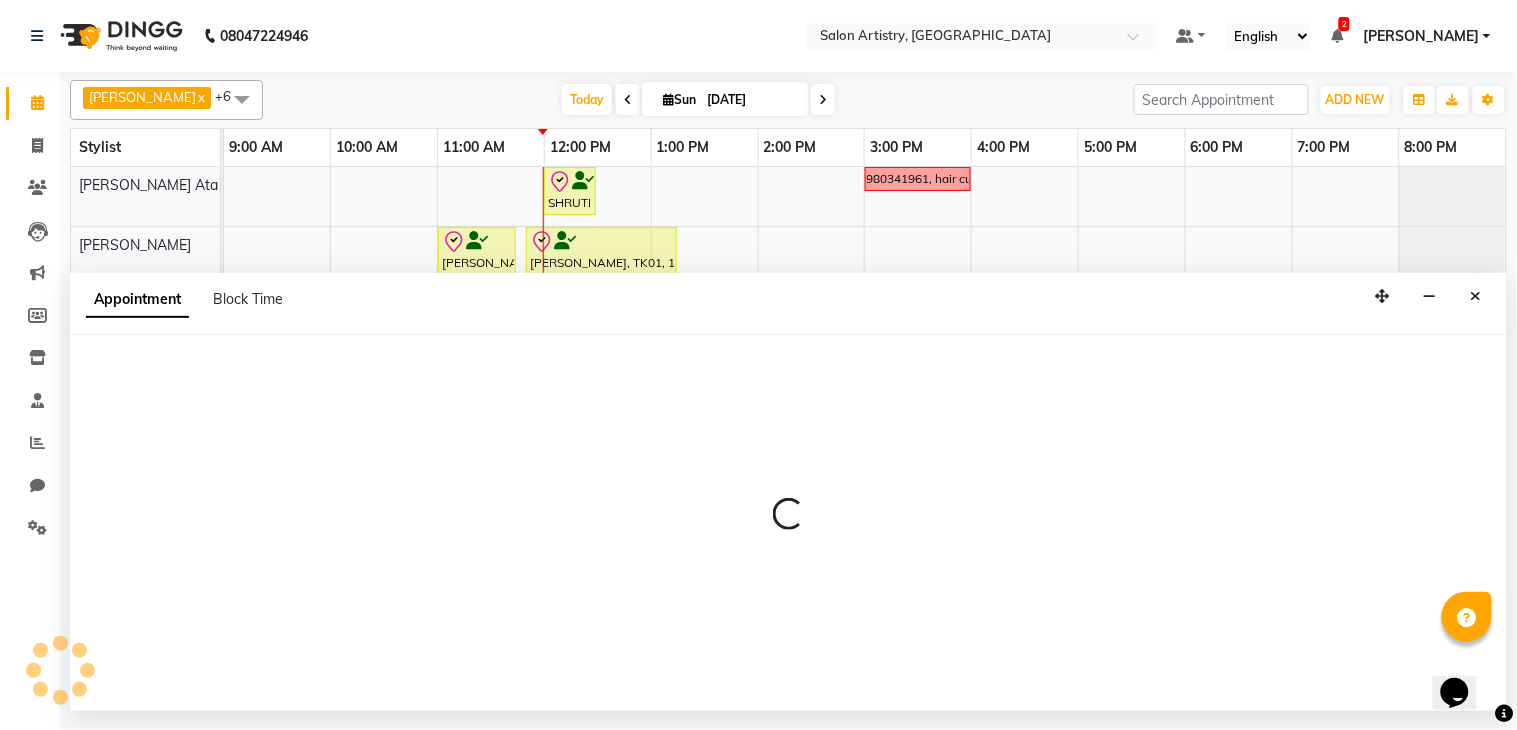 select on "tentative" 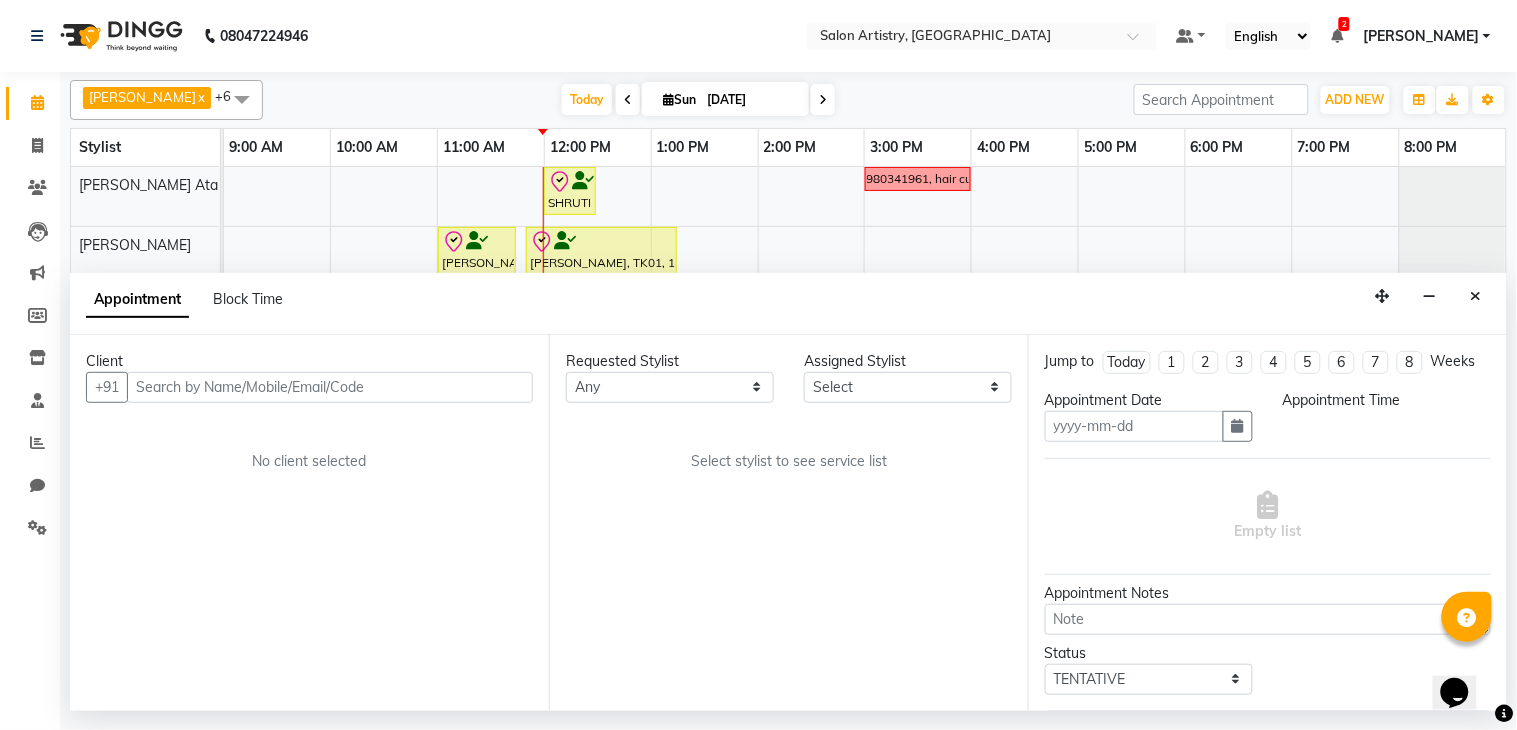 type on "[DATE]" 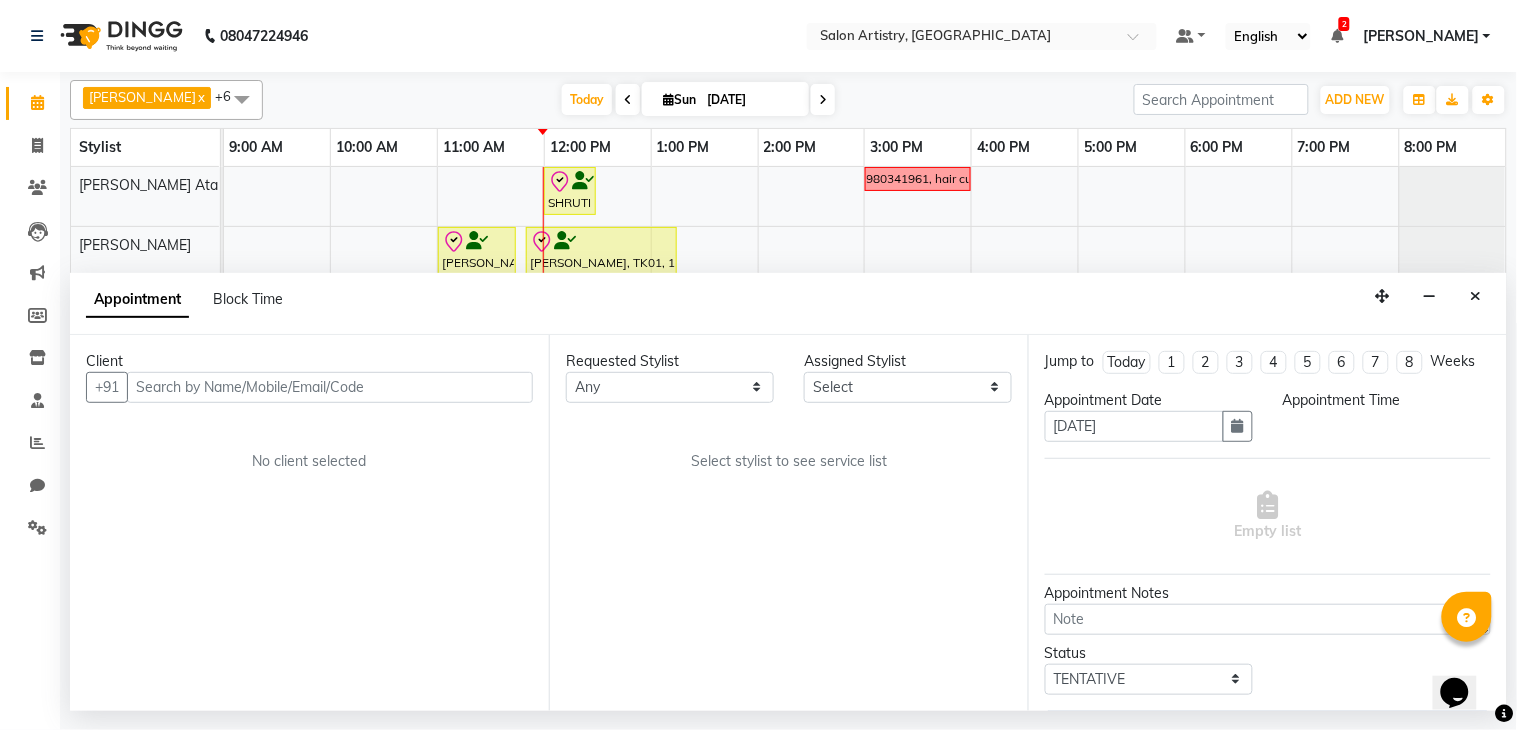 select on "check-in" 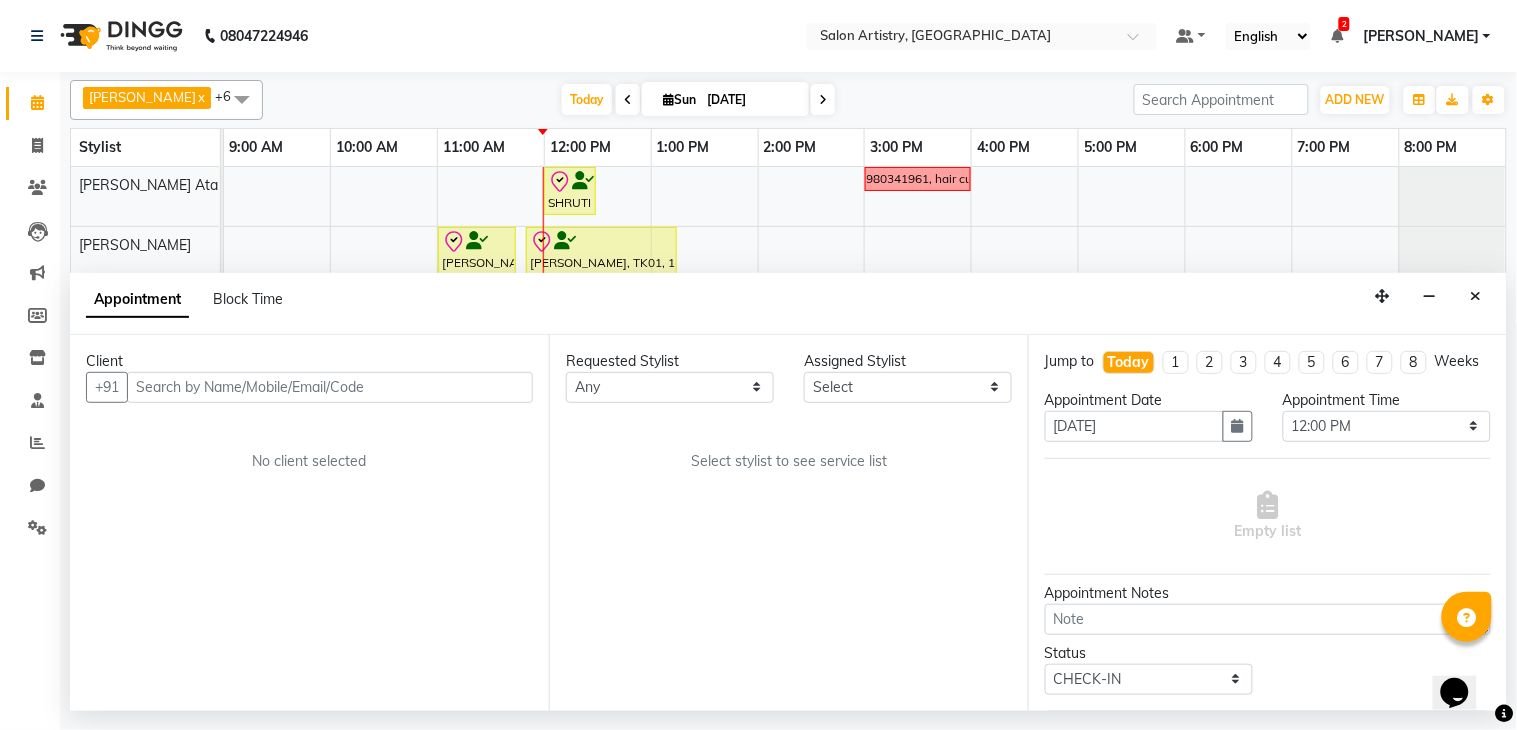 select on "79863" 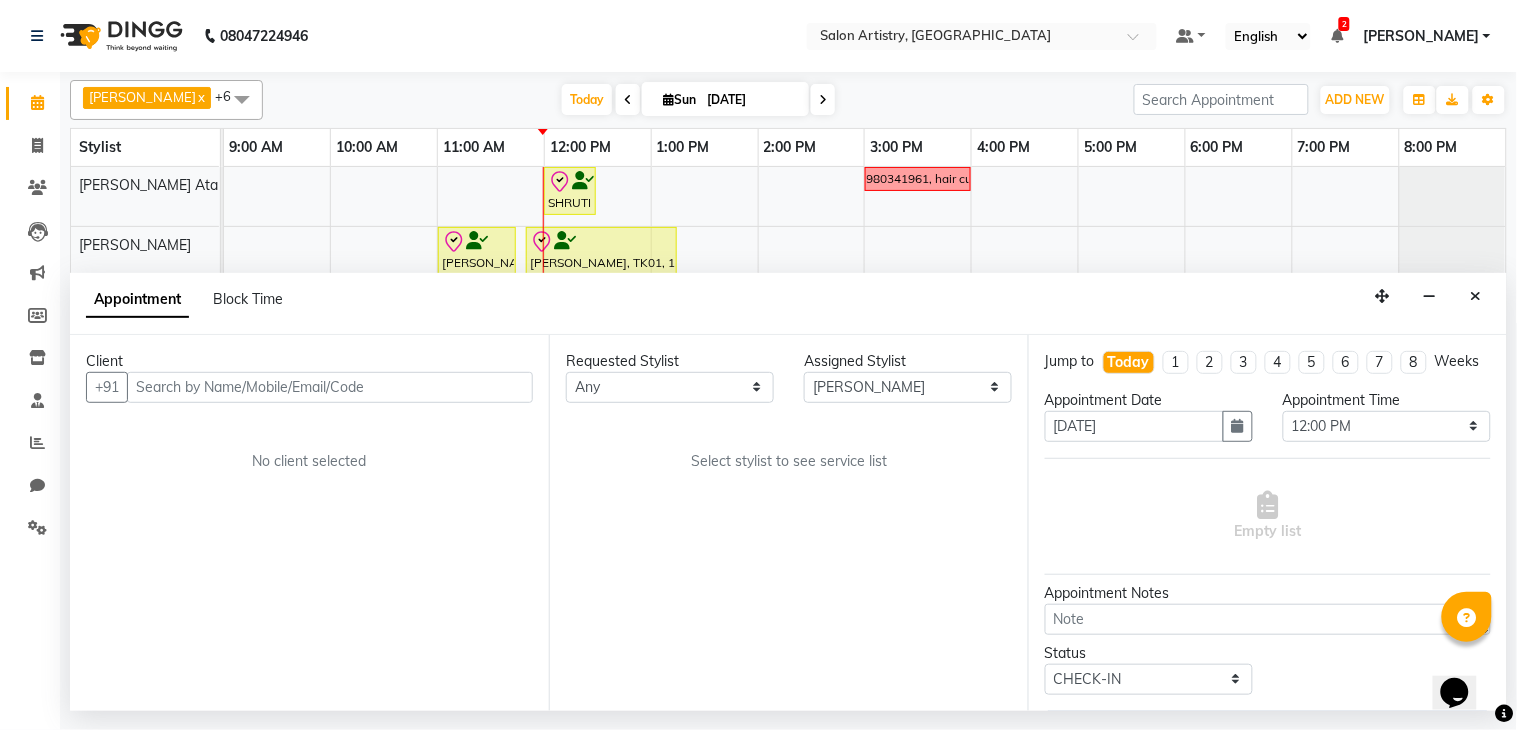 select on "4168" 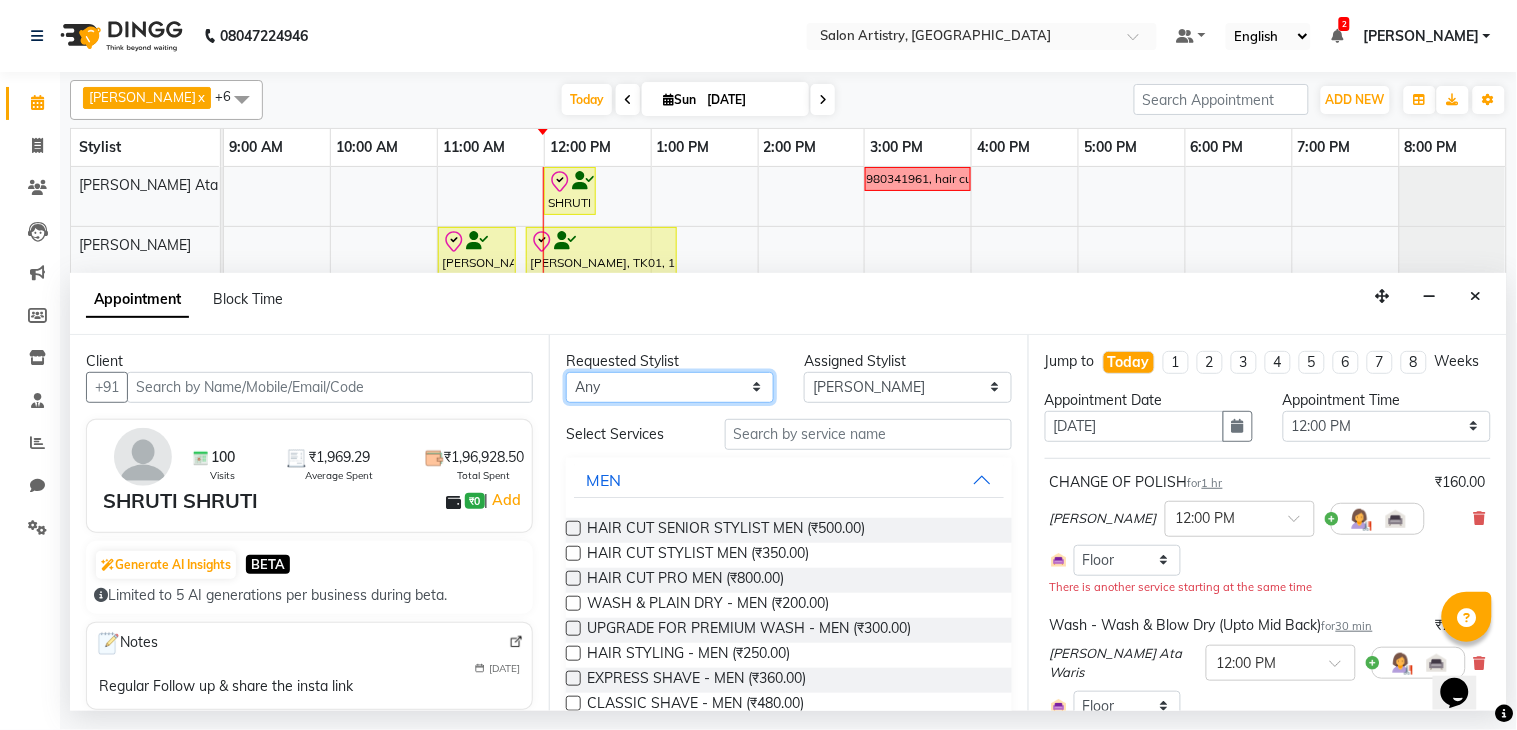 click on "Any Anupriya Ghosh Iqbal Ahmed Irshad Khan Mannu Kumar Gupta Mekhla Bhattacharya Minika Das Puja Debnath Reception Rekha Singh Ricky Das Rony Das Sangeeta Lodh Sharfaraz Ata Waris Simmy Rai Tapasi" at bounding box center (670, 387) 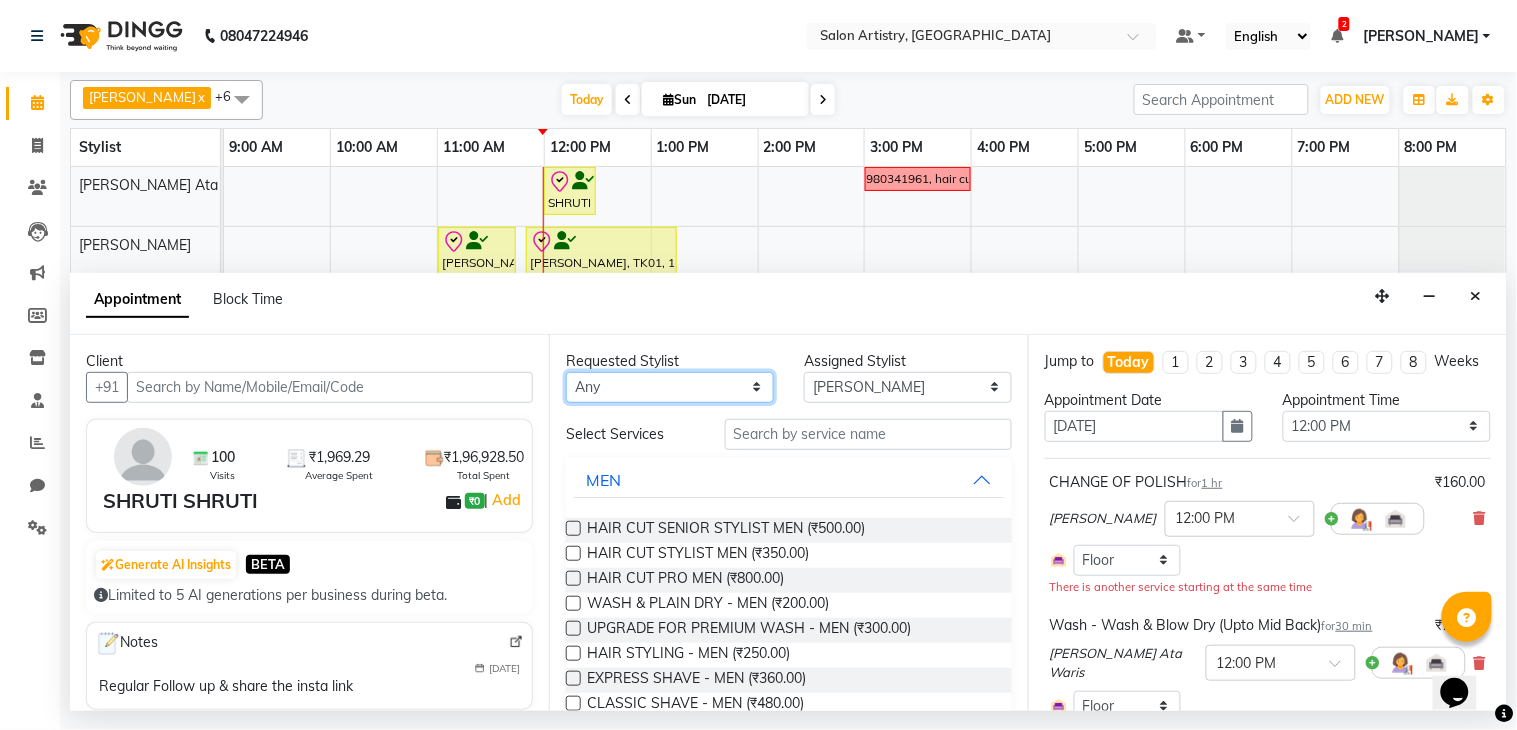 select on "79858" 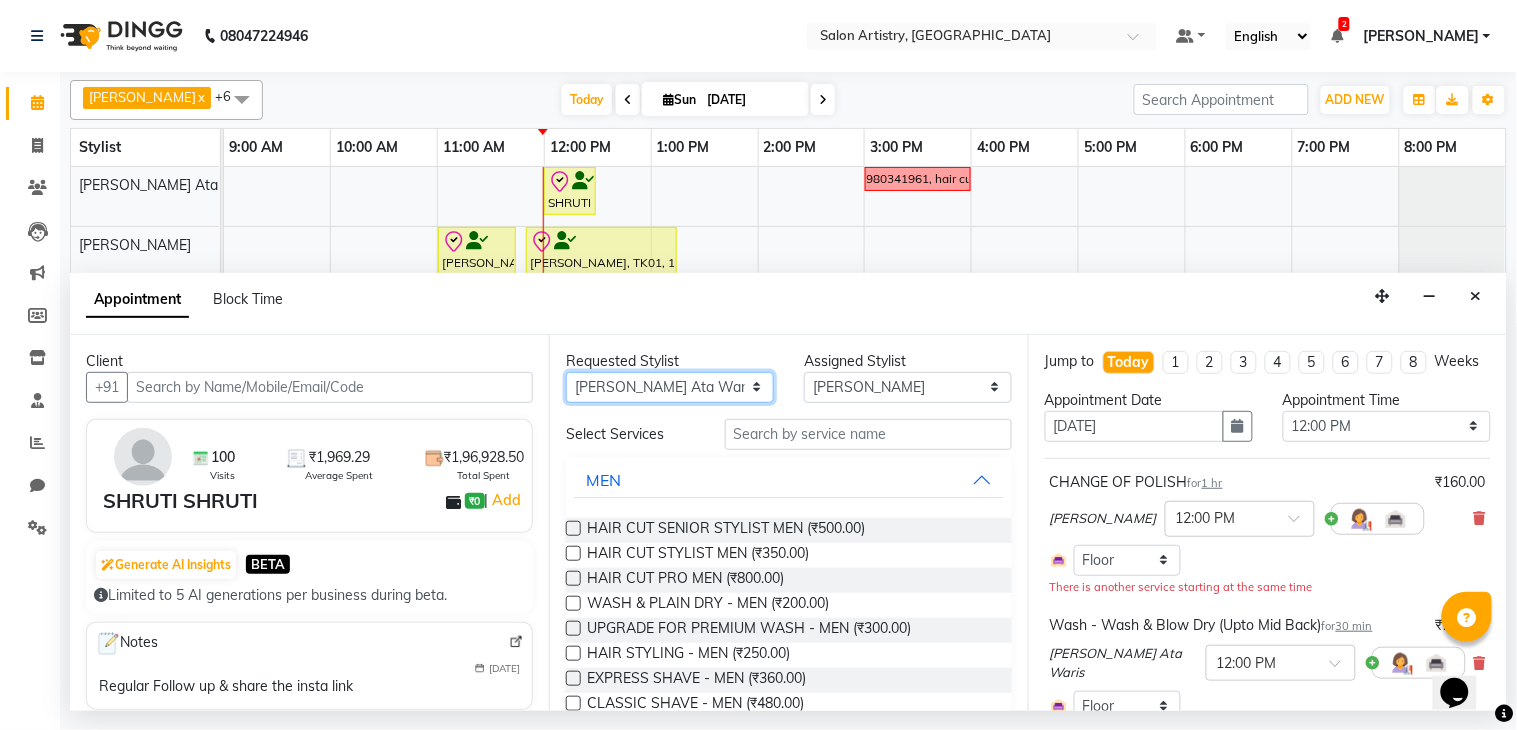 click on "Any Anupriya Ghosh Iqbal Ahmed Irshad Khan Mannu Kumar Gupta Mekhla Bhattacharya Minika Das Puja Debnath Reception Rekha Singh Ricky Das Rony Das Sangeeta Lodh Sharfaraz Ata Waris Simmy Rai Tapasi" at bounding box center (670, 387) 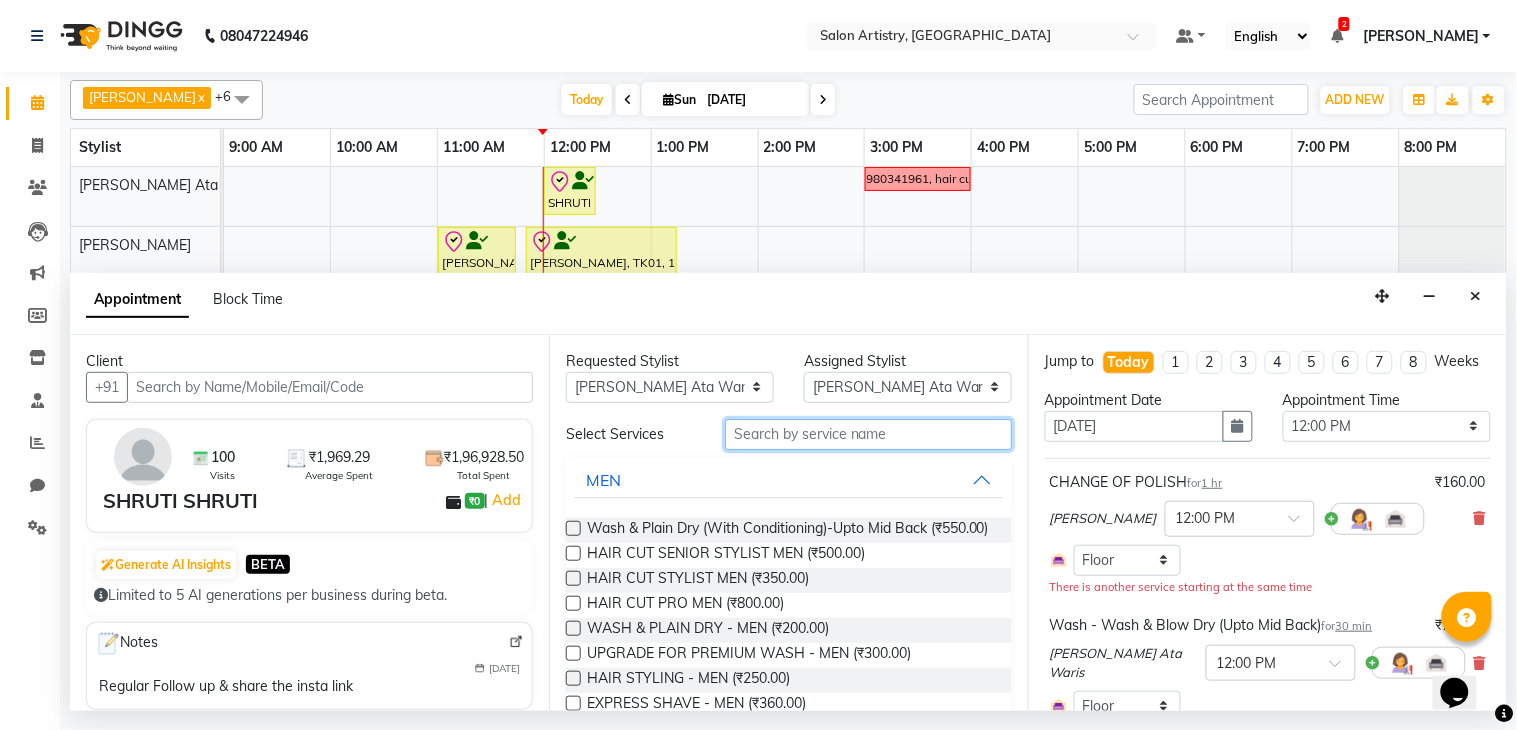 click at bounding box center [868, 434] 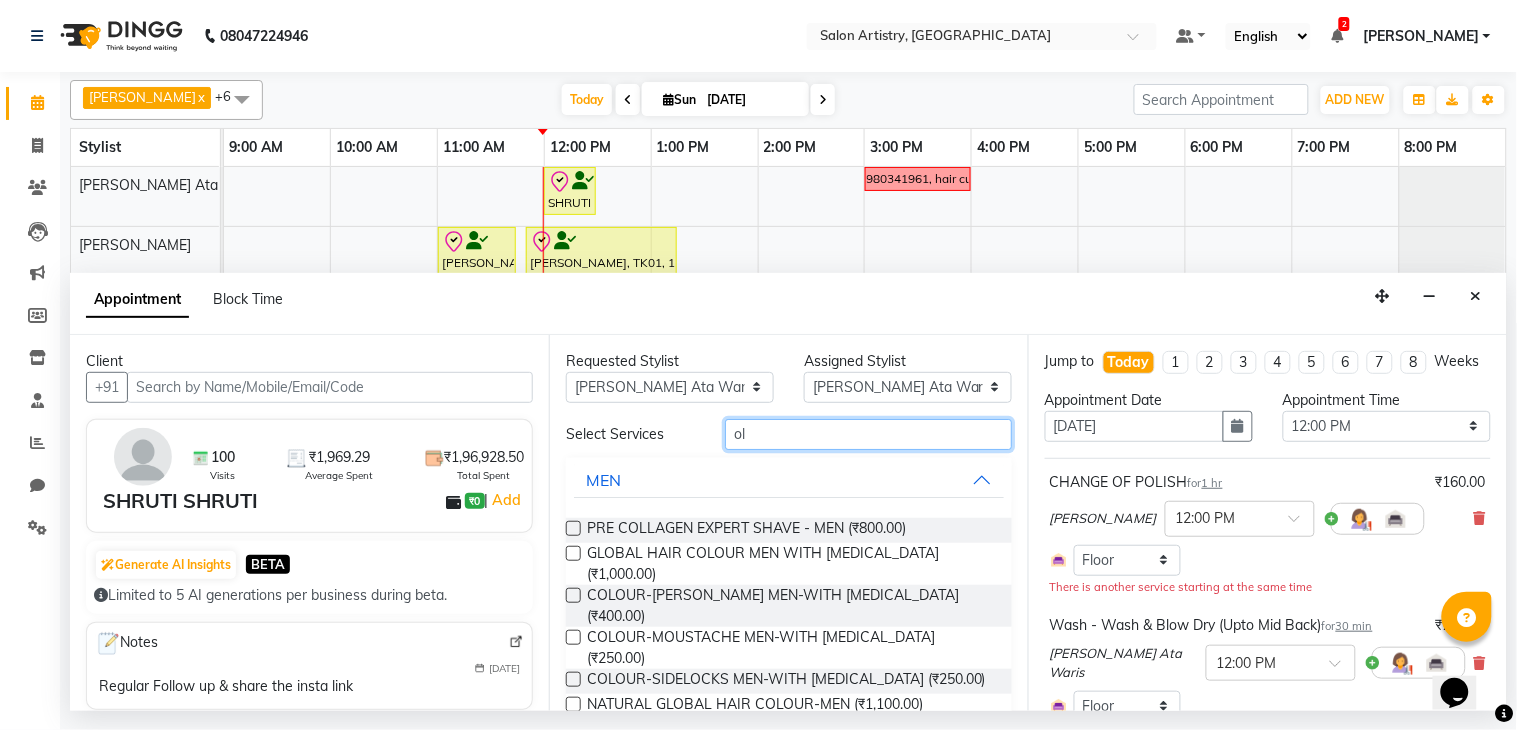 type on "o" 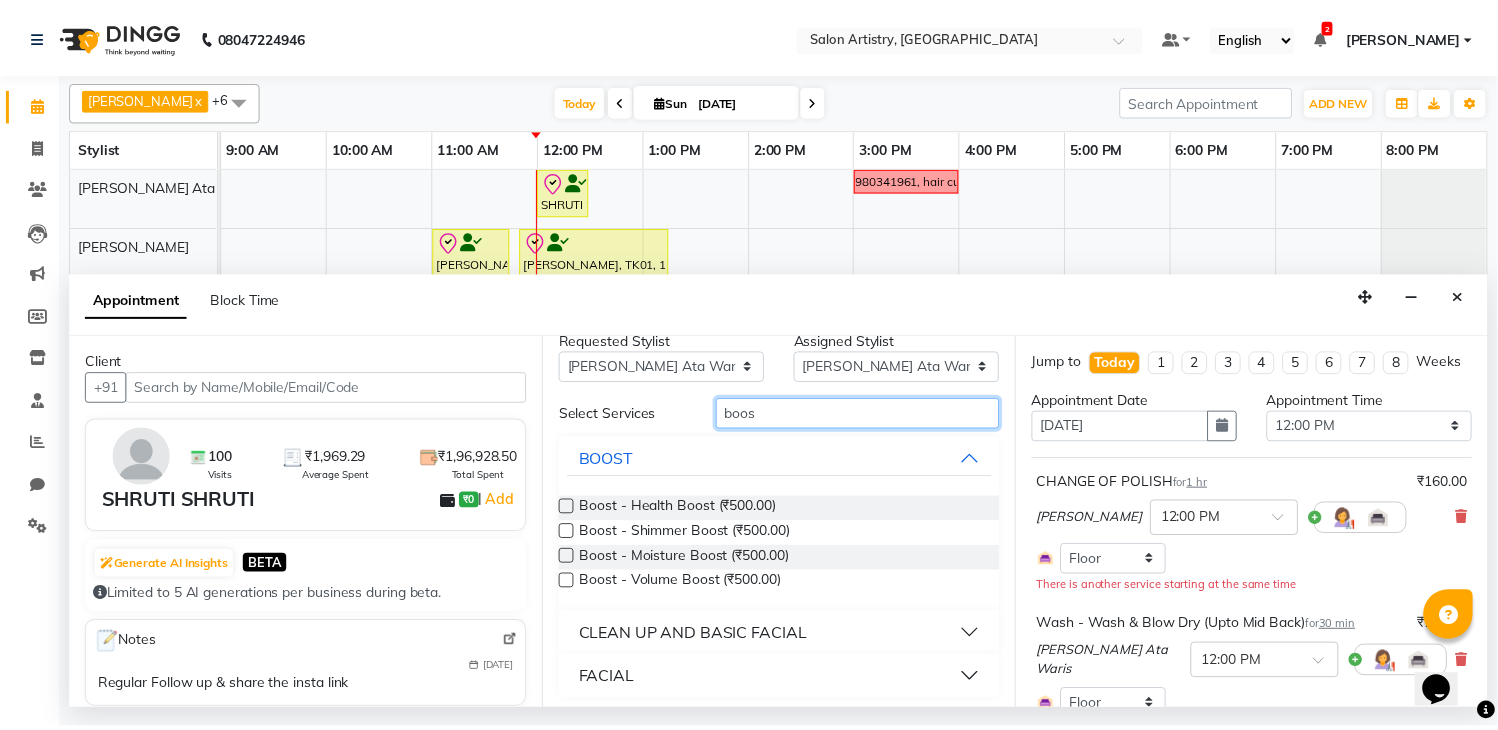 scroll, scrollTop: 26, scrollLeft: 0, axis: vertical 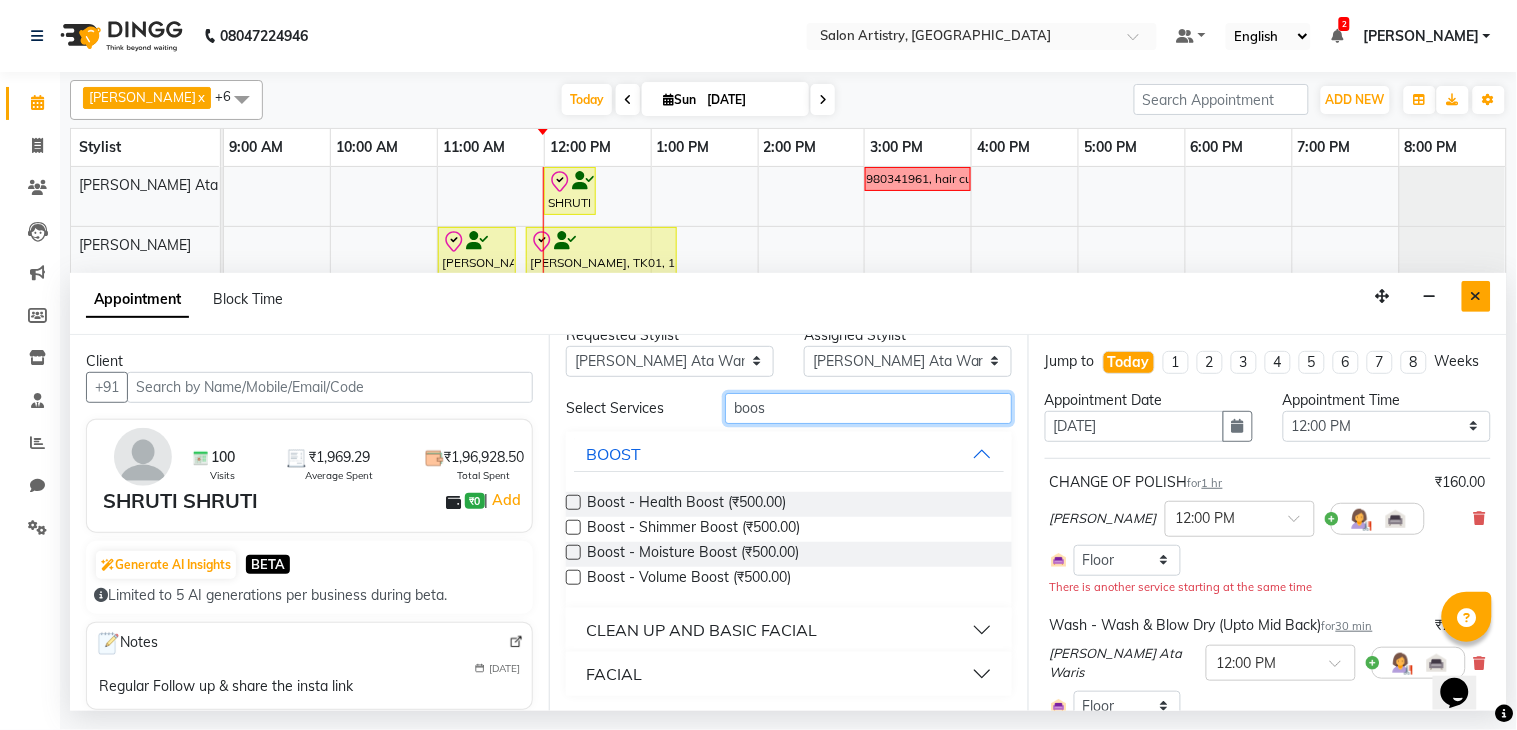 type on "boos" 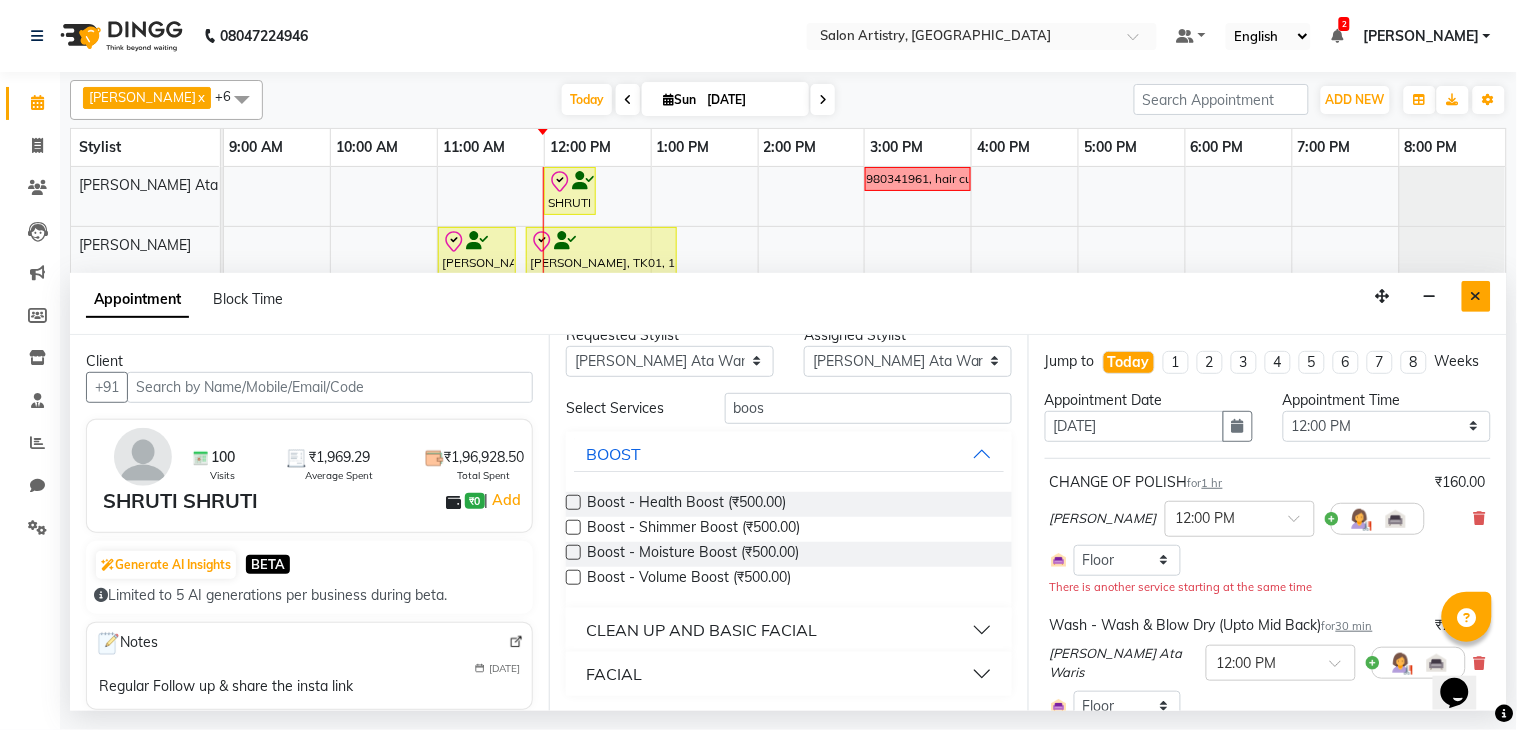 click at bounding box center [1476, 296] 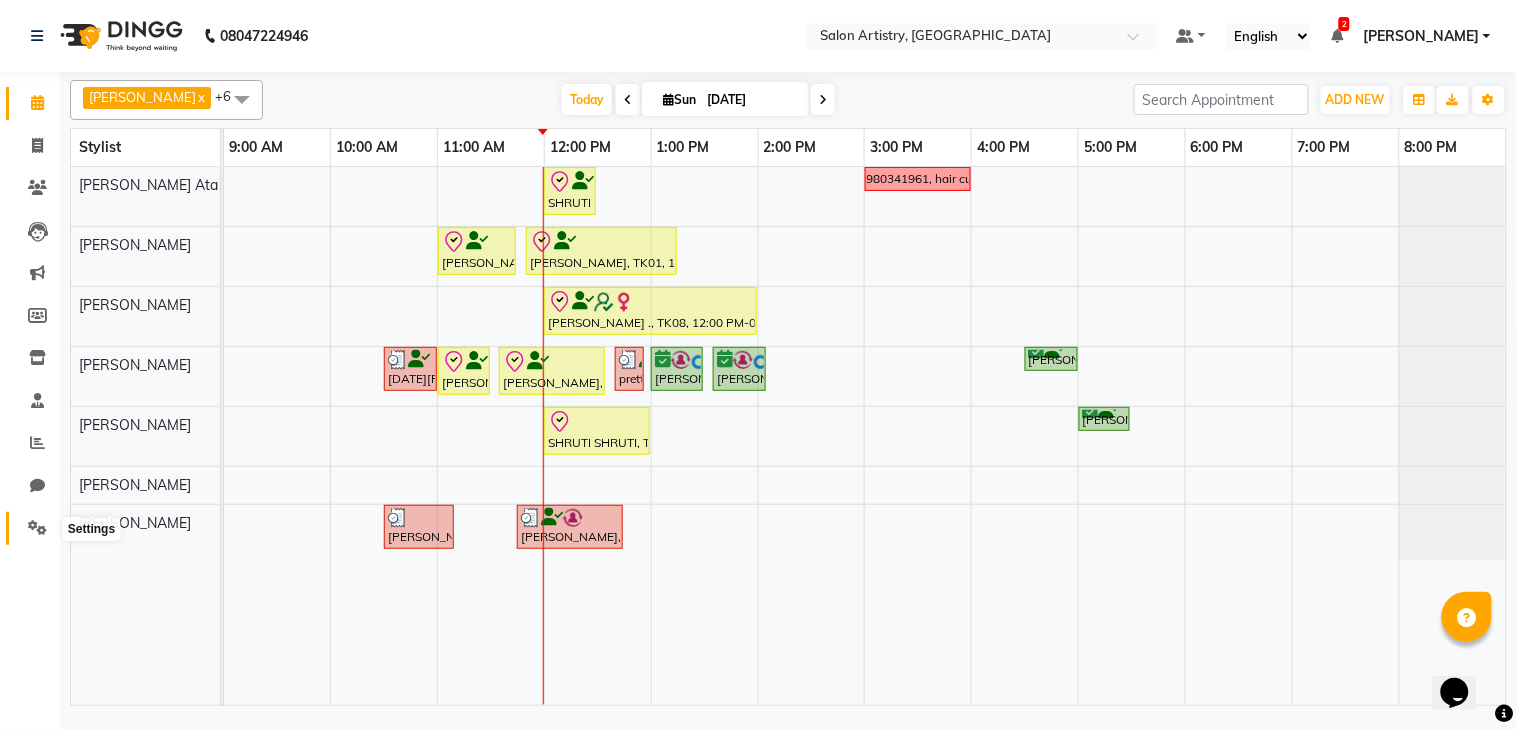 click 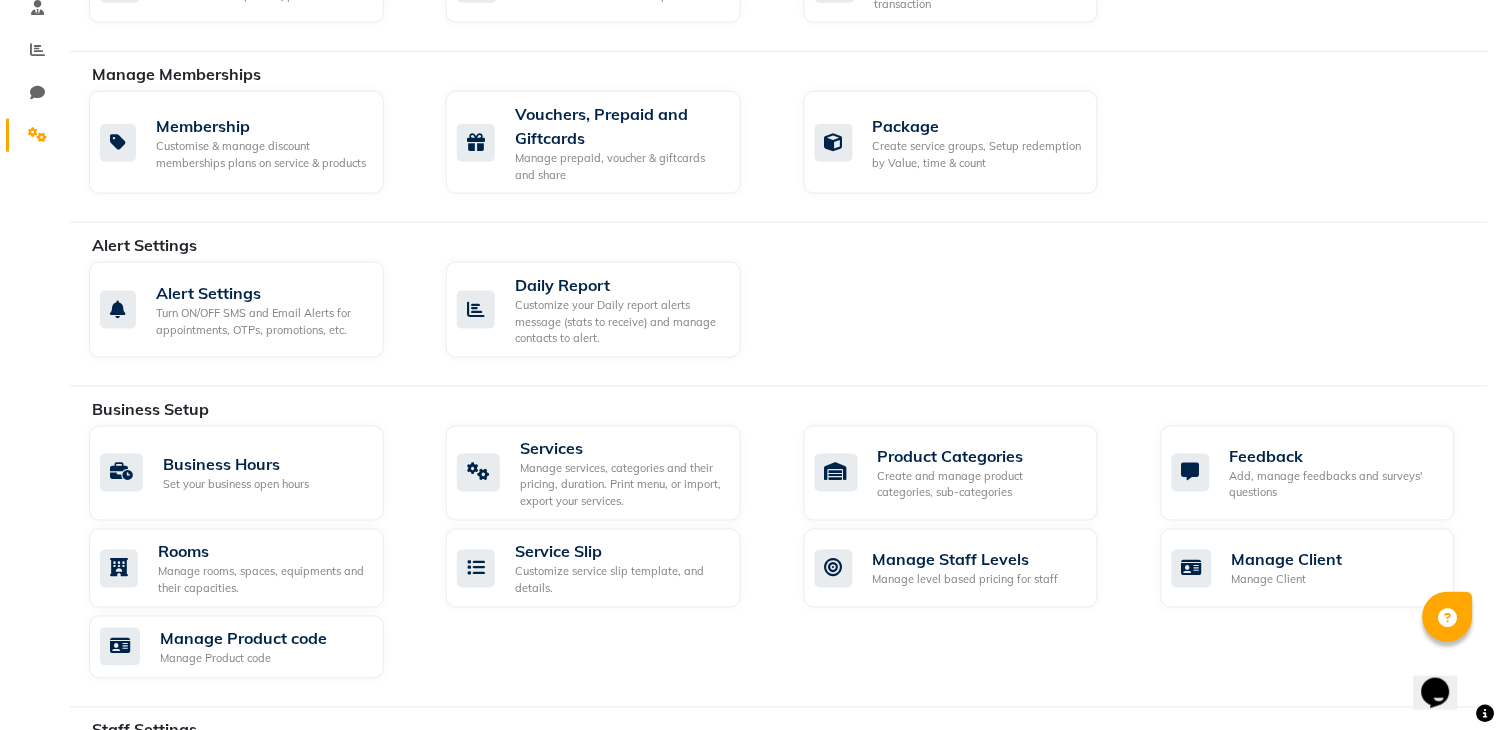 scroll, scrollTop: 444, scrollLeft: 0, axis: vertical 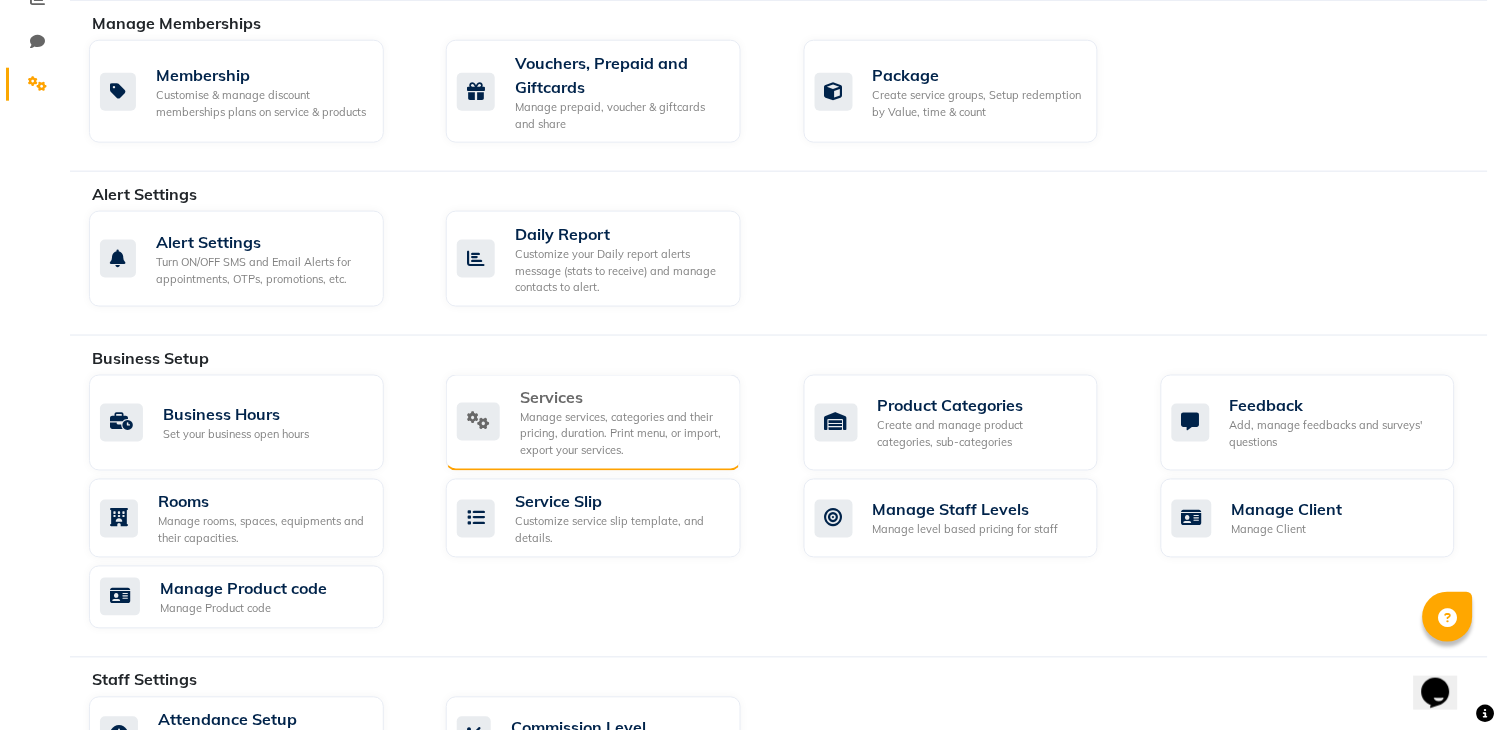 click on "Manage services, categories and their pricing, duration. Print menu, or import, export your services." 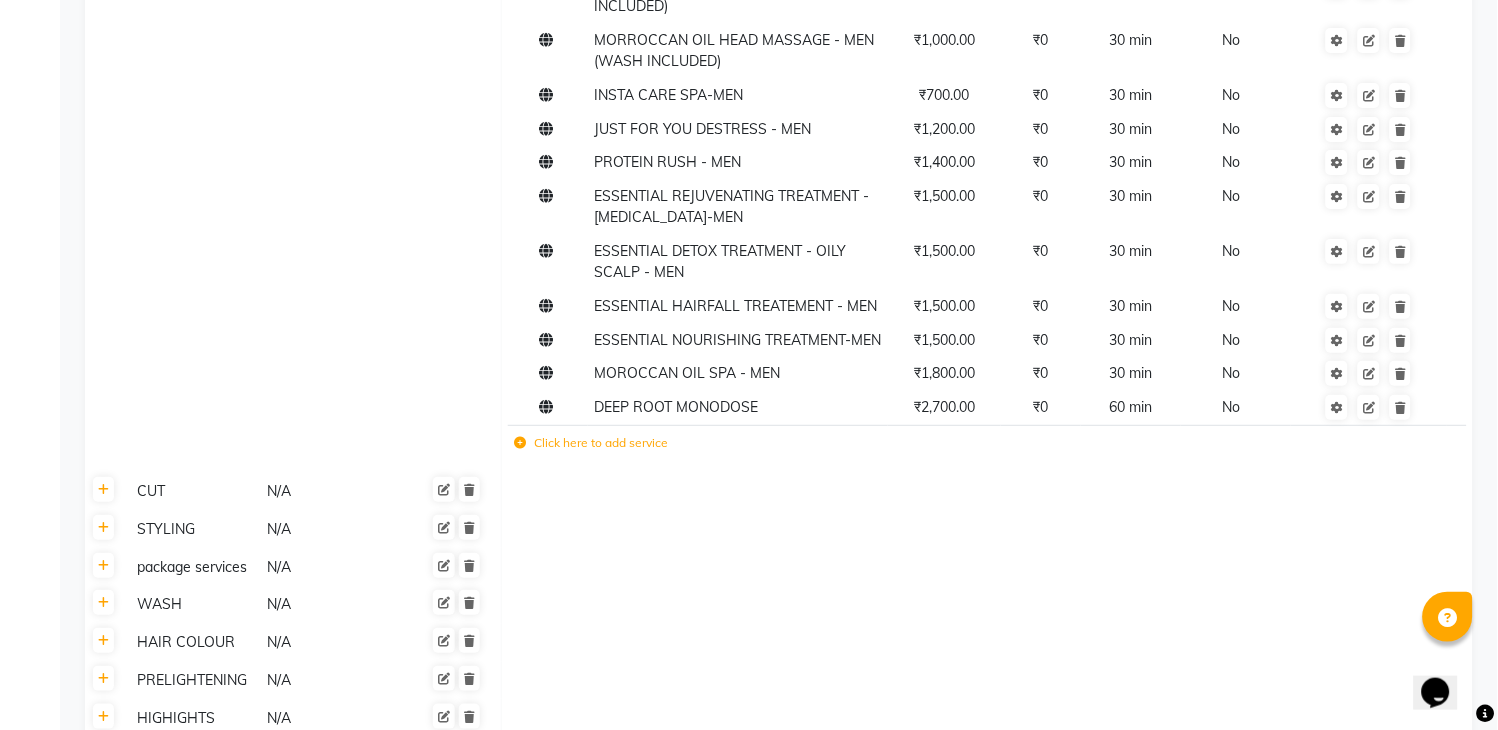 scroll, scrollTop: 1777, scrollLeft: 0, axis: vertical 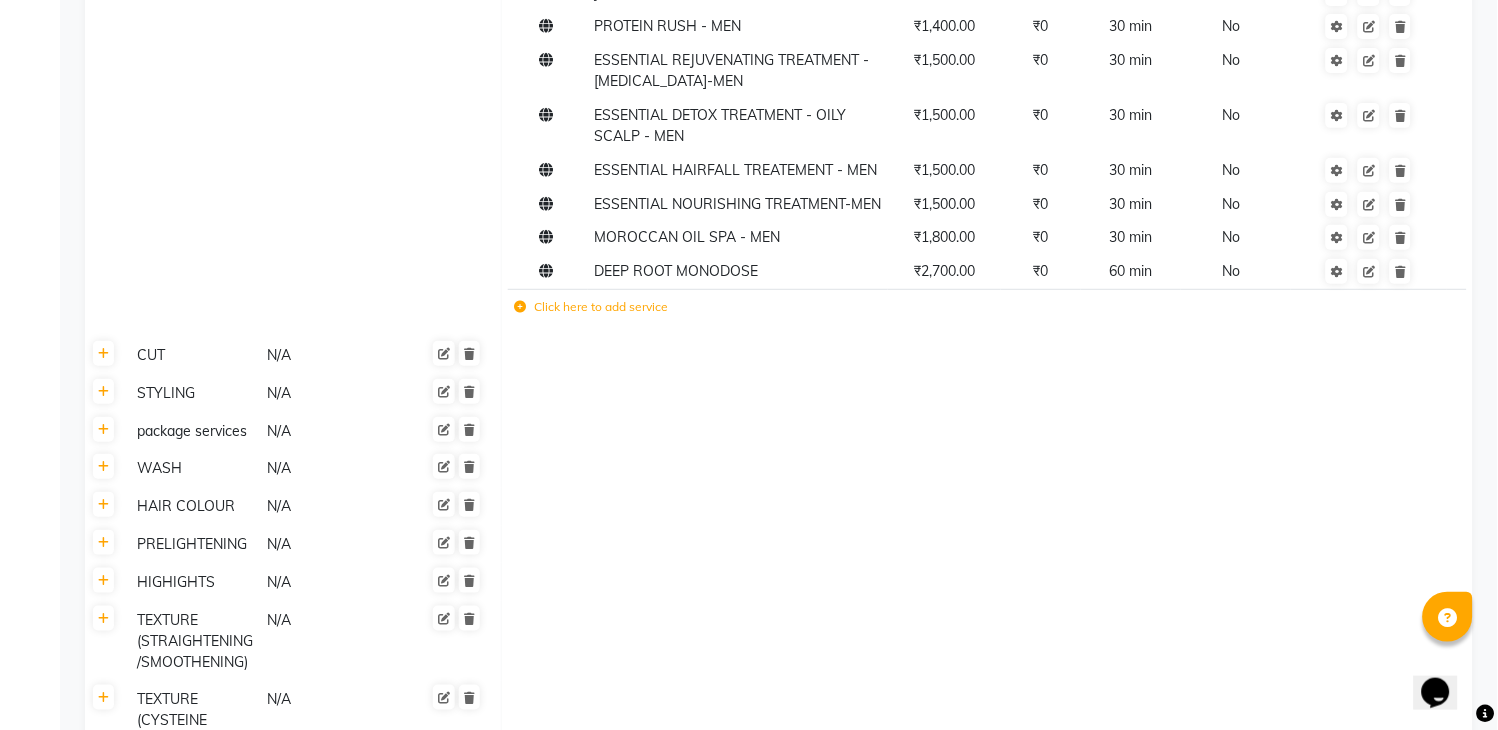 click on "Click here to add service" 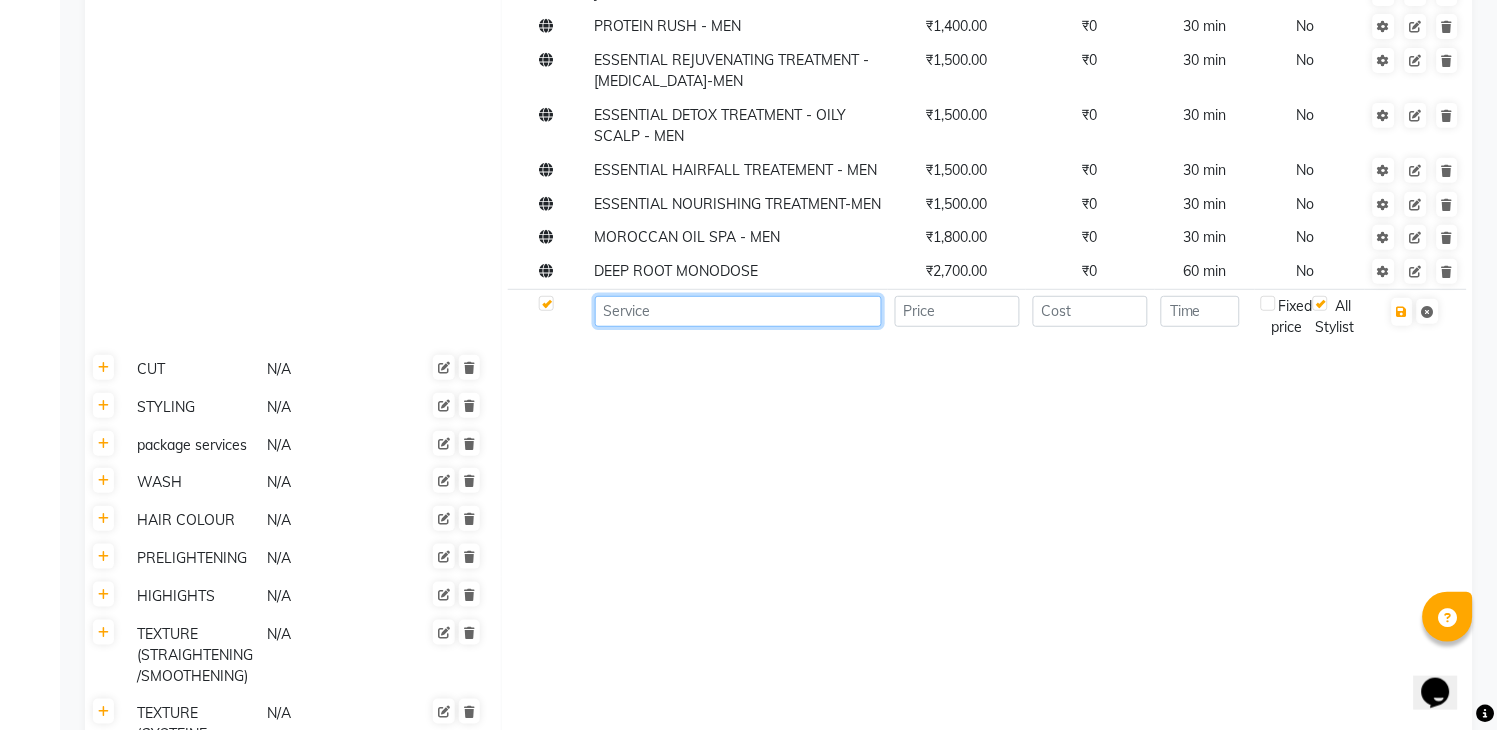 click 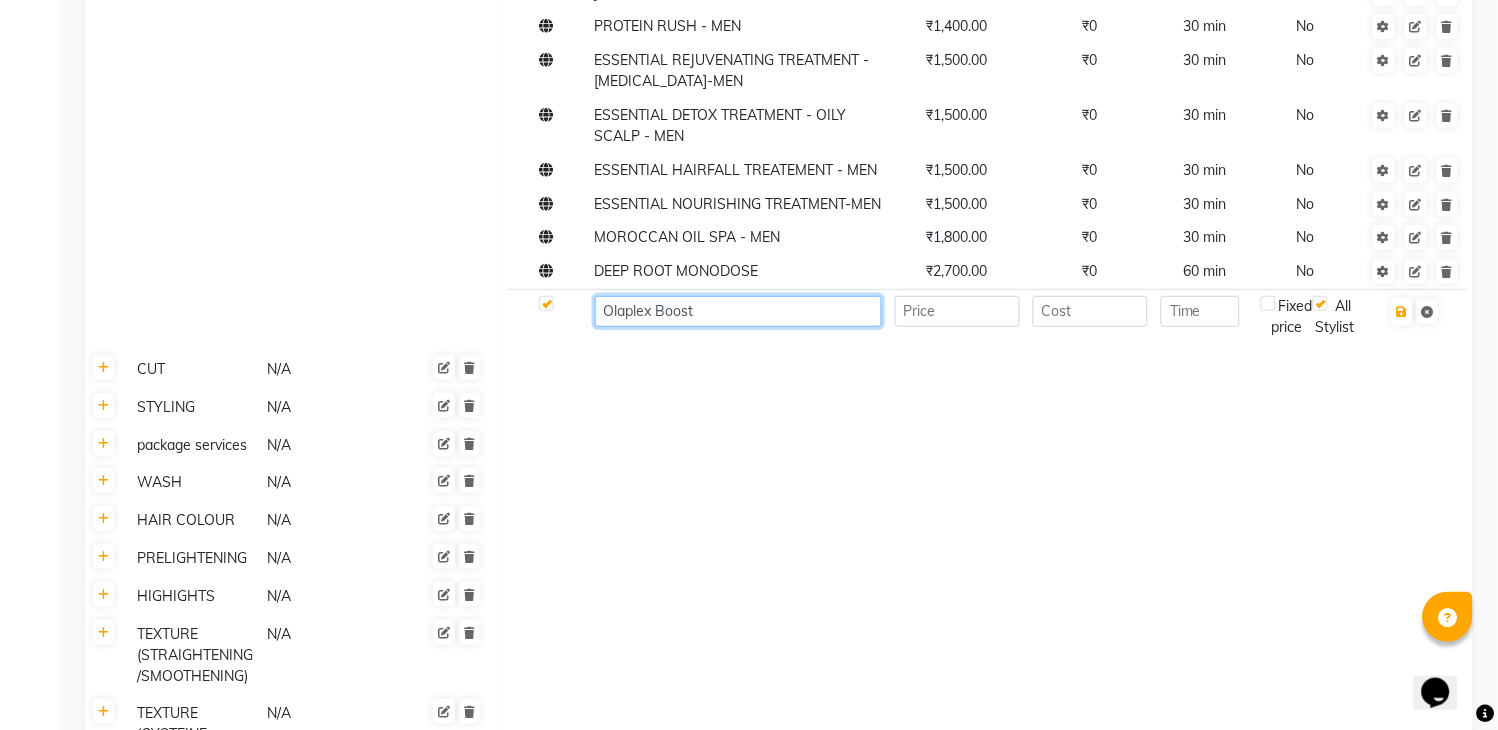 type on "Olaplex Boost" 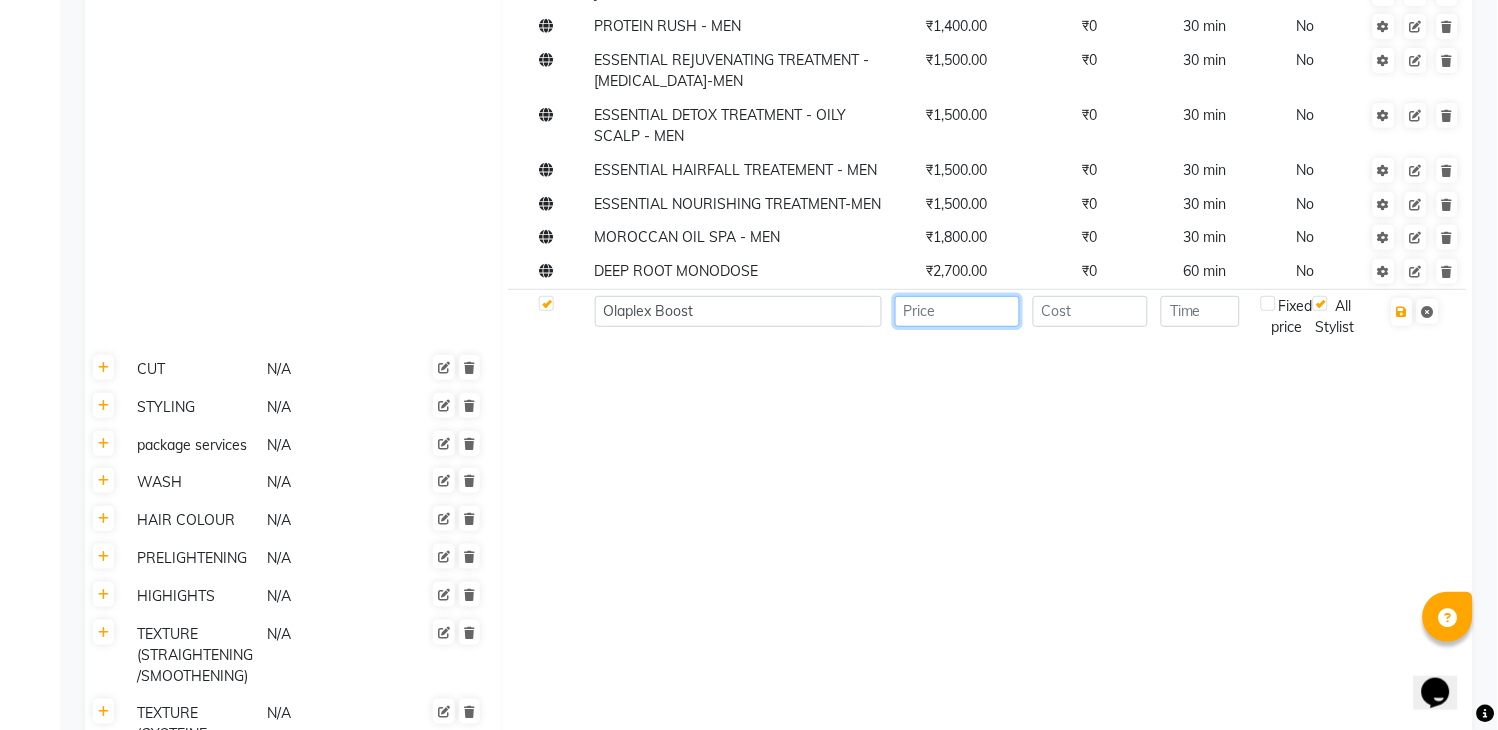 click 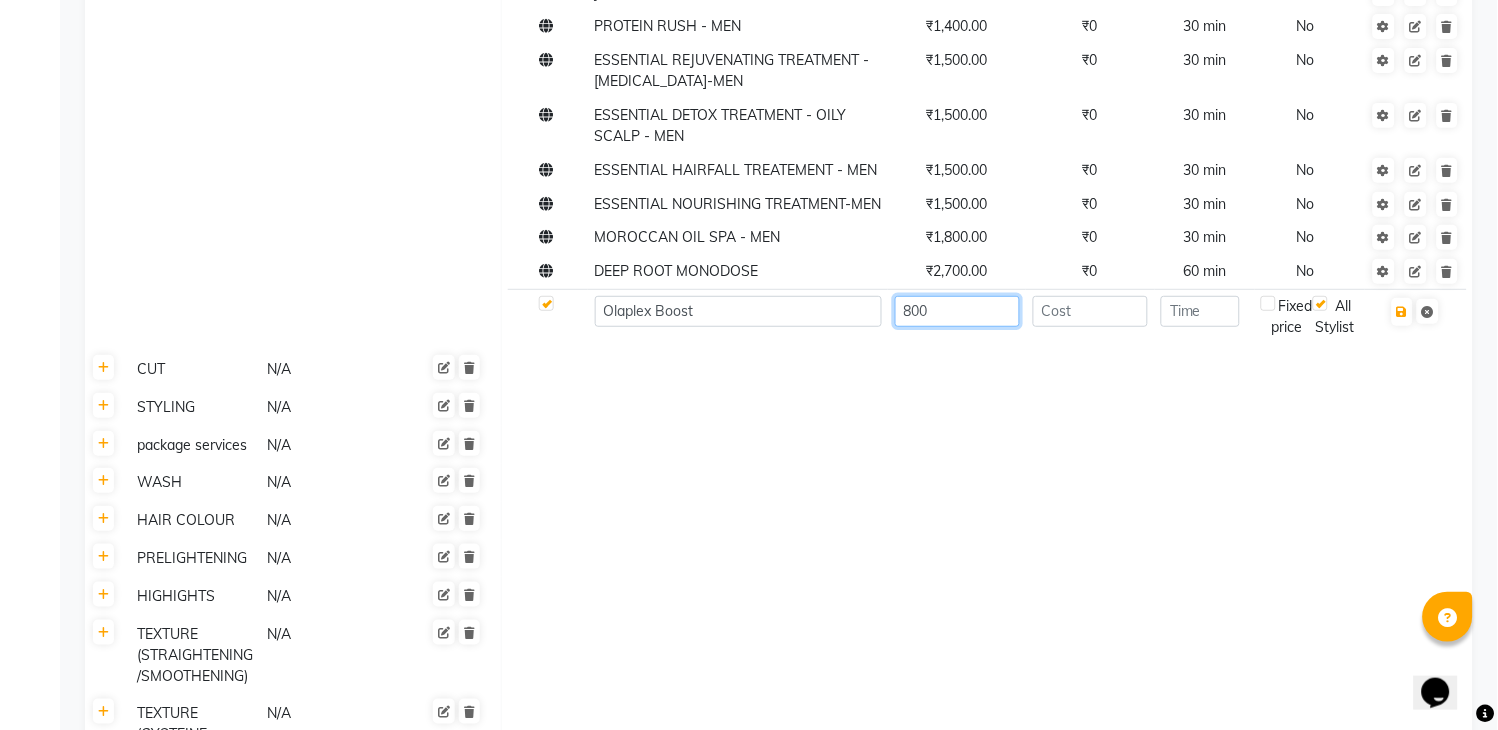 type on "800" 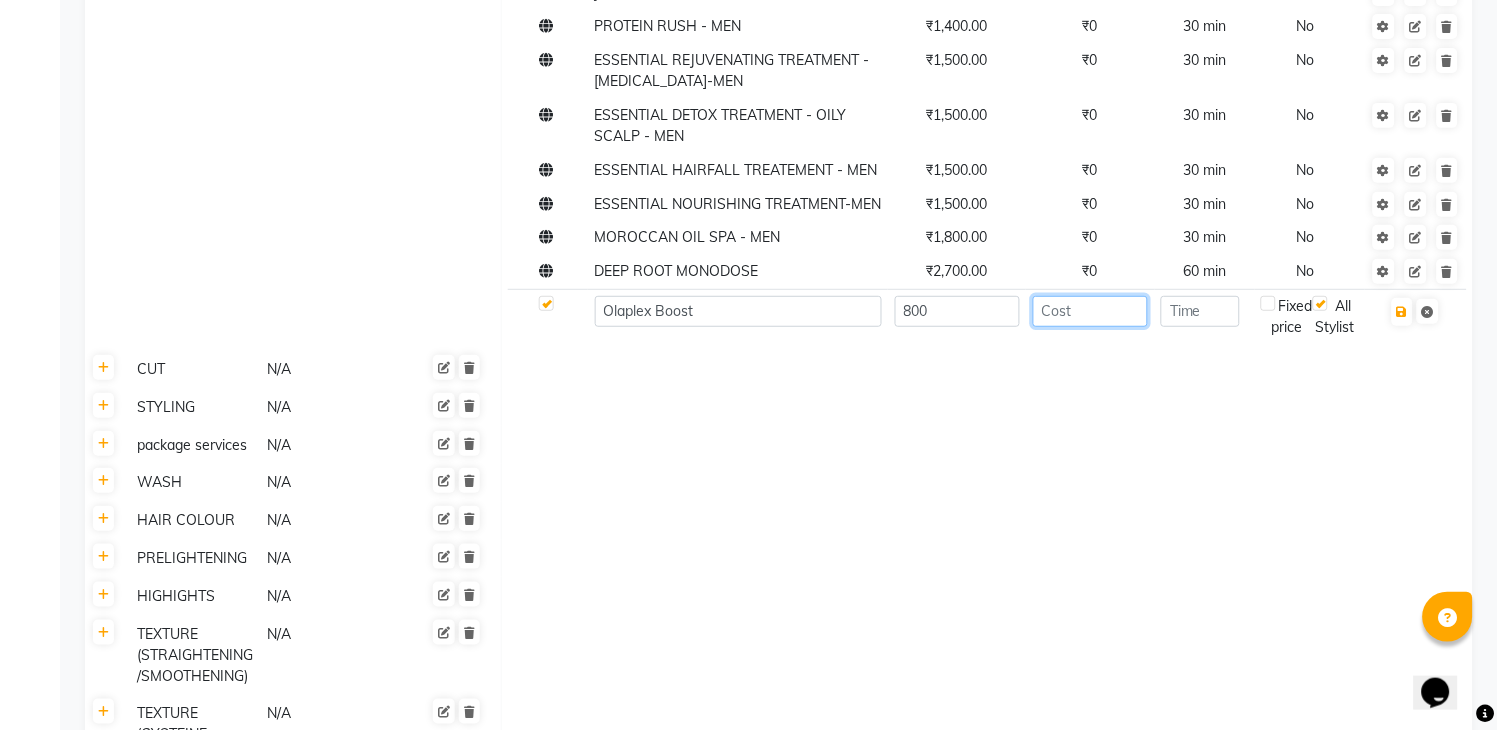 click 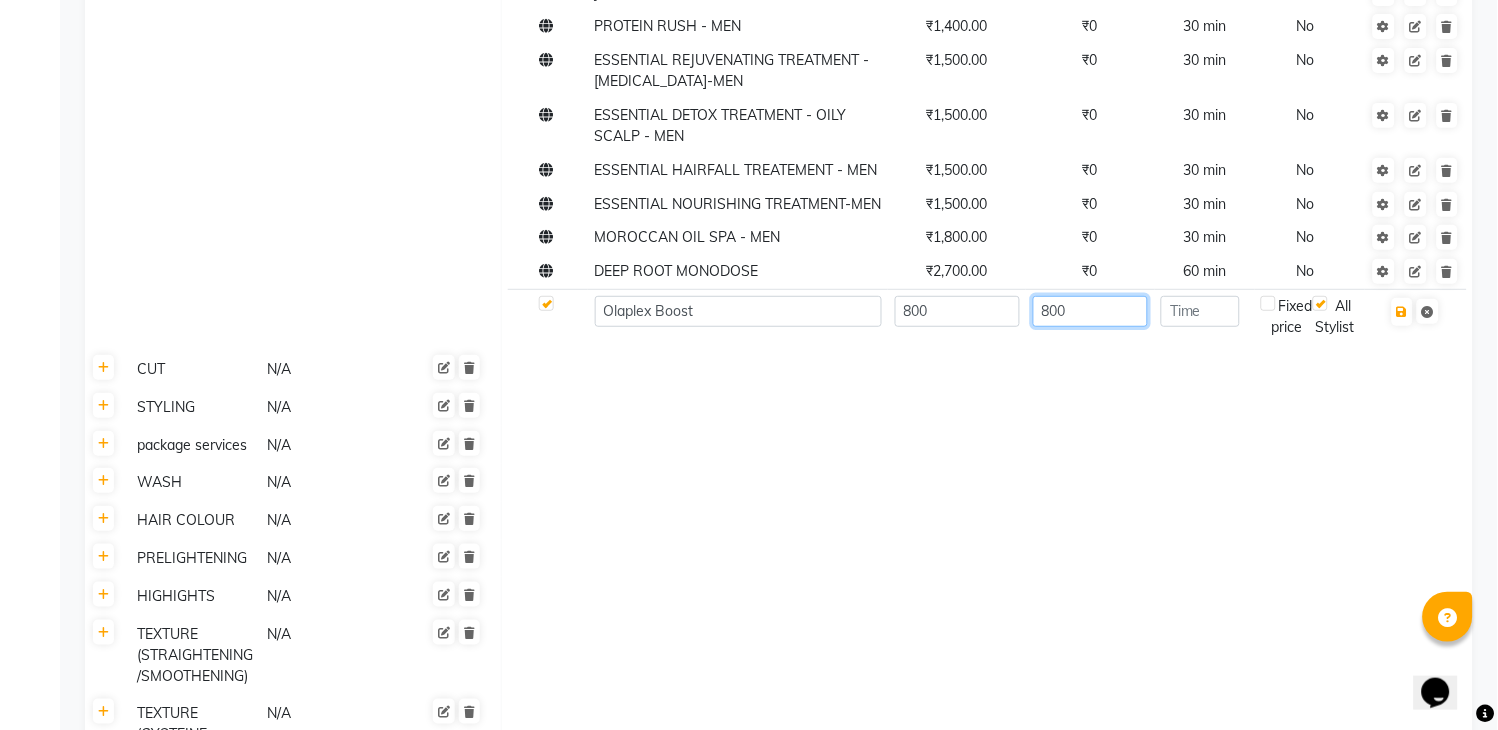 type on "800" 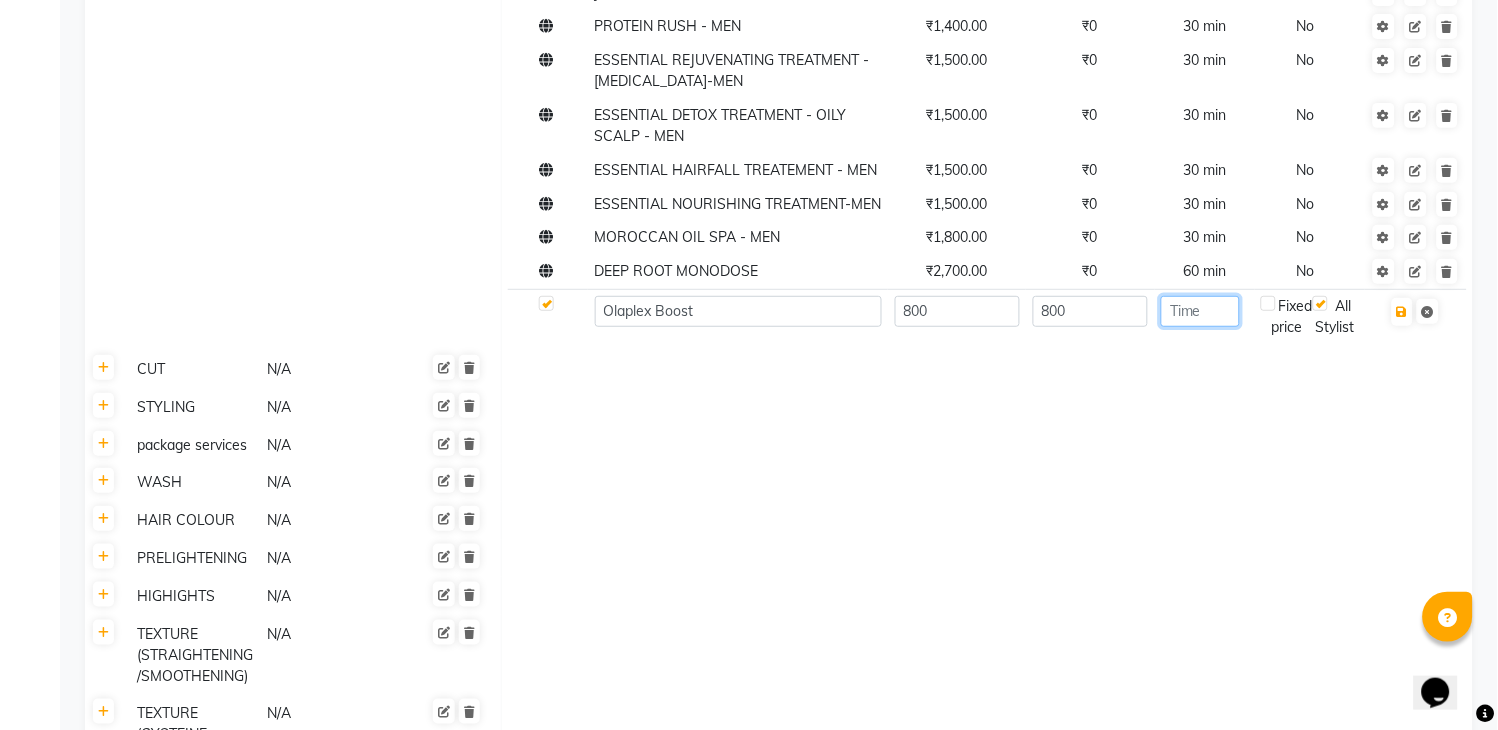 click 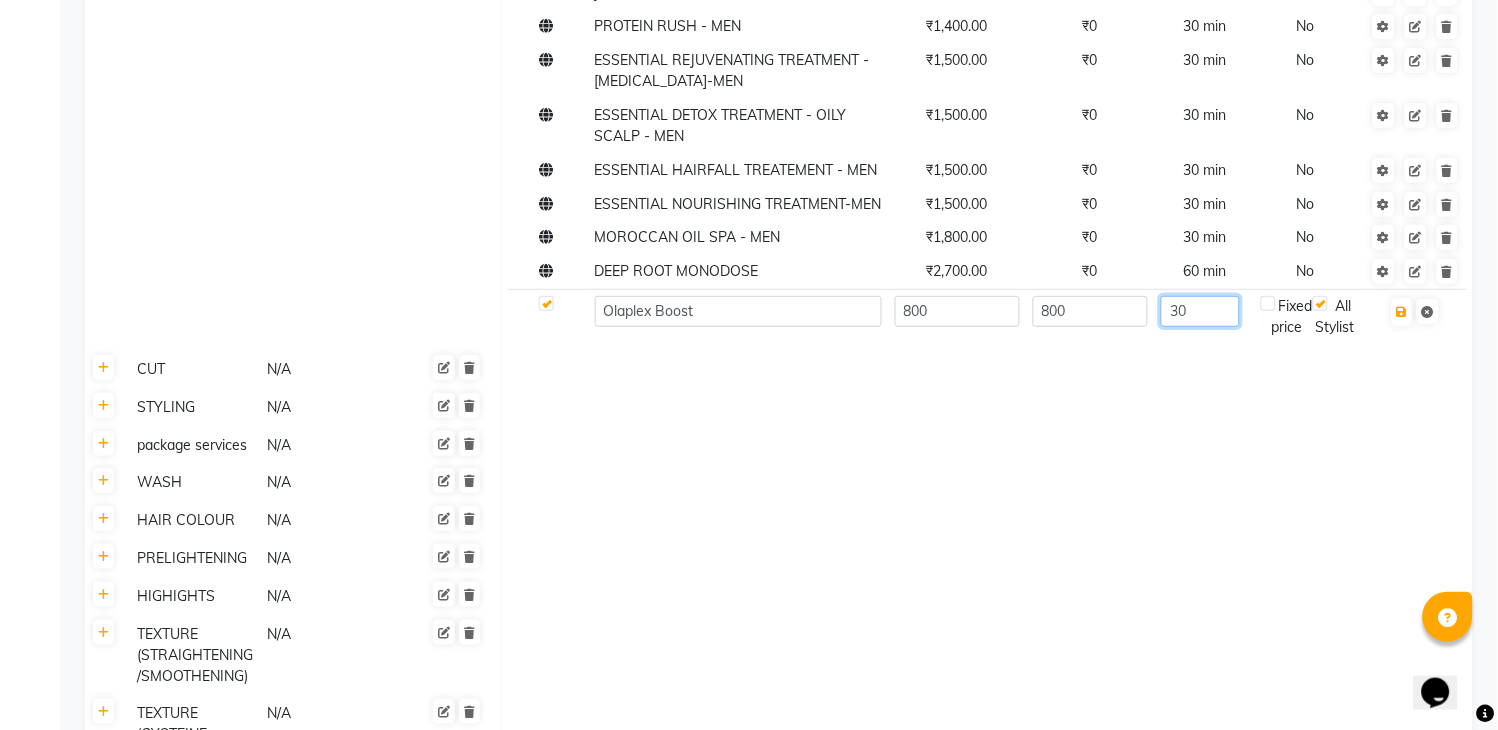 type on "30" 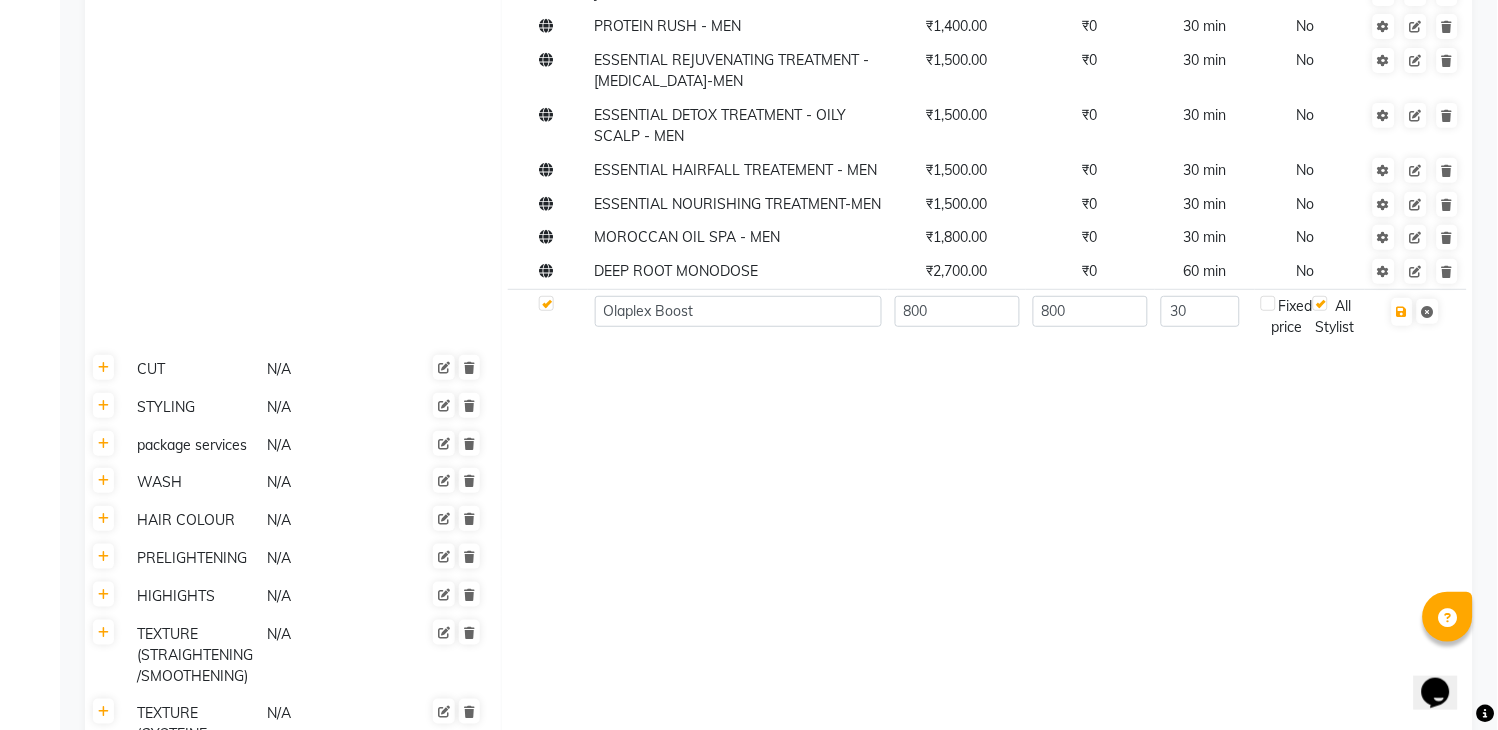 click 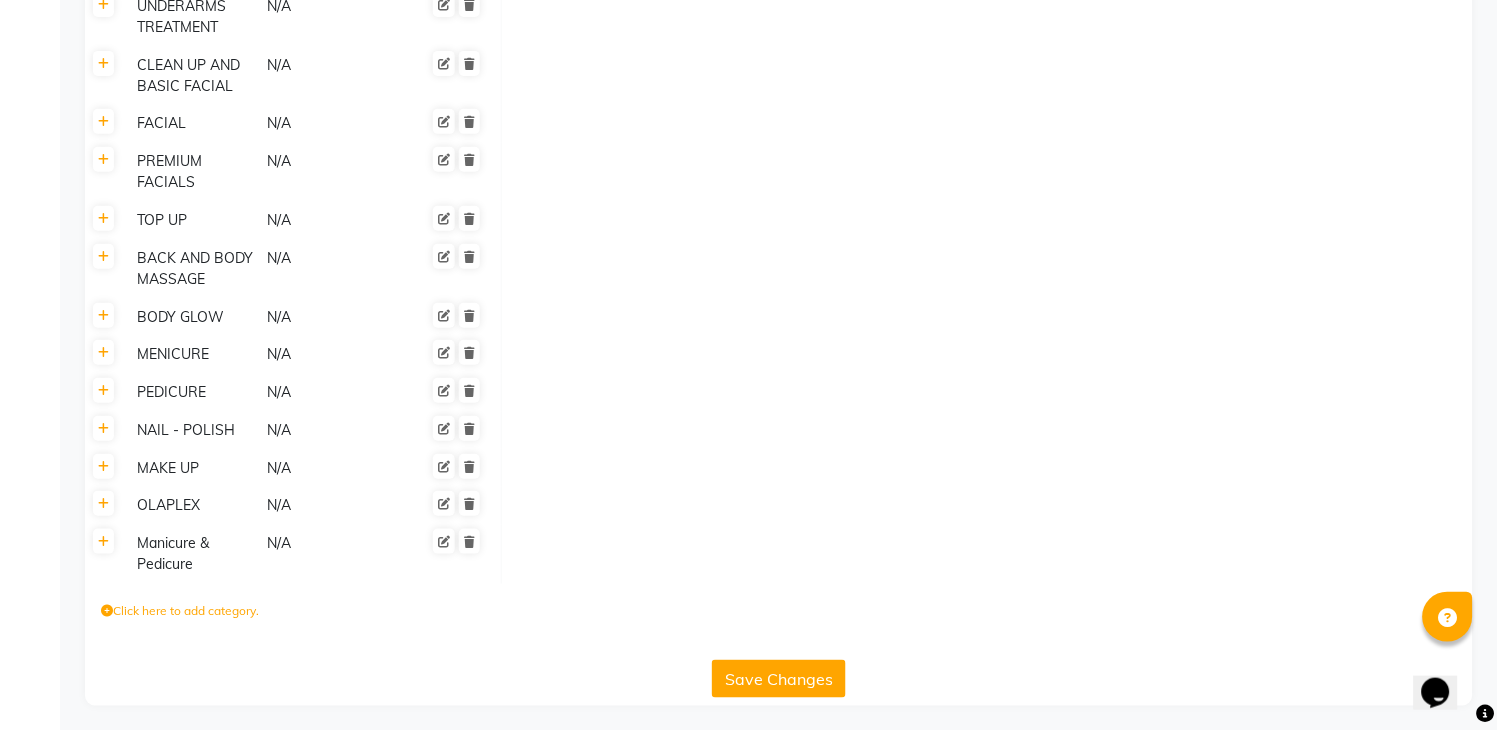 scroll, scrollTop: 3492, scrollLeft: 0, axis: vertical 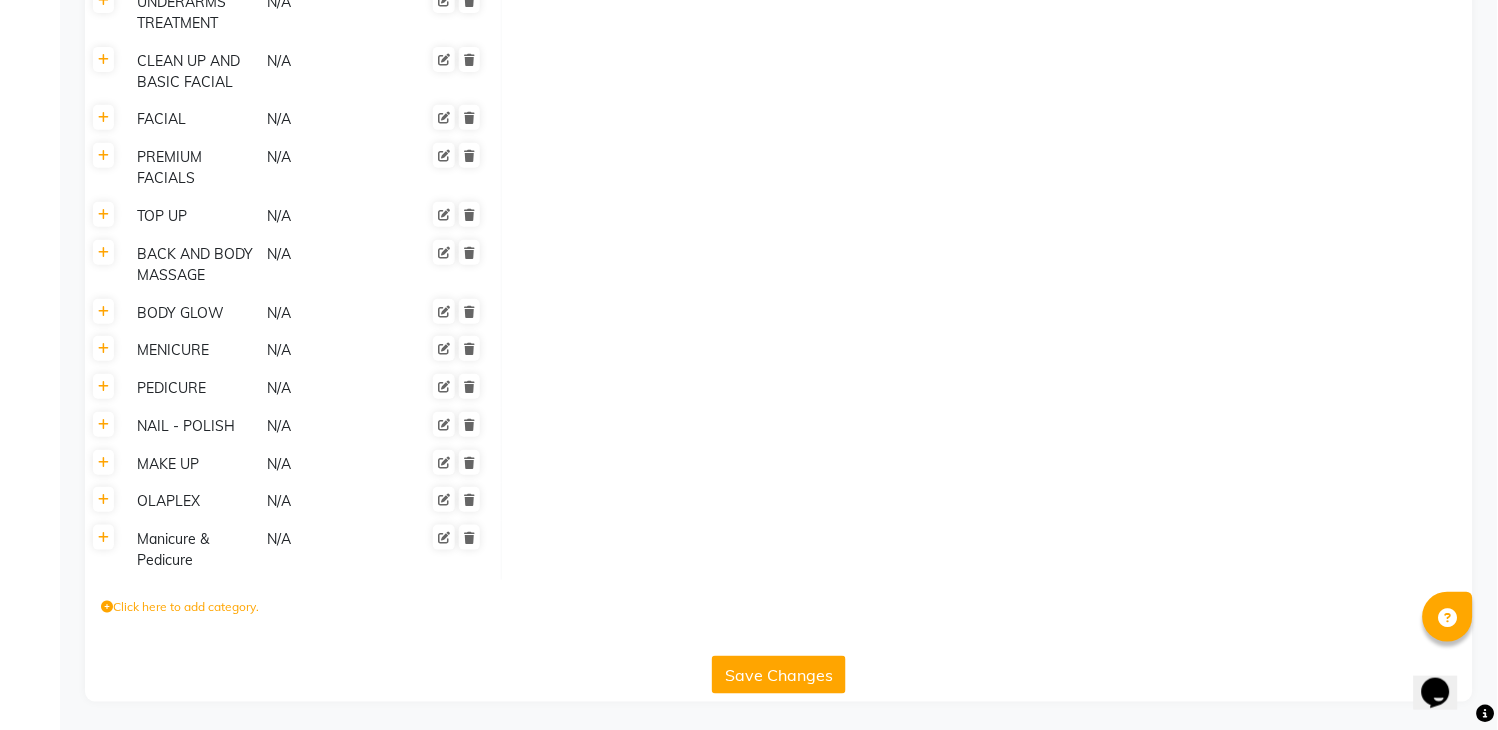 click on "Save Changes" 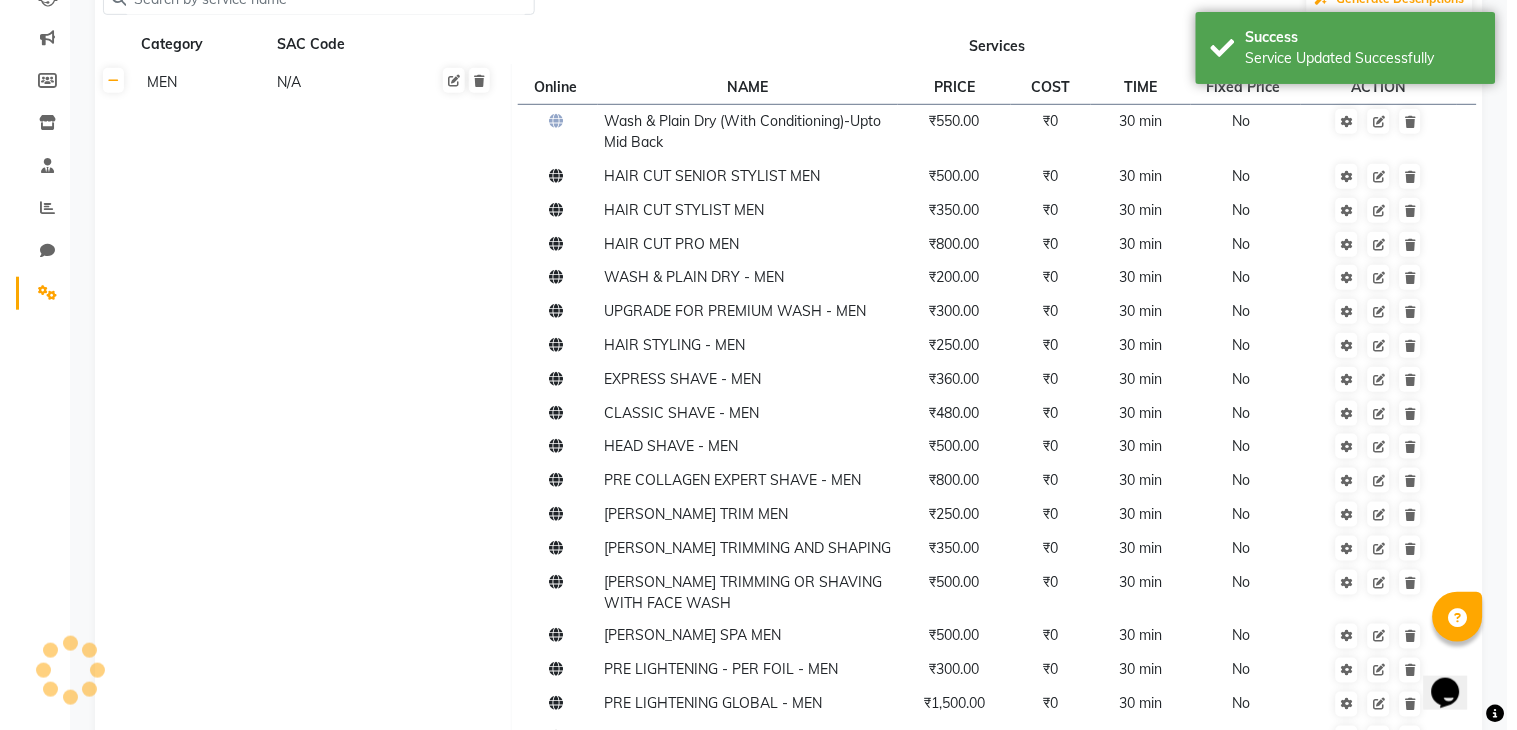 scroll, scrollTop: 0, scrollLeft: 0, axis: both 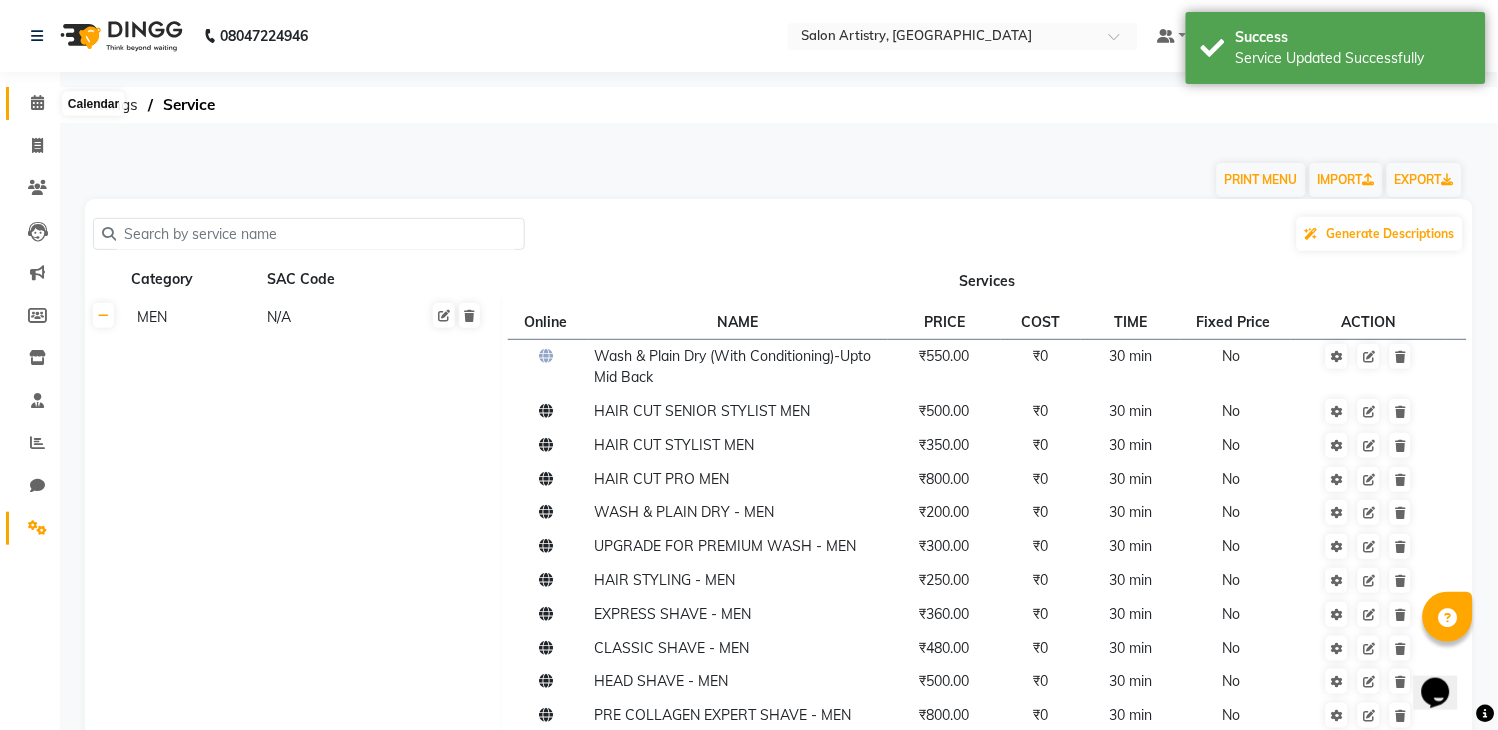 click 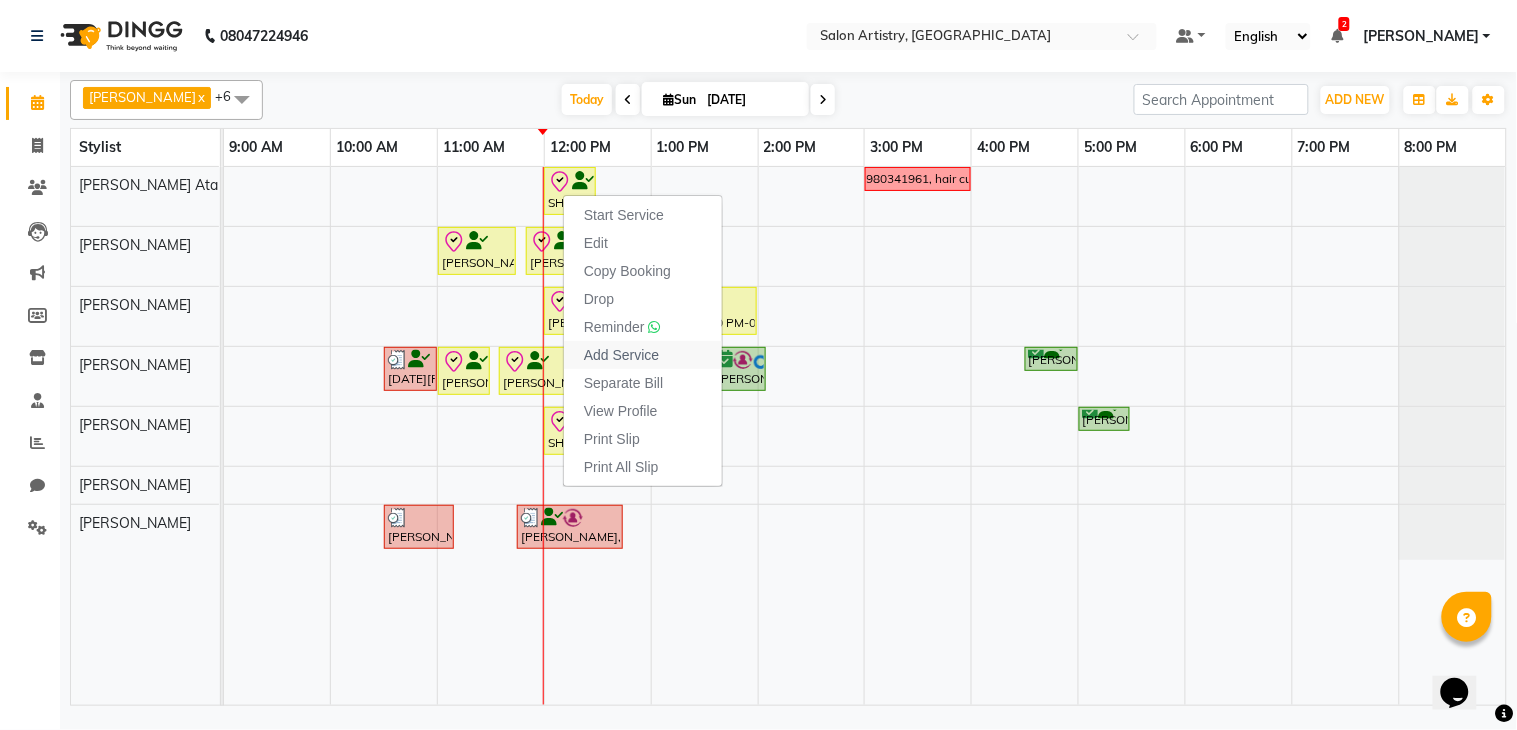 click on "Add Service" at bounding box center (621, 355) 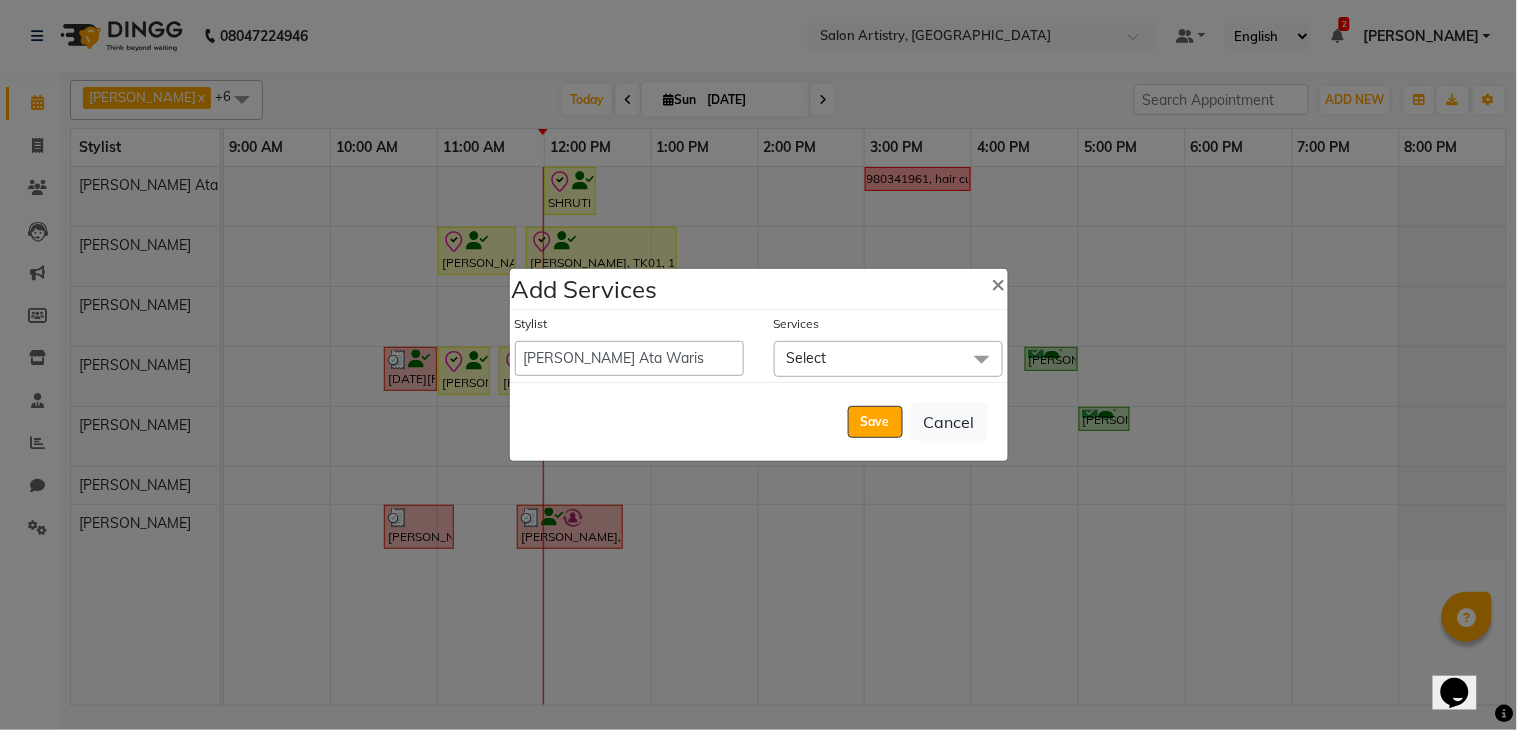 click on "Select" 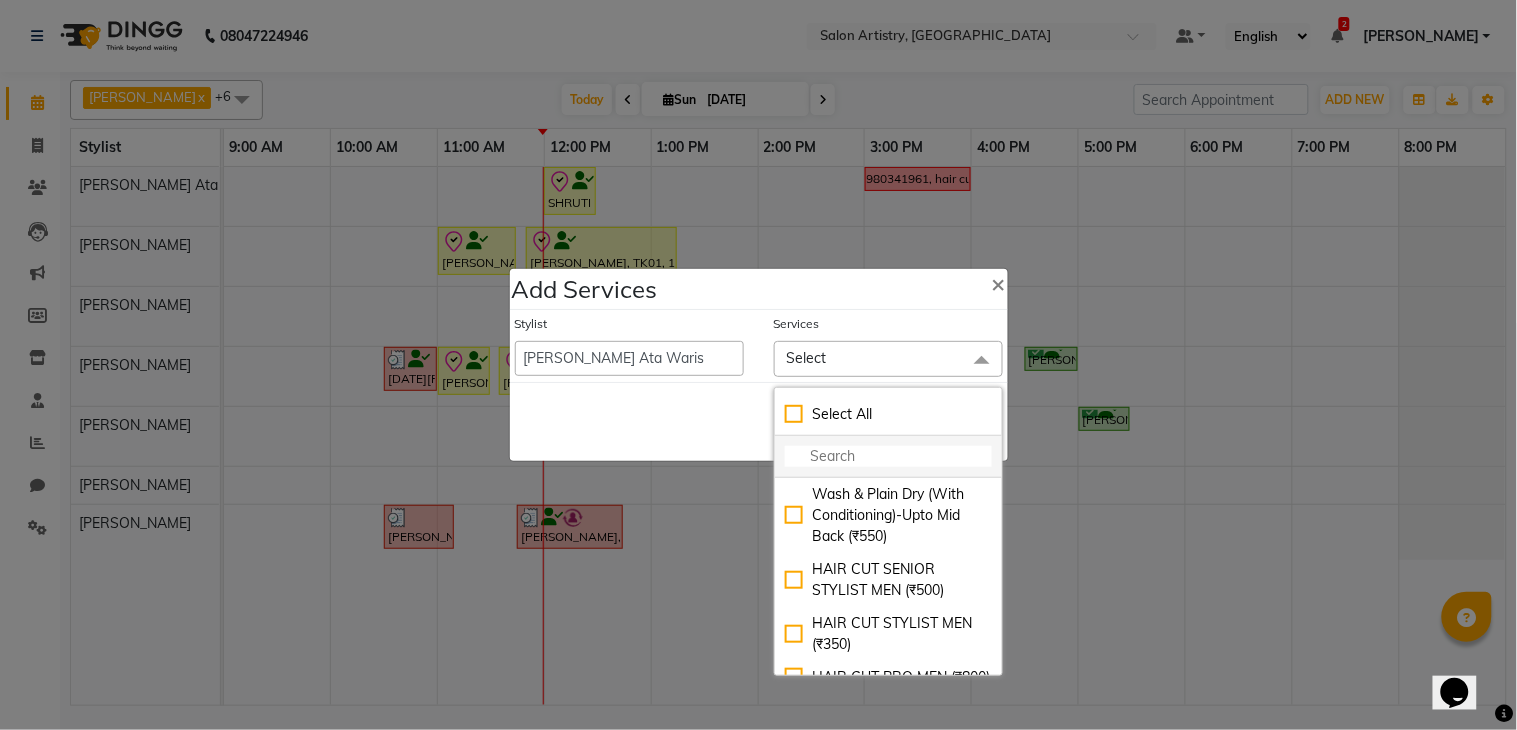 click 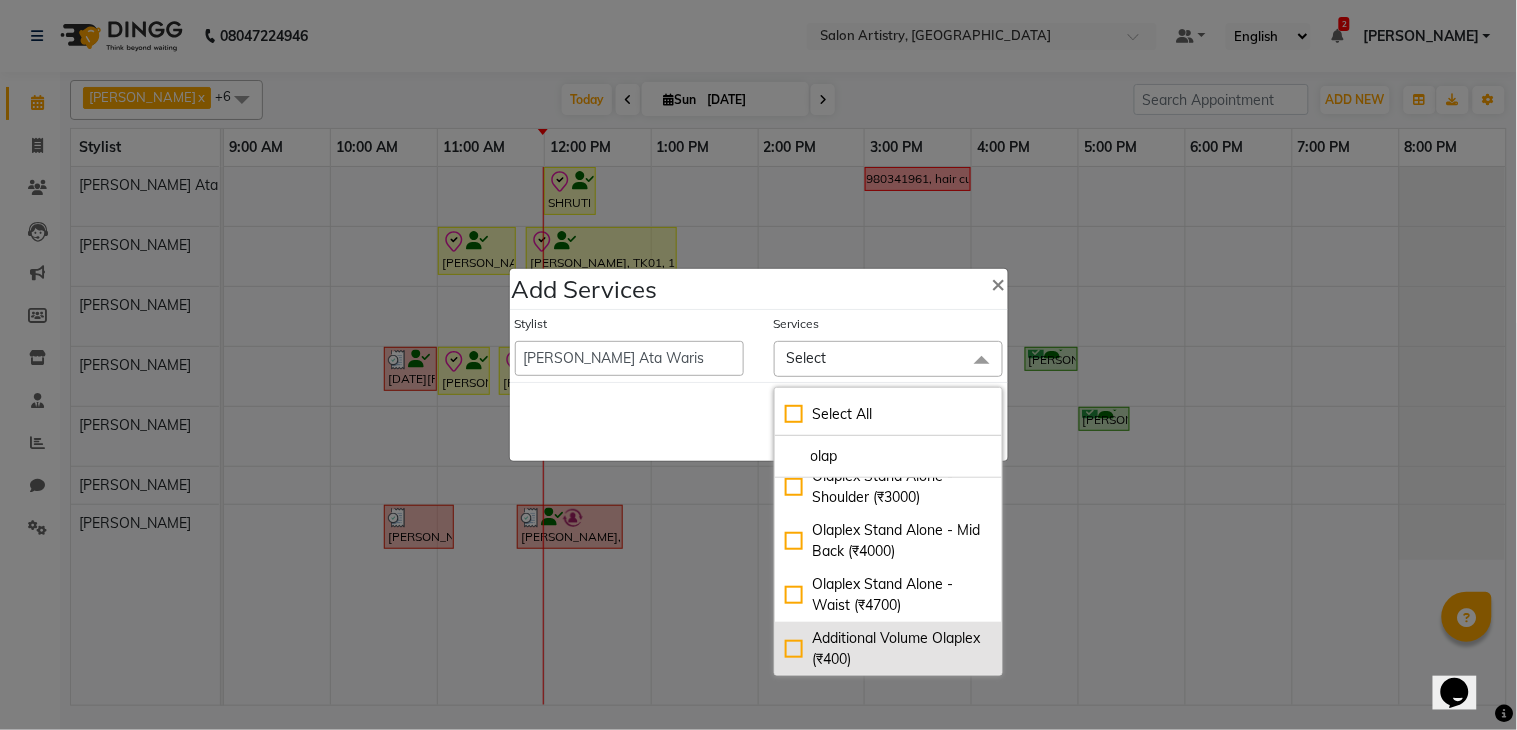 scroll, scrollTop: 0, scrollLeft: 0, axis: both 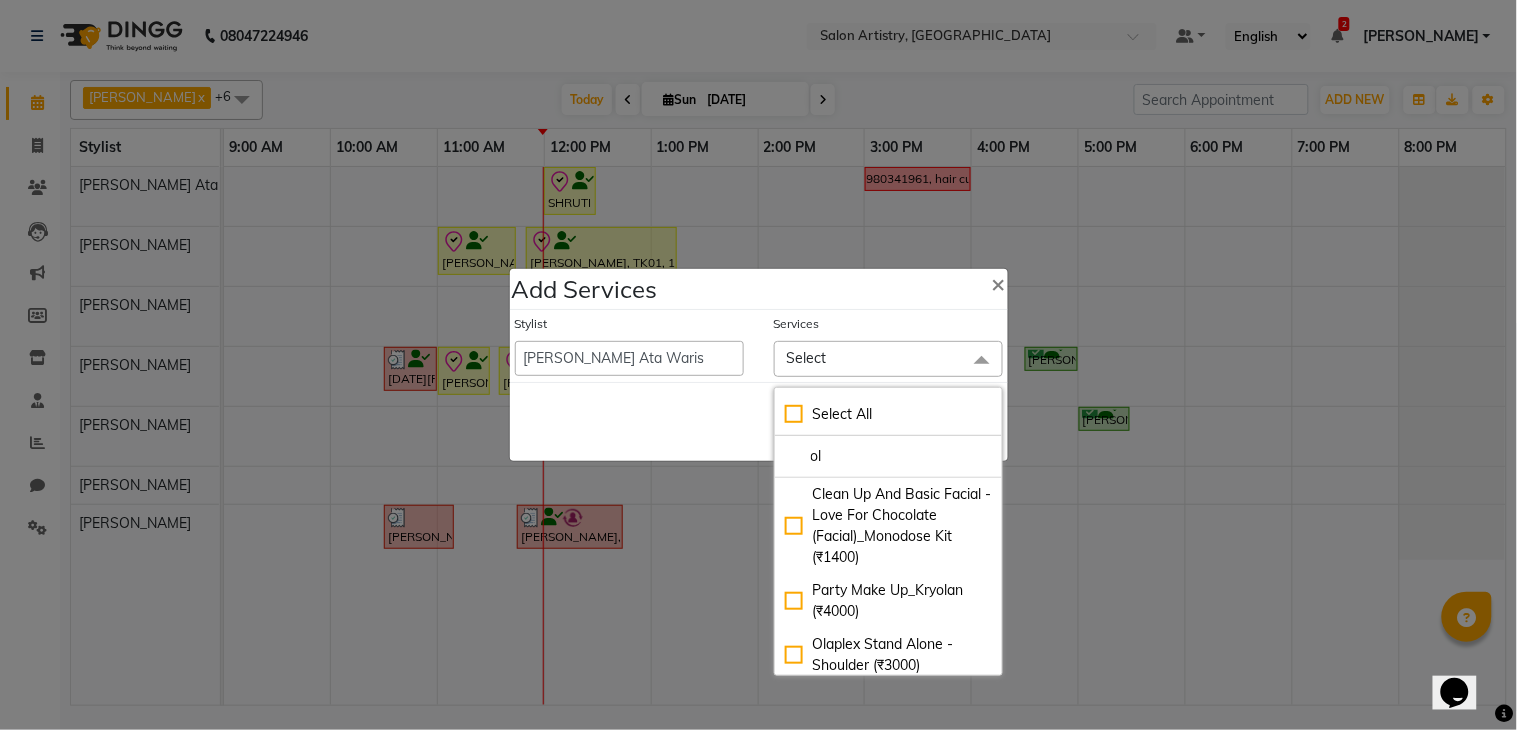type on "o" 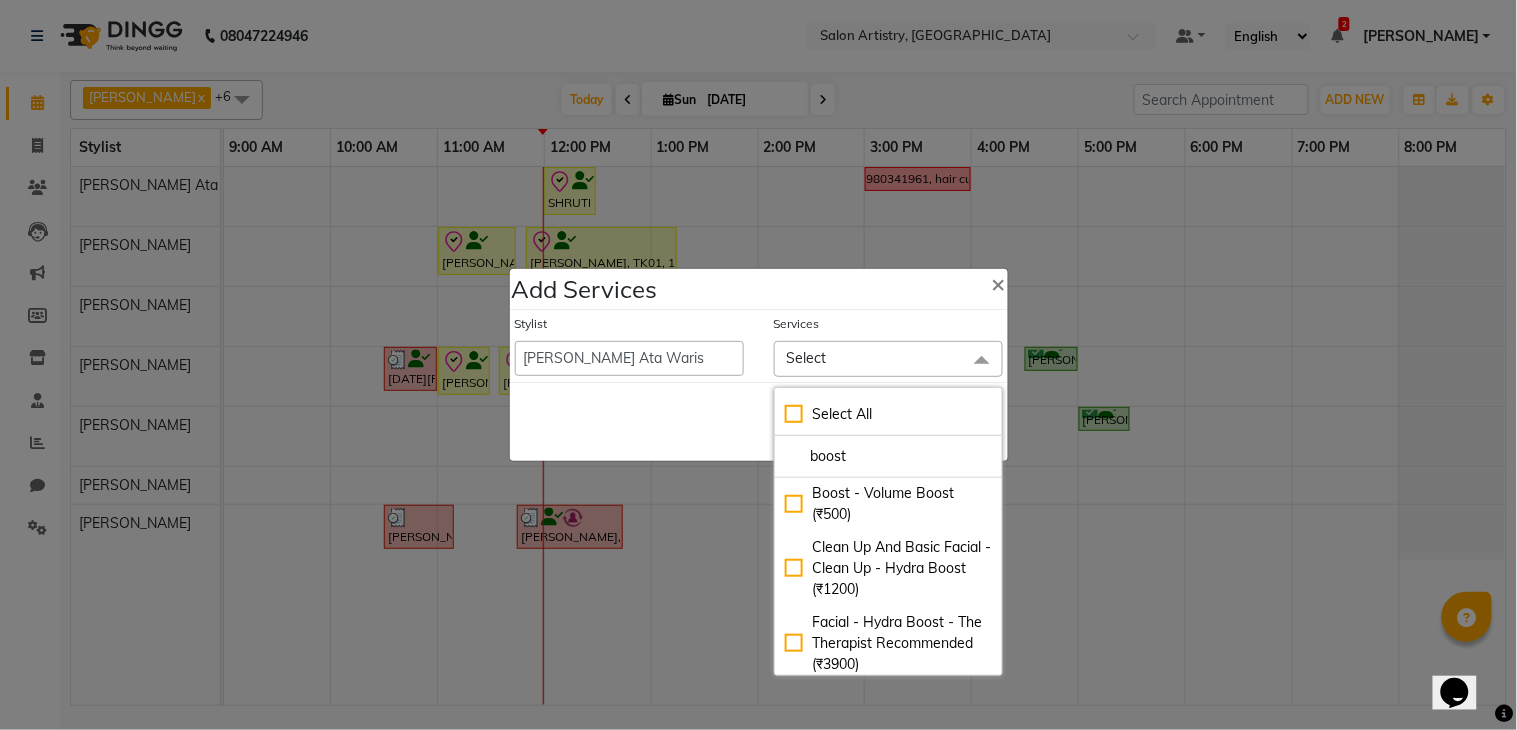 scroll, scrollTop: 168, scrollLeft: 0, axis: vertical 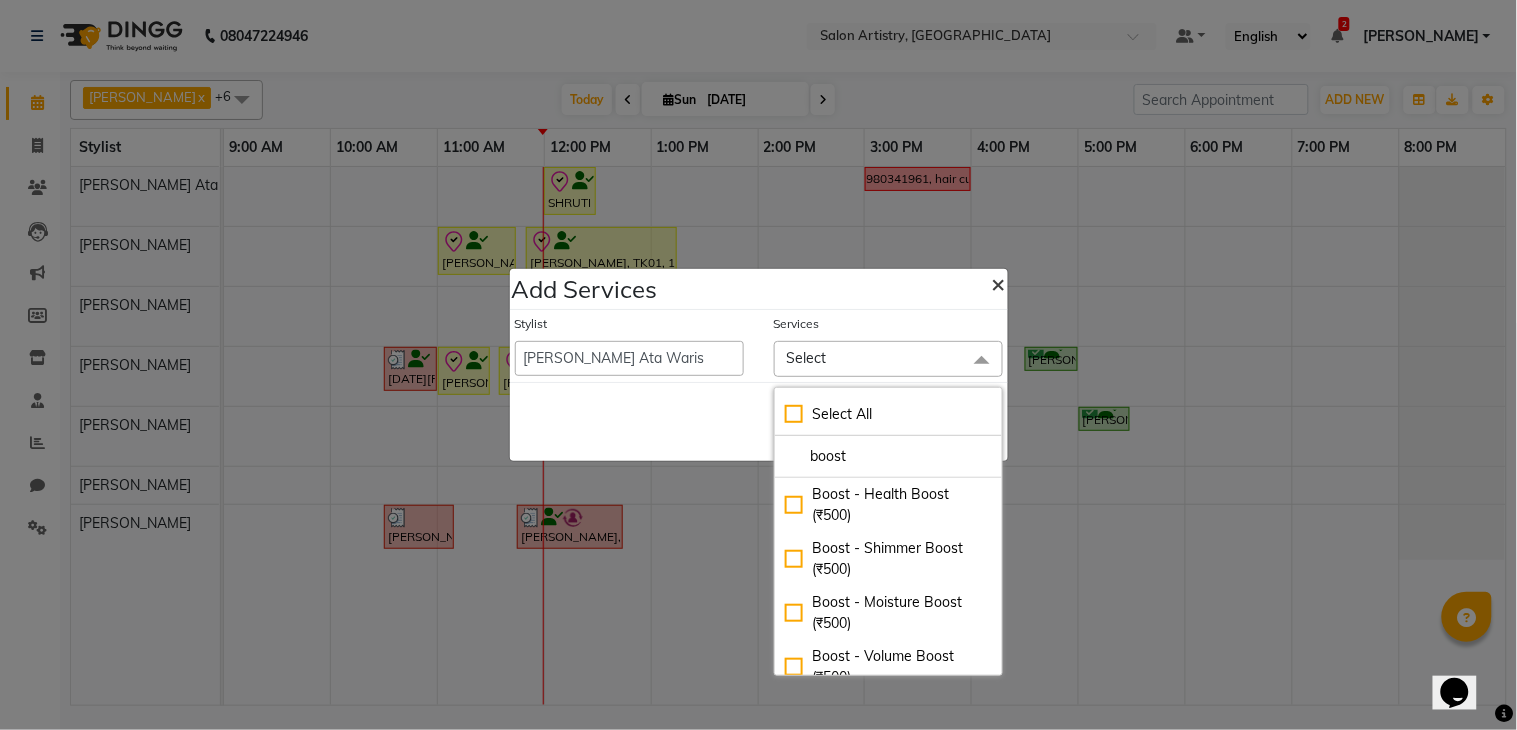 type on "boost" 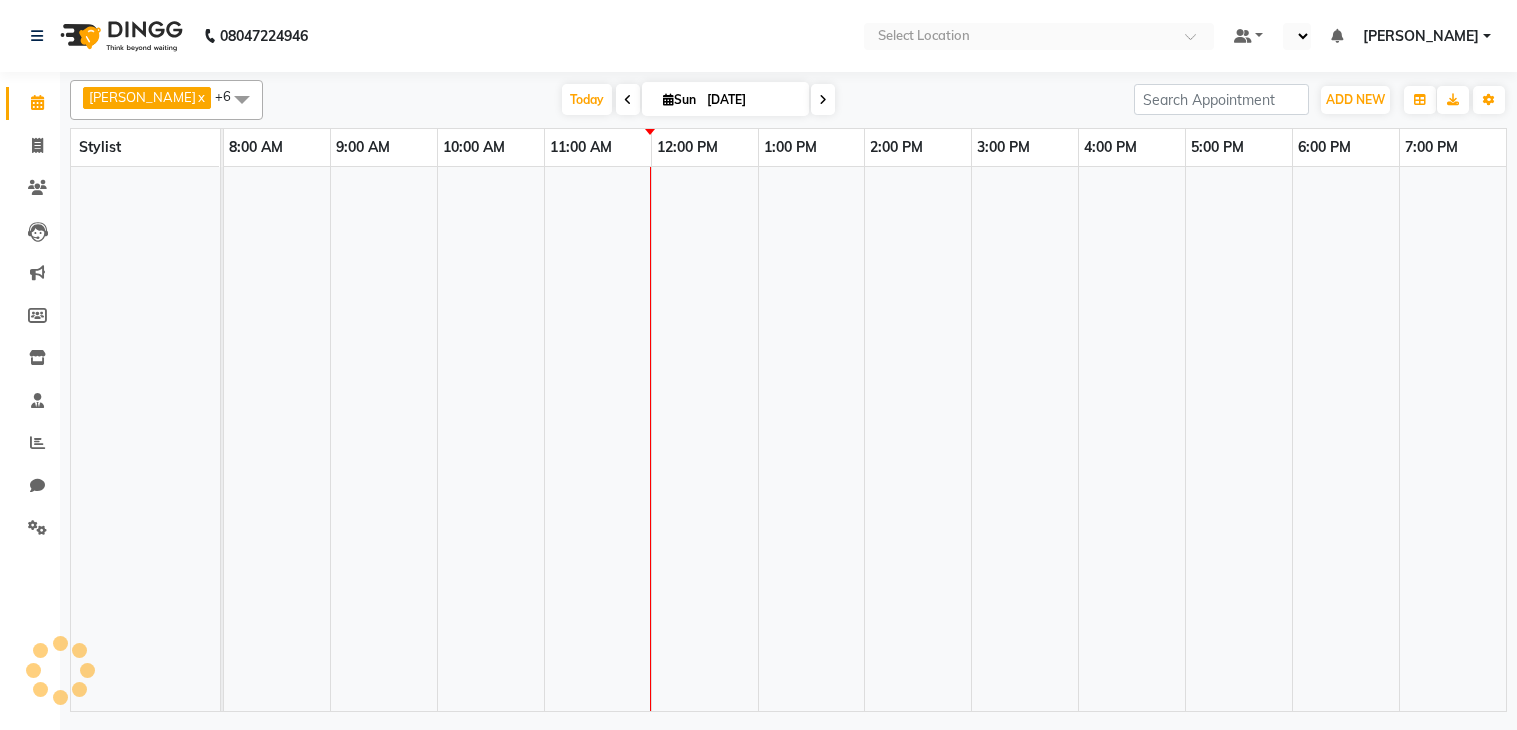 scroll, scrollTop: 0, scrollLeft: 0, axis: both 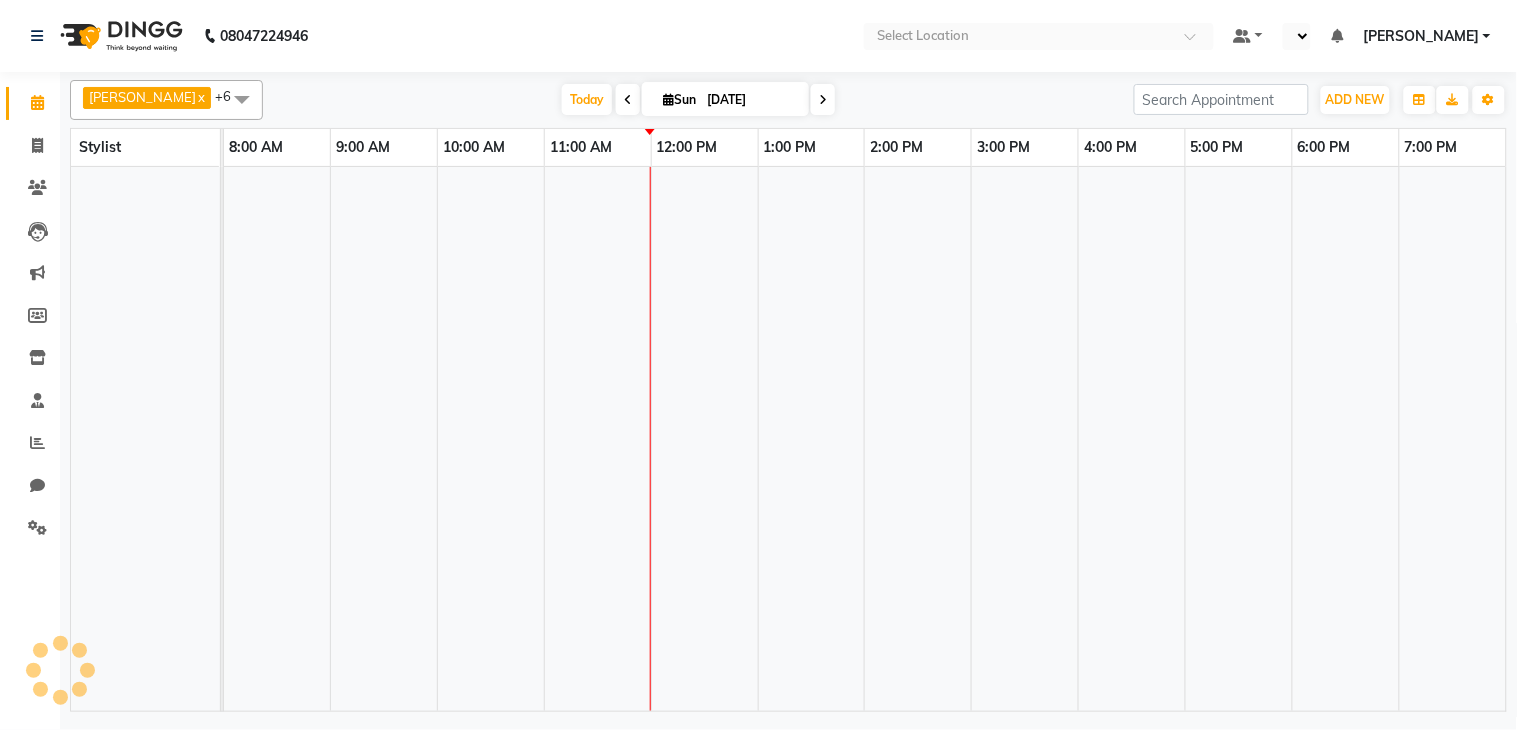 select on "en" 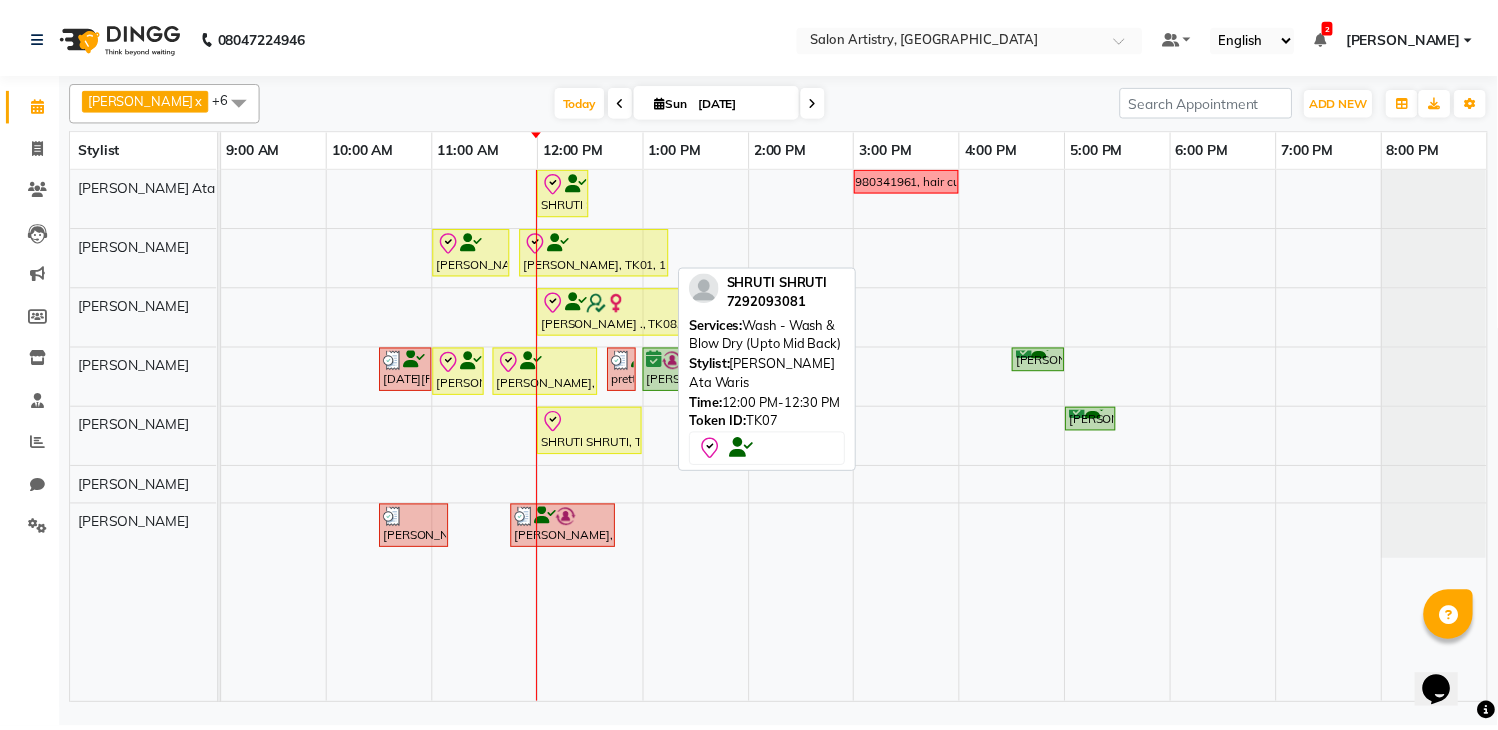 scroll, scrollTop: 0, scrollLeft: 0, axis: both 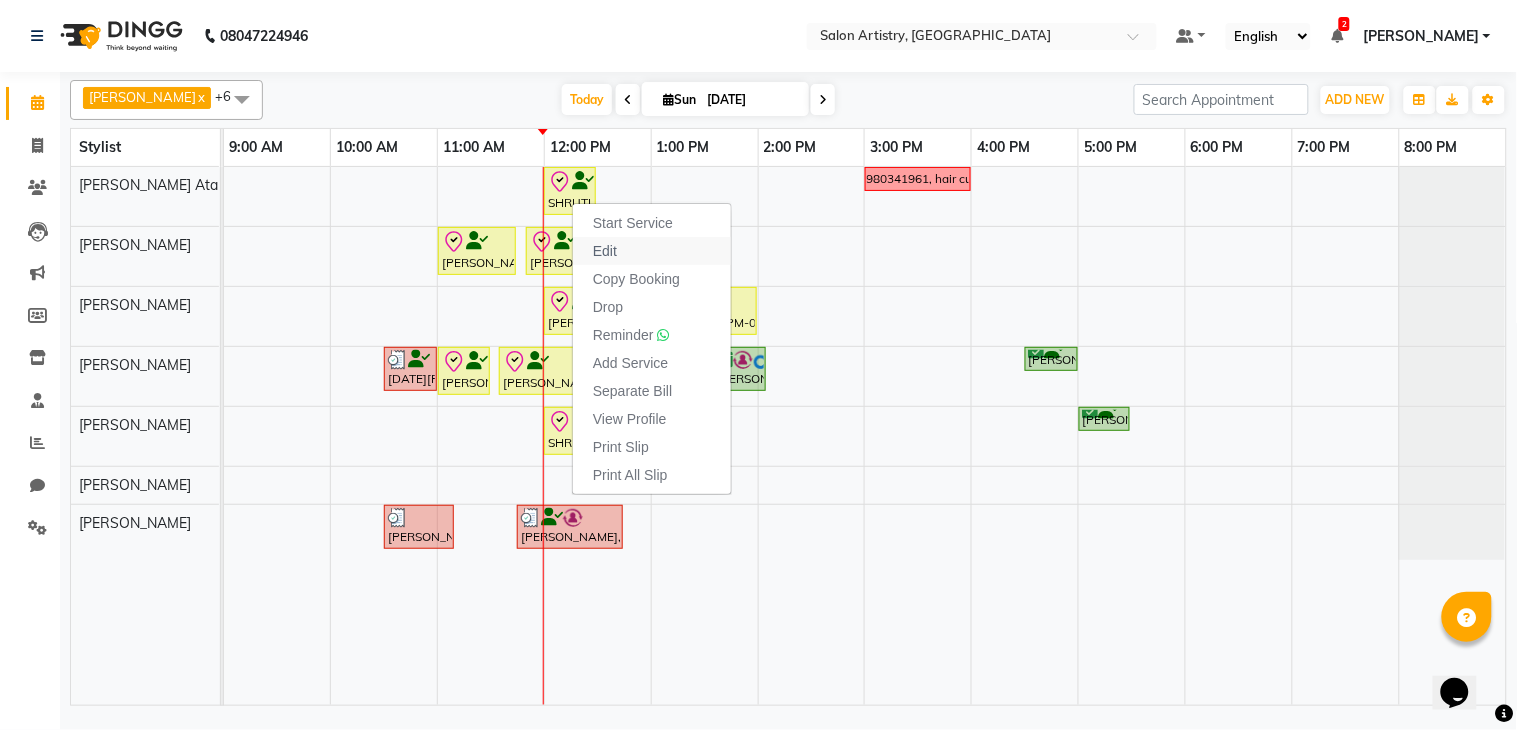 click on "Edit" at bounding box center (605, 251) 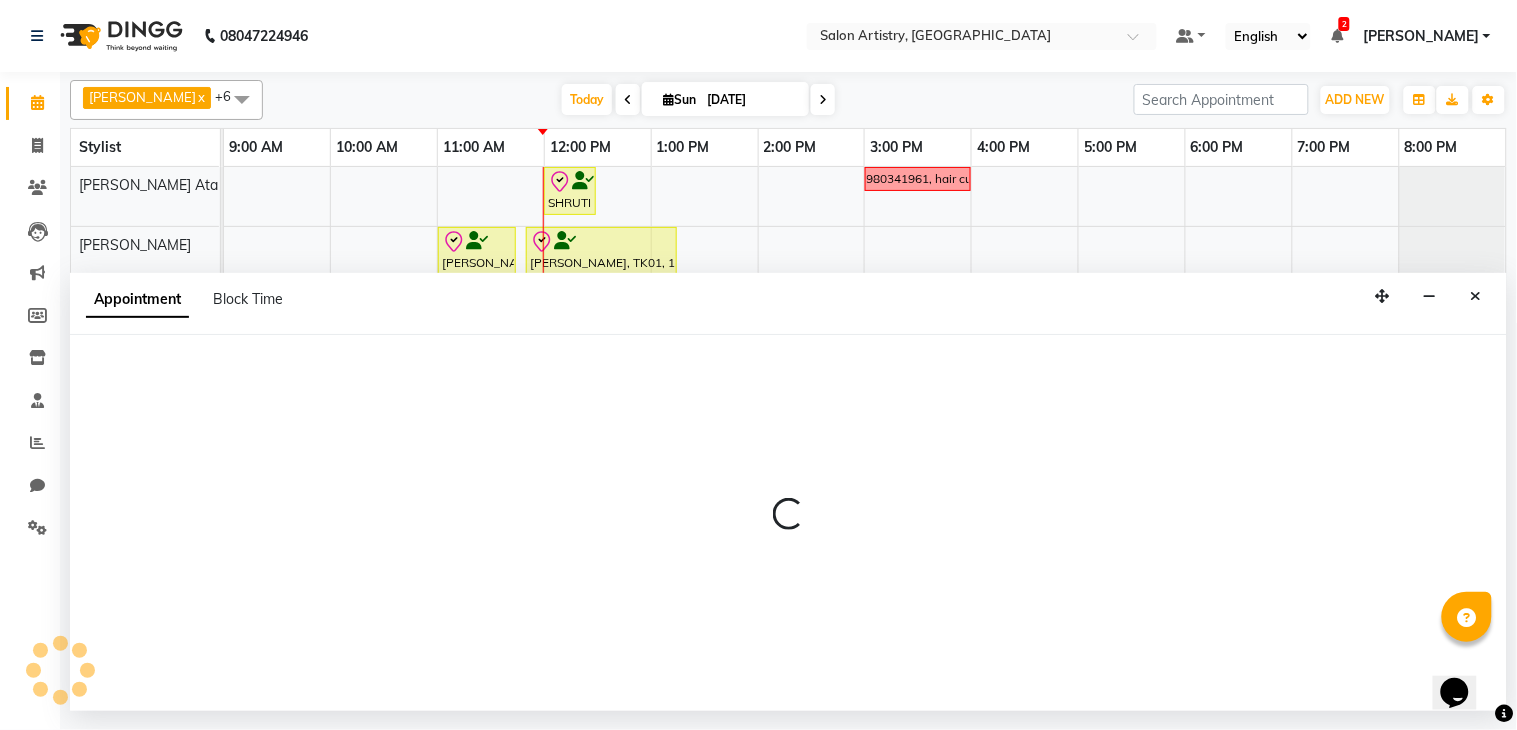 select on "check-in" 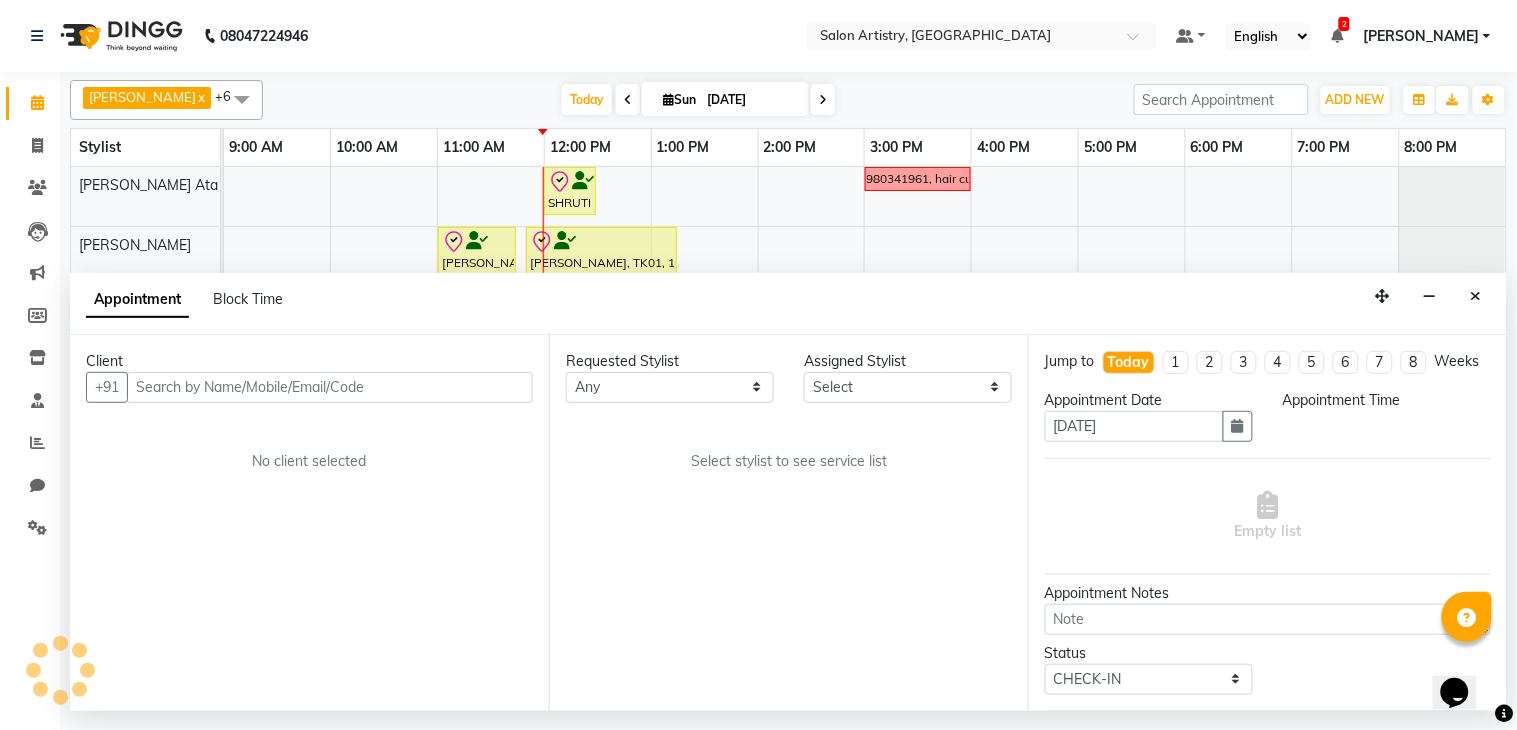 select on "79863" 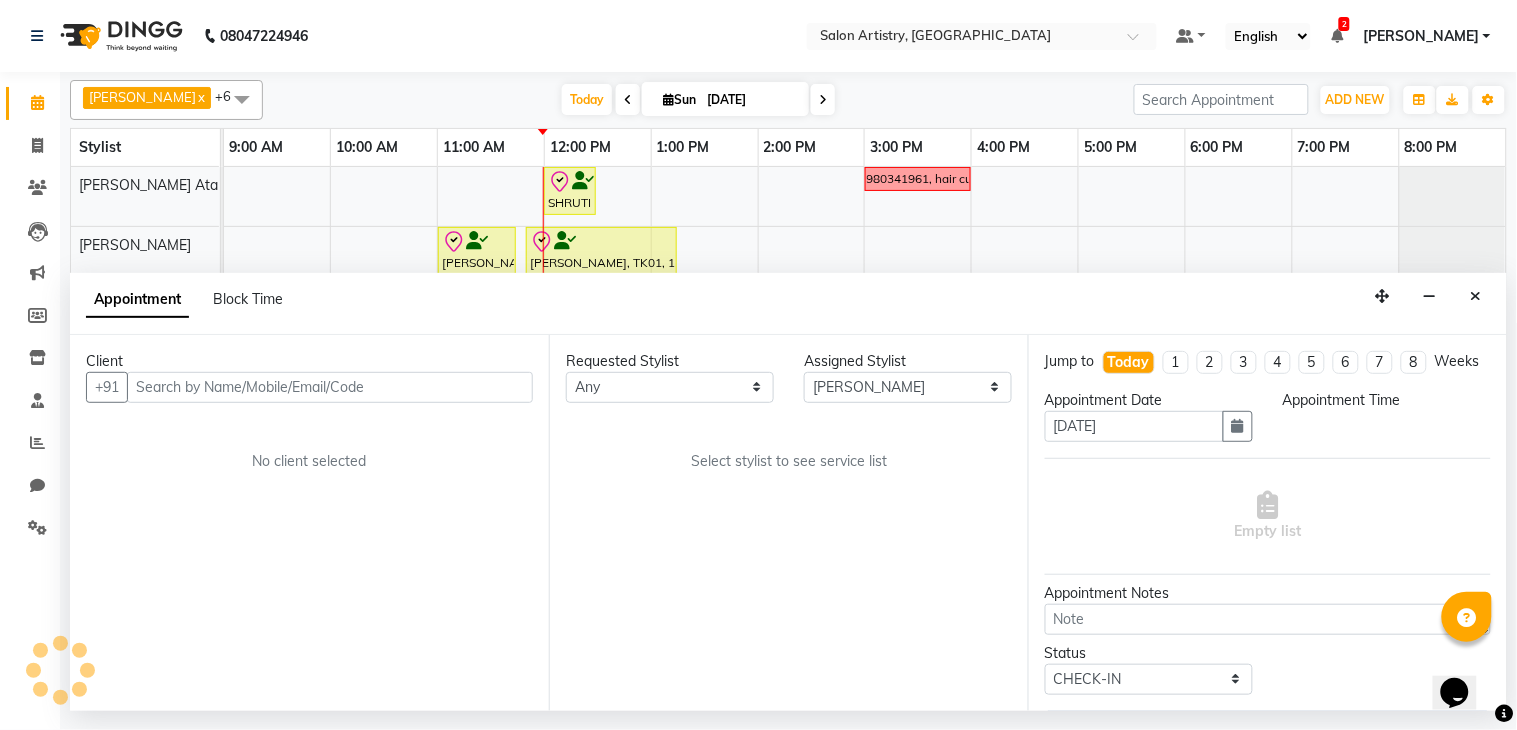 select on "720" 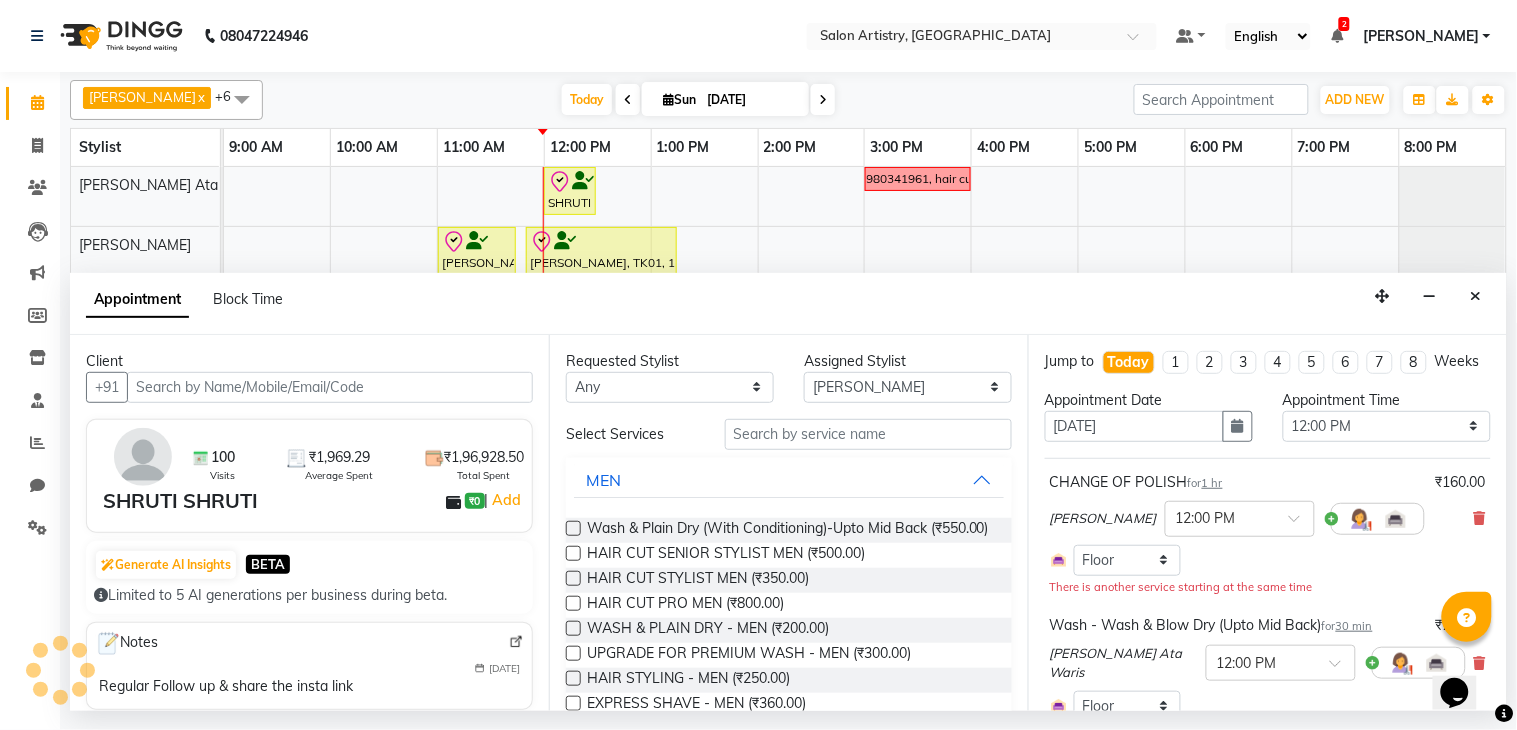 select on "4168" 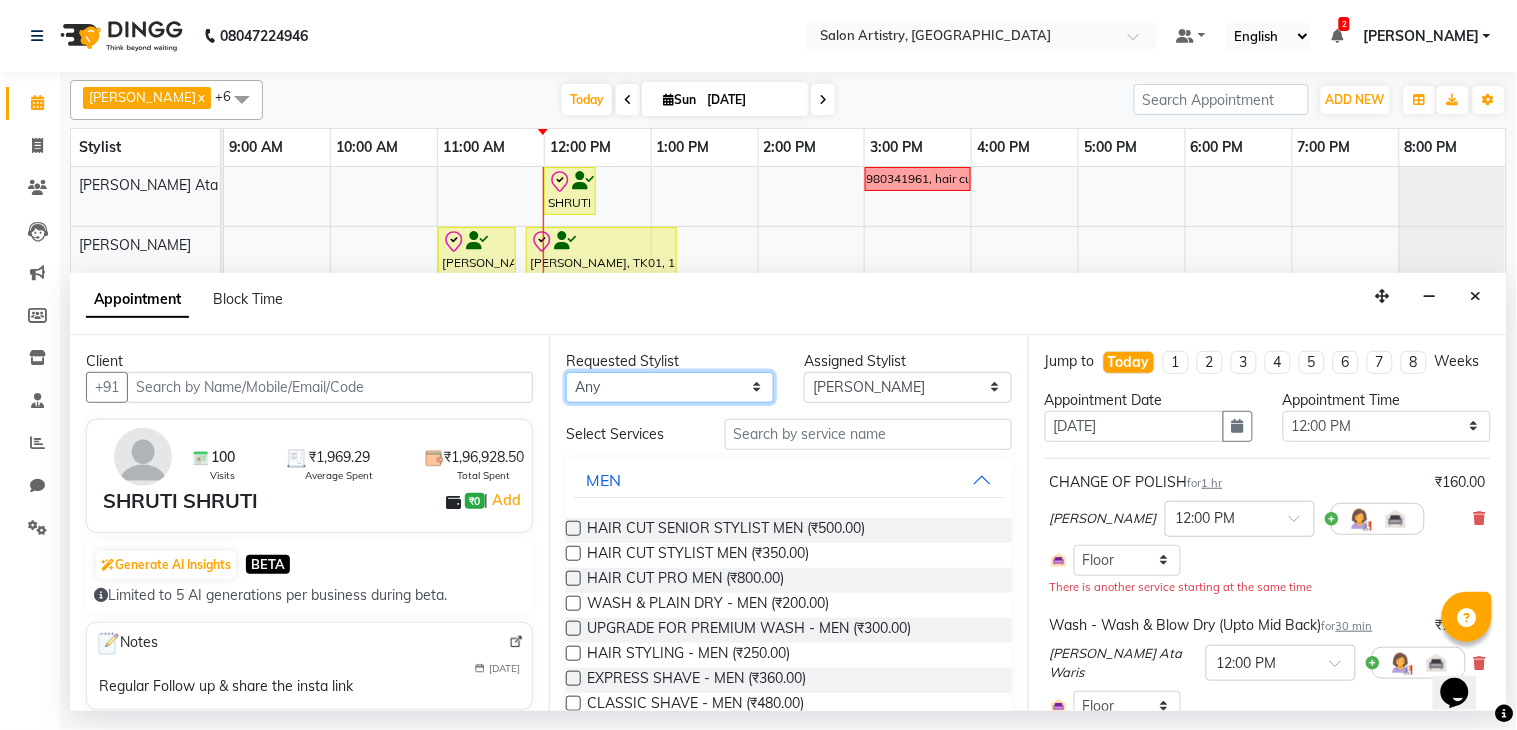 click on "Any [PERSON_NAME] [PERSON_NAME] [PERSON_NAME] [PERSON_NAME] [PERSON_NAME] [PERSON_NAME] [PERSON_NAME] Reception [PERSON_NAME] [PERSON_NAME] [PERSON_NAME] [PERSON_NAME] [PERSON_NAME] [PERSON_NAME] [PERSON_NAME]" at bounding box center [670, 387] 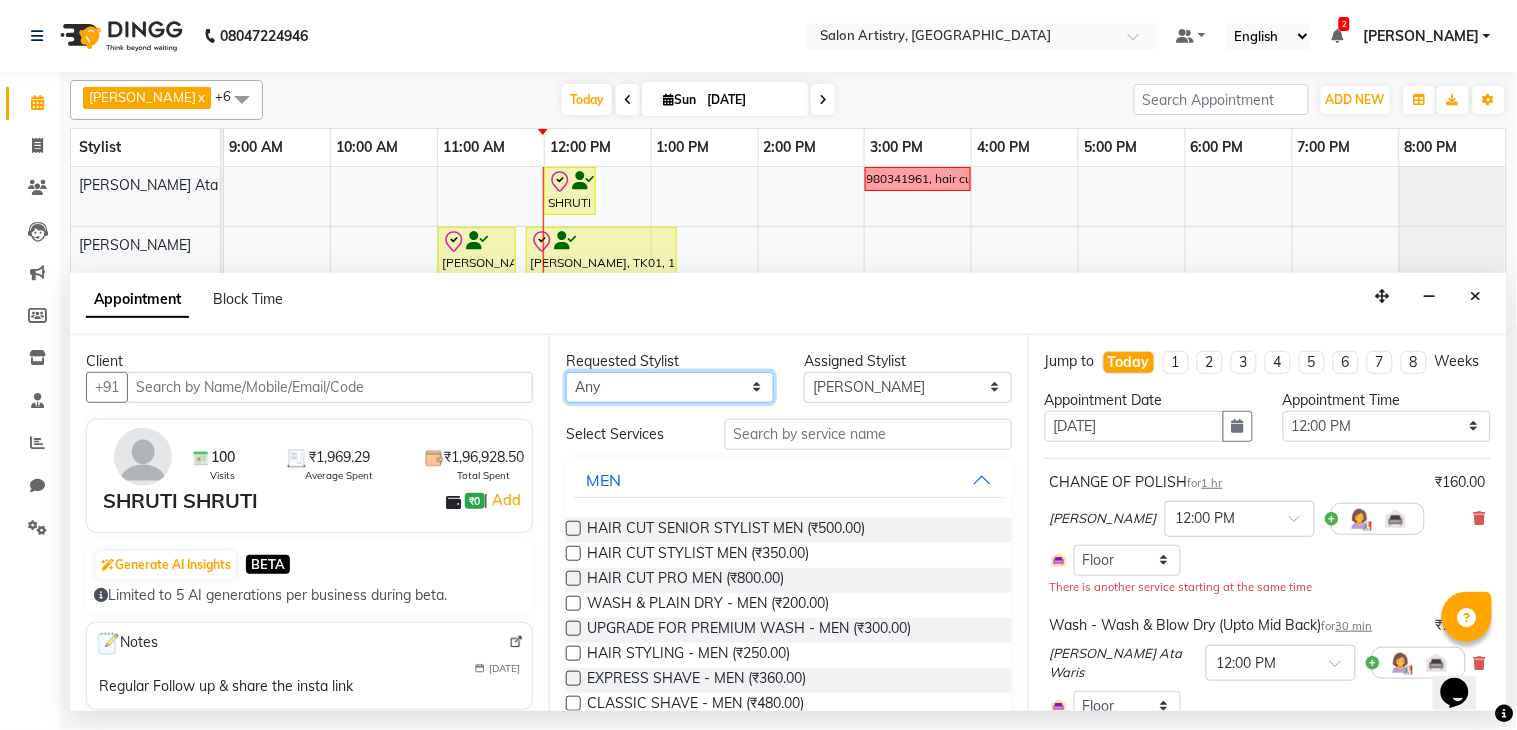 select on "79858" 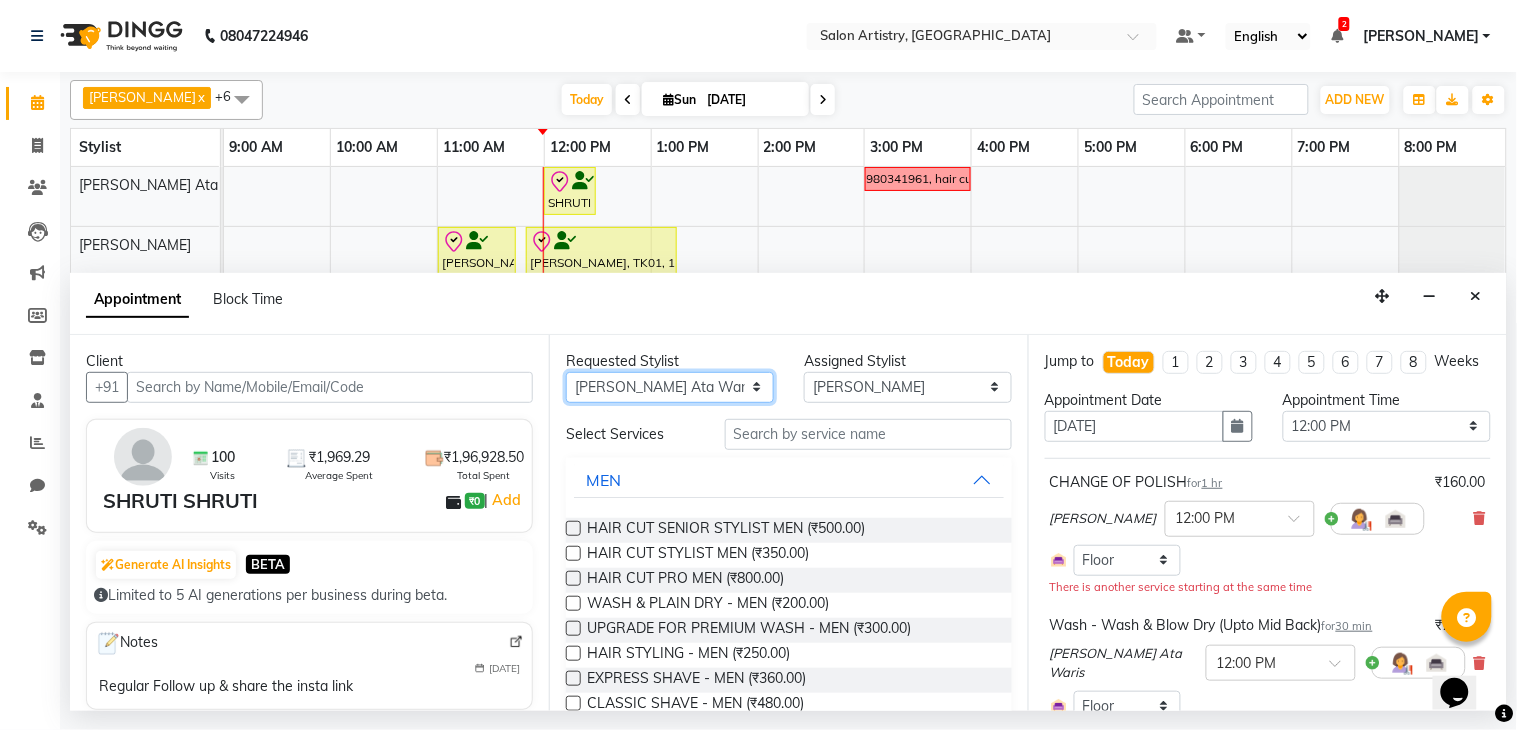 click on "Any [PERSON_NAME] [PERSON_NAME] [PERSON_NAME] [PERSON_NAME] [PERSON_NAME] [PERSON_NAME] [PERSON_NAME] Reception [PERSON_NAME] [PERSON_NAME] [PERSON_NAME] [PERSON_NAME] [PERSON_NAME] [PERSON_NAME] [PERSON_NAME]" at bounding box center (670, 387) 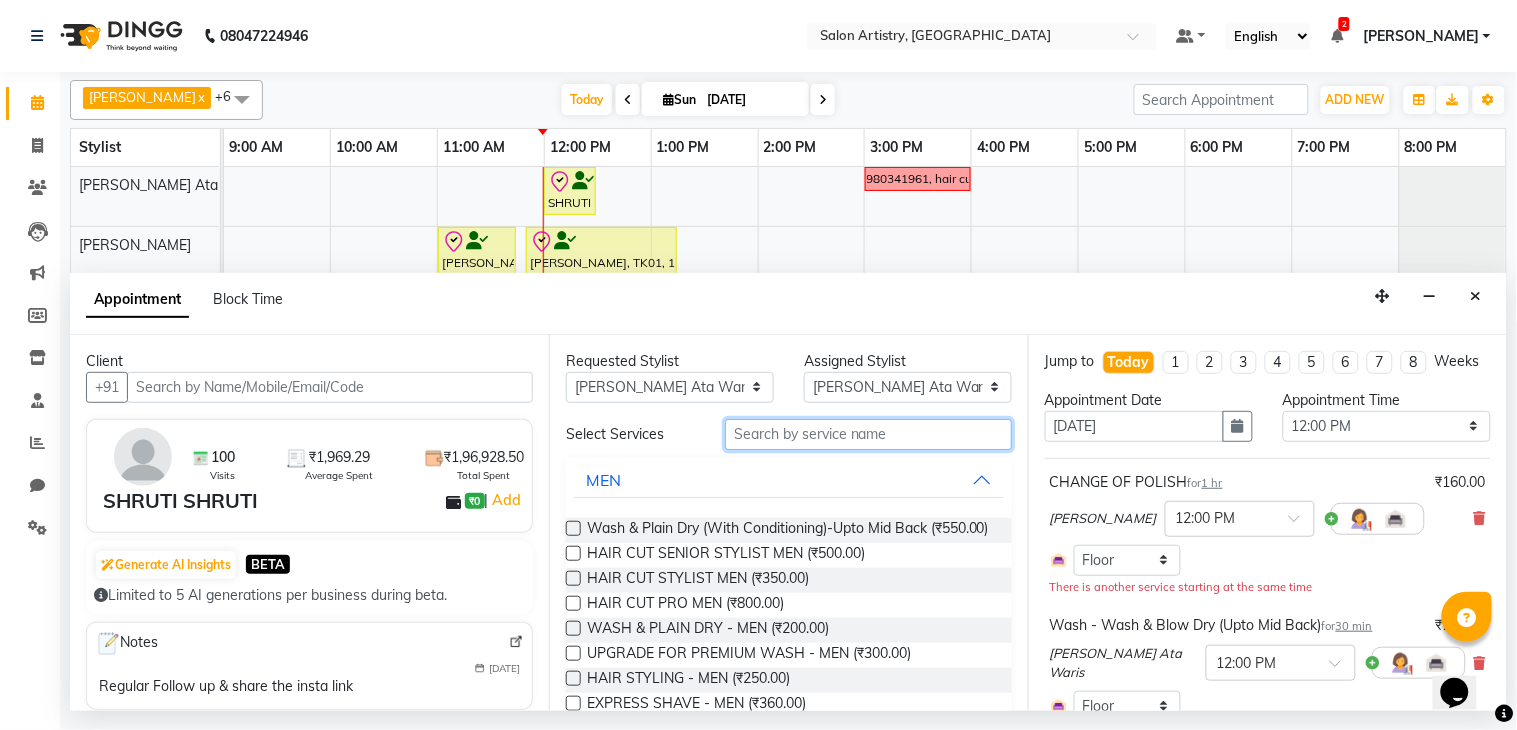 click at bounding box center [868, 434] 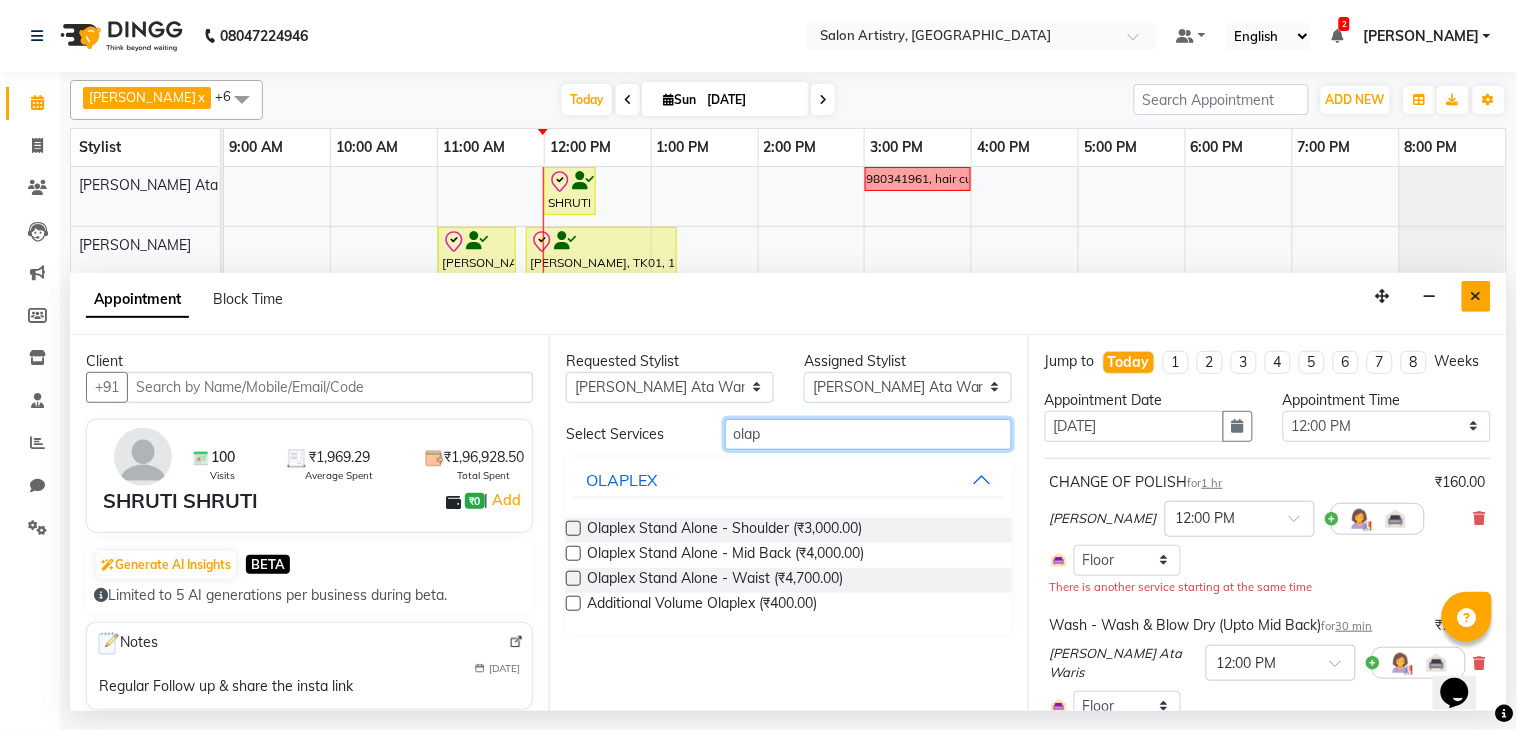 type on "olap" 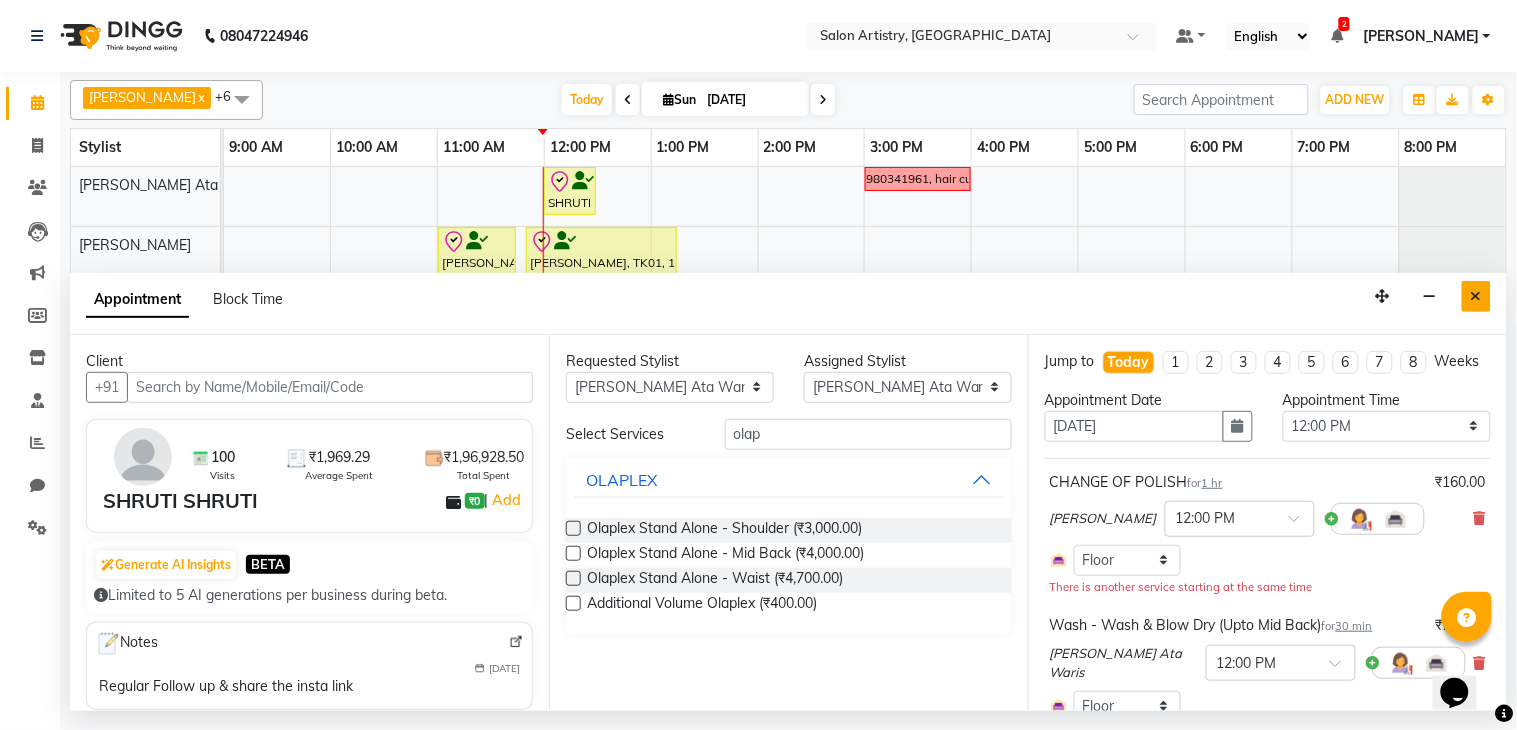 click at bounding box center [1476, 296] 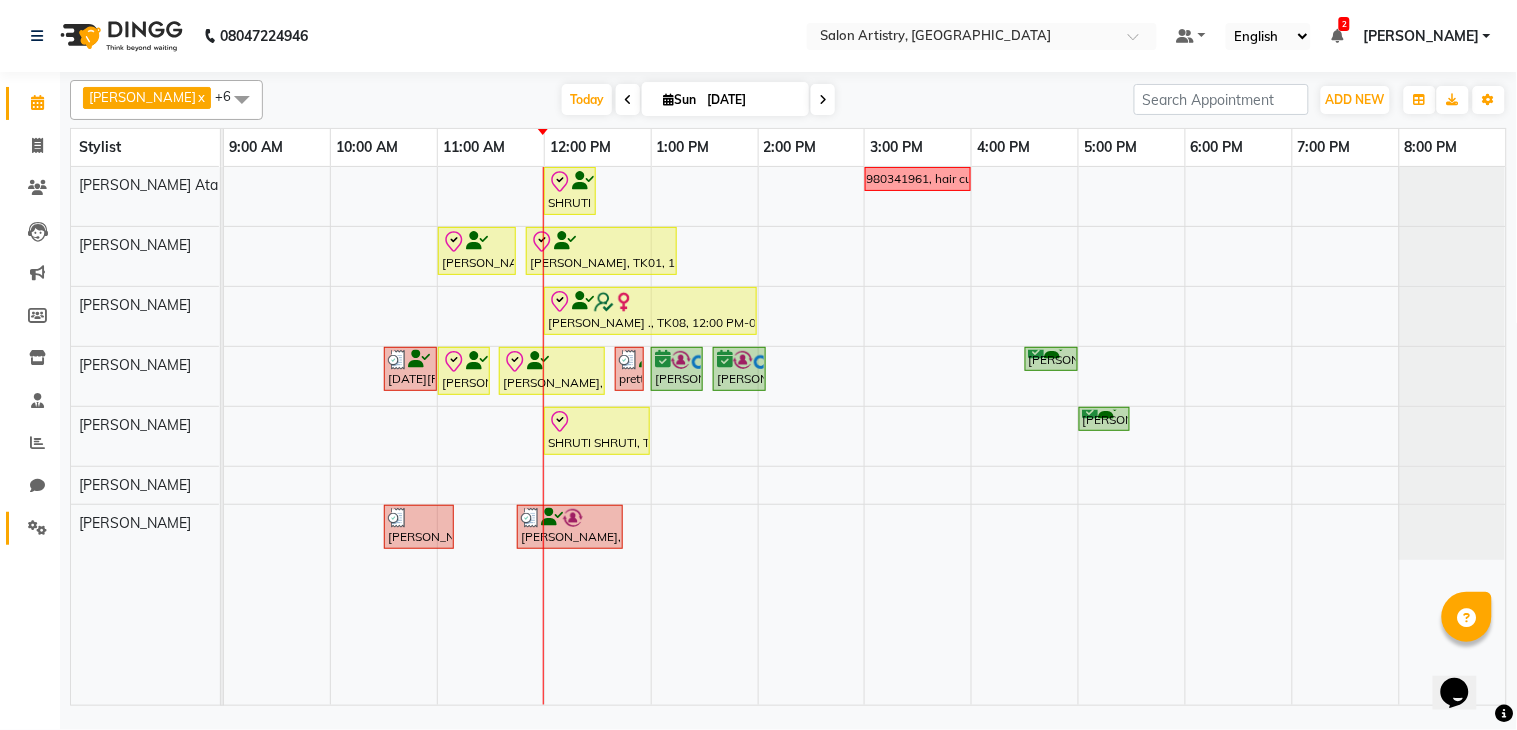 click on "Settings" 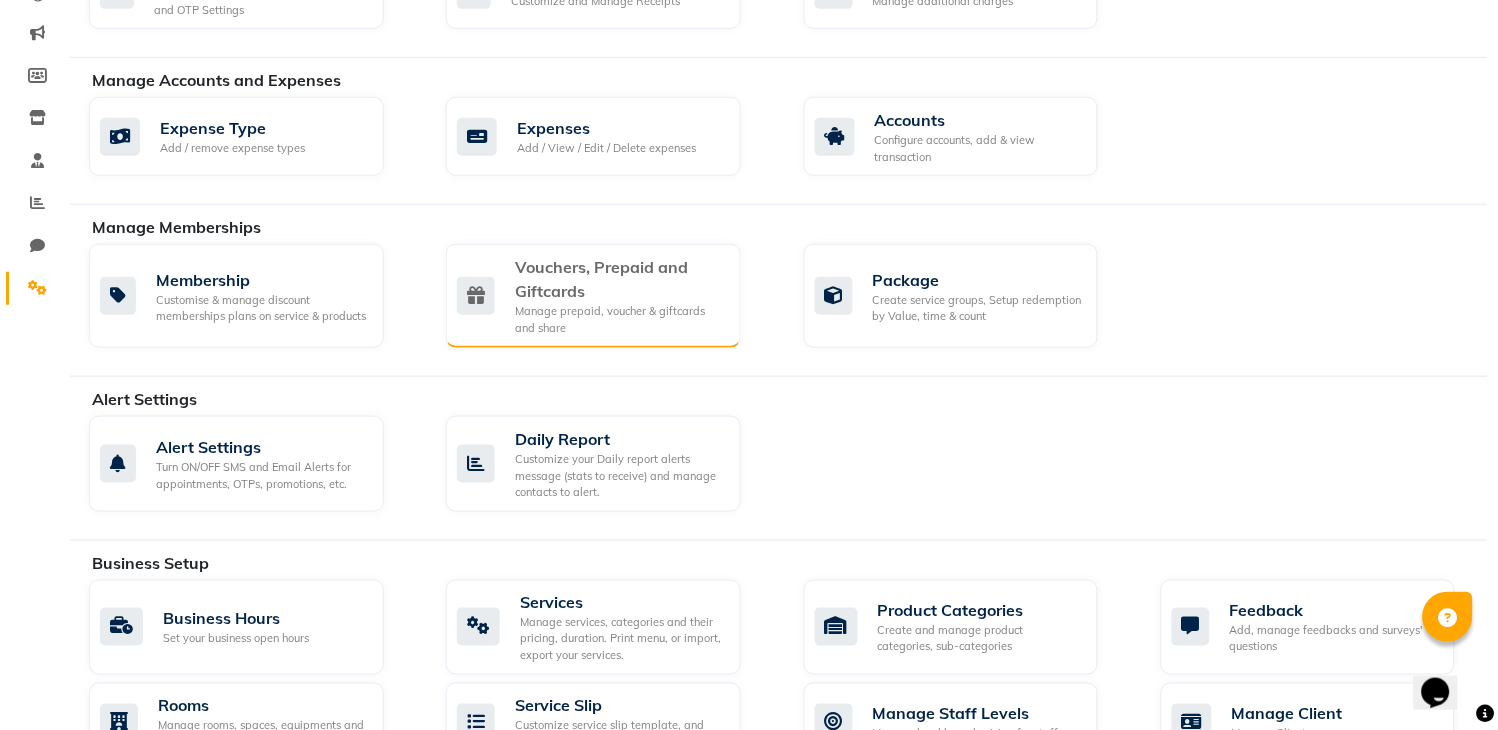 scroll, scrollTop: 555, scrollLeft: 0, axis: vertical 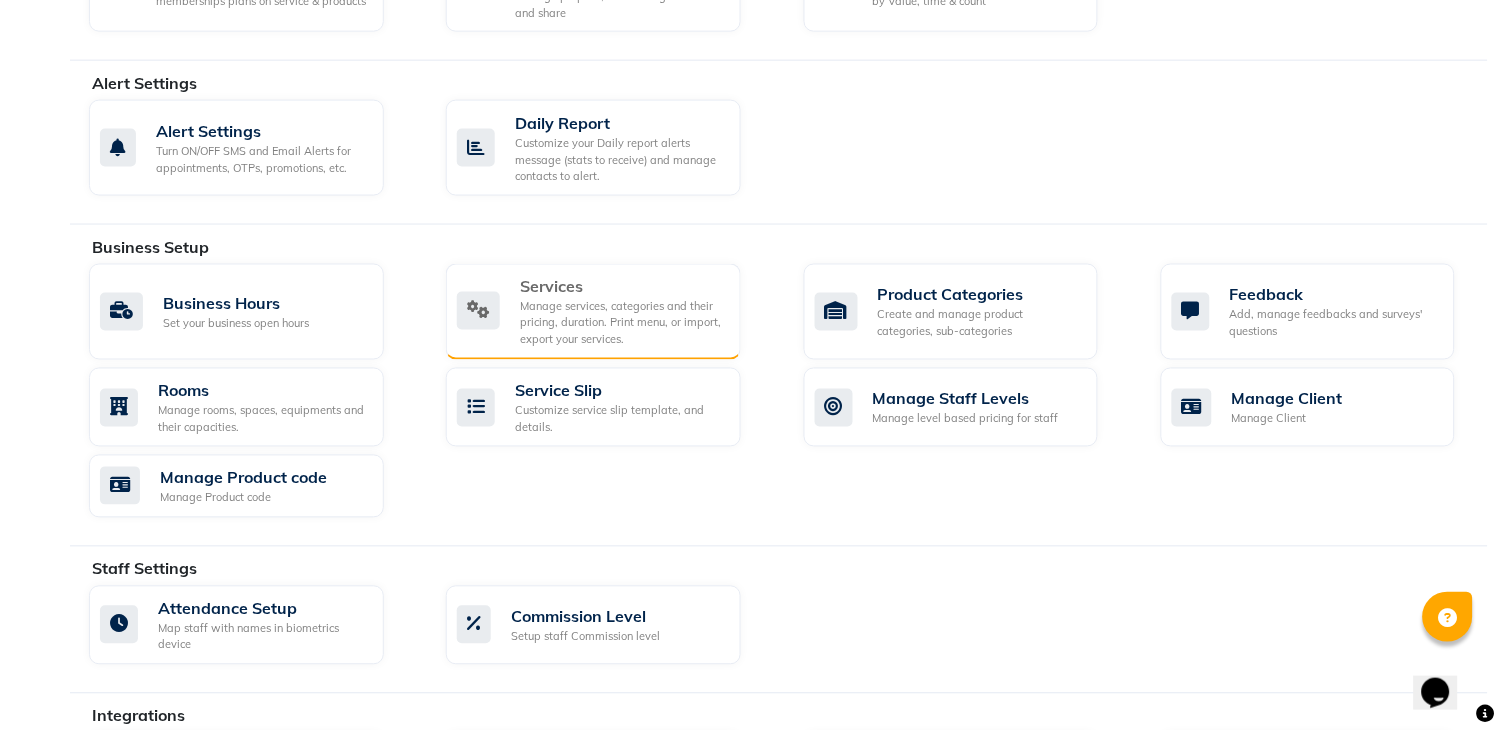 click on "Manage services, categories and their pricing, duration. Print menu, or import, export your services." 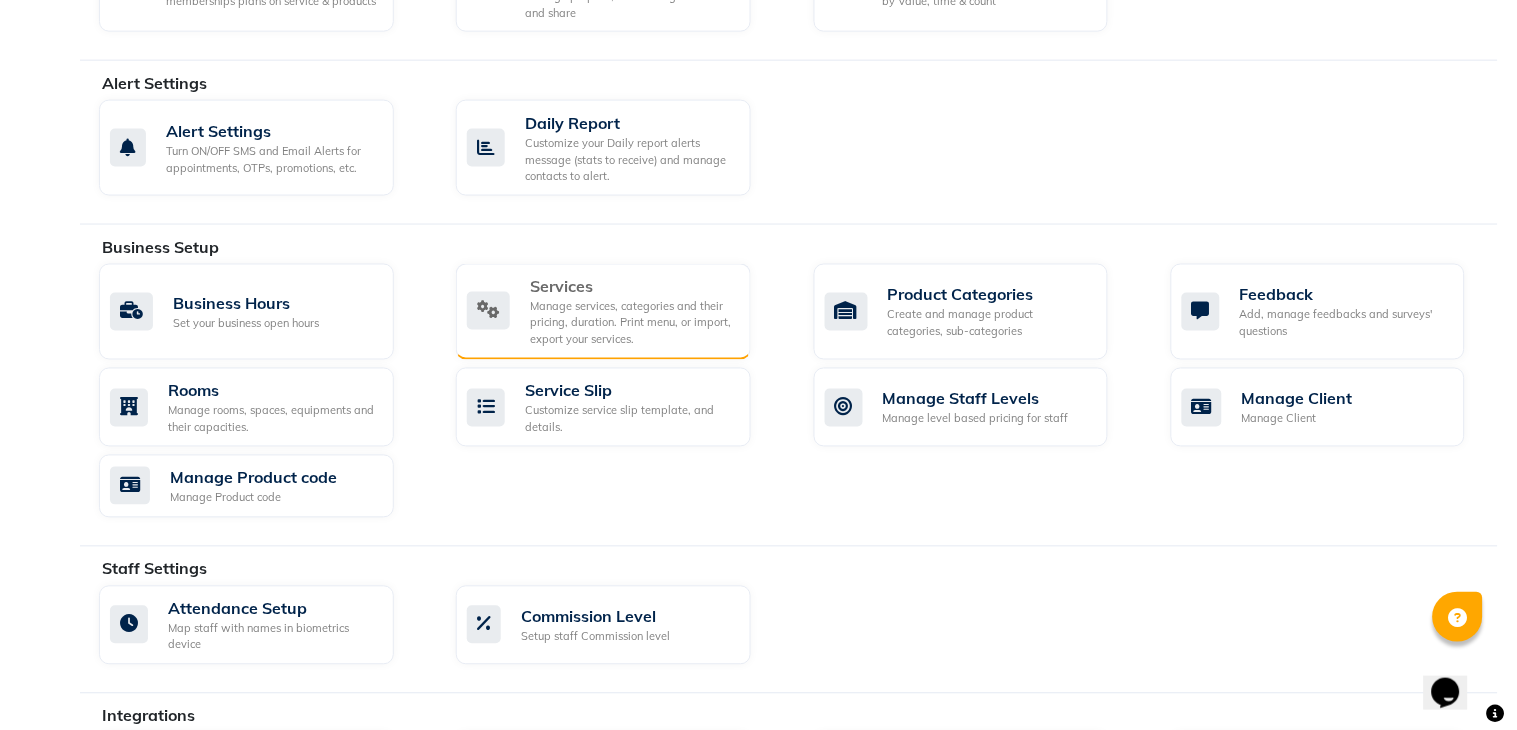 scroll, scrollTop: 0, scrollLeft: 0, axis: both 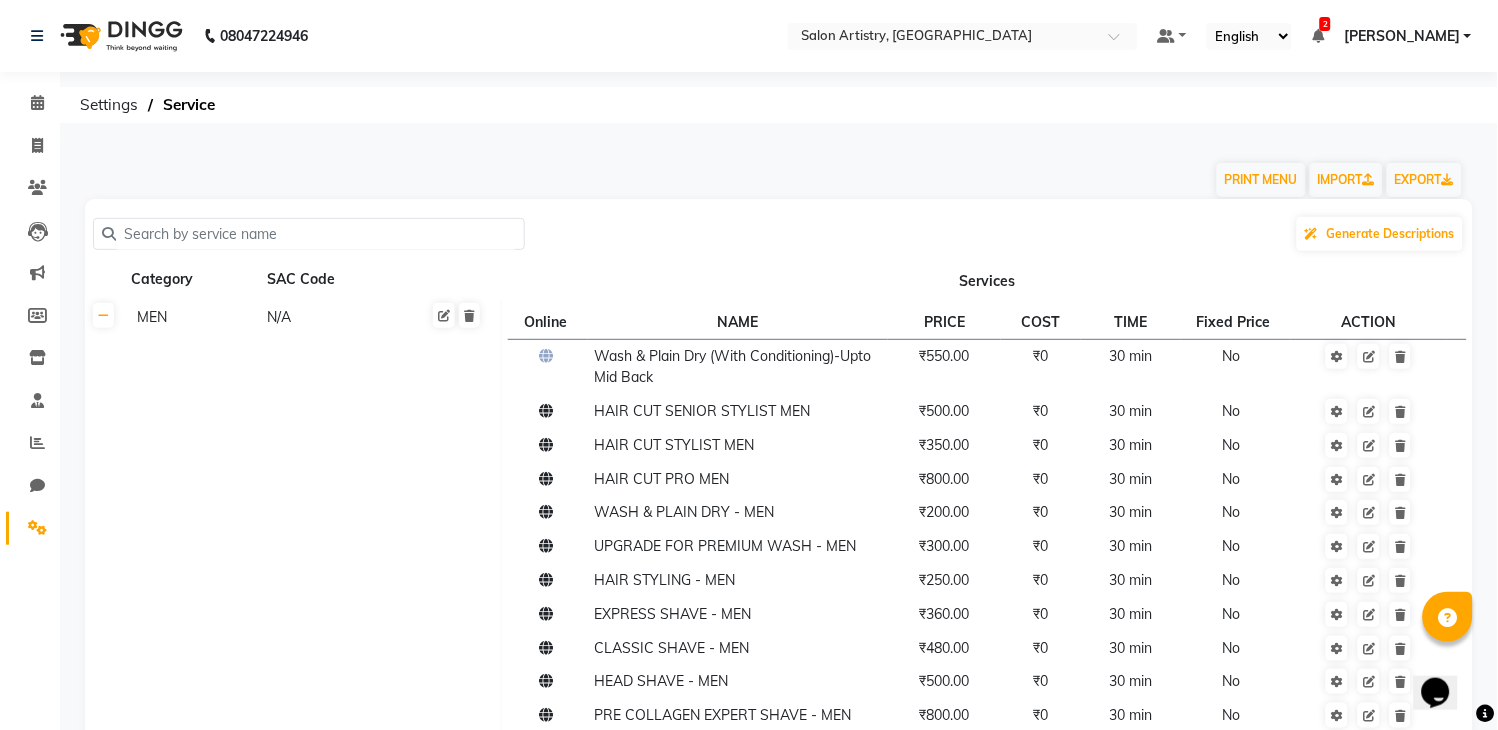 click 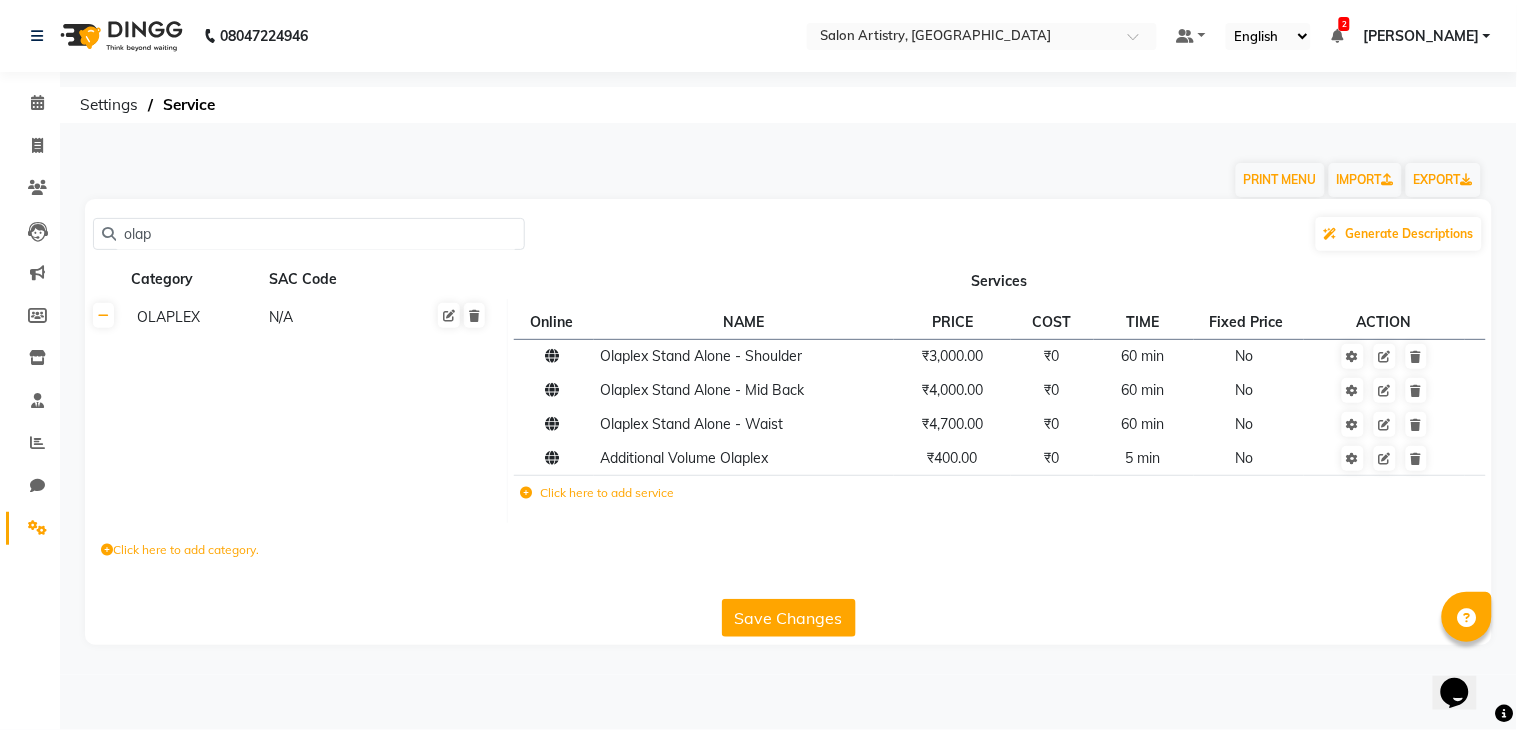 type on "olap" 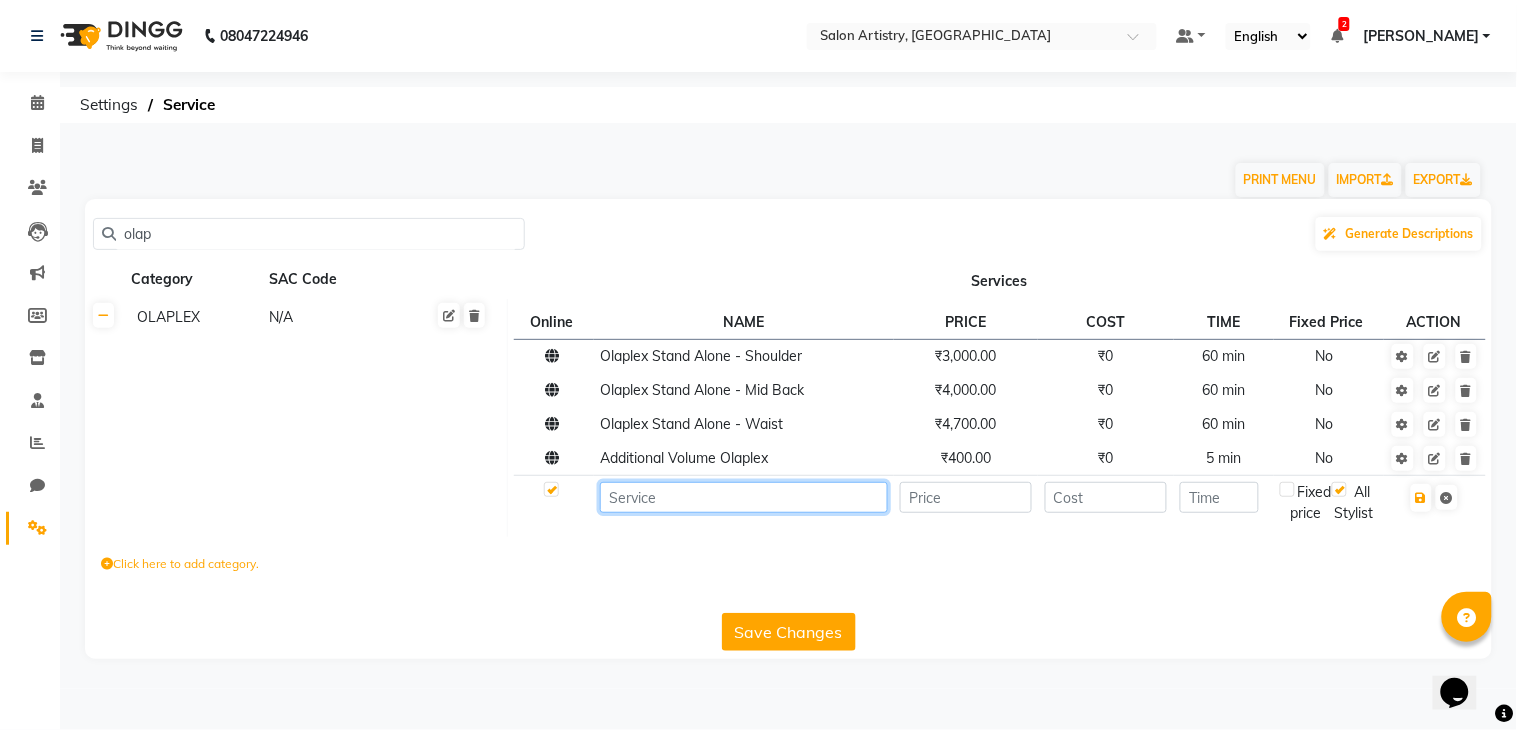 click 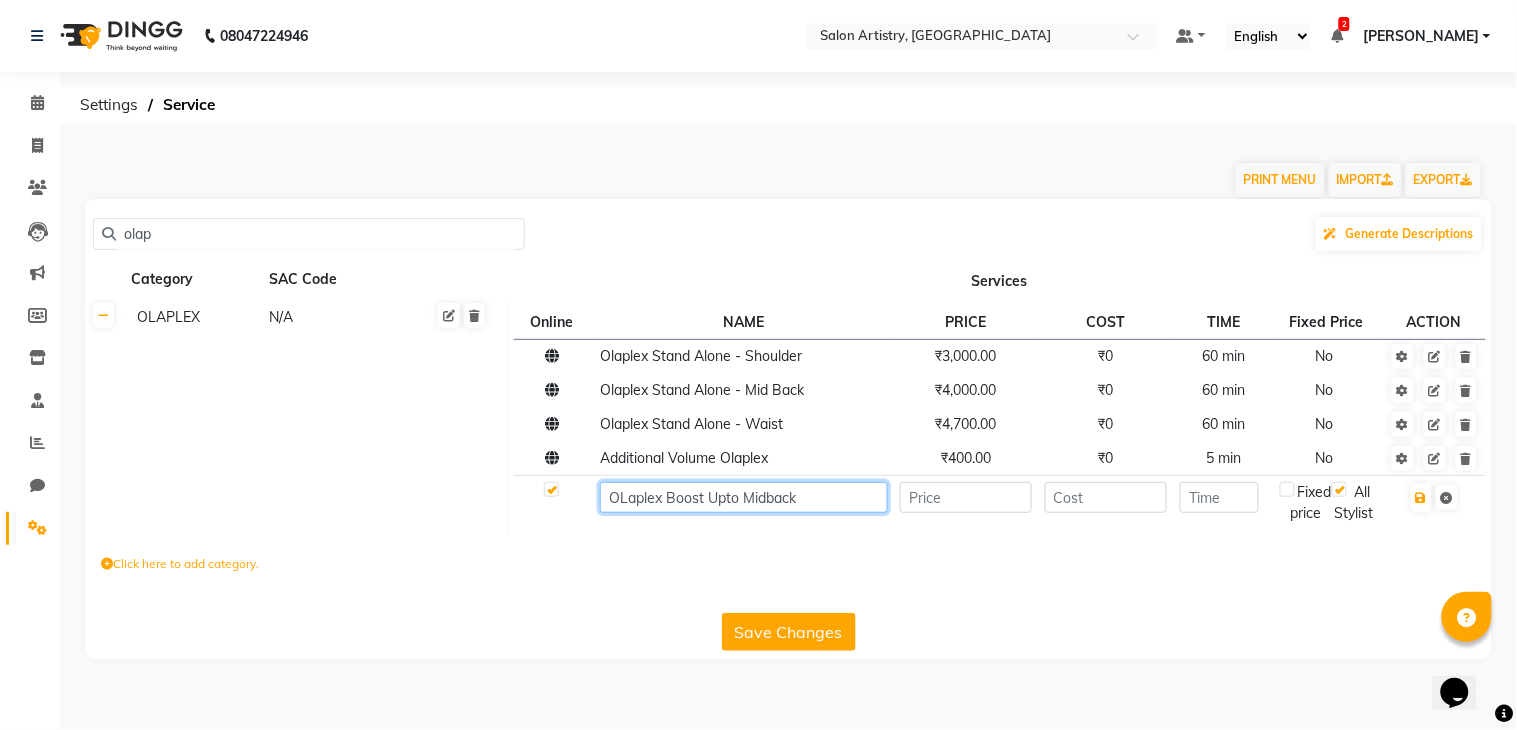 type on "OLaplex Boost Upto Midback" 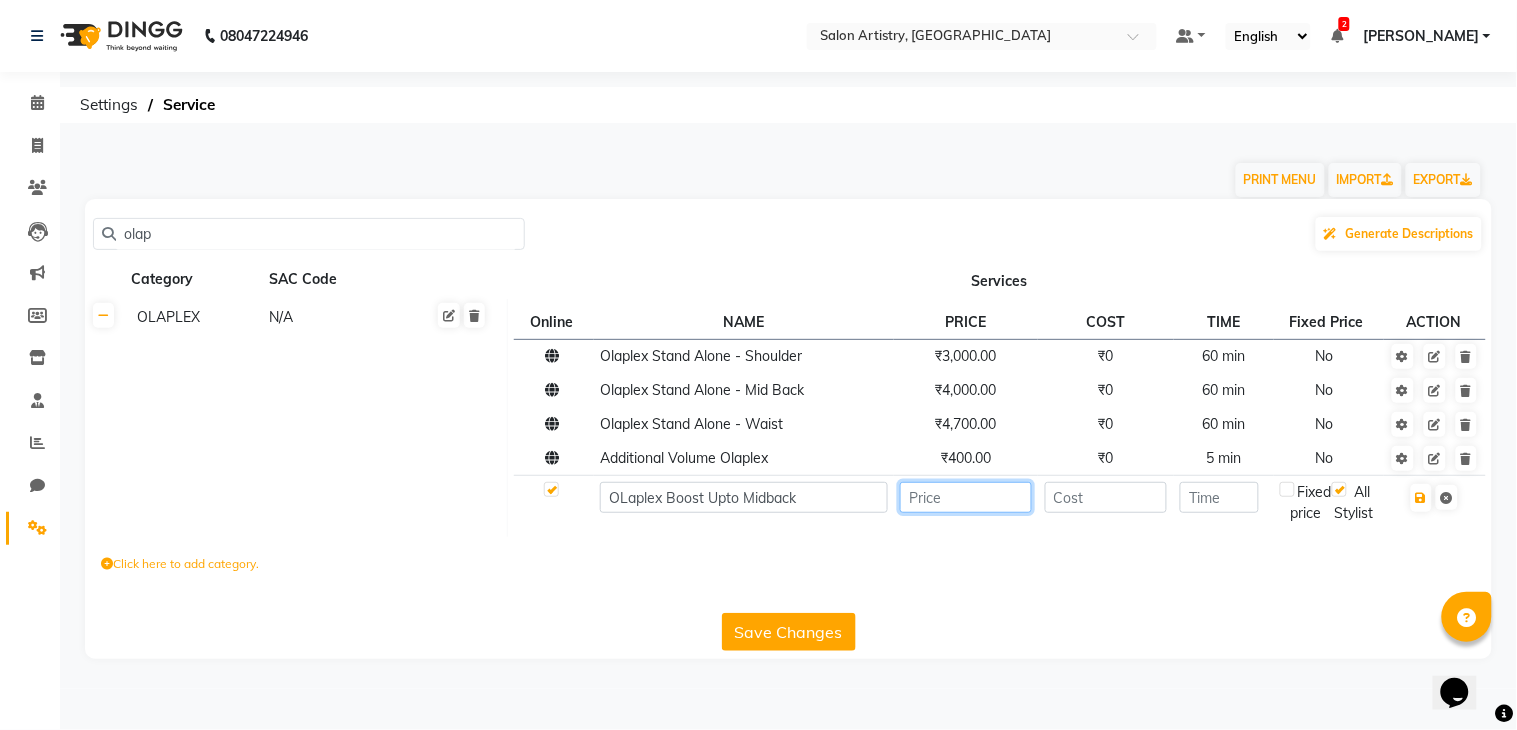 click 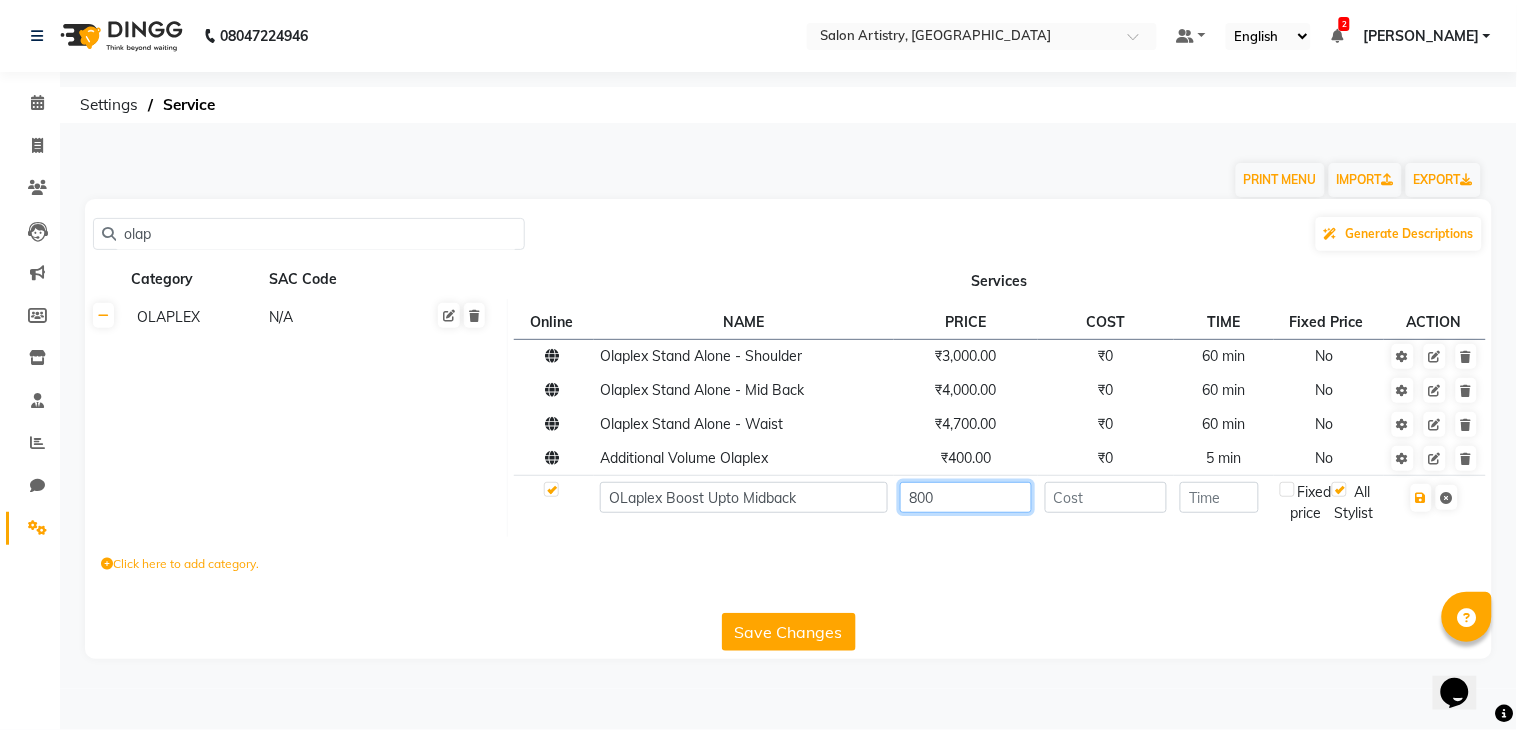 type on "800" 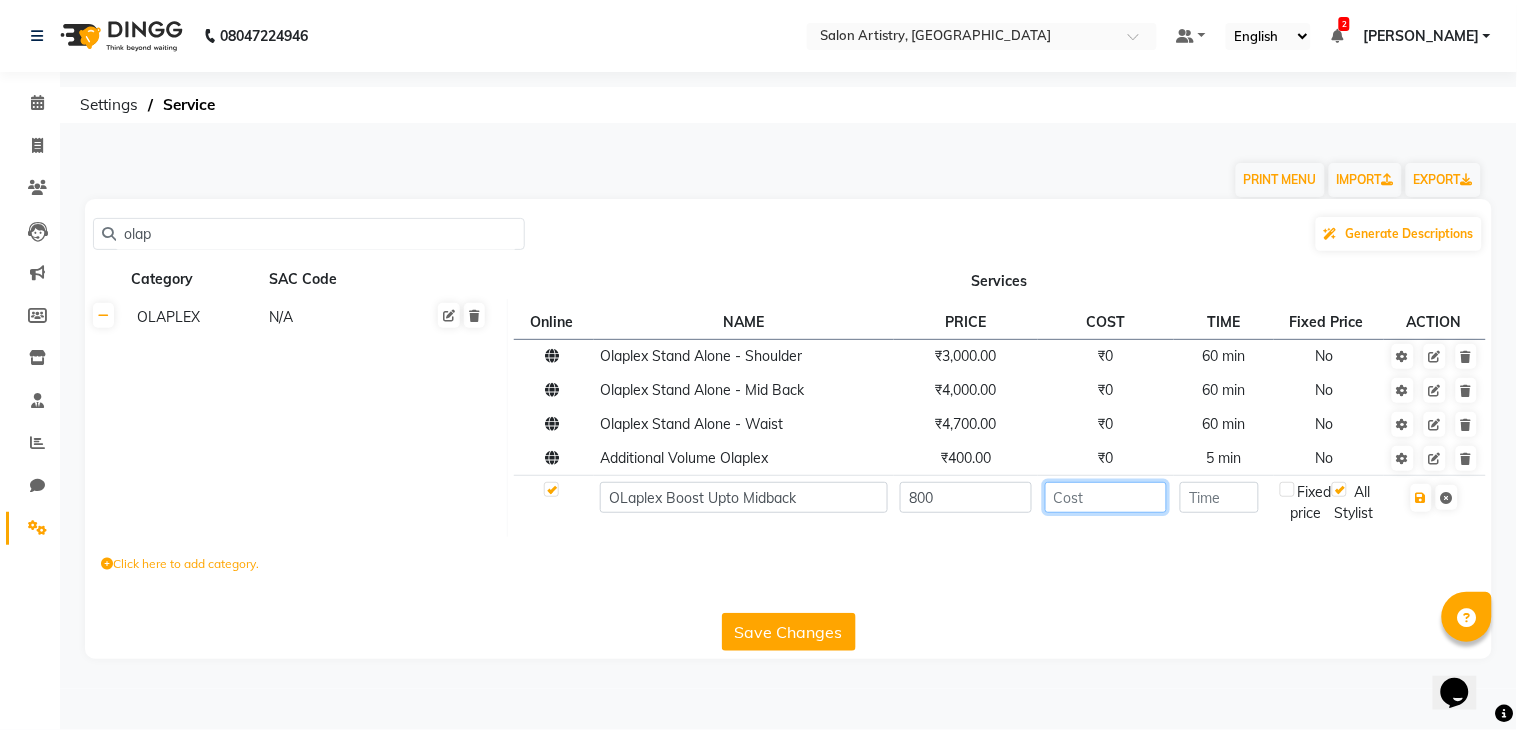 click 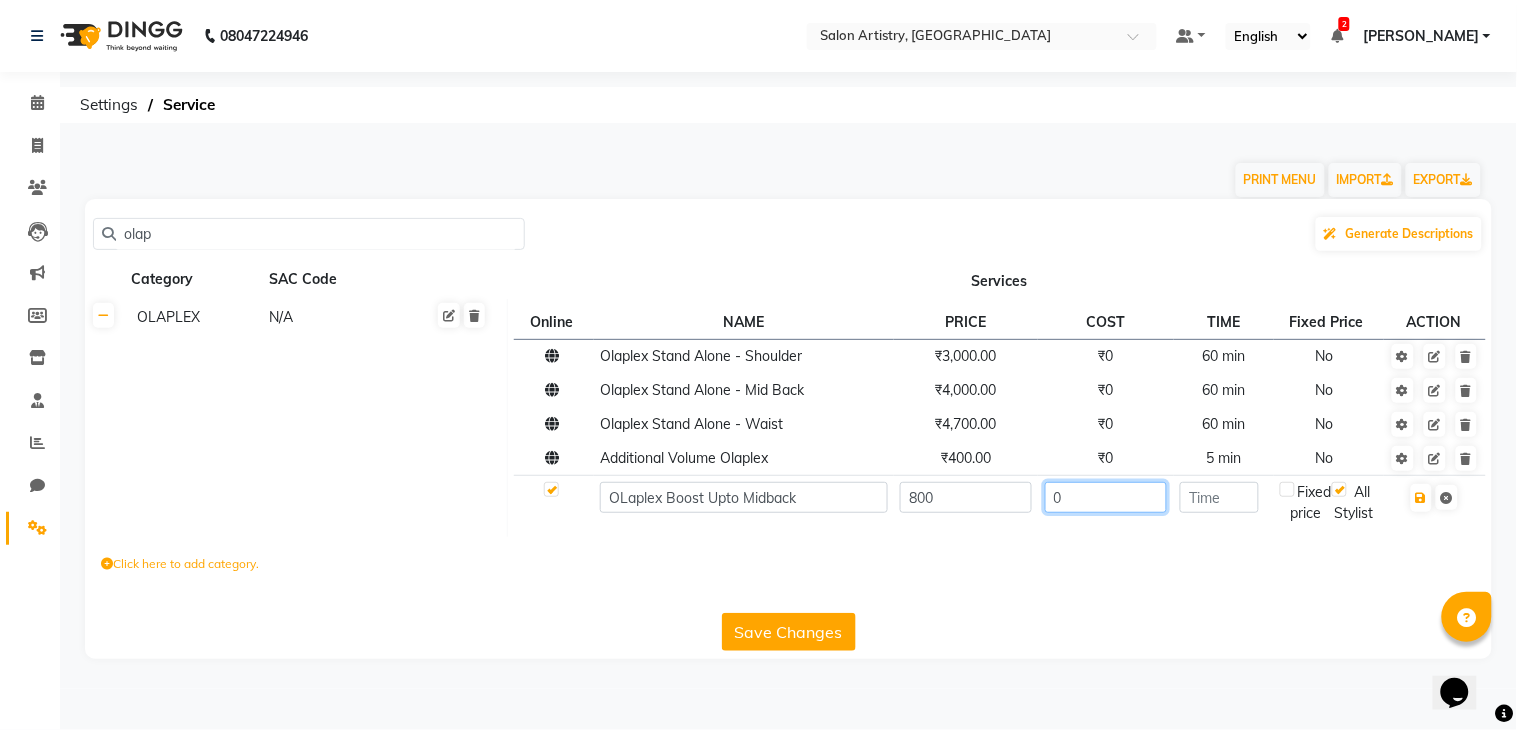 type on "0" 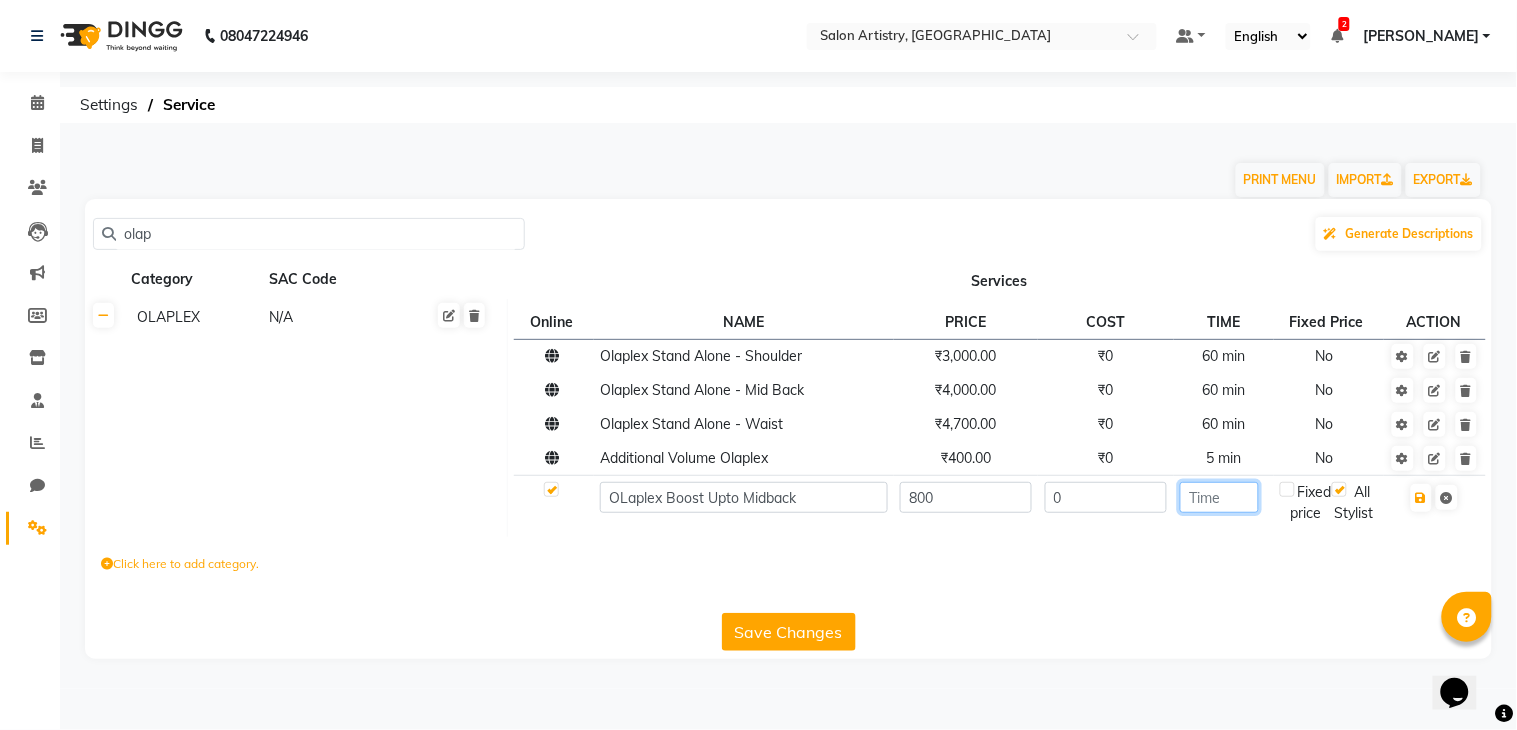 click 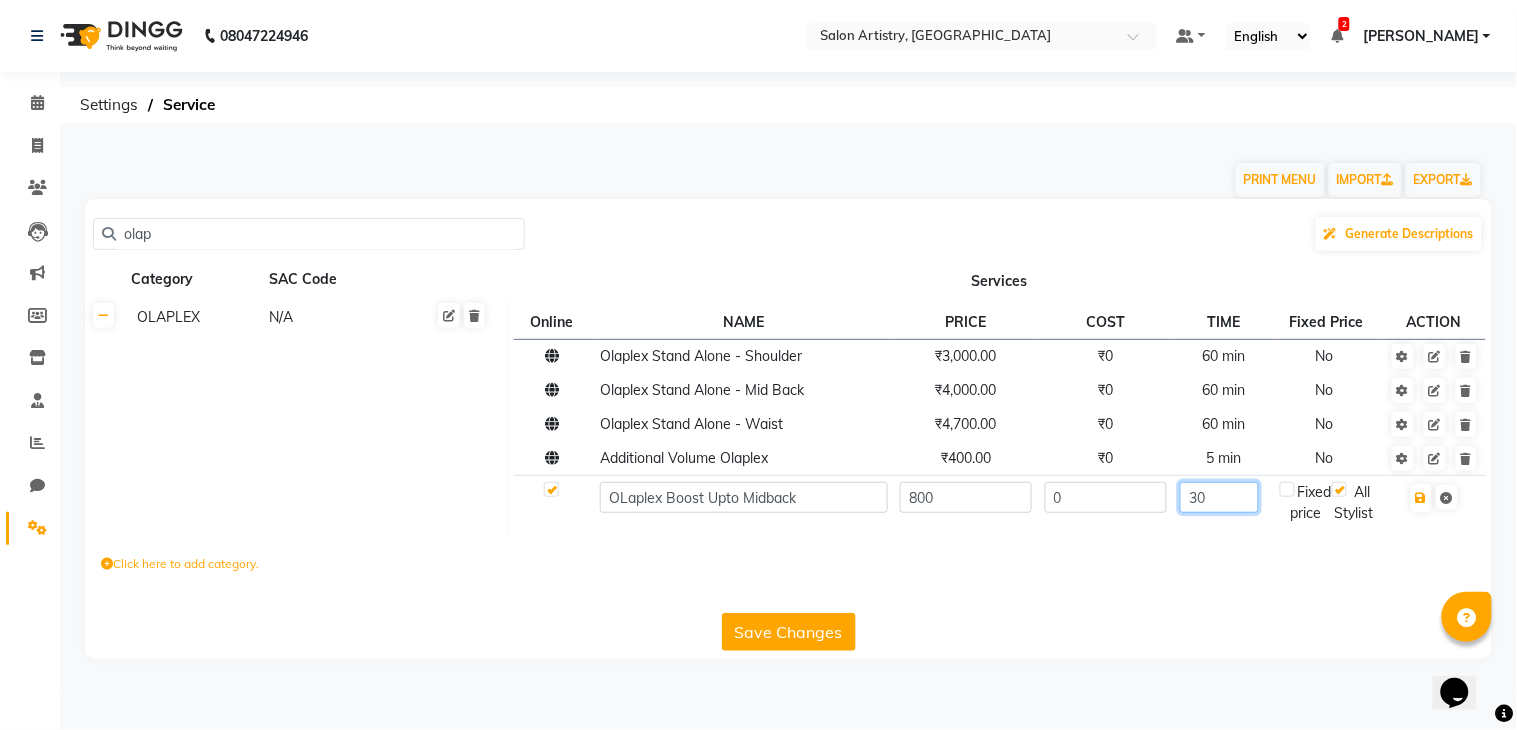 type on "30" 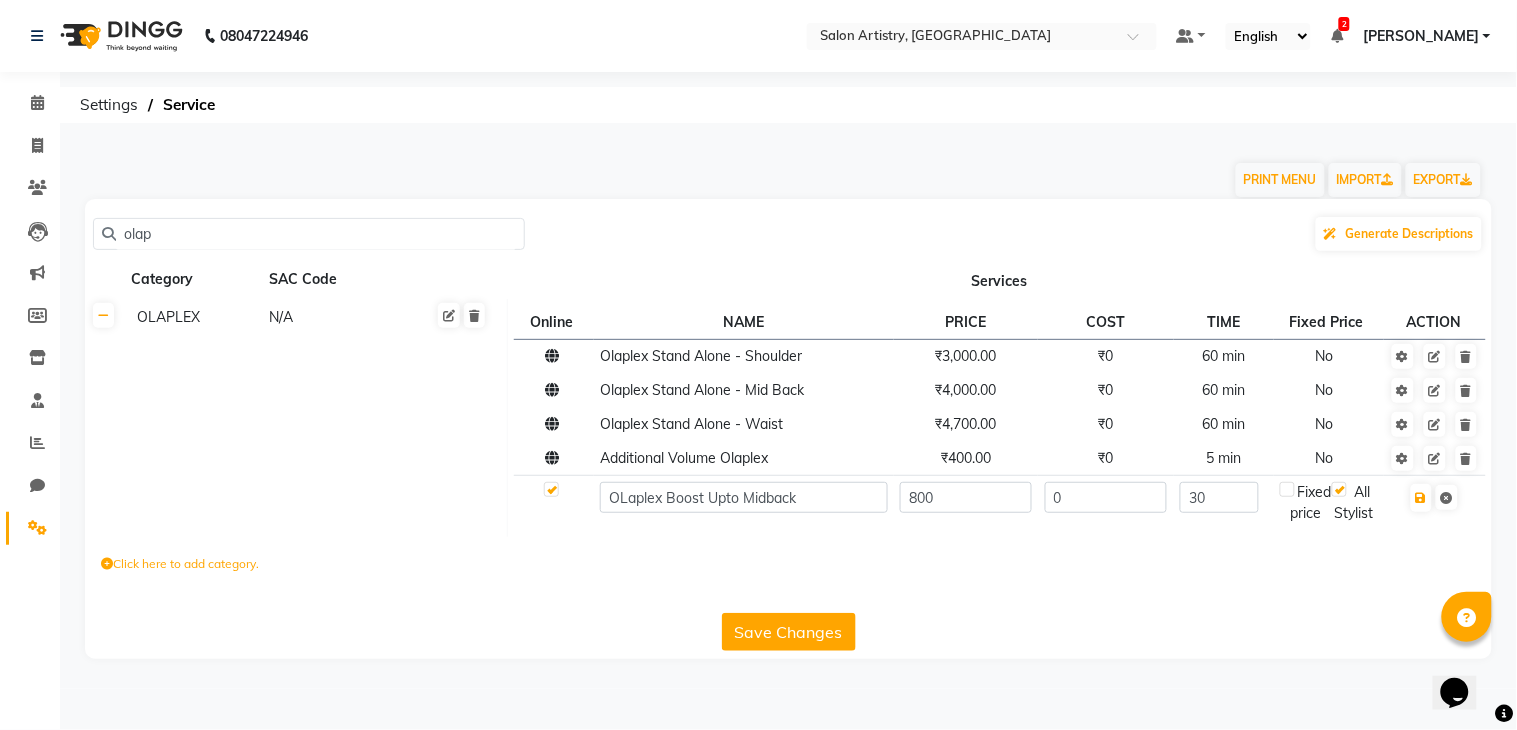 click on "Click here to add category." 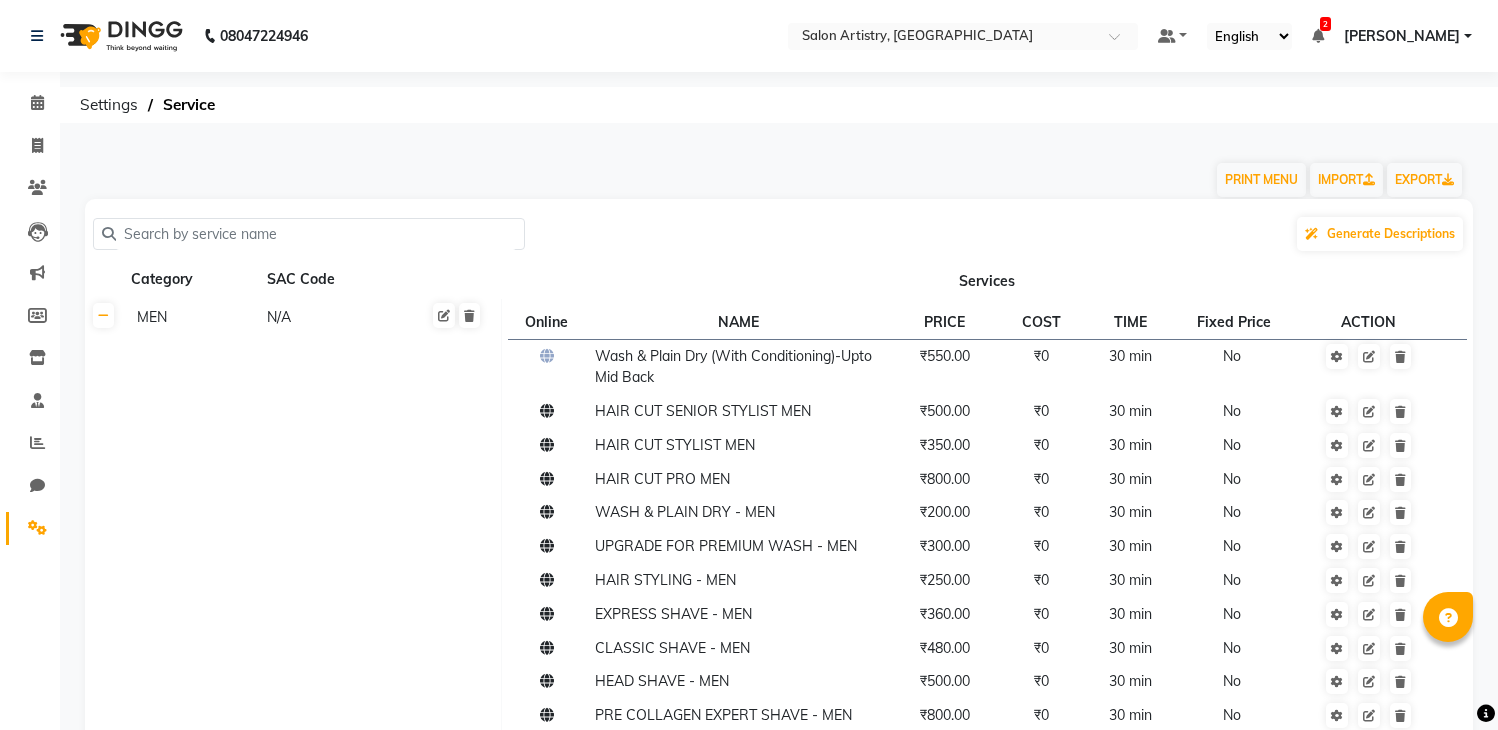 scroll, scrollTop: 0, scrollLeft: 0, axis: both 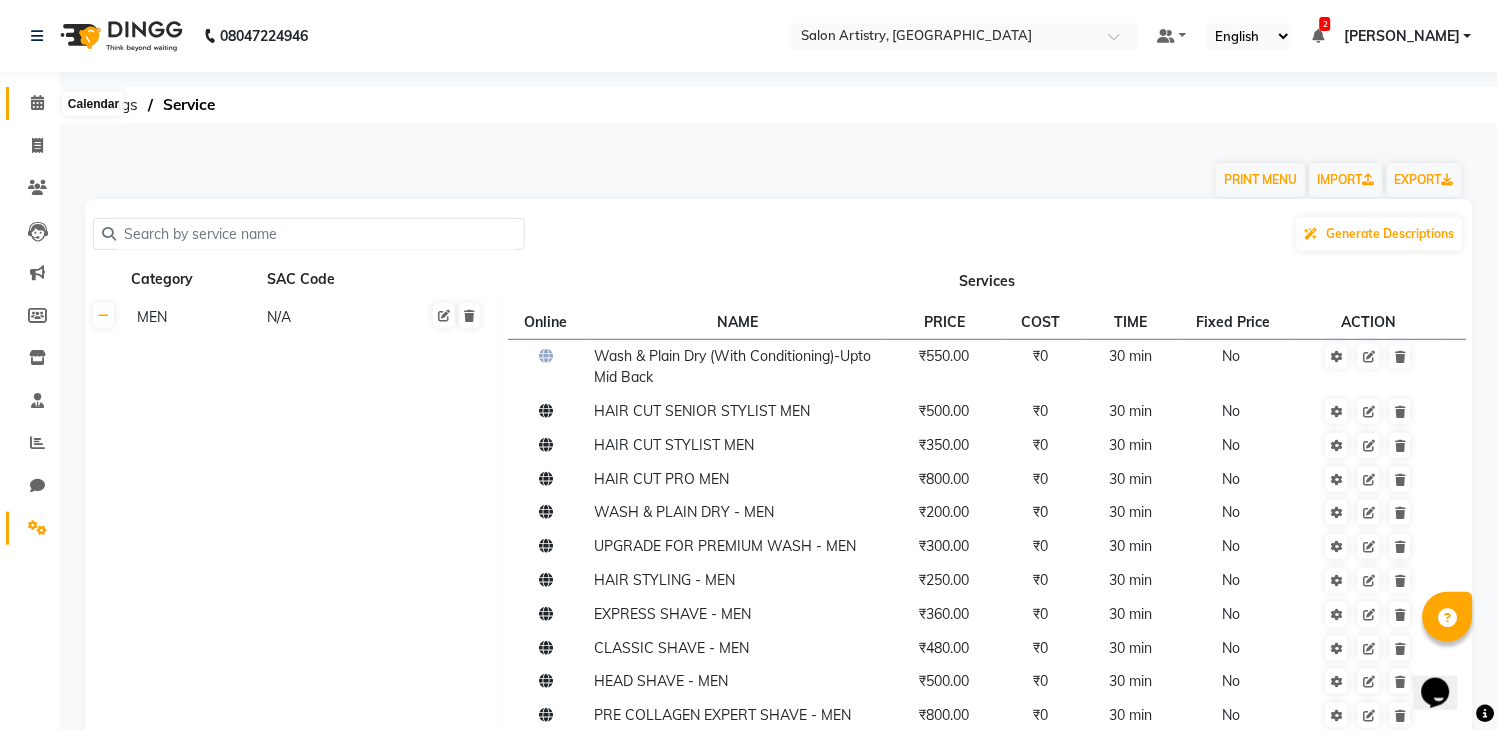 drag, startPoint x: 34, startPoint y: 103, endPoint x: 42, endPoint y: 125, distance: 23.409399 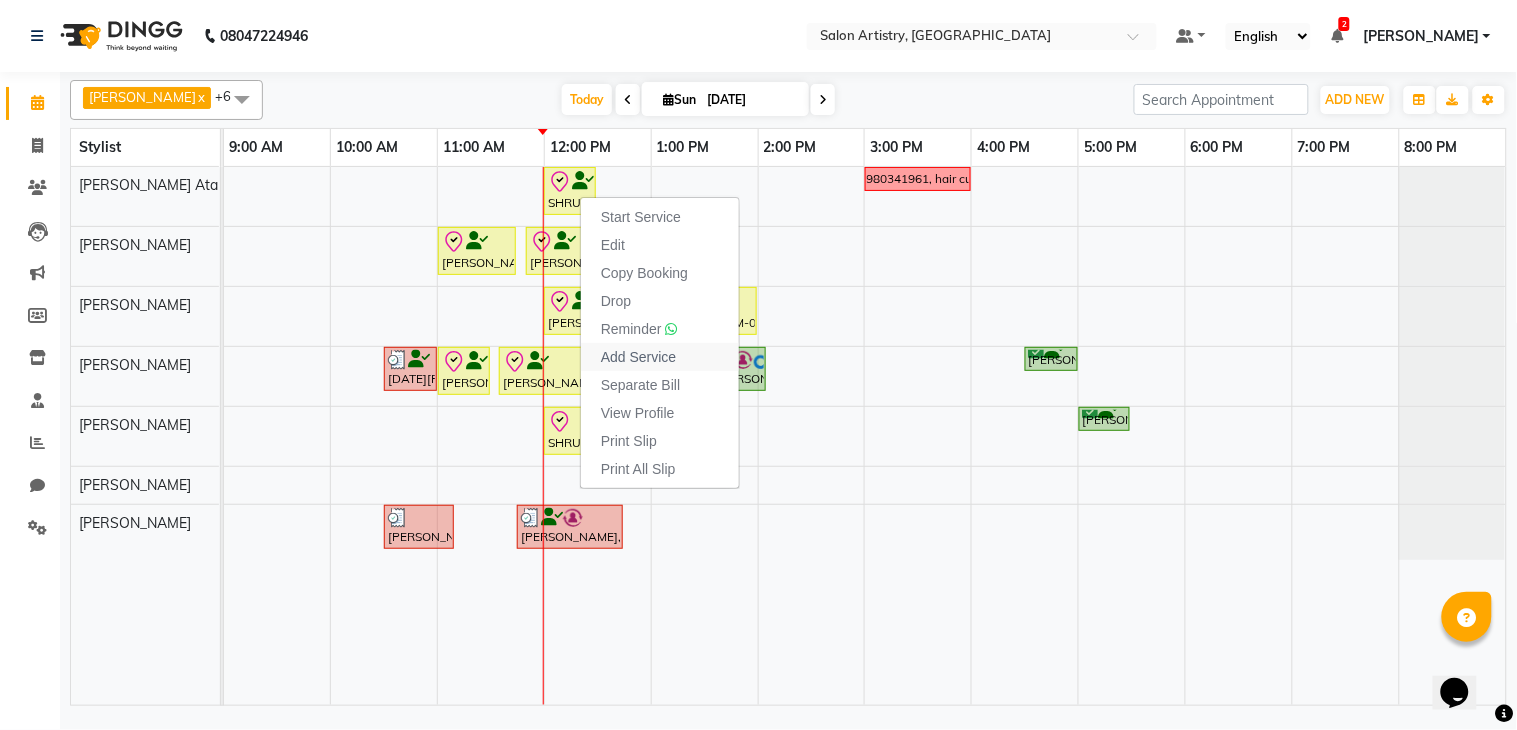 click on "Add Service" at bounding box center [638, 357] 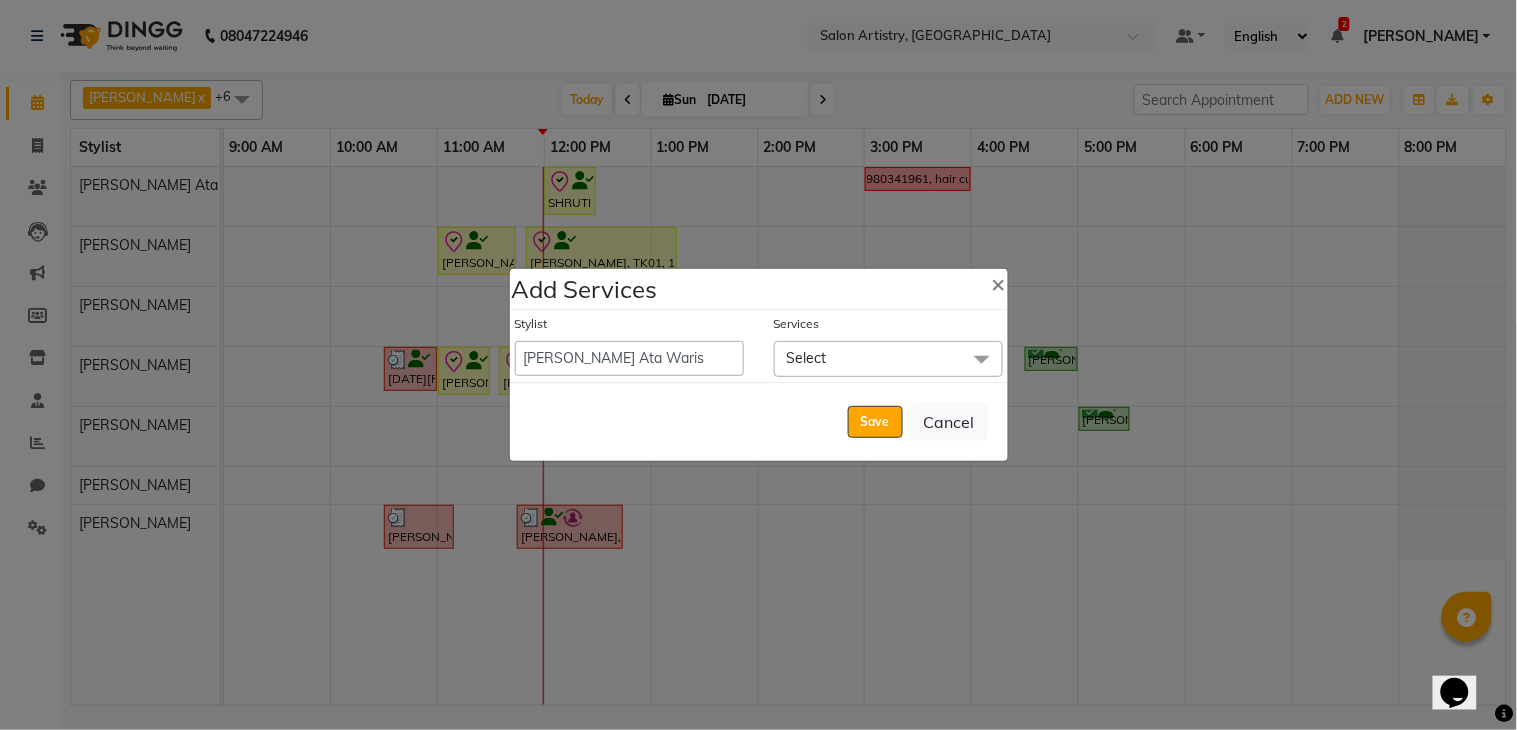 click on "Select" 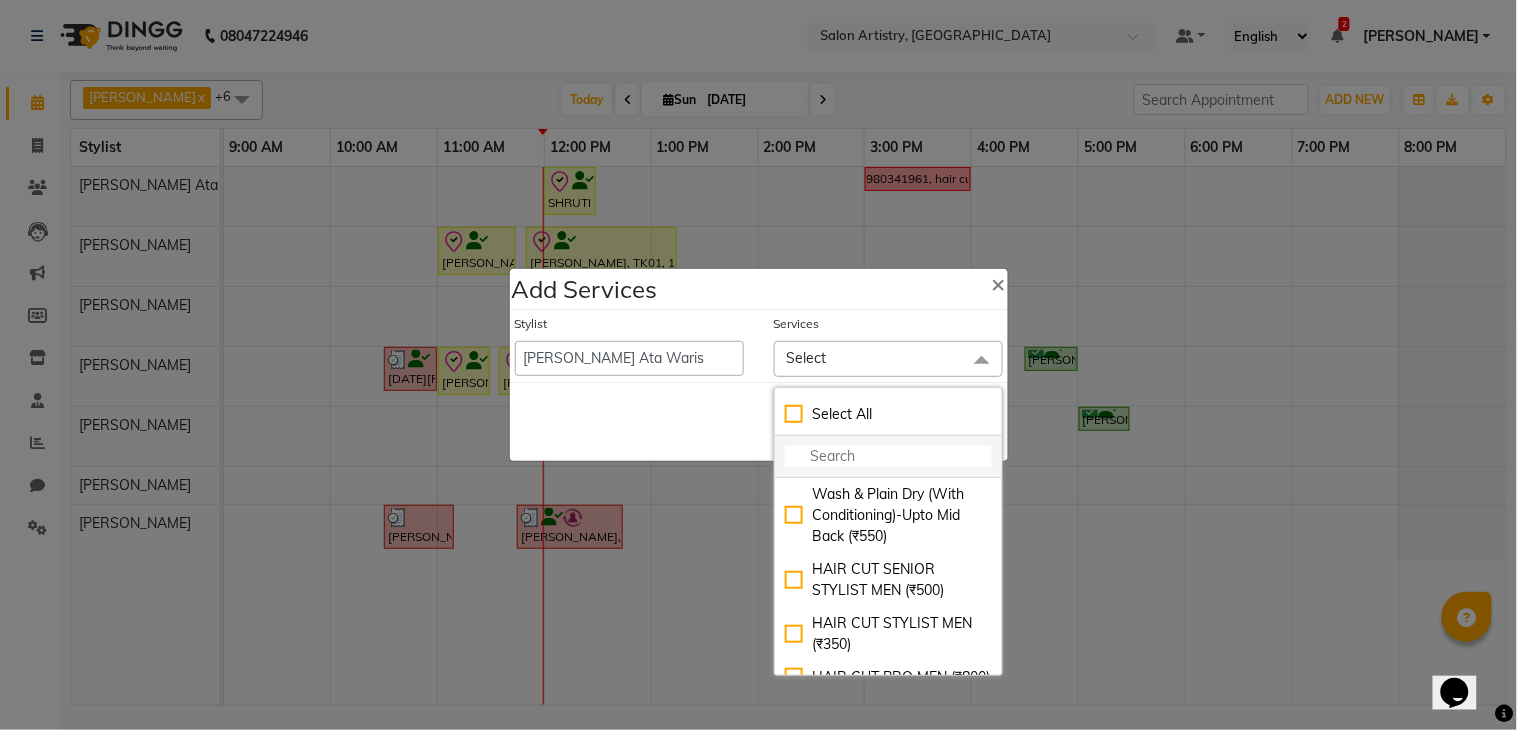click 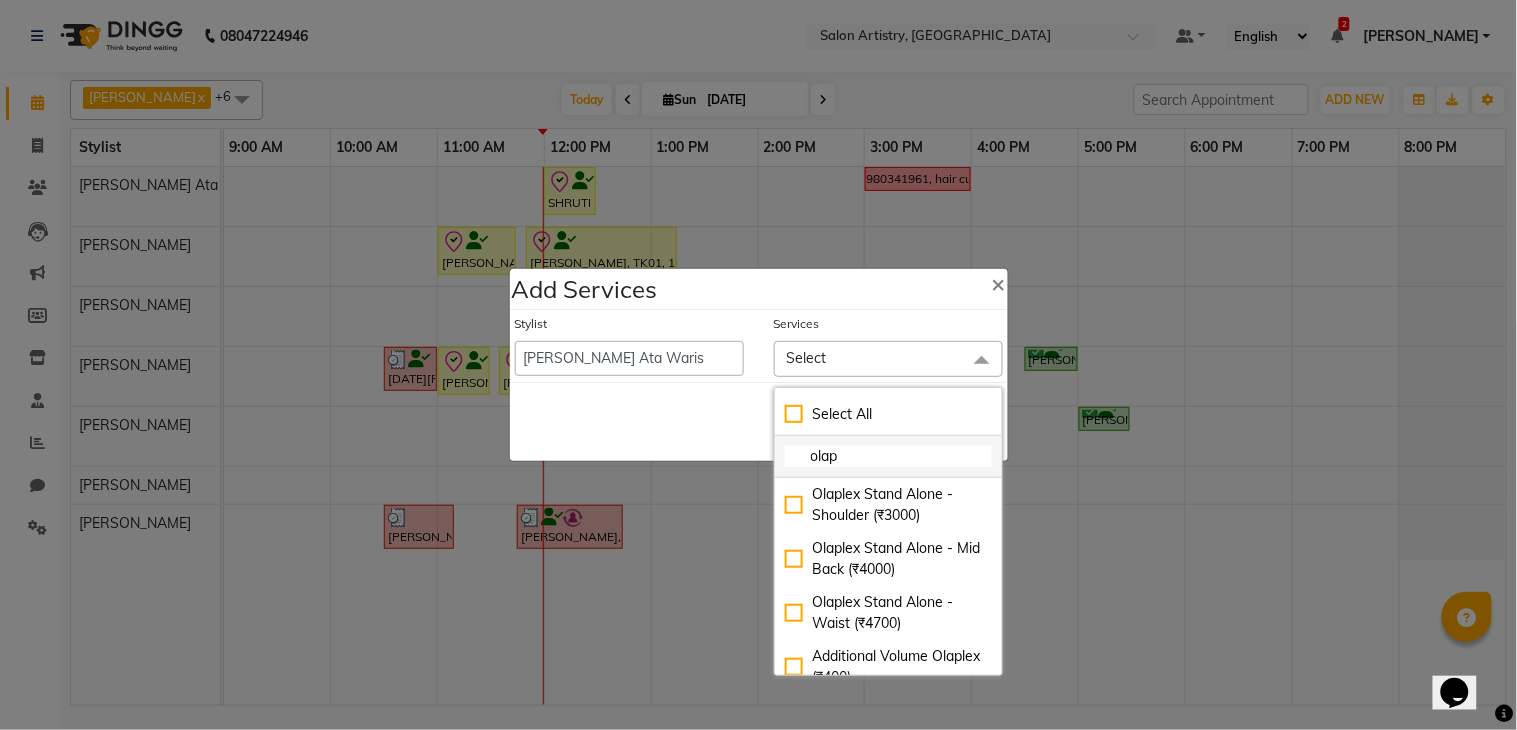 type on "olapl" 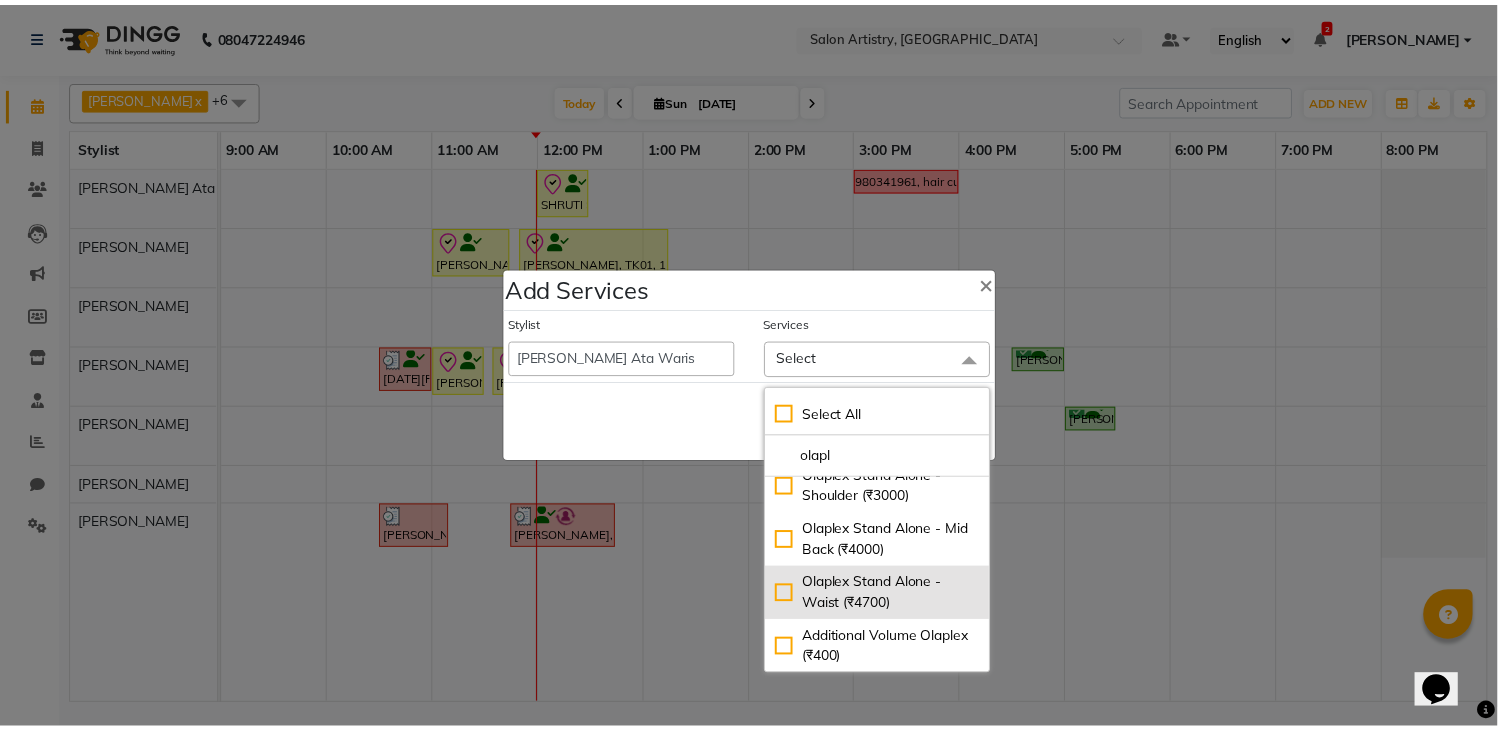 scroll, scrollTop: 0, scrollLeft: 0, axis: both 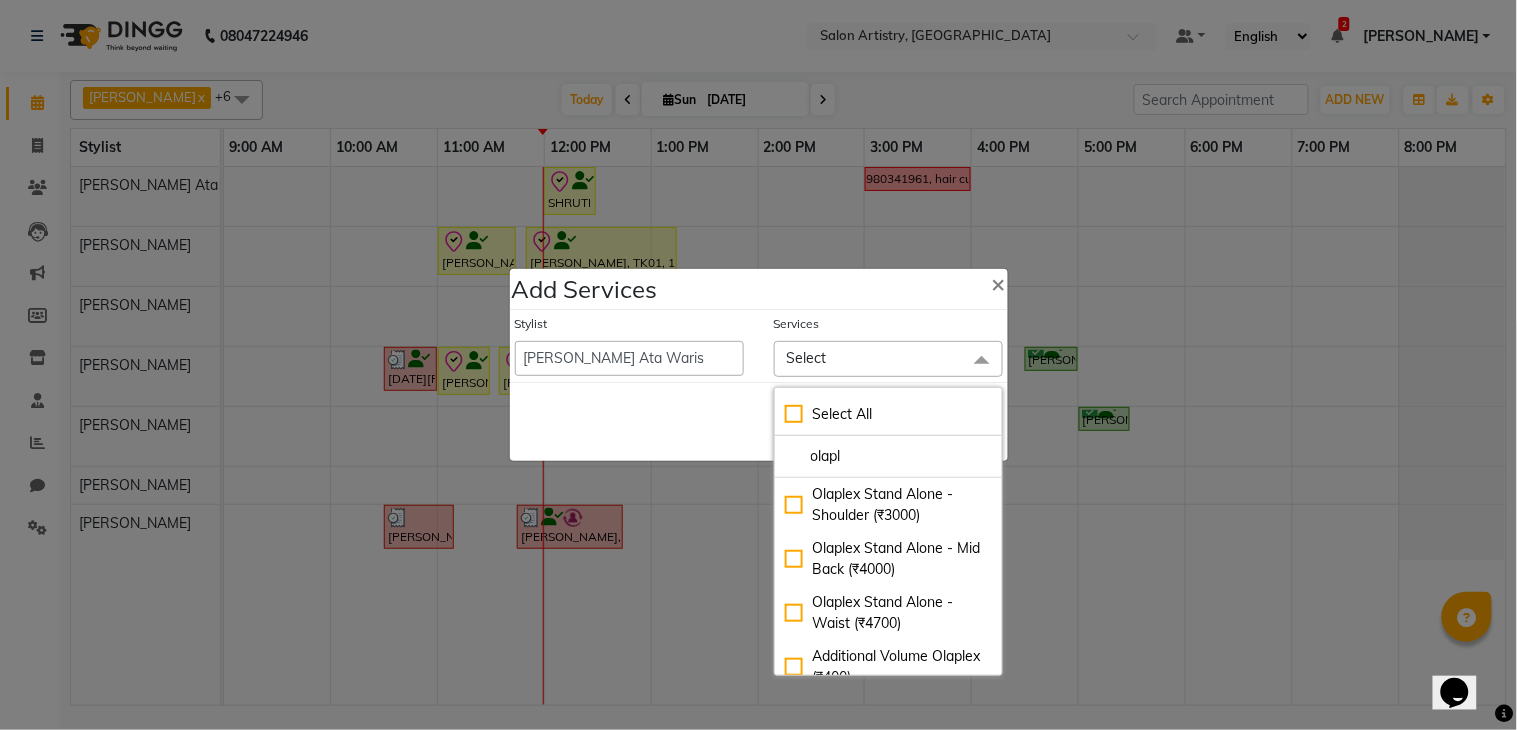 click on "Save   Cancel" 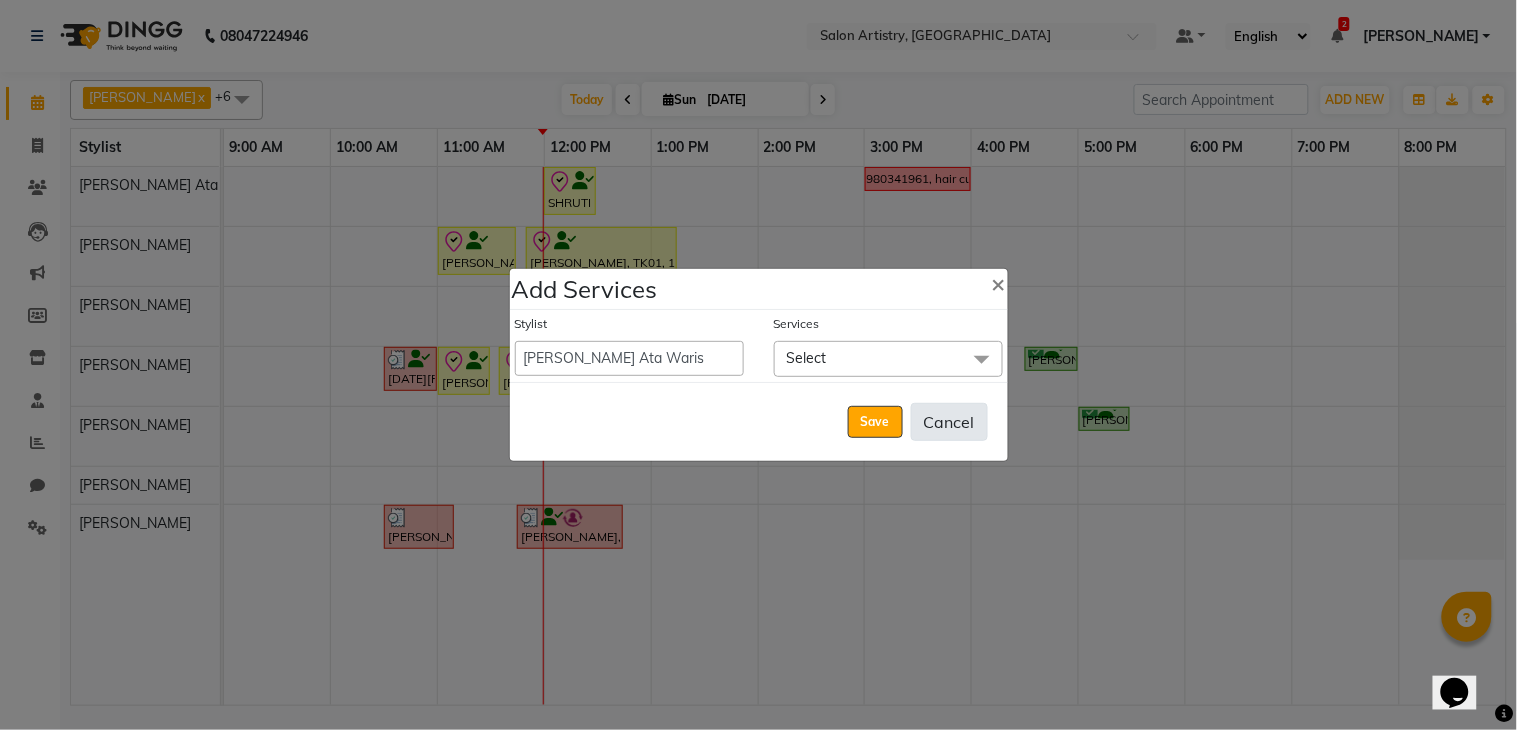 click on "Cancel" 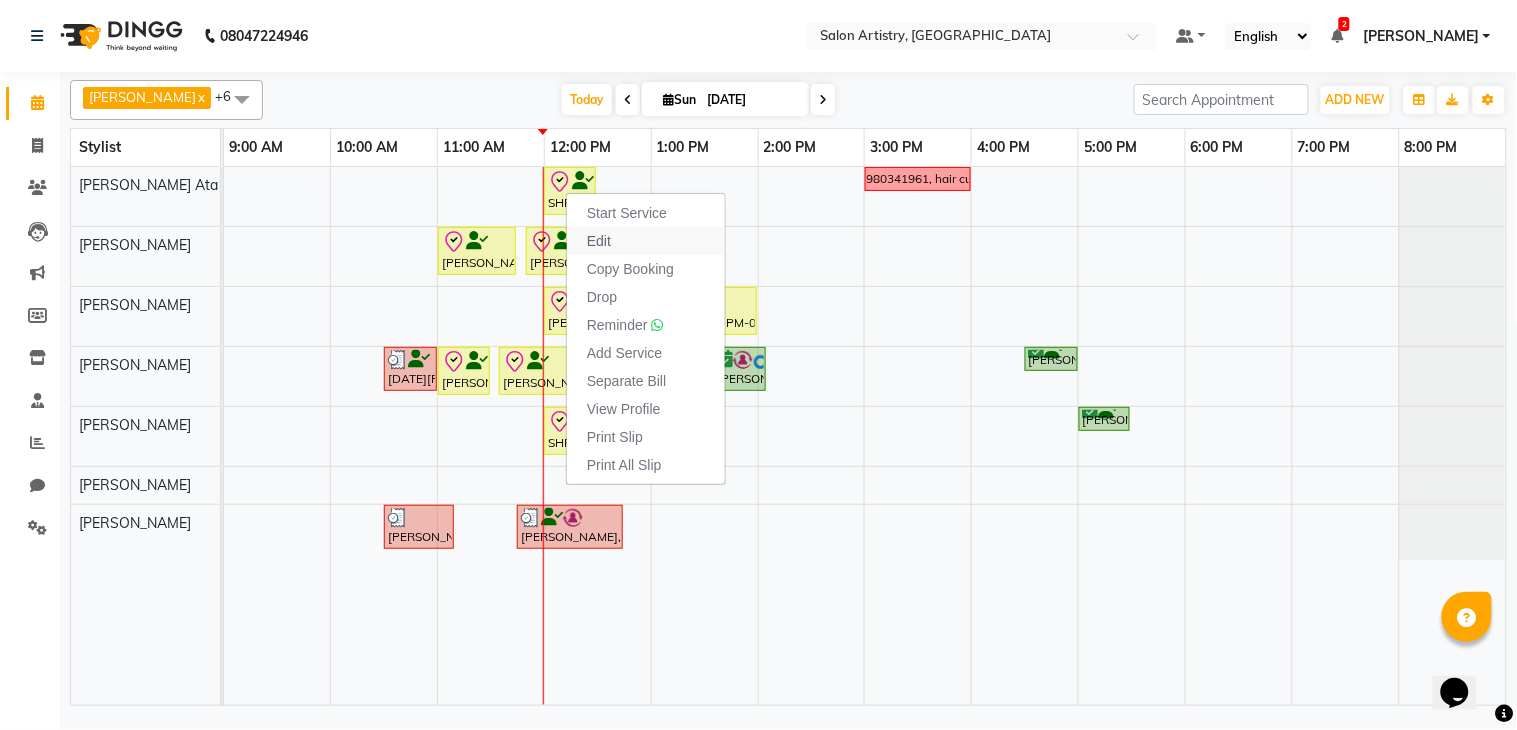click on "Edit" at bounding box center (599, 241) 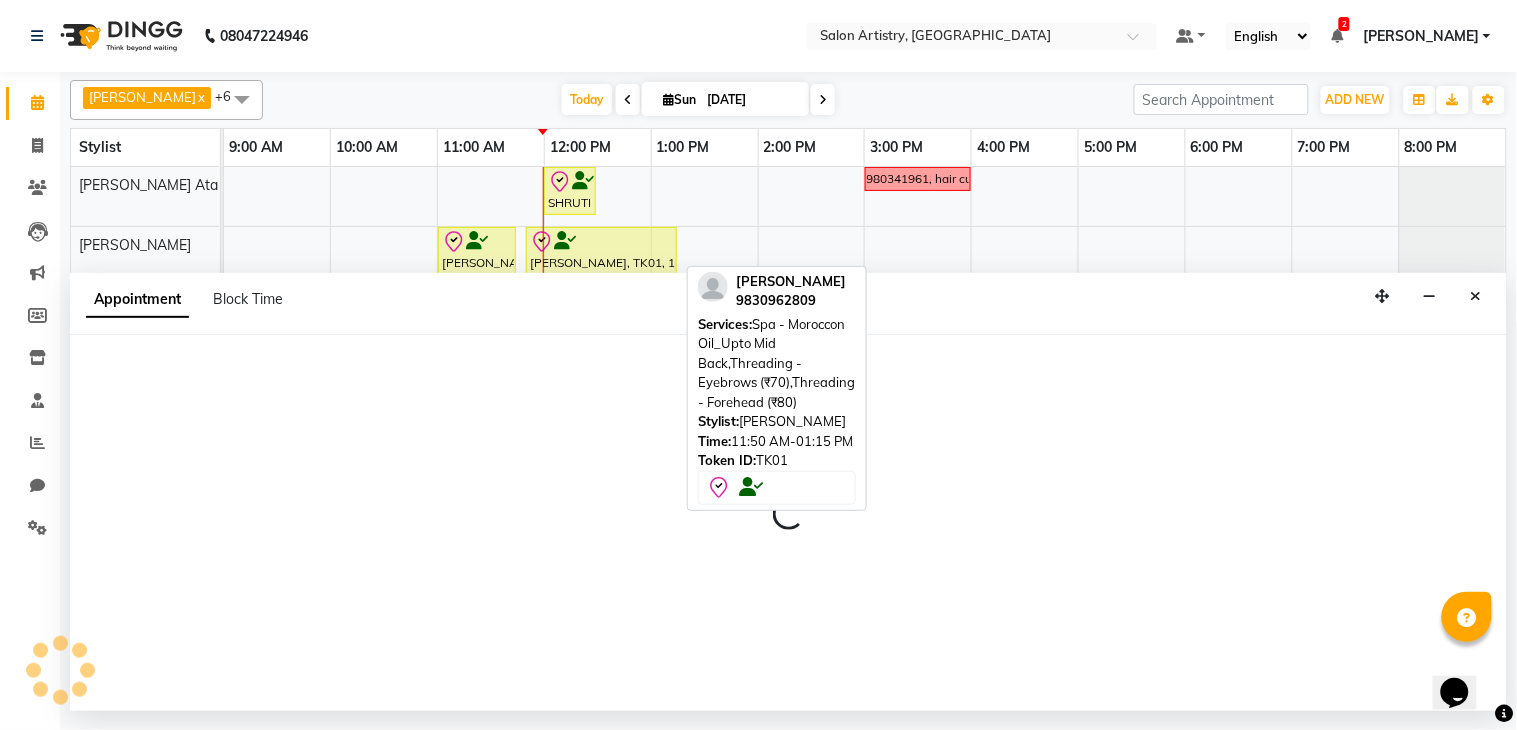 select on "tentative" 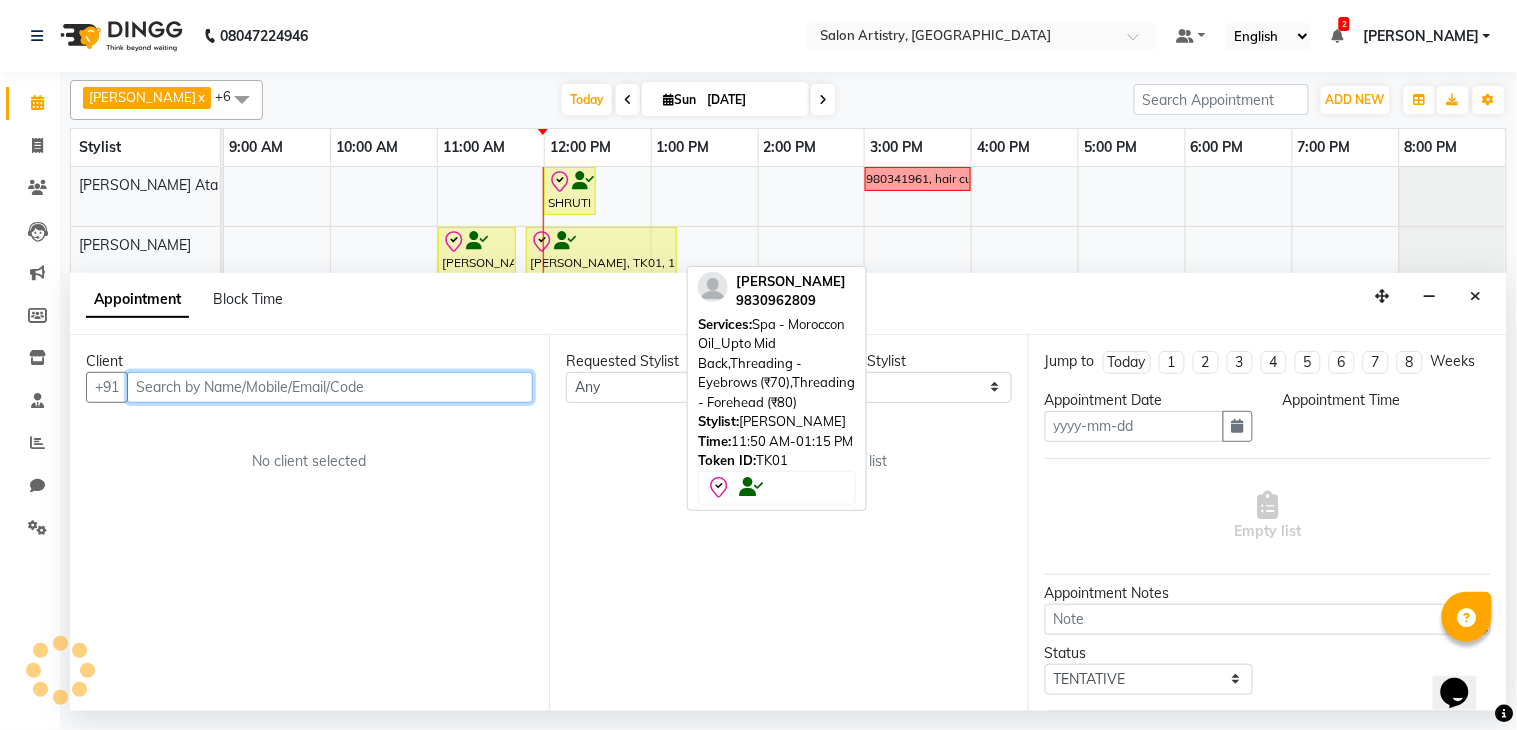 type on "[DATE]" 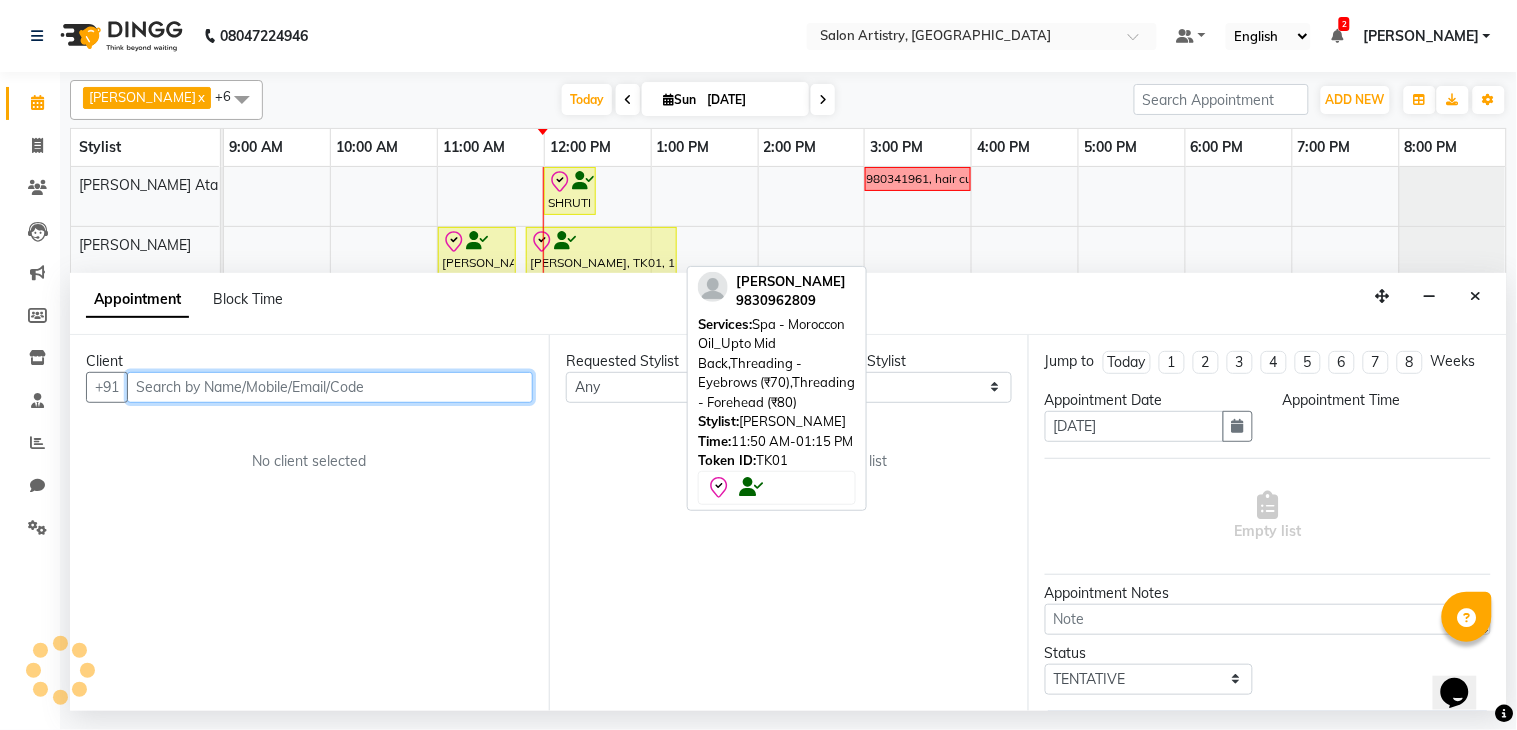 select on "check-in" 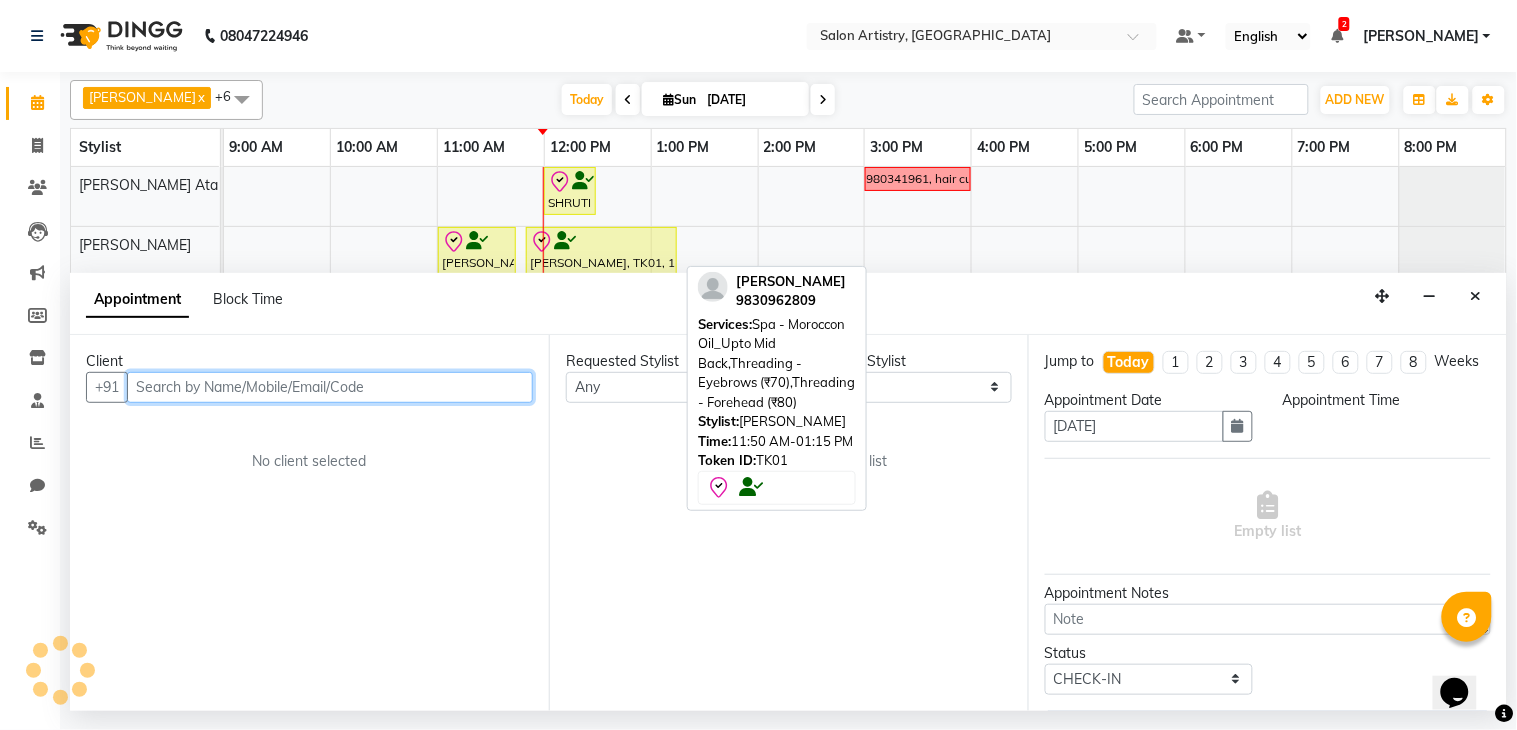 select on "79863" 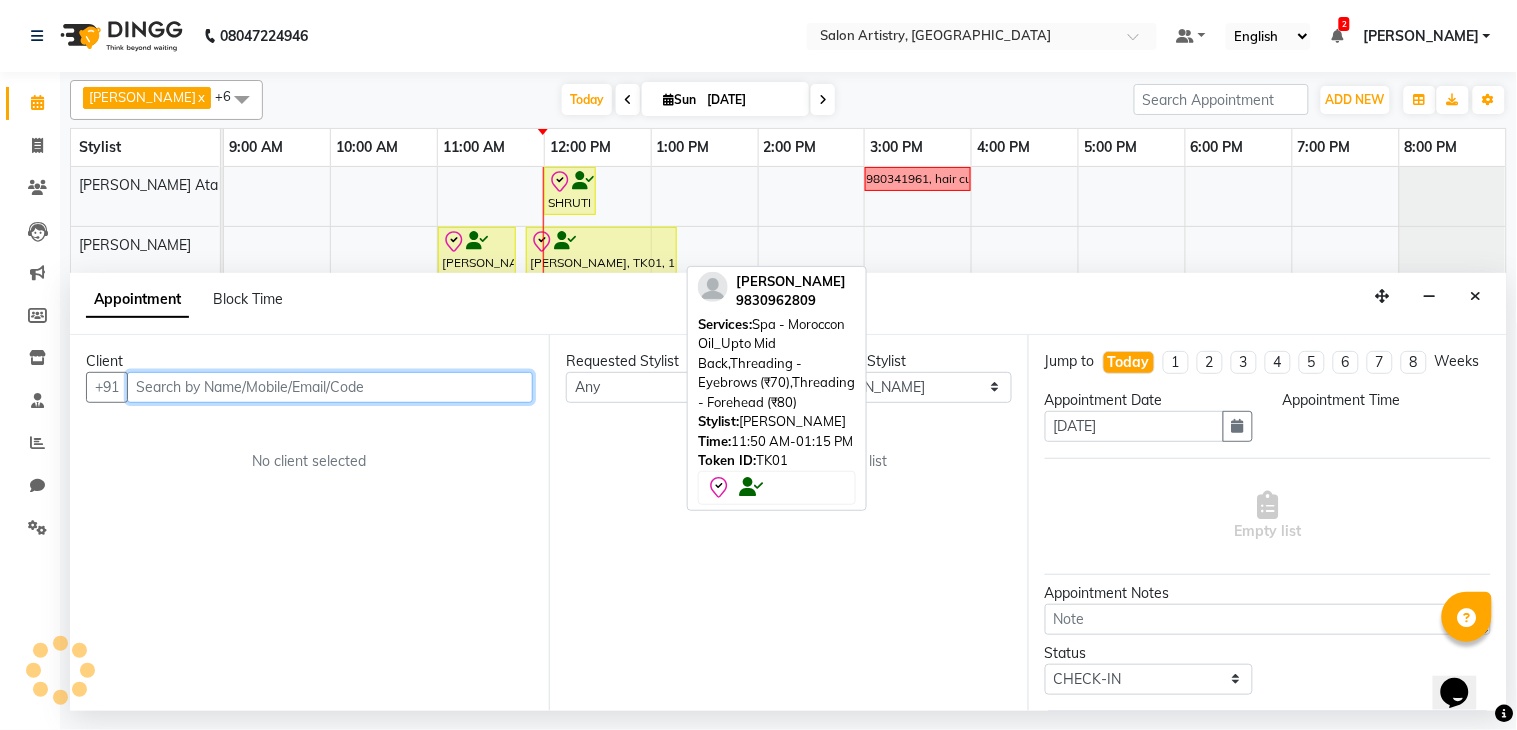 select on "720" 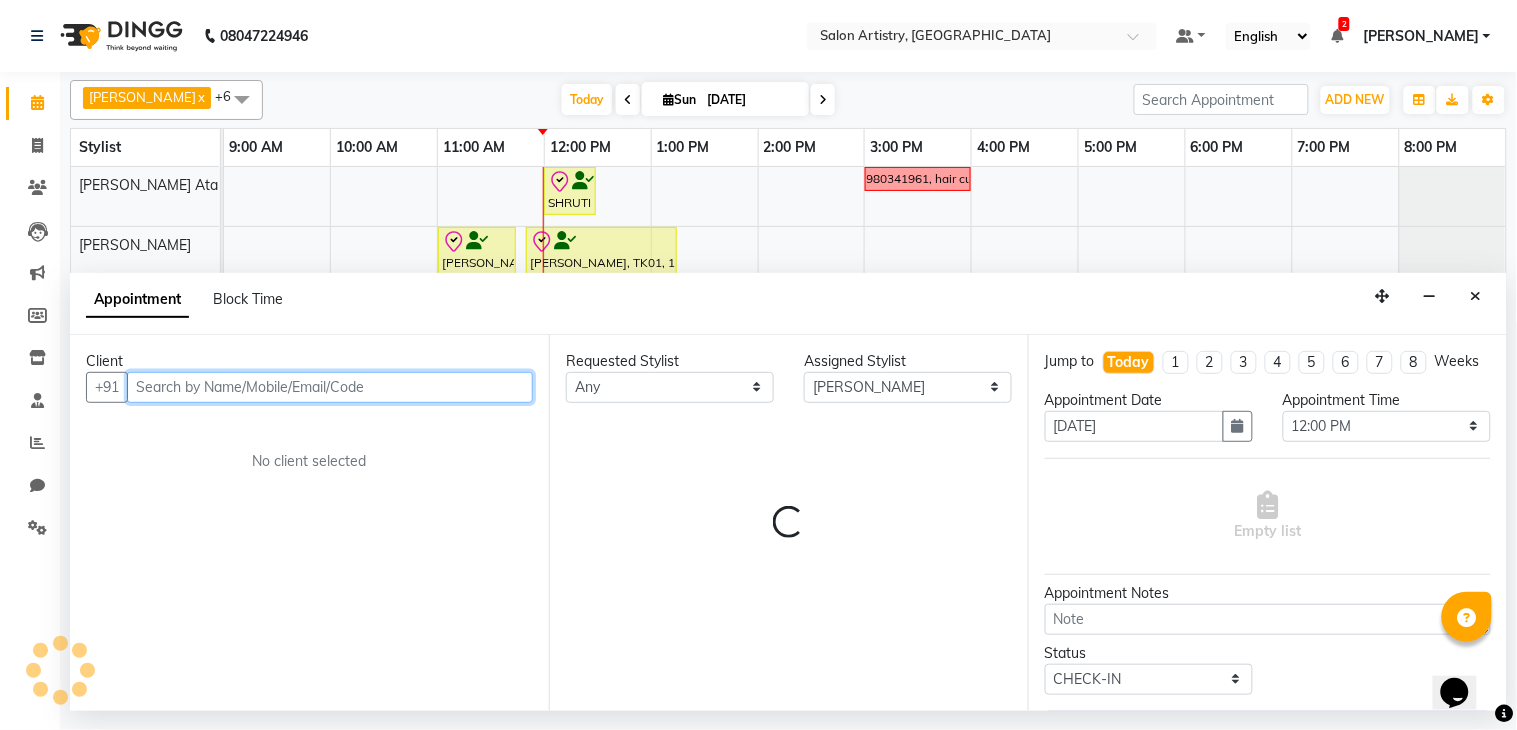 select on "4168" 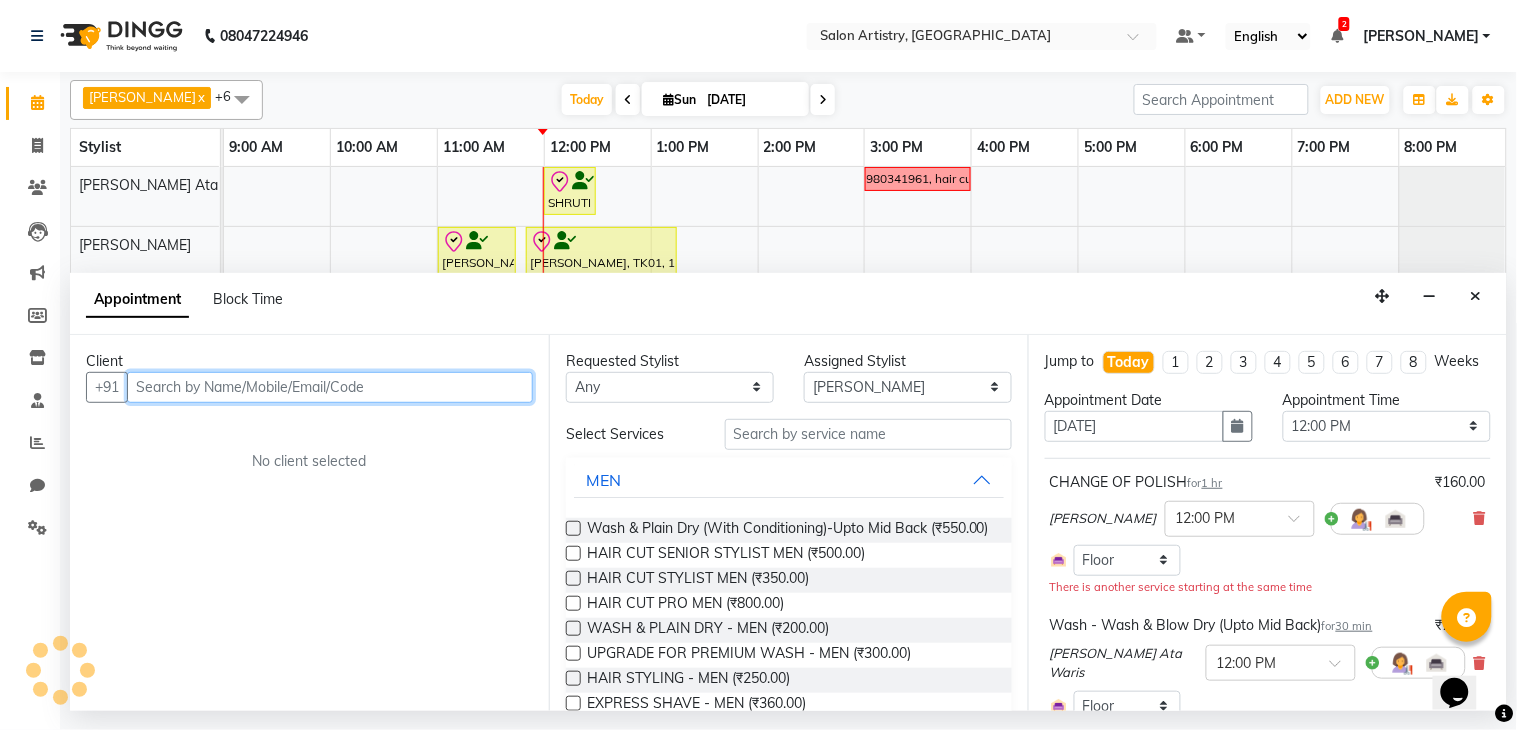 select on "4168" 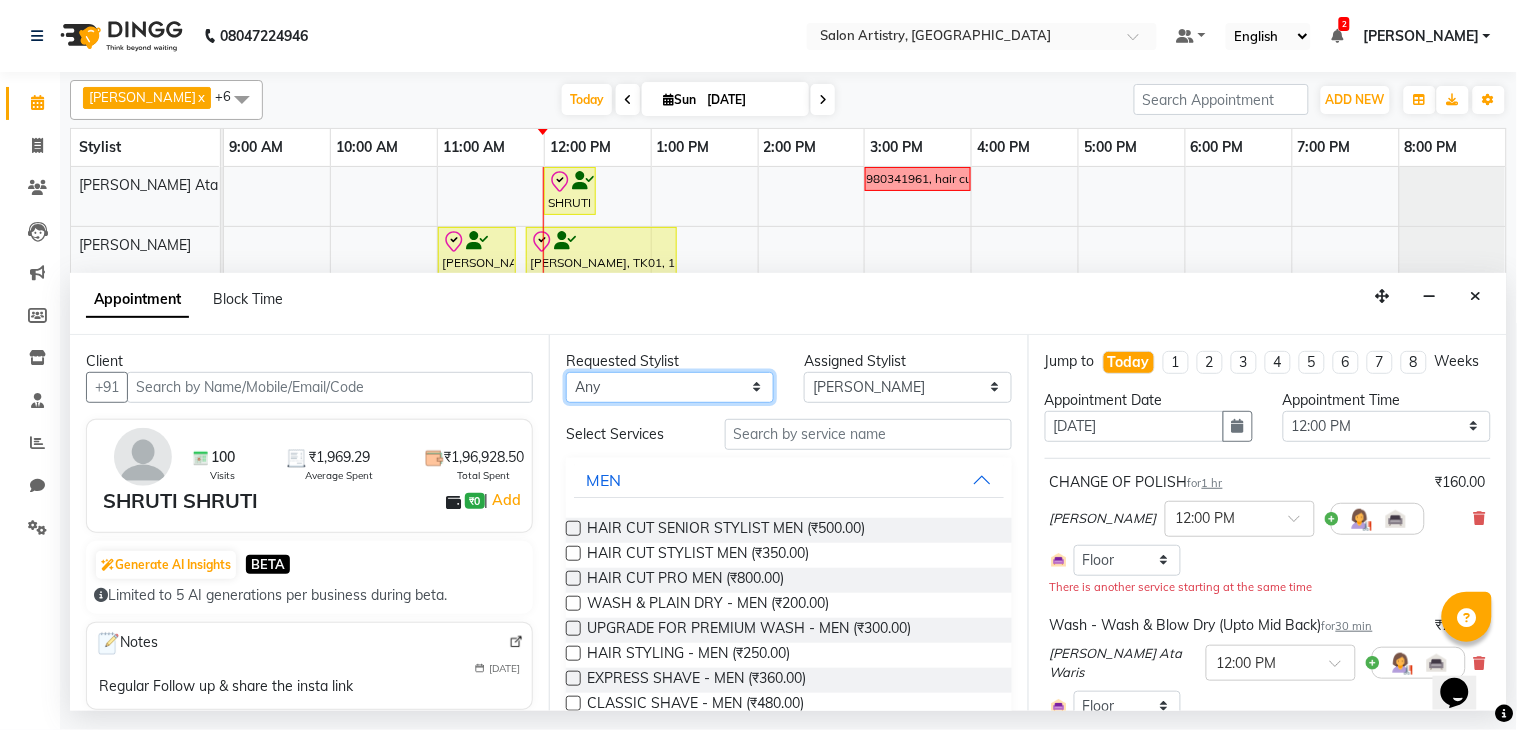 click on "Any Anupriya Ghosh Iqbal Ahmed Irshad Khan Mannu Kumar Gupta Mekhla Bhattacharya Minika Das Puja Debnath Reception Rekha Singh Ricky Das Rony Das Sangeeta Lodh Sharfaraz Ata Waris Simmy Rai Tapasi" at bounding box center [670, 387] 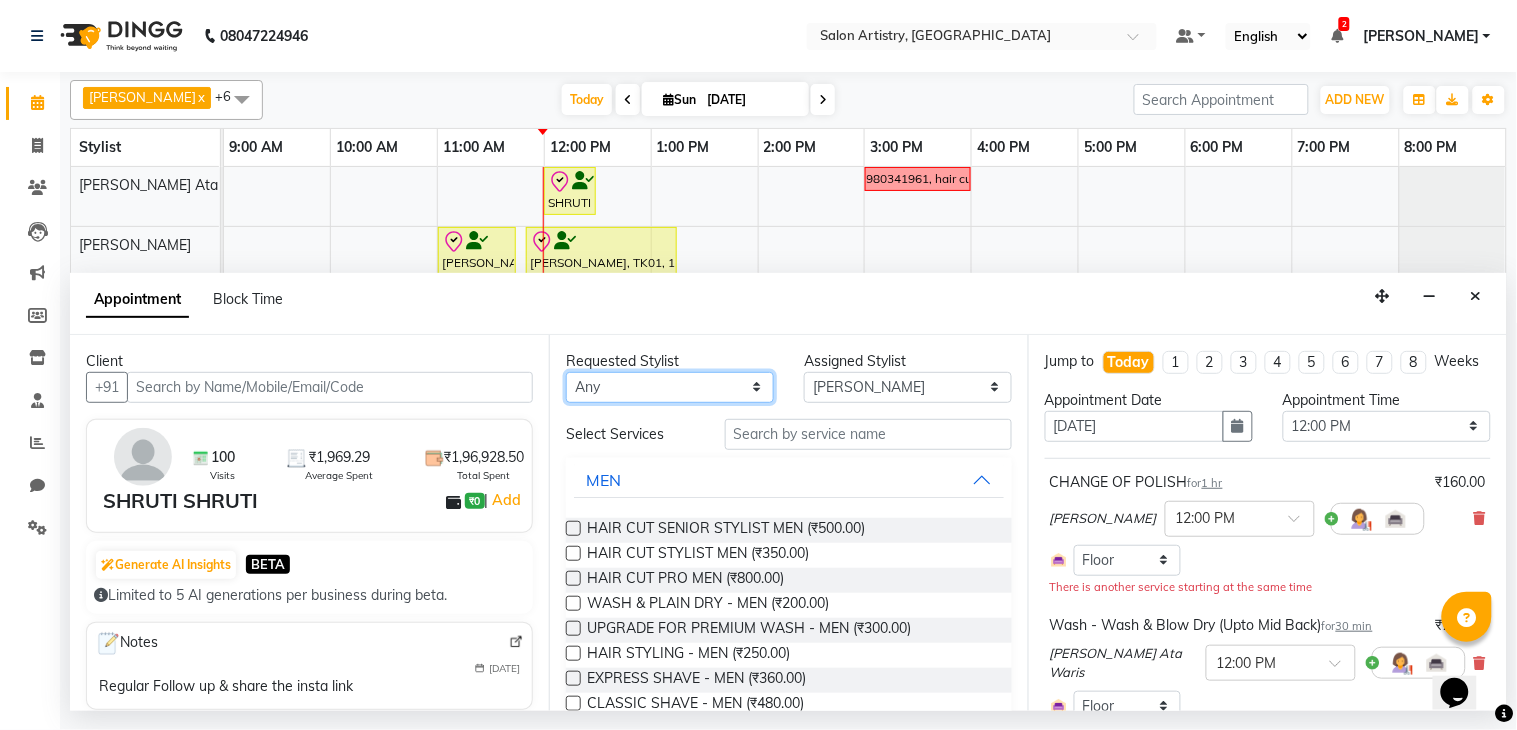 select on "79858" 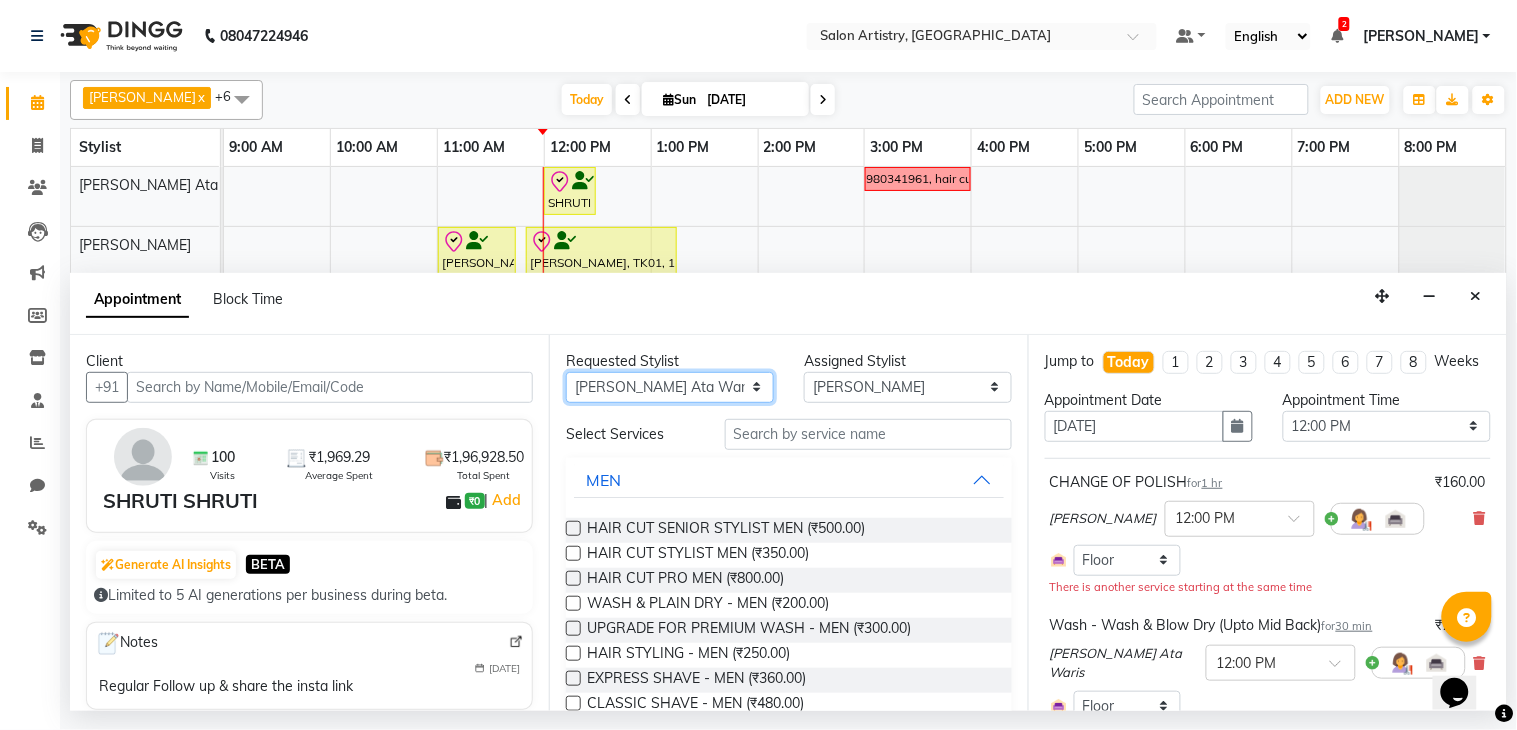 click on "Any Anupriya Ghosh Iqbal Ahmed Irshad Khan Mannu Kumar Gupta Mekhla Bhattacharya Minika Das Puja Debnath Reception Rekha Singh Ricky Das Rony Das Sangeeta Lodh Sharfaraz Ata Waris Simmy Rai Tapasi" at bounding box center (670, 387) 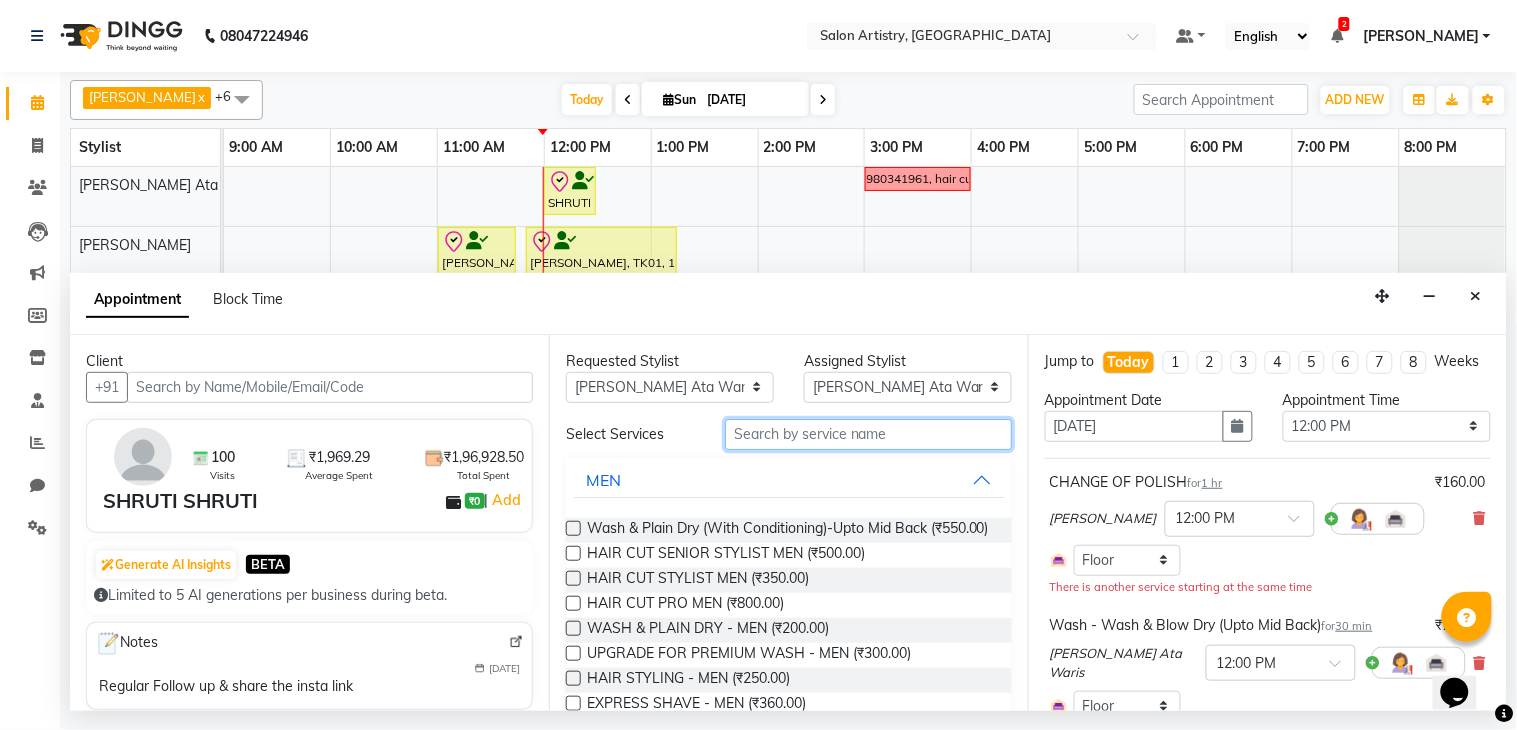 click at bounding box center [868, 434] 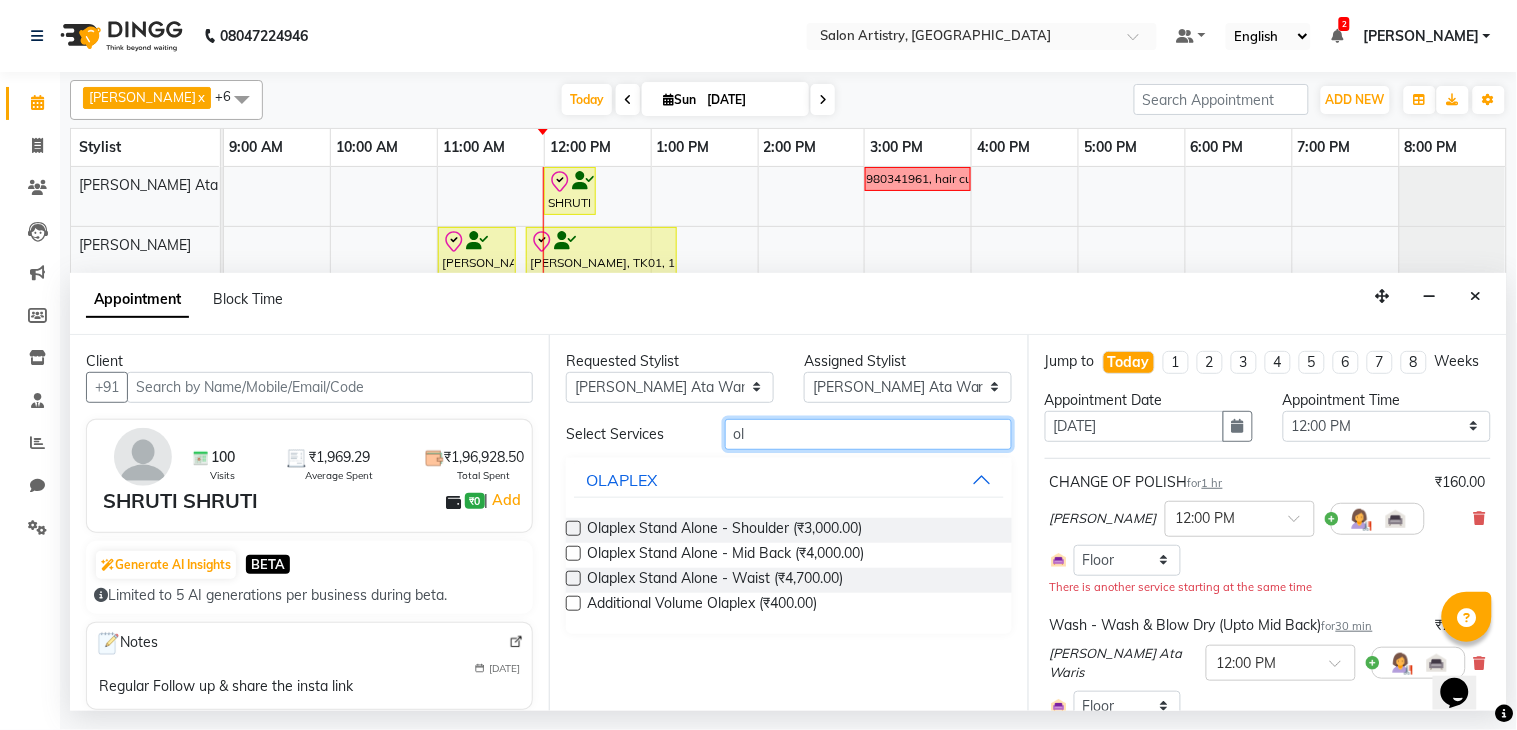 type on "o" 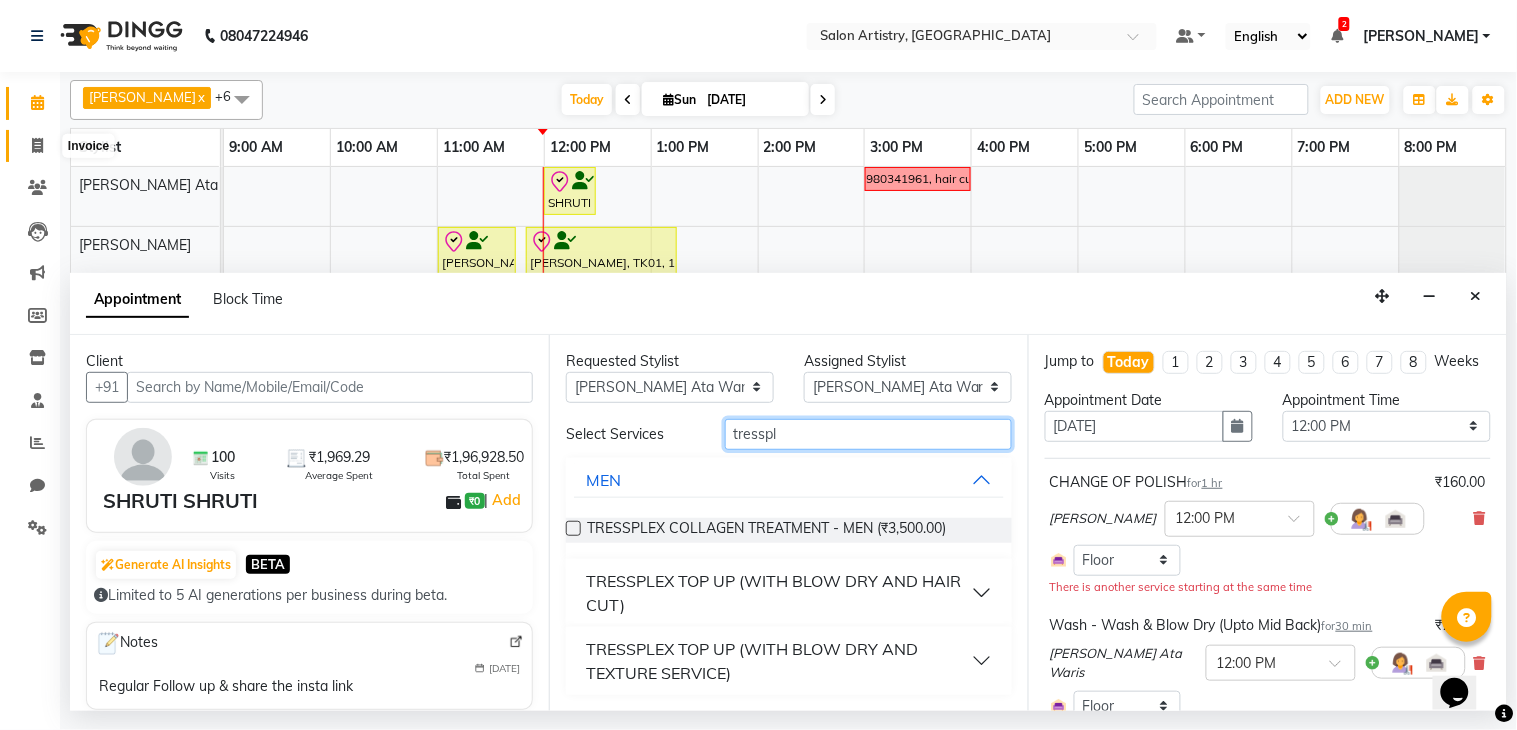 type on "tresspl" 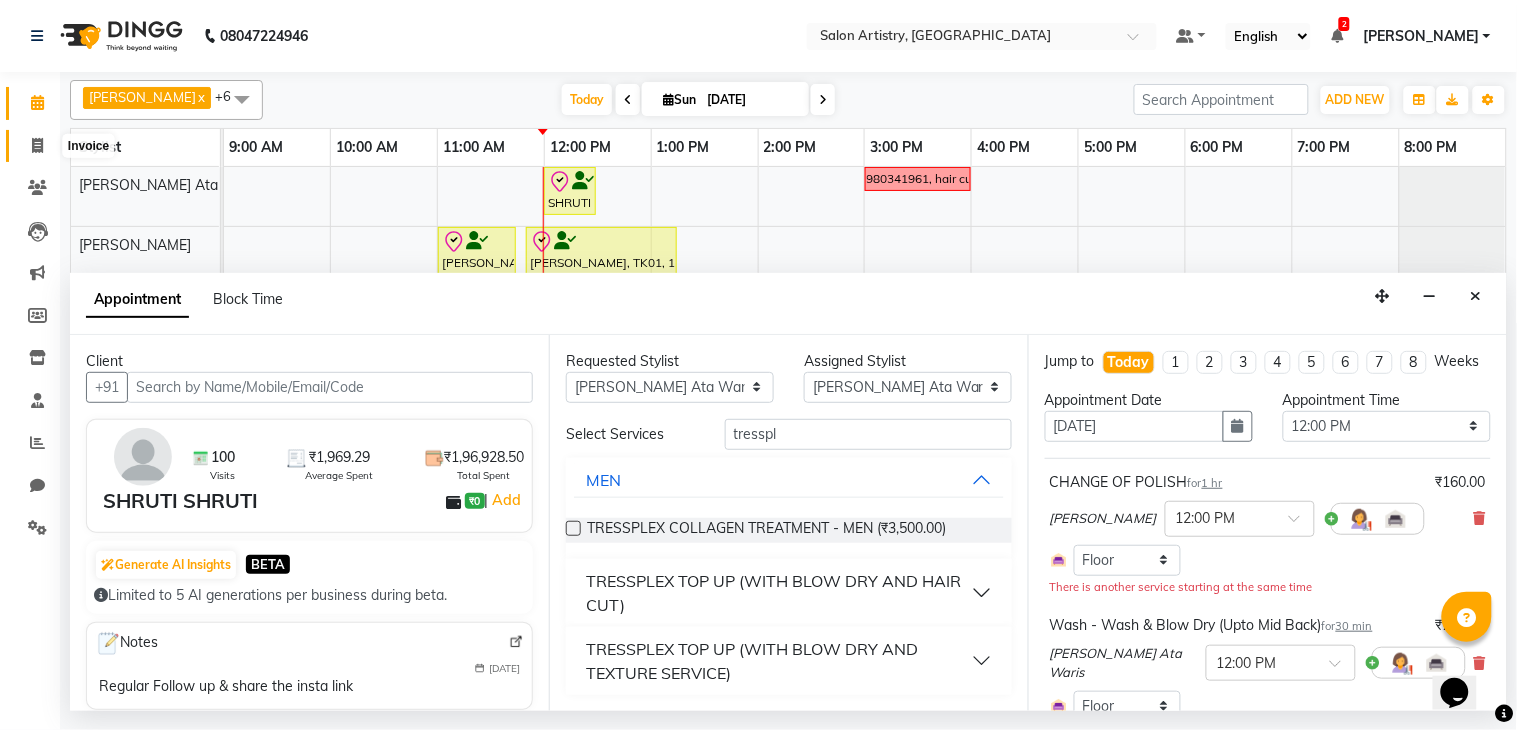 click 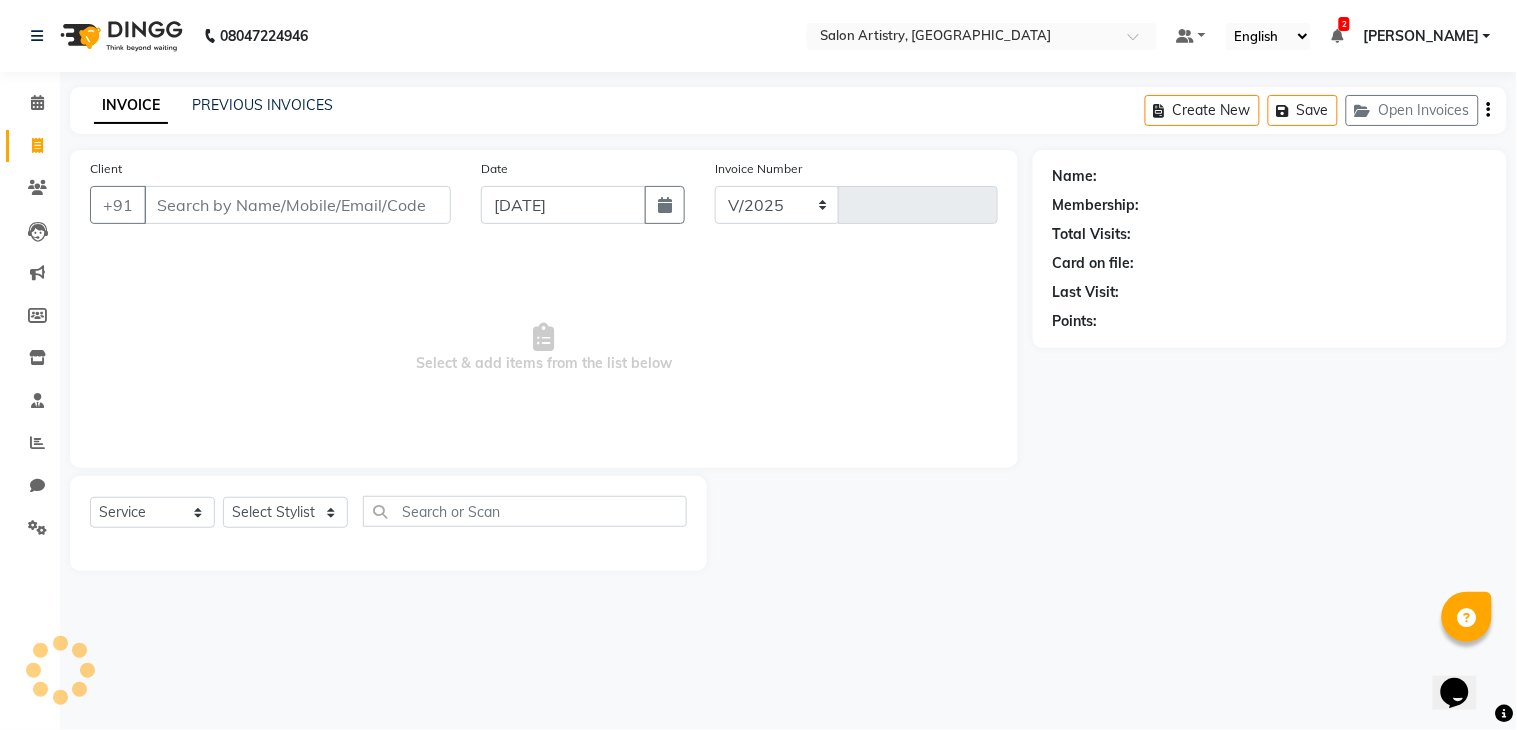 select on "8285" 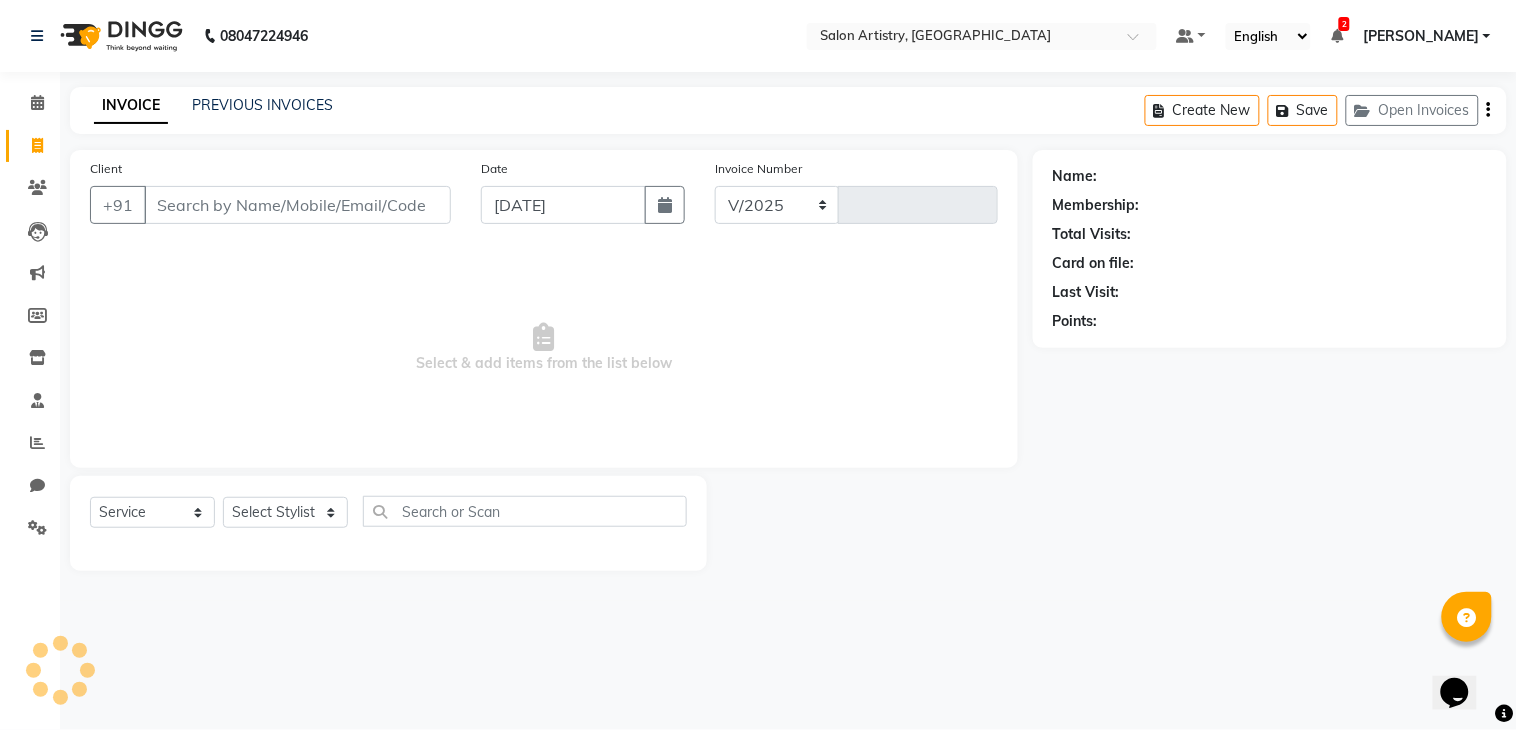 type on "1449" 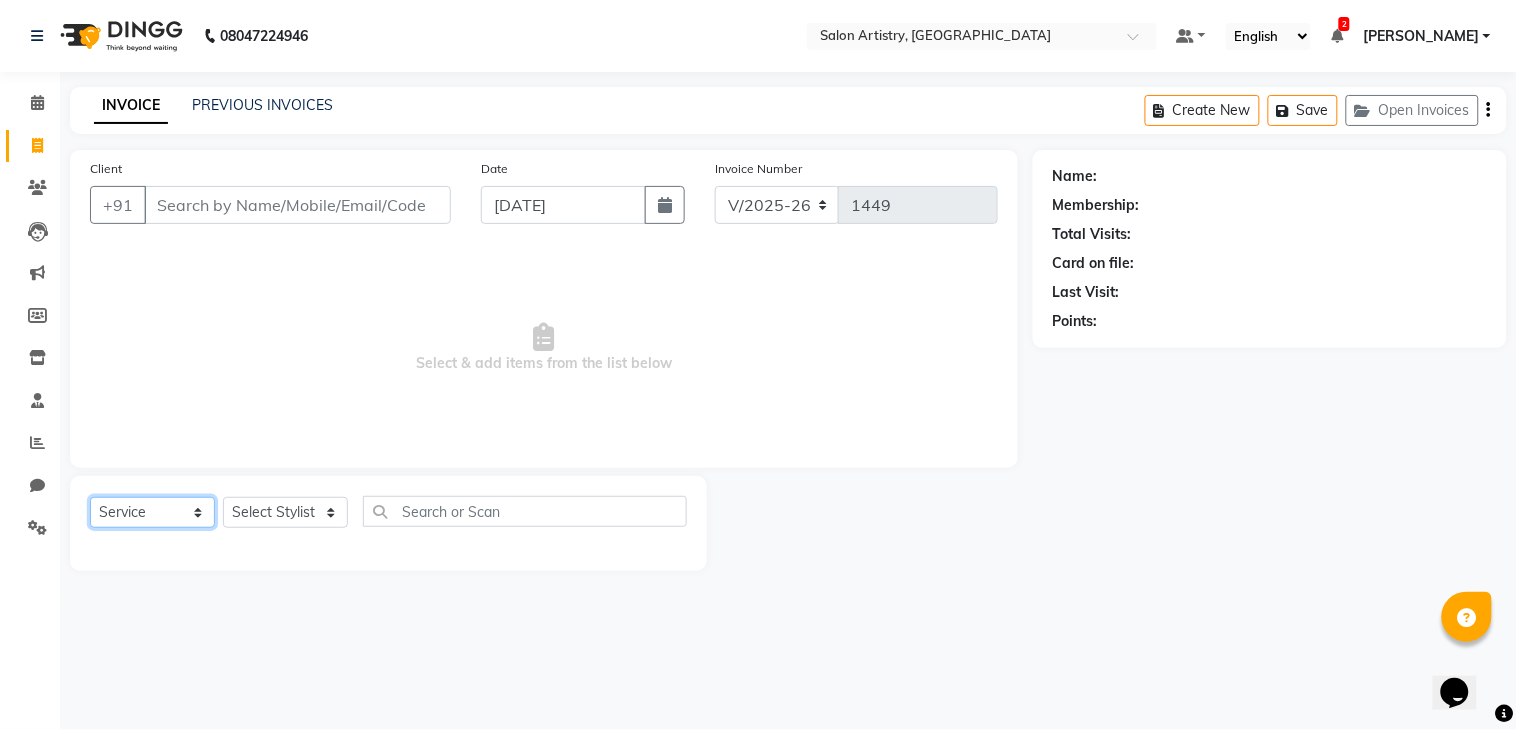 click on "Select  Service  Product  Membership  Package Voucher Prepaid Gift Card" 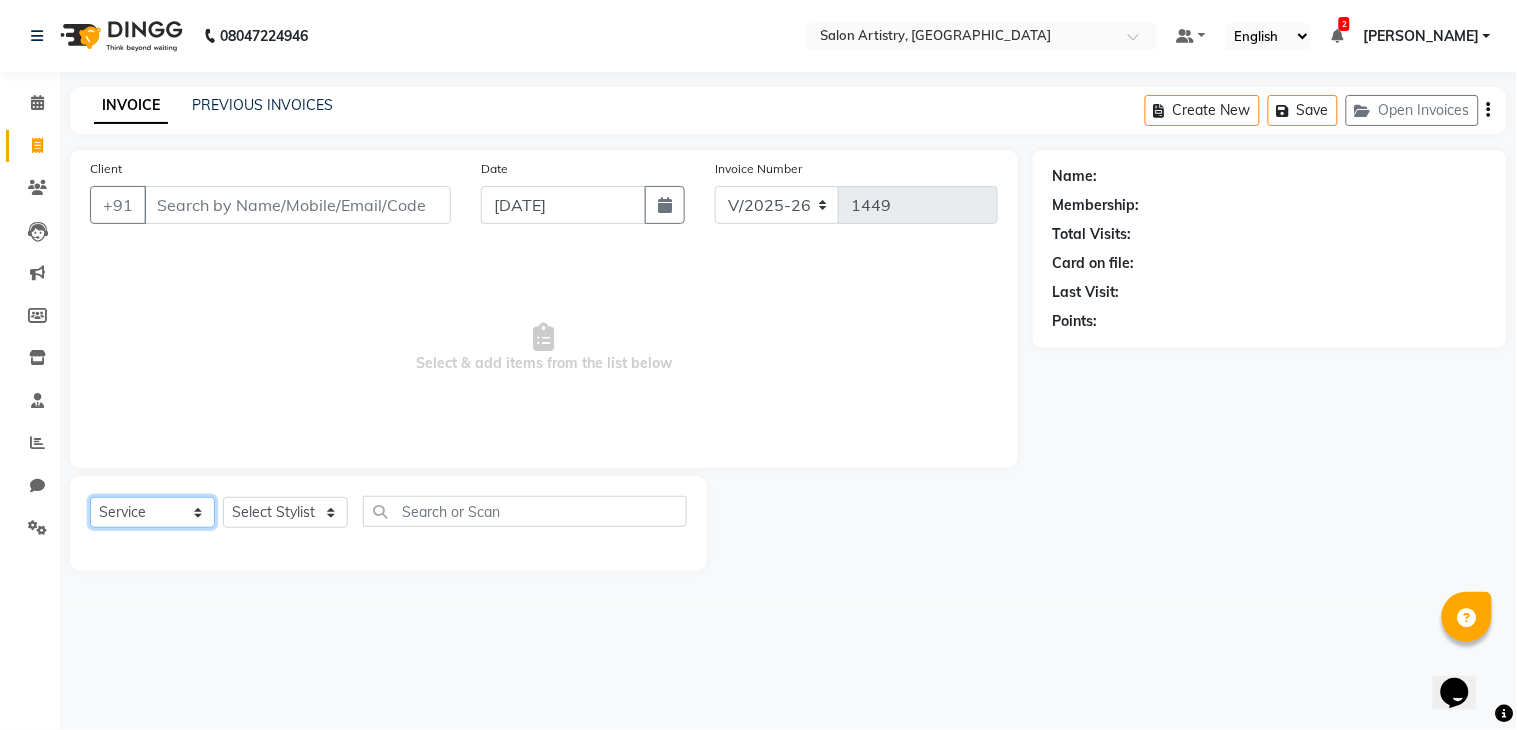 click on "Select  Service  Product  Membership  Package Voucher Prepaid Gift Card" 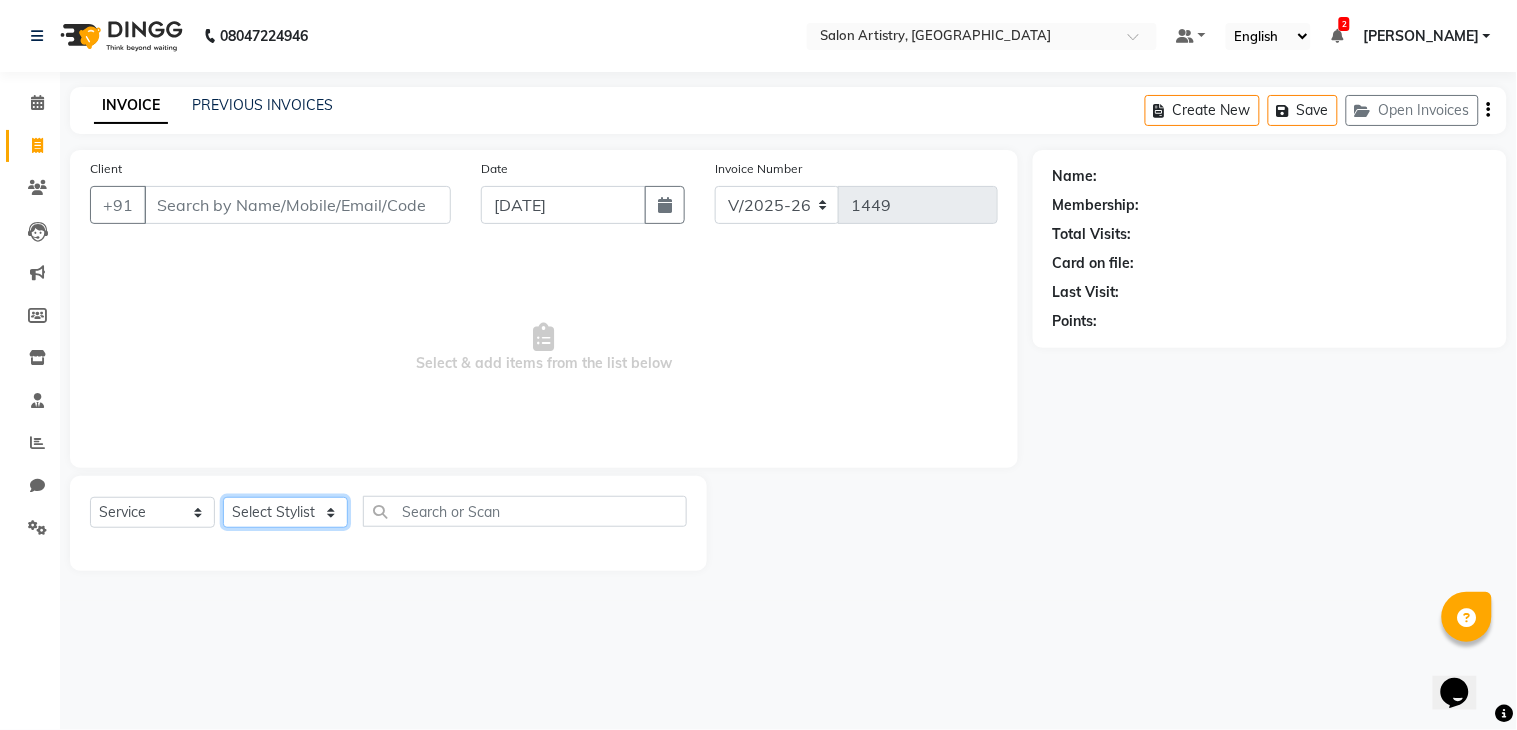 click on "Select Stylist Admin [PERSON_NAME] [PERSON_NAME] [PERSON_NAME] [PERSON_NAME] [PERSON_NAME] [PERSON_NAME] [PERSON_NAME] Reception [PERSON_NAME] [PERSON_NAME] [PERSON_NAME] [PERSON_NAME] [PERSON_NAME] [PERSON_NAME] [PERSON_NAME]" 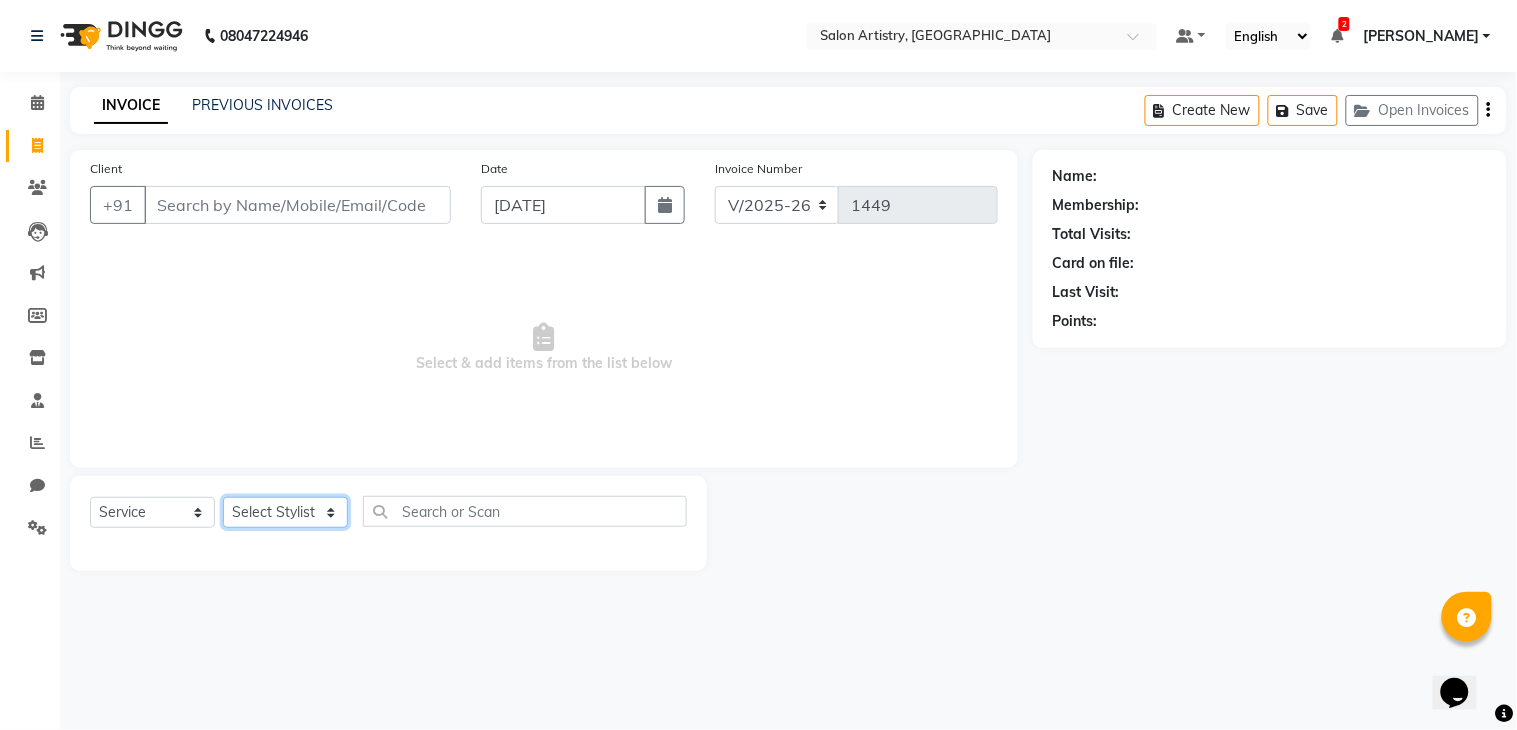 select on "79858" 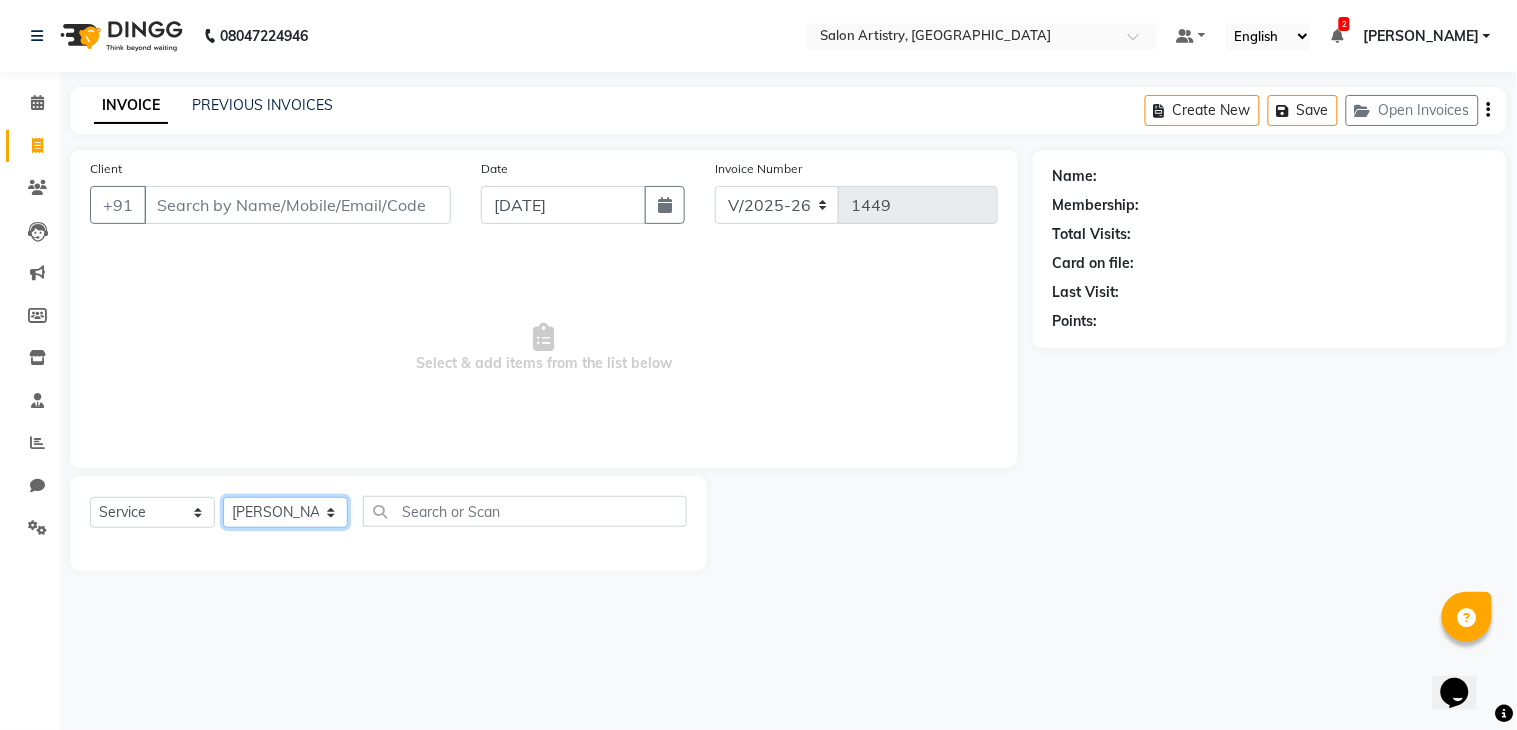 click on "Select Stylist Admin [PERSON_NAME] [PERSON_NAME] [PERSON_NAME] [PERSON_NAME] [PERSON_NAME] [PERSON_NAME] [PERSON_NAME] Reception [PERSON_NAME] [PERSON_NAME] [PERSON_NAME] [PERSON_NAME] [PERSON_NAME] [PERSON_NAME] [PERSON_NAME]" 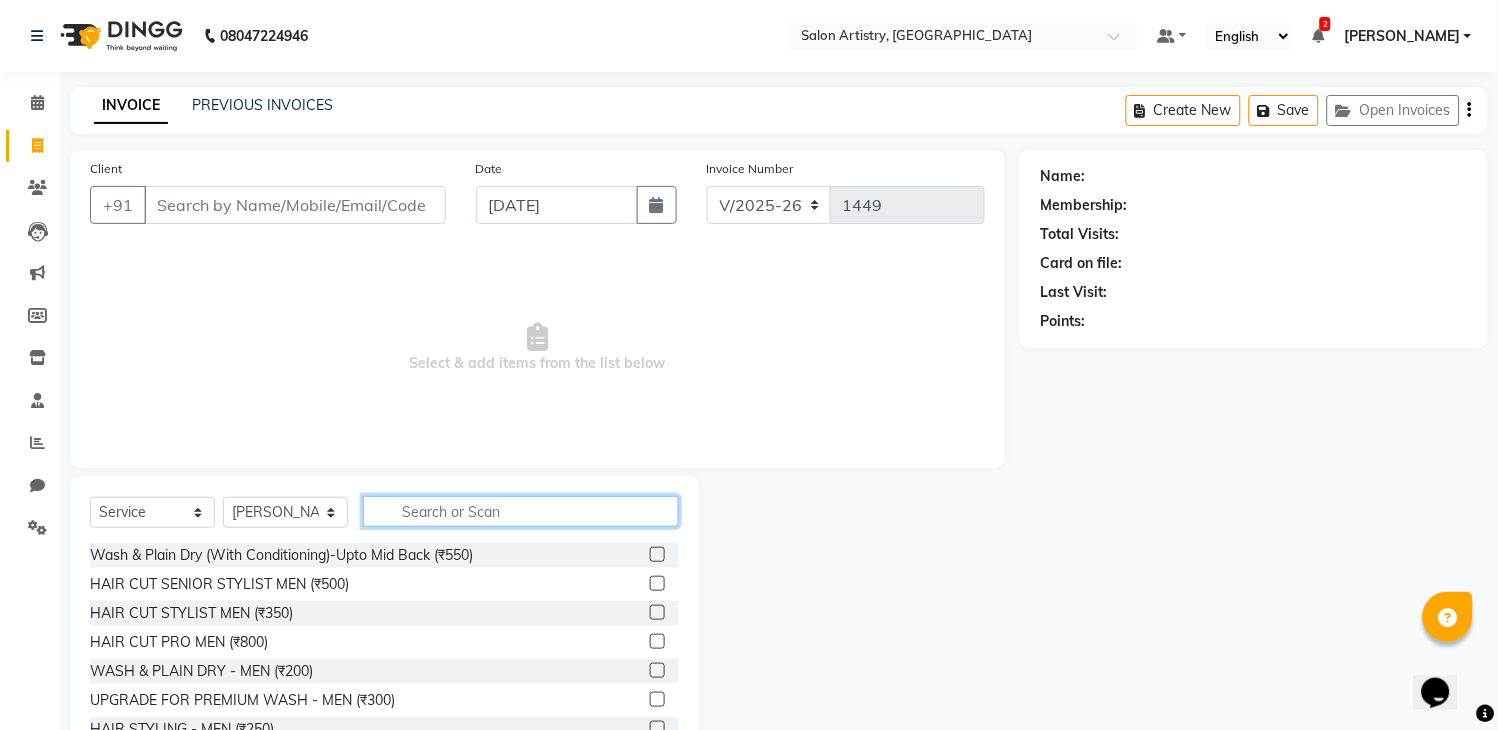 click 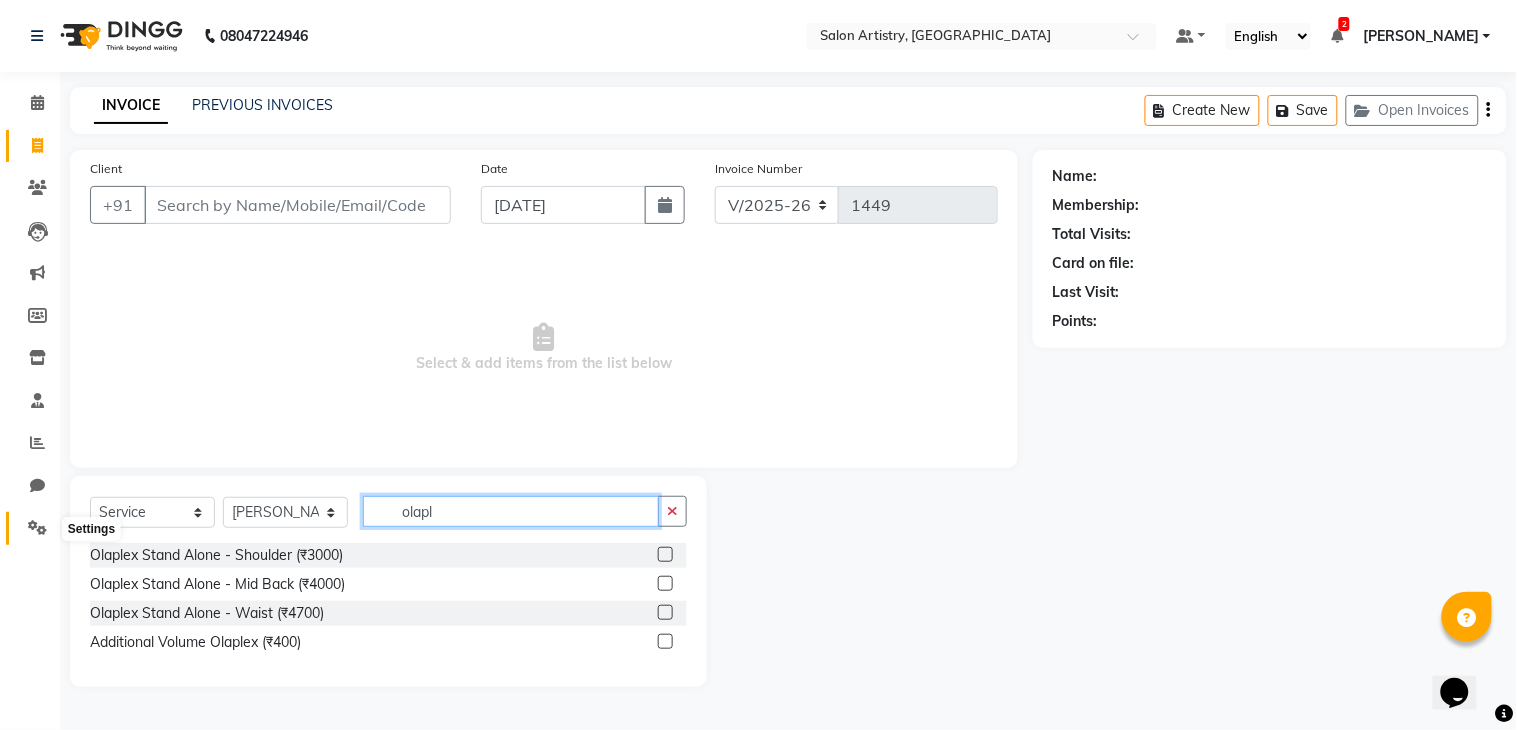 type on "olapl" 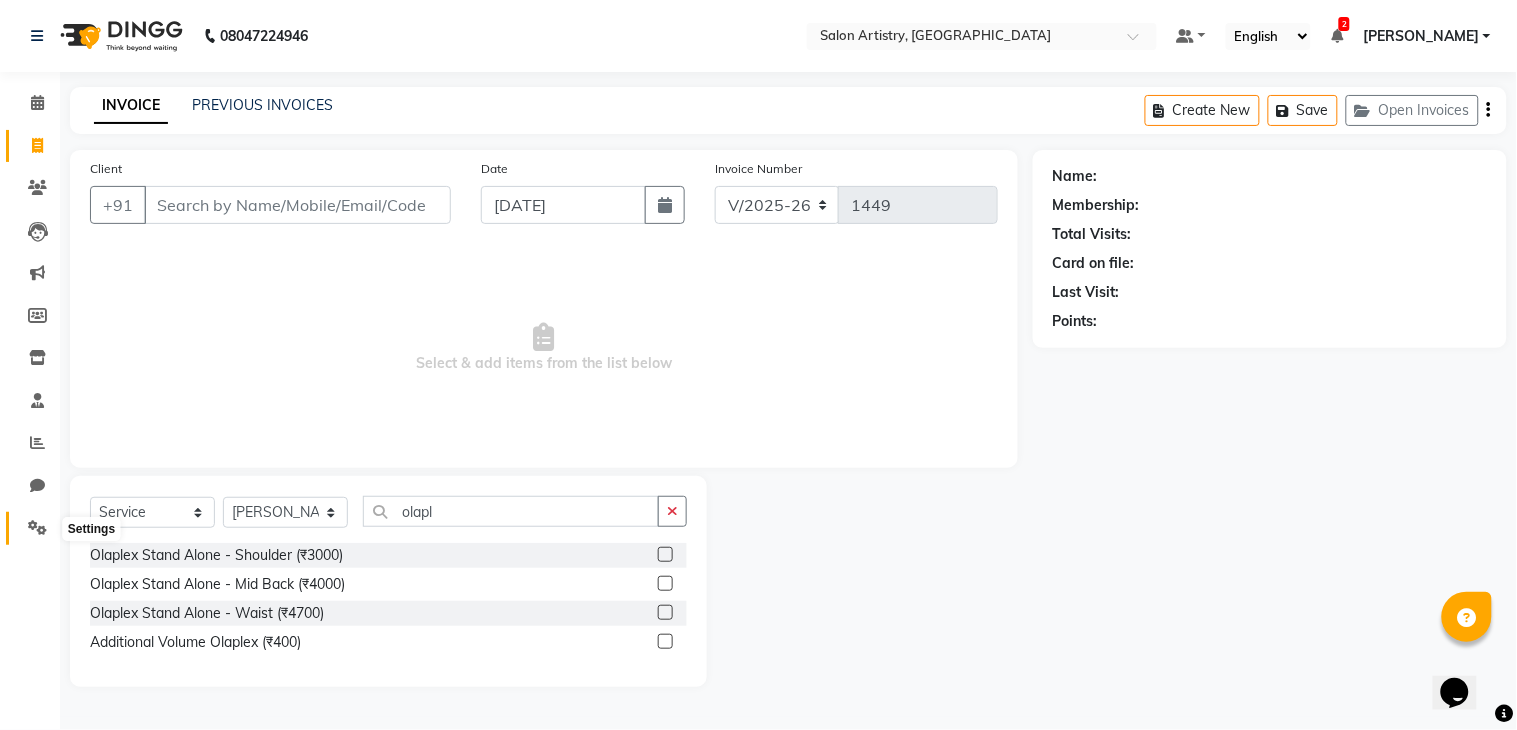 click 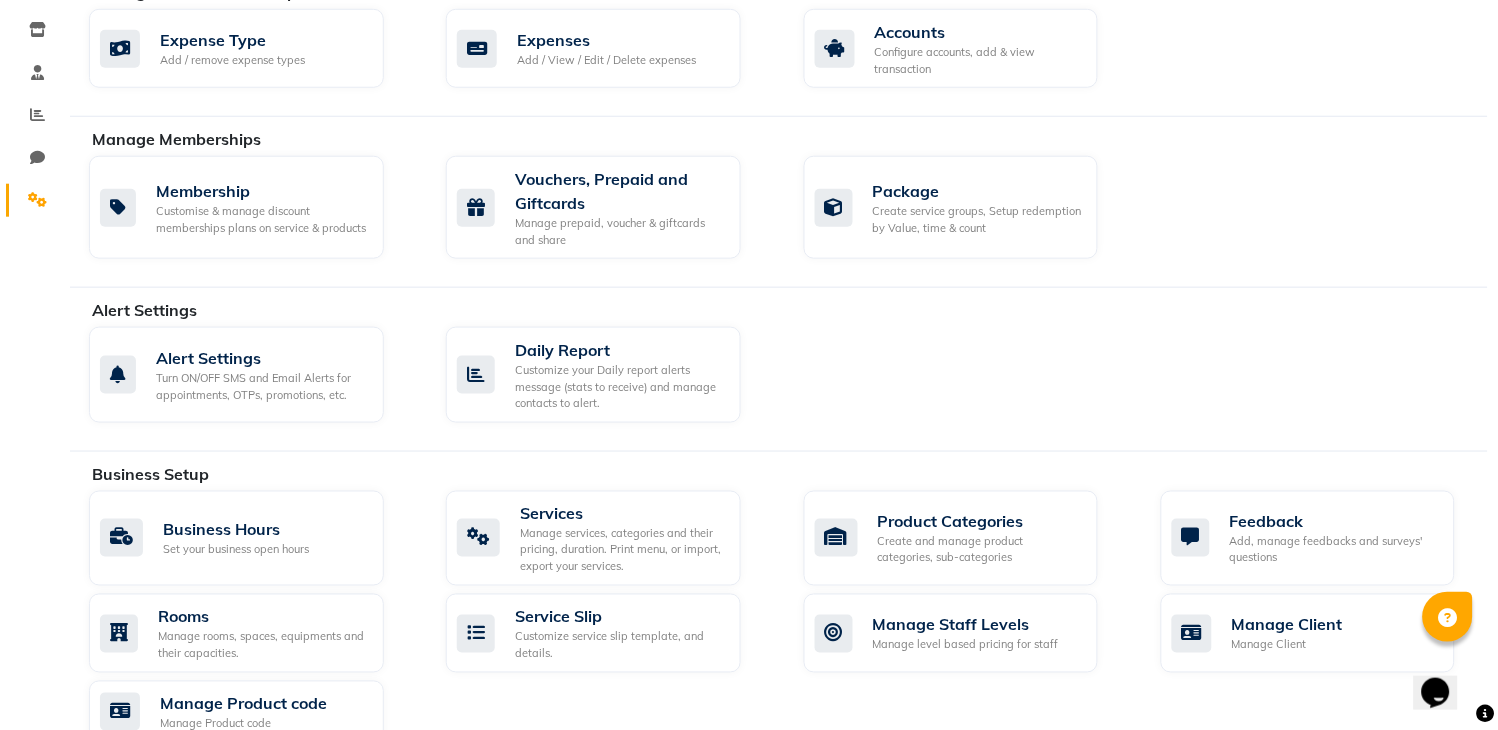 scroll, scrollTop: 333, scrollLeft: 0, axis: vertical 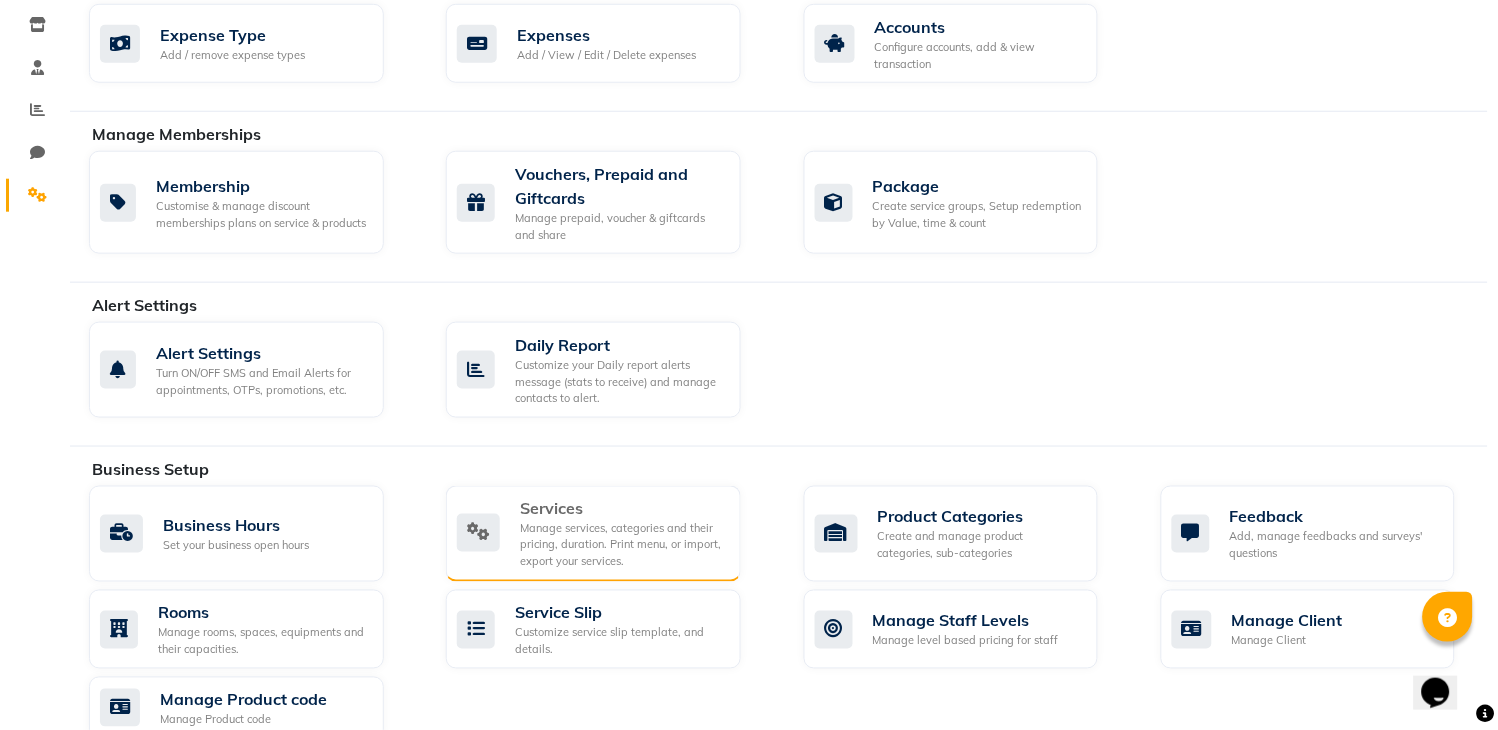 click on "Manage services, categories and their pricing, duration. Print menu, or import, export your services." 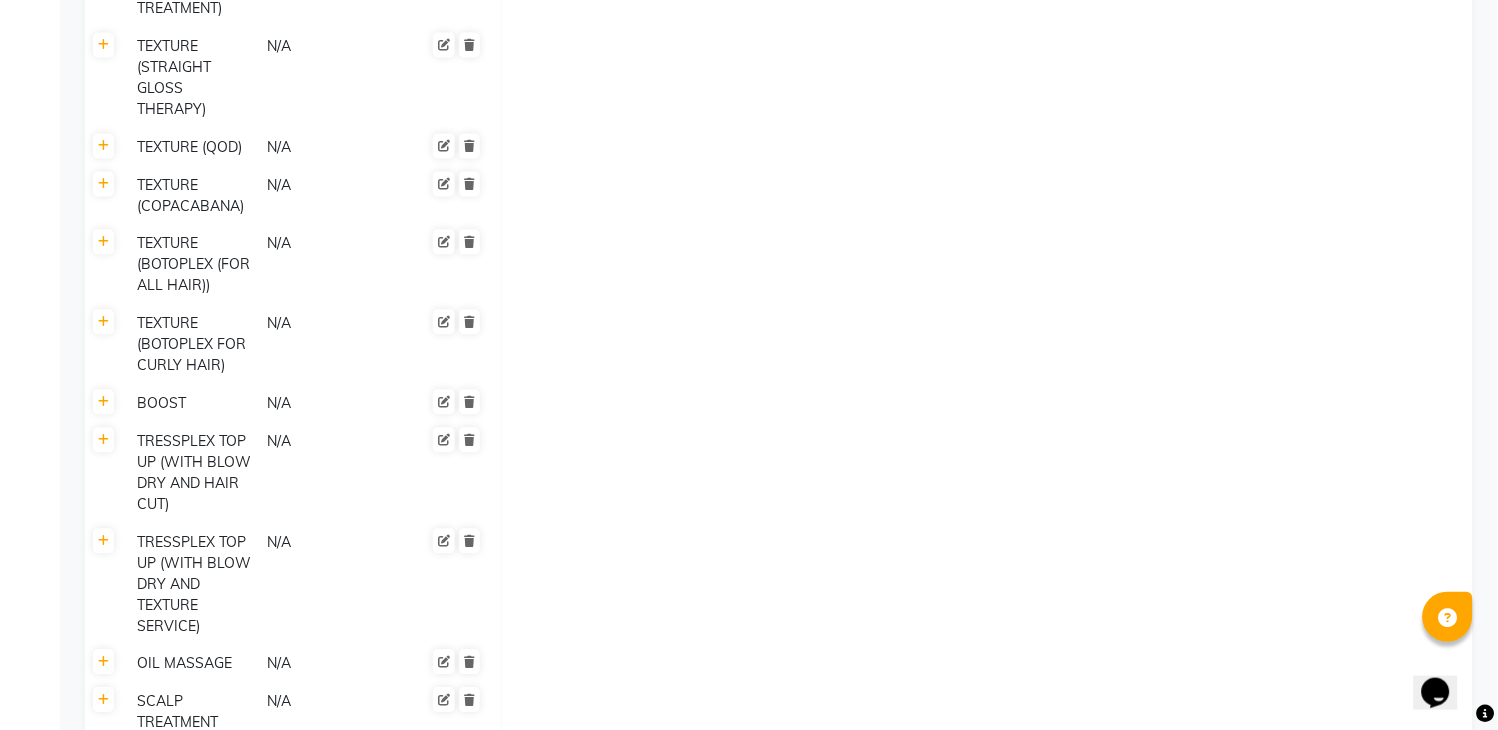 scroll, scrollTop: 2555, scrollLeft: 0, axis: vertical 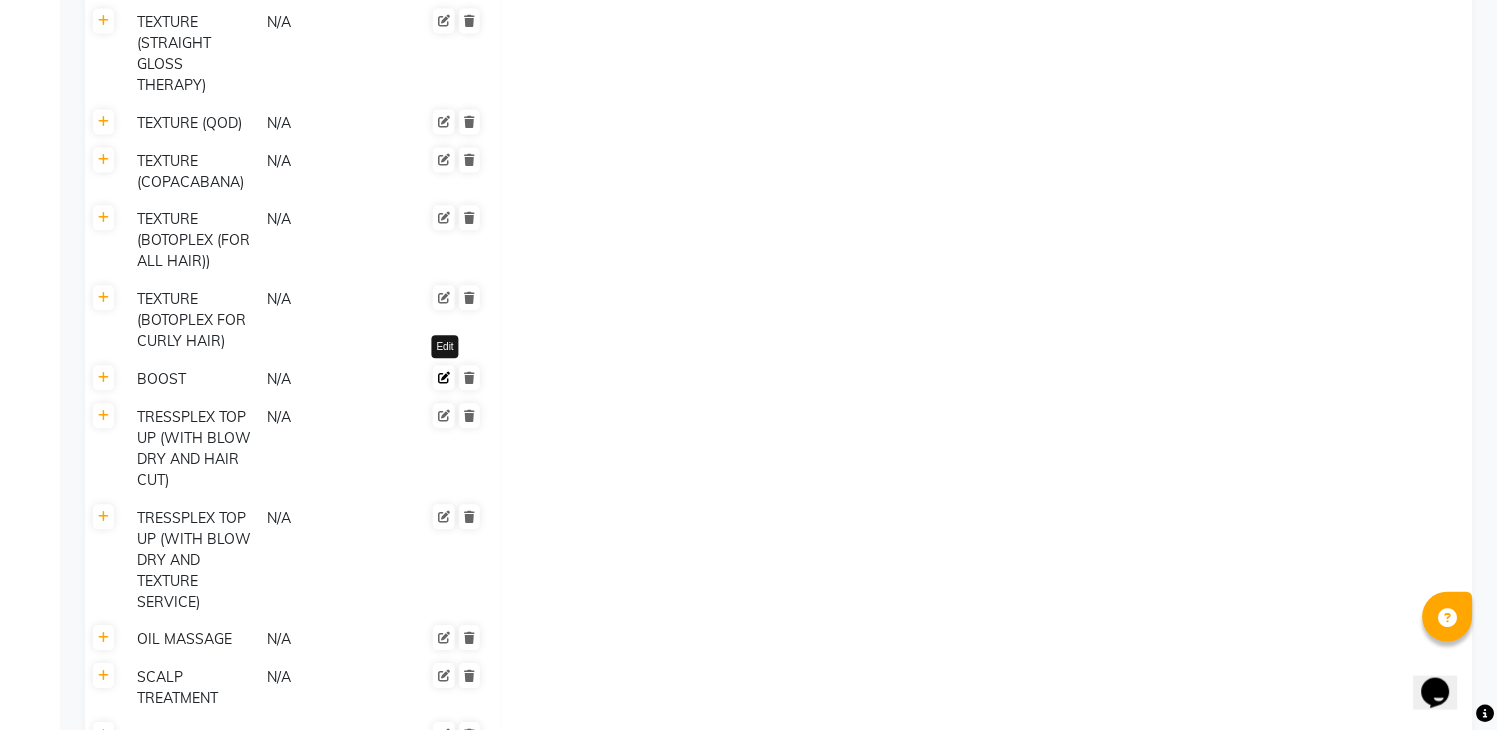 click 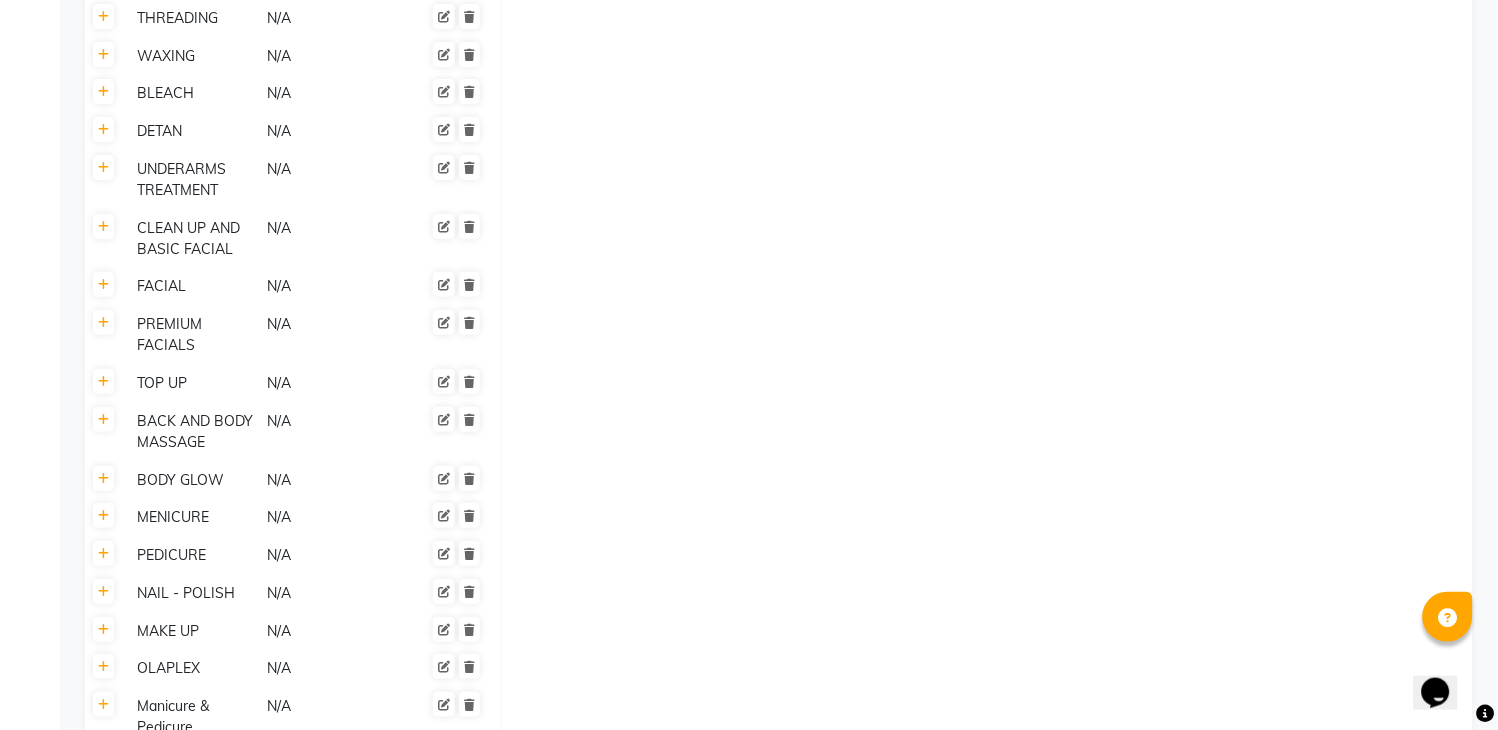 scroll, scrollTop: 3478, scrollLeft: 0, axis: vertical 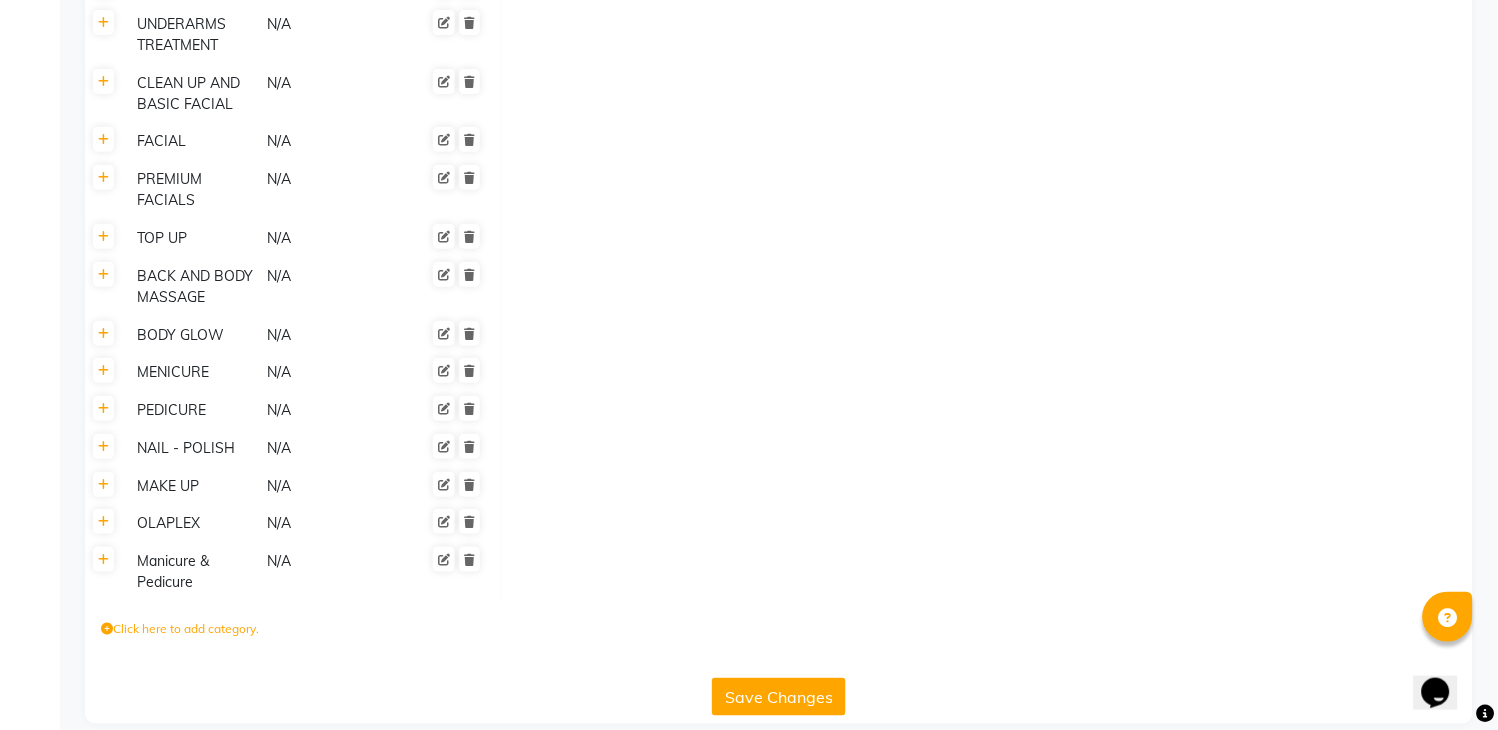 click on "OLAPLEX" 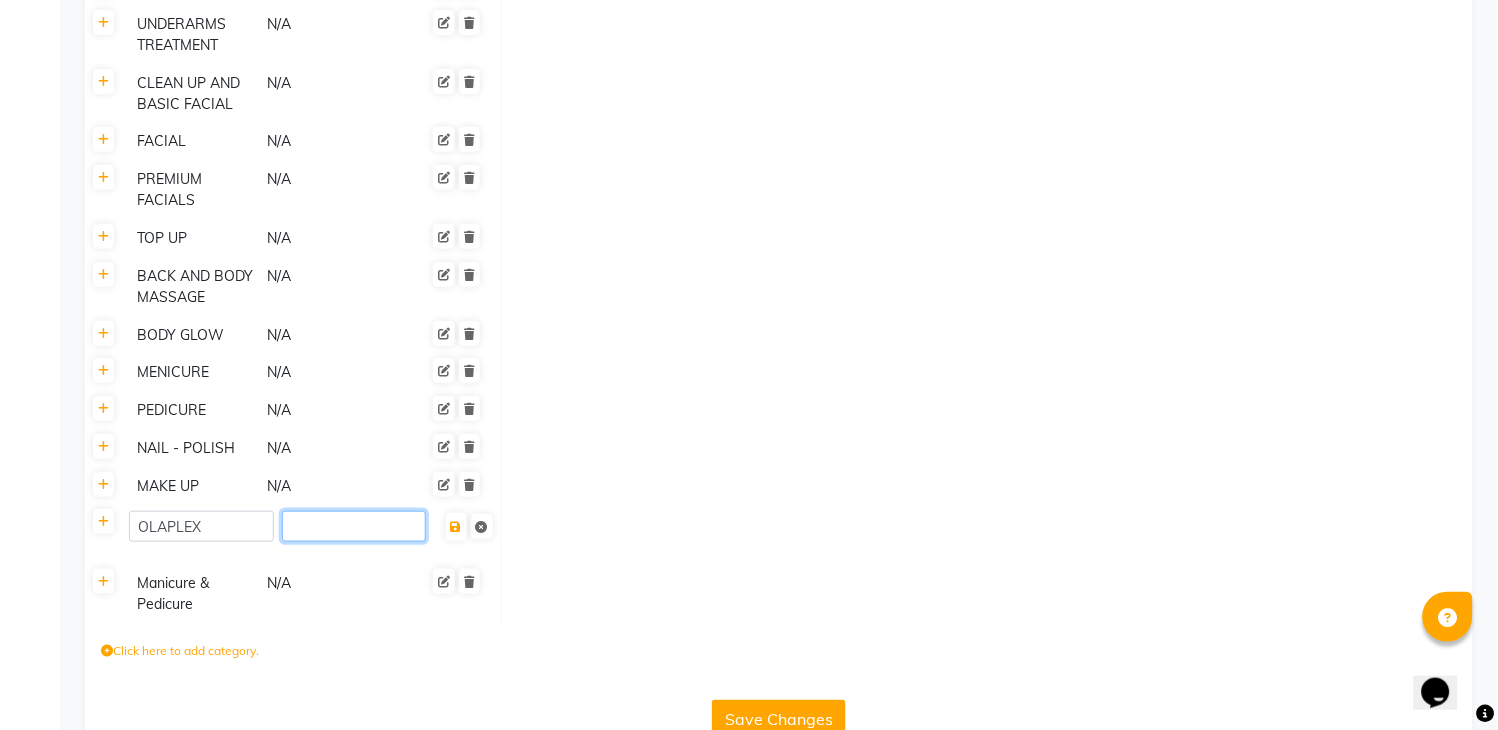 click 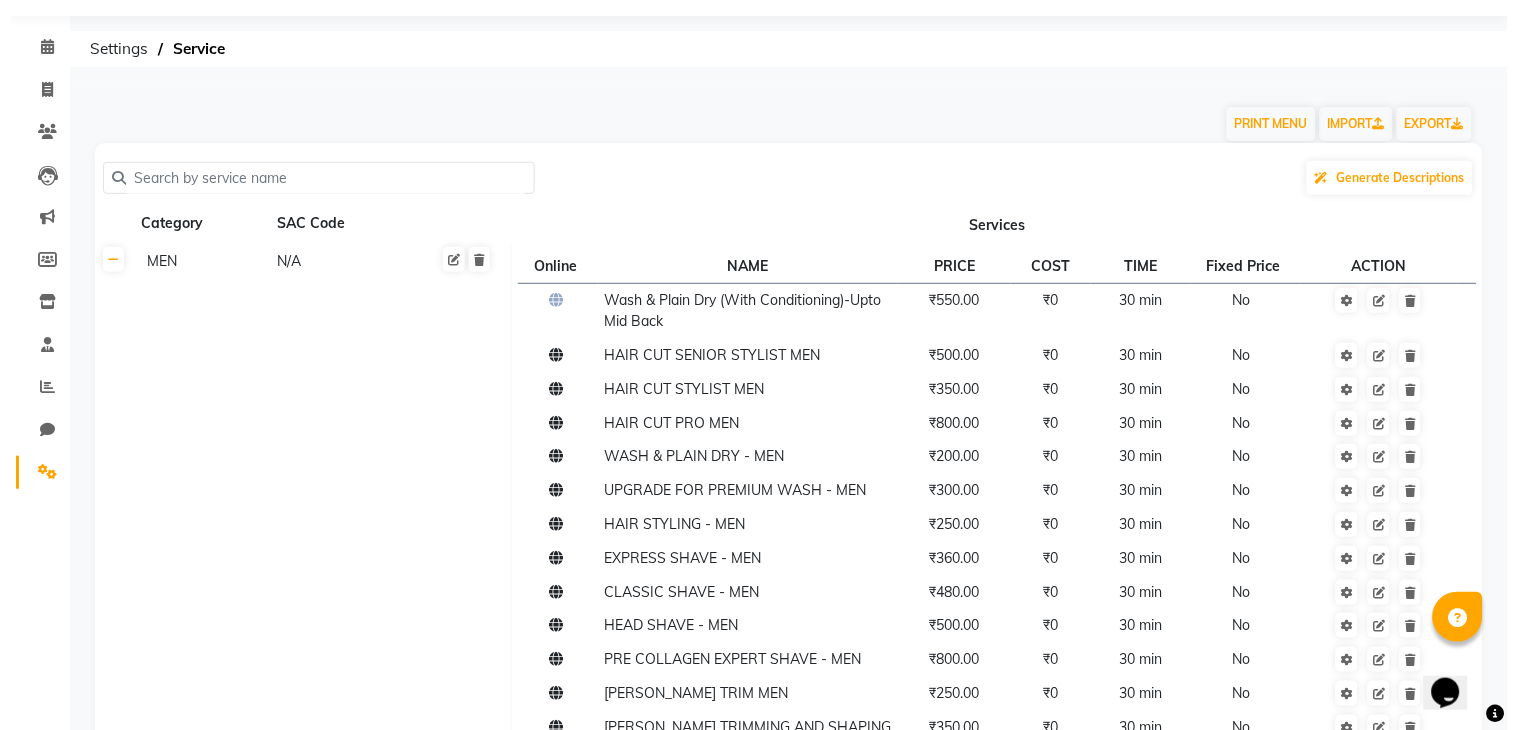 scroll, scrollTop: 0, scrollLeft: 0, axis: both 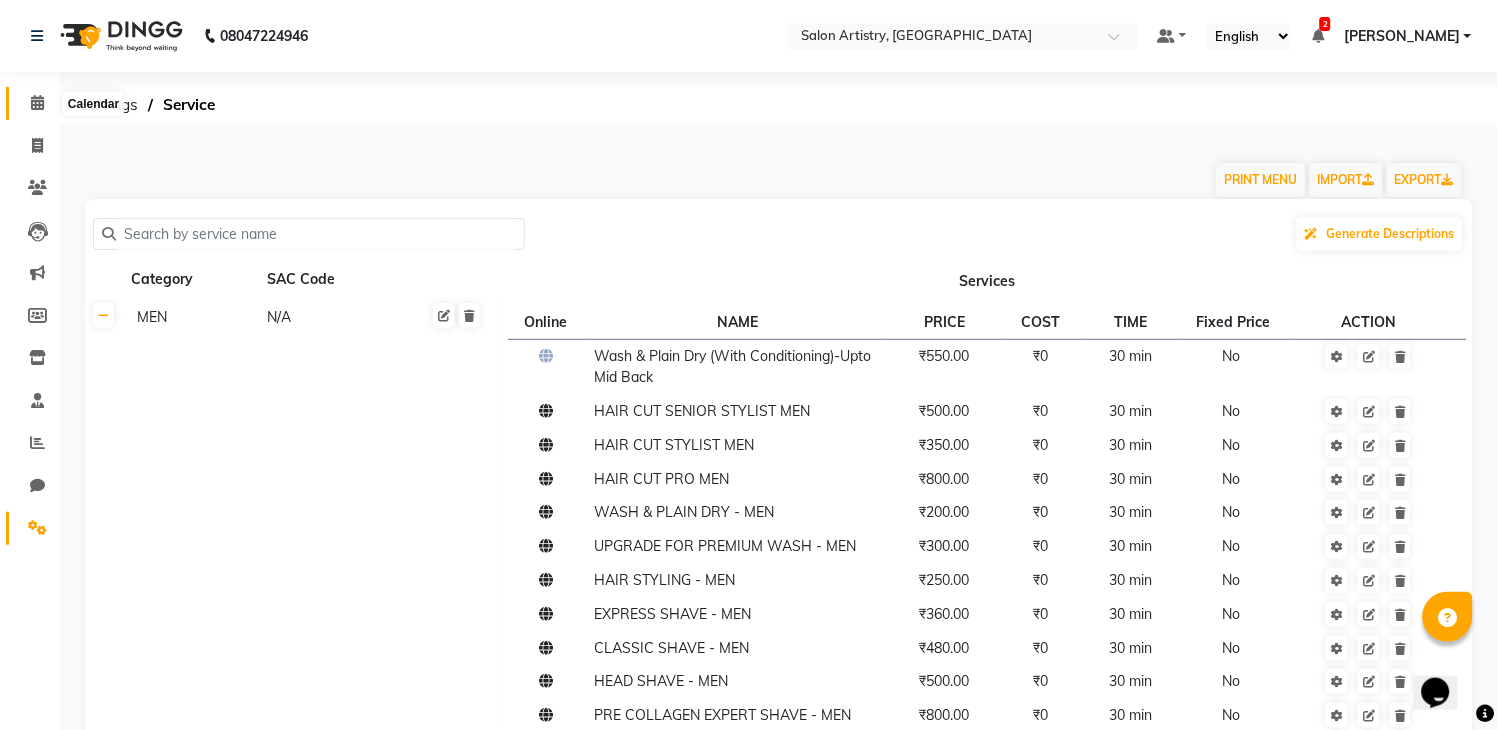 click 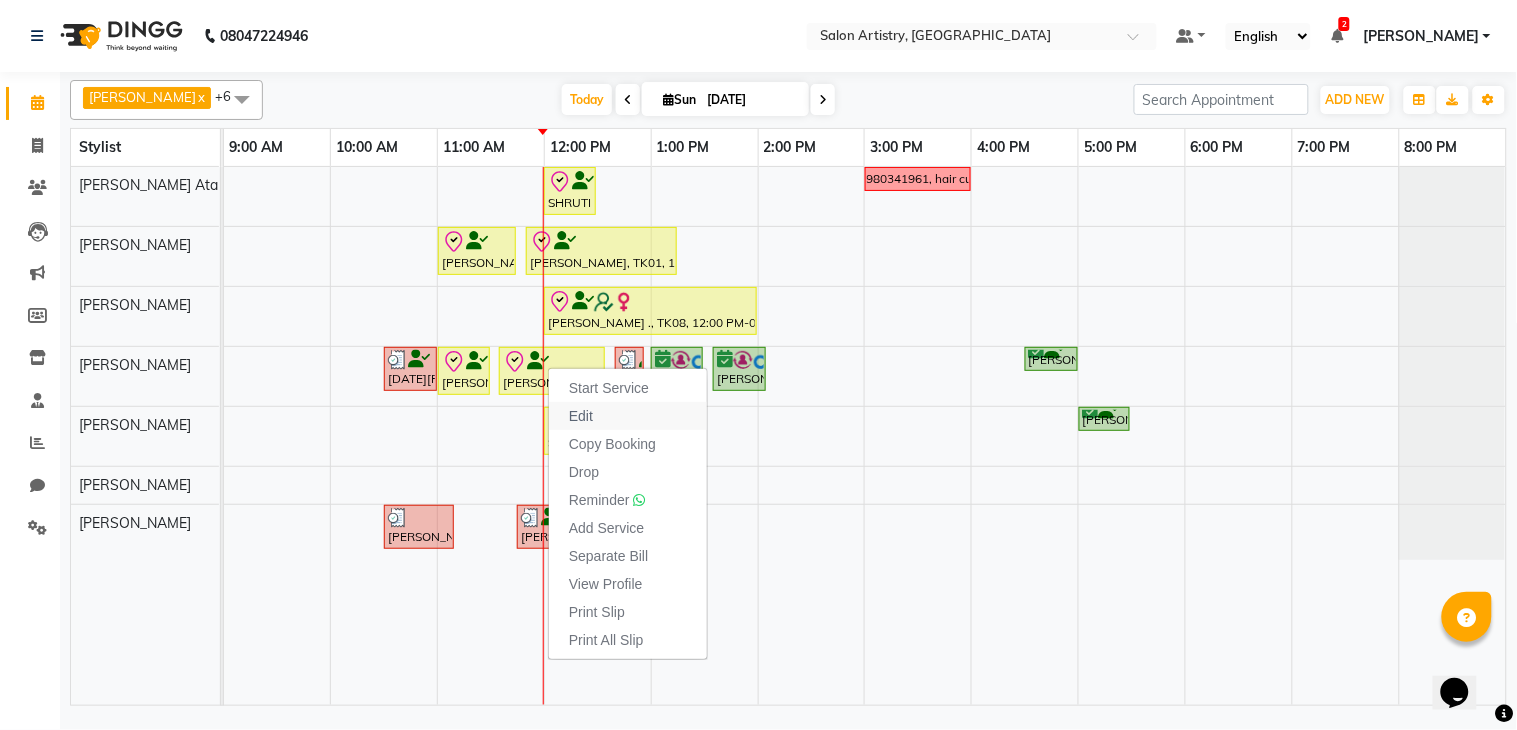 click on "Edit" at bounding box center (581, 416) 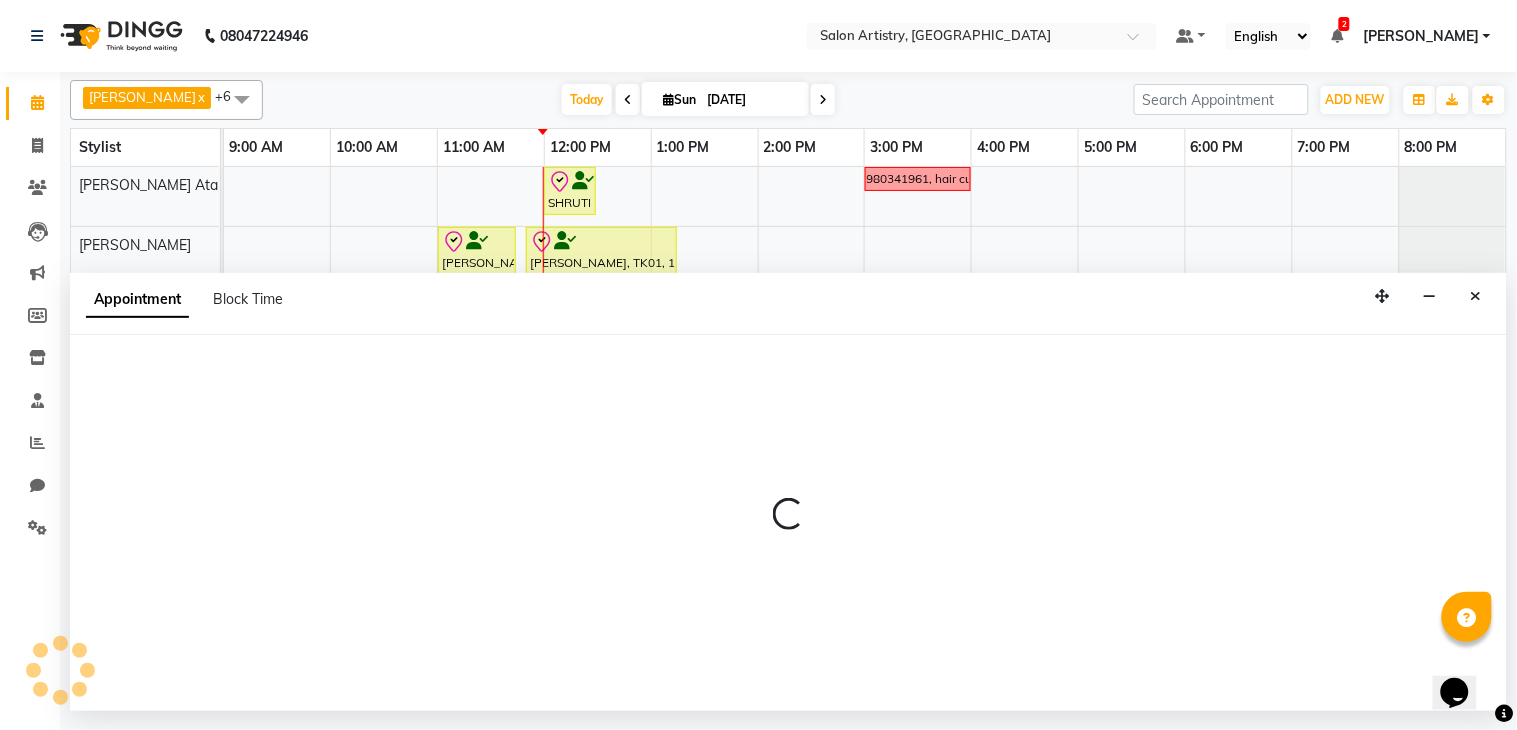 select on "tentative" 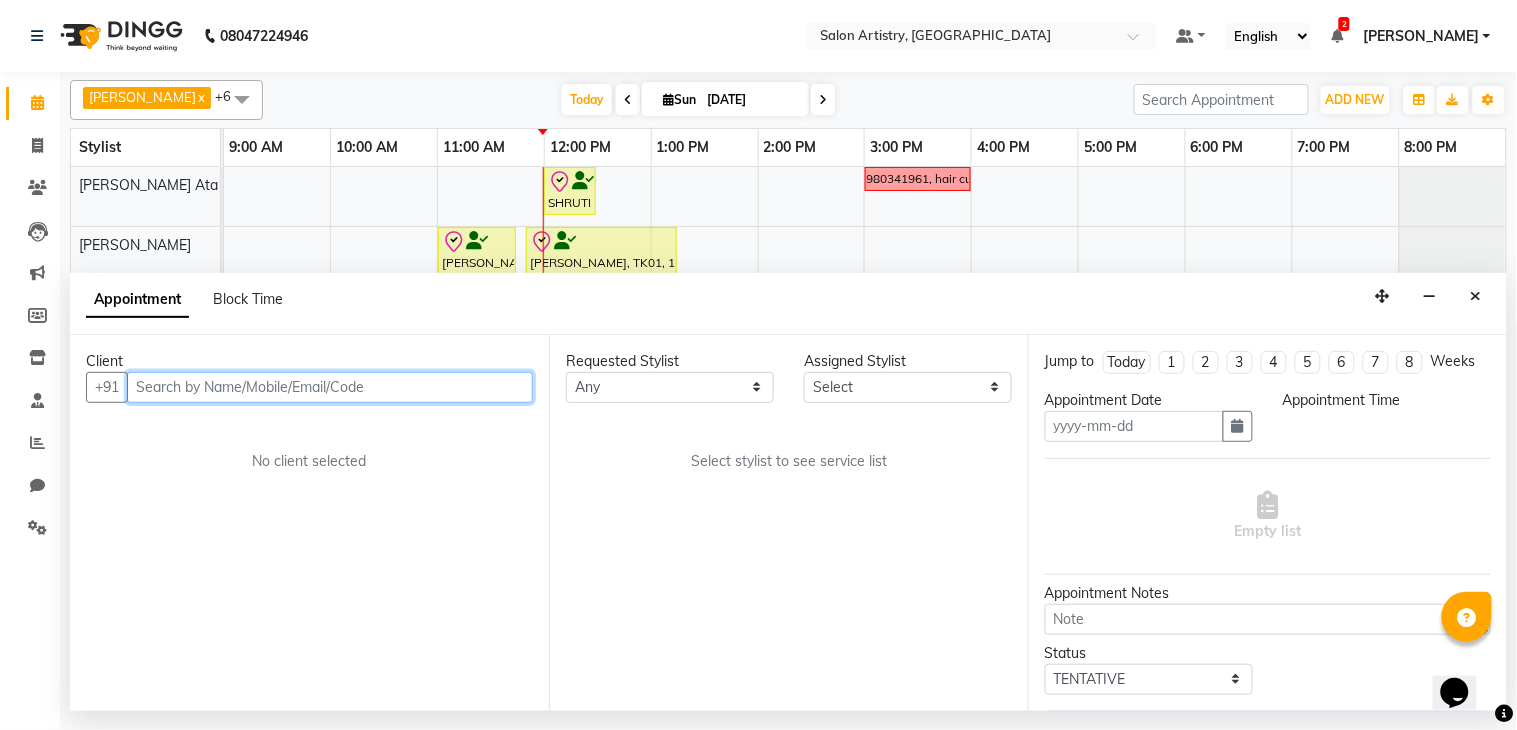 type on "[DATE]" 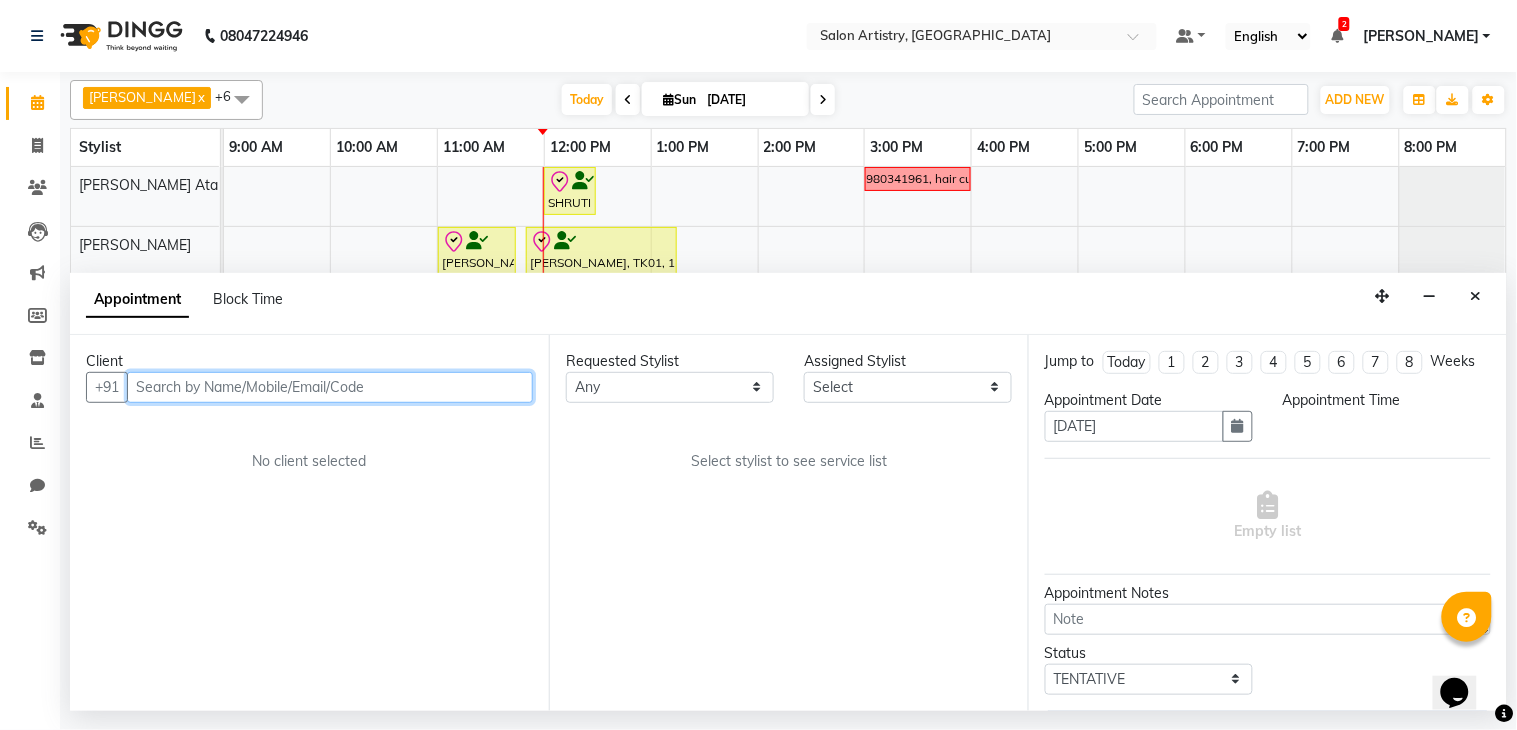 select on "check-in" 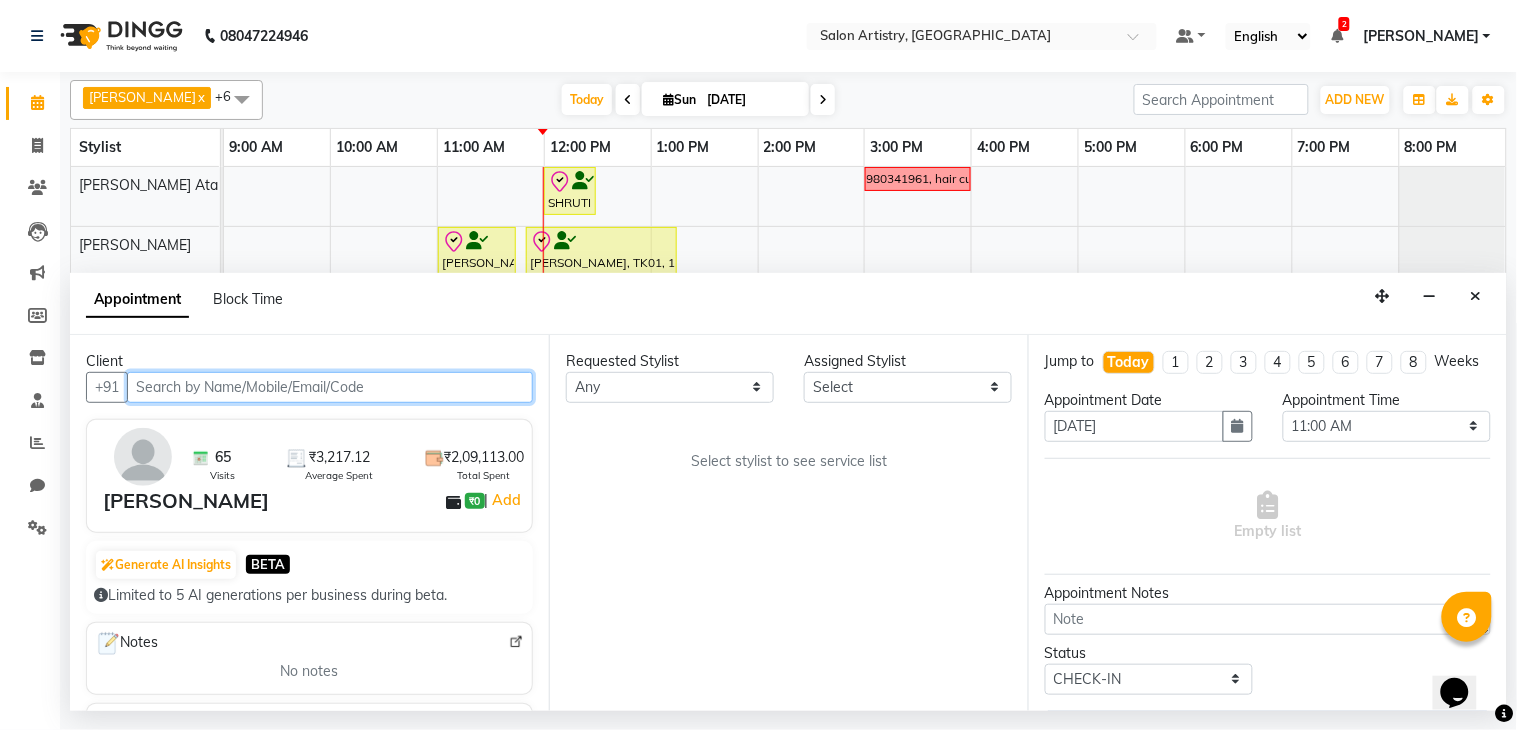 select on "79859" 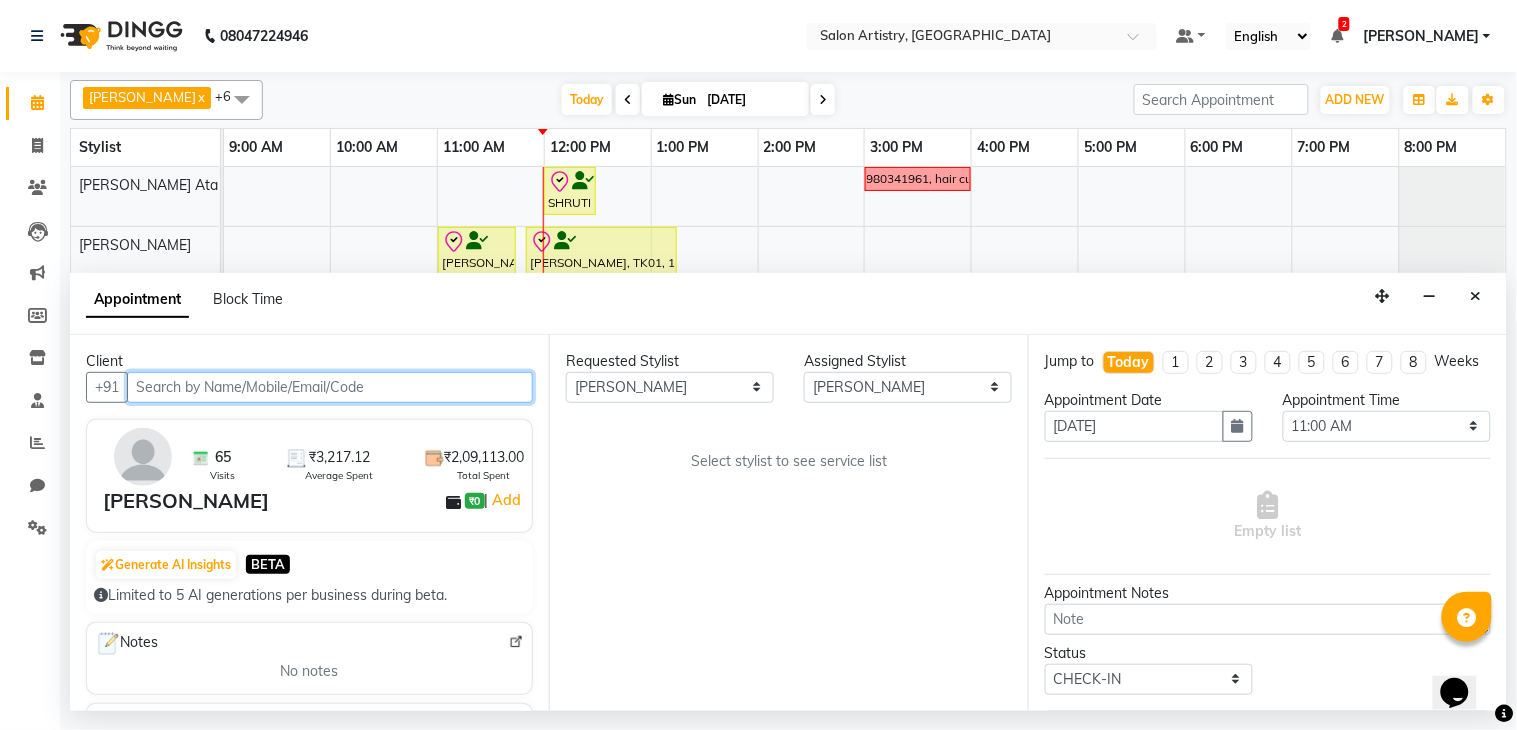 select on "4168" 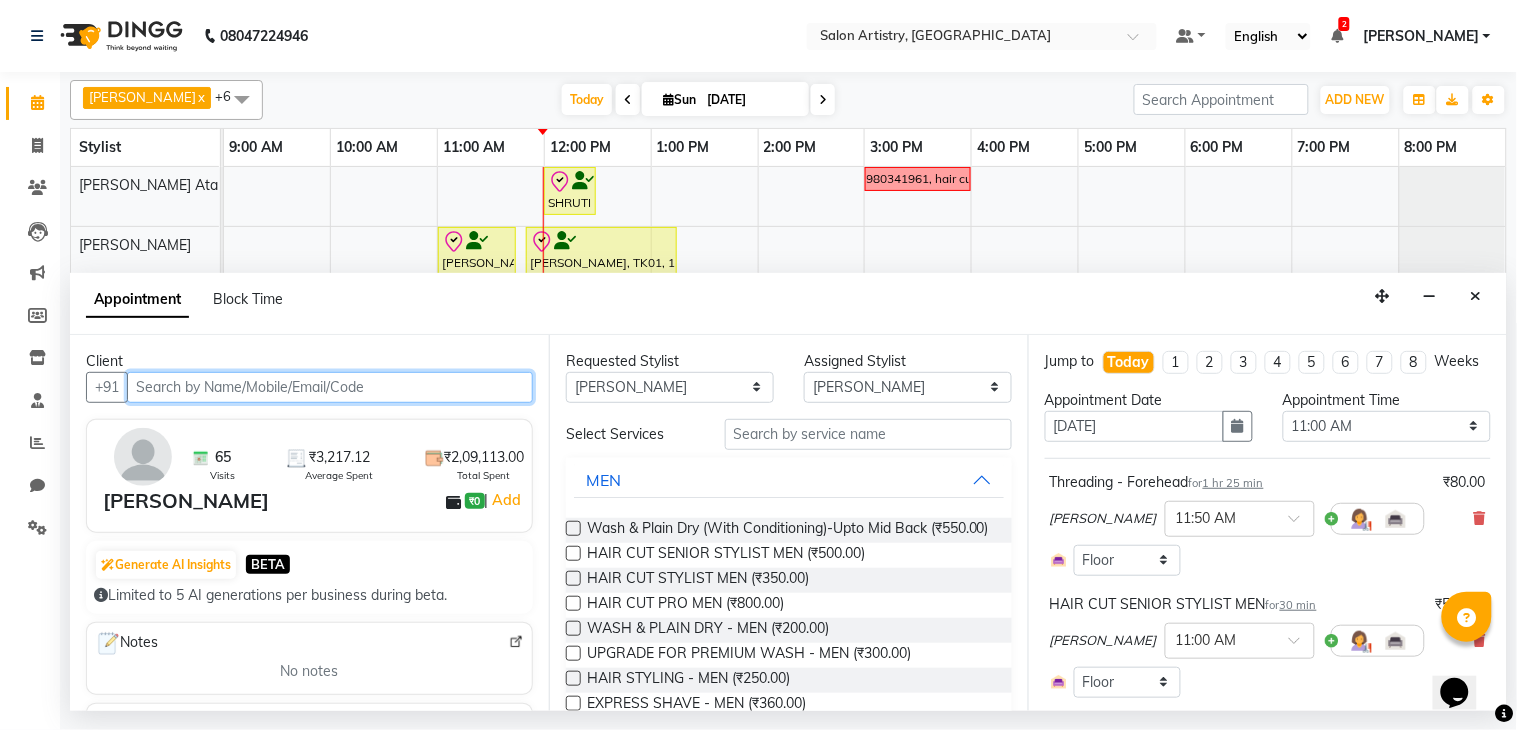 select on "4168" 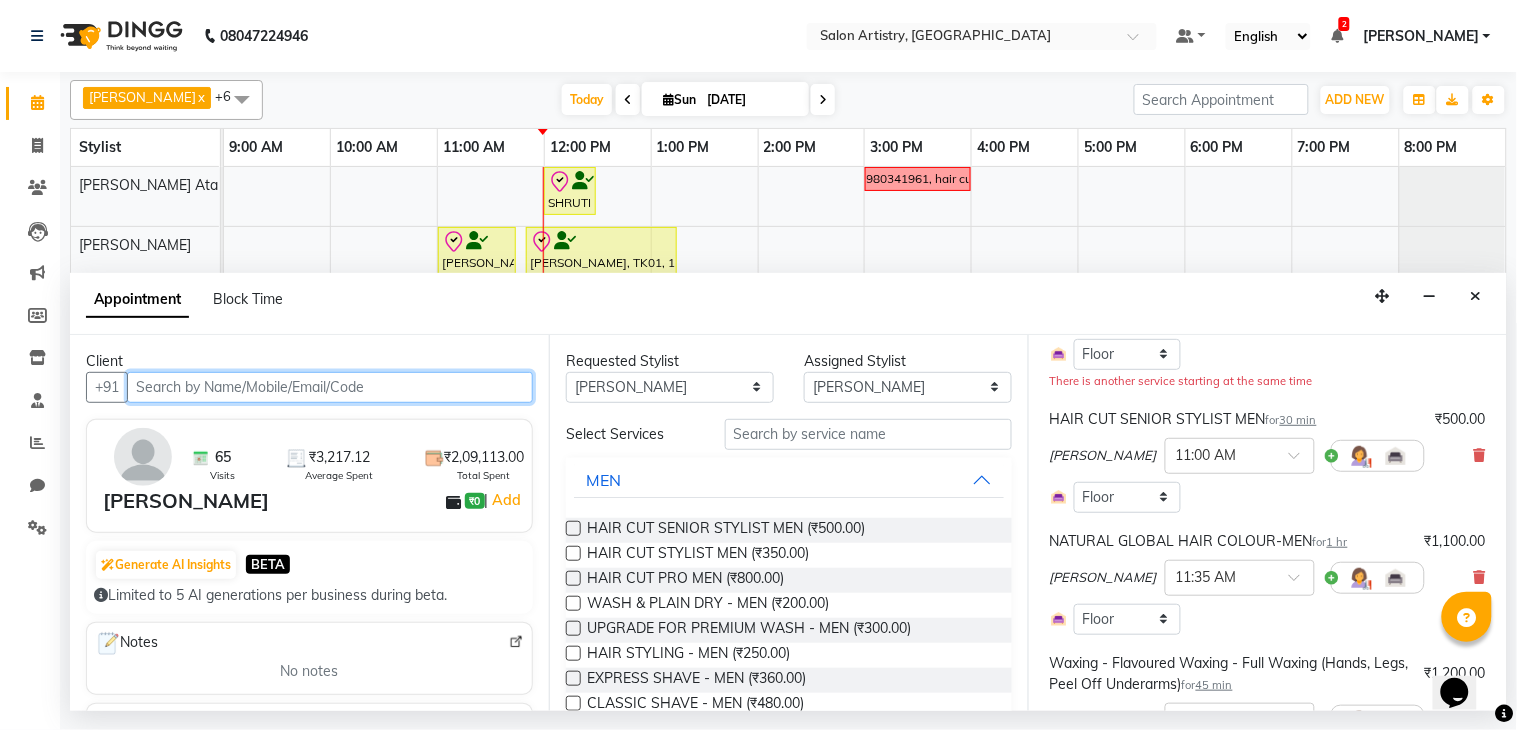 scroll, scrollTop: 222, scrollLeft: 0, axis: vertical 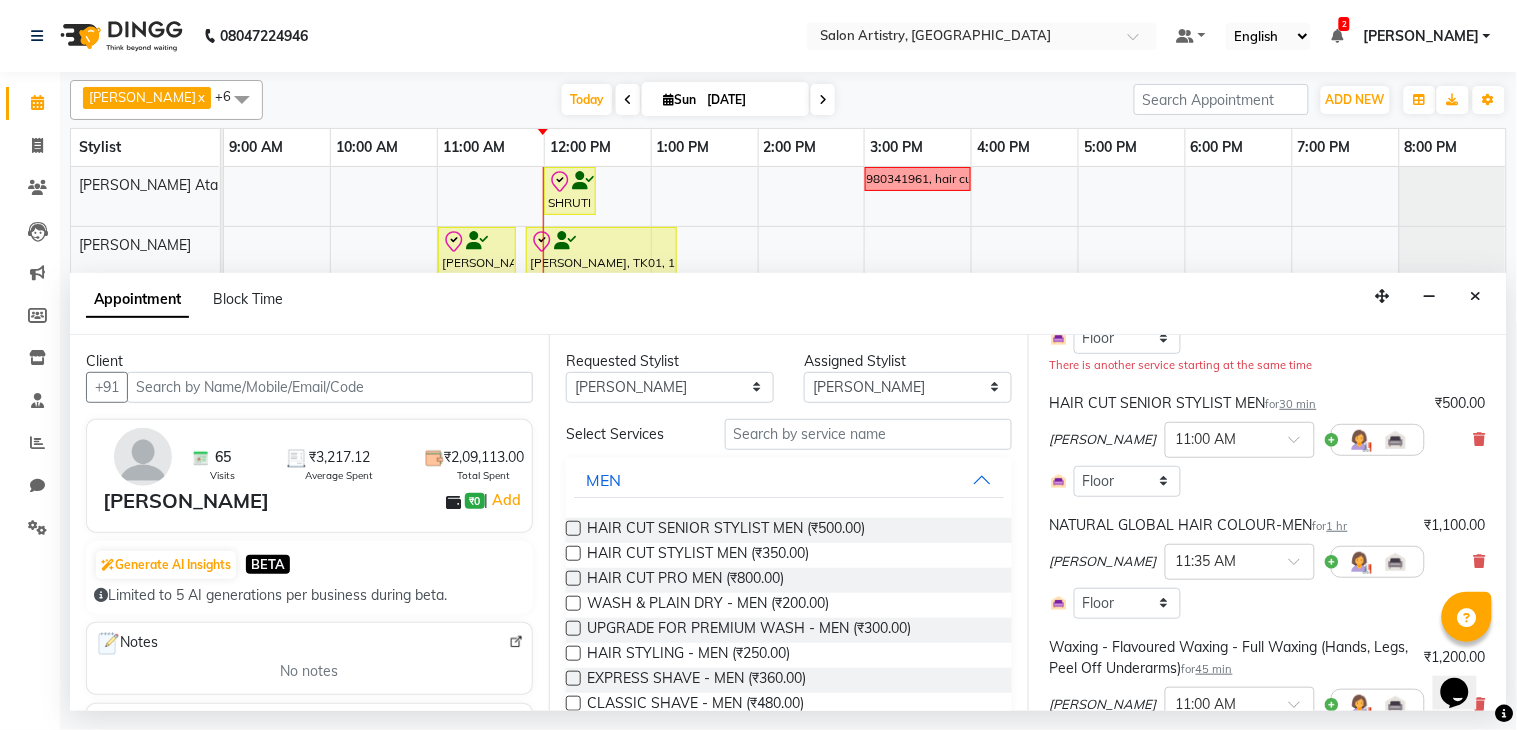 click on "1 hr" at bounding box center (1337, 526) 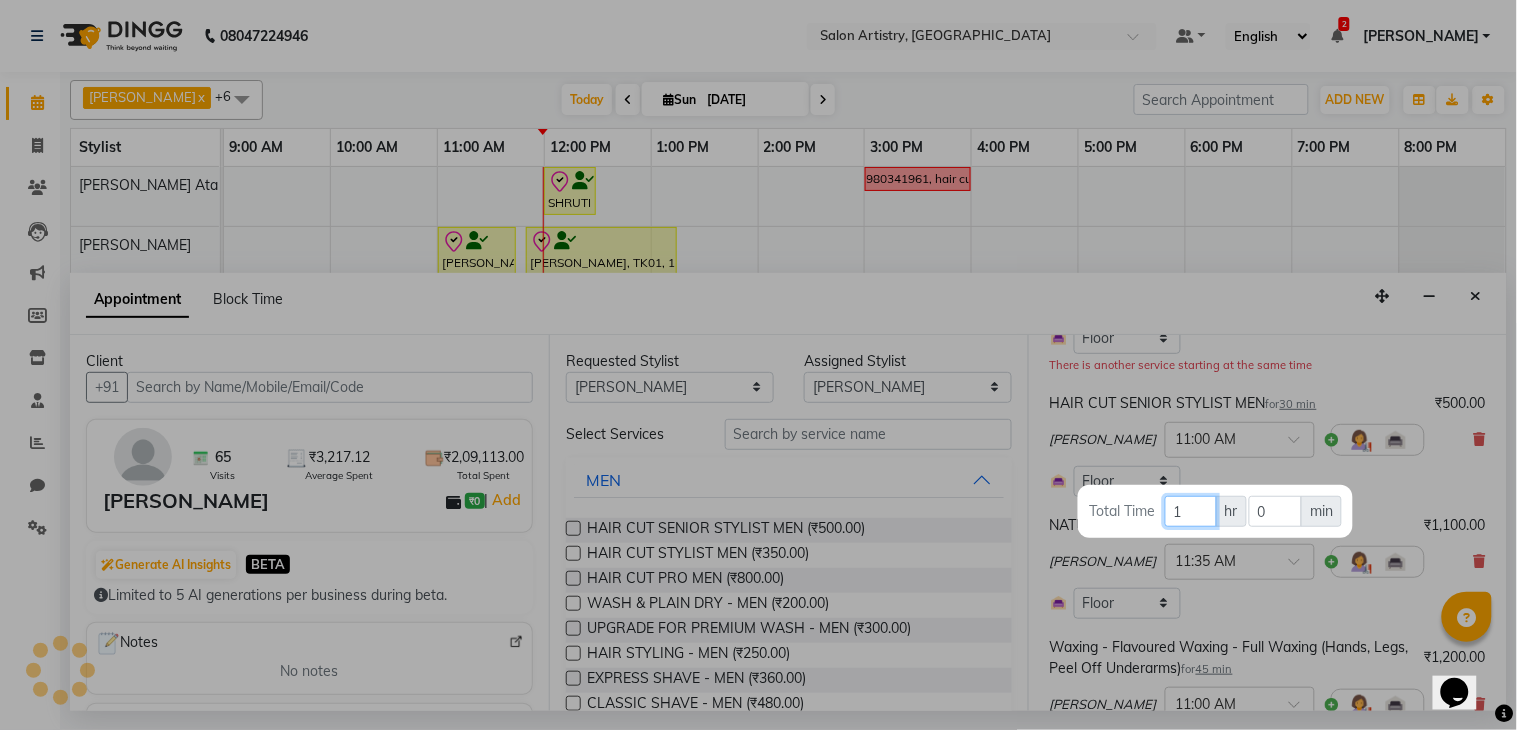 click on "1" at bounding box center [1191, 511] 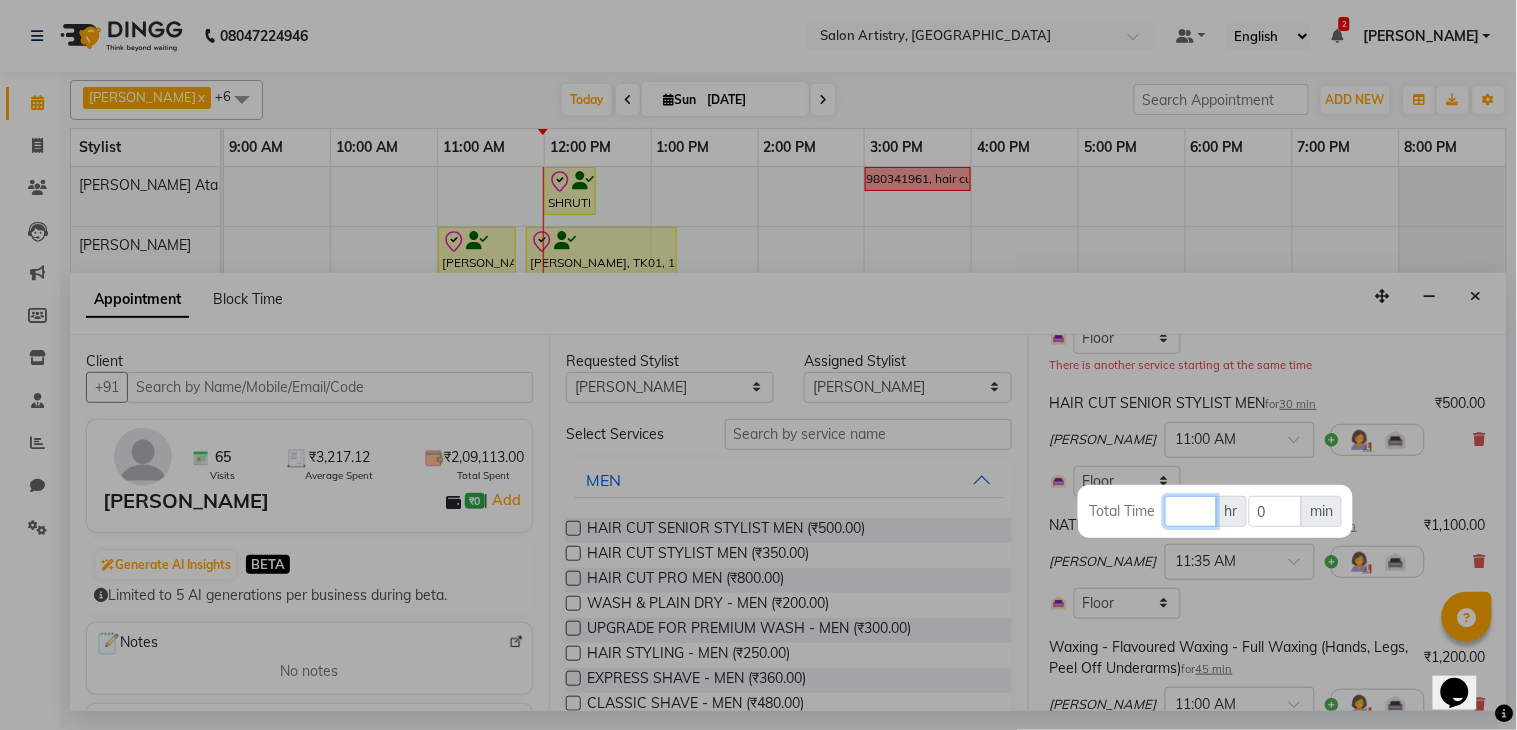 type 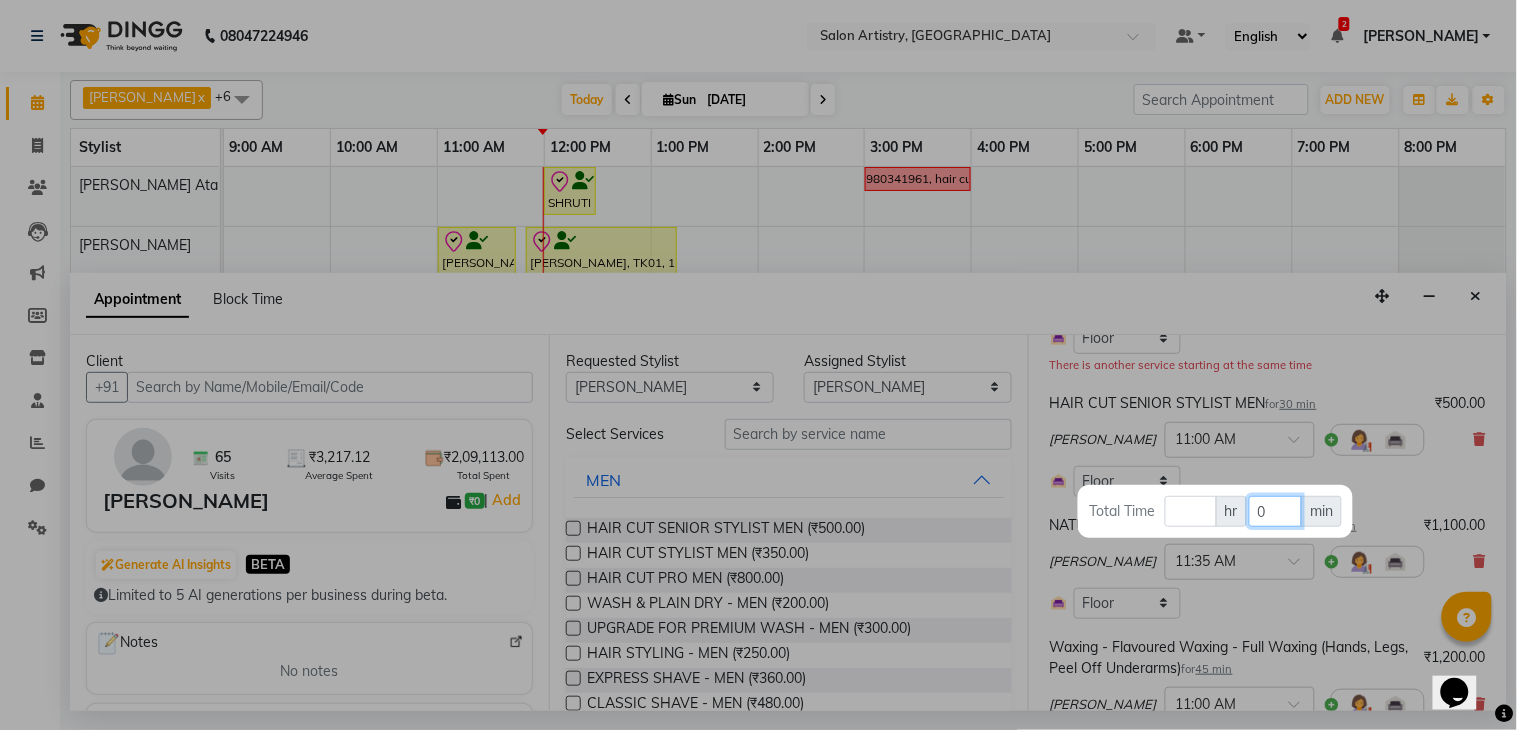 click on "0" at bounding box center [1275, 511] 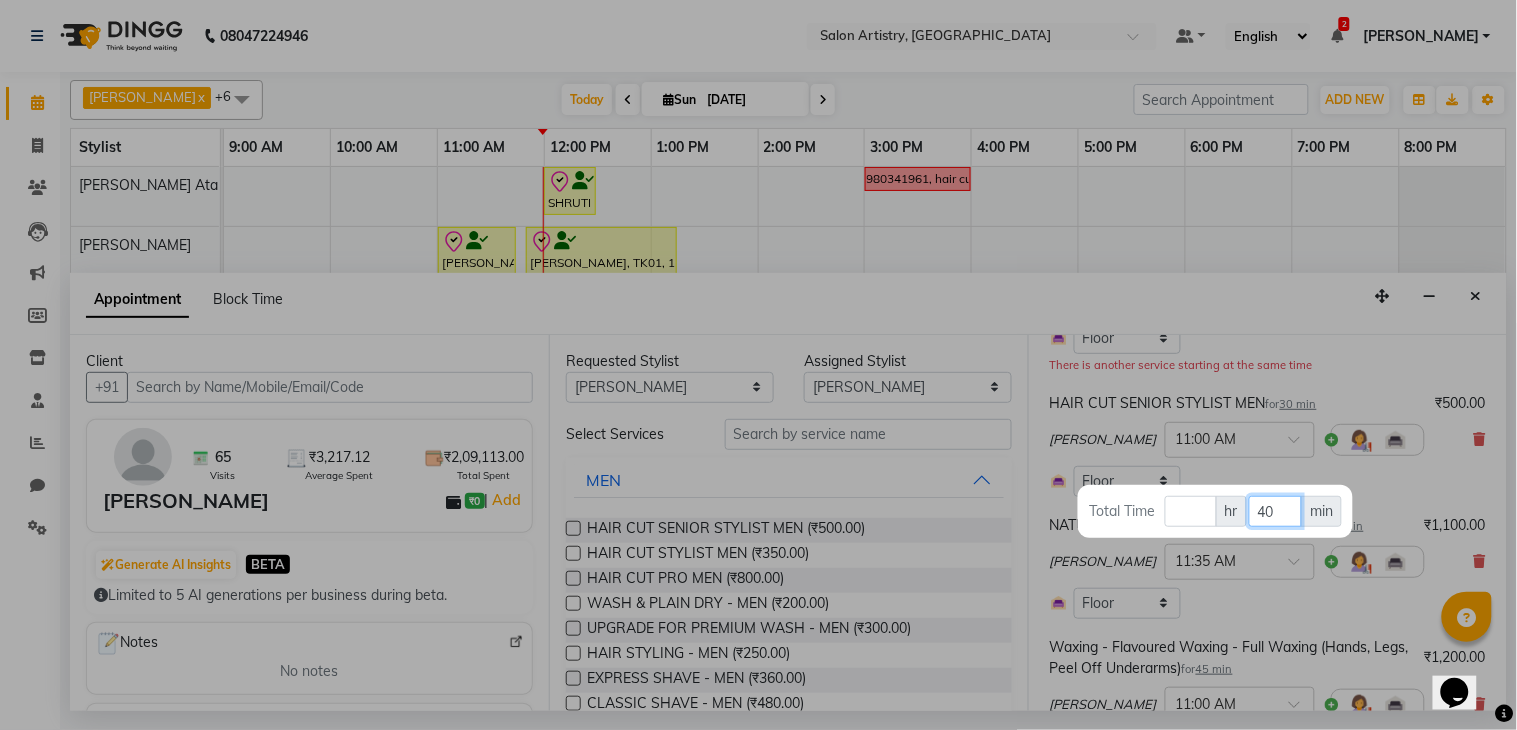 type on "40" 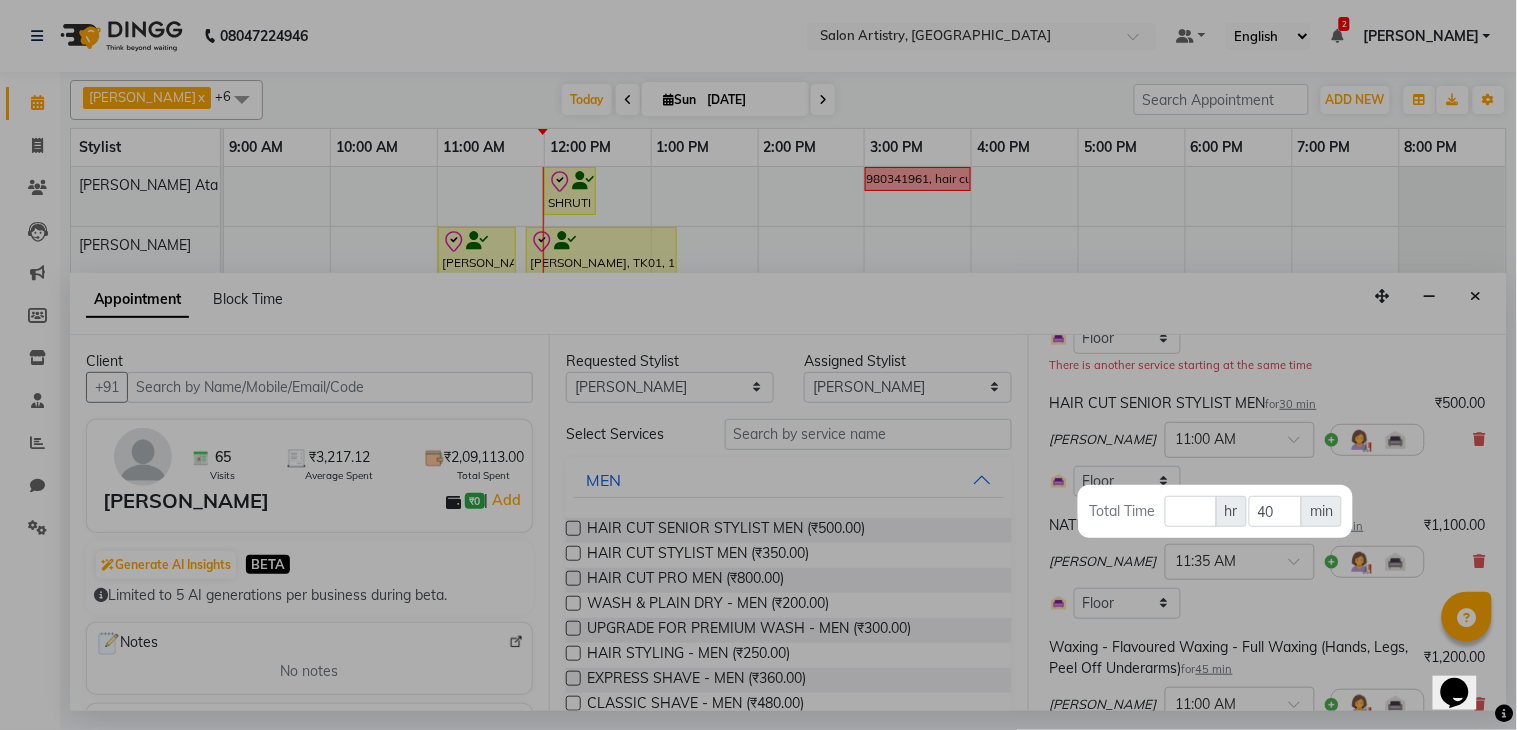 click at bounding box center (758, 365) 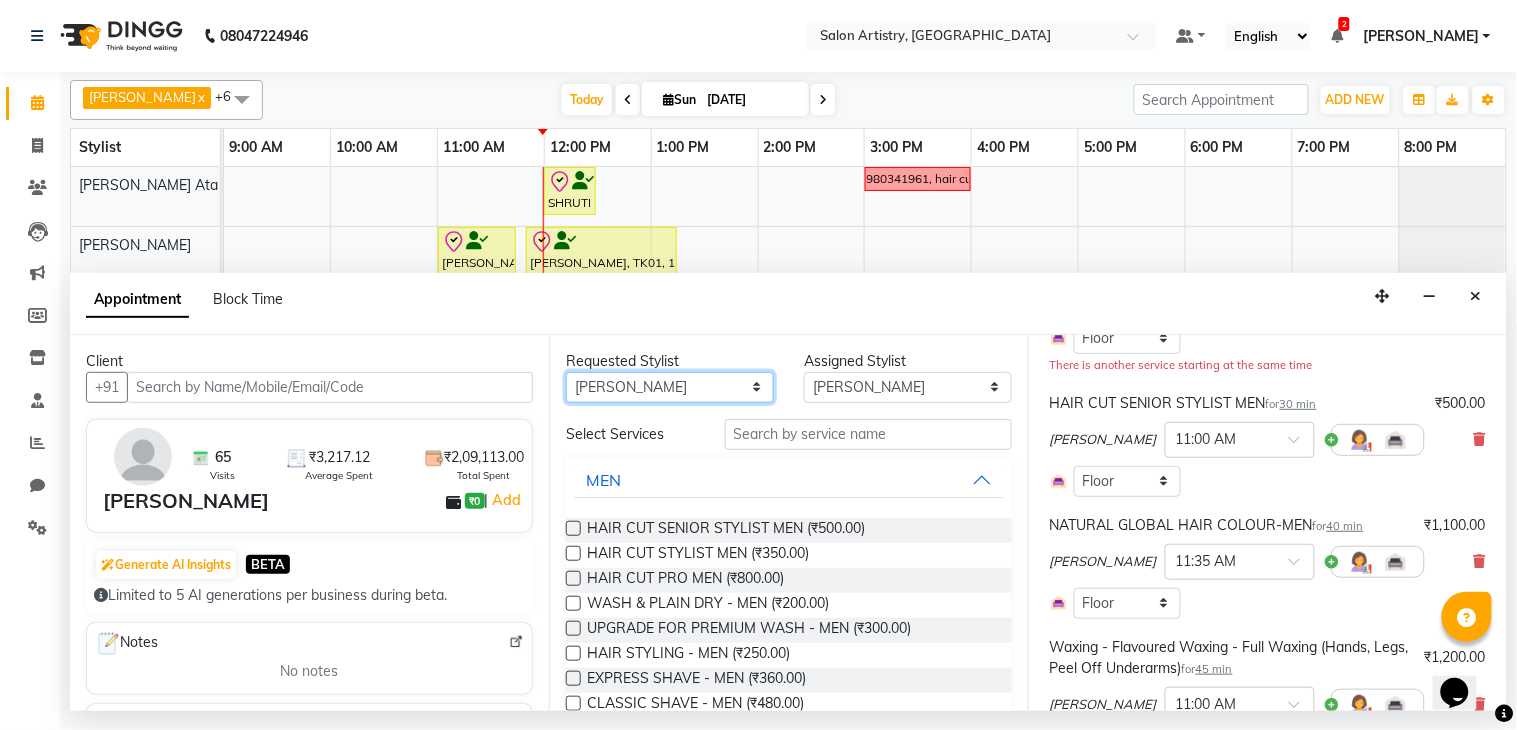 click on "Any Anupriya Ghosh Iqbal Ahmed Irshad Khan Mannu Kumar Gupta Mekhla Bhattacharya Minika Das Puja Debnath Reception Rekha Singh Ricky Das Rony Das Sangeeta Lodh Sharfaraz Ata Waris Simmy Rai Tapasi" at bounding box center (670, 387) 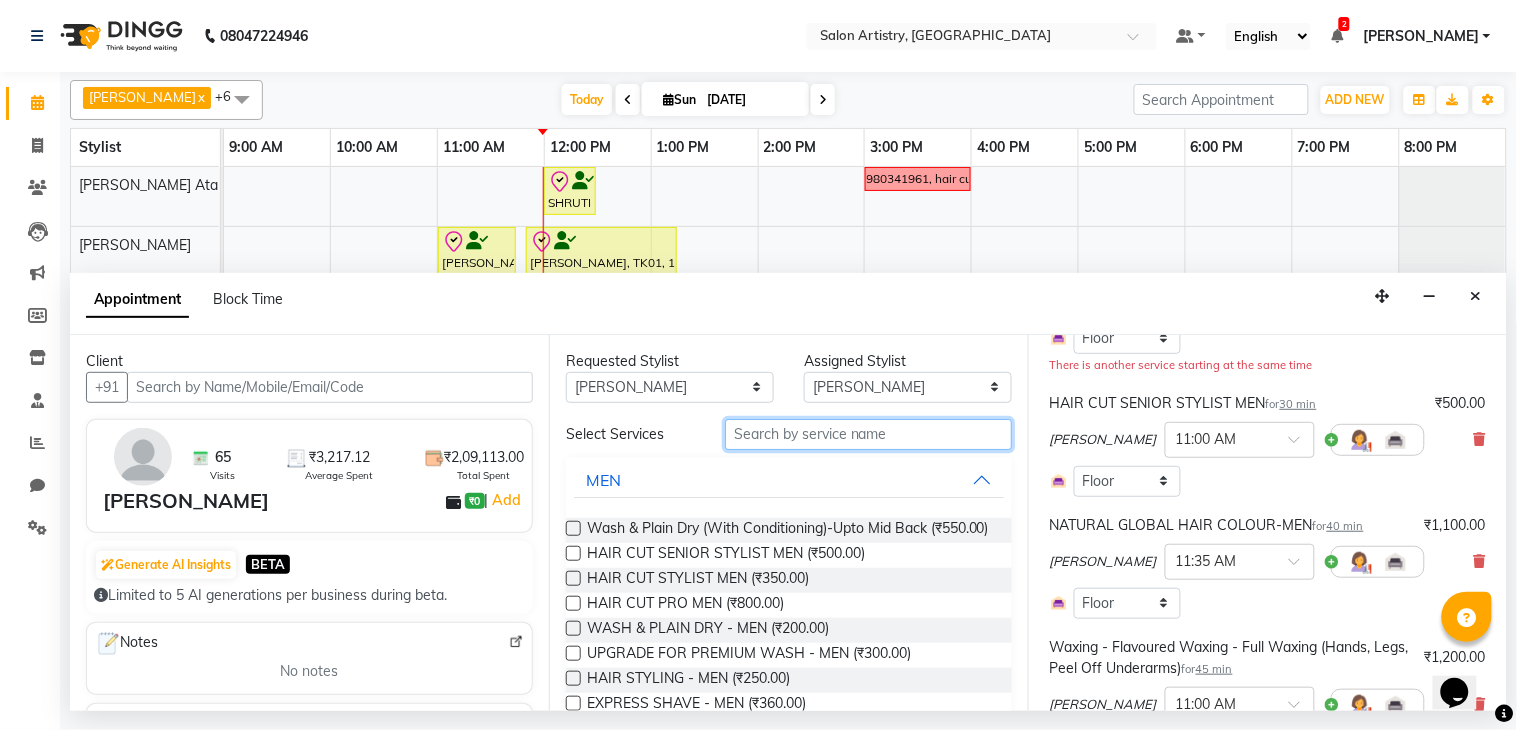click at bounding box center [868, 434] 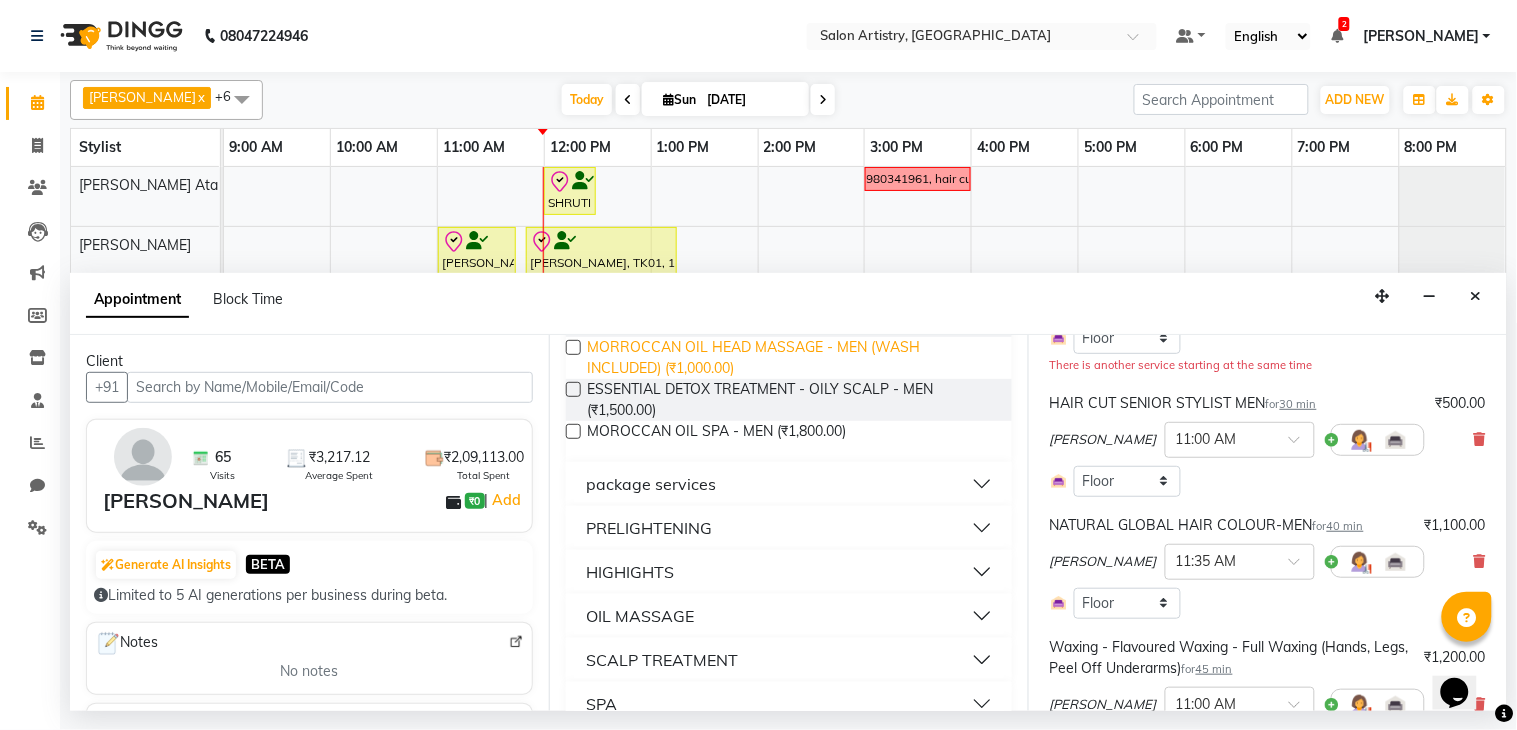 scroll, scrollTop: 333, scrollLeft: 0, axis: vertical 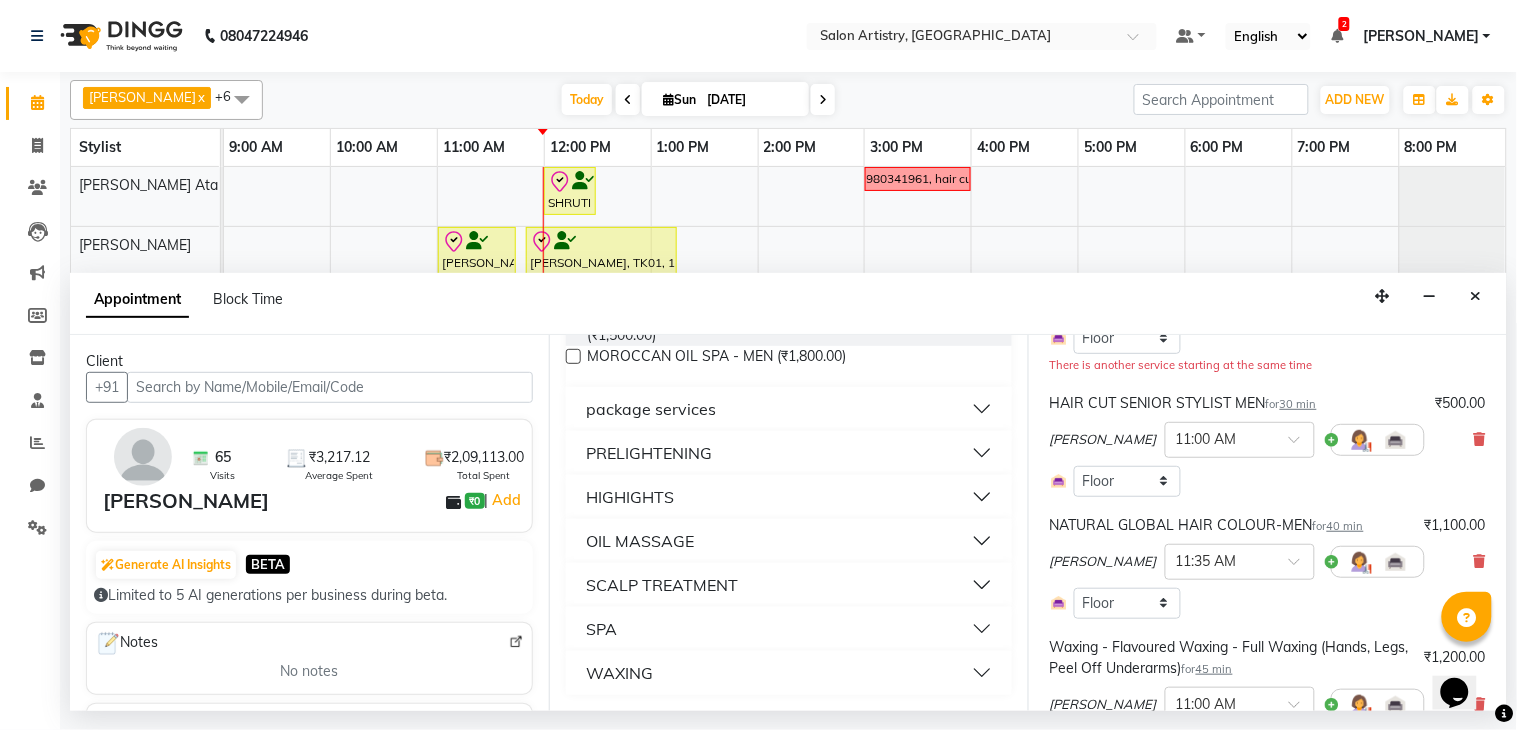 type on "oil" 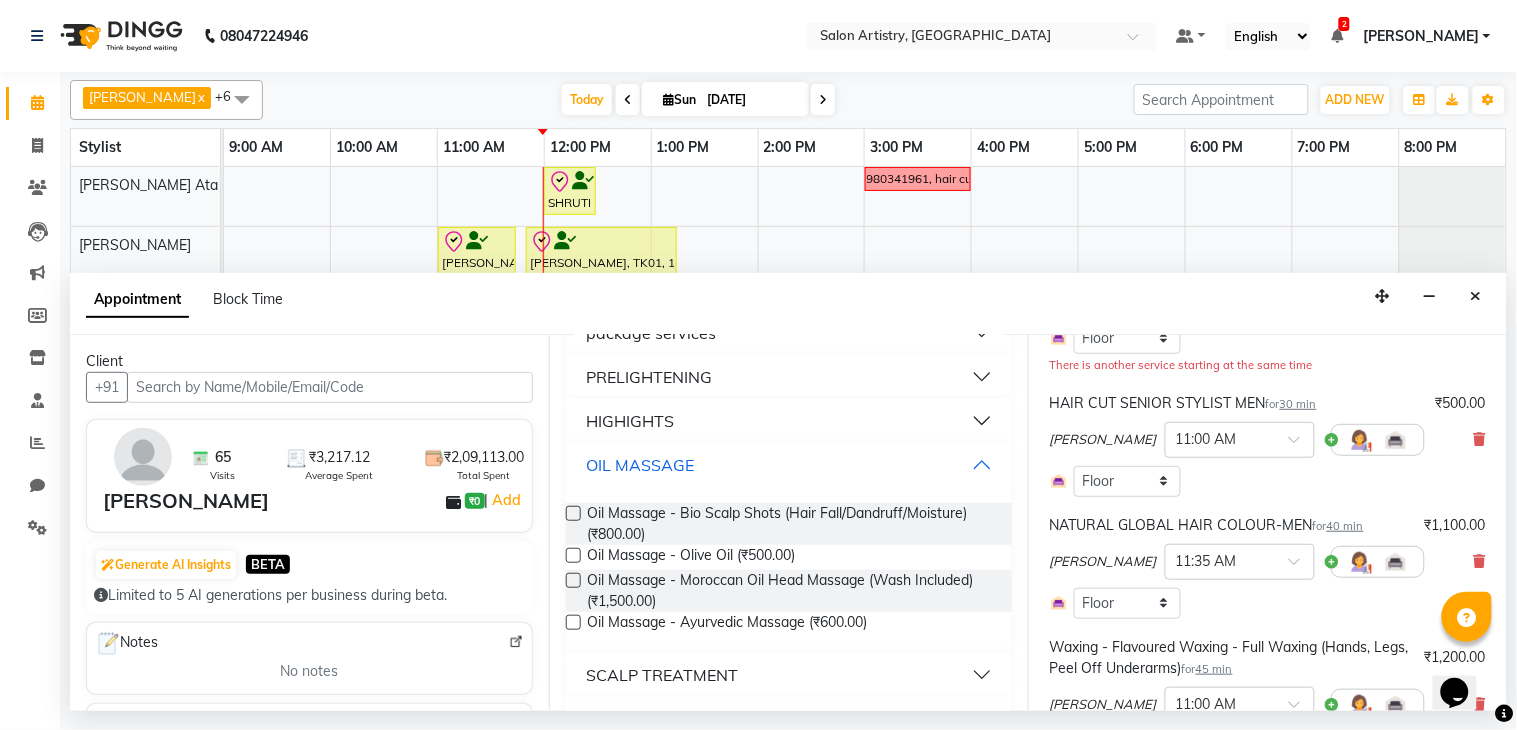 scroll, scrollTop: 444, scrollLeft: 0, axis: vertical 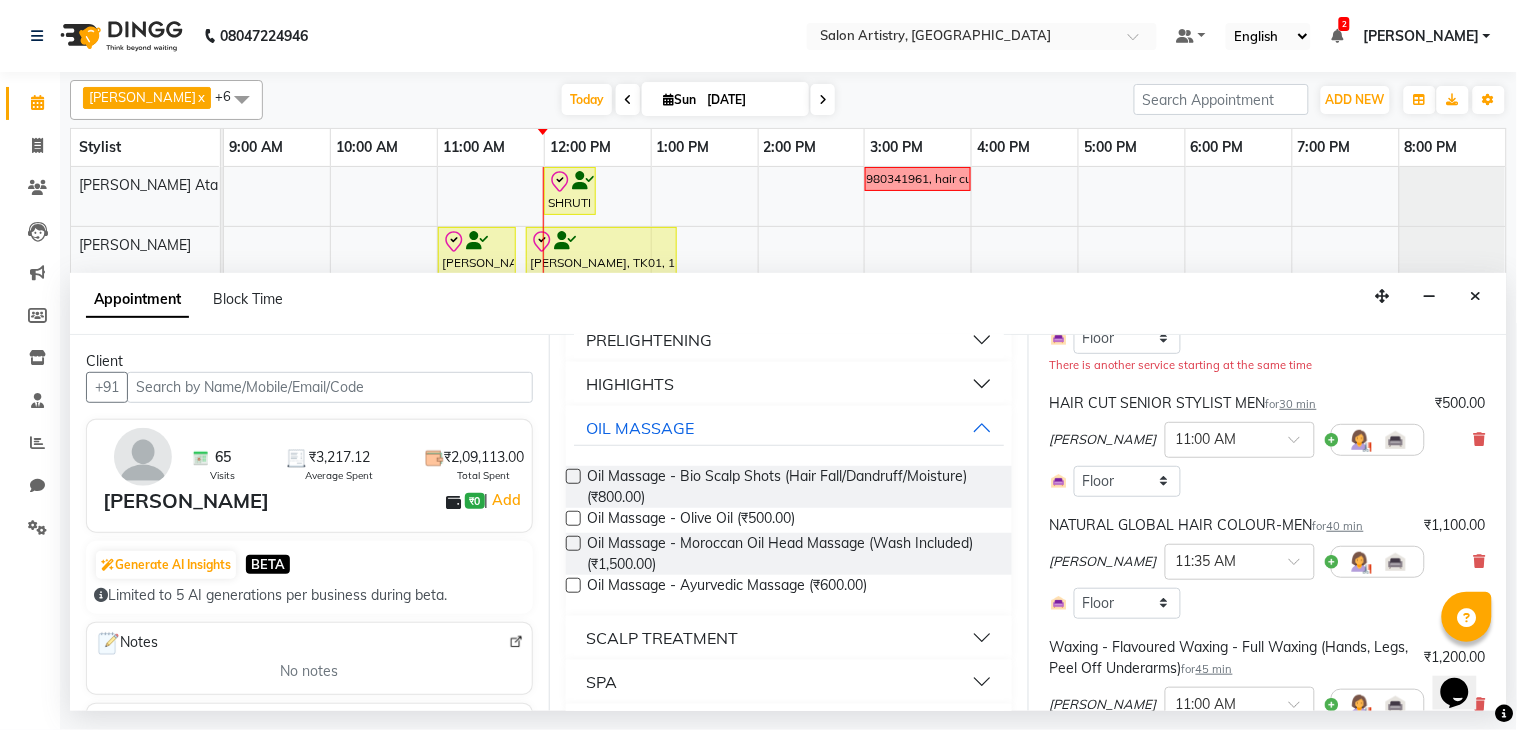 click at bounding box center [573, 518] 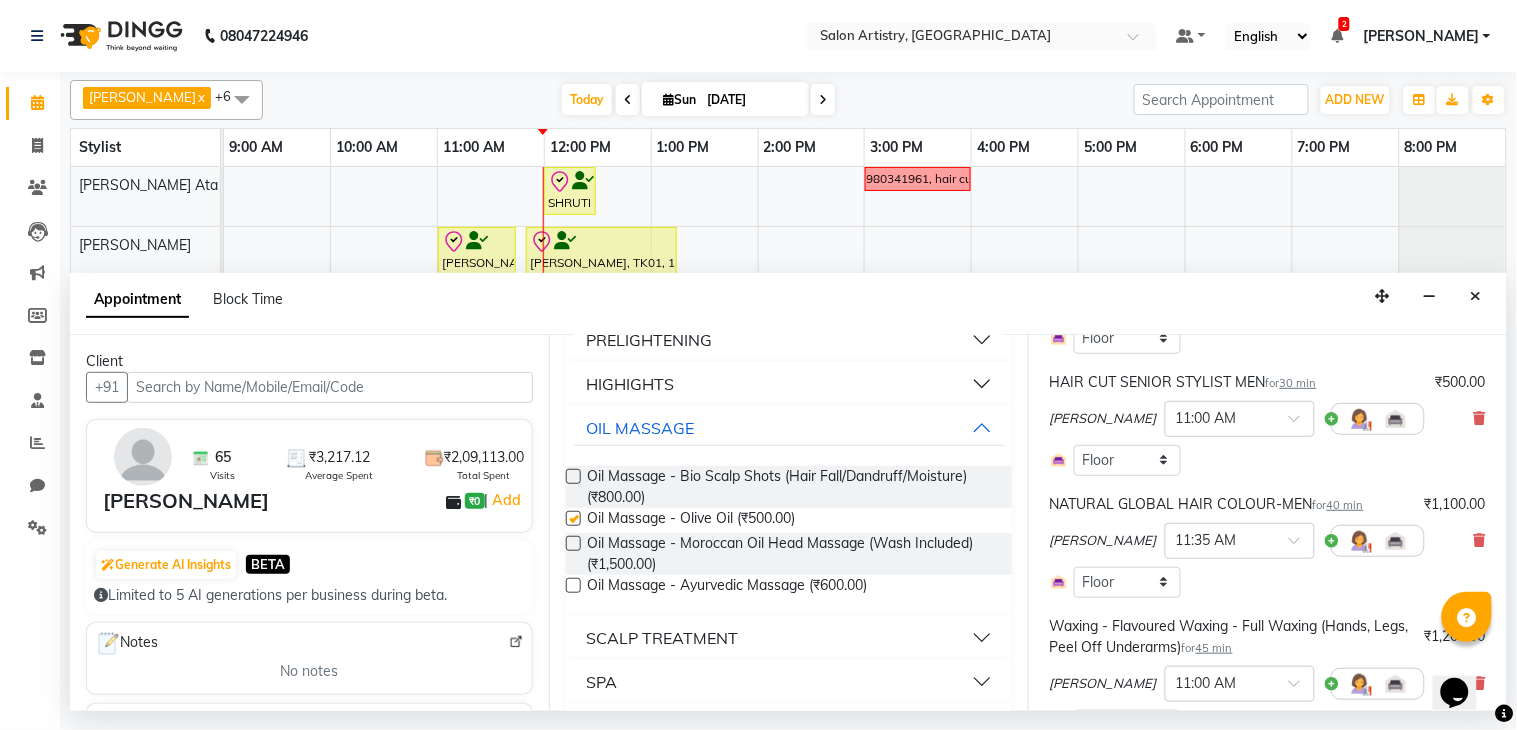 checkbox on "false" 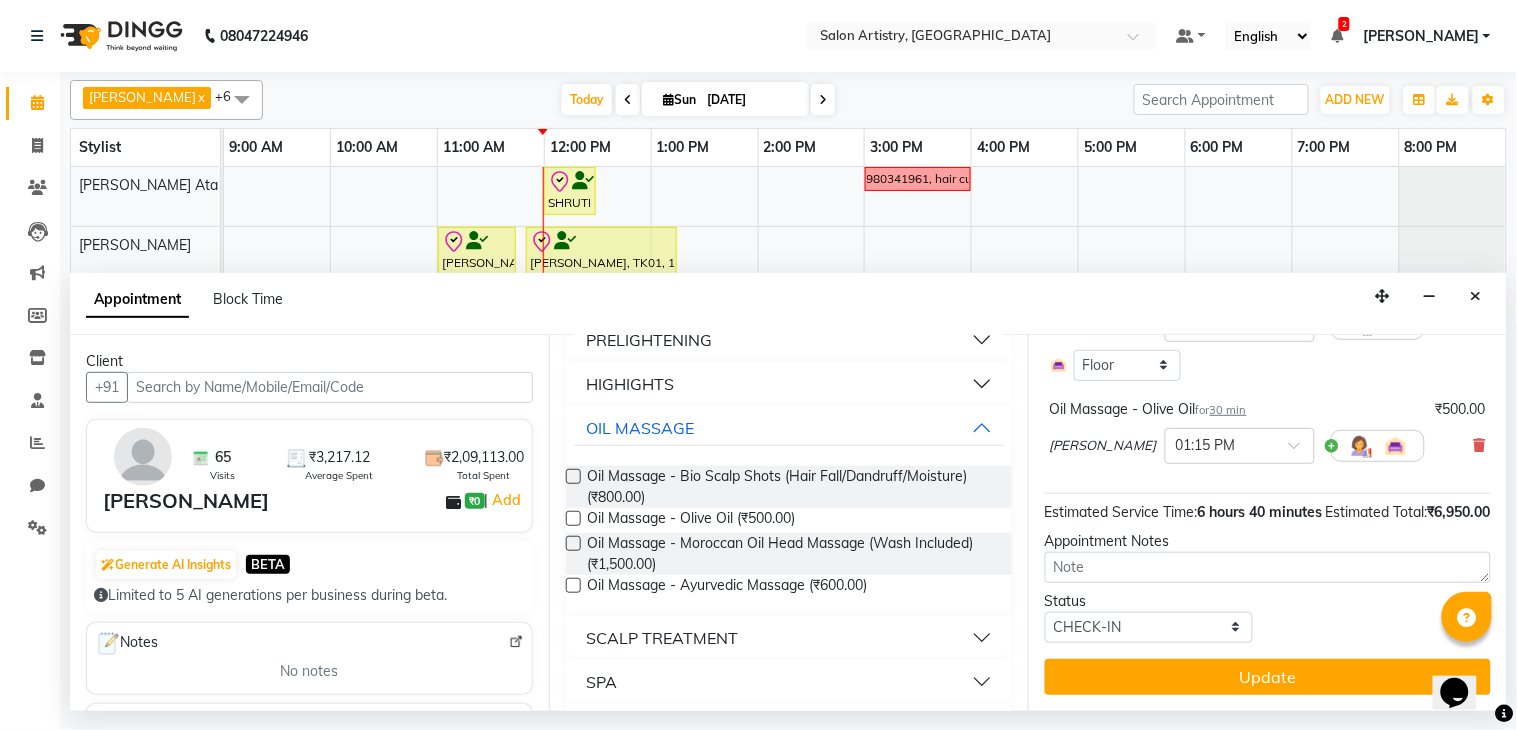 scroll, scrollTop: 865, scrollLeft: 0, axis: vertical 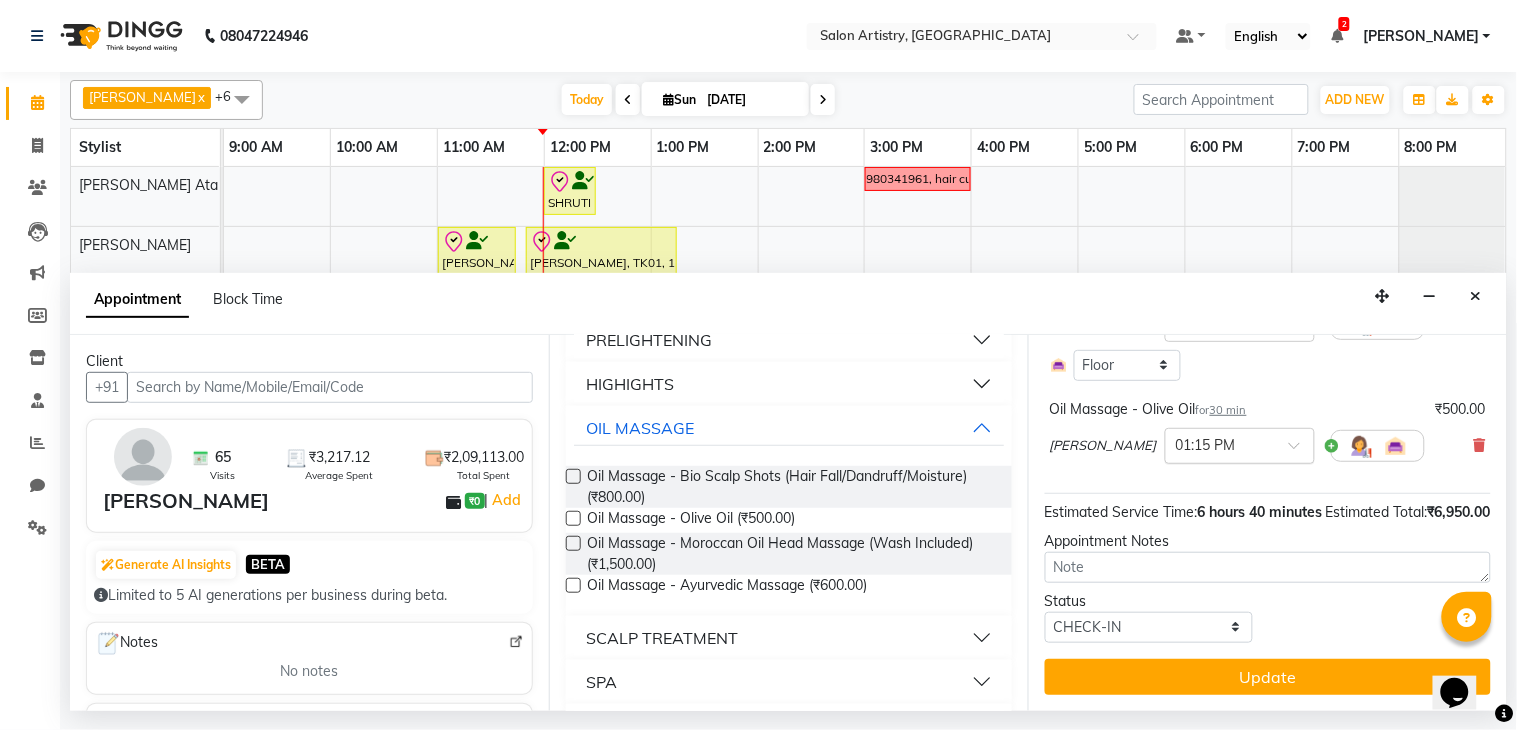 click at bounding box center (1220, 444) 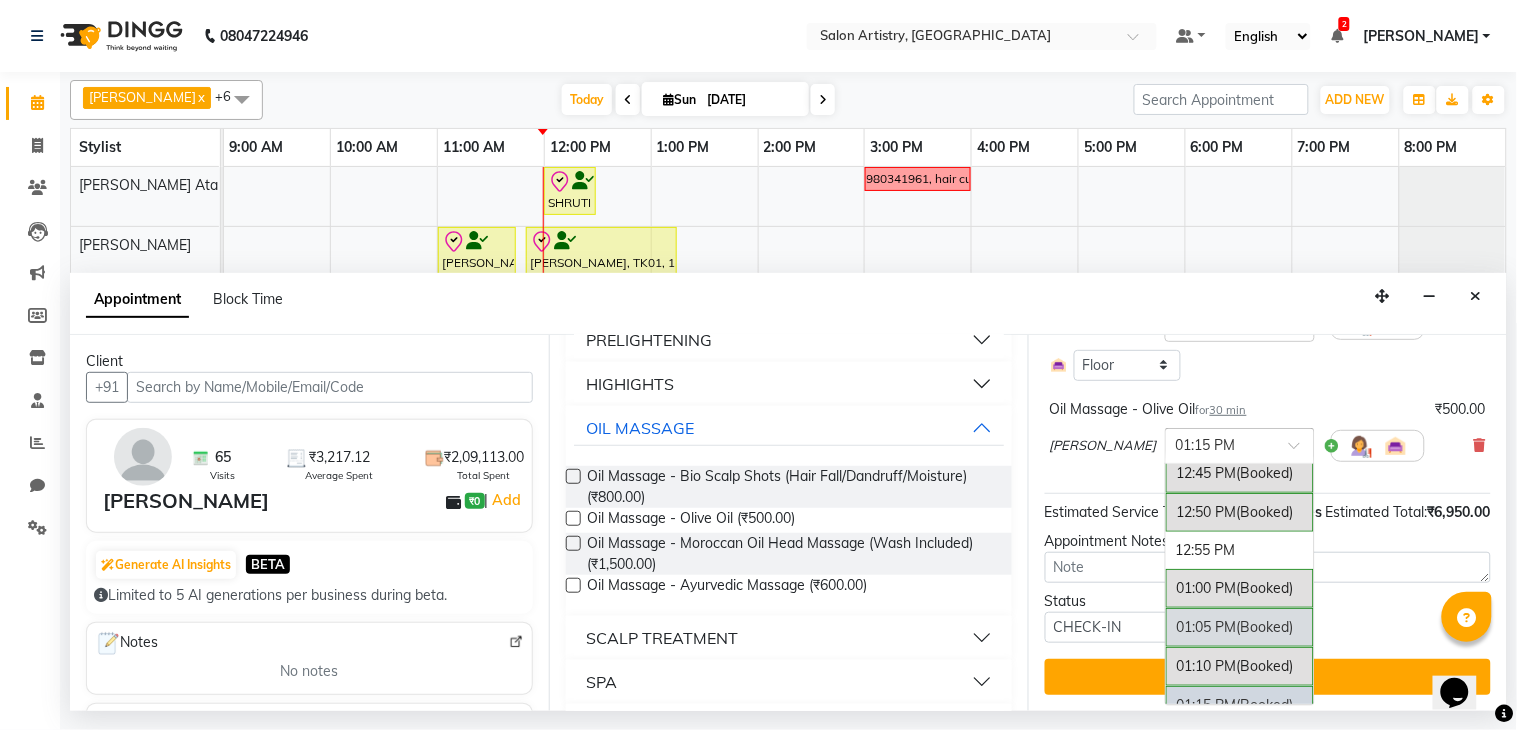 scroll, scrollTop: 1023, scrollLeft: 0, axis: vertical 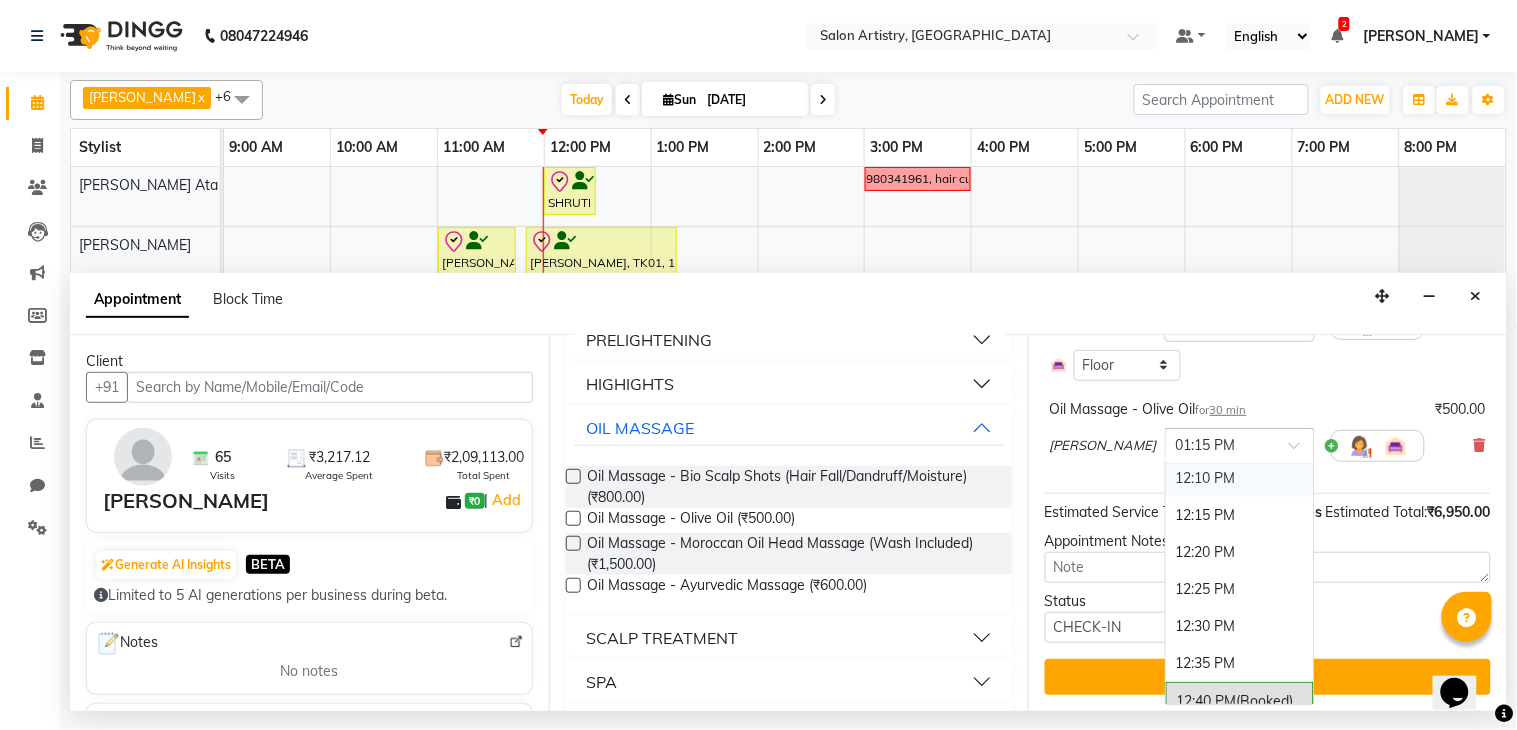 click on "12:10 PM" at bounding box center (1240, 478) 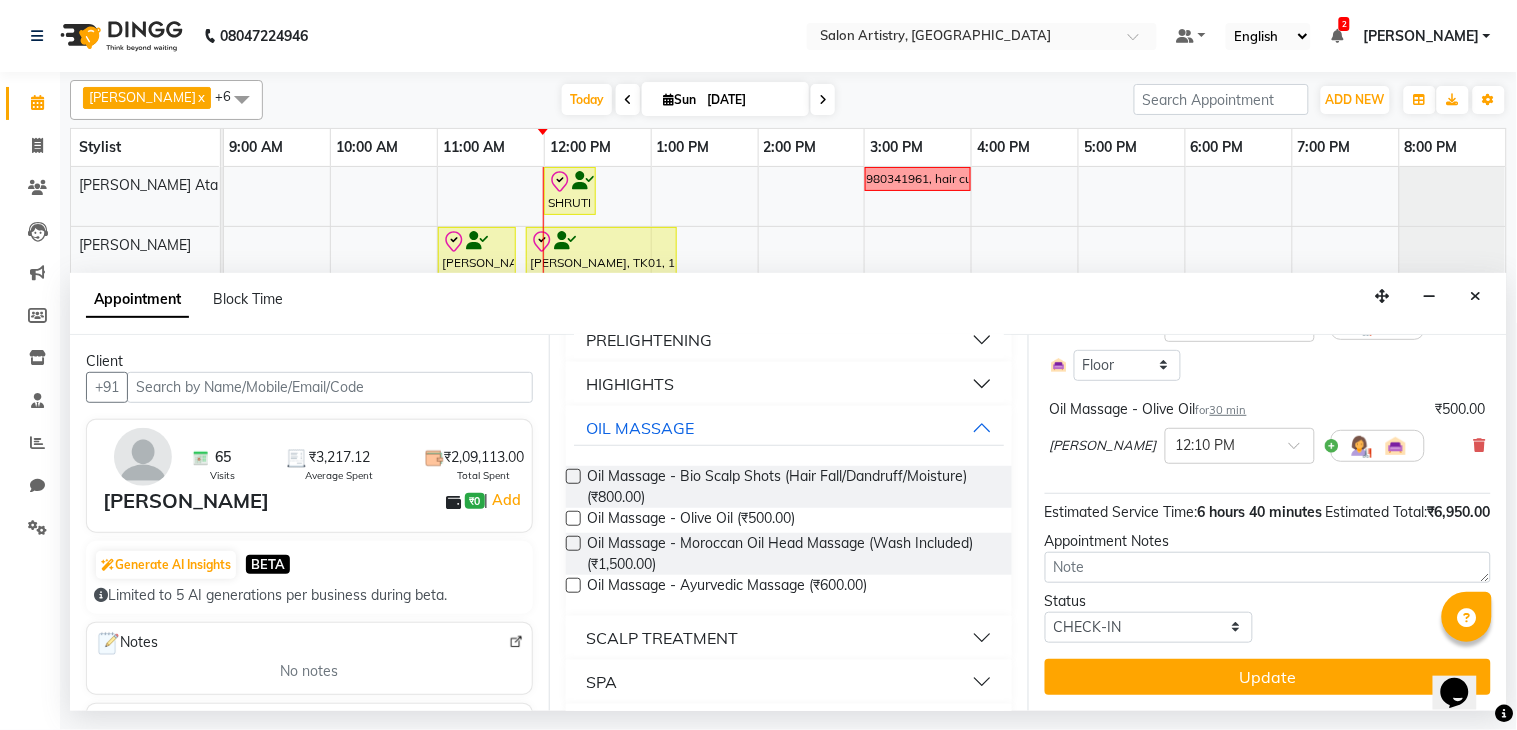 click on "30 min" at bounding box center (1228, 410) 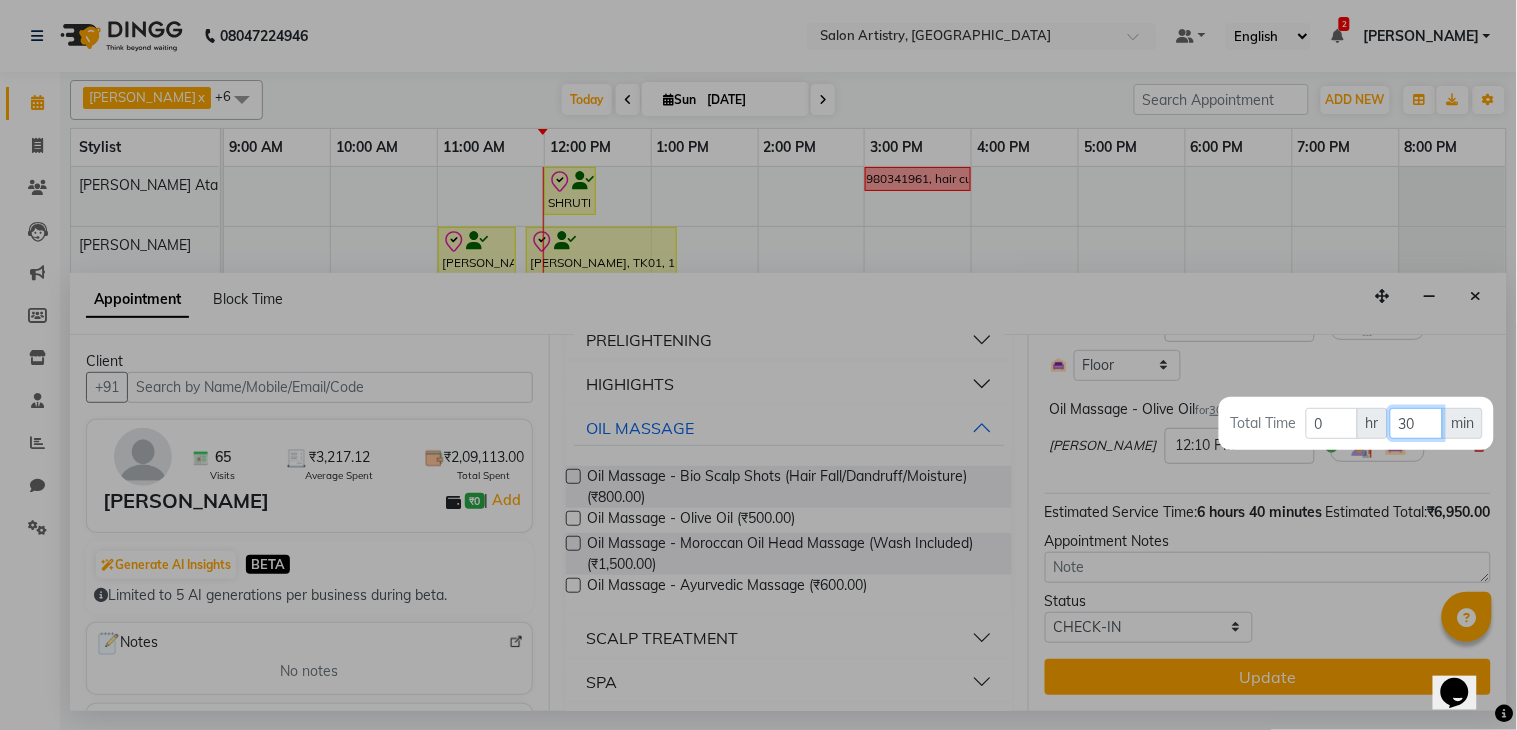 click on "30" at bounding box center (1416, 423) 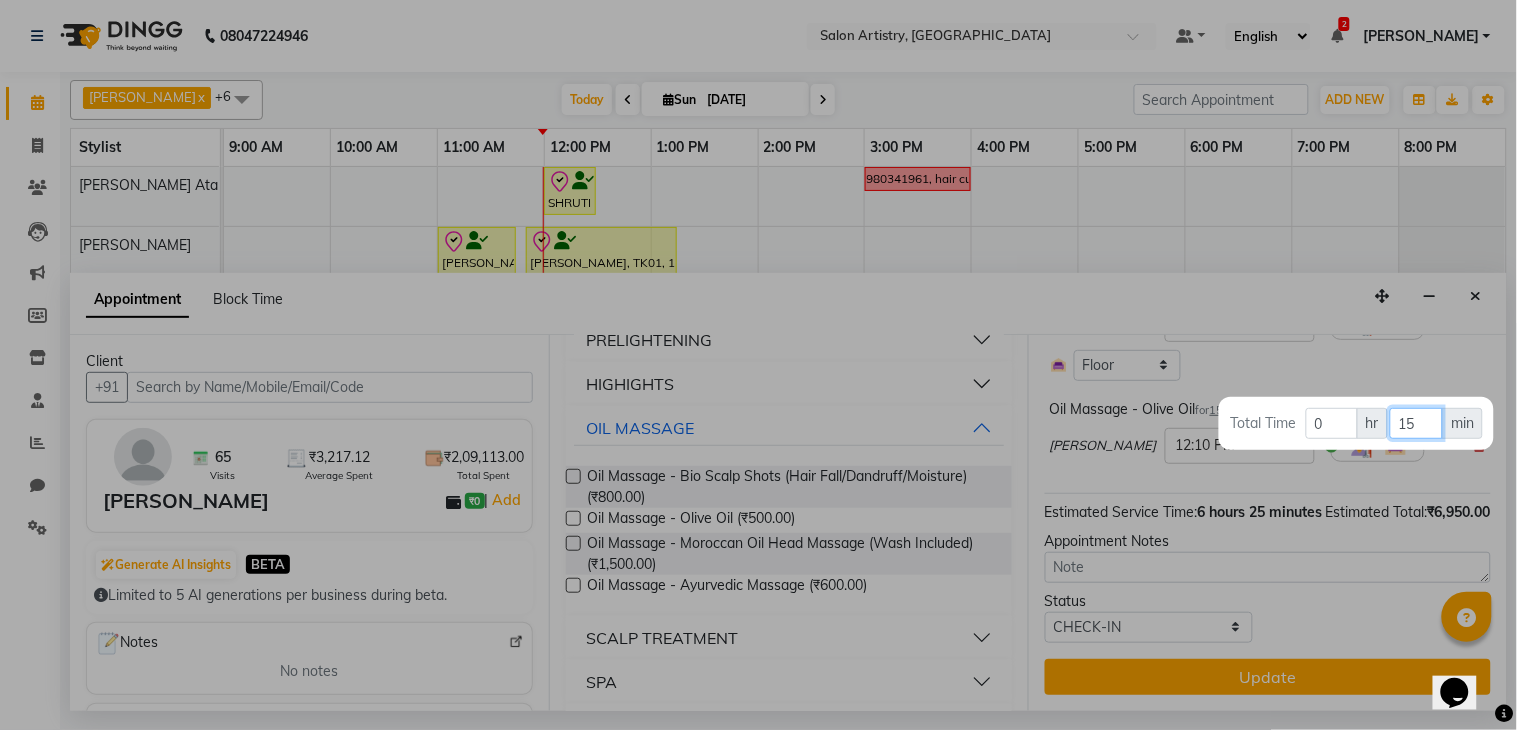 type on "15" 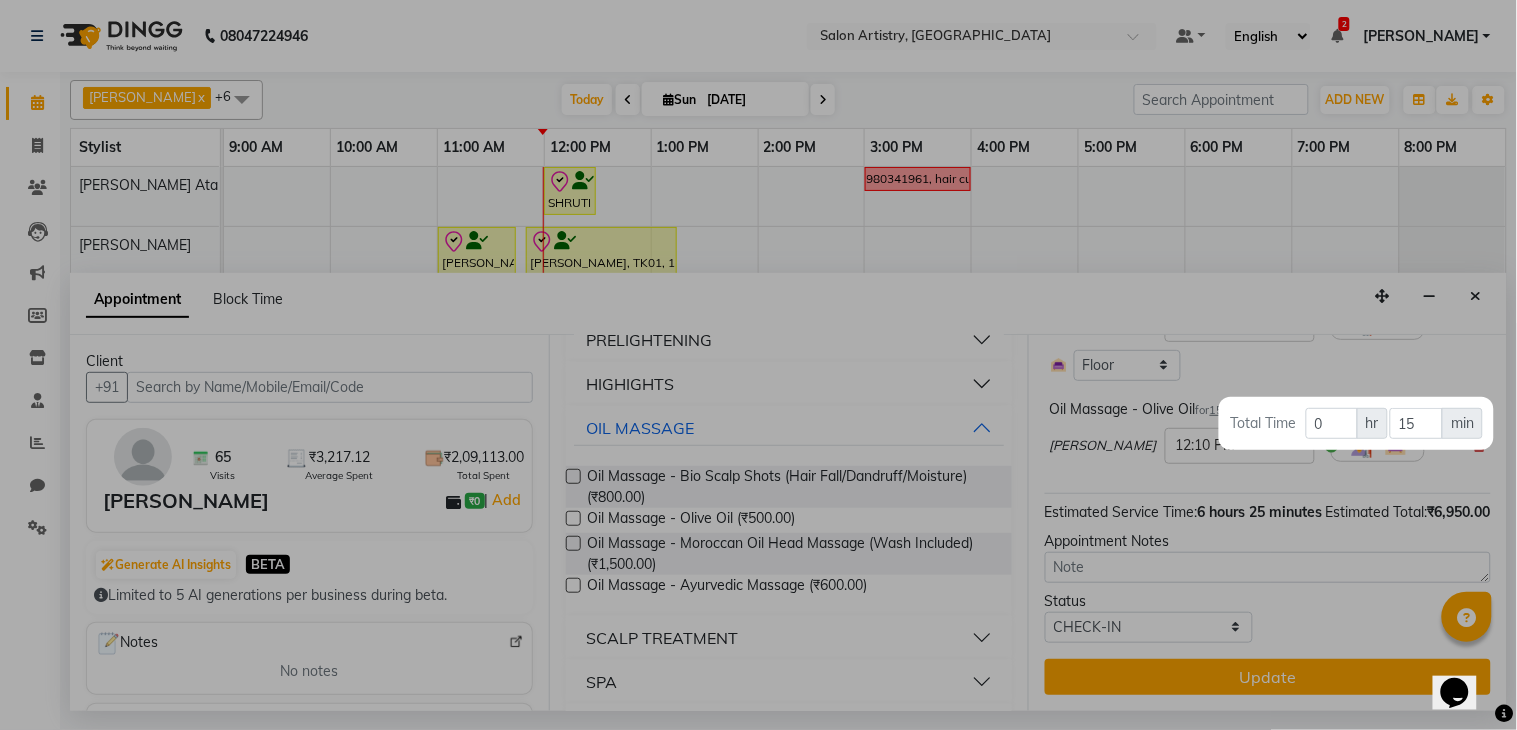 click at bounding box center [758, 365] 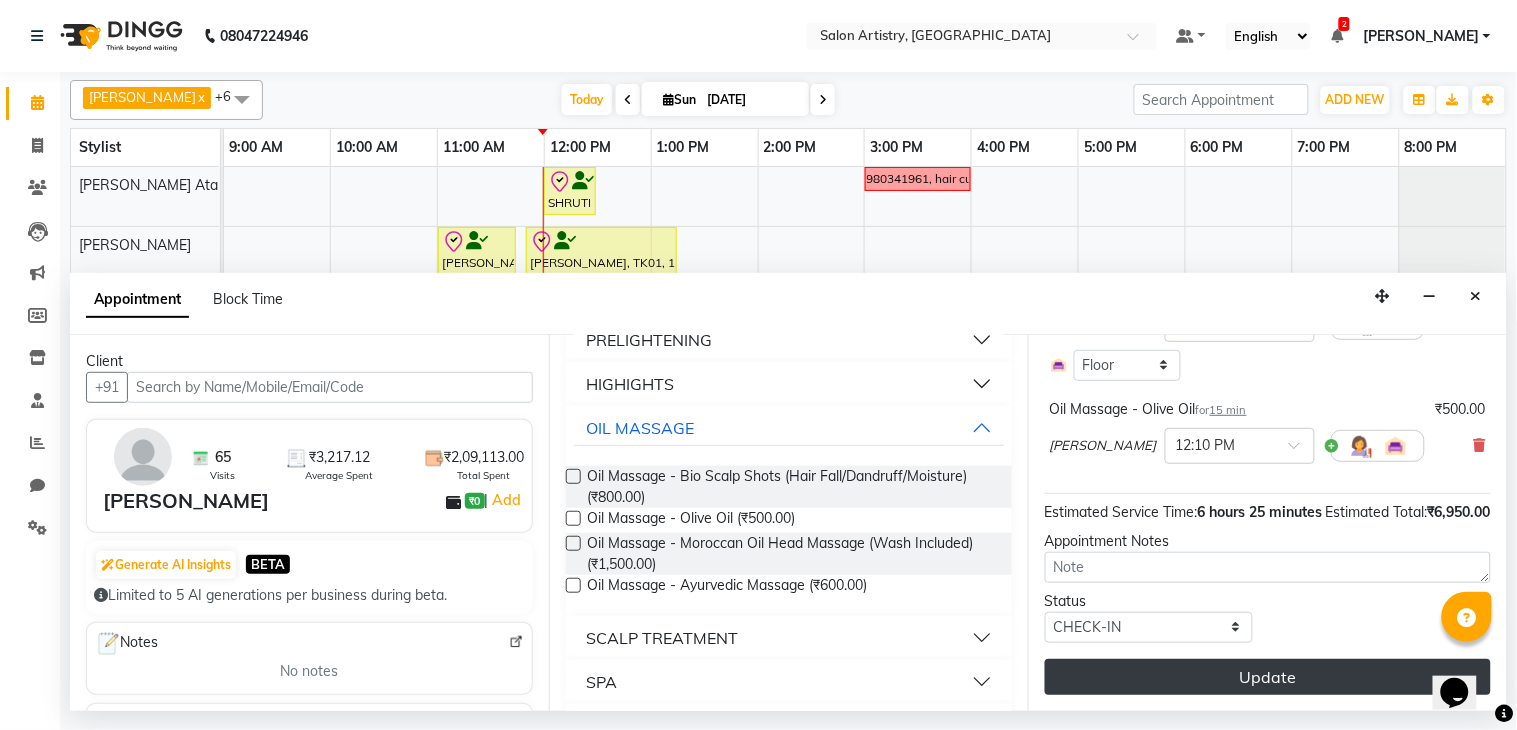 click on "Update" at bounding box center [1268, 677] 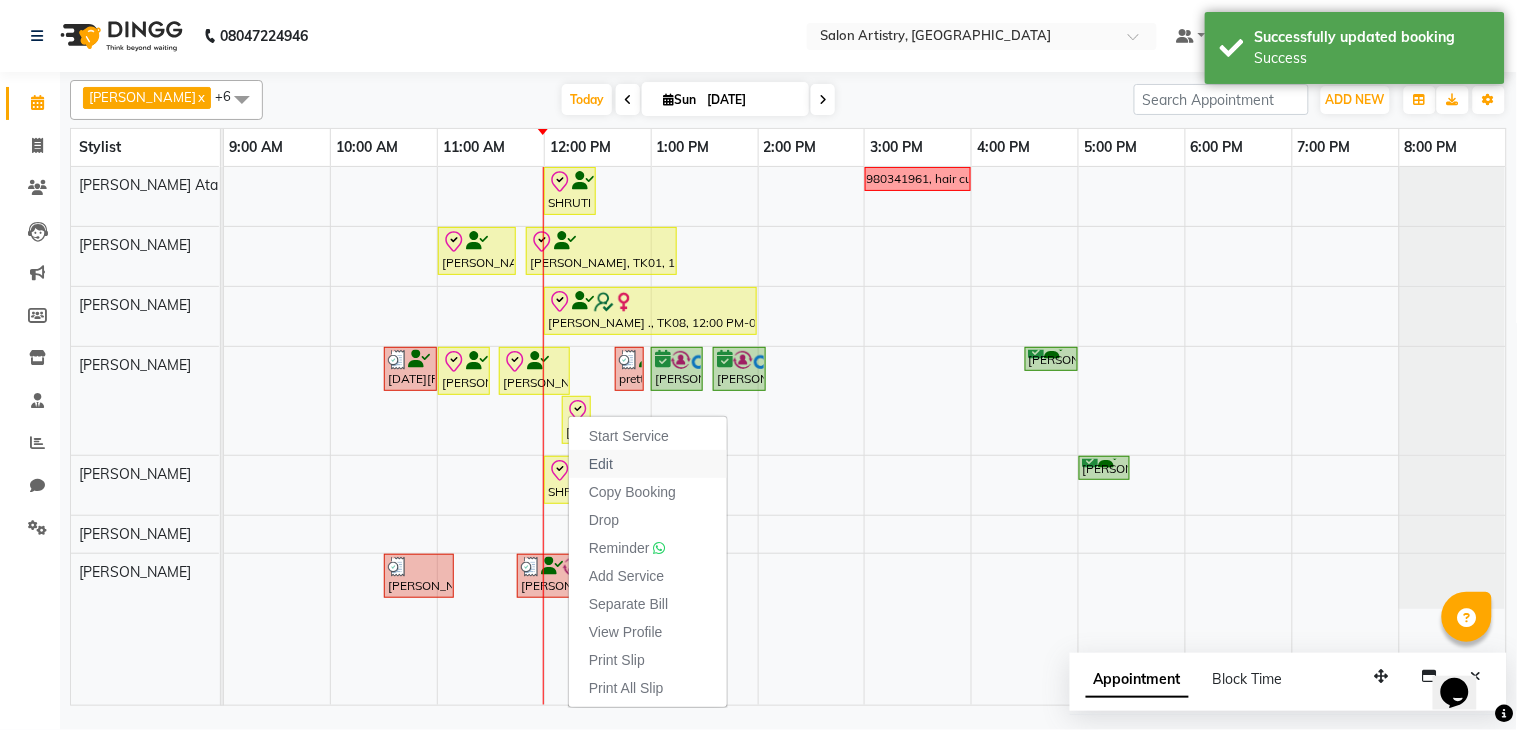 click on "Edit" at bounding box center (601, 464) 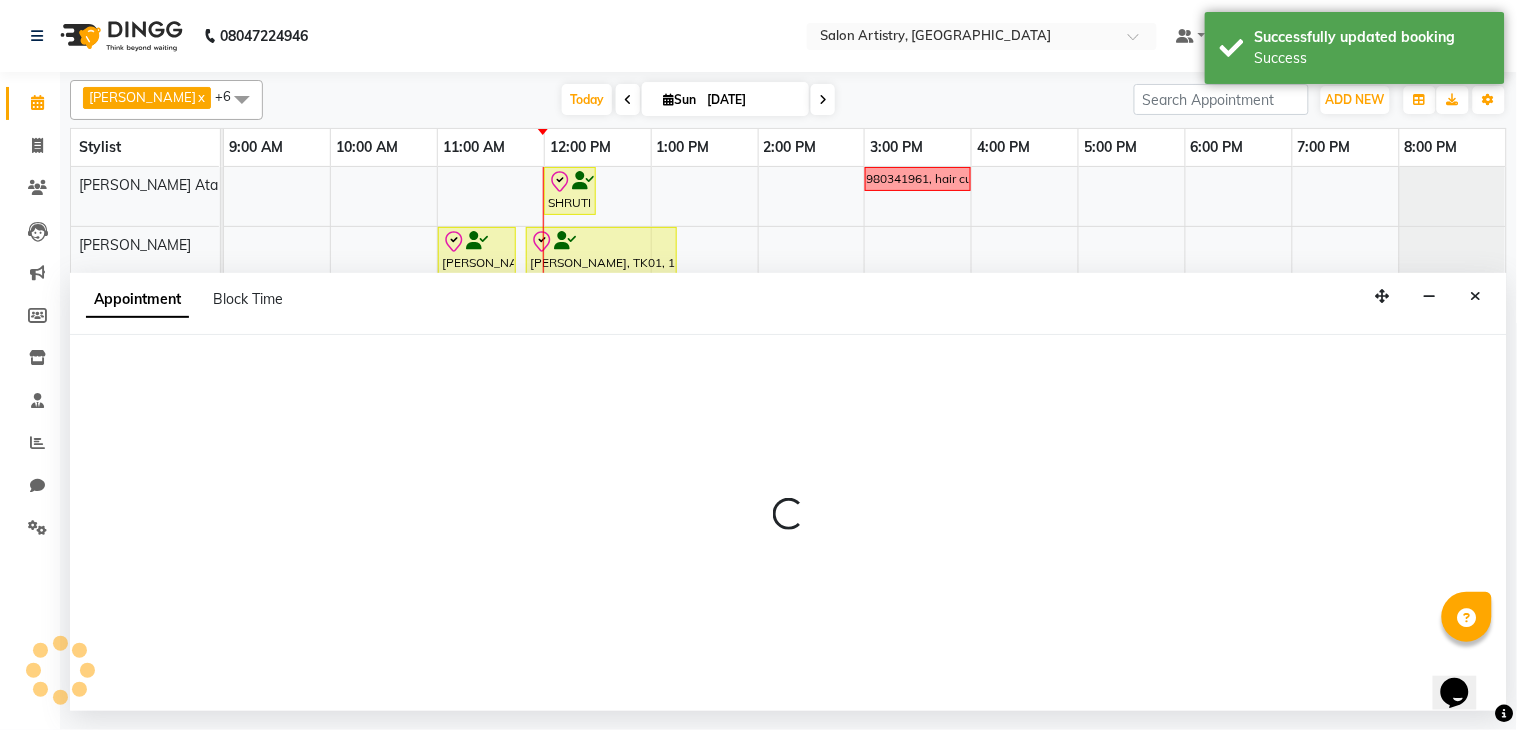 select on "tentative" 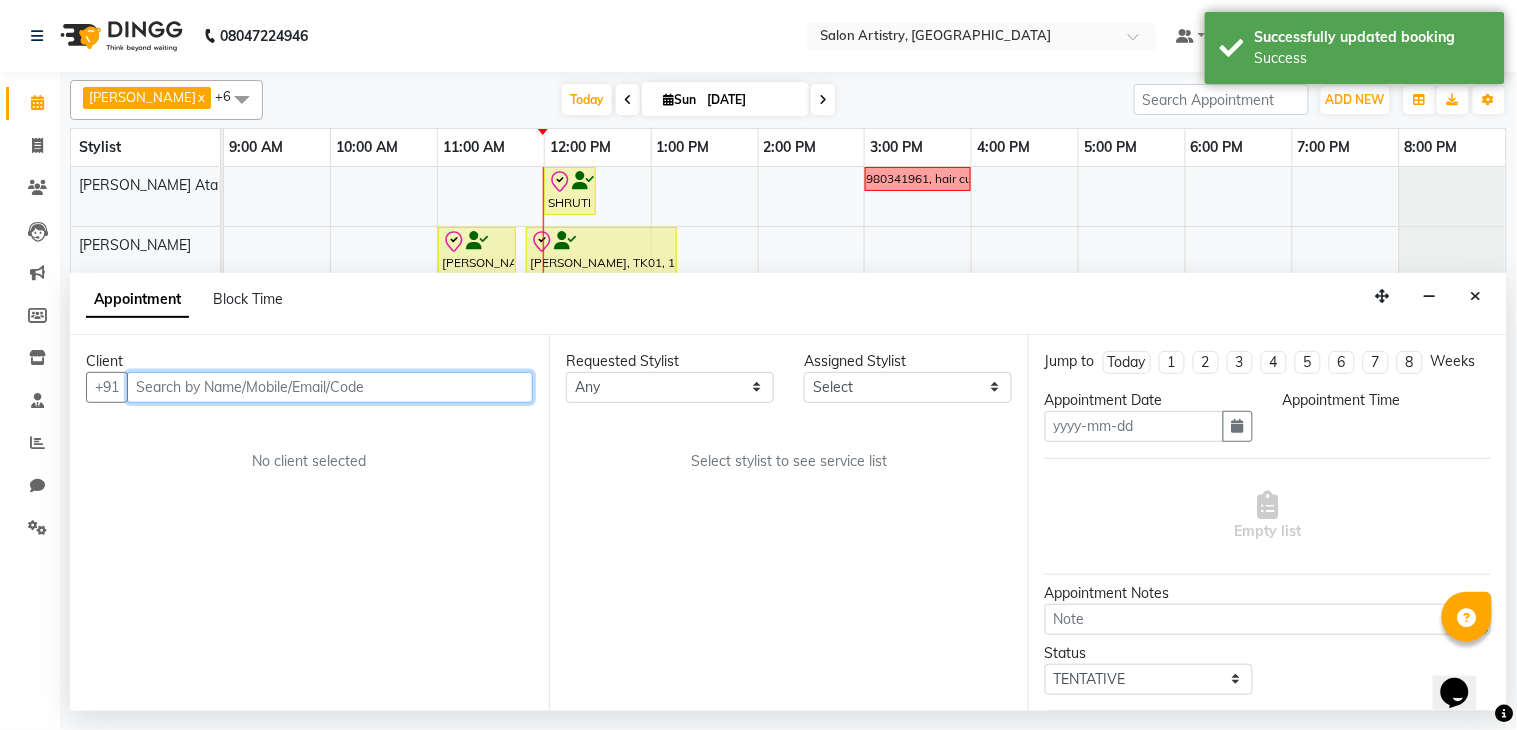 type on "[DATE]" 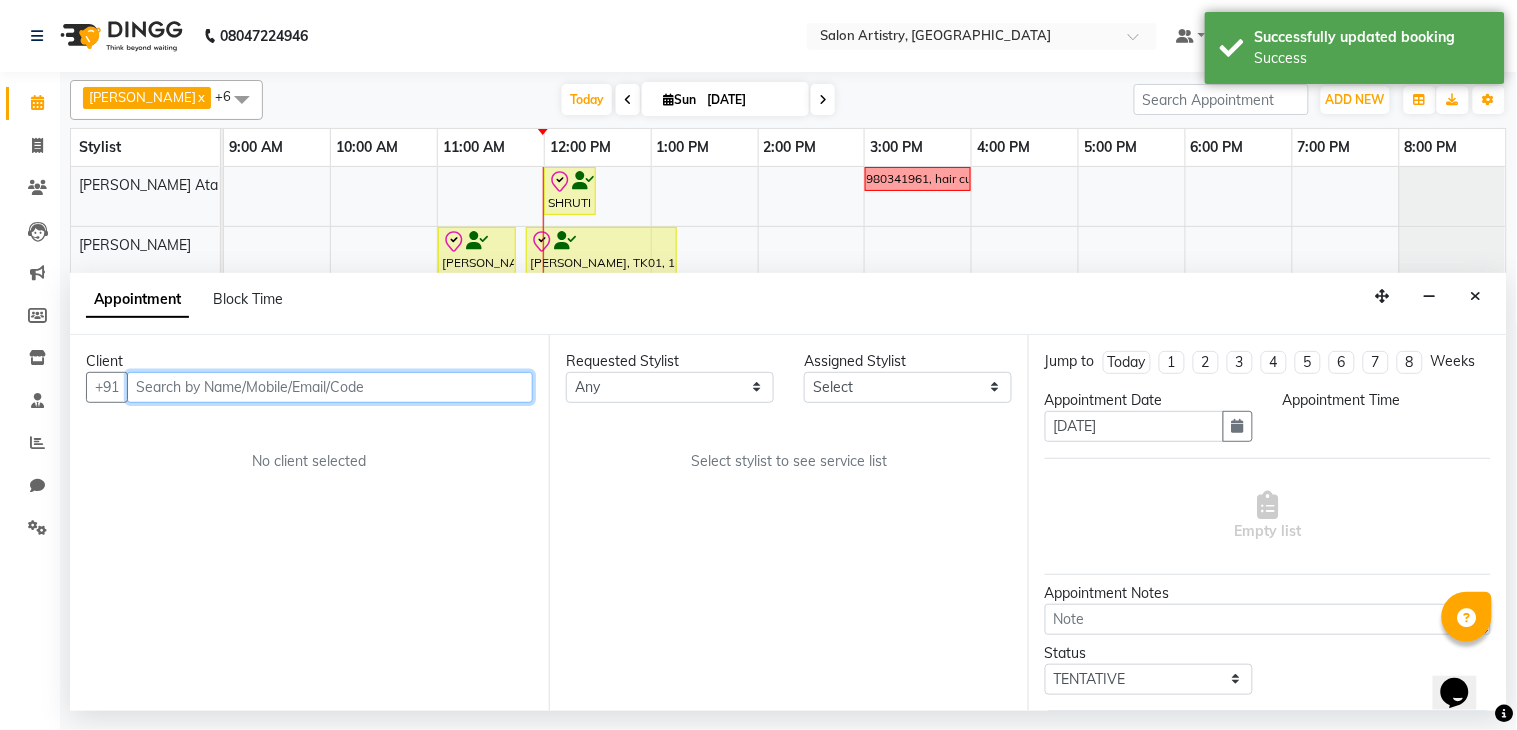 select on "check-in" 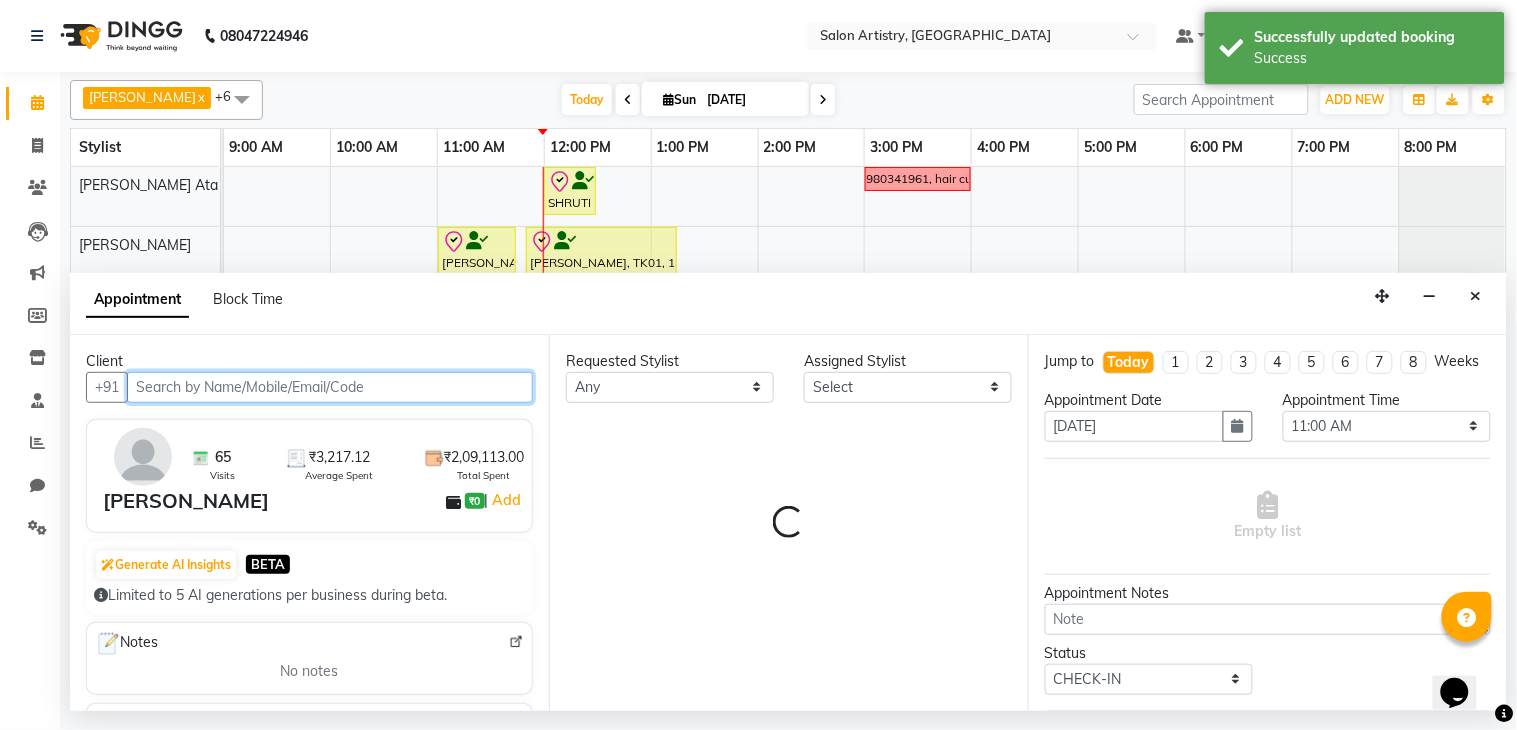 select on "79861" 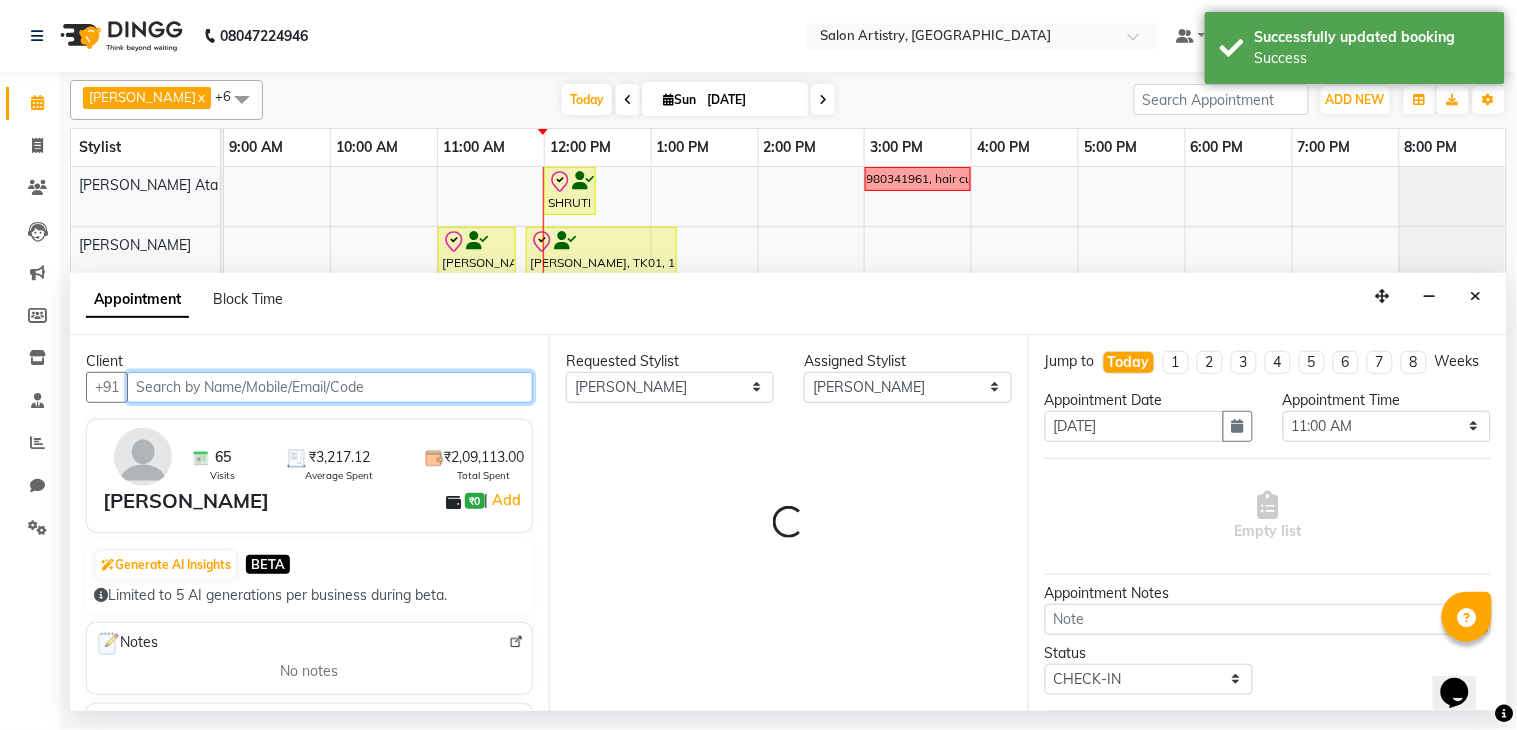 select on "4168" 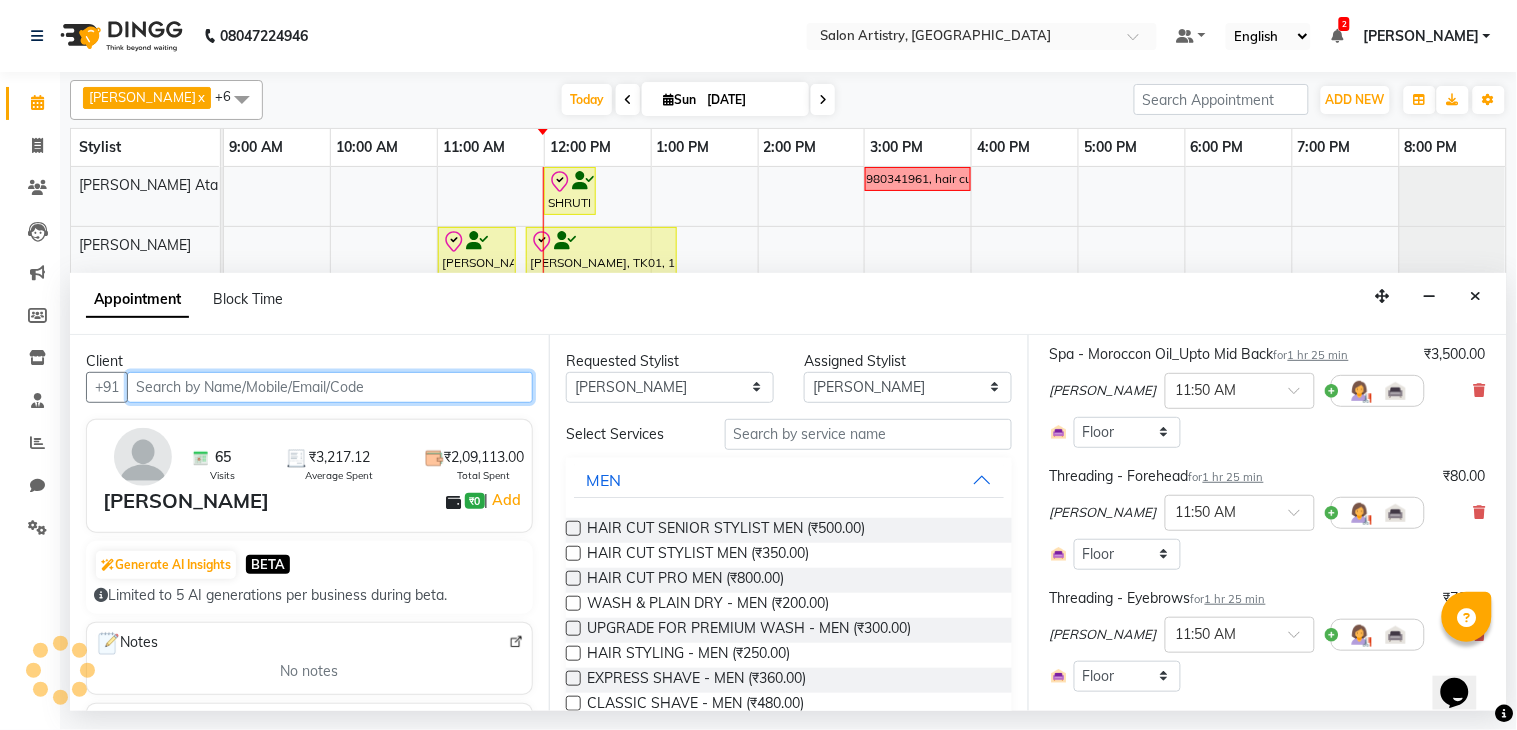 select on "4168" 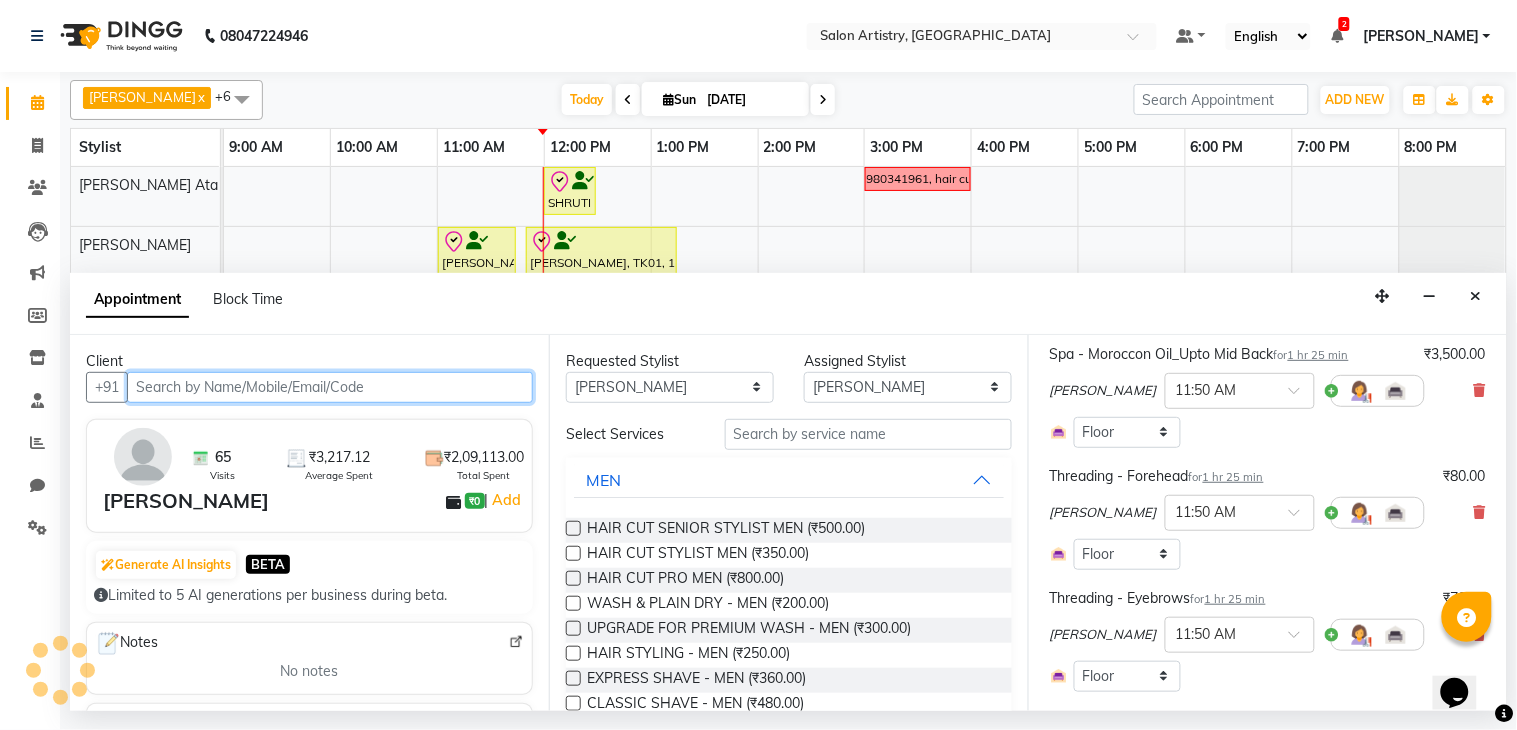 select on "4168" 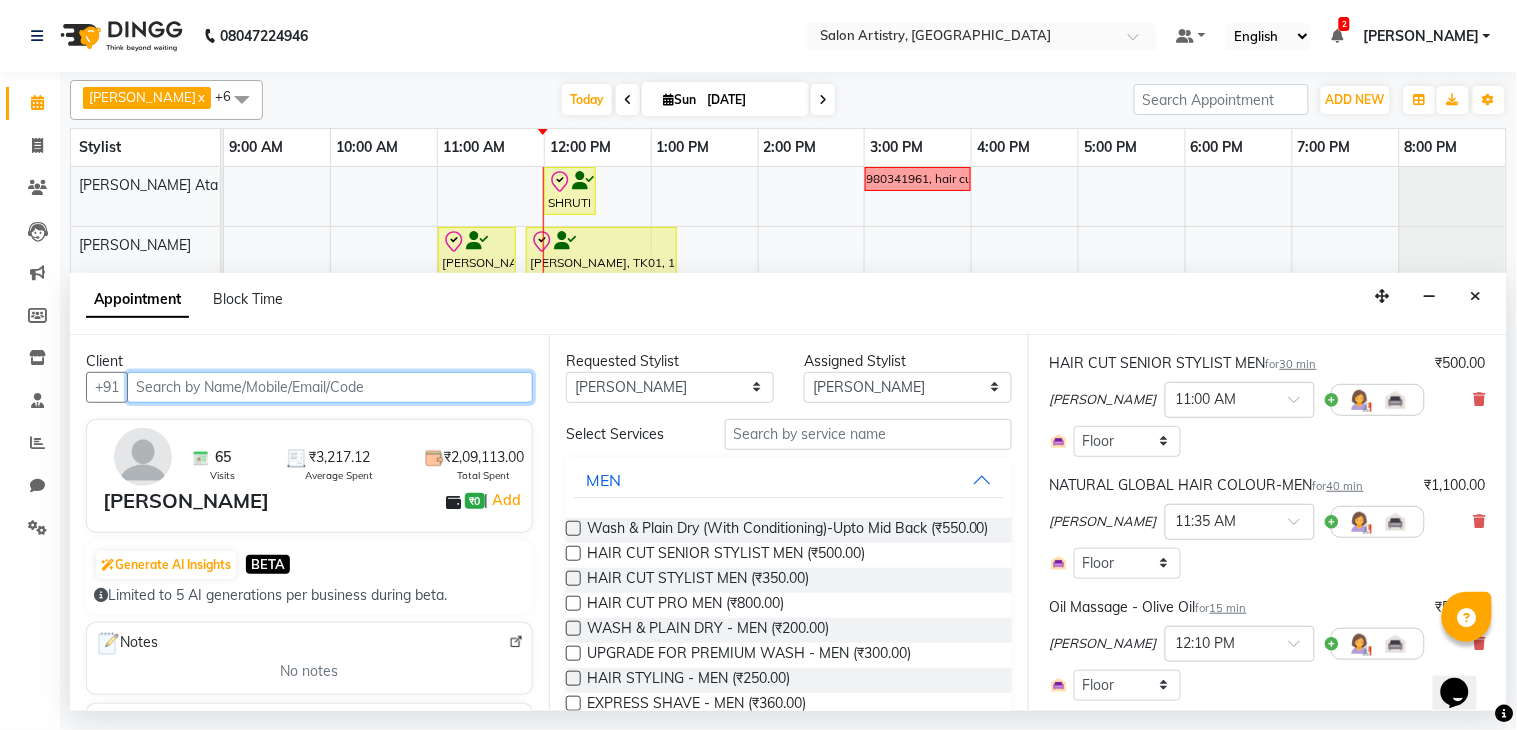 scroll, scrollTop: 666, scrollLeft: 0, axis: vertical 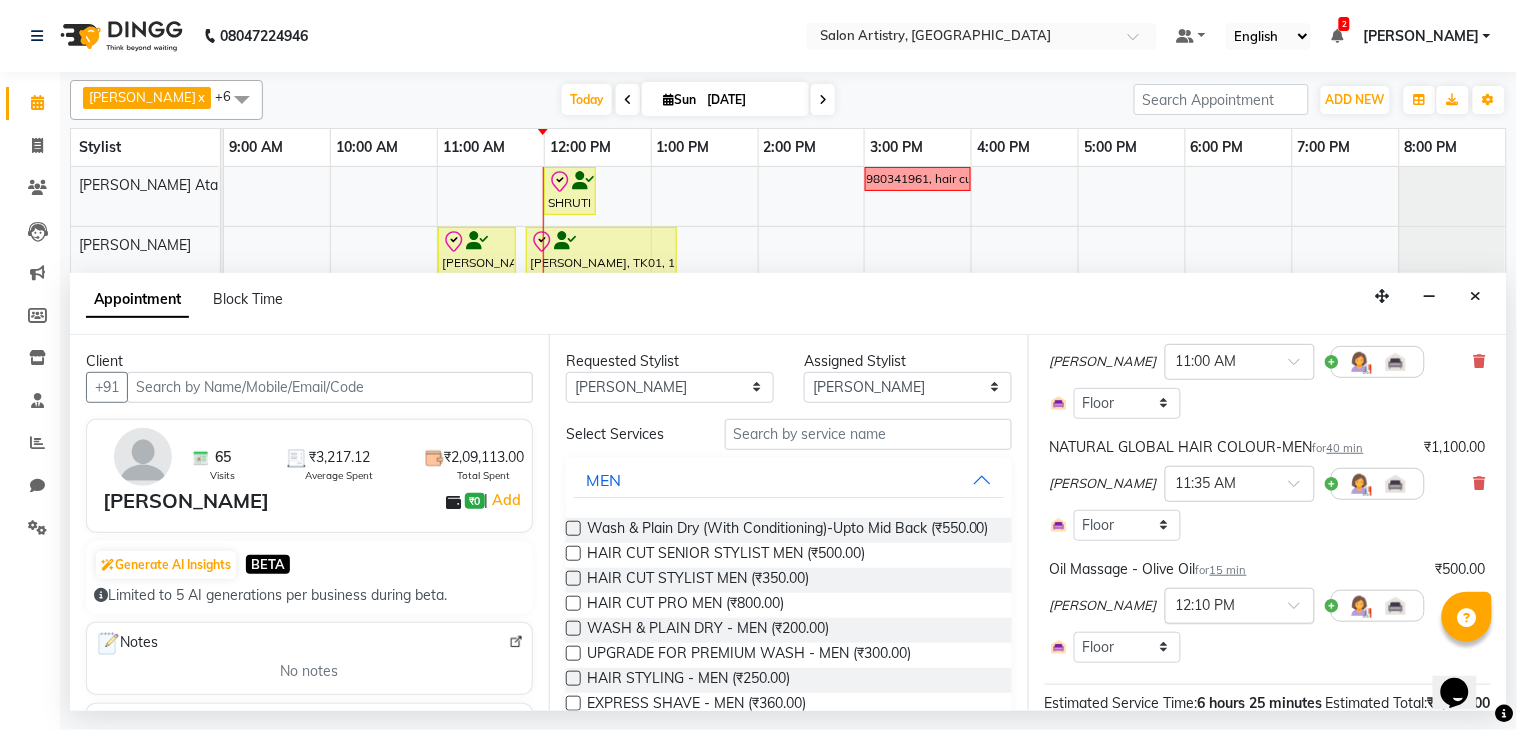 click at bounding box center (1220, 604) 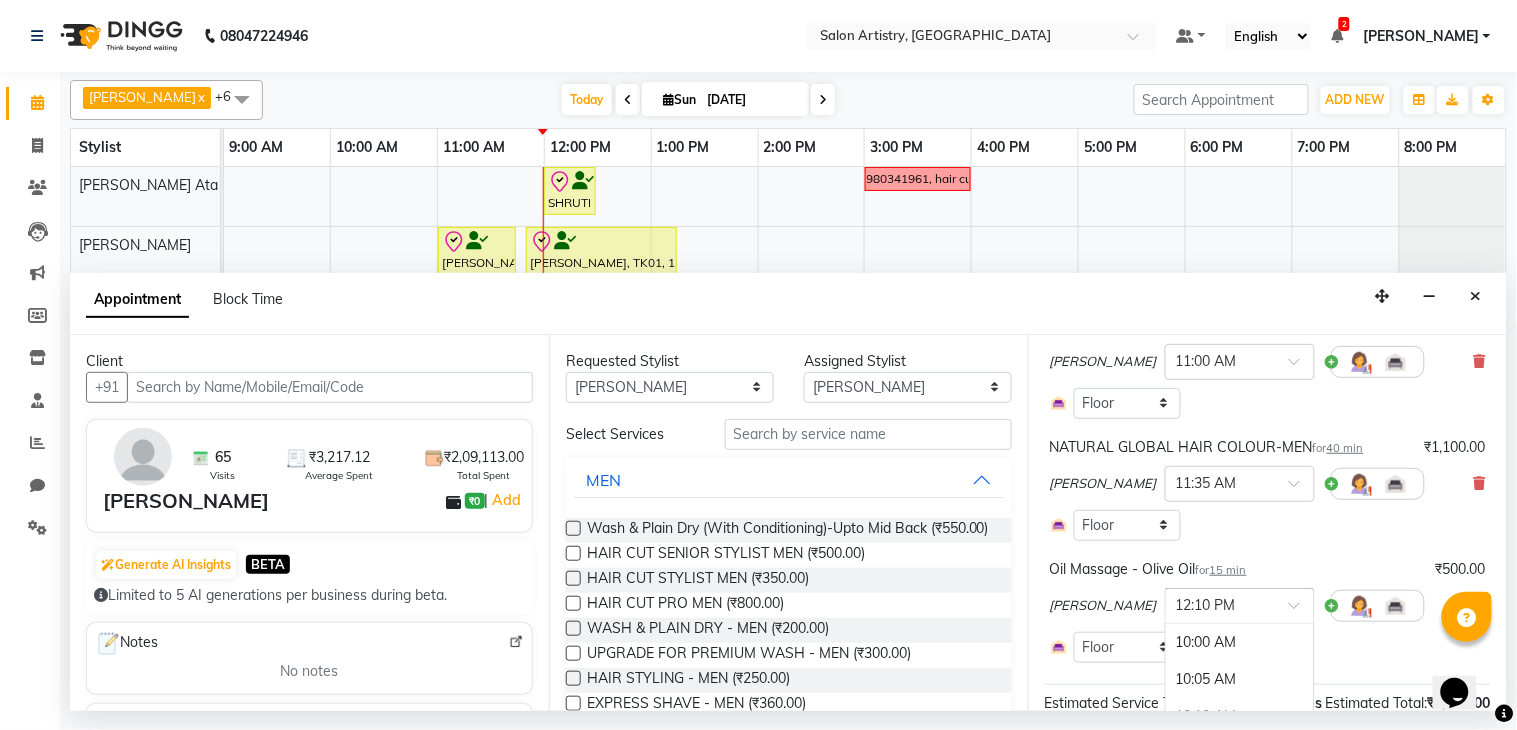 scroll, scrollTop: 973, scrollLeft: 0, axis: vertical 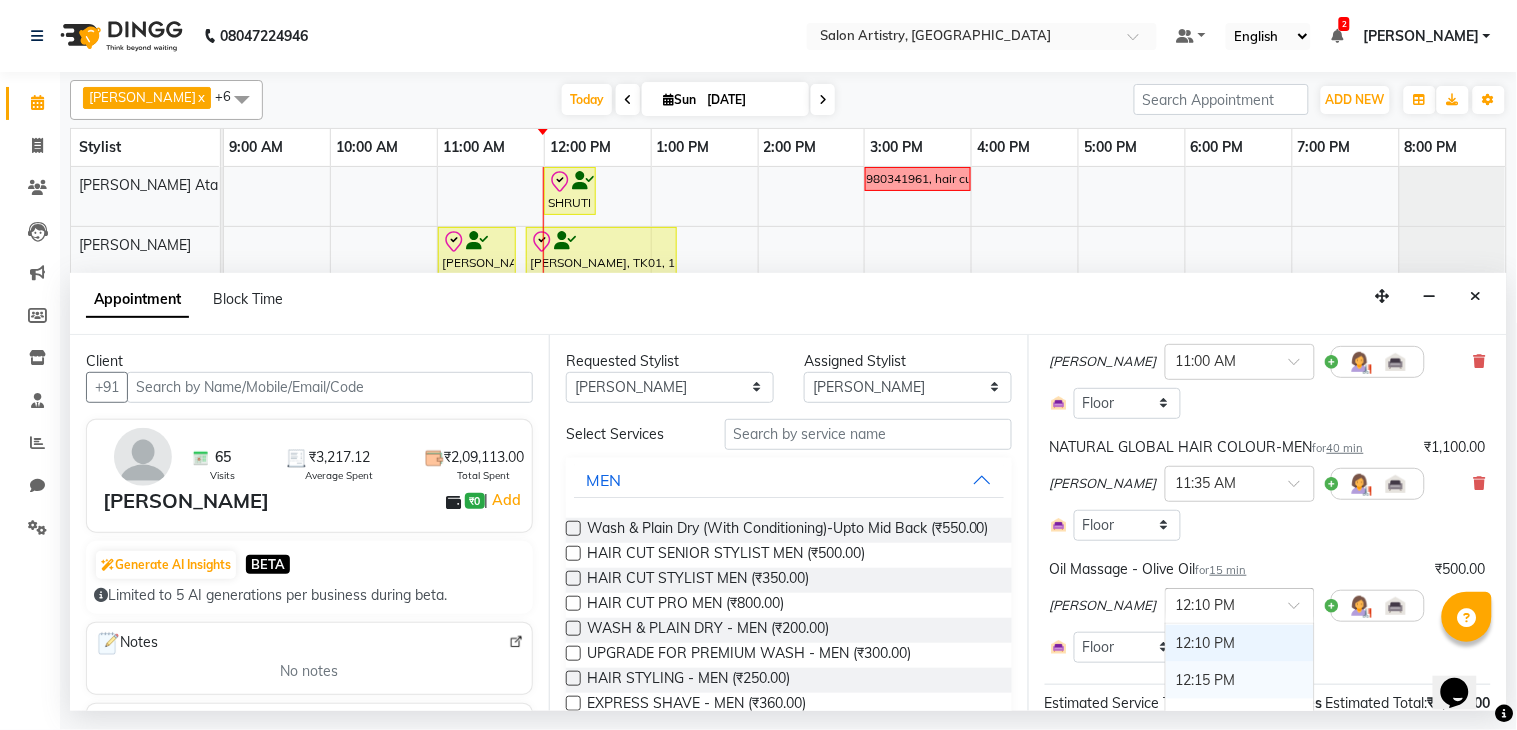 click on "12:15 PM" at bounding box center (1240, 680) 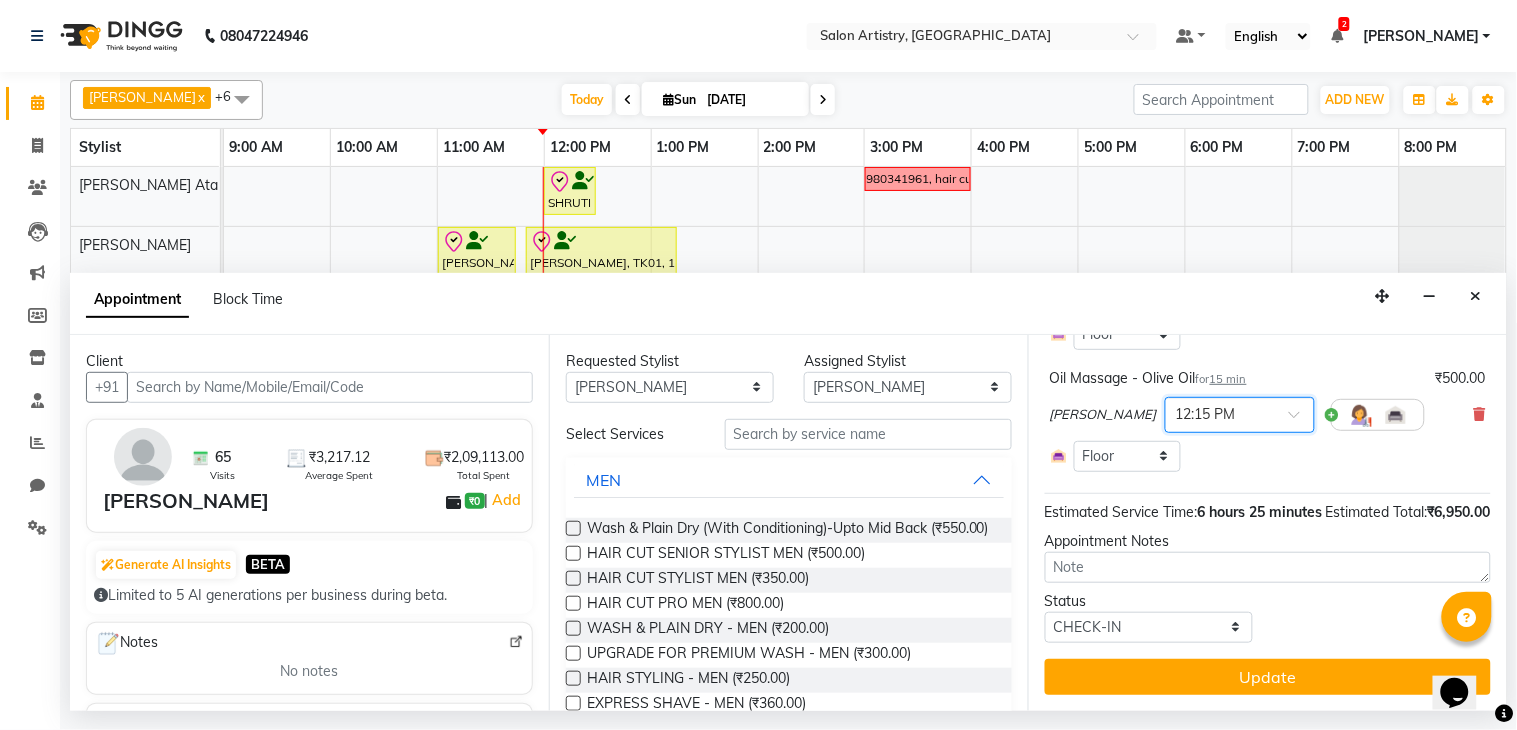 scroll, scrollTop: 896, scrollLeft: 0, axis: vertical 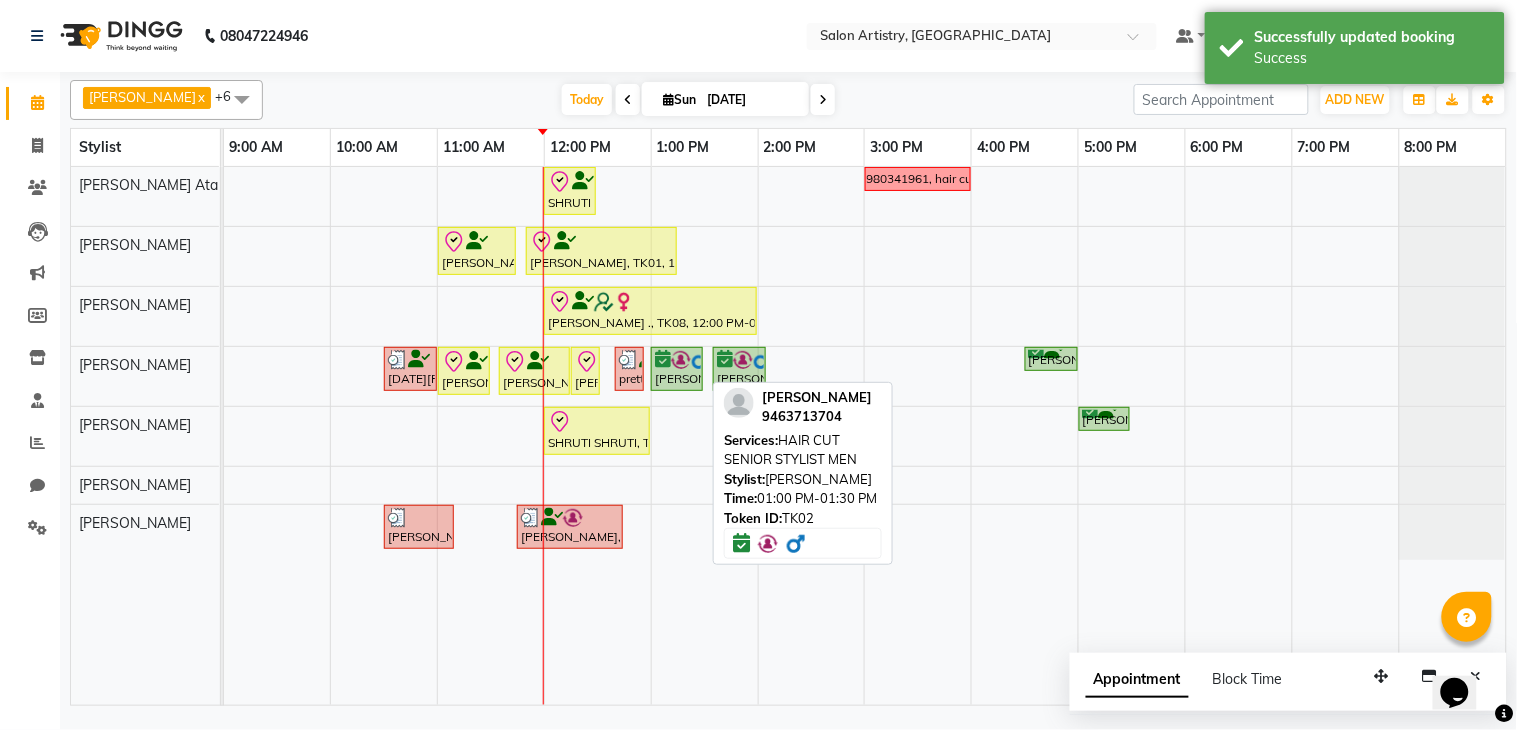 click at bounding box center (663, 359) 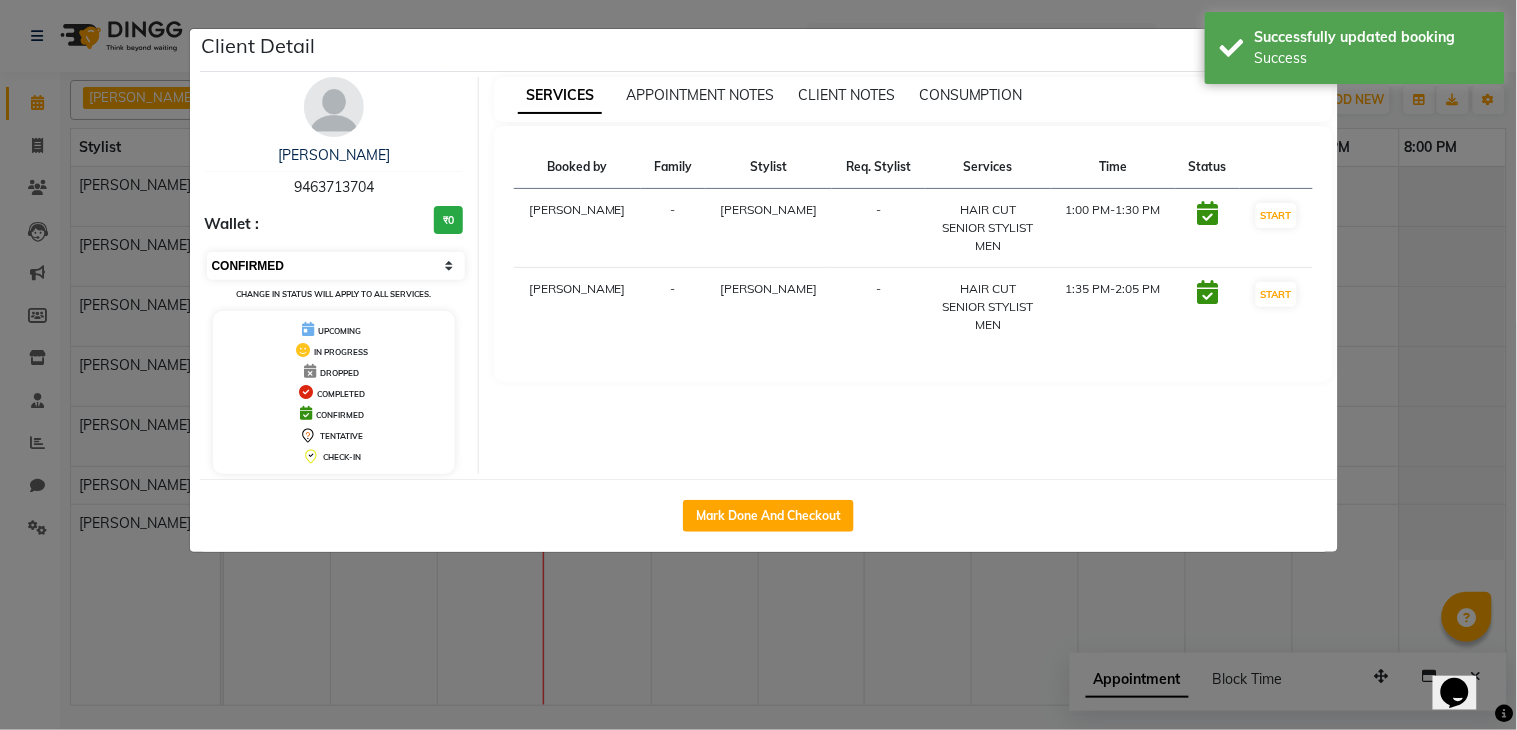 click on "Select IN SERVICE CONFIRMED TENTATIVE CHECK IN MARK DONE DROPPED UPCOMING" at bounding box center [336, 266] 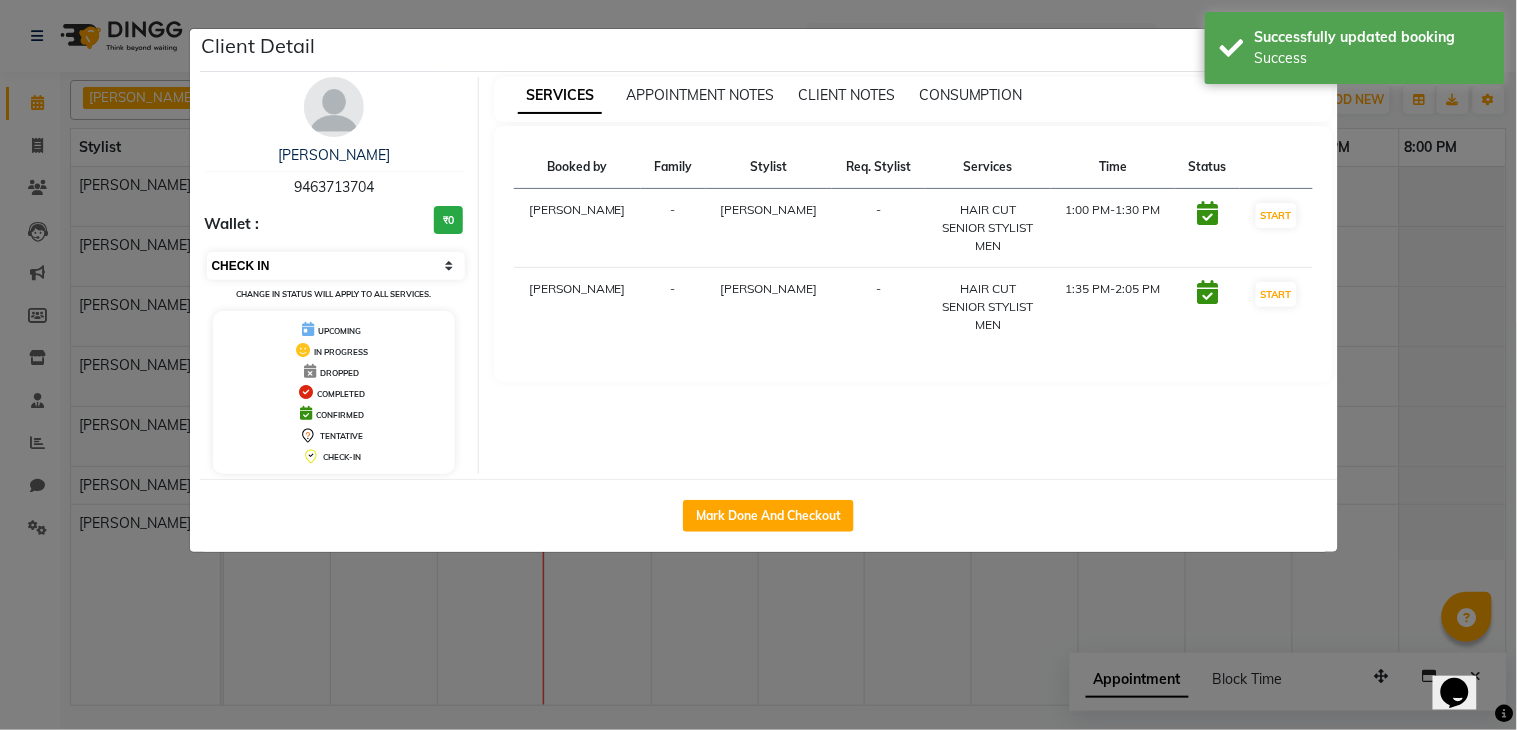 click on "Select IN SERVICE CONFIRMED TENTATIVE CHECK IN MARK DONE DROPPED UPCOMING" at bounding box center (336, 266) 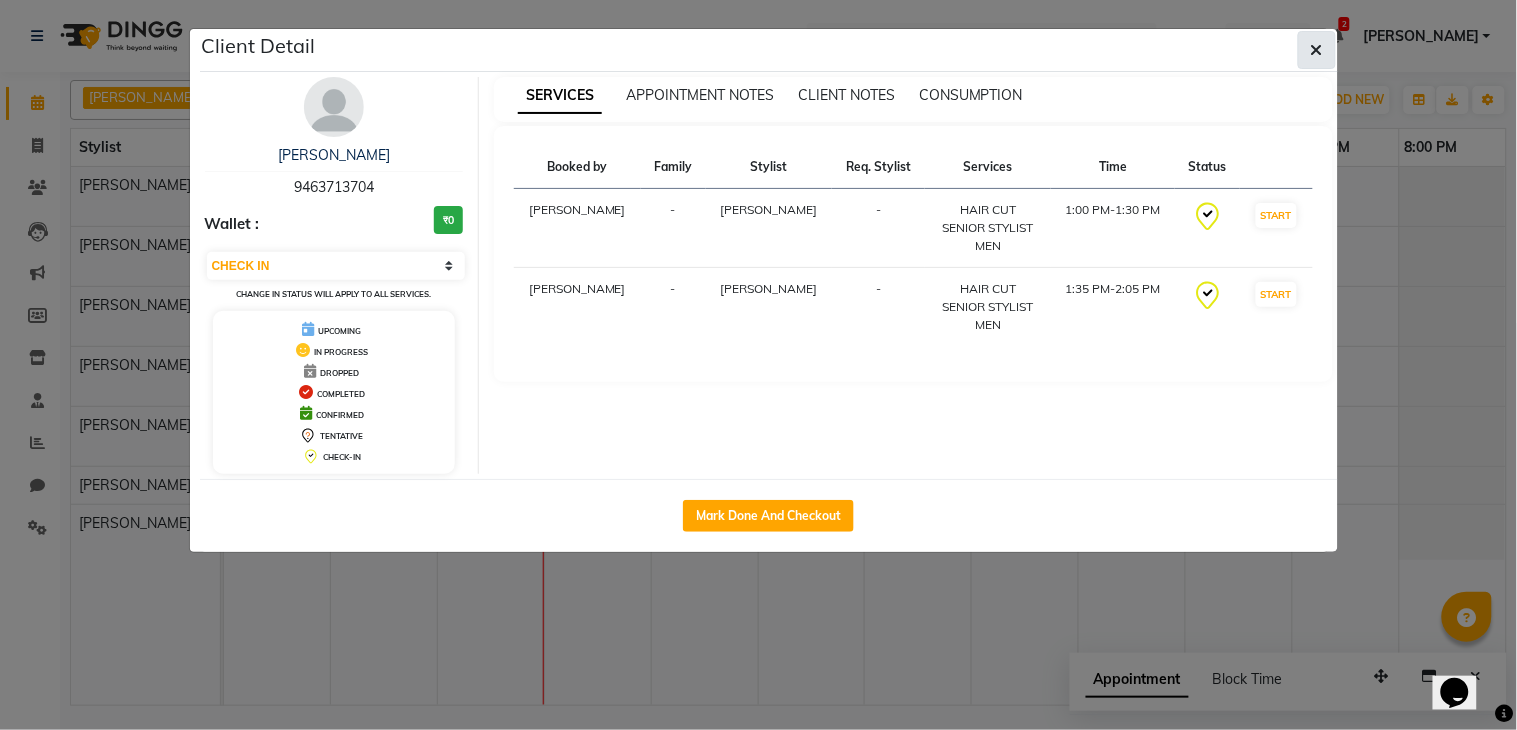 click 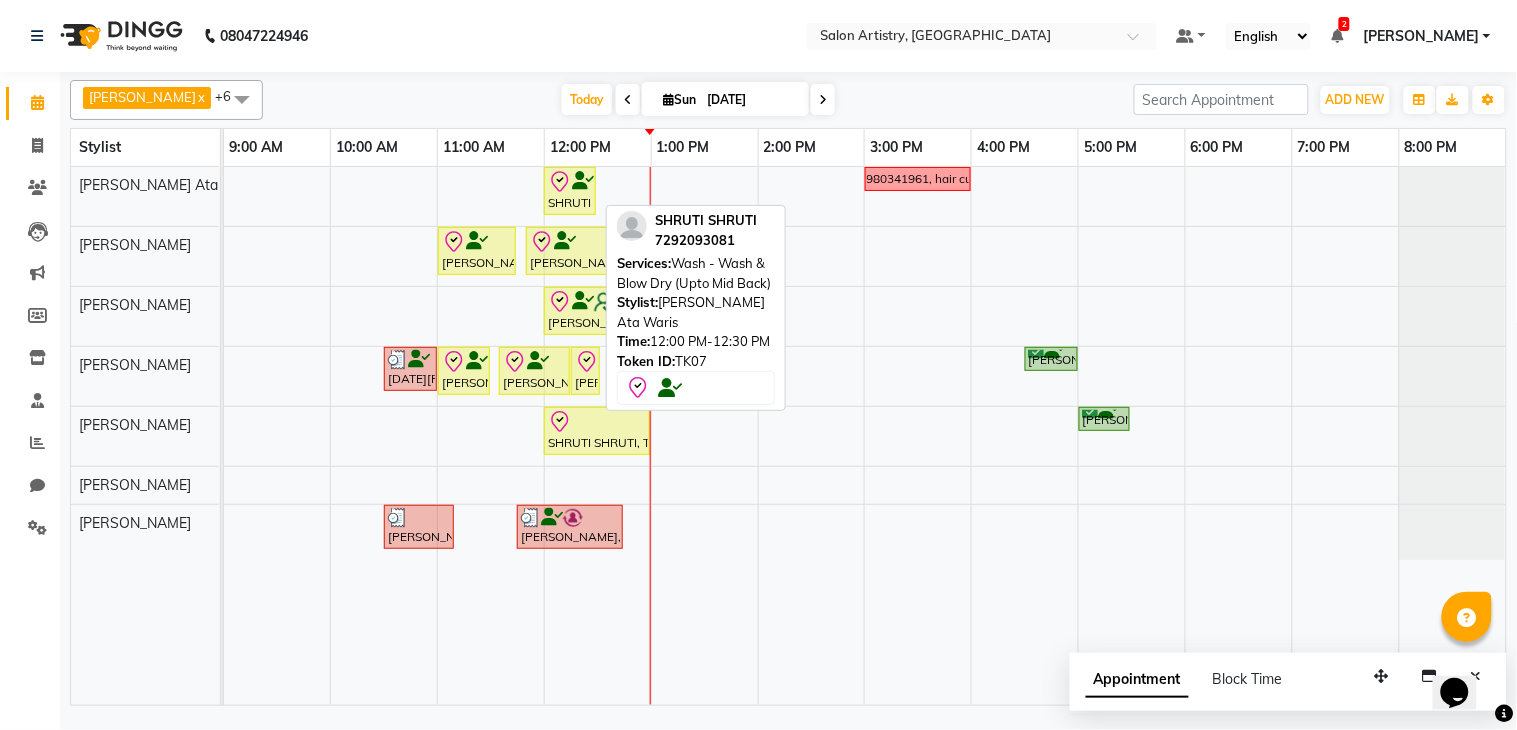 click 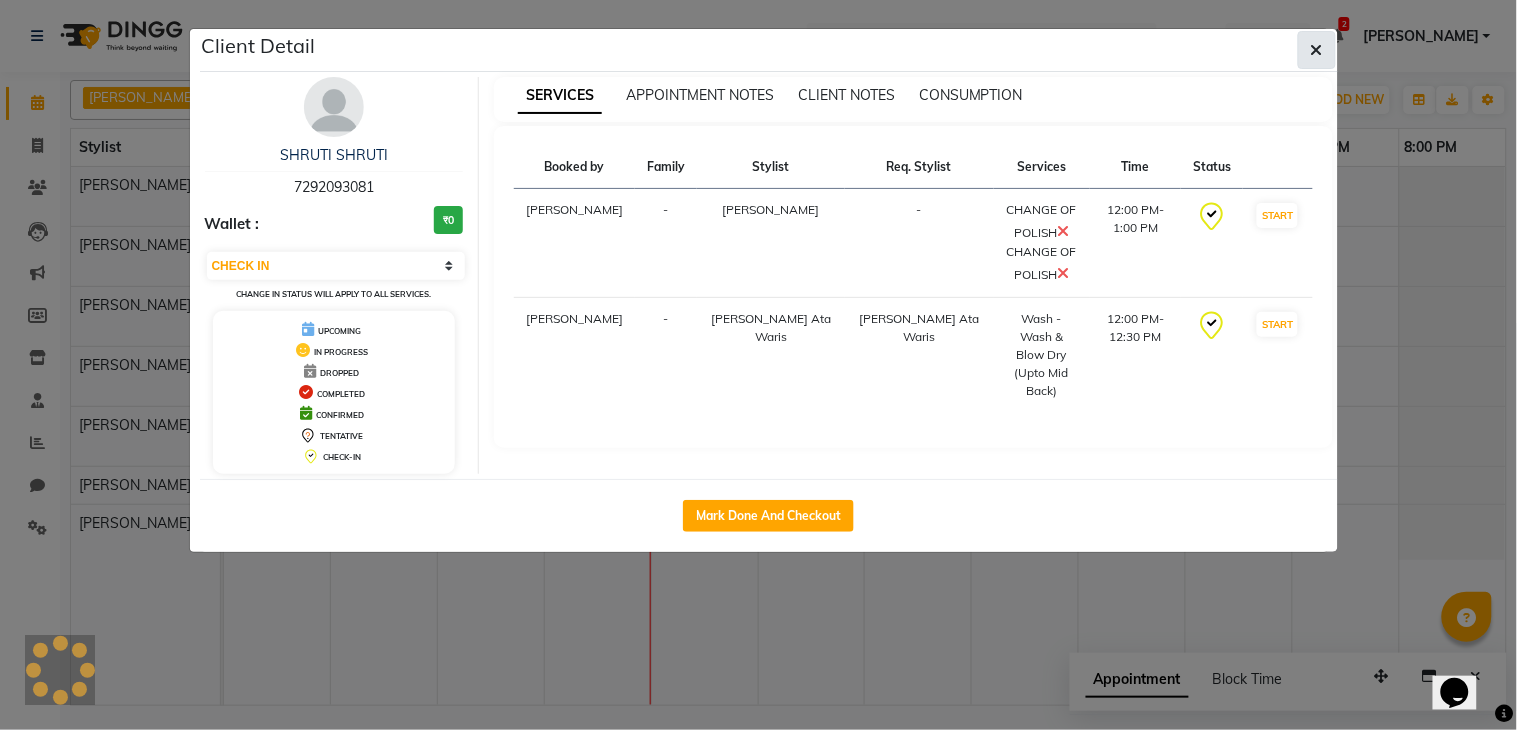 click 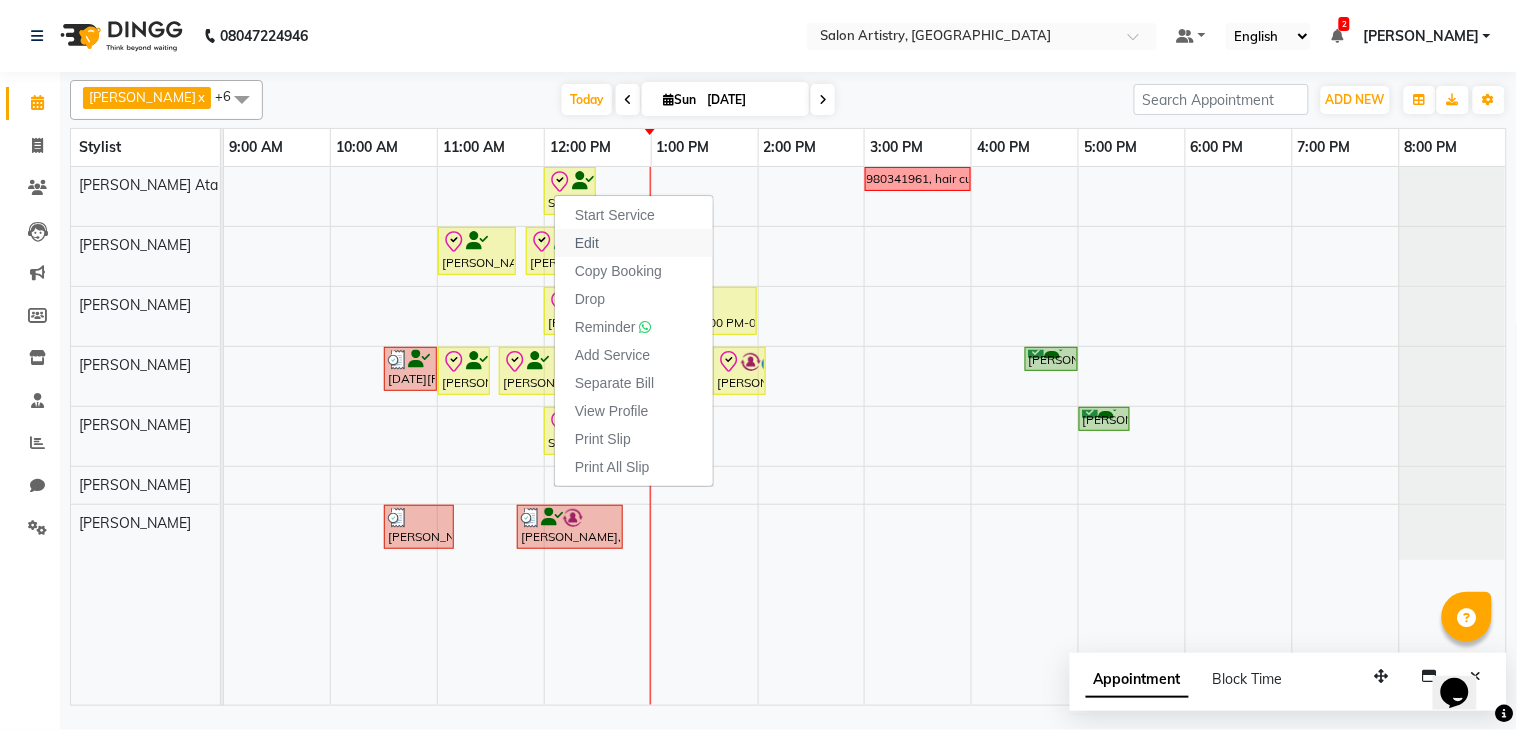 click on "Edit" at bounding box center (587, 243) 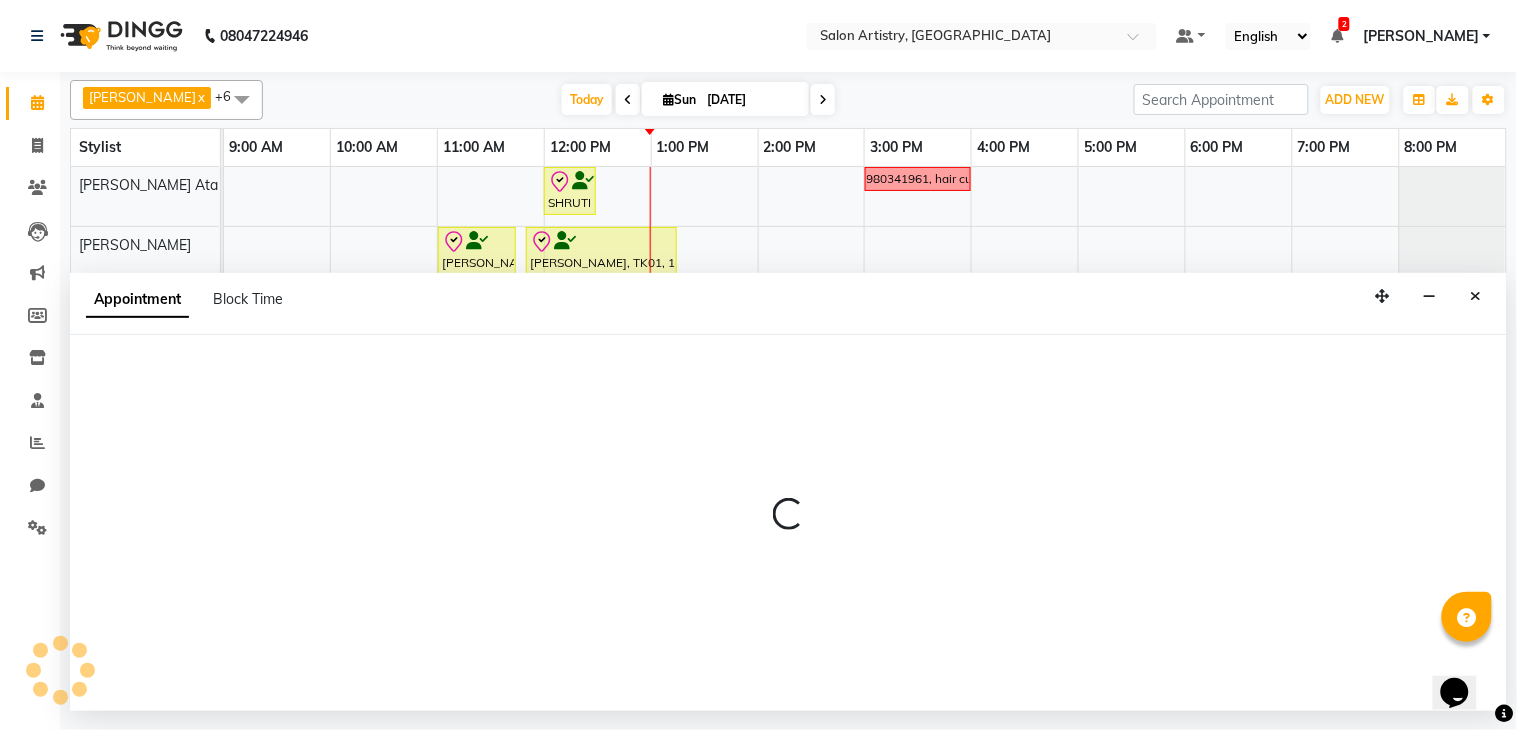 select on "check-in" 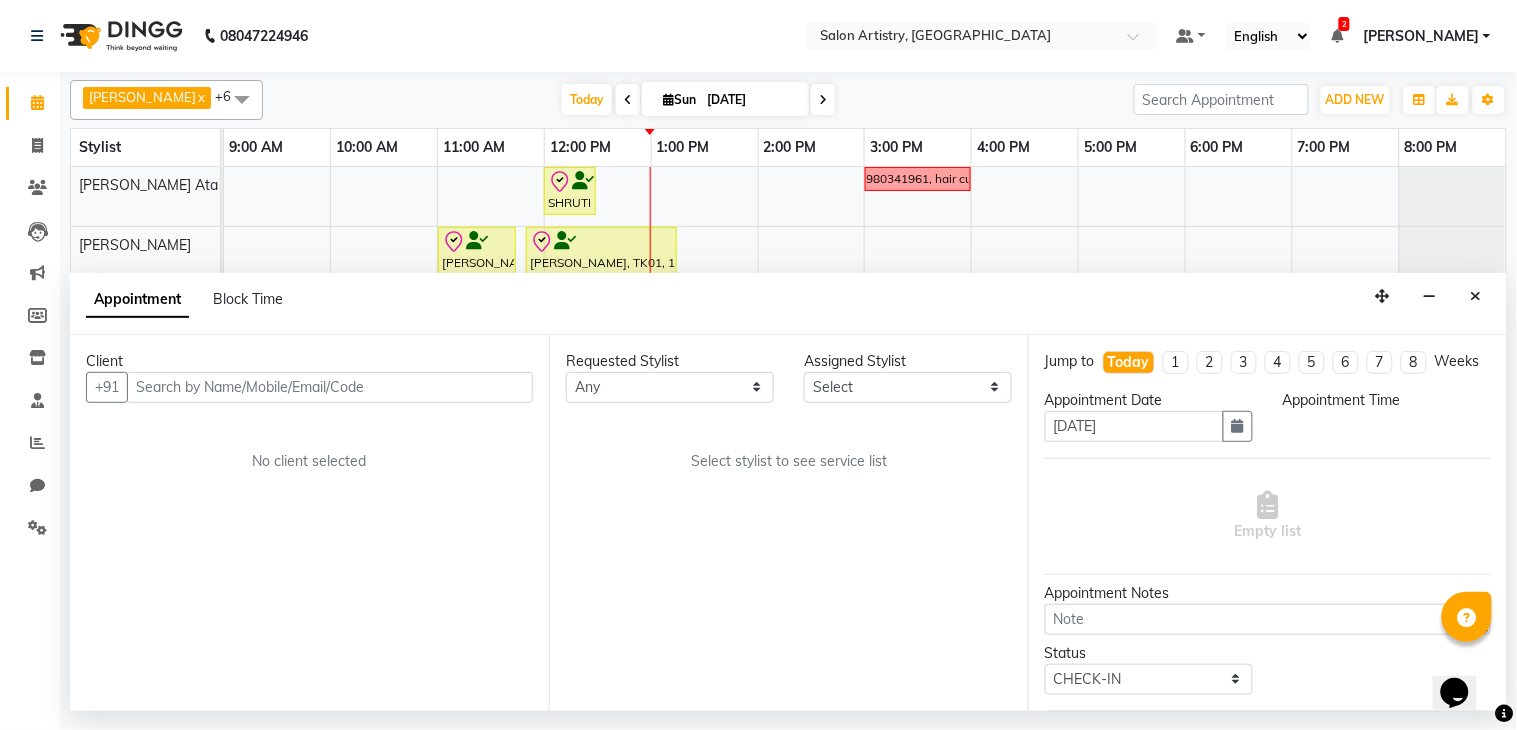 select on "79863" 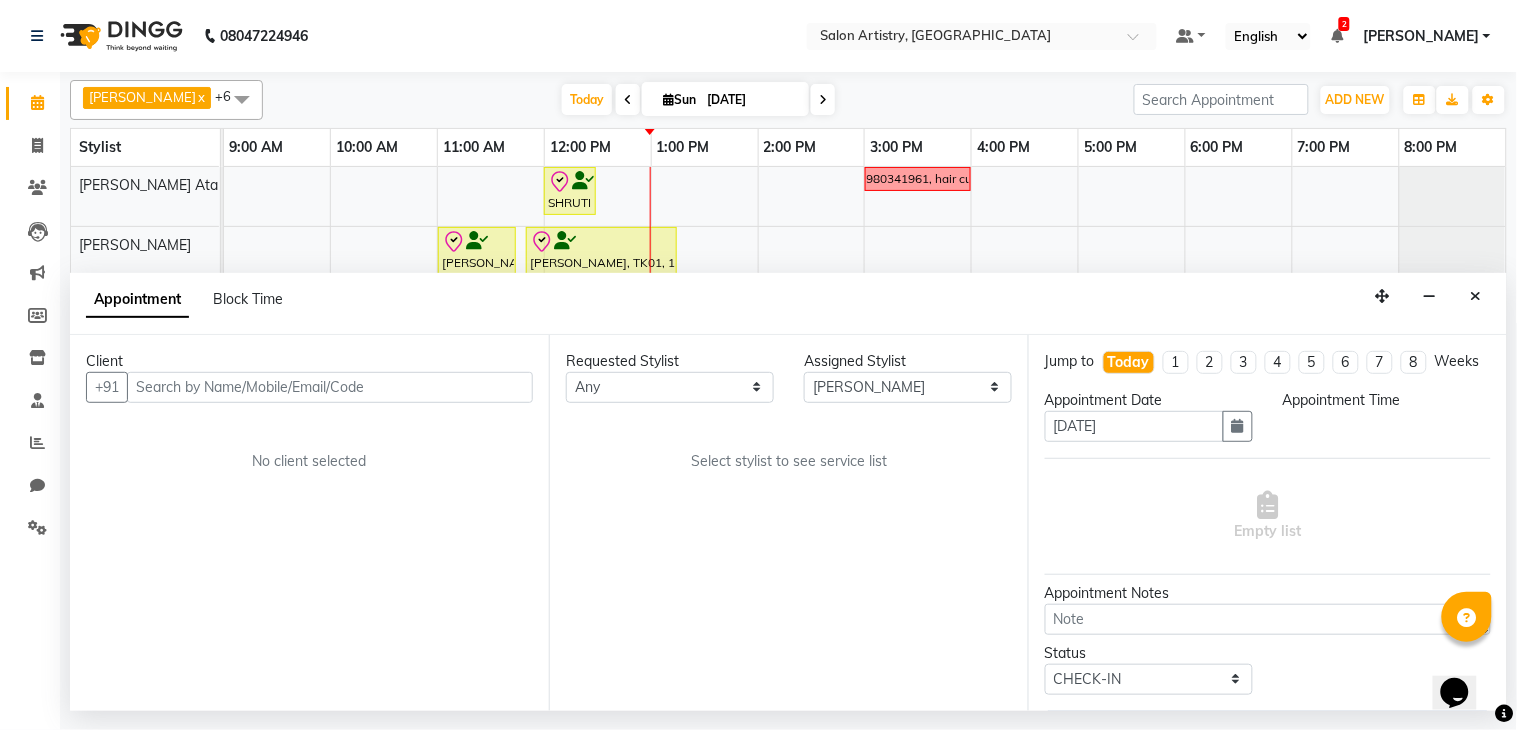 select on "720" 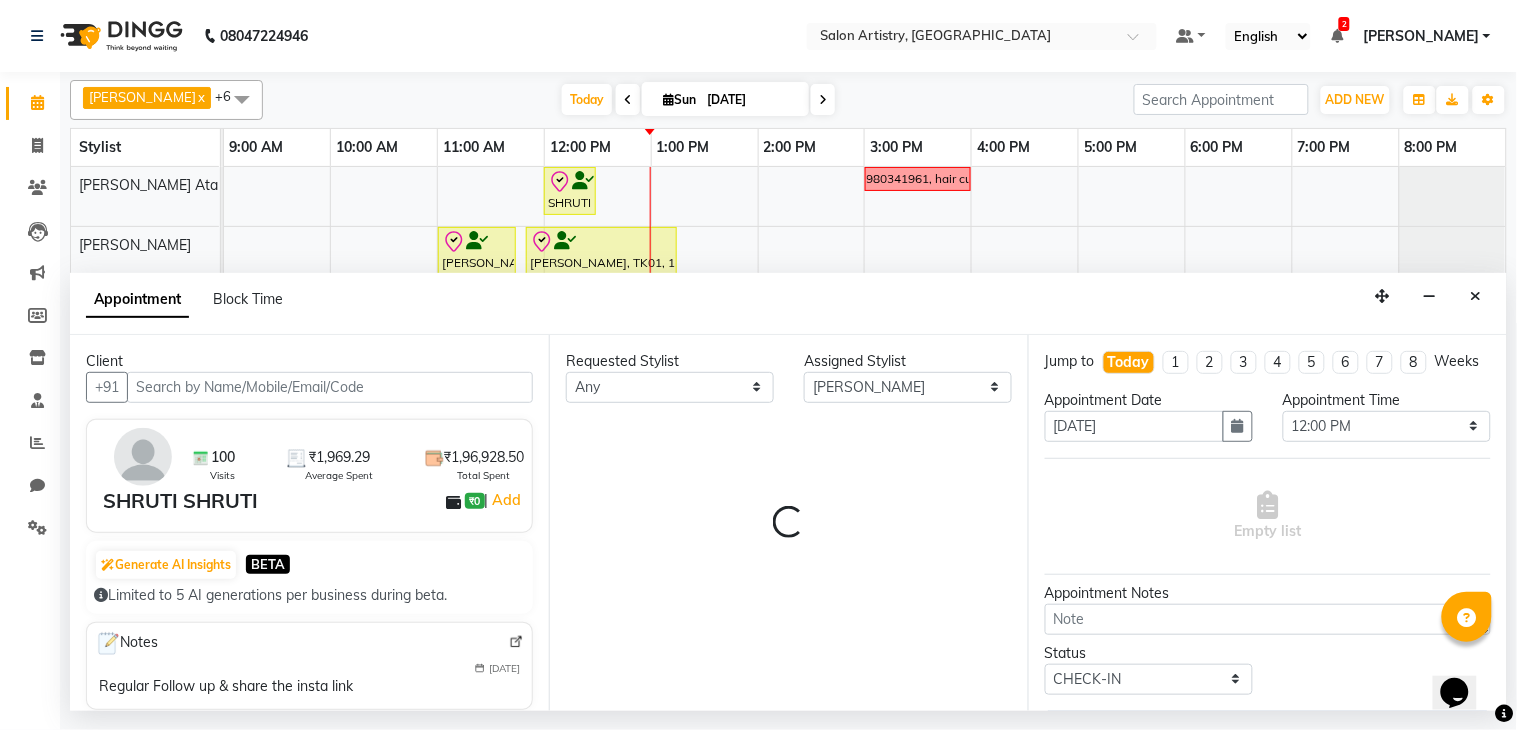 select on "4168" 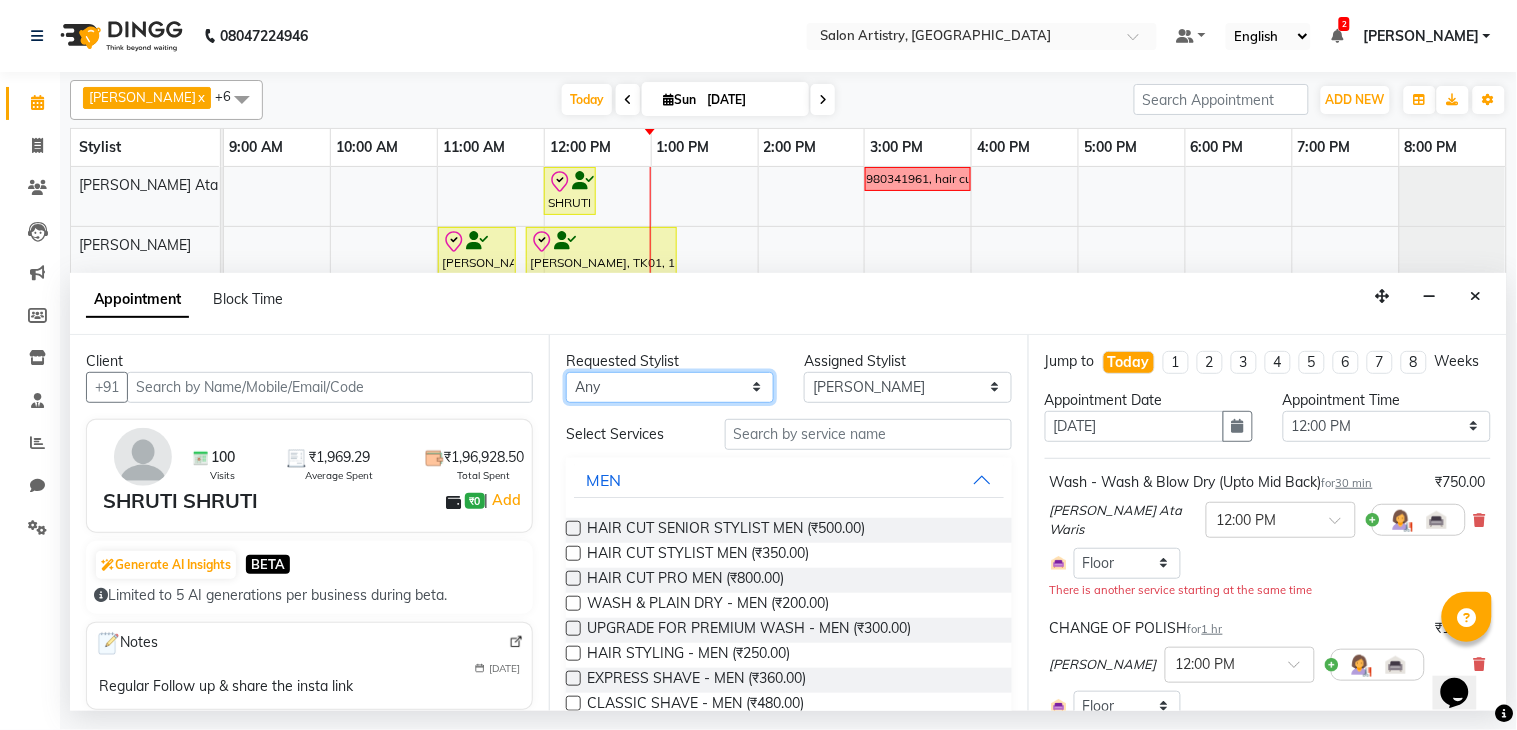 click on "Any Anupriya Ghosh Iqbal Ahmed Irshad Khan Mannu Kumar Gupta Mekhla Bhattacharya Minika Das Puja Debnath Reception Rekha Singh Ricky Das Rony Das Sangeeta Lodh Sharfaraz Ata Waris Simmy Rai Tapasi" at bounding box center [670, 387] 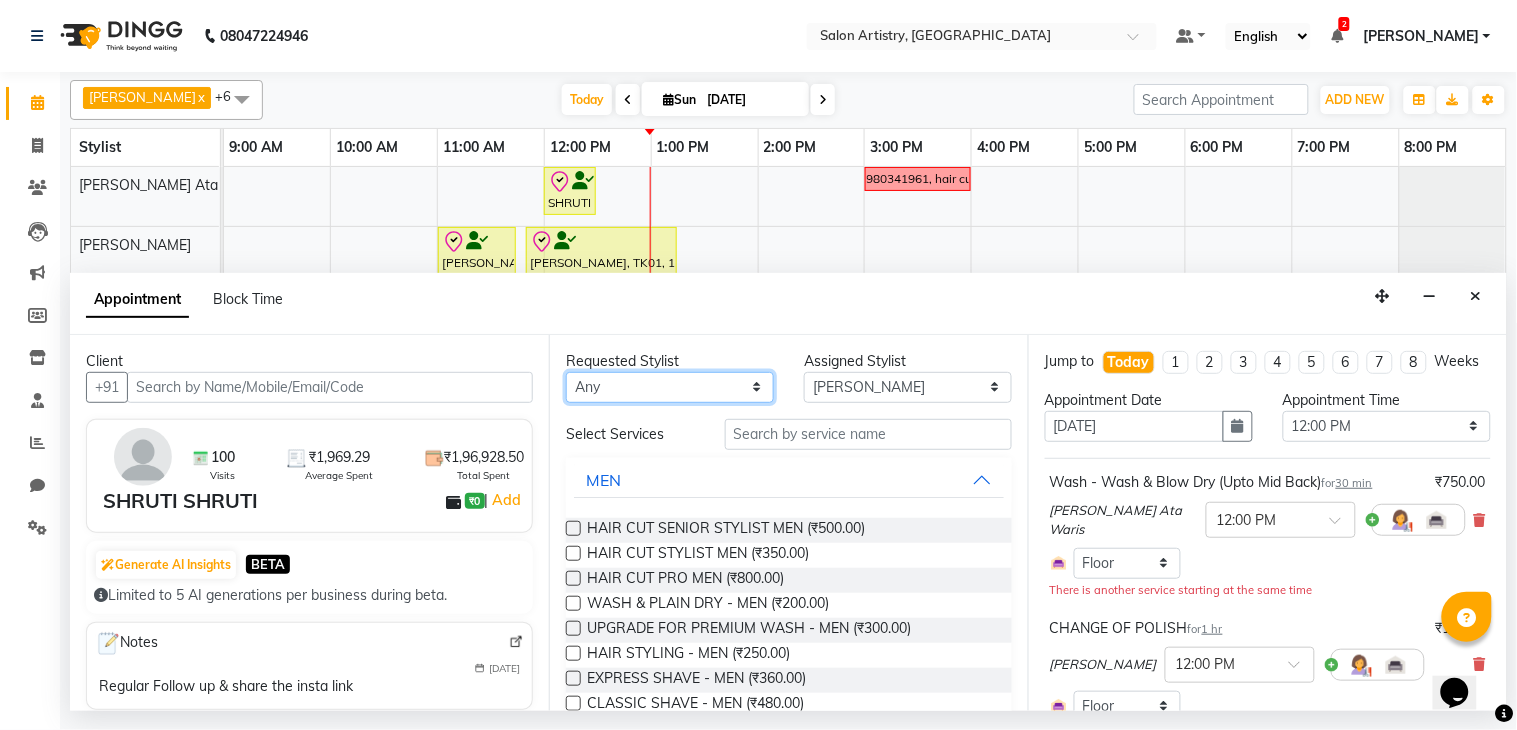 select on "79858" 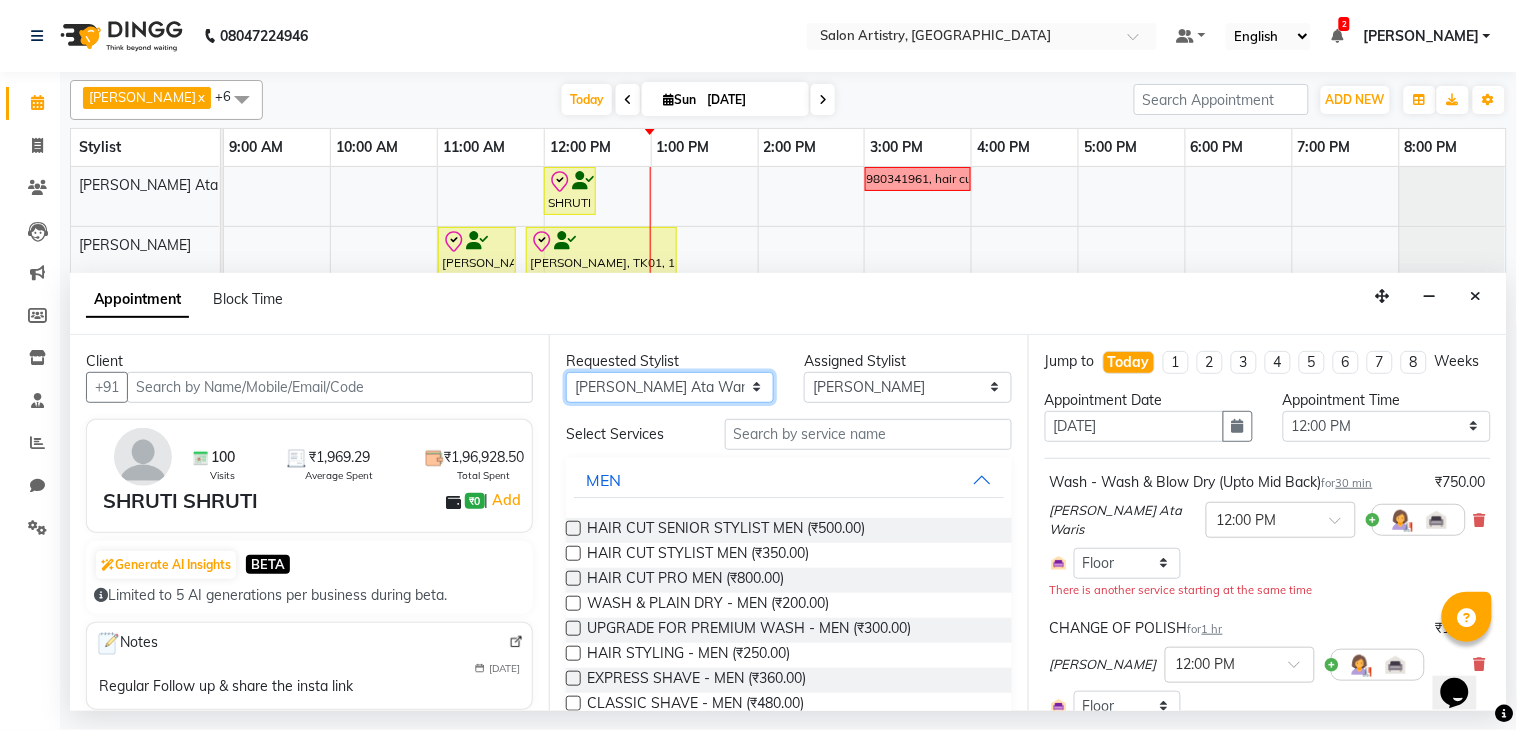 click on "Any Anupriya Ghosh Iqbal Ahmed Irshad Khan Mannu Kumar Gupta Mekhla Bhattacharya Minika Das Puja Debnath Reception Rekha Singh Ricky Das Rony Das Sangeeta Lodh Sharfaraz Ata Waris Simmy Rai Tapasi" at bounding box center [670, 387] 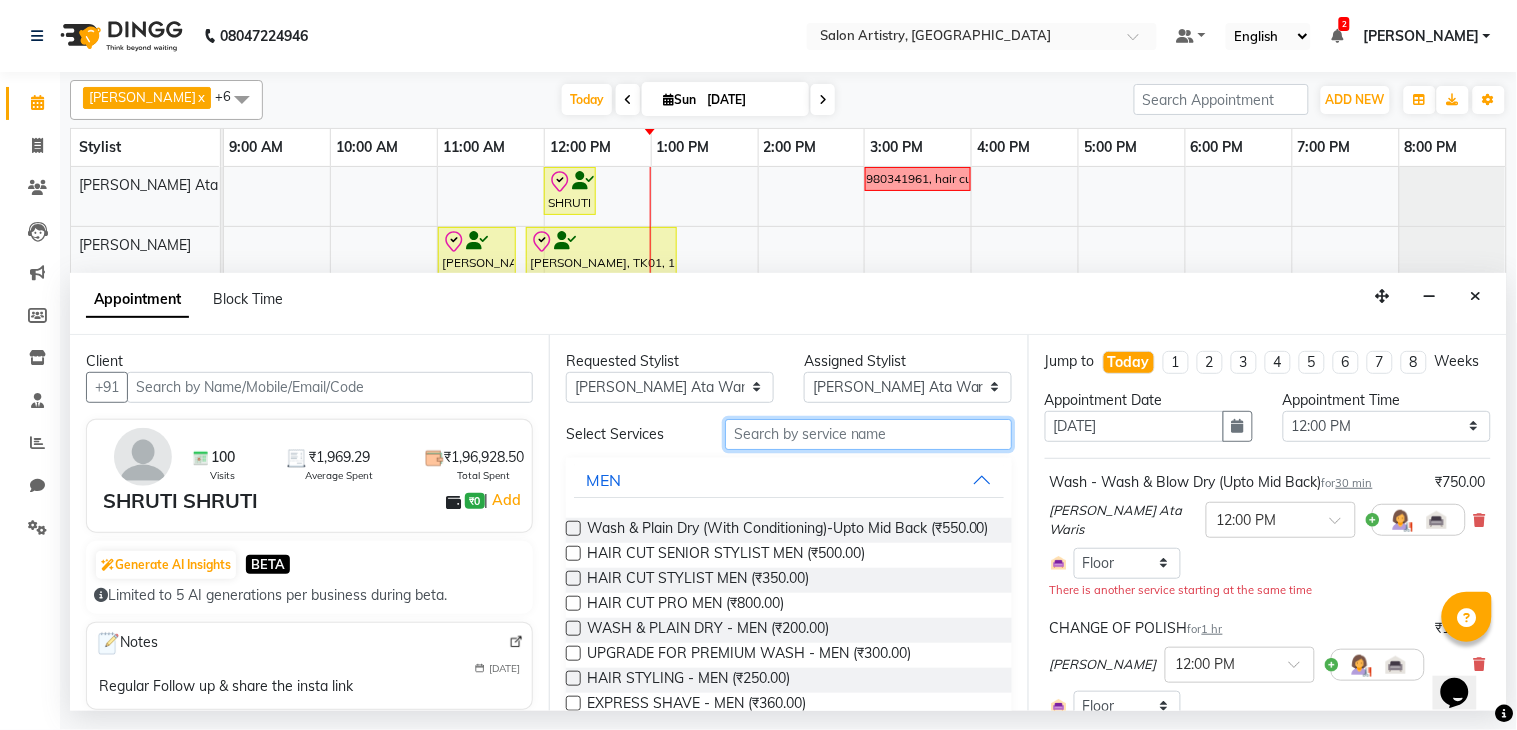 click at bounding box center (868, 434) 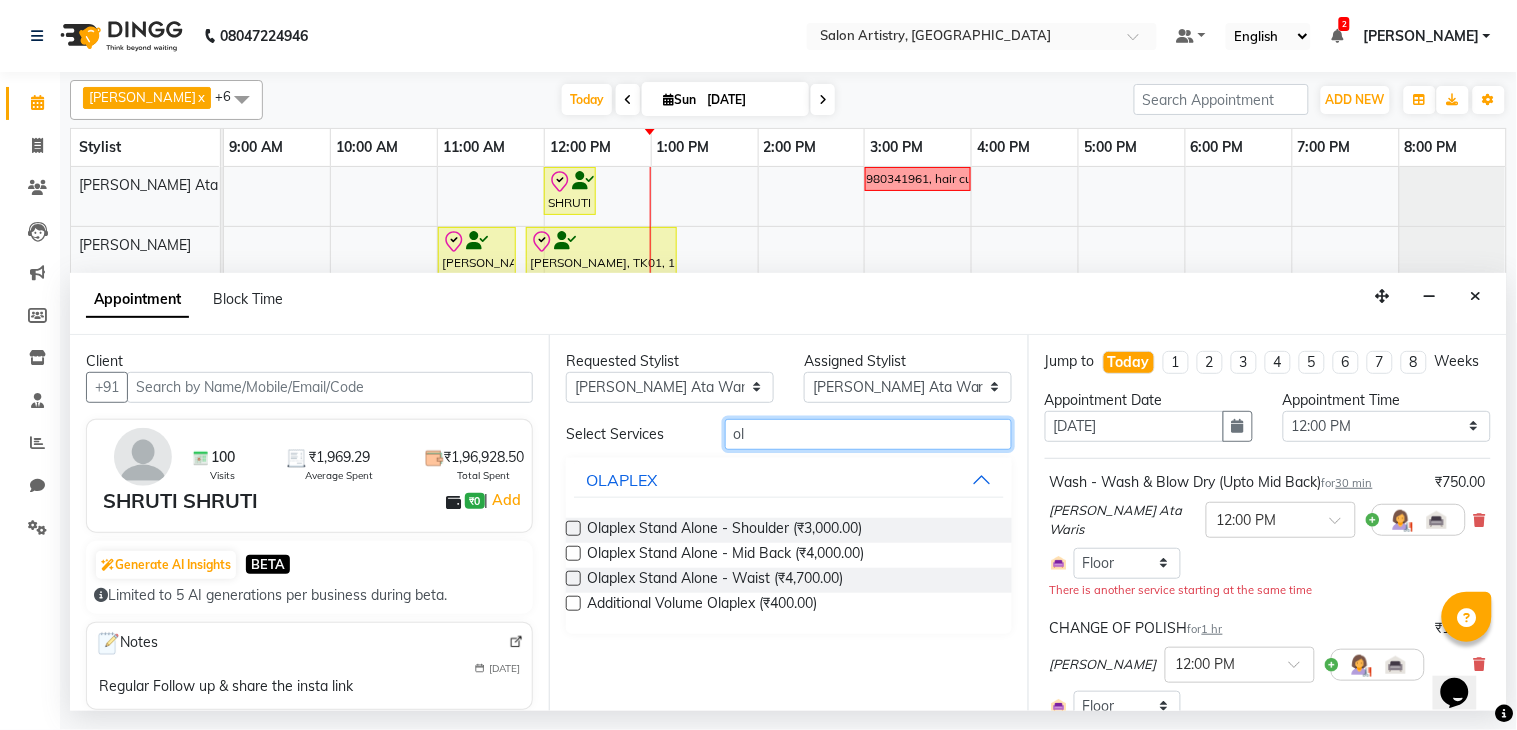 type on "o" 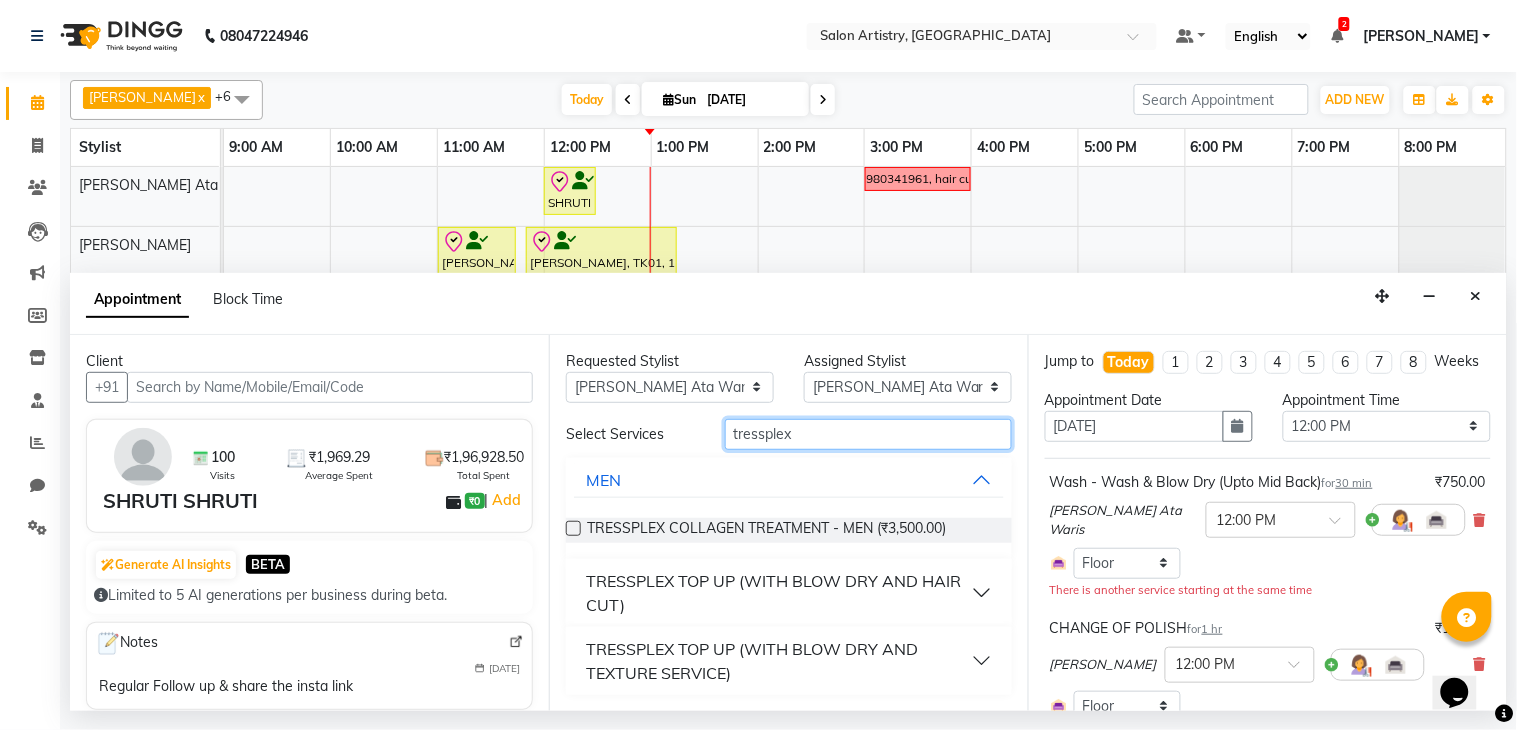 type on "tressplex" 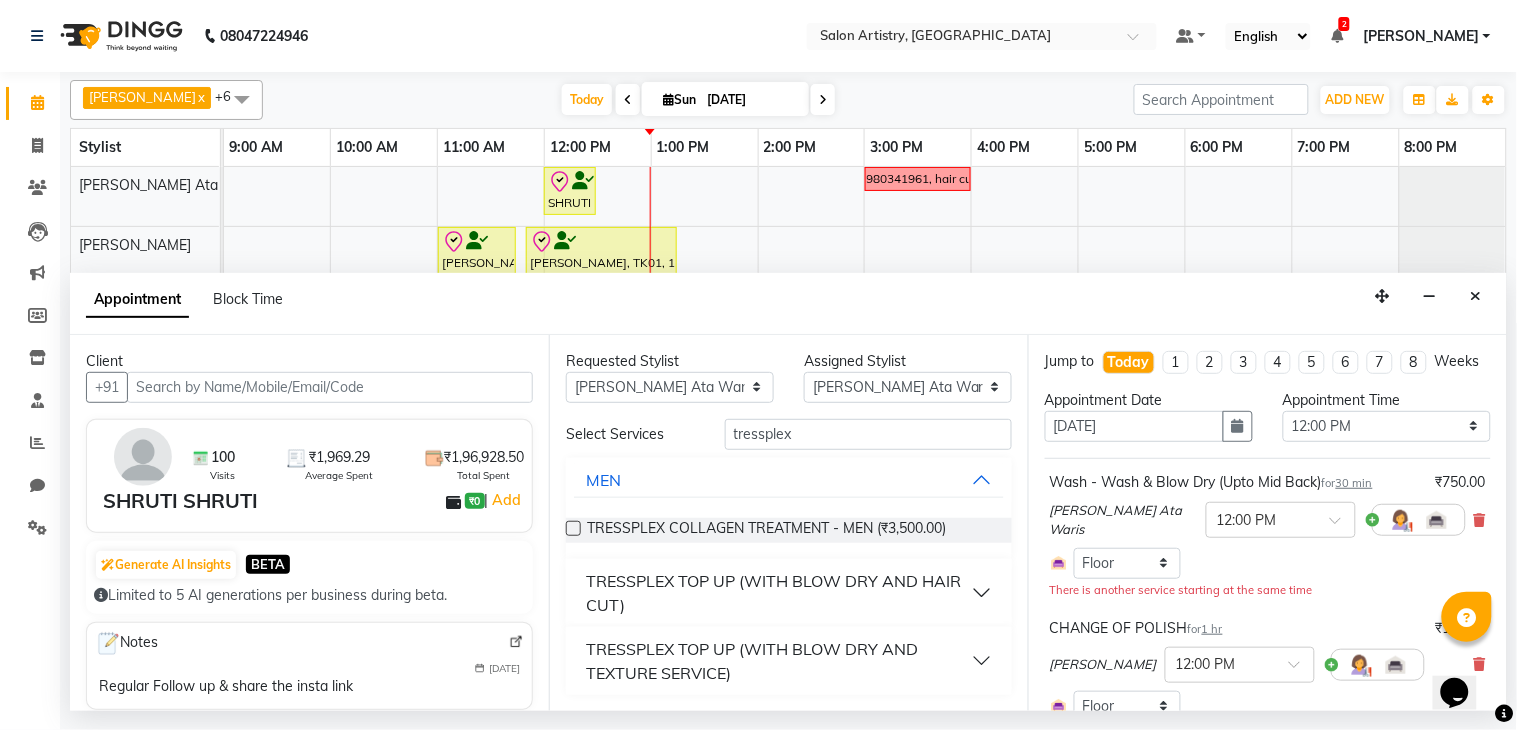 click on "TRESSPLEX TOP UP (WITH BLOW DRY AND TEXTURE SERVICE)" at bounding box center (779, 661) 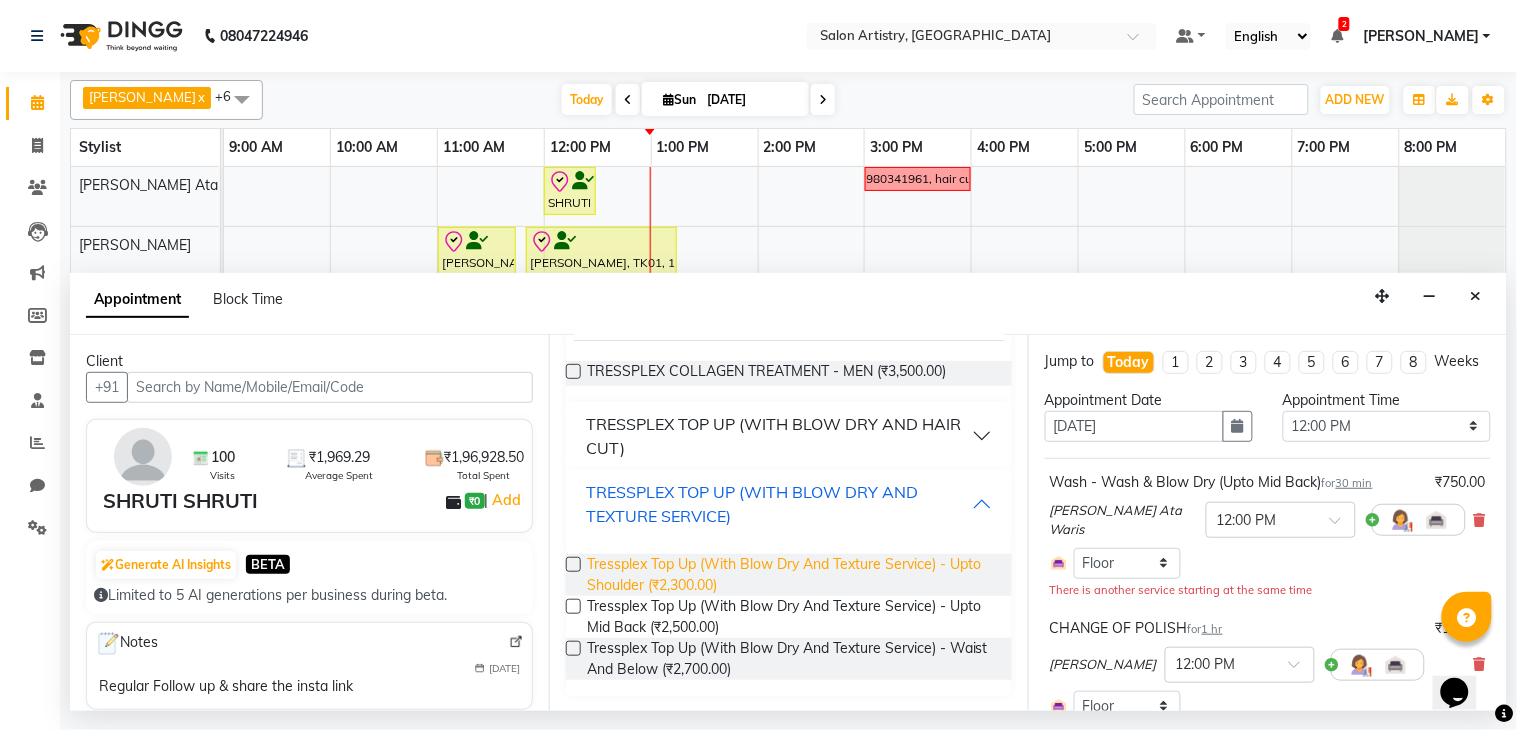 scroll, scrollTop: 46, scrollLeft: 0, axis: vertical 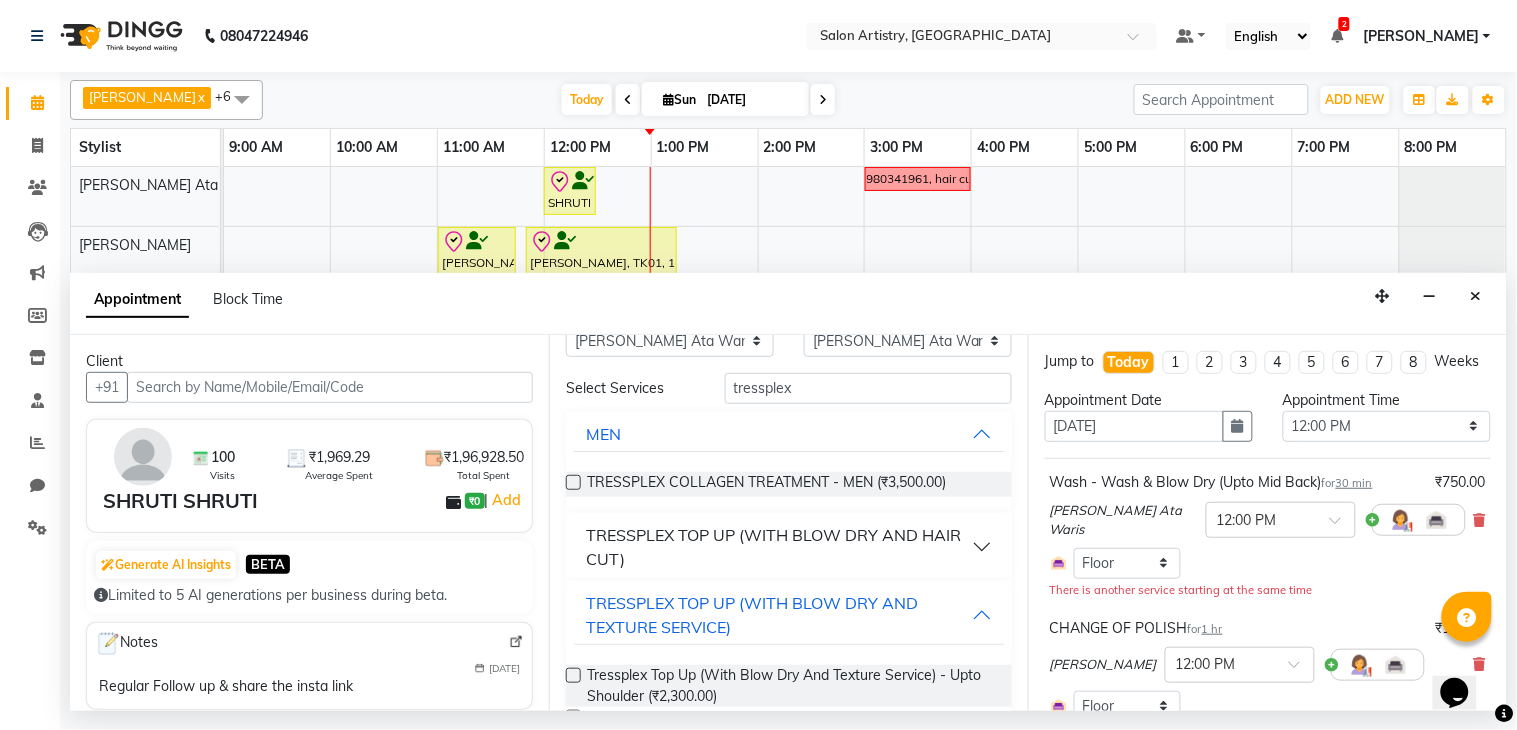 click on "TRESSPLEX TOP UP (WITH BLOW DRY AND HAIR CUT)" at bounding box center (779, 547) 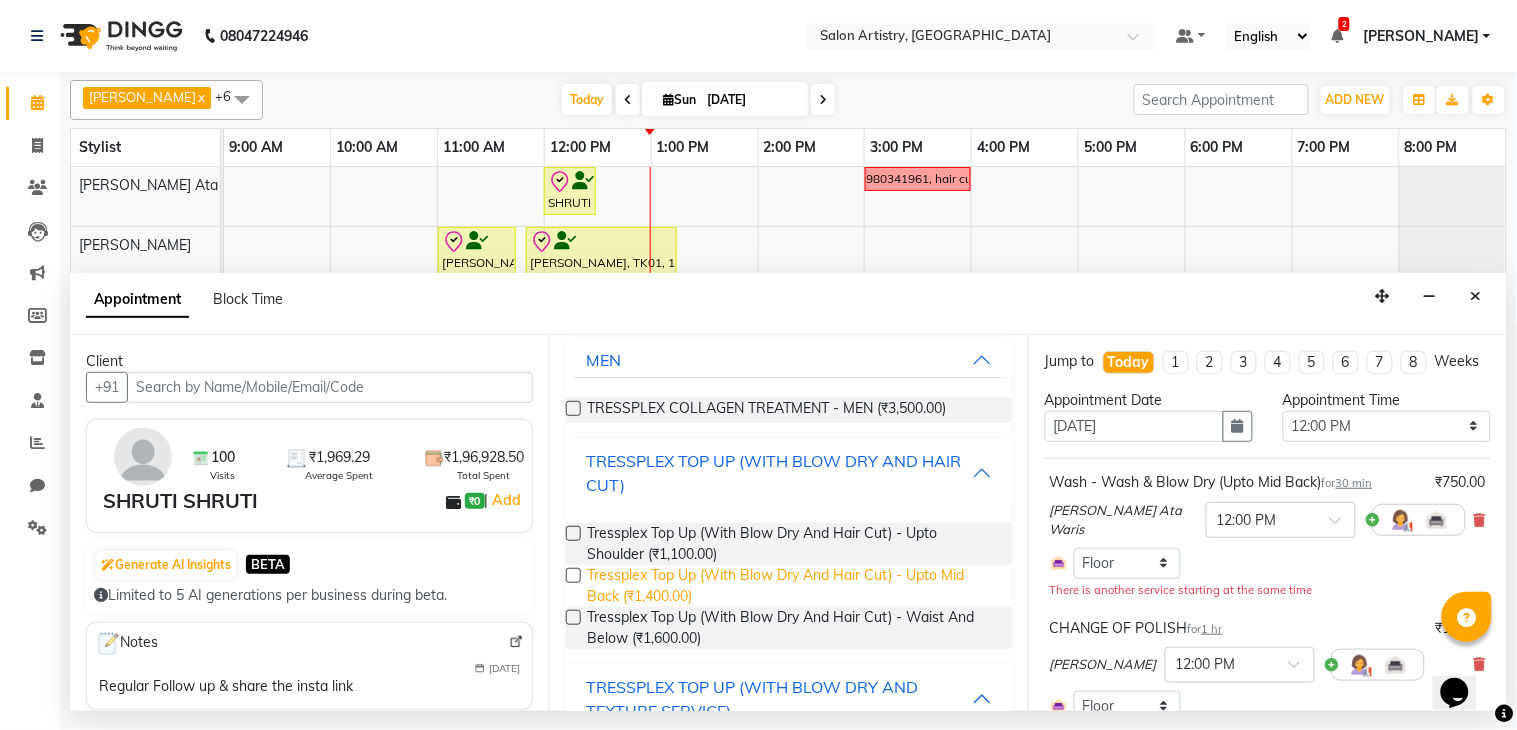 scroll, scrollTop: 157, scrollLeft: 0, axis: vertical 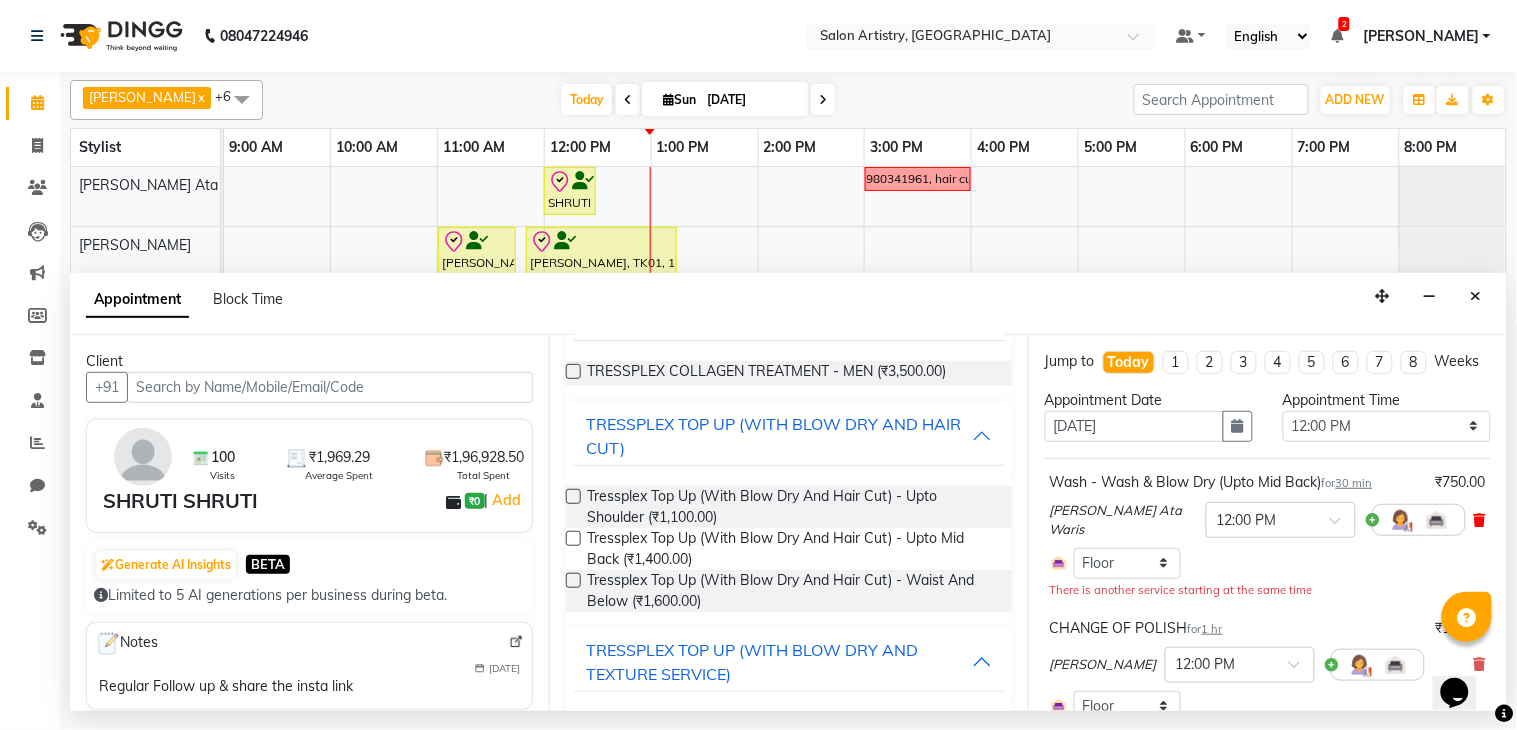 click at bounding box center [1480, 520] 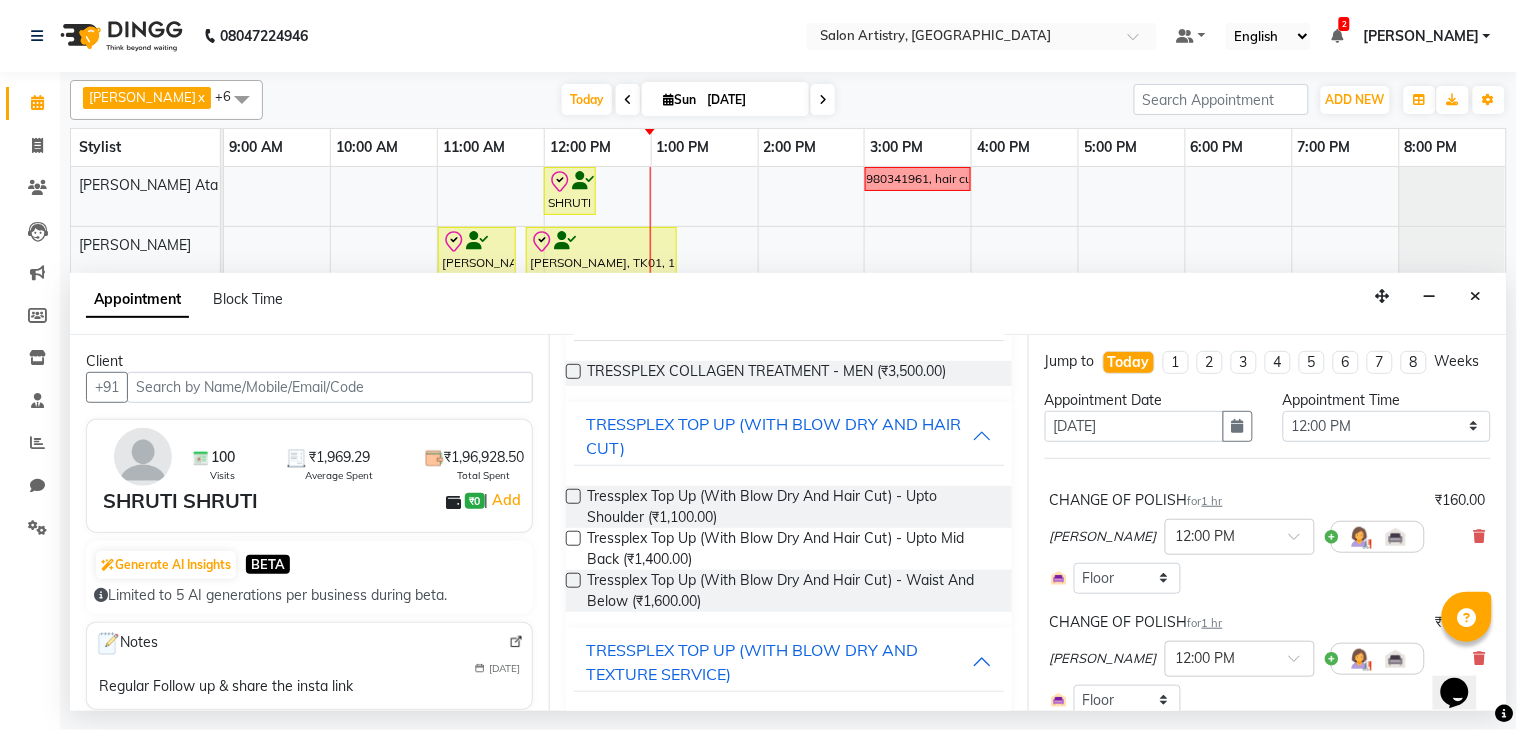 click at bounding box center [573, 538] 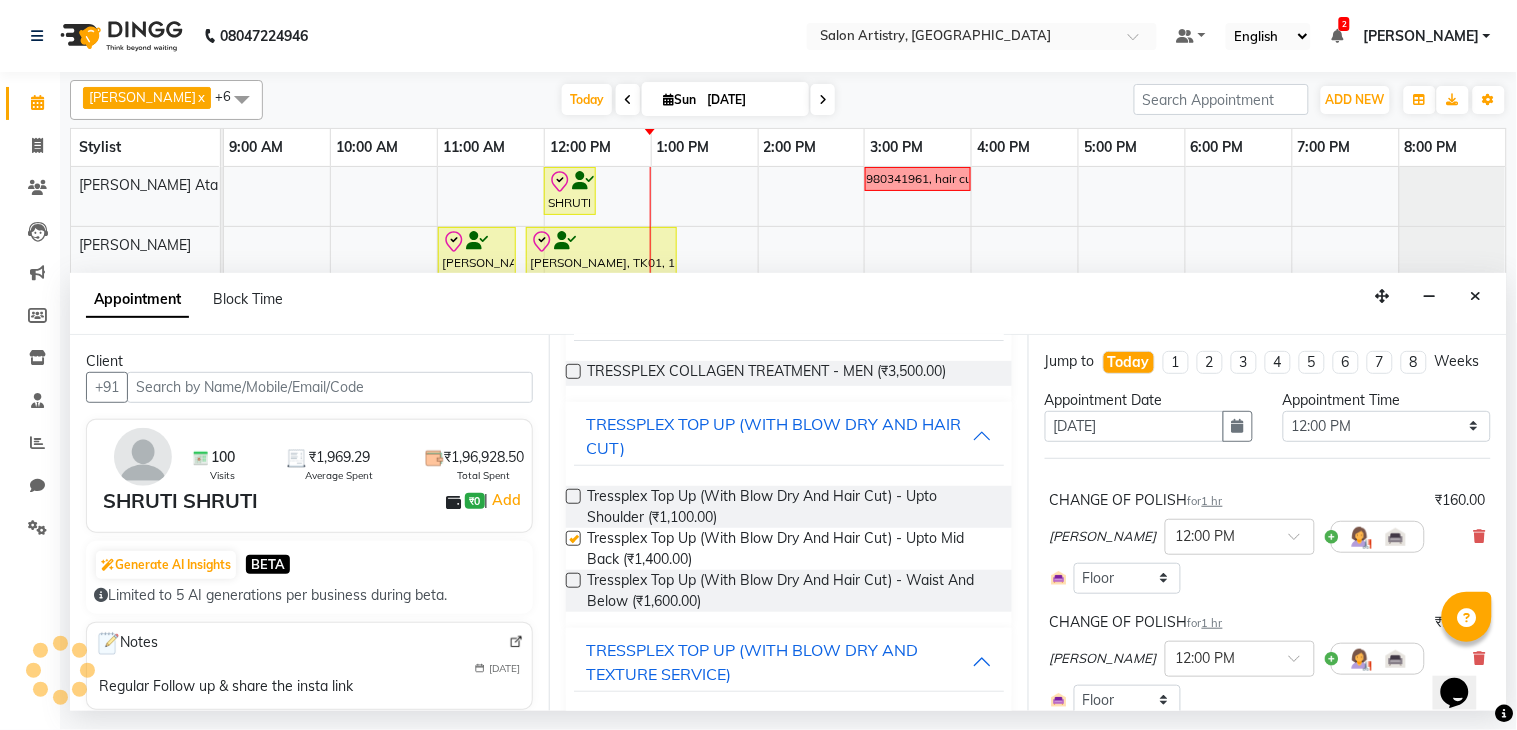 checkbox on "false" 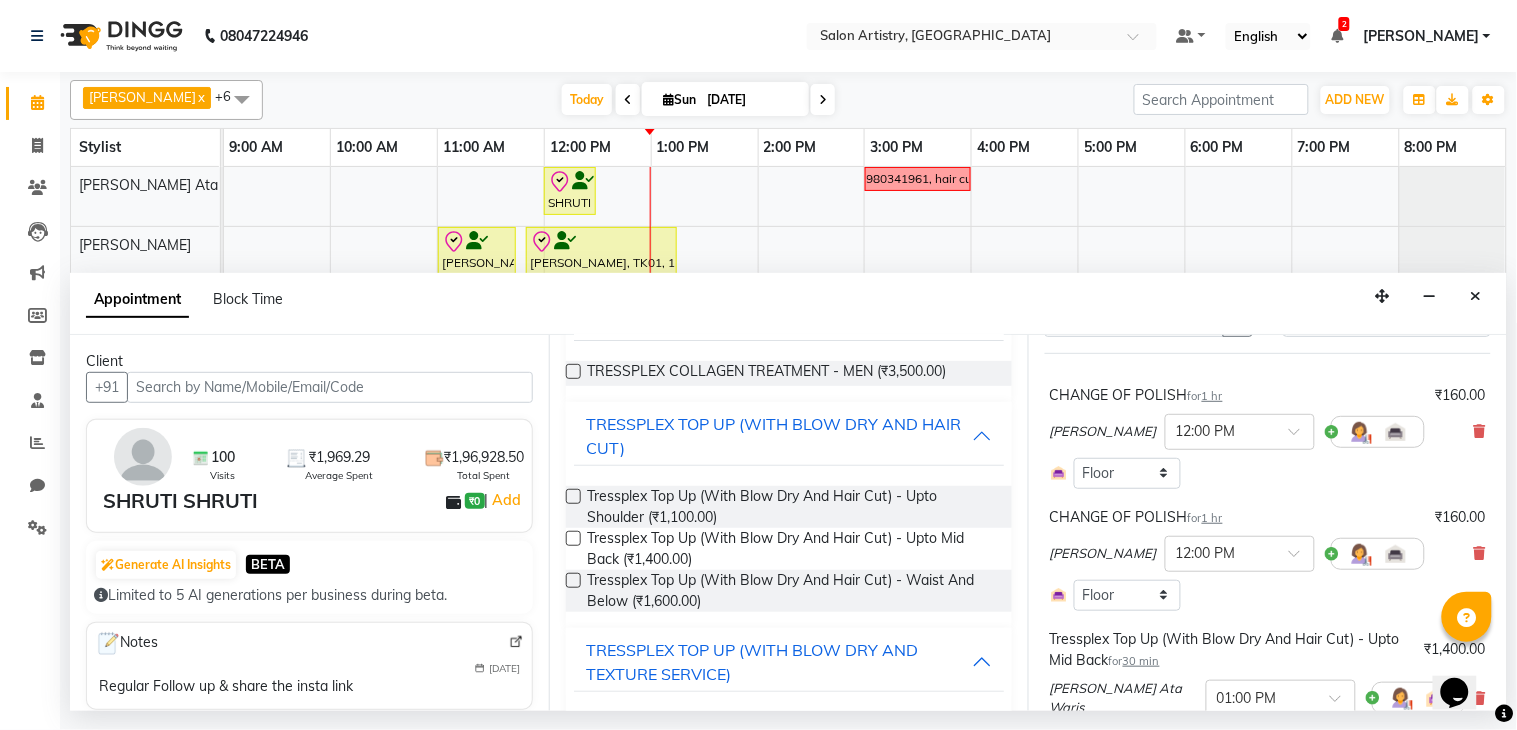 scroll, scrollTop: 375, scrollLeft: 0, axis: vertical 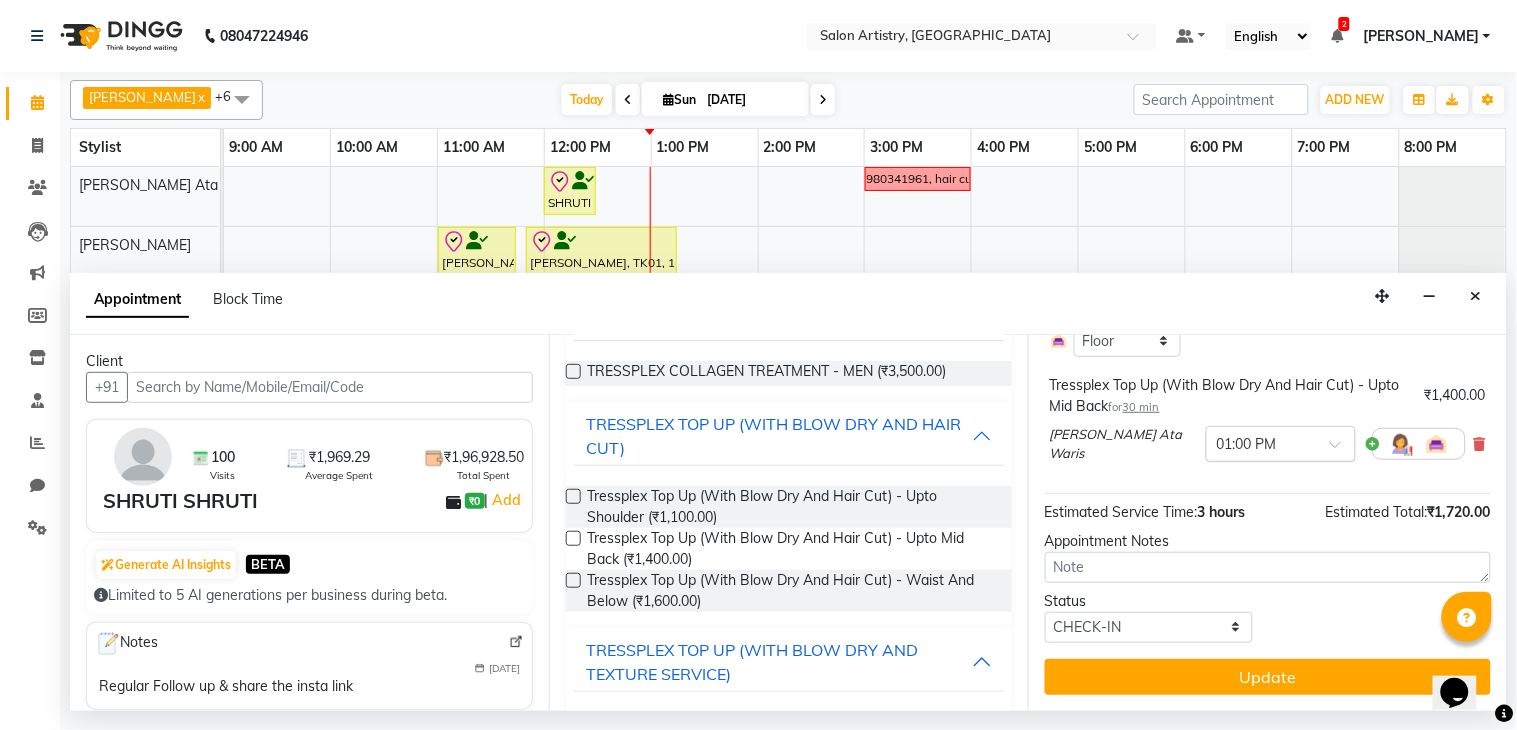 click at bounding box center [1281, 442] 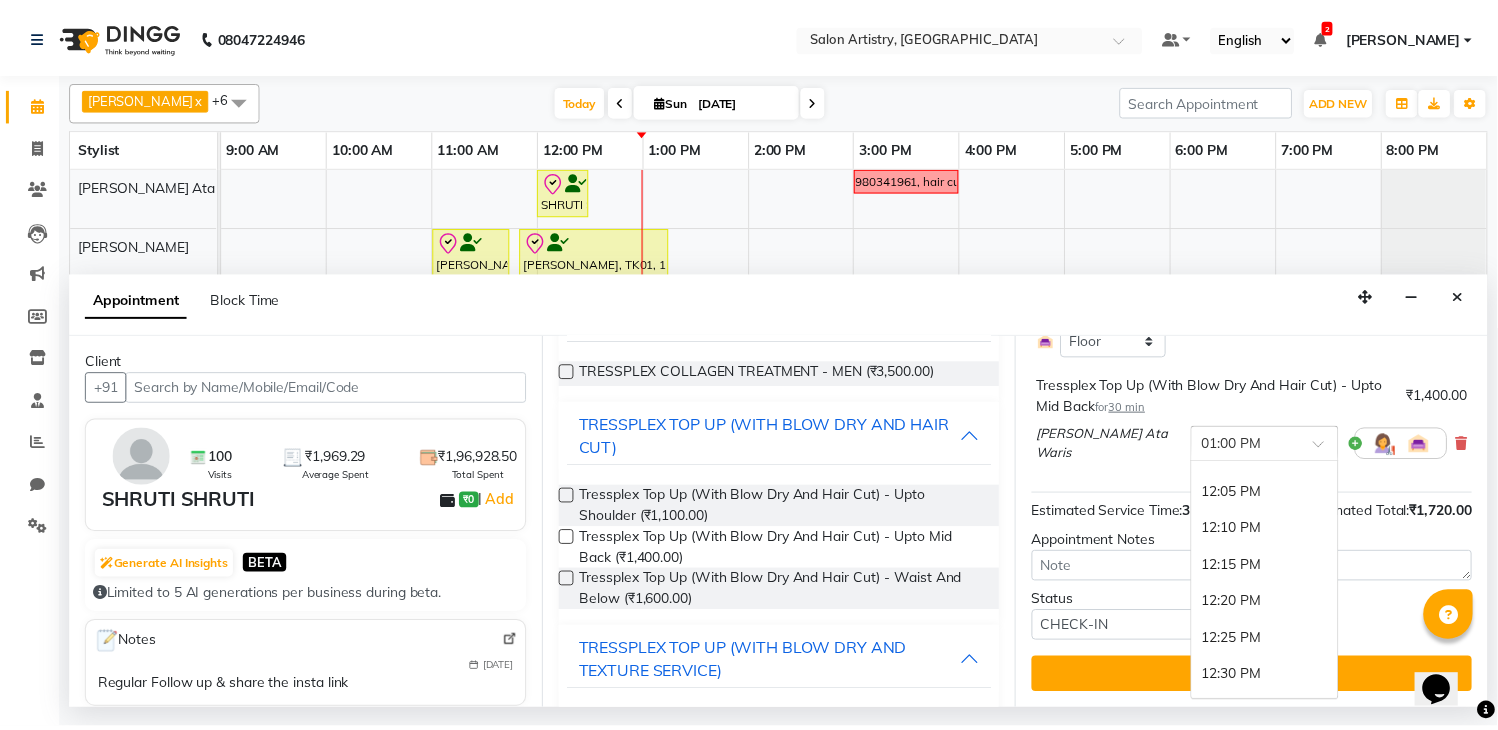 scroll, scrollTop: 885, scrollLeft: 0, axis: vertical 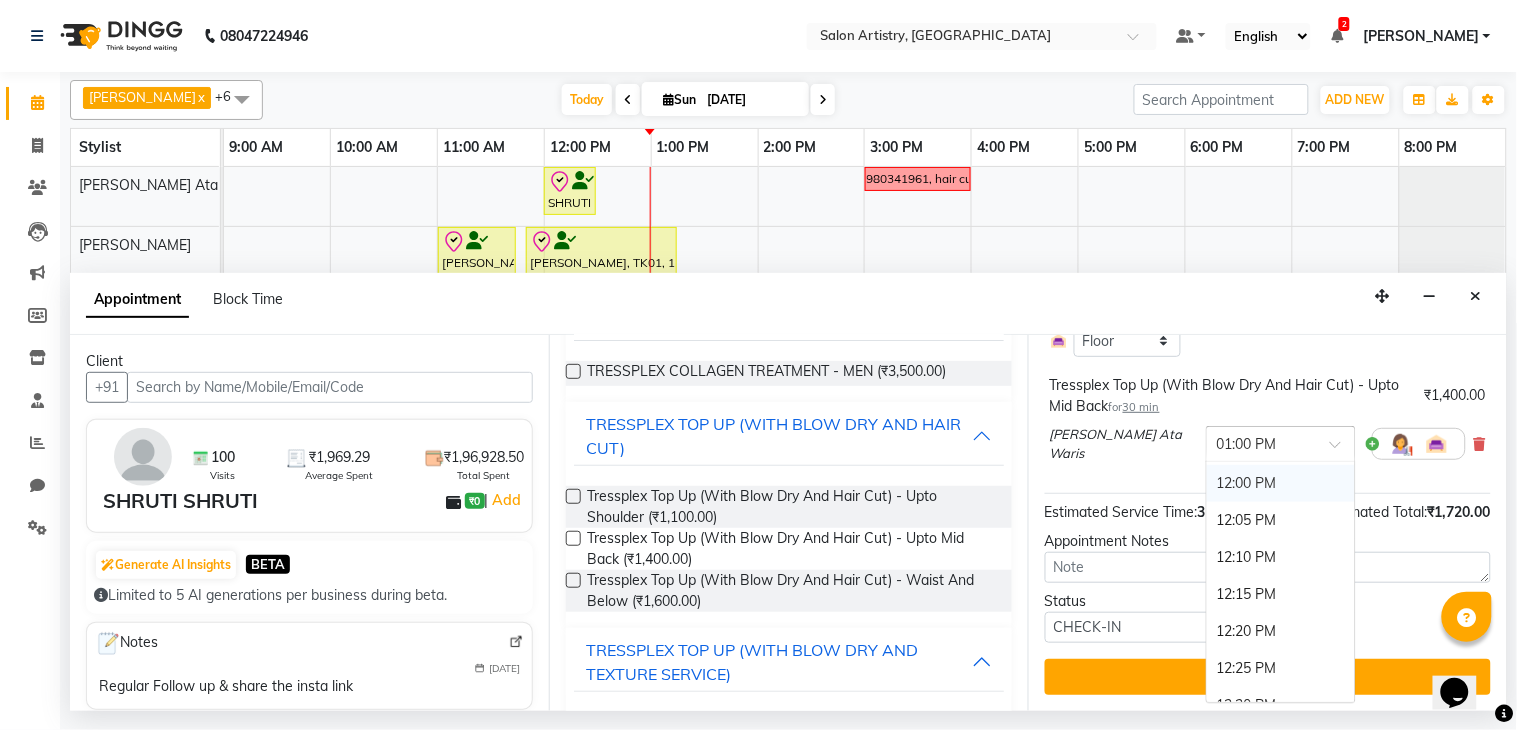 click on "12:00 PM" at bounding box center (1281, 483) 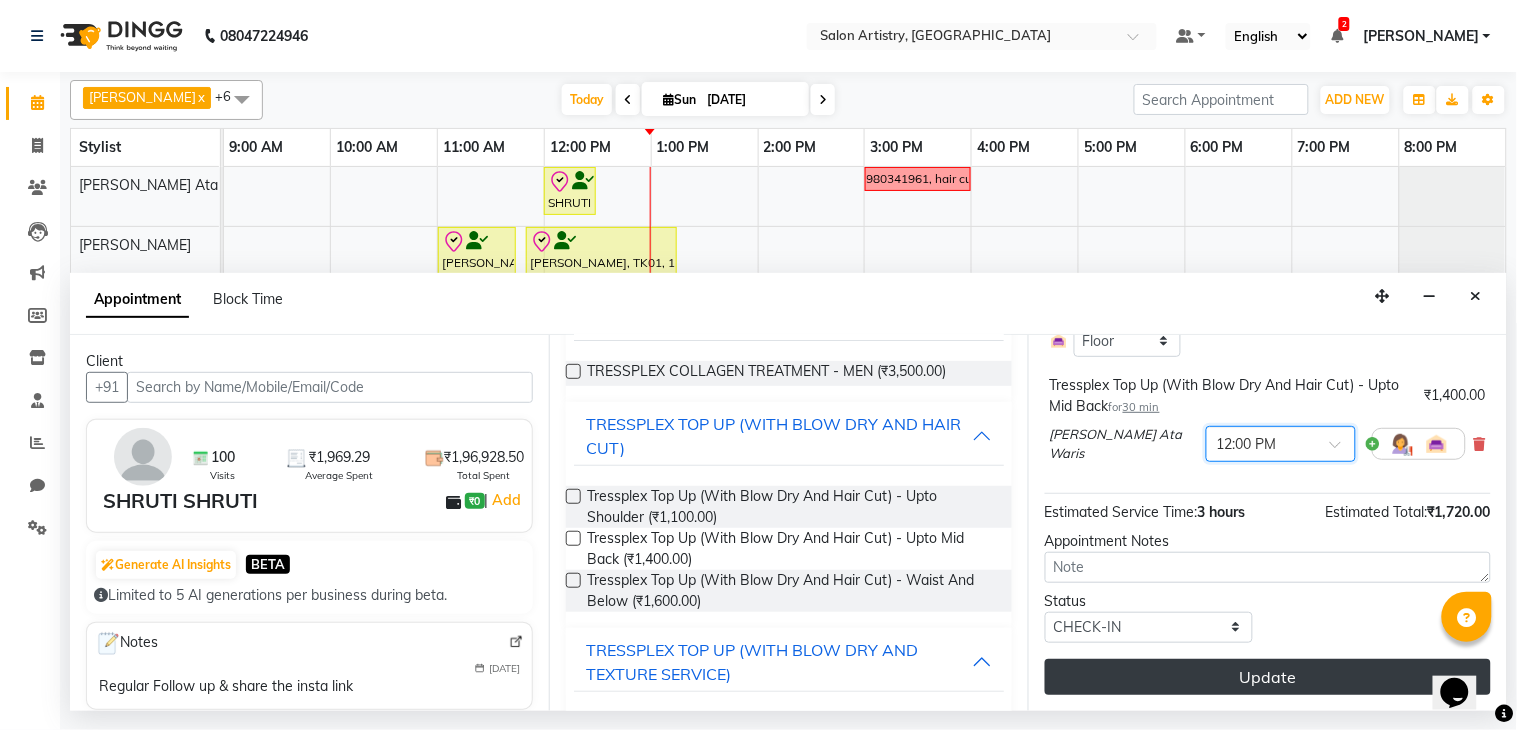 click on "Update" at bounding box center [1268, 677] 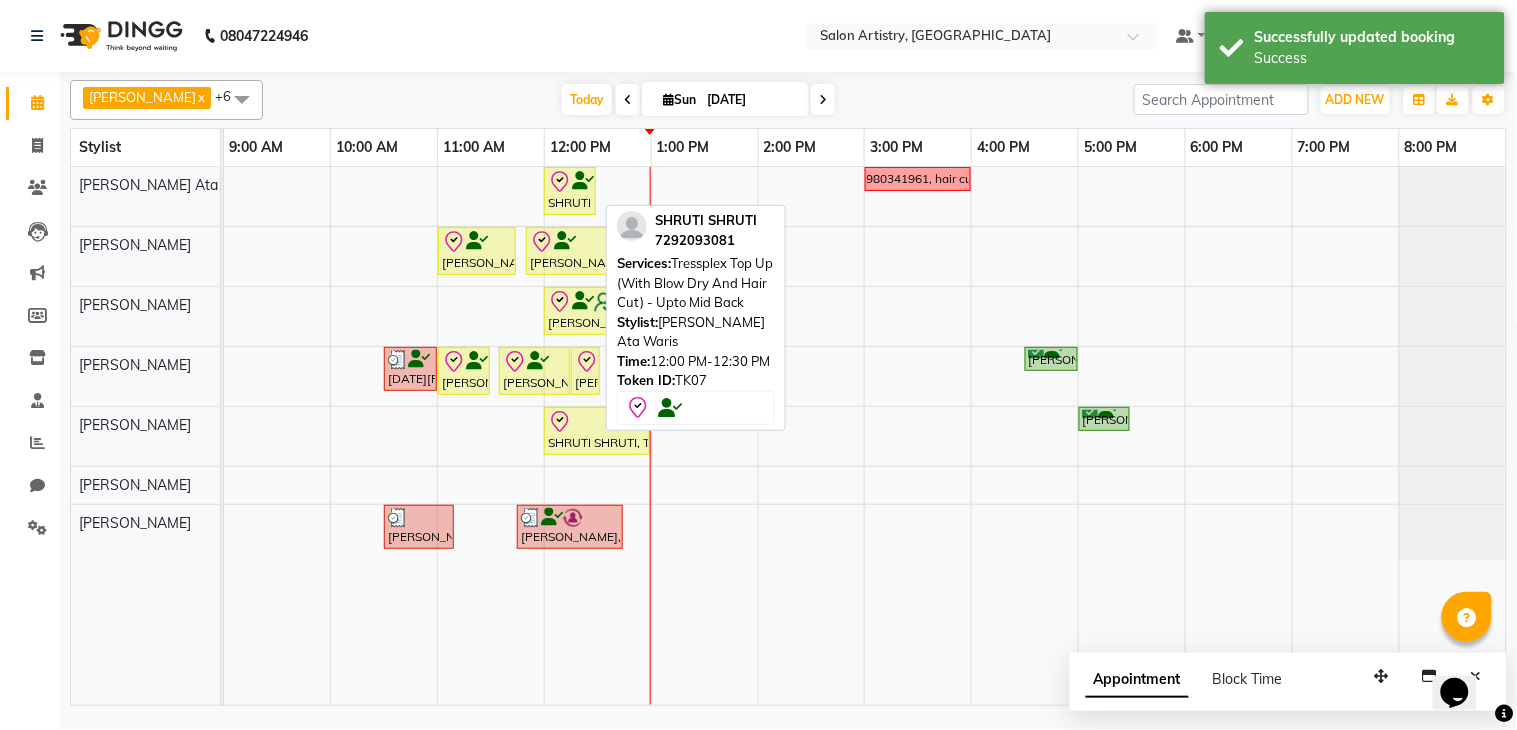 click 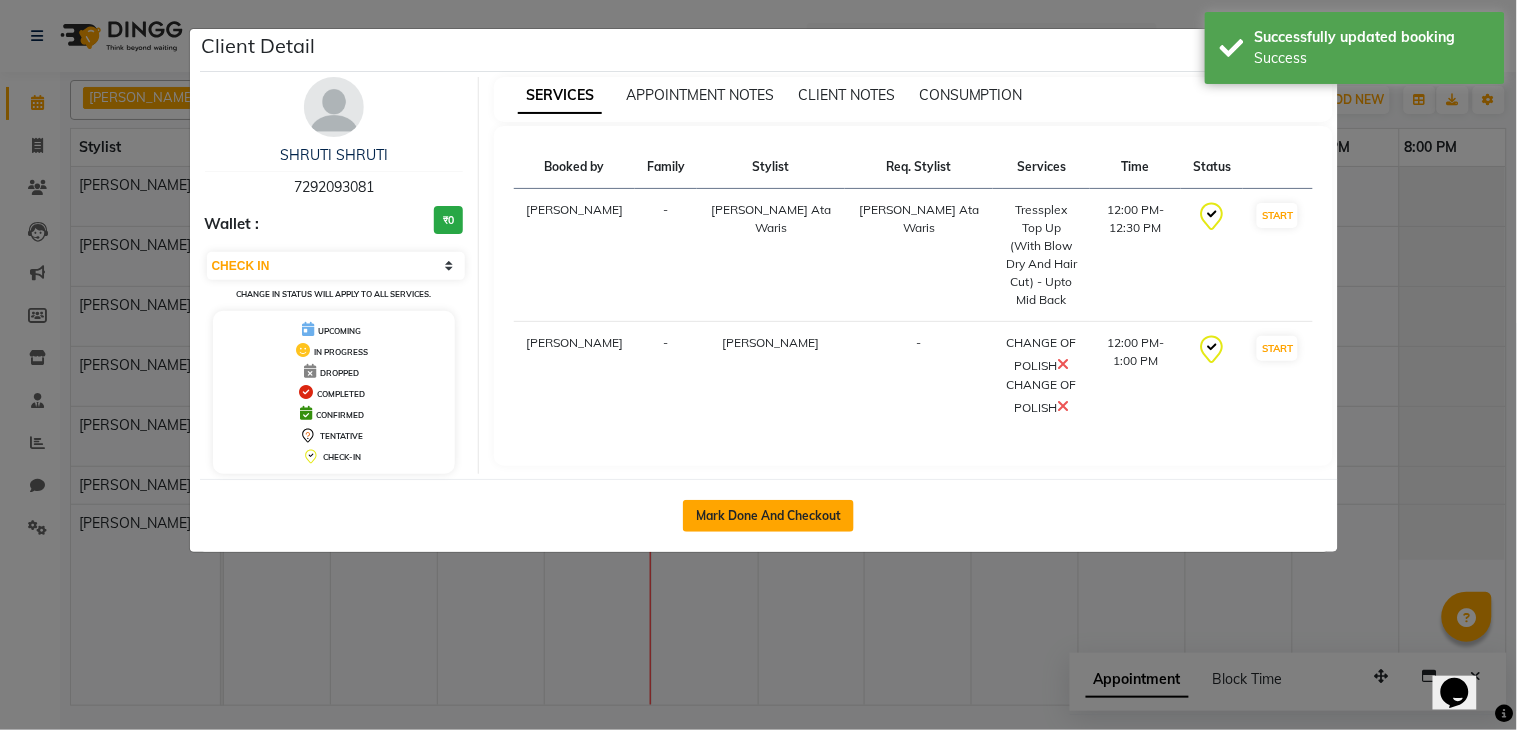 click on "Mark Done And Checkout" 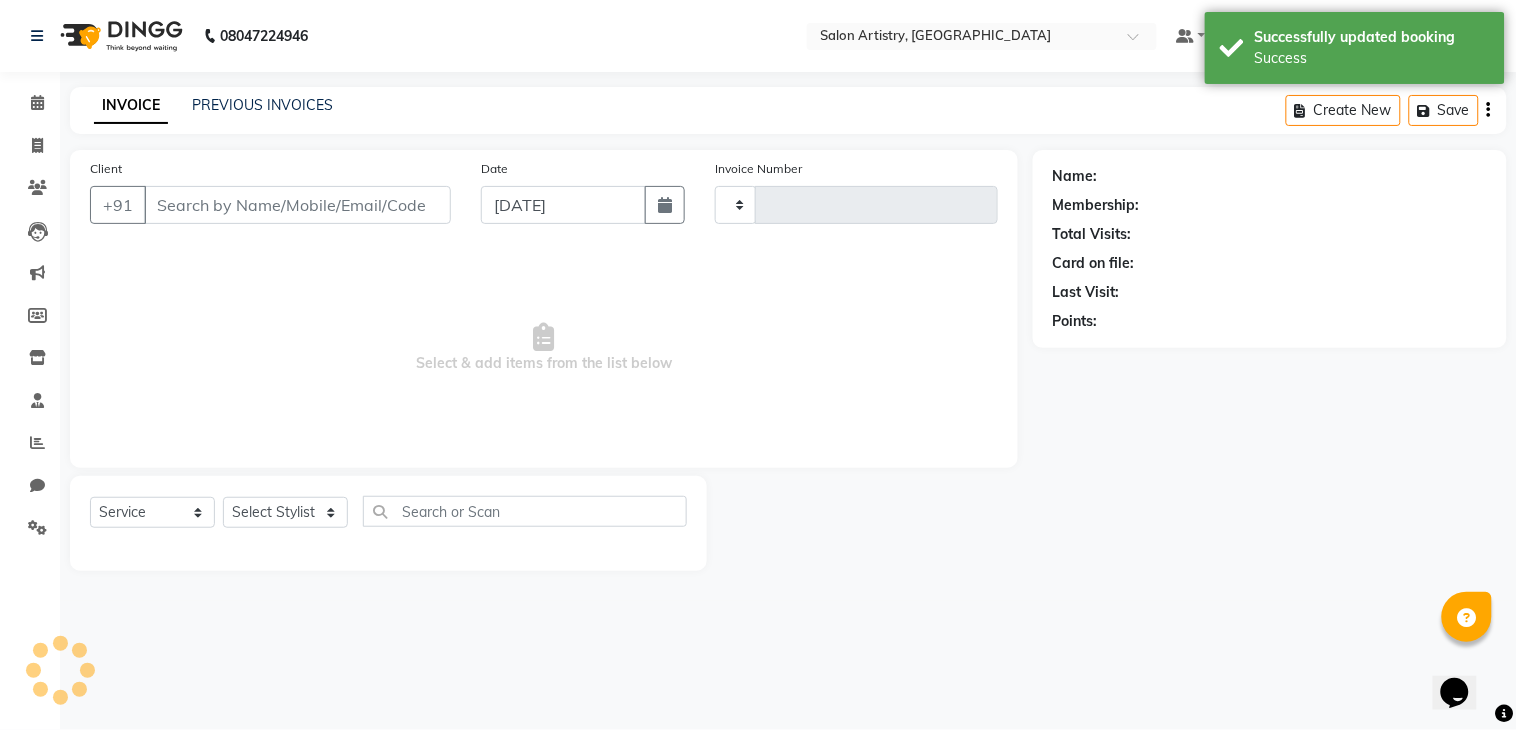 type on "1449" 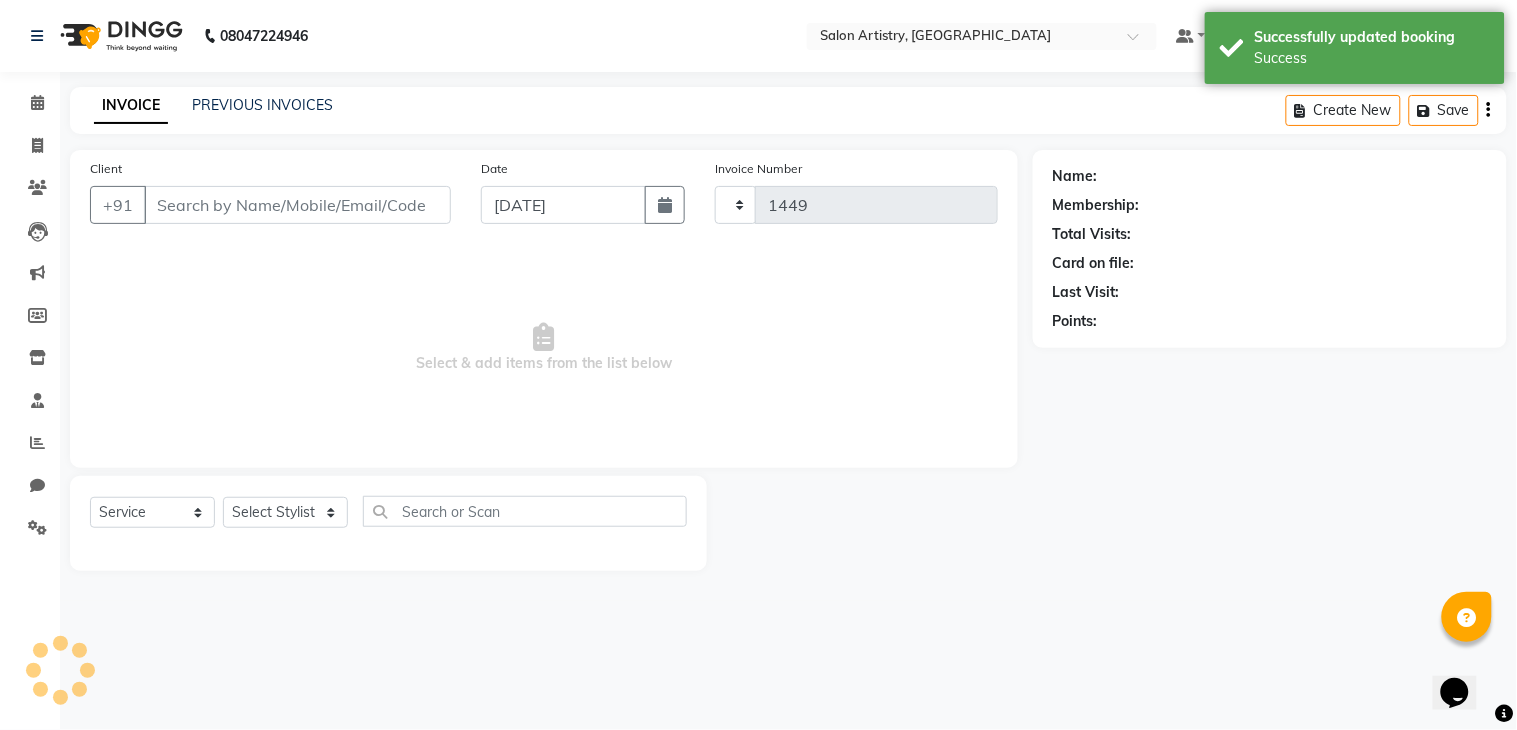 select on "8285" 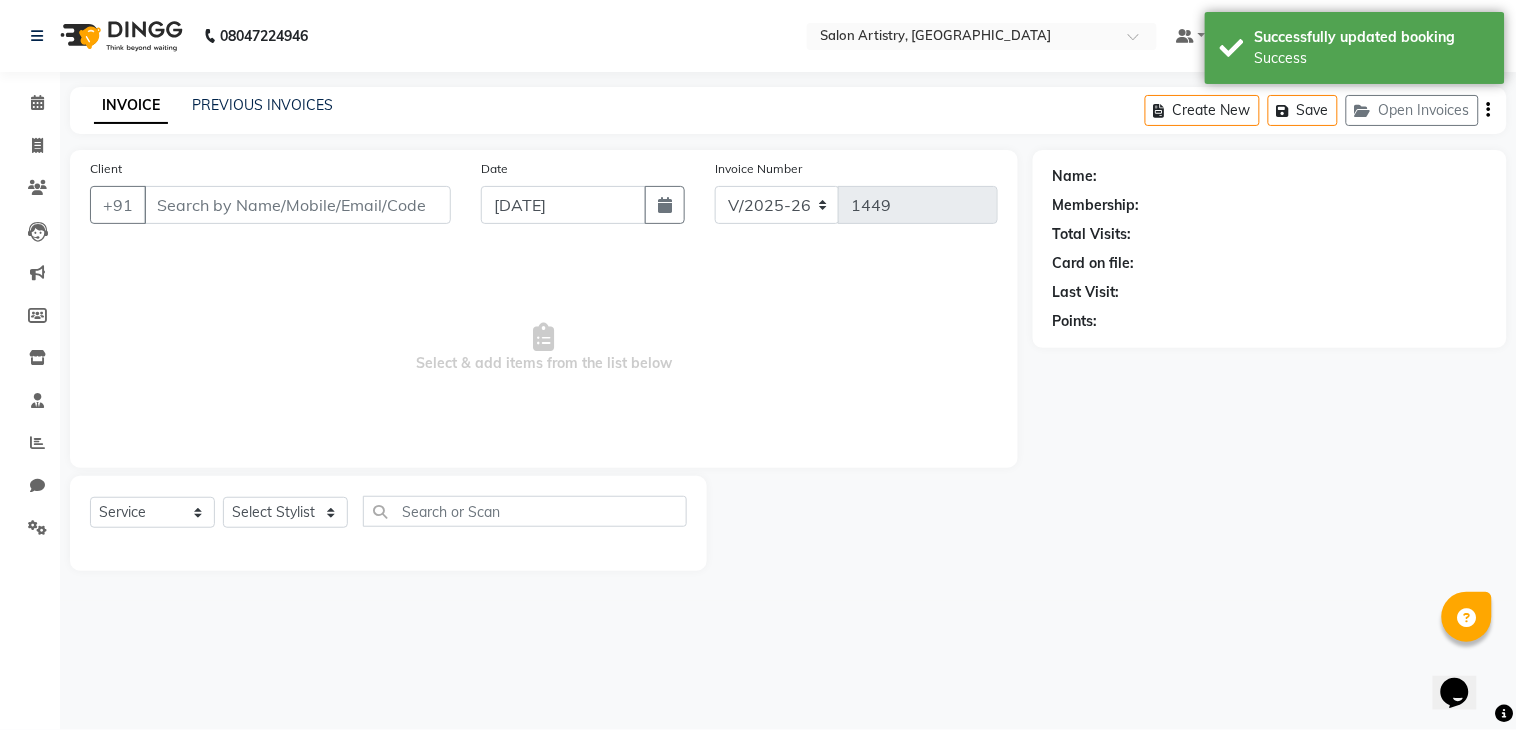 type on "7292093081" 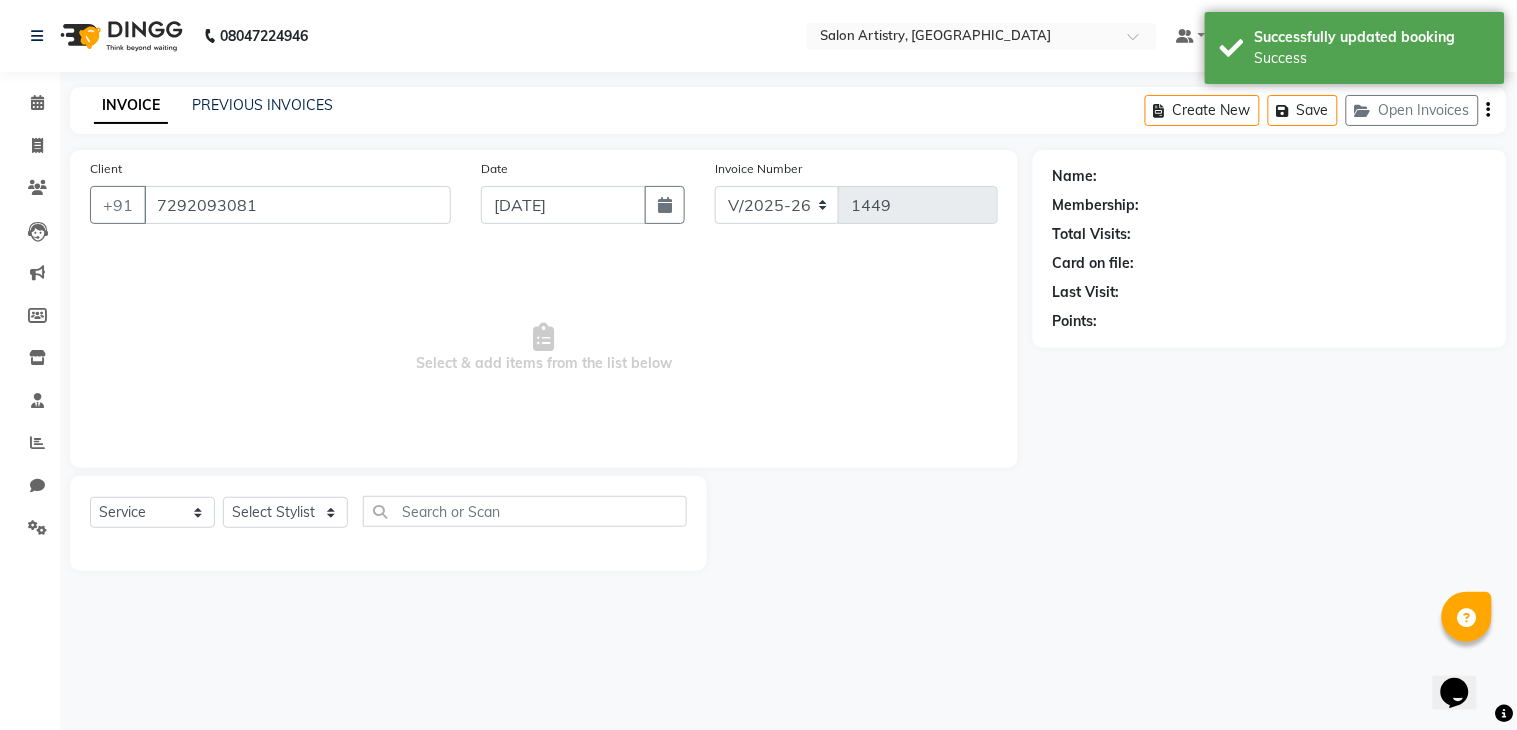 select on "79858" 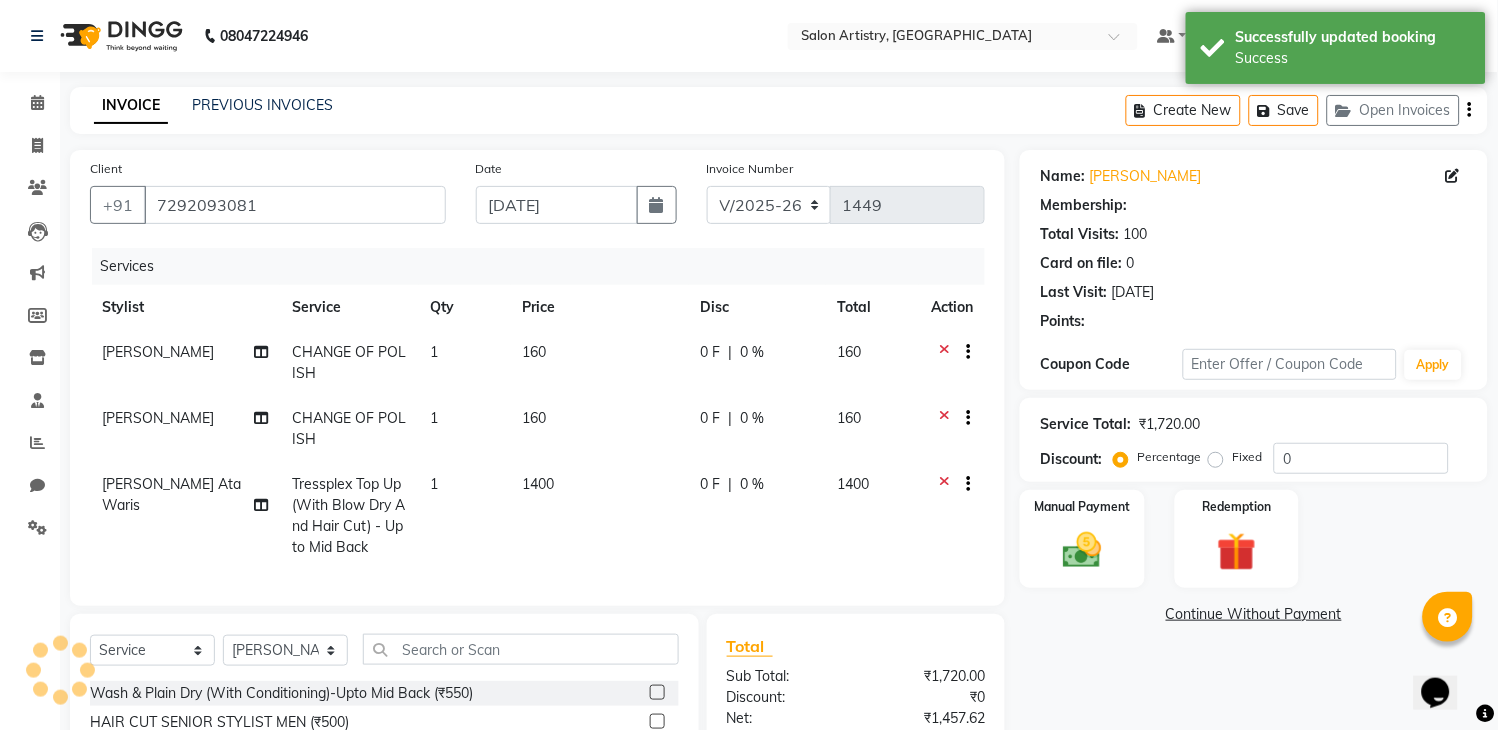 select on "1: Object" 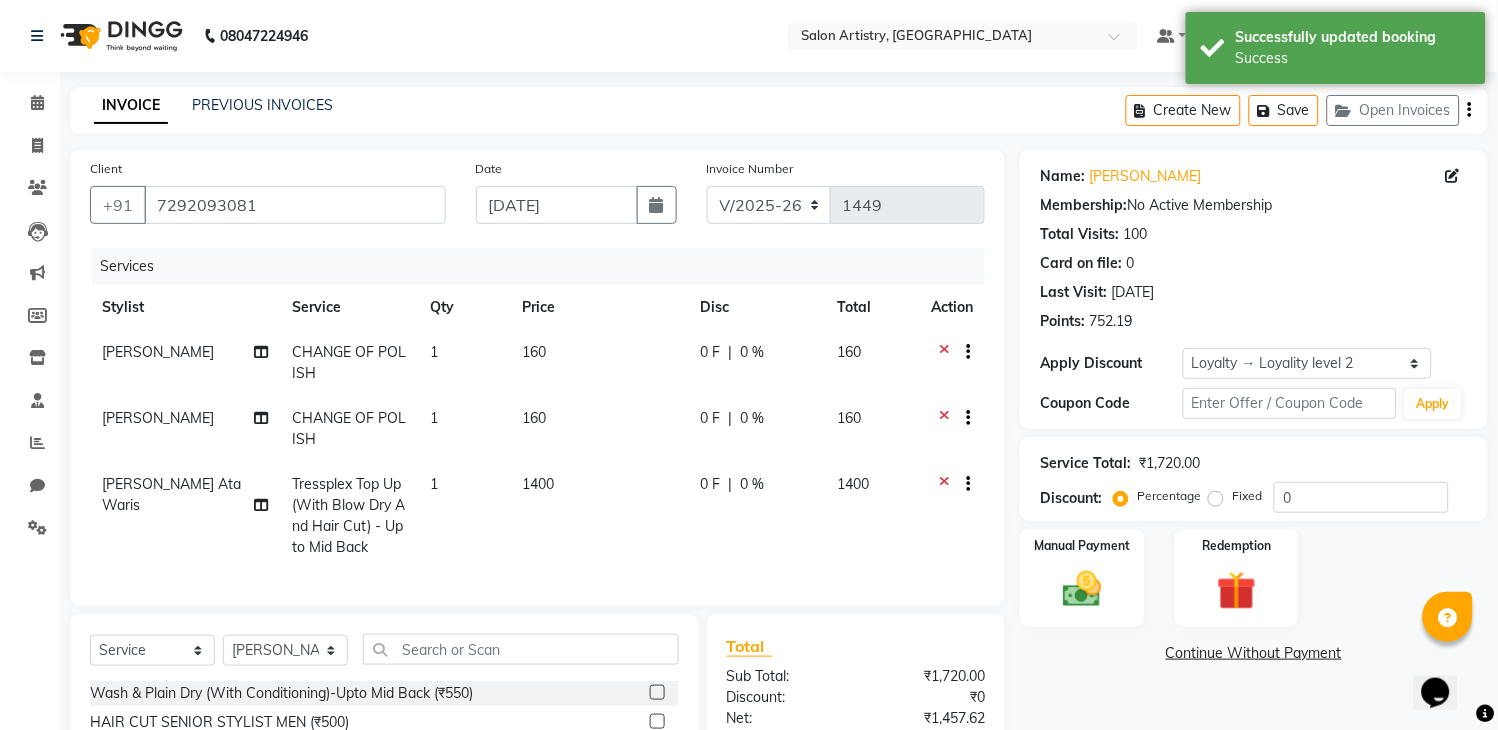 click on "1400" 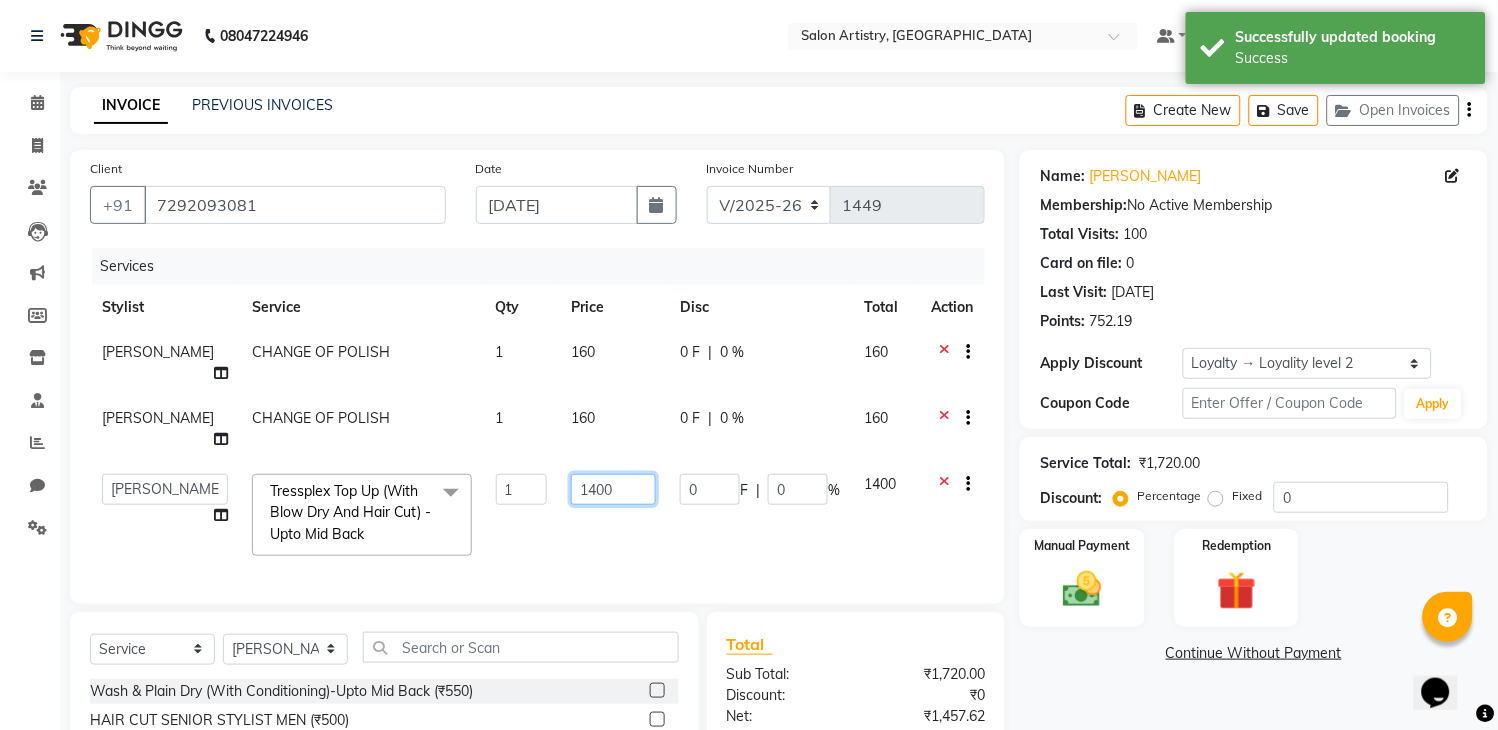 click on "1400" 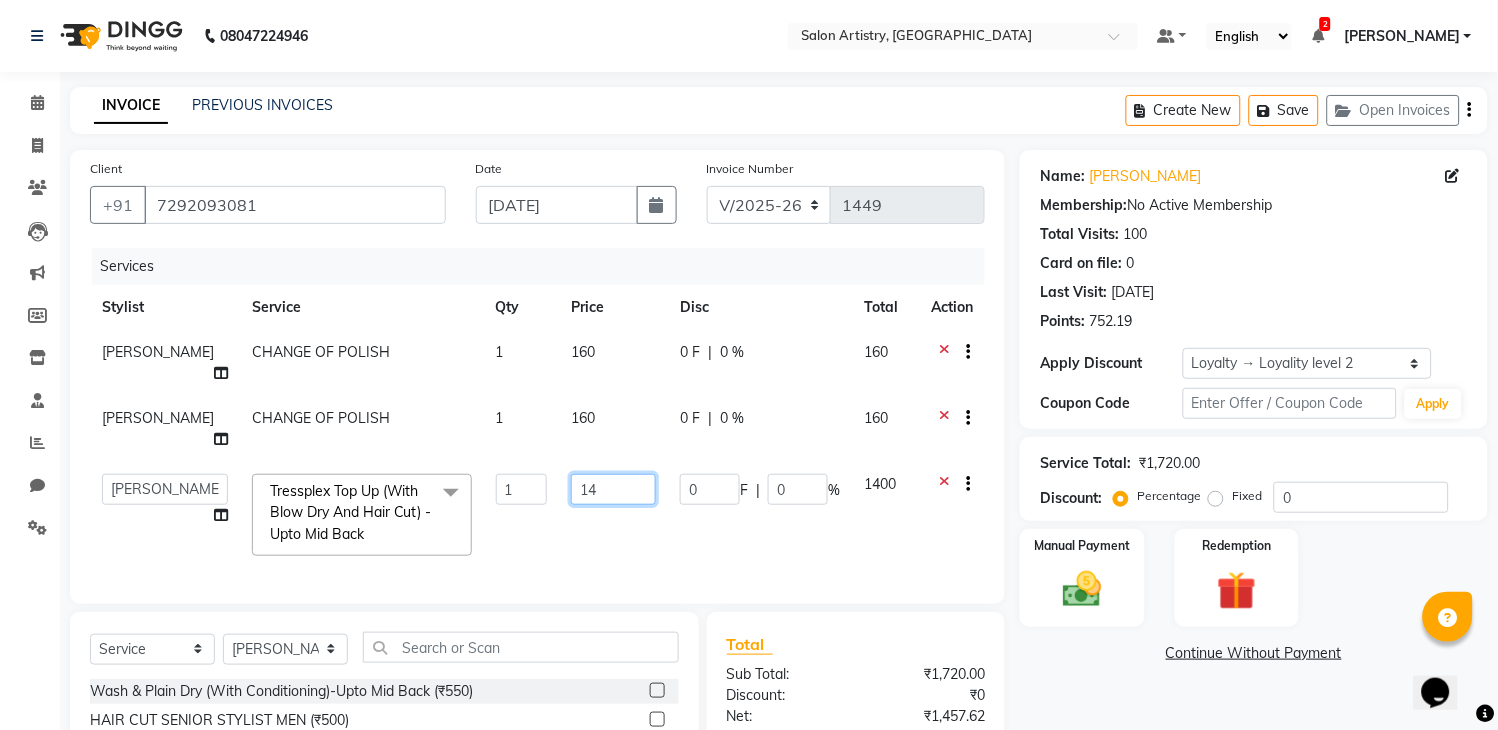 type on "1" 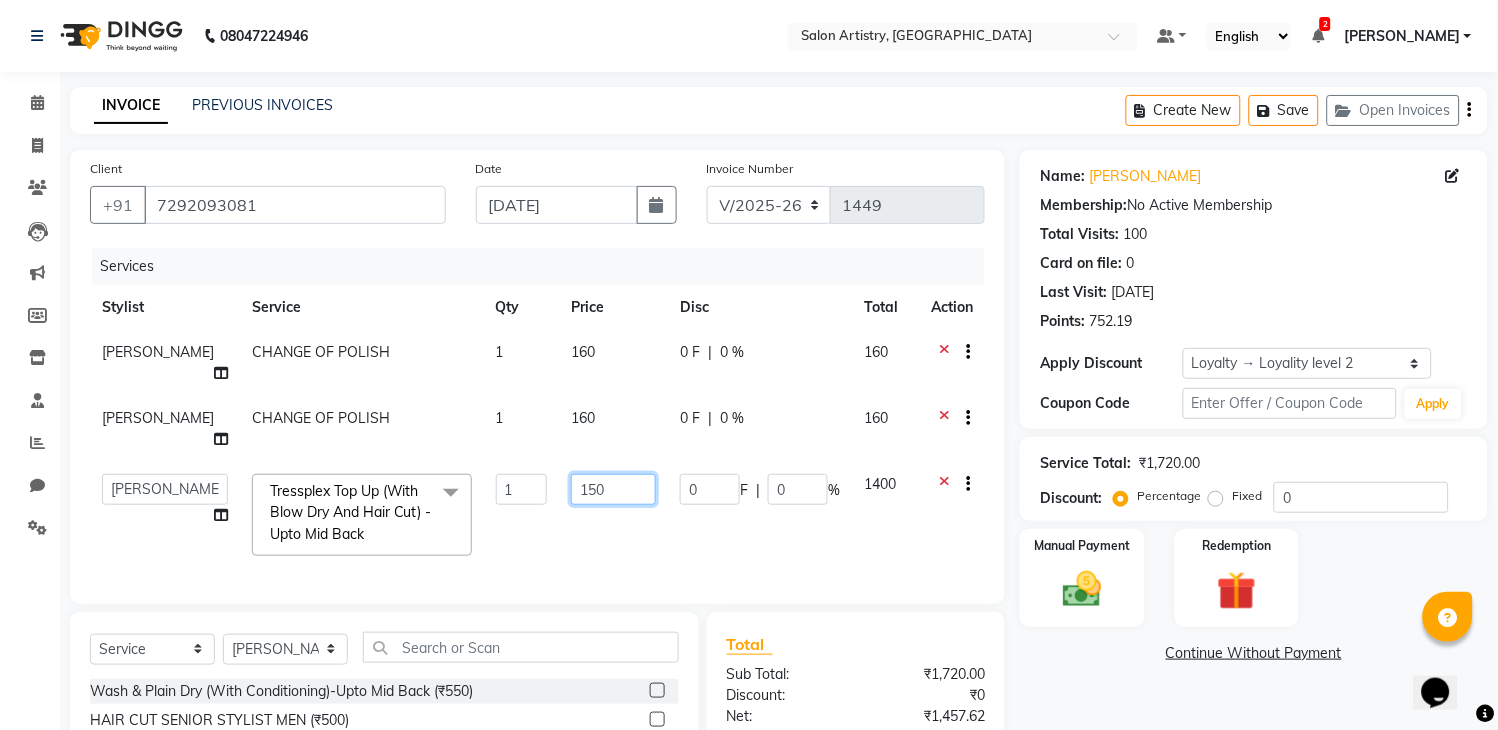type on "1500" 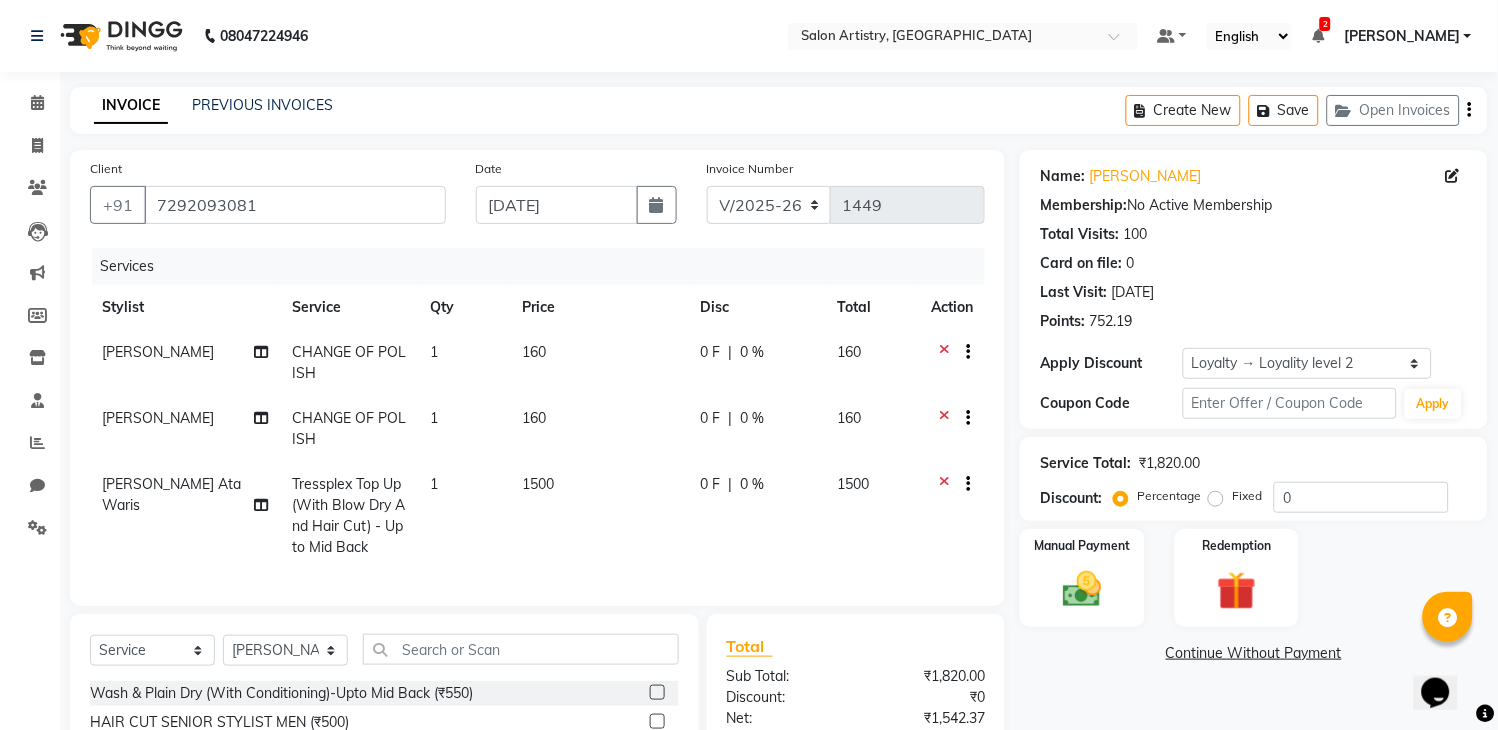 click on "Services" 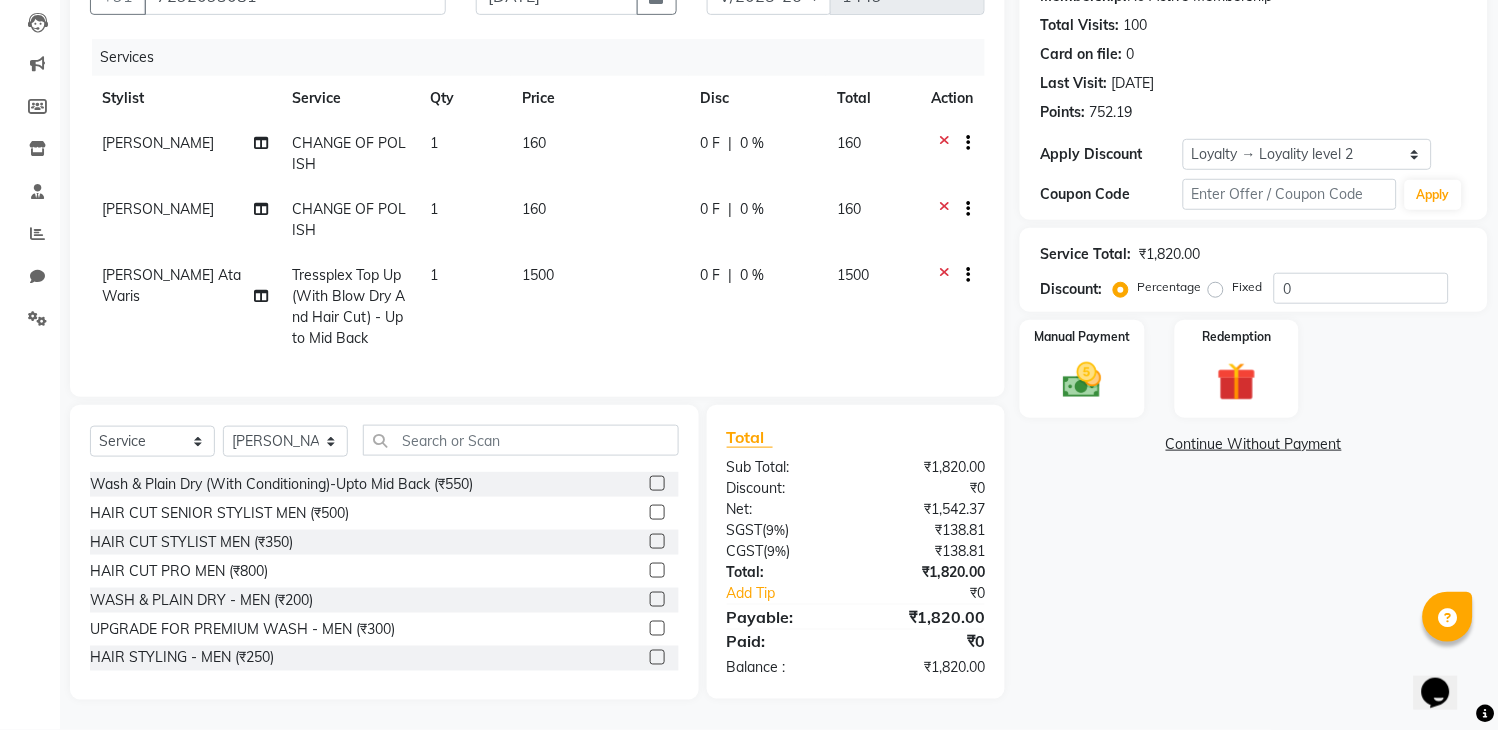 scroll, scrollTop: 227, scrollLeft: 0, axis: vertical 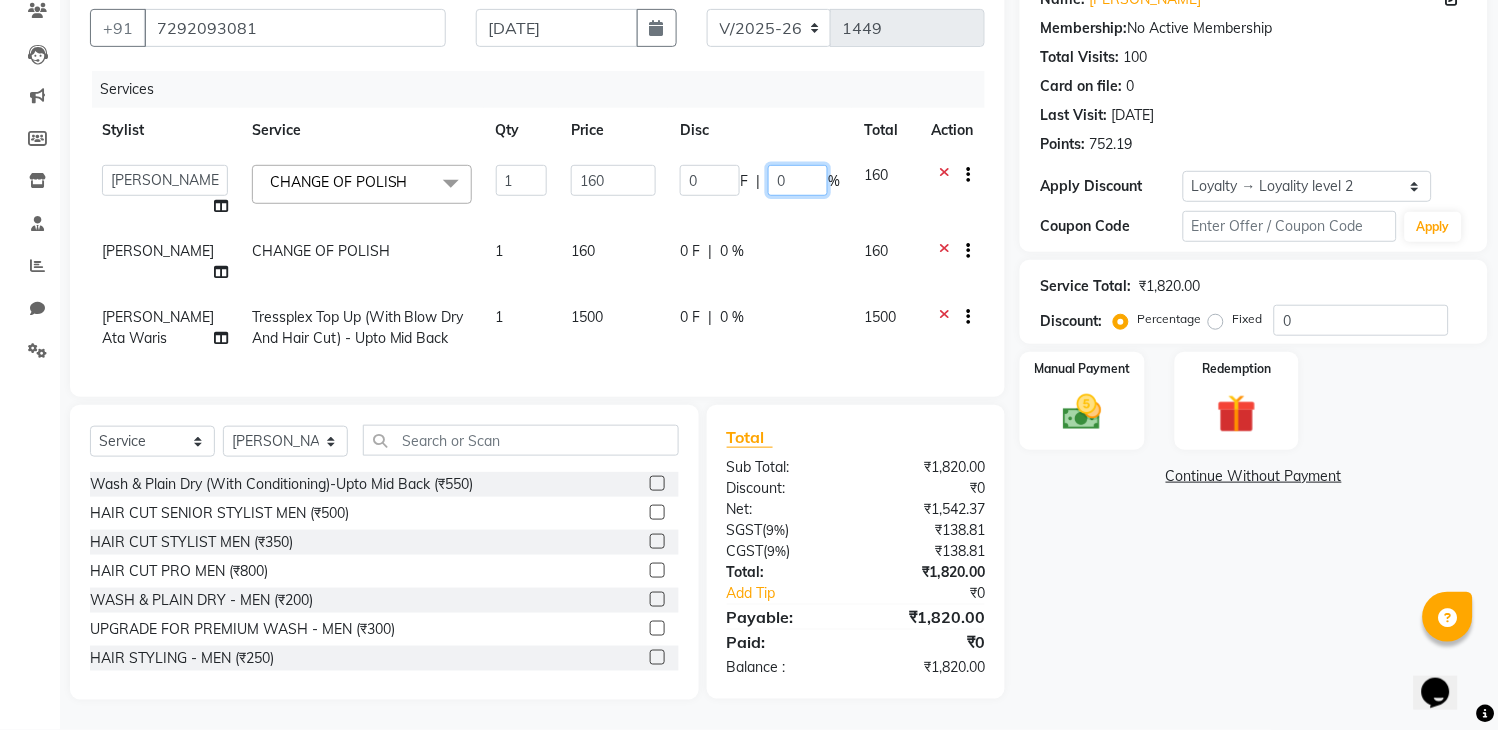 click on "0" 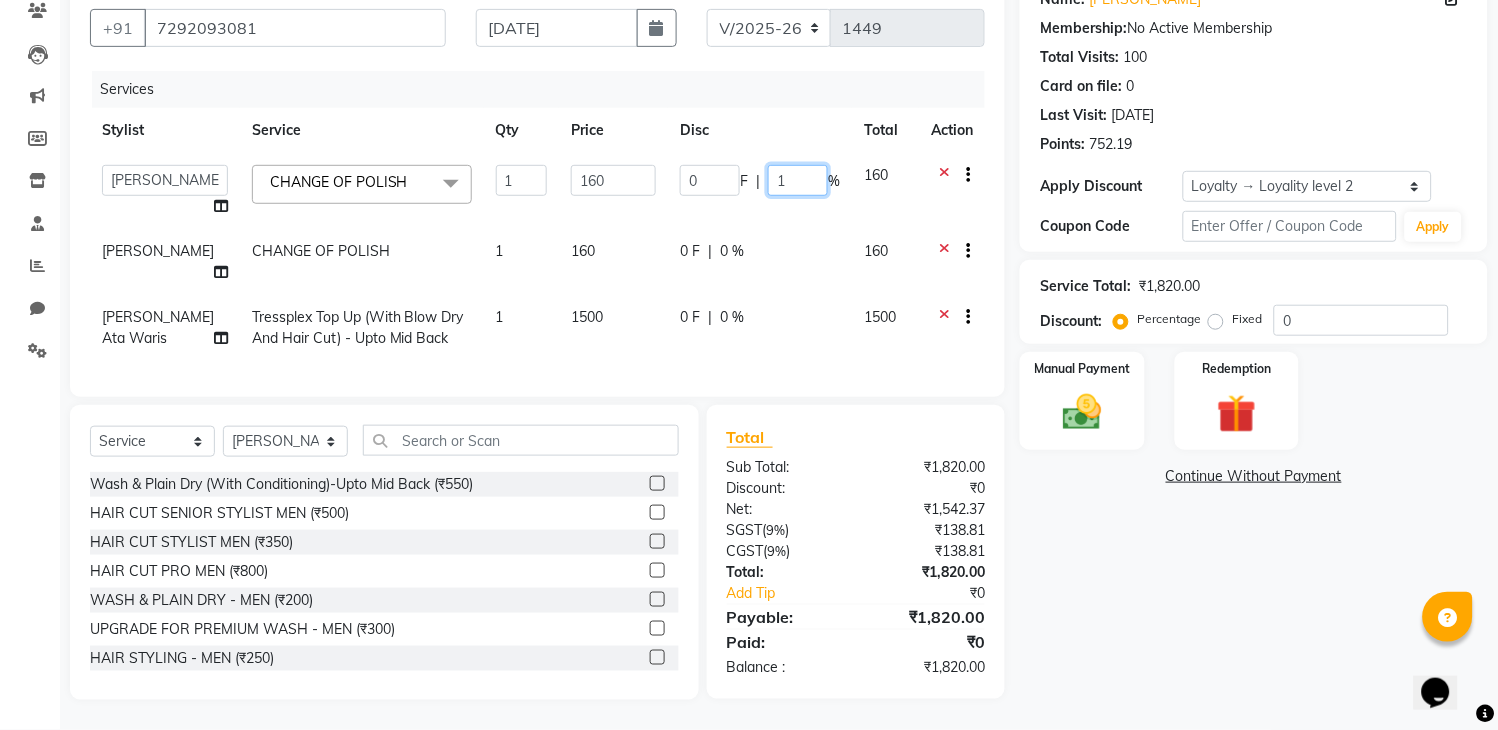 type on "15" 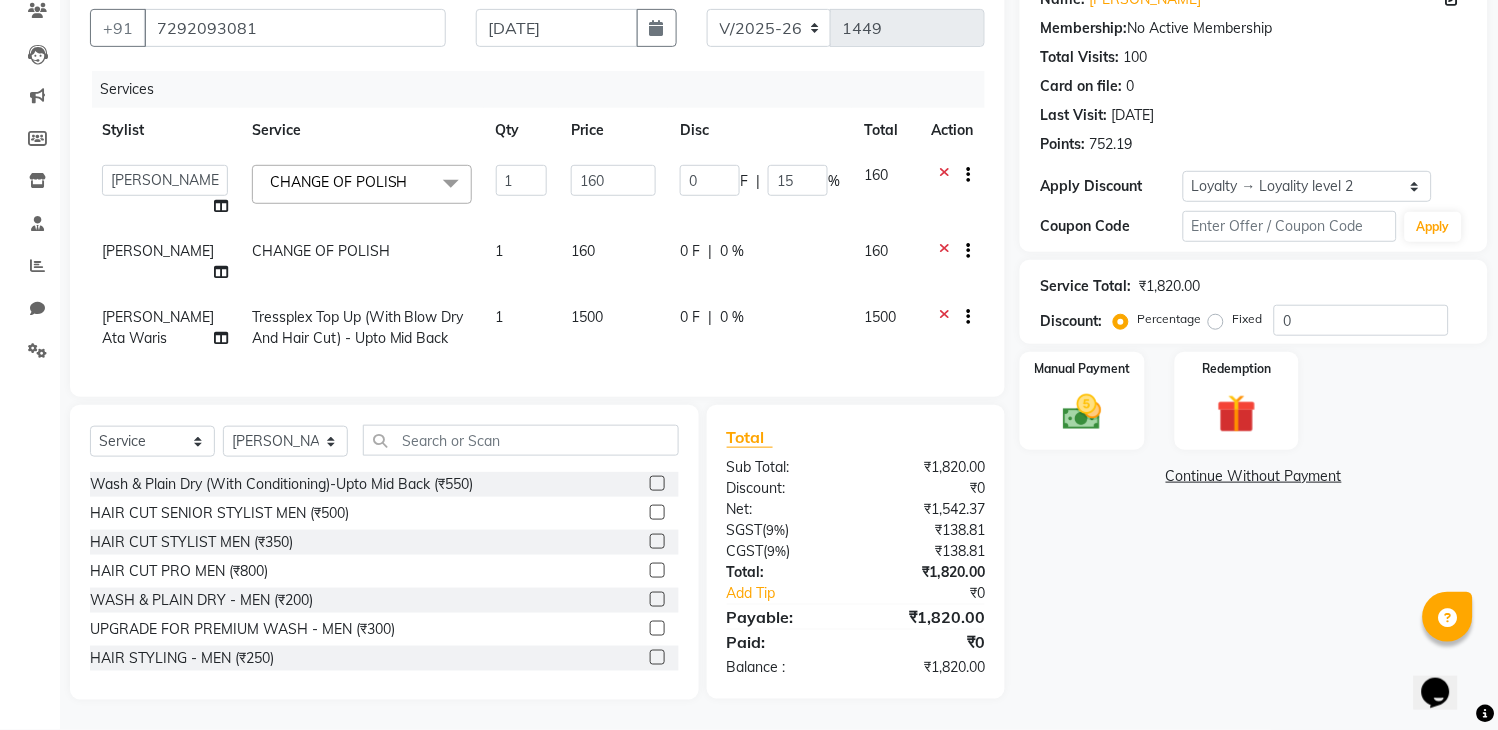 click on "0 F | 0 %" 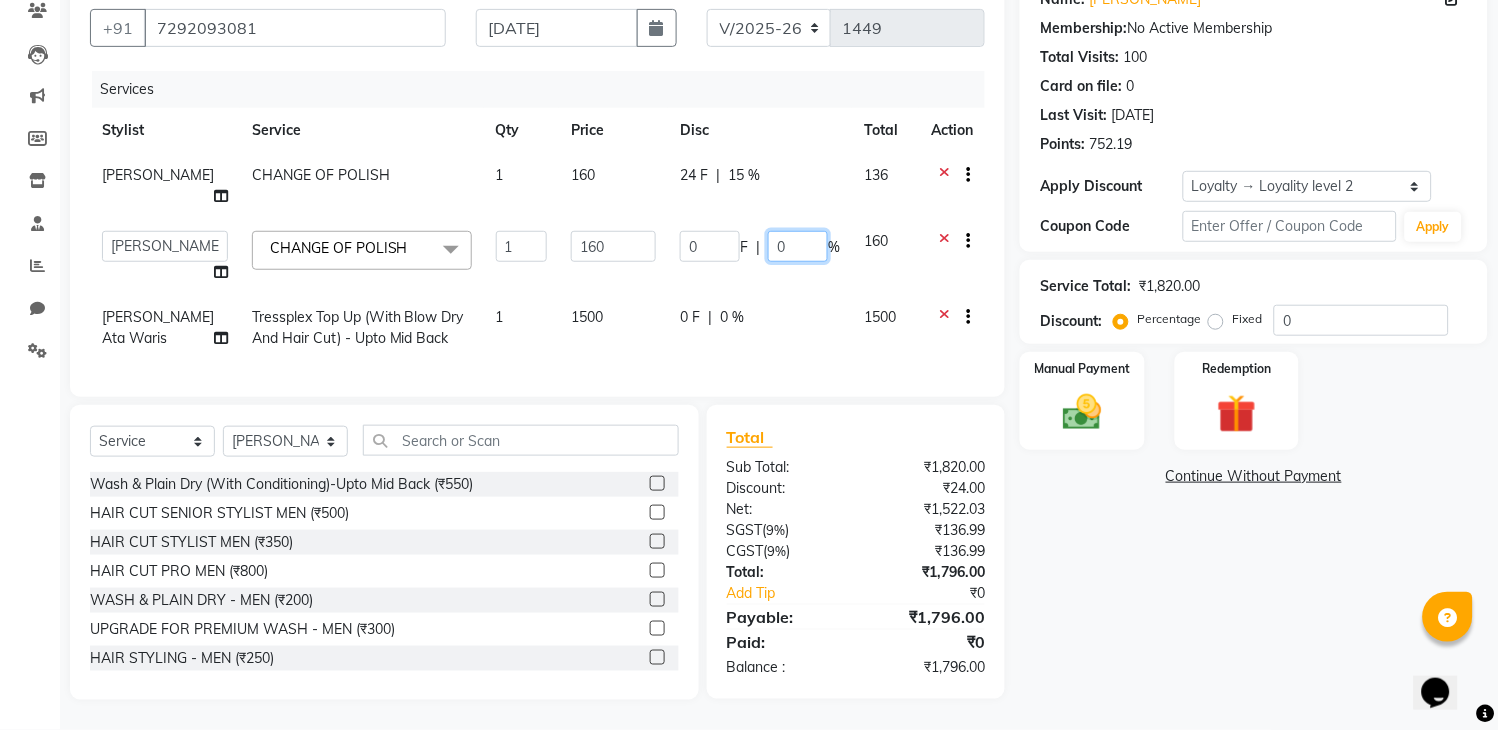 click on "0" 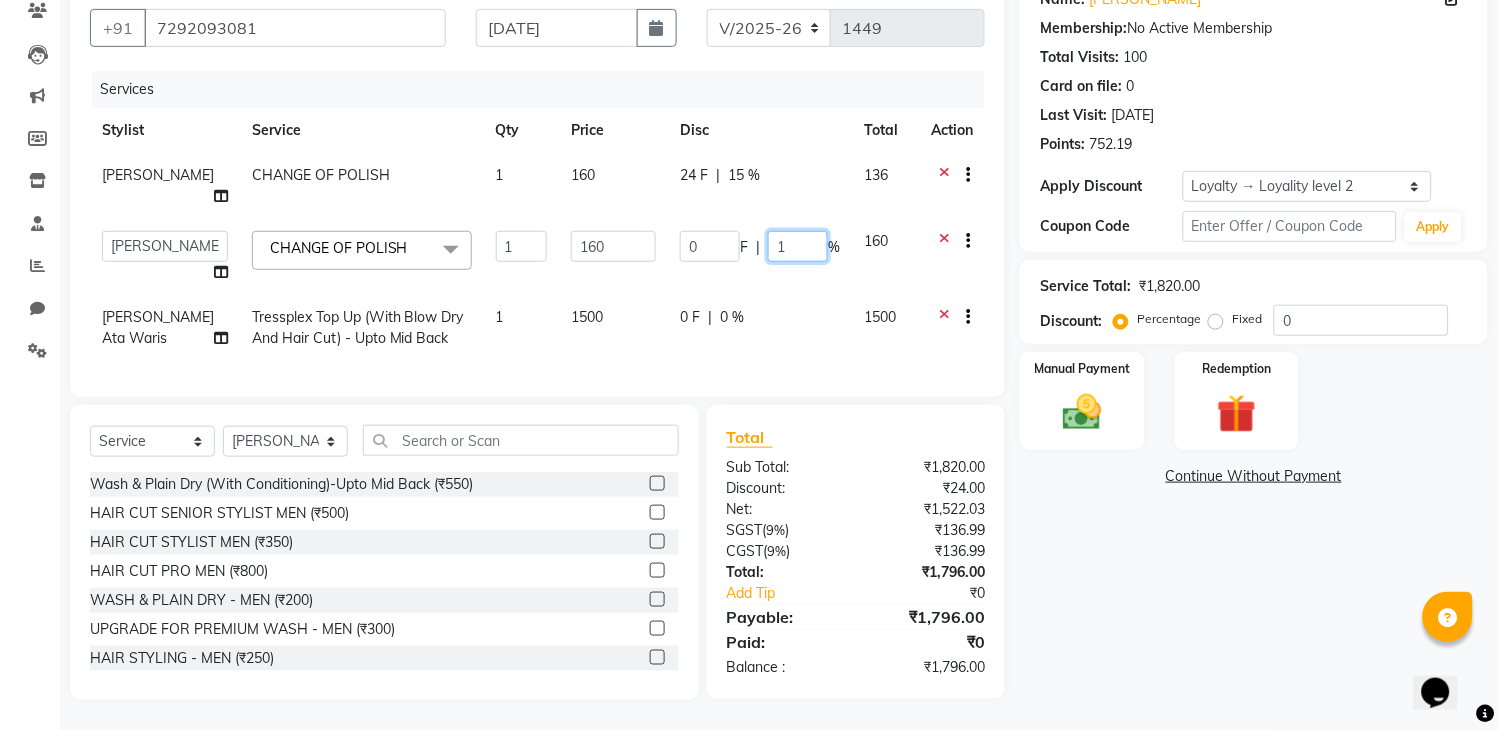 type on "15" 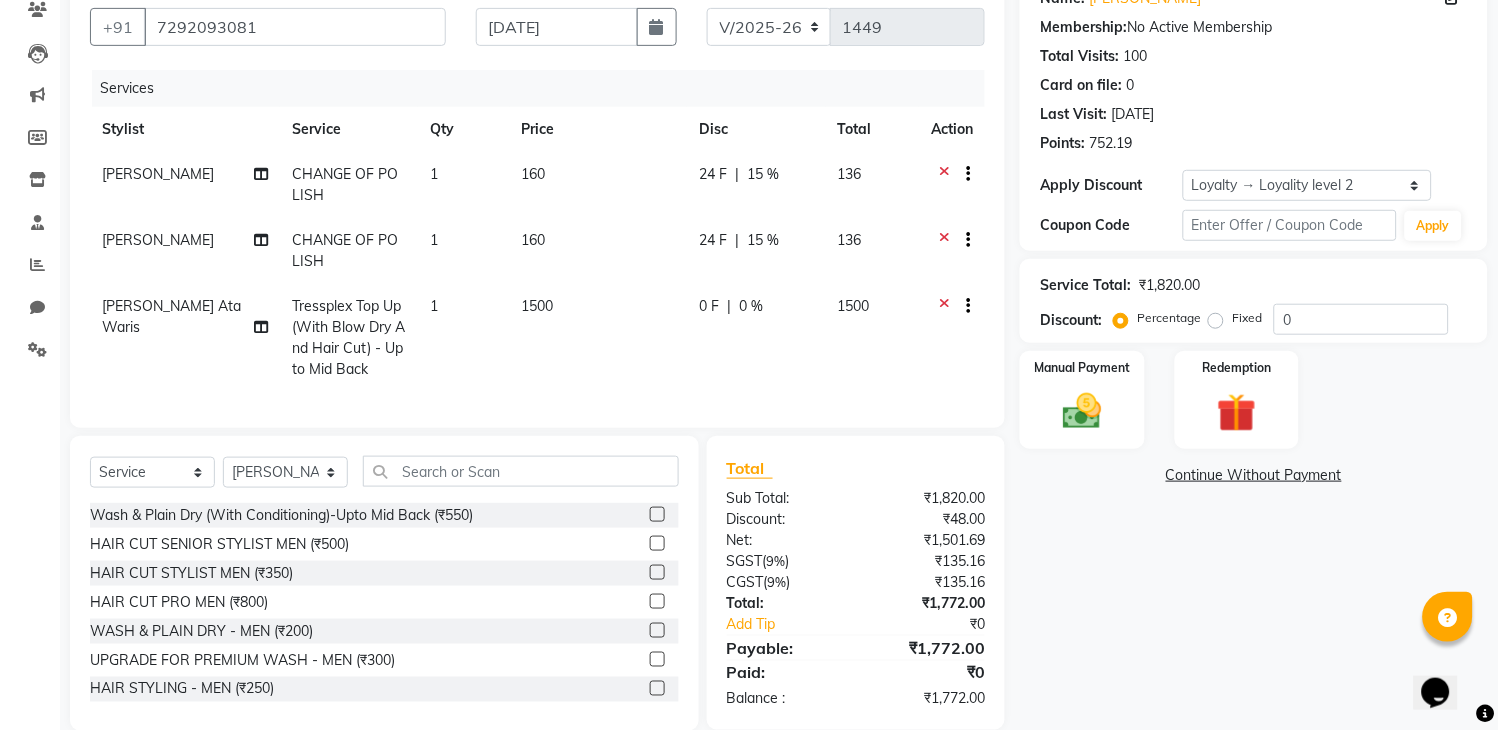 click on "0 F | 0 %" 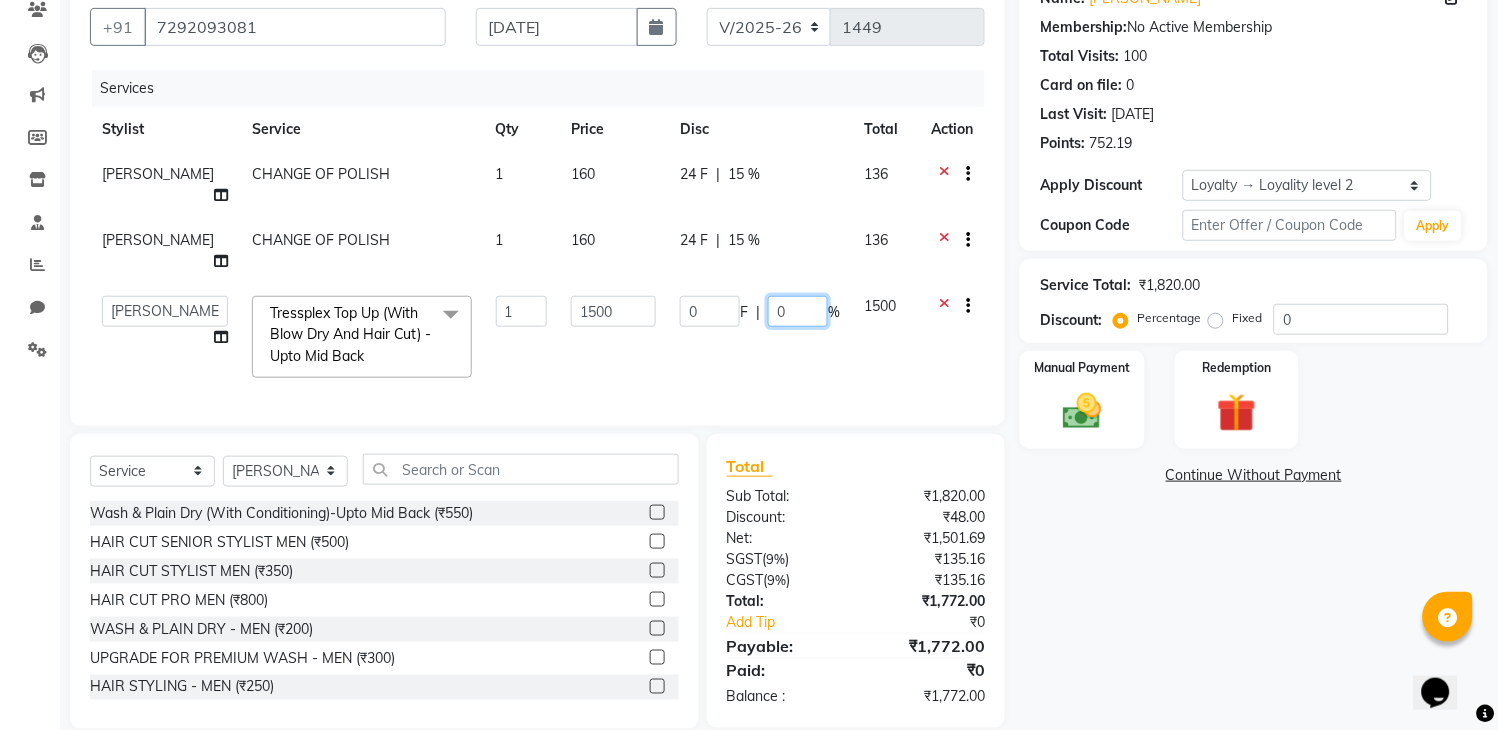 click on "0" 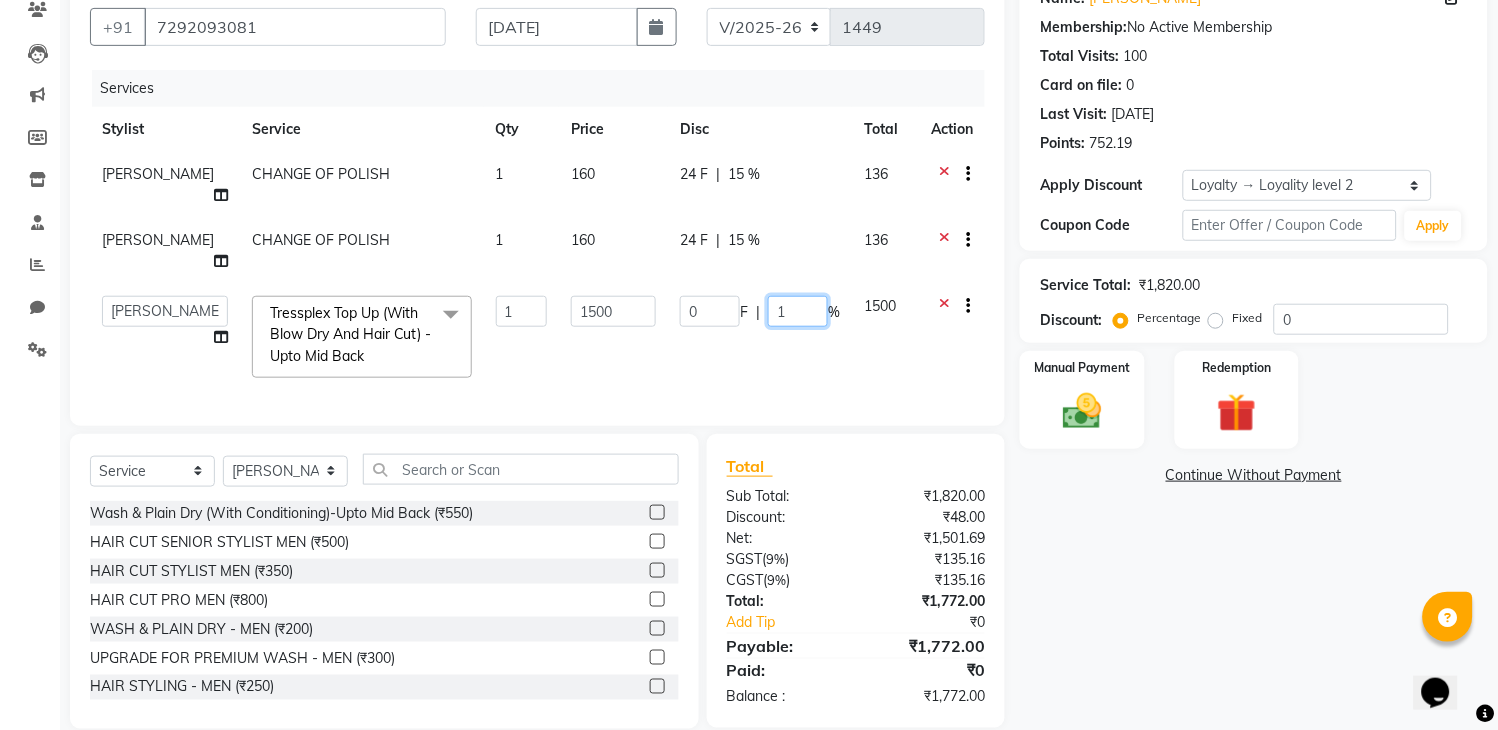 type on "15" 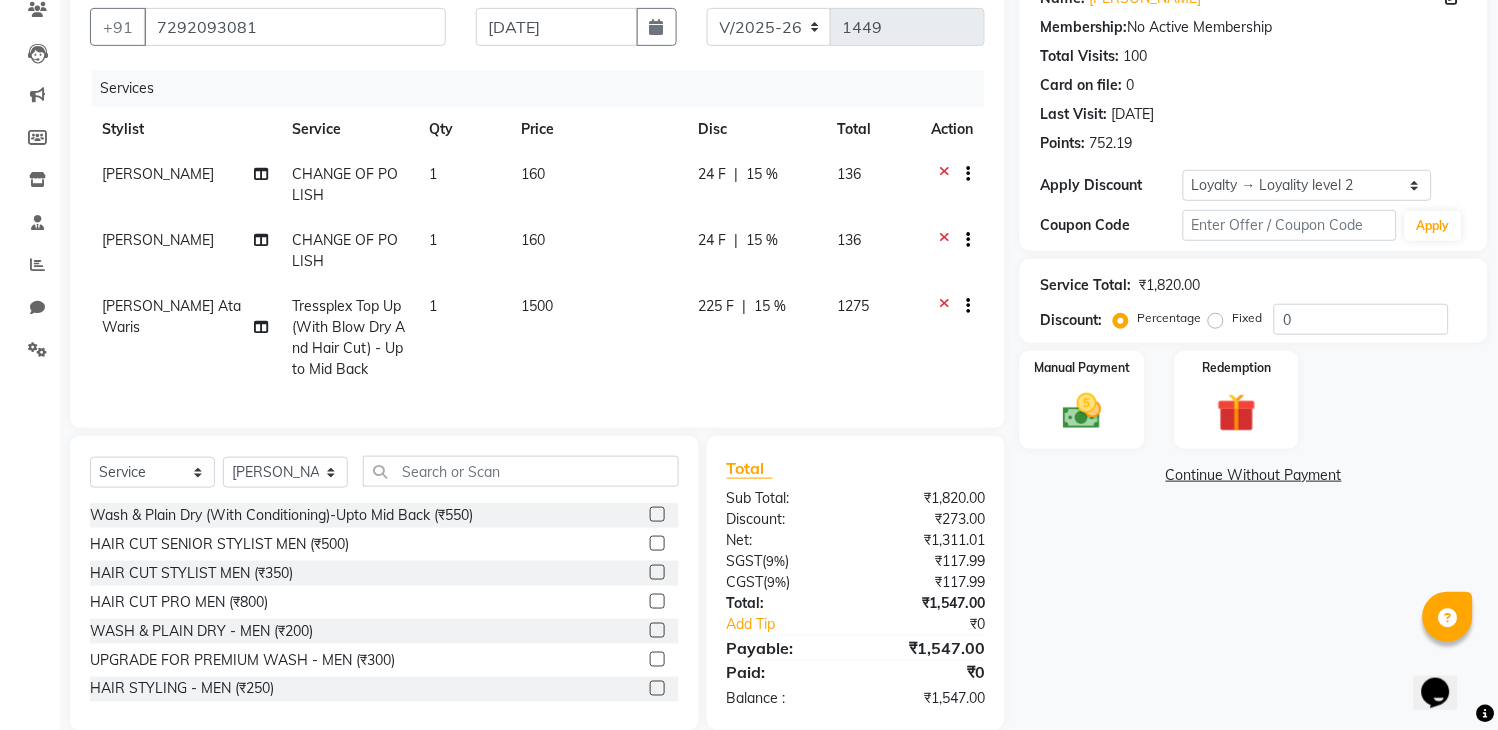 click on "1500" 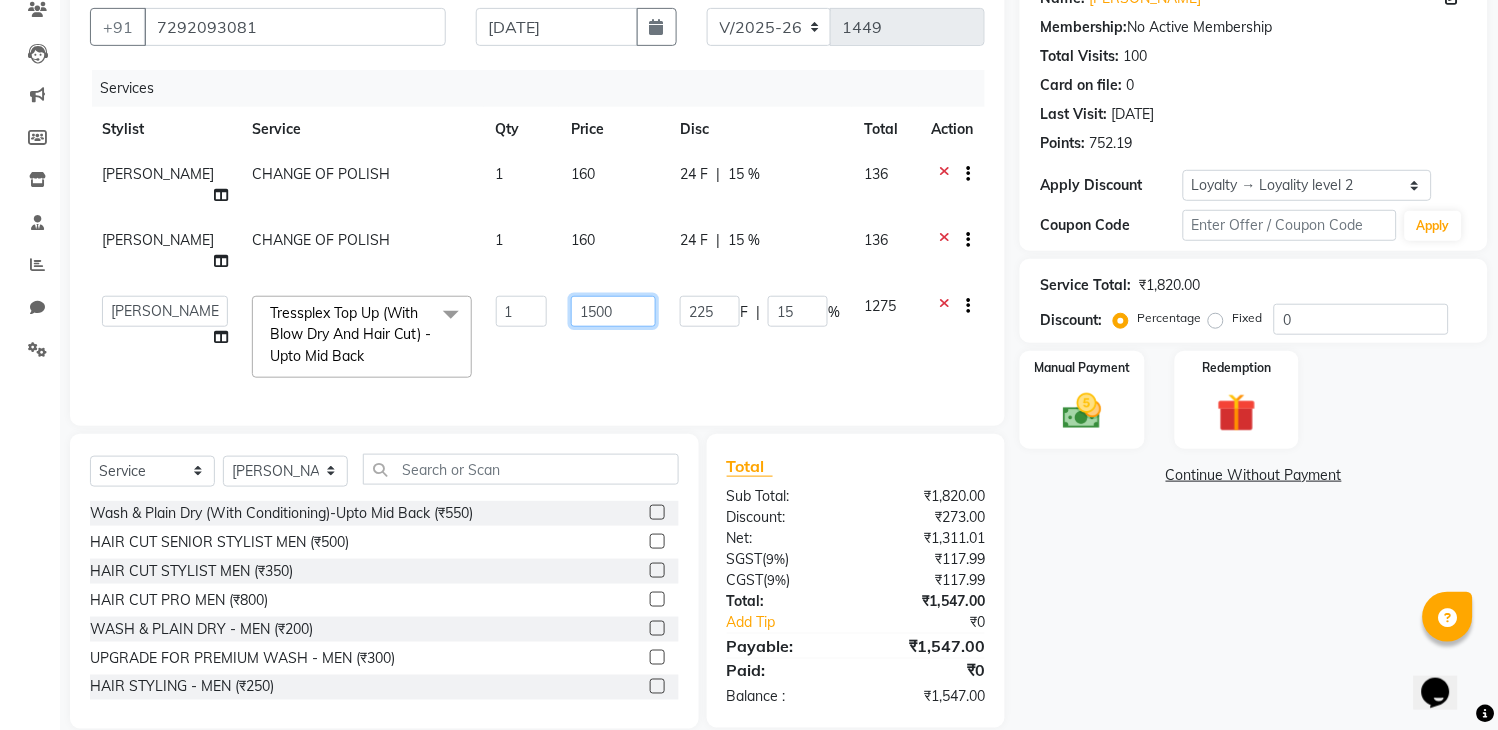 click on "1500" 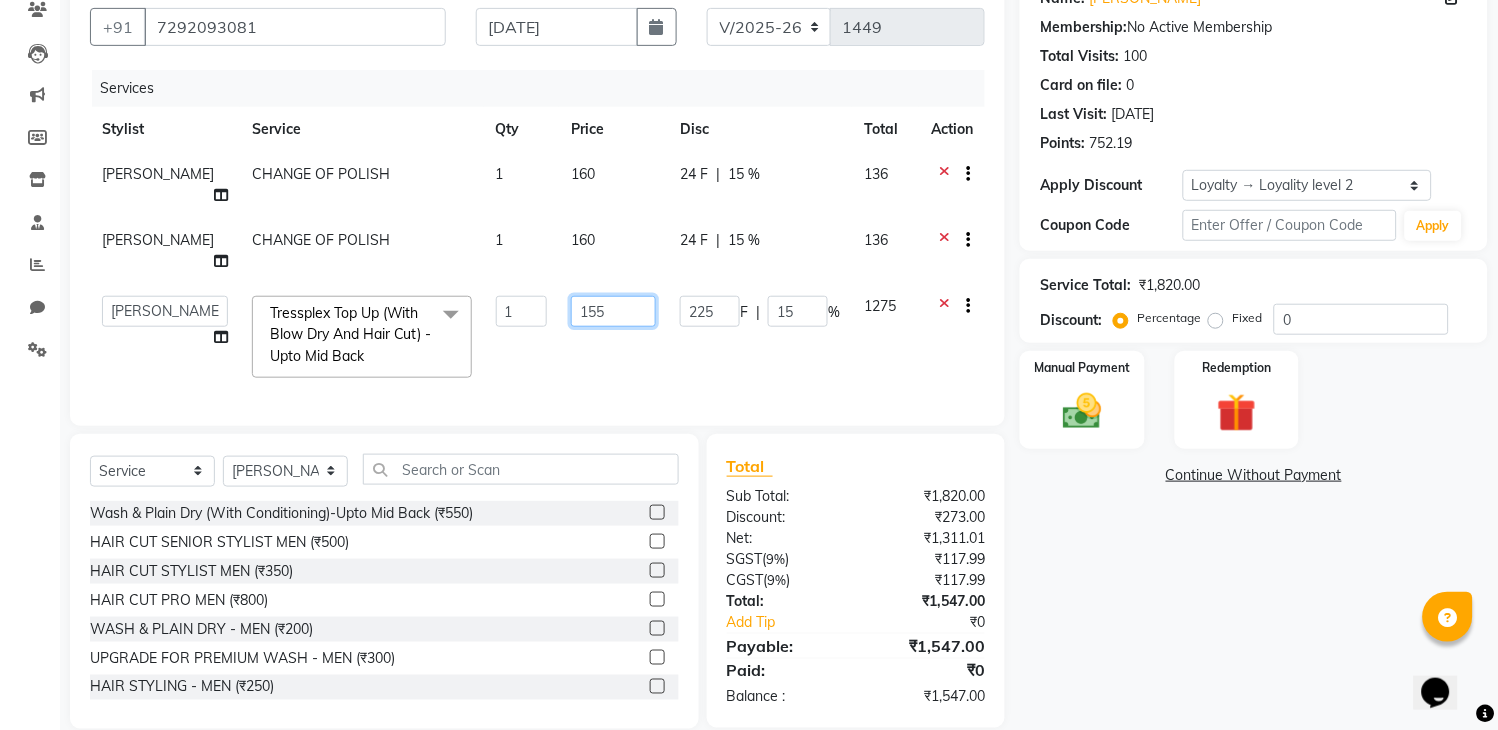 type on "1550" 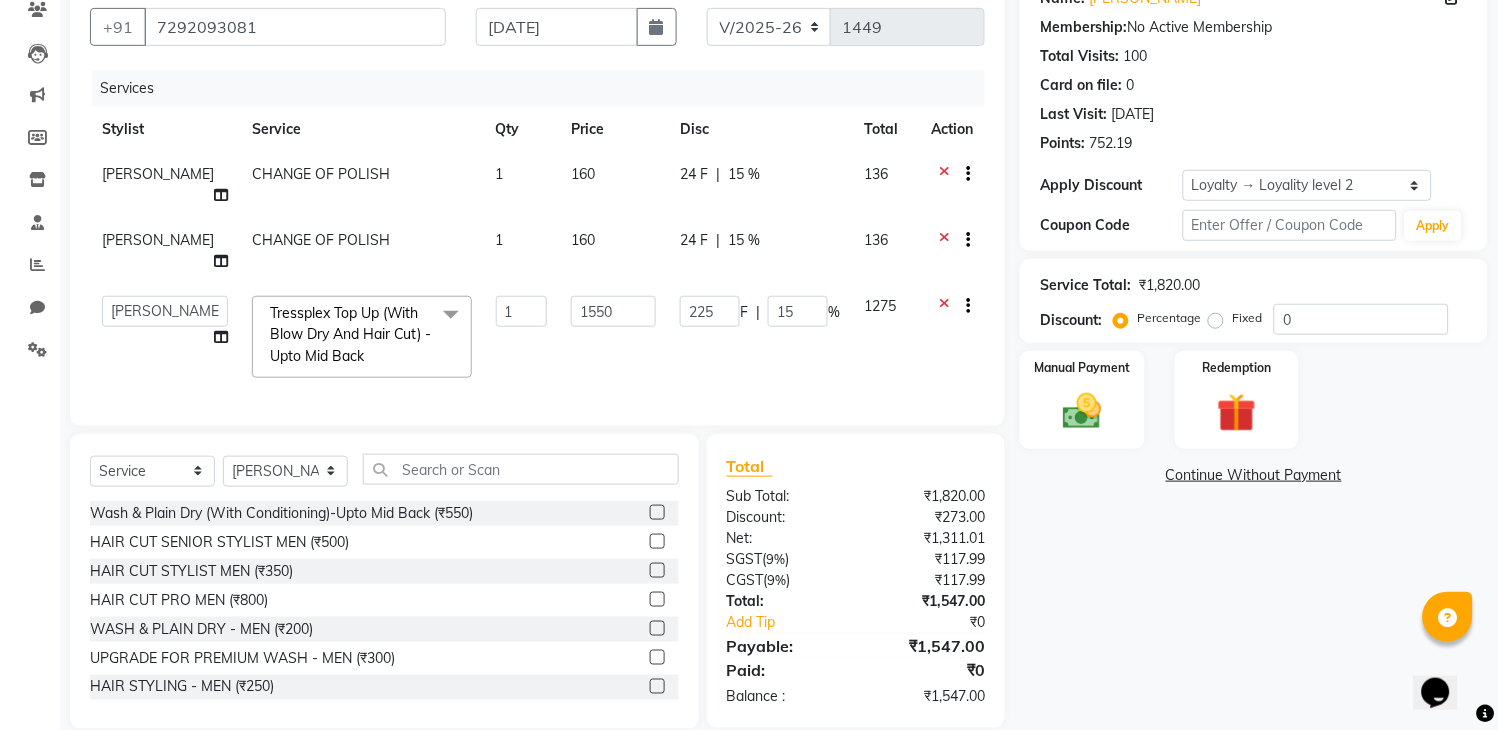 click on "Name: Shruti Shruti Membership:  No Active Membership  Total Visits:  100 Card on file:  0 Last Visit:   03-07-2025 Points:   752.19  Apply Discount Select  Loyalty → Loyality level 2  Coupon Code Apply Service Total:  ₹1,820.00  Discount:  Percentage   Fixed  0 Manual Payment Redemption  Continue Without Payment" 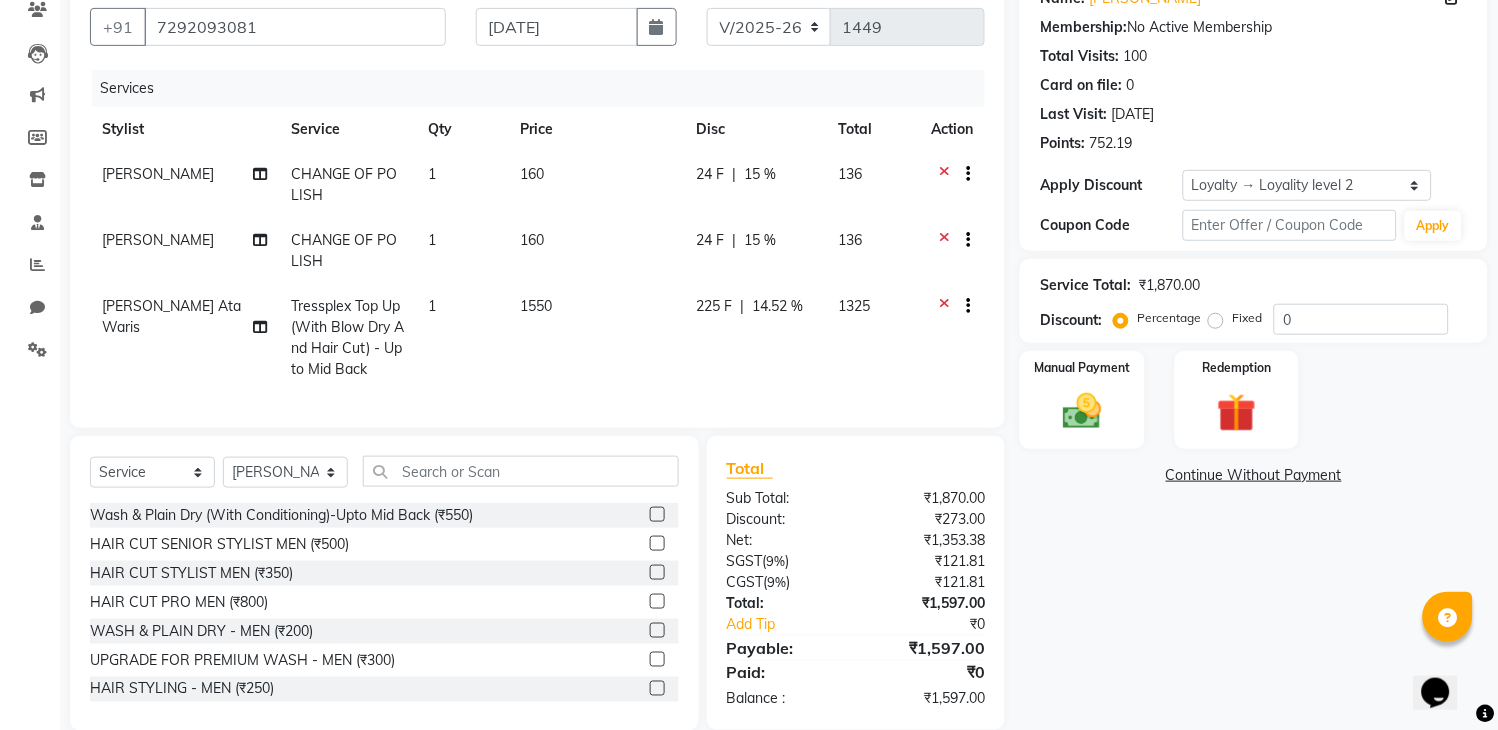 click on "14.52 %" 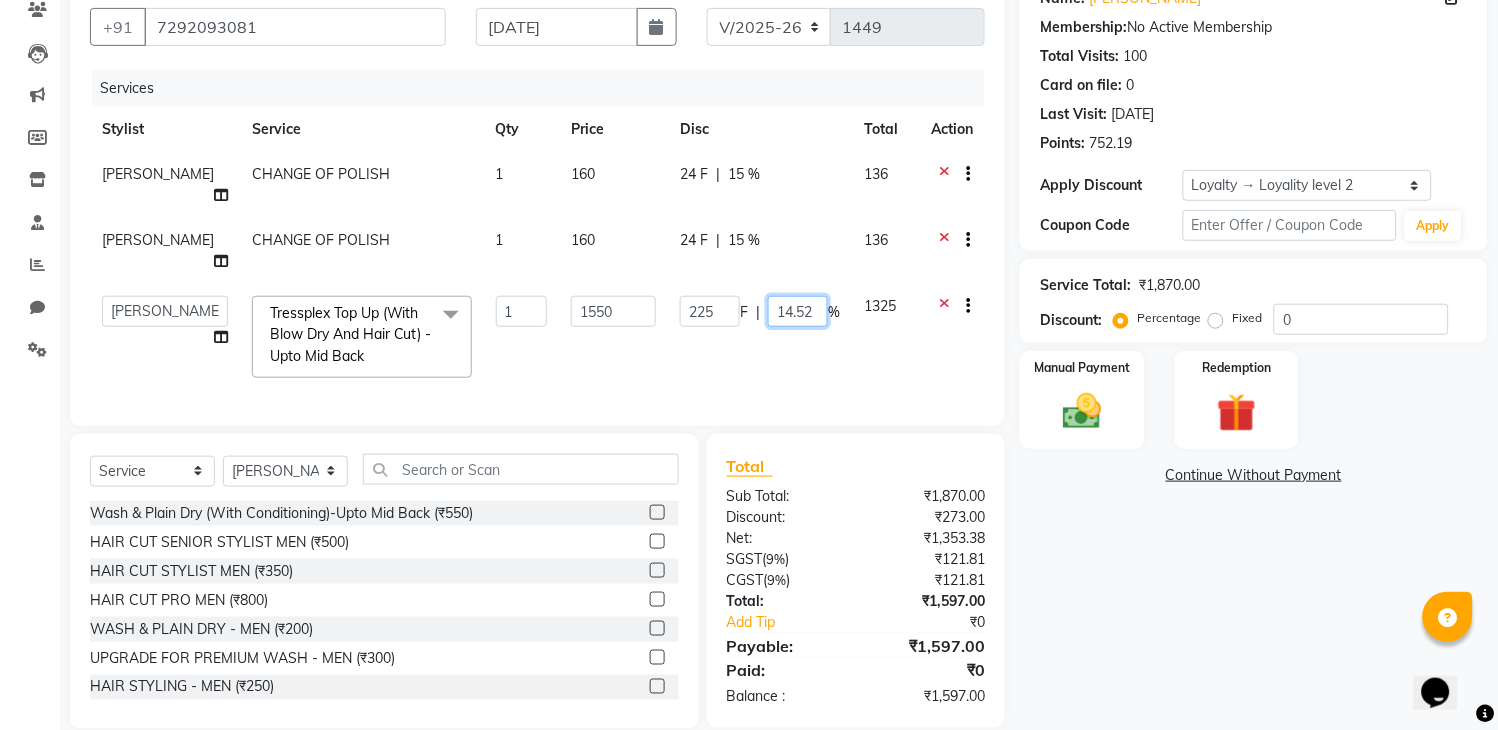 click on "14.52" 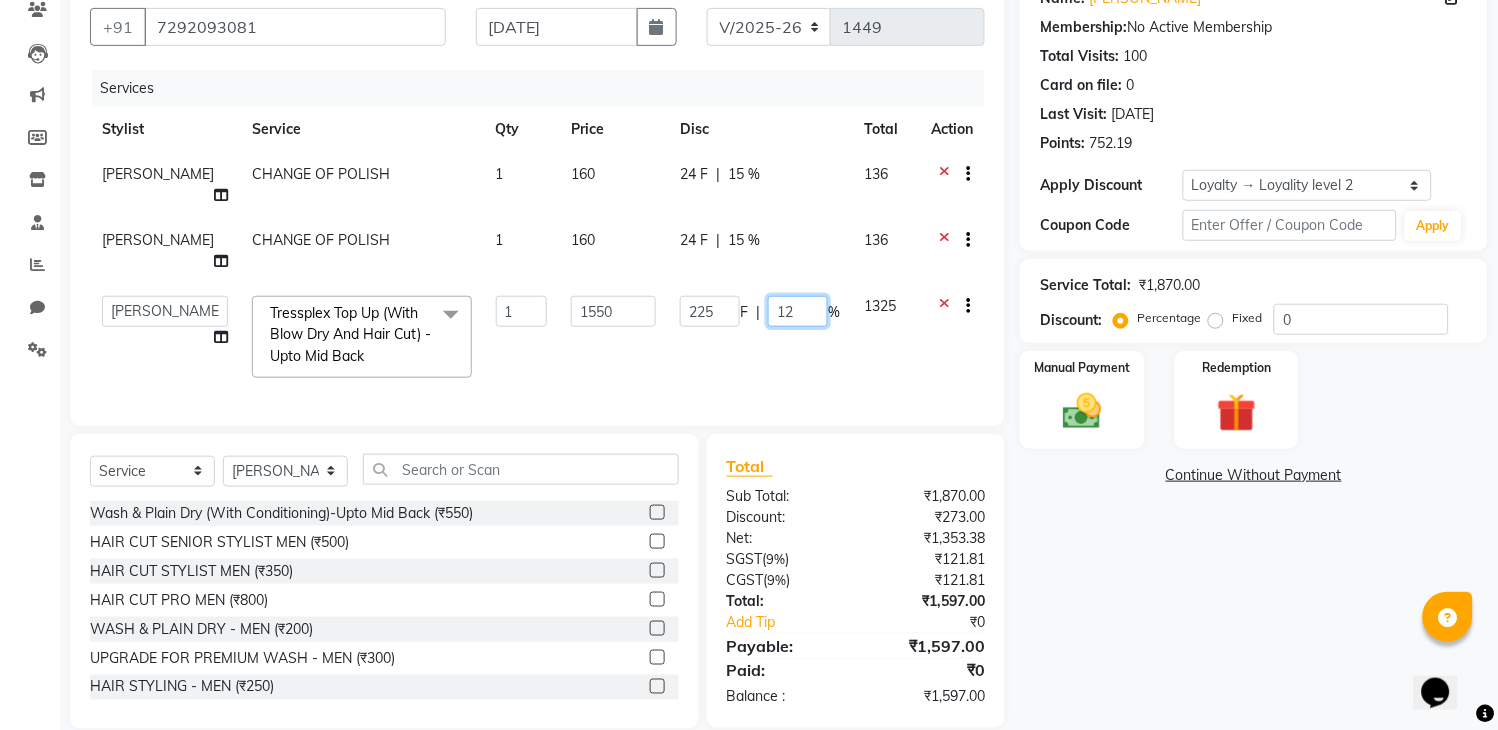 type on "2" 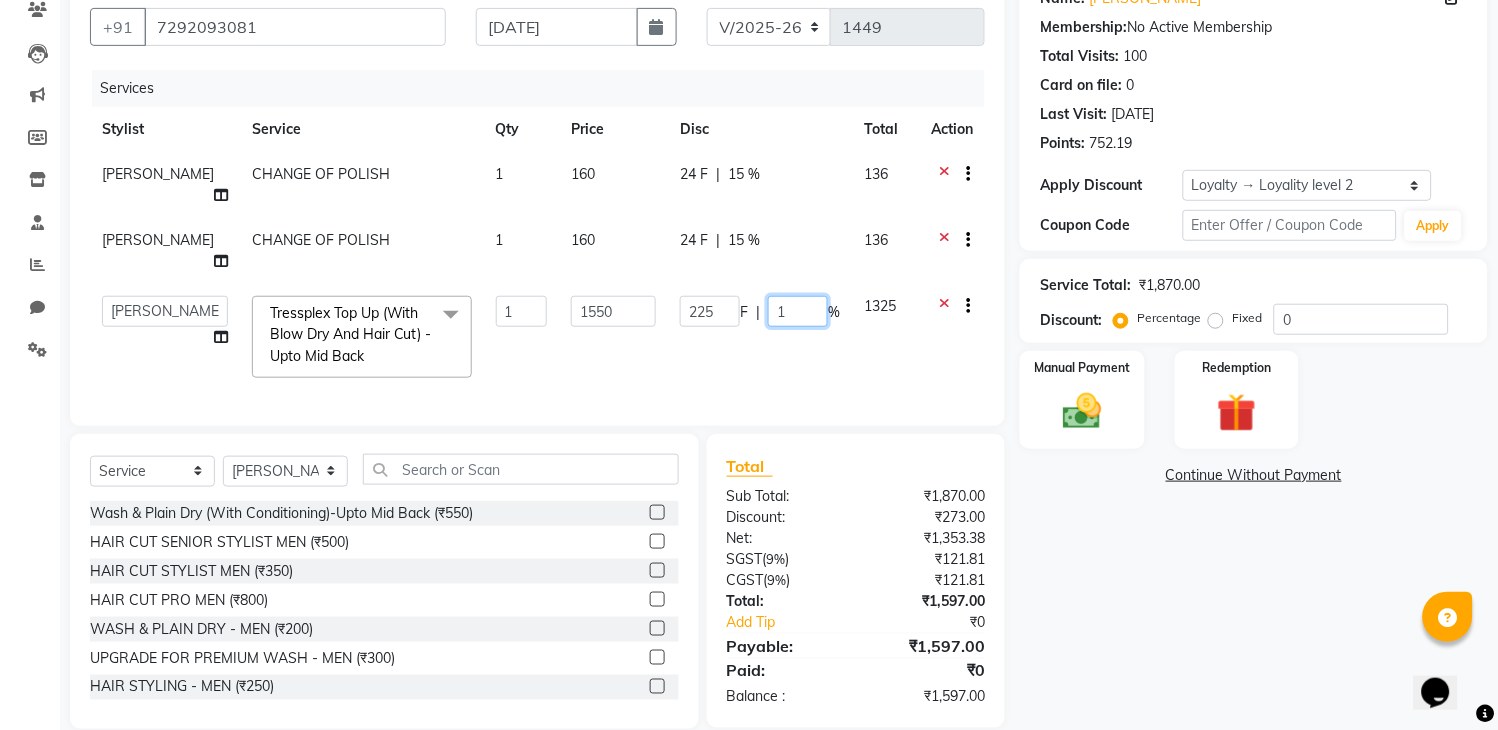 type on "15" 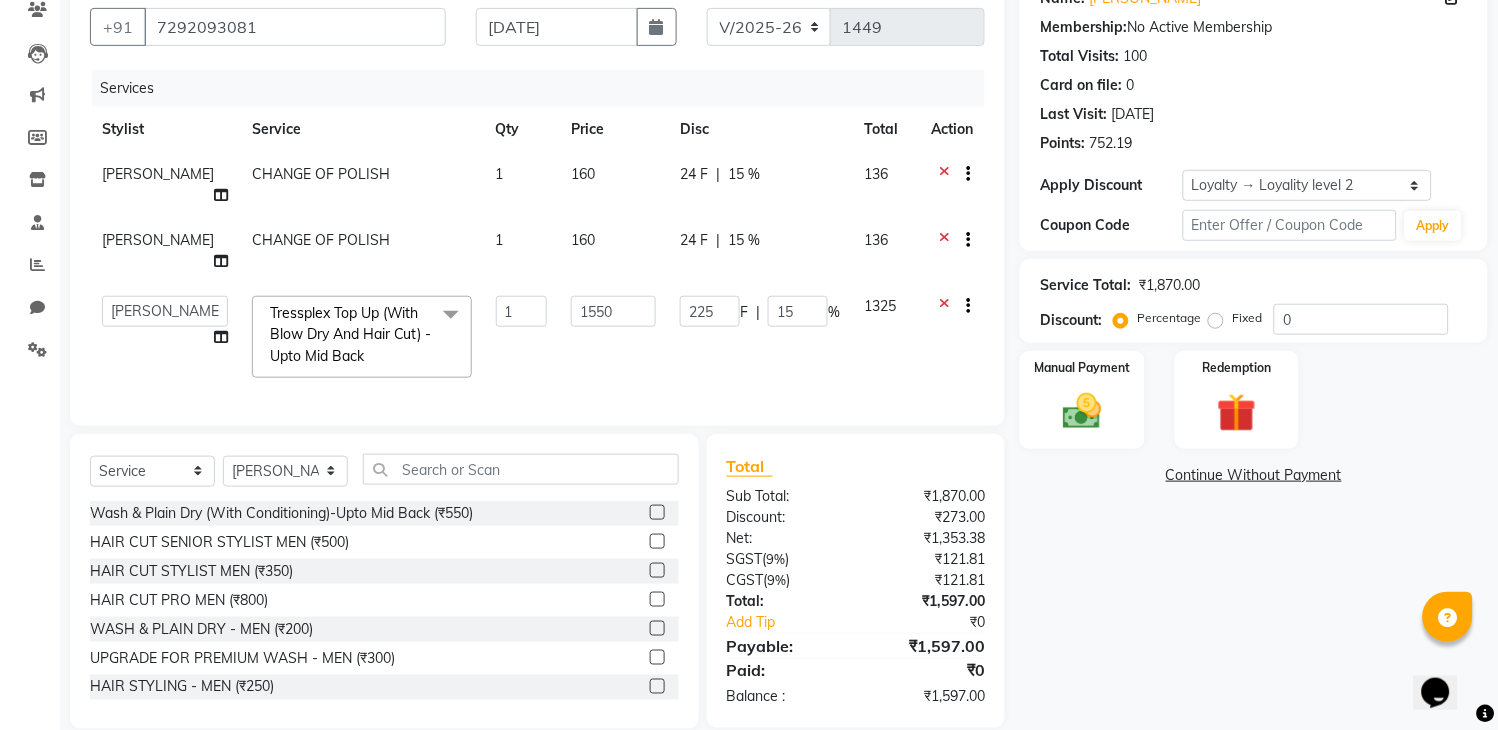 click on "Services" 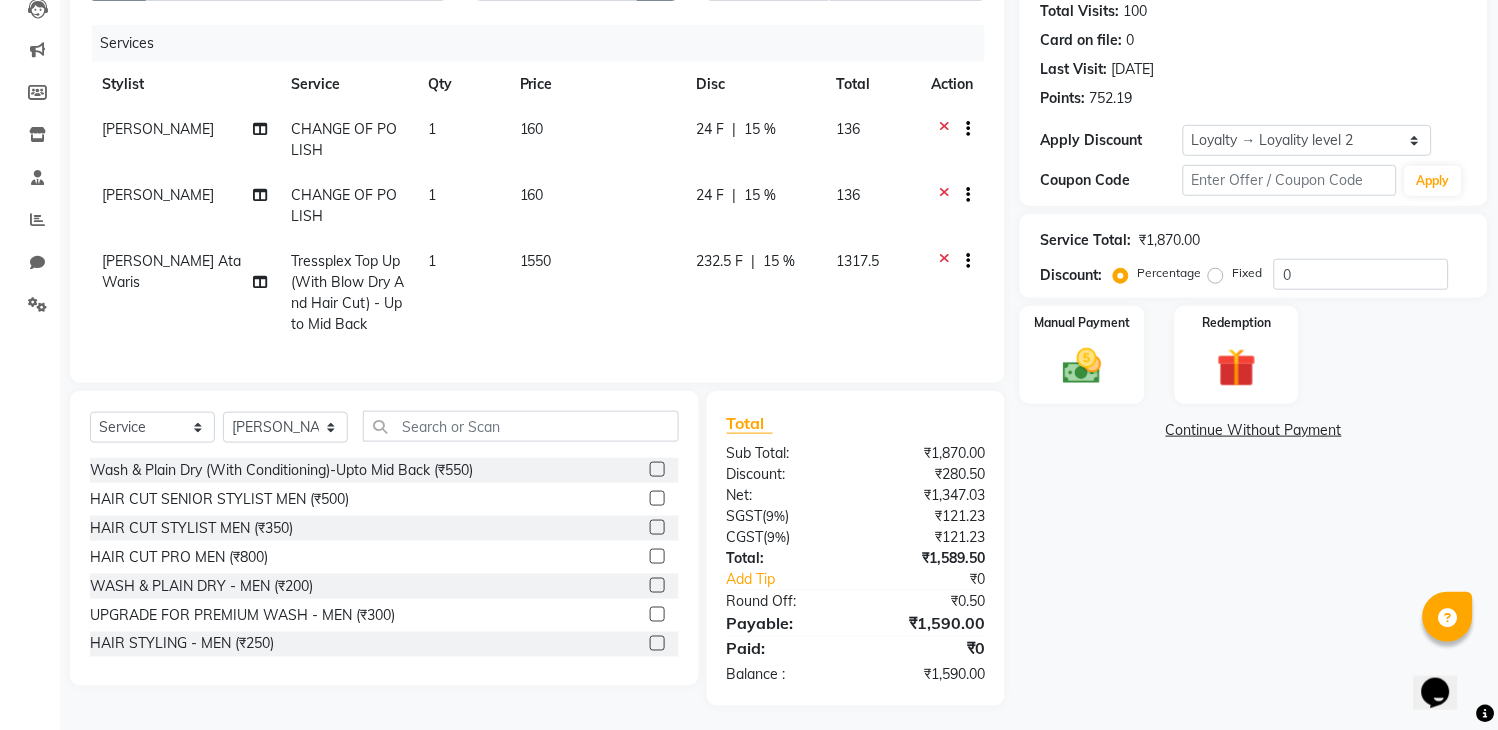 scroll, scrollTop: 247, scrollLeft: 0, axis: vertical 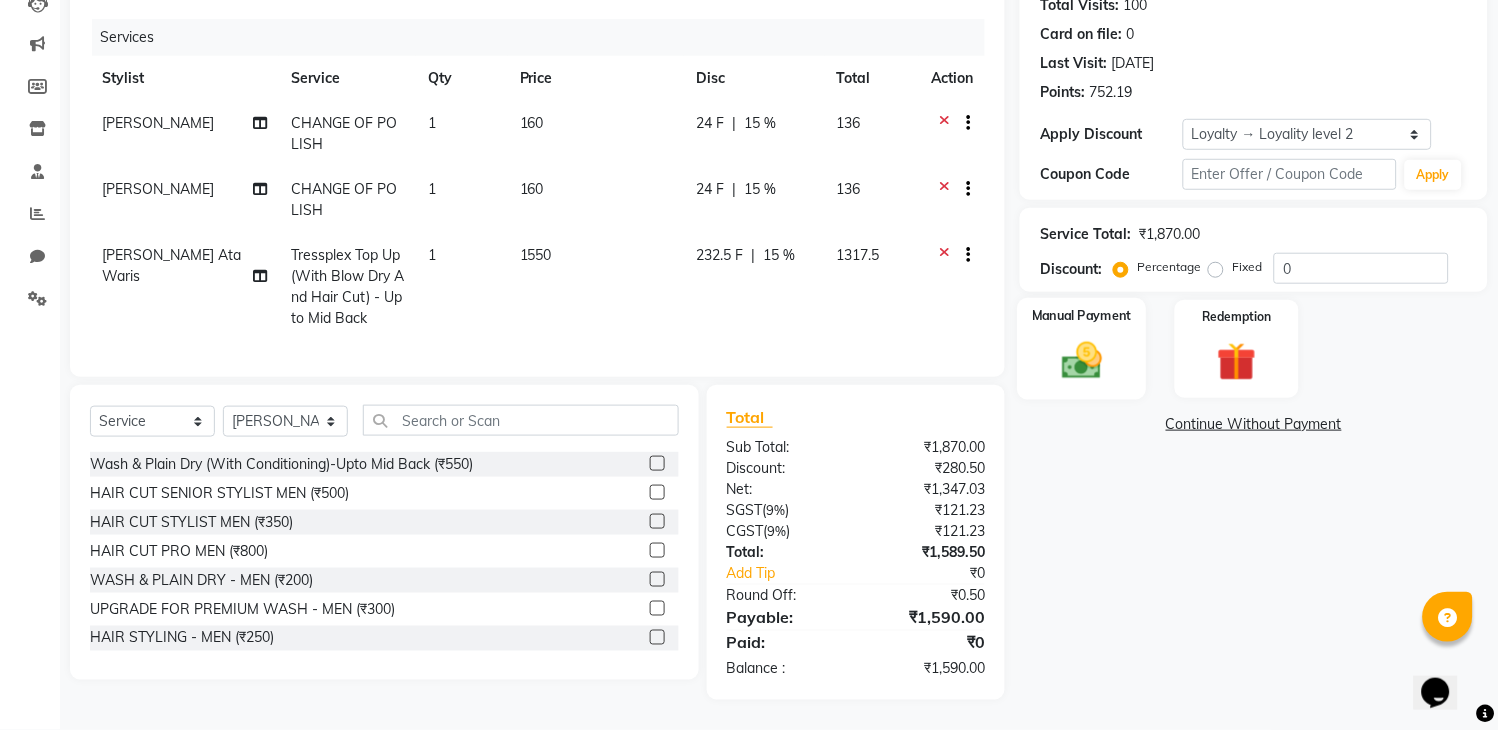 click 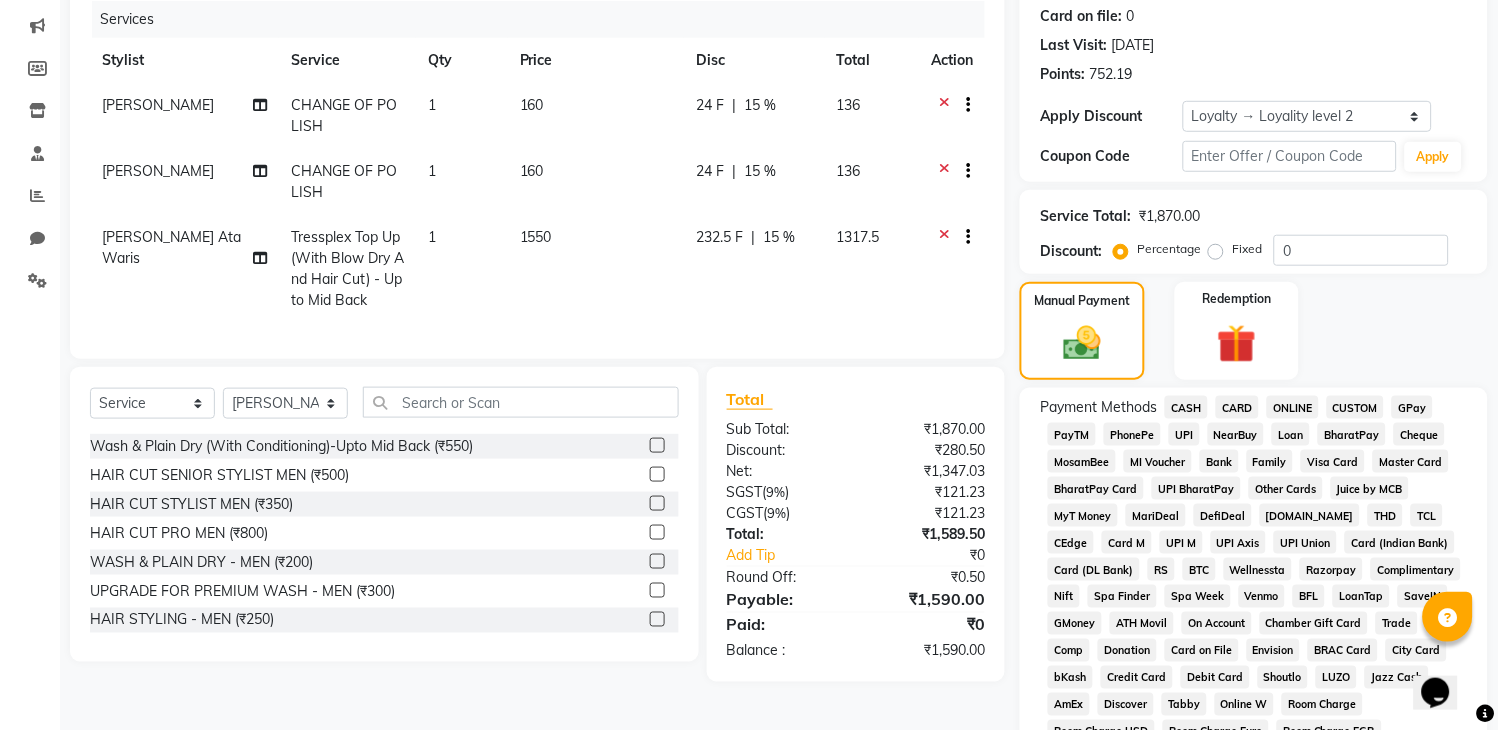 click on "CASH" 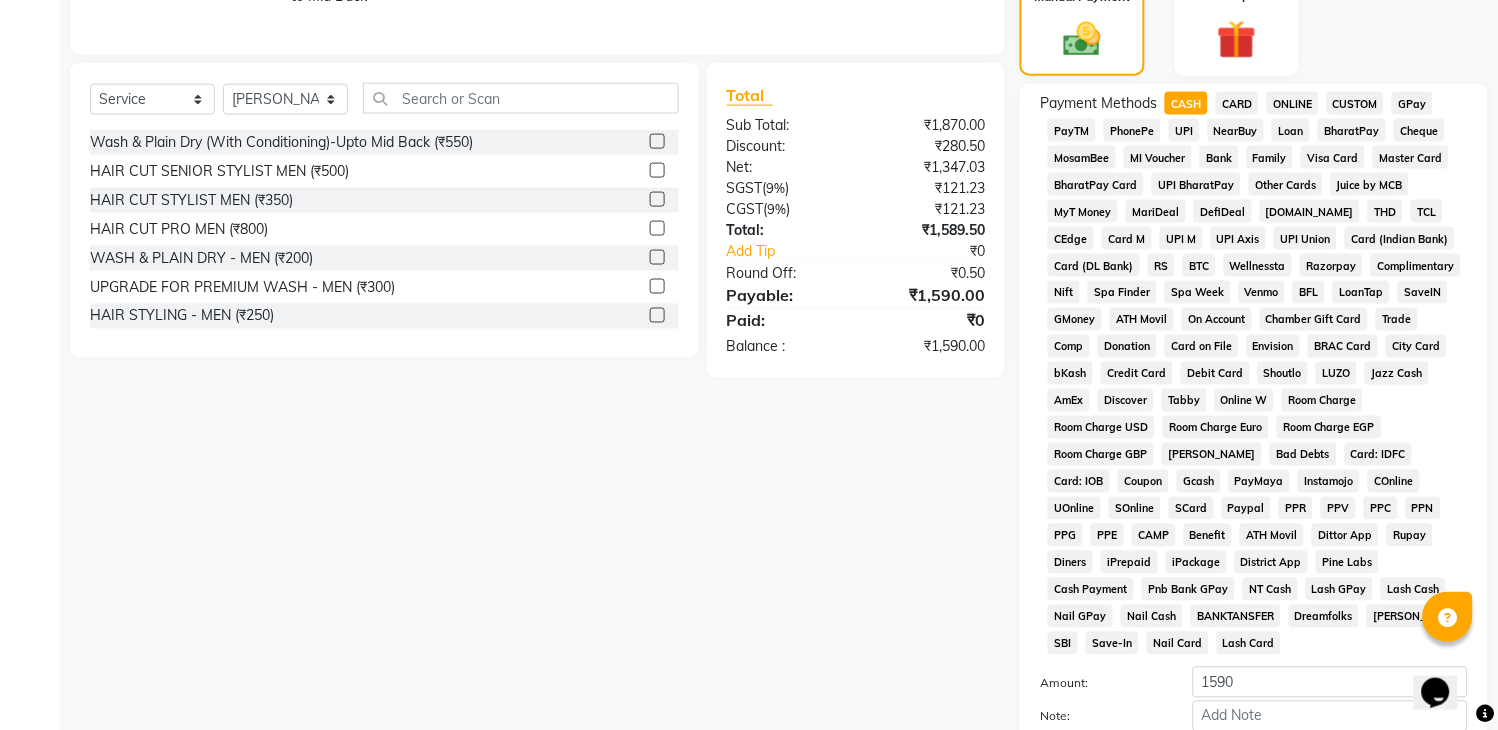 scroll, scrollTop: 746, scrollLeft: 0, axis: vertical 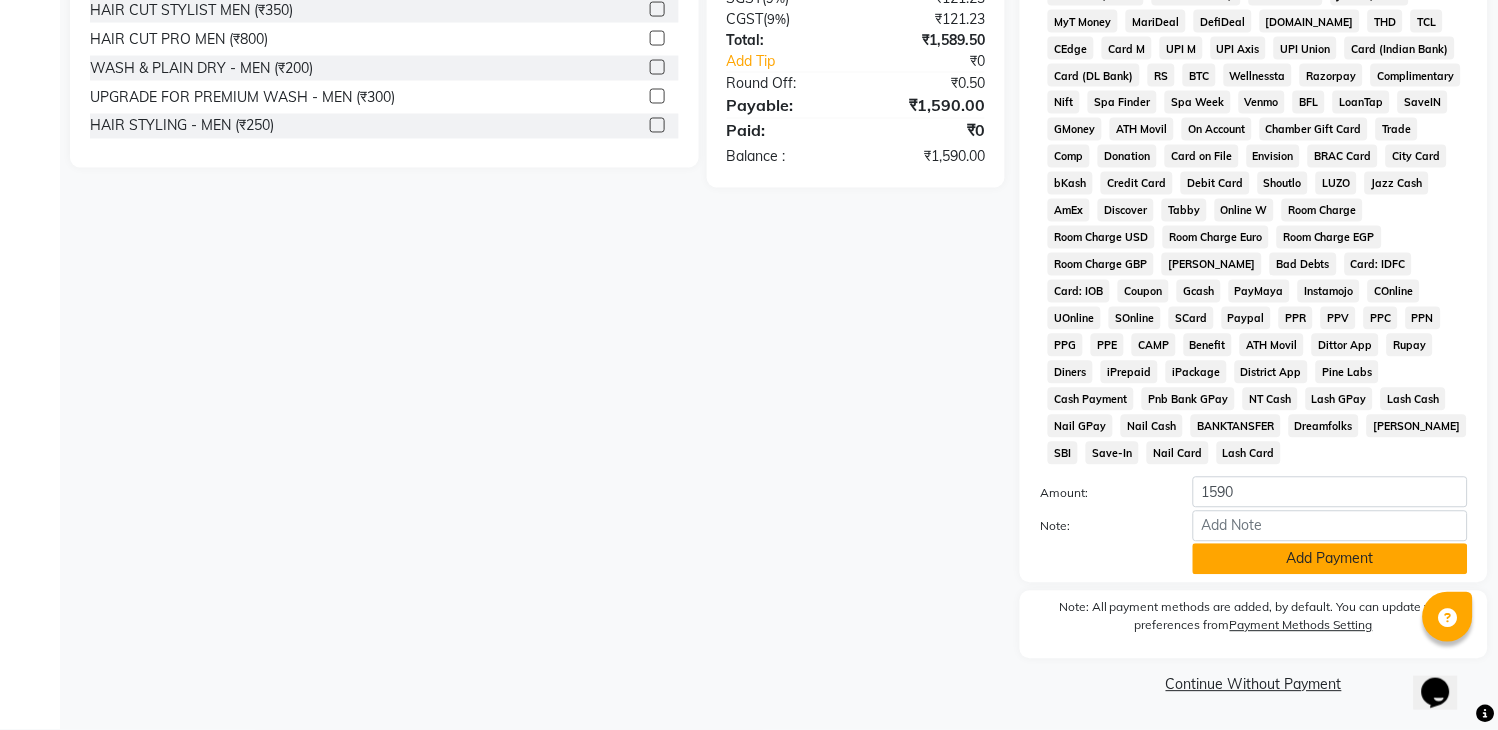 click on "Add Payment" 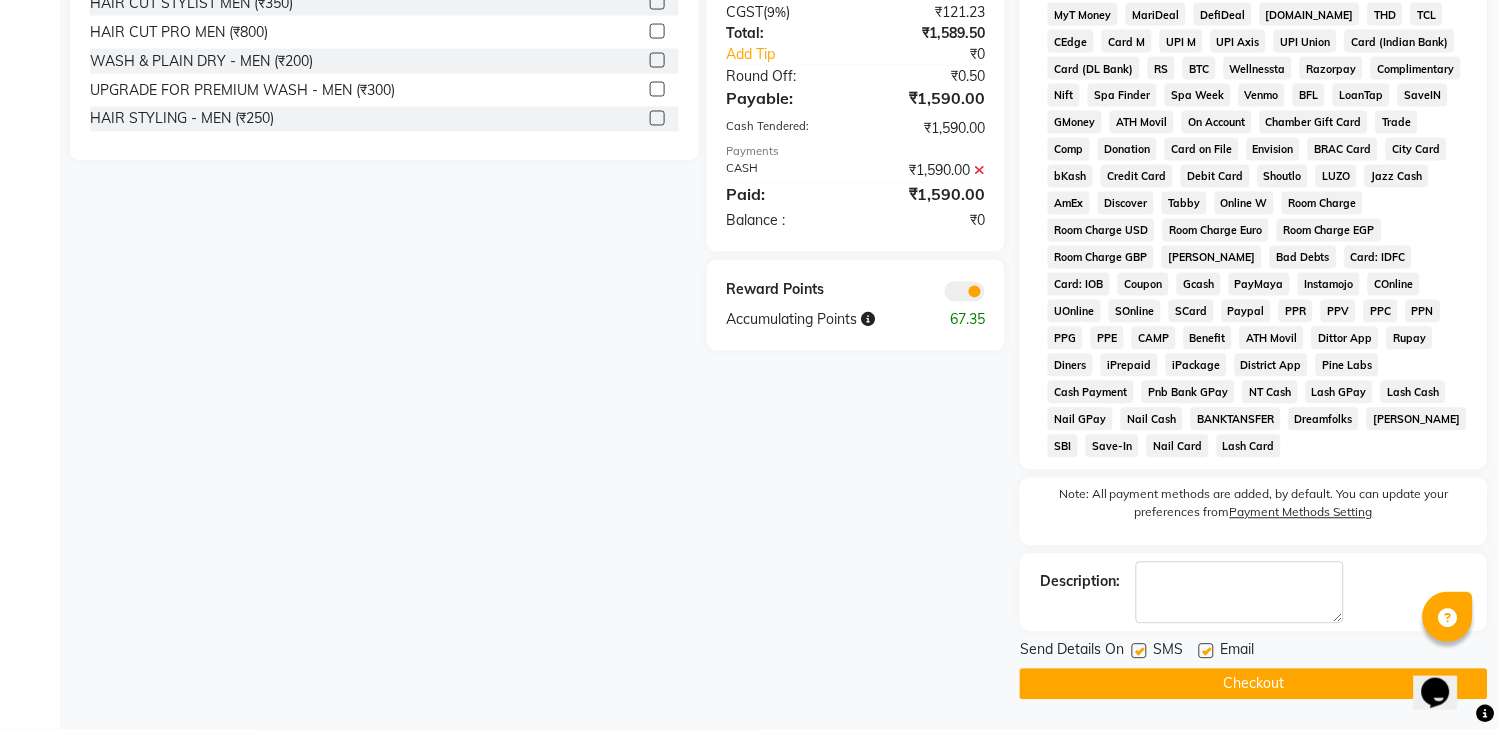scroll, scrollTop: 753, scrollLeft: 0, axis: vertical 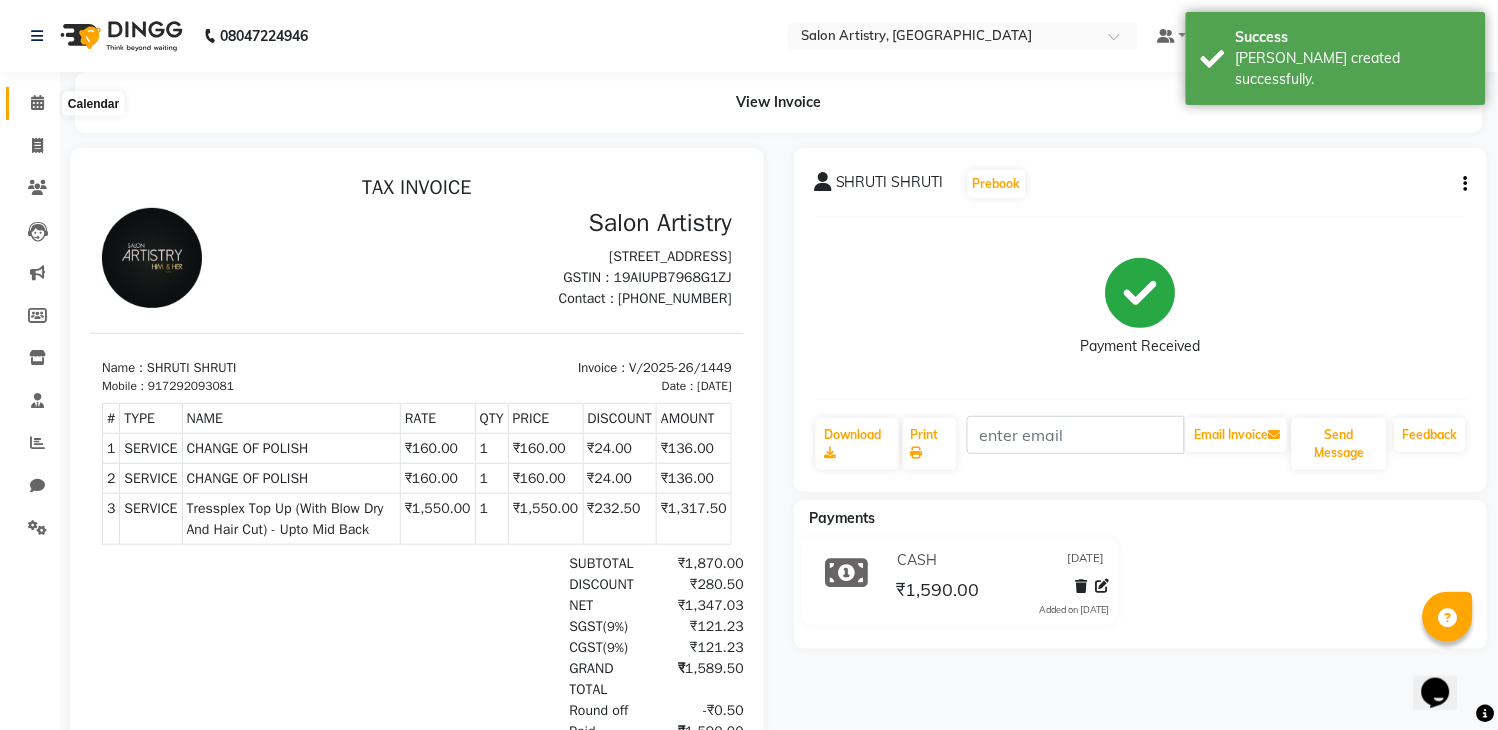 click 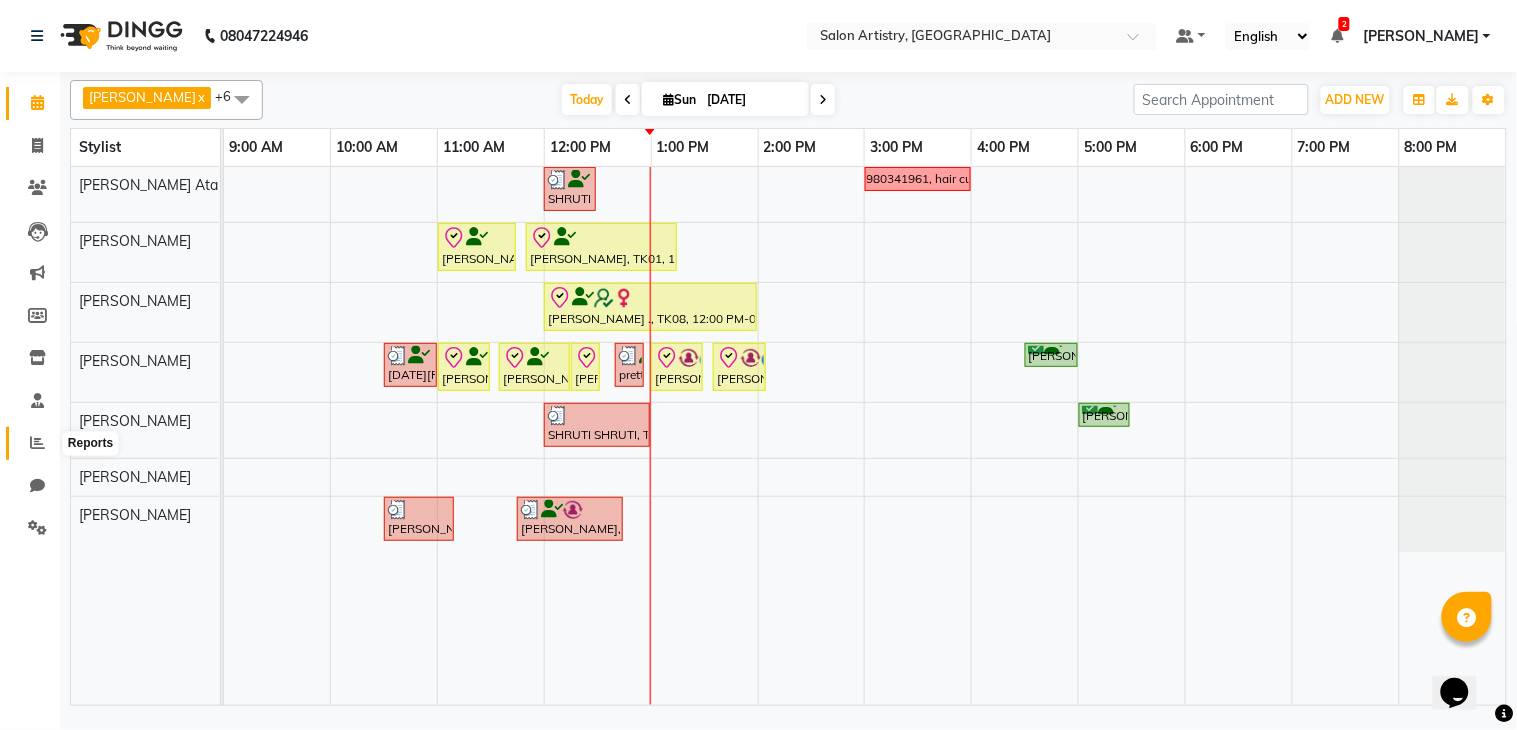 click 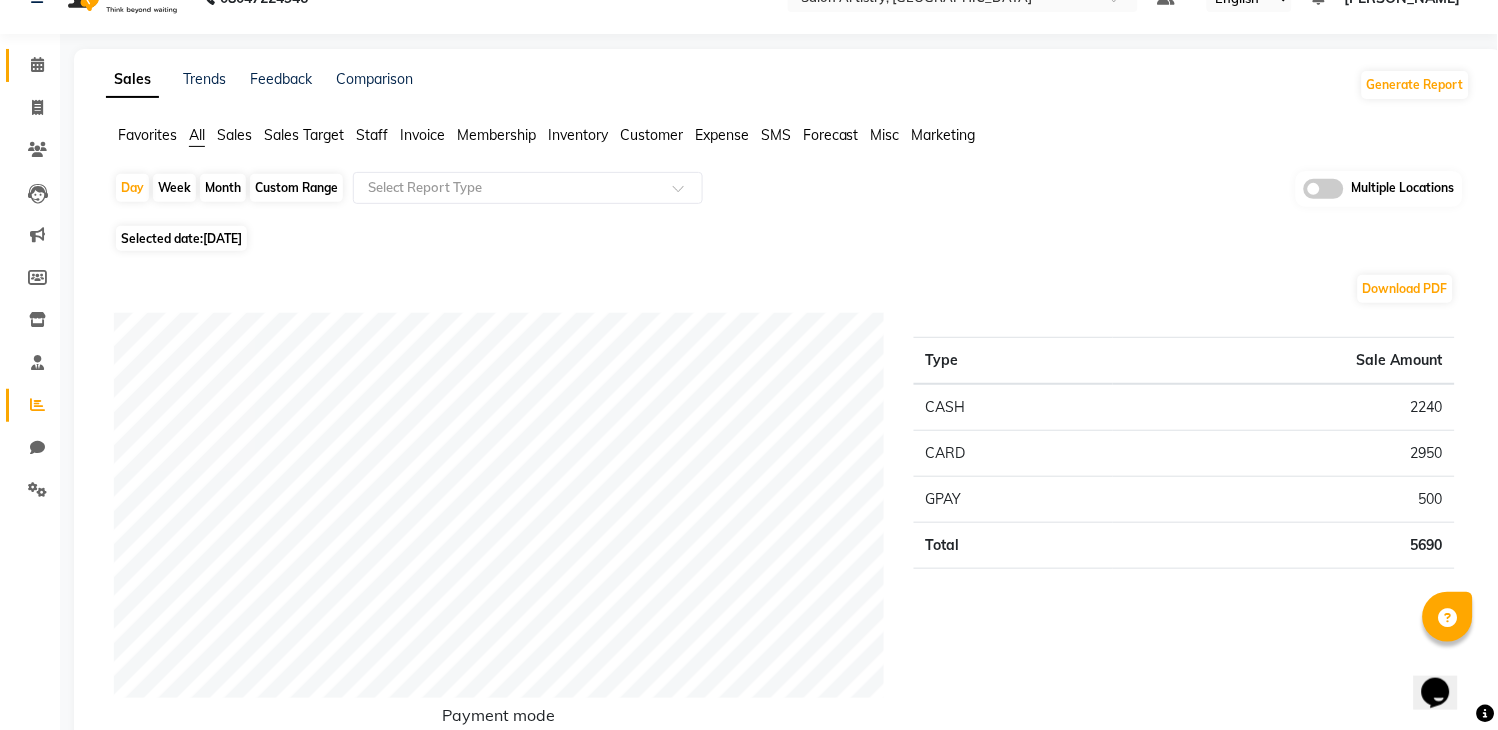scroll, scrollTop: 0, scrollLeft: 0, axis: both 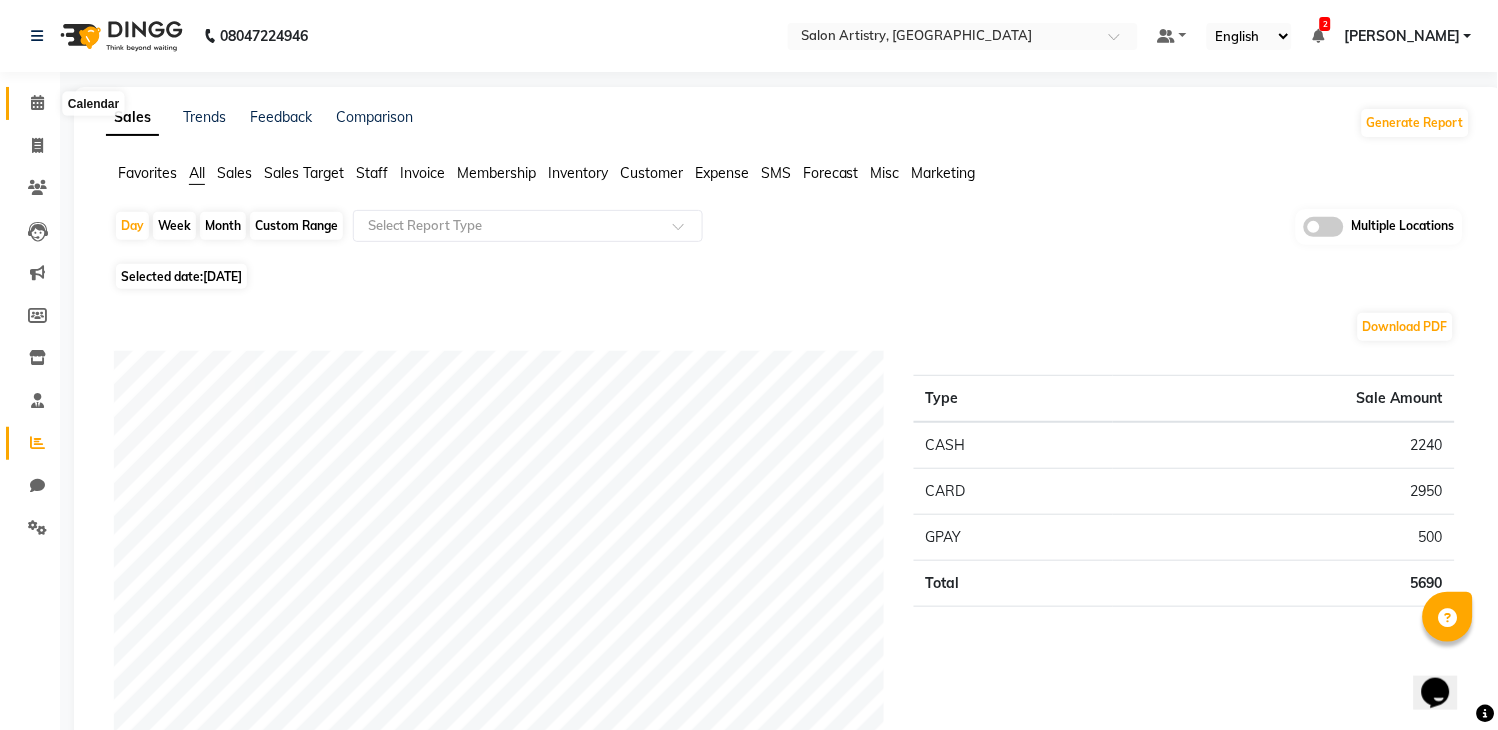 click 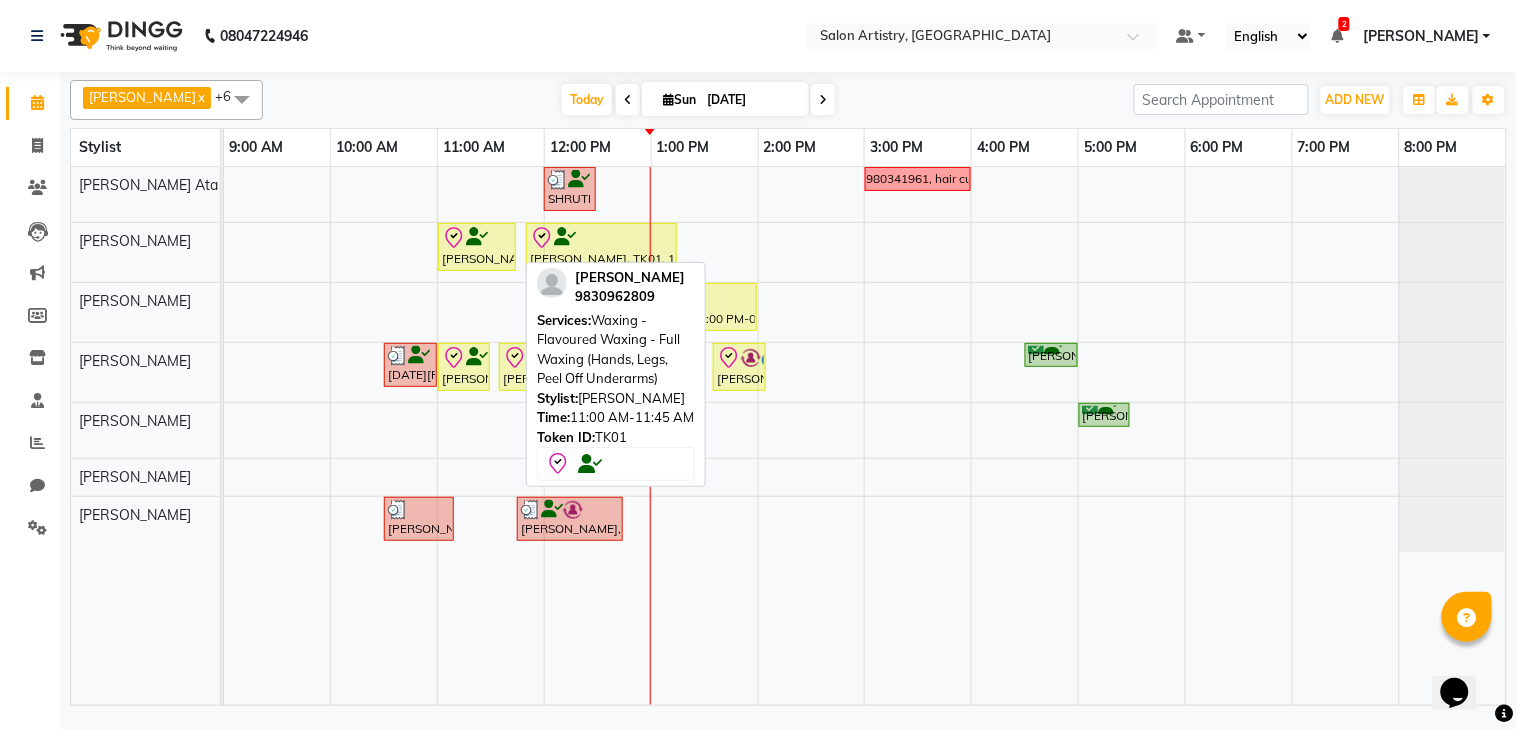 click 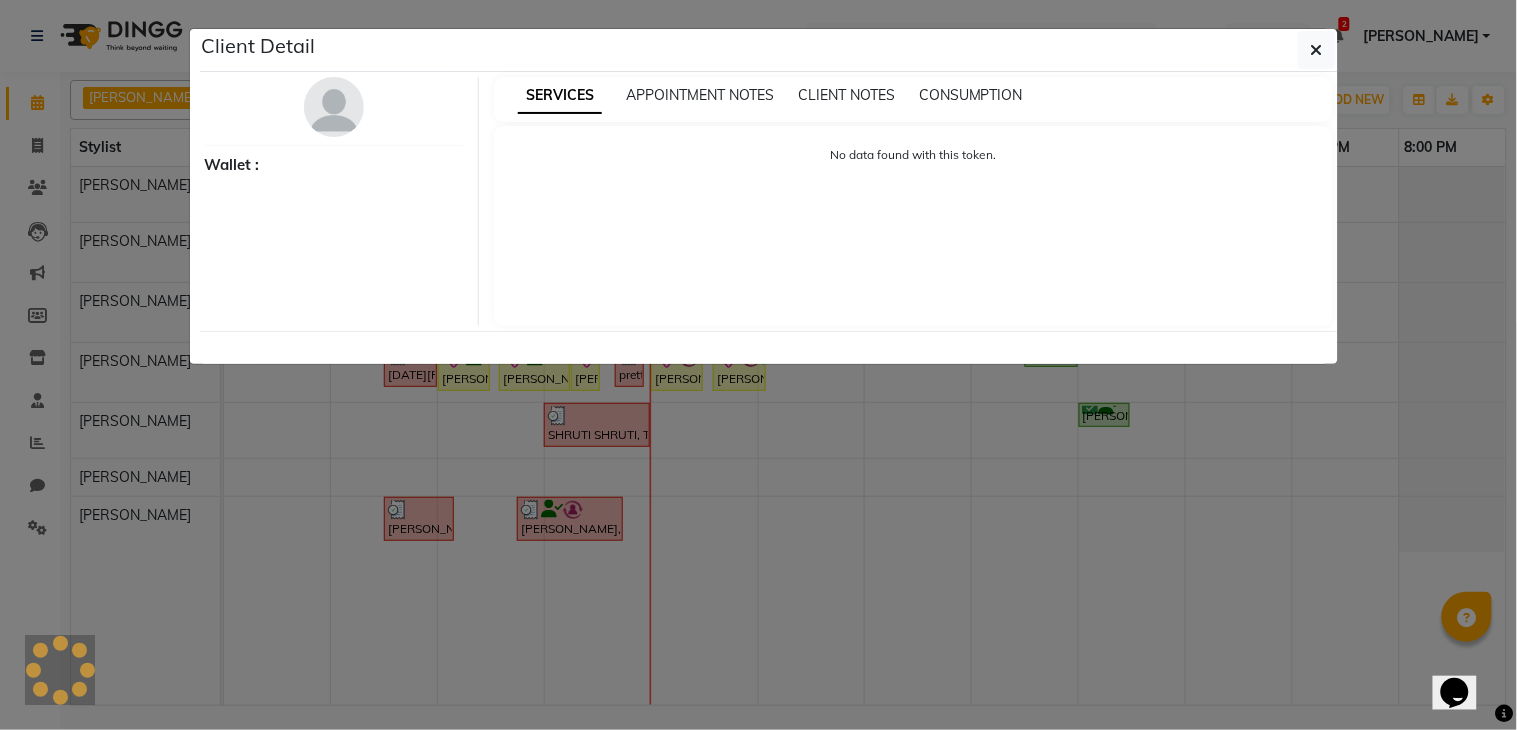 select on "8" 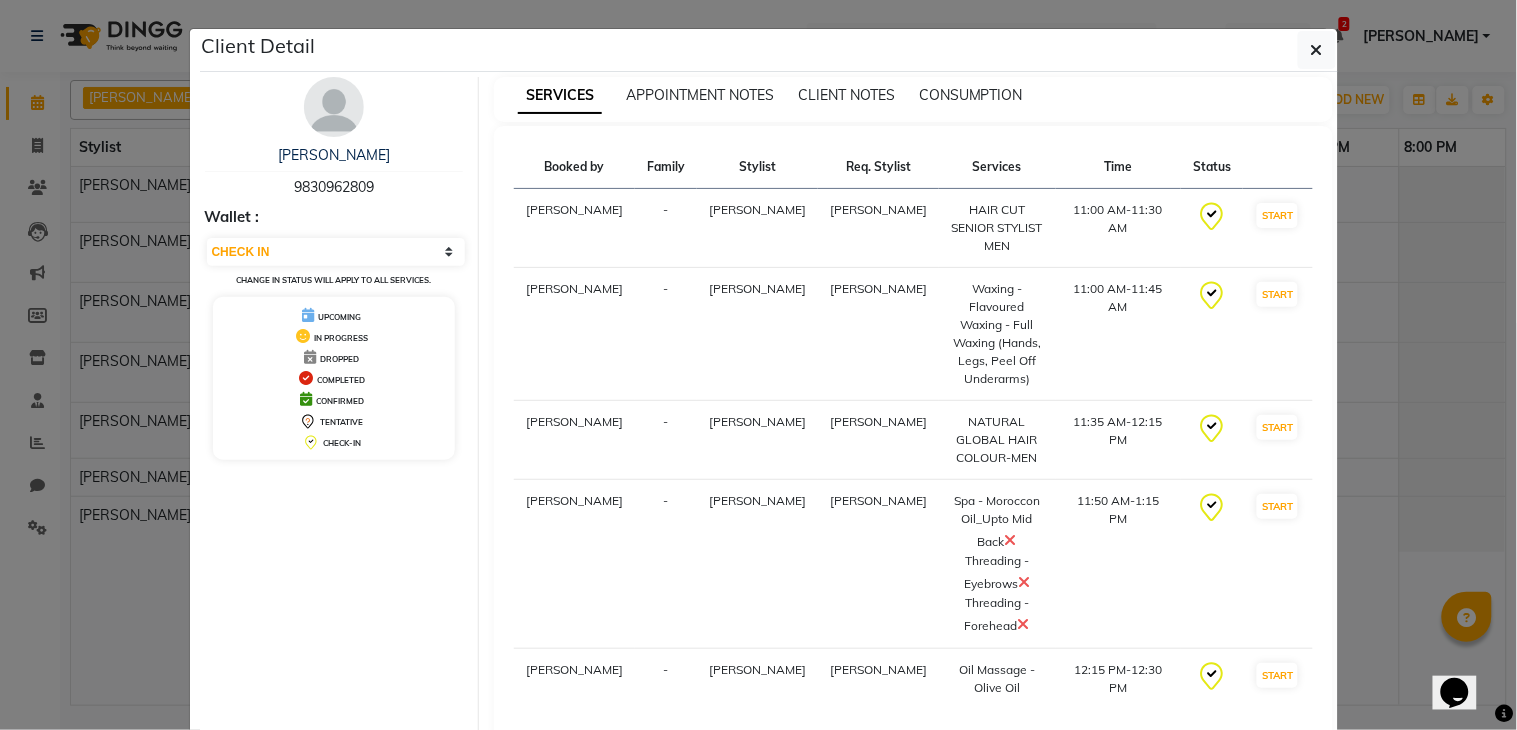 drag, startPoint x: 380, startPoint y: 183, endPoint x: 278, endPoint y: 193, distance: 102.48902 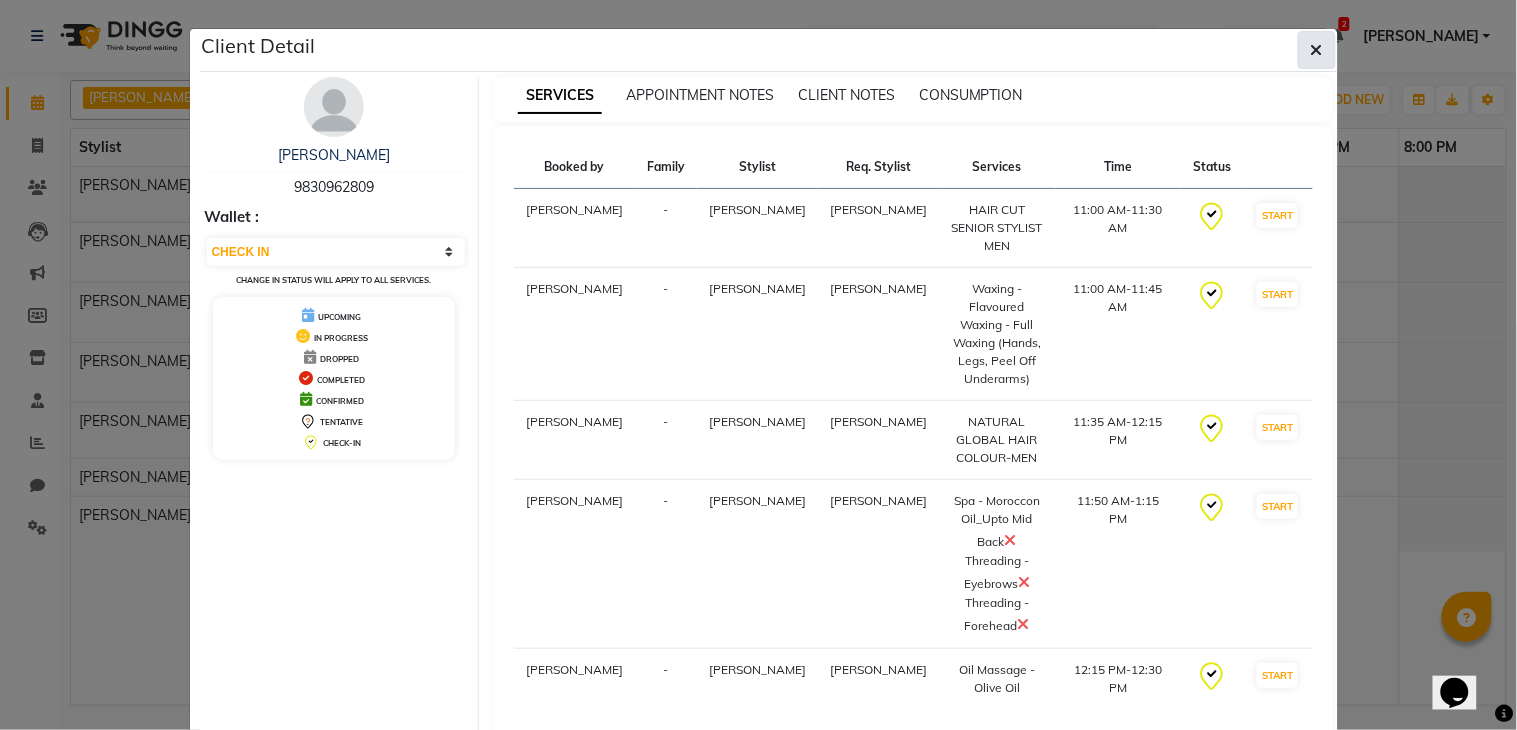 click 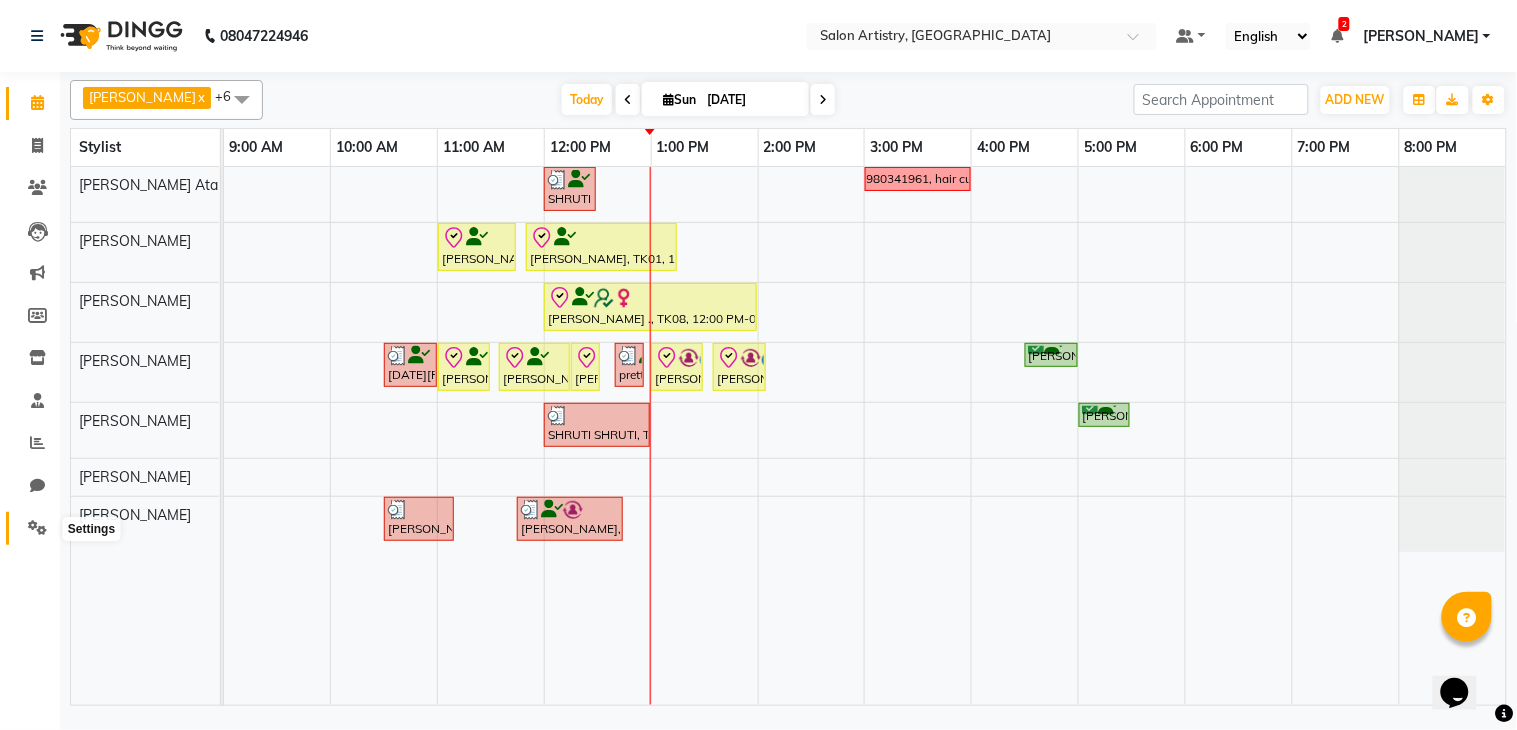 click 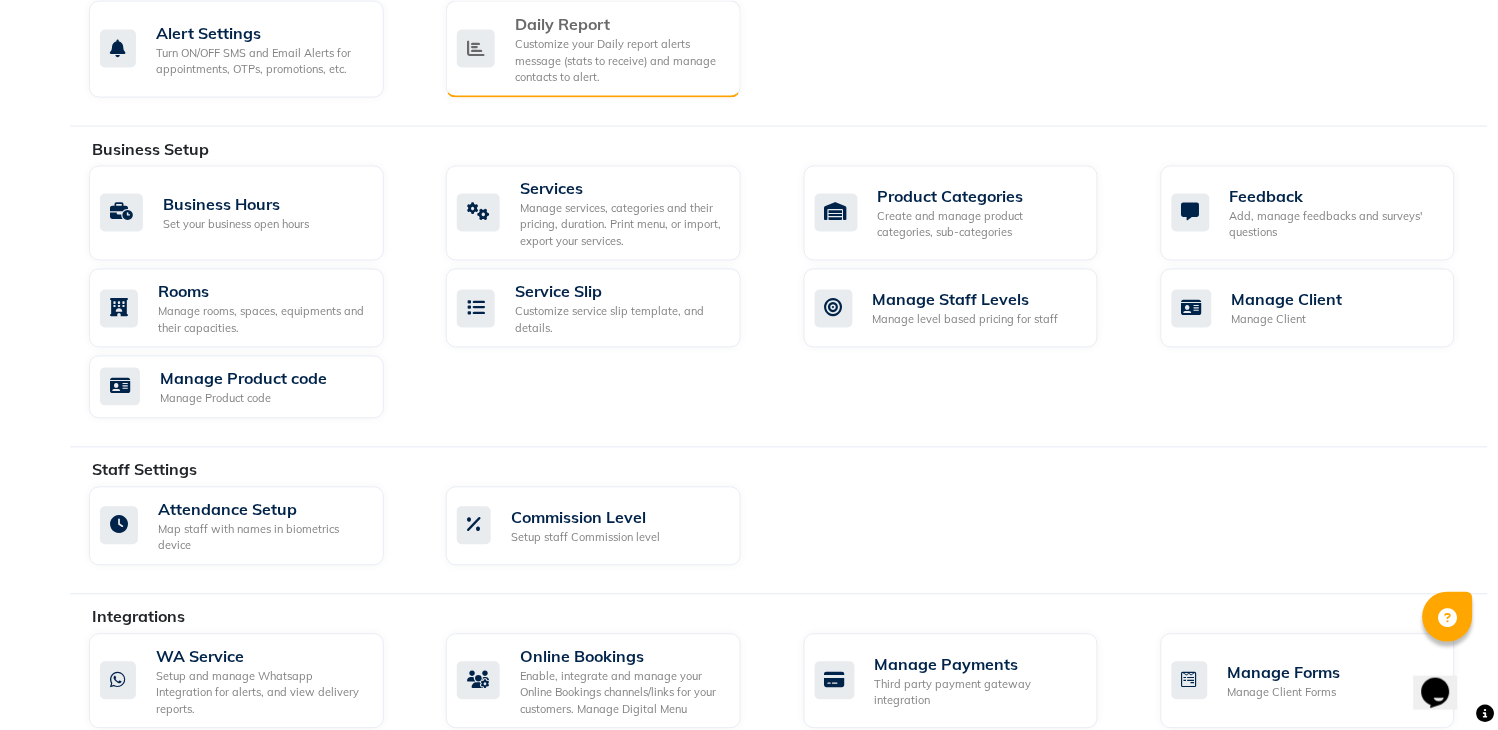 scroll, scrollTop: 666, scrollLeft: 0, axis: vertical 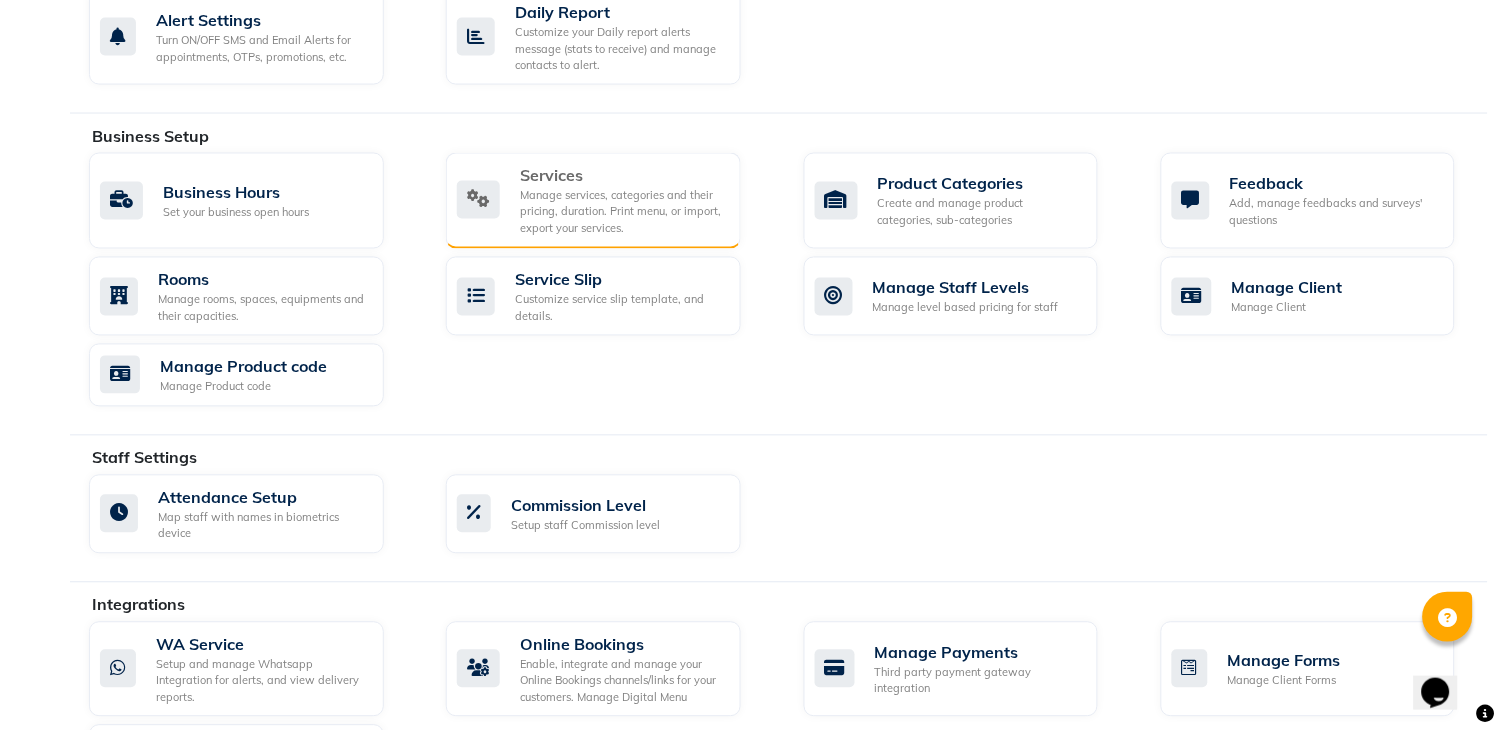 click on "Manage services, categories and their pricing, duration. Print menu, or import, export your services." 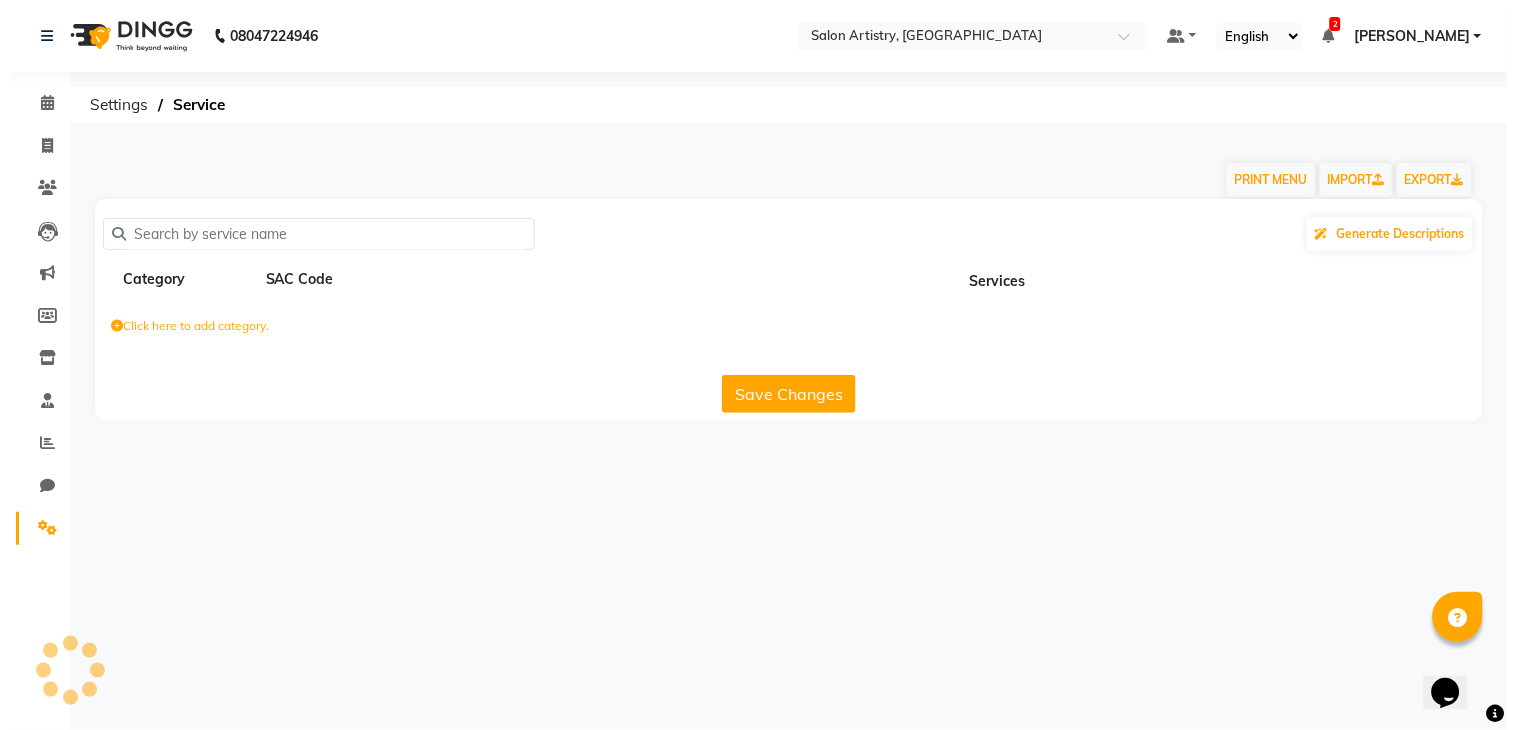 scroll, scrollTop: 0, scrollLeft: 0, axis: both 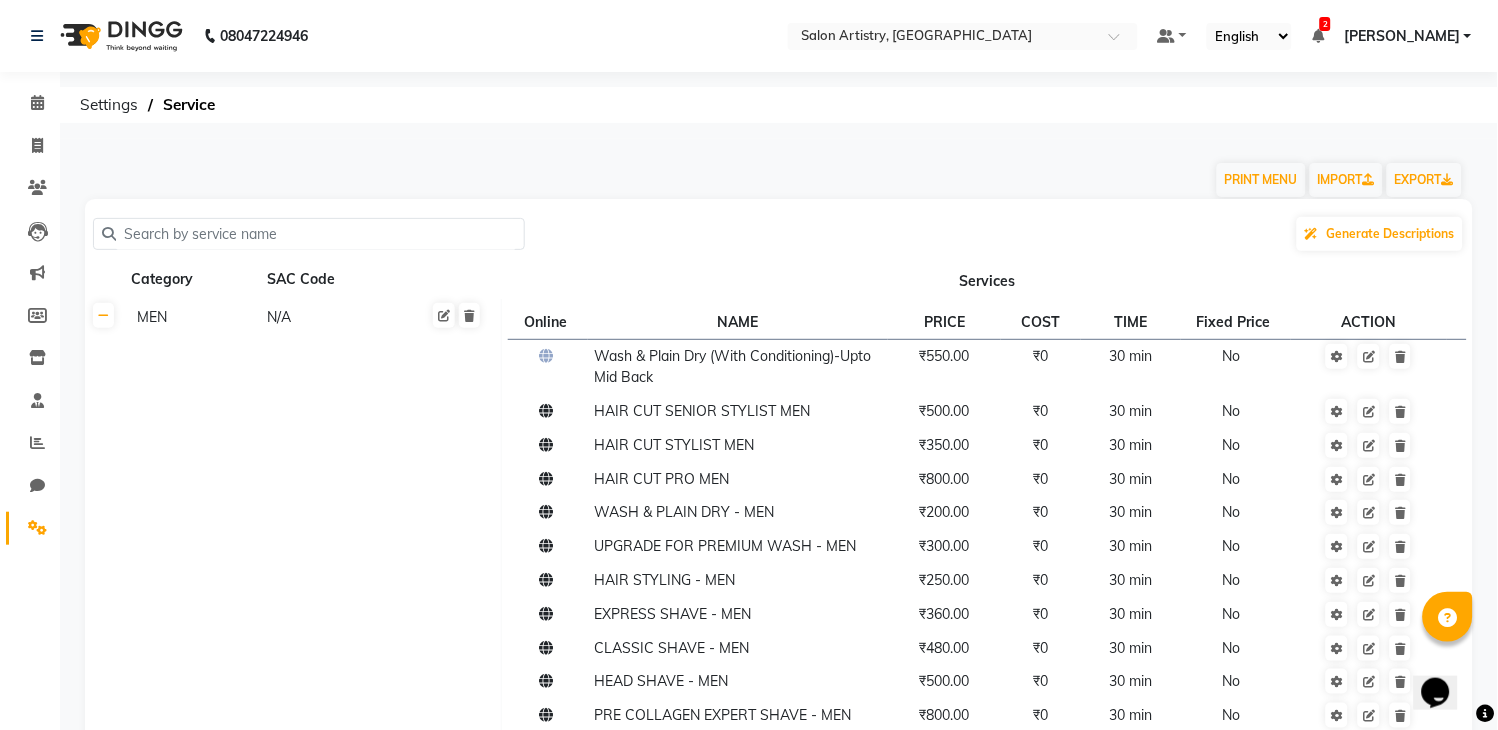 click 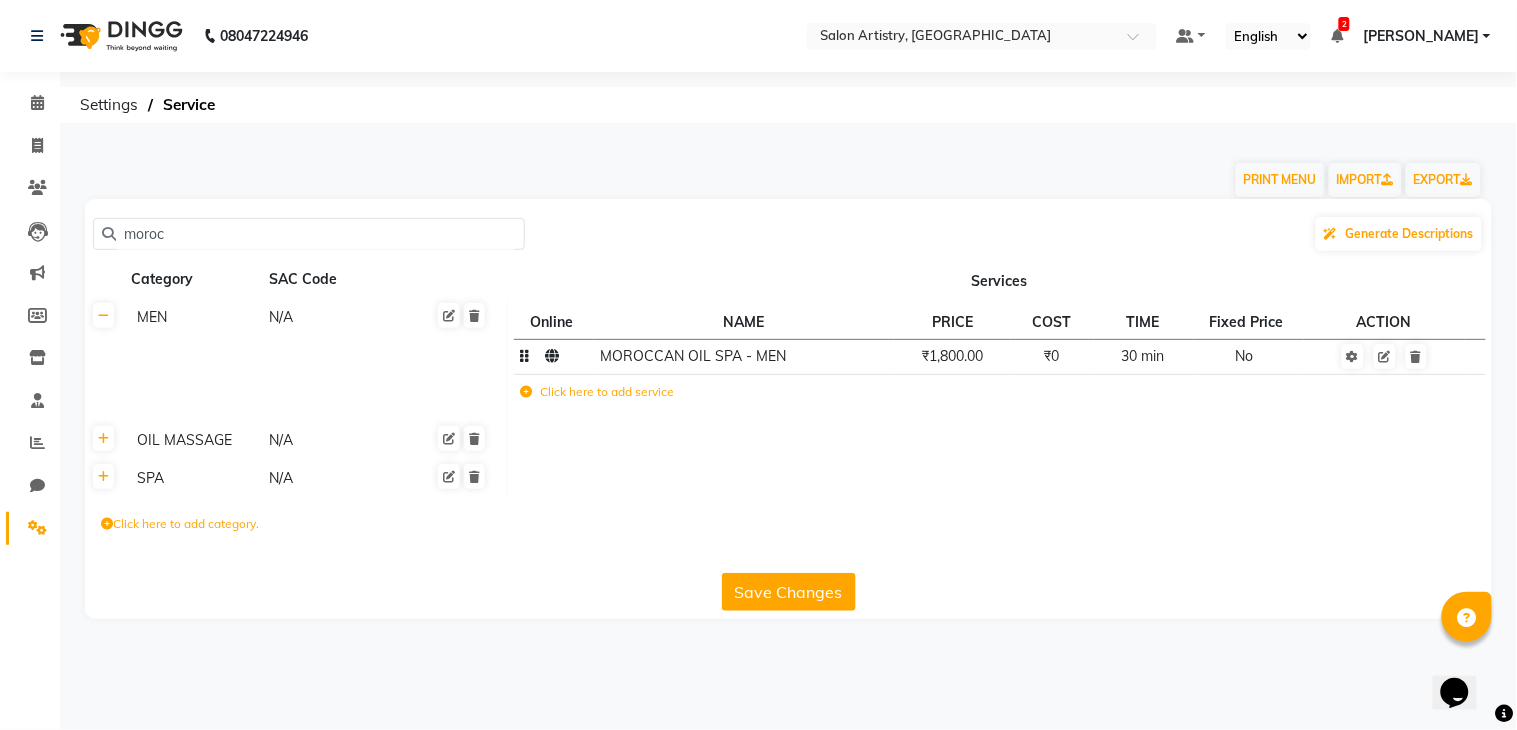 type on "moroc" 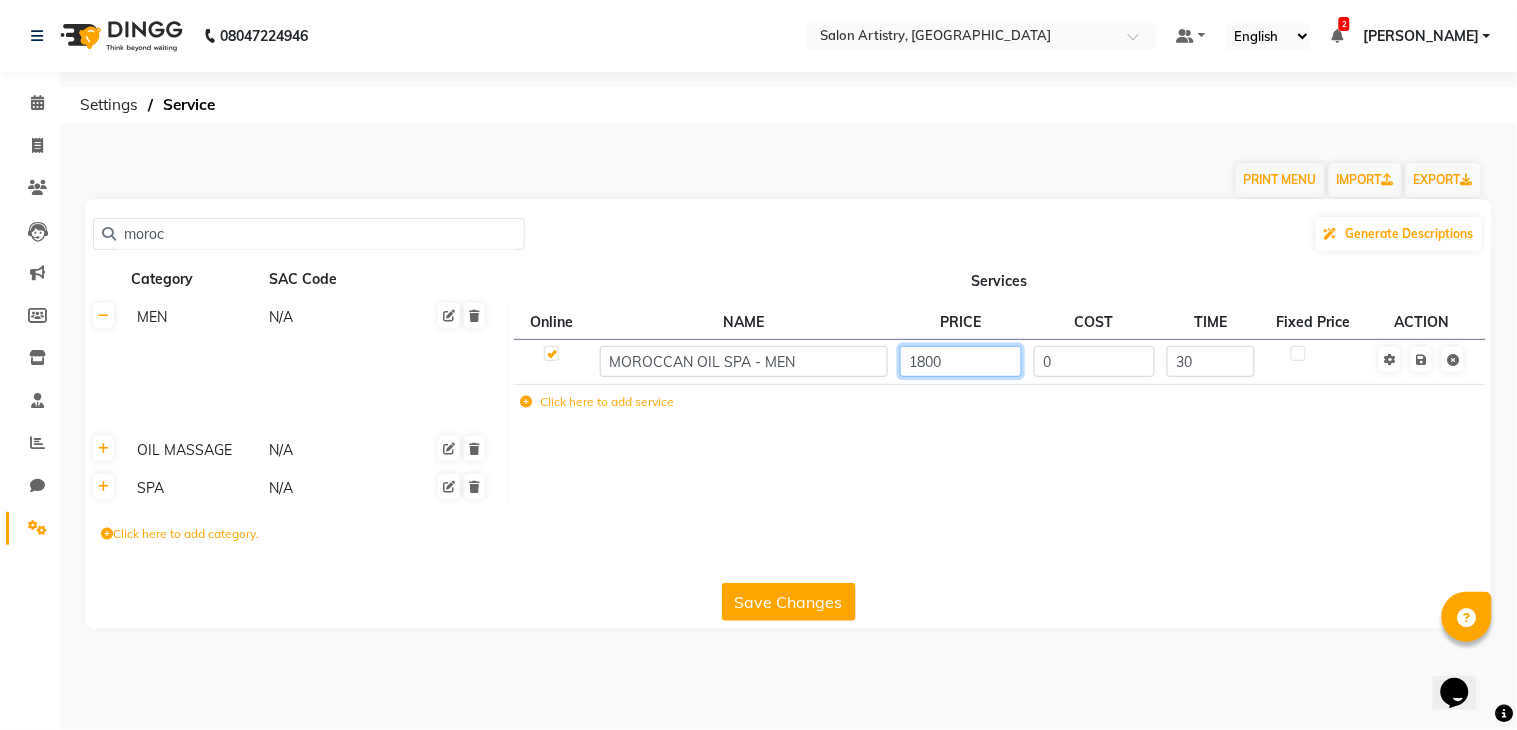 click on "1800" 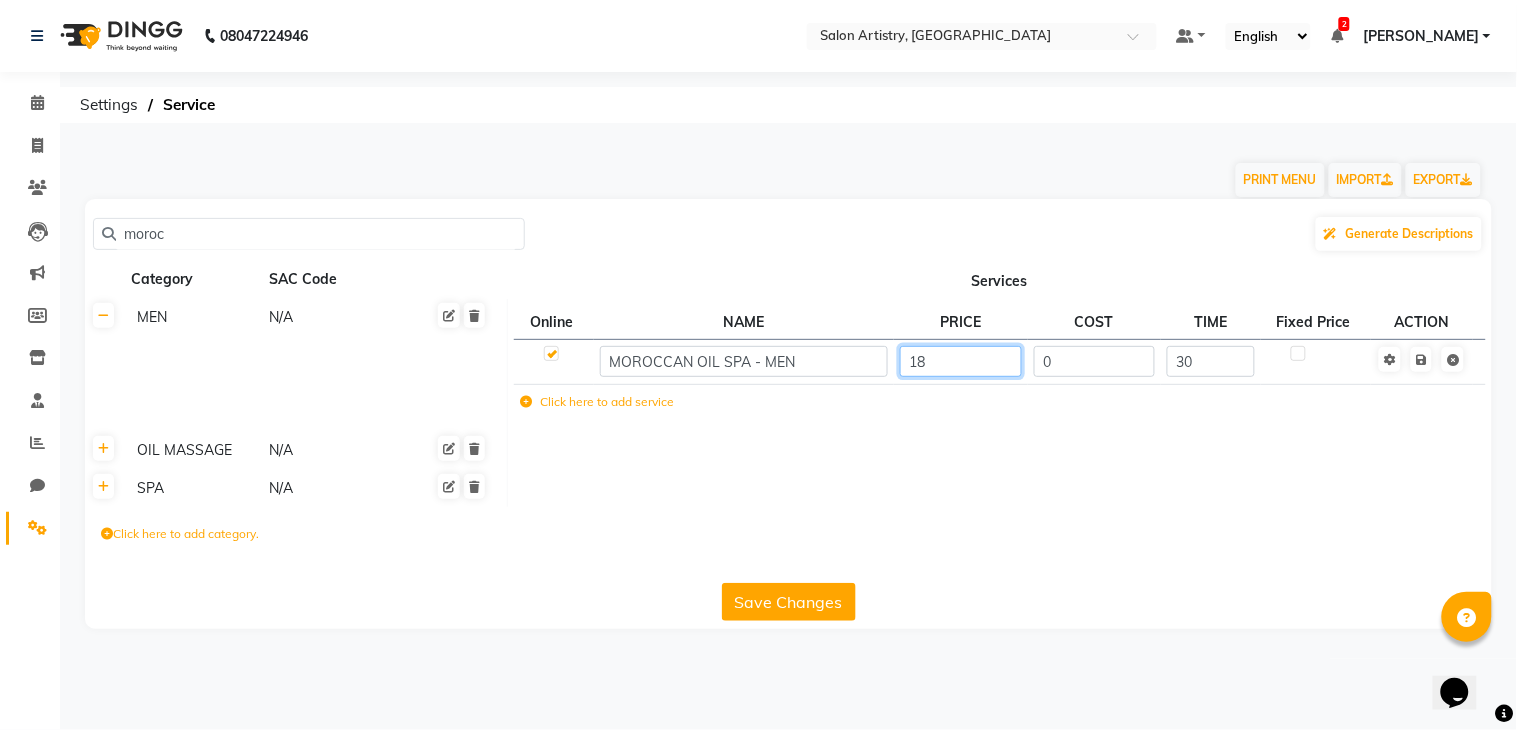type on "1" 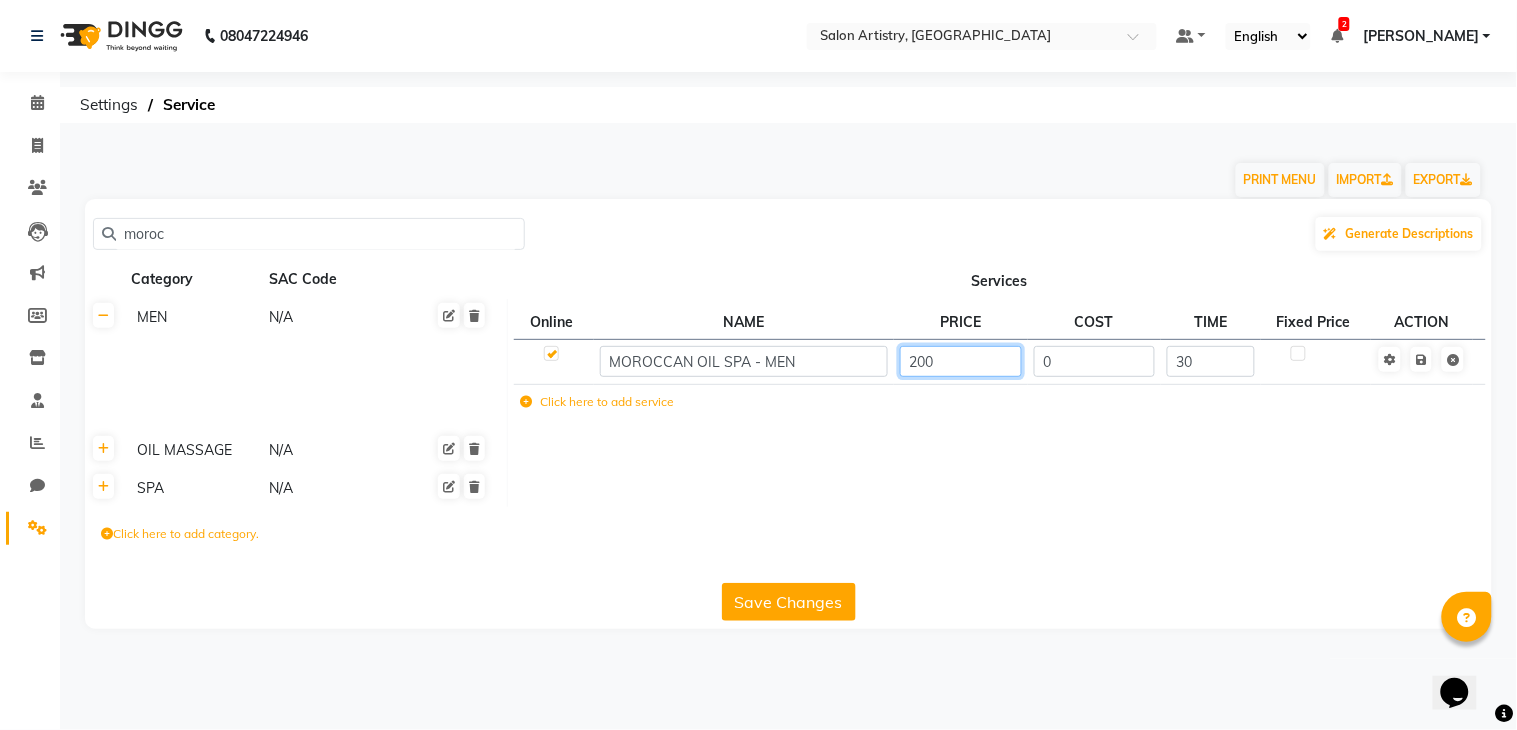 type on "2000" 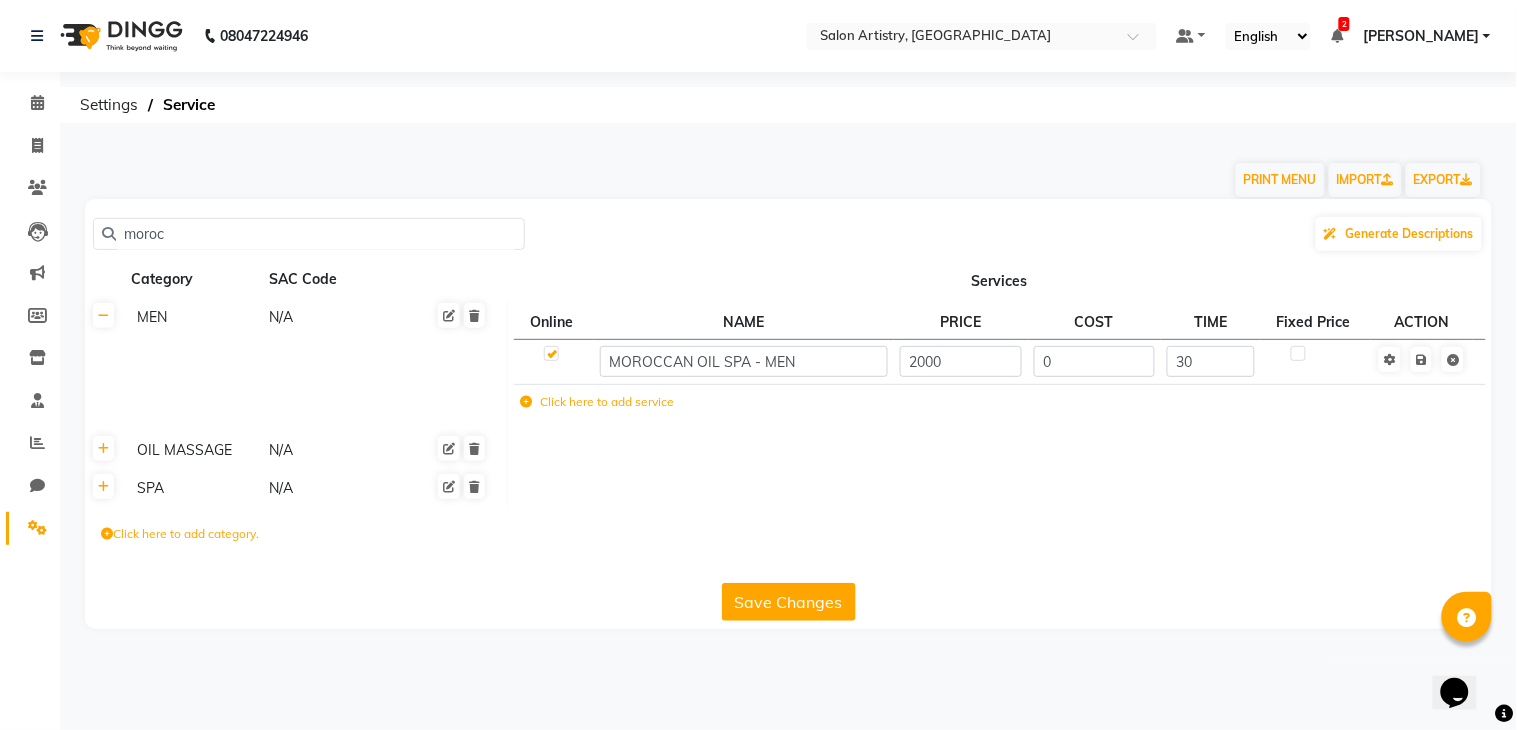 click on "Save Changes" 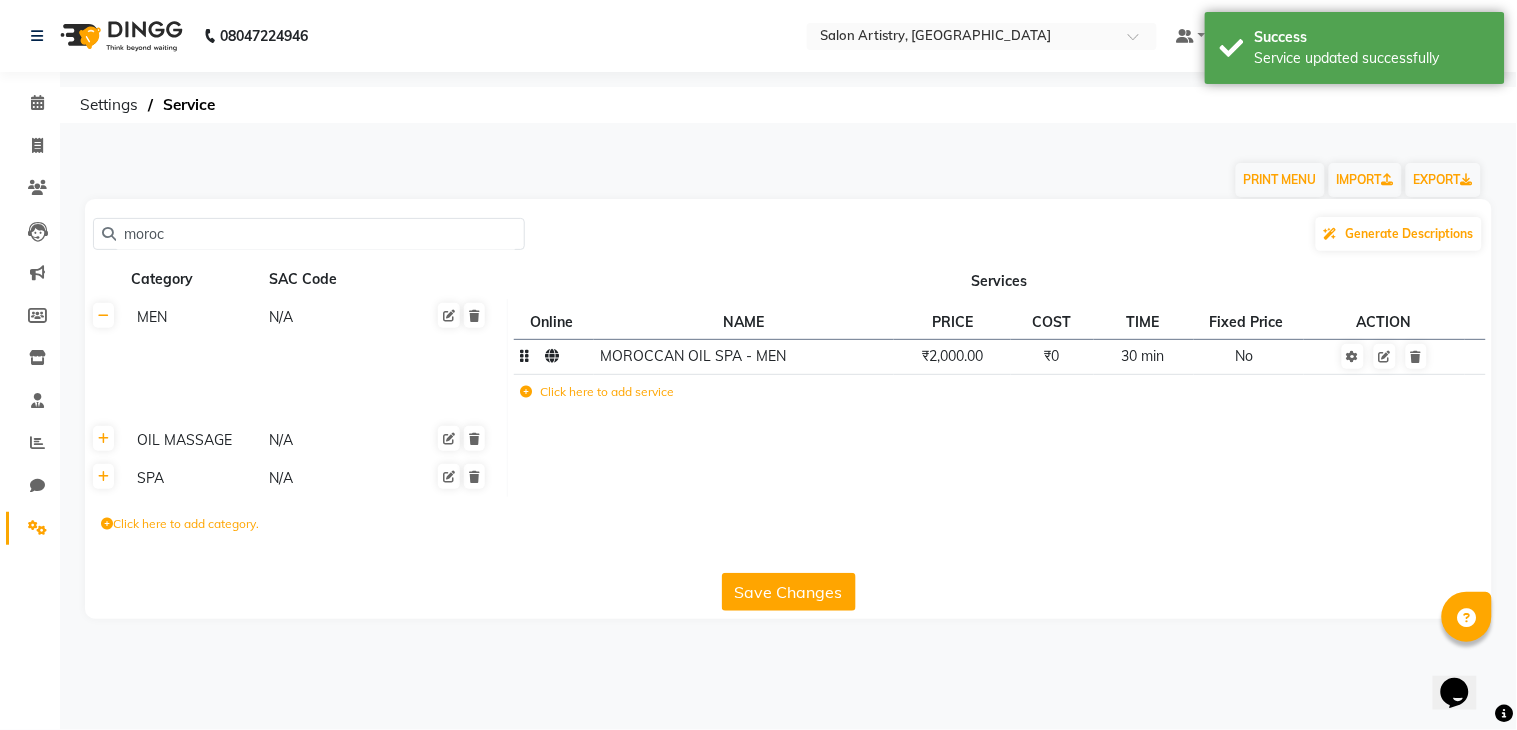 click on "30 min" 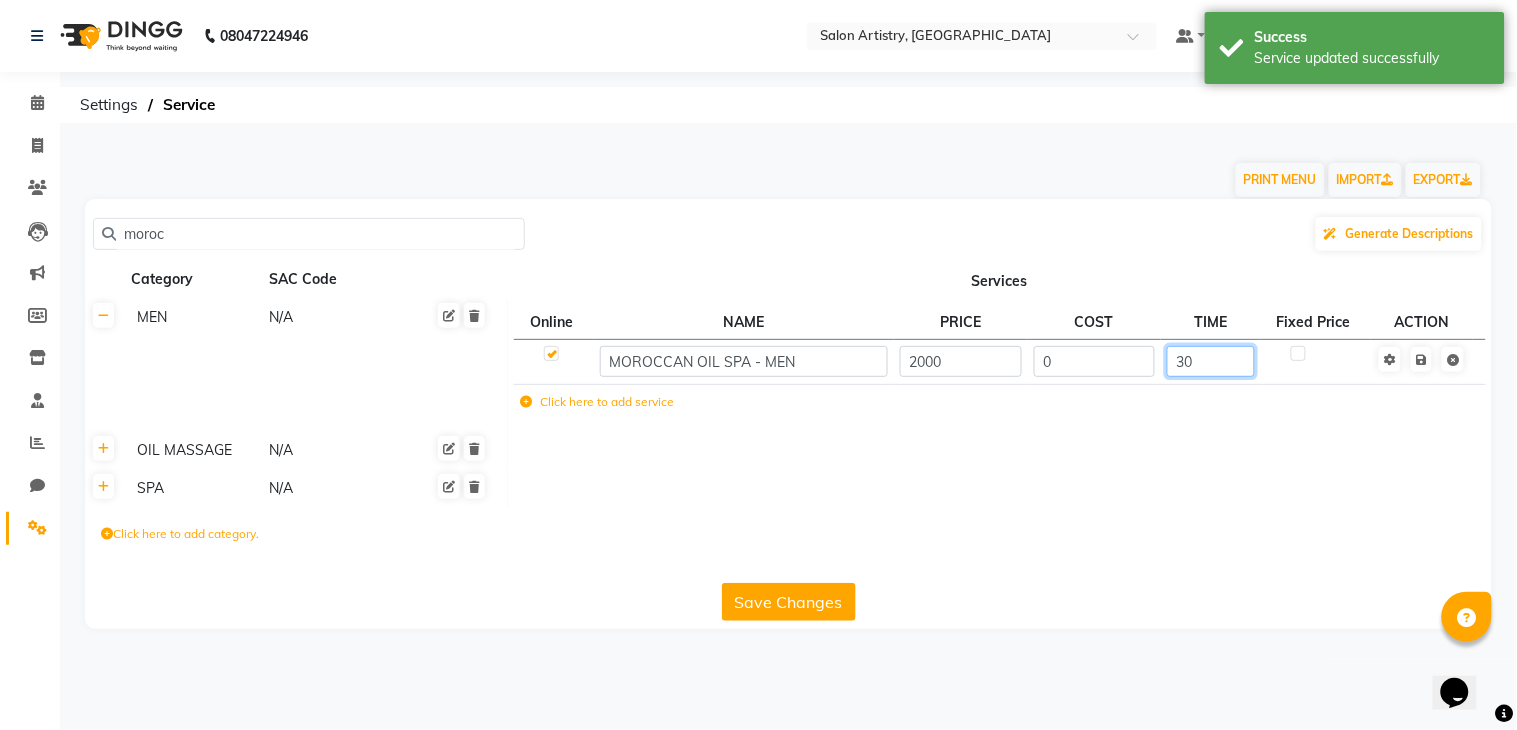 click on "30" 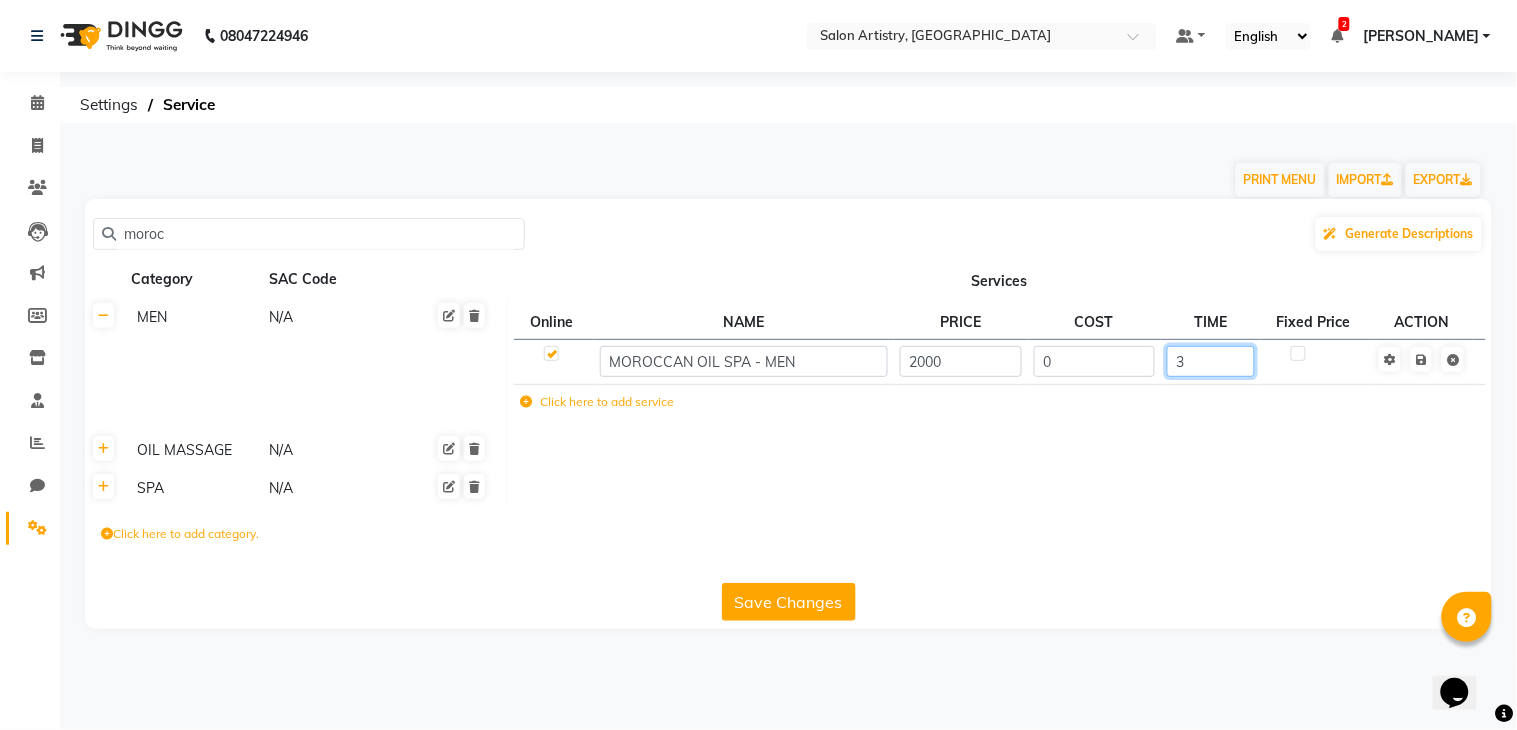 type on "30" 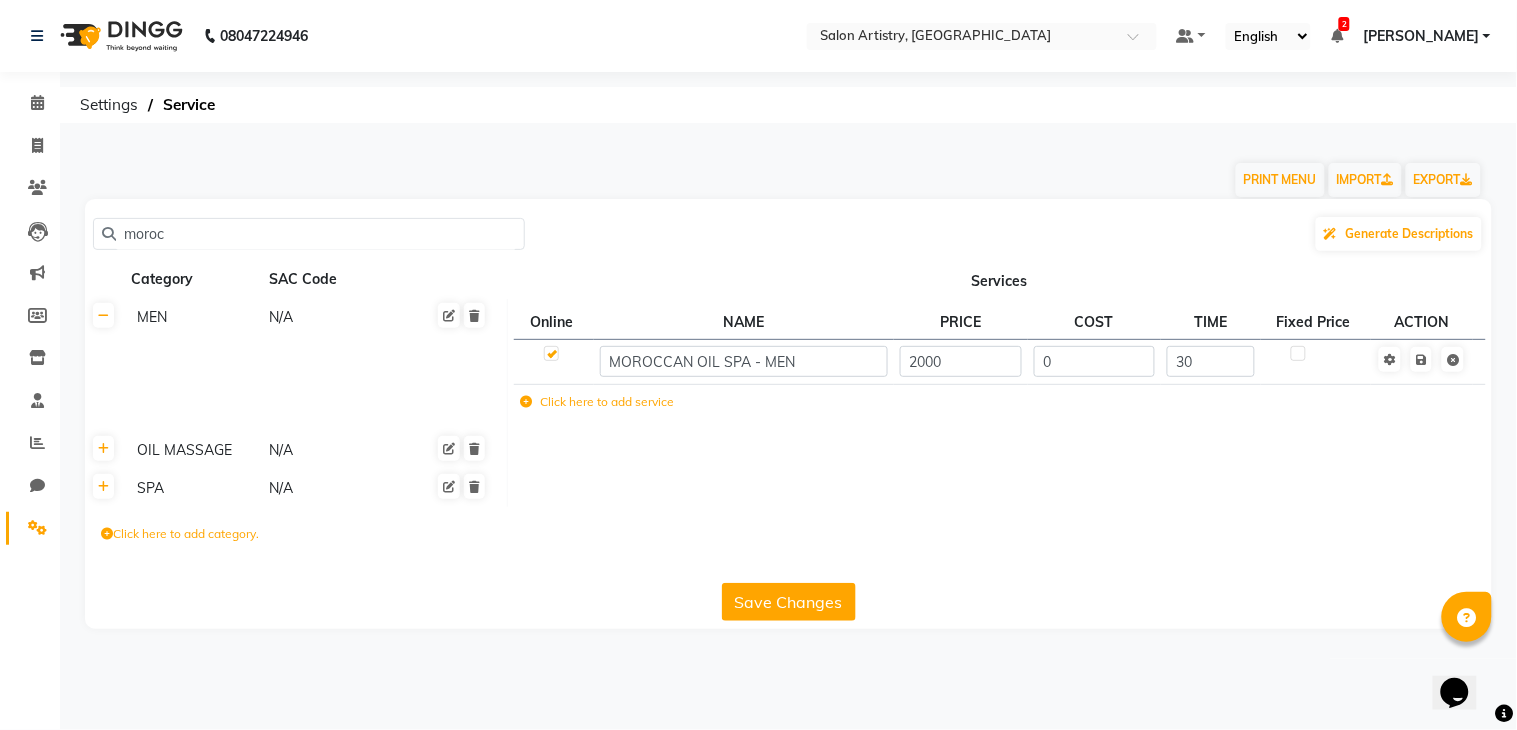 click on "Save Changes" 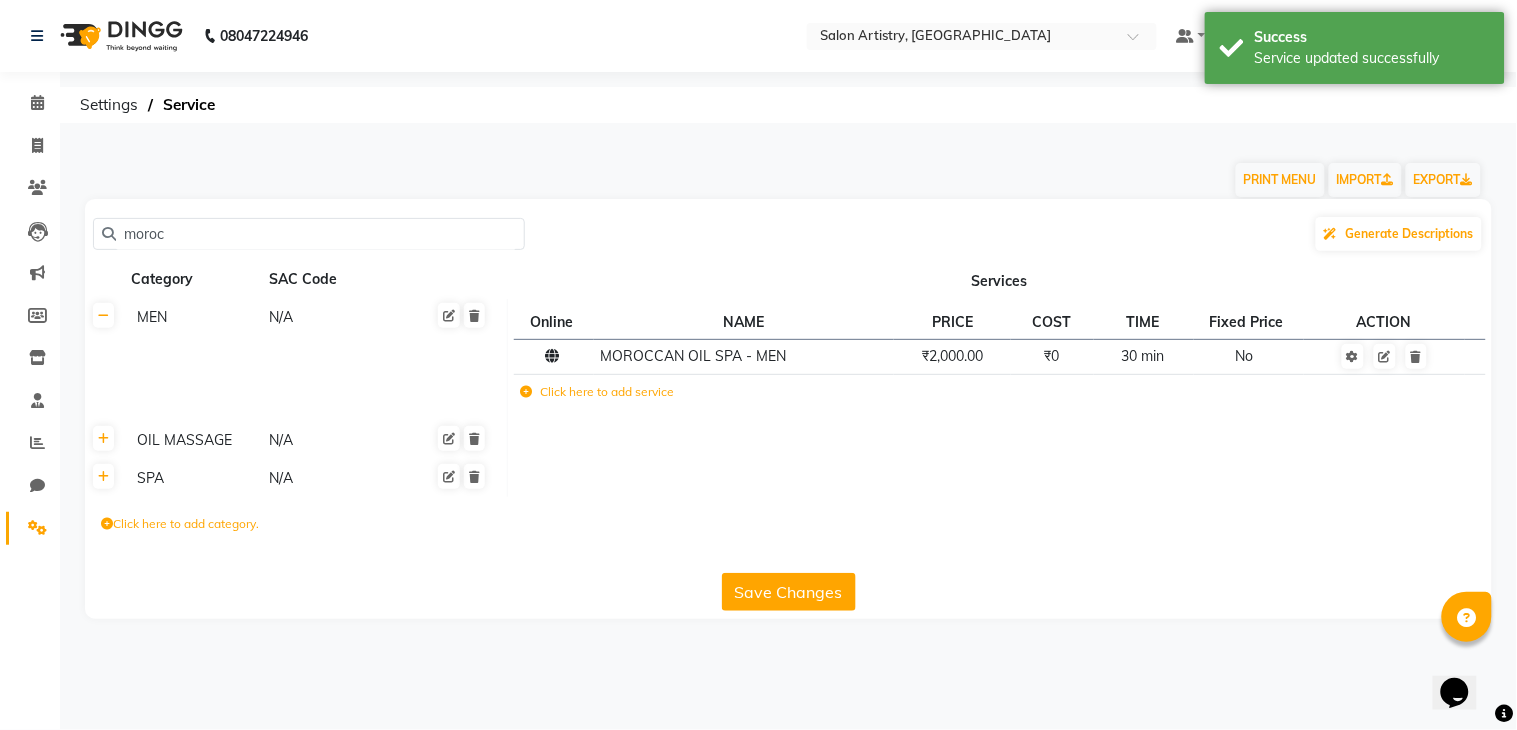 type 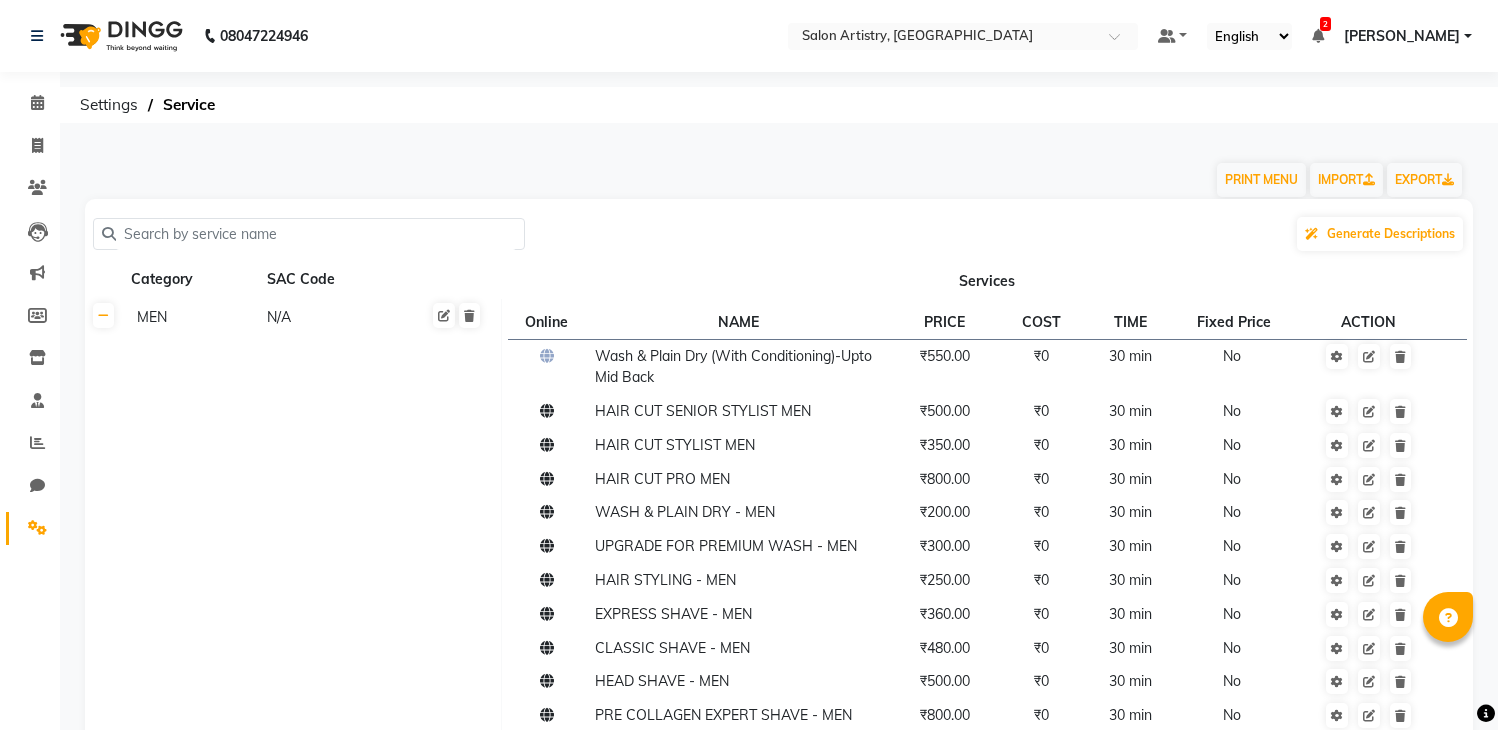 scroll, scrollTop: 0, scrollLeft: 0, axis: both 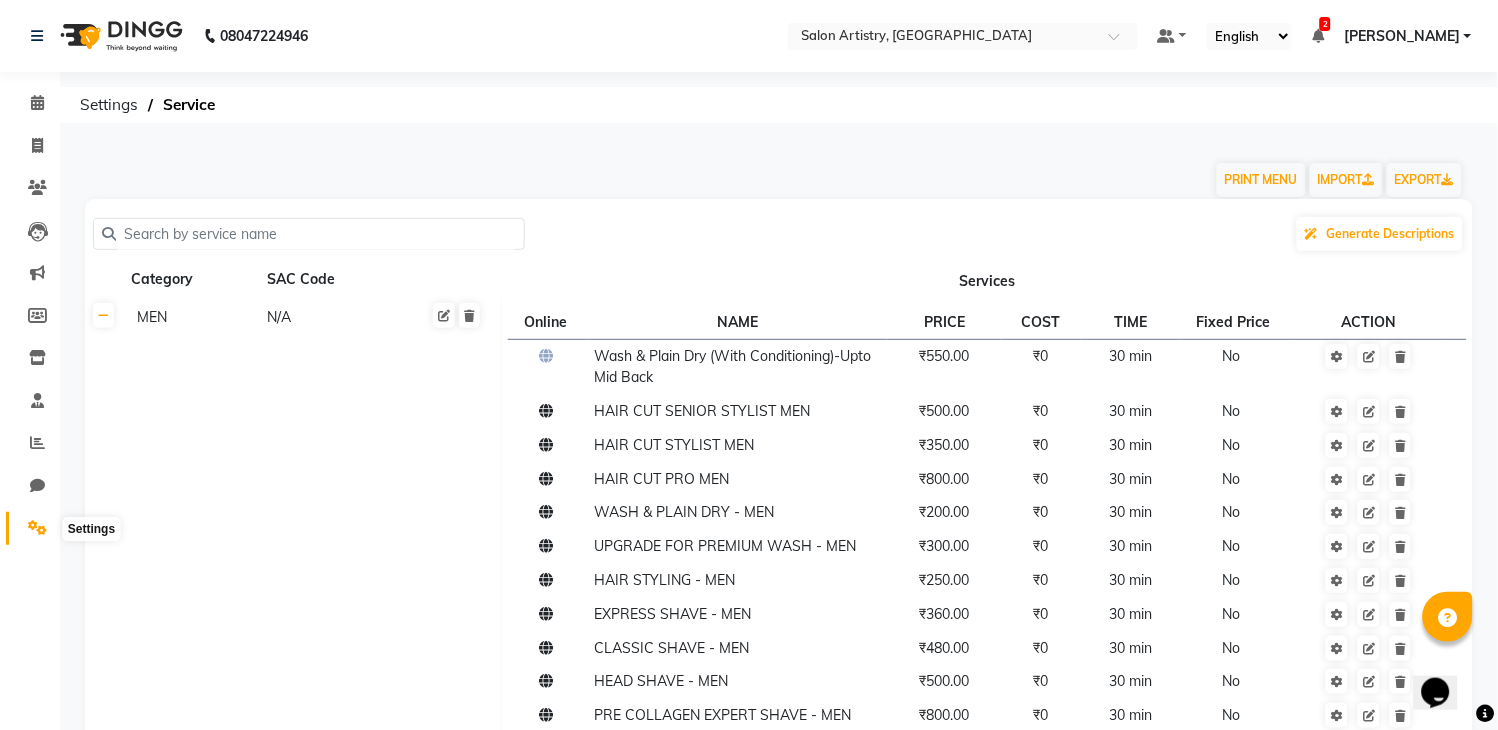 click 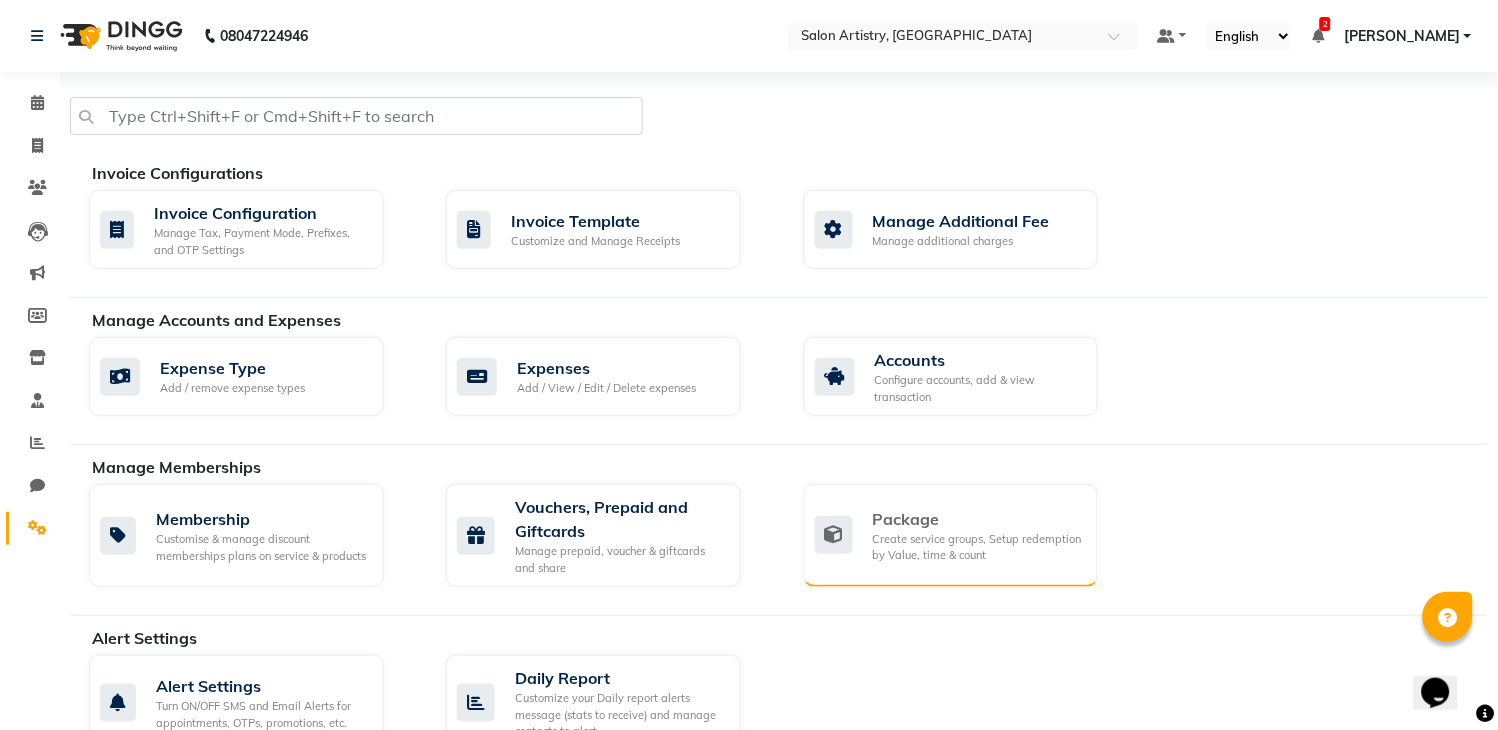 click on "Create service groups, Setup redemption by Value, time & count" 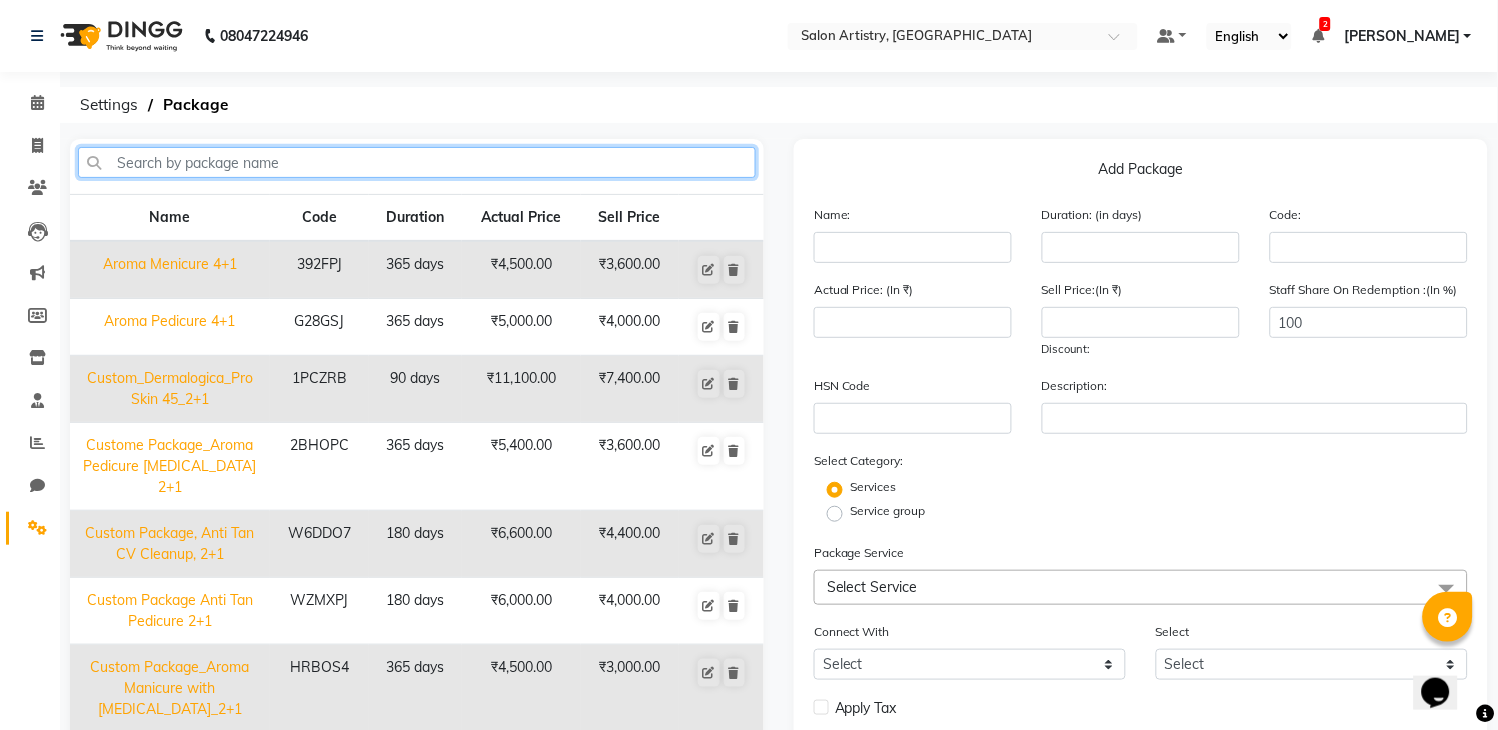 click 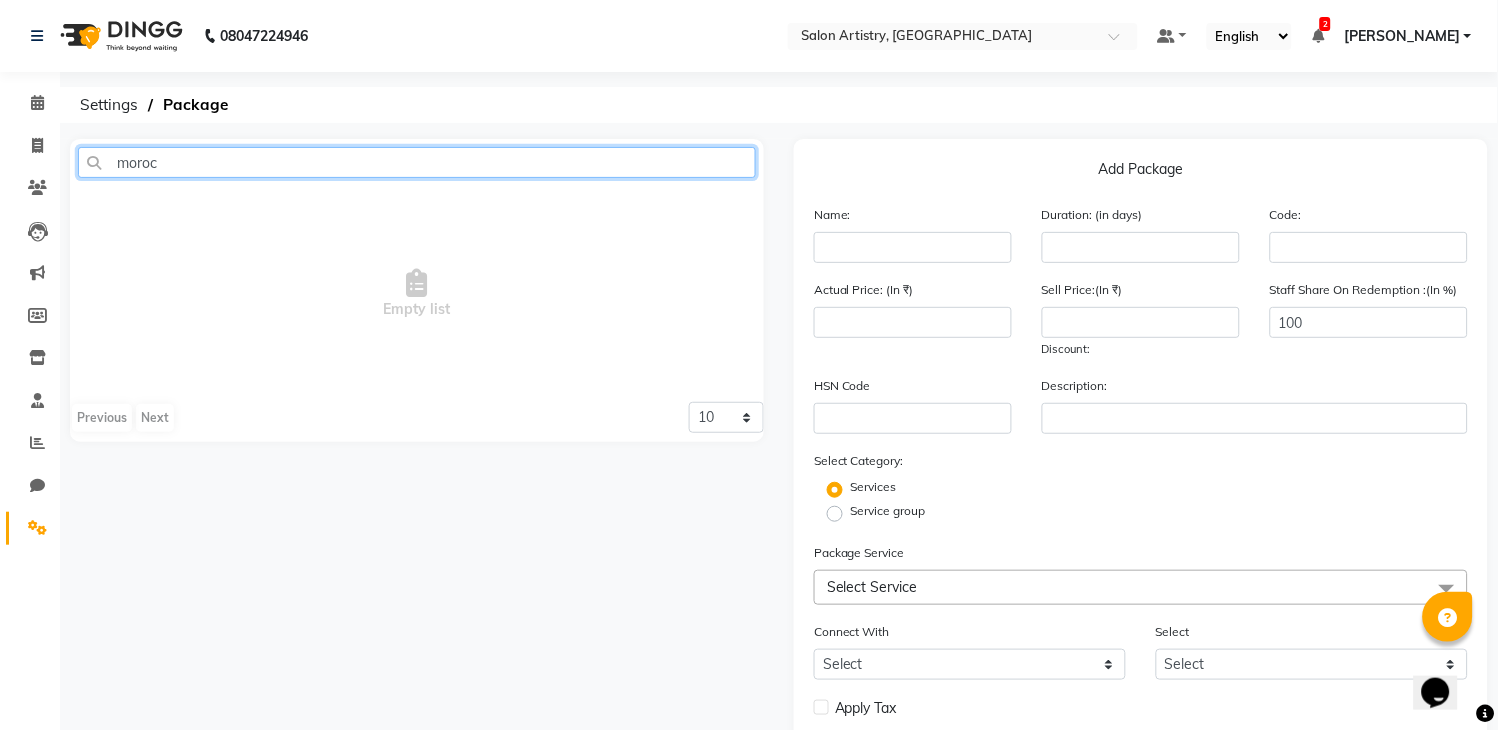 type on "moroc" 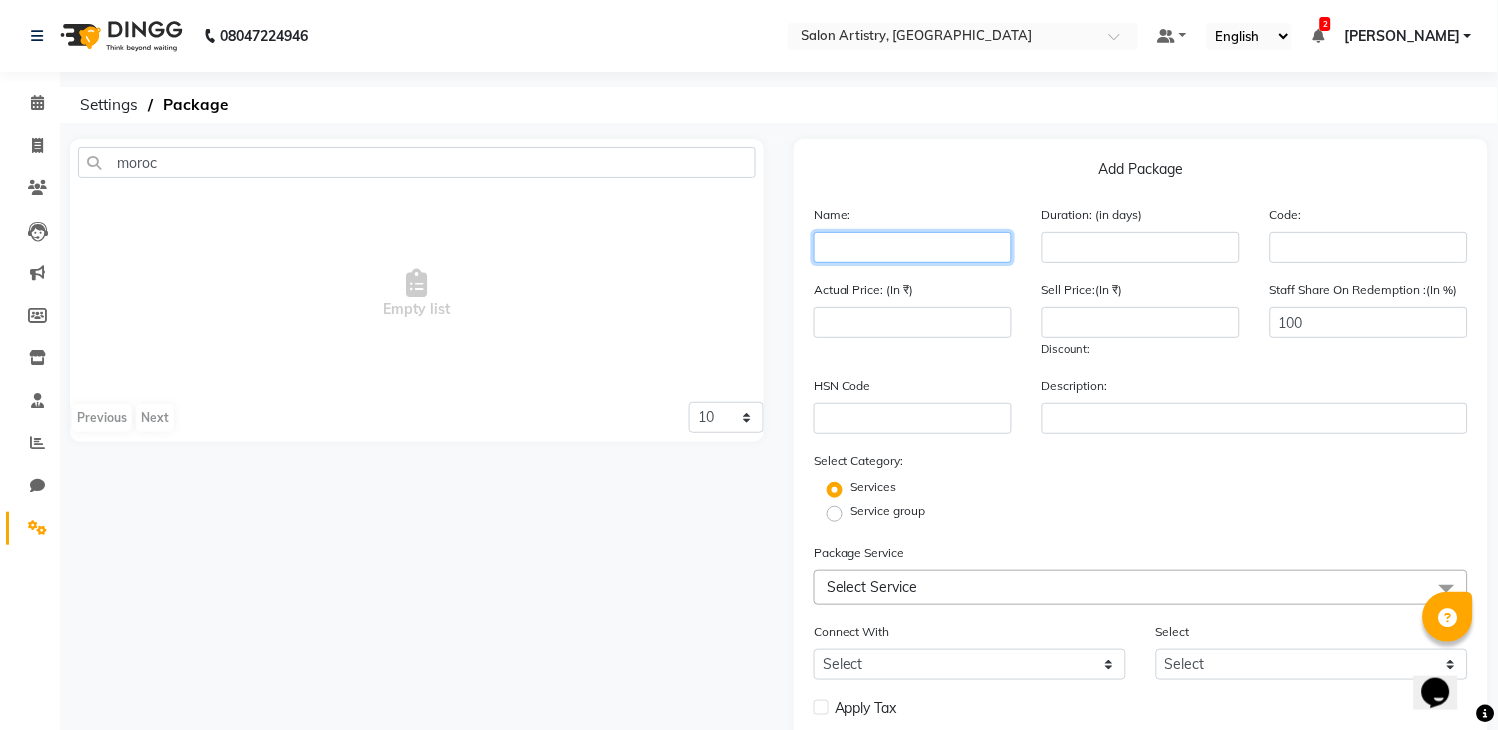 click 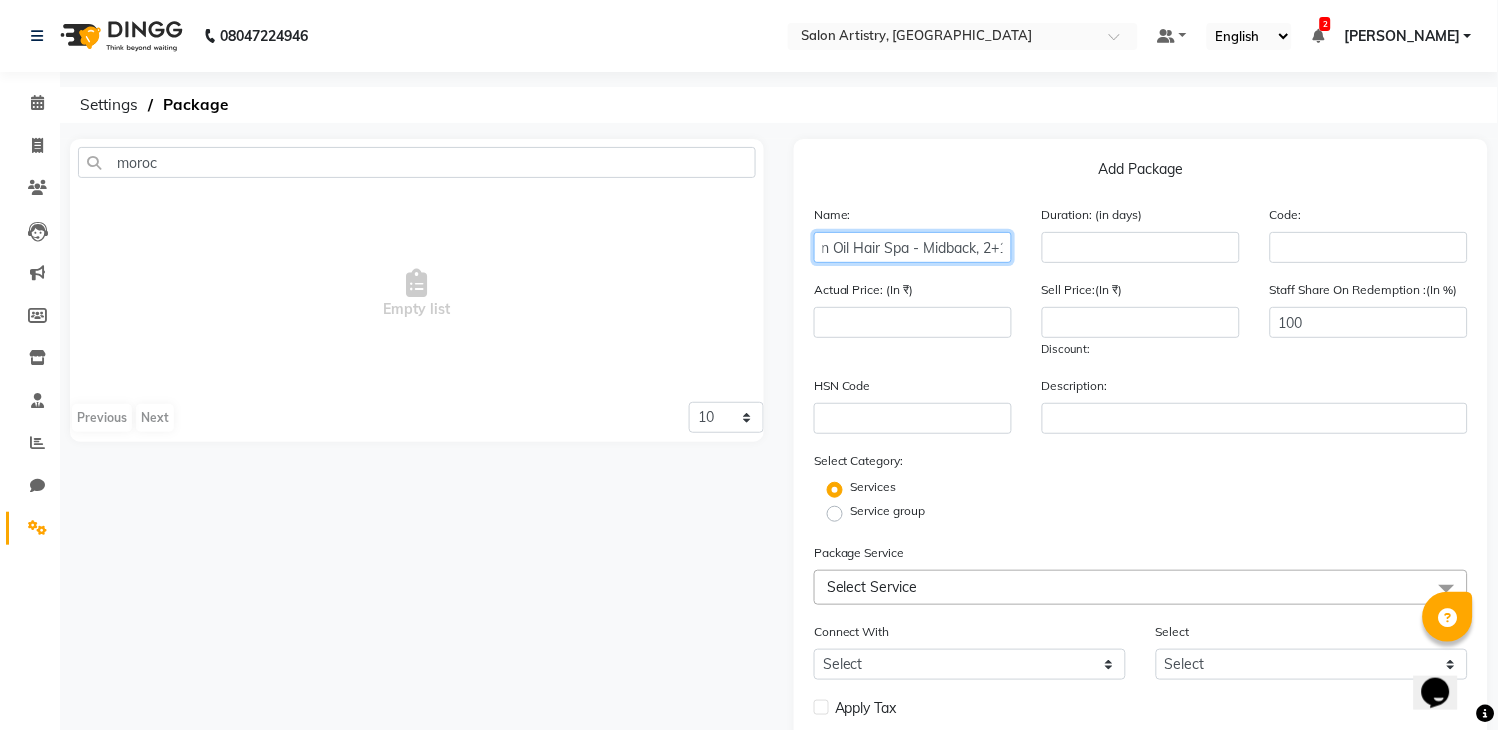 scroll, scrollTop: 0, scrollLeft: 182, axis: horizontal 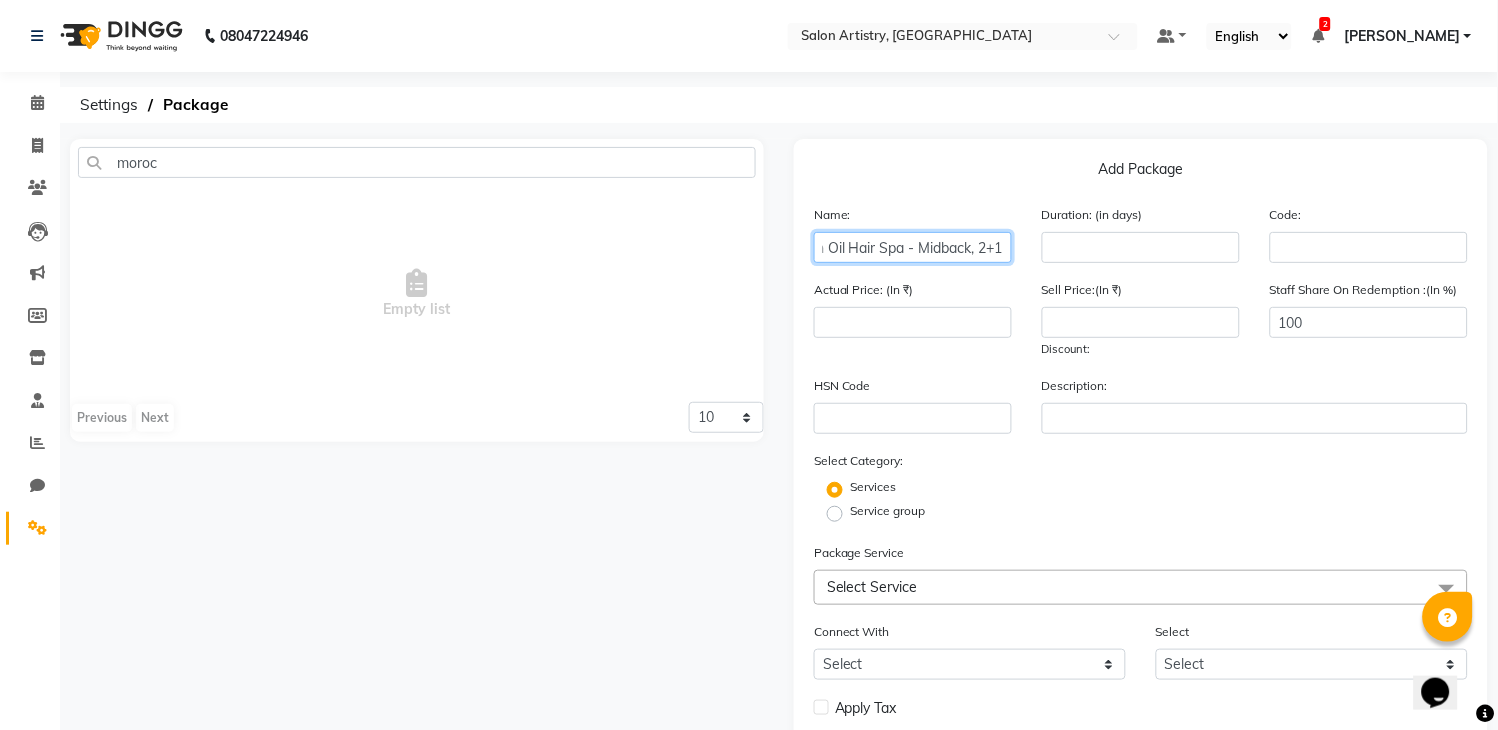 type on "Custom Package, Moroccon Oil Hair Spa - Midback, 2+1" 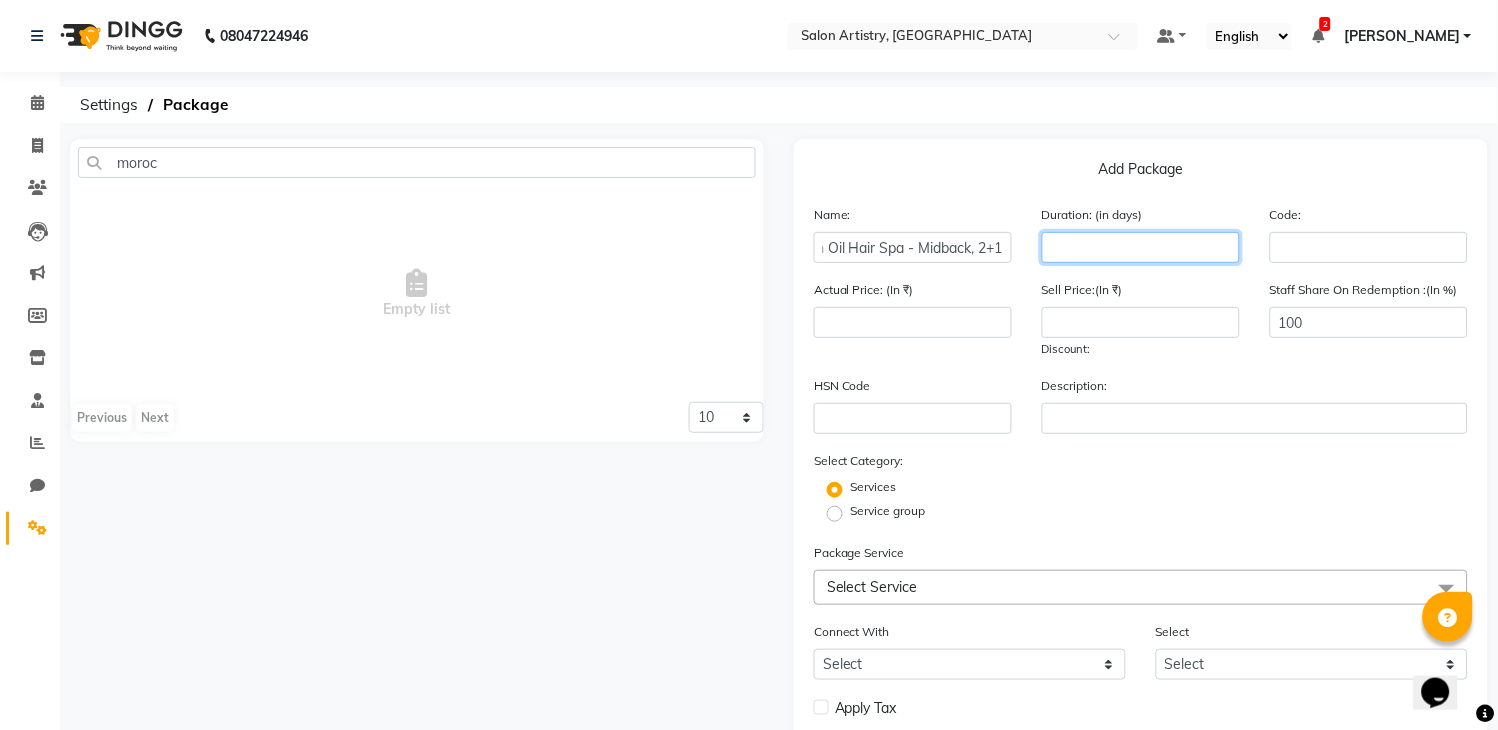 click 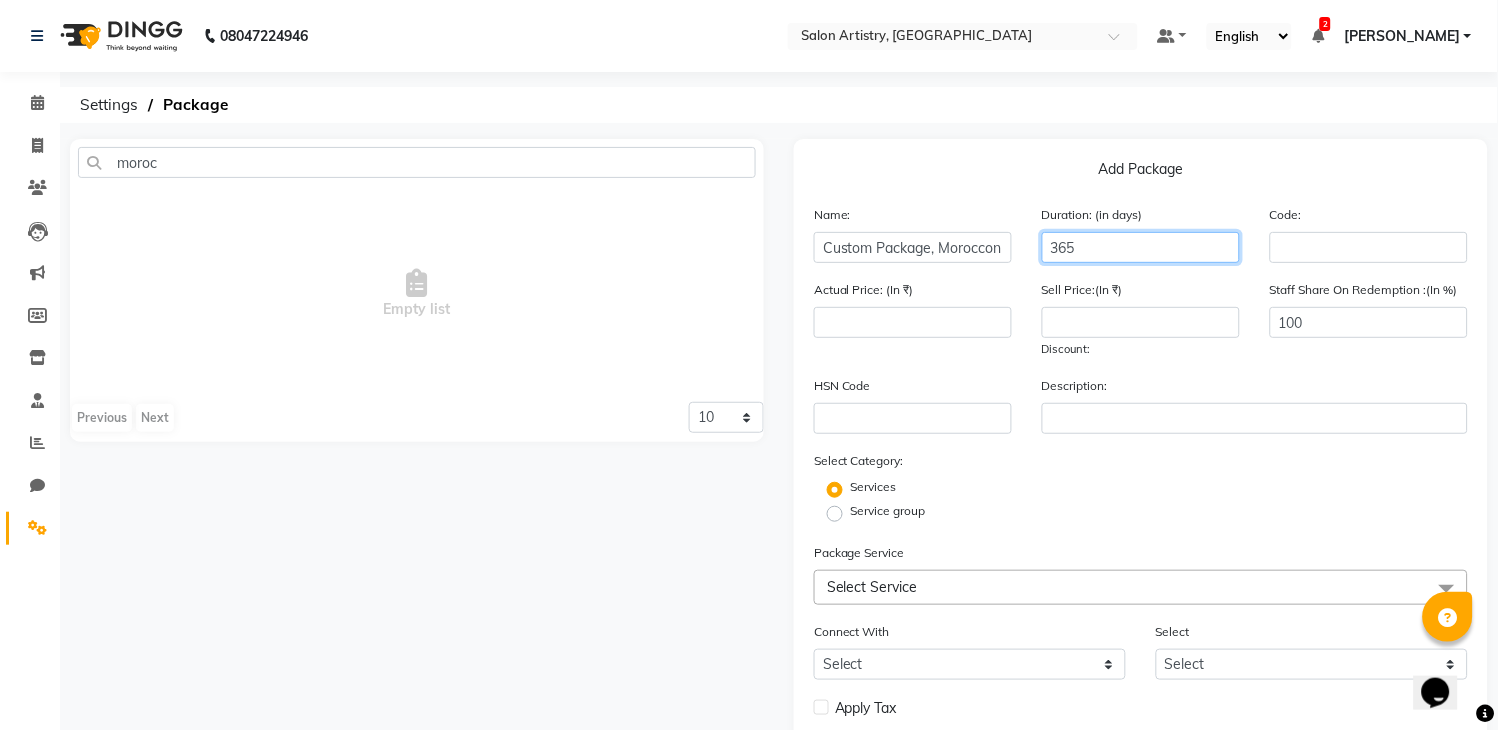 type on "365" 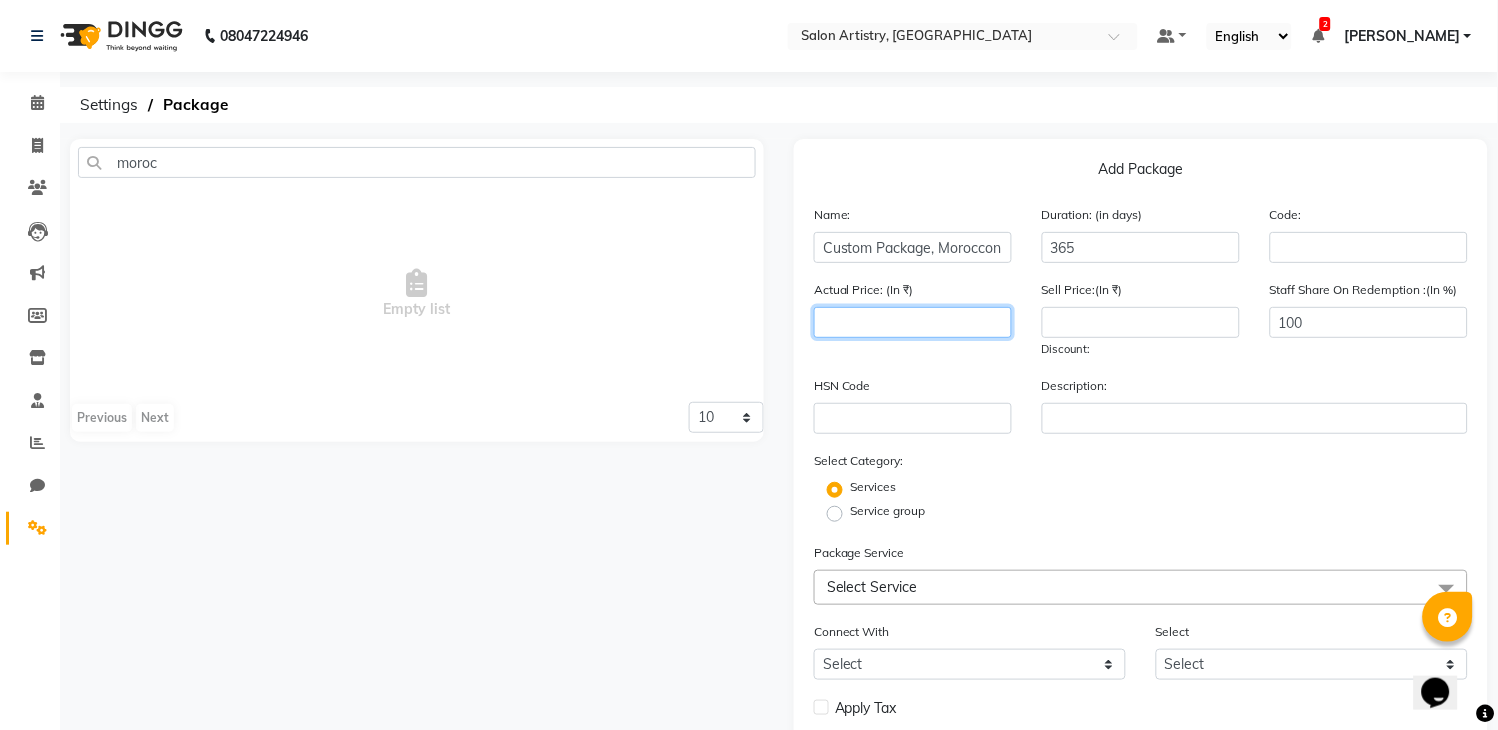 click 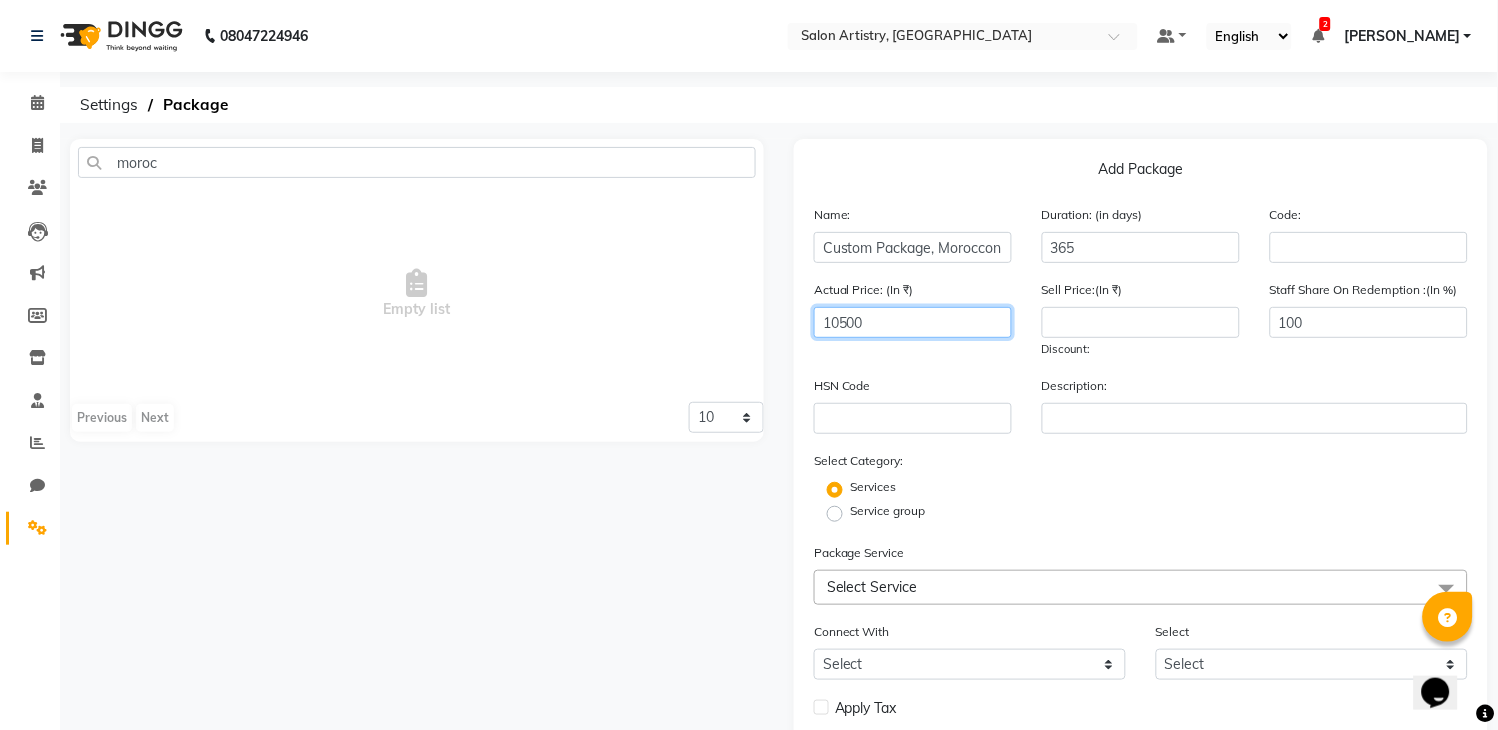 type on "10500" 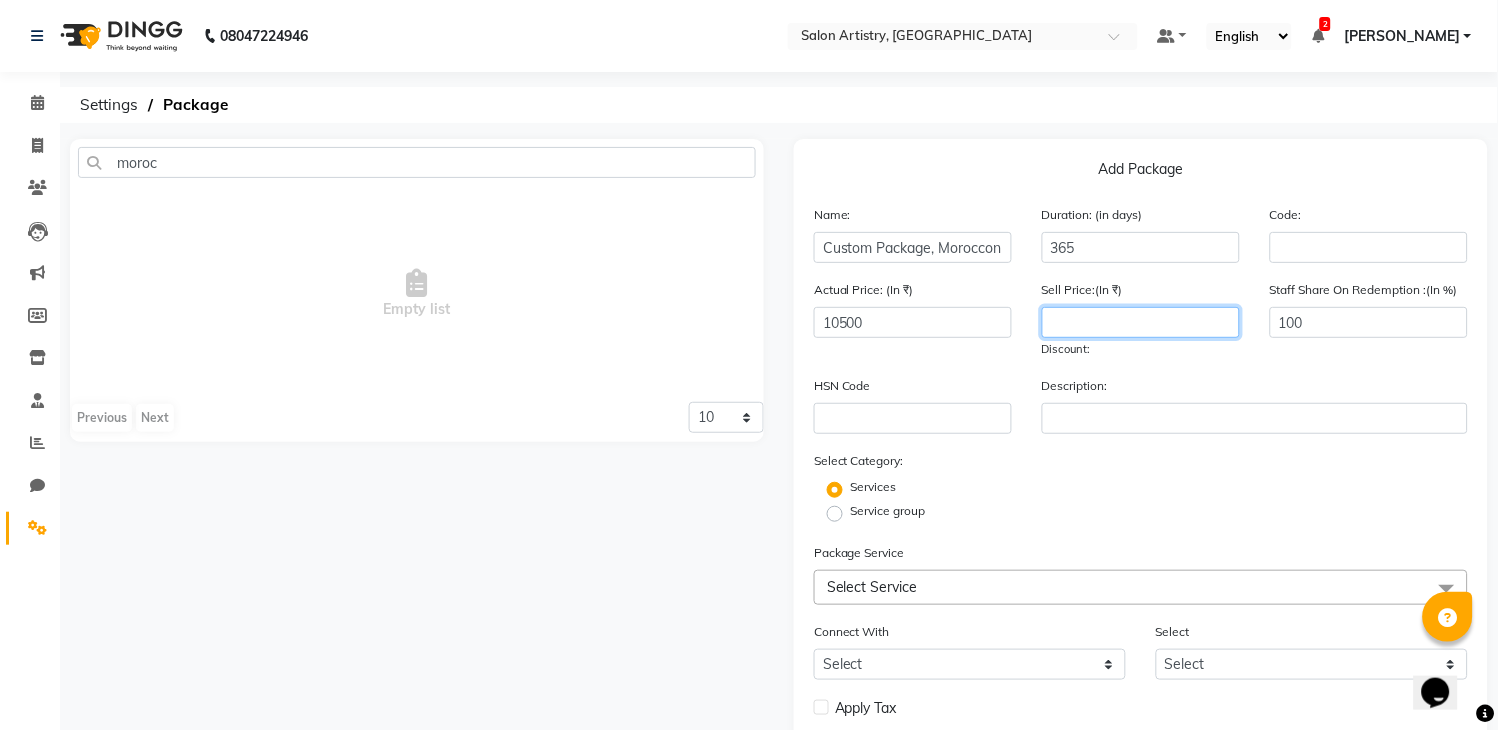 click 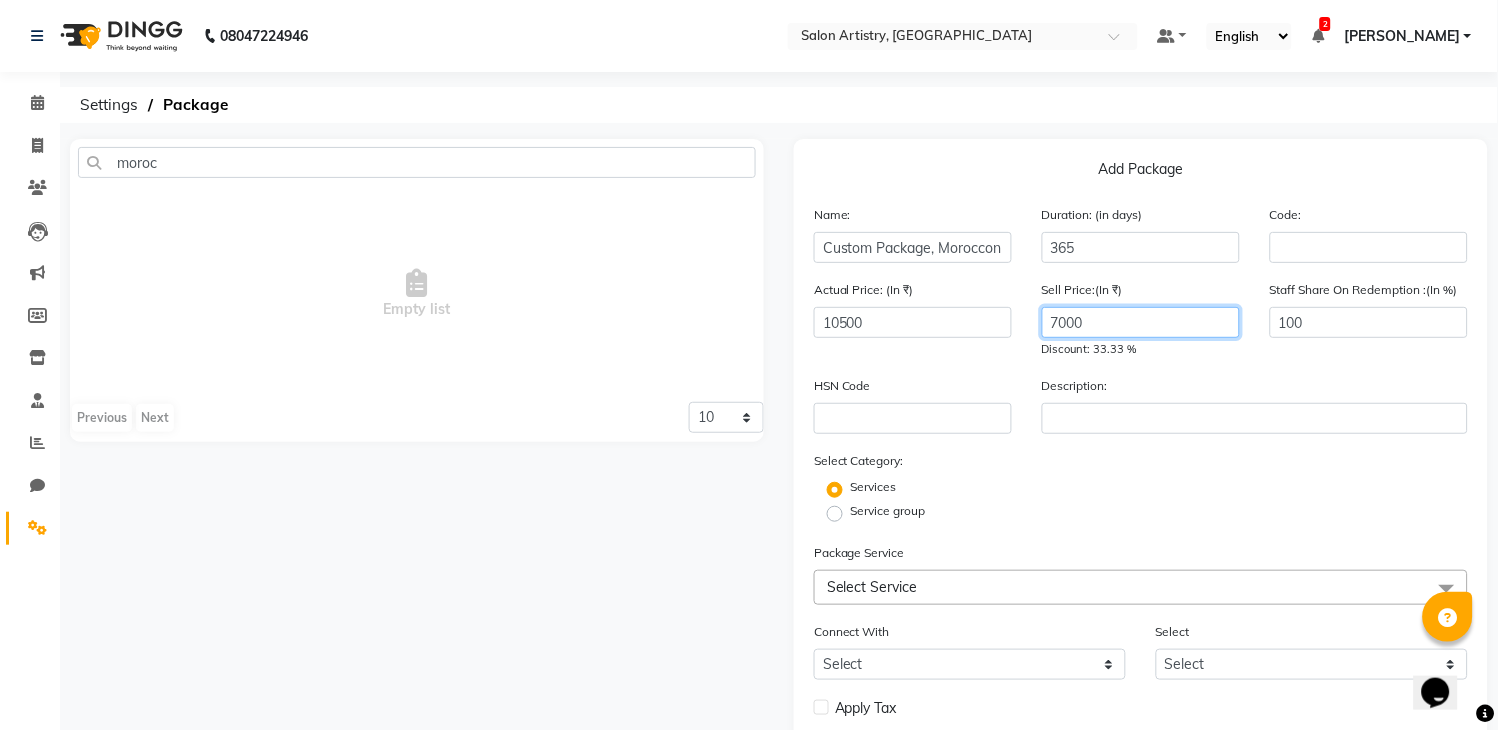 type on "7000" 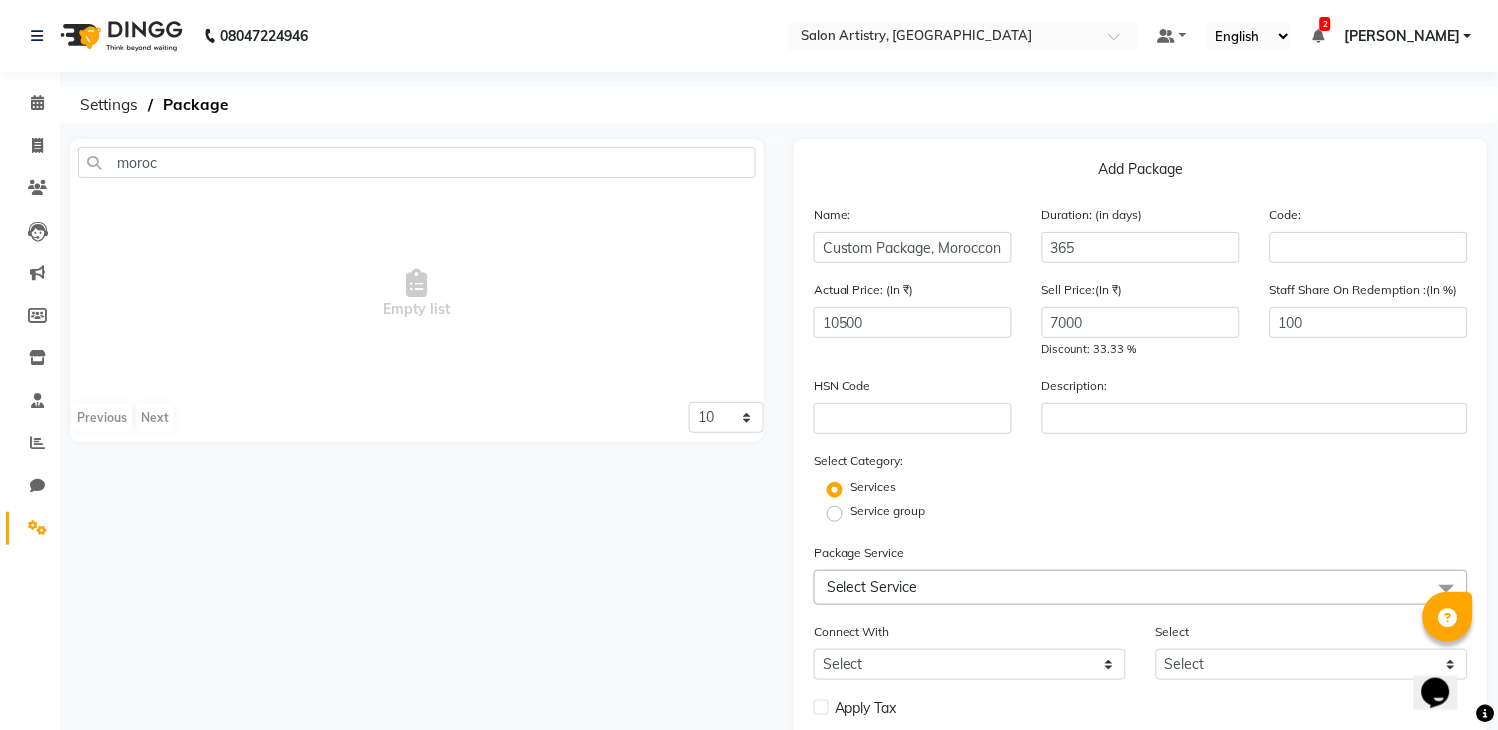 click on "Description:" 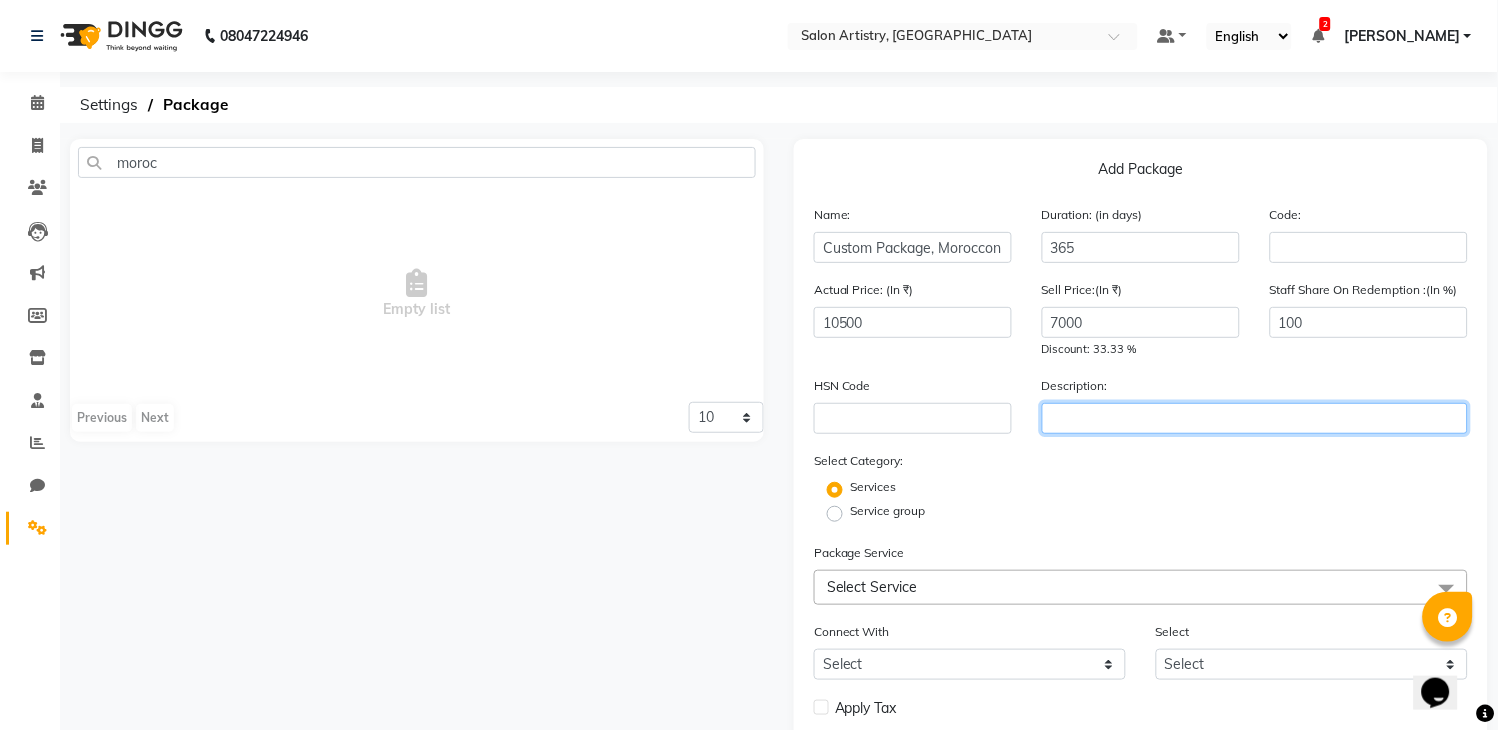 click 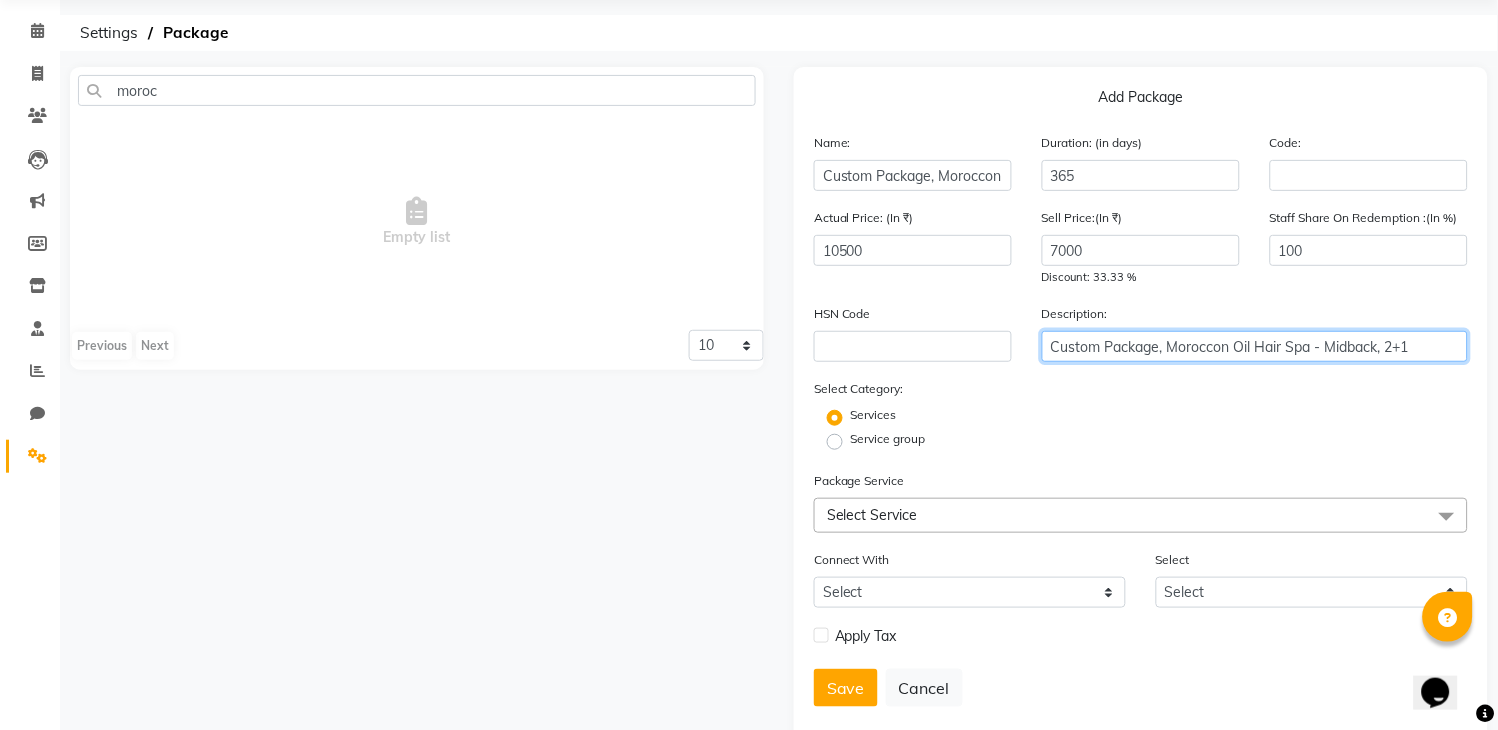 scroll, scrollTop: 116, scrollLeft: 0, axis: vertical 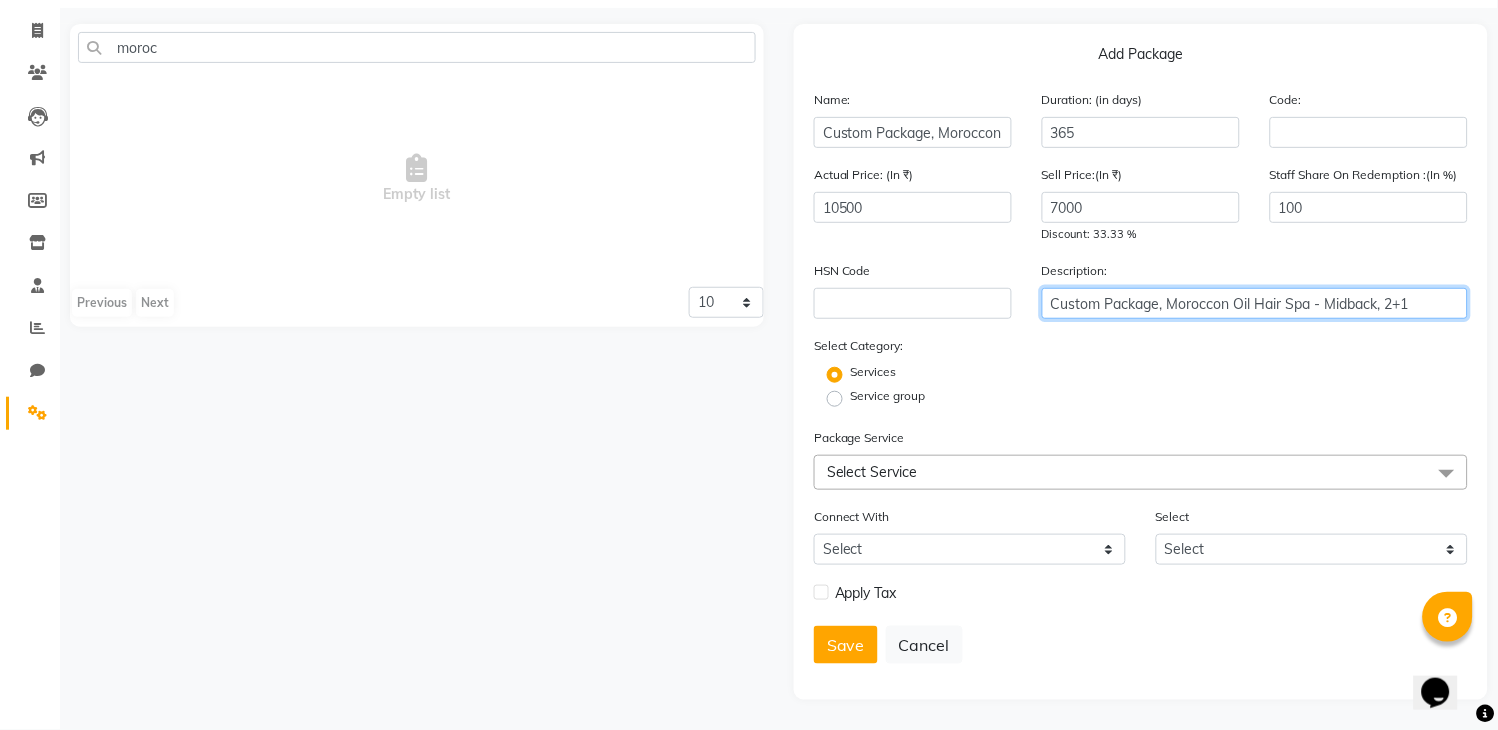 type on "Custom Package, Moroccon Oil Hair Spa - Midback, 2+1" 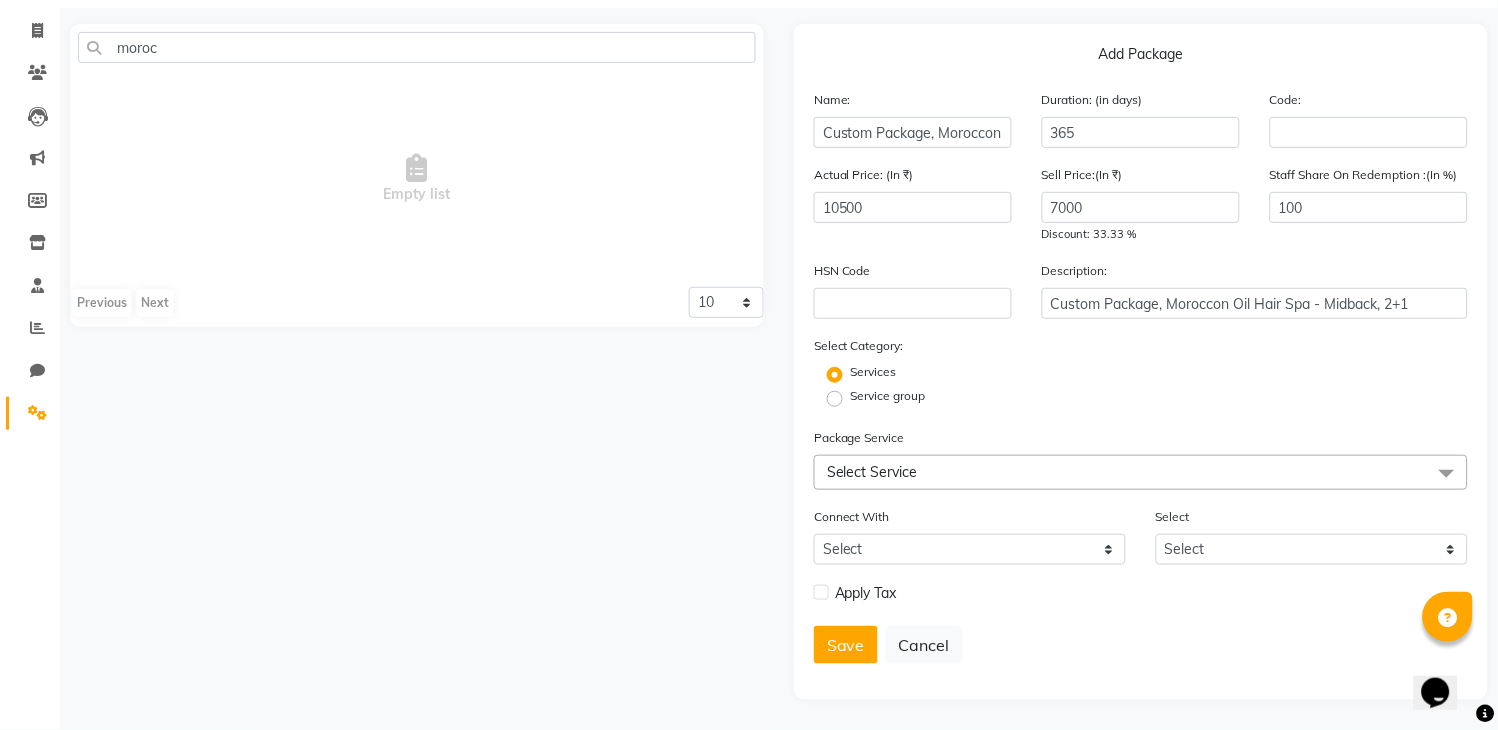 click on "Select Service" 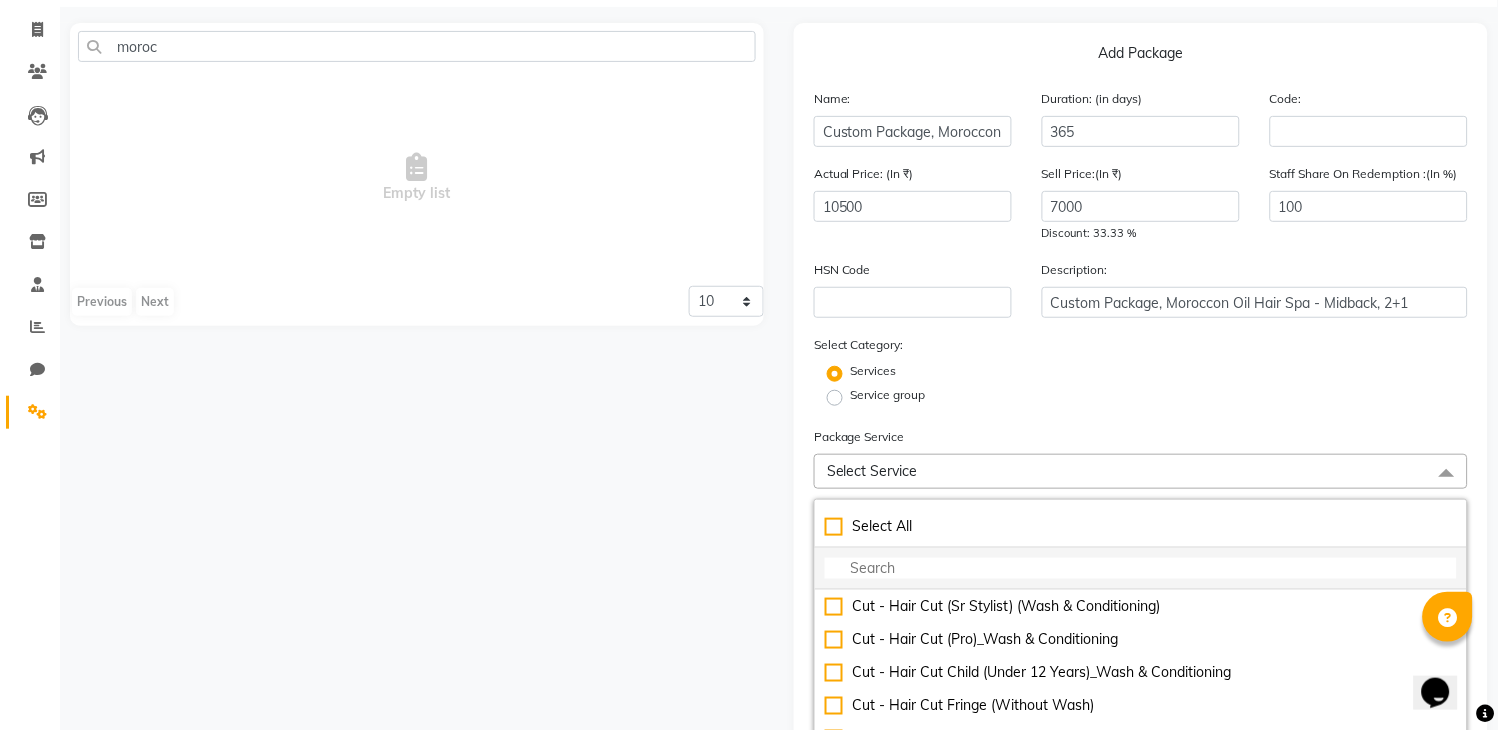 click 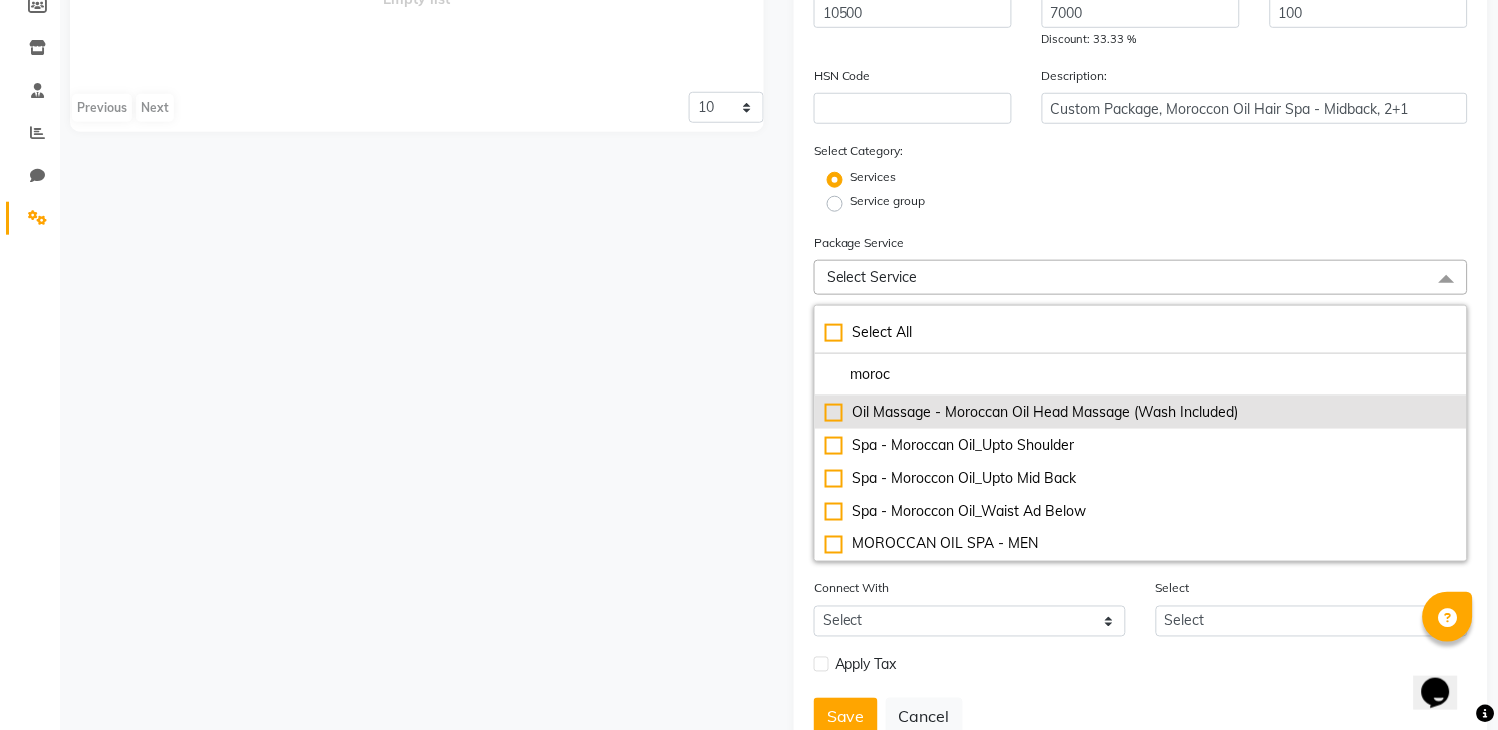 scroll, scrollTop: 338, scrollLeft: 0, axis: vertical 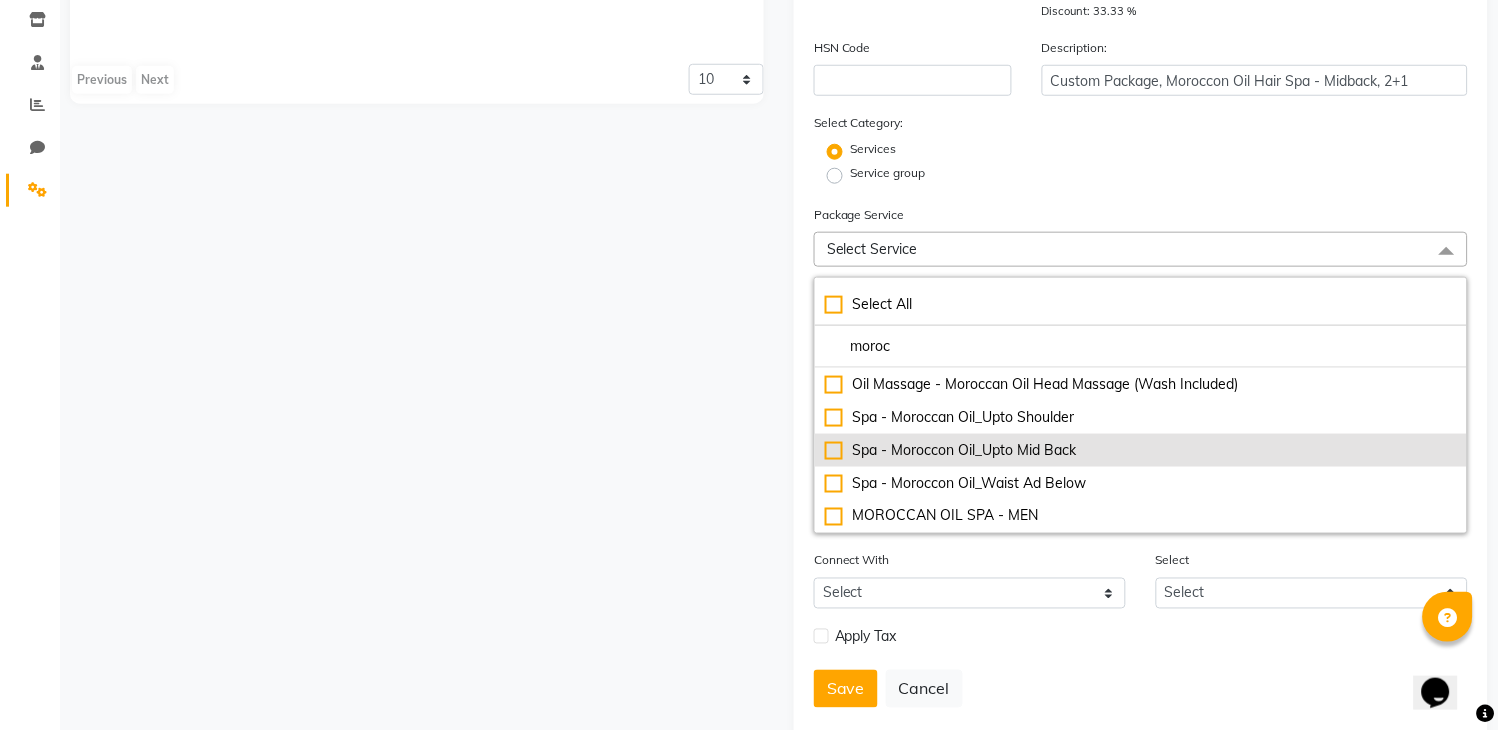 type on "moroc" 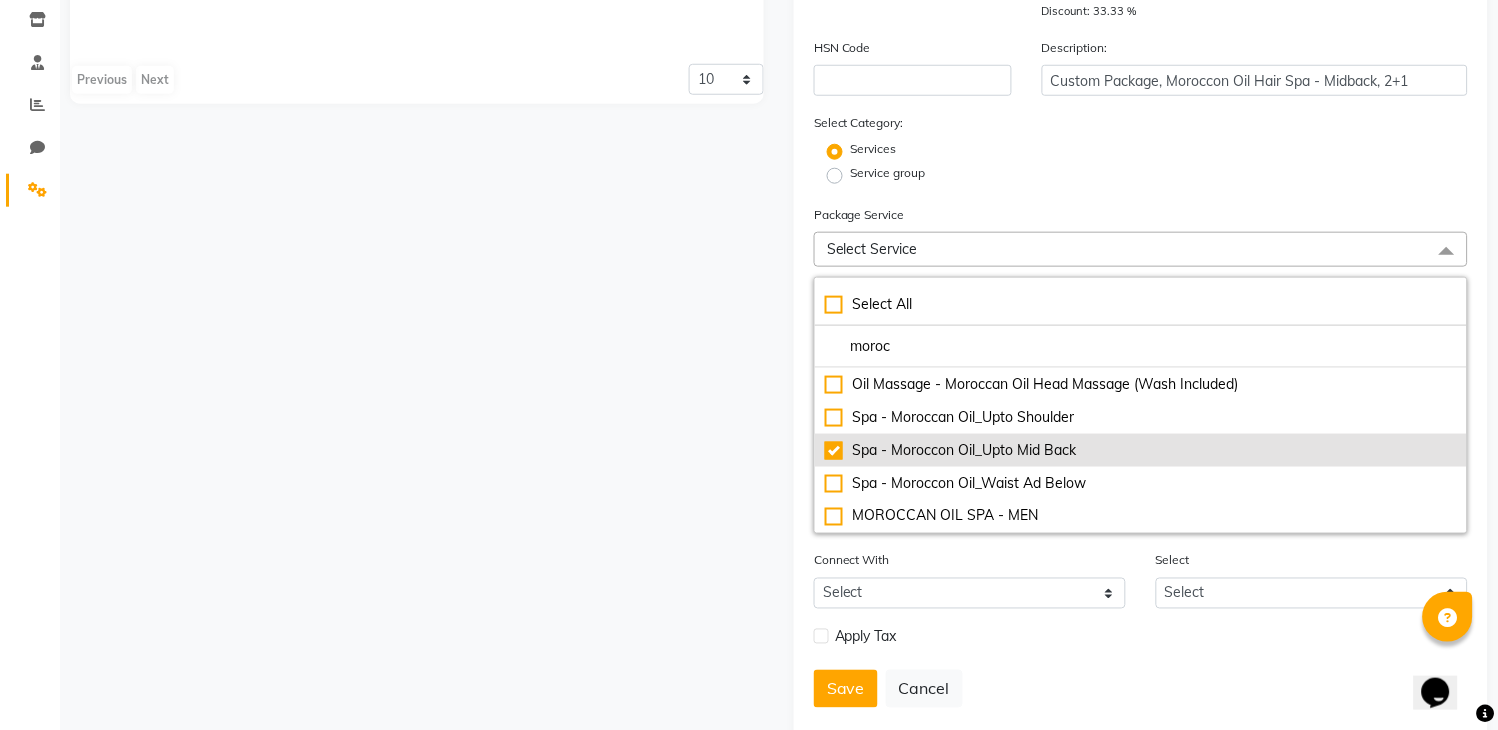 checkbox on "true" 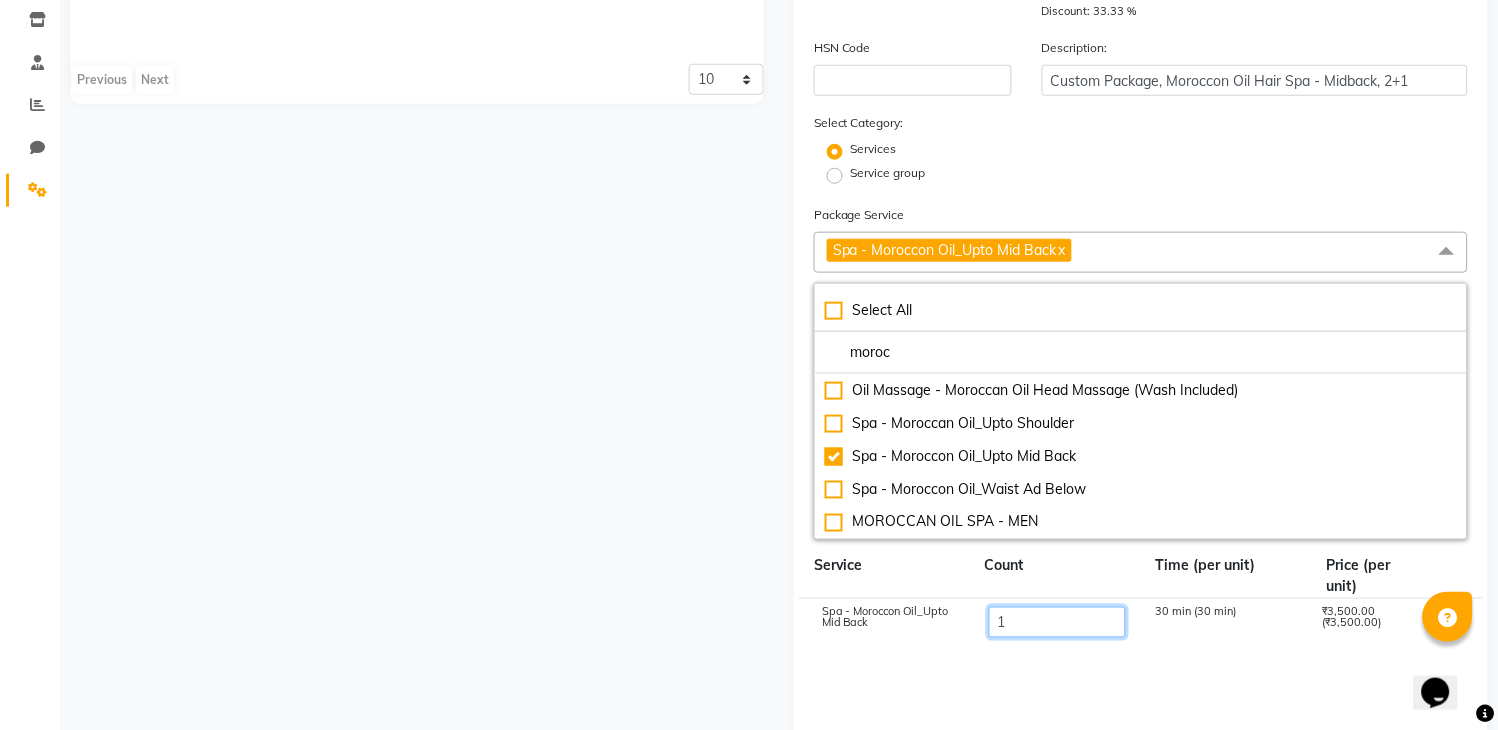 click on "1" 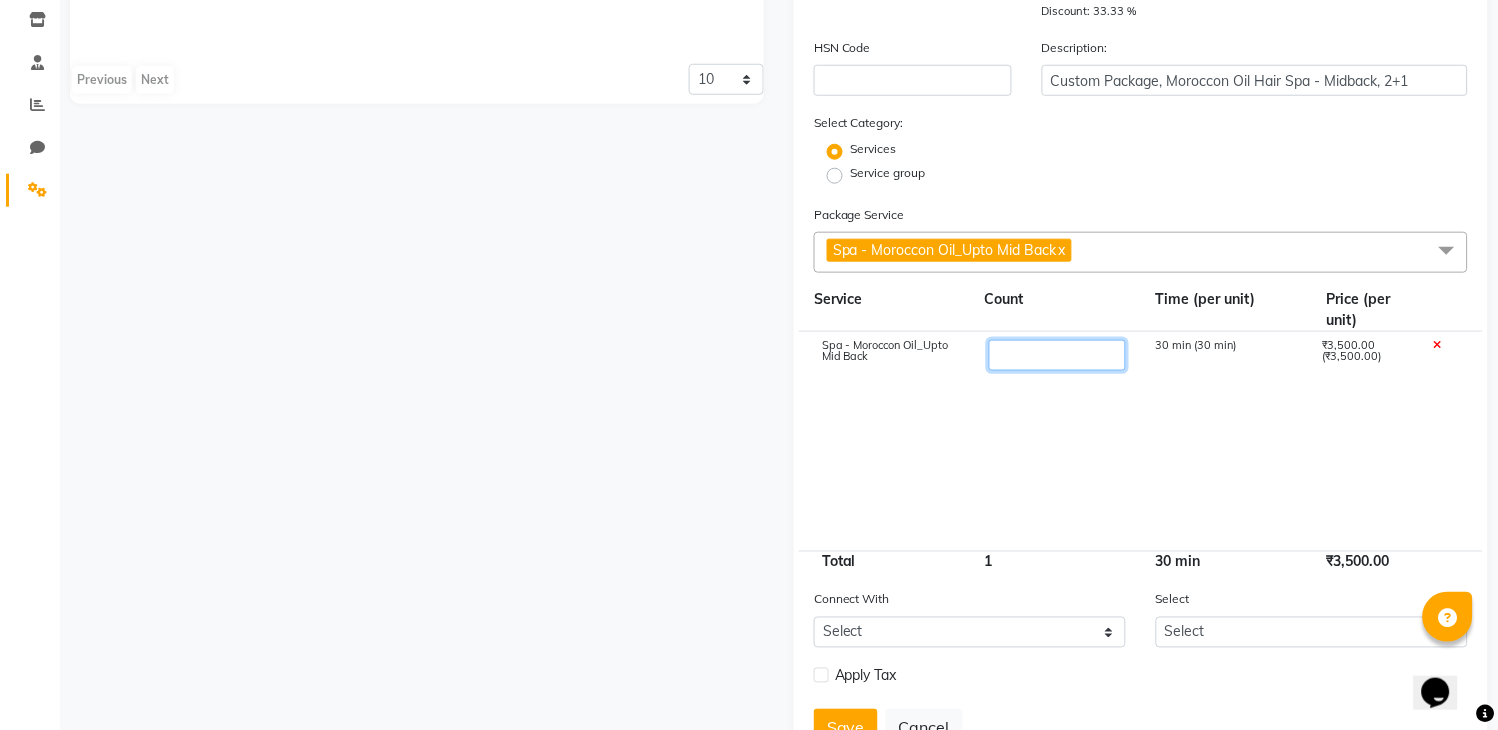 type on "3" 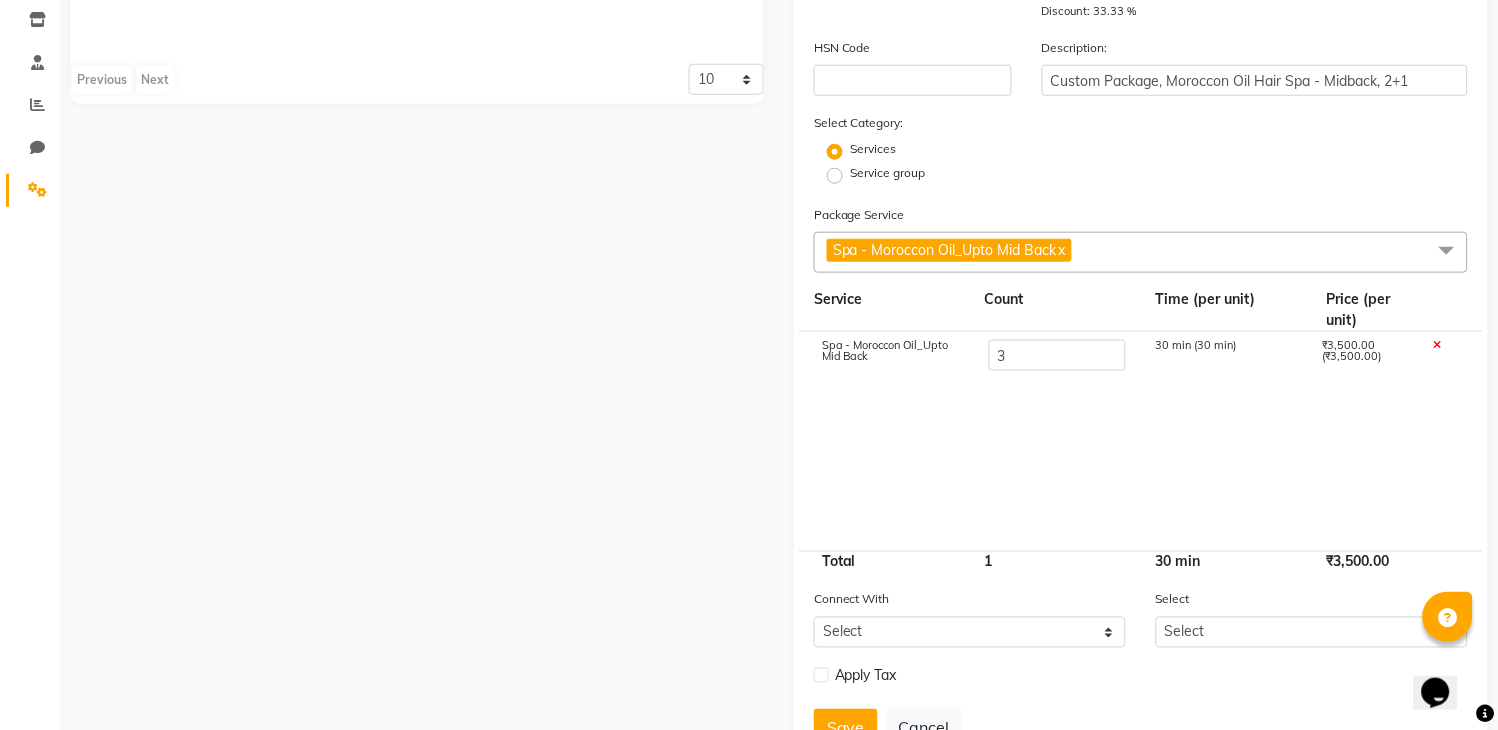 click on "Spa - Moroccon Oil_Upto Mid Back 3 30 min (30 min) ₹3,500.00 (₹3,500.00)" 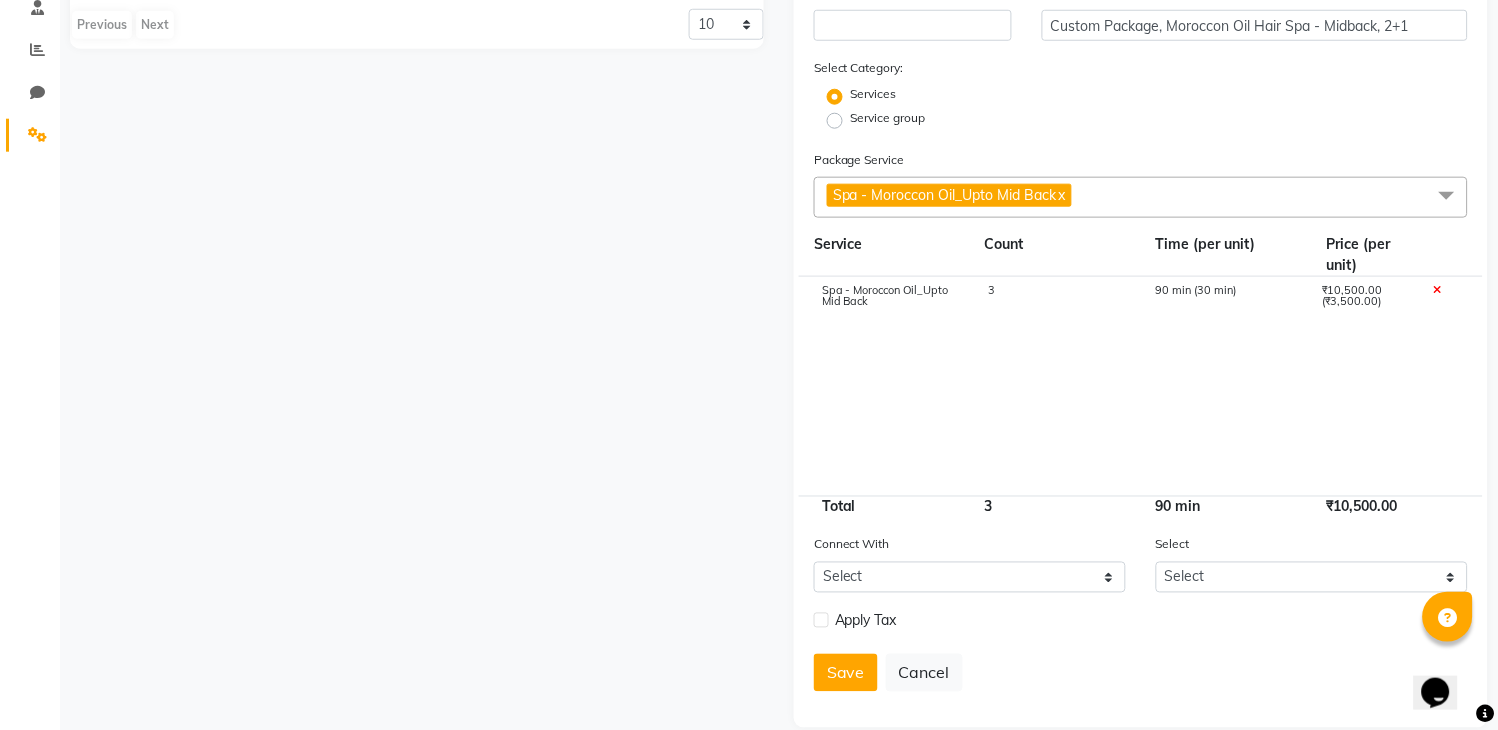 scroll, scrollTop: 423, scrollLeft: 0, axis: vertical 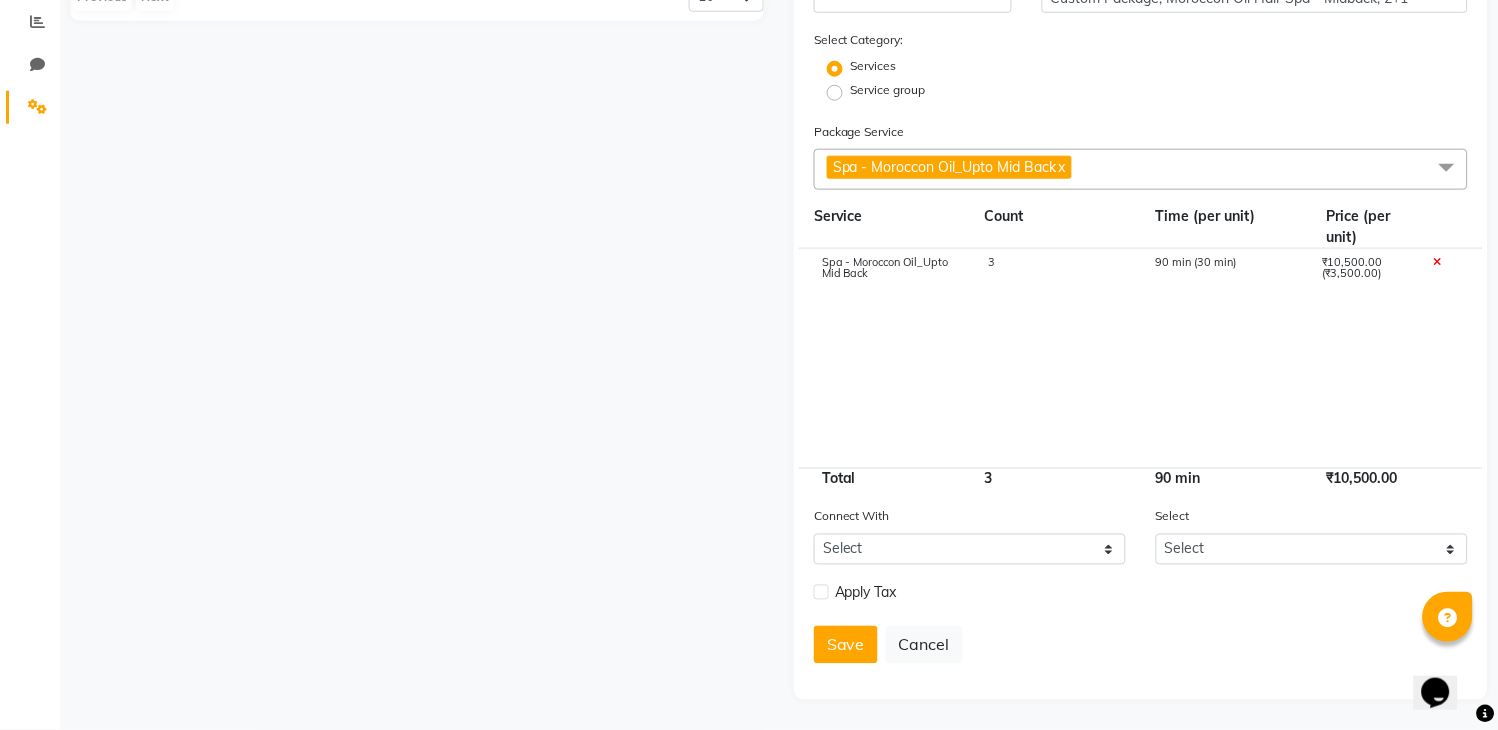 click 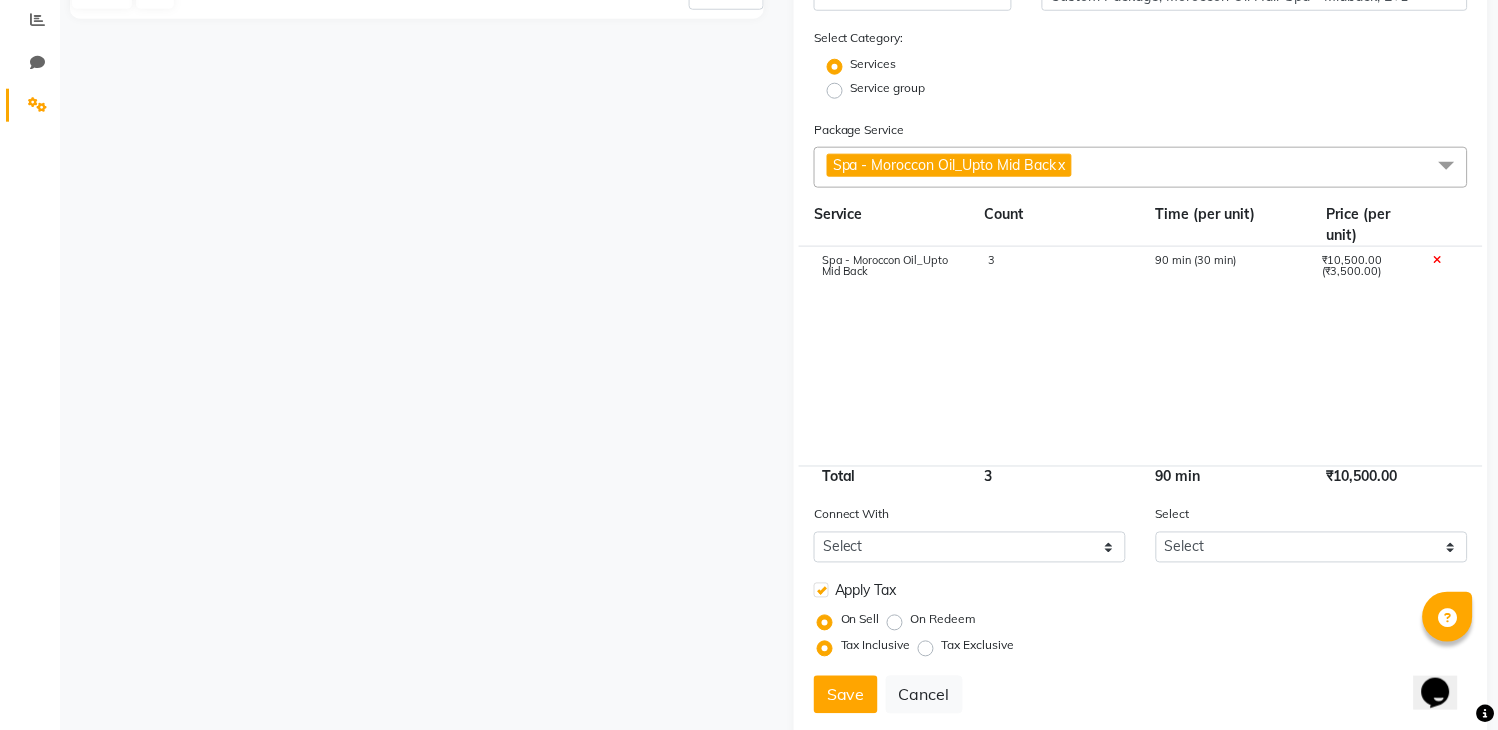 click on "On Redeem" 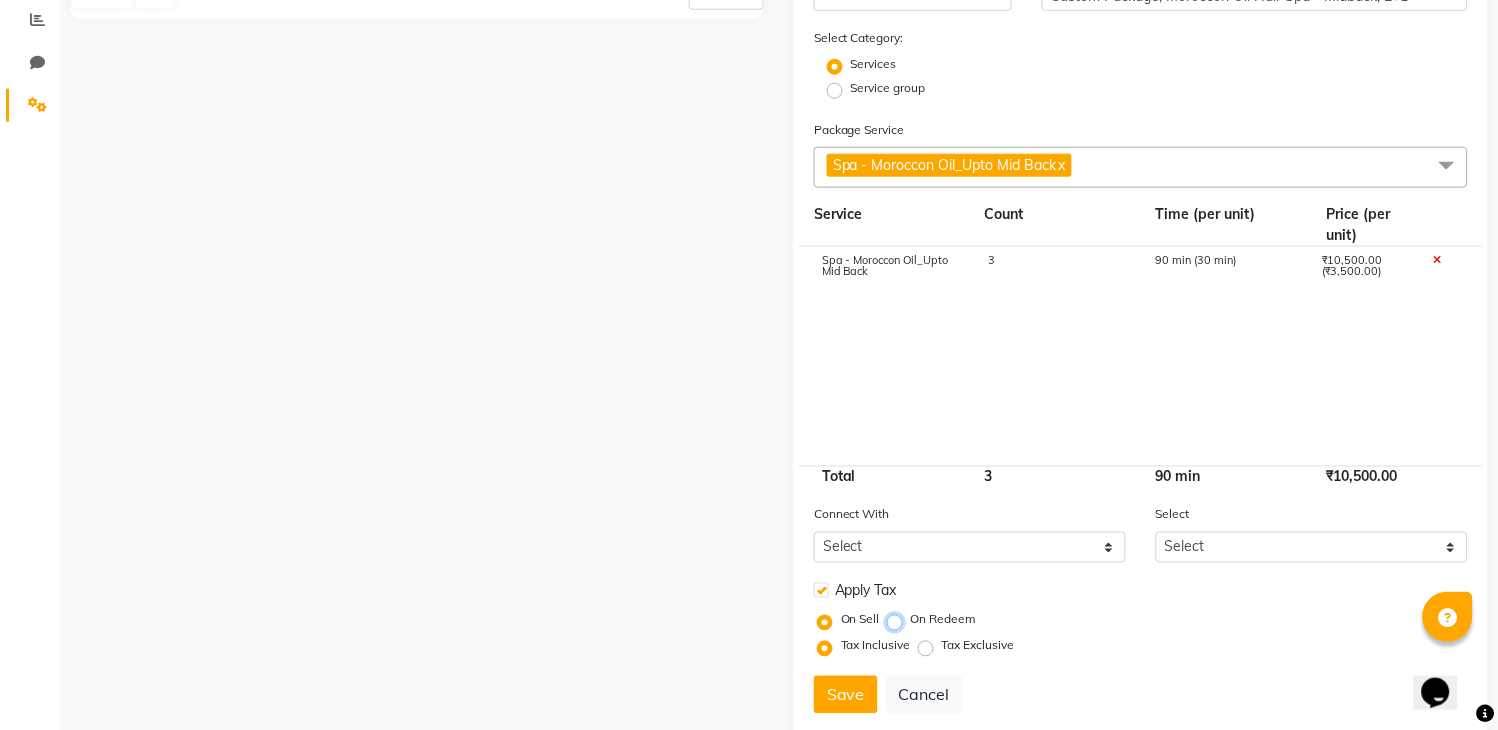 click on "On Redeem" at bounding box center (899, 620) 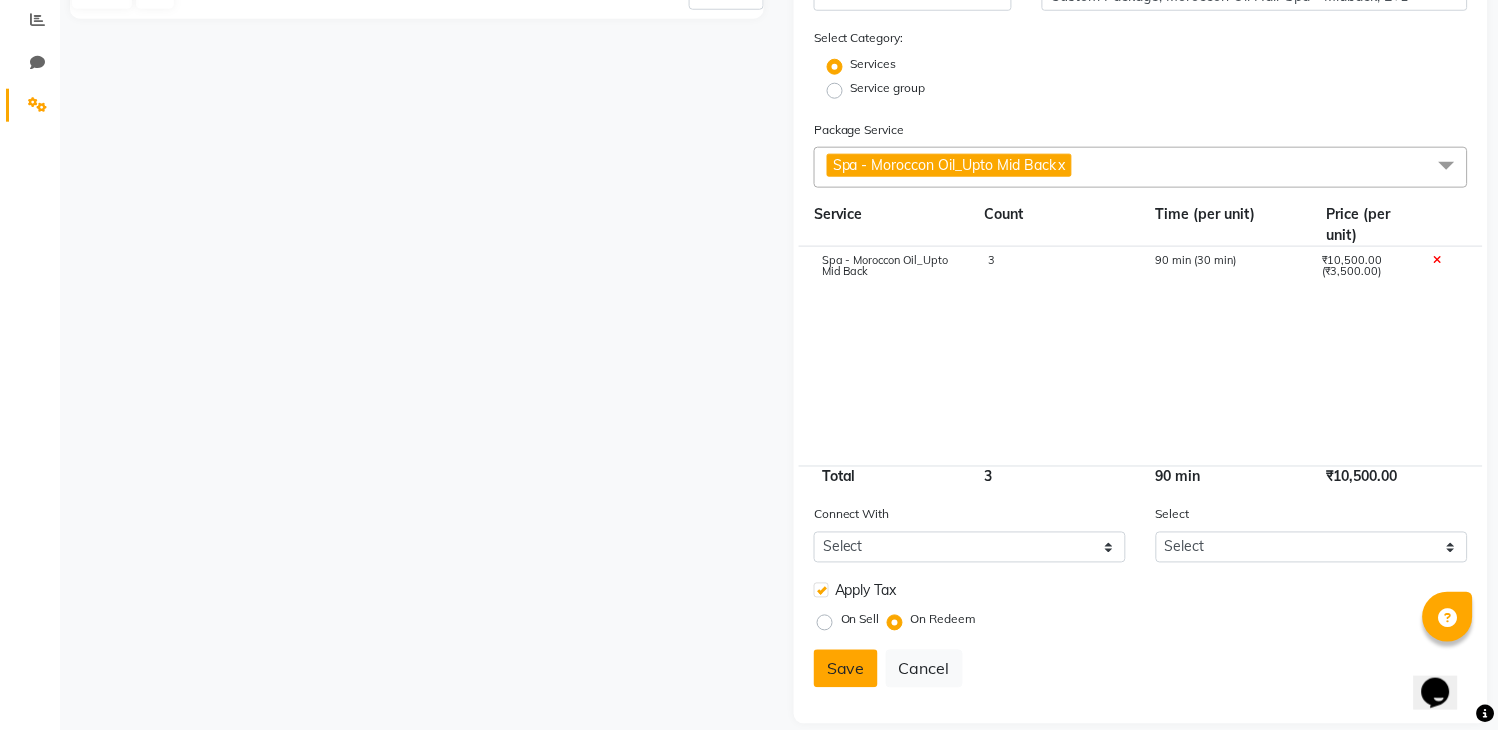 click on "Save" 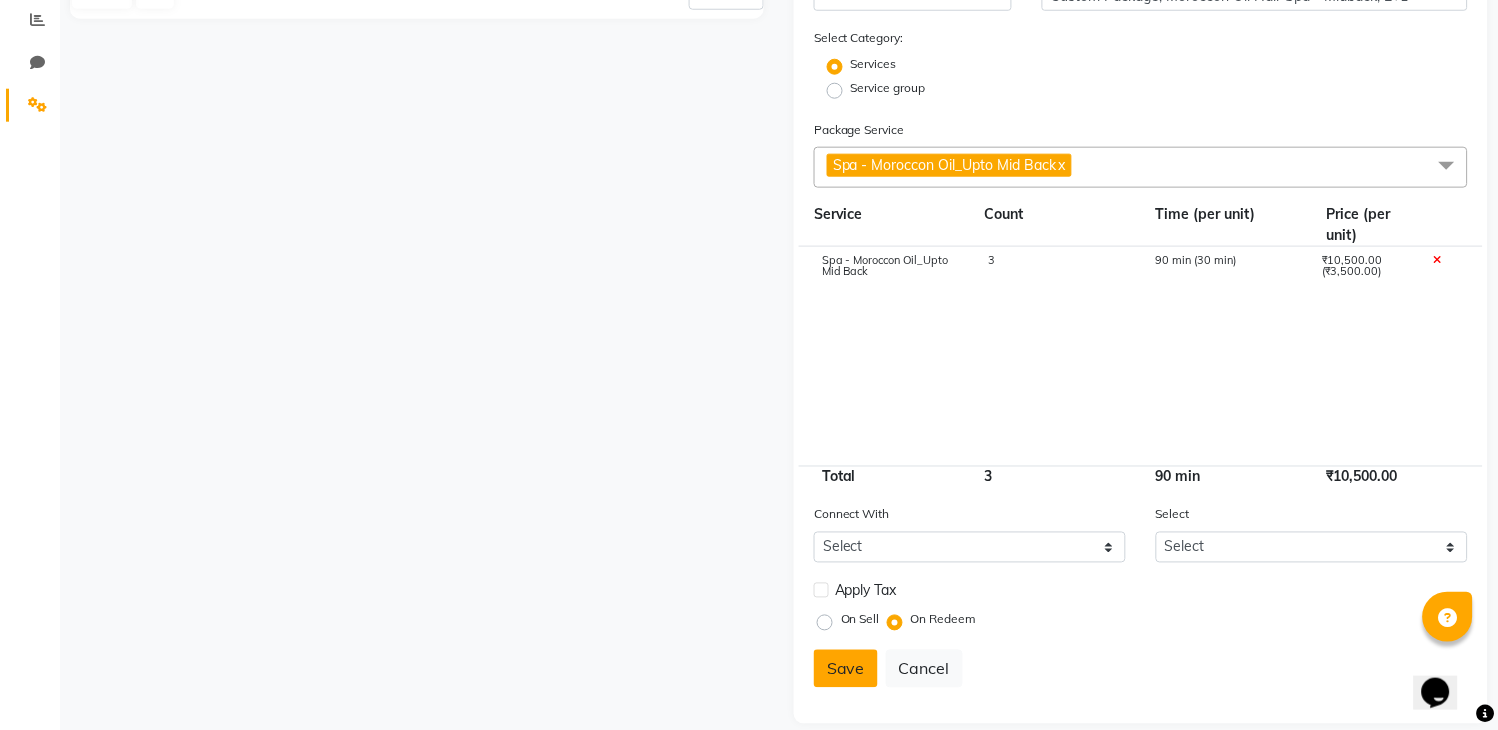 type 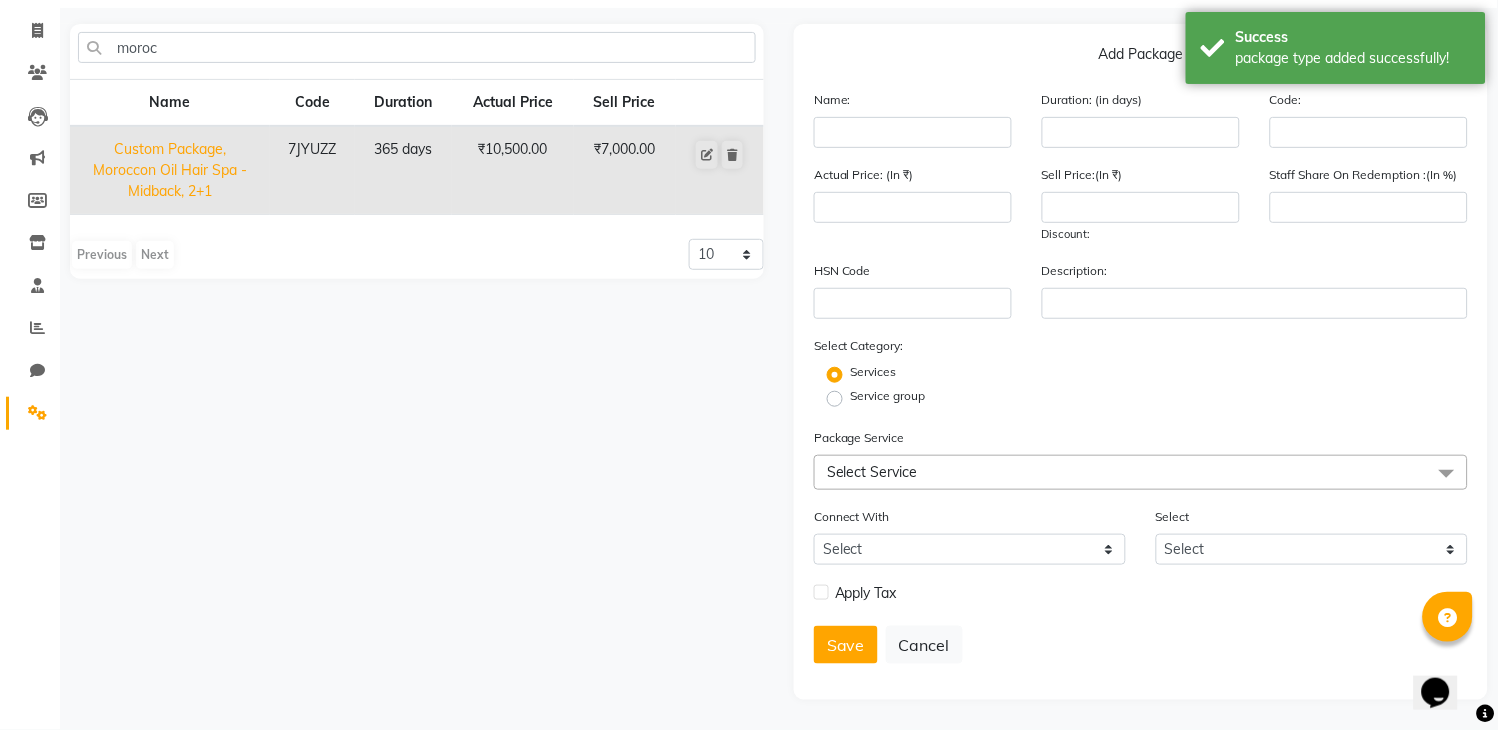 scroll, scrollTop: 0, scrollLeft: 0, axis: both 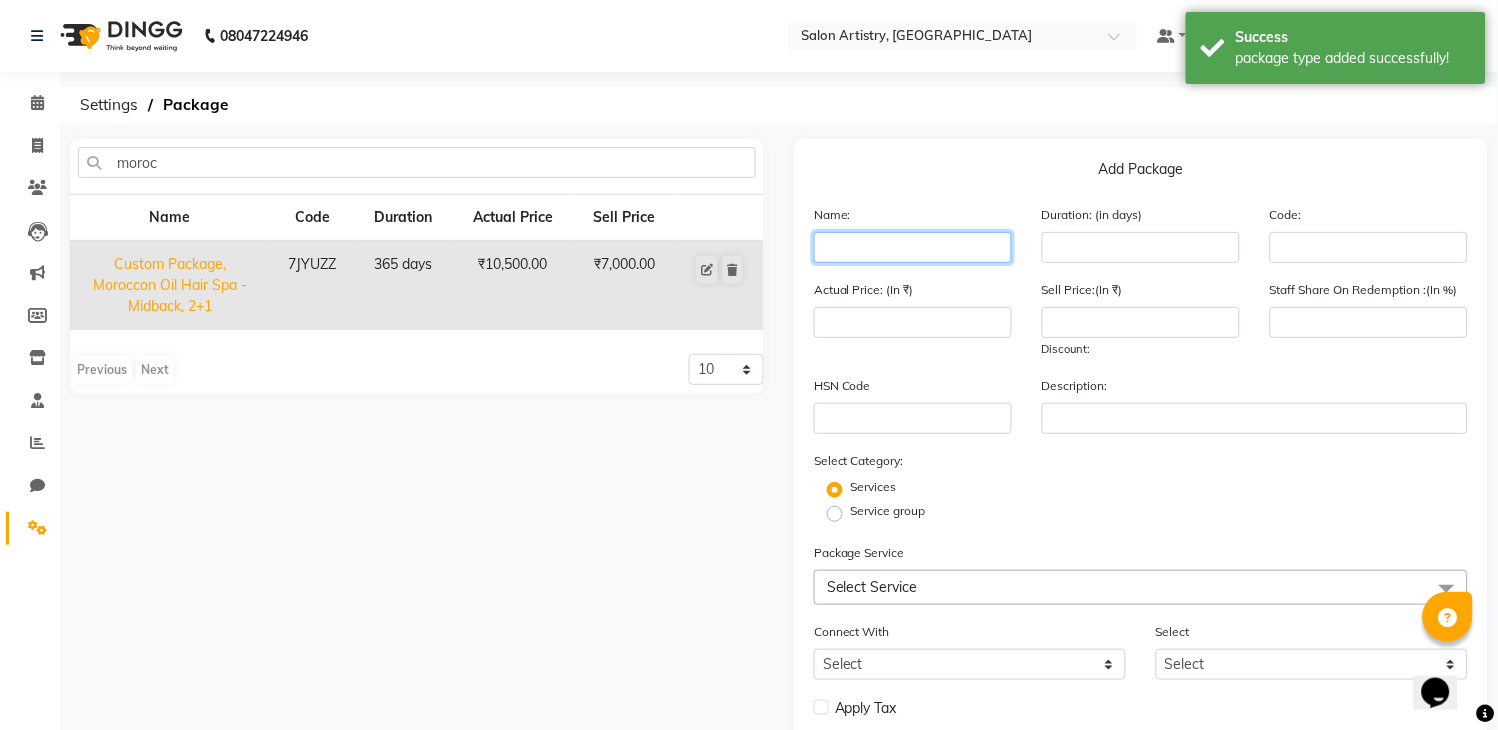 click 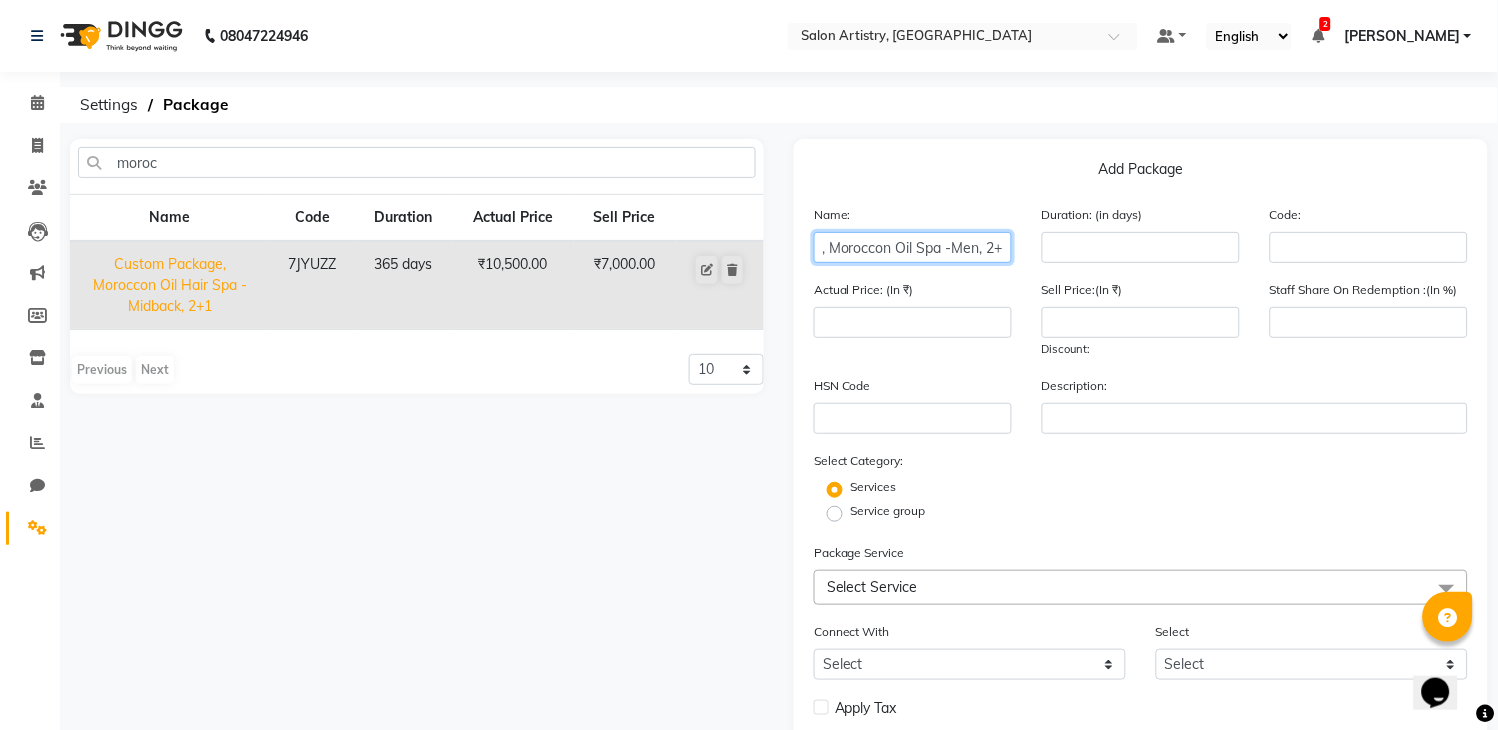 scroll, scrollTop: 0, scrollLeft: 118, axis: horizontal 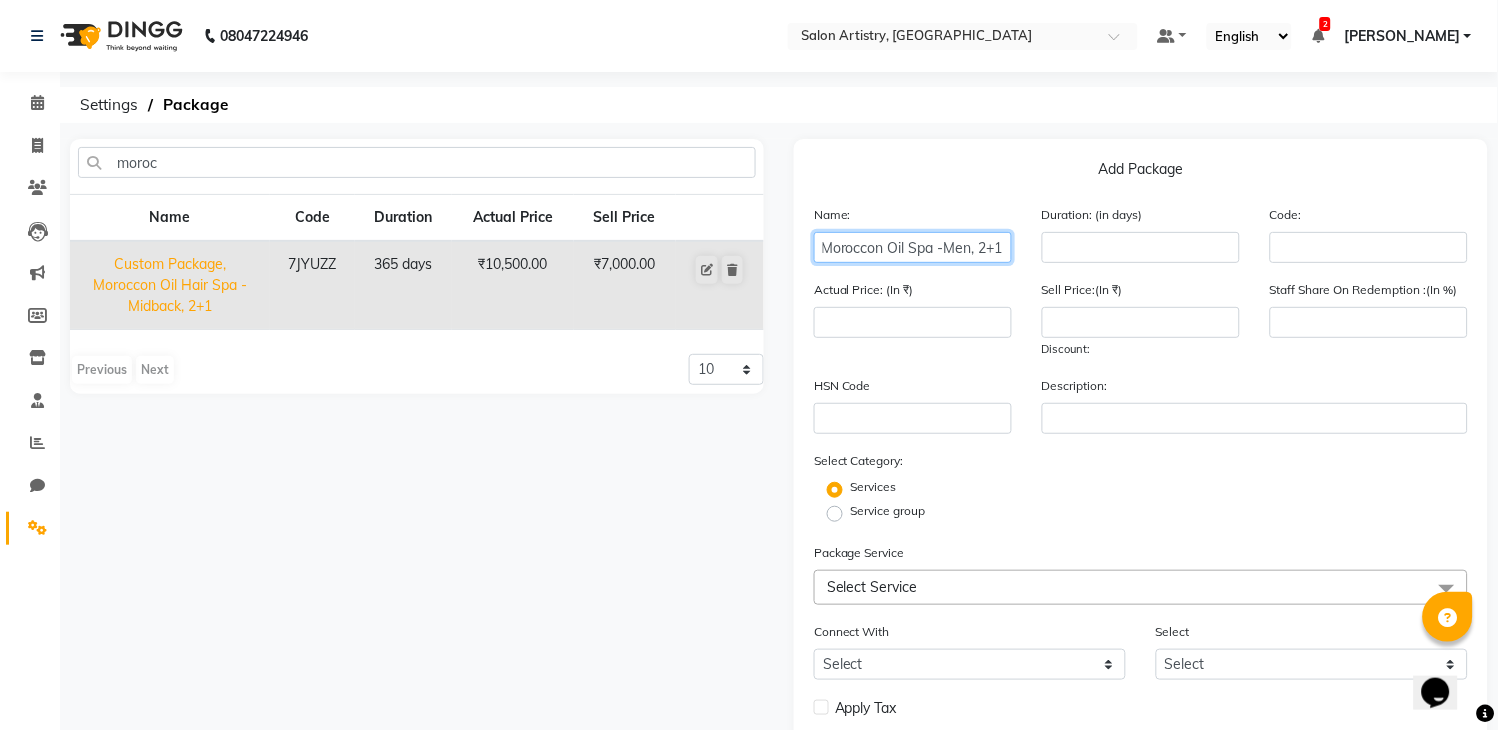 type on "Custom Package, Moroccon Oil Spa -Men, 2+1" 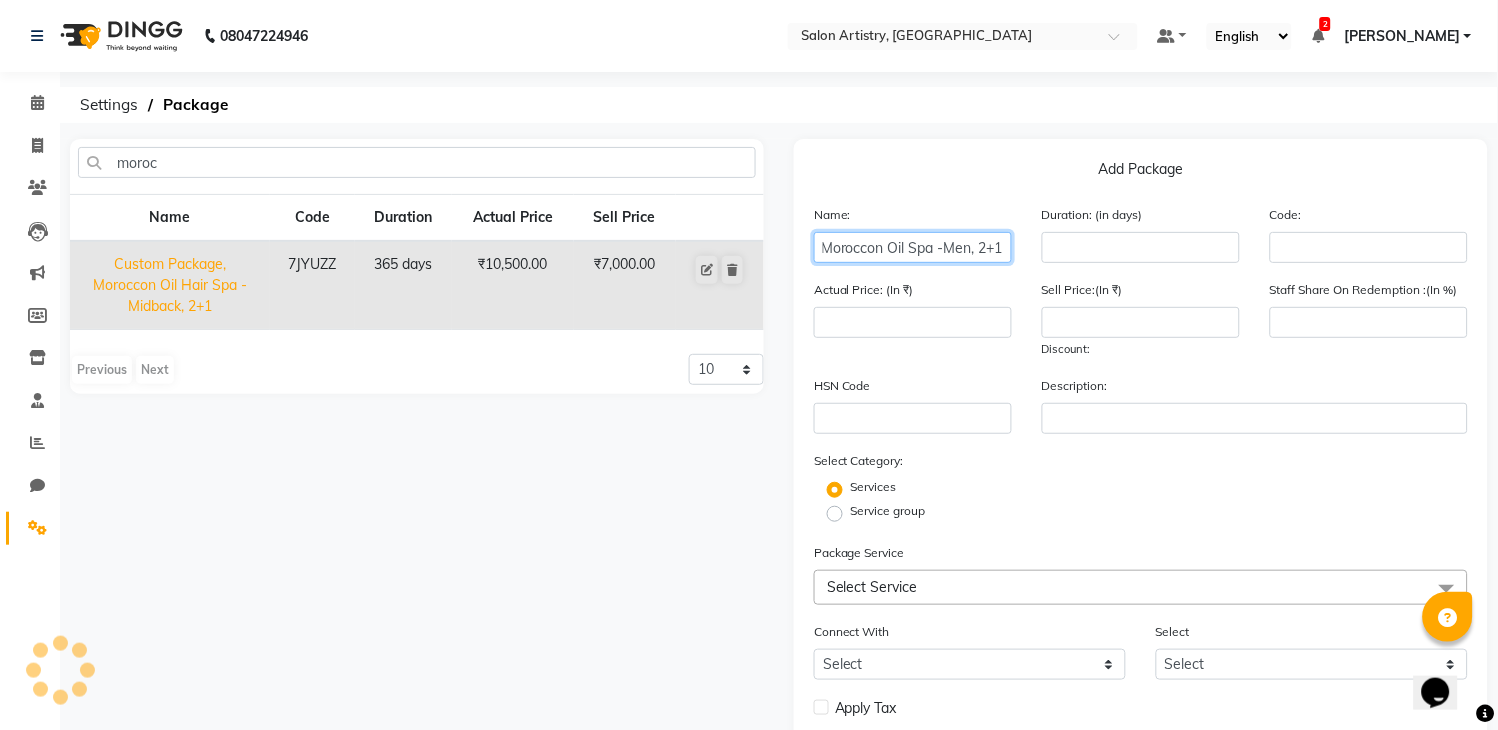 scroll, scrollTop: 0, scrollLeft: 0, axis: both 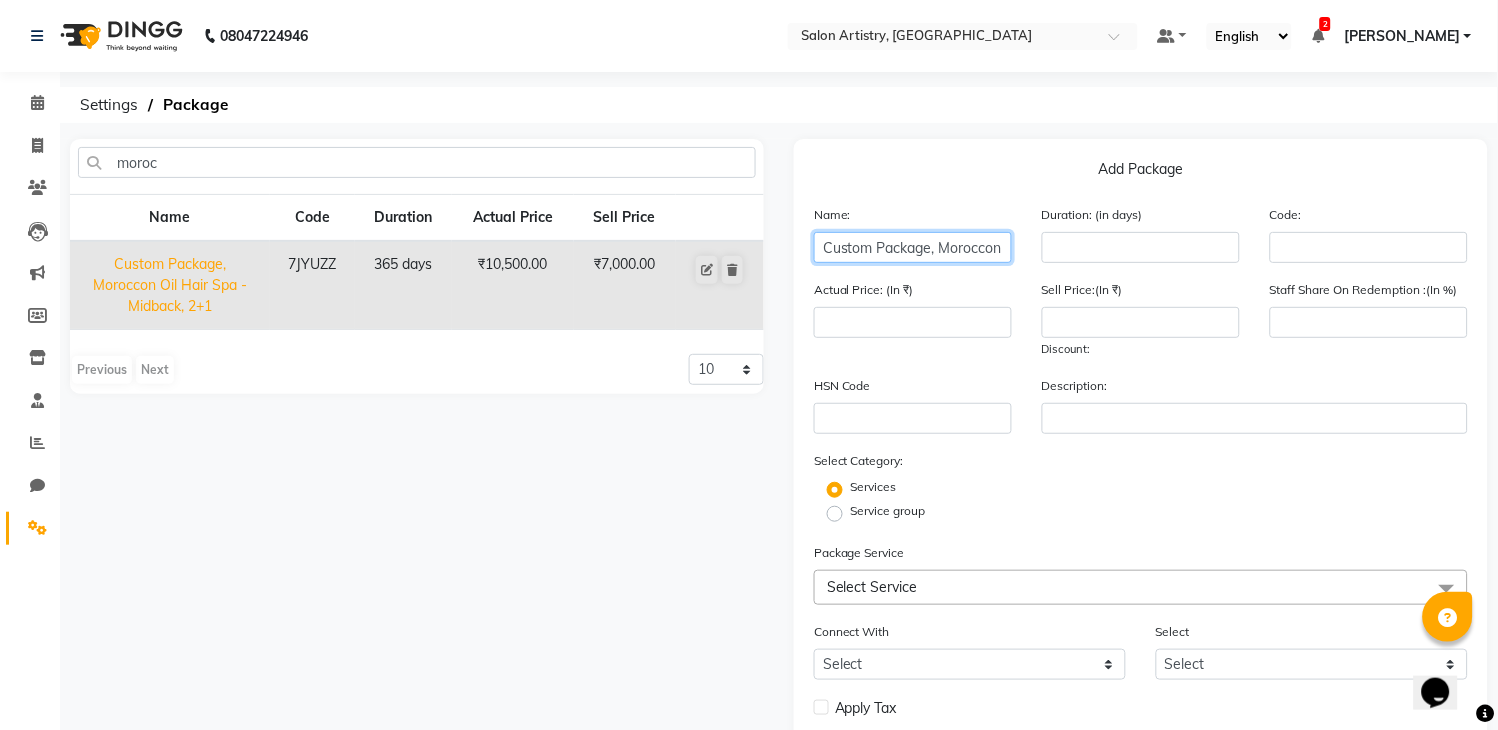 click on "Custom Package, Moroccon Oil Spa -Men, 2+1" 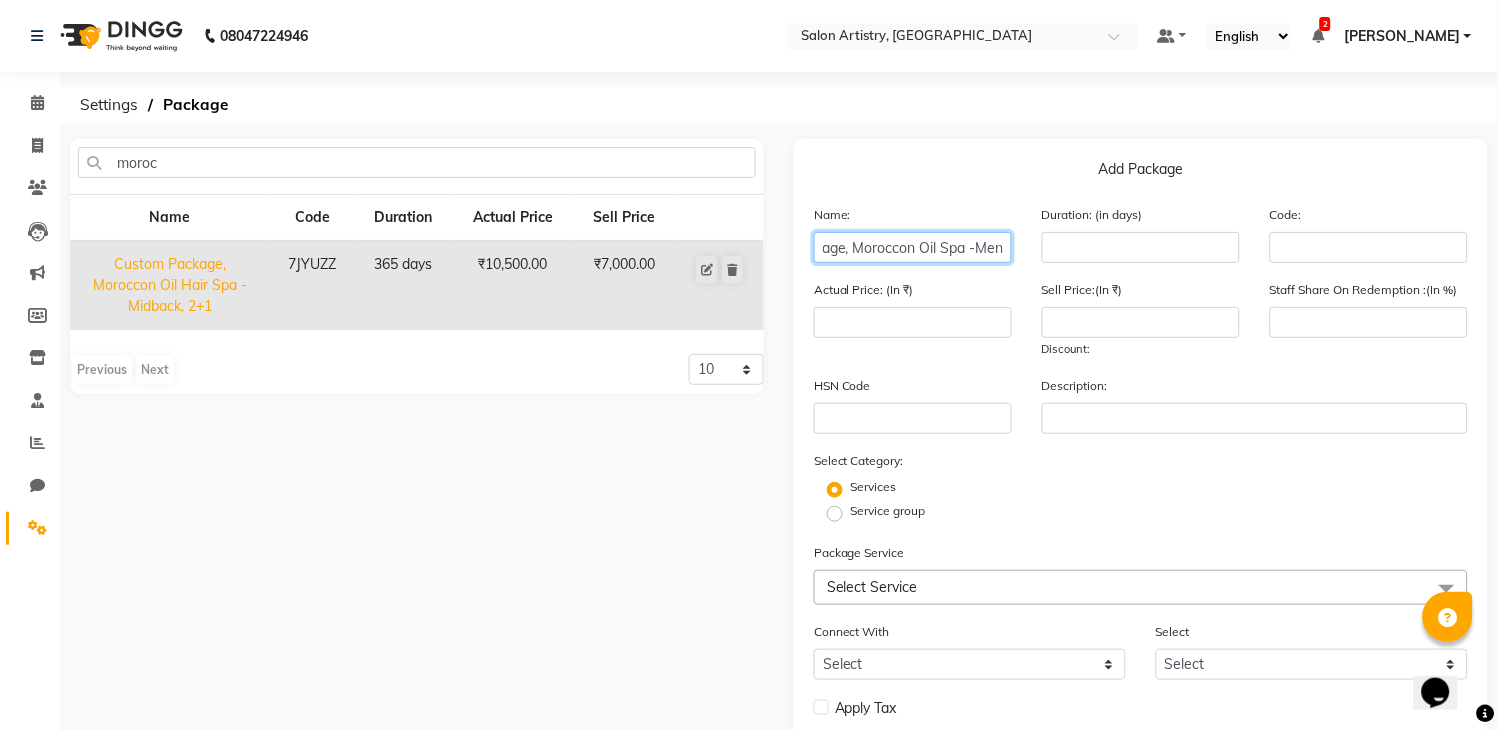 scroll, scrollTop: 0, scrollLeft: 118, axis: horizontal 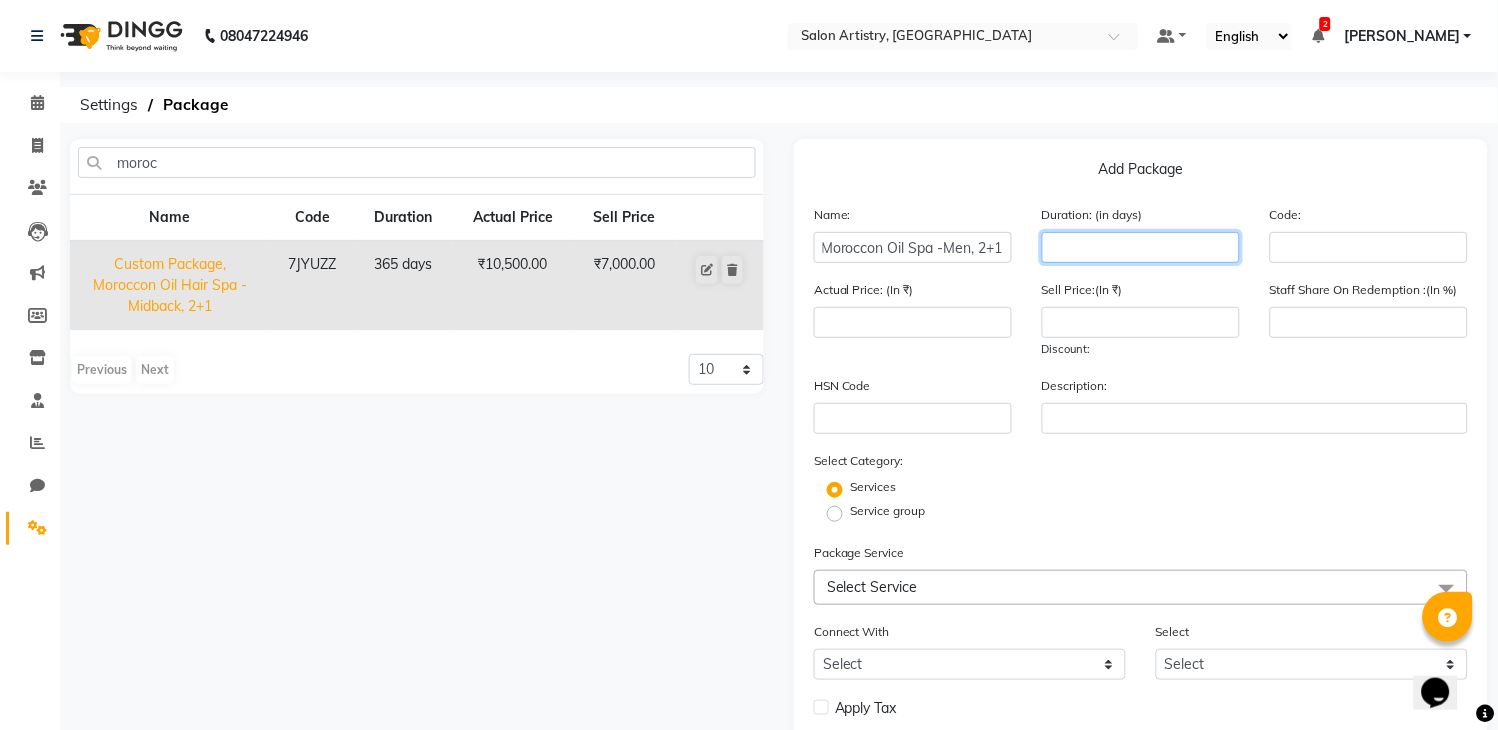 click 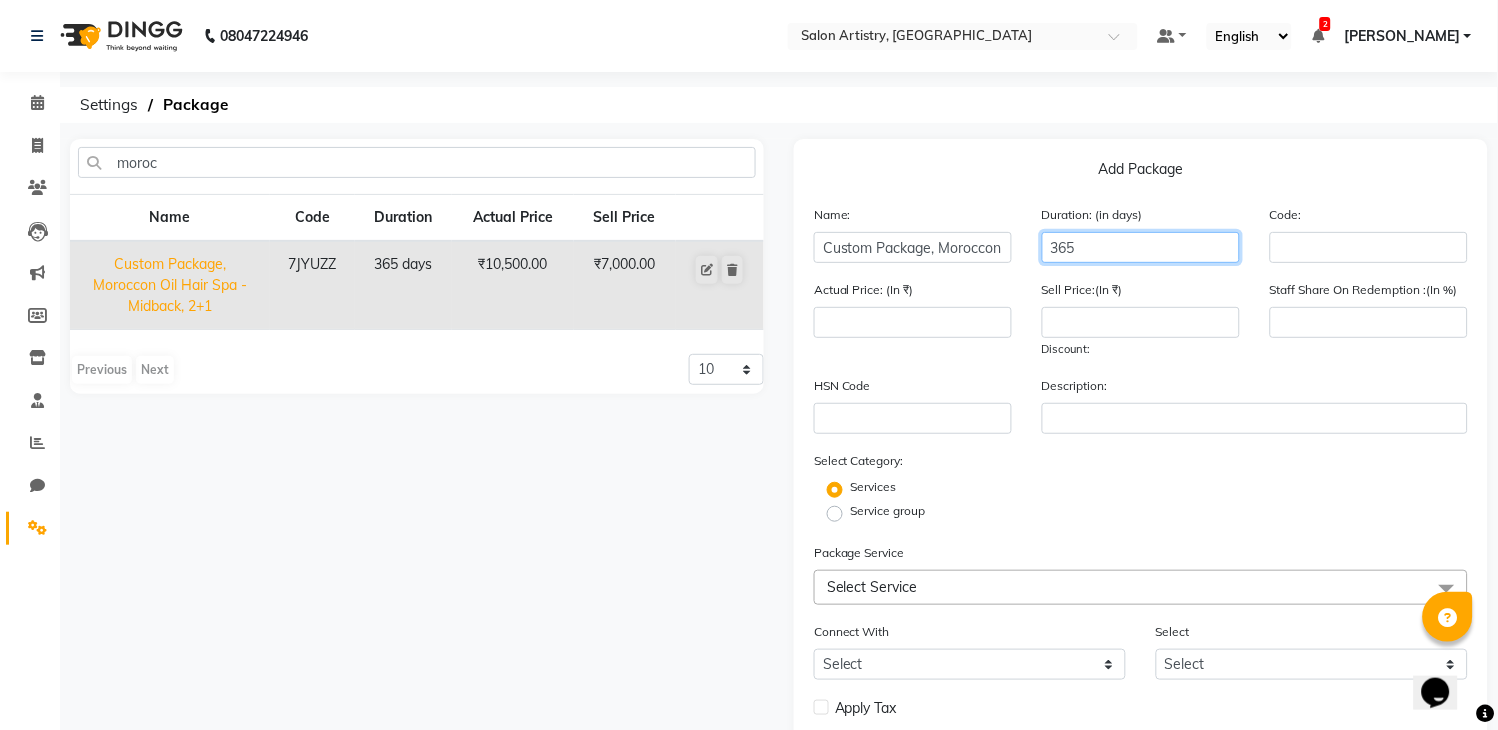 type on "365" 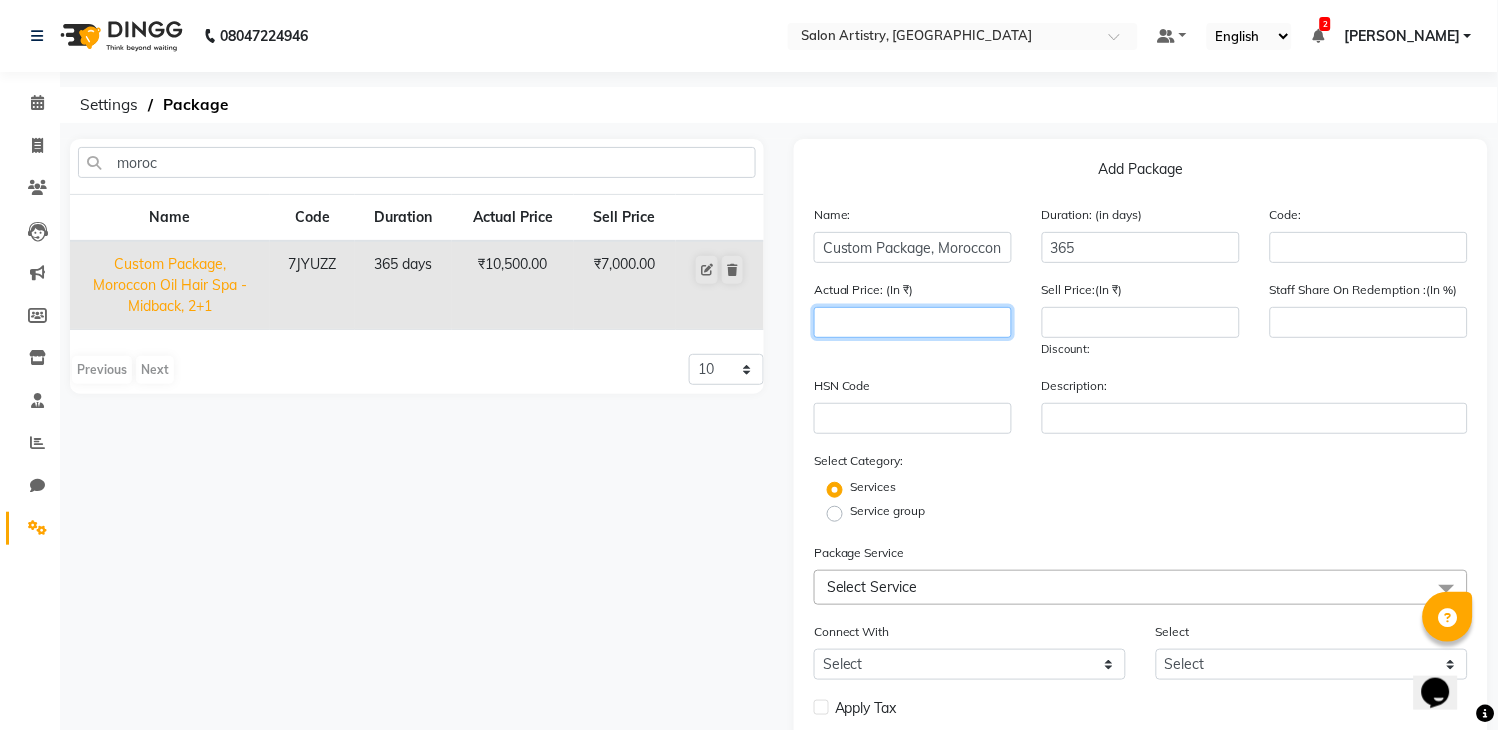 click 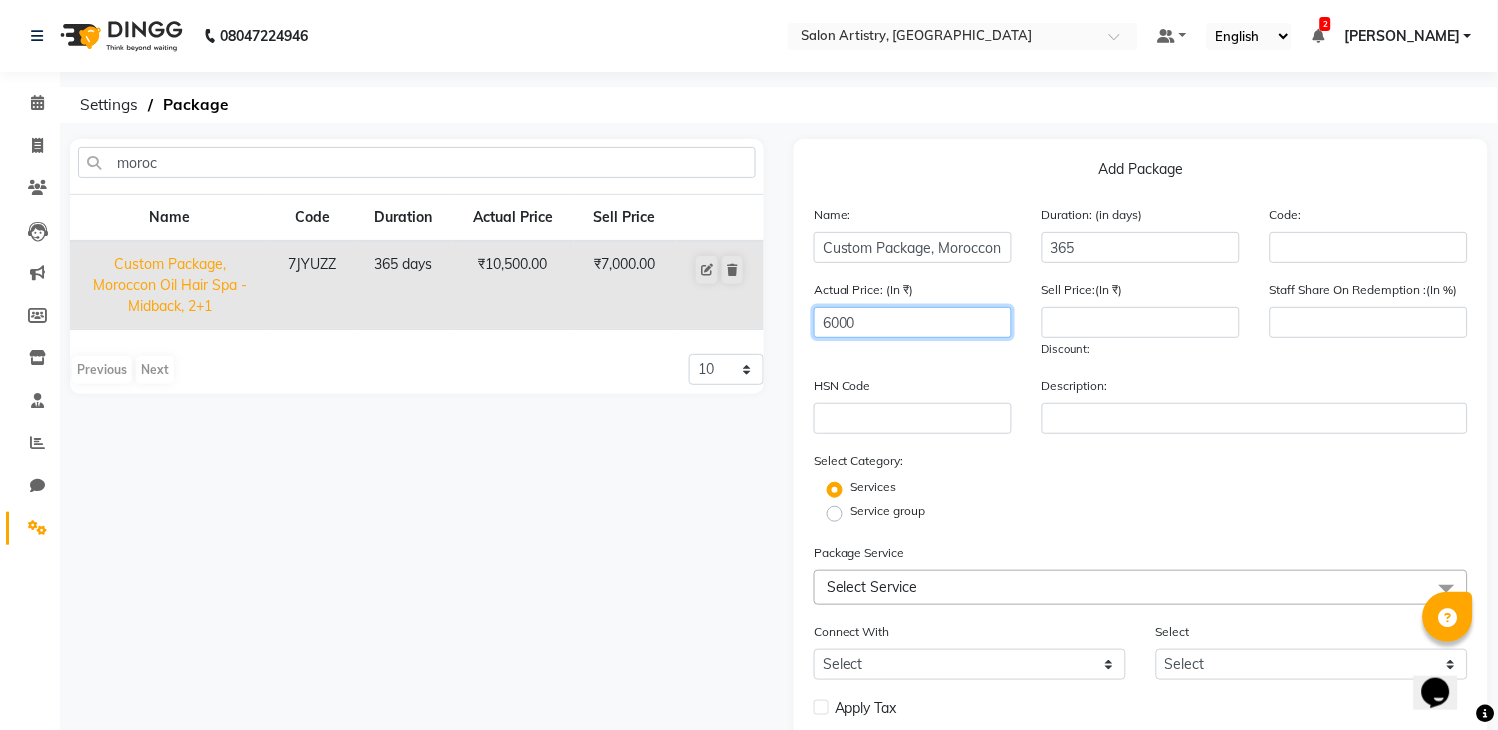 type on "6000" 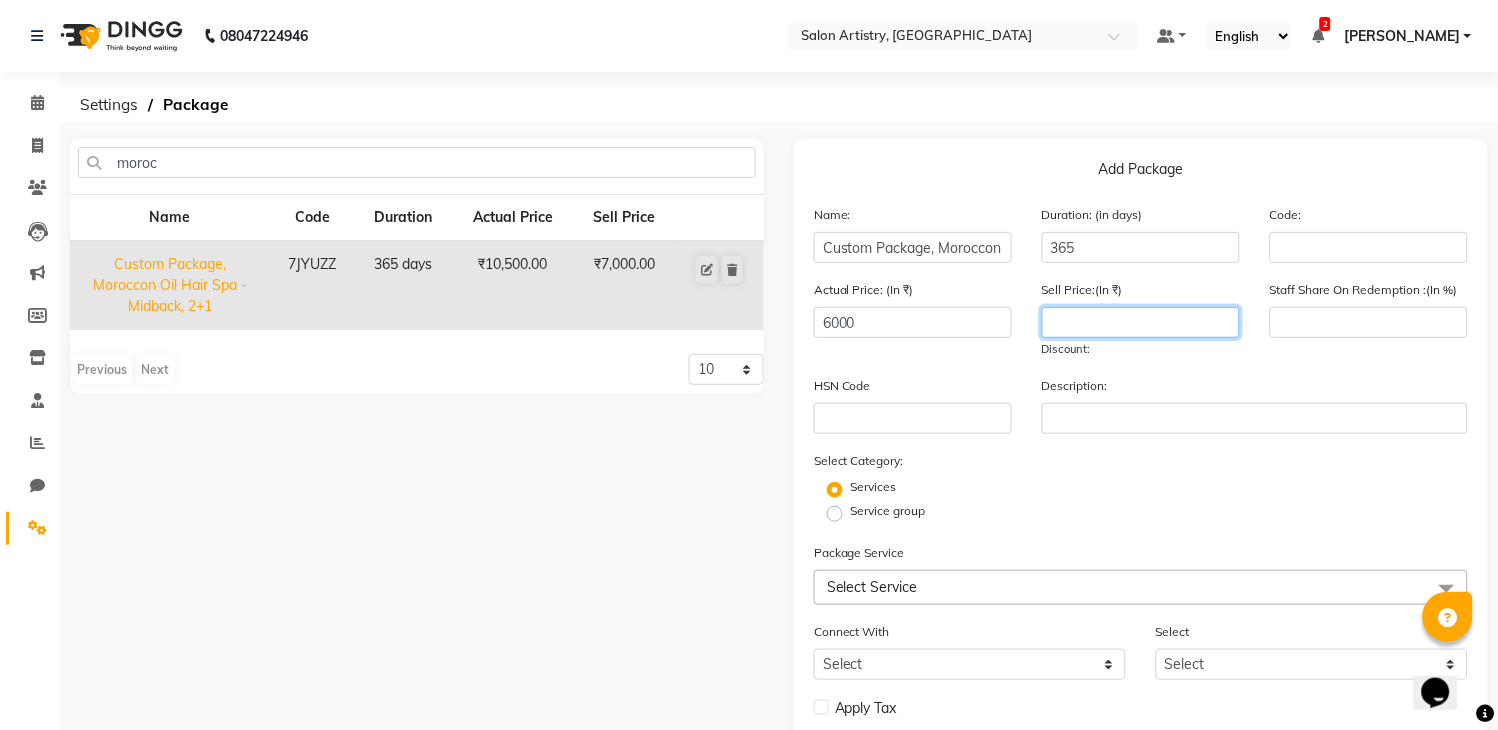 click 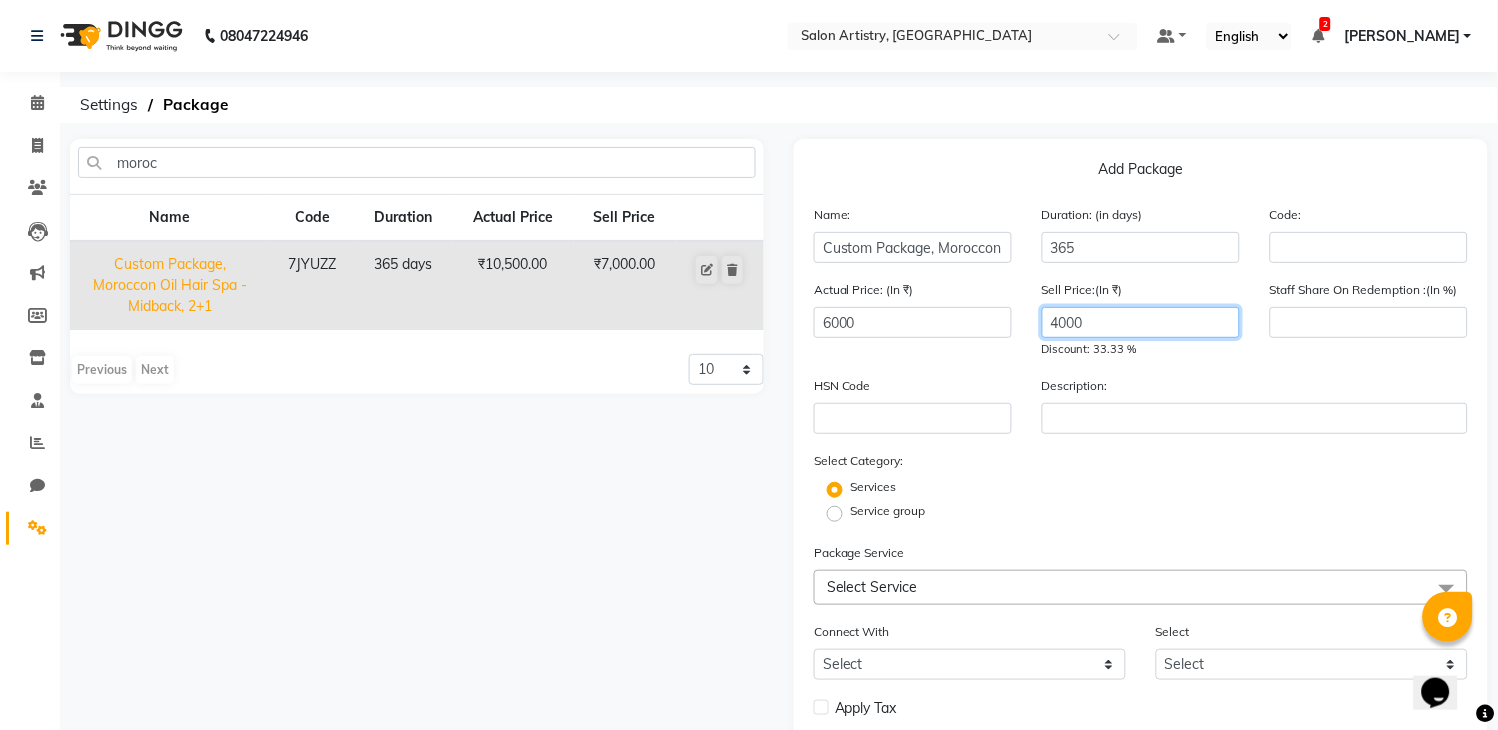 type on "4000" 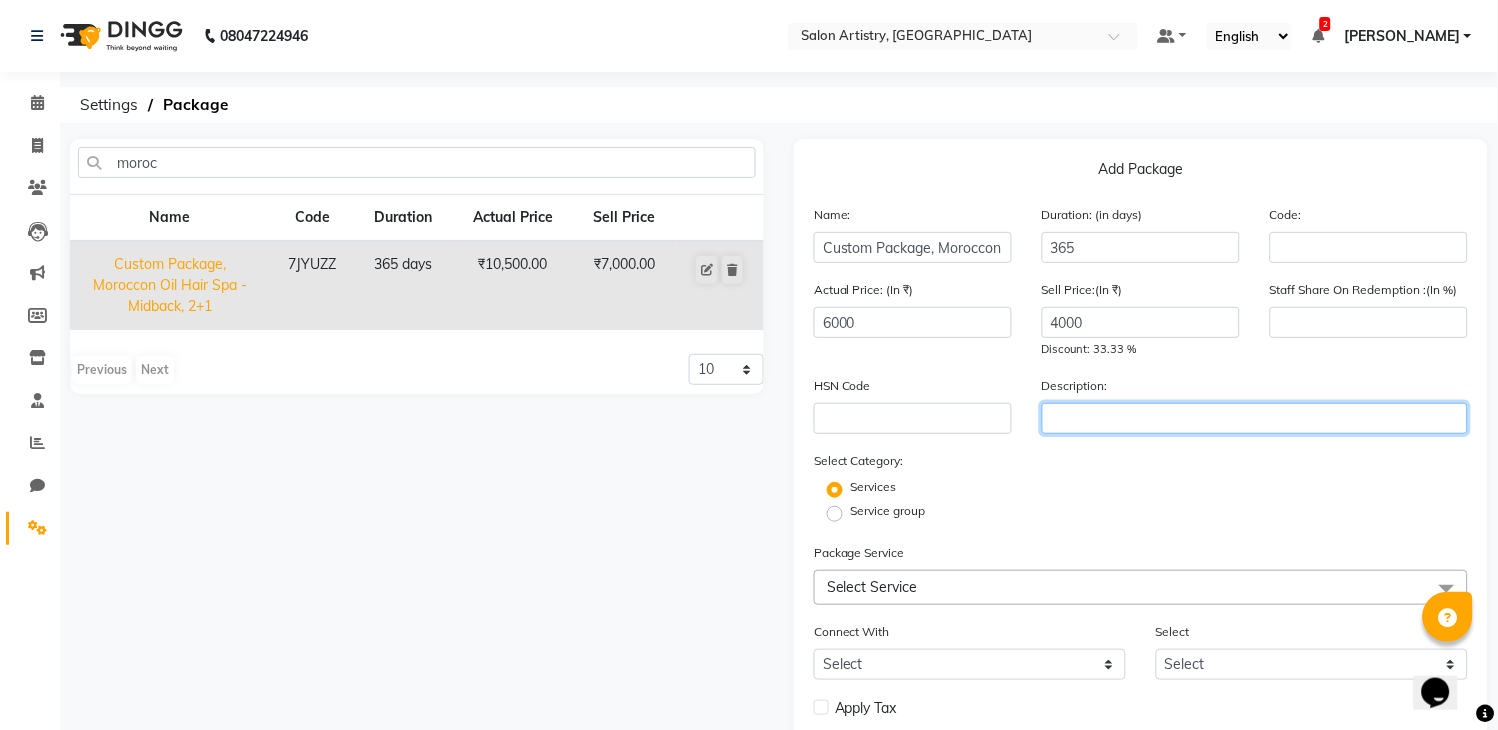 click 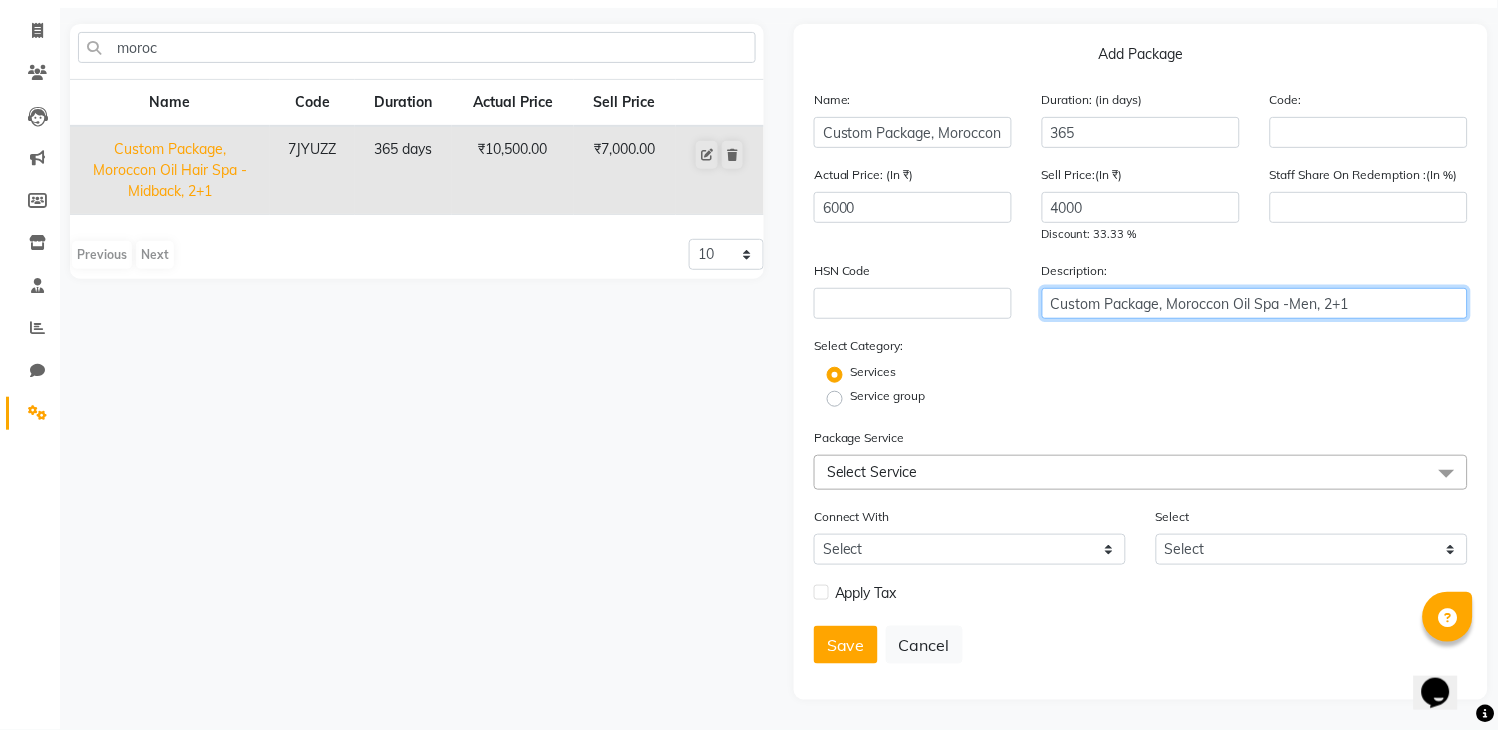 scroll, scrollTop: 116, scrollLeft: 0, axis: vertical 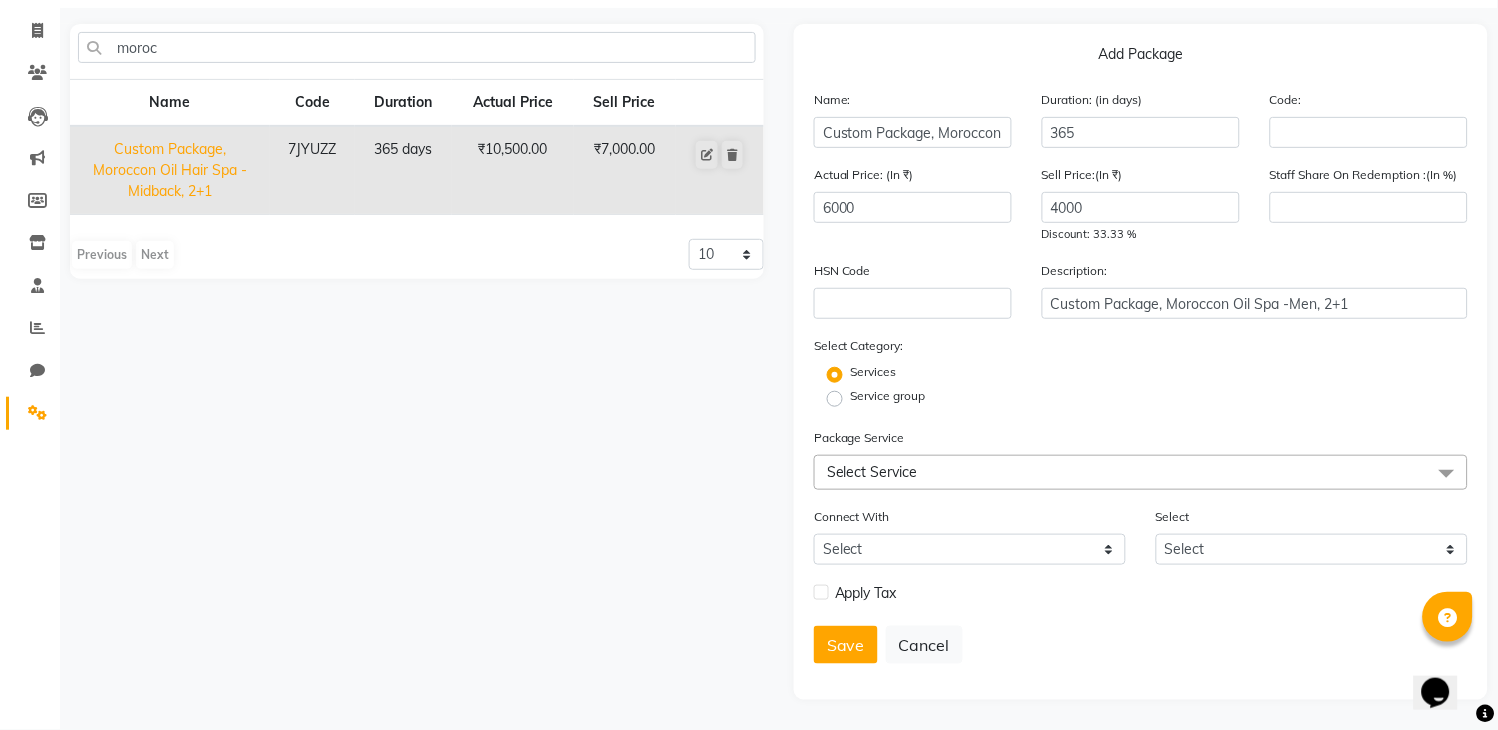 click on "Select Service" 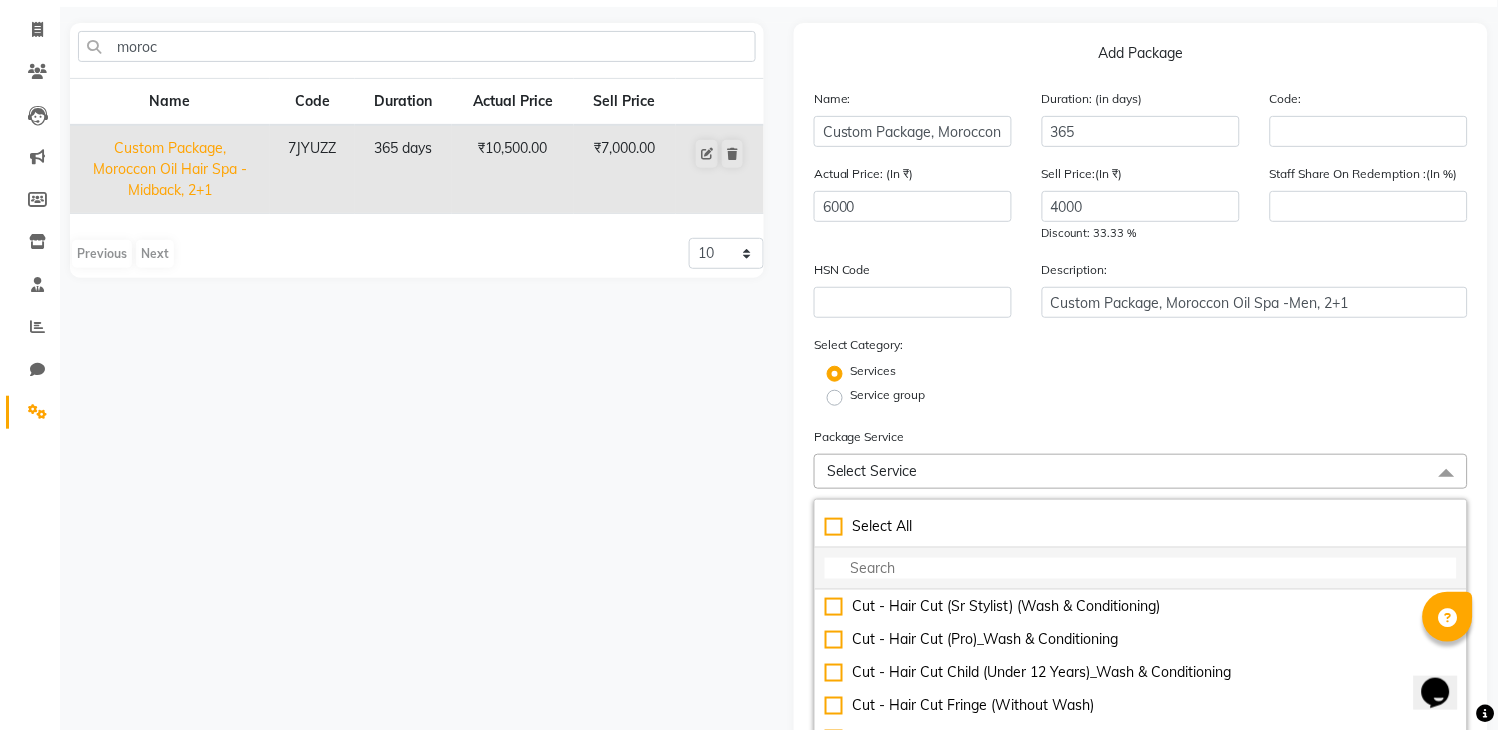 click 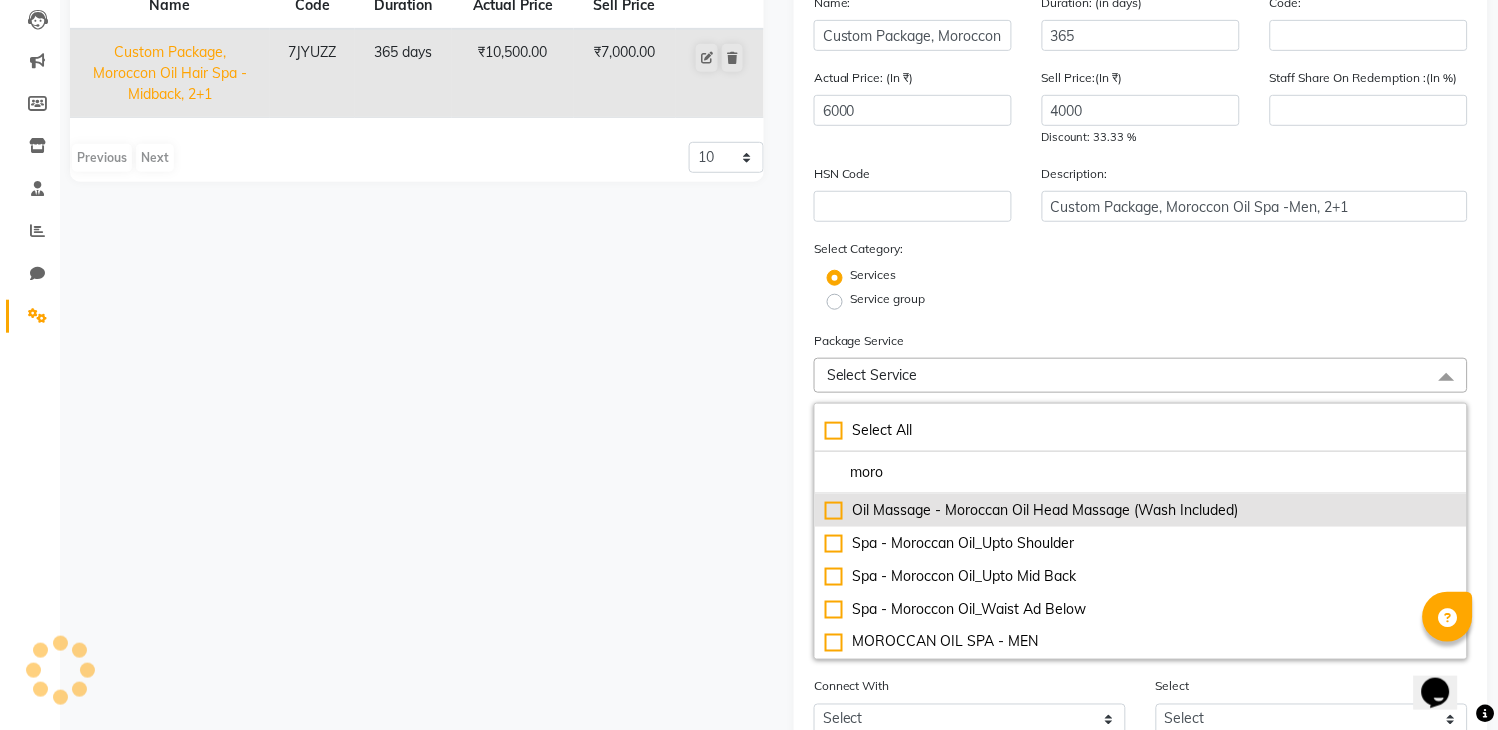 scroll, scrollTop: 338, scrollLeft: 0, axis: vertical 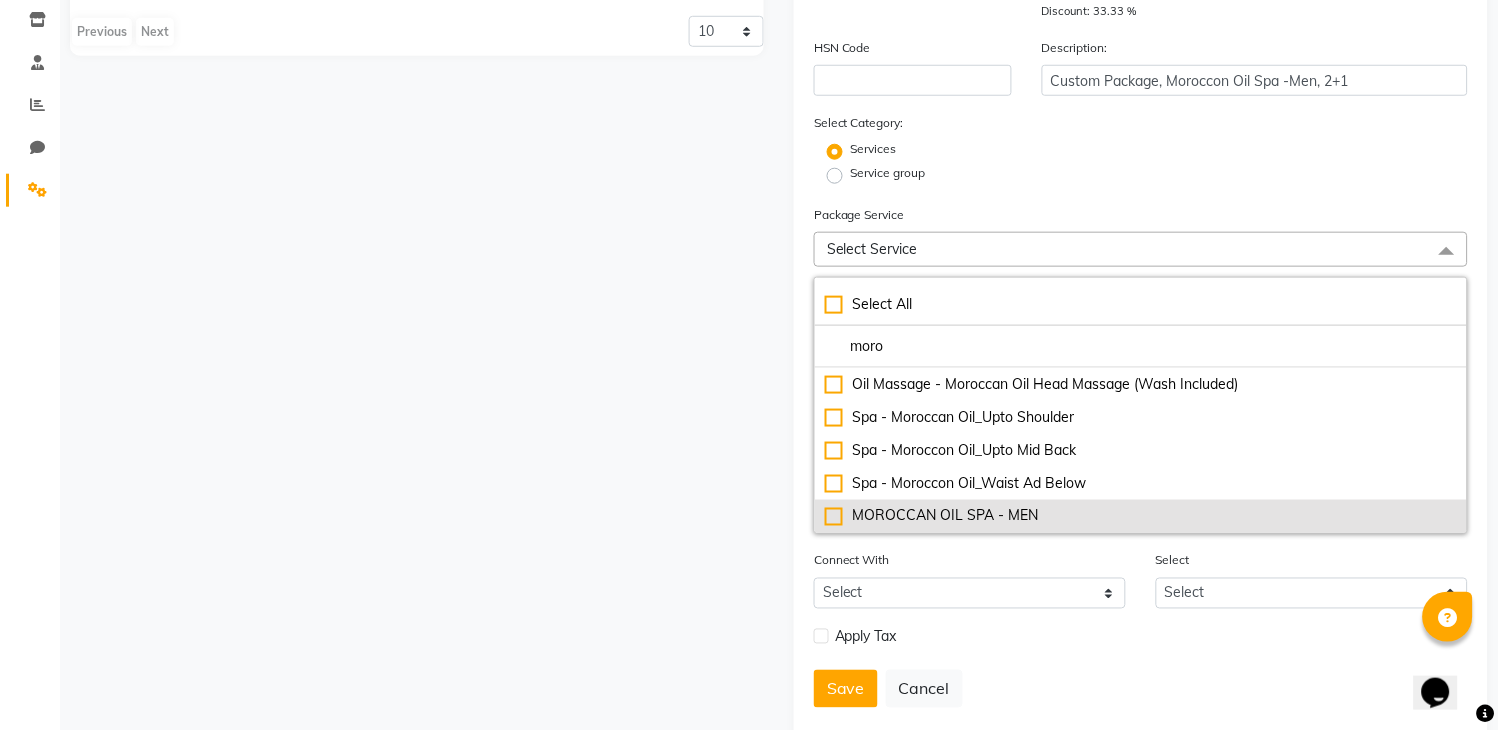type on "moro" 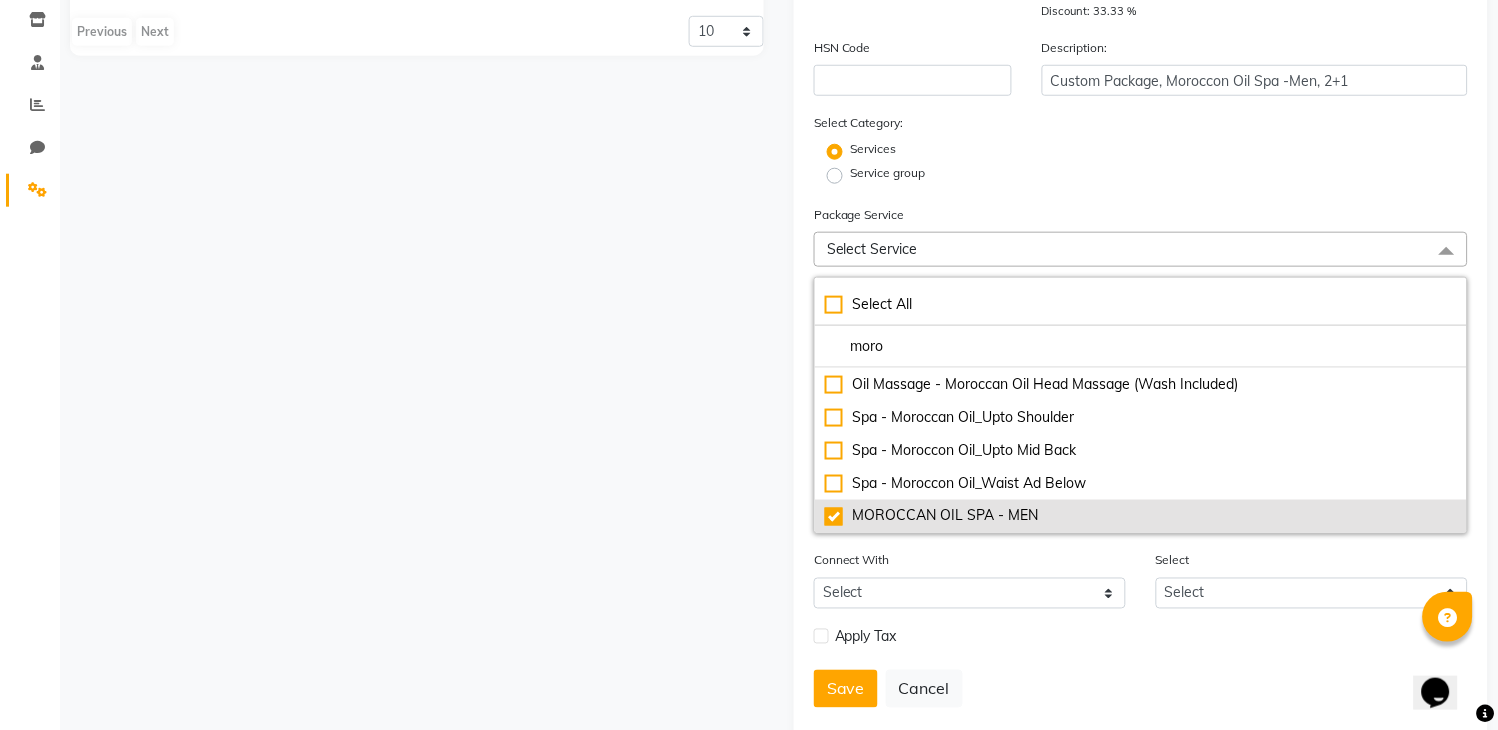 checkbox on "true" 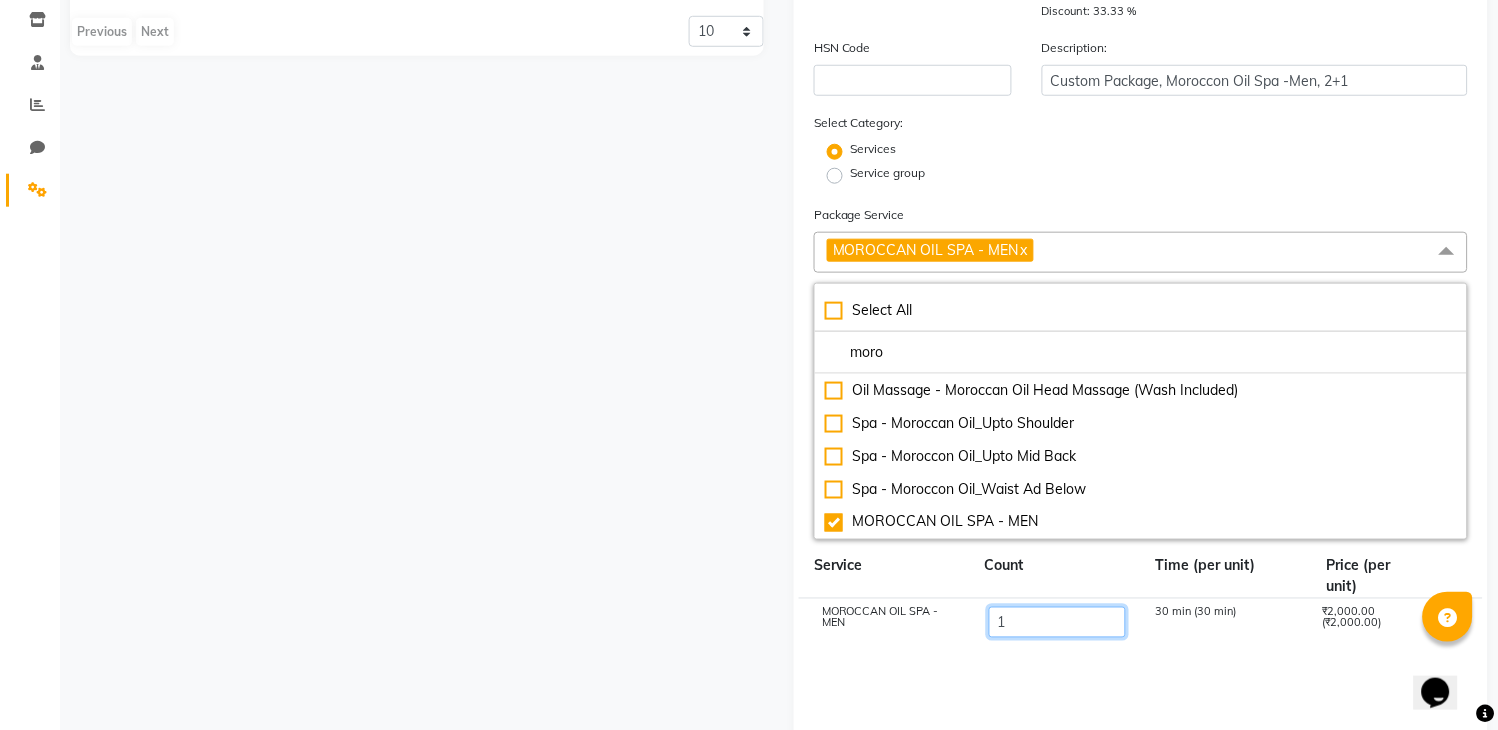 click on "1" 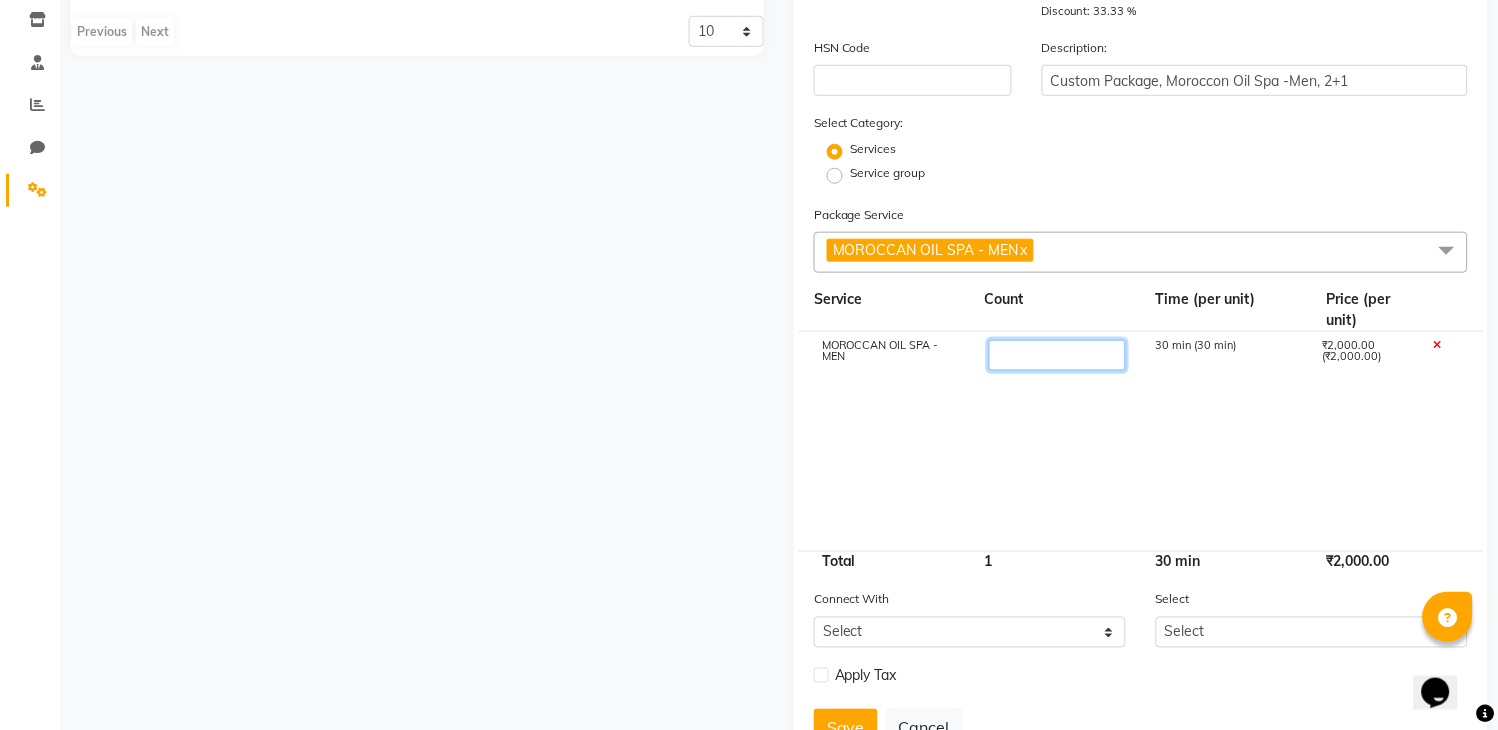 type on "3" 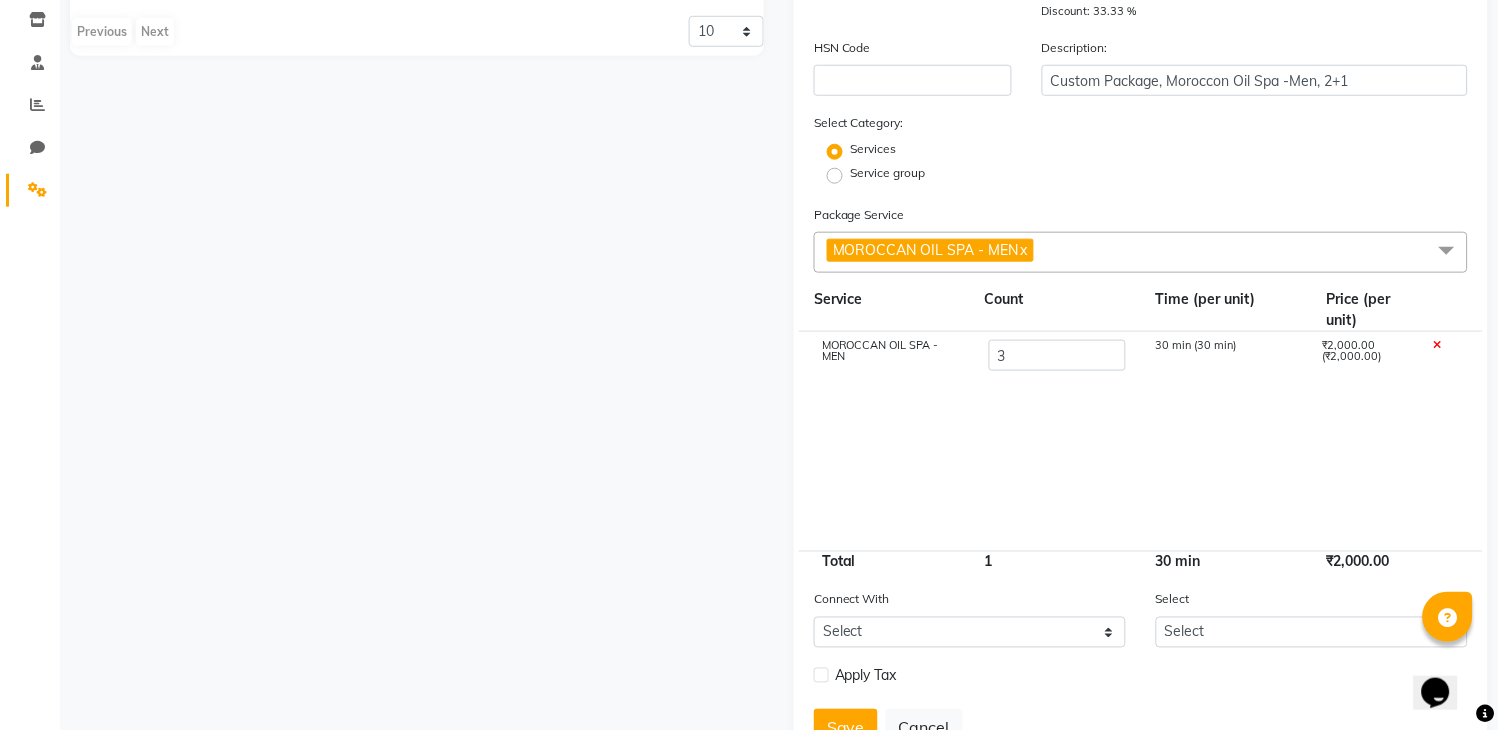 click on "MOROCCAN OIL SPA - MEN 3 30 min (30 min) ₹2,000.00 (₹2,000.00)" 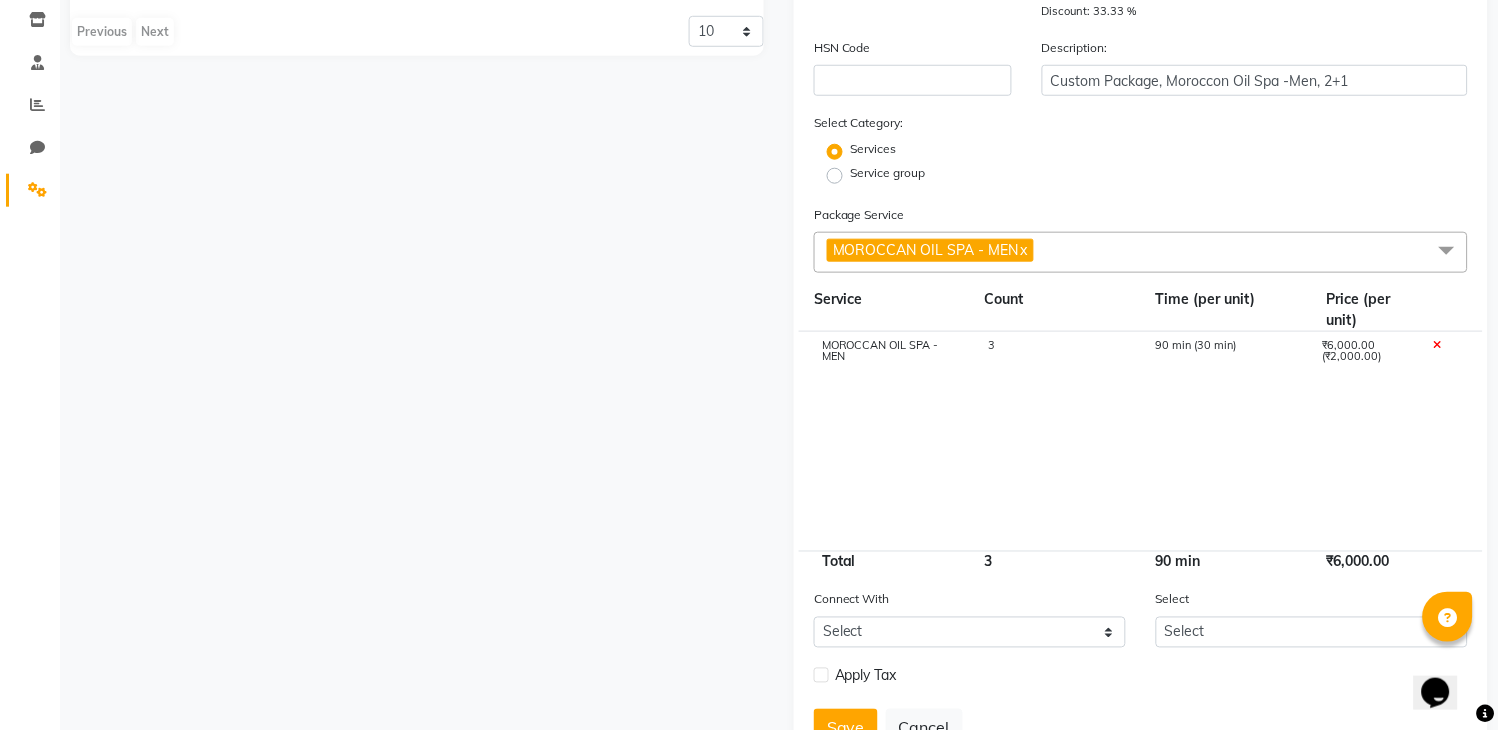 scroll, scrollTop: 423, scrollLeft: 0, axis: vertical 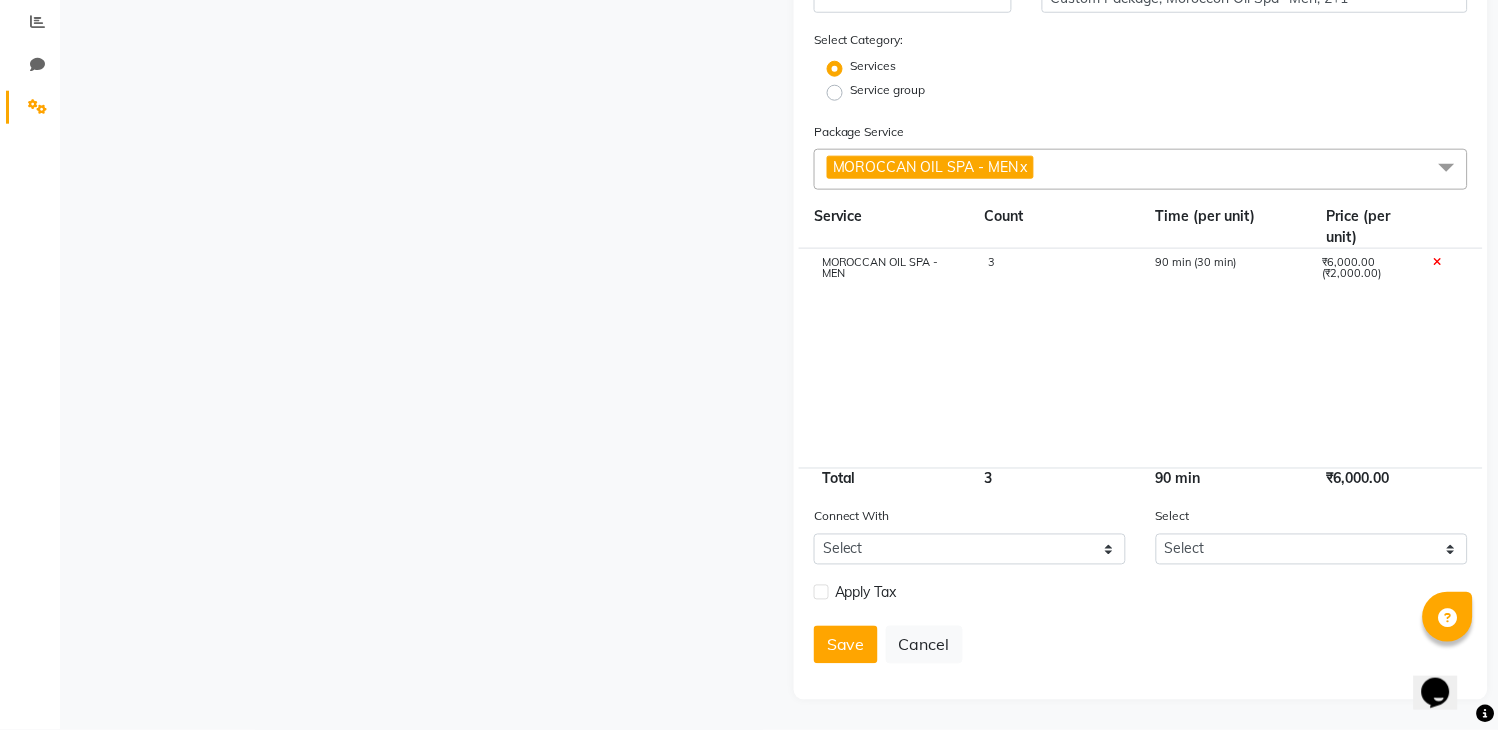click 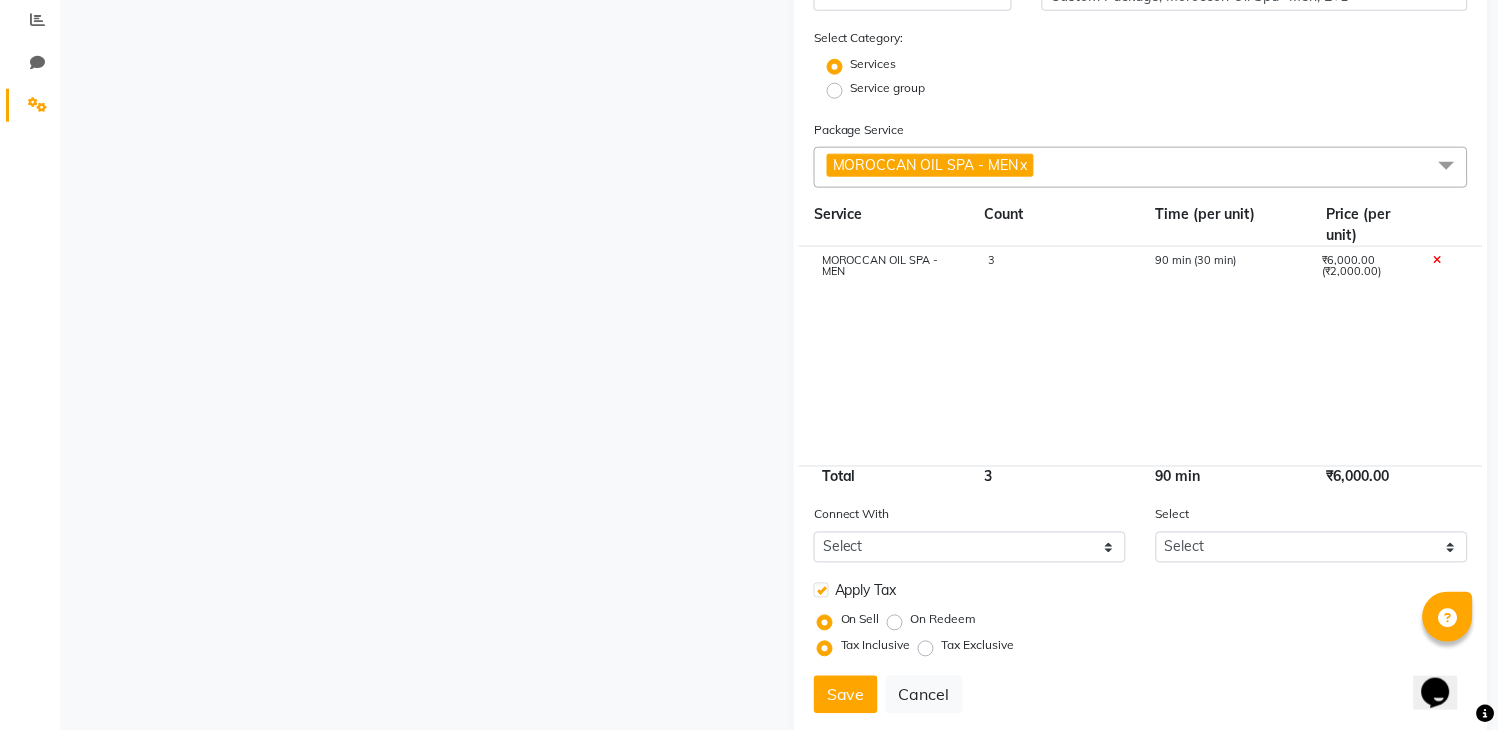 click on "On Redeem" 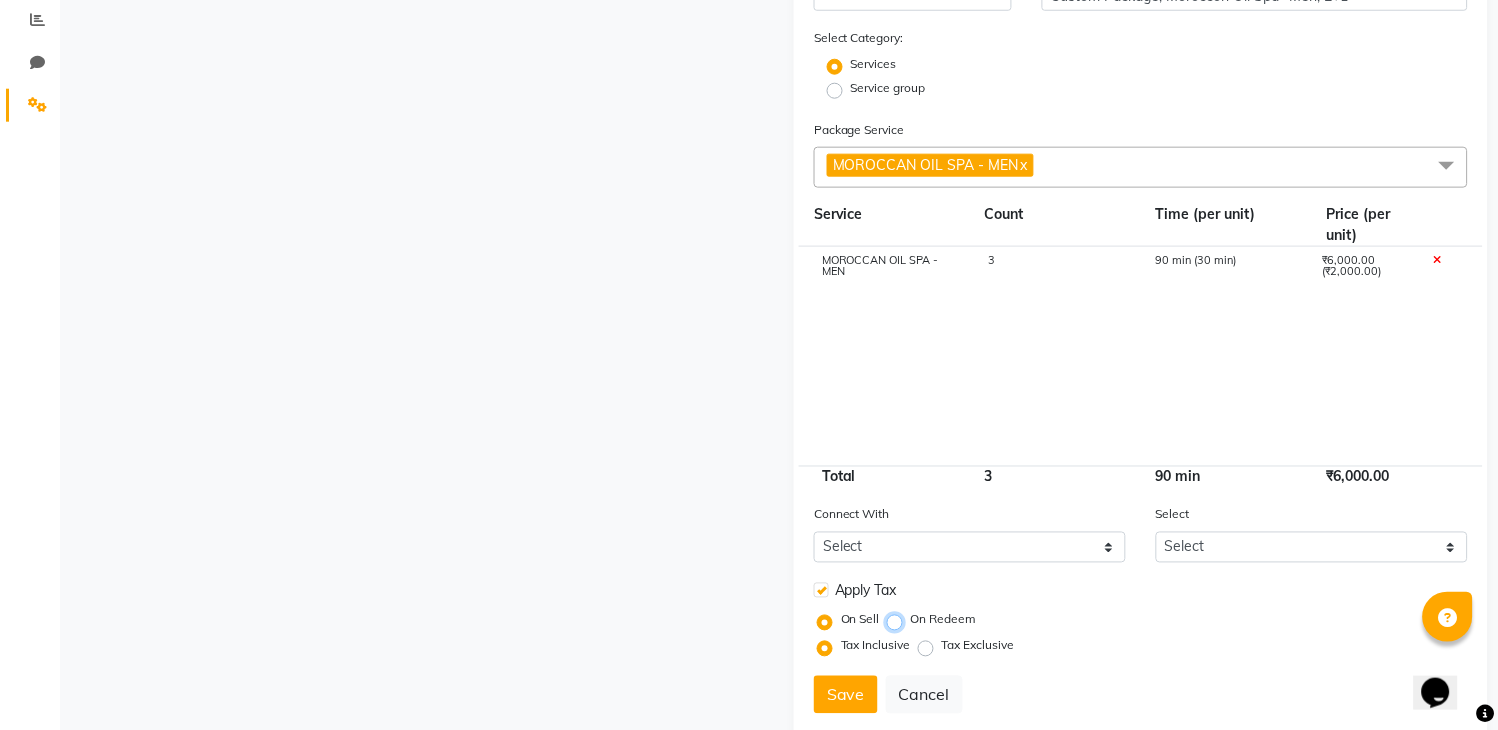 click on "On Redeem" at bounding box center [899, 620] 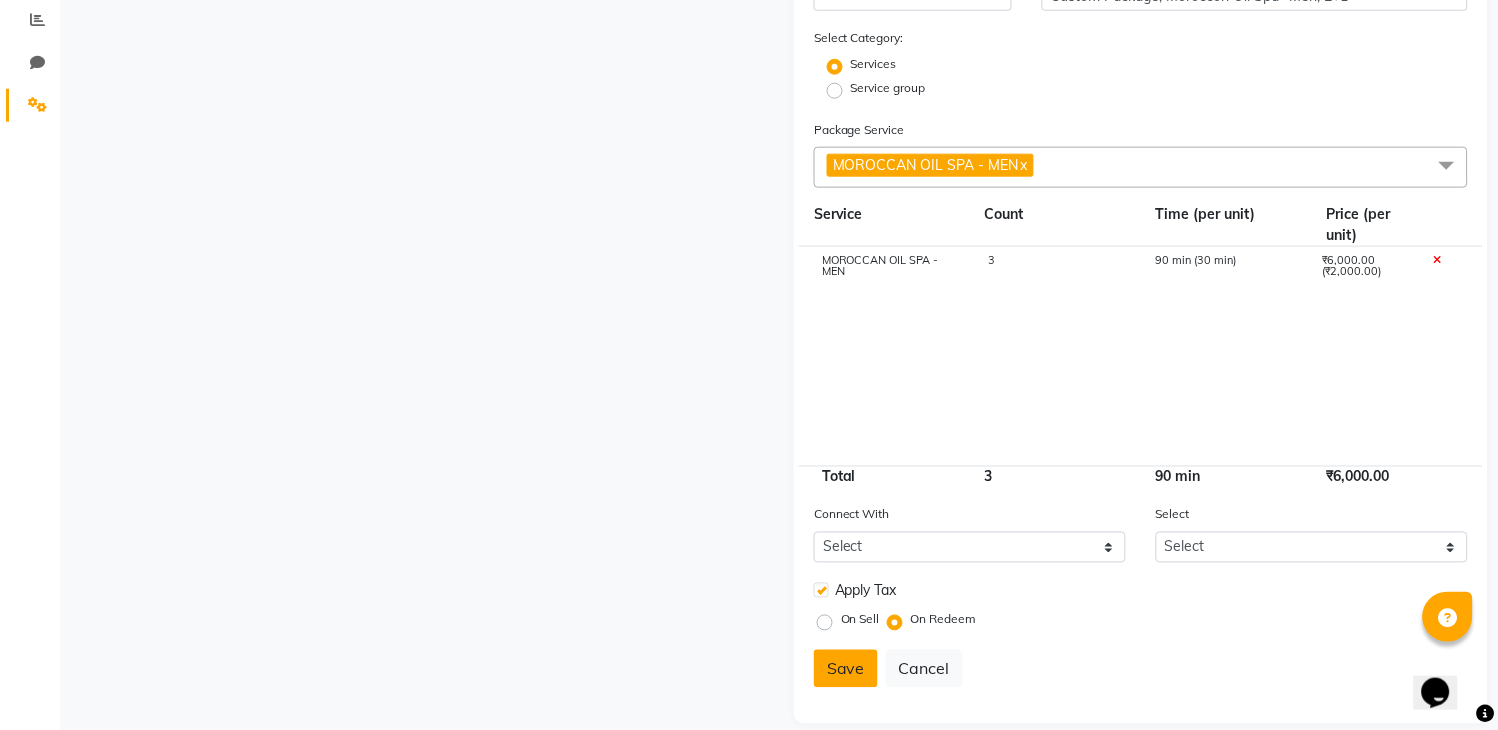 click on "Save" 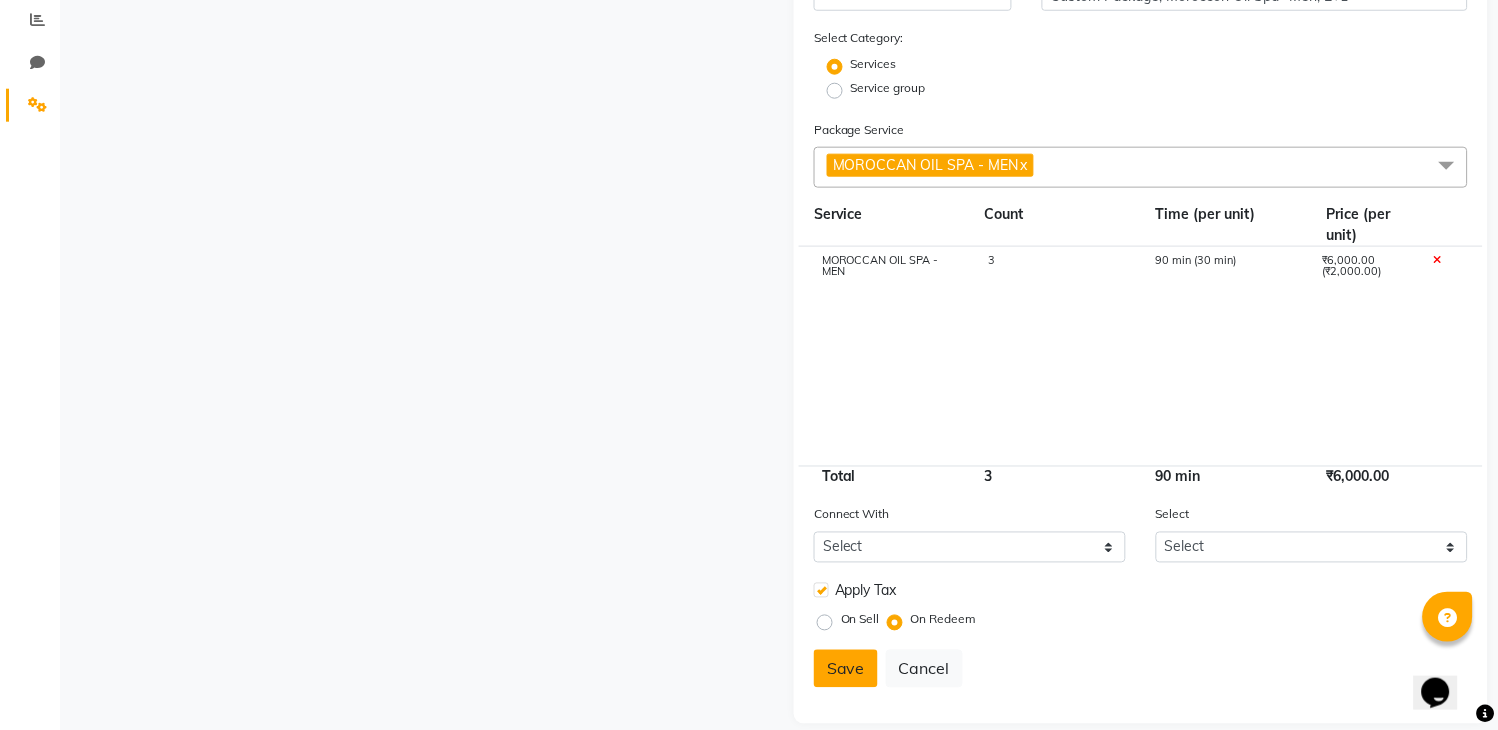 click on "Save" 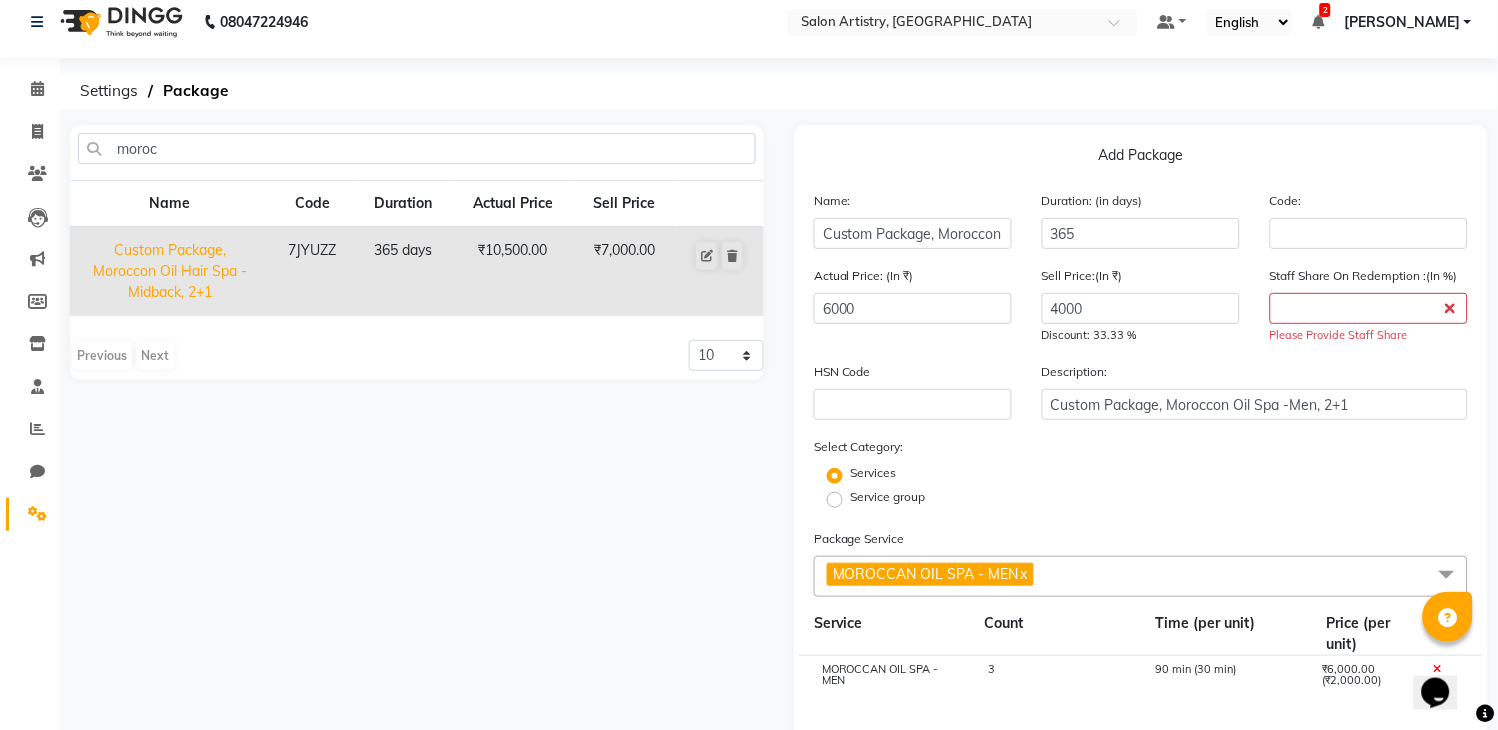 scroll, scrollTop: 0, scrollLeft: 0, axis: both 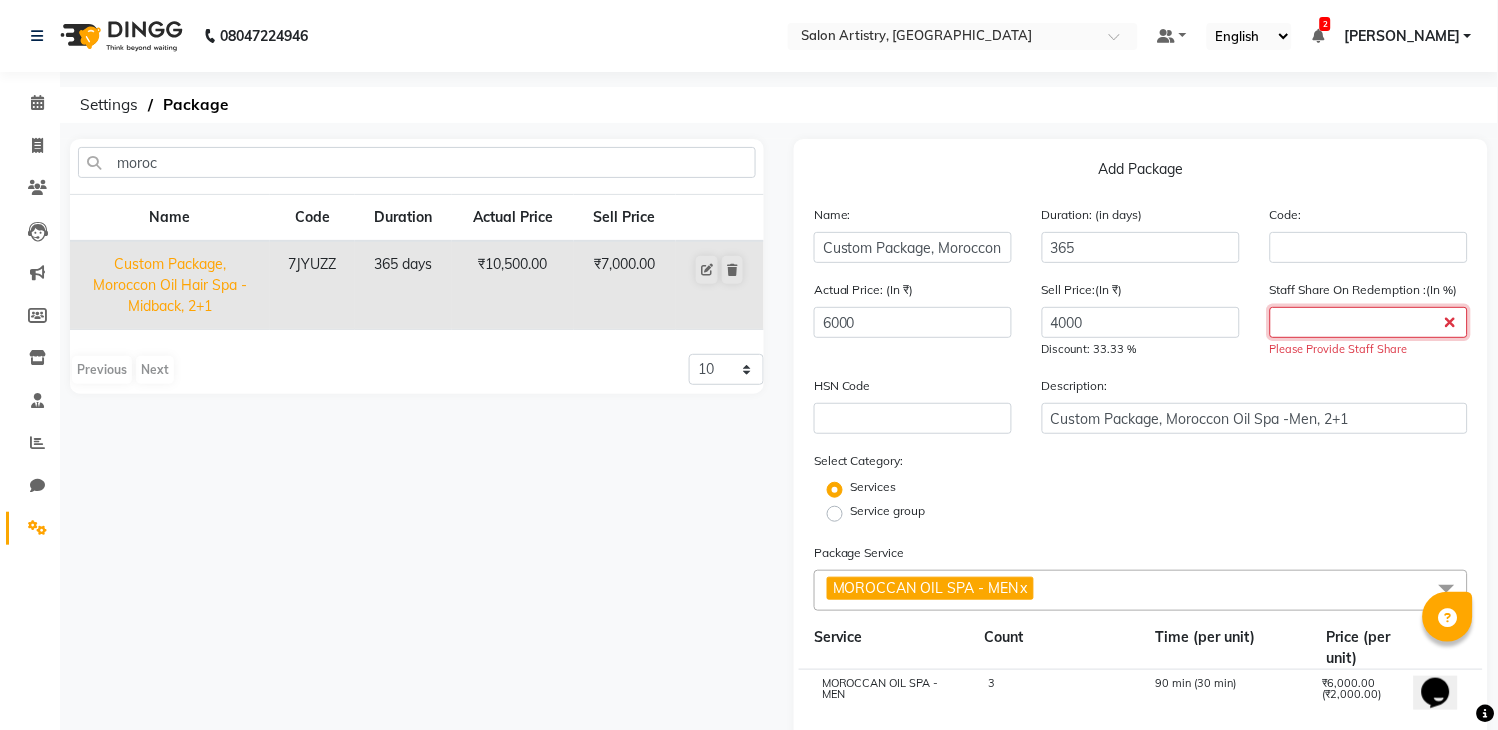 click 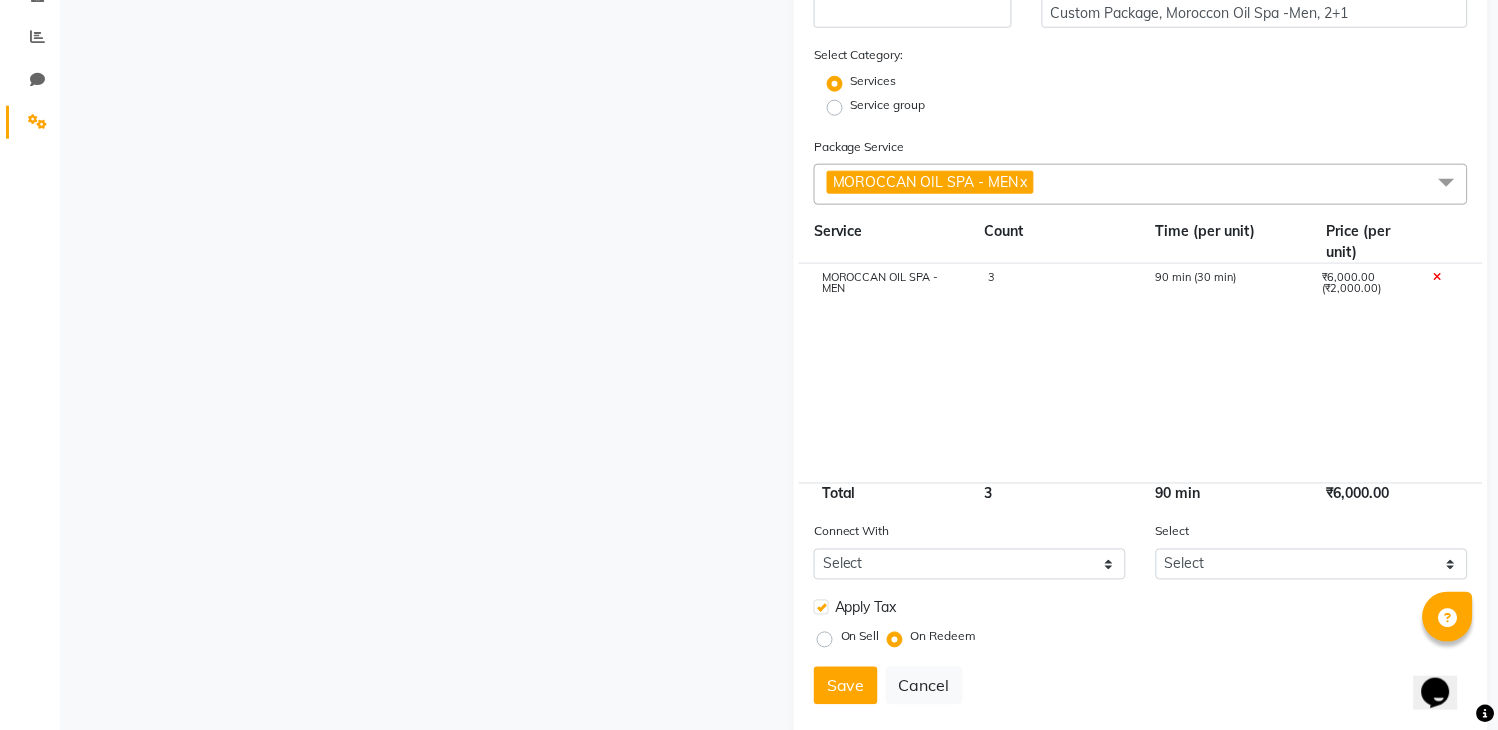 scroll, scrollTop: 448, scrollLeft: 0, axis: vertical 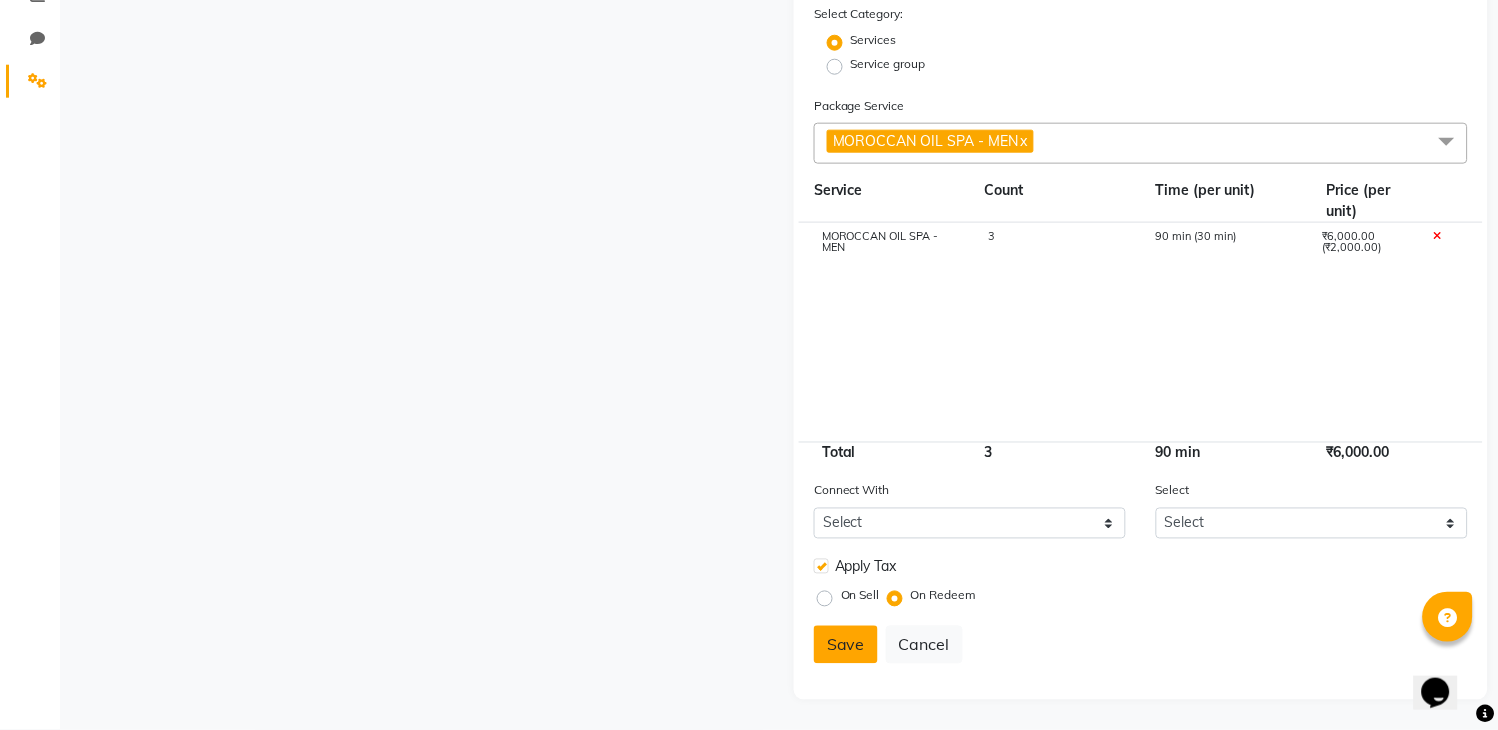 type on "100" 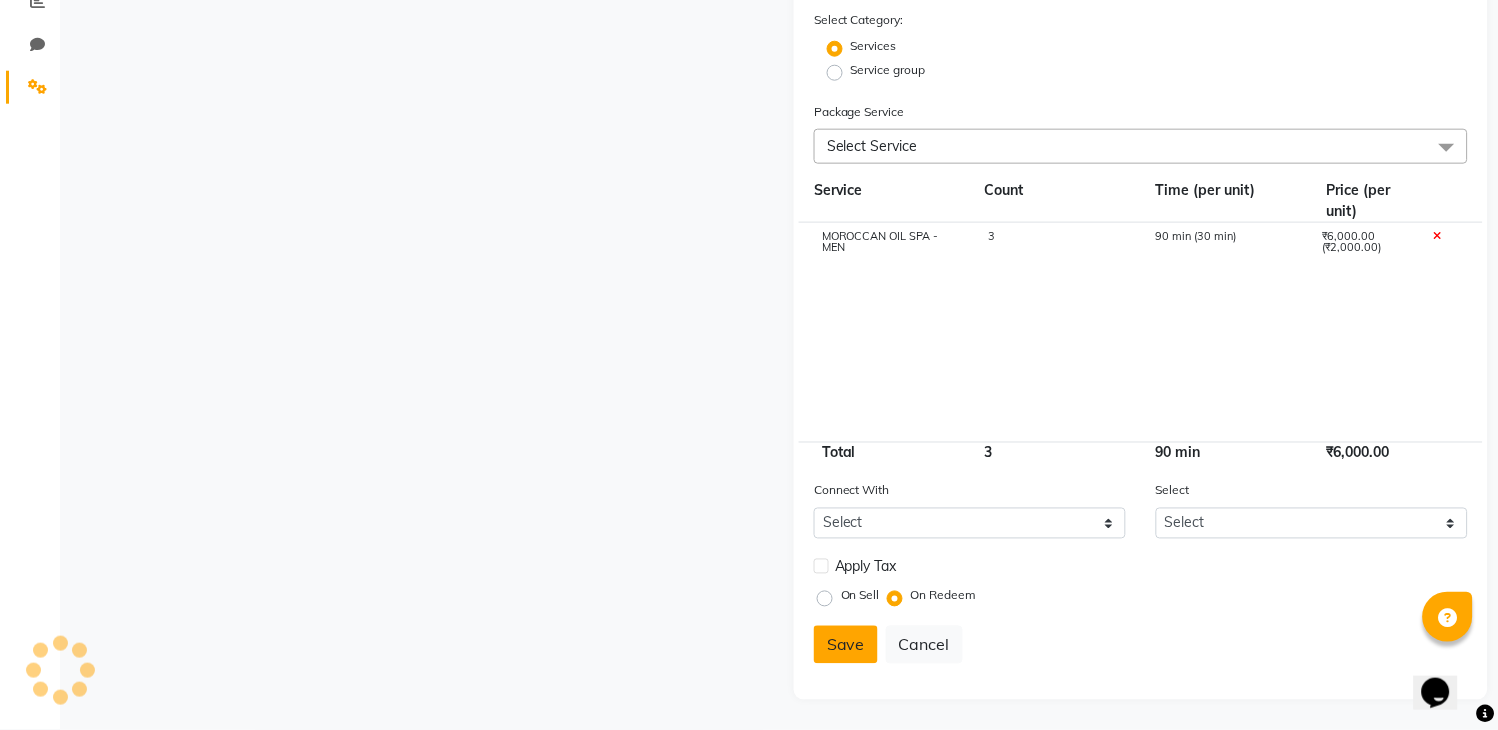 type 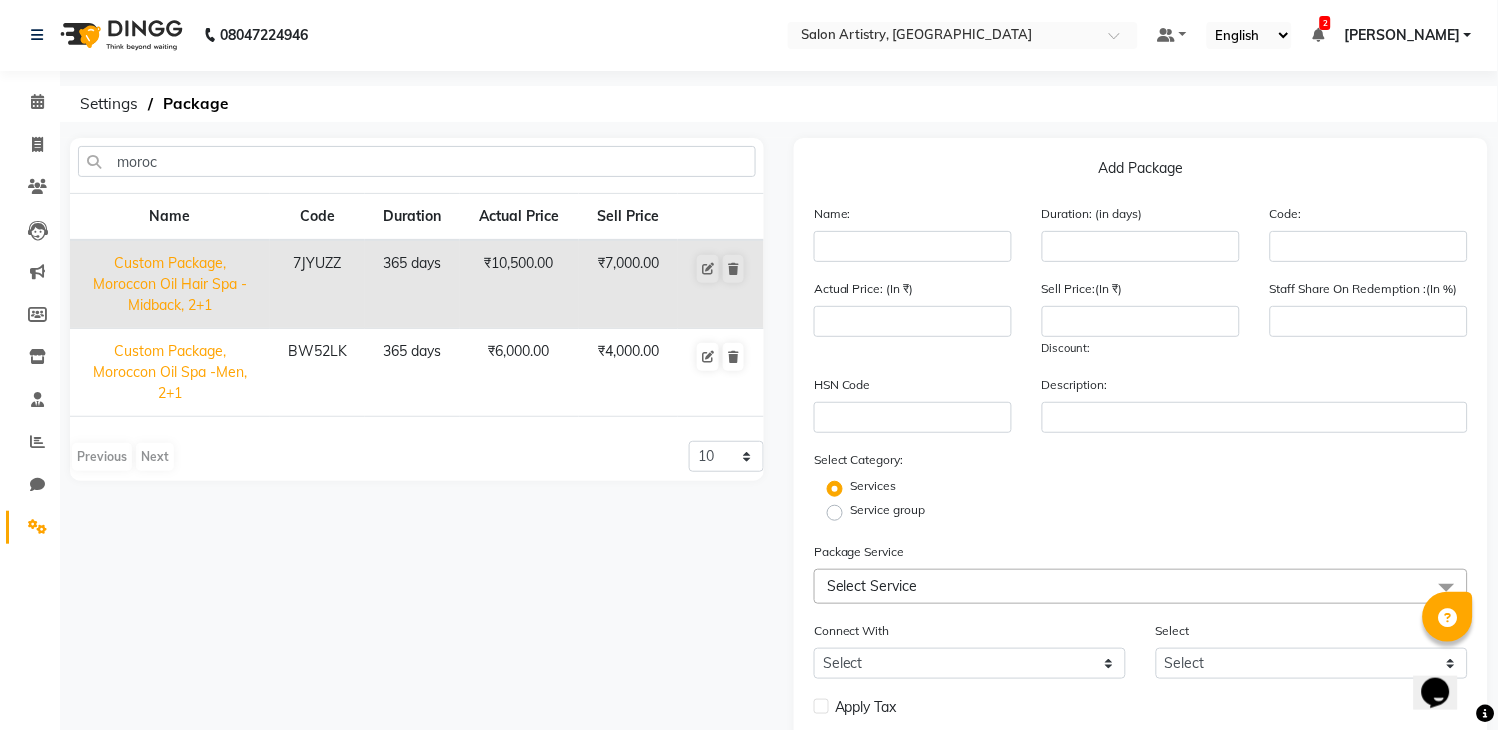 scroll, scrollTop: 0, scrollLeft: 0, axis: both 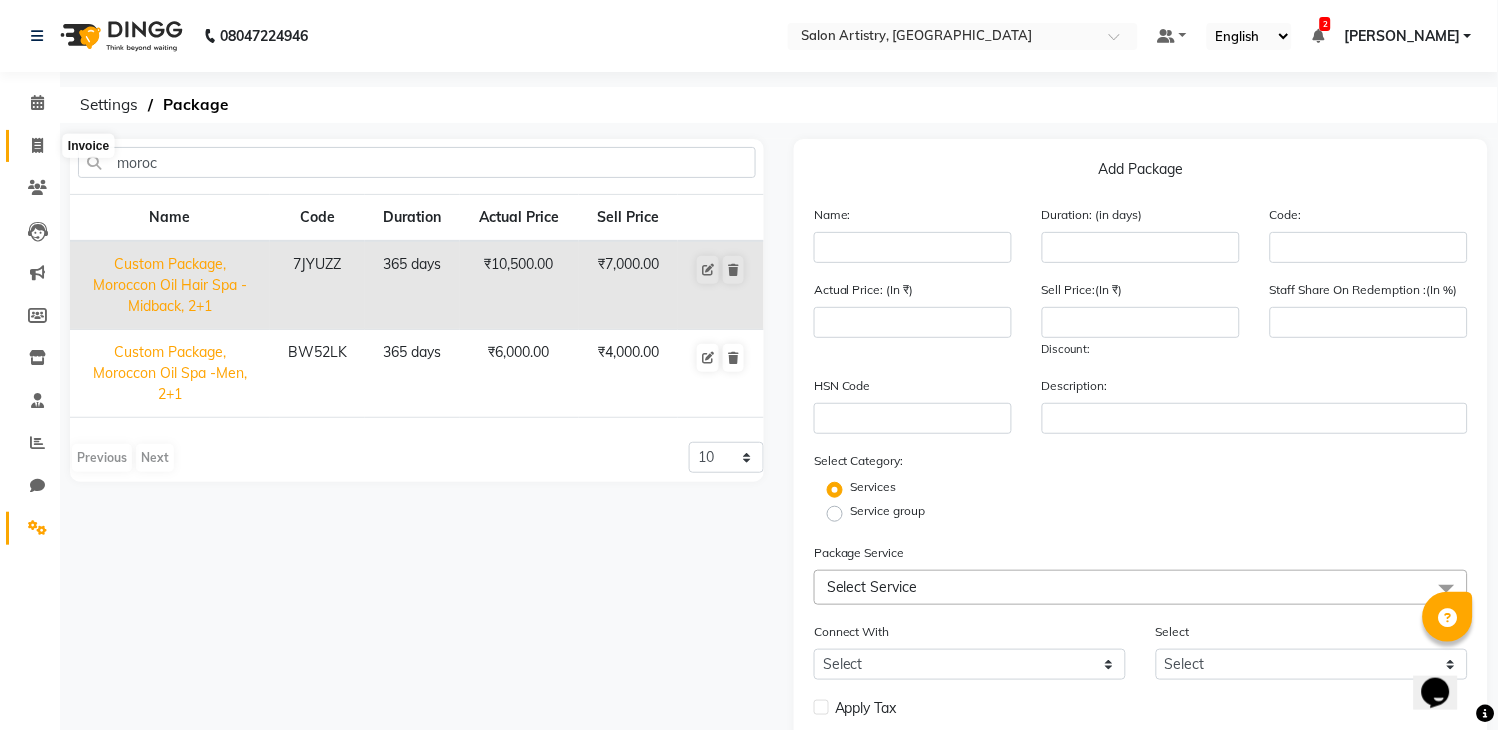 click 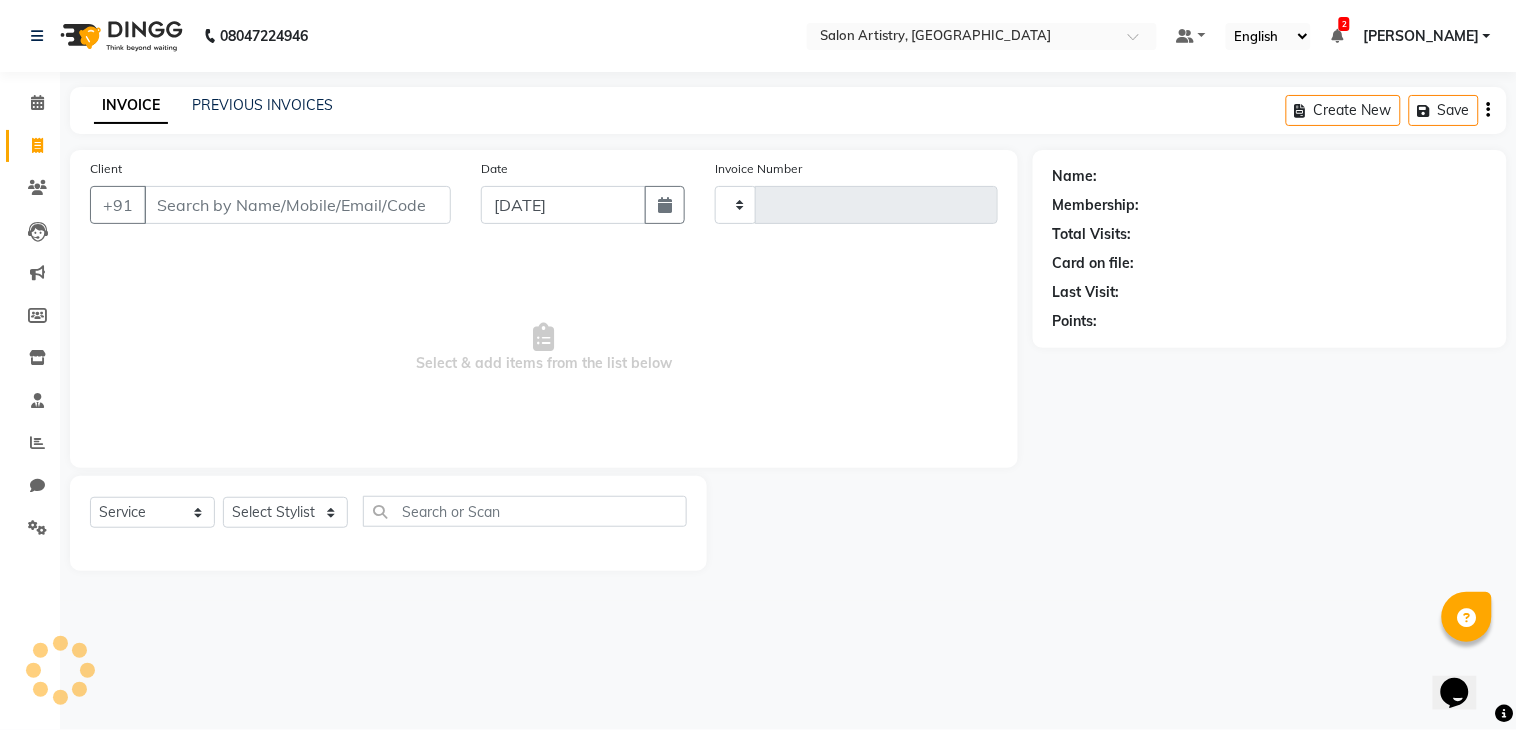 type on "1450" 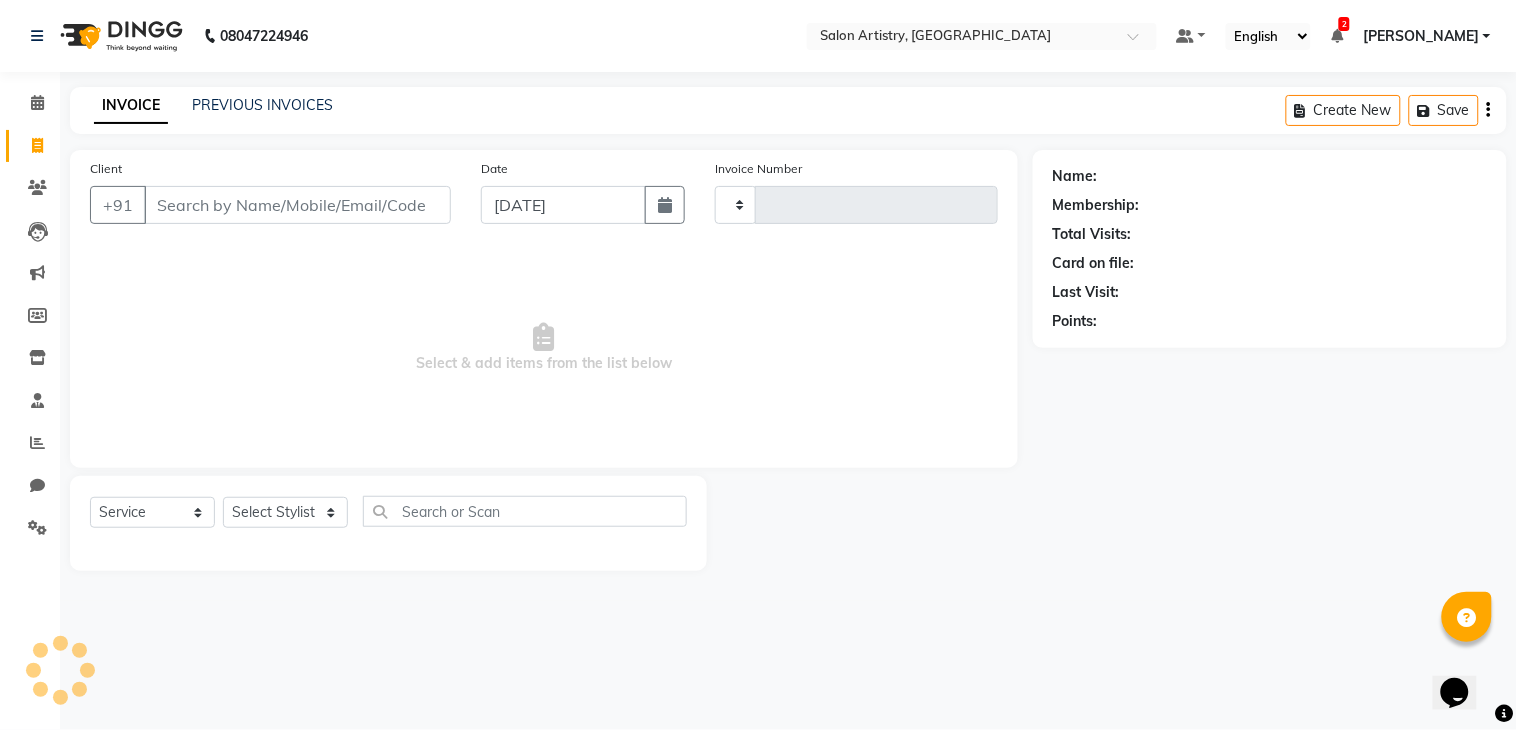 select on "8285" 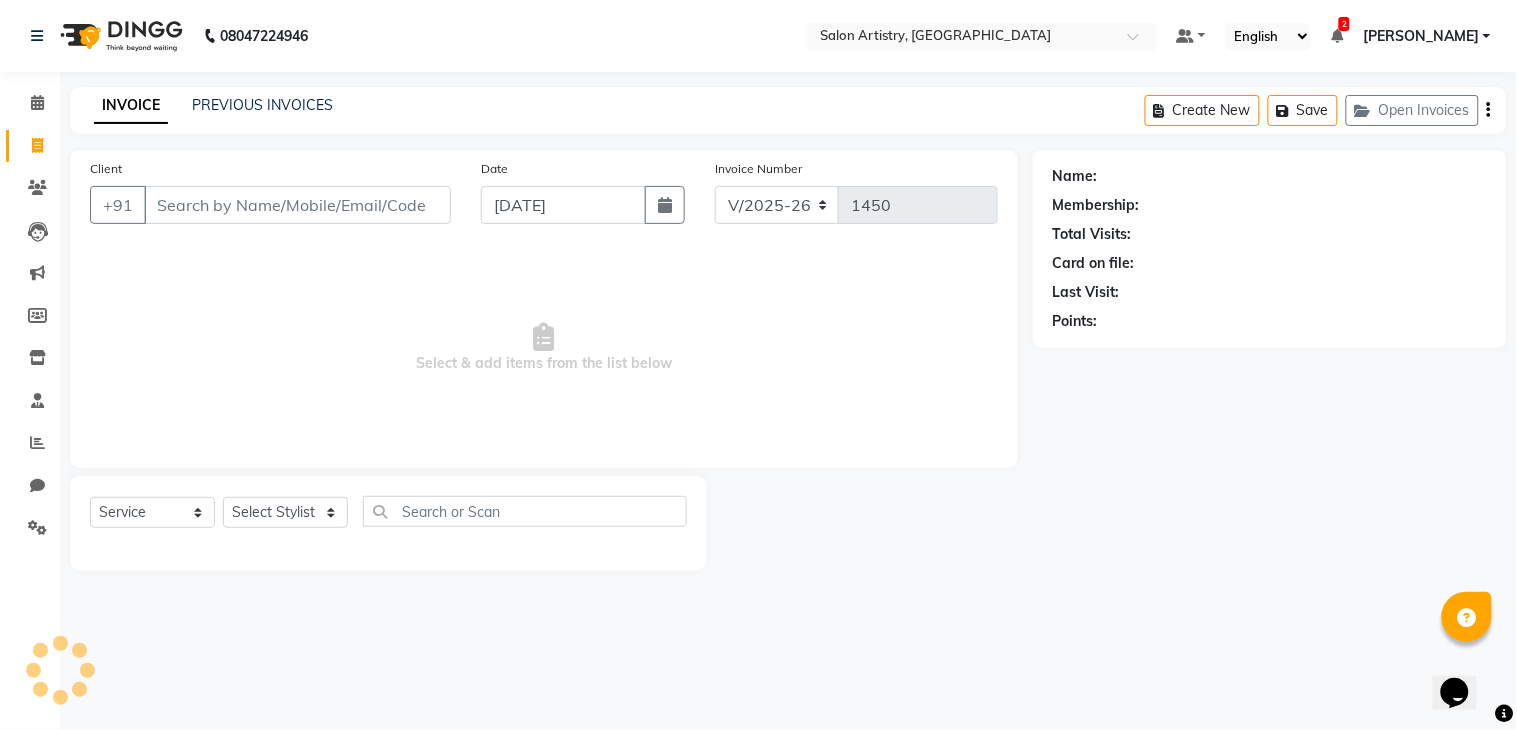 click on "Client" at bounding box center [297, 205] 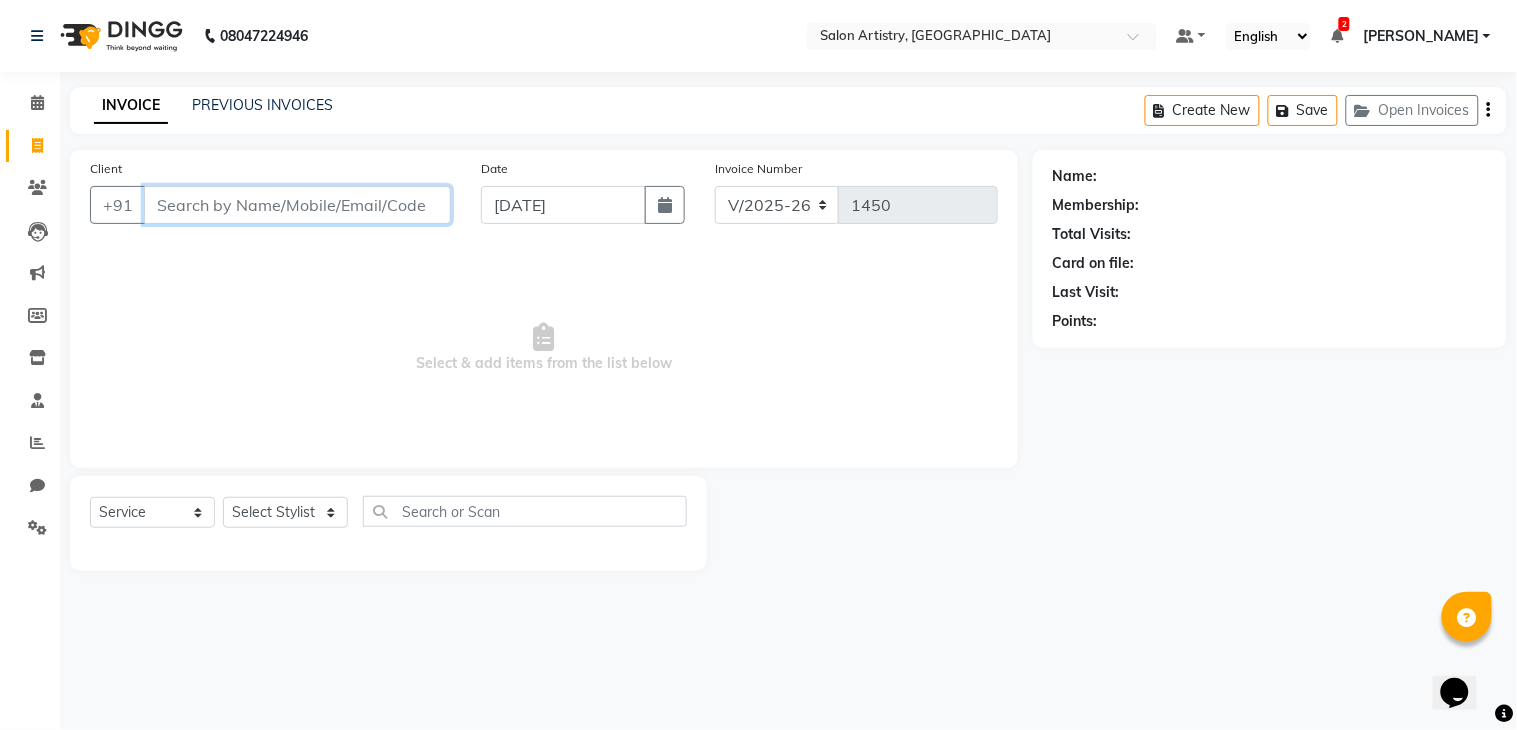 paste on "9830962809" 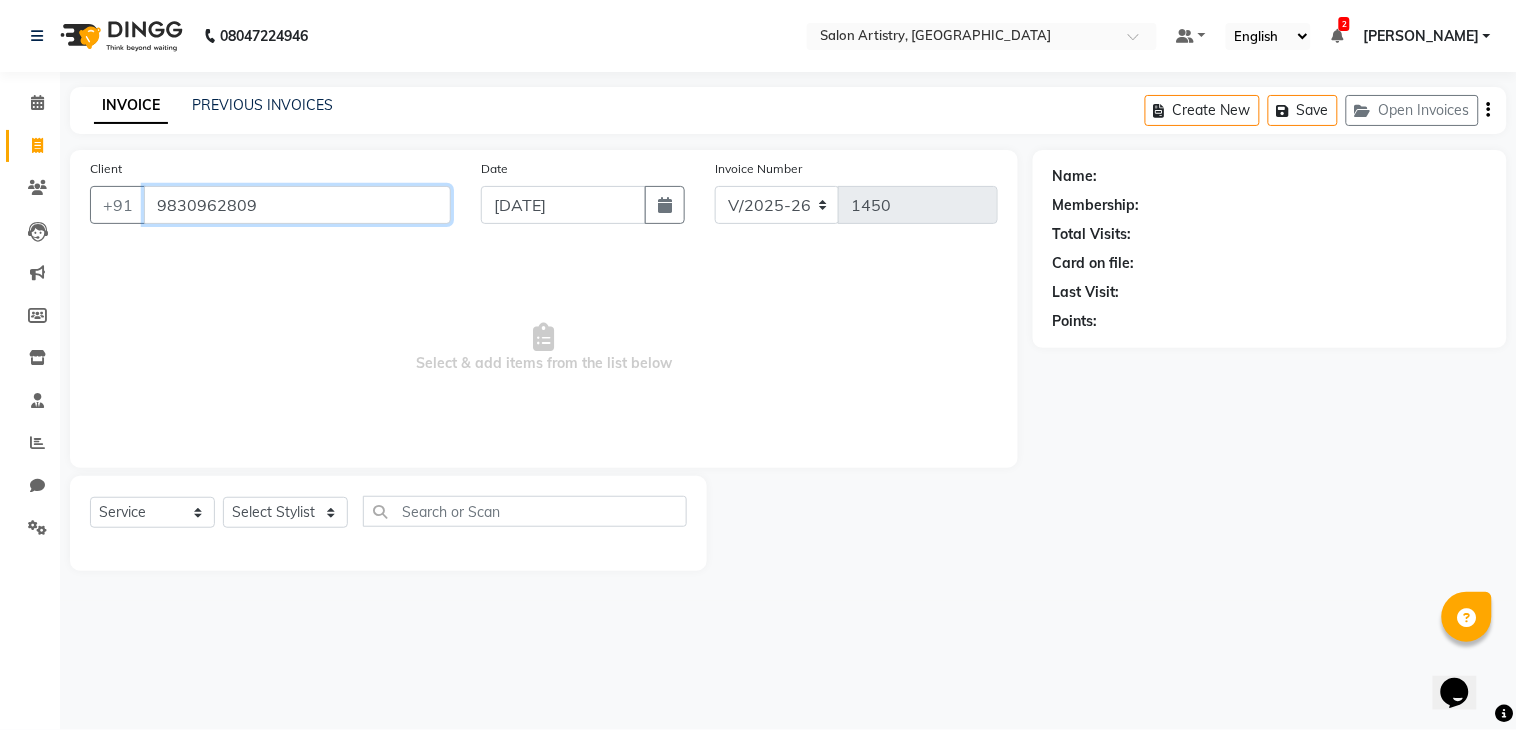 type on "9830962809" 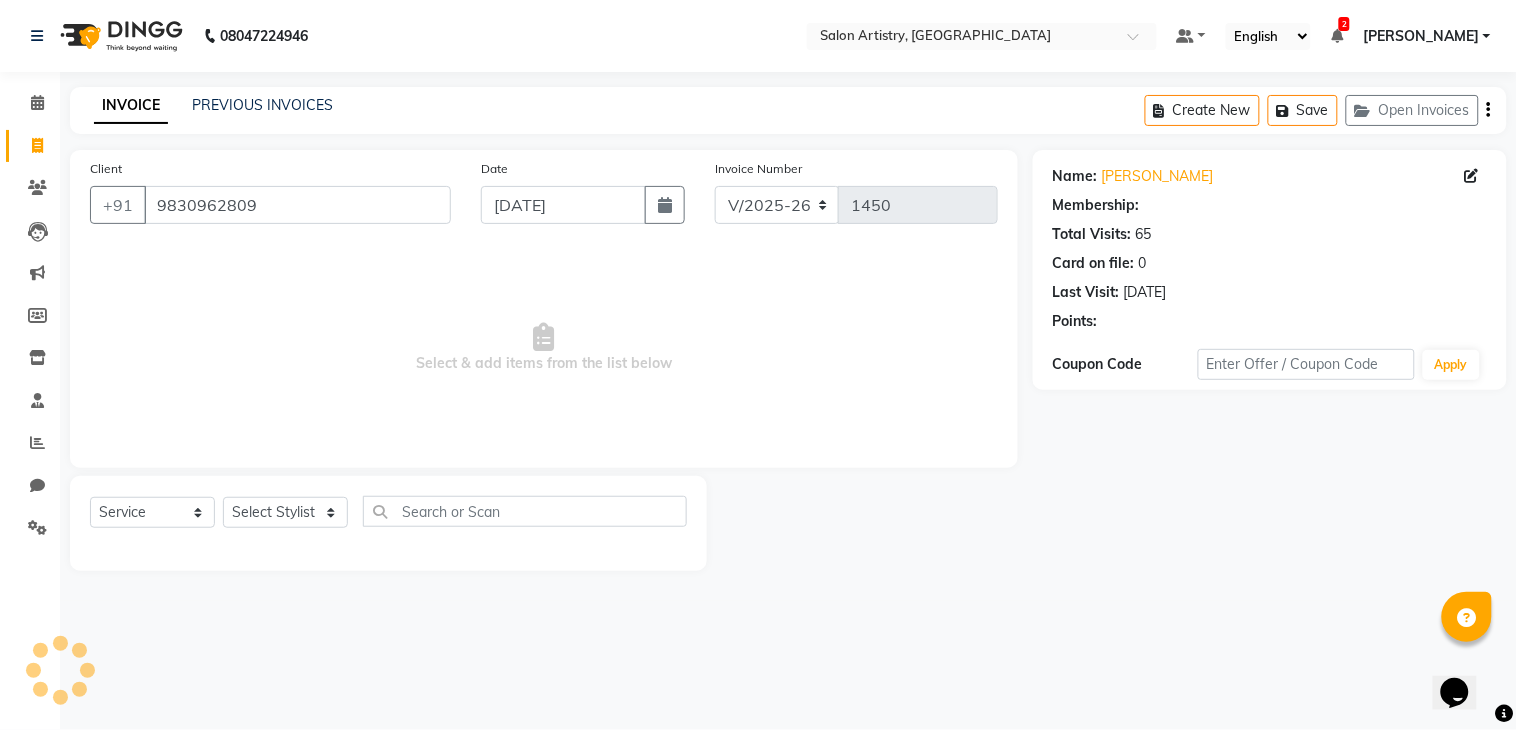 select on "1: Object" 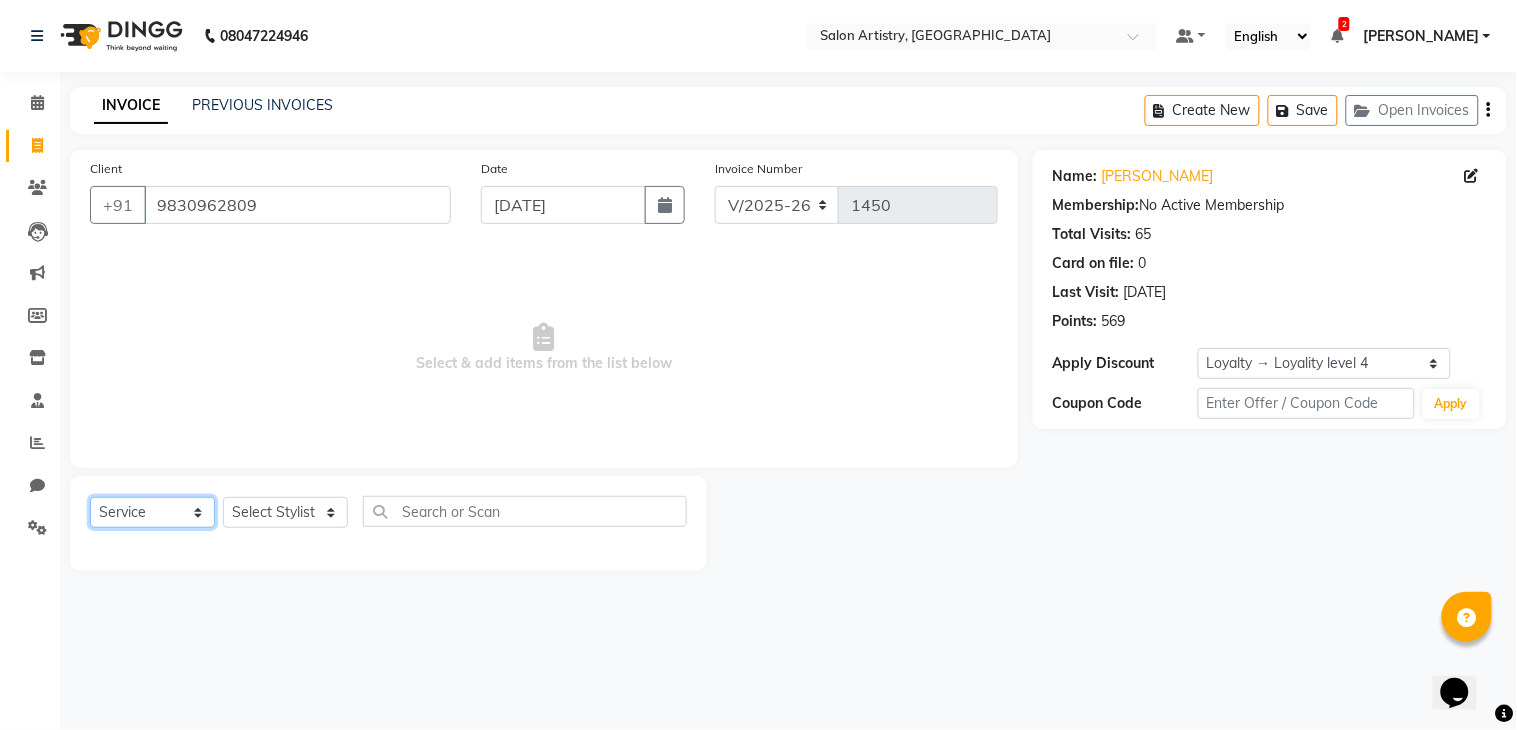click on "Select  Service  Product  Membership  Package Voucher Prepaid Gift Card" 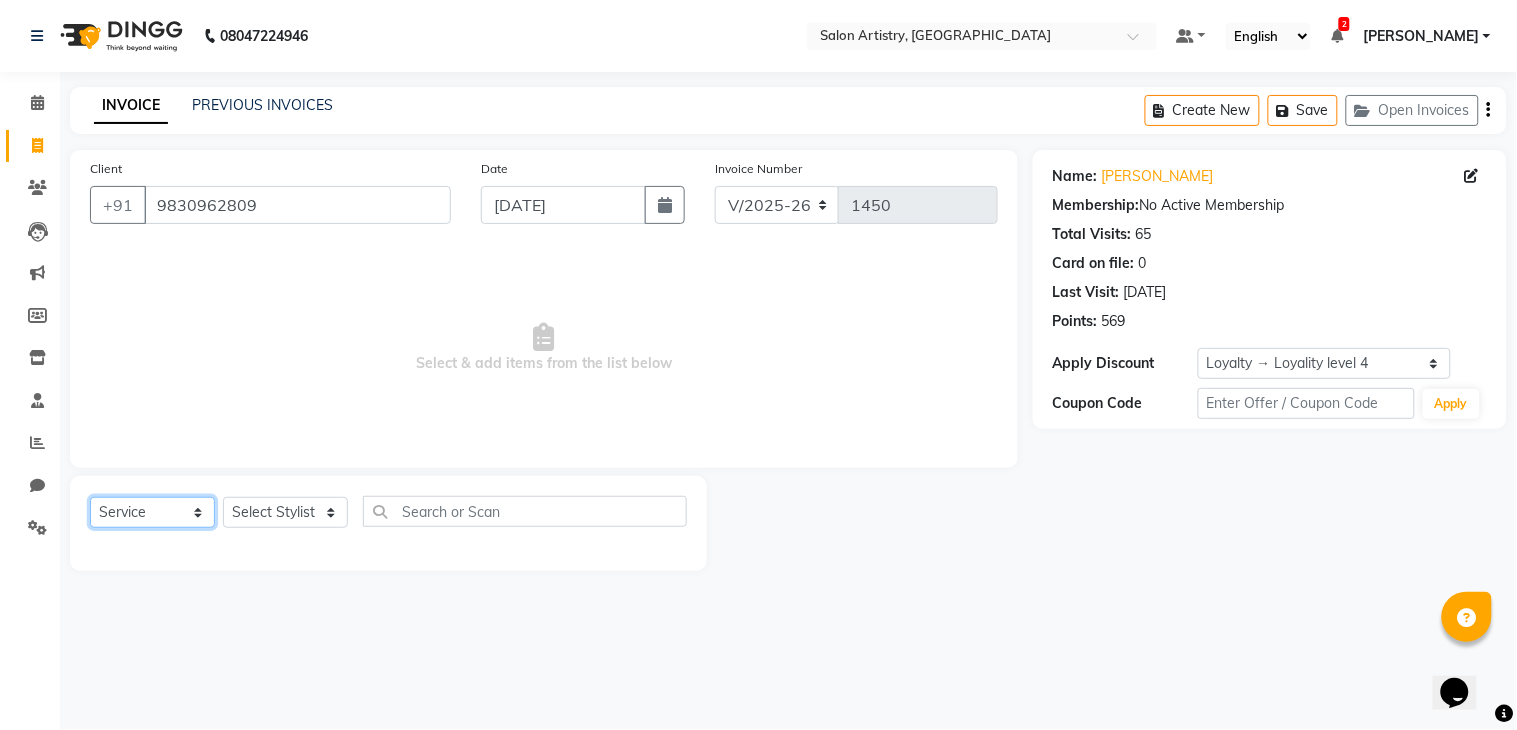 select on "package" 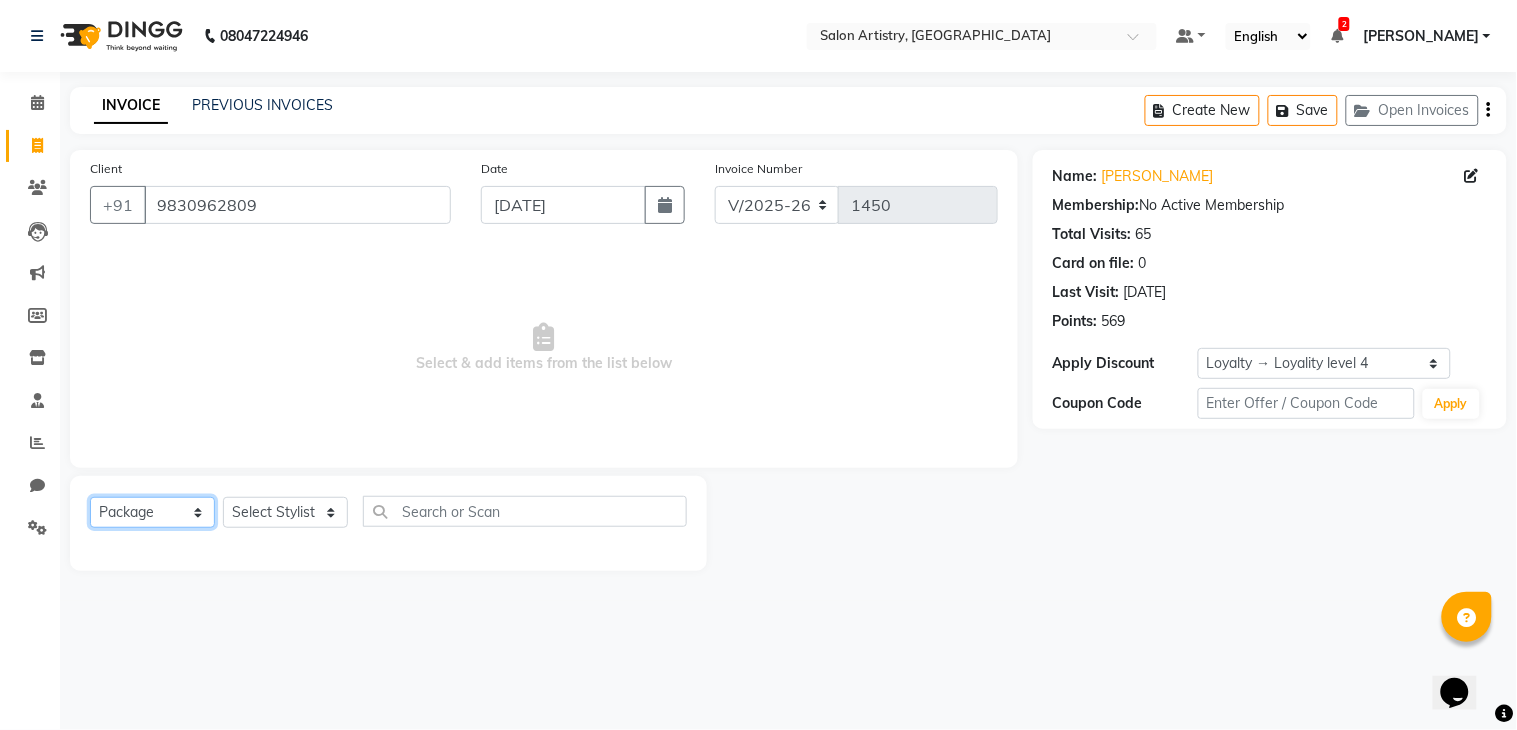 click on "Select  Service  Product  Membership  Package Voucher Prepaid Gift Card" 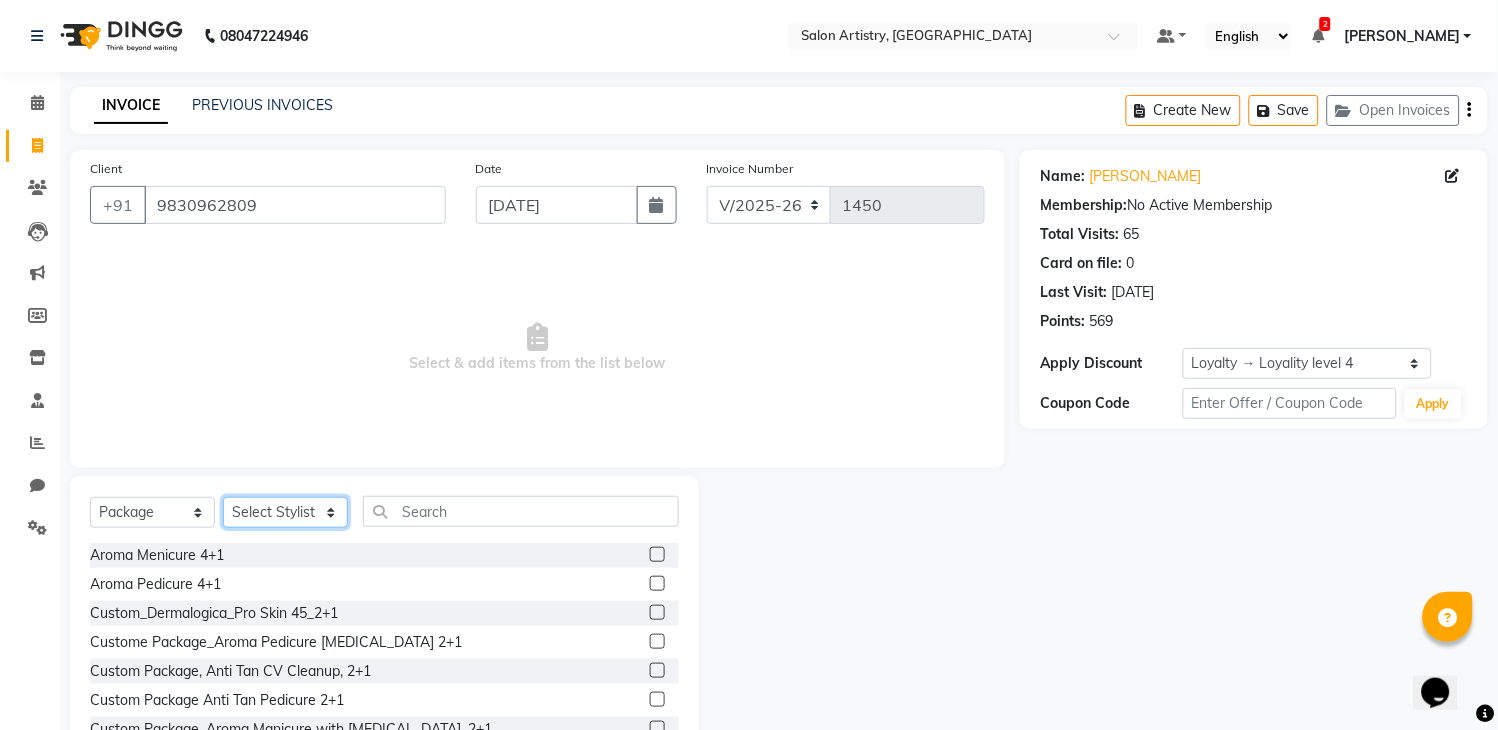 click on "Select Stylist Admin [PERSON_NAME] [PERSON_NAME] [PERSON_NAME] [PERSON_NAME] [PERSON_NAME] [PERSON_NAME] [PERSON_NAME] Reception [PERSON_NAME] [PERSON_NAME] [PERSON_NAME] [PERSON_NAME] [PERSON_NAME] [PERSON_NAME] [PERSON_NAME]" 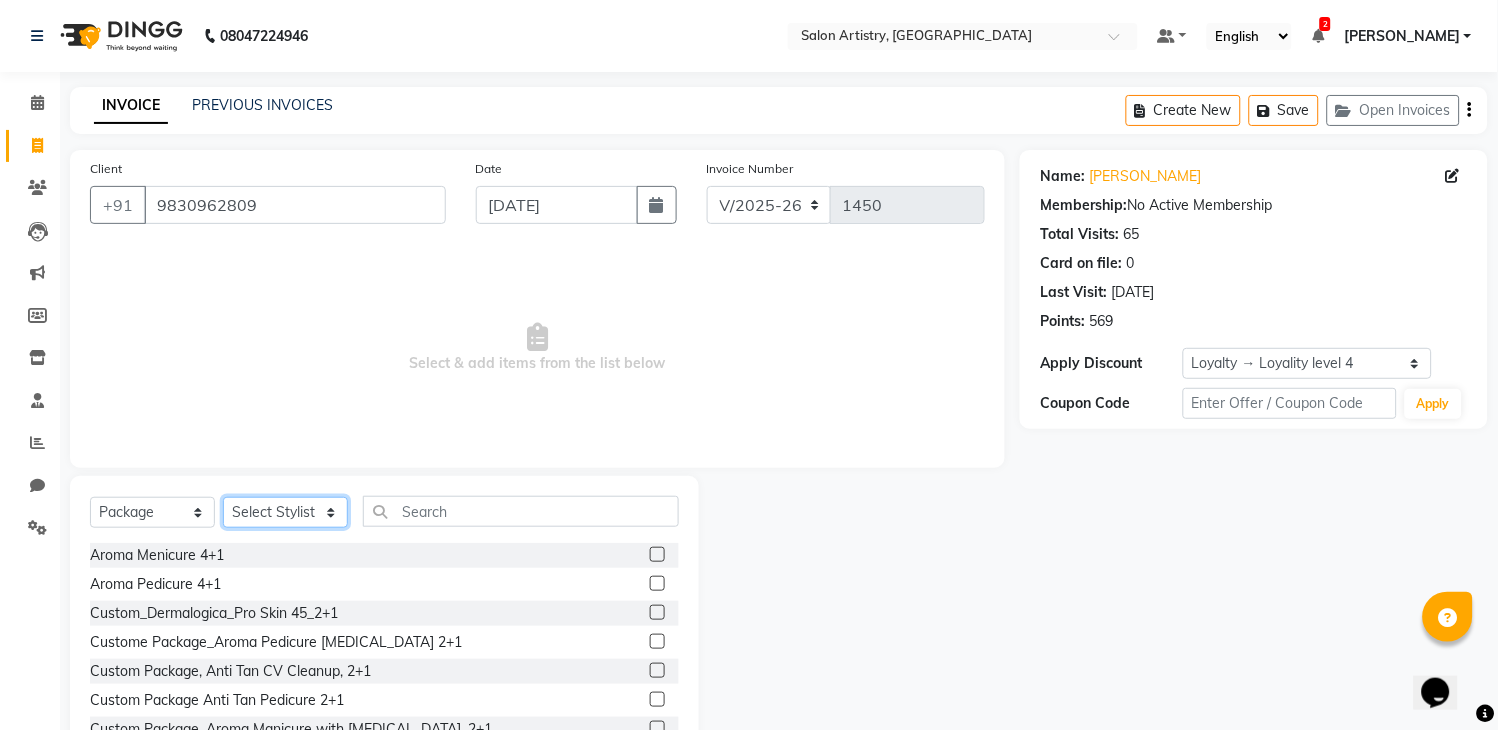 select on "79861" 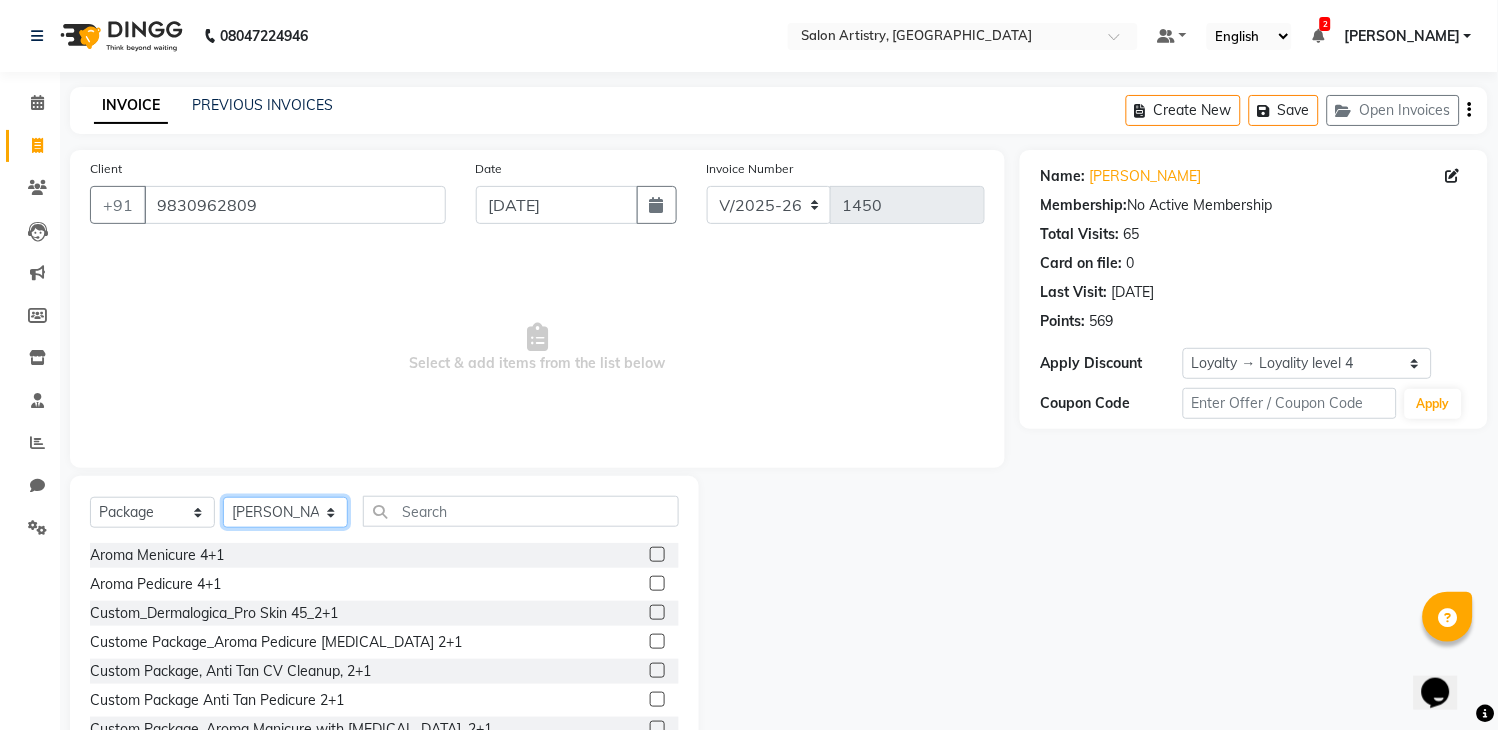 click on "Select Stylist Admin [PERSON_NAME] [PERSON_NAME] [PERSON_NAME] [PERSON_NAME] [PERSON_NAME] [PERSON_NAME] [PERSON_NAME] Reception [PERSON_NAME] [PERSON_NAME] [PERSON_NAME] [PERSON_NAME] [PERSON_NAME] [PERSON_NAME] [PERSON_NAME]" 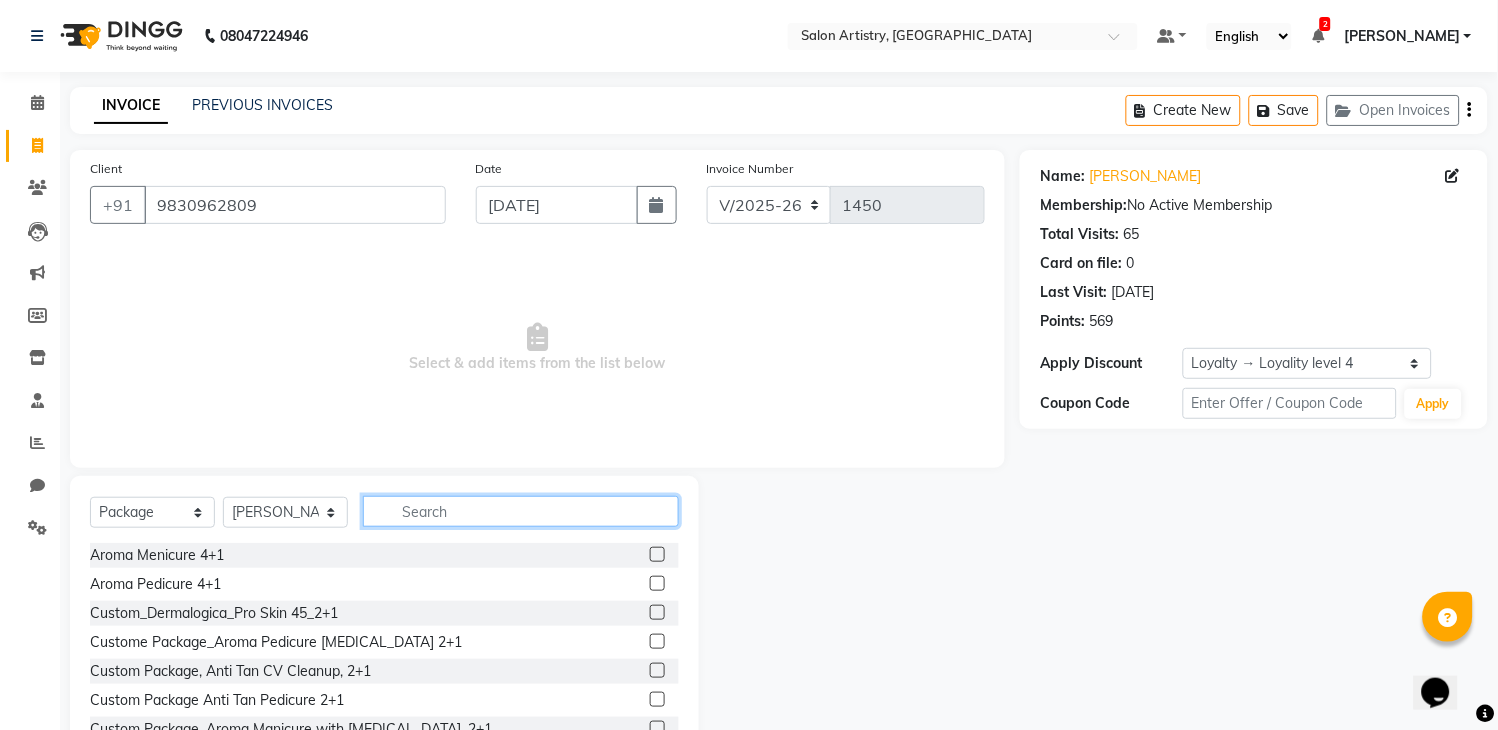click 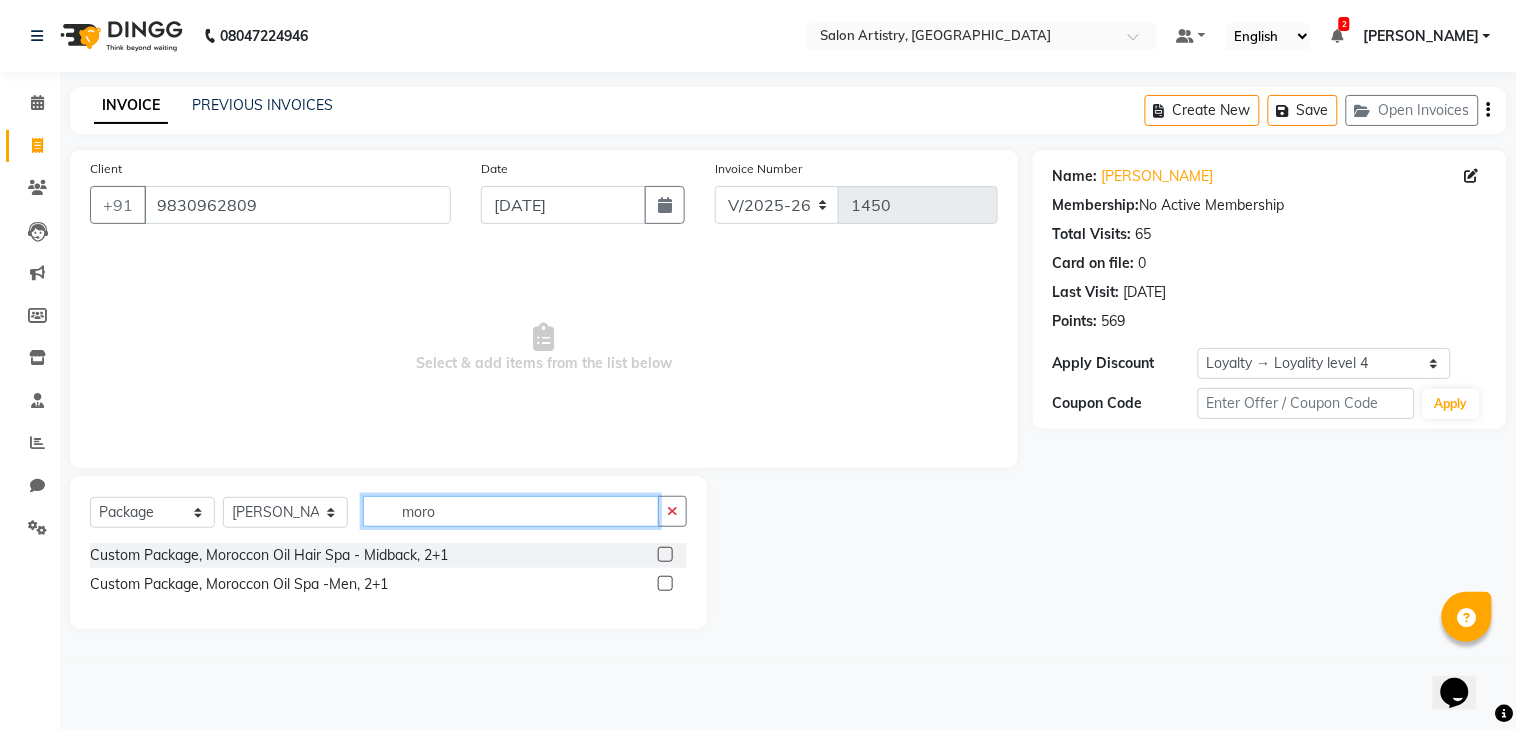 type on "moro" 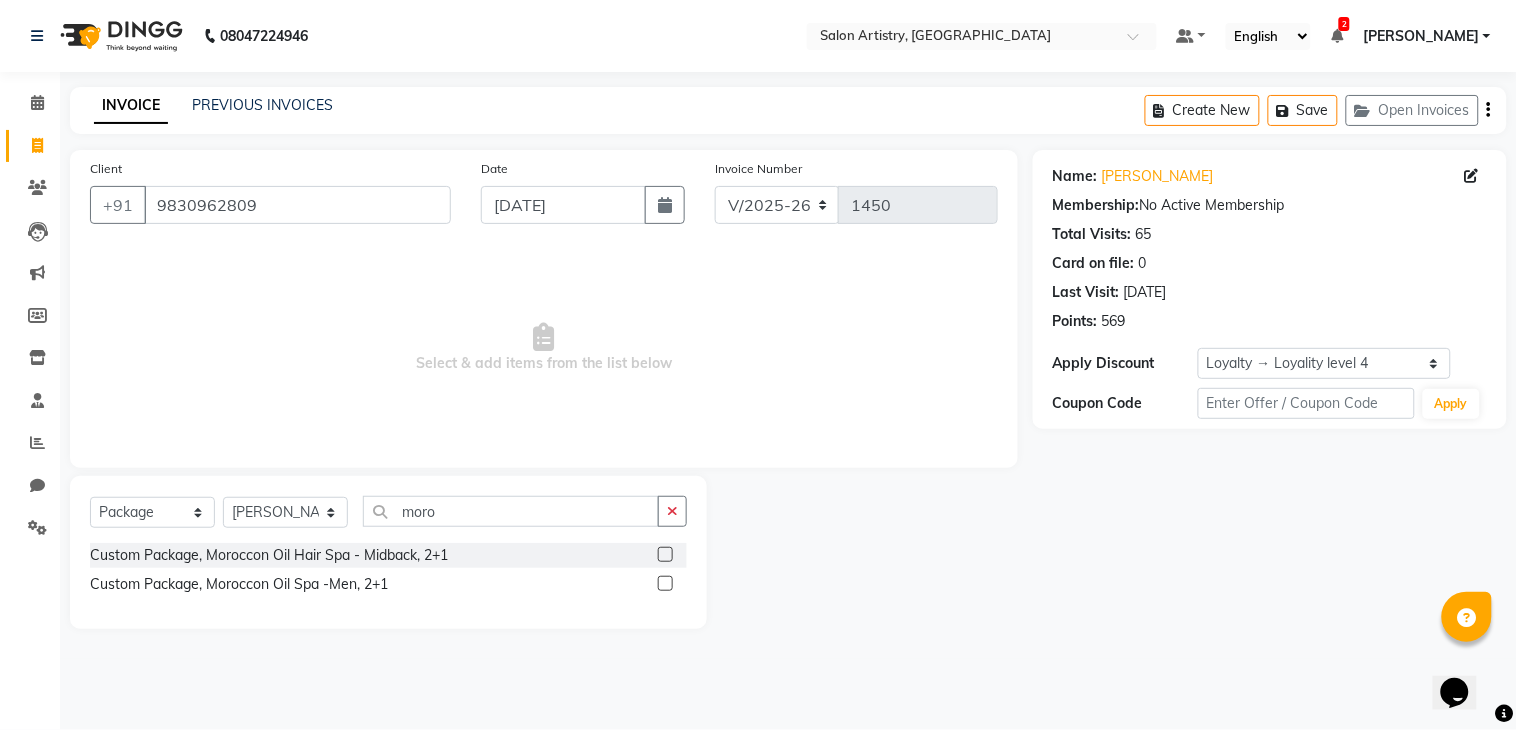 click 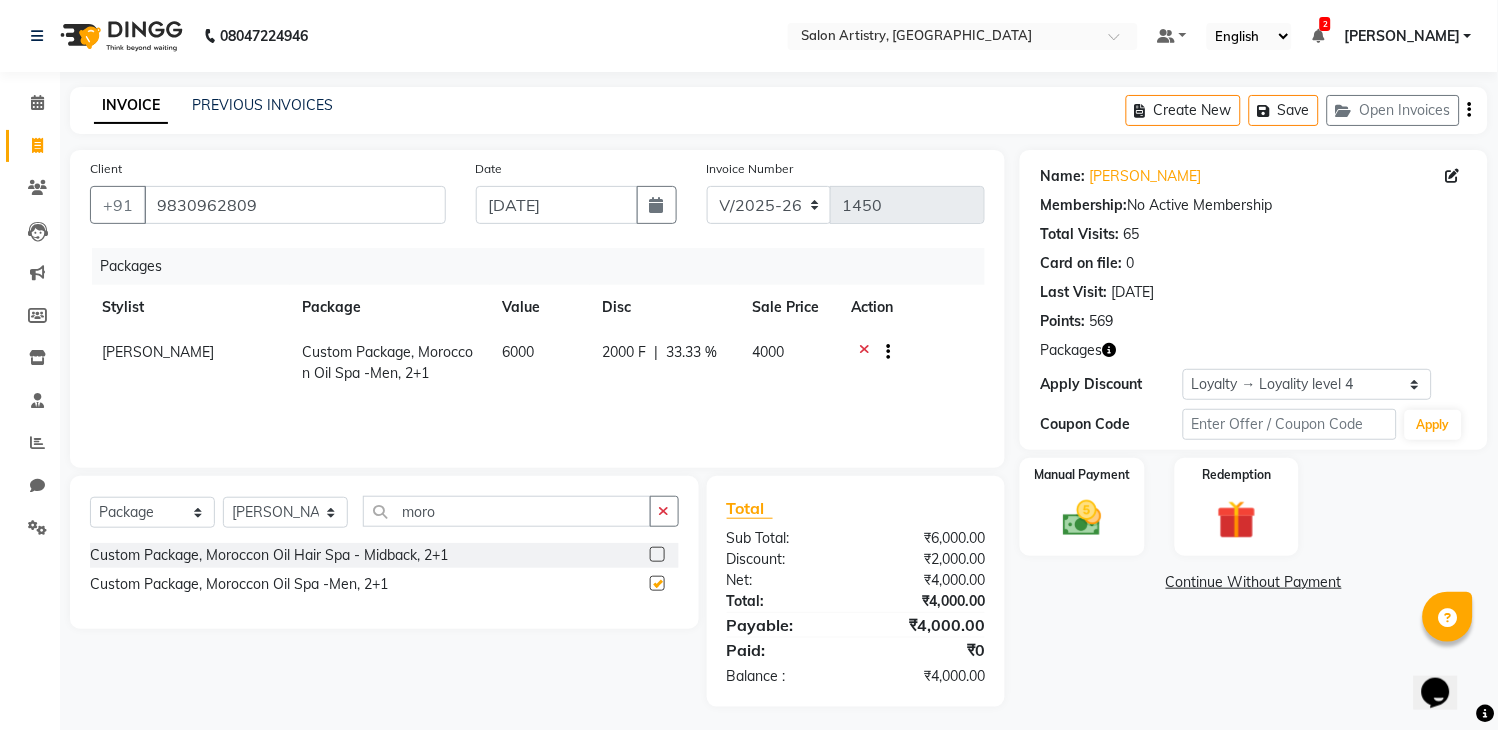 checkbox on "false" 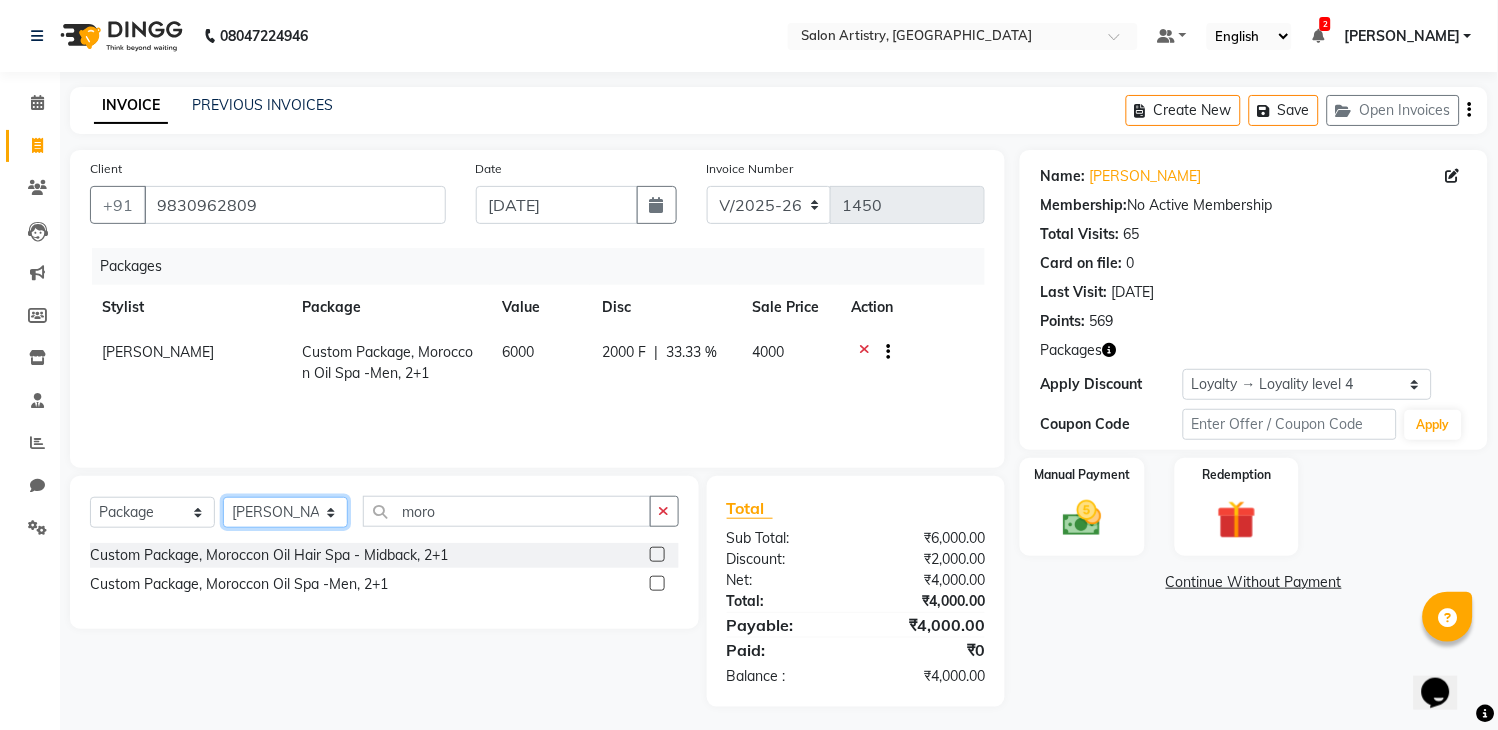 click on "Select Stylist Admin [PERSON_NAME] [PERSON_NAME] [PERSON_NAME] [PERSON_NAME] [PERSON_NAME] [PERSON_NAME] [PERSON_NAME] Reception [PERSON_NAME] [PERSON_NAME] [PERSON_NAME] [PERSON_NAME] [PERSON_NAME] [PERSON_NAME] [PERSON_NAME]" 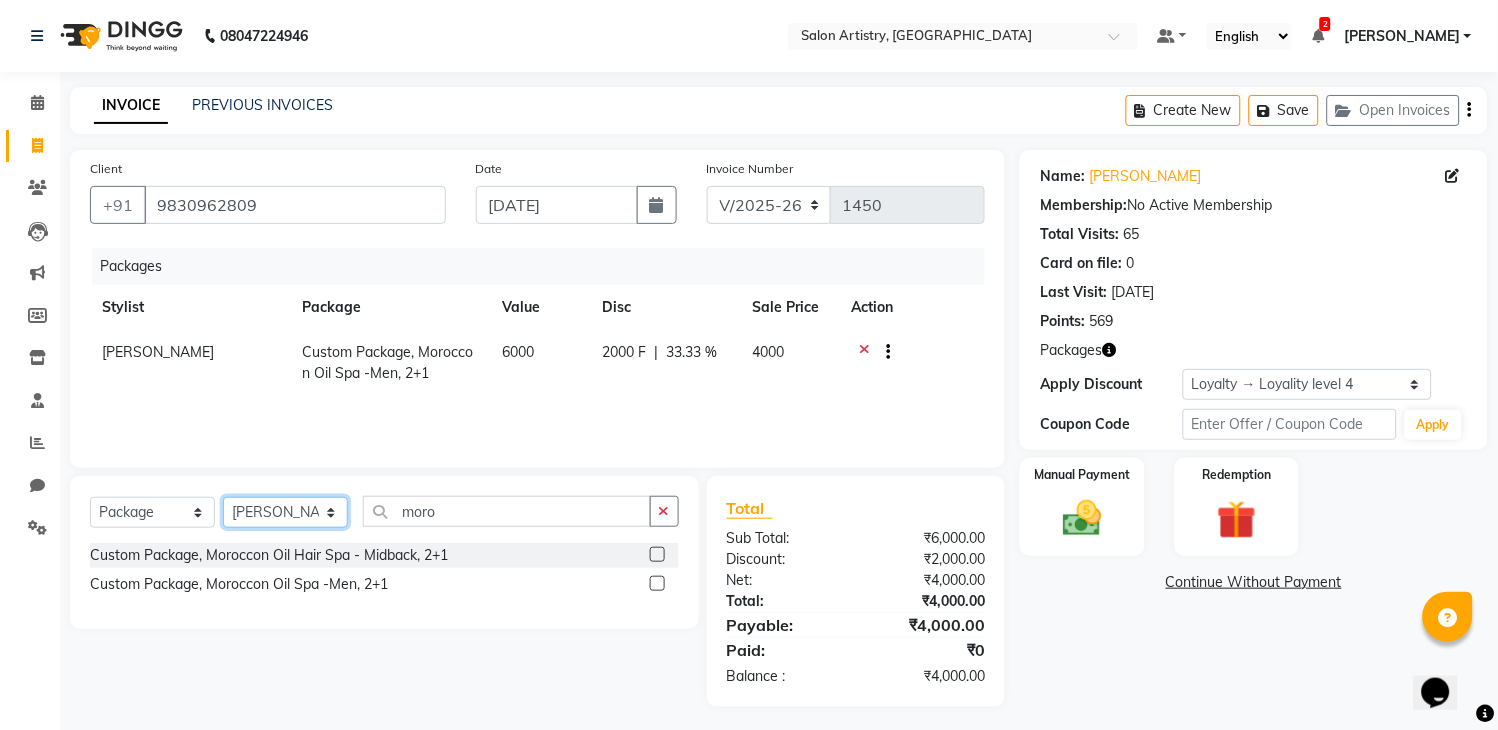 select on "79859" 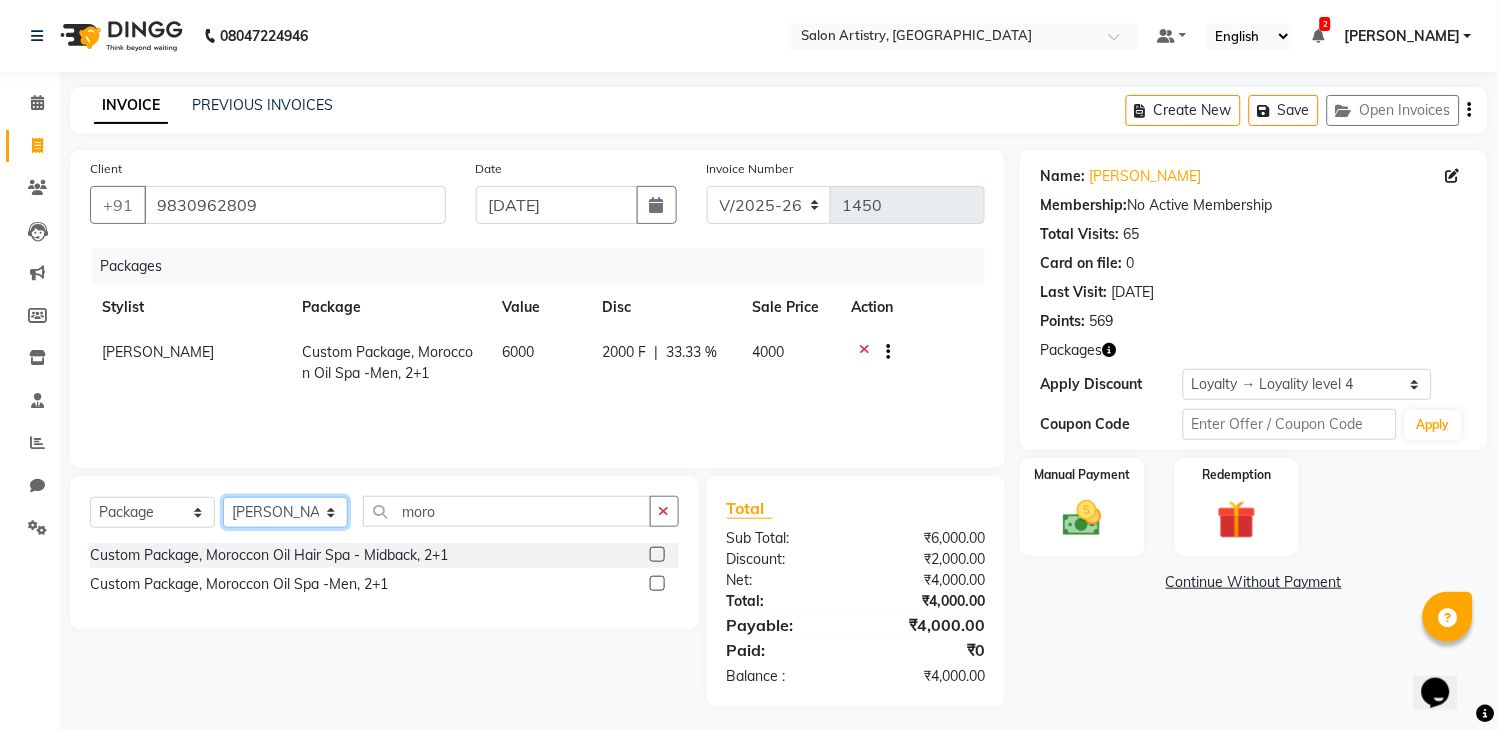 click on "Select Stylist Admin [PERSON_NAME] [PERSON_NAME] [PERSON_NAME] [PERSON_NAME] [PERSON_NAME] [PERSON_NAME] [PERSON_NAME] Reception [PERSON_NAME] [PERSON_NAME] [PERSON_NAME] [PERSON_NAME] [PERSON_NAME] [PERSON_NAME] [PERSON_NAME]" 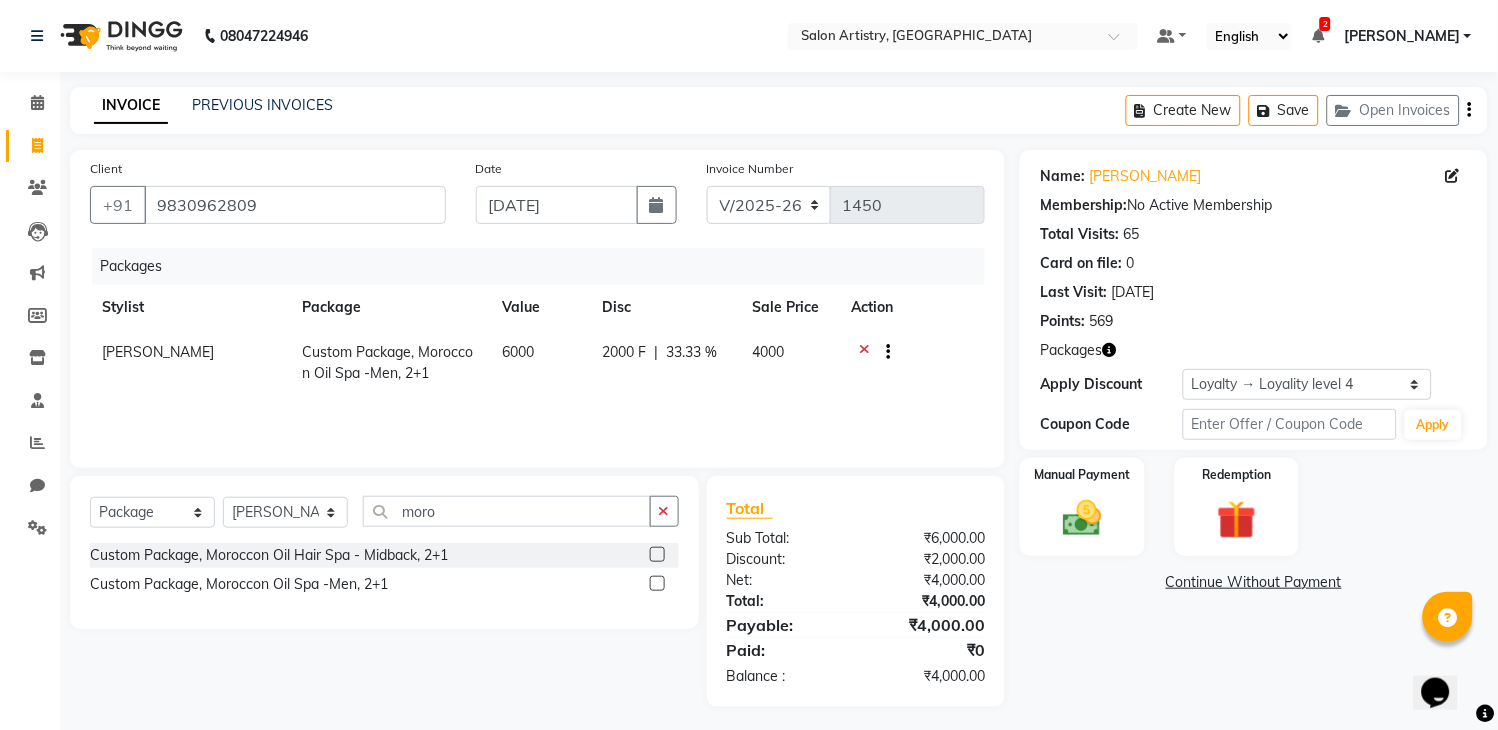 click 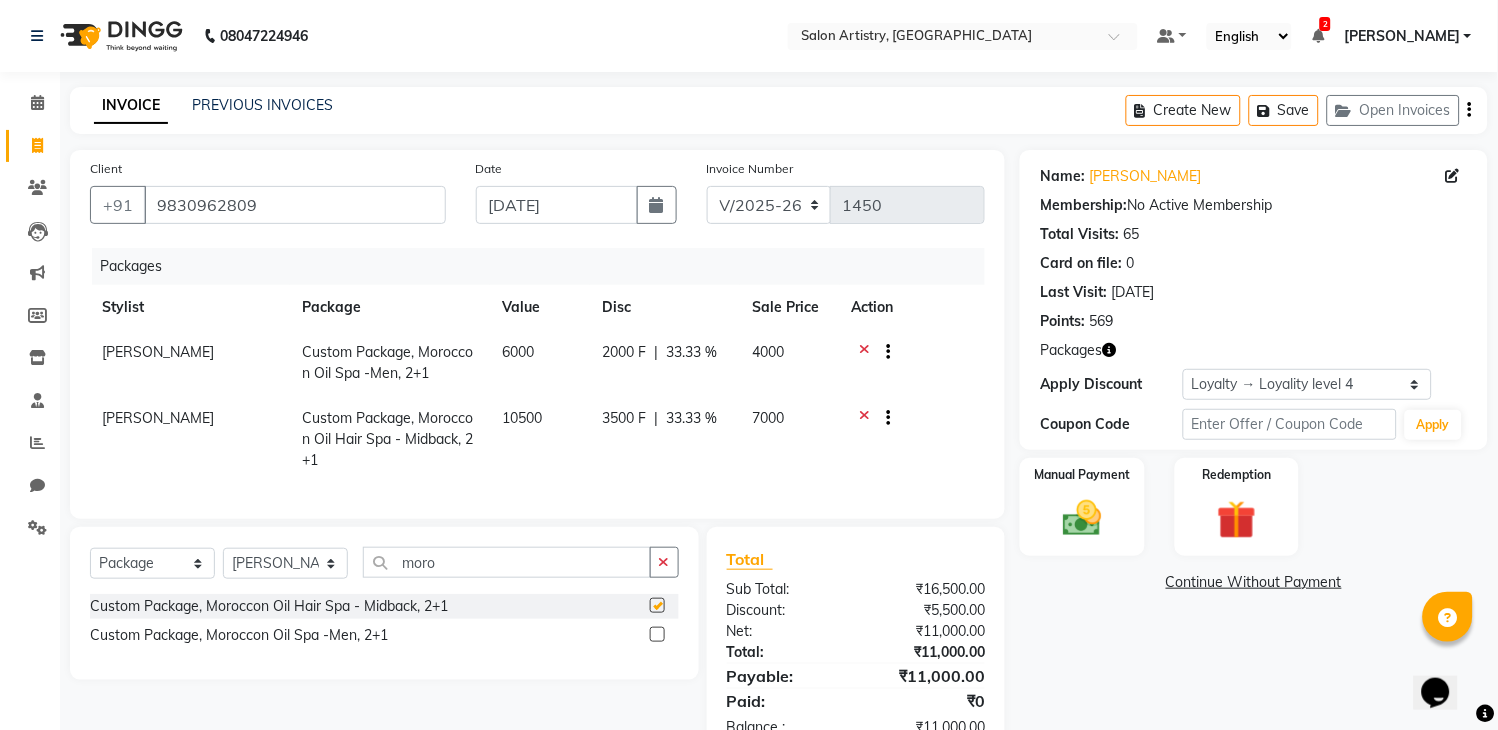 checkbox on "false" 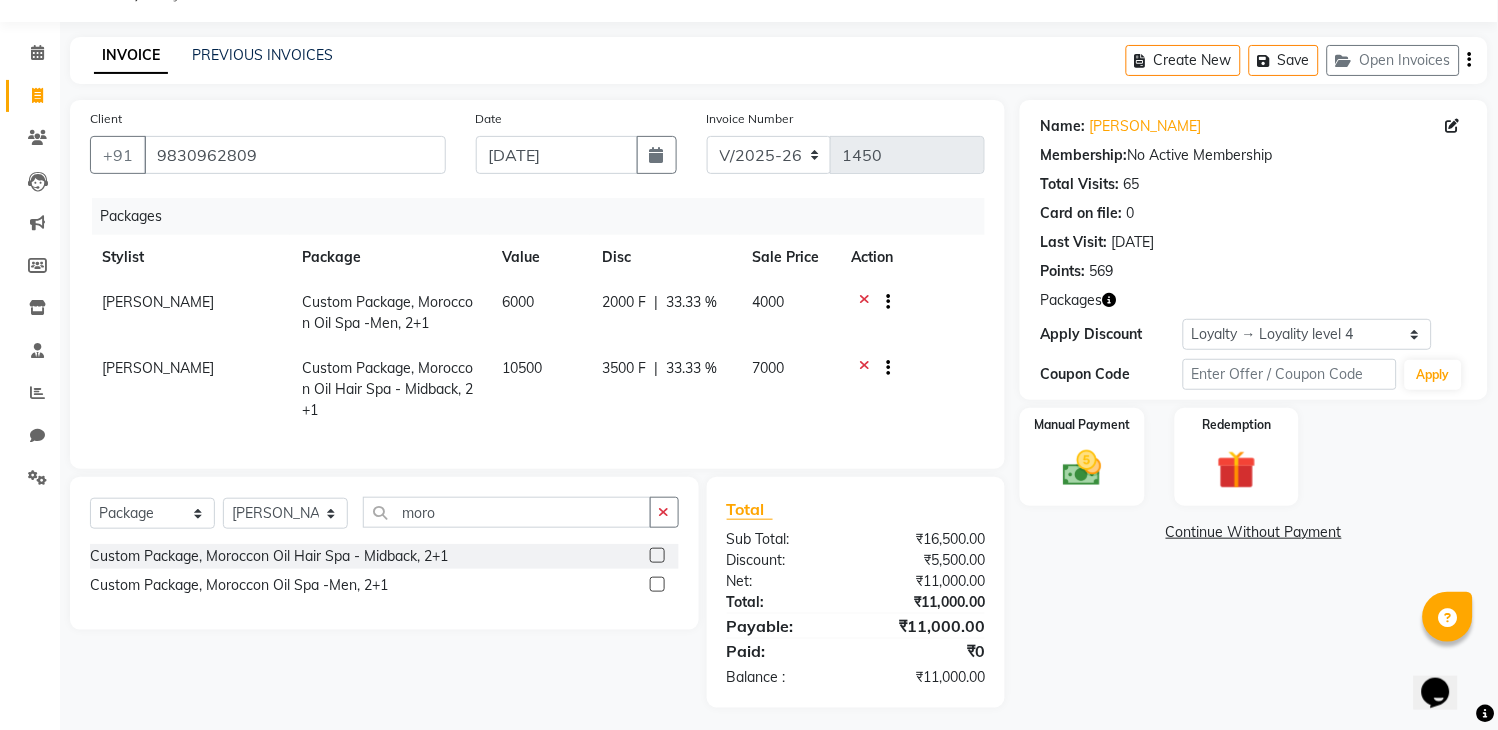 scroll, scrollTop: 76, scrollLeft: 0, axis: vertical 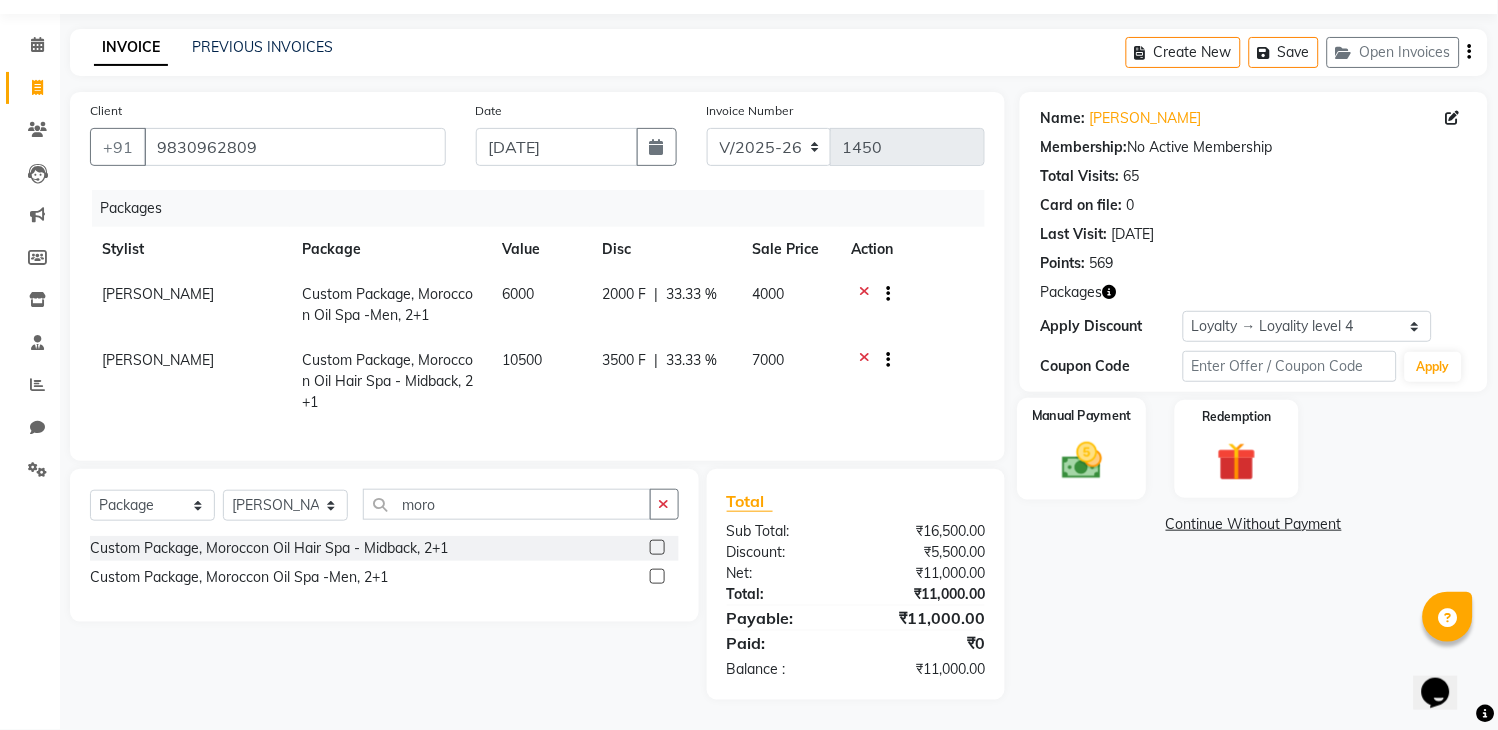 click 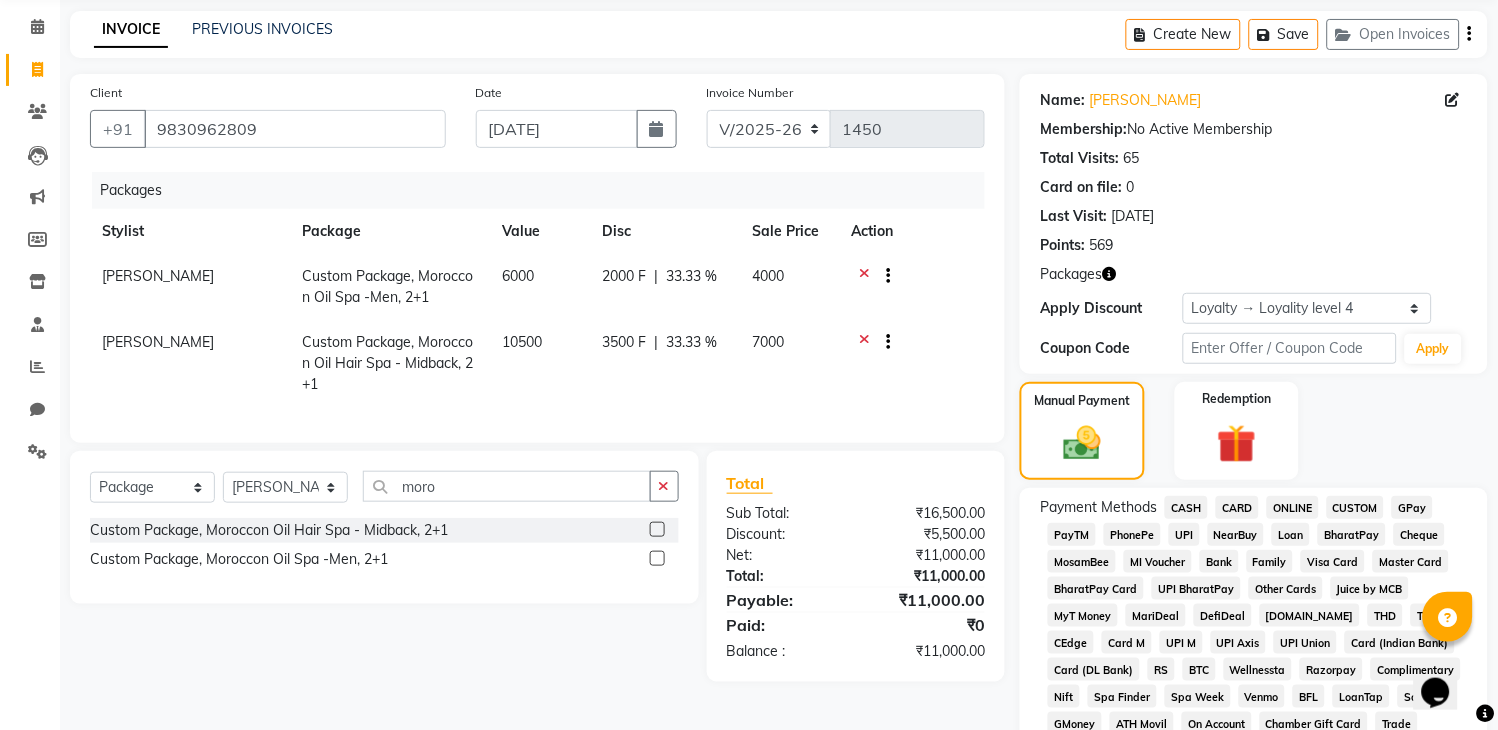 click on "CARD" 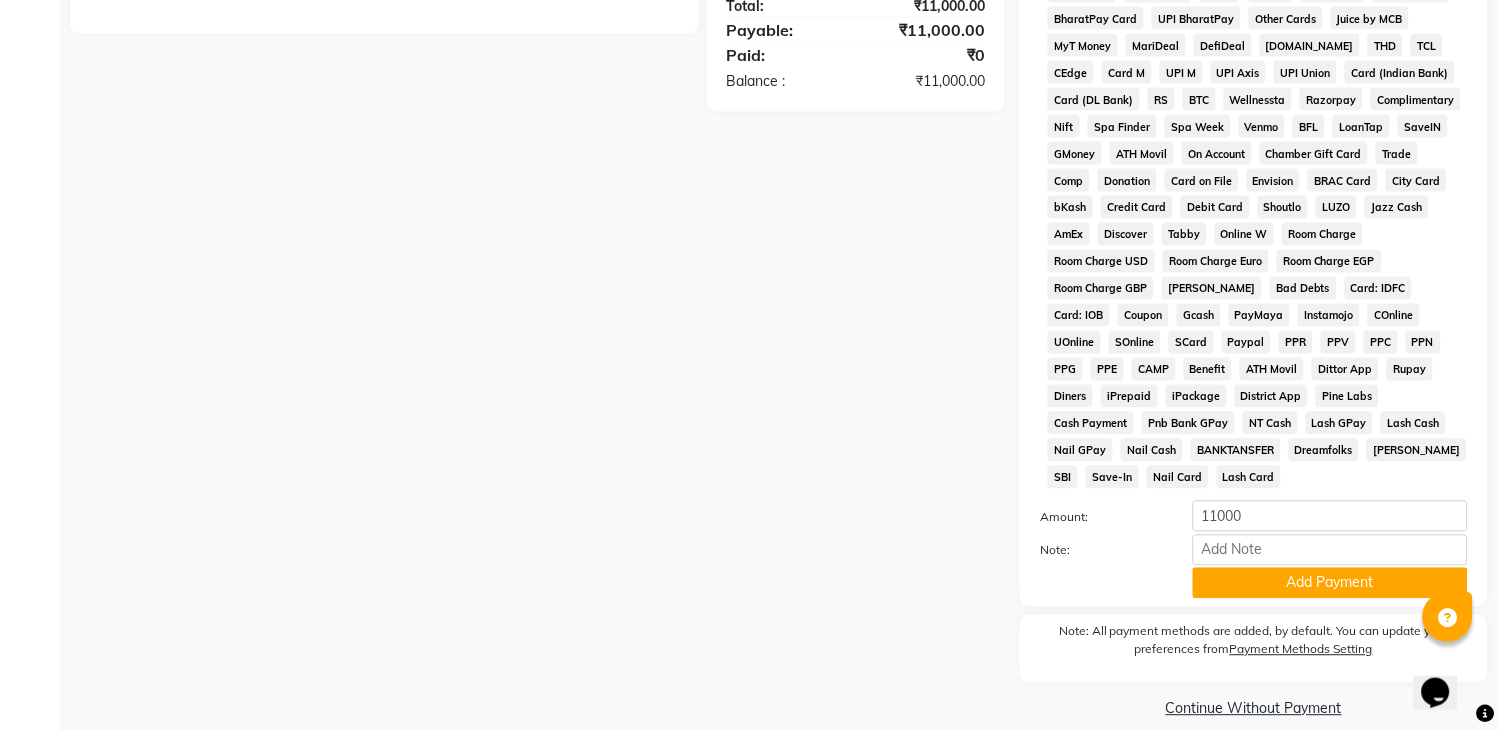 scroll, scrollTop: 675, scrollLeft: 0, axis: vertical 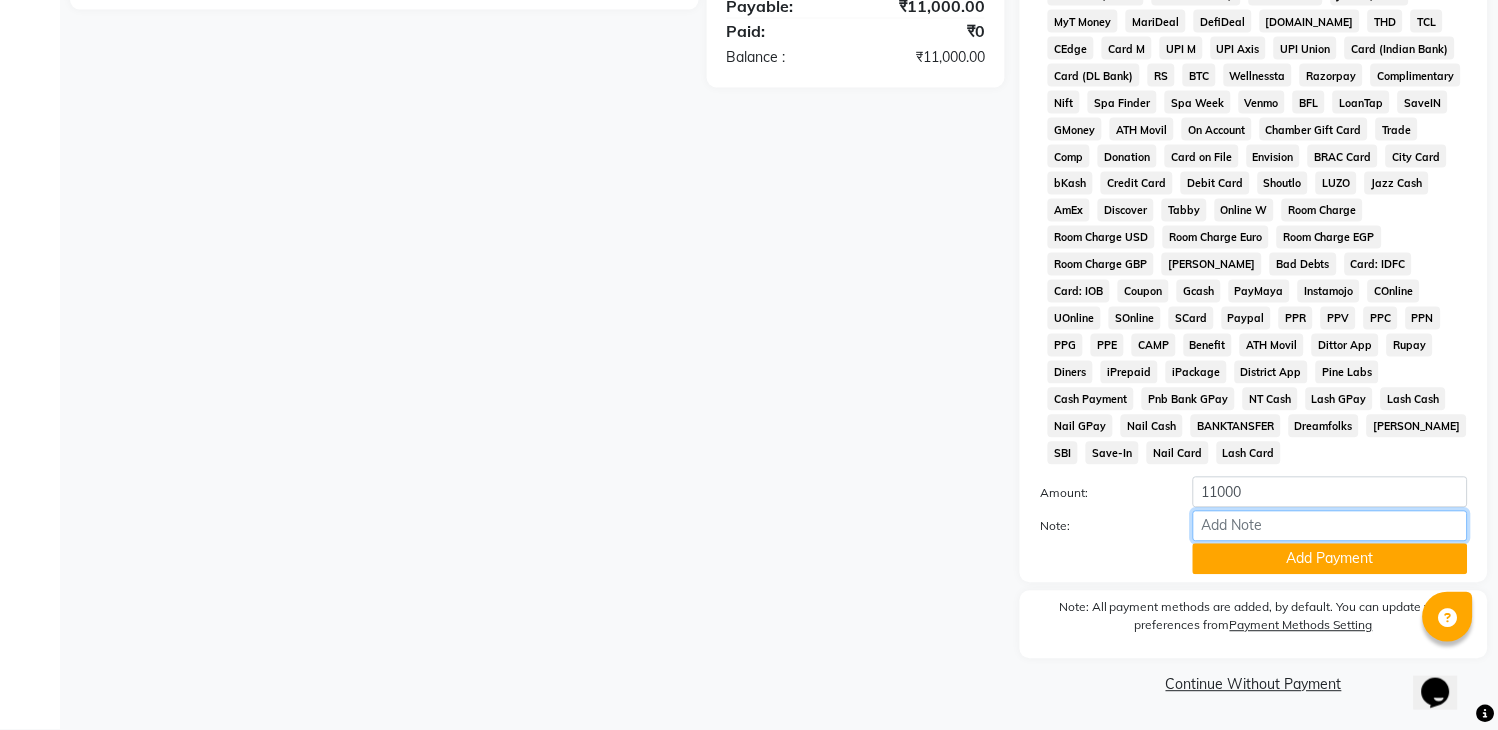 click on "Note:" at bounding box center [1330, 526] 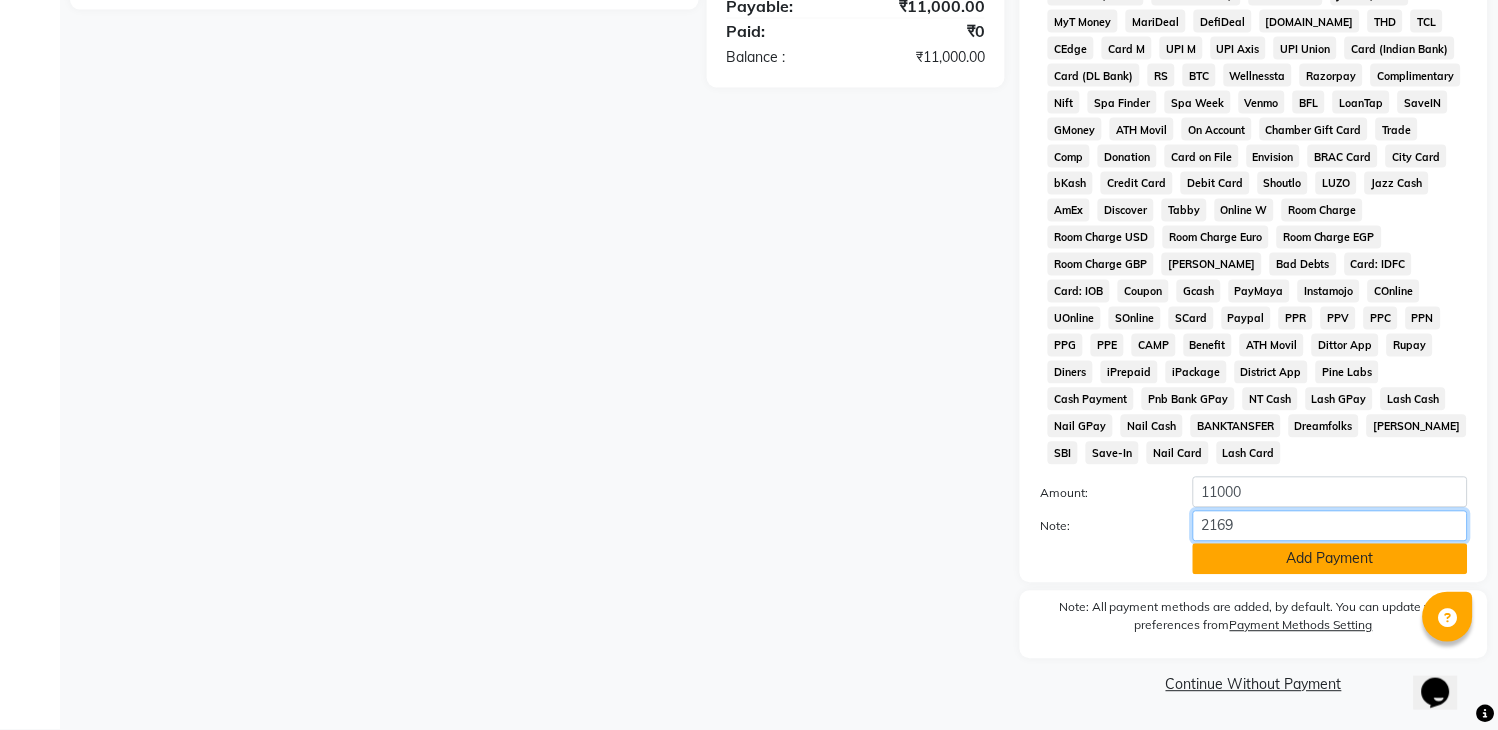 type on "2169" 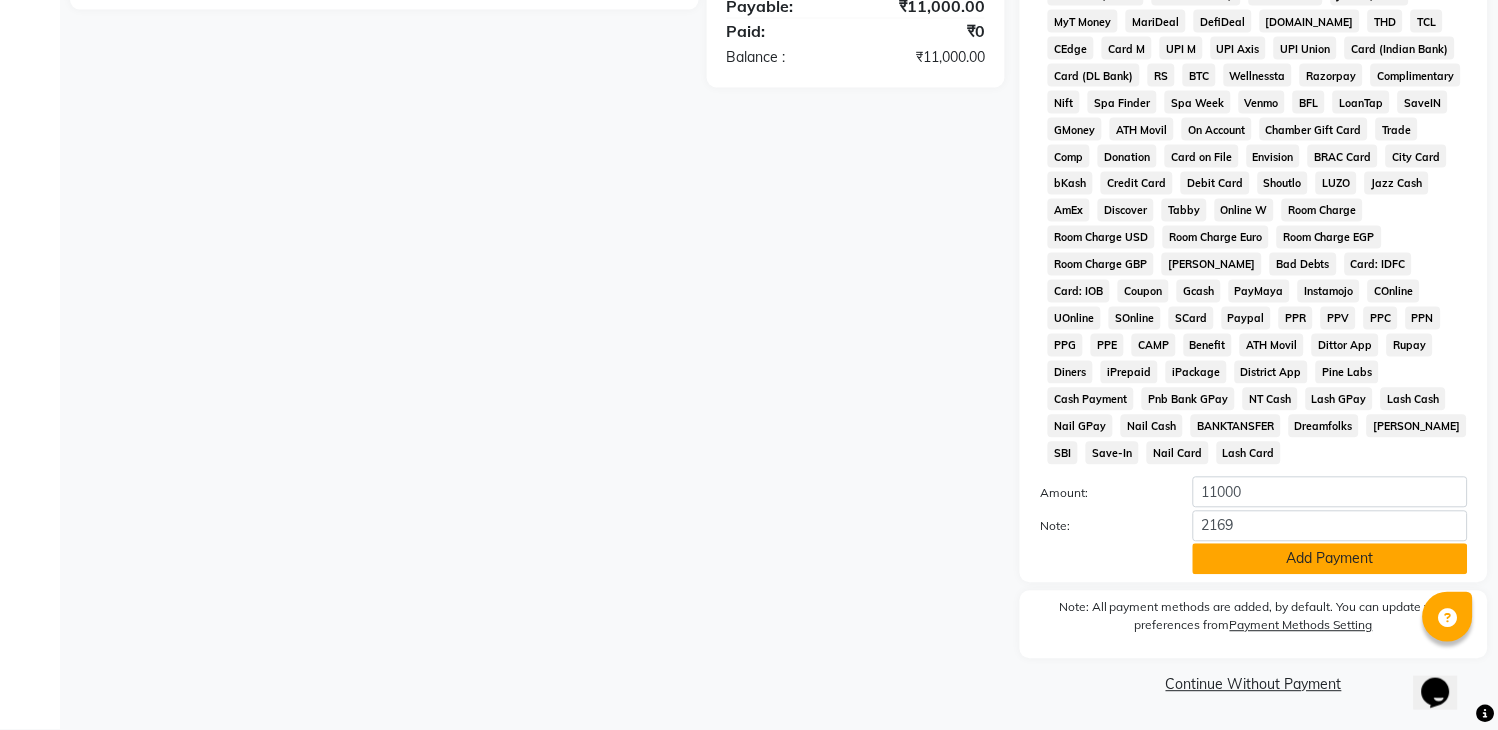 click on "Add Payment" 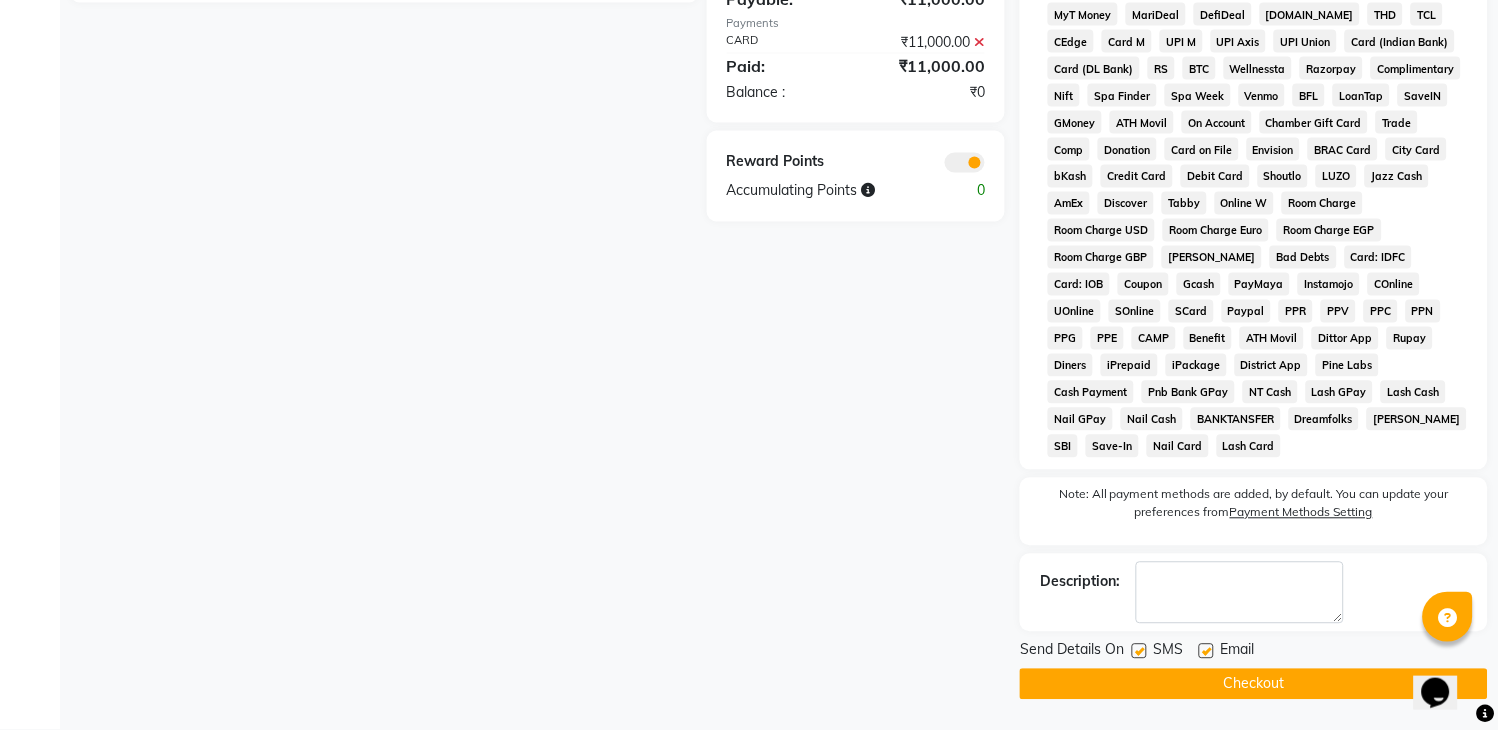 scroll, scrollTop: 682, scrollLeft: 0, axis: vertical 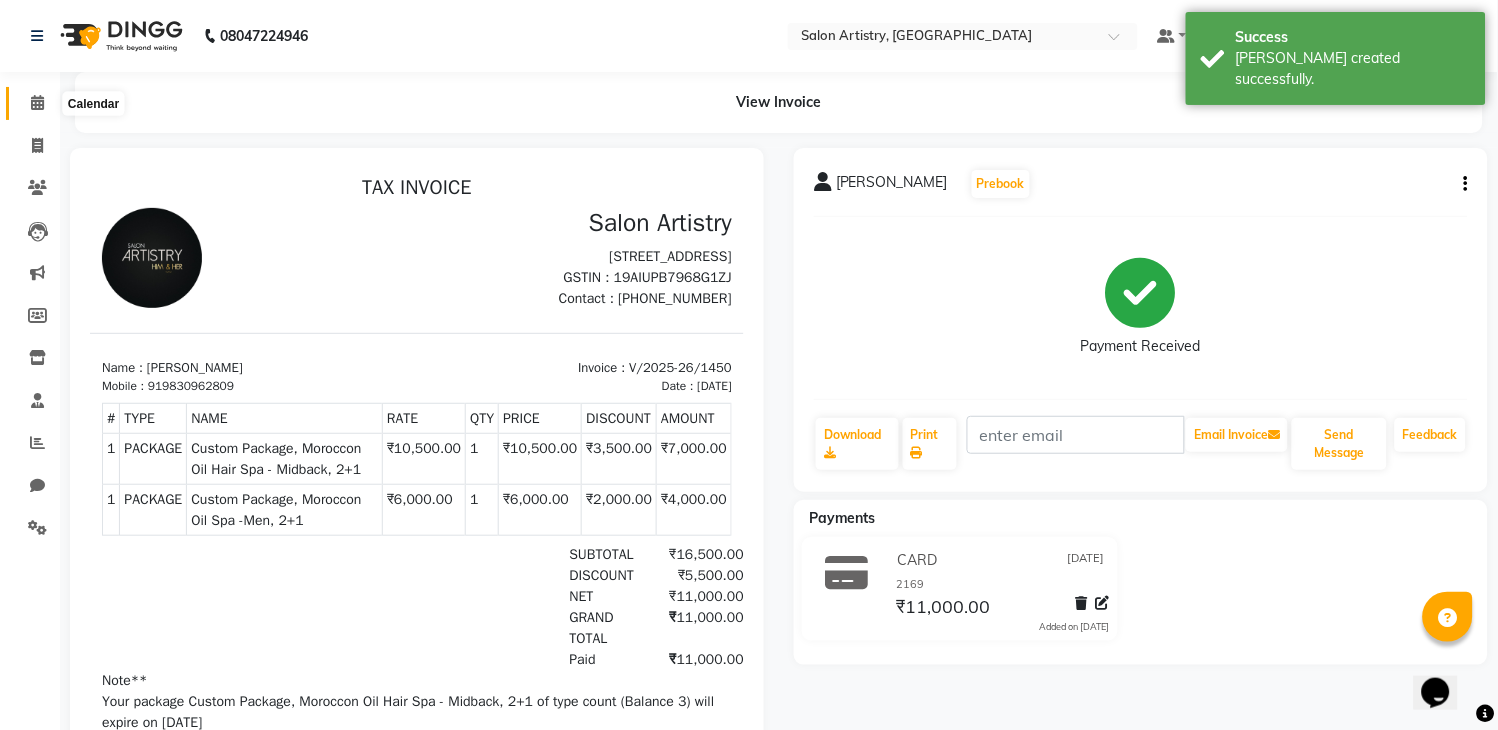 click 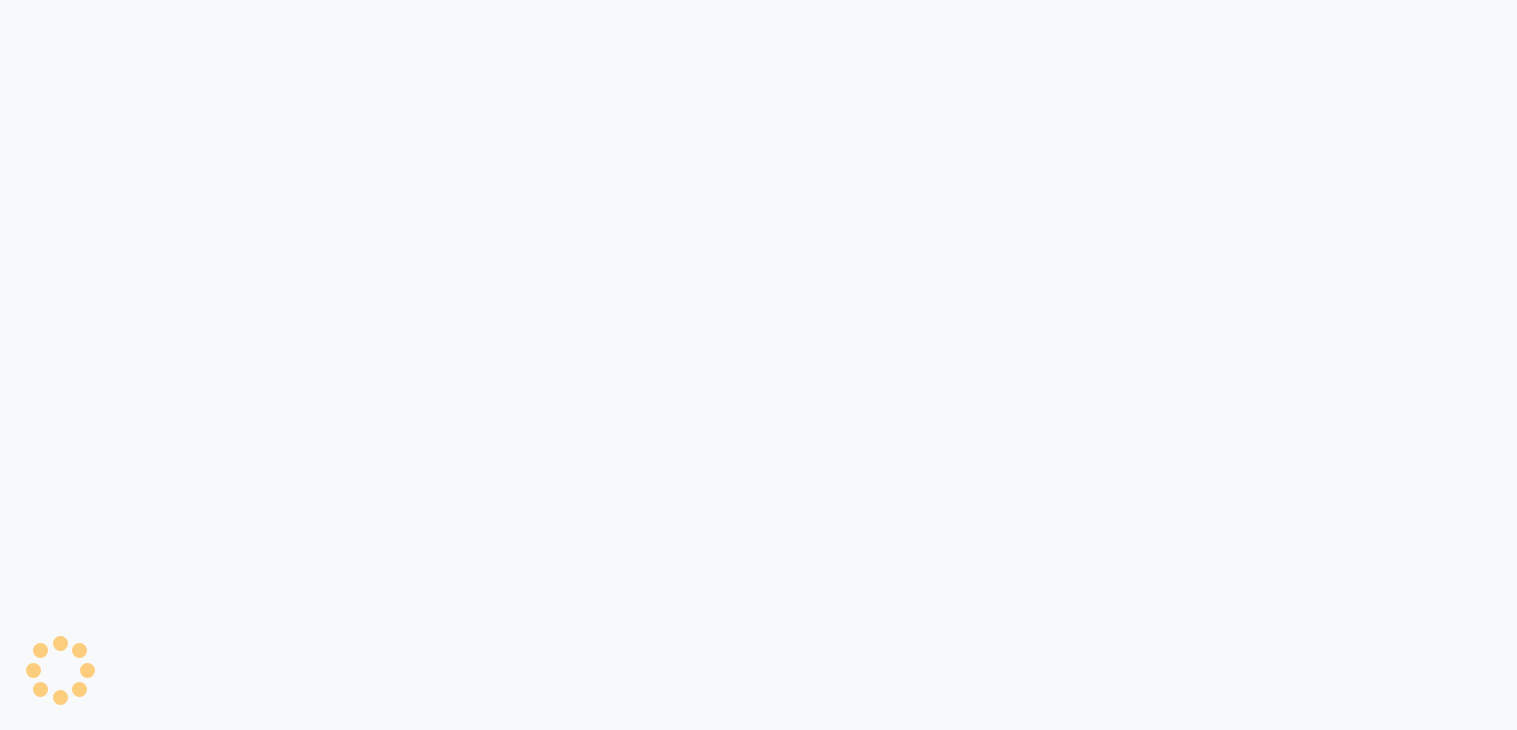 scroll, scrollTop: 0, scrollLeft: 0, axis: both 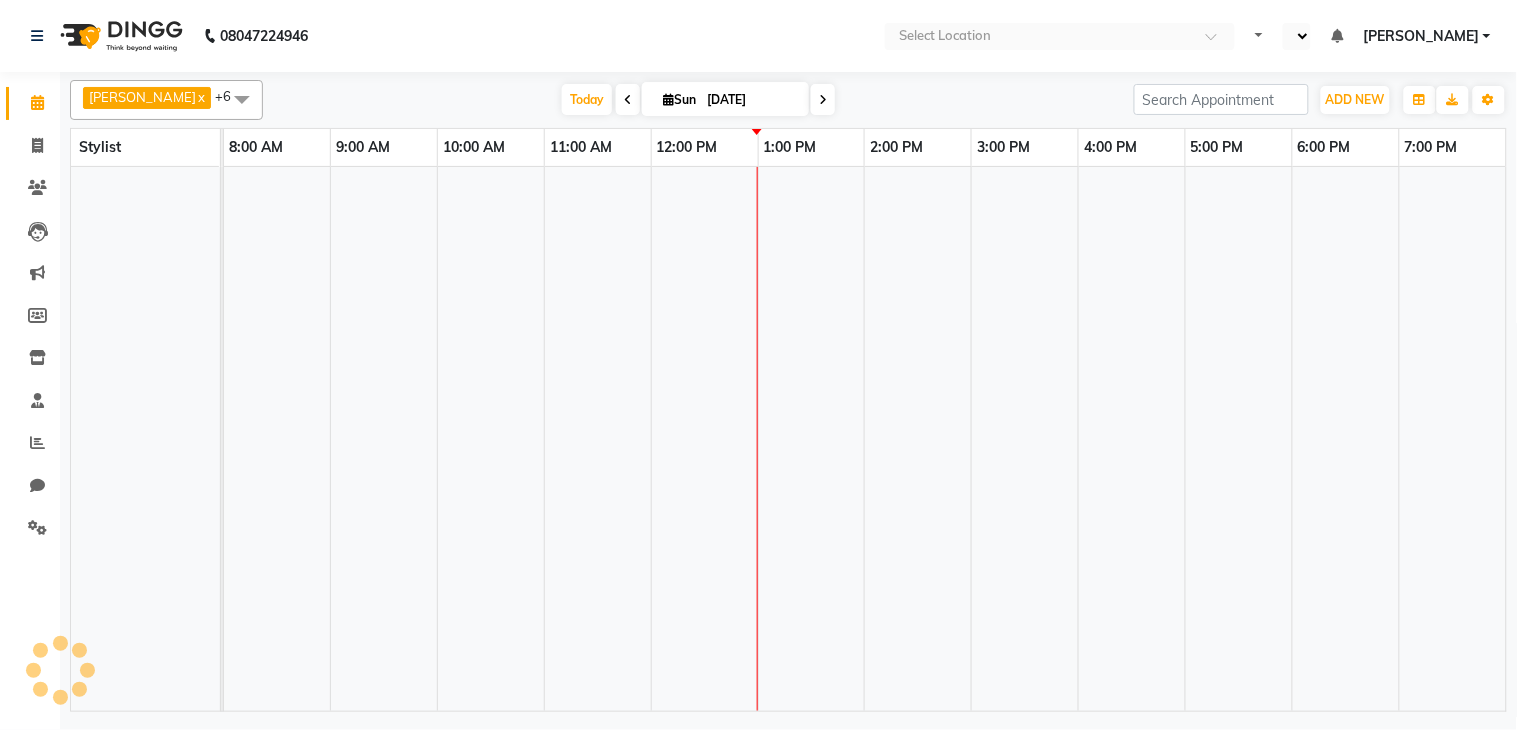 select on "en" 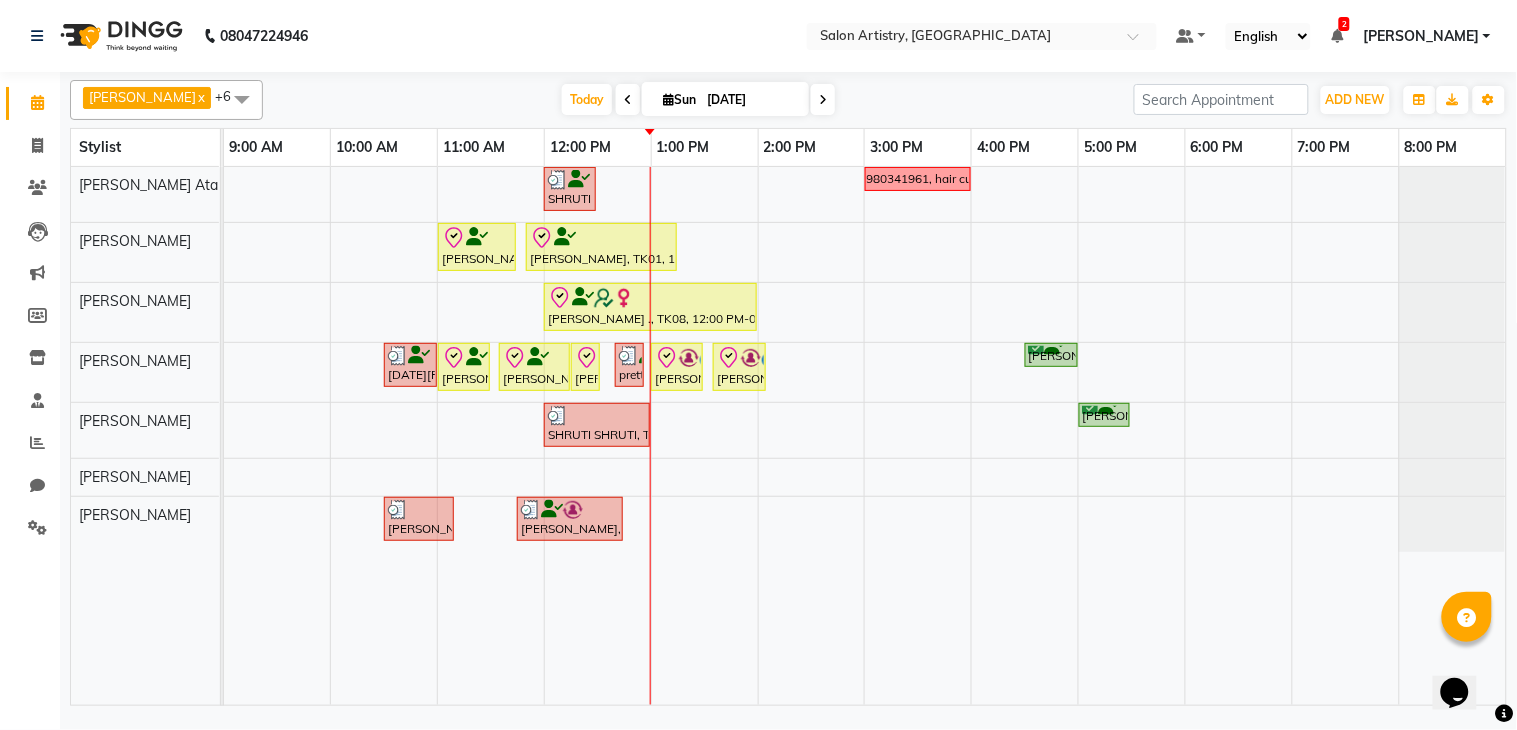 scroll, scrollTop: 0, scrollLeft: 0, axis: both 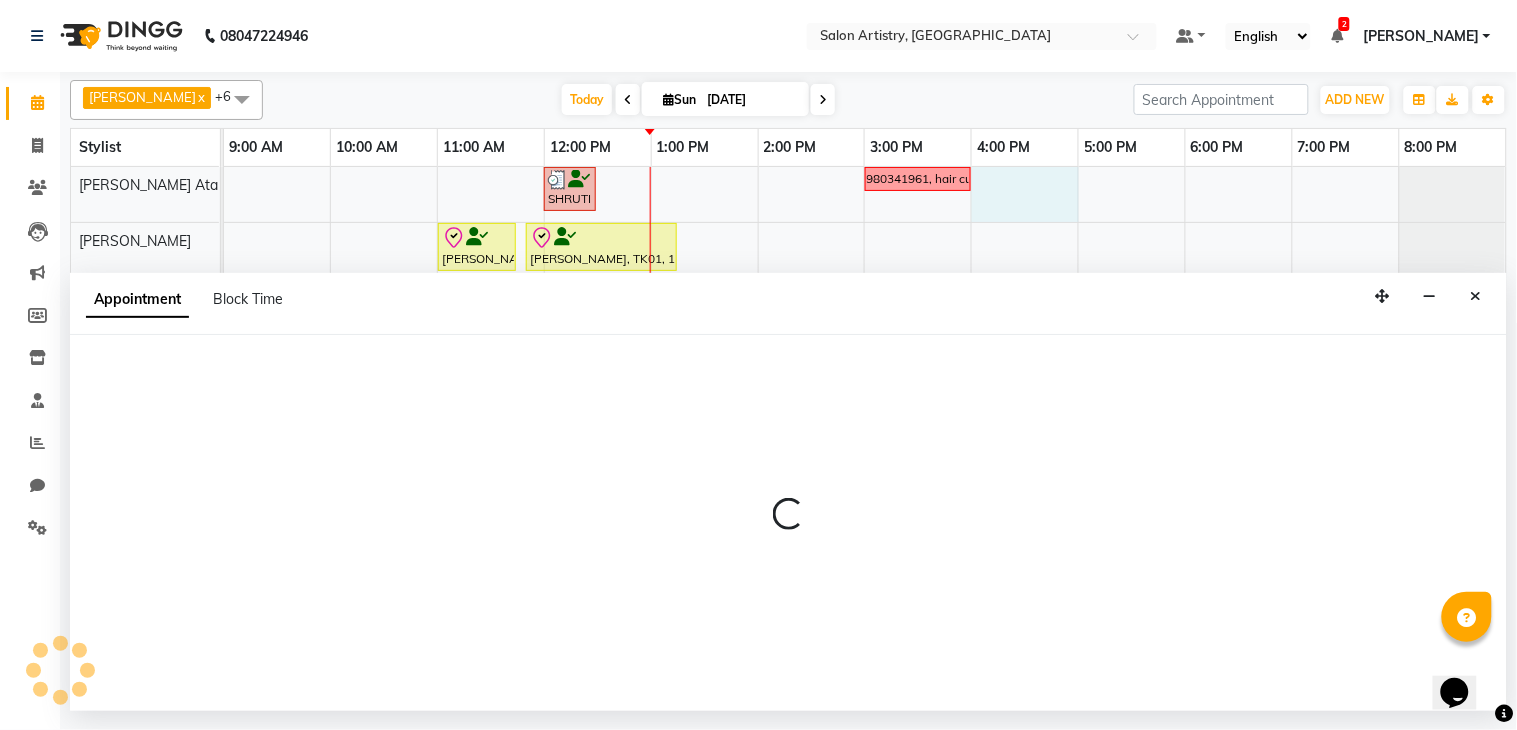 select on "79858" 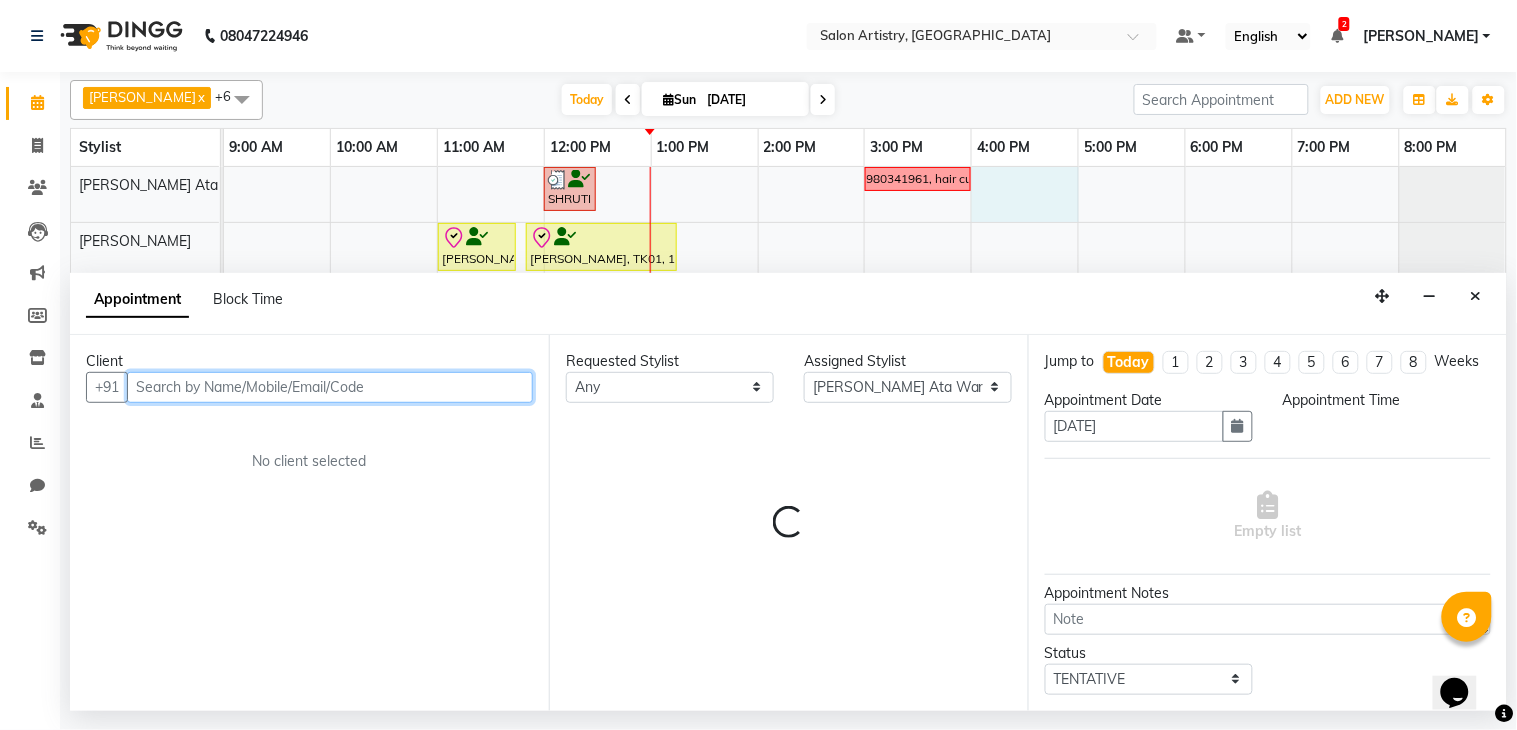select on "960" 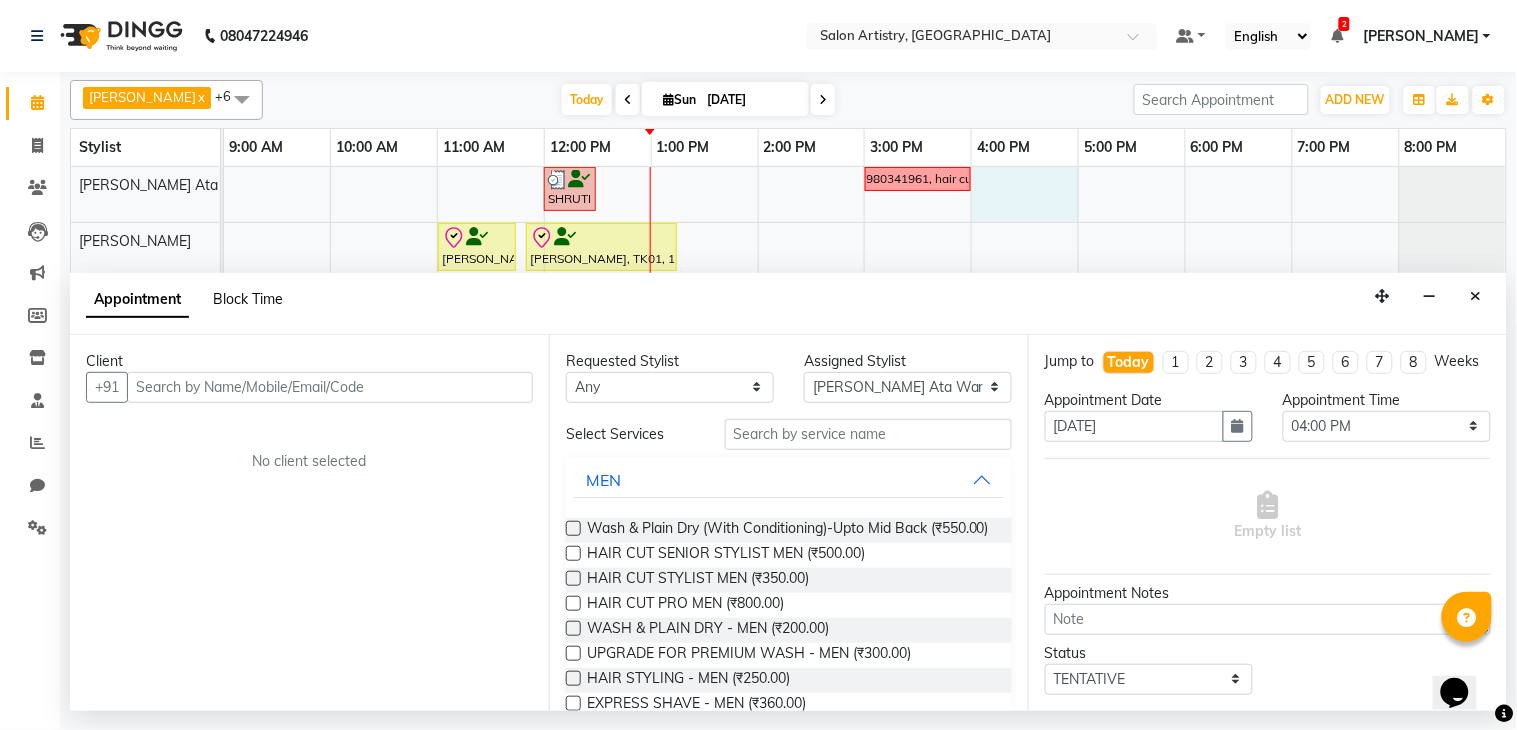 click on "Block Time" at bounding box center [248, 299] 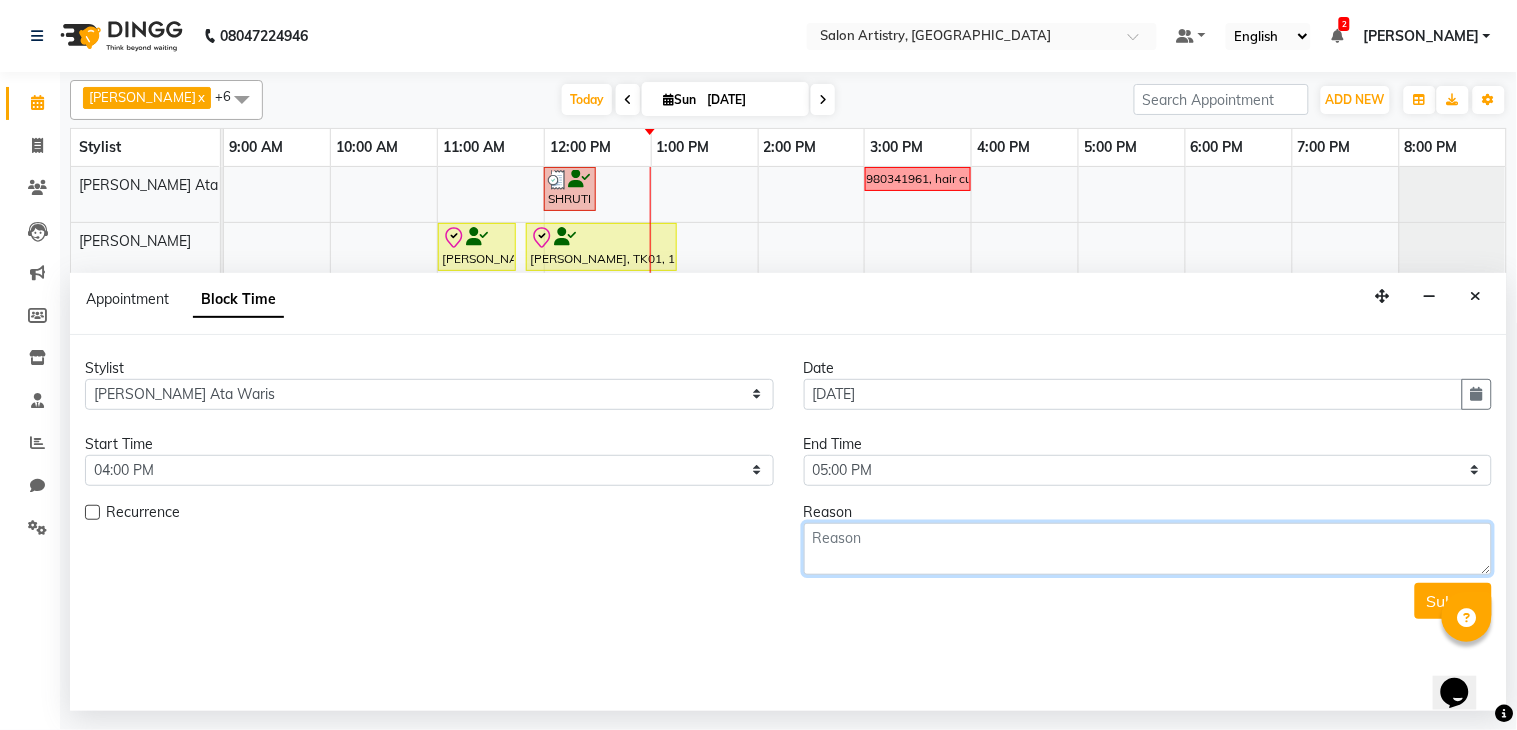 click at bounding box center (1148, 549) 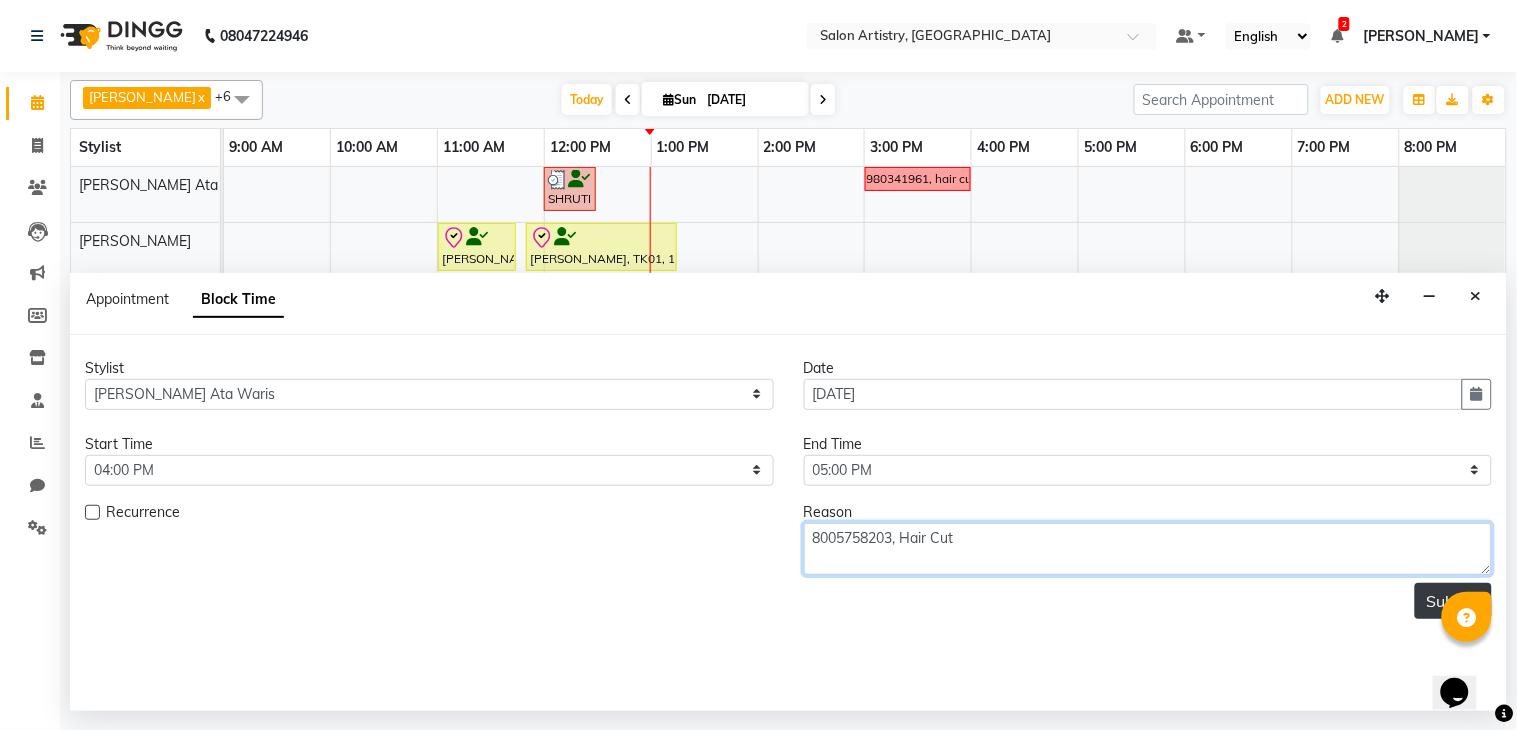 type on "8005758203, Hair Cut" 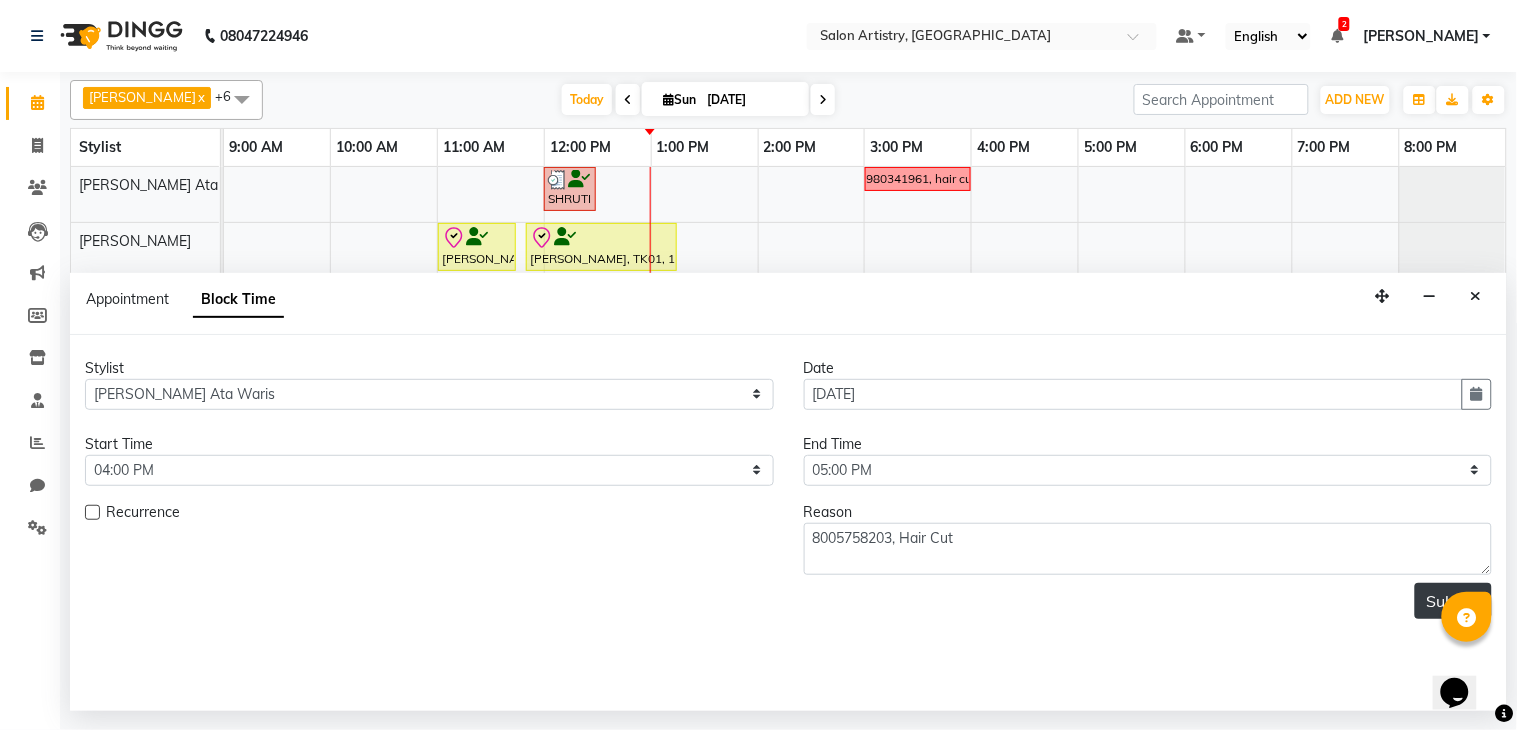 click on "Submit" at bounding box center (1453, 601) 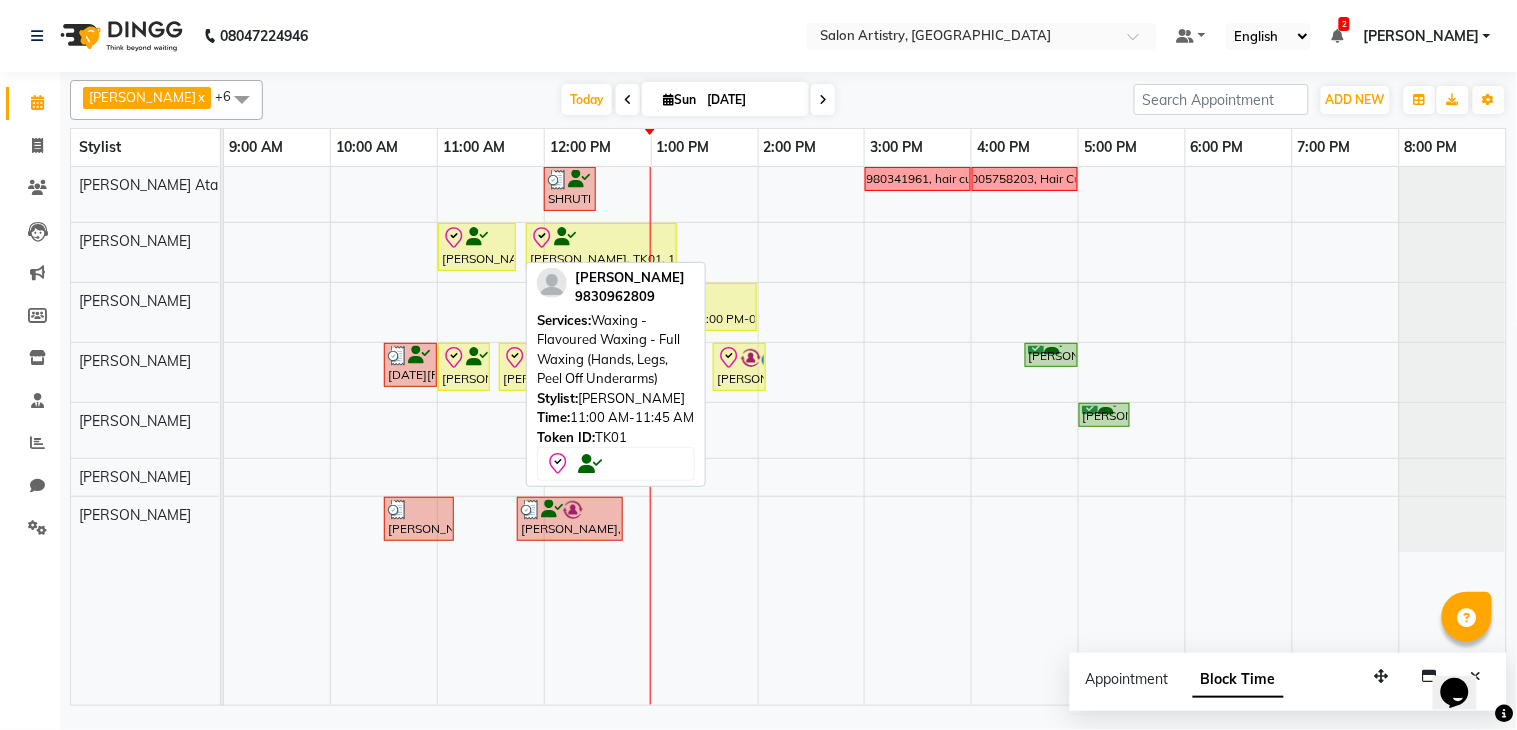 click on "[PERSON_NAME], TK01, 11:00 AM-11:45 AM, Waxing - Flavoured Waxing - Full Waxing (Hands, Legs, Peel Off Underarms)" at bounding box center (477, 247) 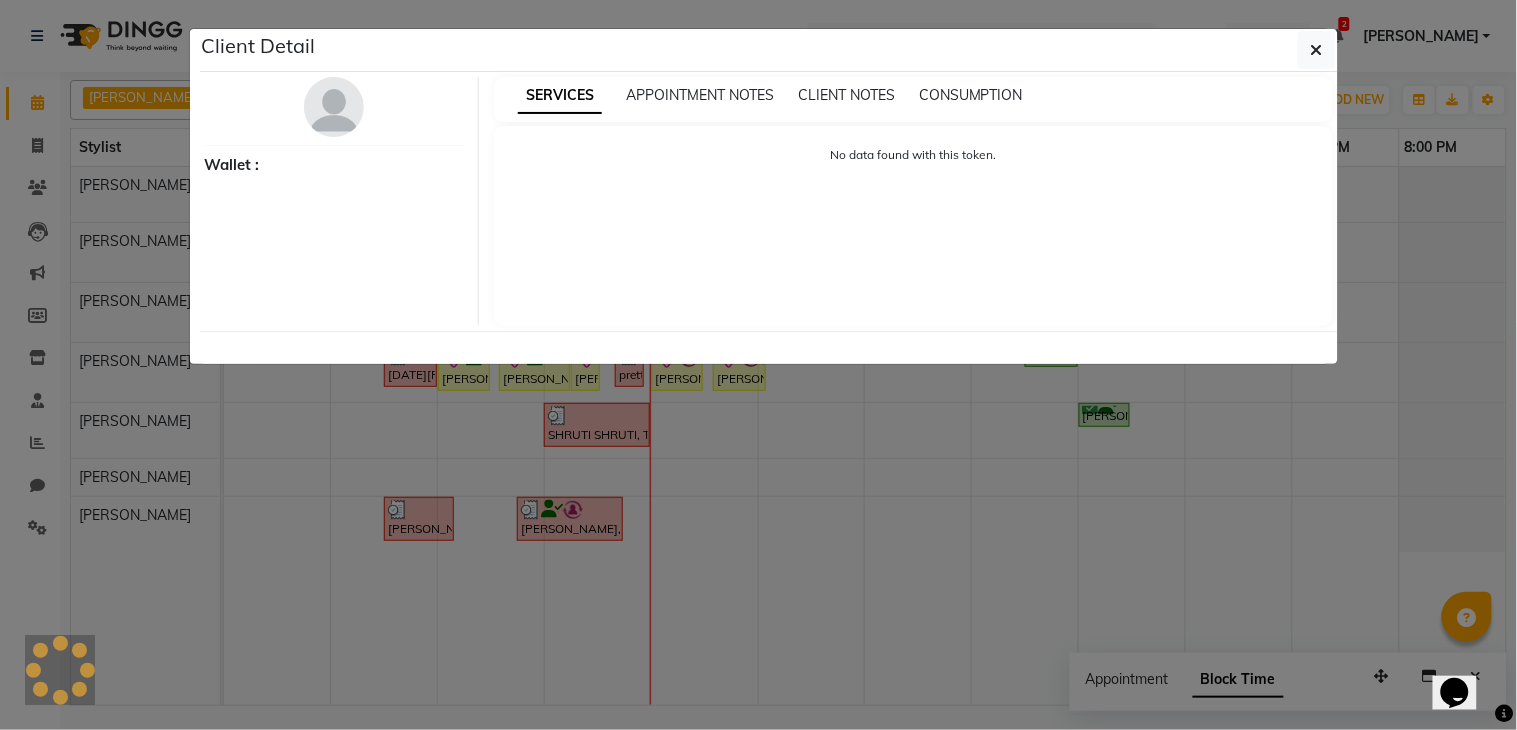 select on "8" 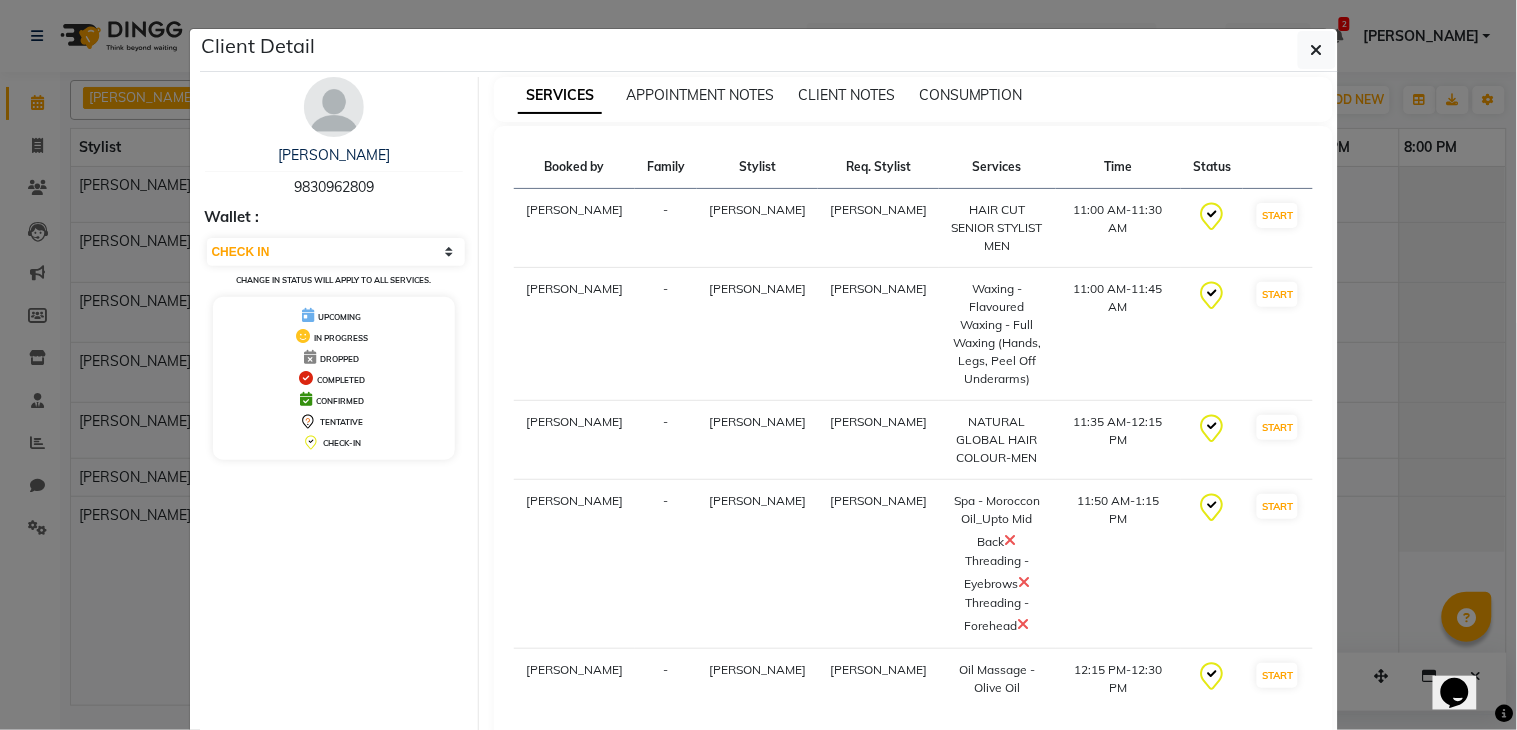 drag, startPoint x: 372, startPoint y: 183, endPoint x: 262, endPoint y: 186, distance: 110.0409 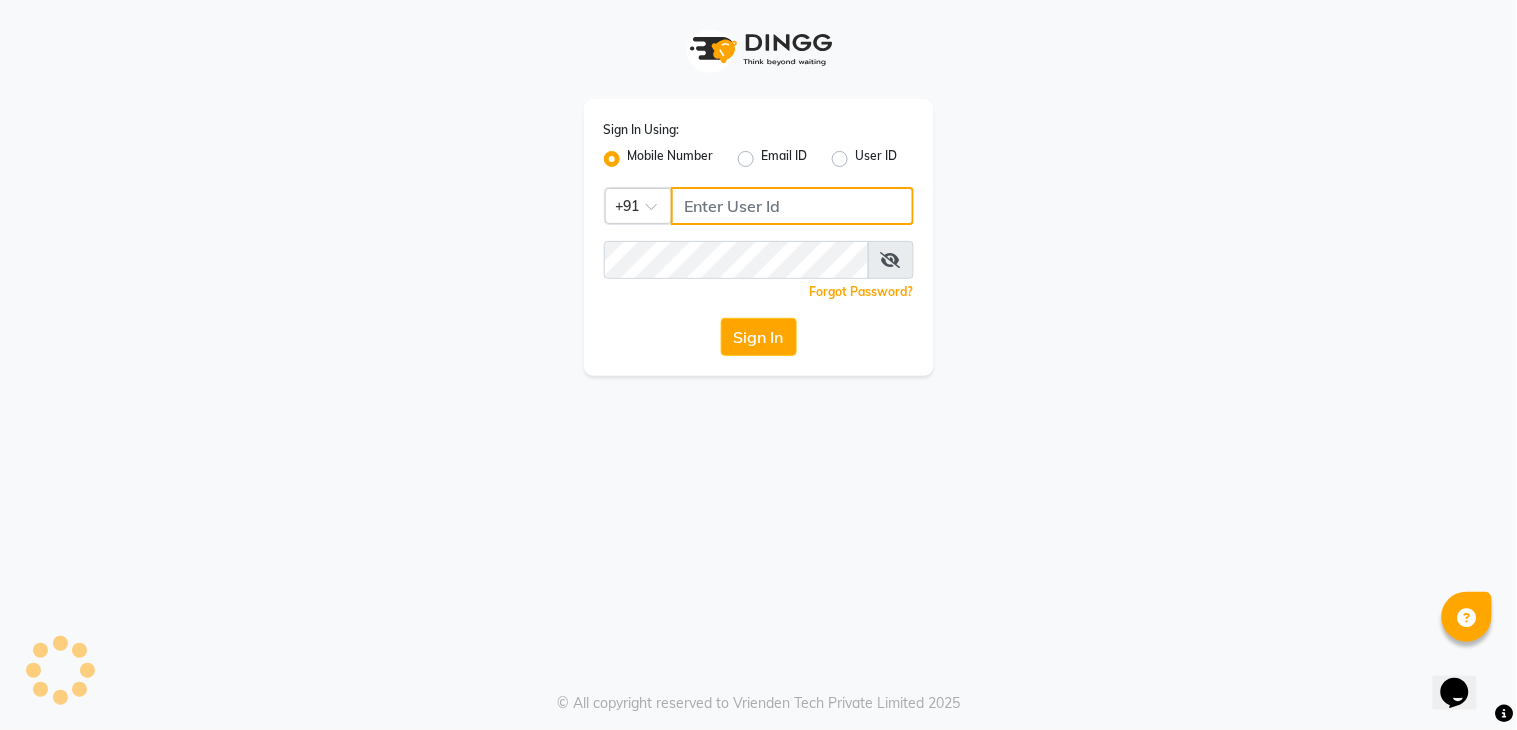 type on "7278274131" 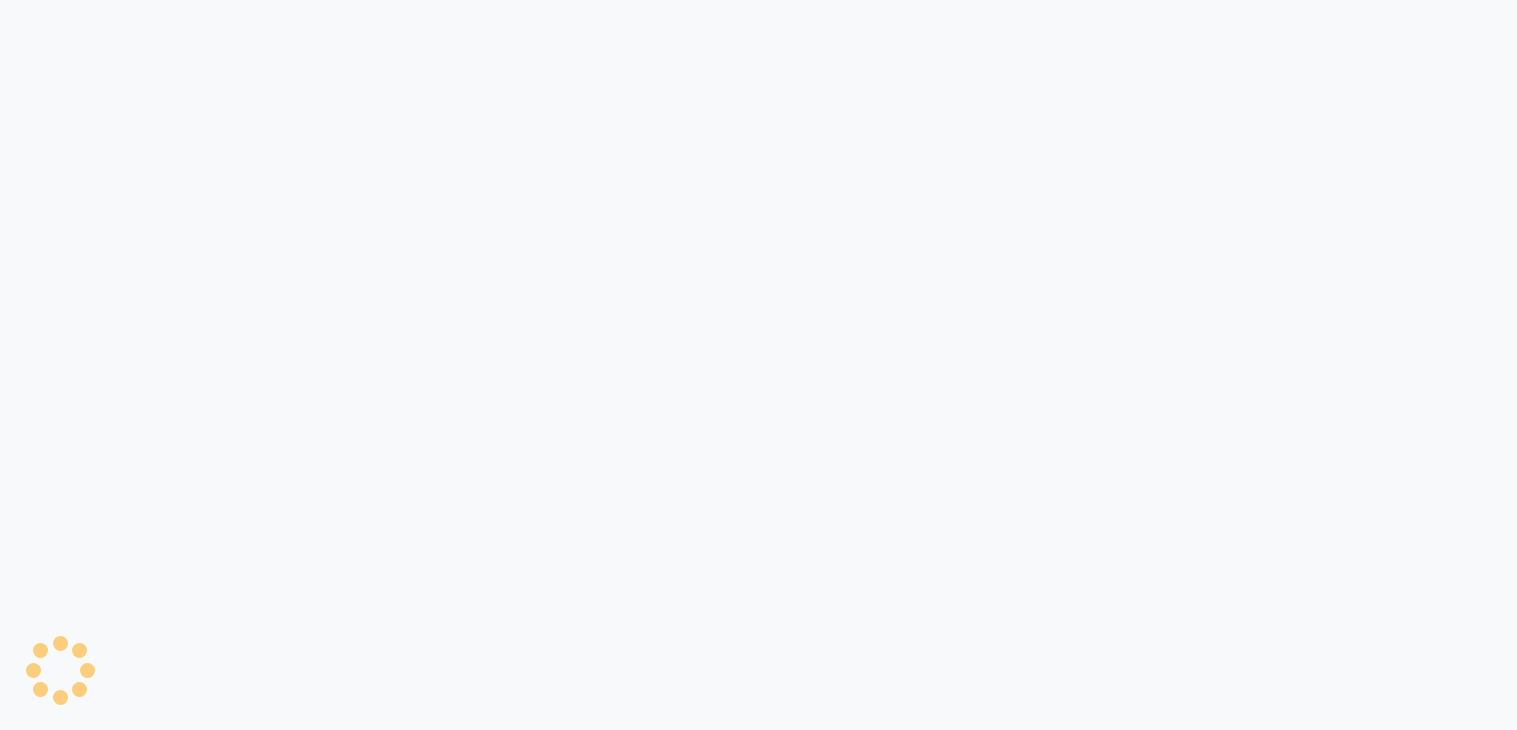 scroll, scrollTop: 0, scrollLeft: 0, axis: both 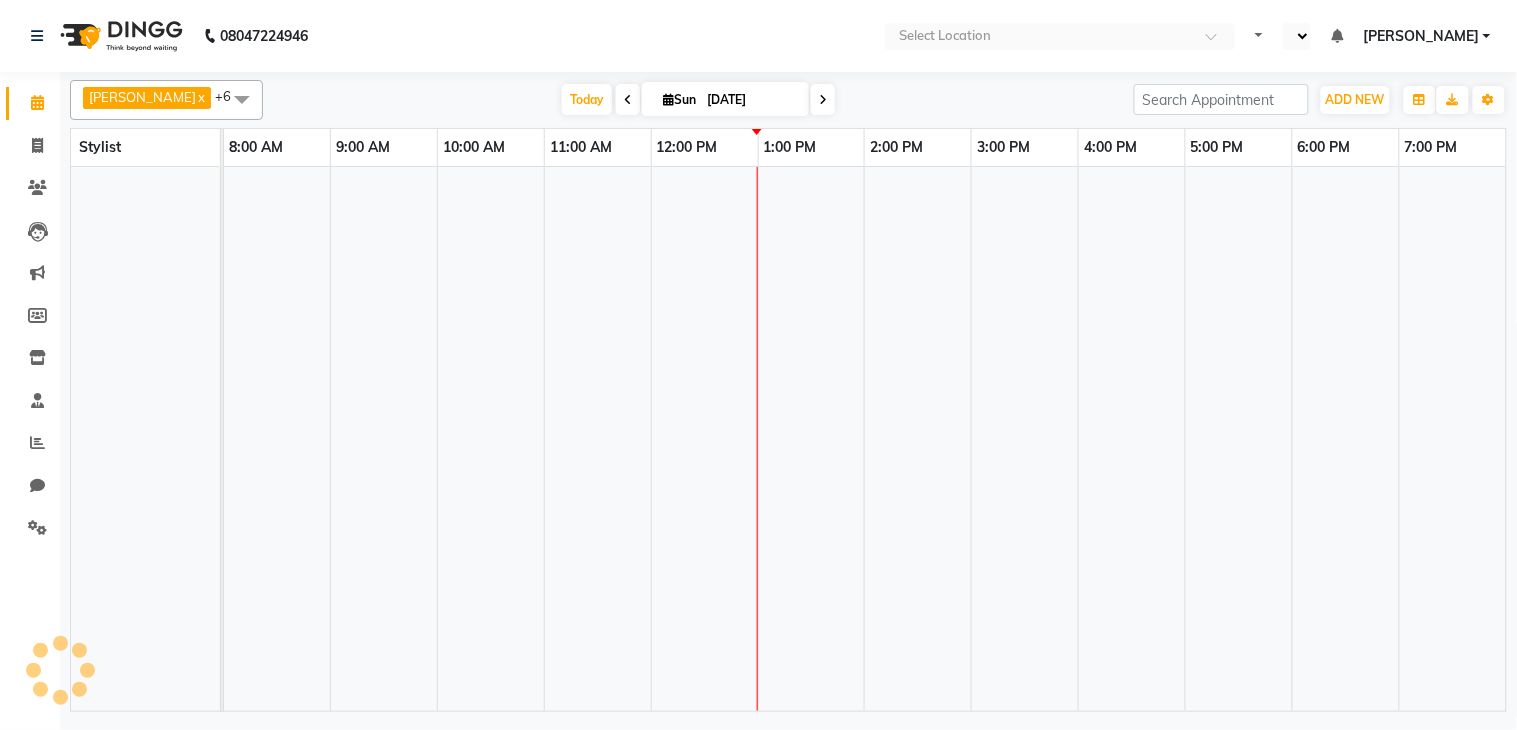 select on "en" 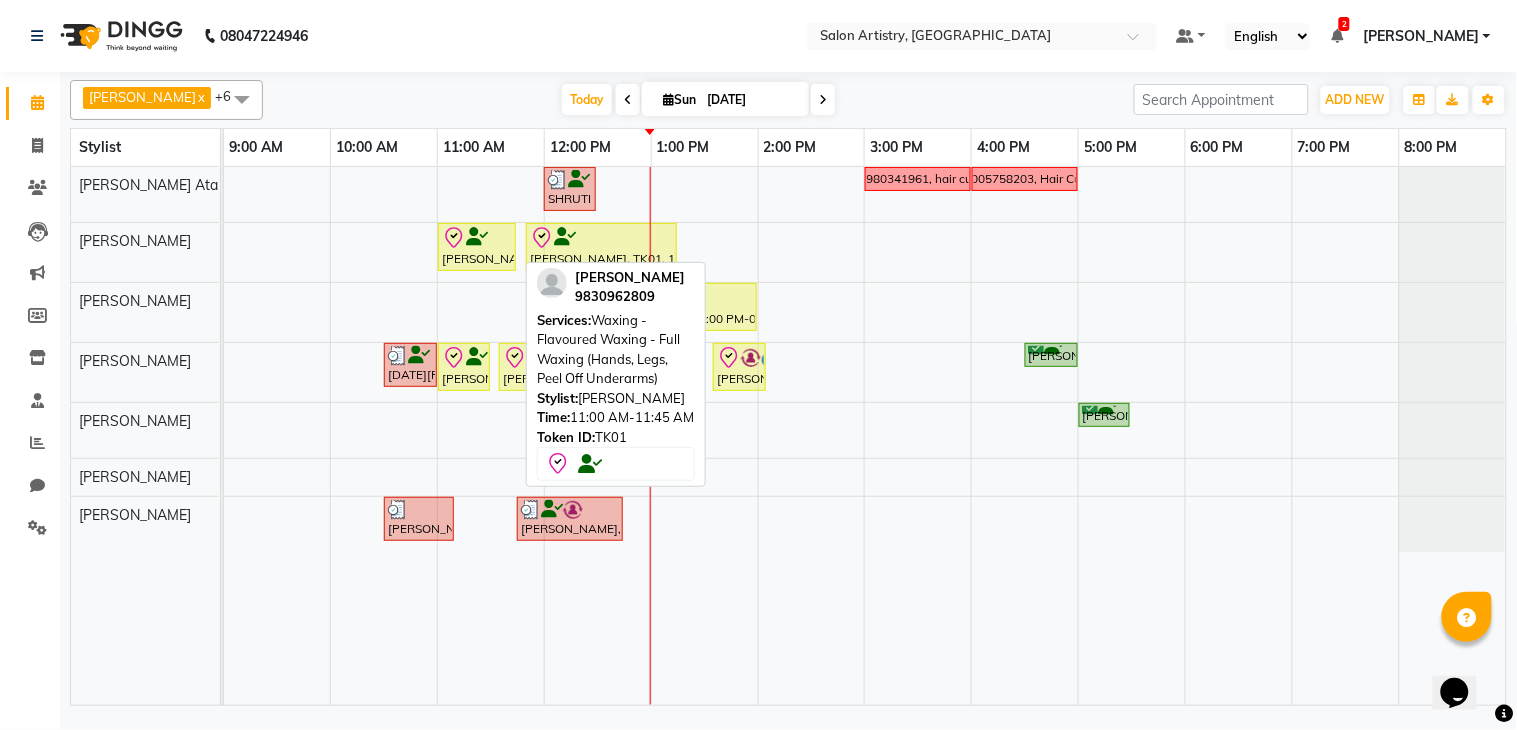 scroll, scrollTop: 0, scrollLeft: 0, axis: both 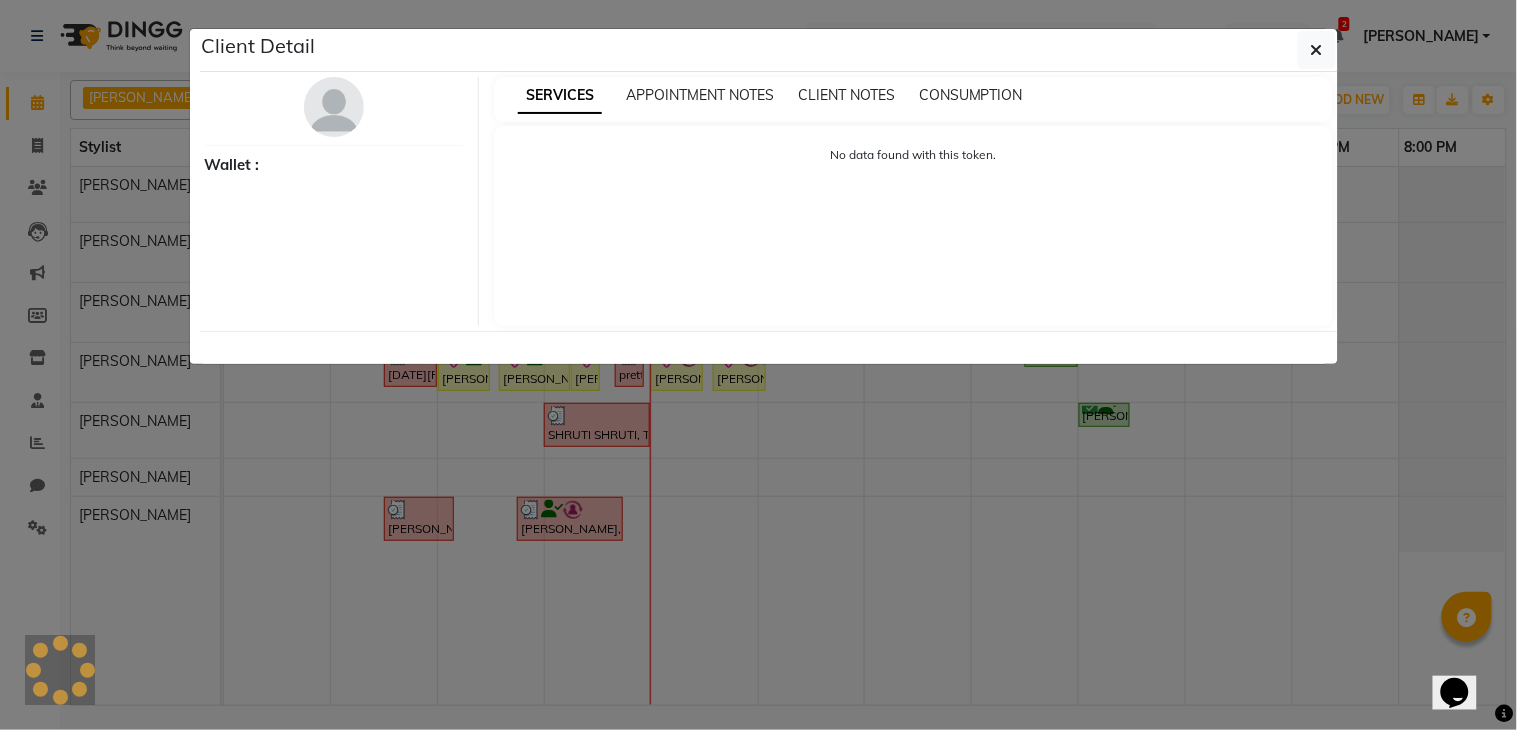 select on "8" 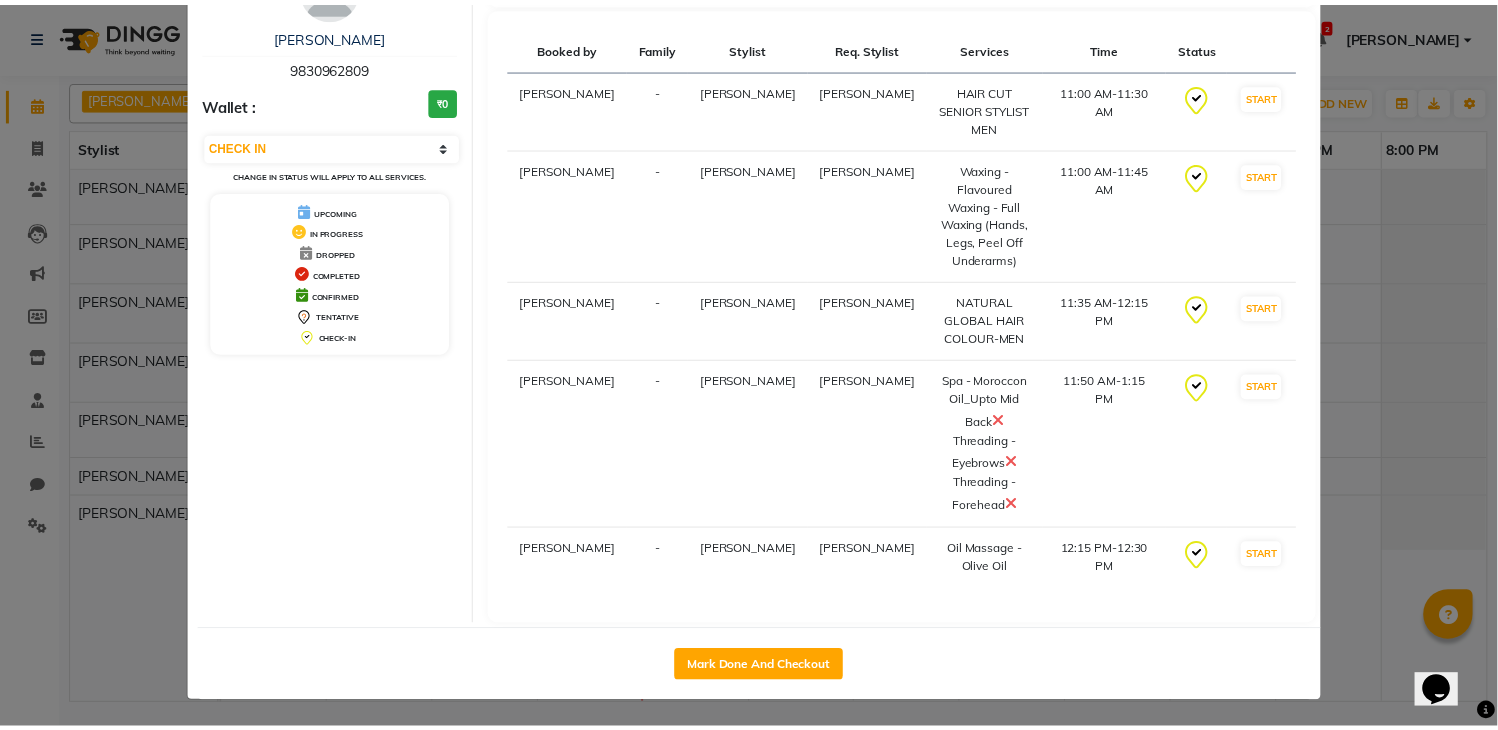 scroll, scrollTop: 123, scrollLeft: 0, axis: vertical 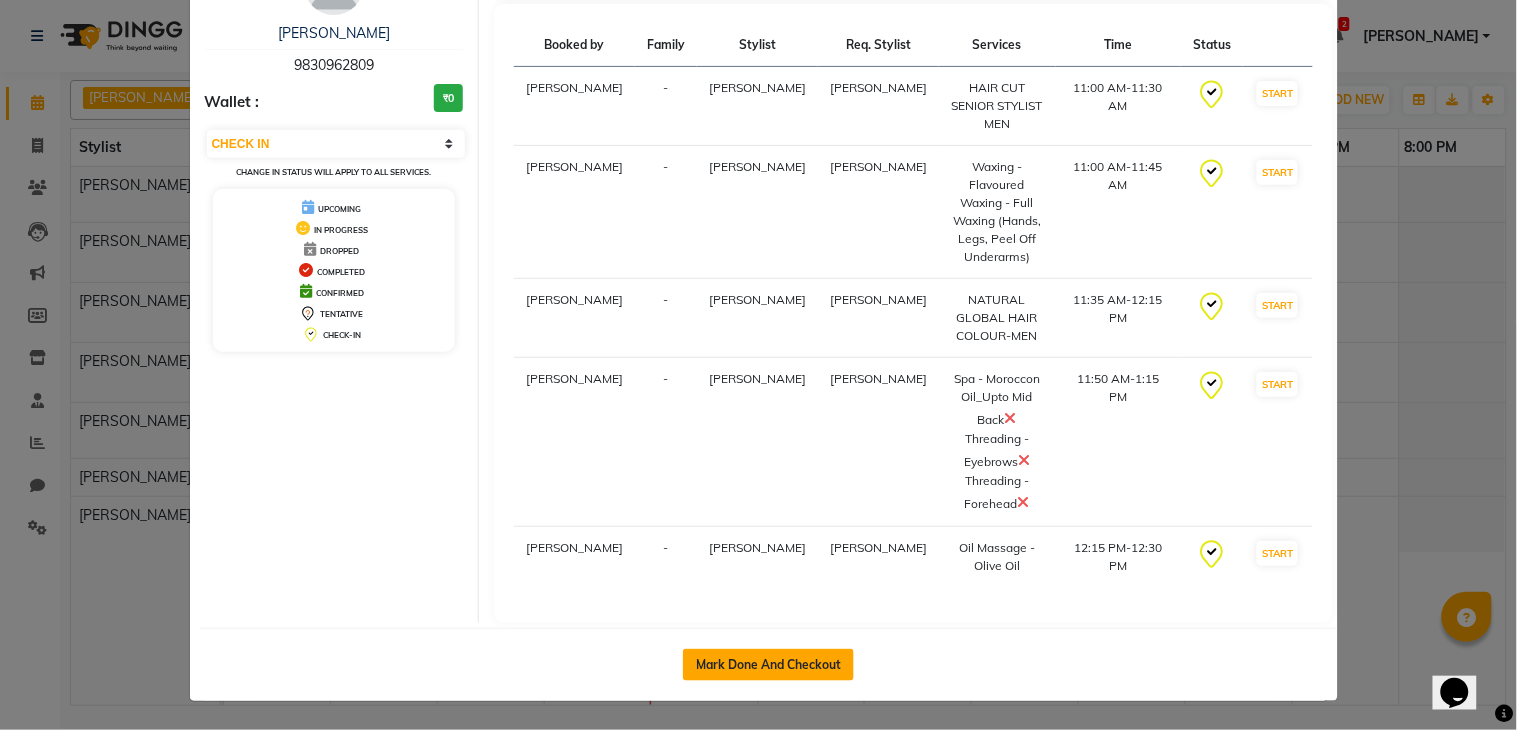 click on "Mark Done And Checkout" 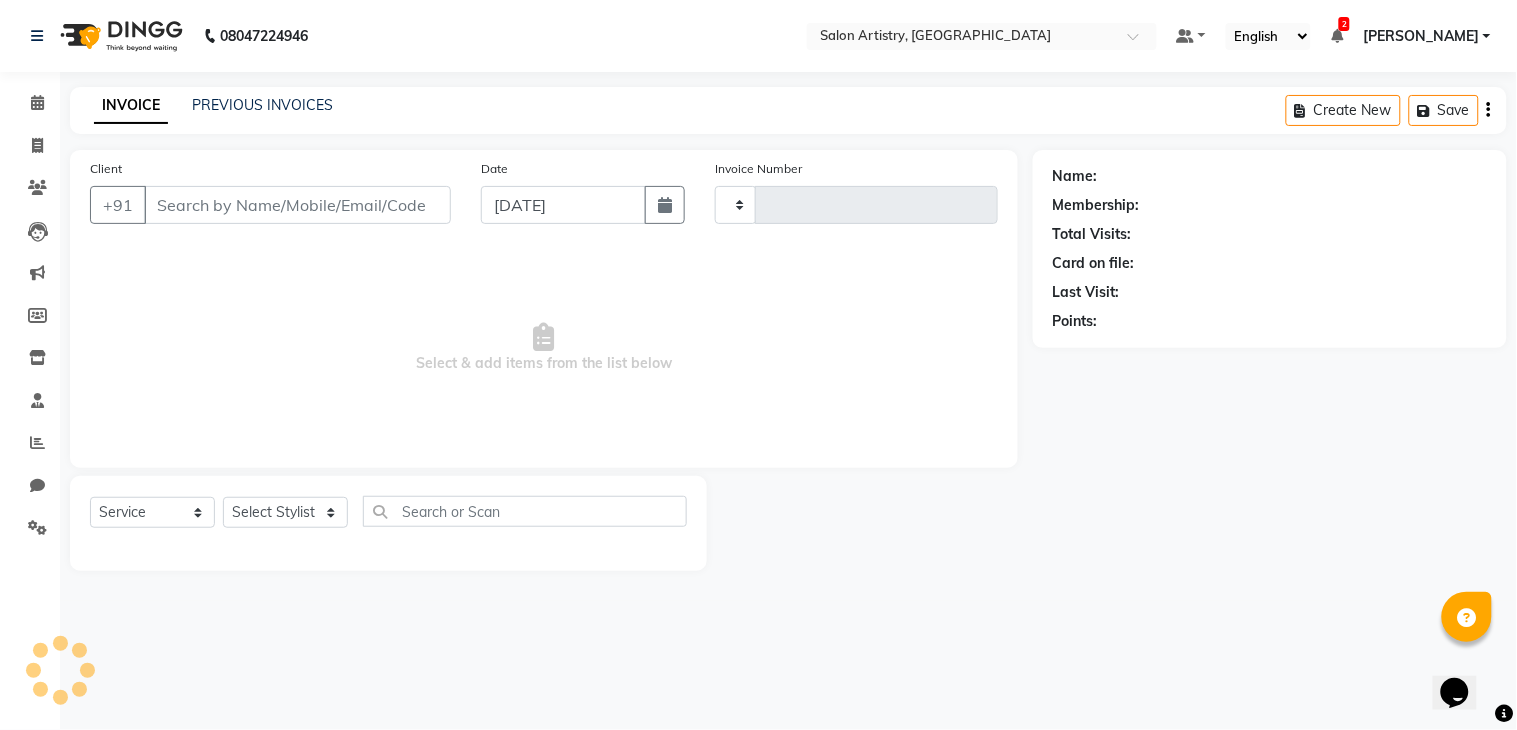 type on "1451" 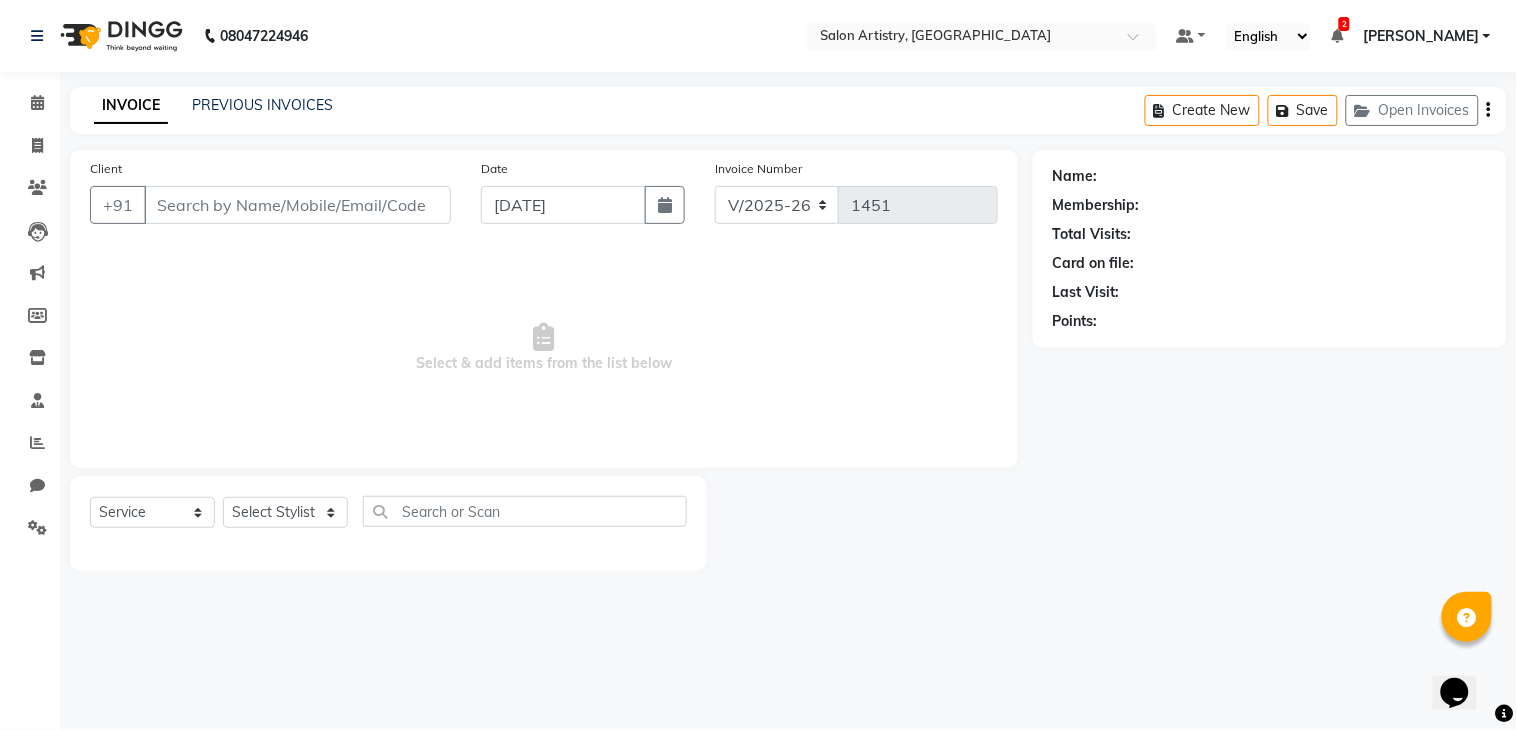 type on "9830962809" 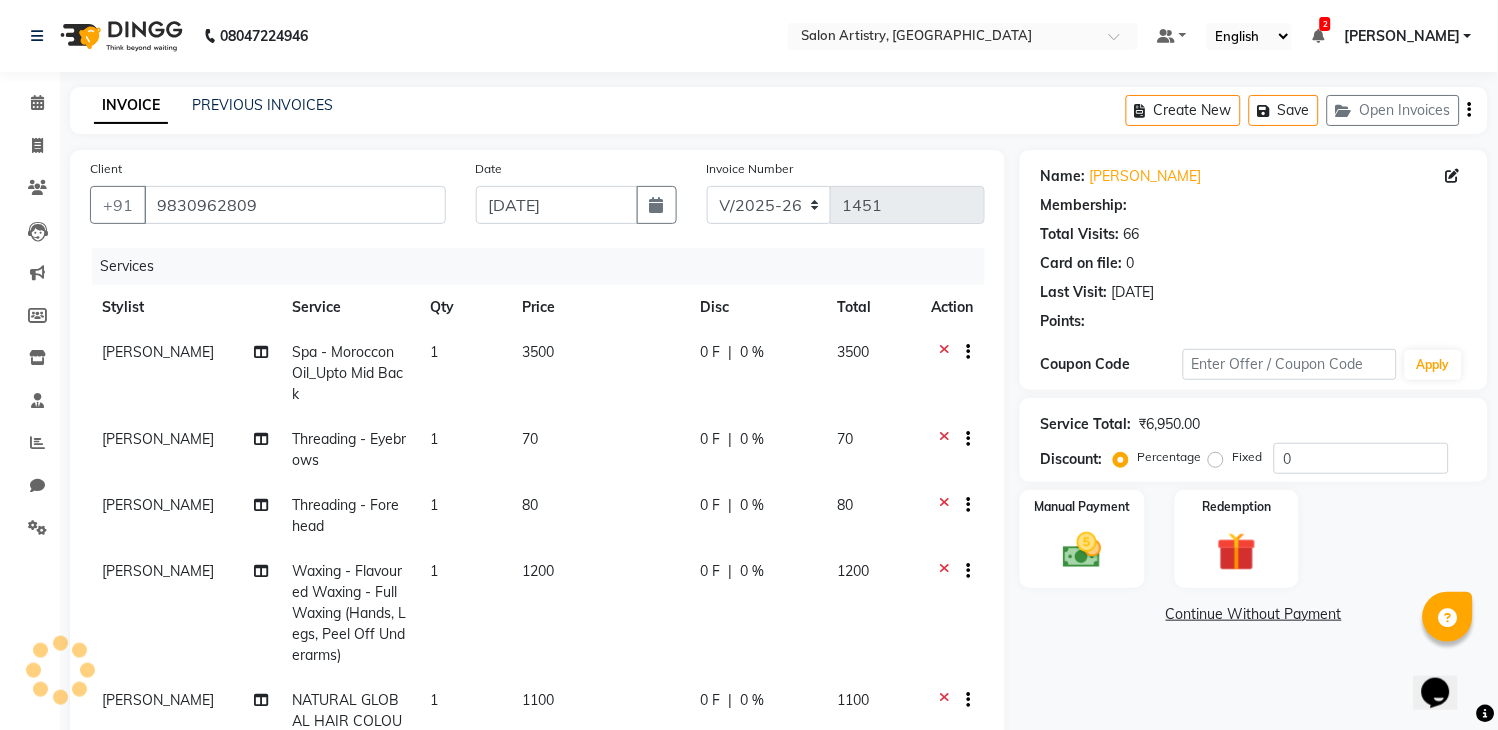 select on "1: Object" 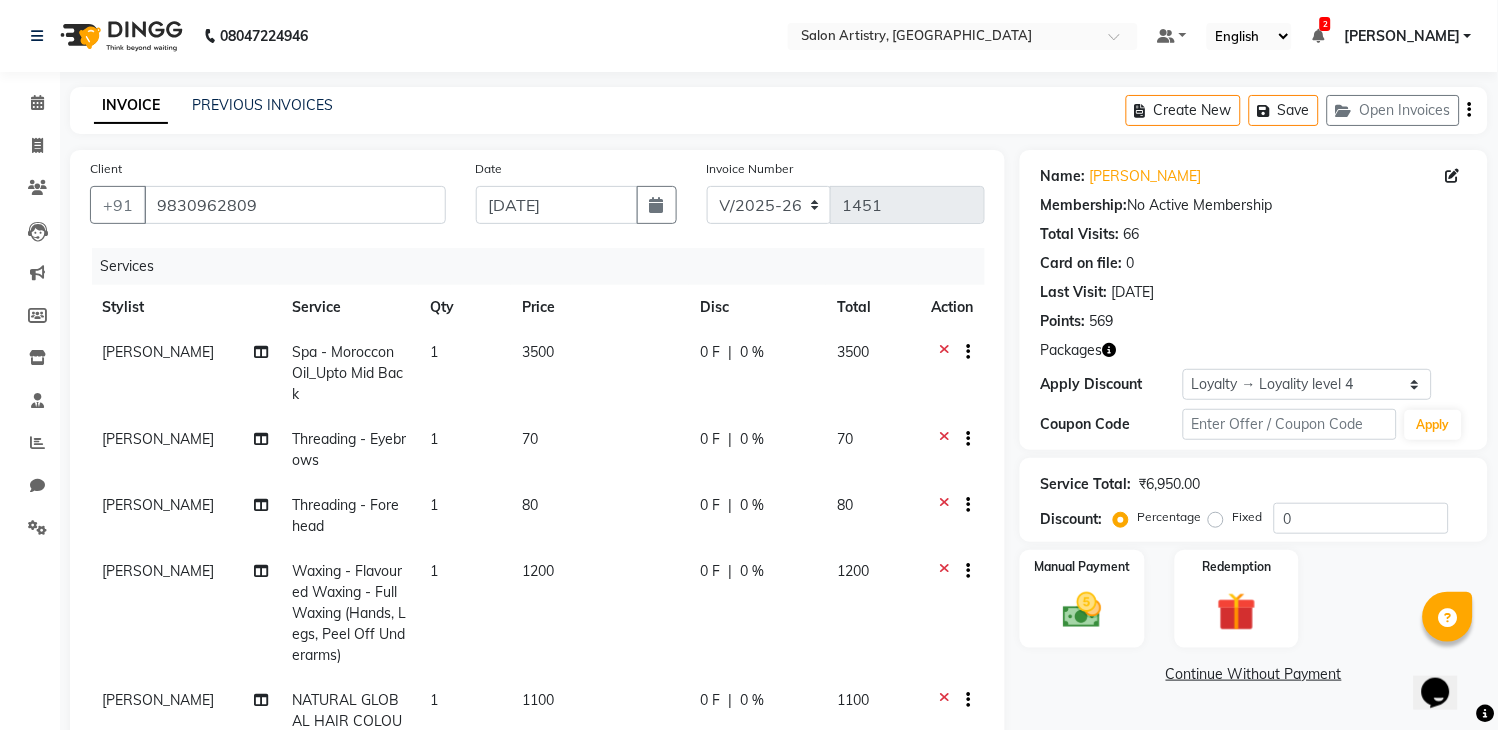 click on "0 %" 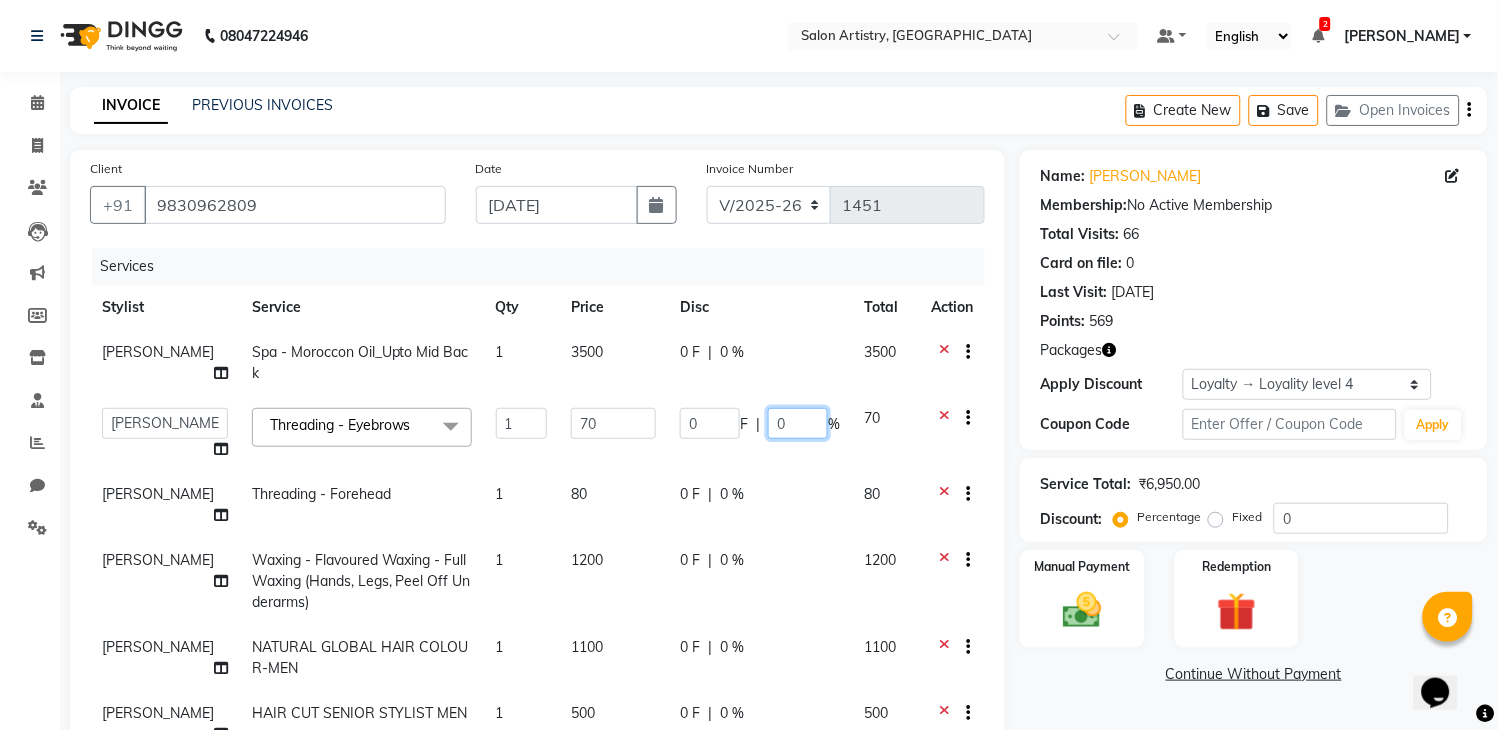 click on "0" 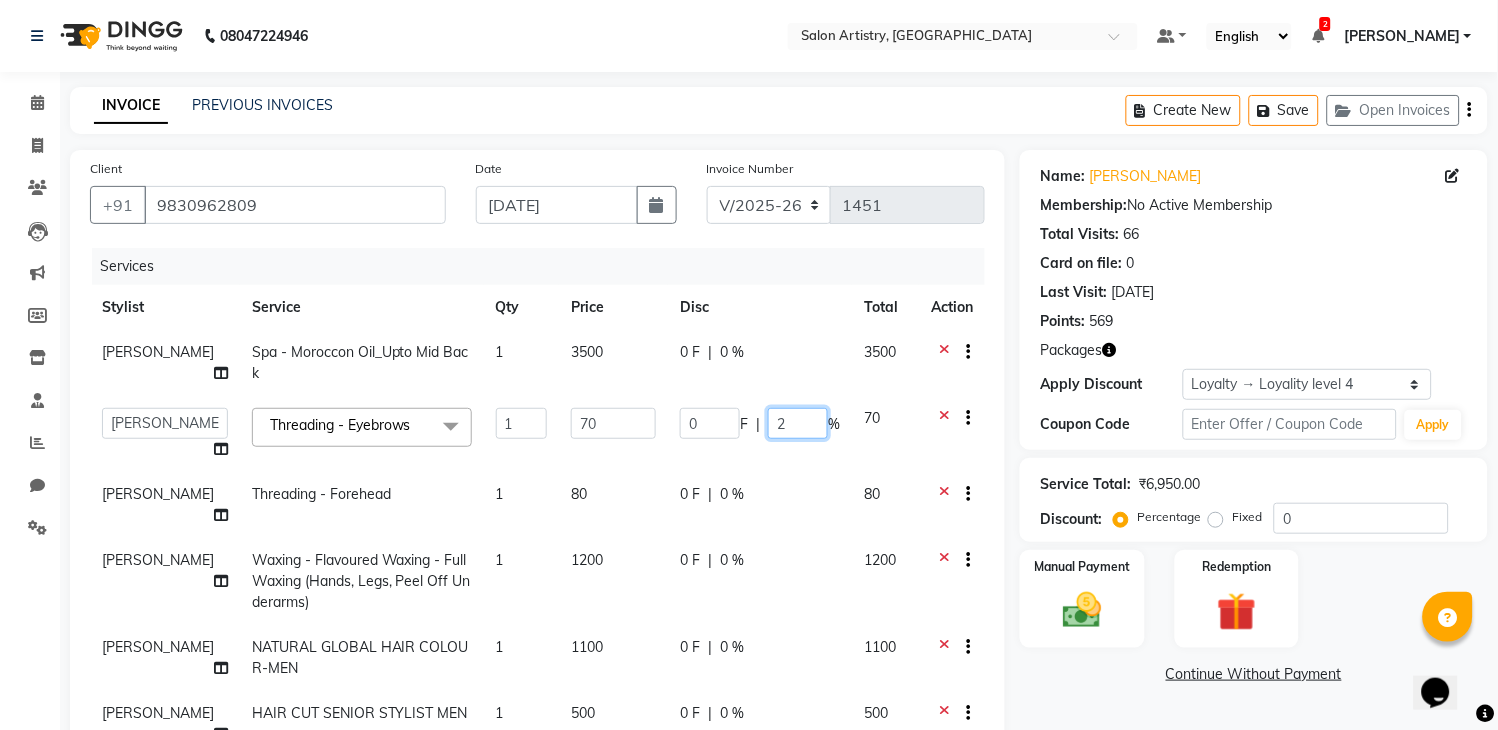 type on "25" 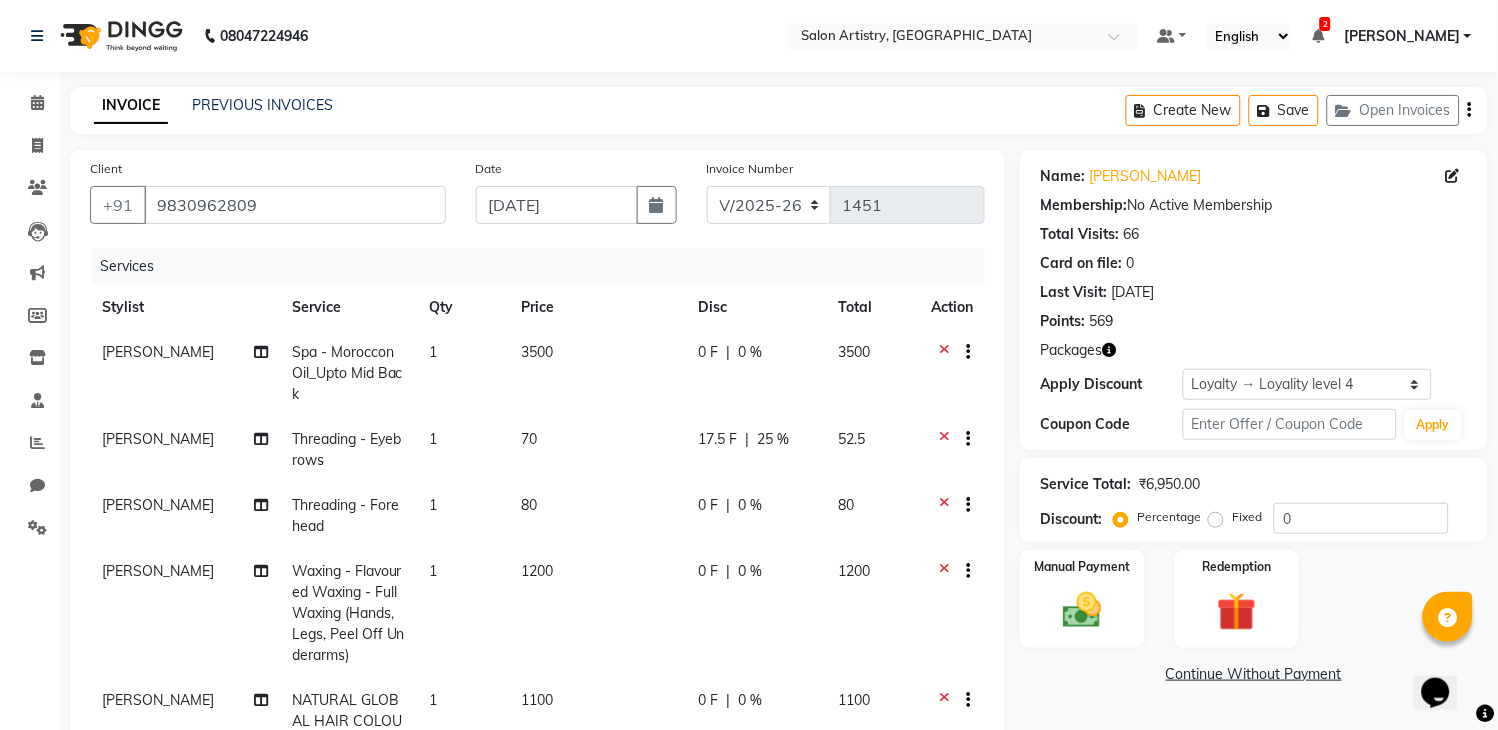 click on "0 F | 0 %" 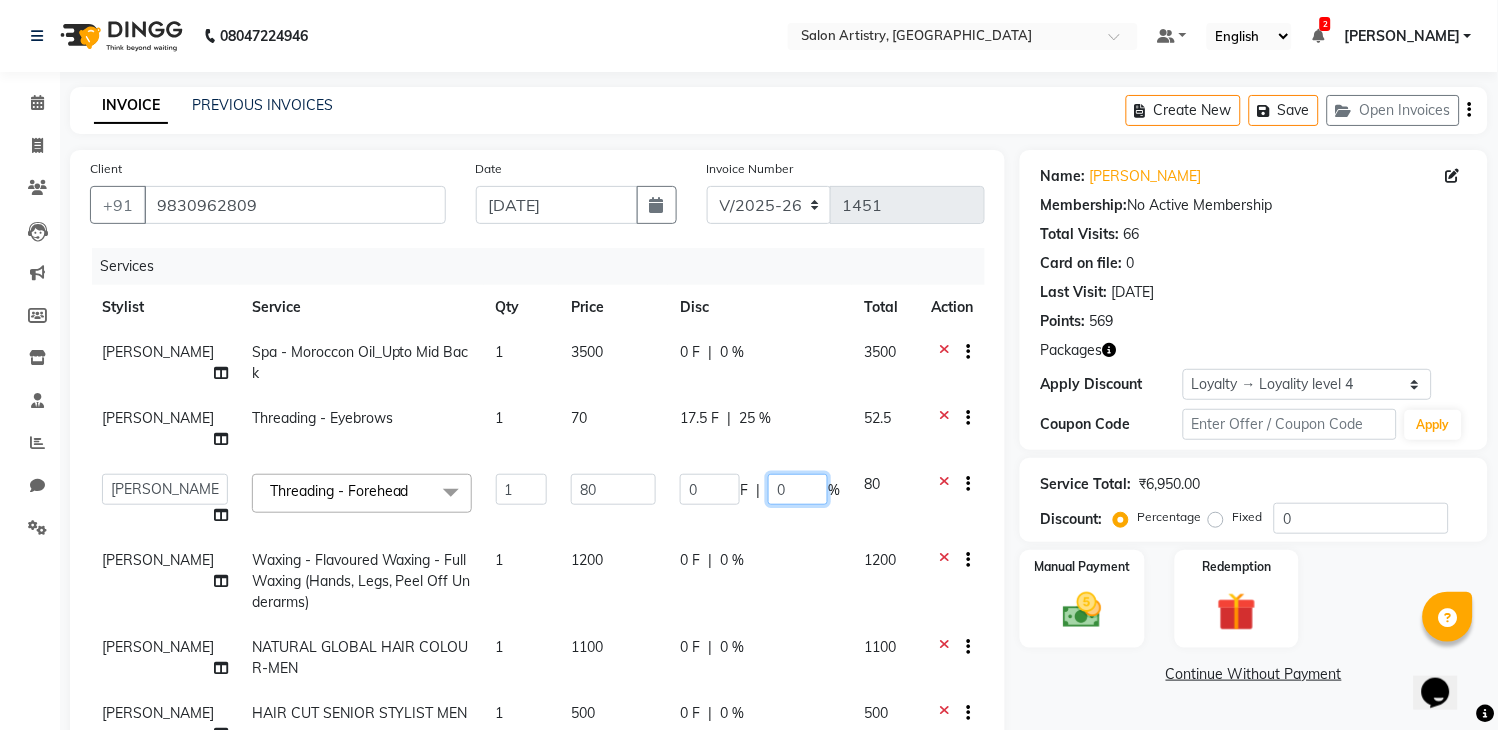 click on "0" 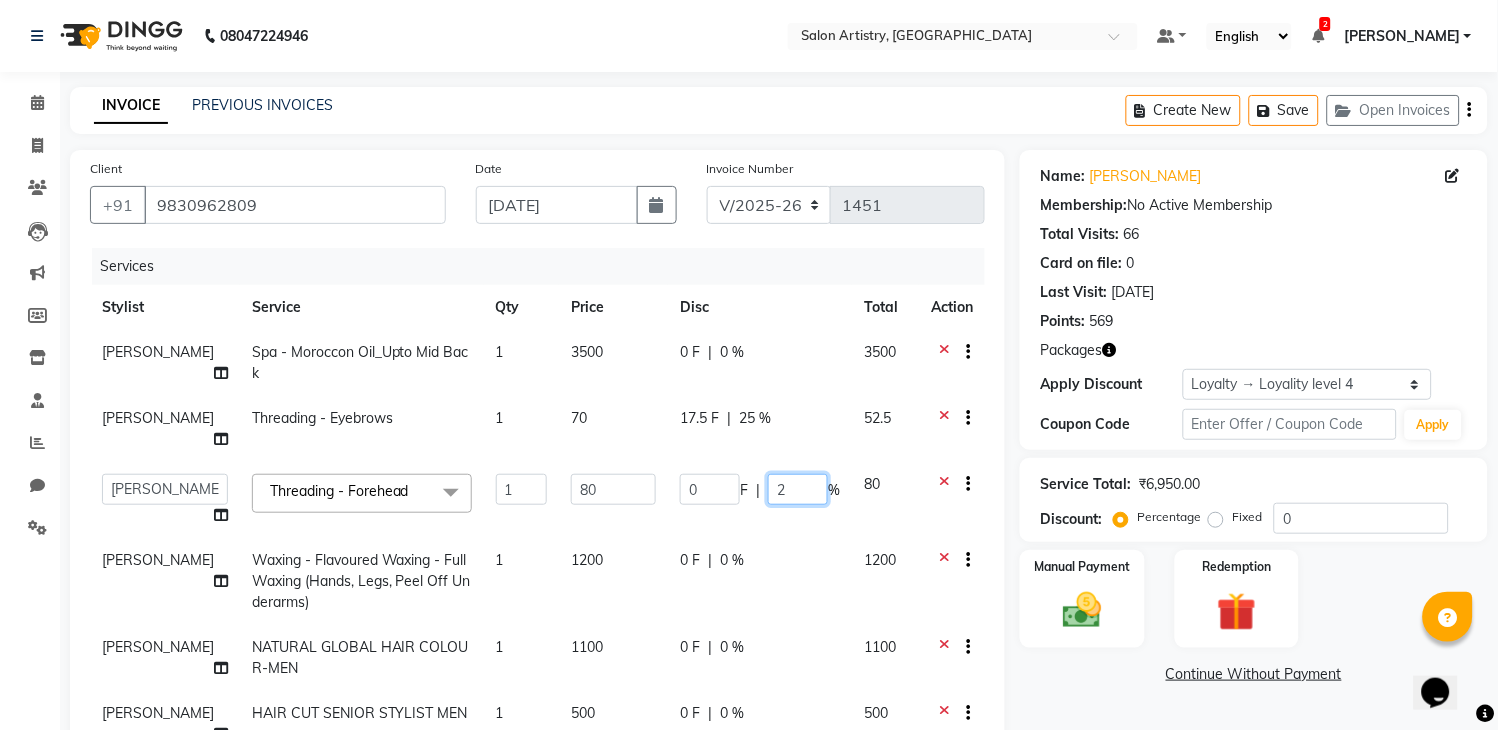 type on "25" 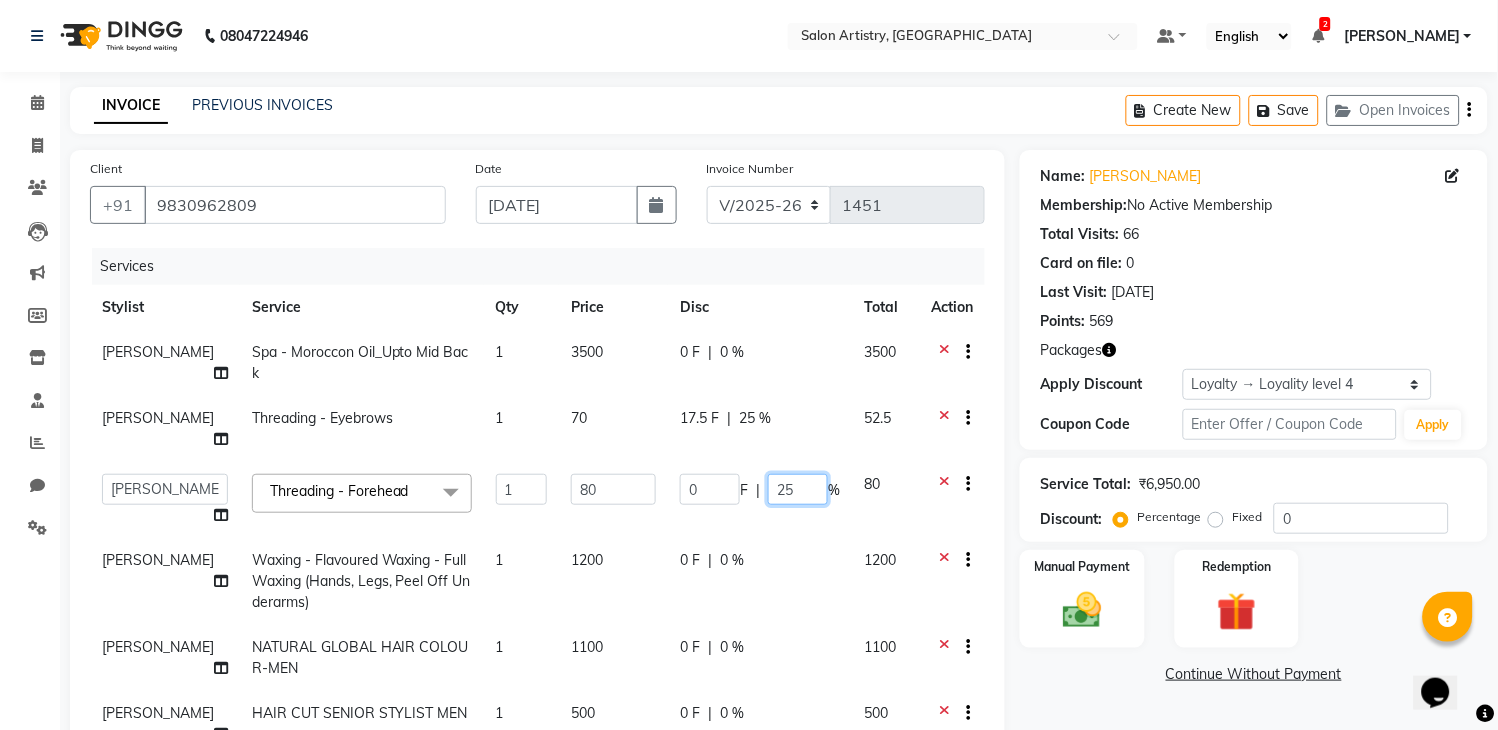scroll, scrollTop: 93, scrollLeft: 0, axis: vertical 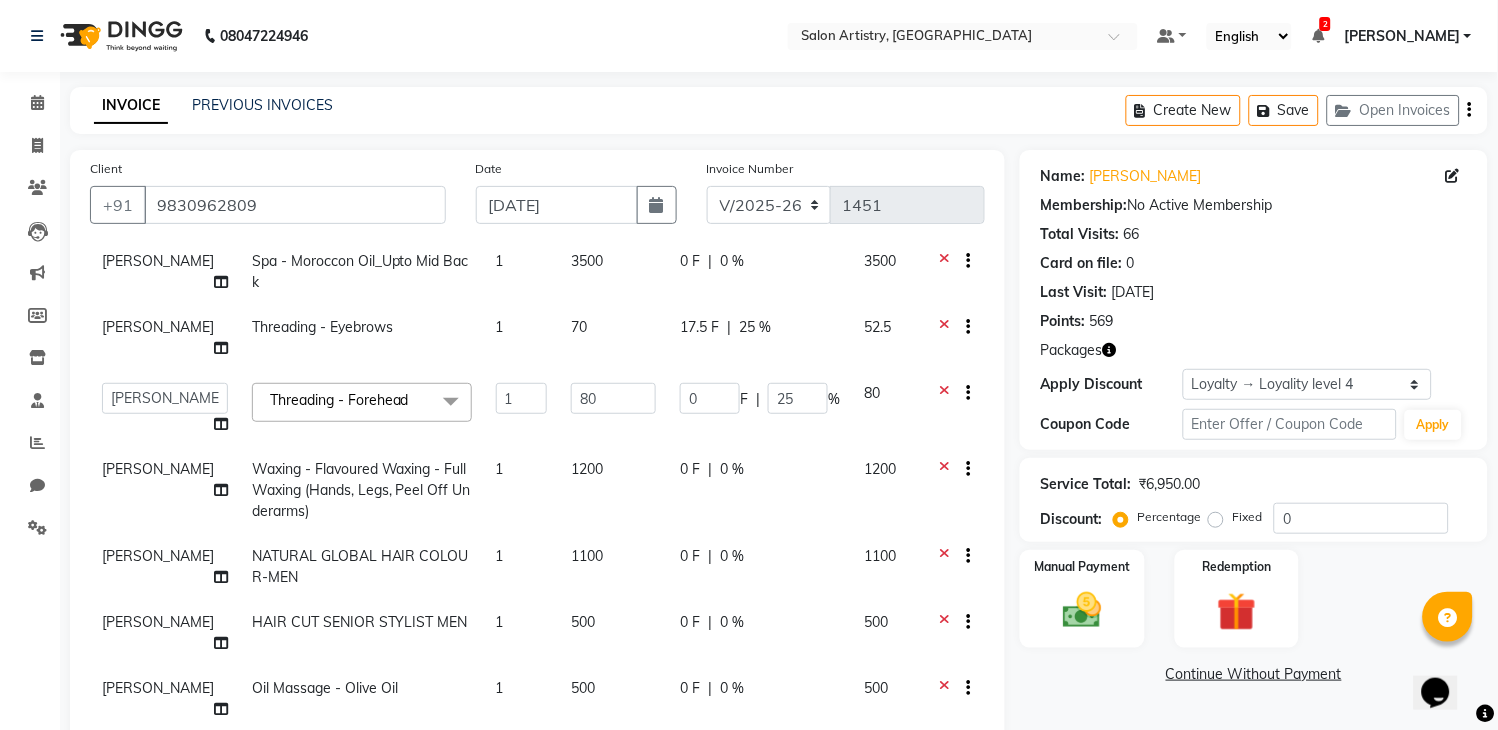 click on "[PERSON_NAME] Spa - Moroccon Oil_Upto Mid Back 1 3500 0 F | 0 % 3500 [PERSON_NAME] Threading - Eyebrows 1 70 17.5 F | 25 % 52.5  Admin   [PERSON_NAME]   [PERSON_NAME]   [PERSON_NAME]   [PERSON_NAME]   [PERSON_NAME]   [PERSON_NAME]   [PERSON_NAME]   Reception   [PERSON_NAME]   [PERSON_NAME]   [PERSON_NAME] [PERSON_NAME] [PERSON_NAME] Ata Waris   Simmy [PERSON_NAME]  Threading - Forehead  x HAIR CUT SENIOR STYLIST MEN (₹500) HAIR CUT STYLIST MEN (₹350) HAIR CUT PRO MEN (₹800) WASH & PLAIN DRY - MEN (₹200) UPGRADE FOR PREMIUM WASH - MEN (₹300) HAIR STYLING - MEN (₹250) EXPRESS SHAVE - MEN (₹360) CLASSIC SHAVE - MEN (₹480) HEAD SHAVE - MEN (₹500) PRE COLLAGEN EXPERT SHAVE - MEN (₹800) [PERSON_NAME] TRIM MEN (₹250) [PERSON_NAME] TRIMMING AND SHAPING (₹350) [PERSON_NAME] TRIMMING OR SHAVING WITH FACE WASH (₹500) [PERSON_NAME] SPA MEN (₹500) PRE LIGHTENING - PER FOIL - MEN (₹300) PRE LIGHTENING GLOBAL - MEN (₹1500) HIGHLIGHTS STREAKING MEN (₹1200) GLOBAL HAIR COLOUR MEN WITH [MEDICAL_DATA] (₹1000) COLOUR-[PERSON_NAME] MEN-NATURAL (₹500) 1 0" 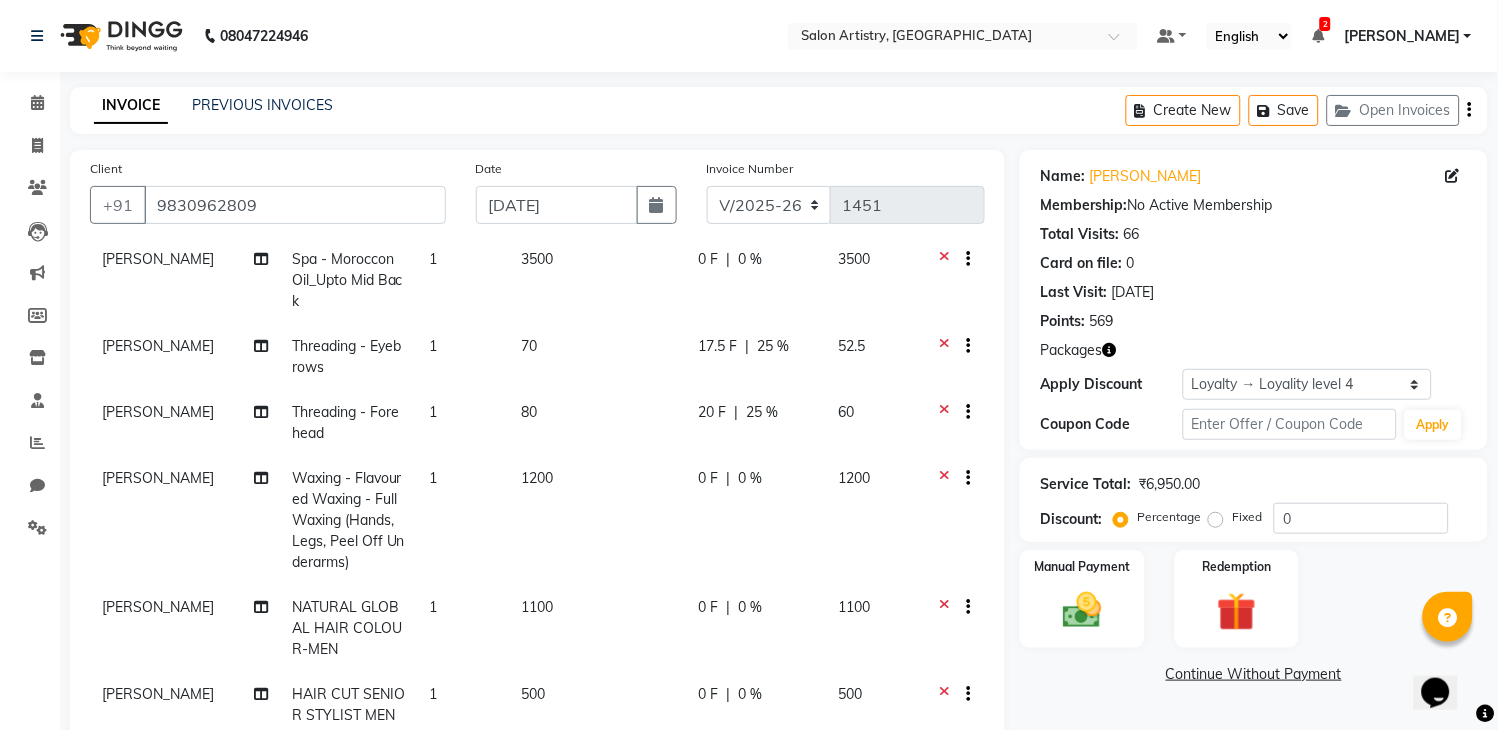 click on "0 %" 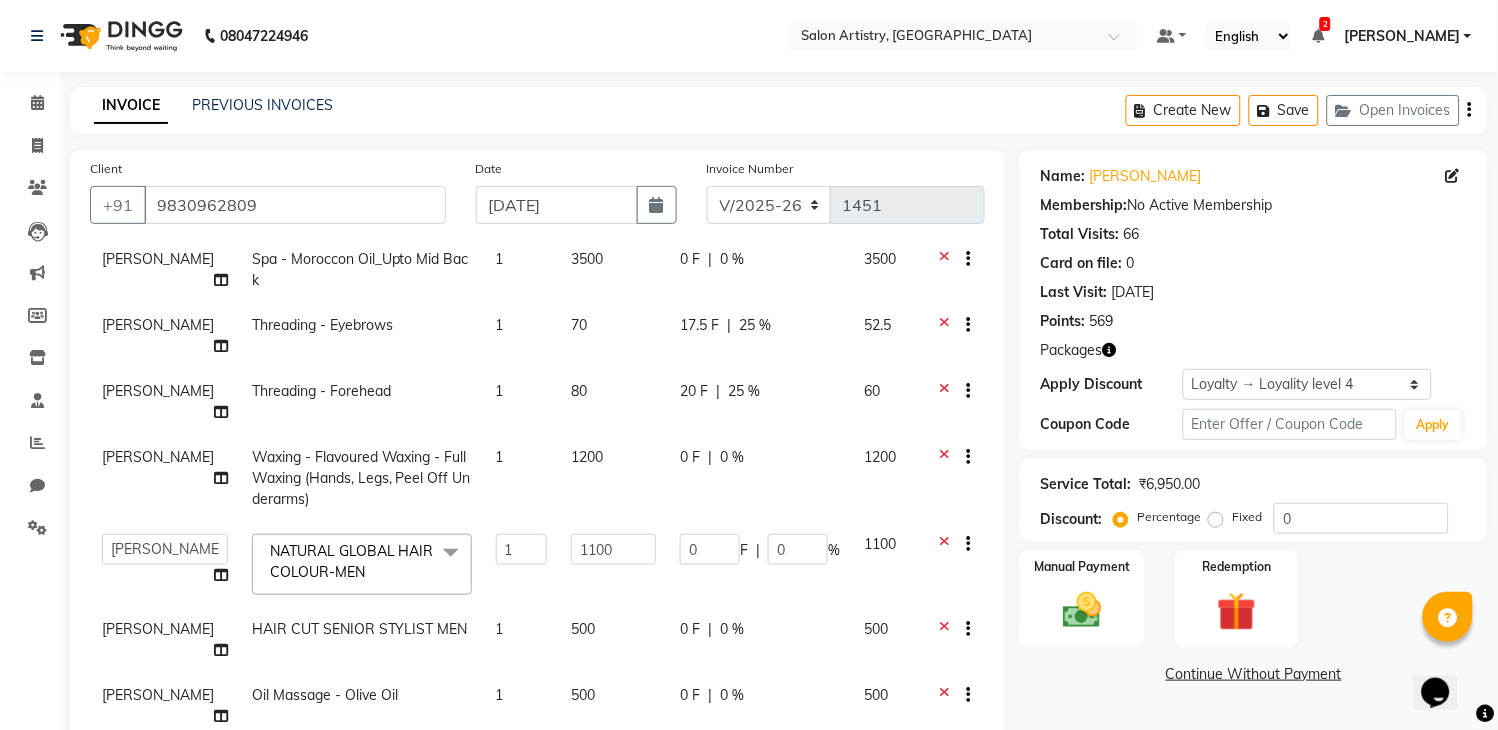 scroll, scrollTop: 84, scrollLeft: 0, axis: vertical 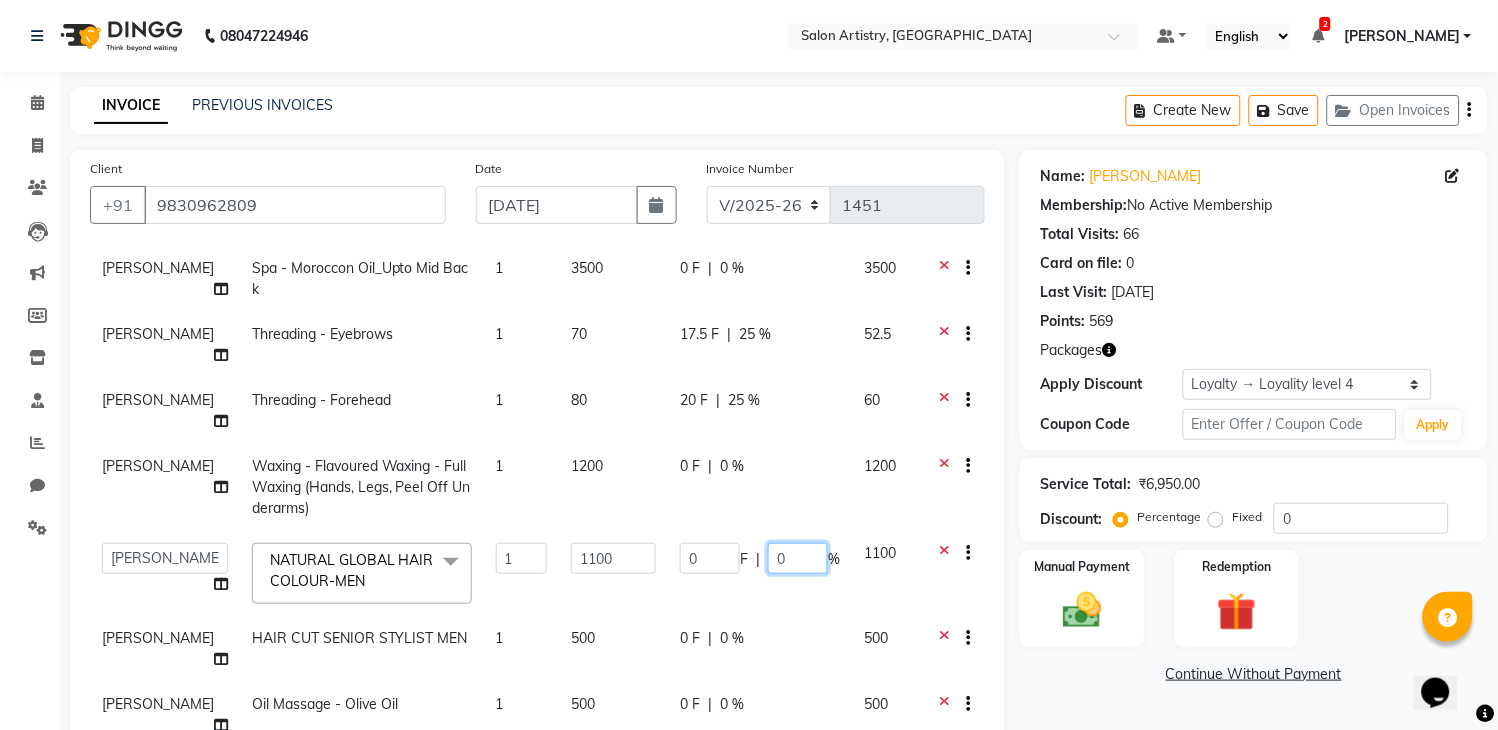 click on "0" 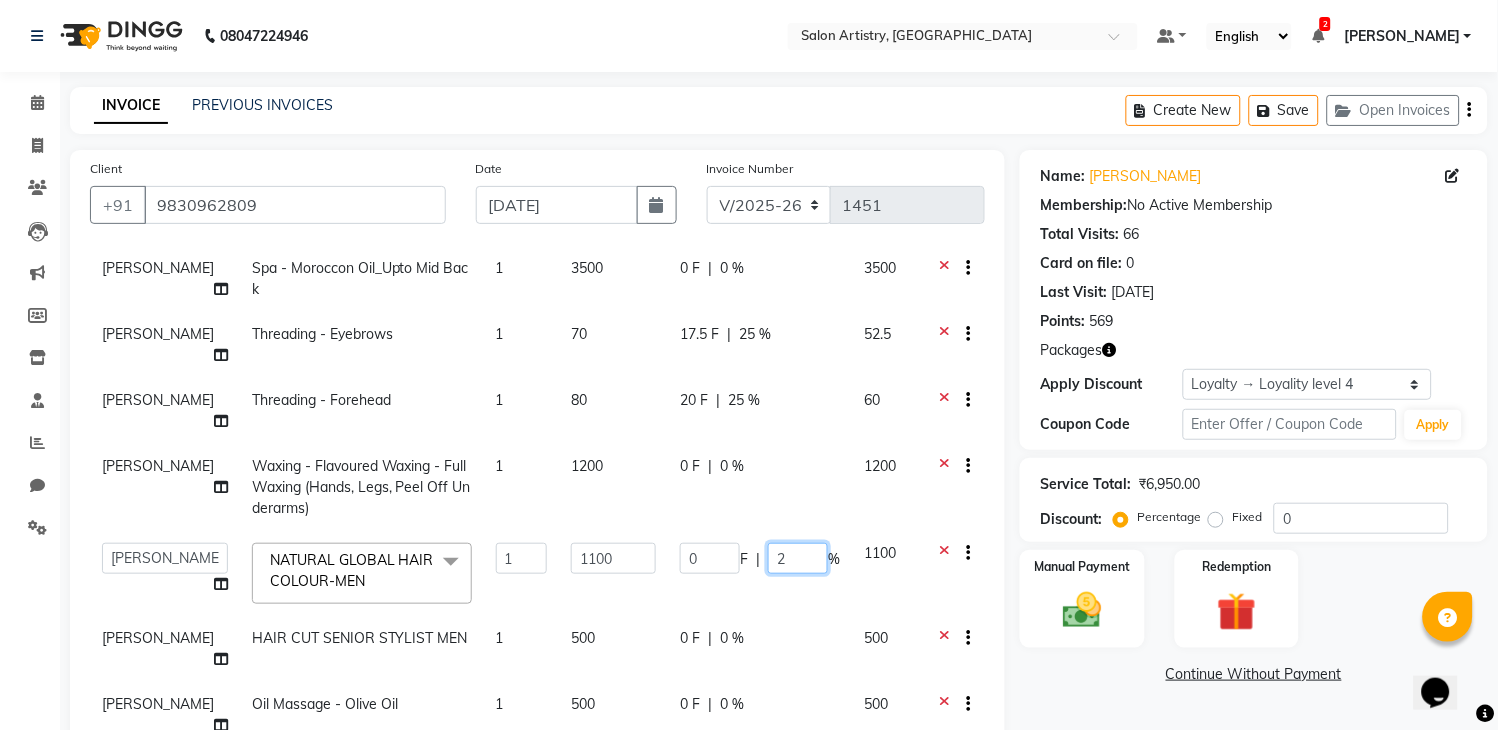 type on "25" 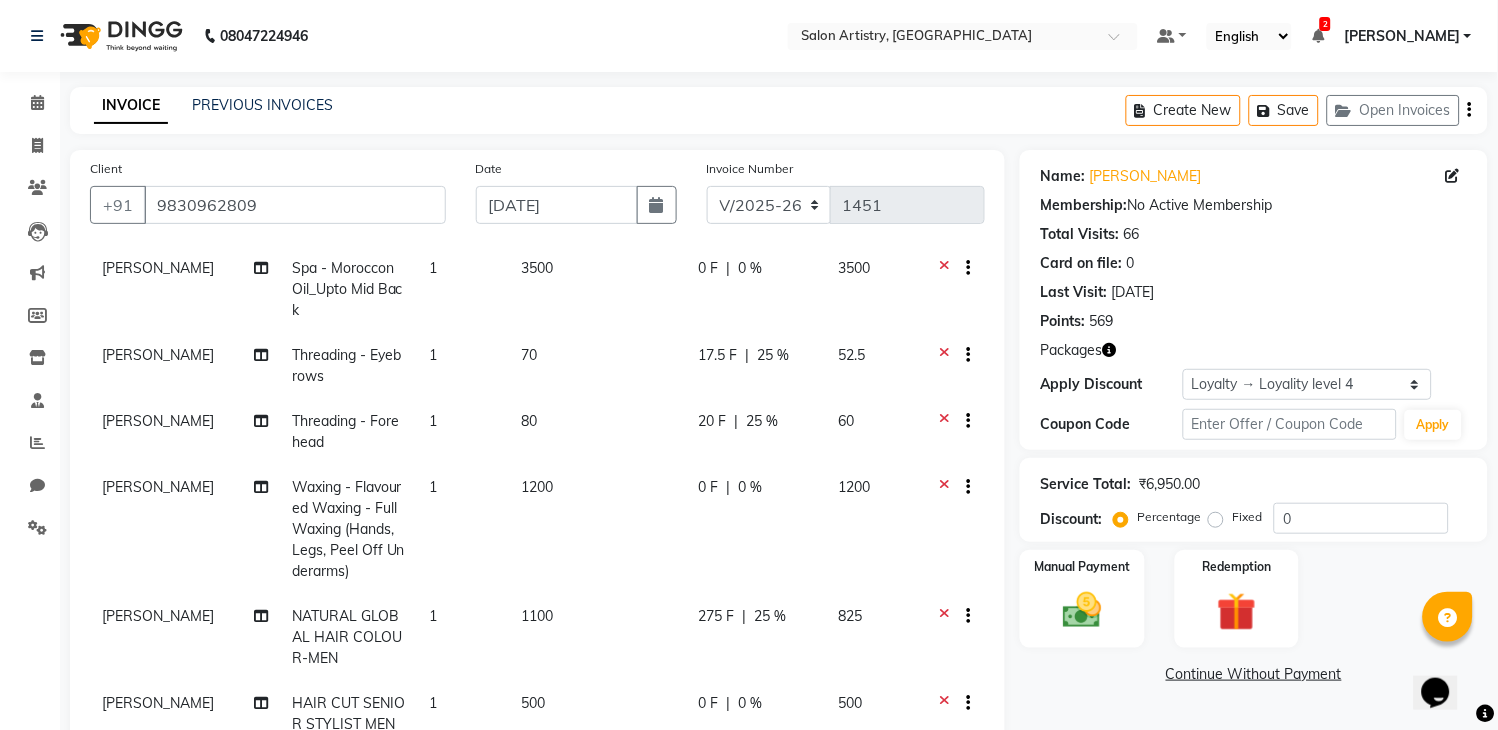 click on "[PERSON_NAME] Spa - Moroccon Oil_Upto Mid Back 1 3500 0 F | 0 % 3500 [PERSON_NAME] Threading - Eyebrows 1 70 17.5 F | 25 % 52.5 [PERSON_NAME] Threading - Forehead 1 80 20 F | 25 % 60 [PERSON_NAME] Waxing - Flavoured Waxing - Full Waxing (Hands, Legs, Peel Off Underarms) 1 1200 0 F | 0 % 1200 [PERSON_NAME] NATURAL GLOBAL HAIR COLOUR-MEN 1 1100 275 F | 25 % 825 [PERSON_NAME] HAIR CUT SENIOR STYLIST MEN 1 500 0 F | 0 % 500 [PERSON_NAME] Oil Massage - Olive Oil 1 500 0 F | 0 % 500" 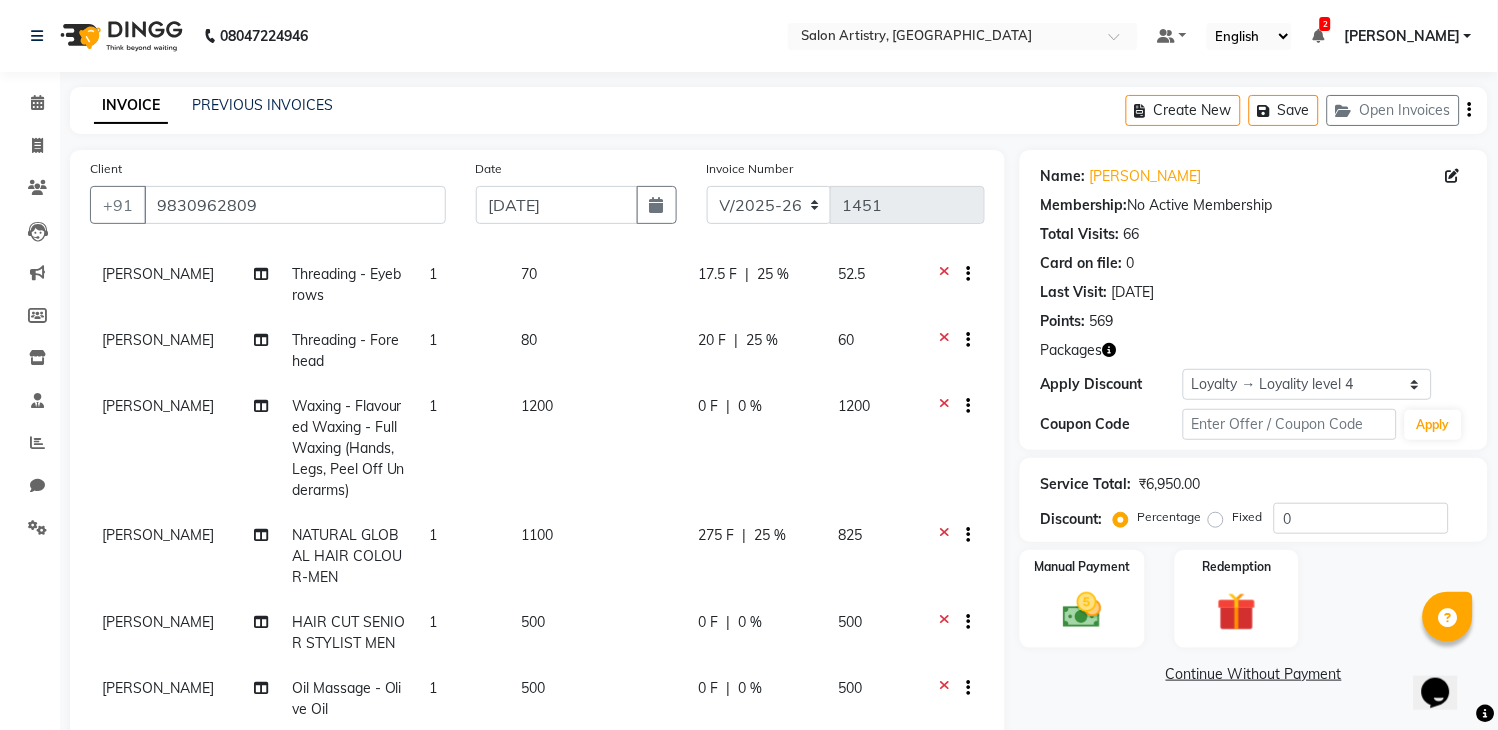 scroll, scrollTop: 184, scrollLeft: 0, axis: vertical 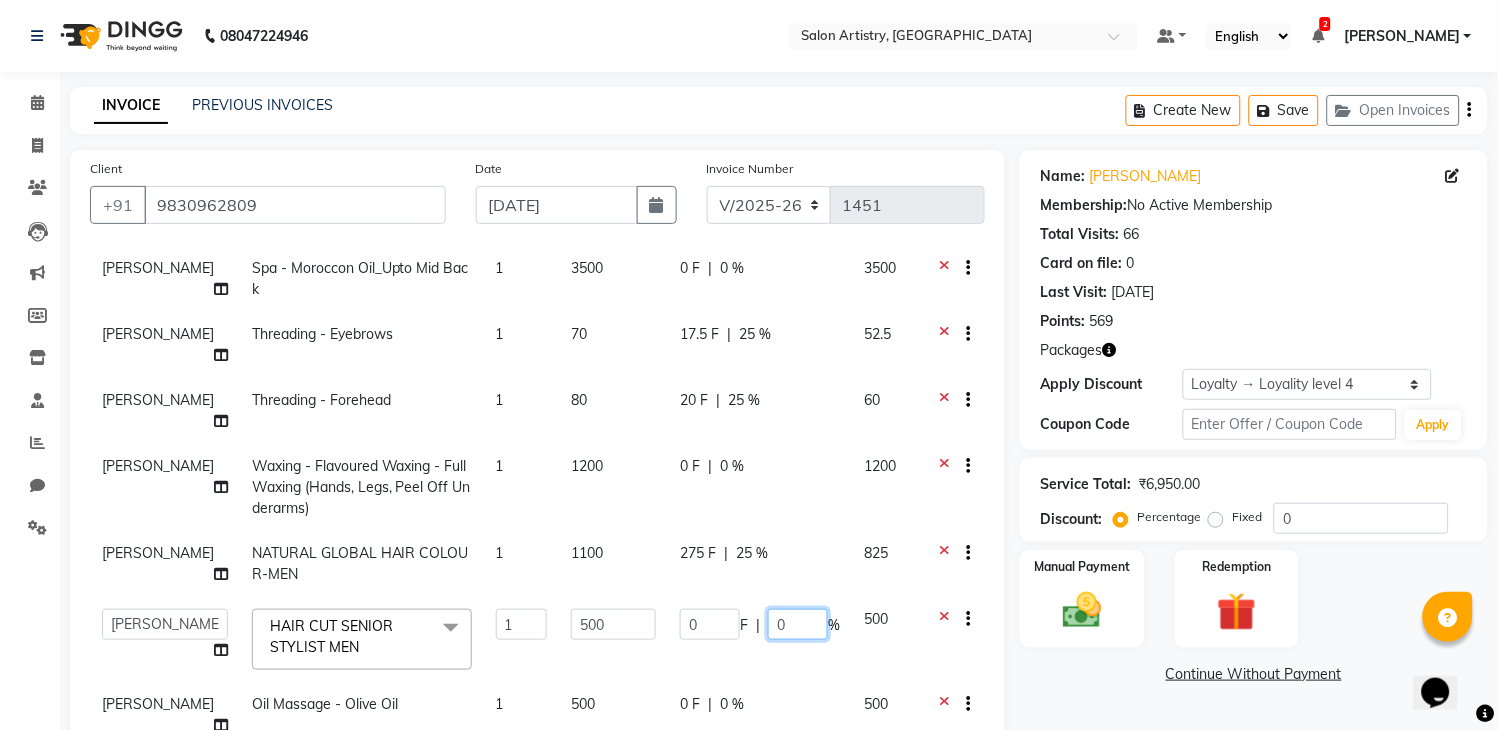 click on "0" 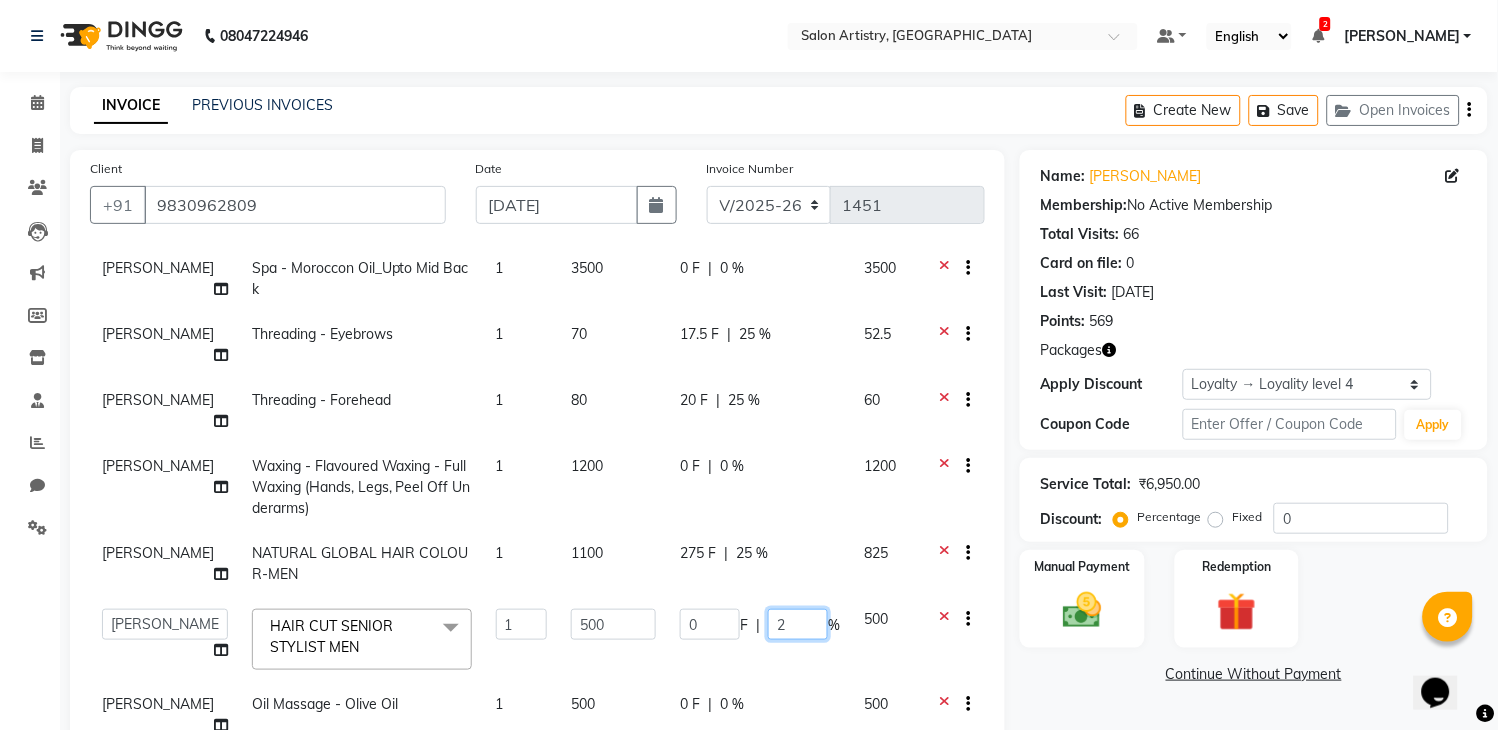 type on "25" 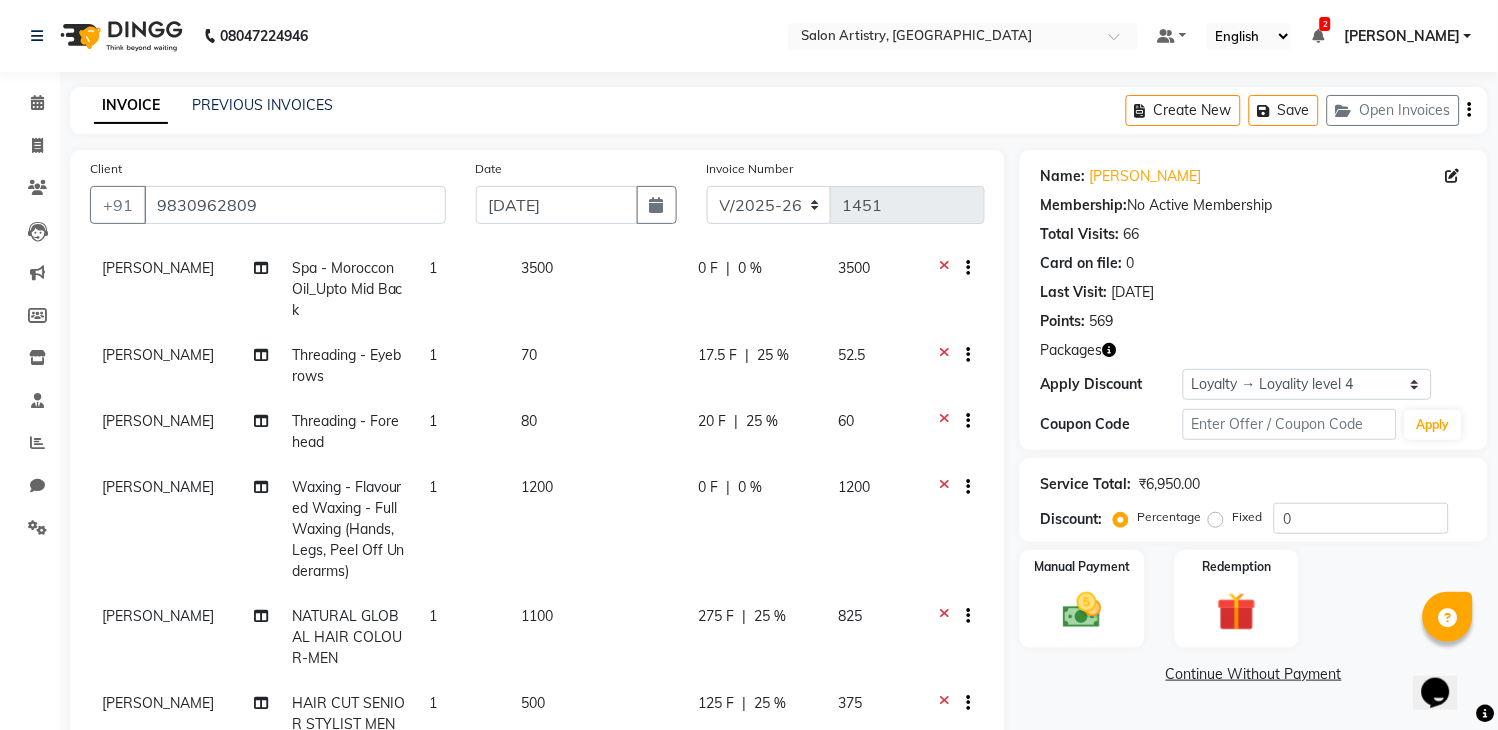 click on "[PERSON_NAME] Spa - Moroccon Oil_Upto Mid Back 1 3500 0 F | 0 % 3500 [PERSON_NAME] Threading - Eyebrows 1 70 17.5 F | 25 % 52.5 [PERSON_NAME] Threading - Forehead 1 80 20 F | 25 % 60 [PERSON_NAME] Waxing - Flavoured Waxing - Full Waxing (Hands, Legs, Peel Off Underarms) 1 1200 0 F | 0 % 1200 [PERSON_NAME] NATURAL GLOBAL HAIR COLOUR-MEN 1 1100 275 F | 25 % 825 [PERSON_NAME] HAIR CUT SENIOR STYLIST MEN 1 500 125 F | 25 % 375 [PERSON_NAME] Oil Massage - Olive Oil 1 500 0 F | 0 % 500" 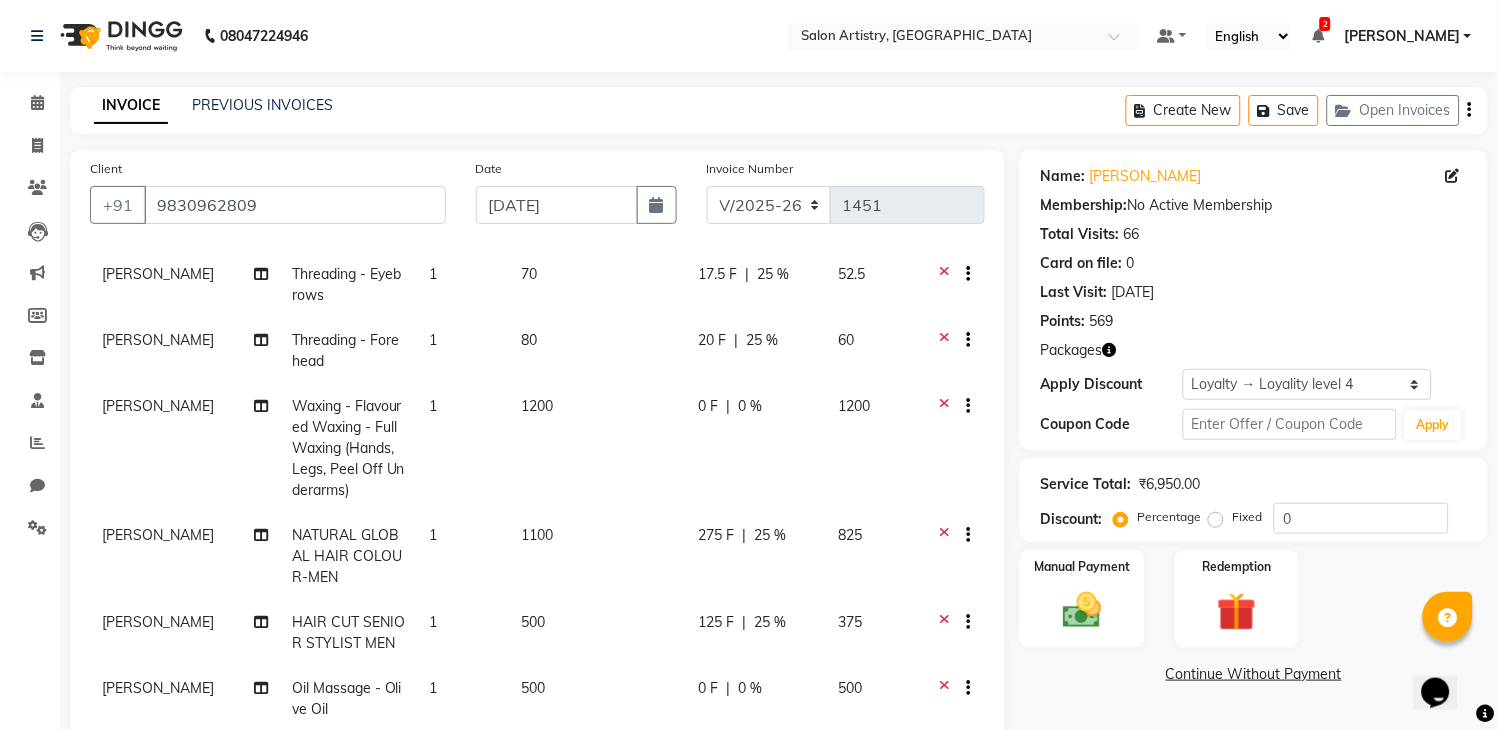 click on "500" 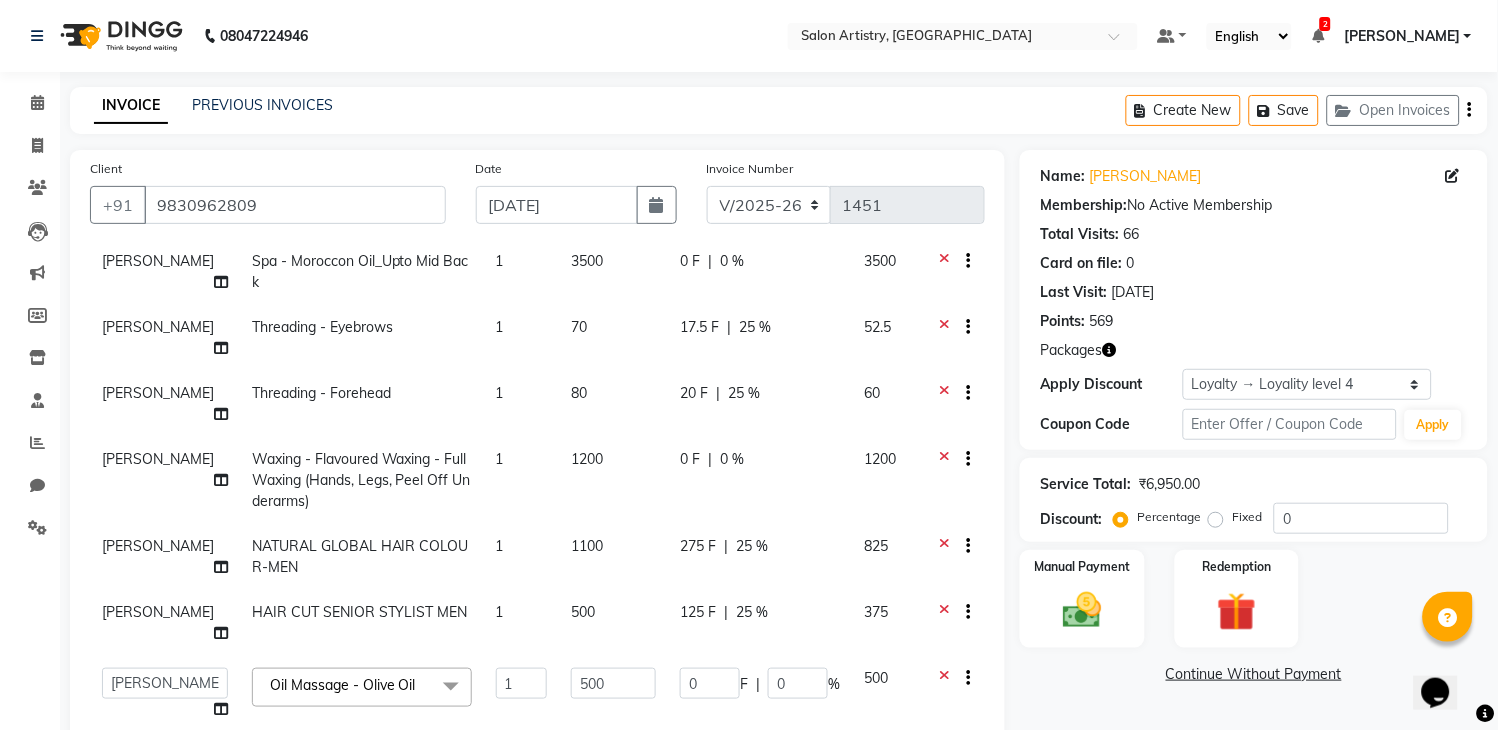 scroll, scrollTop: 75, scrollLeft: 0, axis: vertical 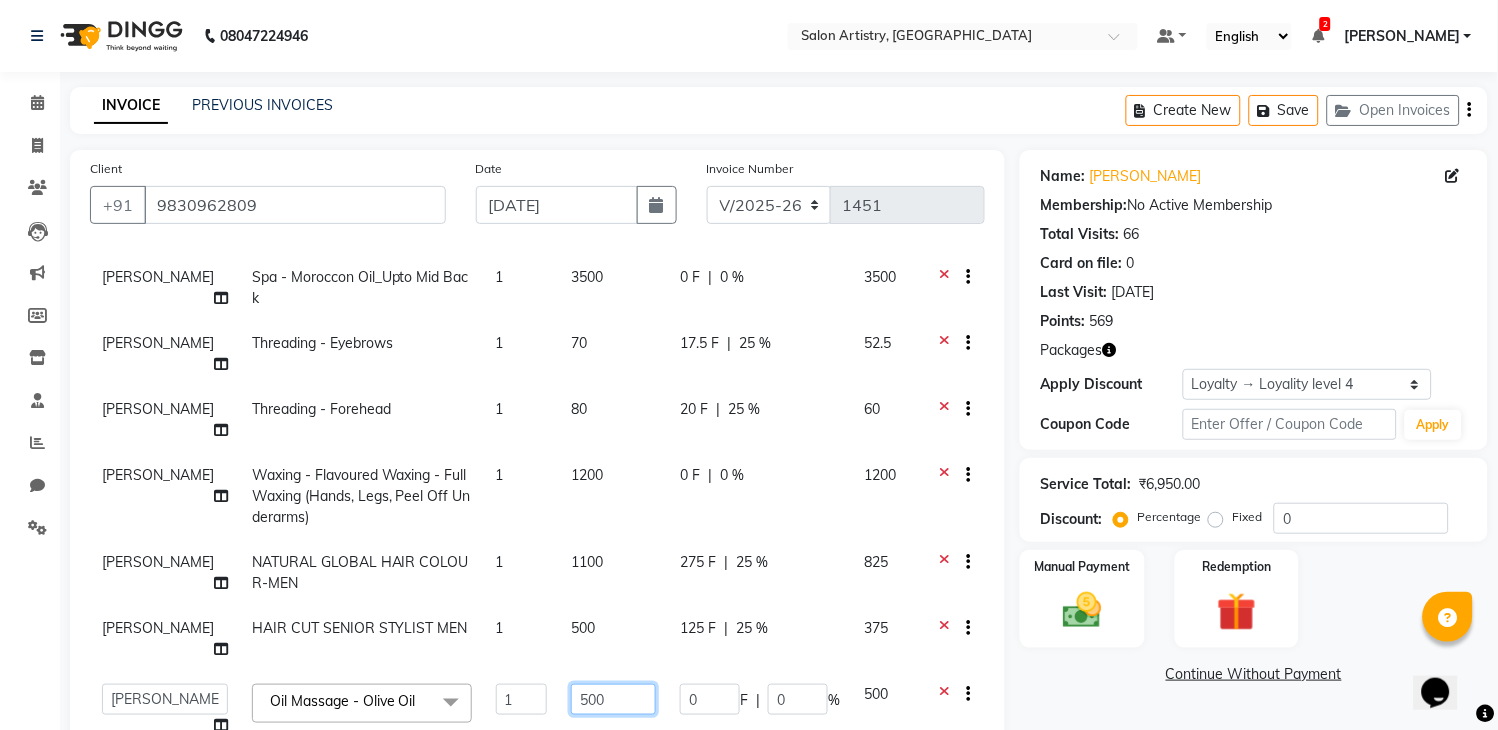 click on "500" 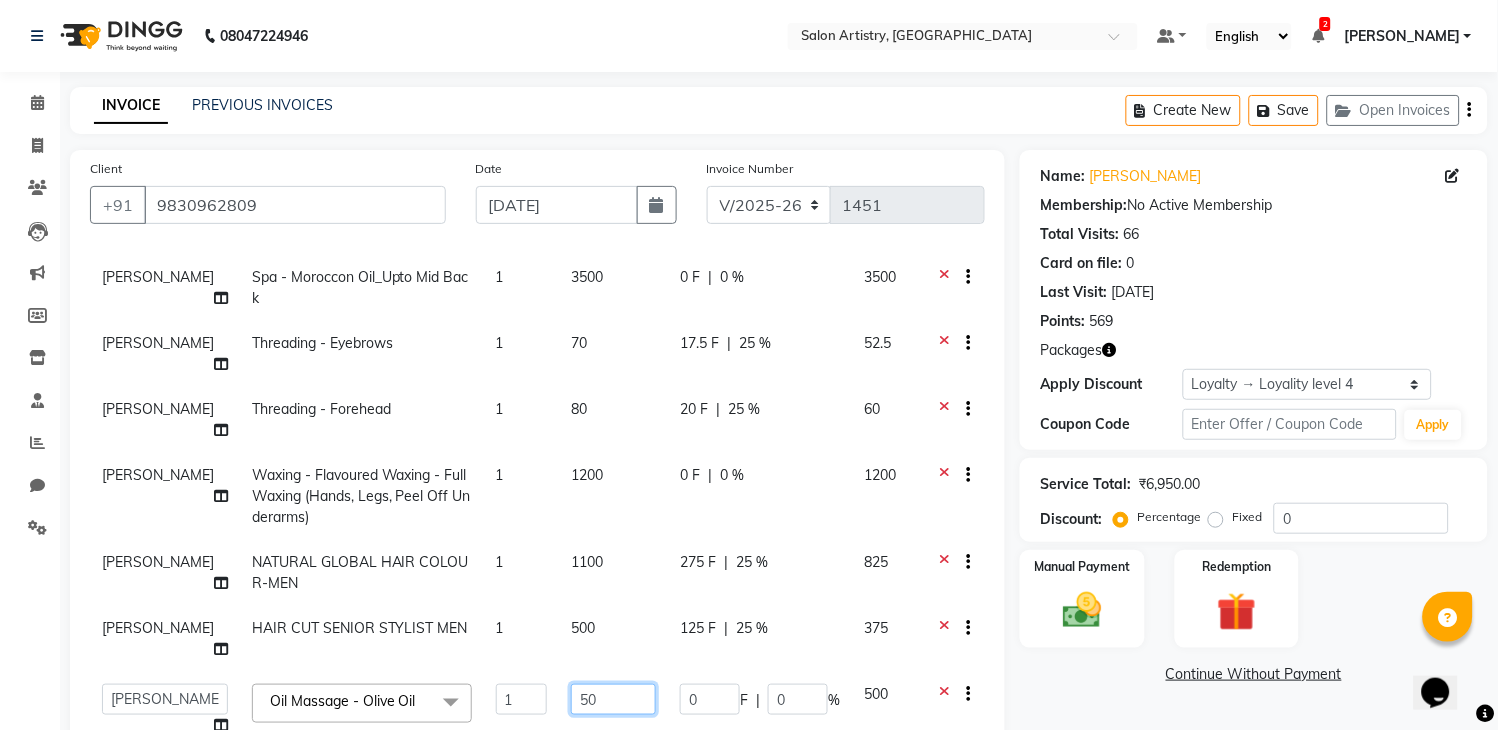 type on "5" 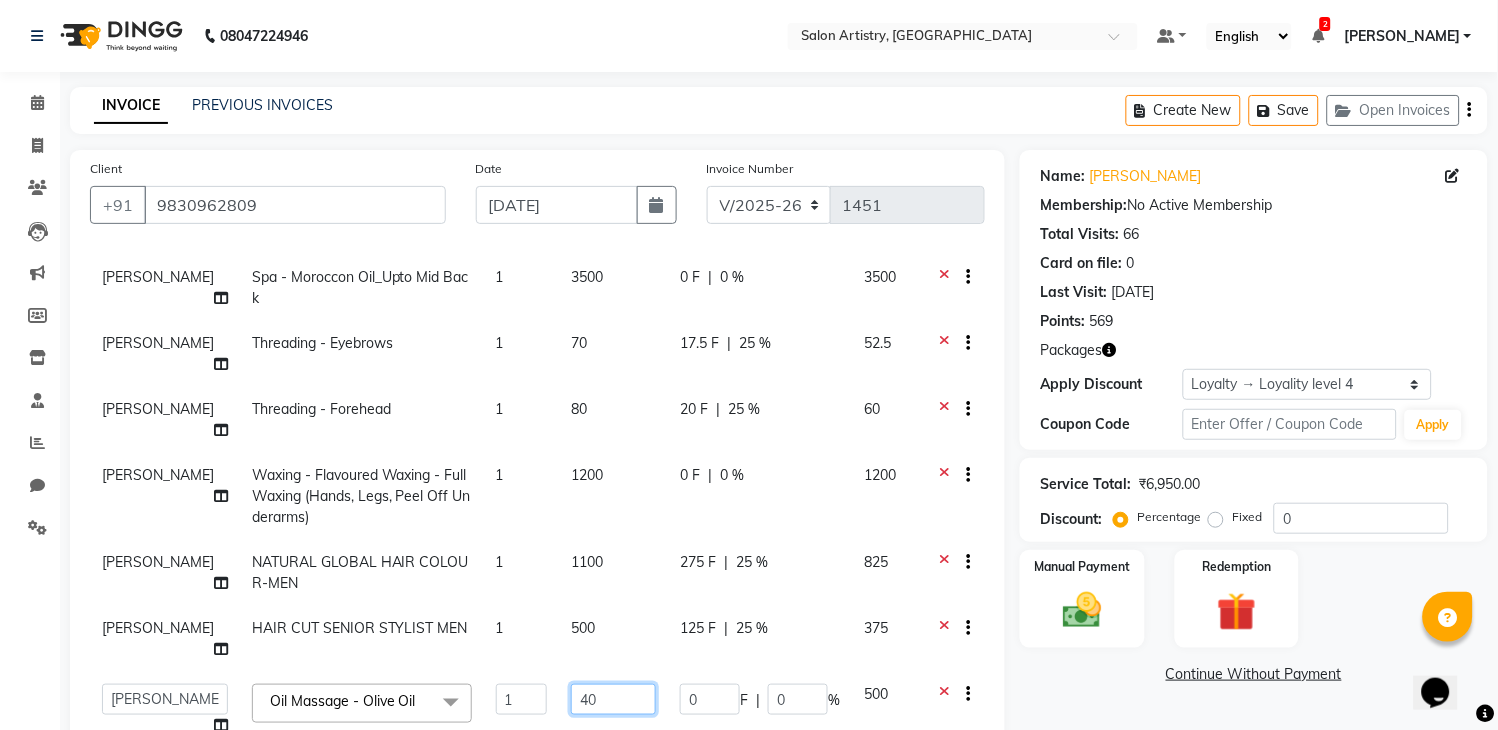 type on "400" 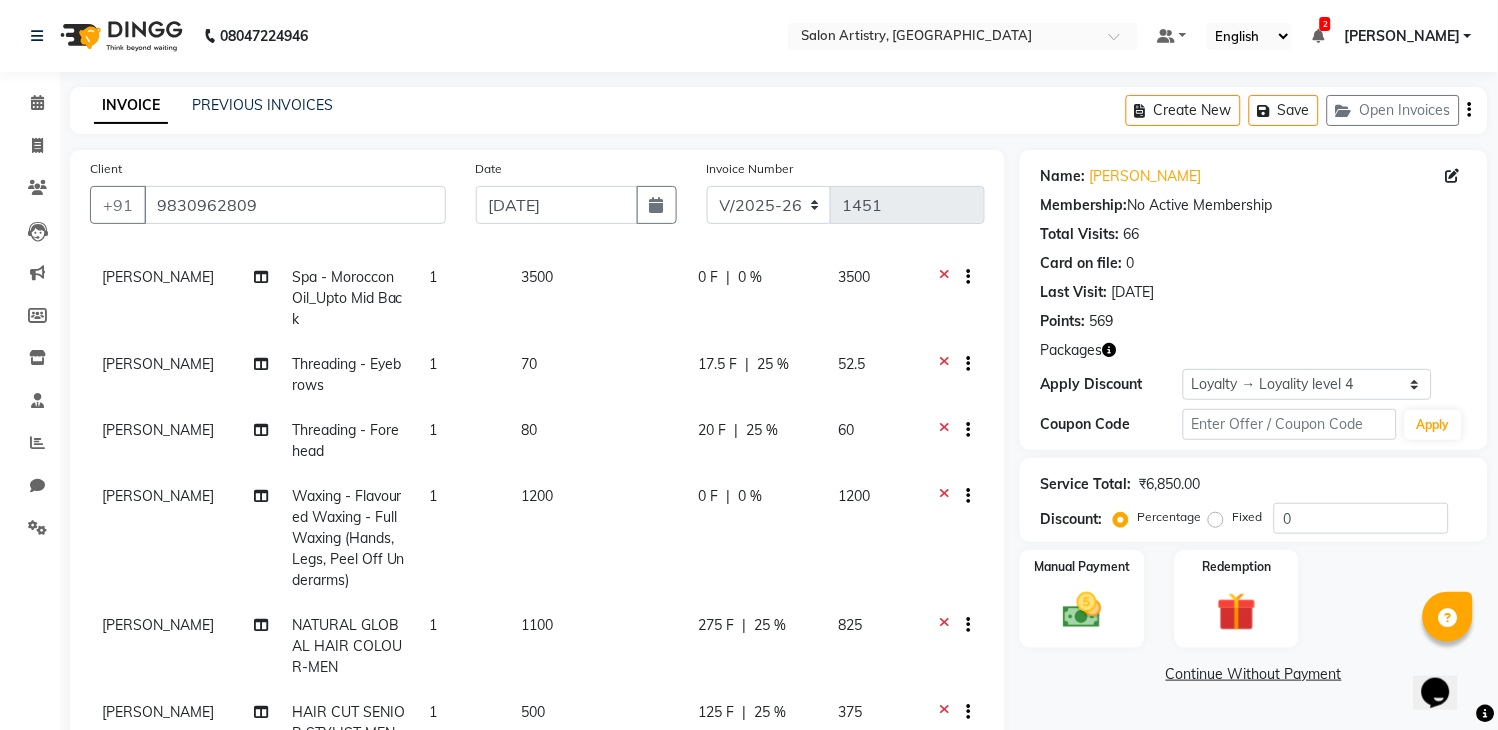 scroll, scrollTop: 184, scrollLeft: 0, axis: vertical 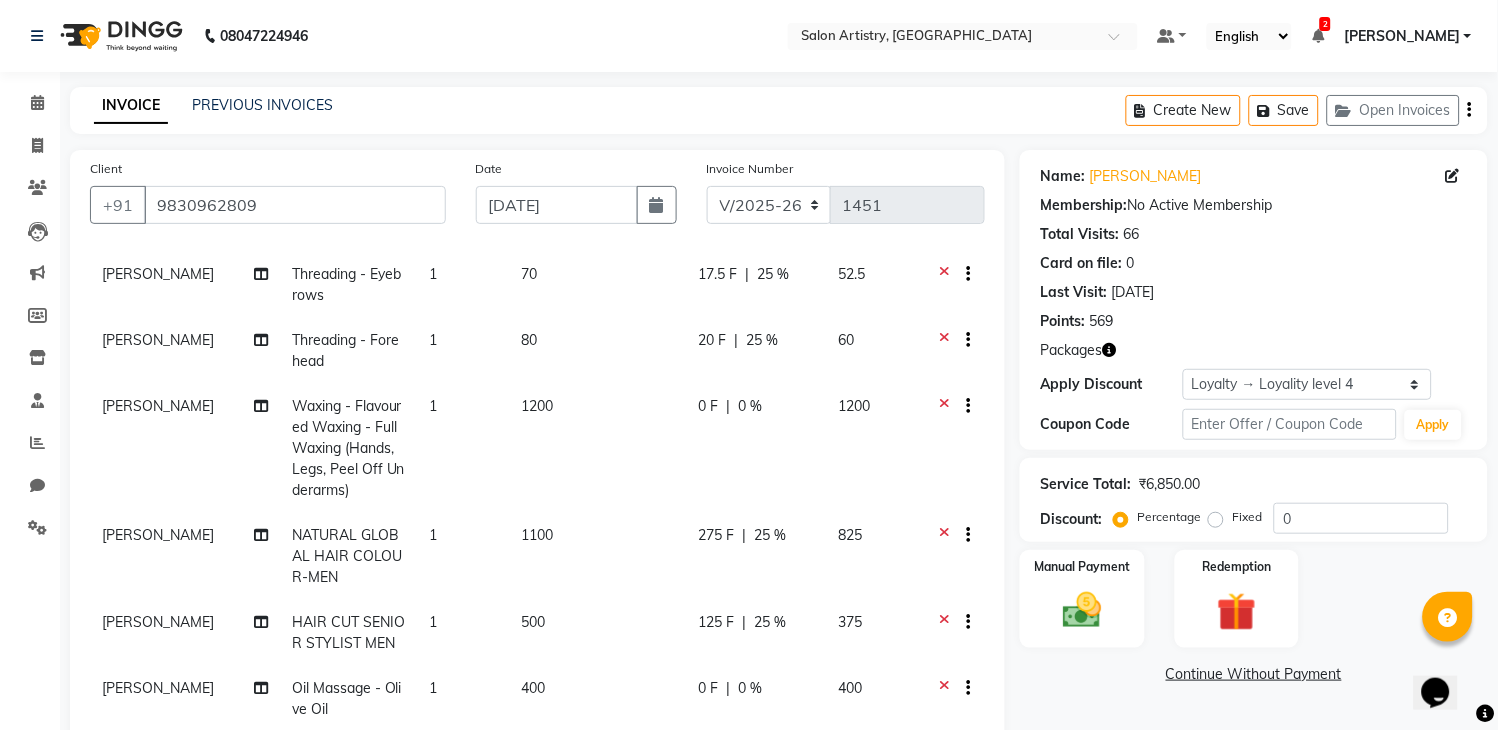 click on "0 F | 0 %" 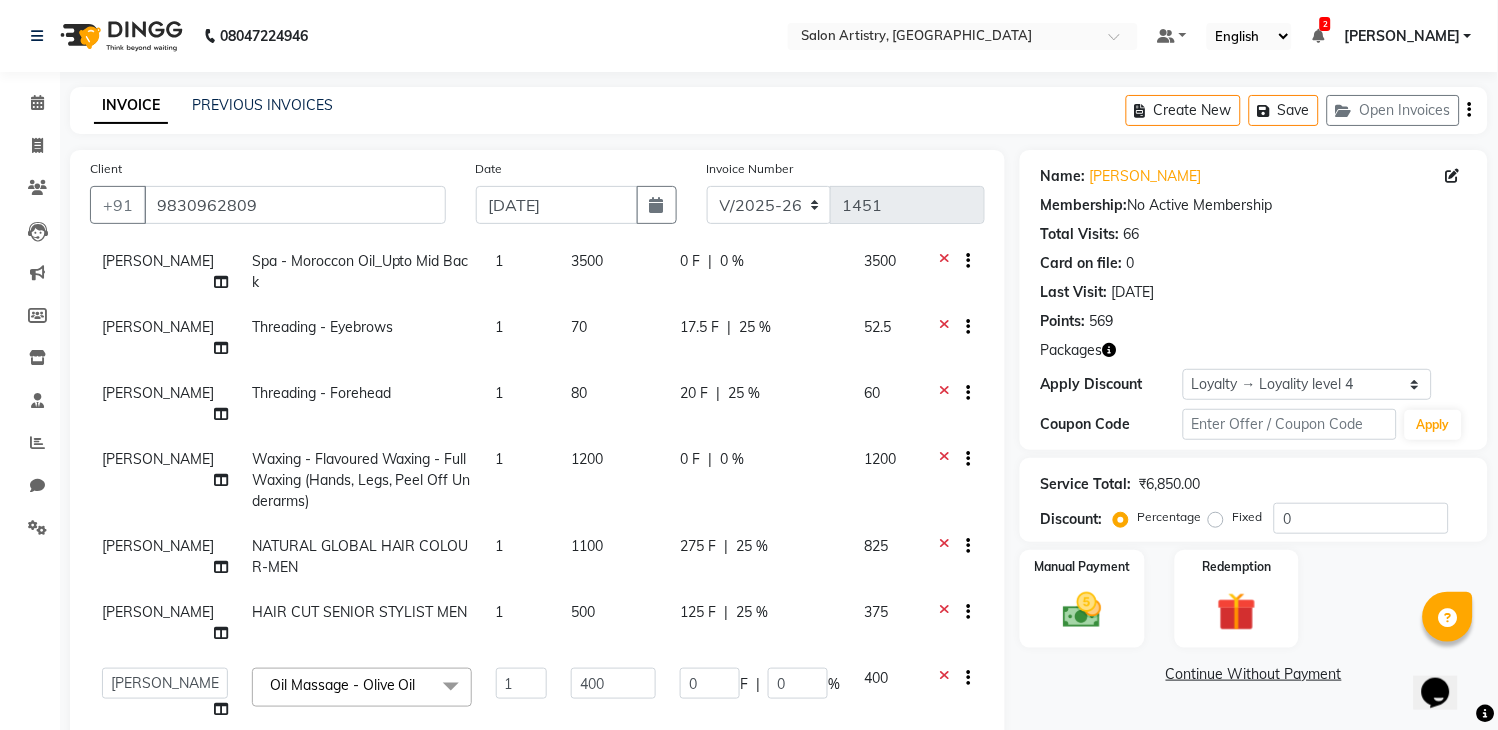 scroll, scrollTop: 75, scrollLeft: 0, axis: vertical 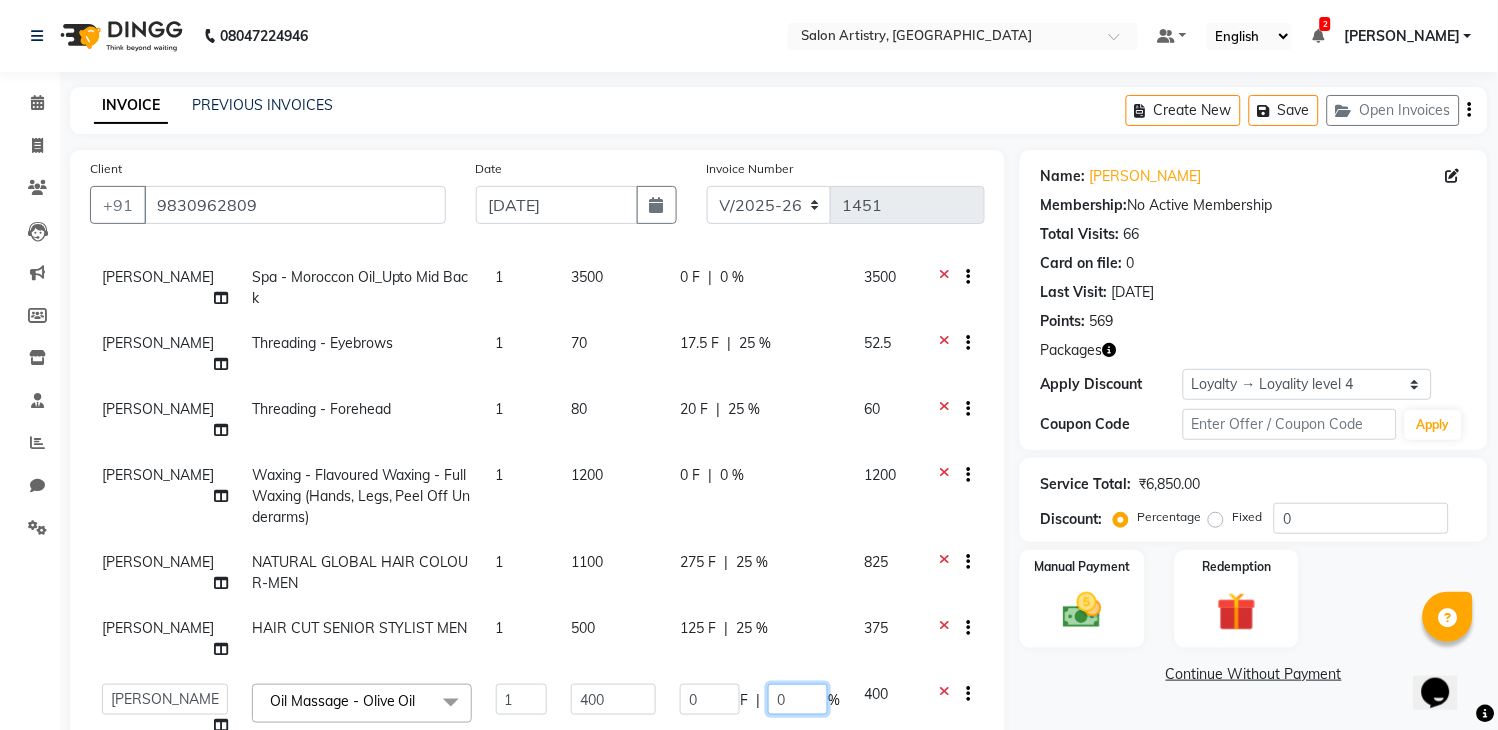 click on "0" 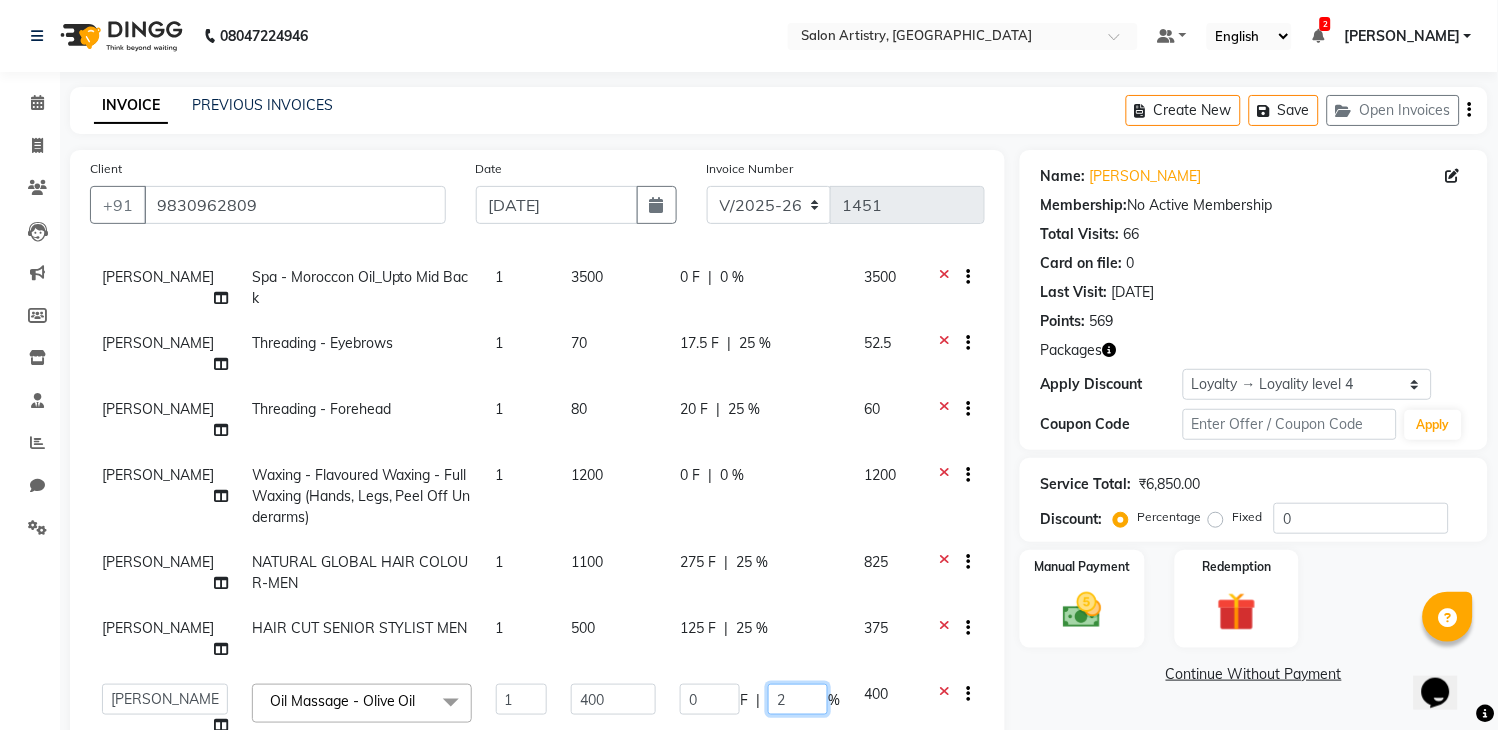 type on "25" 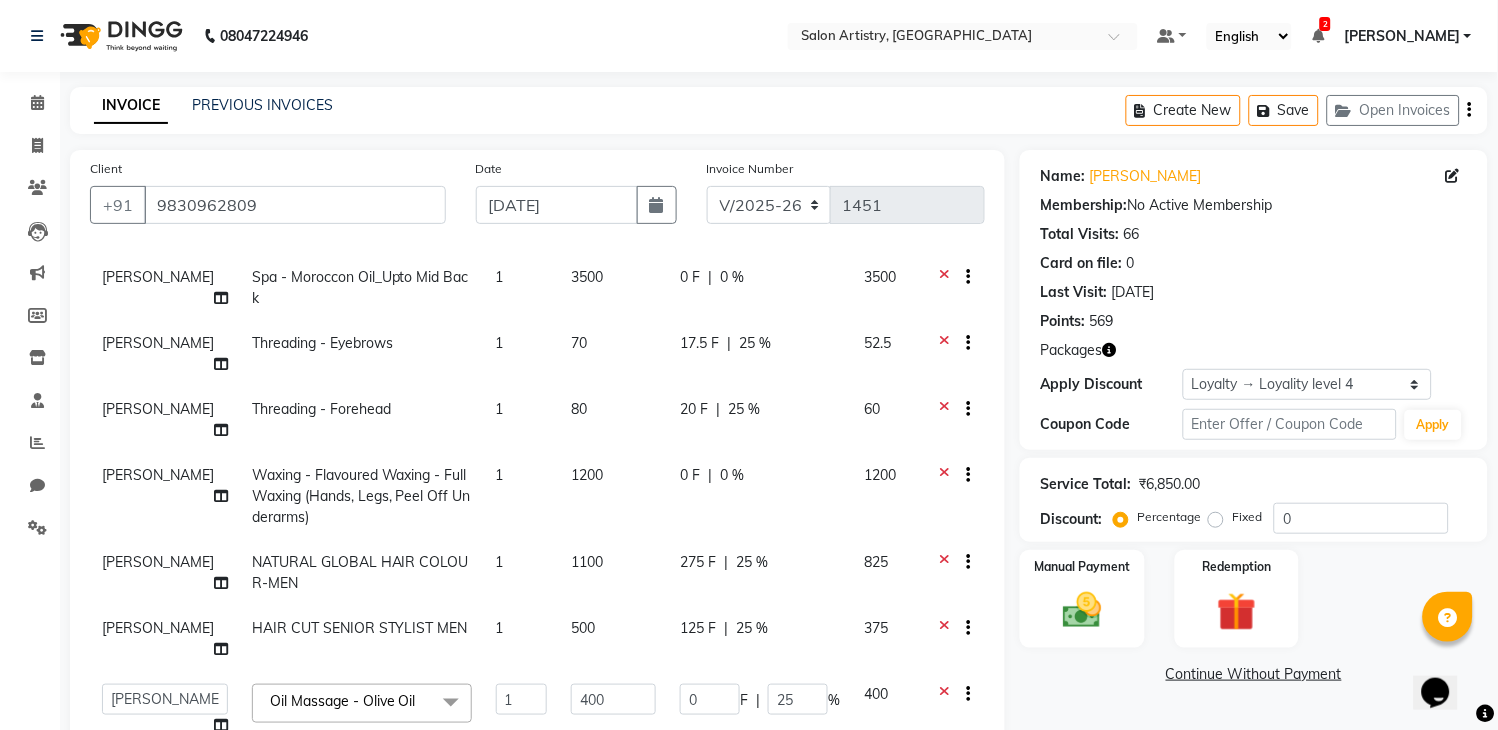 click on "INVOICE PREVIOUS INVOICES Create New   Save   Open Invoices" 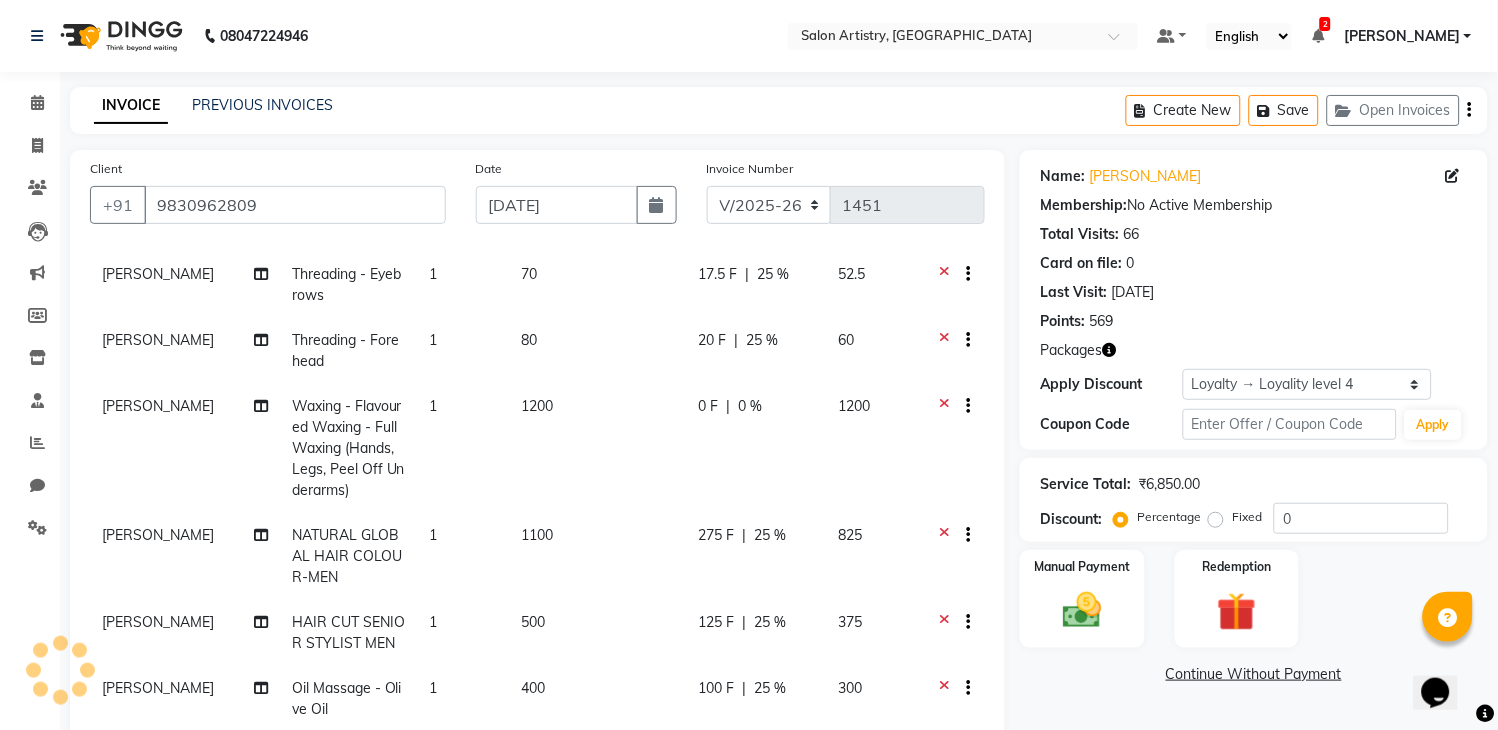 scroll, scrollTop: 184, scrollLeft: 0, axis: vertical 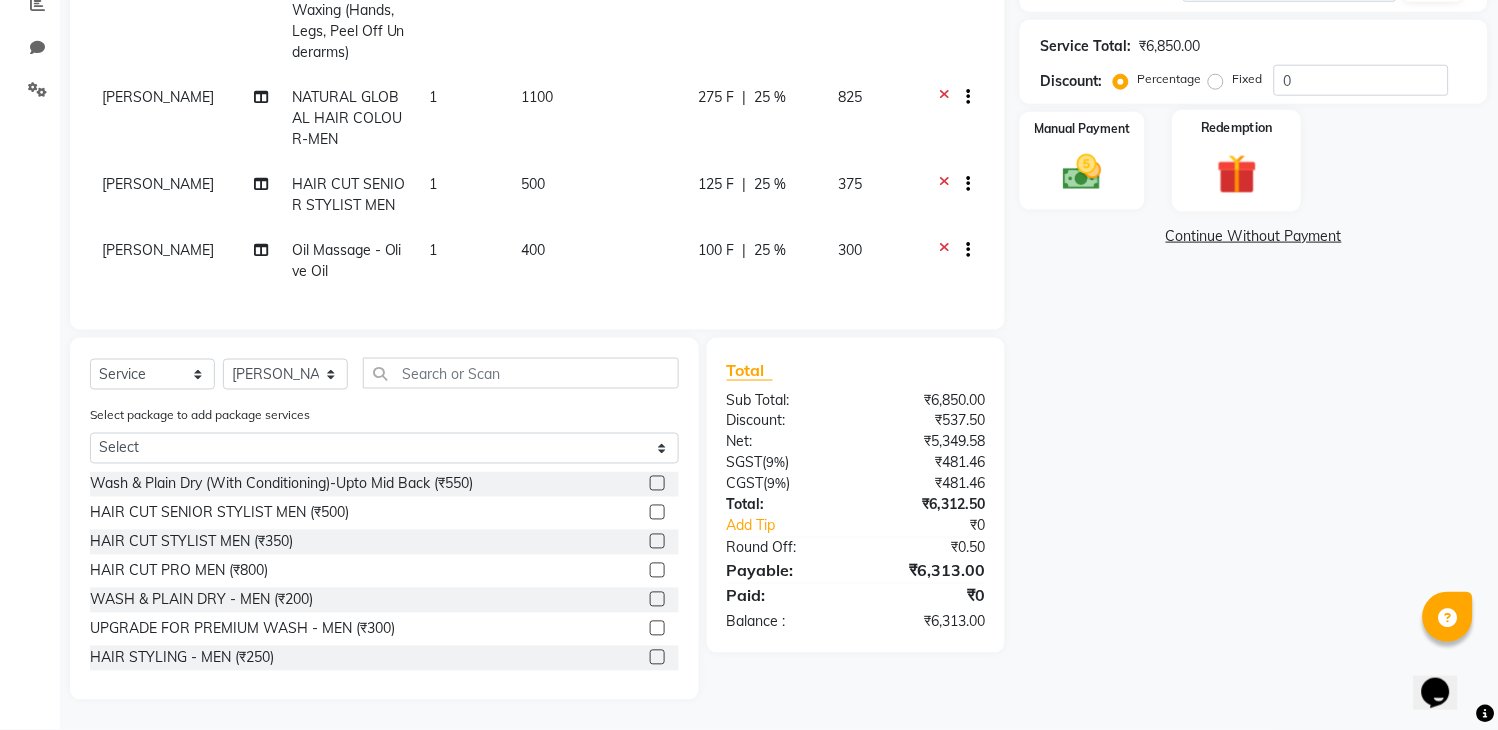 click 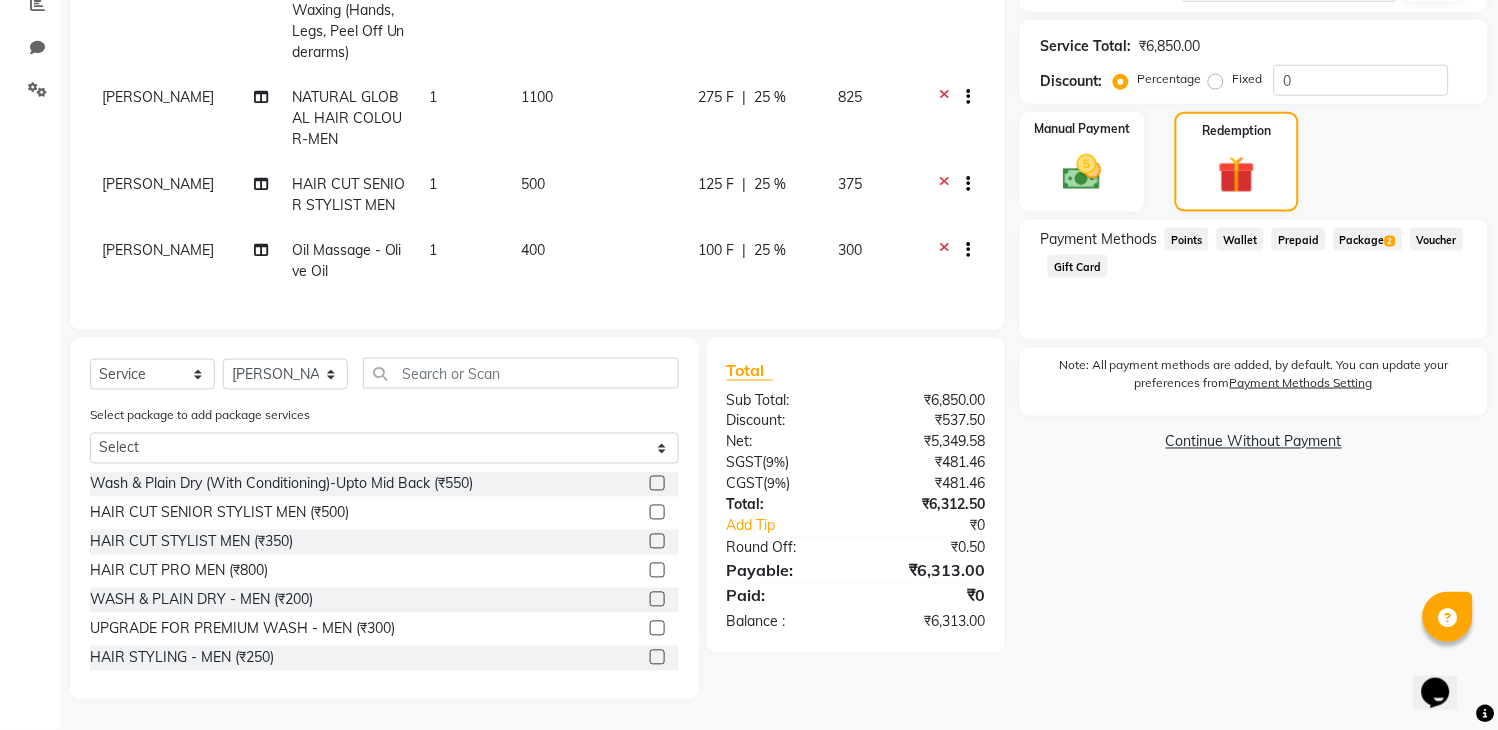 click on "Package  2" 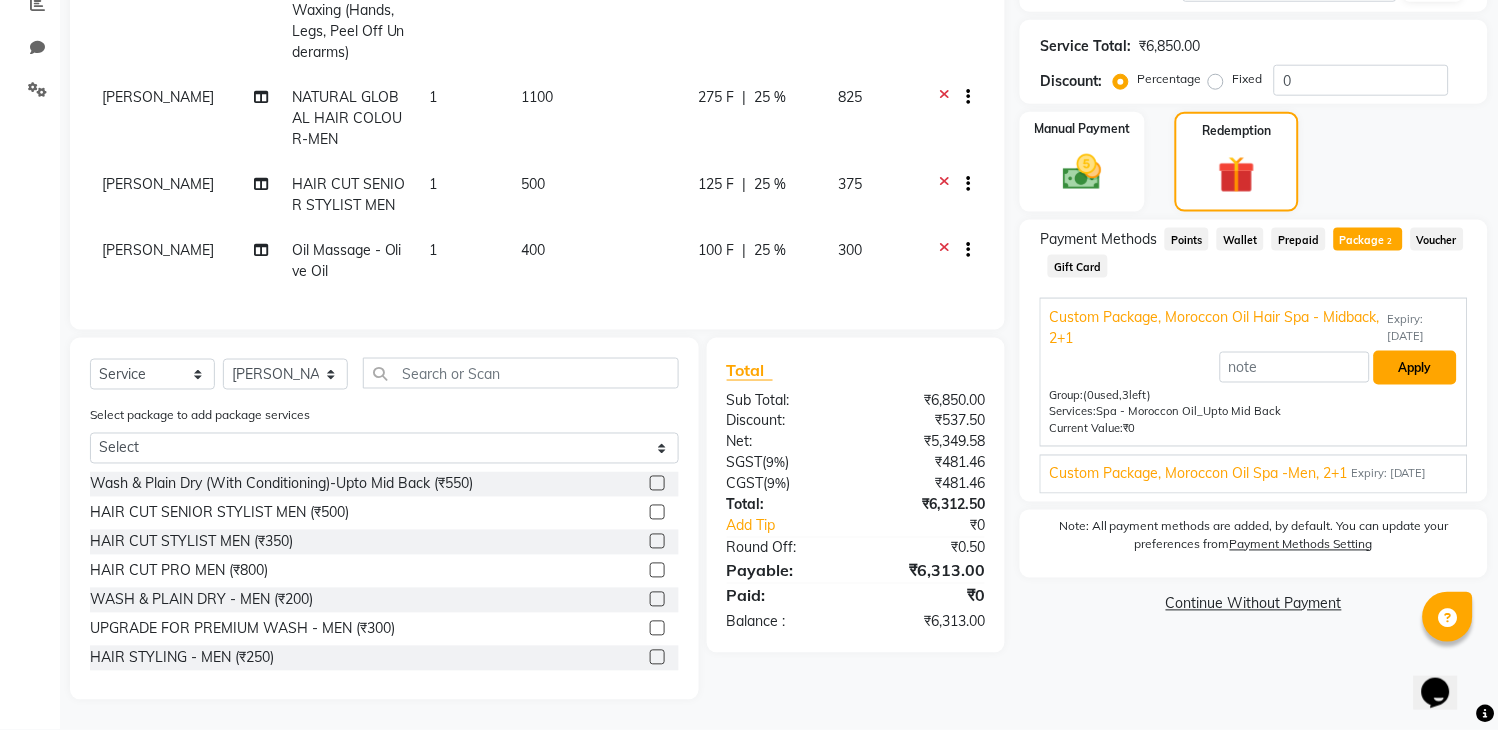click on "Apply" at bounding box center [1415, 368] 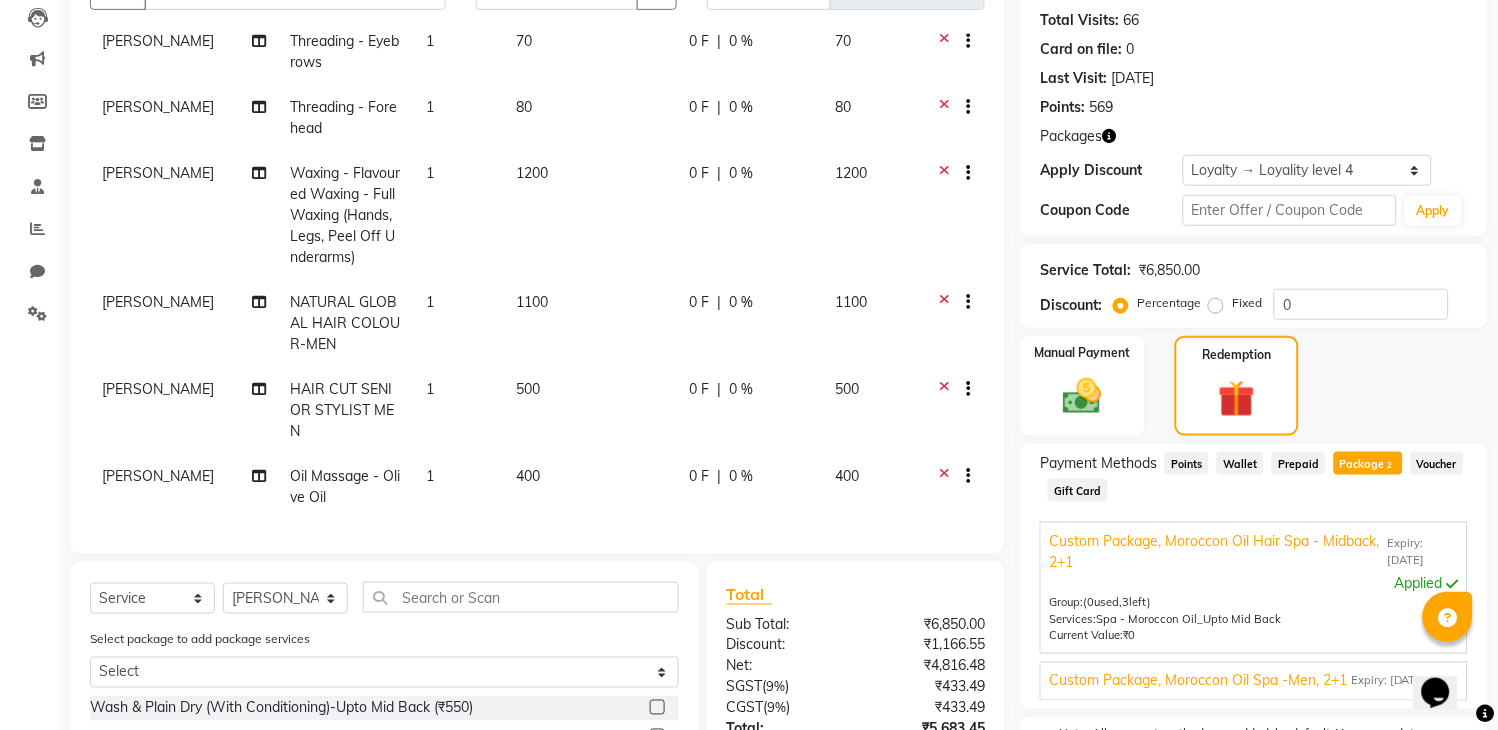 scroll, scrollTop: 198, scrollLeft: 0, axis: vertical 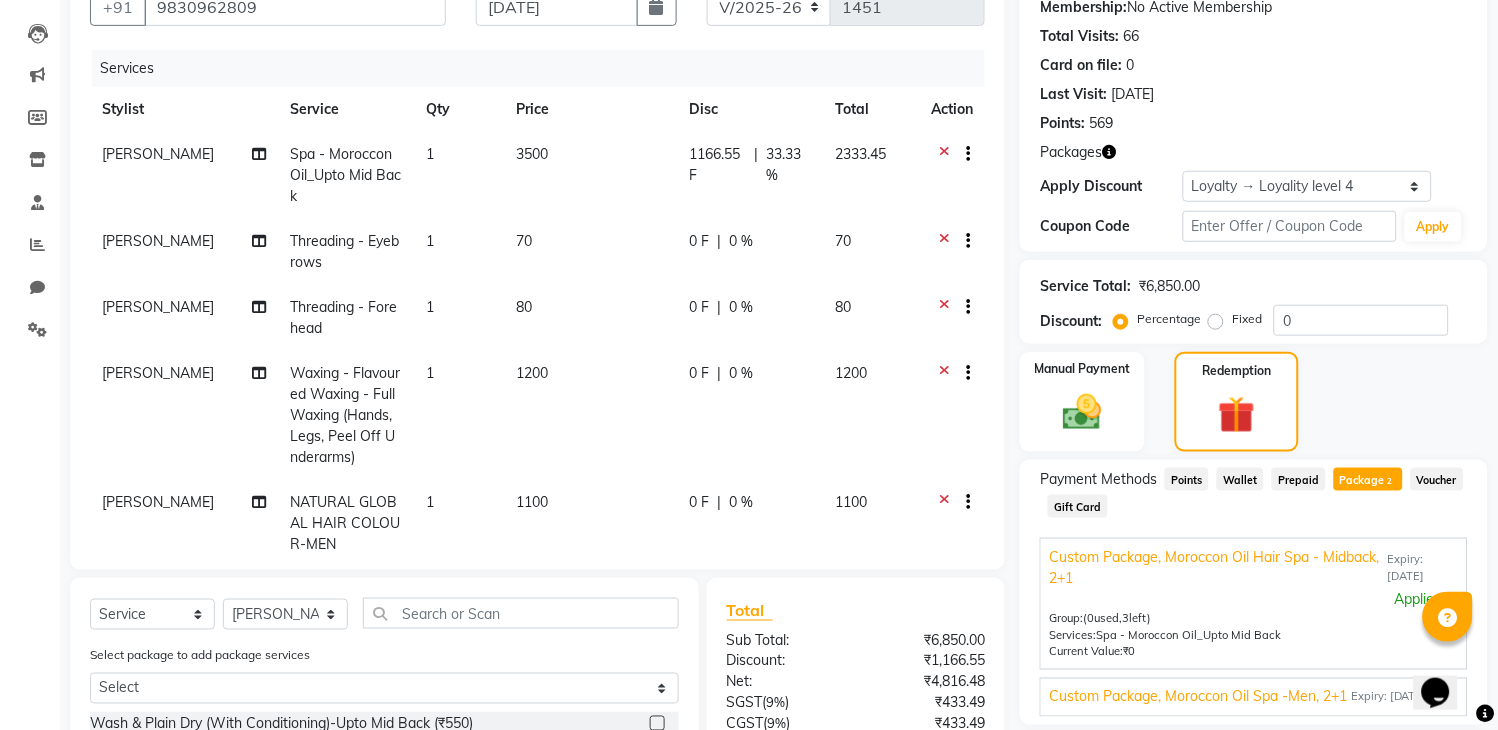 click on "0 F | 0 %" 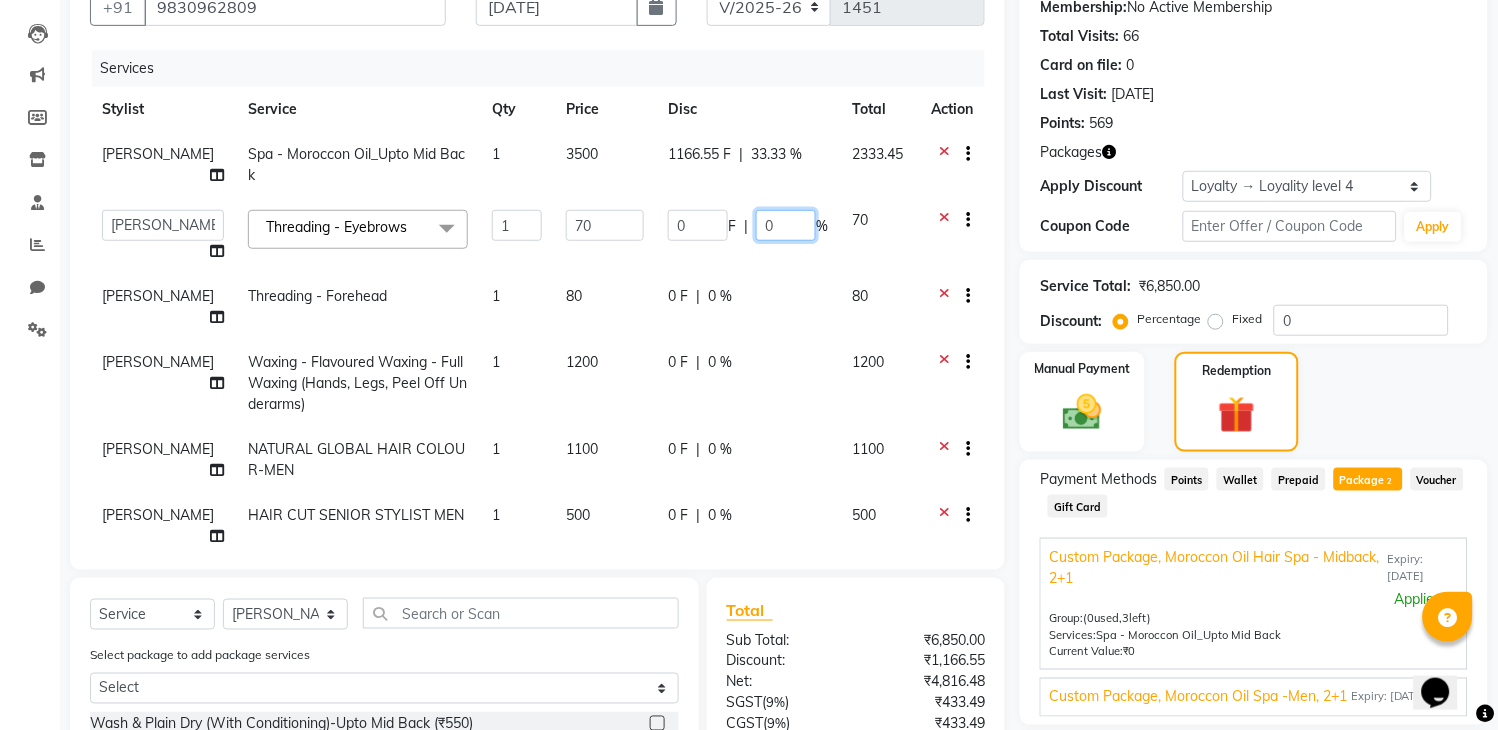 click on "0" 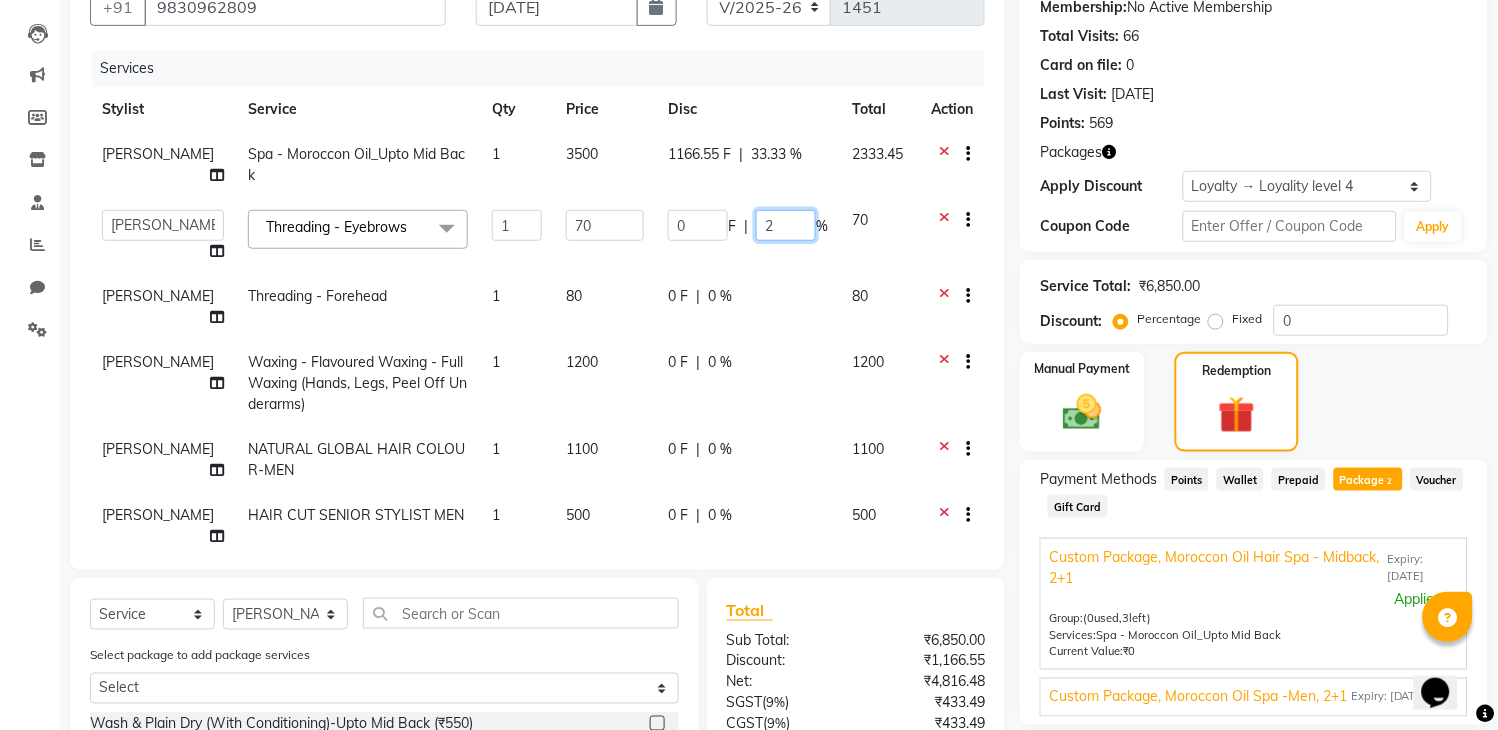 type on "25" 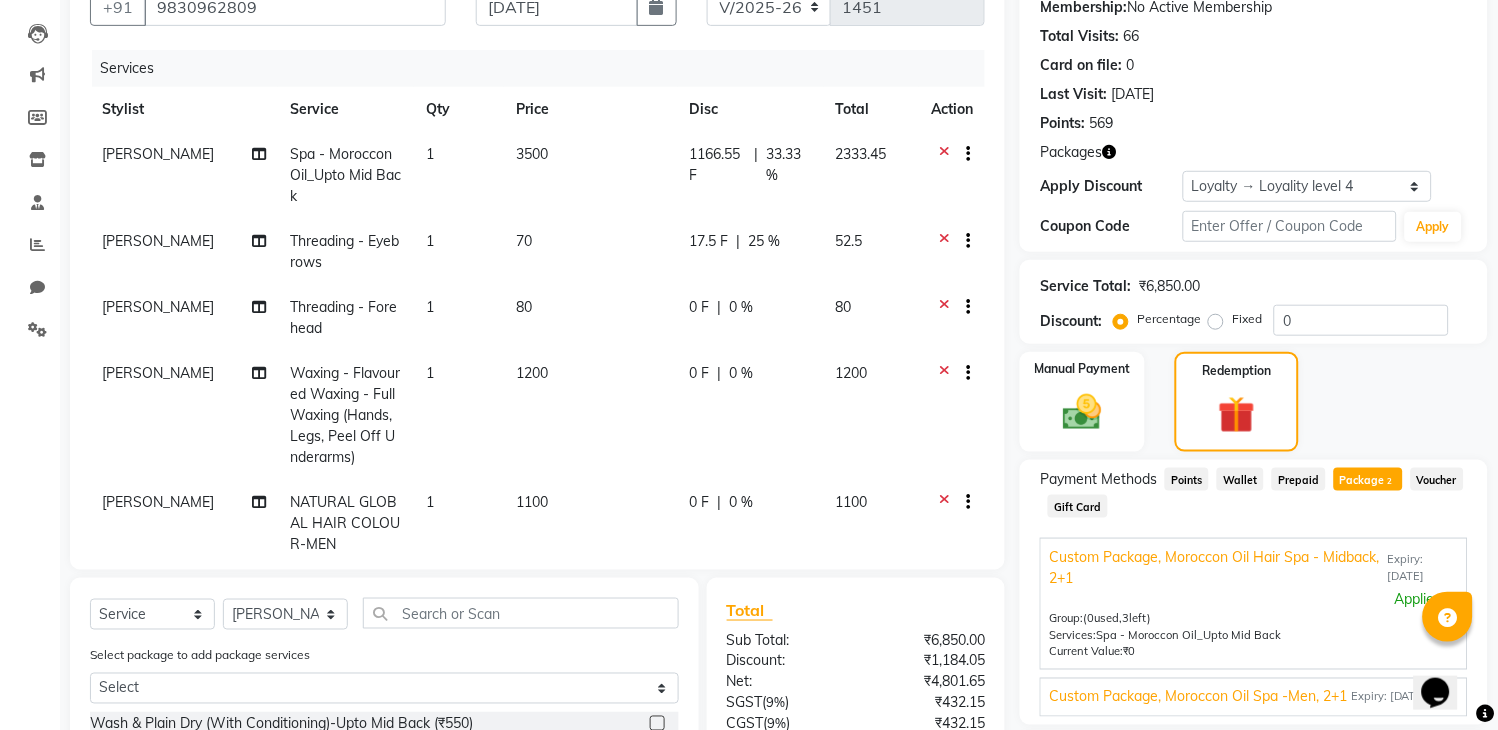 click on "0 F | 0 %" 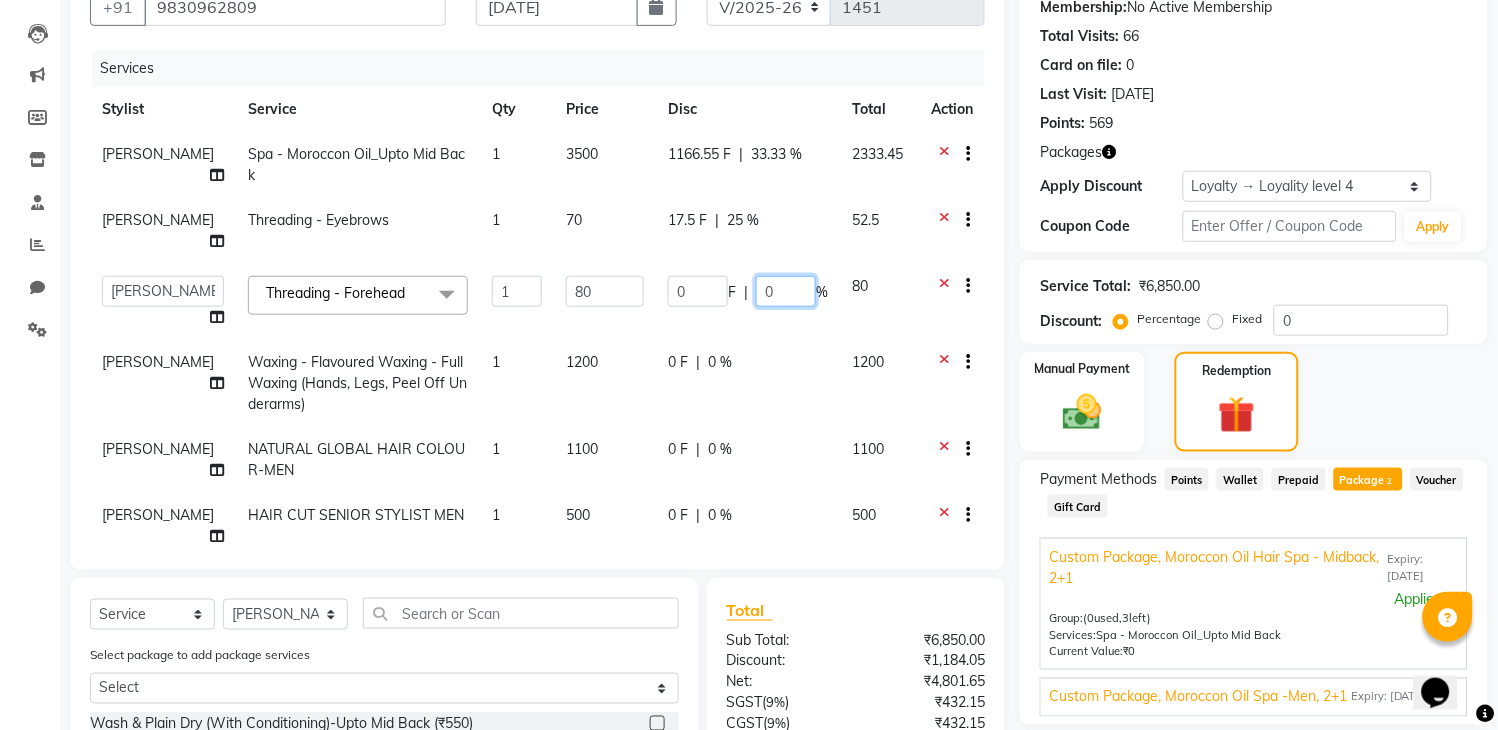 click on "0" 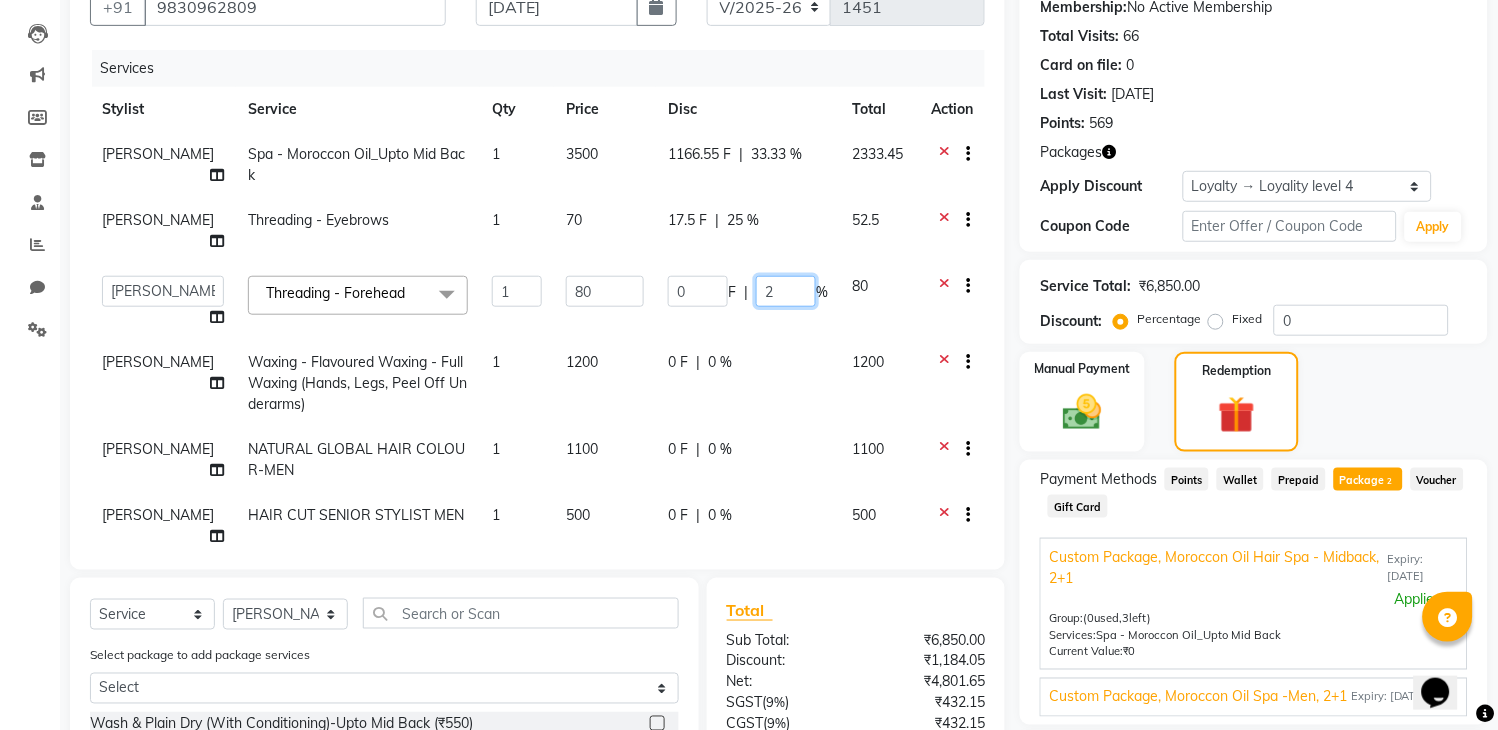 type on "25" 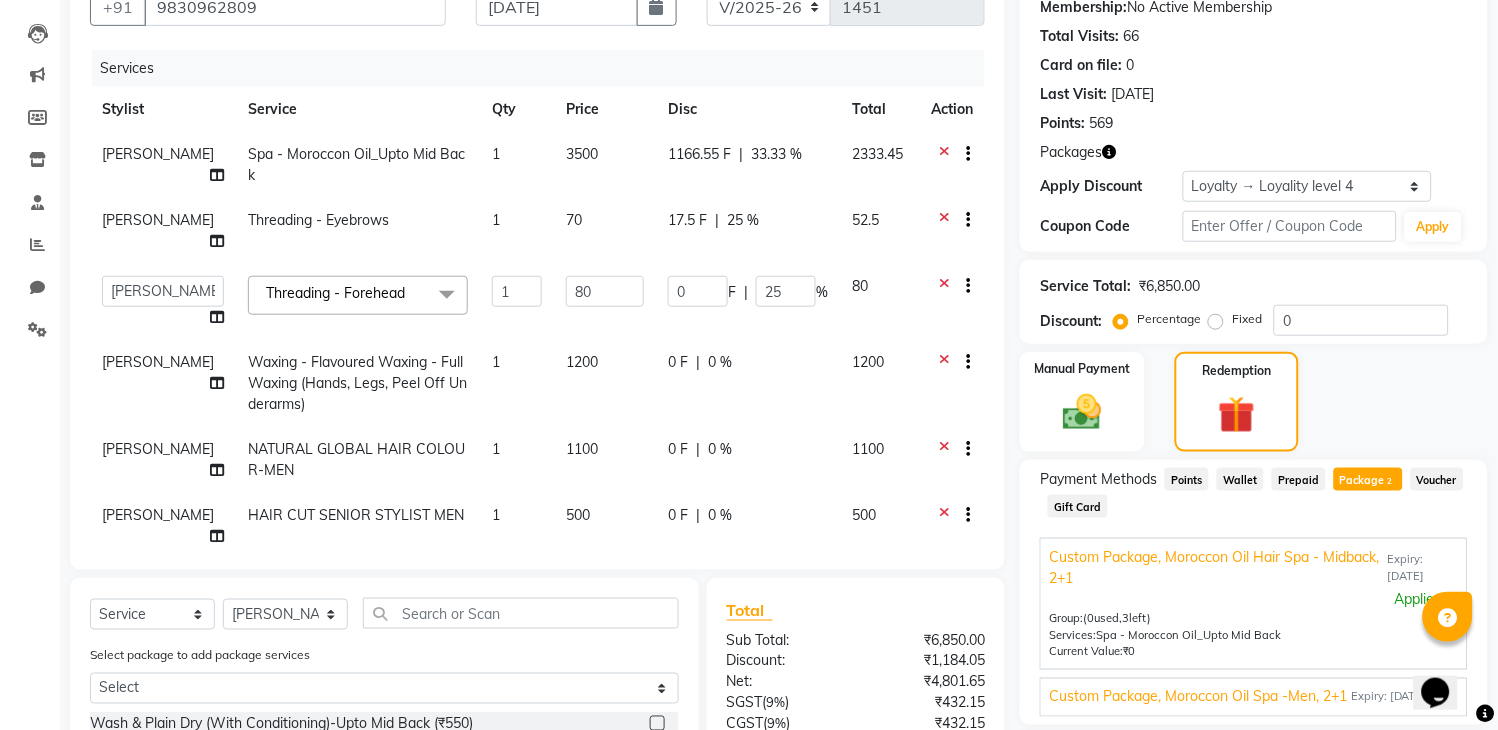 click on "[PERSON_NAME] Spa - Moroccon Oil_Upto Mid Back 1 3500 1166.55 F | 33.33 % 2333.45 [PERSON_NAME] Threading - Eyebrows 1 70 17.5 F | 25 % 52.5  Admin   [PERSON_NAME]   [PERSON_NAME]   [PERSON_NAME]   [PERSON_NAME]   [PERSON_NAME]   [PERSON_NAME]   [PERSON_NAME]   Reception   [PERSON_NAME]   [PERSON_NAME]   [PERSON_NAME] [PERSON_NAME] [PERSON_NAME] Ata Waris   Simmy [PERSON_NAME]  Threading - Forehead  x HAIR CUT SENIOR STYLIST MEN (₹500) HAIR CUT STYLIST MEN (₹350) HAIR CUT PRO MEN (₹800) WASH & PLAIN DRY - MEN (₹200) UPGRADE FOR PREMIUM WASH - MEN (₹300) HAIR STYLING - MEN (₹250) EXPRESS SHAVE - MEN (₹360) CLASSIC SHAVE - MEN (₹480) HEAD SHAVE - MEN (₹500) PRE COLLAGEN EXPERT SHAVE - MEN (₹800) [PERSON_NAME] TRIM MEN (₹250) [PERSON_NAME] TRIMMING AND SHAPING (₹350) [PERSON_NAME] TRIMMING OR SHAVING WITH FACE WASH (₹500) [PERSON_NAME] SPA MEN (₹500) PRE LIGHTENING - PER FOIL - MEN (₹300) PRE LIGHTENING GLOBAL - MEN (₹1500) HIGHLIGHTS STREAKING MEN (₹1200) GLOBAL HAIR COLOUR MEN WITH [MEDICAL_DATA] (₹1000) Threading - Chin (₹60)" 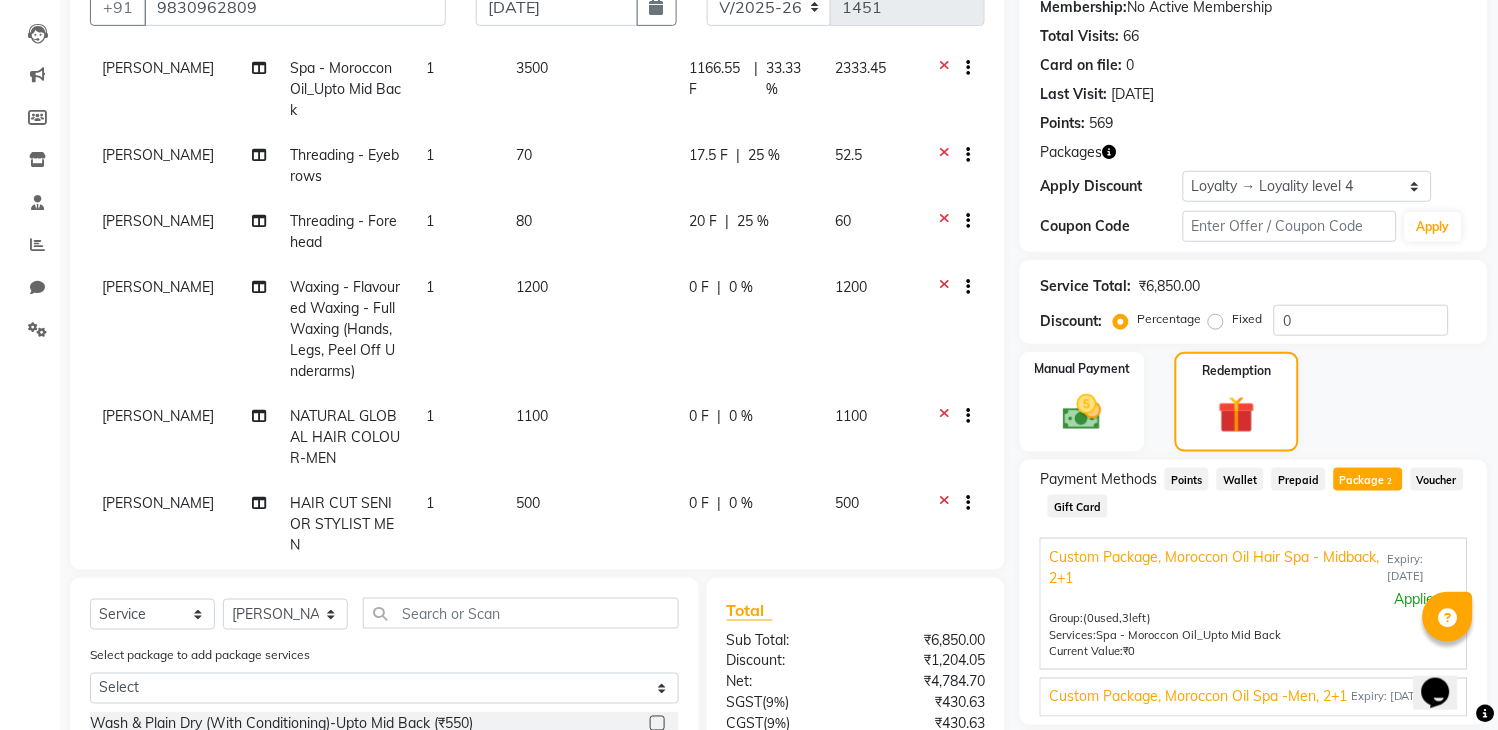 scroll, scrollTop: 111, scrollLeft: 0, axis: vertical 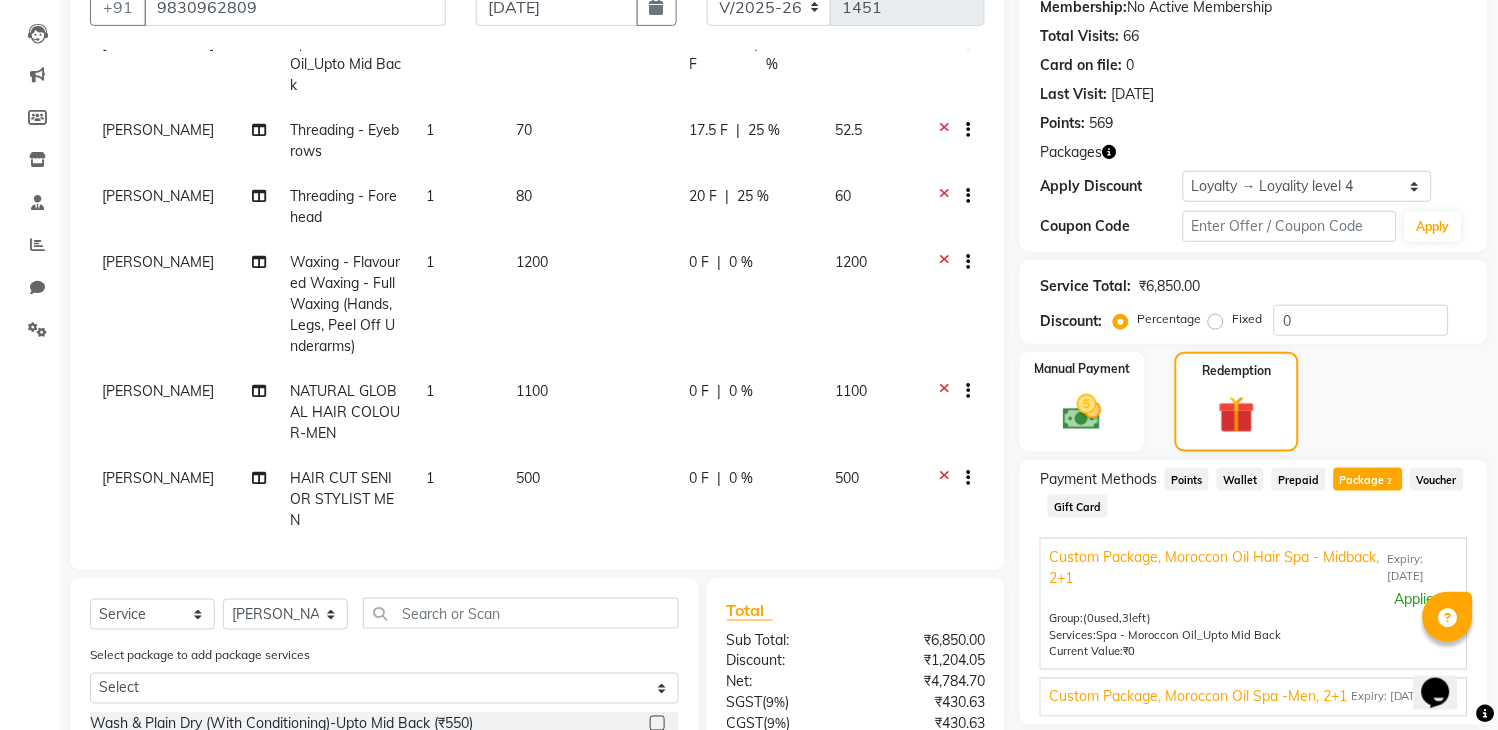 click on "0 %" 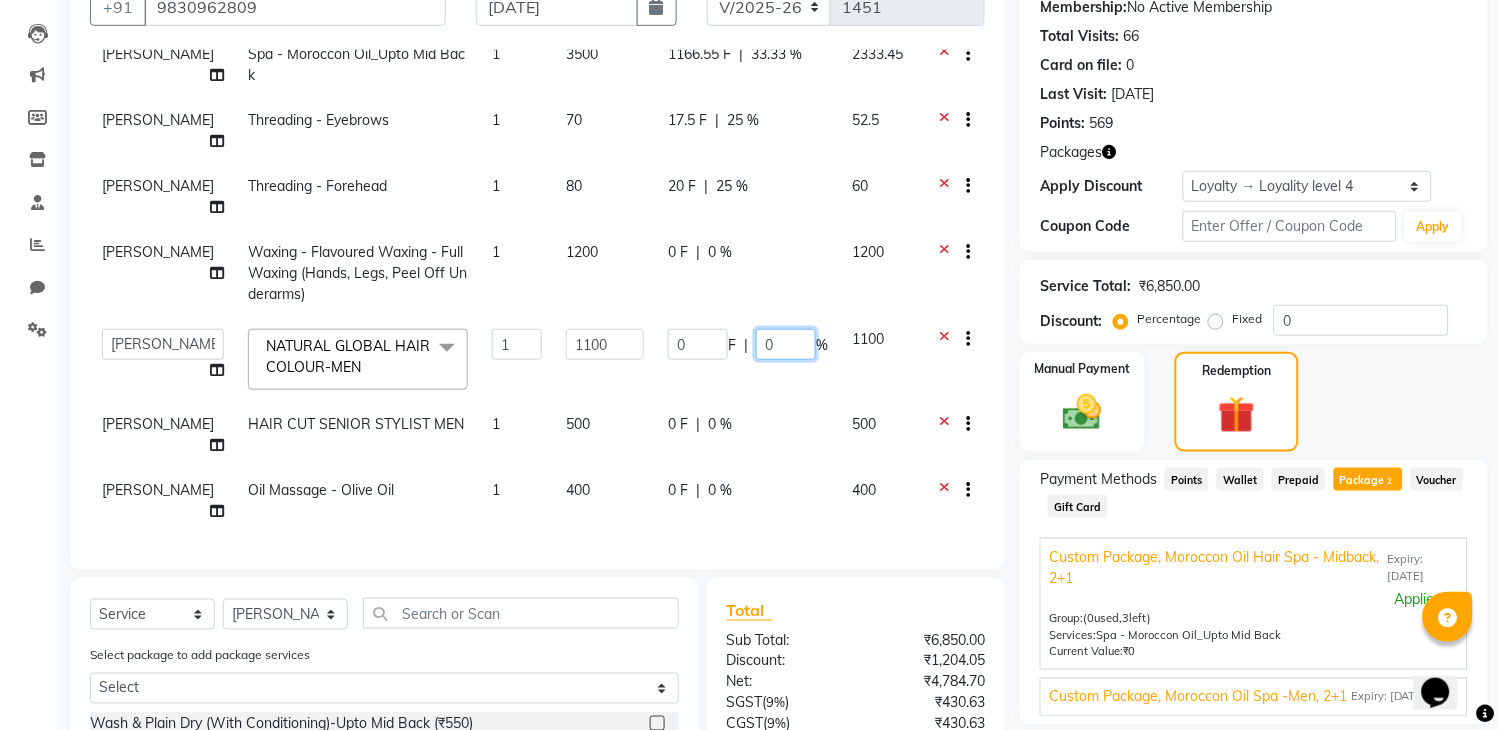 click on "0" 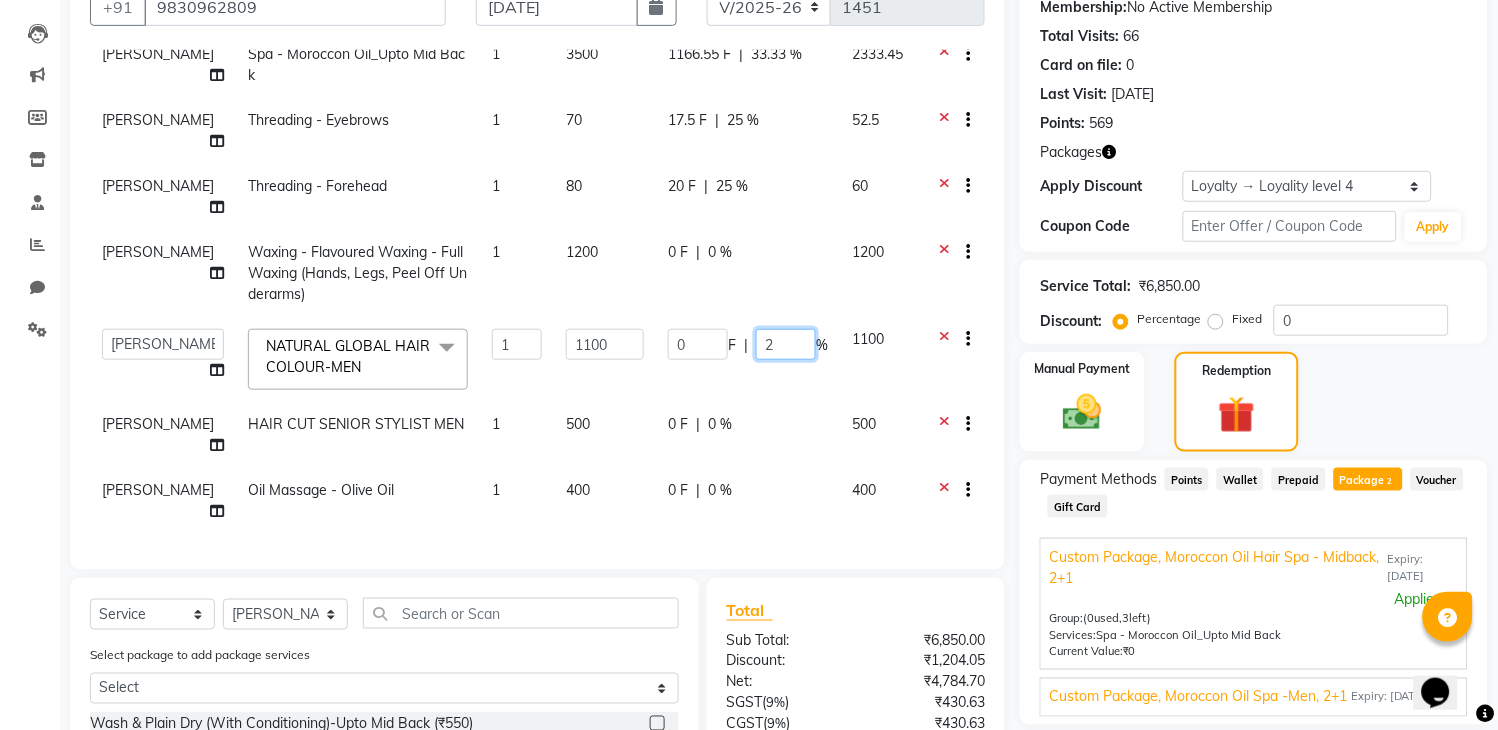 type on "25" 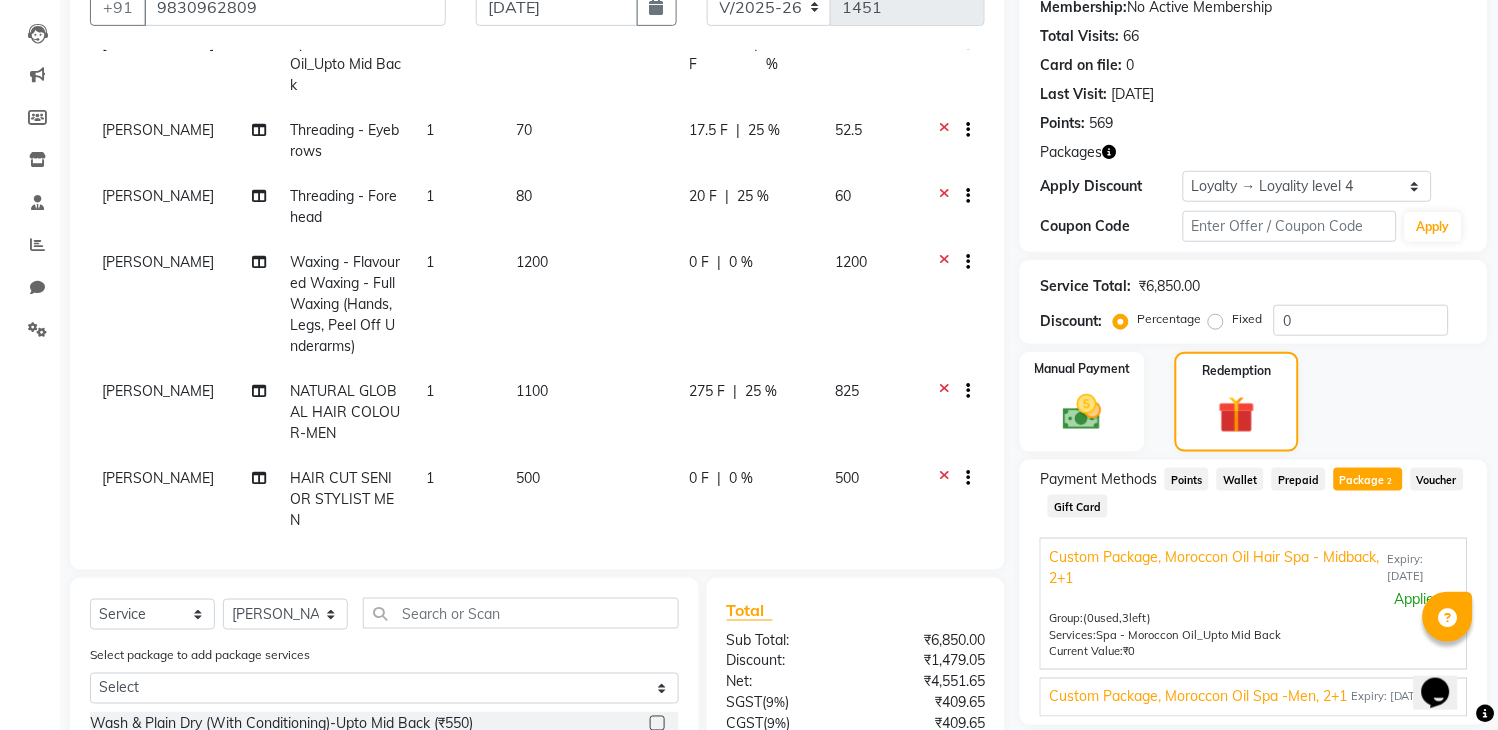 click on "[PERSON_NAME] Spa - Moroccon Oil_Upto Mid Back 1 3500 1166.55 F | 33.33 % 2333.45 [PERSON_NAME] Threading - Eyebrows 1 70 17.5 F | 25 % 52.5 [PERSON_NAME] Threading - Forehead 1 80 20 F | 25 % 60 [PERSON_NAME] Waxing - Flavoured Waxing - Full Waxing (Hands, Legs, Peel Off Underarms) 1 1200 0 F | 0 % 1200 [PERSON_NAME] NATURAL GLOBAL HAIR COLOUR-MEN 1 1100 275 F | 25 % 825 [PERSON_NAME] HAIR CUT SENIOR STYLIST MEN 1 500 0 F | 0 % 500 [PERSON_NAME] Oil Massage - Olive Oil 1 400 0 F | 0 % 400" 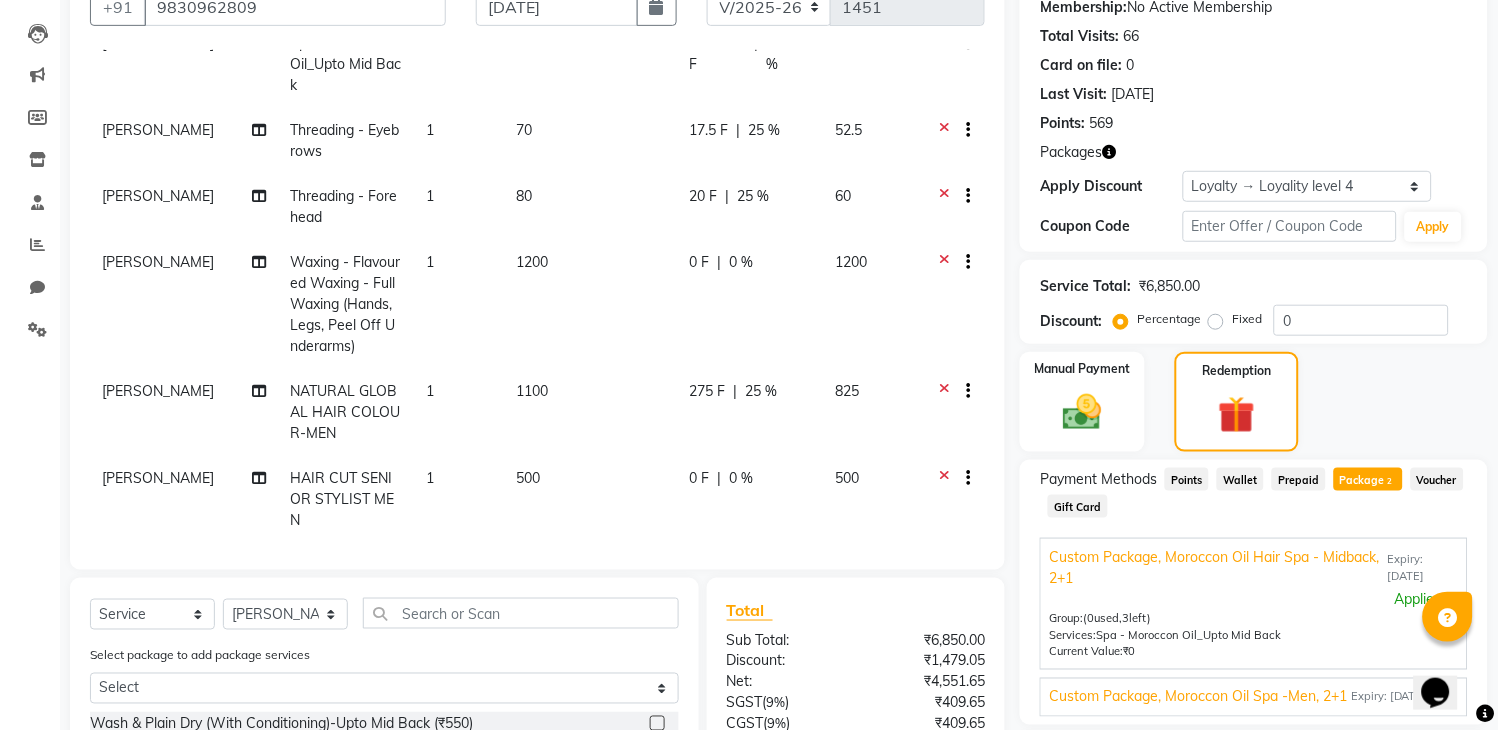 scroll, scrollTop: 204, scrollLeft: 0, axis: vertical 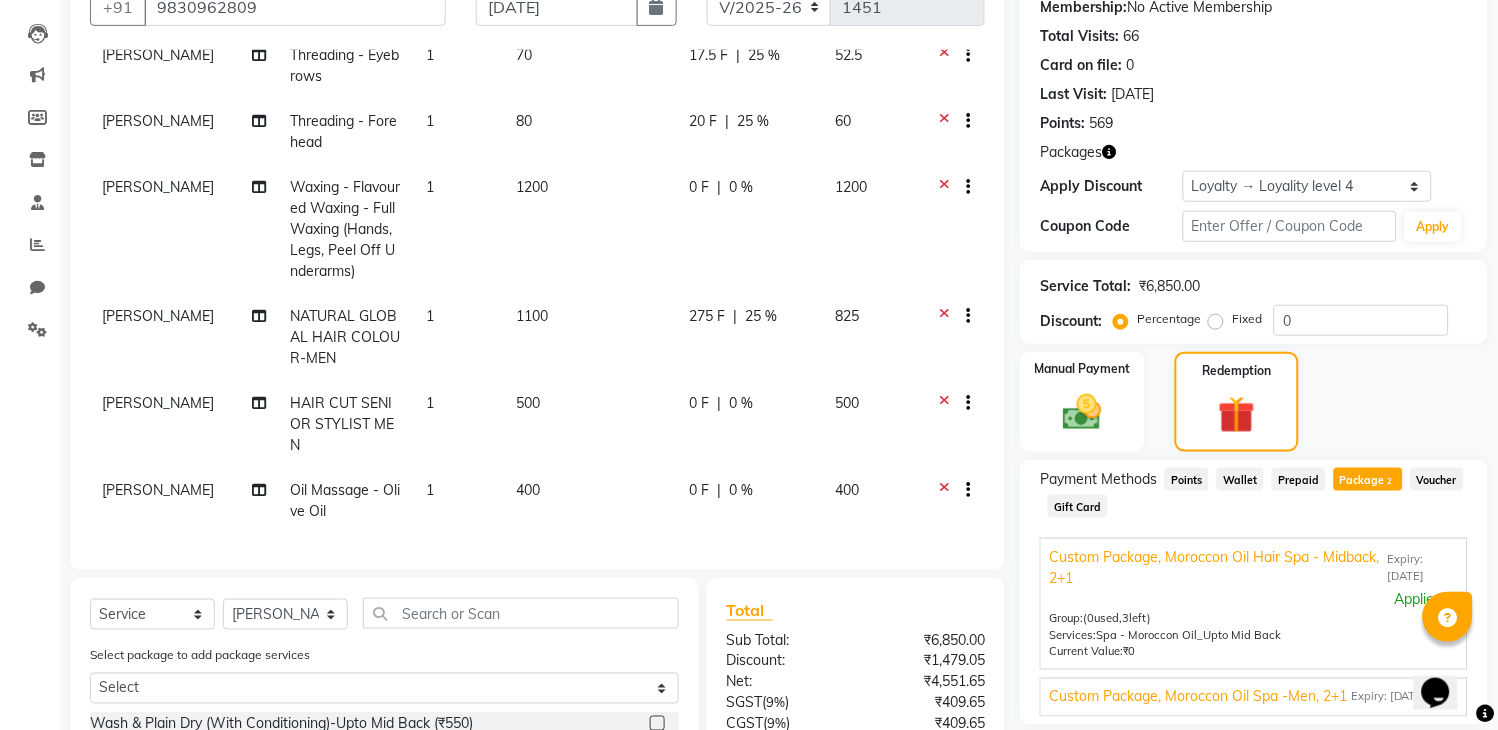 click on "0 F | 0 %" 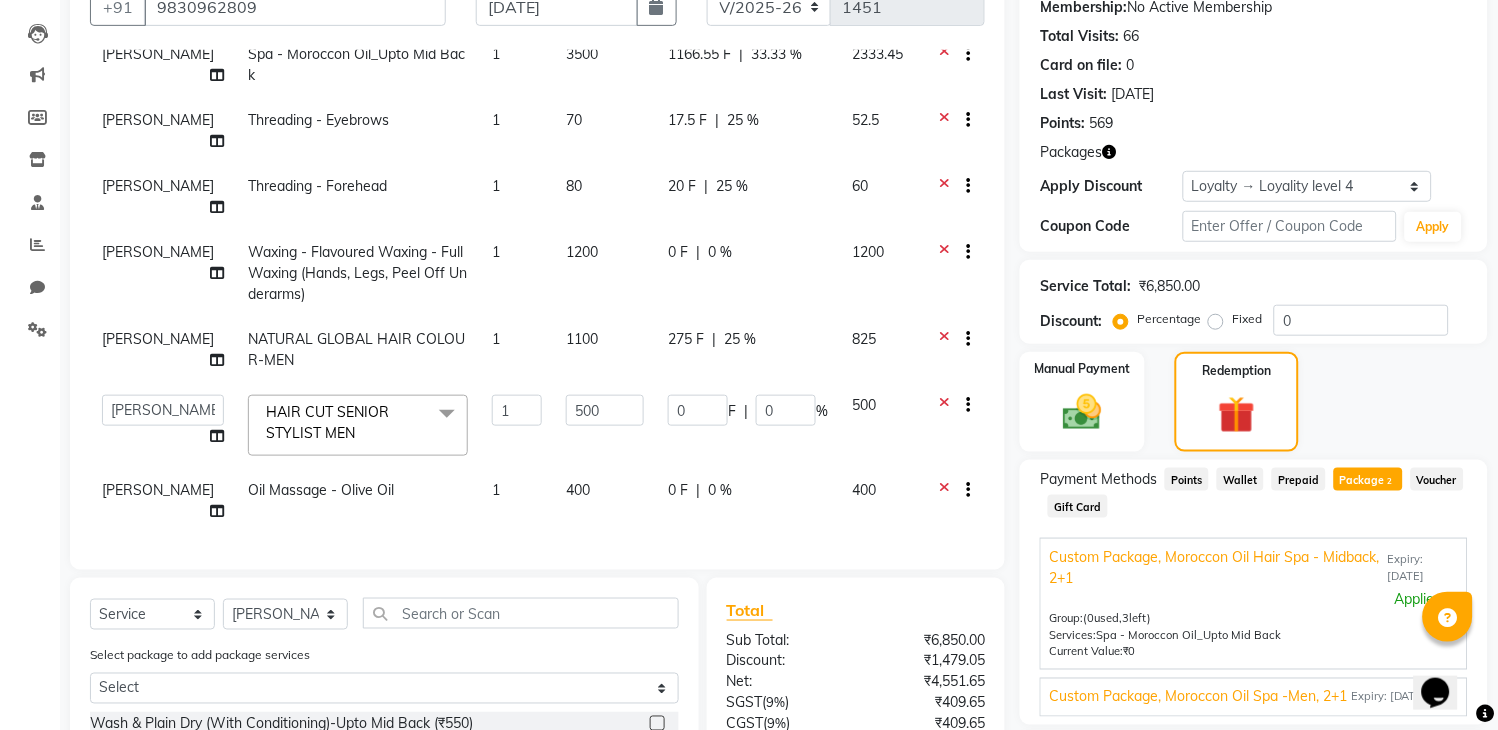 scroll, scrollTop: 118, scrollLeft: 0, axis: vertical 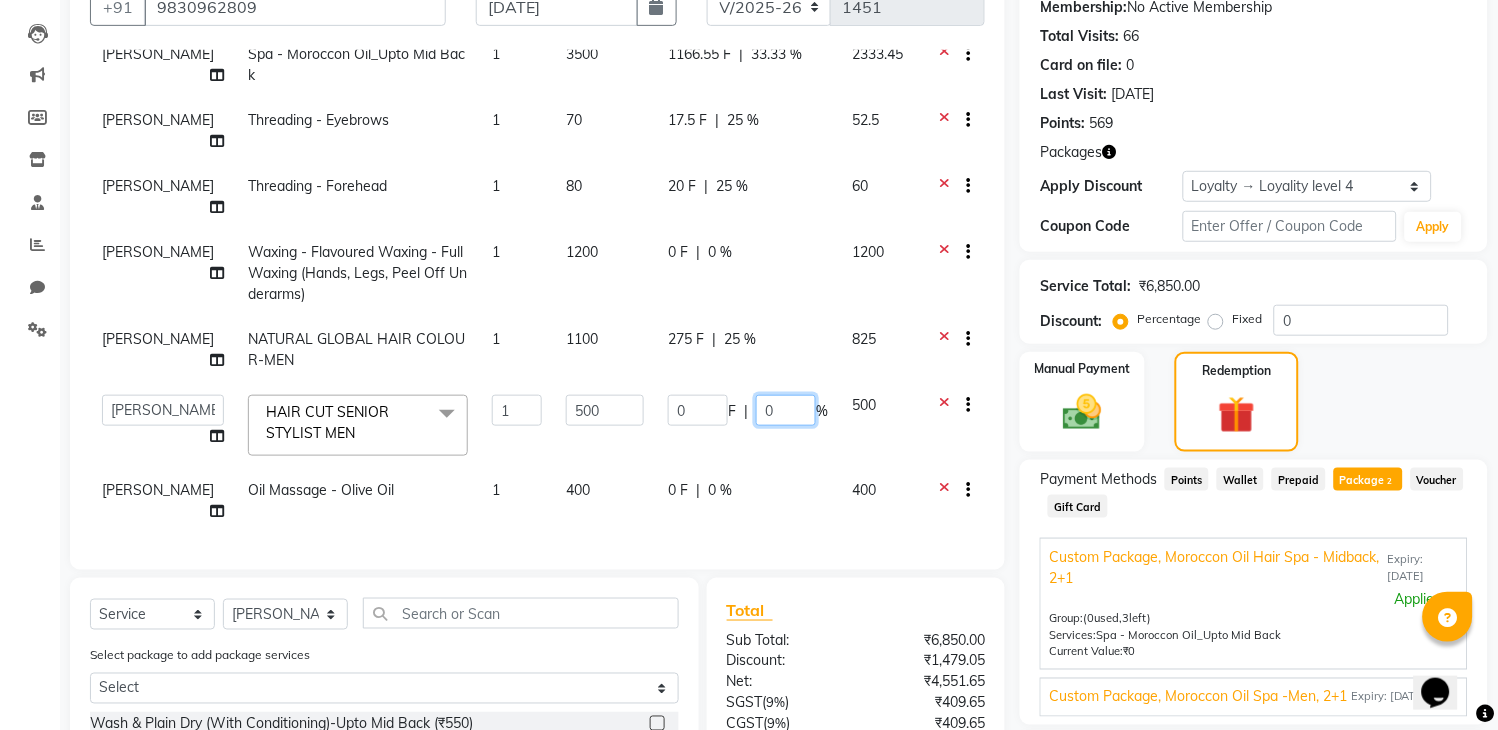 click on "0" 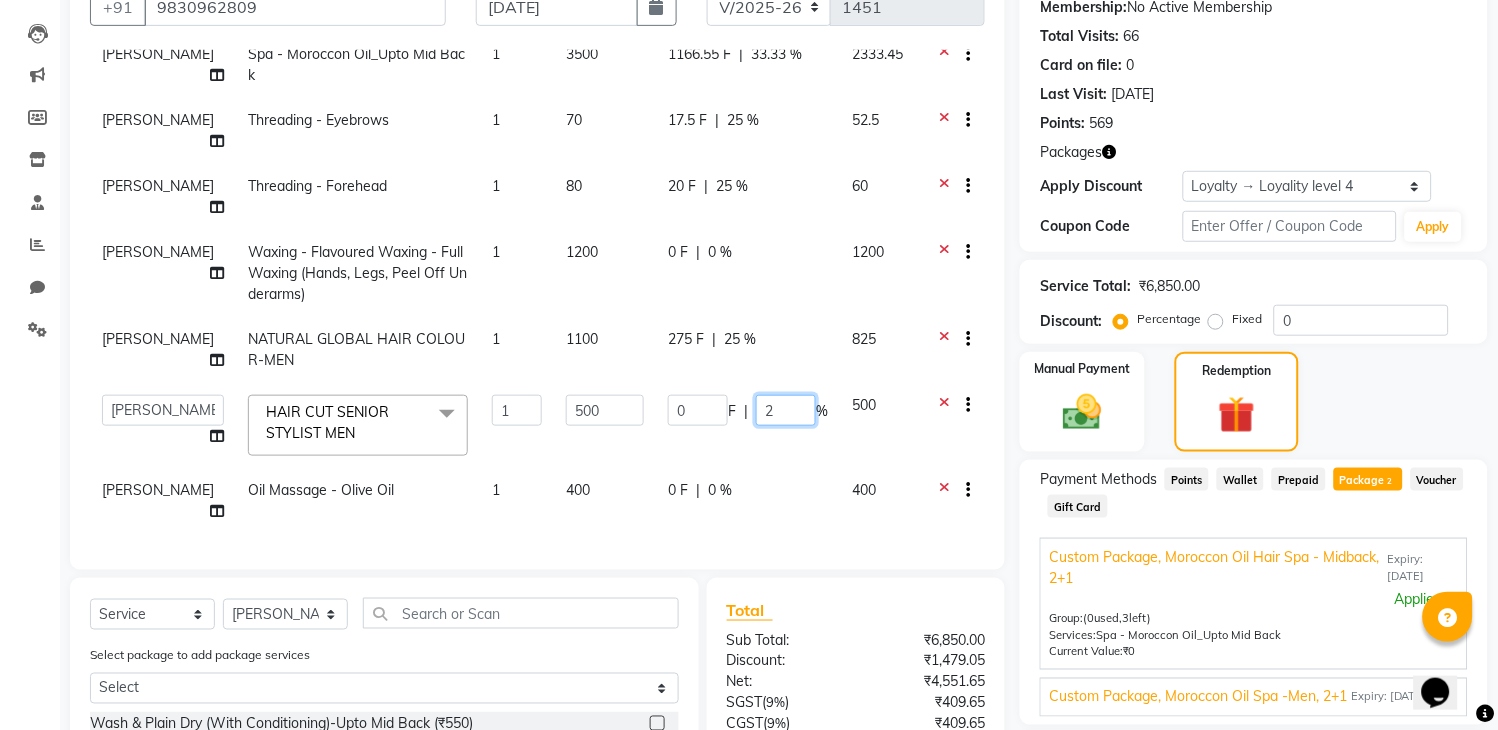 type on "25" 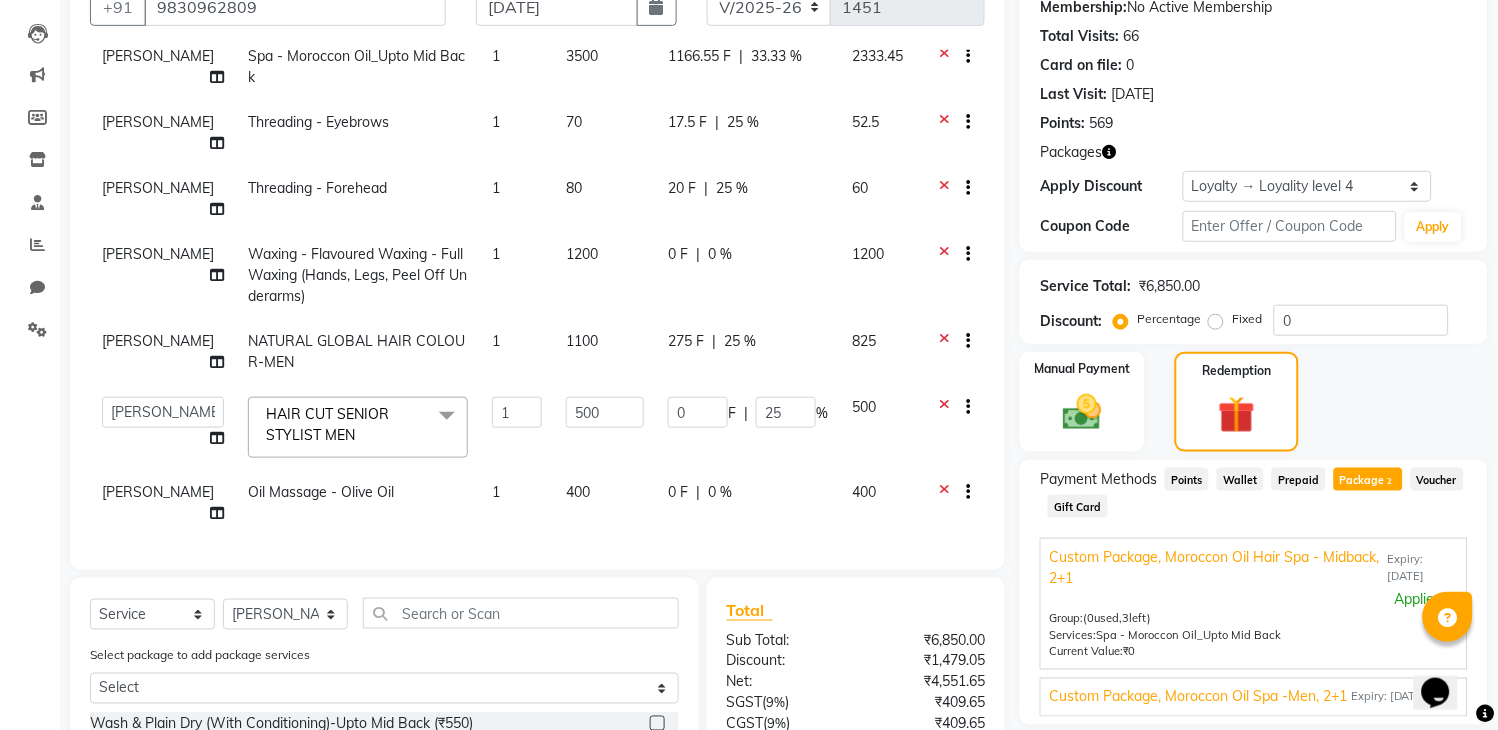 click on "[PERSON_NAME] Spa - Moroccon Oil_Upto Mid Back 1 3500 1166.55 F | 33.33 % 2333.45 [PERSON_NAME] Threading - Eyebrows 1 70 17.5 F | 25 % 52.5 [PERSON_NAME] Threading - Forehead 1 80 20 F | 25 % 60 [PERSON_NAME] Waxing - Flavoured Waxing - Full Waxing (Hands, Legs, Peel Off Underarms) 1 1200 0 F | 0 % 1200 [PERSON_NAME] NATURAL GLOBAL HAIR COLOUR-MEN 1 1100 275 F | 25 % 825  Admin   [PERSON_NAME]   [PERSON_NAME]   [PERSON_NAME]   [PERSON_NAME]   [PERSON_NAME]   [PERSON_NAME]   [PERSON_NAME]   Reception   [PERSON_NAME]   [PERSON_NAME]   [PERSON_NAME] [PERSON_NAME] [PERSON_NAME] Ata Waris   Simmy [PERSON_NAME]  HAIR CUT SENIOR STYLIST MEN  x Wash & Plain Dry (With Conditioning)-Upto Mid Back (₹550) HAIR CUT SENIOR STYLIST MEN (₹500) HAIR CUT STYLIST MEN (₹350) HAIR CUT PRO MEN (₹800) WASH & PLAIN DRY - MEN (₹200) UPGRADE FOR PREMIUM WASH - MEN (₹300) HAIR STYLING - MEN (₹250) EXPRESS SHAVE - MEN (₹360) CLASSIC SHAVE - MEN (₹480) HEAD SHAVE - MEN (₹500) PRE COLLAGEN EXPERT SHAVE - MEN (₹800) [PERSON_NAME] TRIM MEN (₹250) 1" 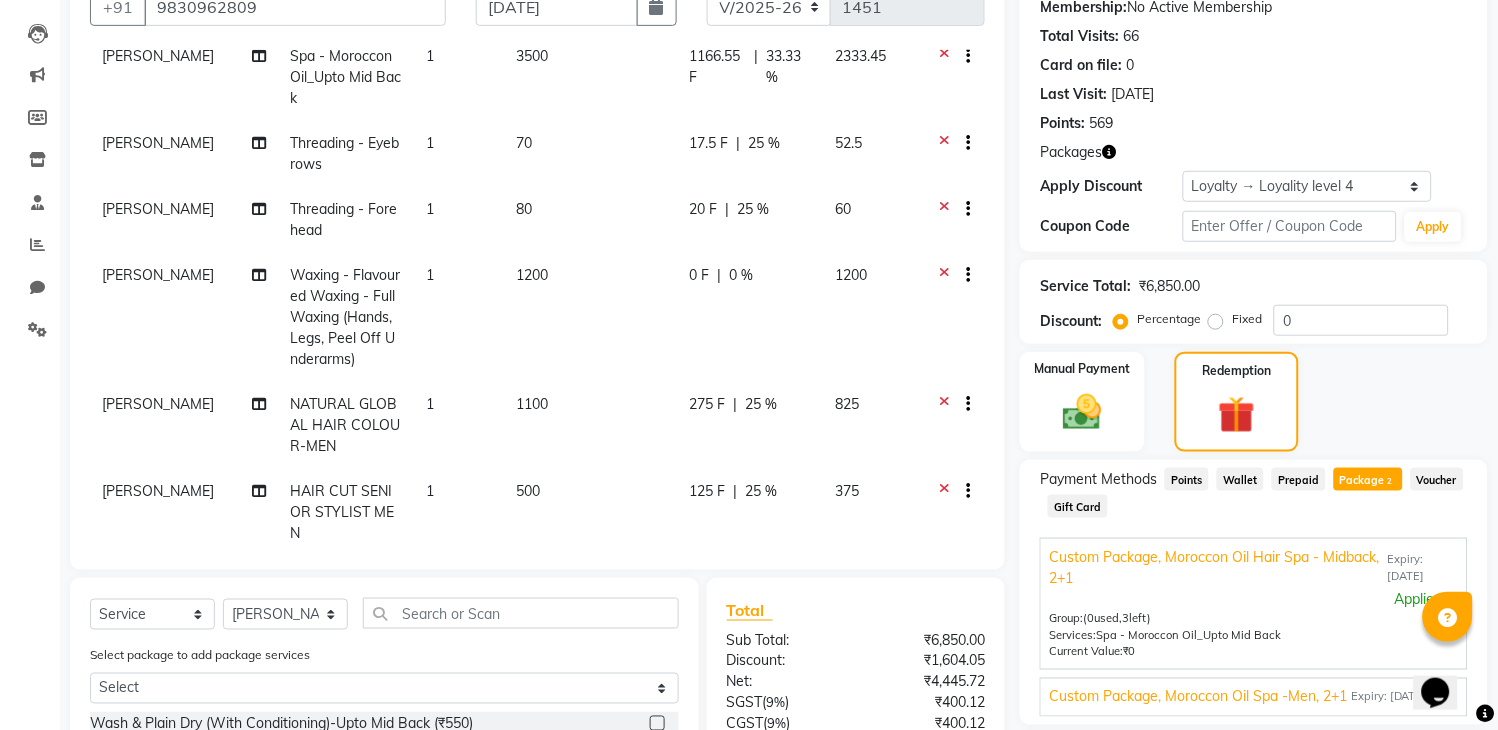 scroll, scrollTop: 204, scrollLeft: 0, axis: vertical 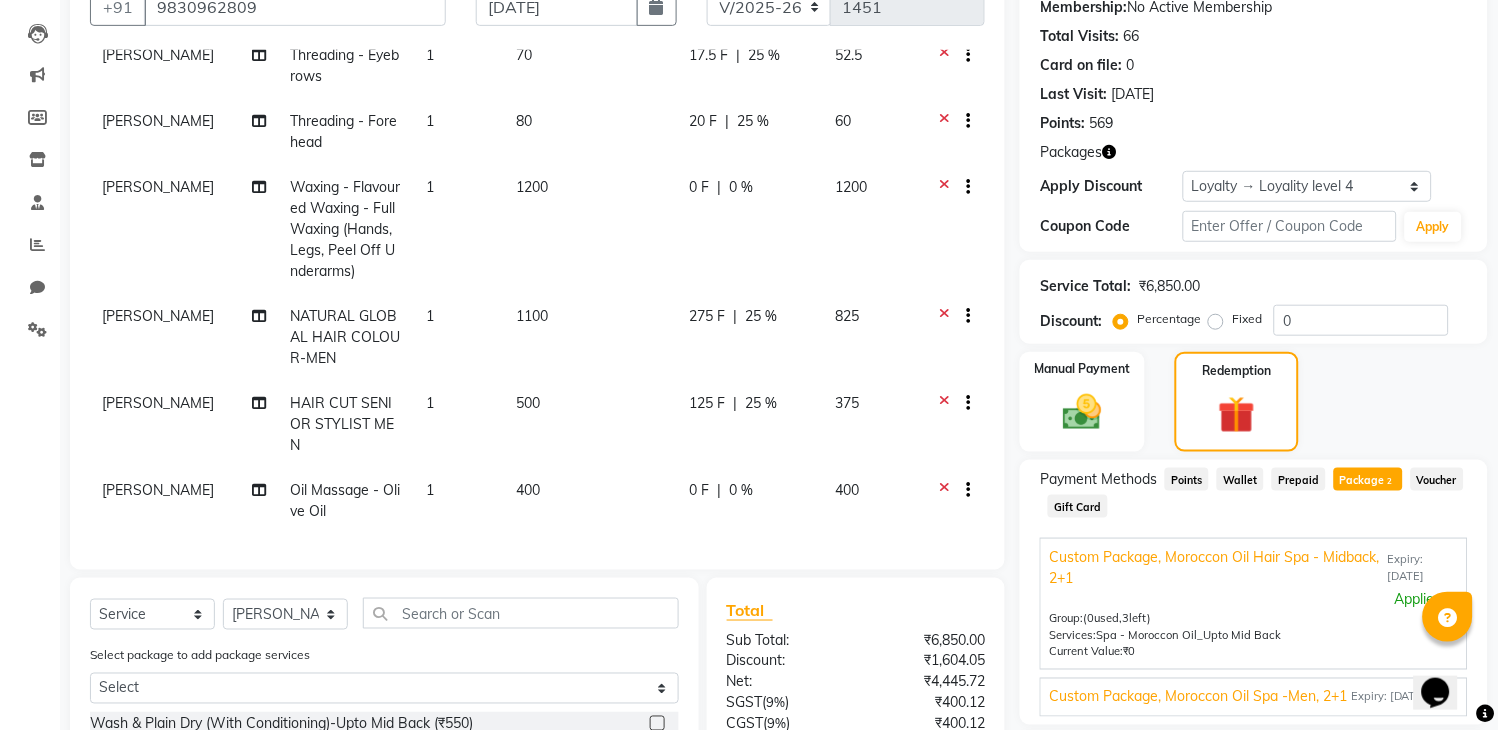 click on "0 %" 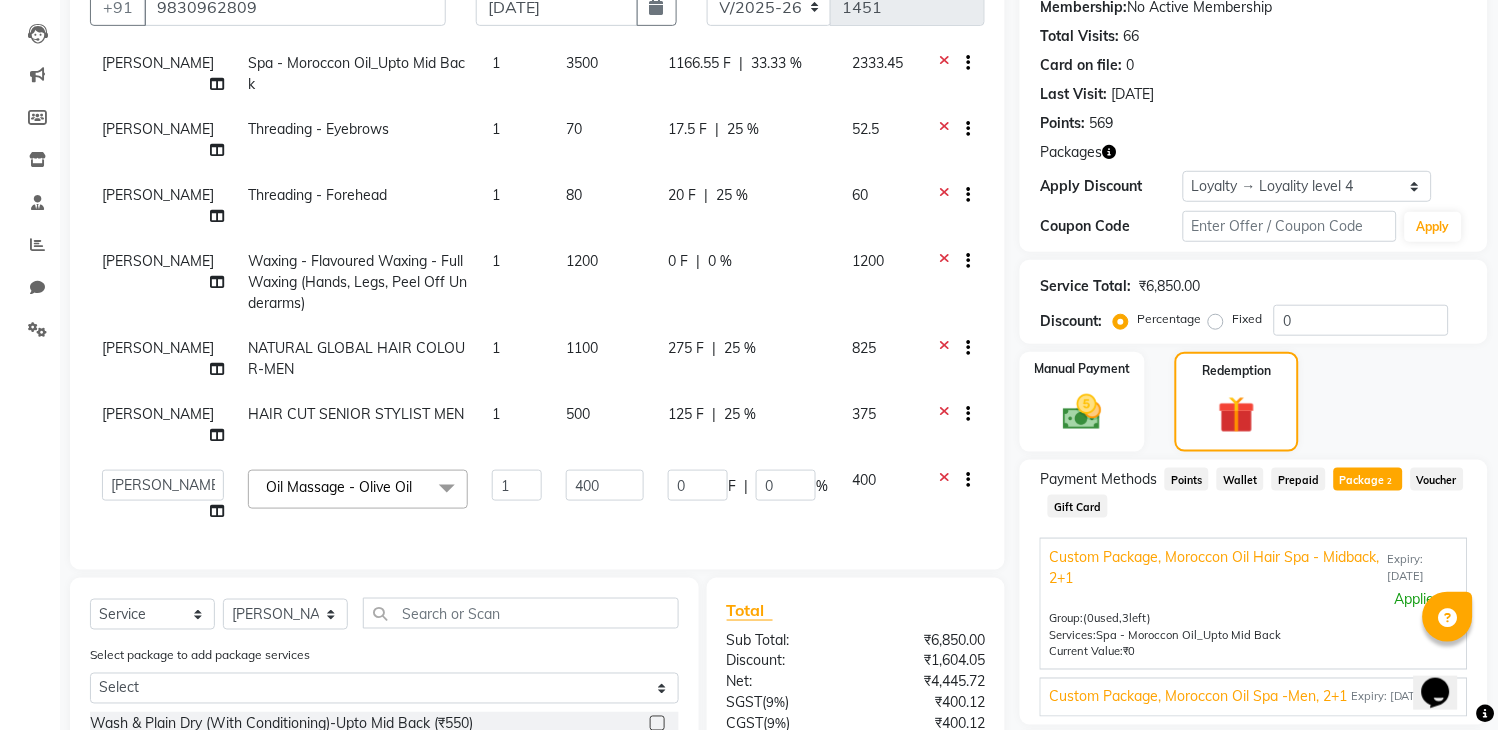 scroll, scrollTop: 110, scrollLeft: 0, axis: vertical 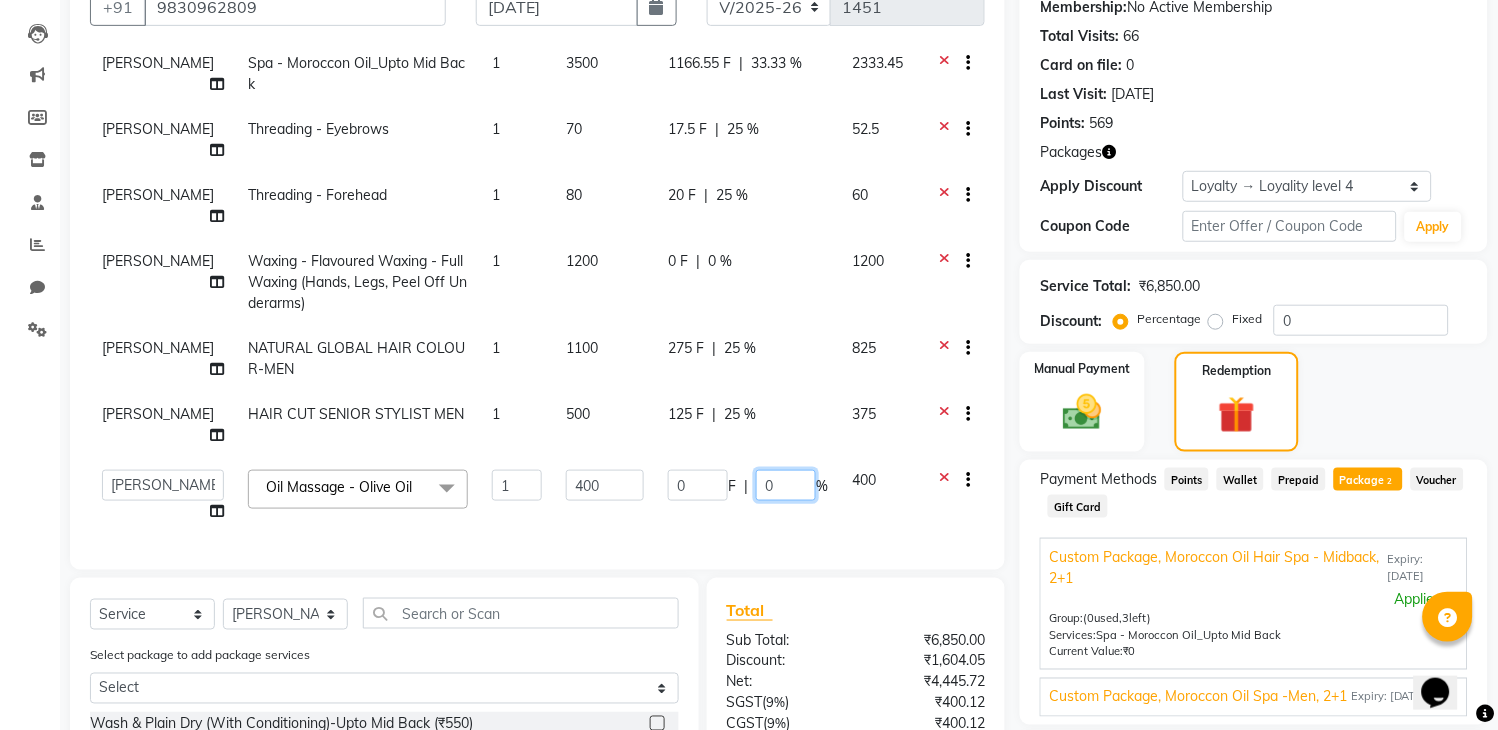 click on "0" 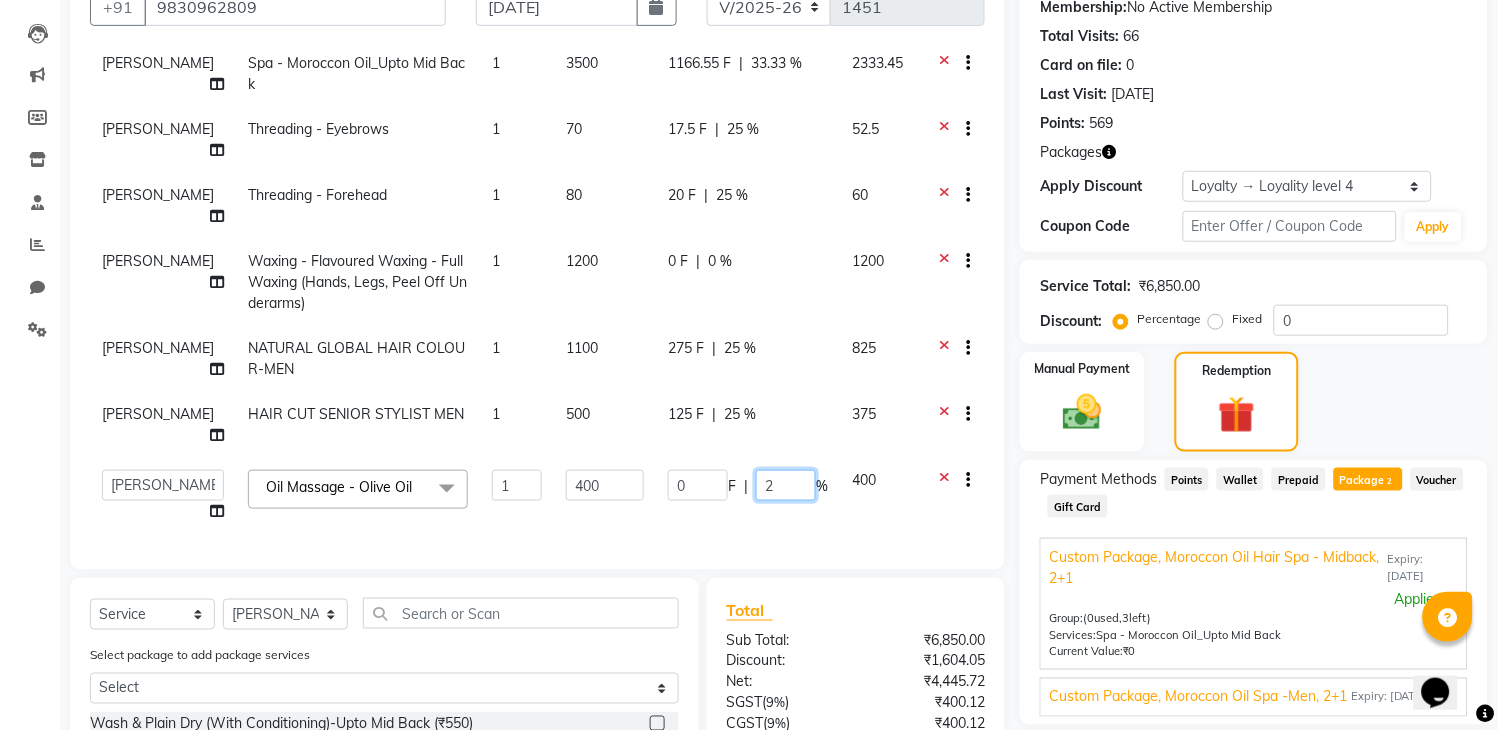 type on "25" 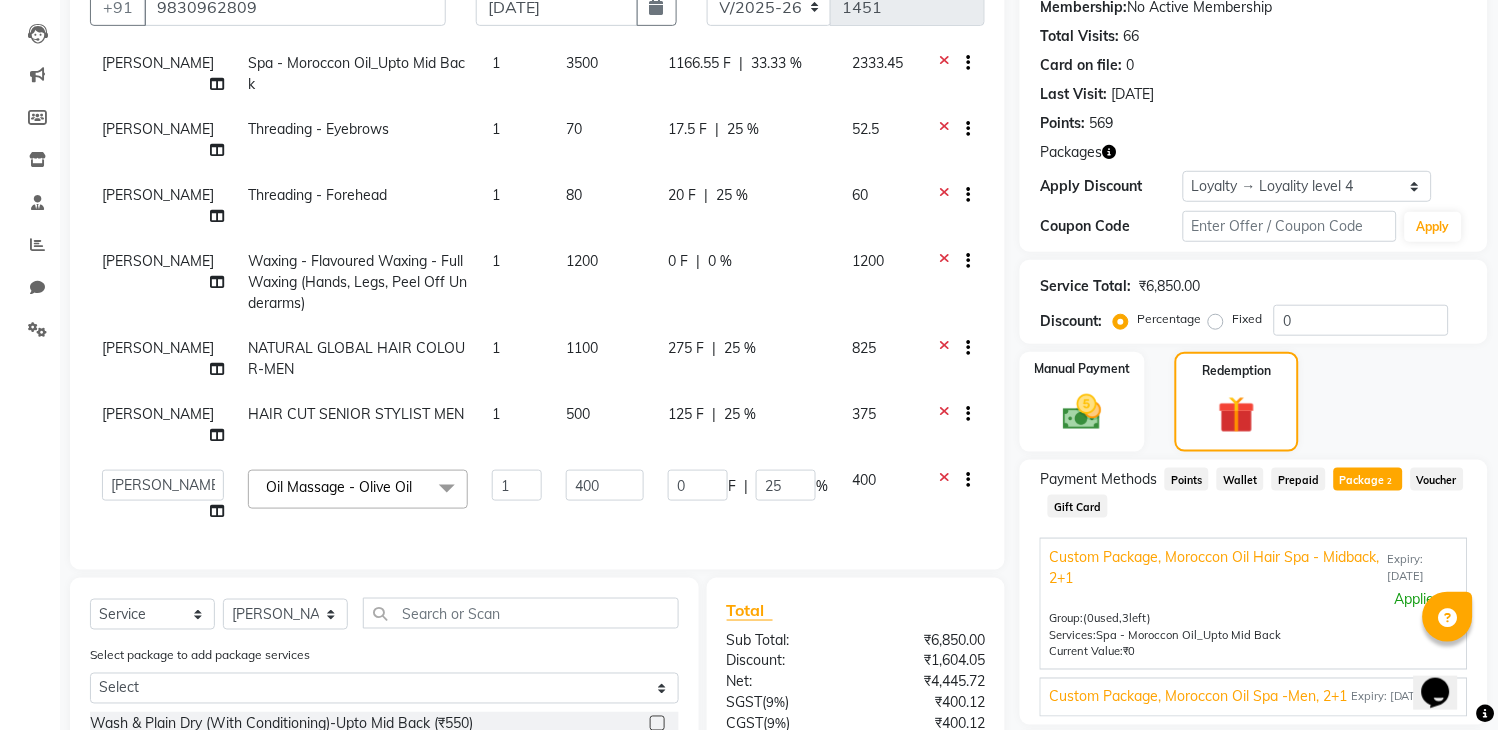 click on "2333.45" 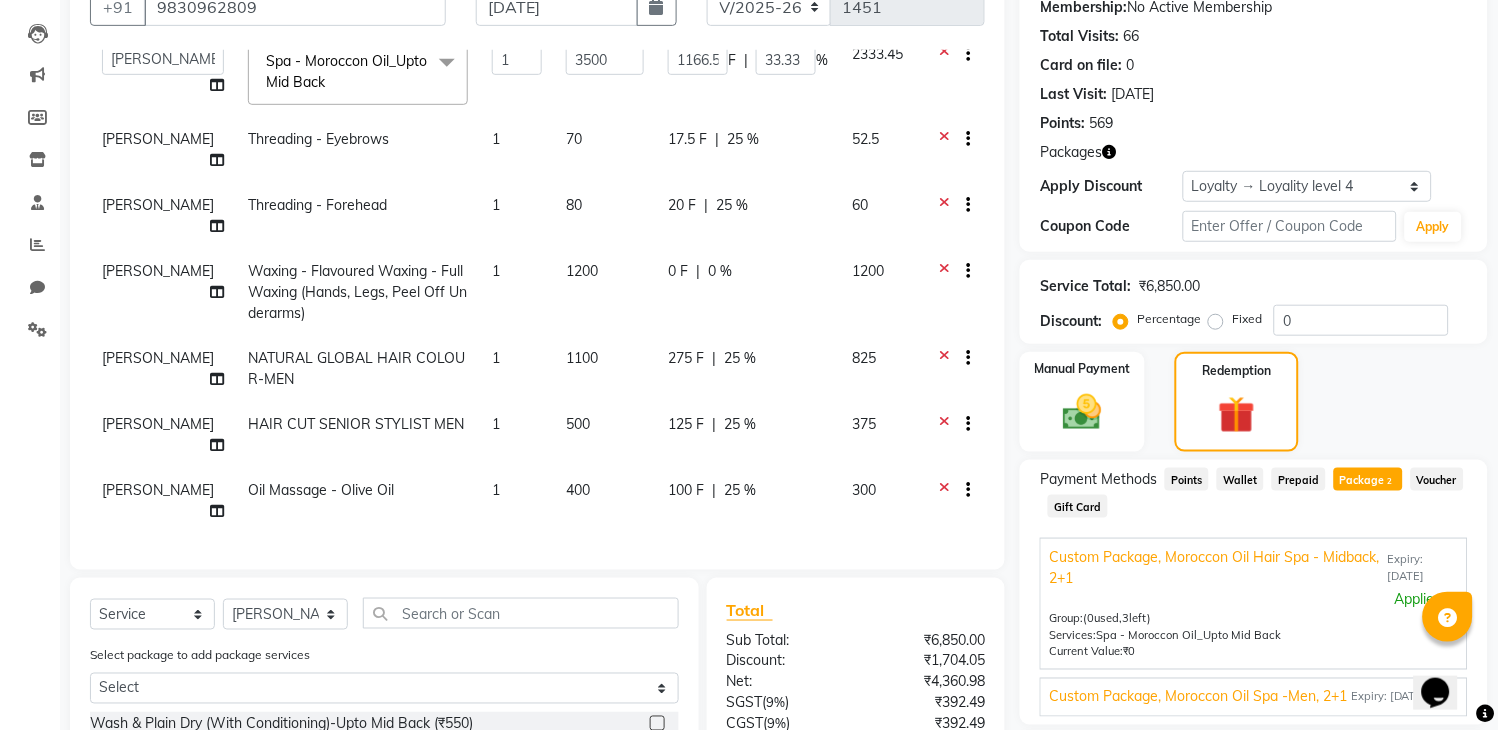 scroll, scrollTop: 118, scrollLeft: 0, axis: vertical 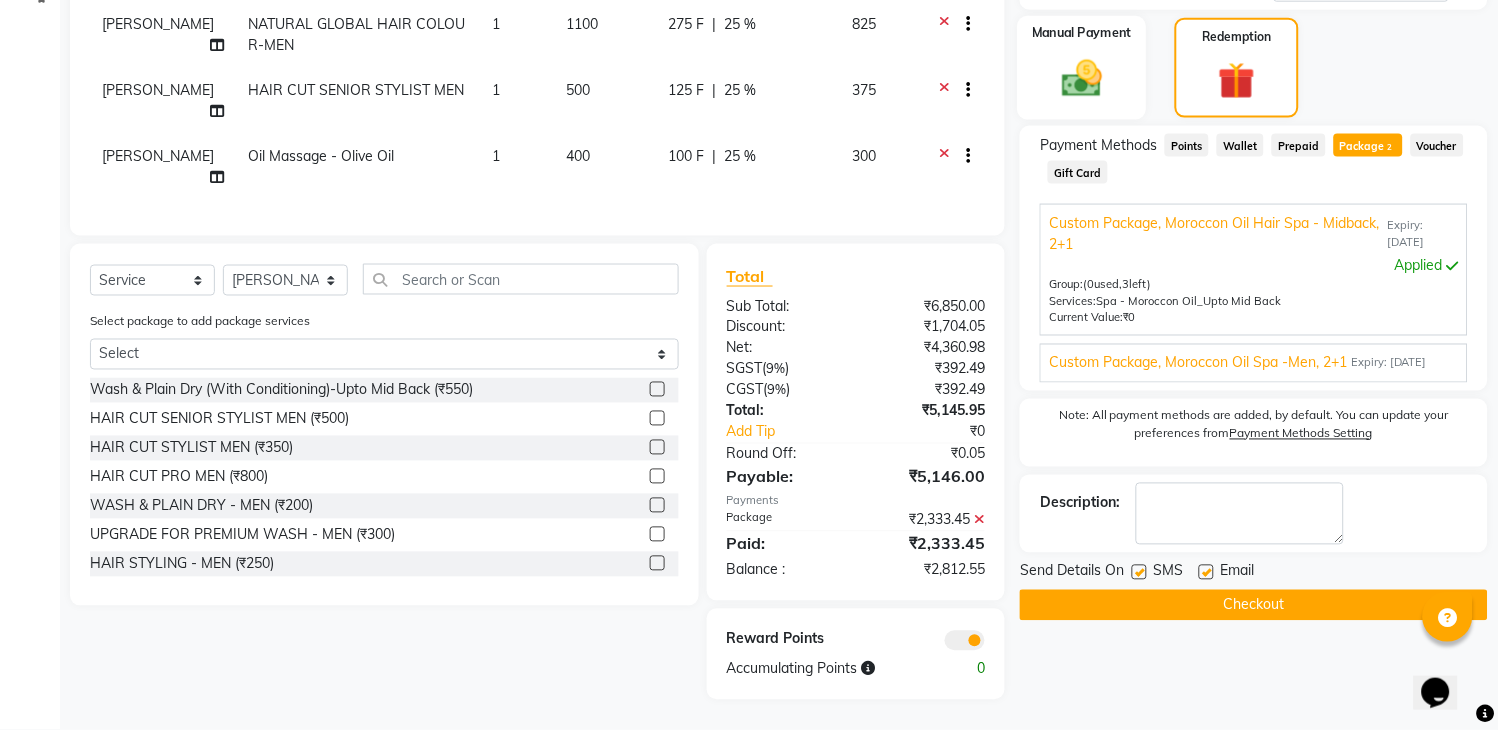 click 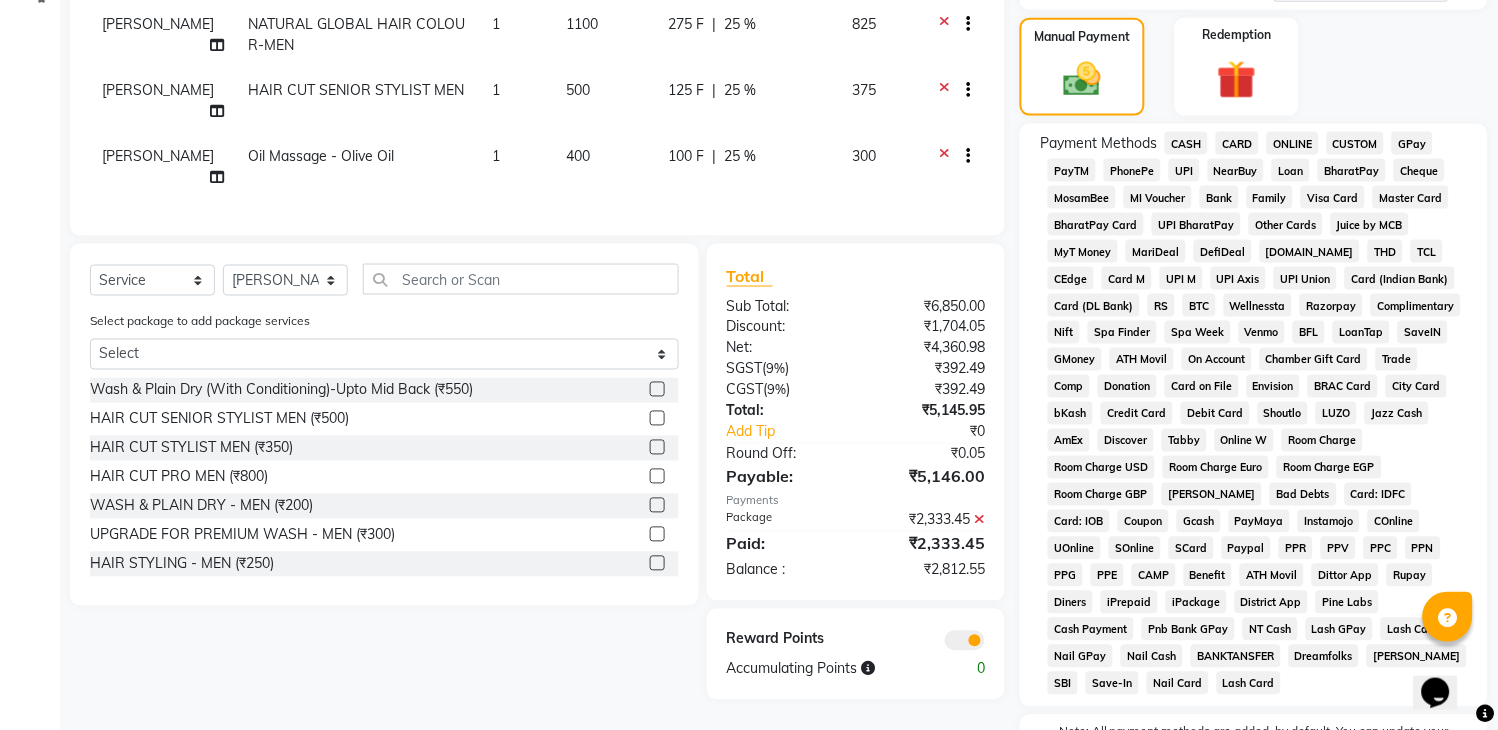 click on "CARD" 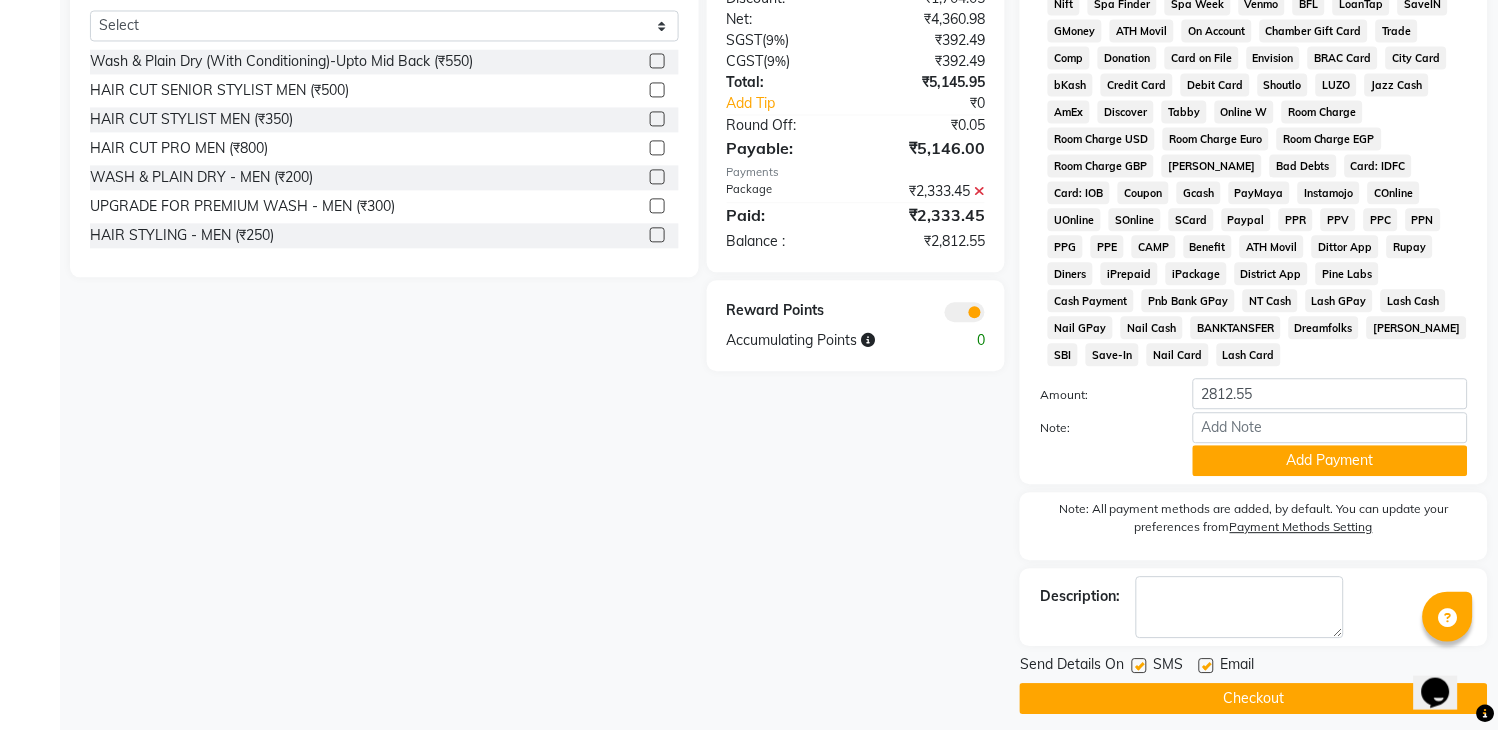 scroll, scrollTop: 881, scrollLeft: 0, axis: vertical 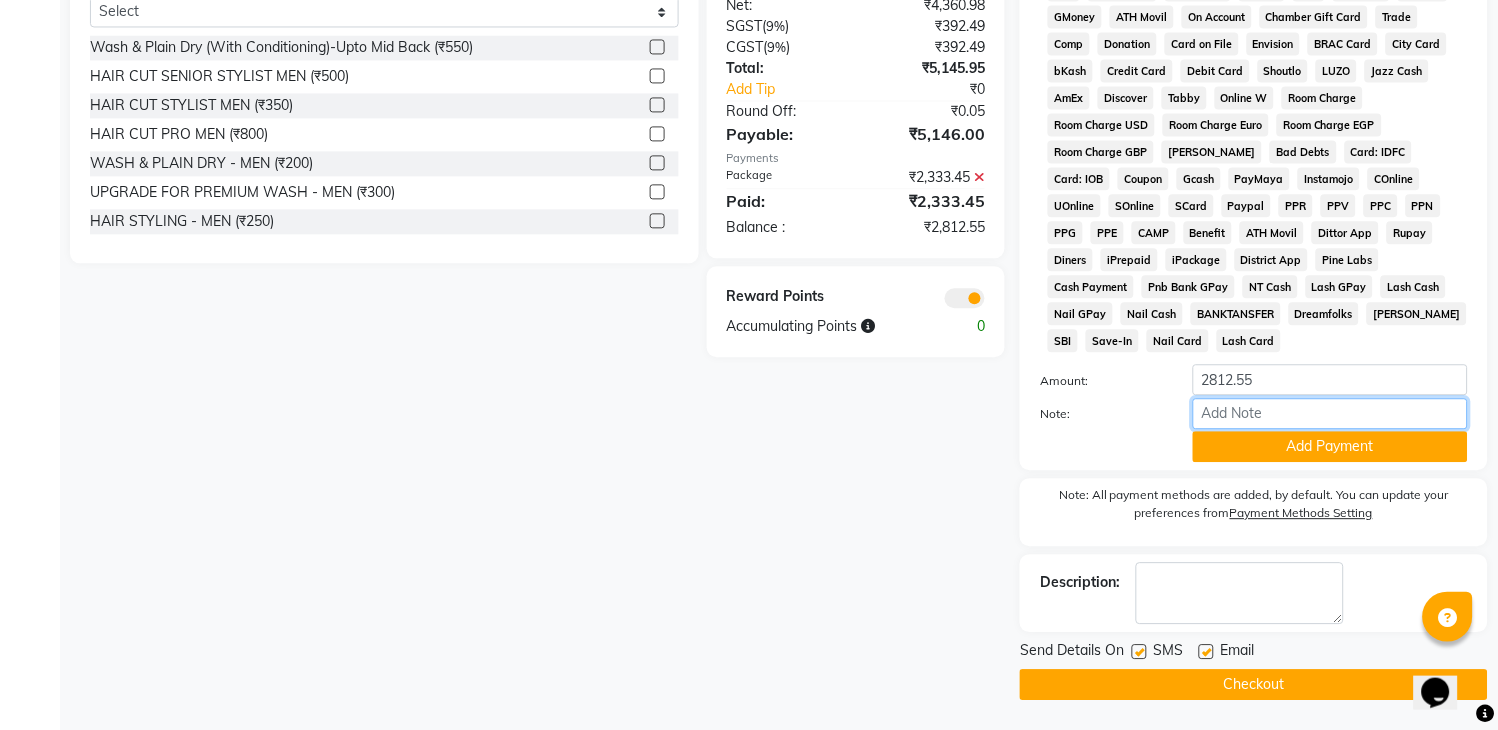 click on "Note:" at bounding box center (1330, 413) 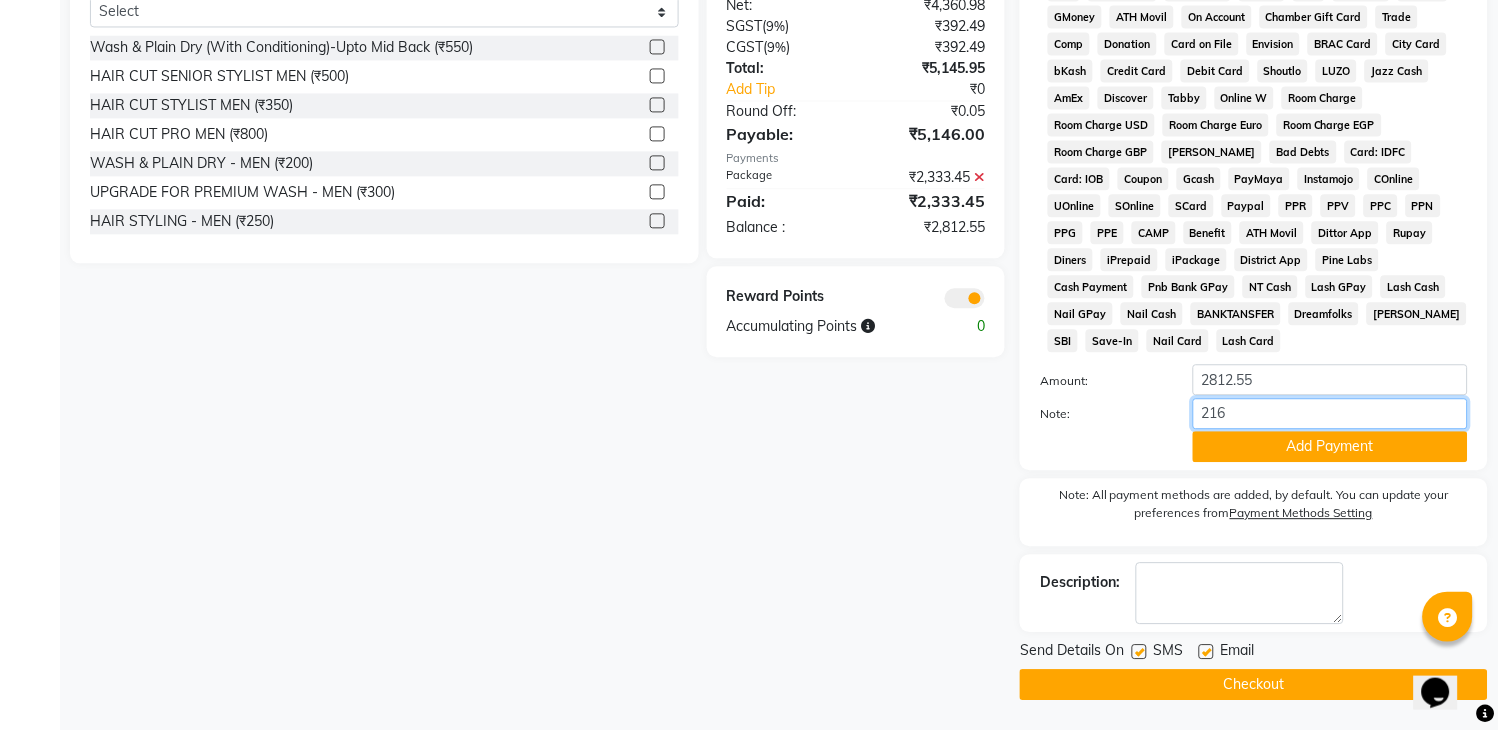 type on "2169" 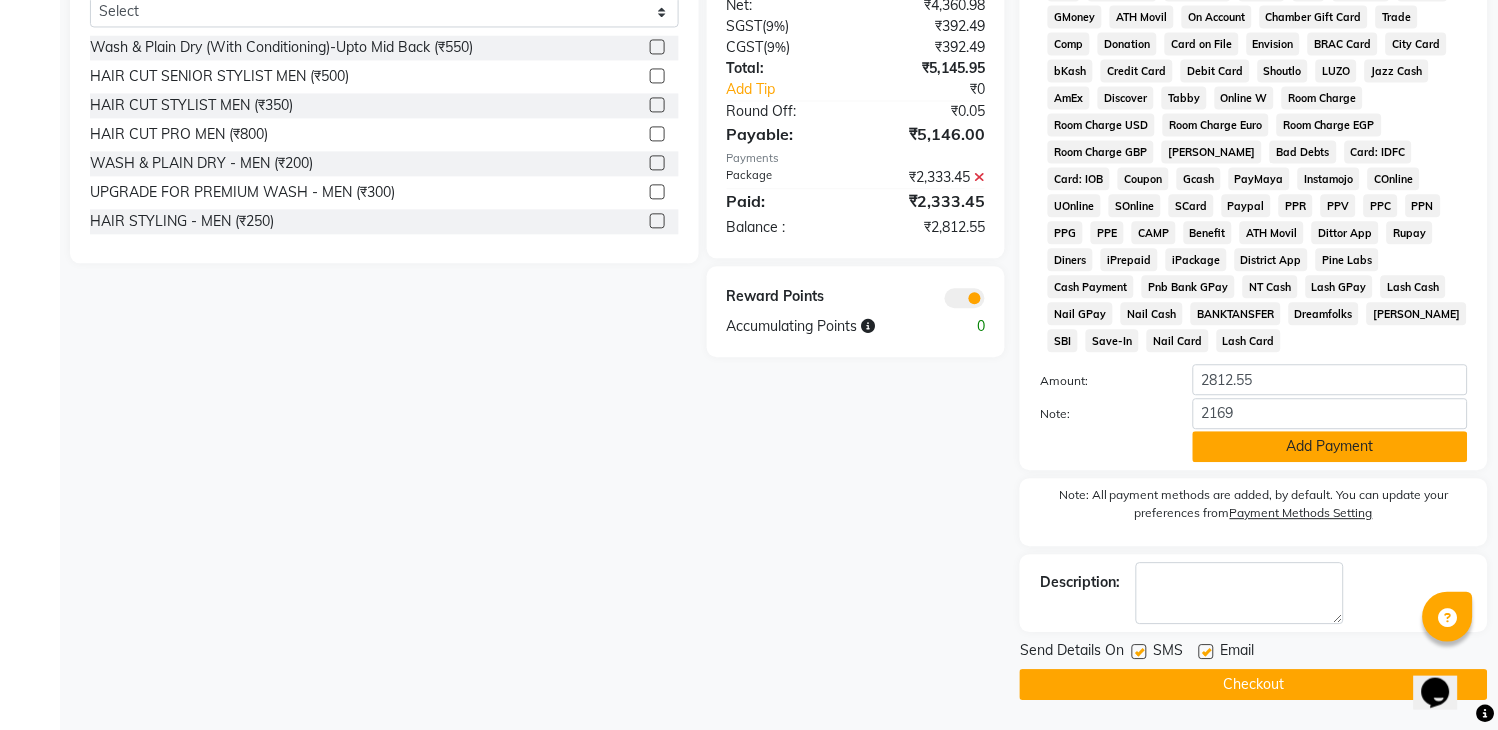 click on "Add Payment" 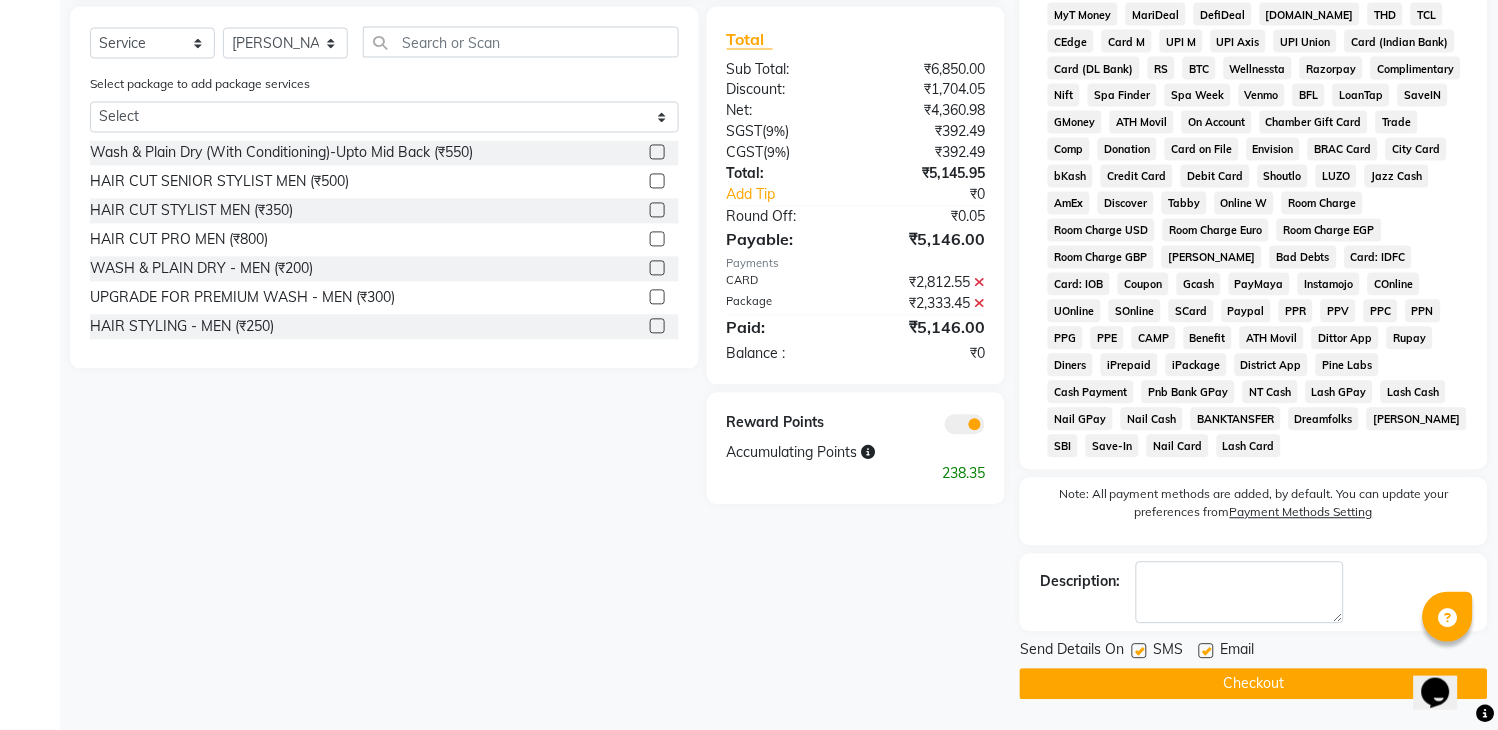 click on "Checkout" 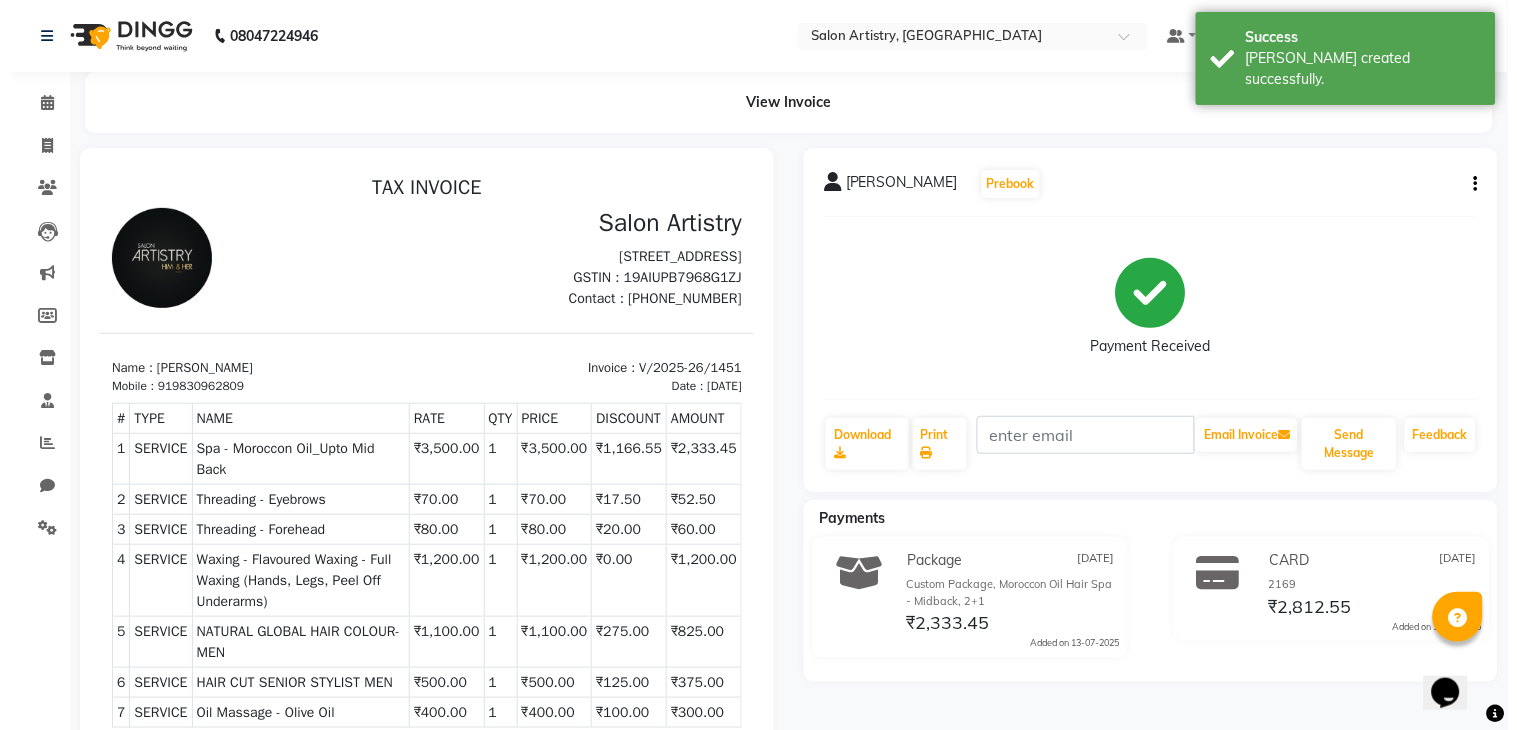 scroll, scrollTop: 0, scrollLeft: 0, axis: both 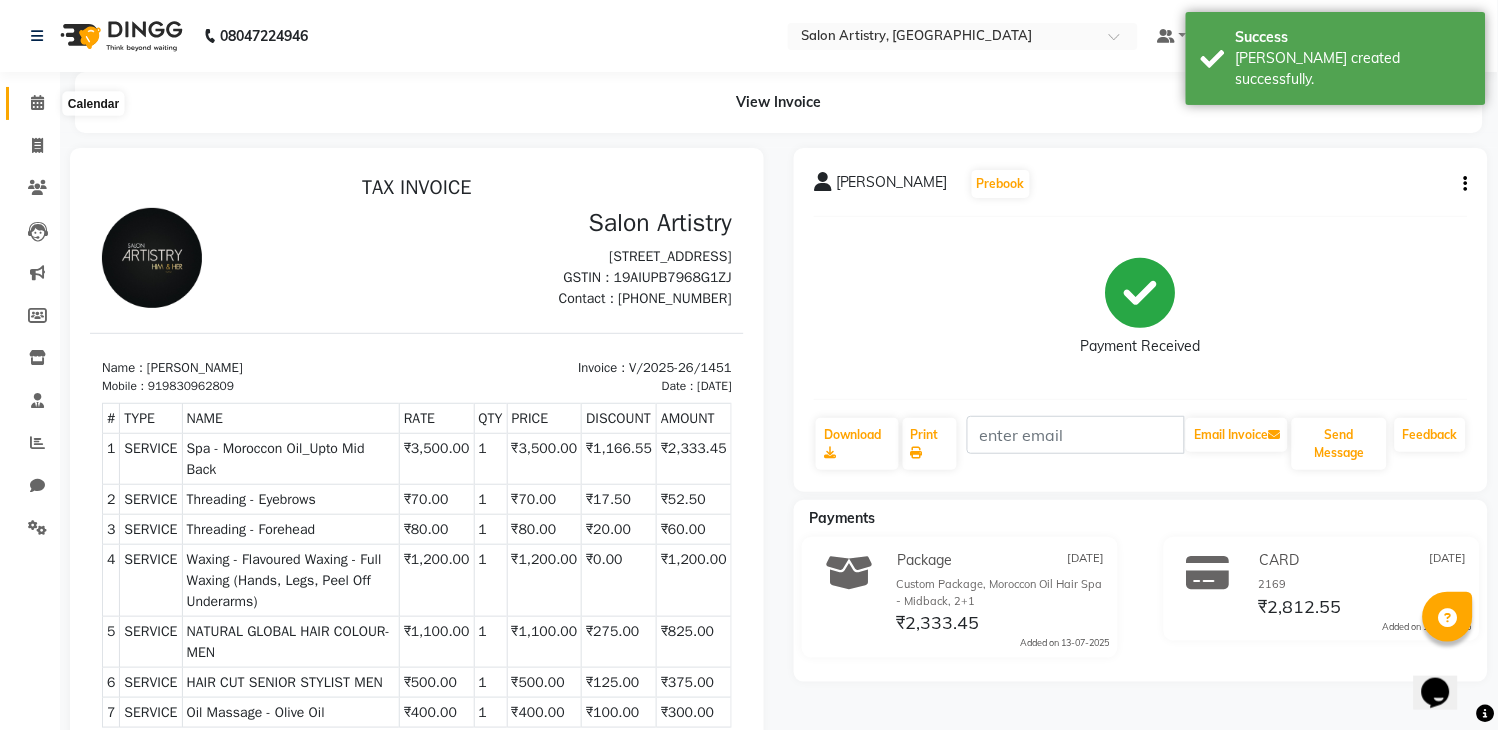 click 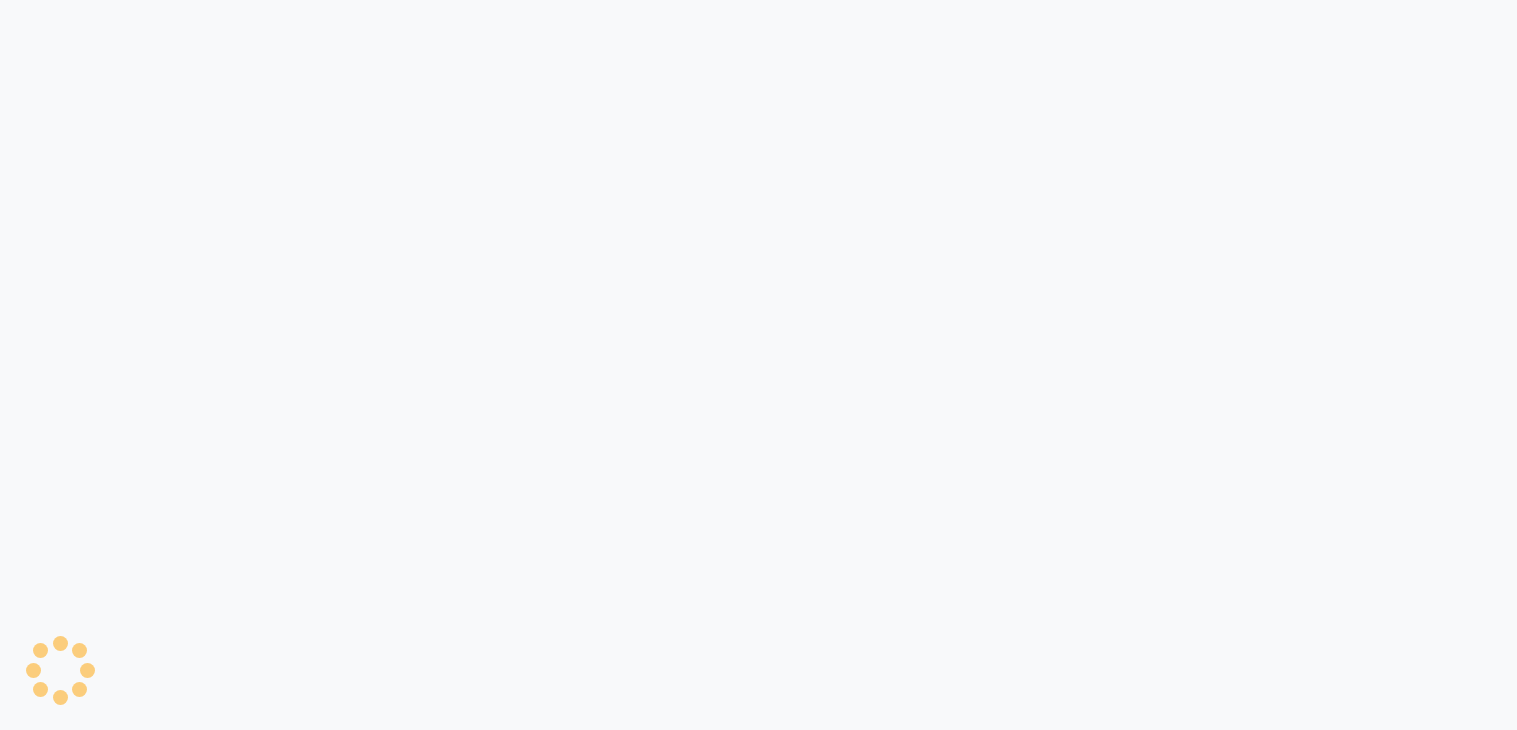 scroll, scrollTop: 0, scrollLeft: 0, axis: both 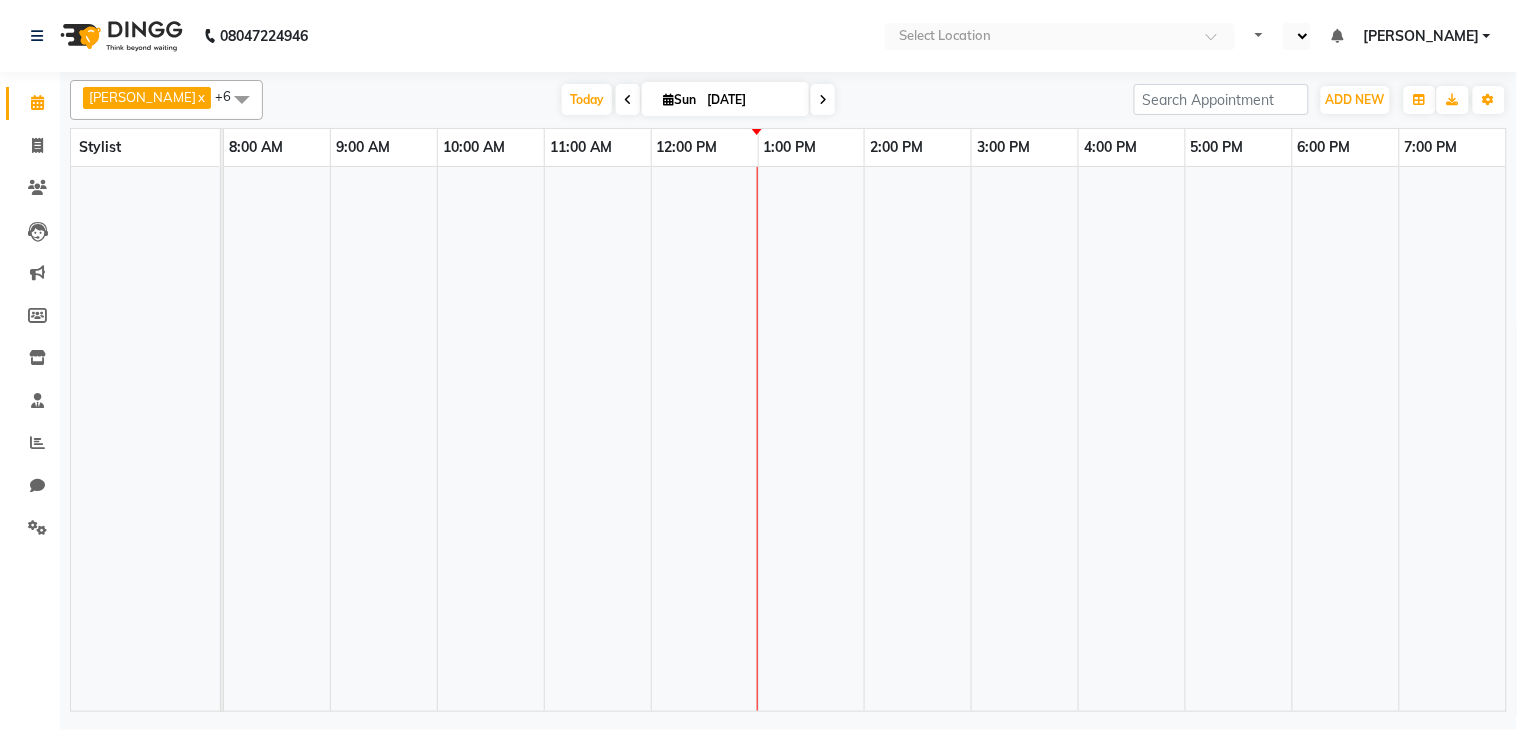 select on "en" 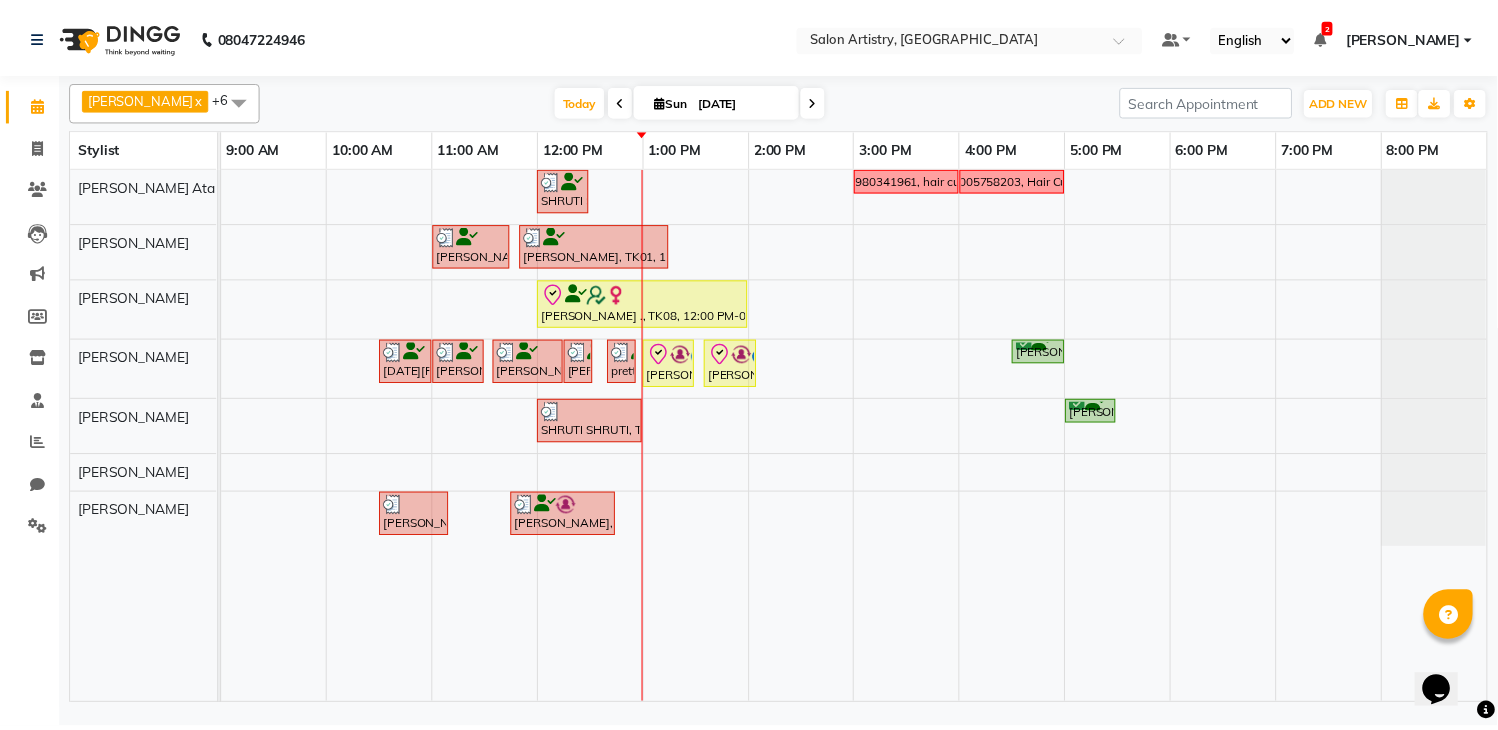 scroll, scrollTop: 0, scrollLeft: 0, axis: both 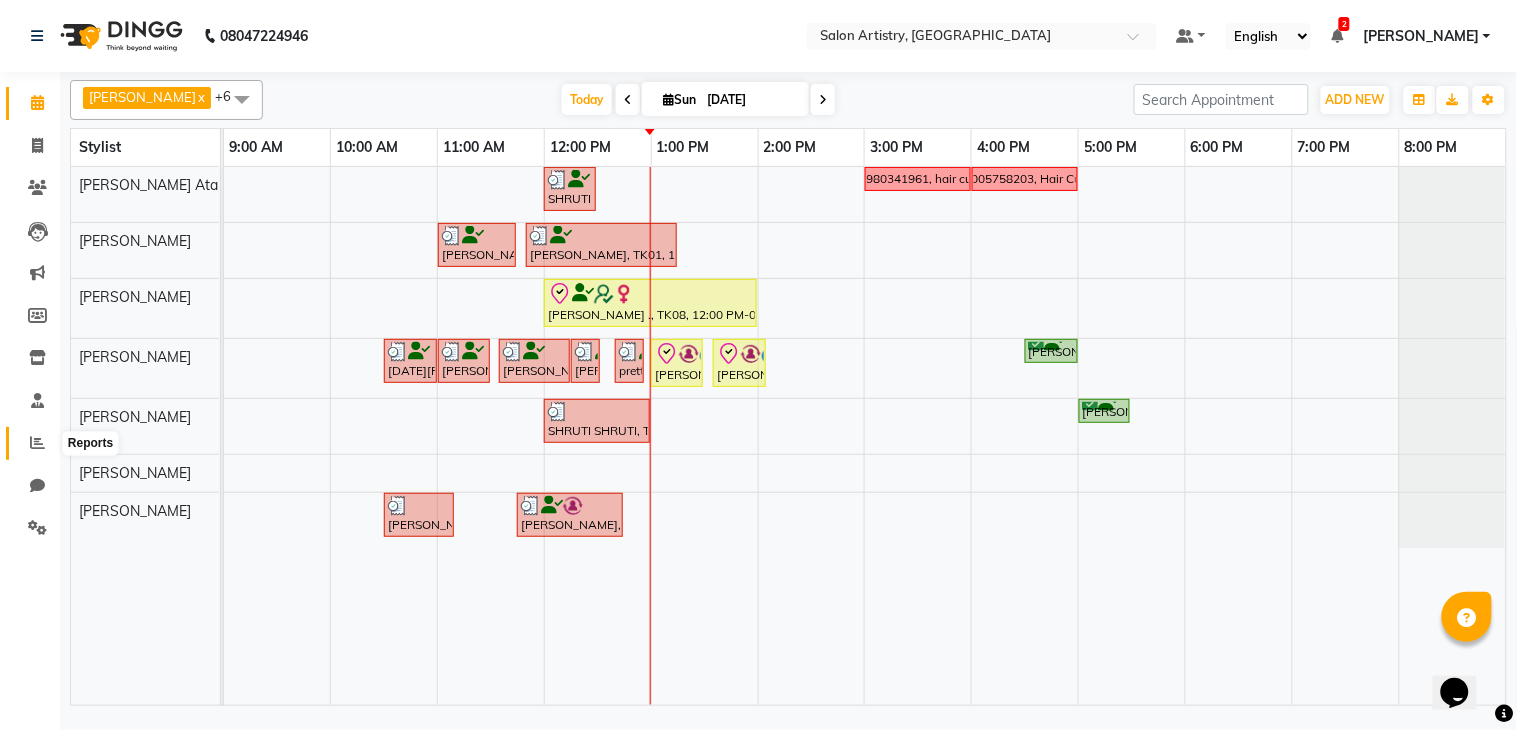 click 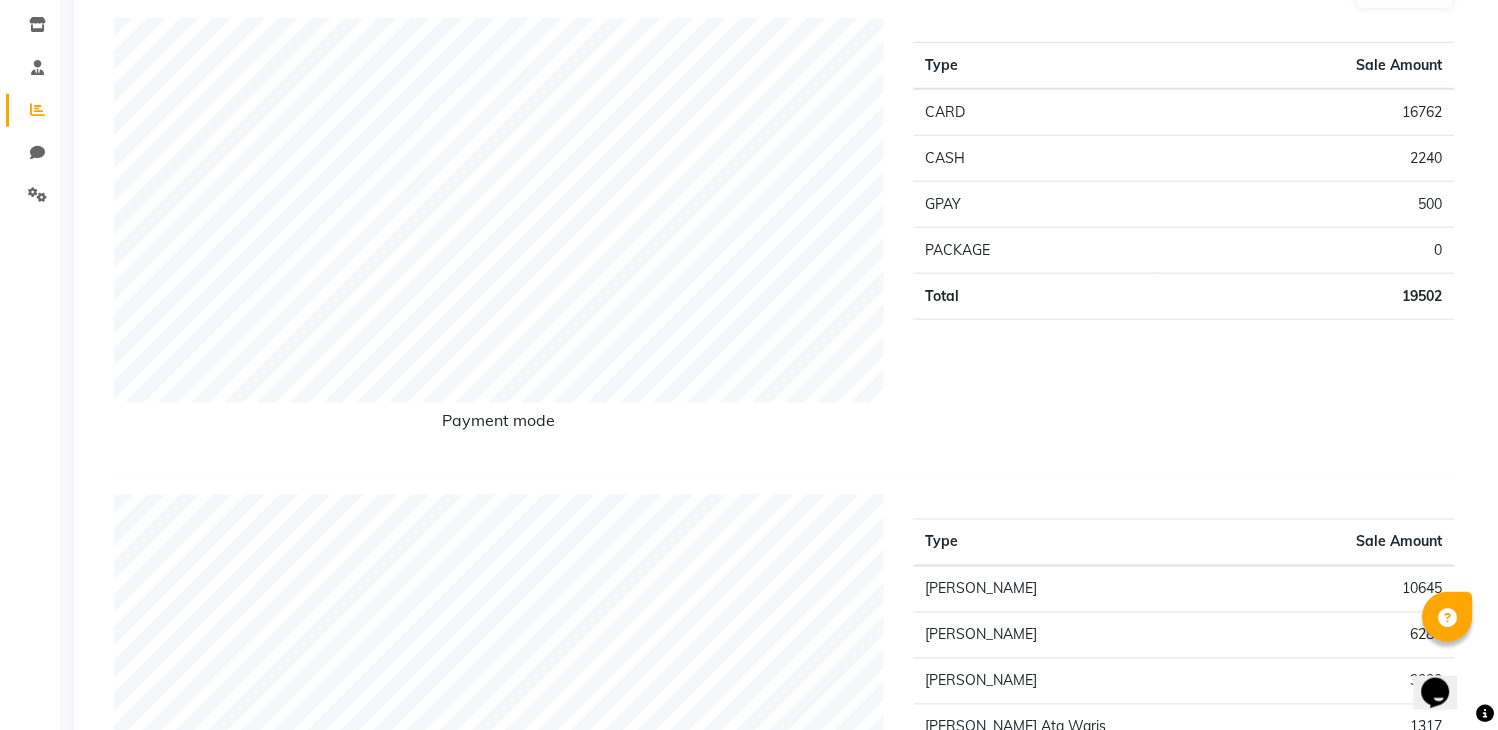 scroll, scrollTop: 0, scrollLeft: 0, axis: both 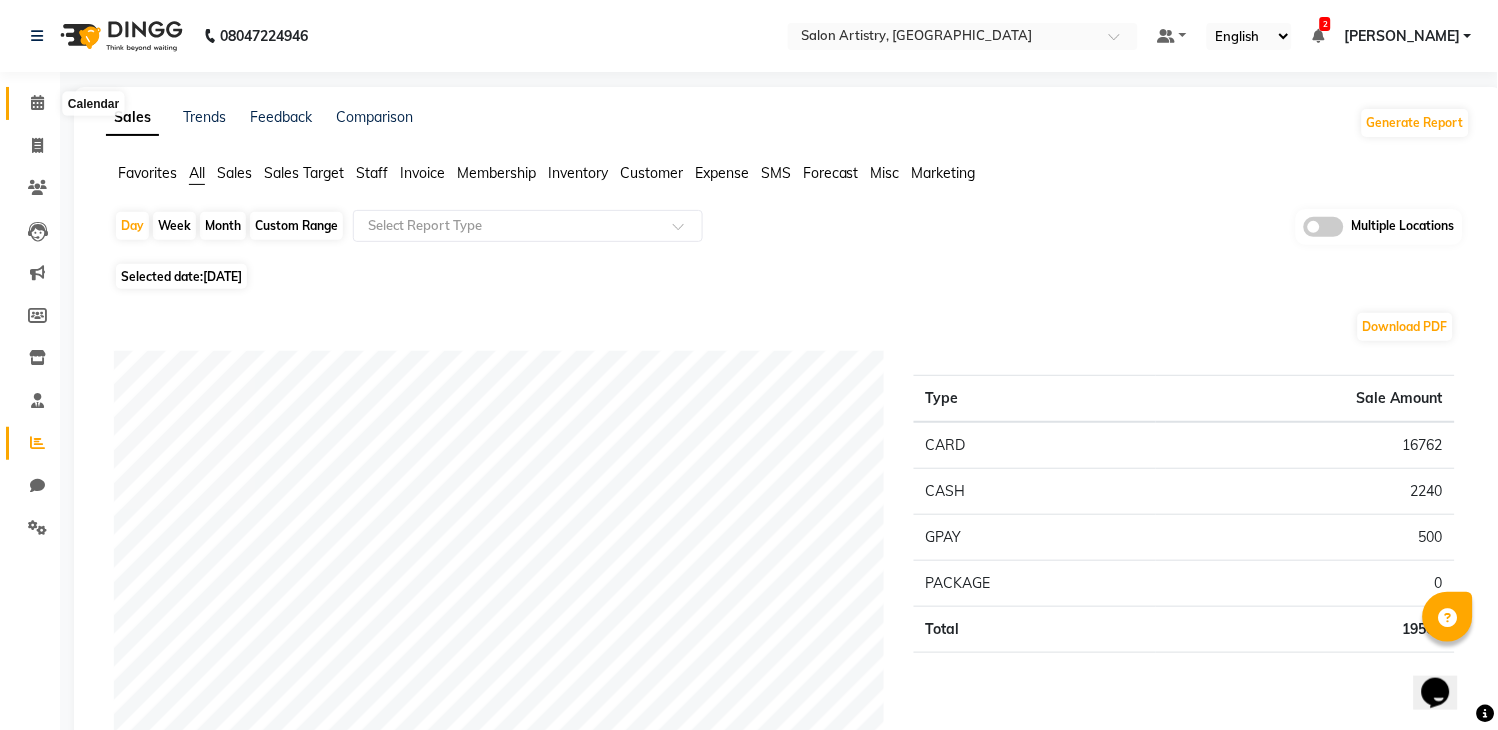click 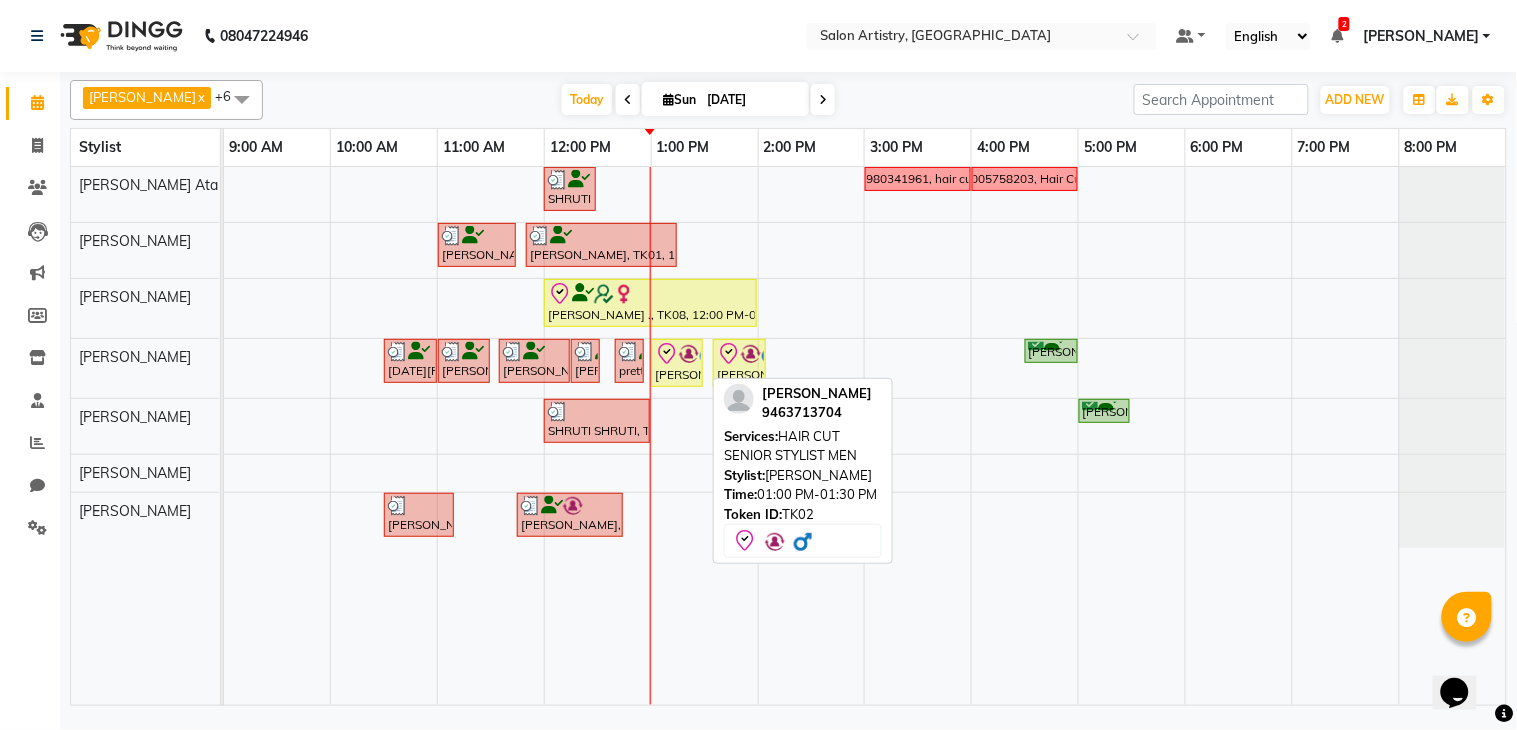 click at bounding box center (689, 354) 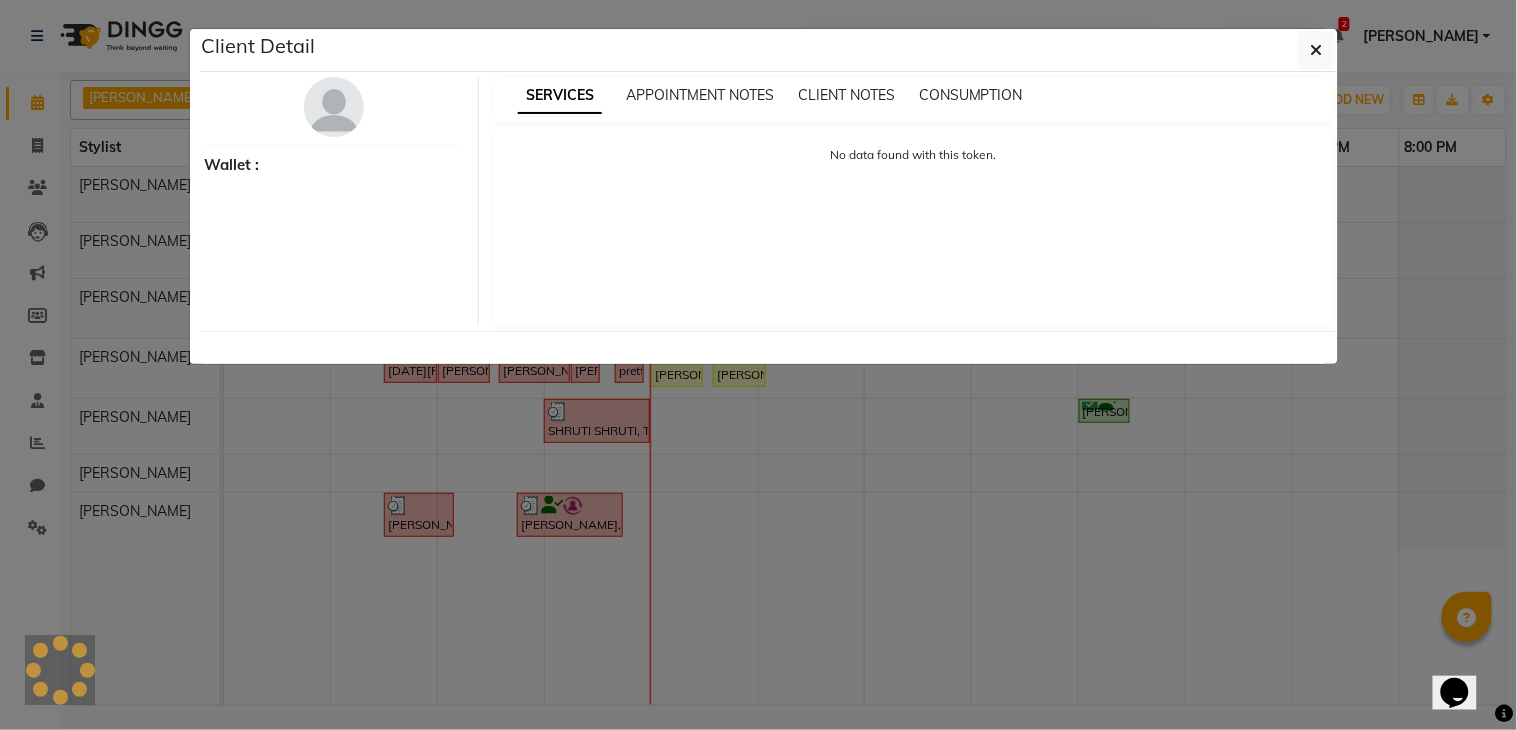 select on "8" 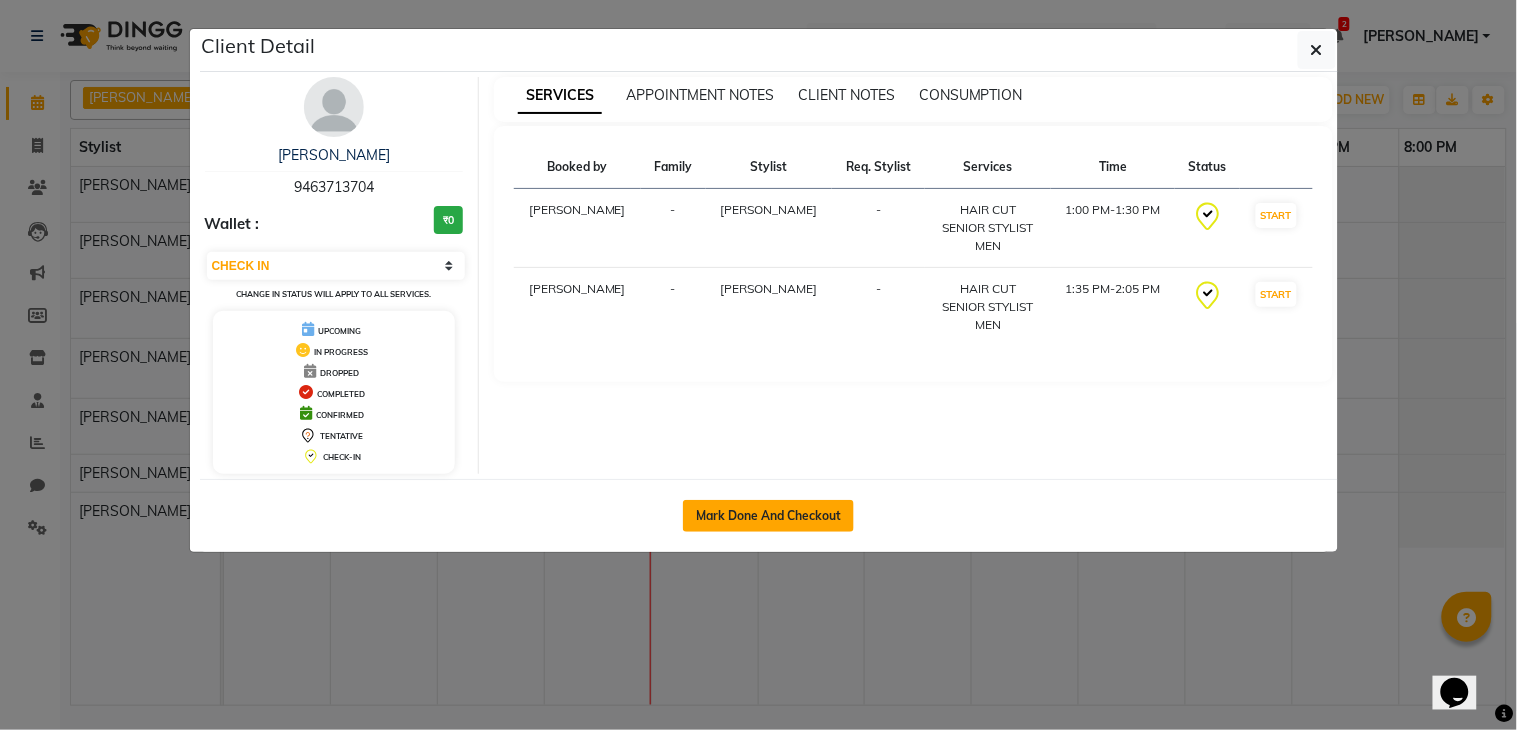 click on "Mark Done And Checkout" 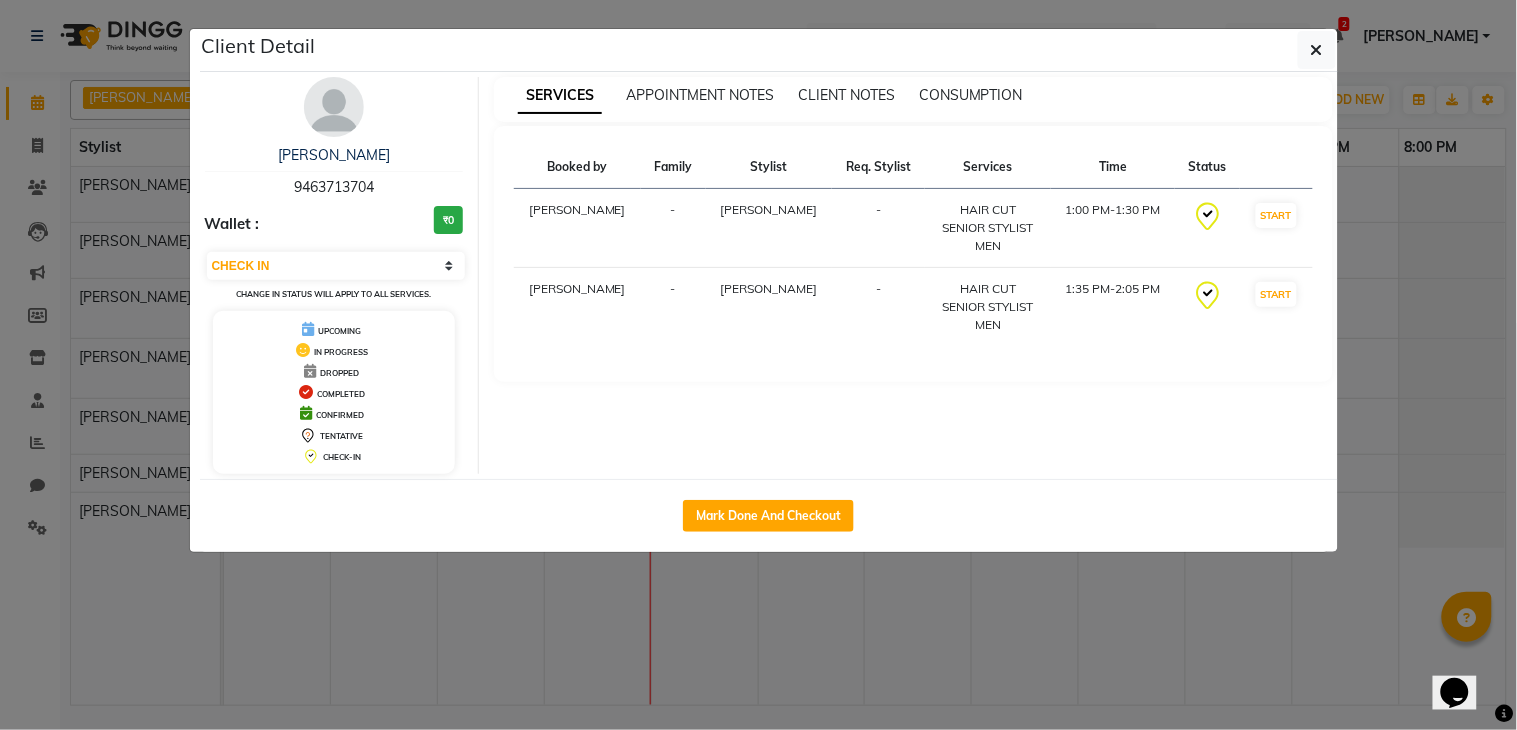 select on "8285" 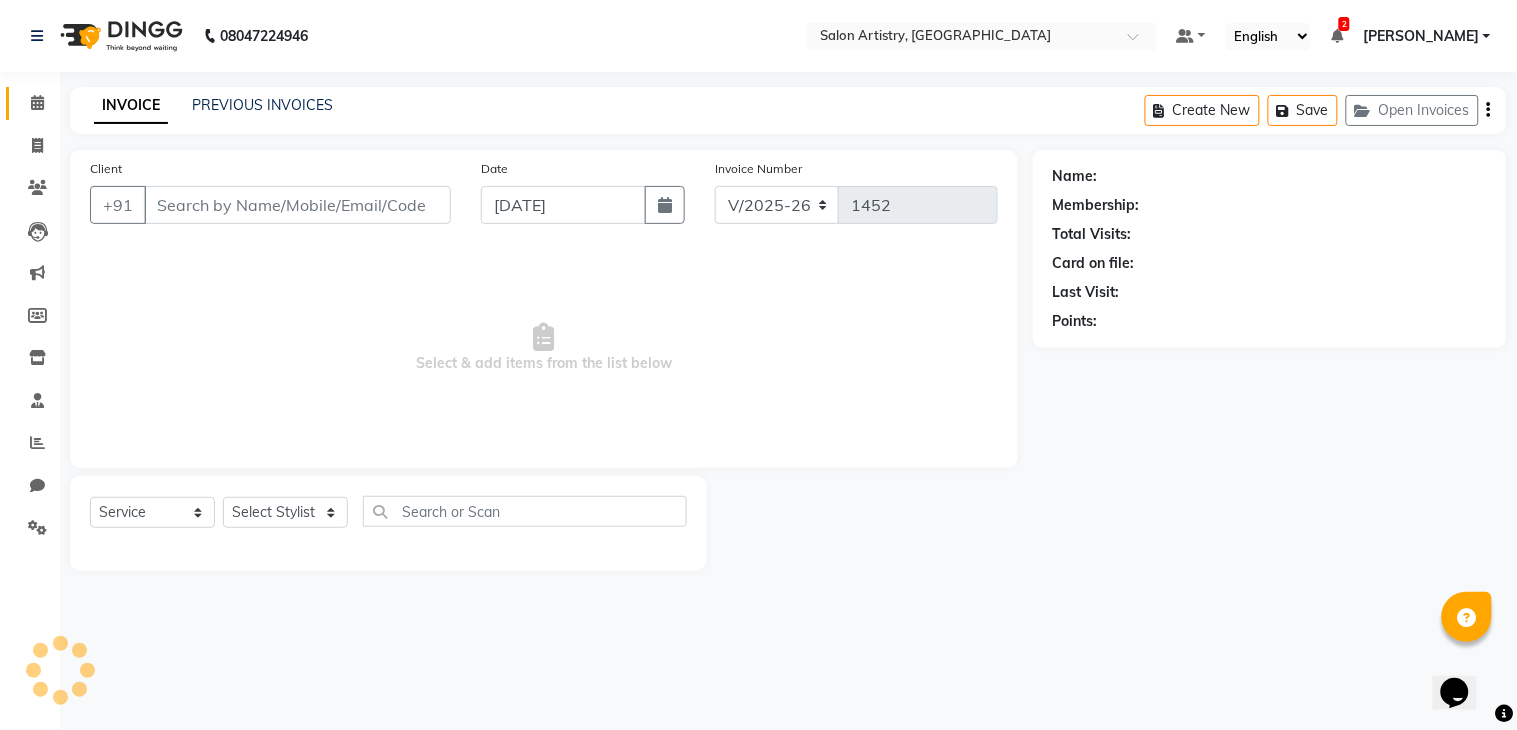 type on "9463713704" 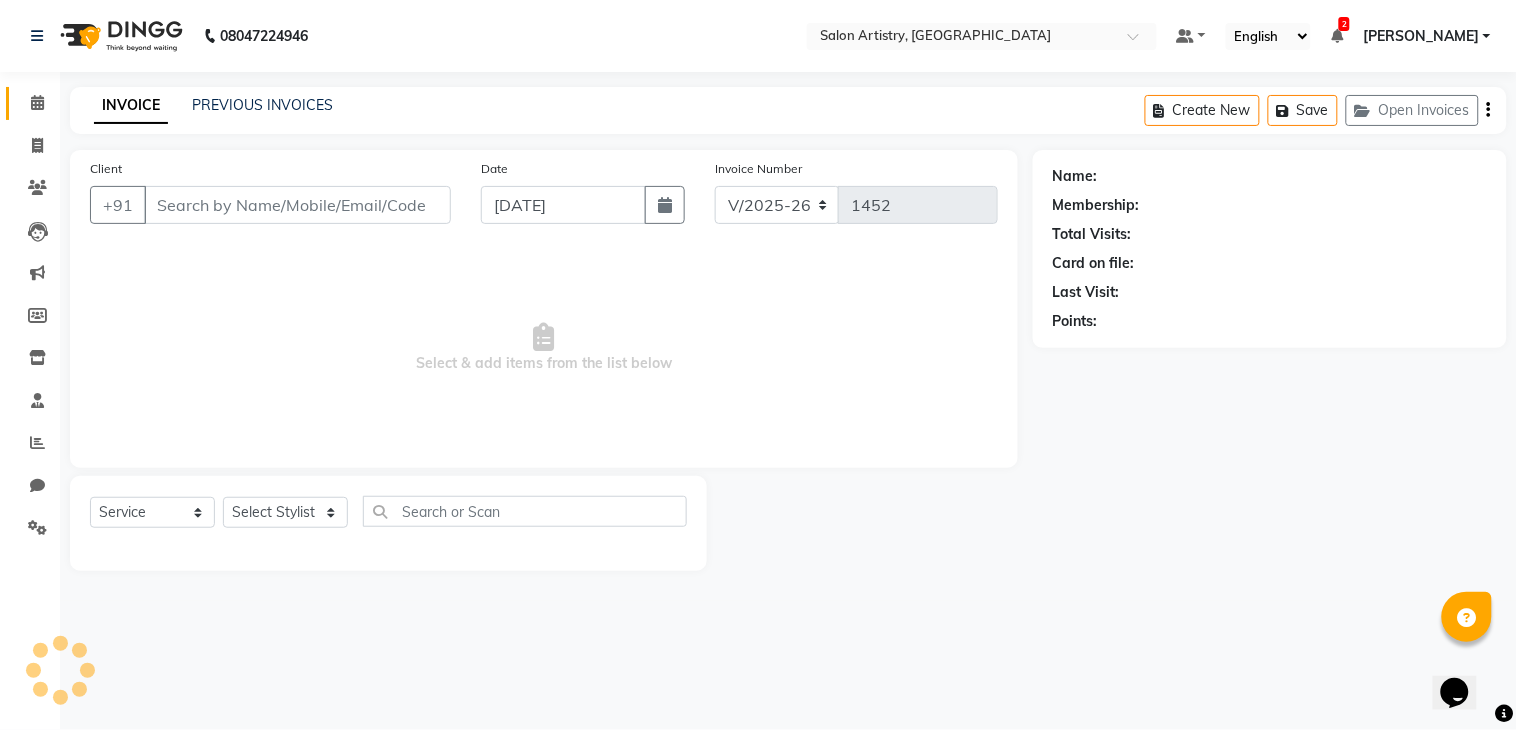select on "79861" 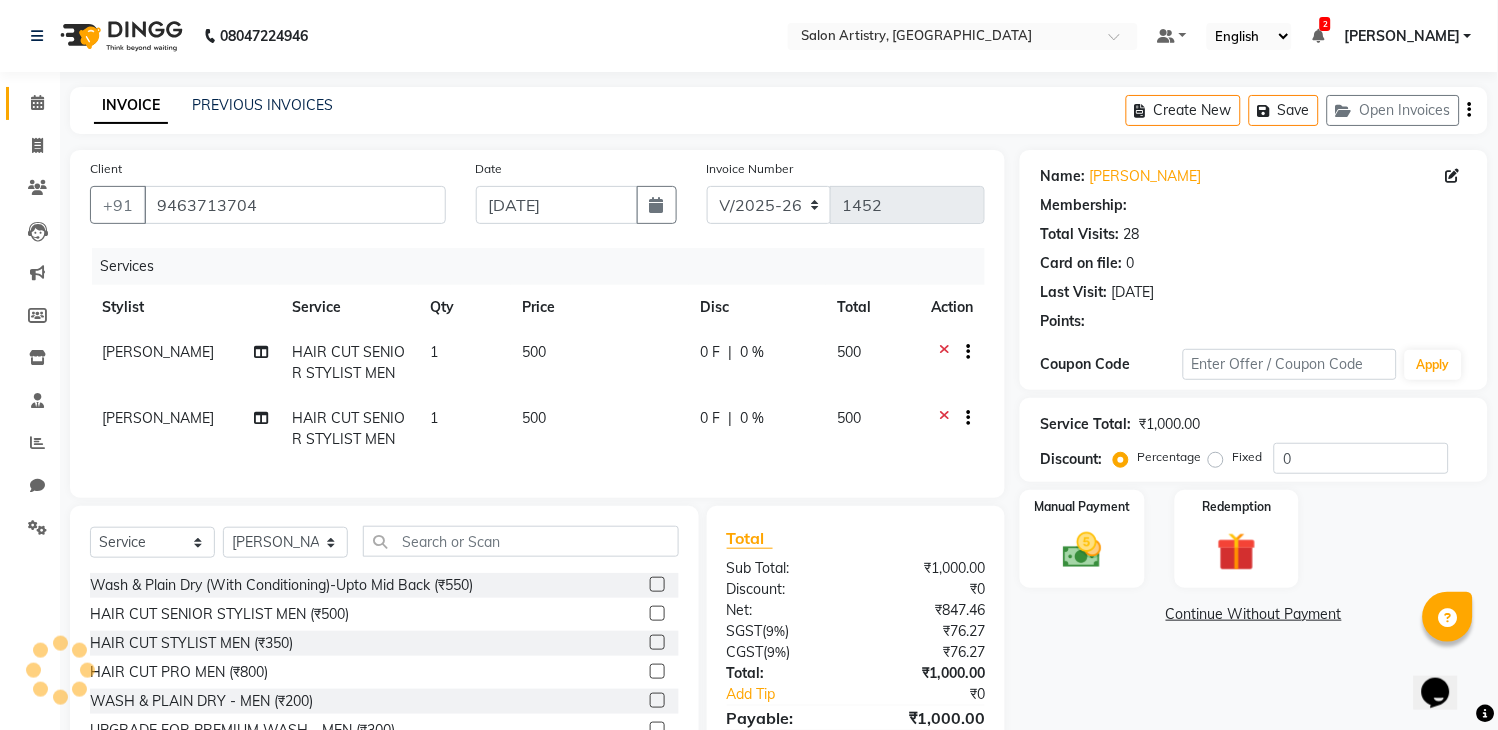 select on "1: Object" 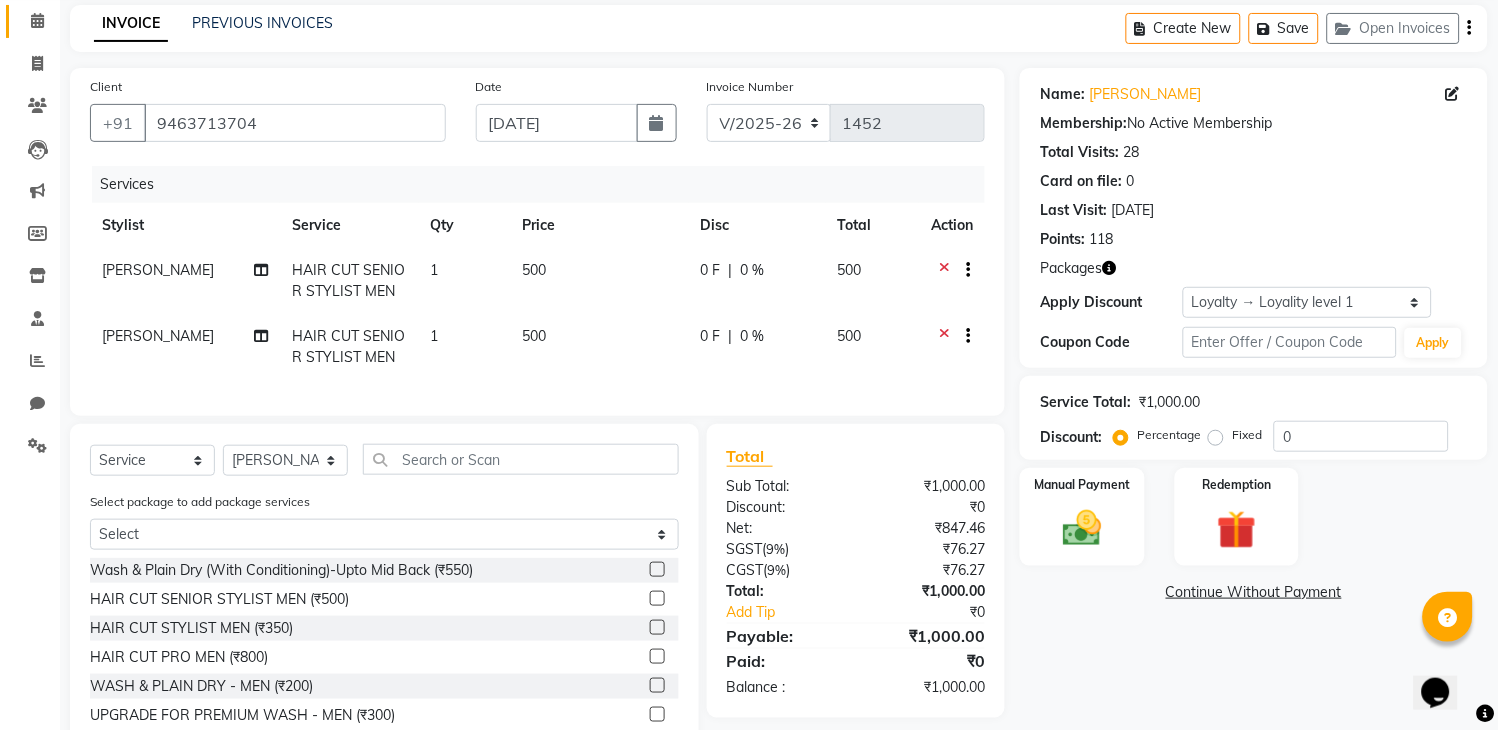 scroll, scrollTop: 186, scrollLeft: 0, axis: vertical 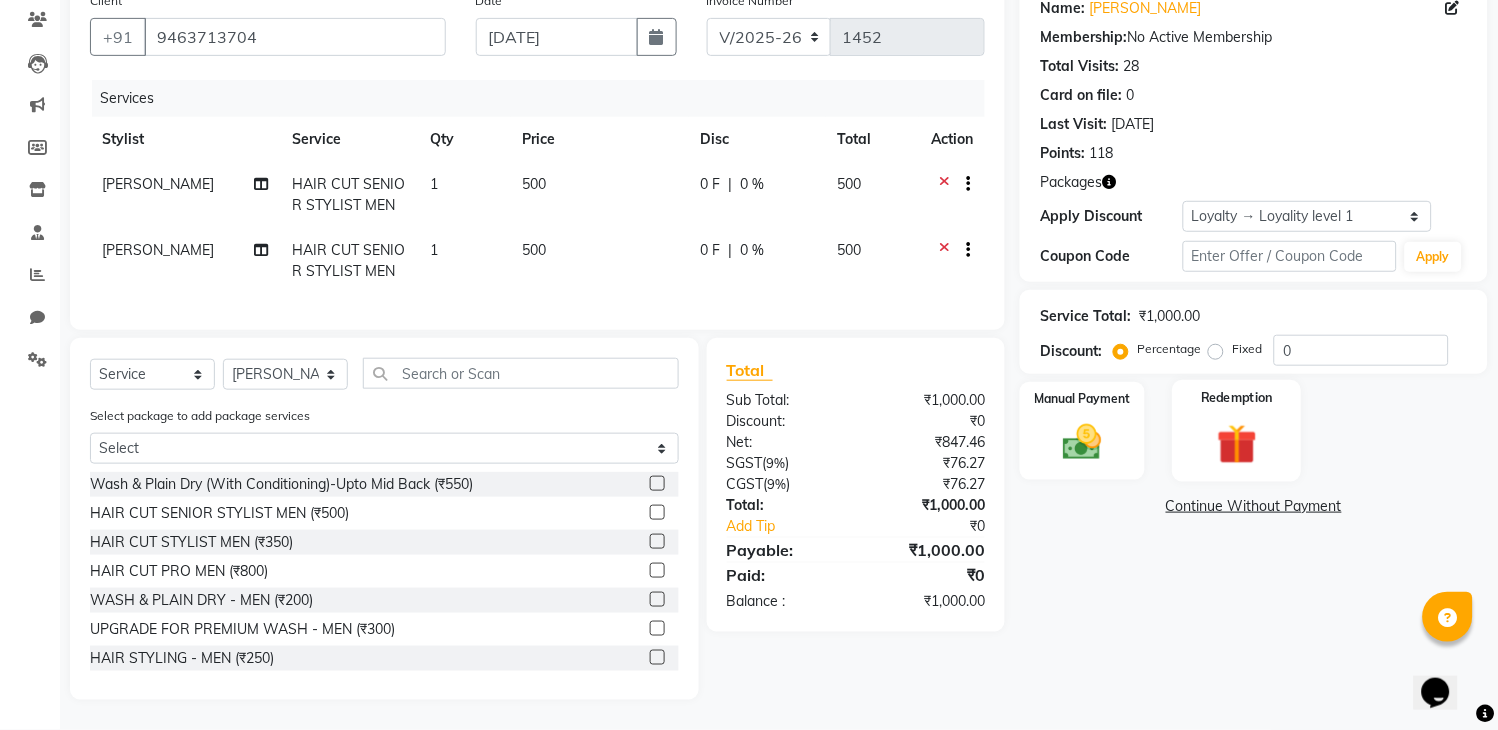 click 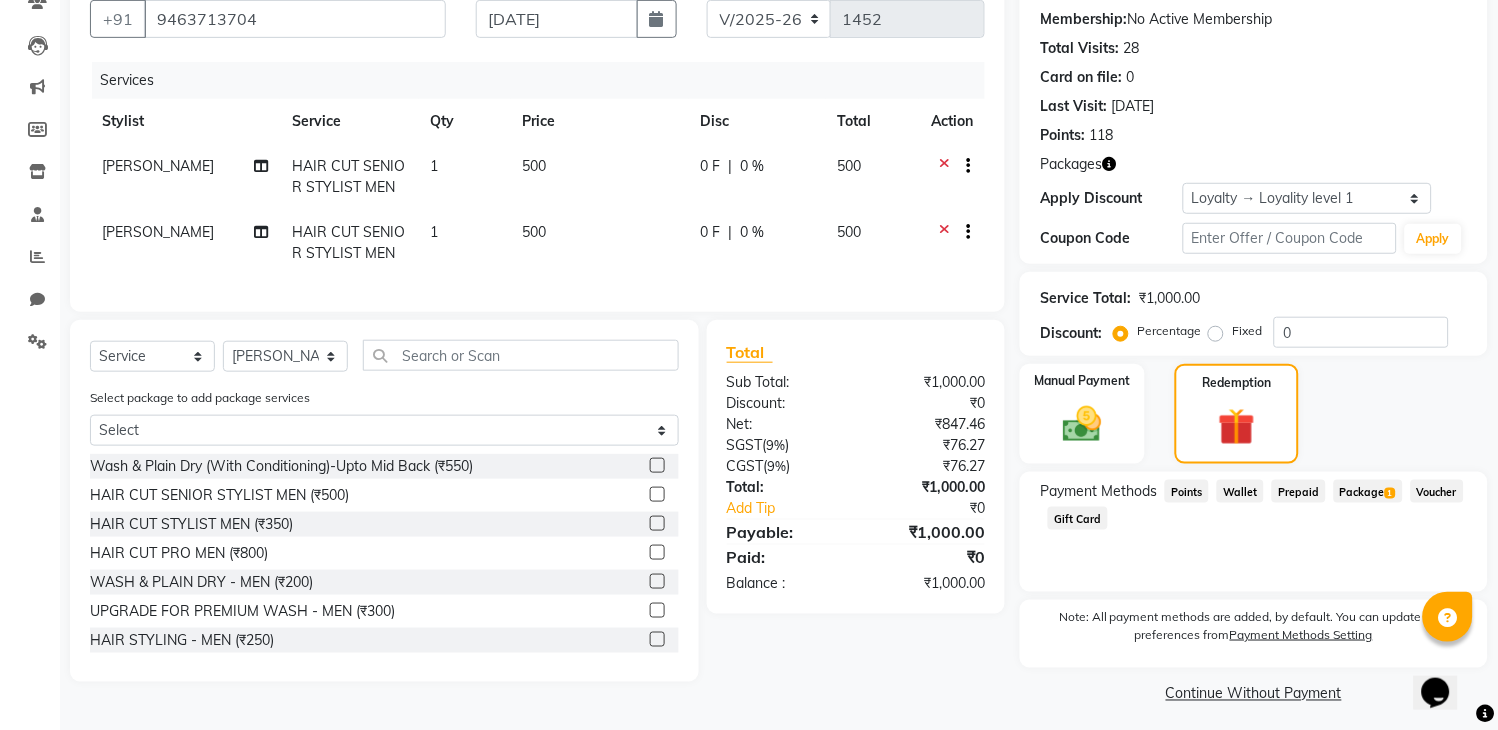 click on "Package  1" 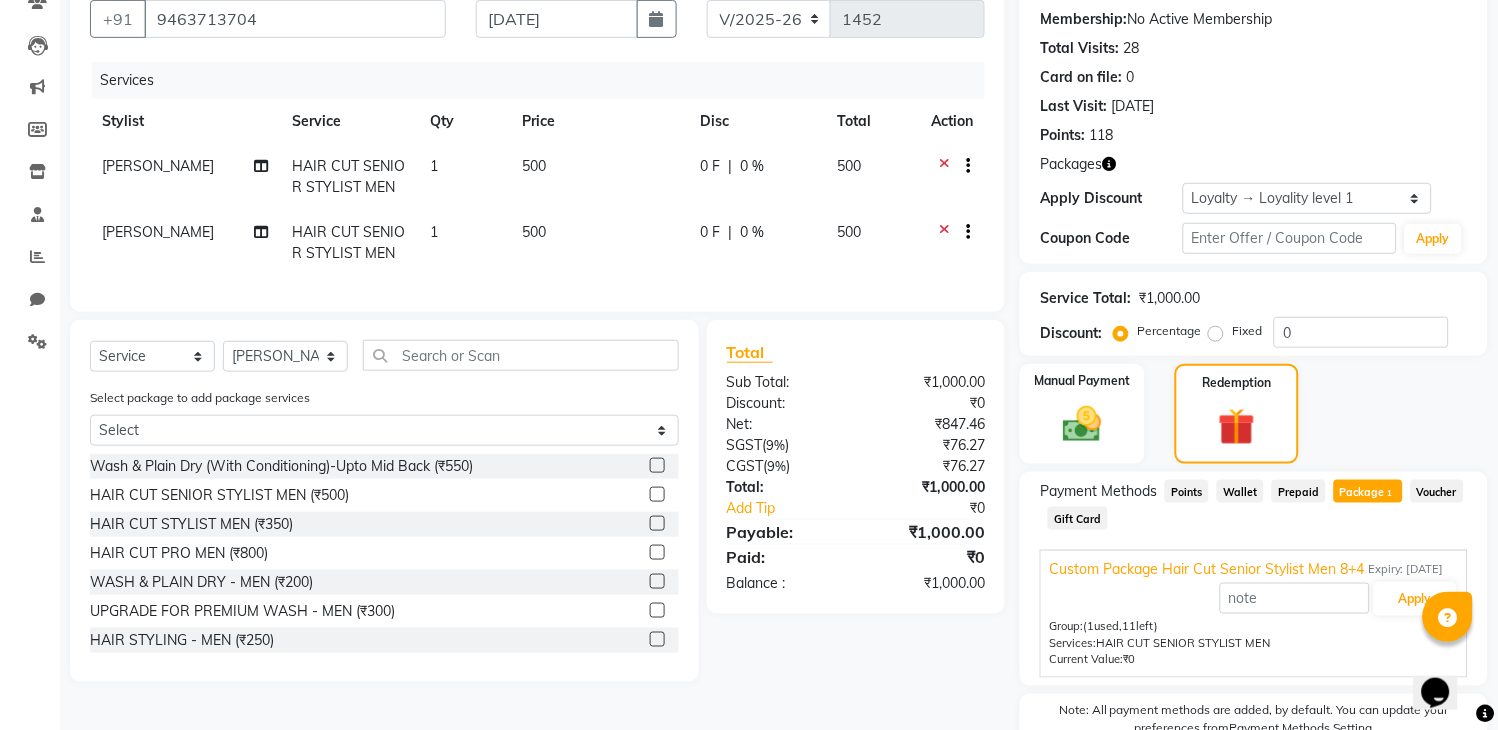 scroll, scrollTop: 308, scrollLeft: 0, axis: vertical 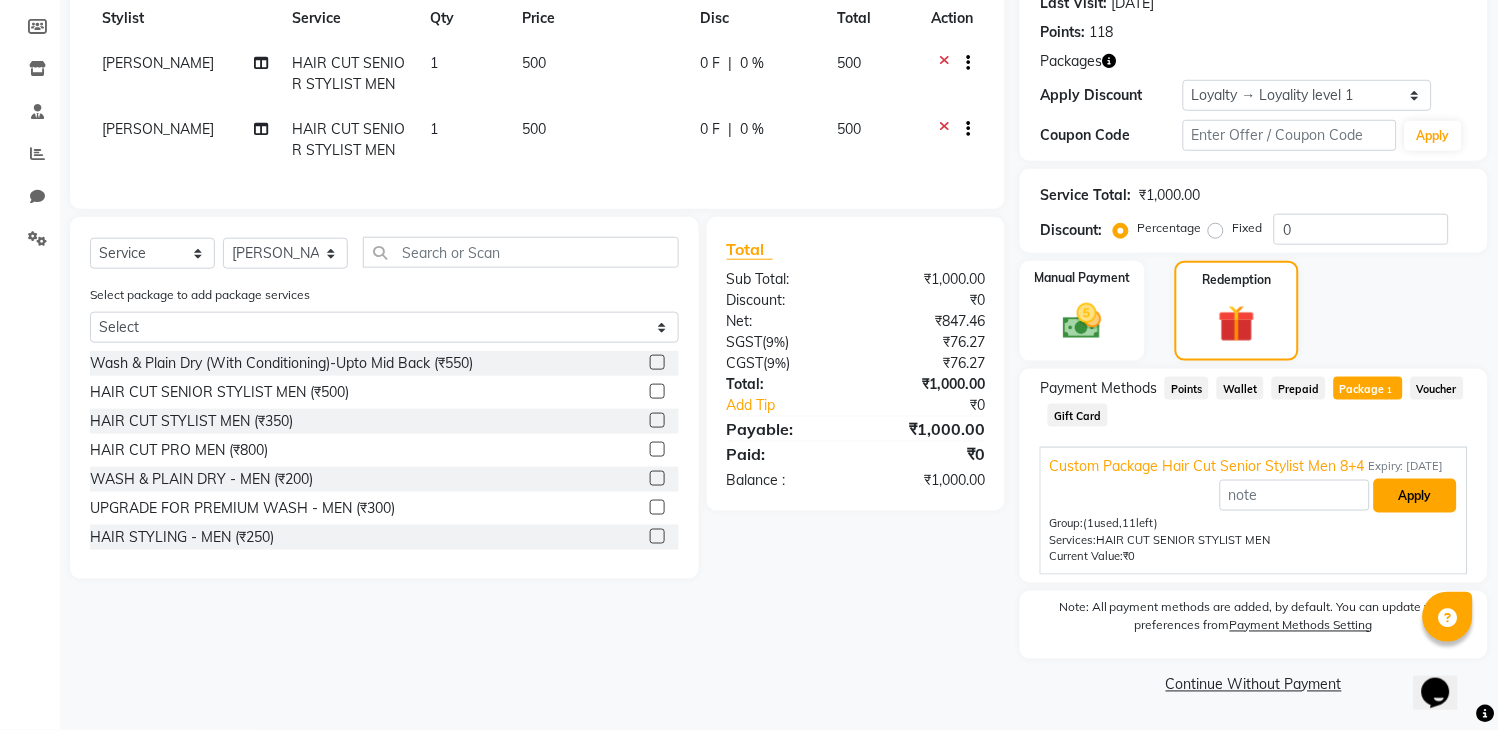 click on "Apply" at bounding box center (1415, 496) 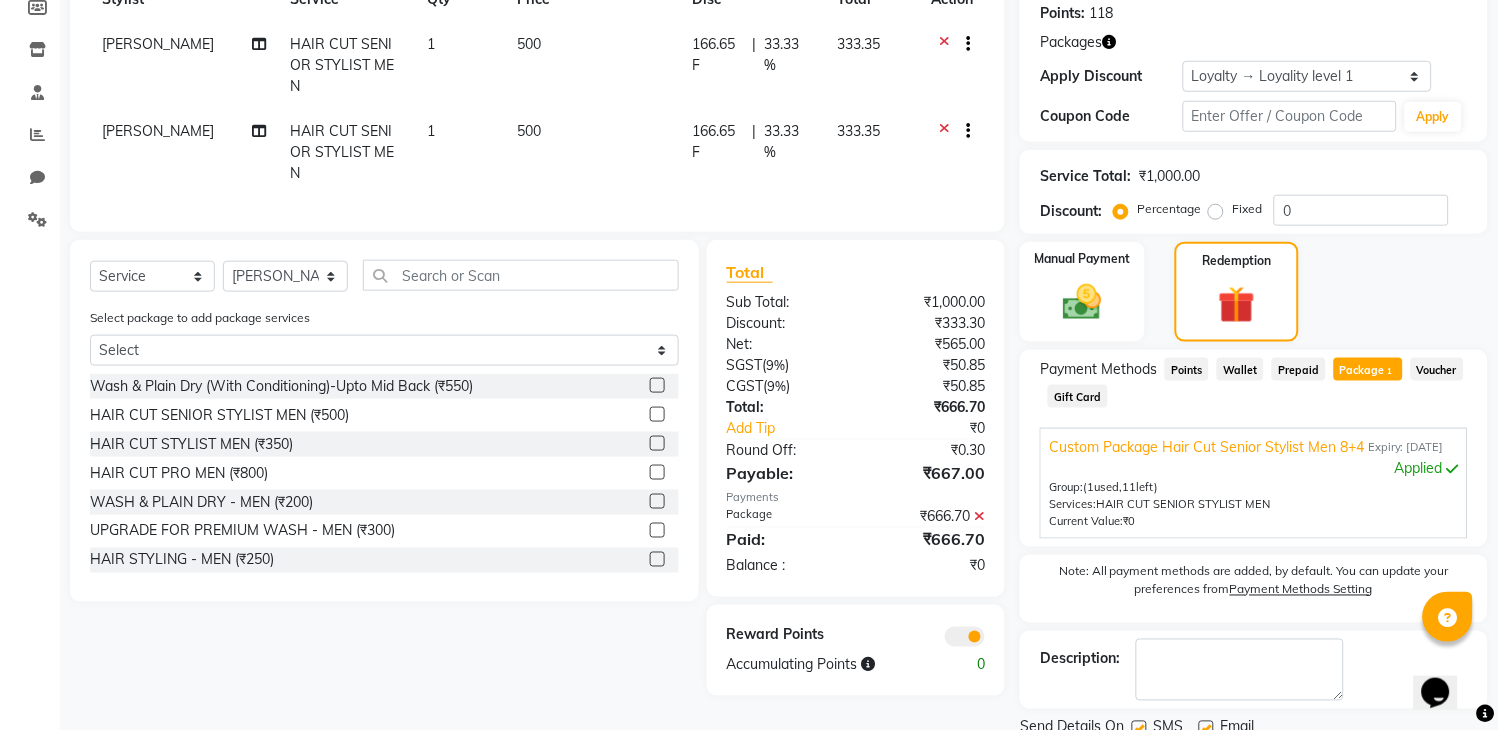 scroll, scrollTop: 405, scrollLeft: 0, axis: vertical 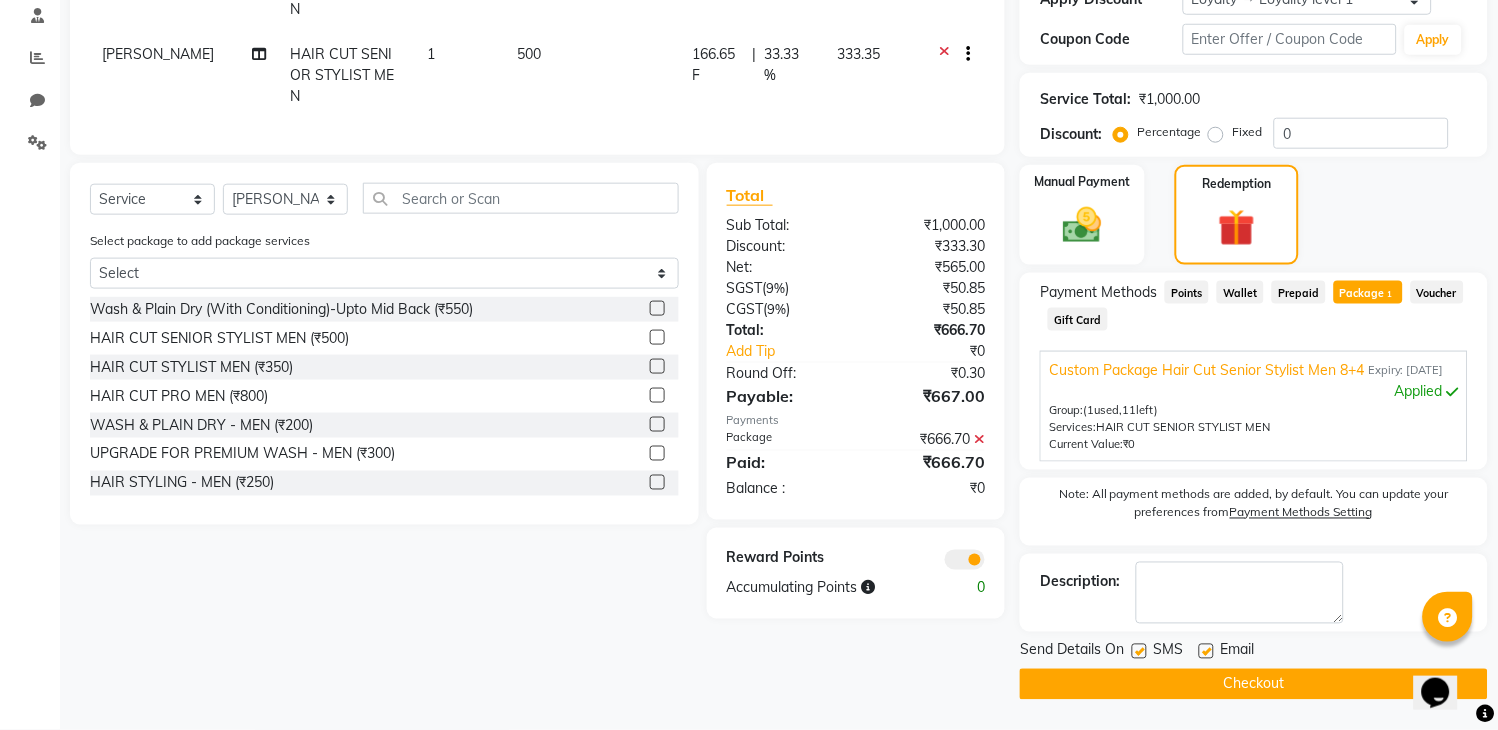 click on "Checkout" 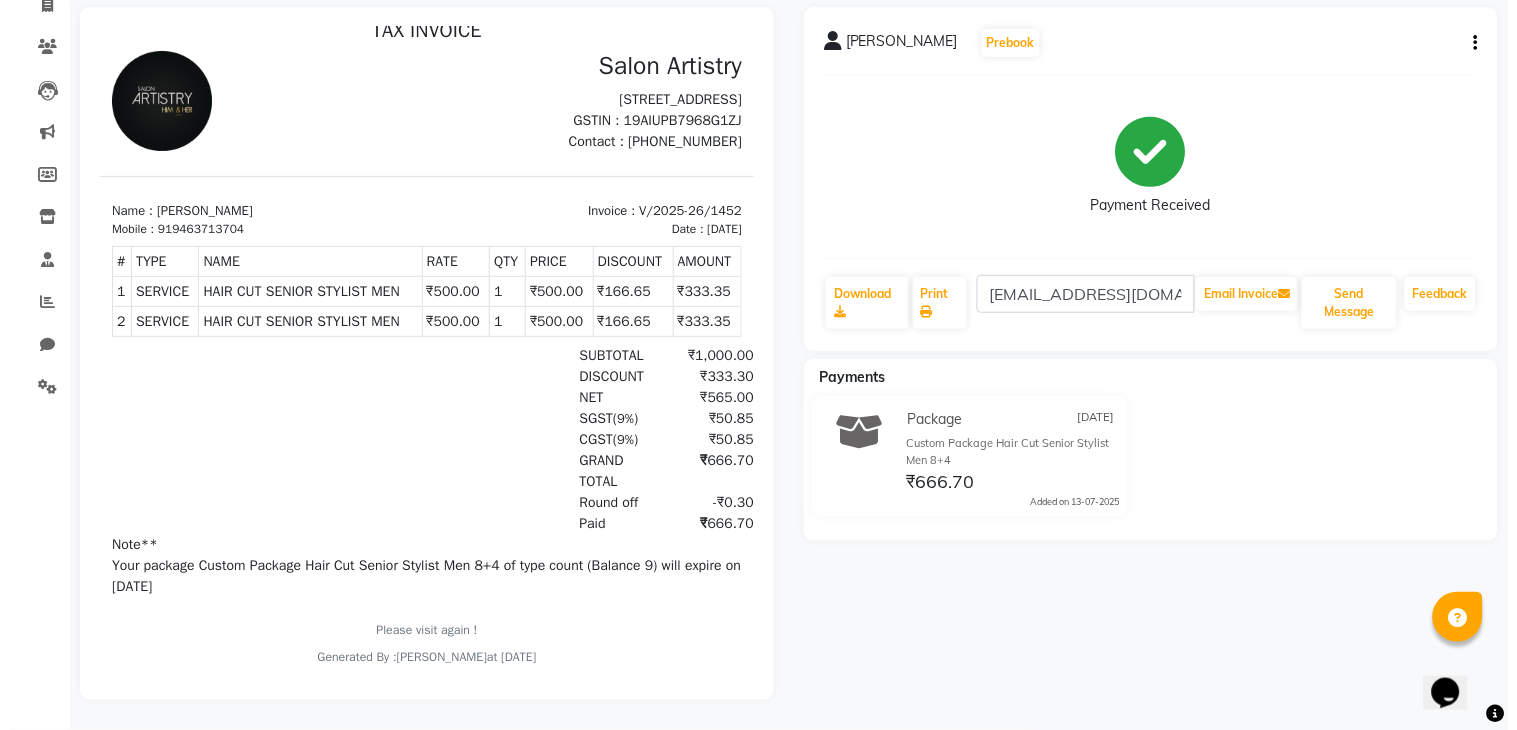 scroll, scrollTop: 0, scrollLeft: 0, axis: both 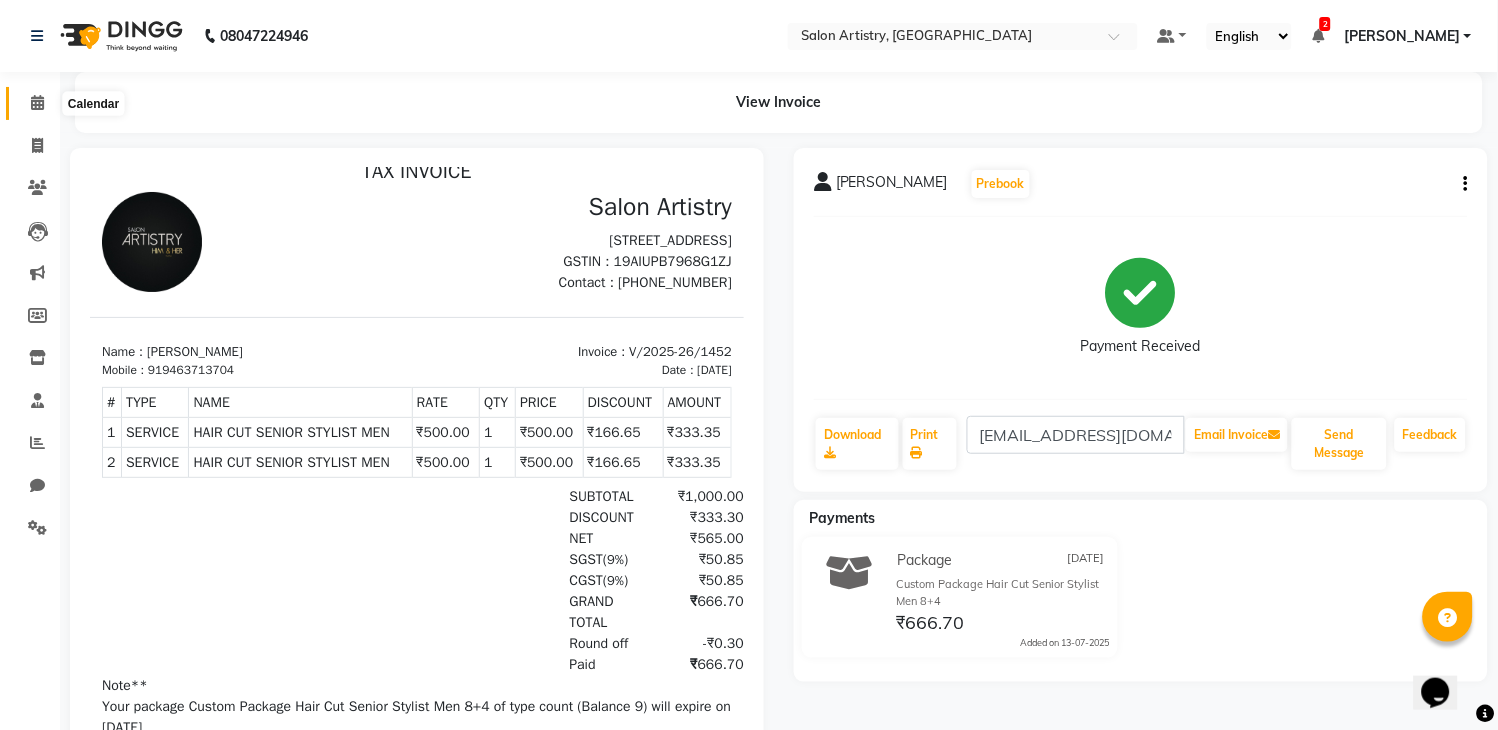 click 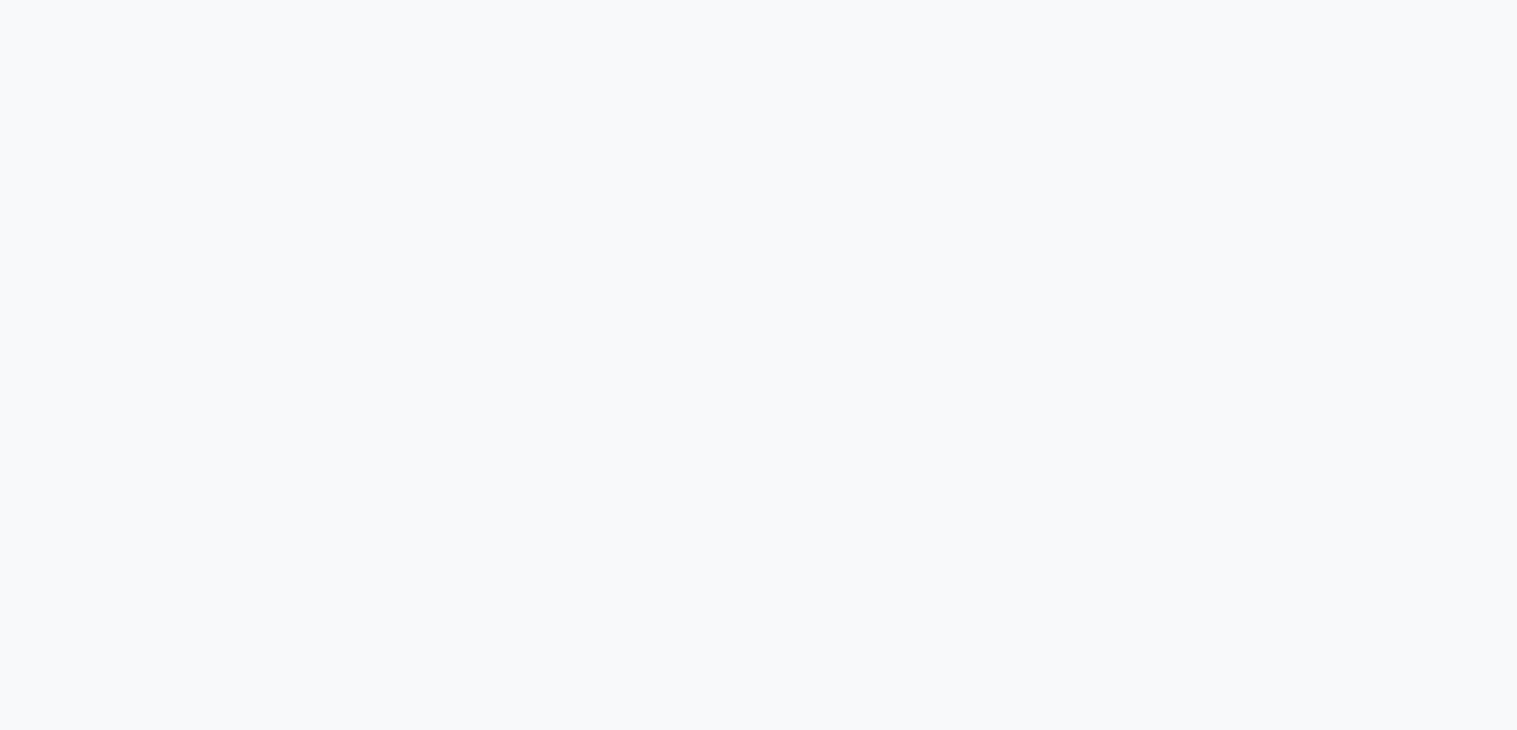 scroll, scrollTop: 0, scrollLeft: 0, axis: both 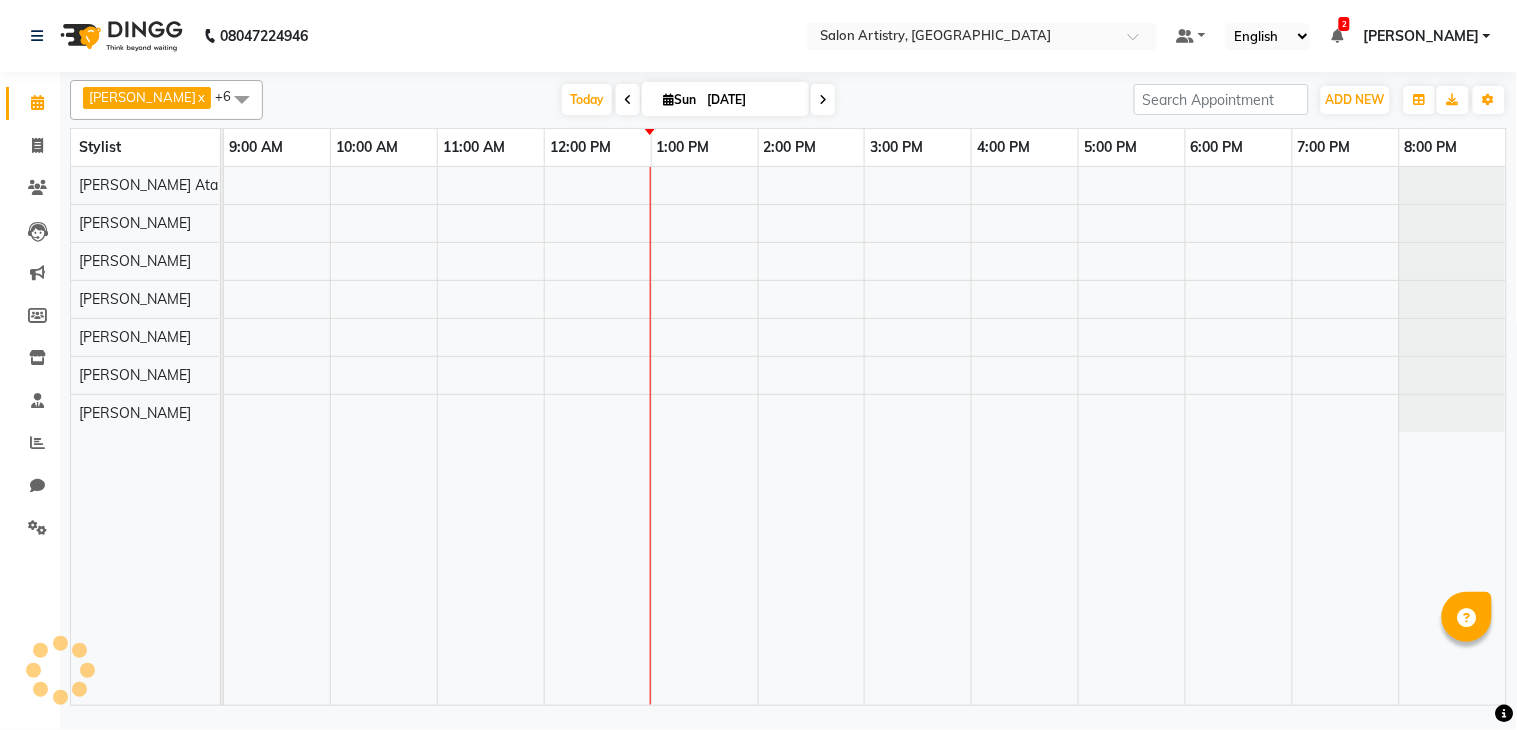 select on "en" 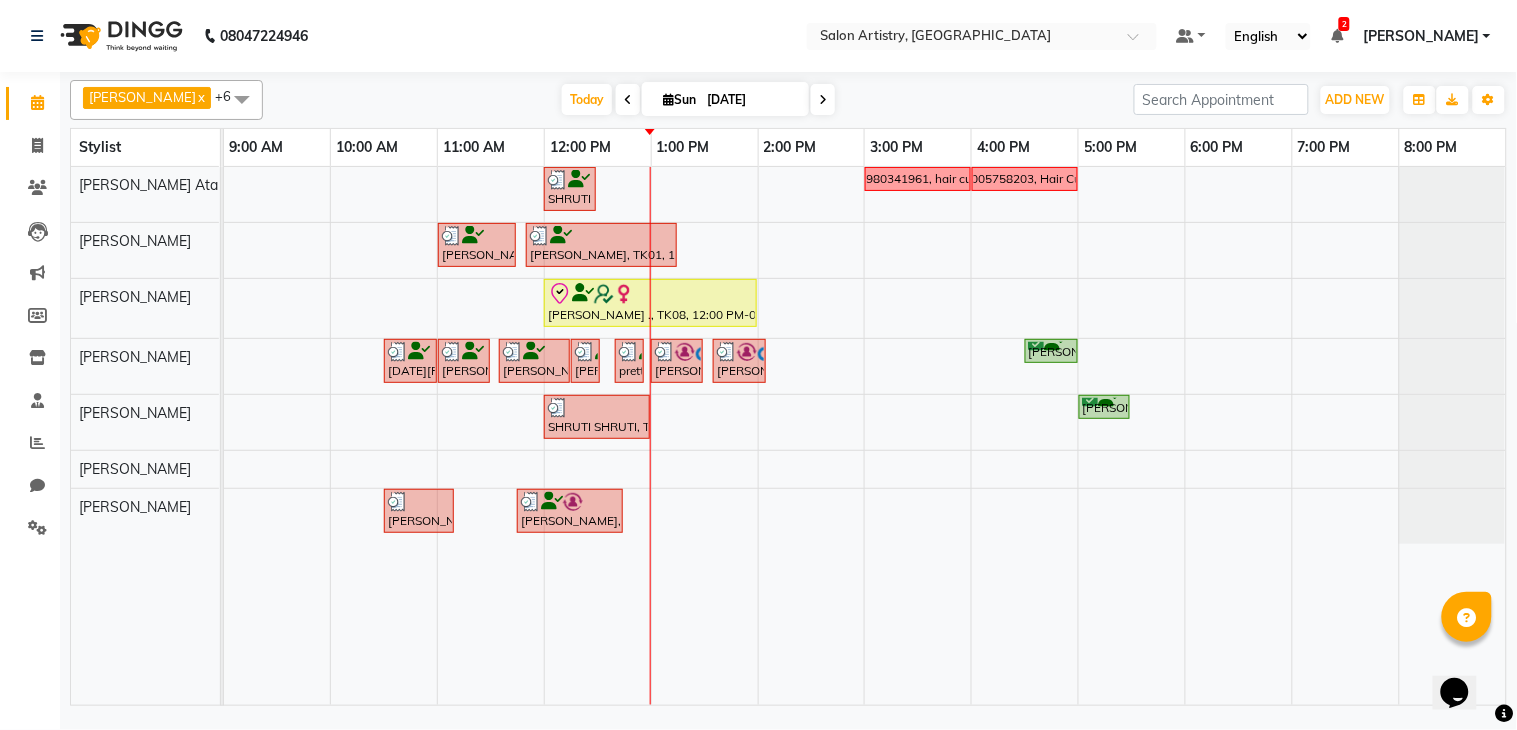scroll, scrollTop: 0, scrollLeft: 0, axis: both 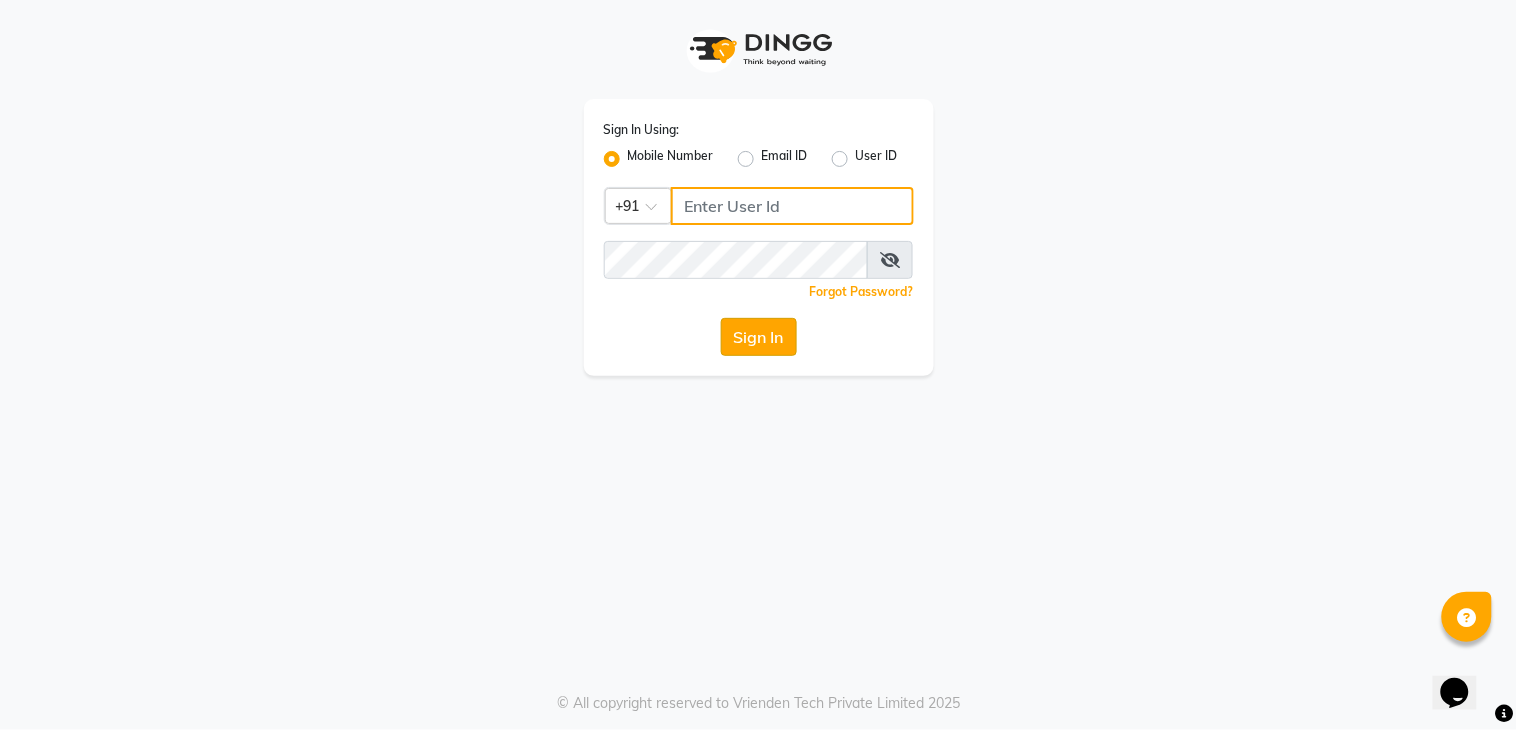 type on "7278274131" 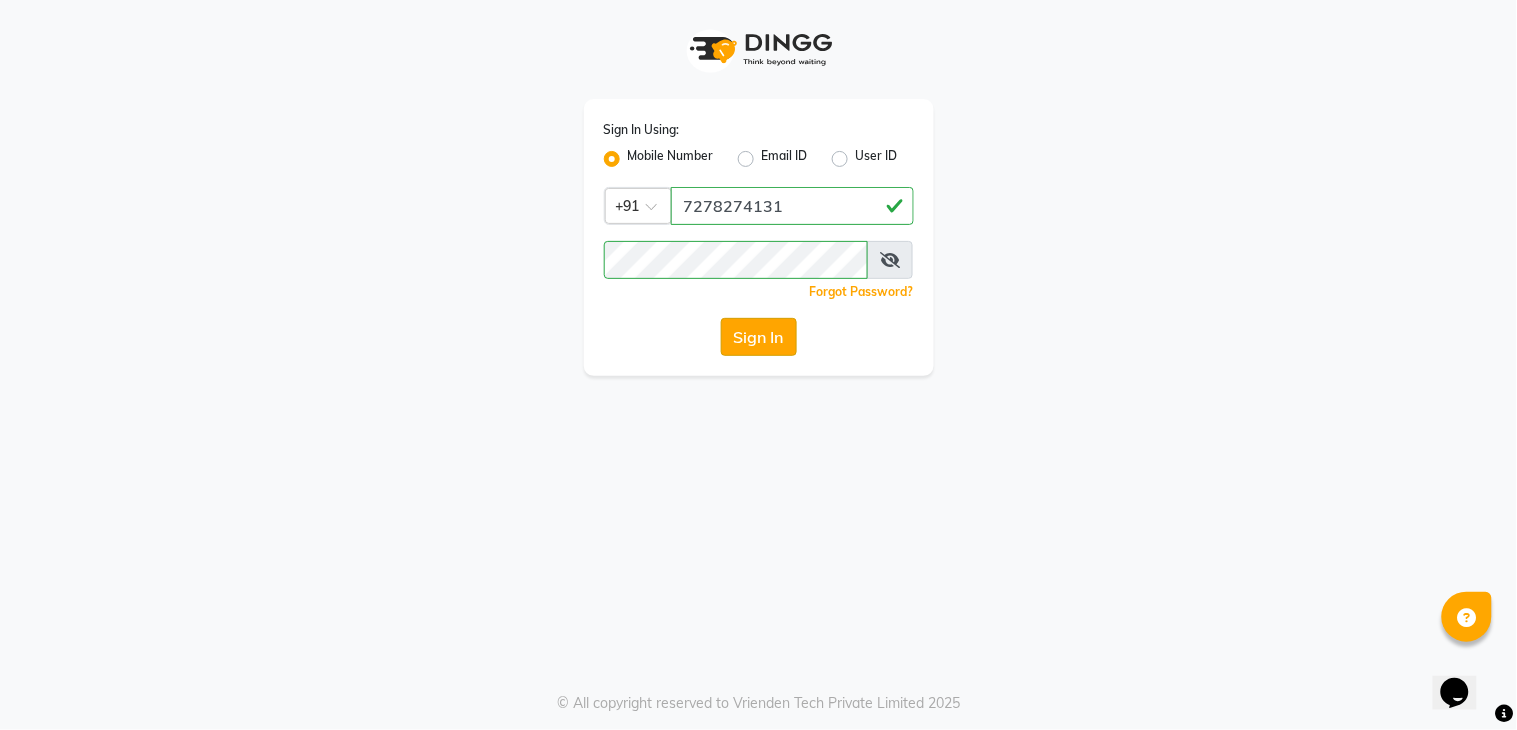 click on "Sign In" 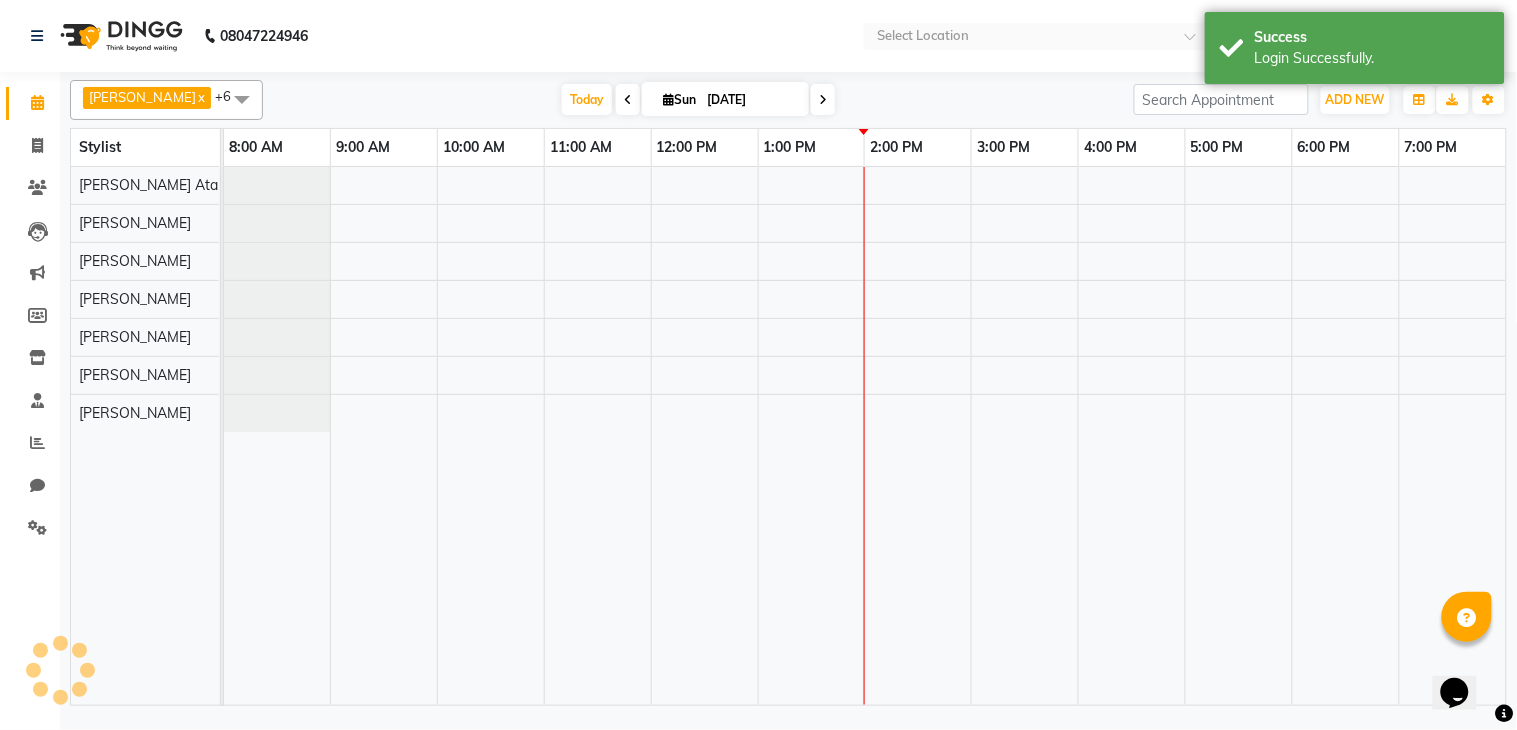 select on "en" 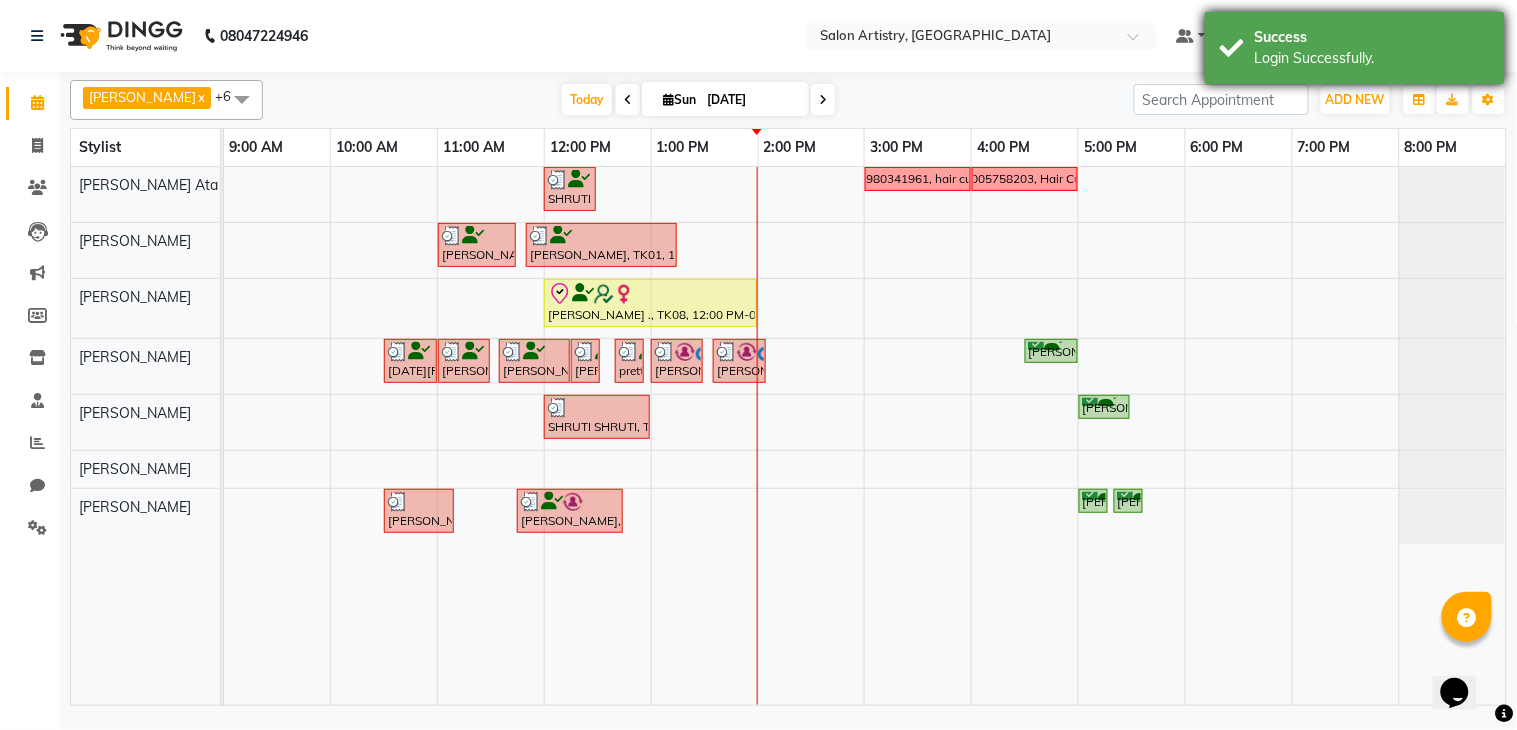 click on "Success" at bounding box center (1372, 37) 